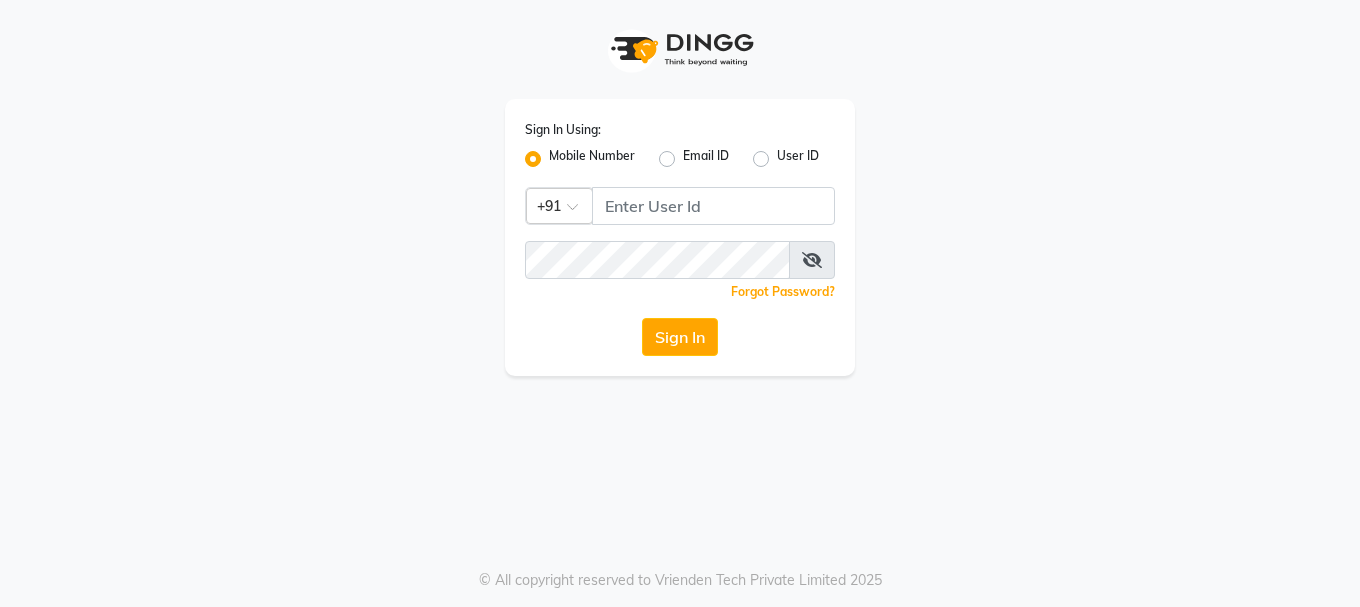 scroll, scrollTop: 0, scrollLeft: 0, axis: both 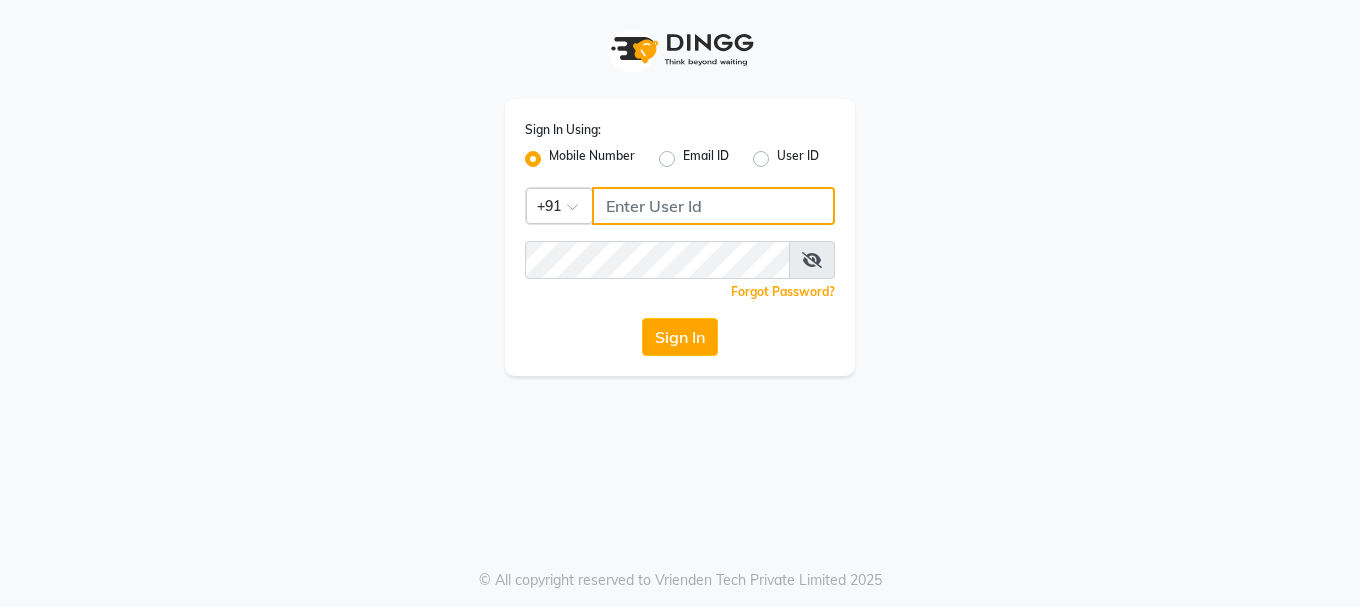 click 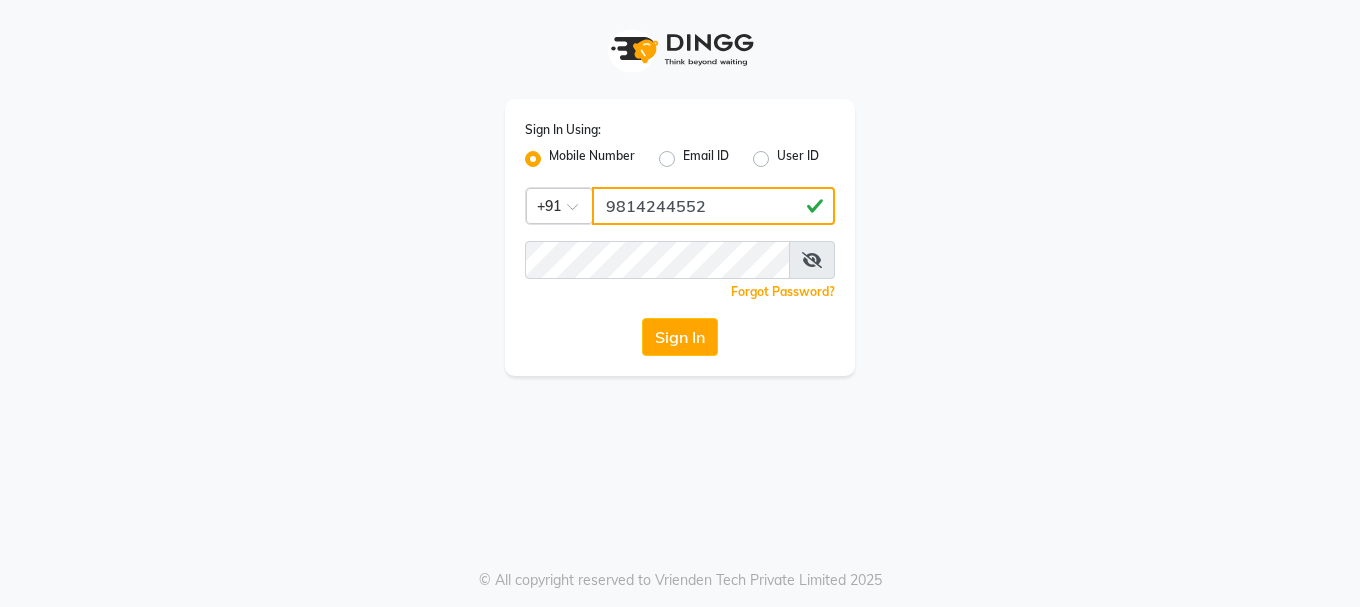 type on "9814244552" 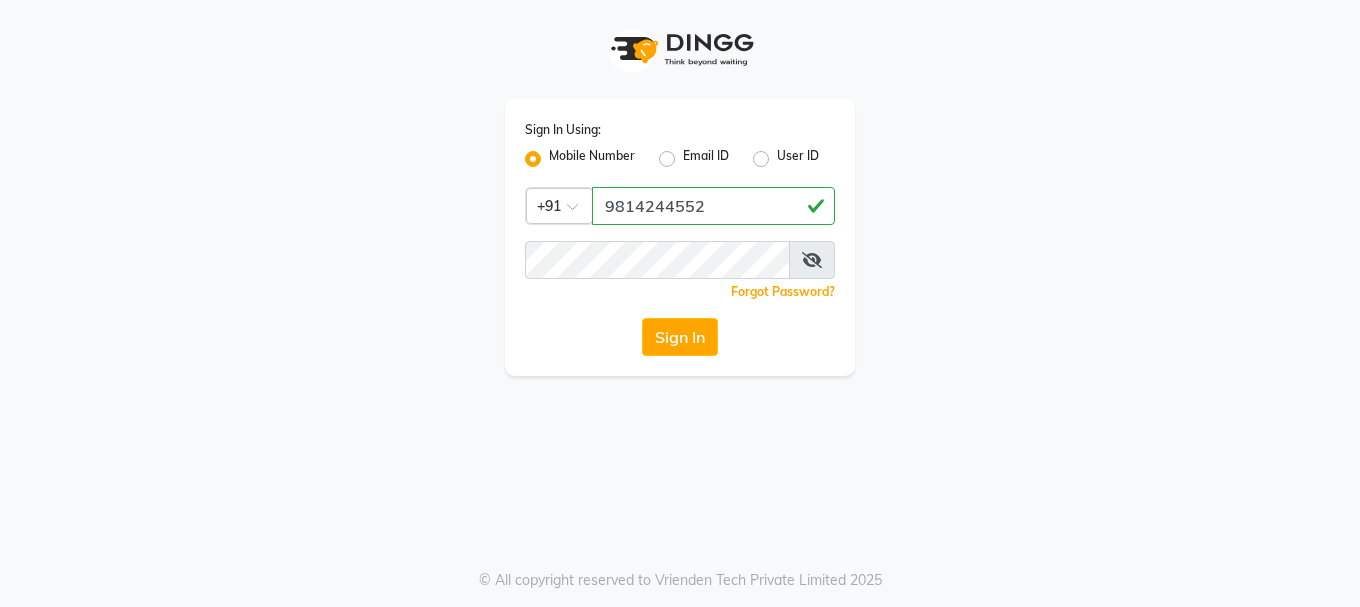 click on "Sign In Using: Mobile Number Email ID User ID Country Code × +91 [PHONE]  Remember me Forgot Password?  Sign In" 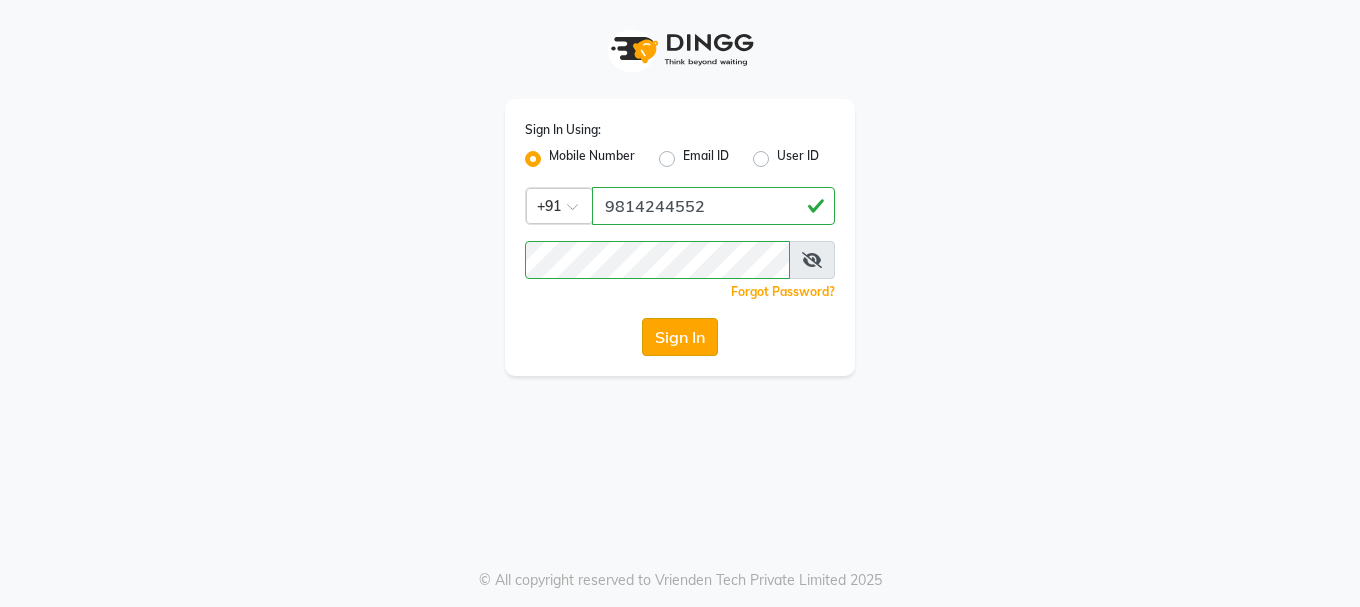 click on "Sign In" 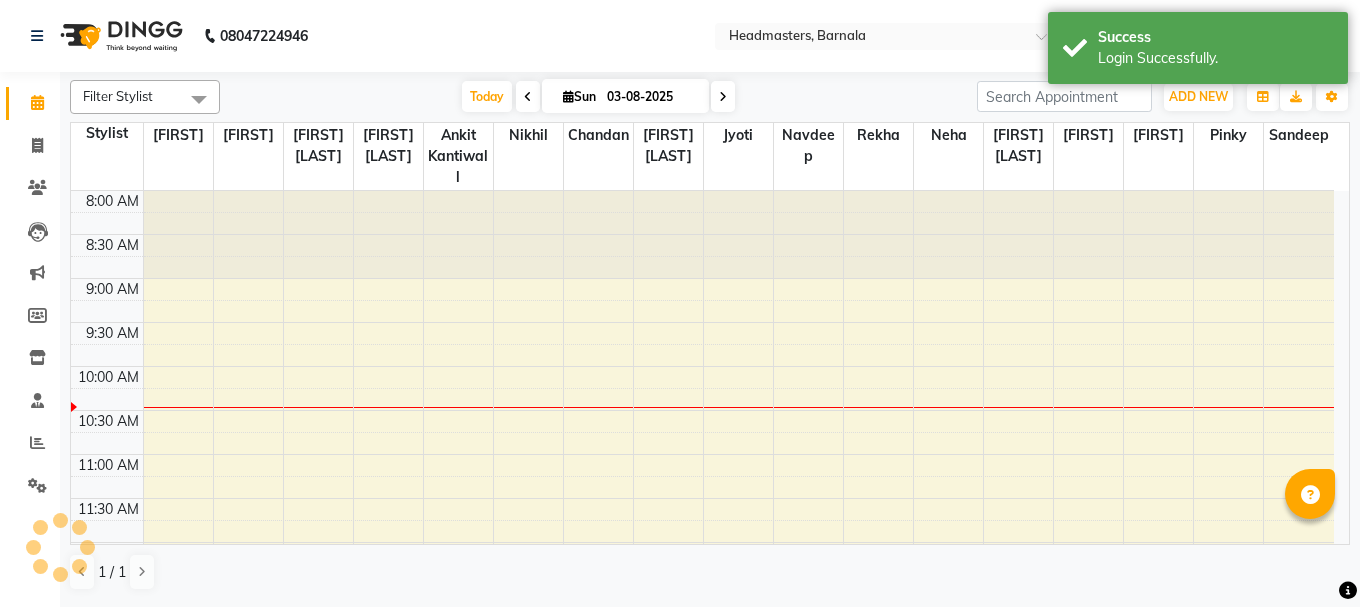 scroll, scrollTop: 0, scrollLeft: 0, axis: both 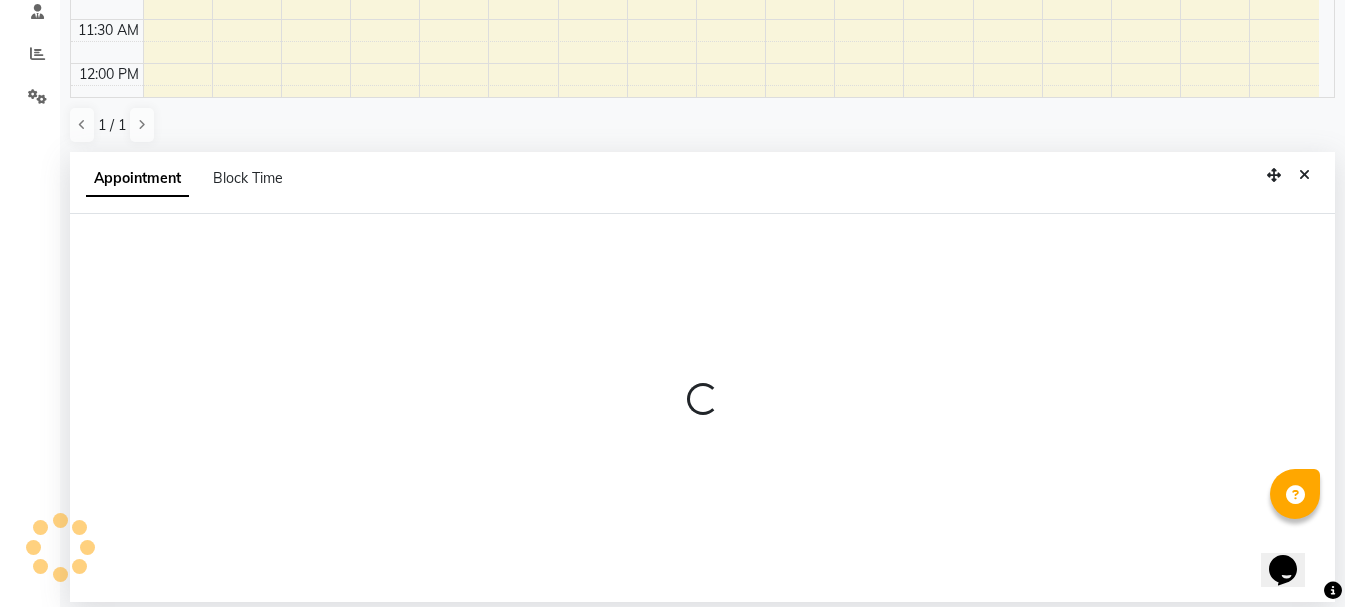 select on "67277" 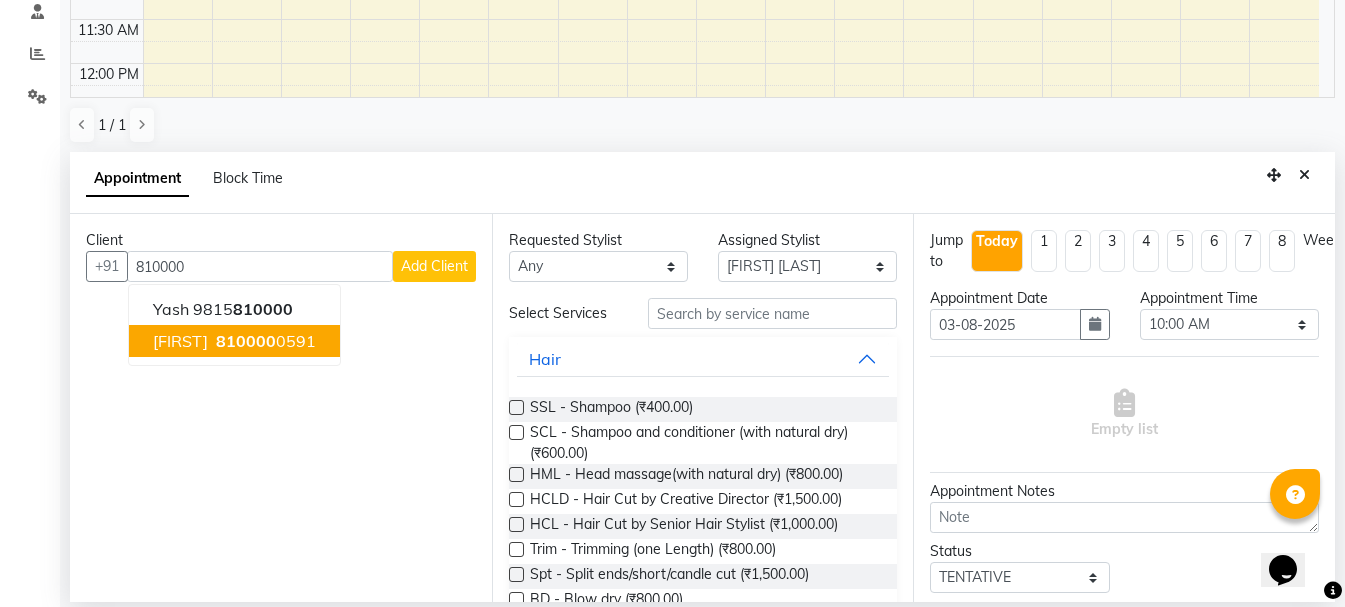 click on "[FIRST]" at bounding box center [180, 341] 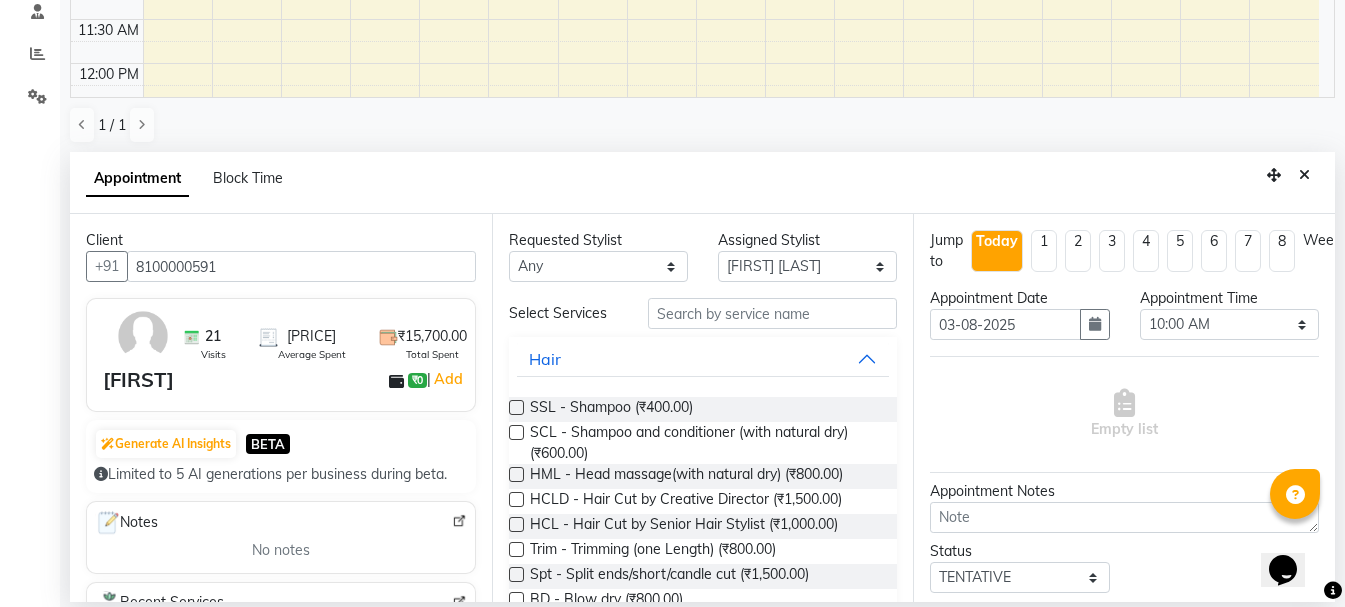 type on "8100000591" 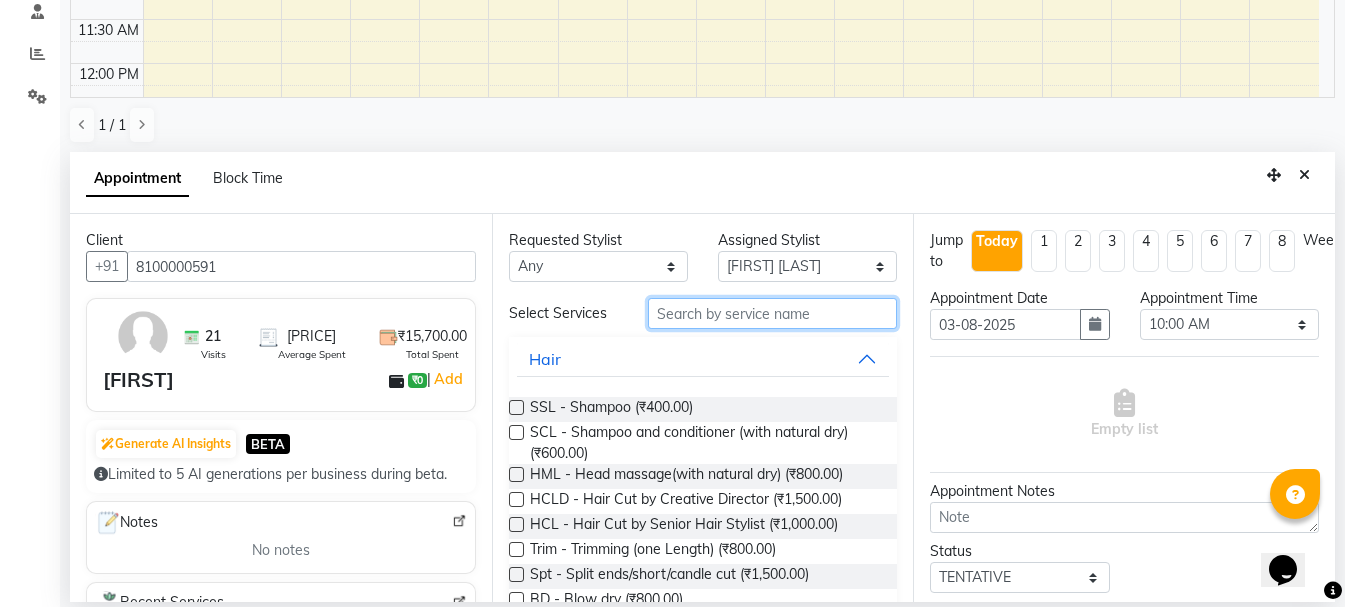 click at bounding box center [772, 313] 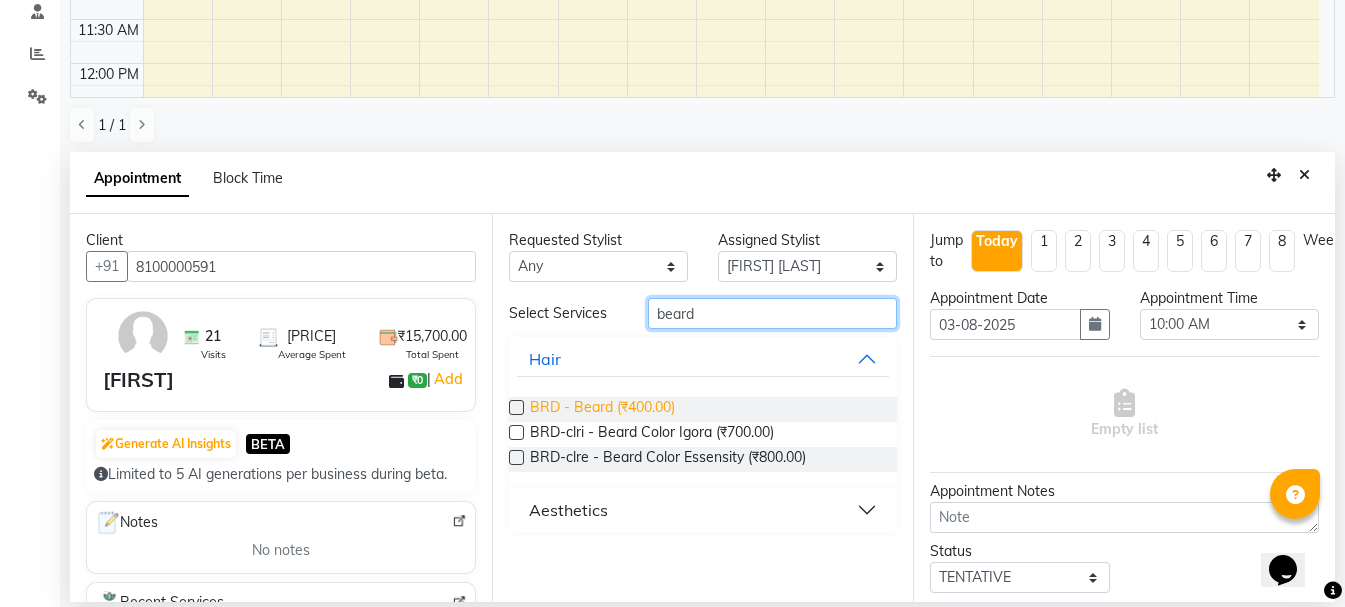 type on "beard" 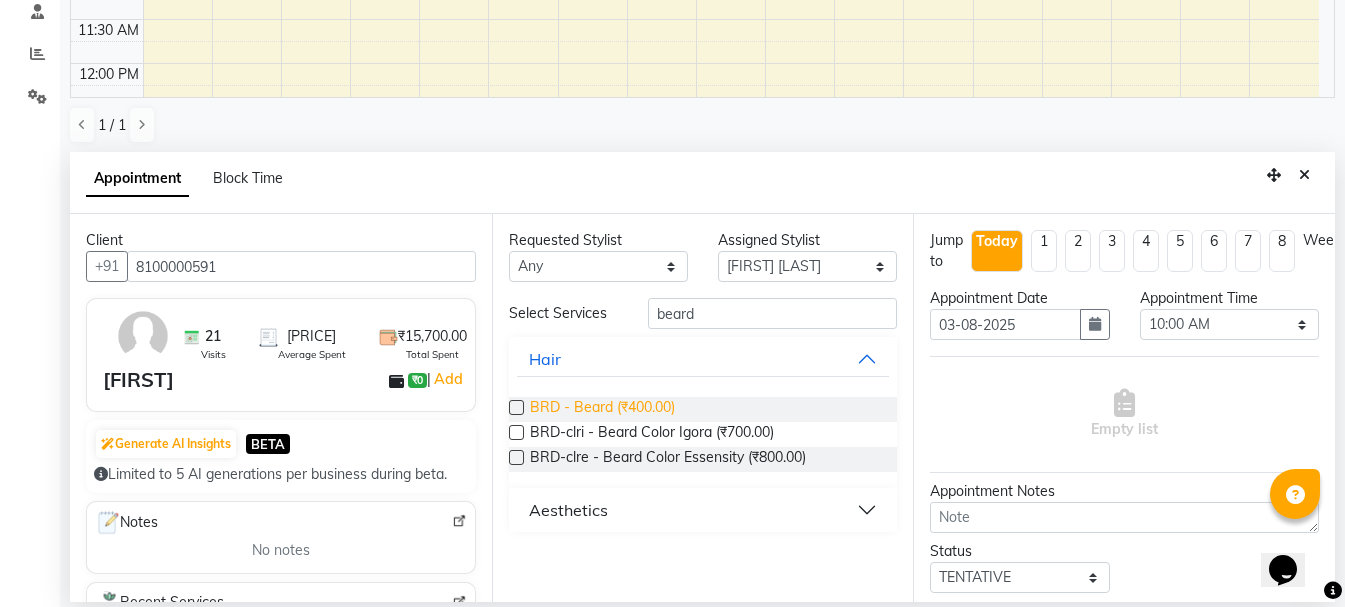 click on "BRD - Beard (₹400.00)" at bounding box center [602, 409] 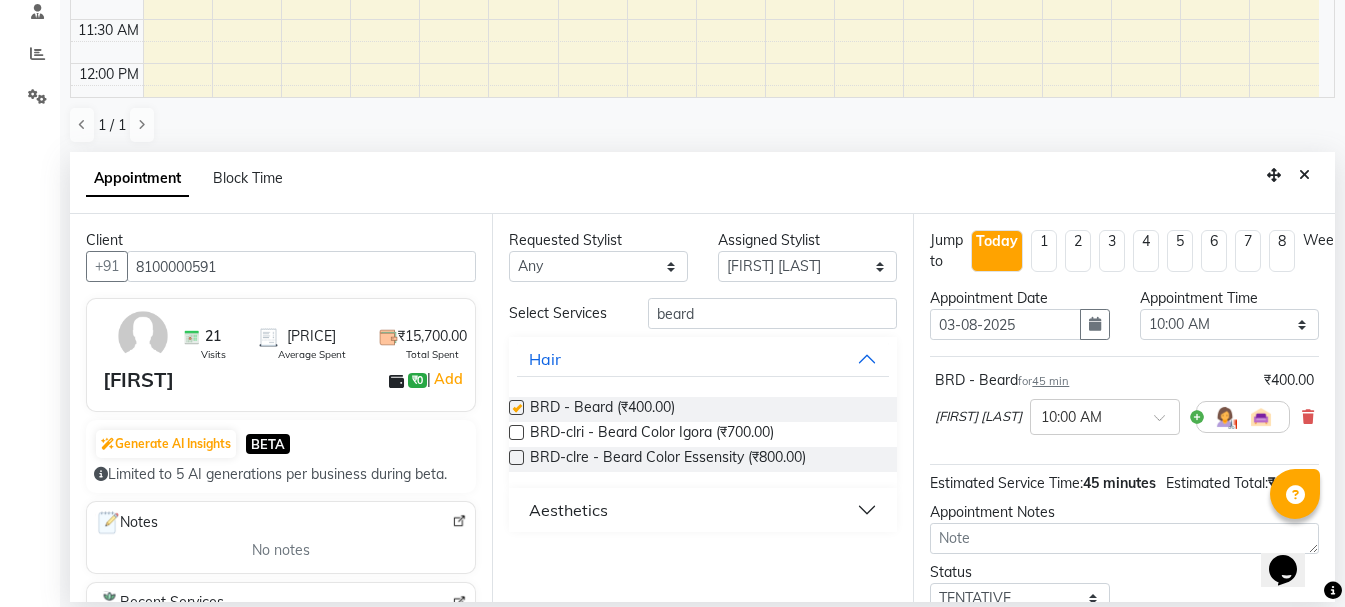 checkbox on "false" 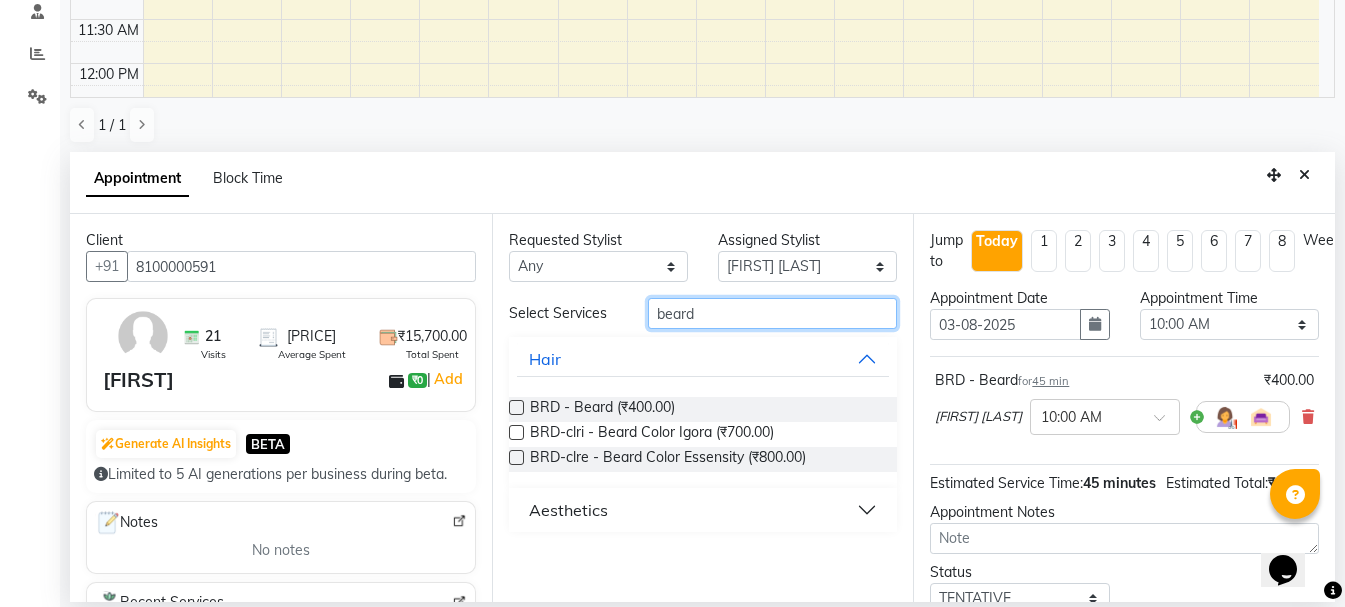 drag, startPoint x: 717, startPoint y: 316, endPoint x: 524, endPoint y: 324, distance: 193.16573 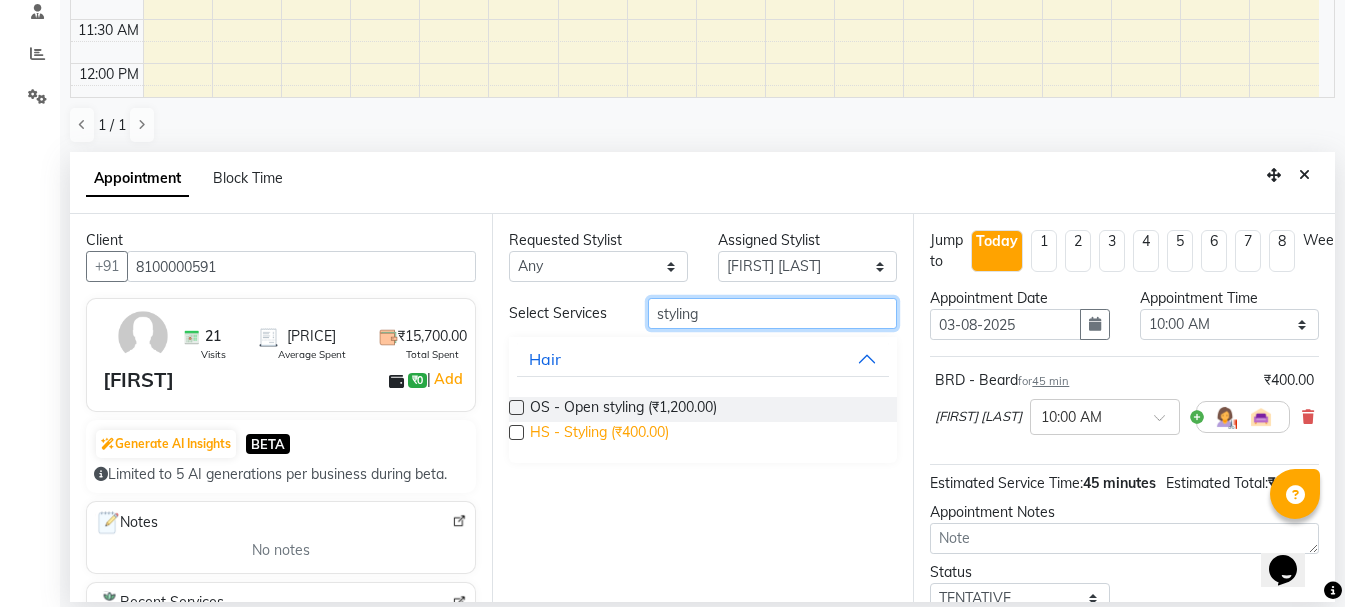 type on "styling" 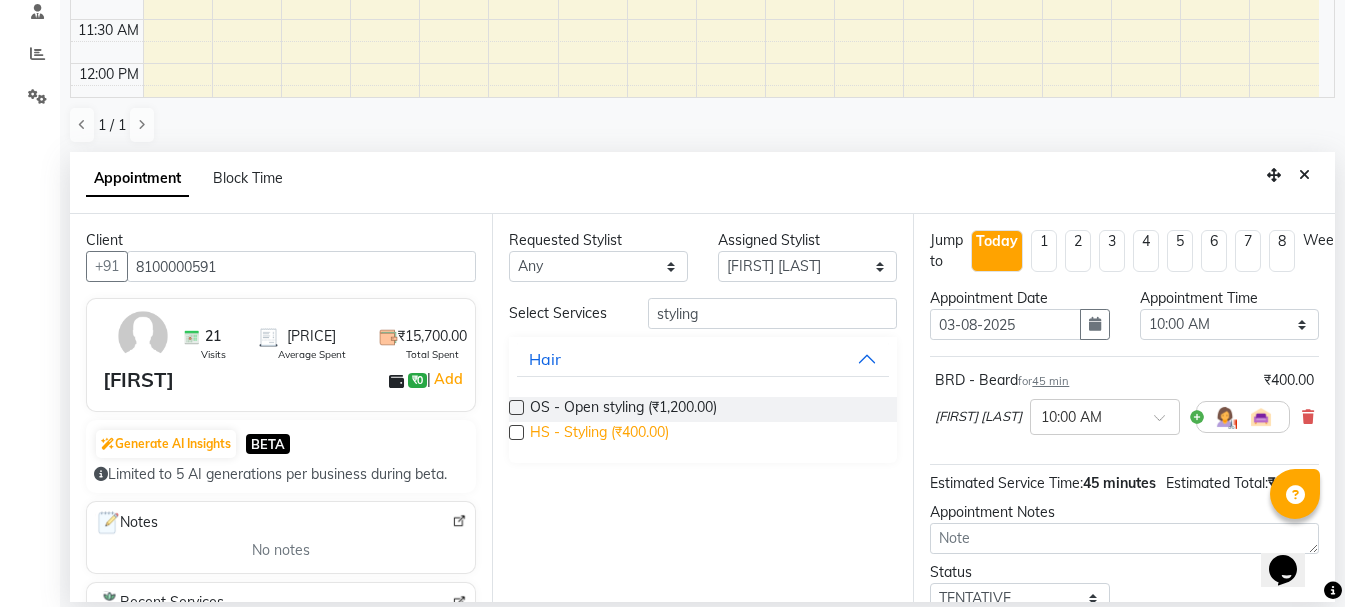 click on "HS - Styling (₹400.00)" at bounding box center (599, 434) 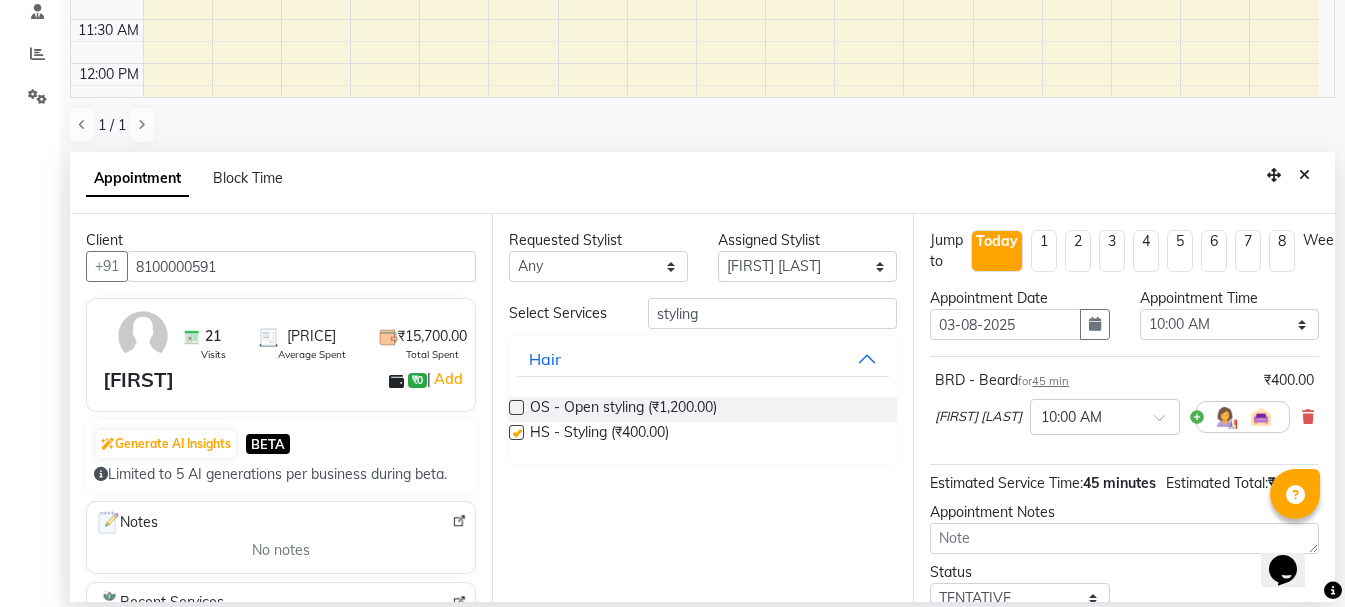 checkbox on "false" 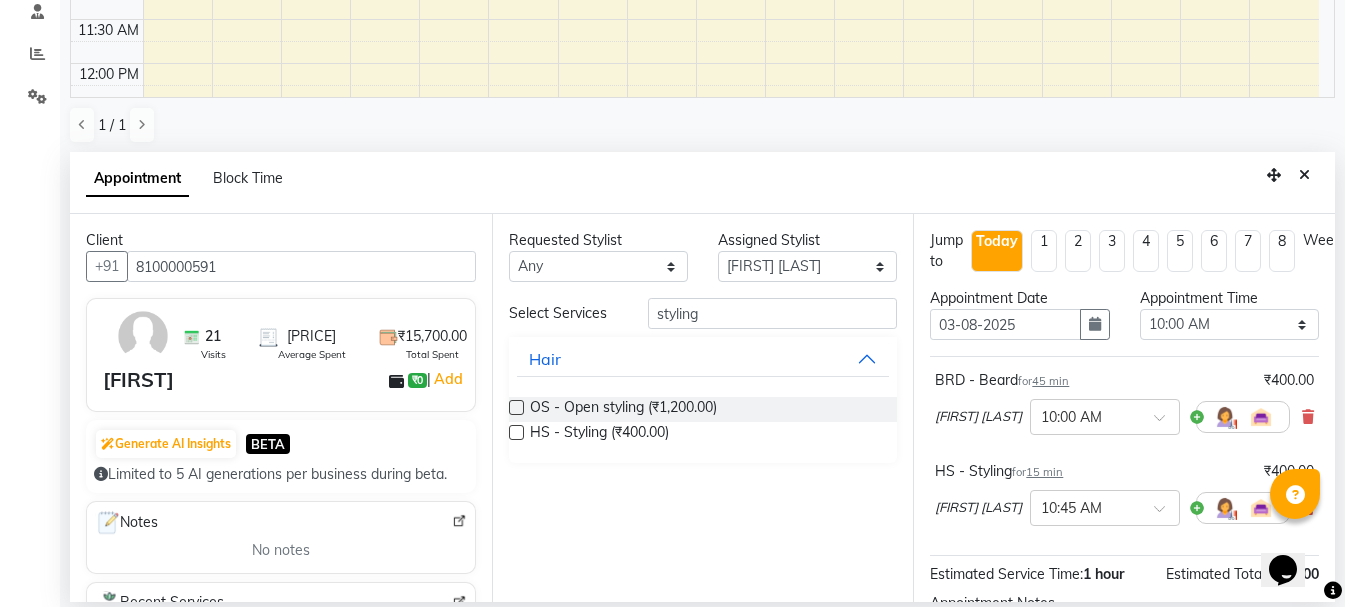 scroll, scrollTop: 250, scrollLeft: 0, axis: vertical 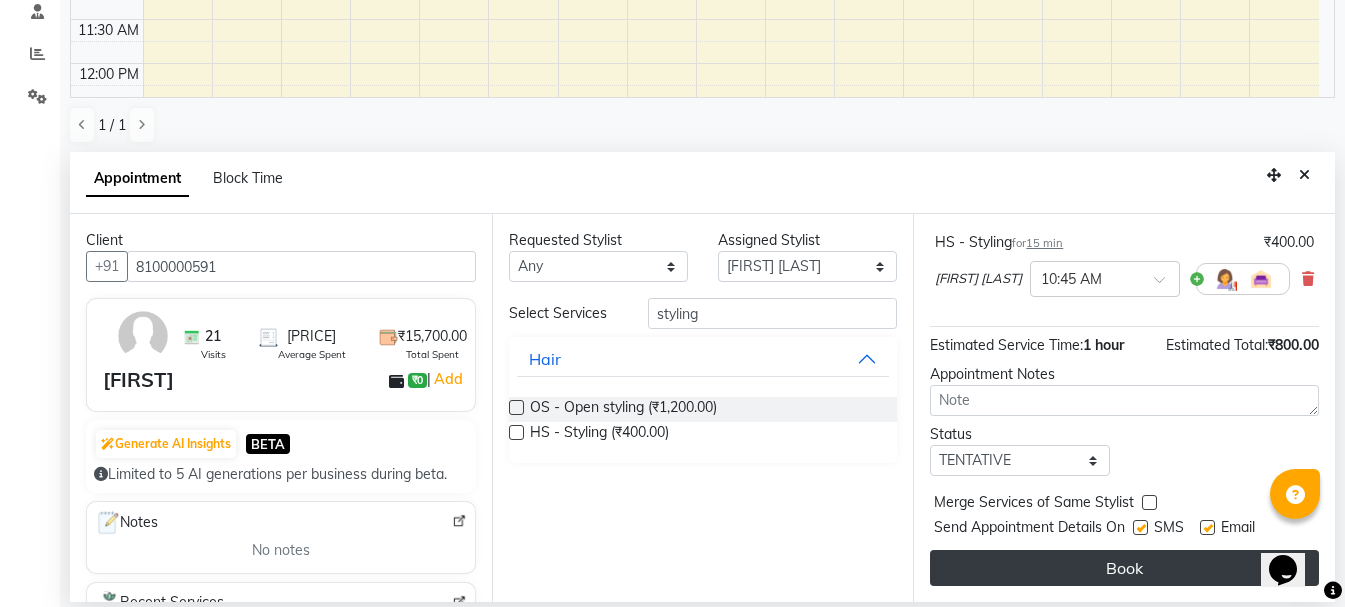 click on "Book" at bounding box center [1124, 568] 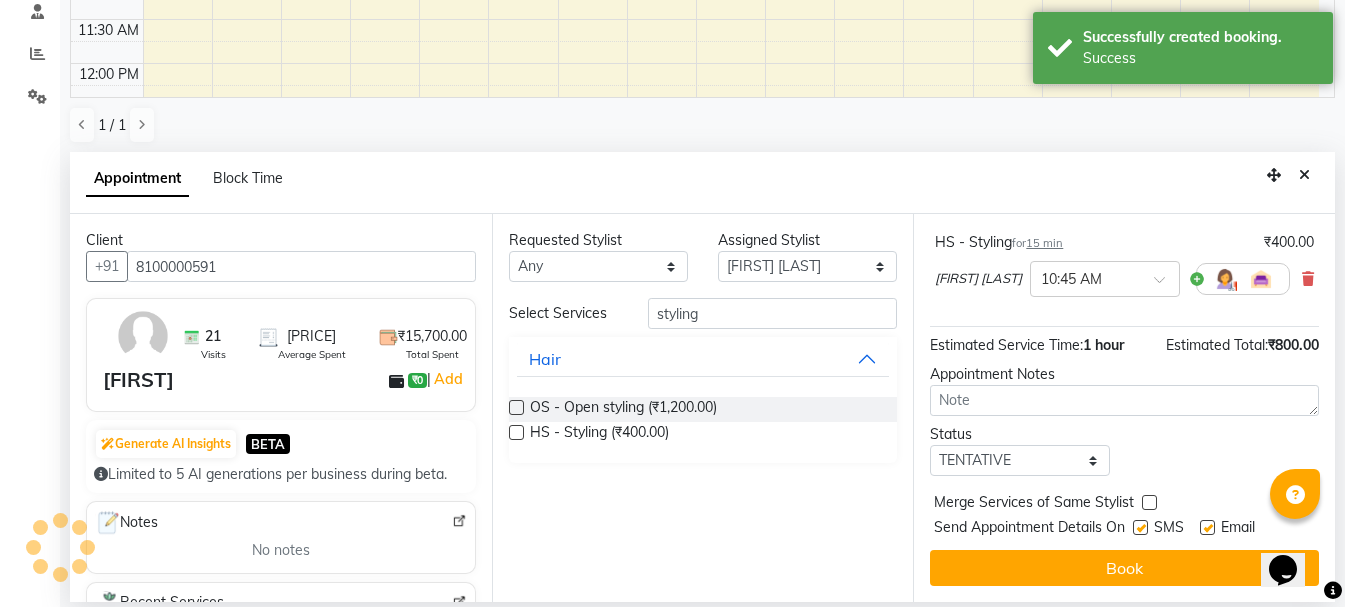 scroll, scrollTop: 1, scrollLeft: 0, axis: vertical 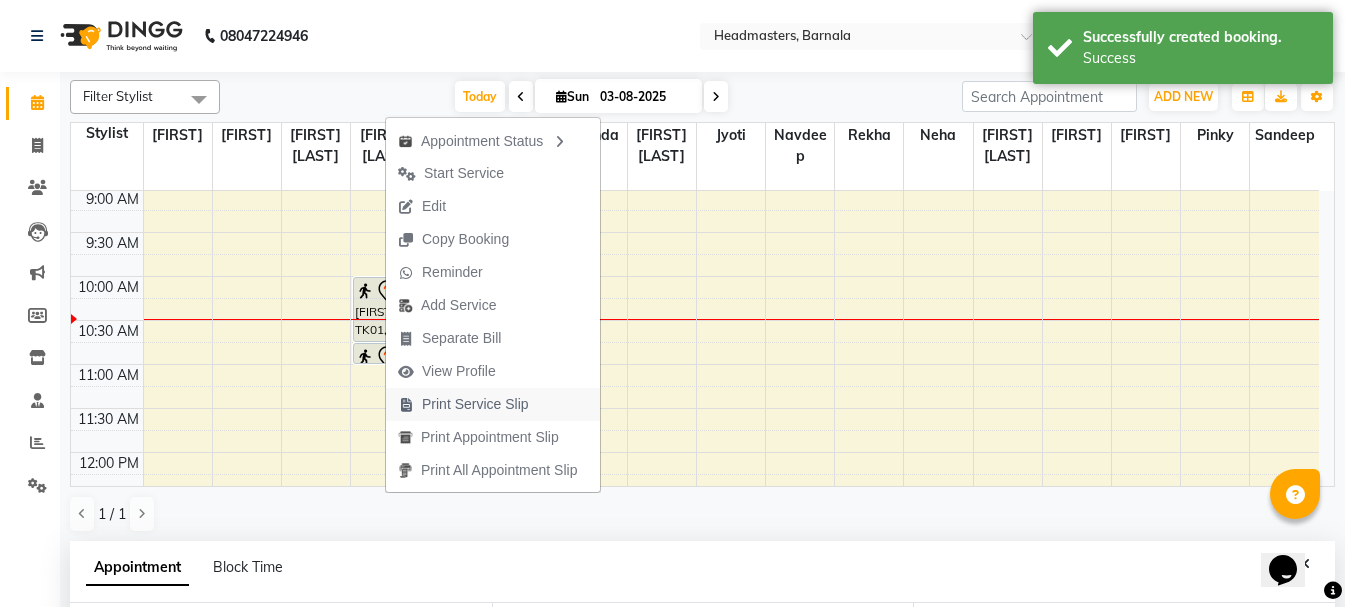 click on "Print Service Slip" at bounding box center [475, 404] 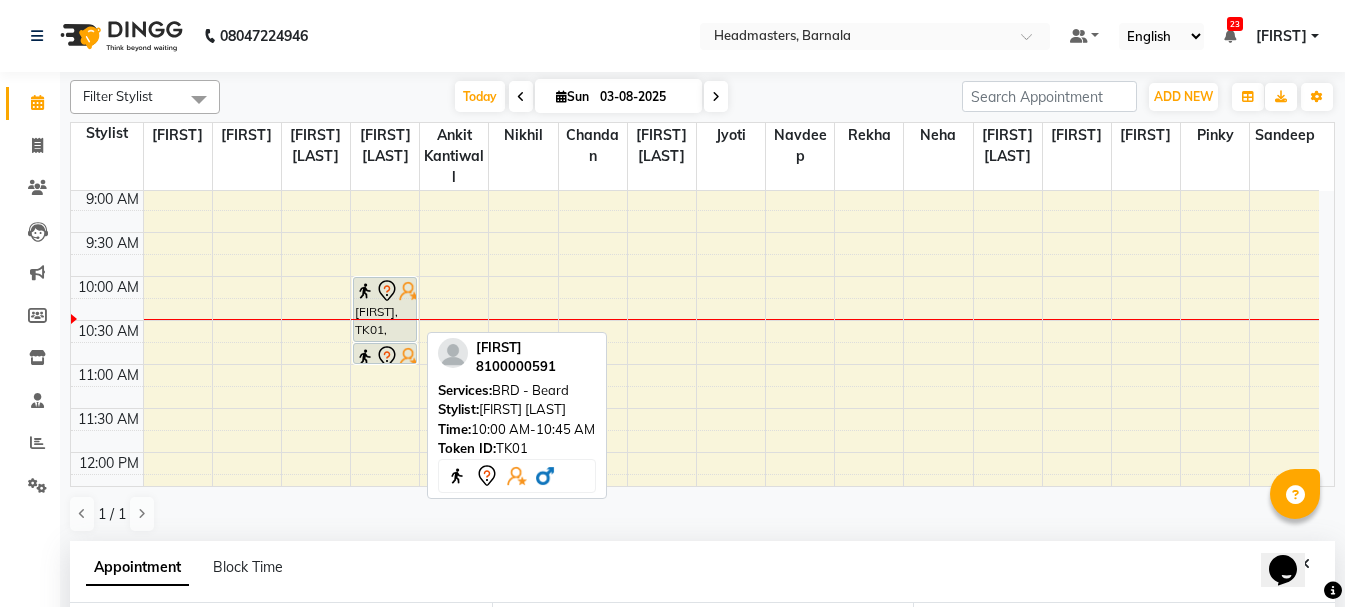 click on "[FIRST], TK01, 10:00 AM-10:45 AM, BRD - Beard" at bounding box center [385, 309] 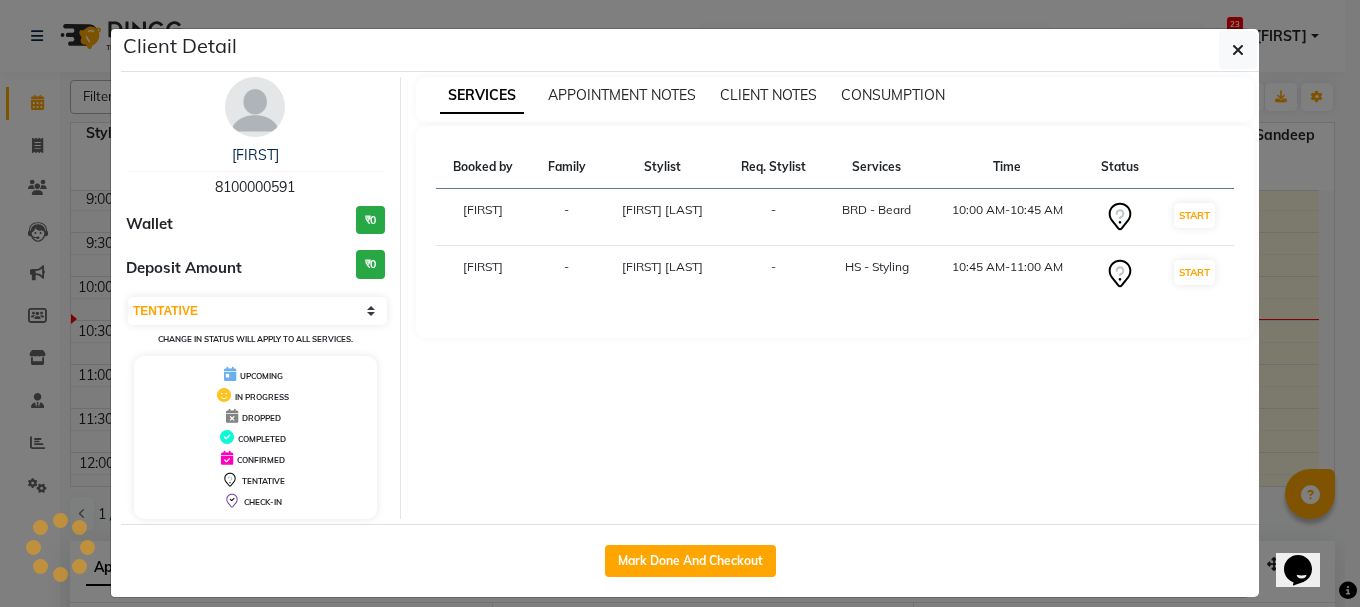 click on "Mark Done And Checkout" 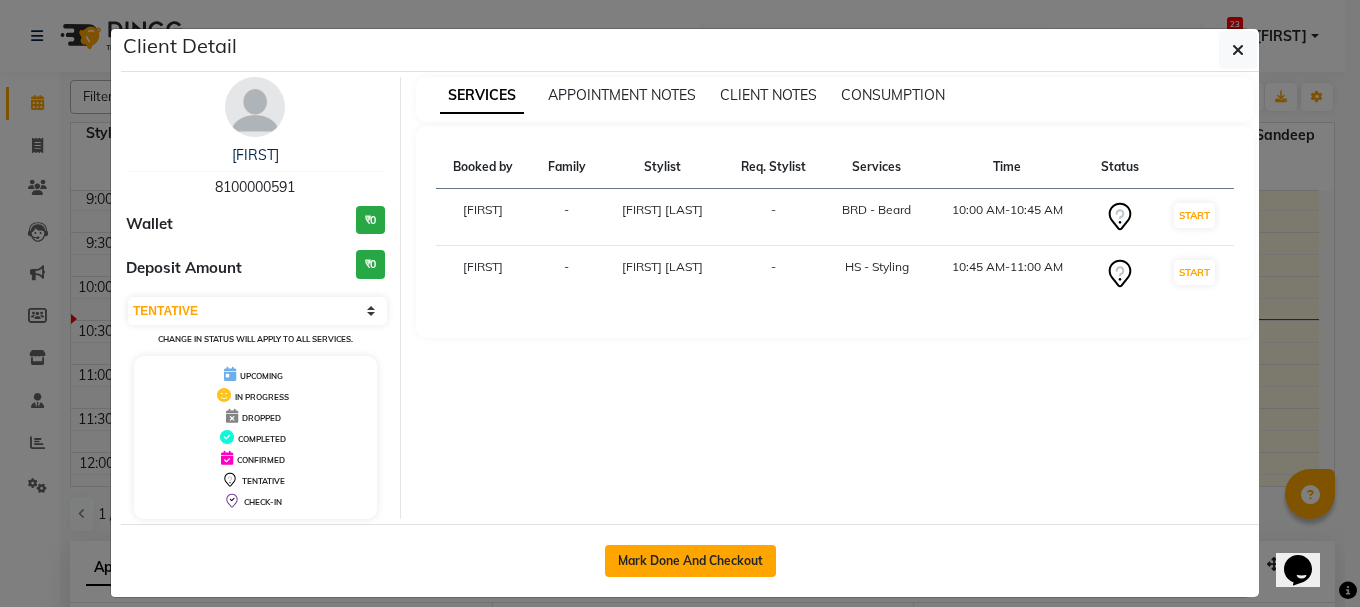 click on "Mark Done And Checkout" 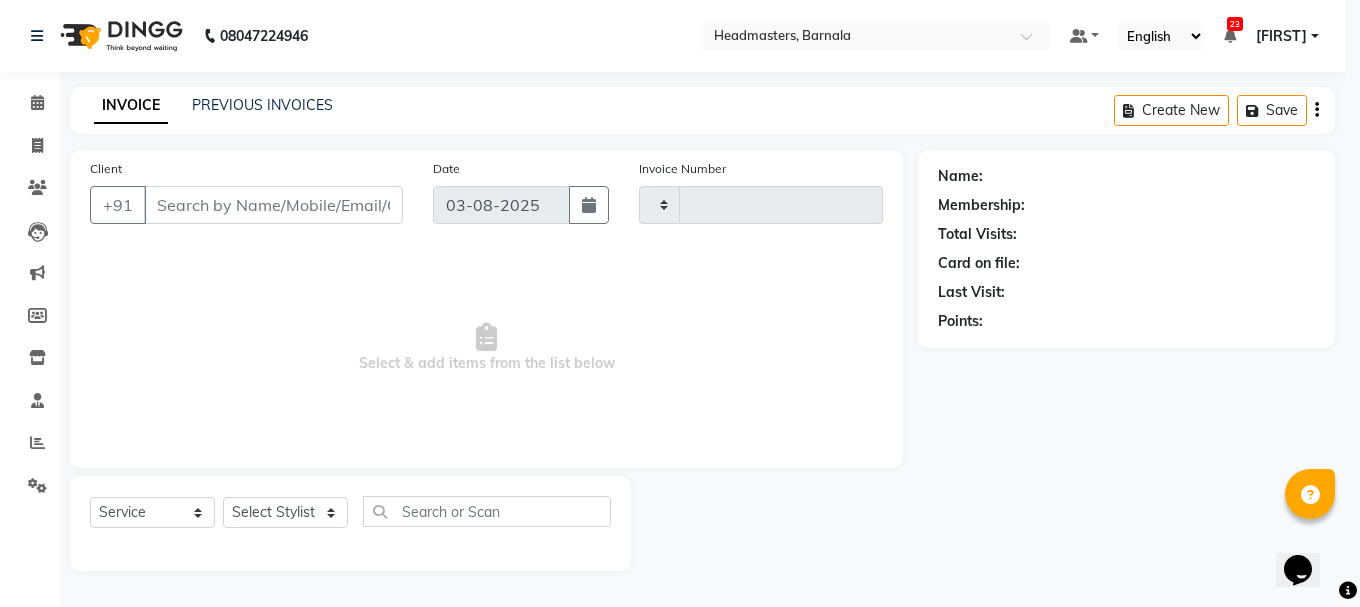 type on "3358" 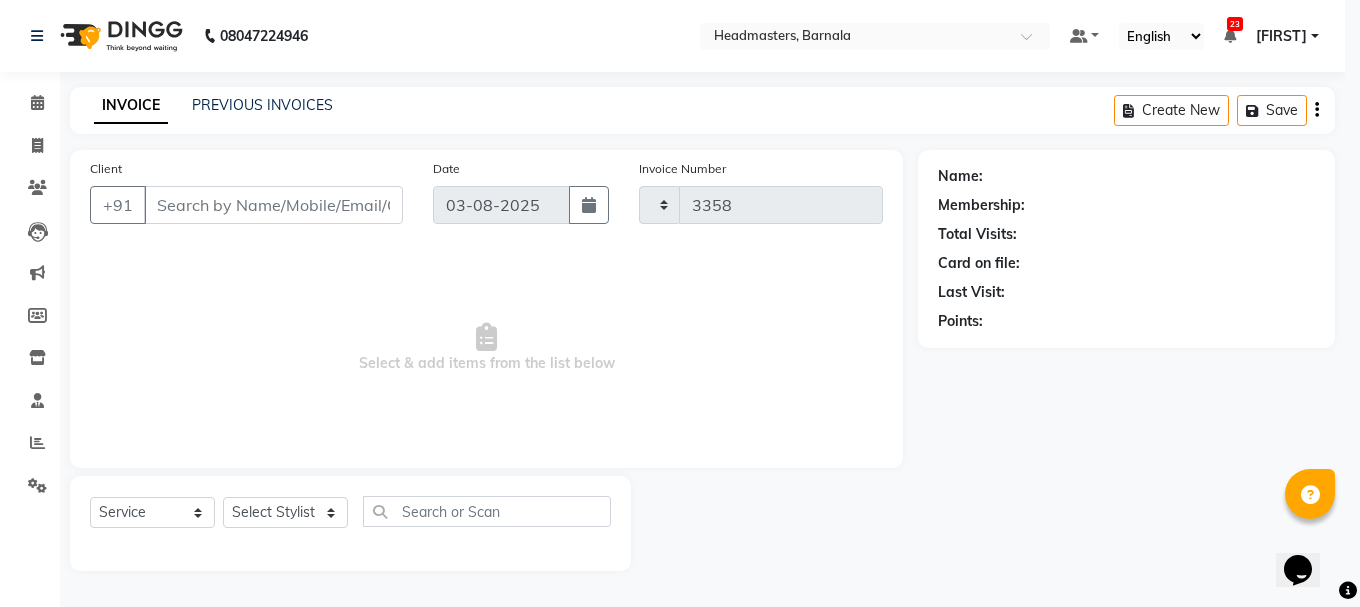 select on "7526" 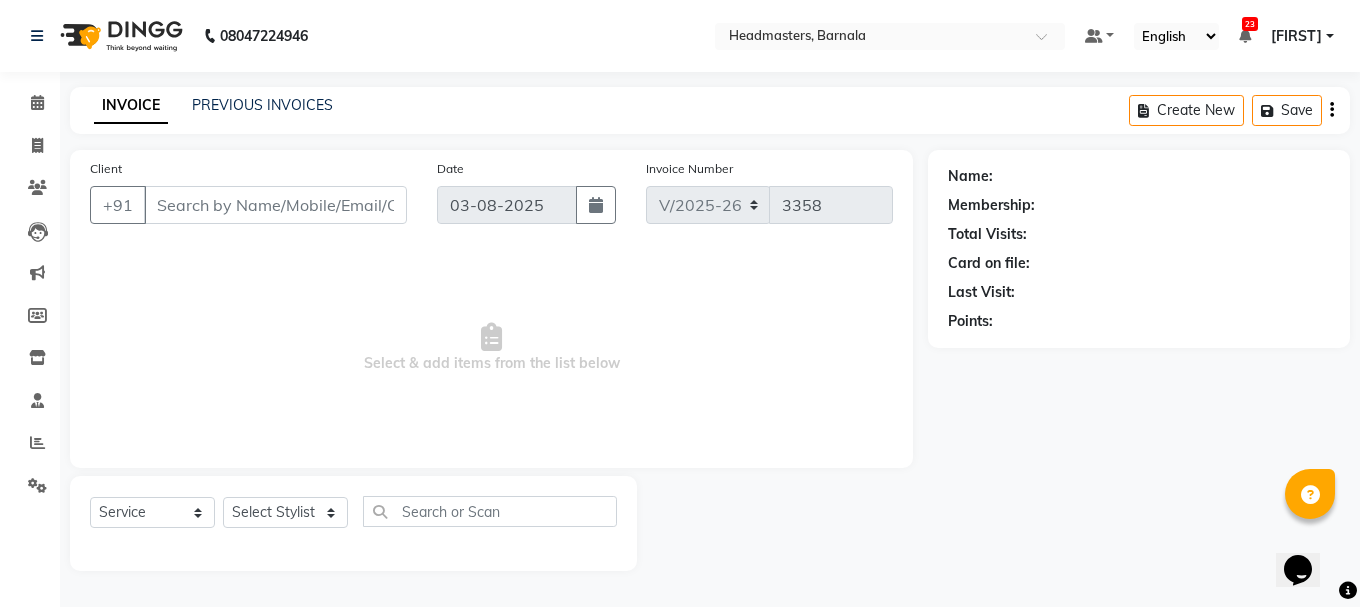 type on "8100000591" 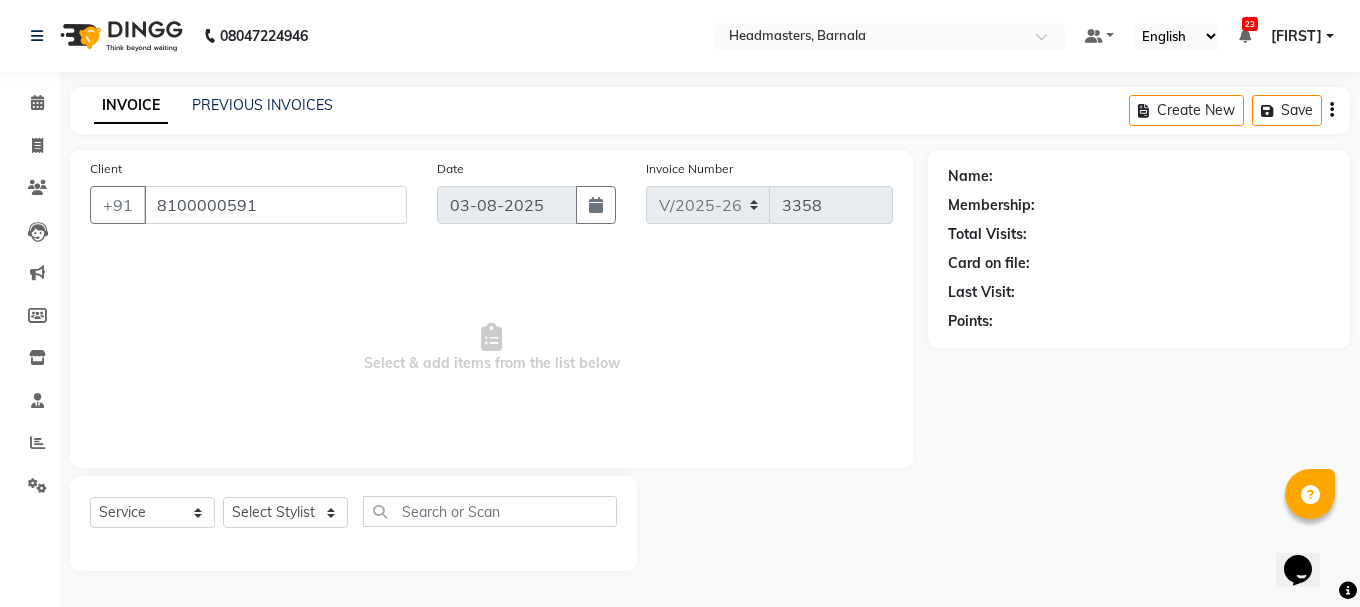 select on "67277" 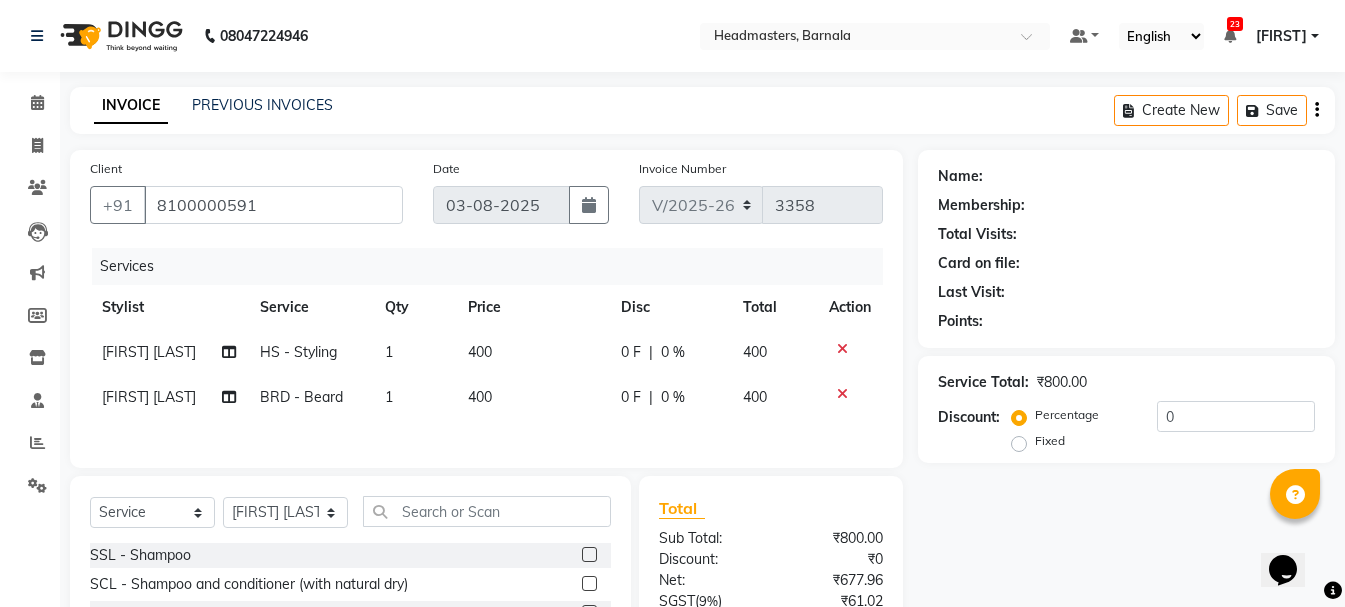 scroll, scrollTop: 197, scrollLeft: 0, axis: vertical 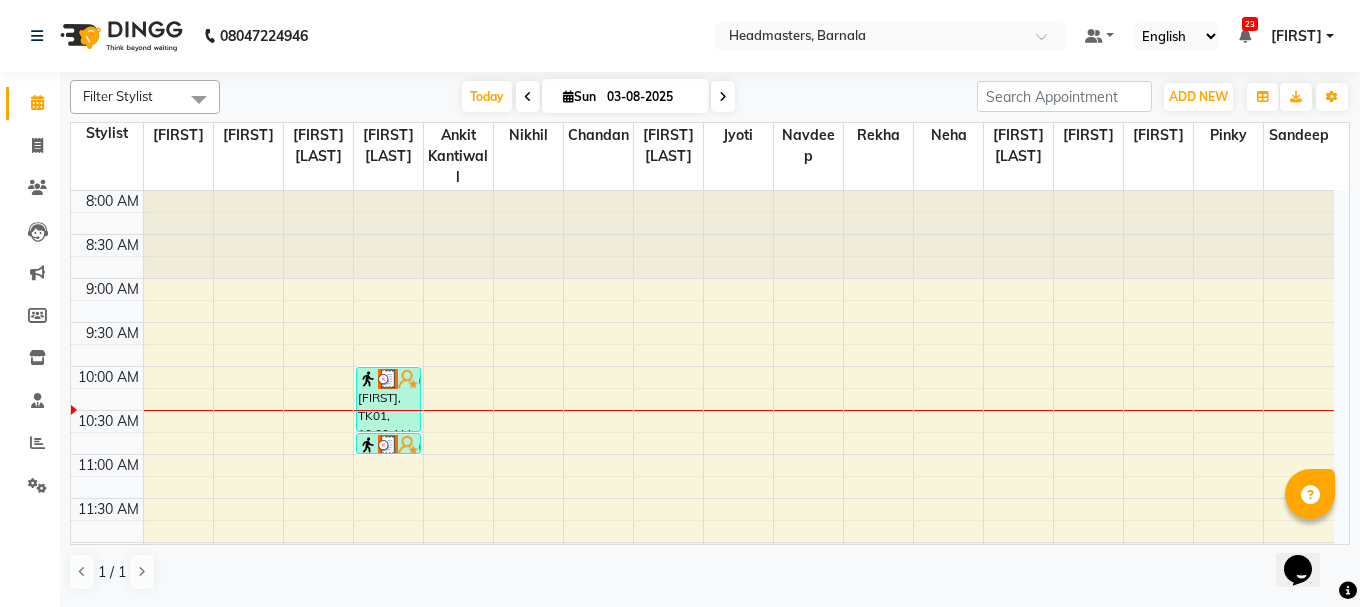 select on "67277" 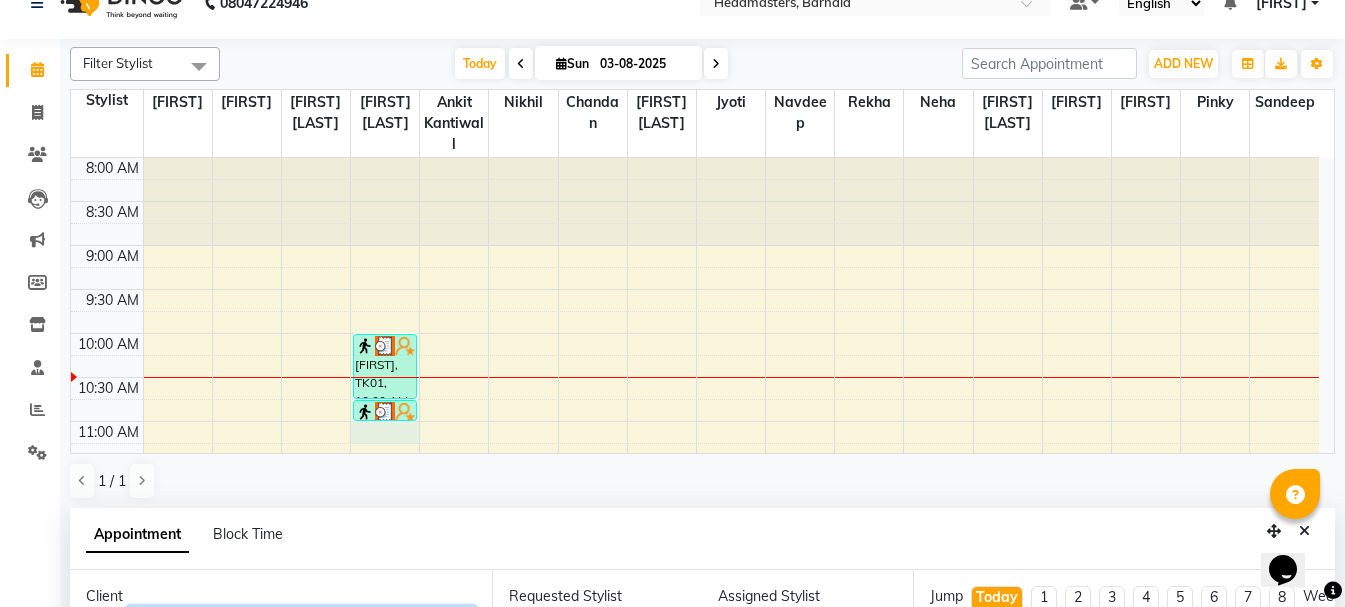 scroll, scrollTop: 352, scrollLeft: 0, axis: vertical 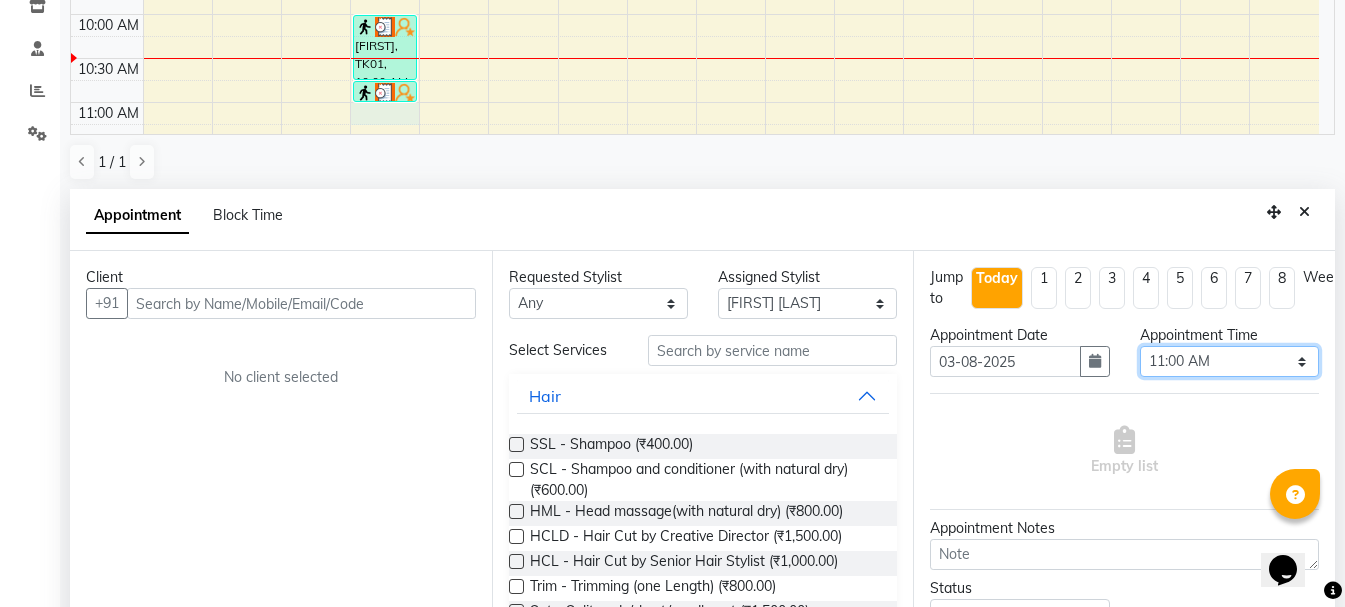 click on "Select 09:00 AM 09:15 AM 09:30 AM 09:45 AM 10:00 AM 10:15 AM 10:30 AM 10:45 AM 11:00 AM 11:15 AM 11:30 AM 11:45 AM 12:00 PM 12:15 PM 12:30 PM 12:45 PM 01:00 PM 01:15 PM 01:30 PM 01:45 PM 02:00 PM 02:15 PM 02:30 PM 02:45 PM 03:00 PM 03:15 PM 03:30 PM 03:45 PM 04:00 PM 04:15 PM 04:30 PM 04:45 PM 05:00 PM 05:15 PM 05:30 PM 05:45 PM 06:00 PM 06:15 PM 06:30 PM 06:45 PM 07:00 PM 07:15 PM 07:30 PM 07:45 PM 08:00 PM" at bounding box center [1229, 361] 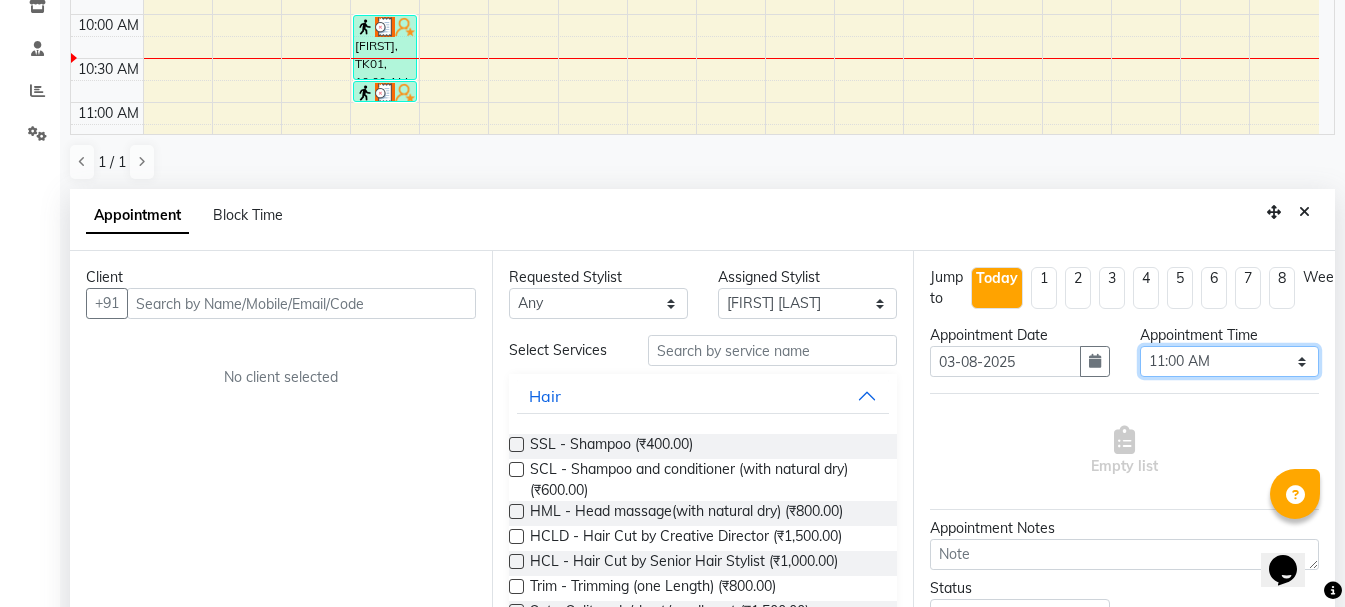 select on "630" 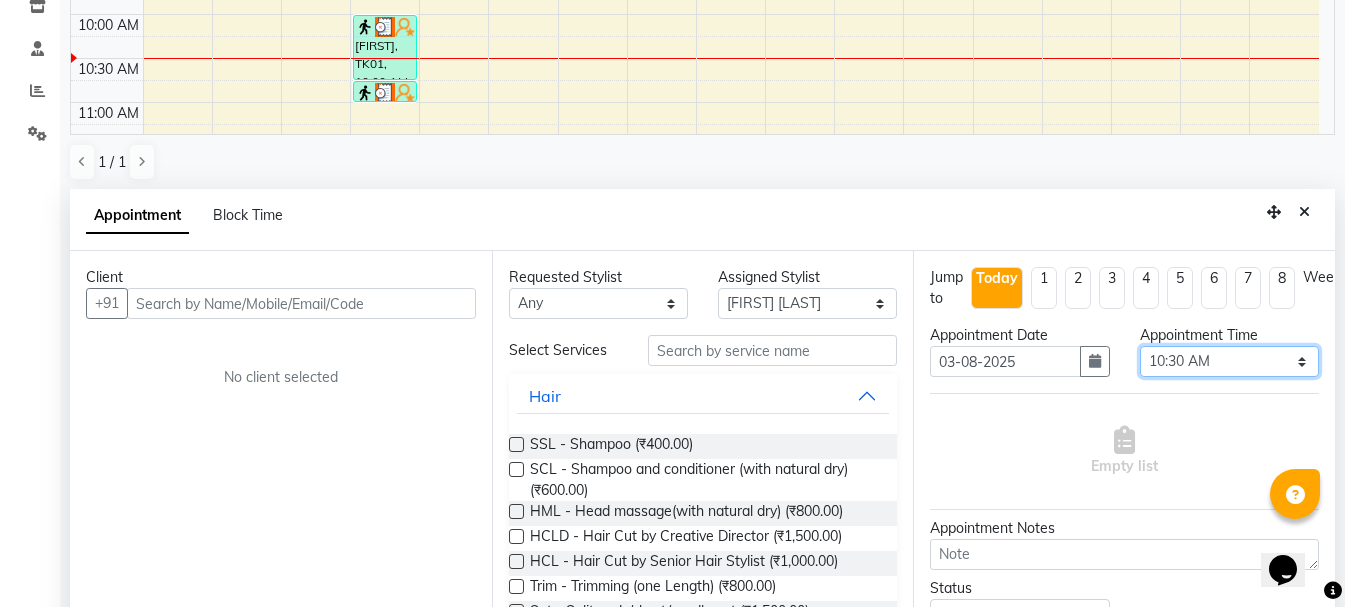 click on "Select 09:00 AM 09:15 AM 09:30 AM 09:45 AM 10:00 AM 10:15 AM 10:30 AM 10:45 AM 11:00 AM 11:15 AM 11:30 AM 11:45 AM 12:00 PM 12:15 PM 12:30 PM 12:45 PM 01:00 PM 01:15 PM 01:30 PM 01:45 PM 02:00 PM 02:15 PM 02:30 PM 02:45 PM 03:00 PM 03:15 PM 03:30 PM 03:45 PM 04:00 PM 04:15 PM 04:30 PM 04:45 PM 05:00 PM 05:15 PM 05:30 PM 05:45 PM 06:00 PM 06:15 PM 06:30 PM 06:45 PM 07:00 PM 07:15 PM 07:30 PM 07:45 PM 08:00 PM" at bounding box center (1229, 361) 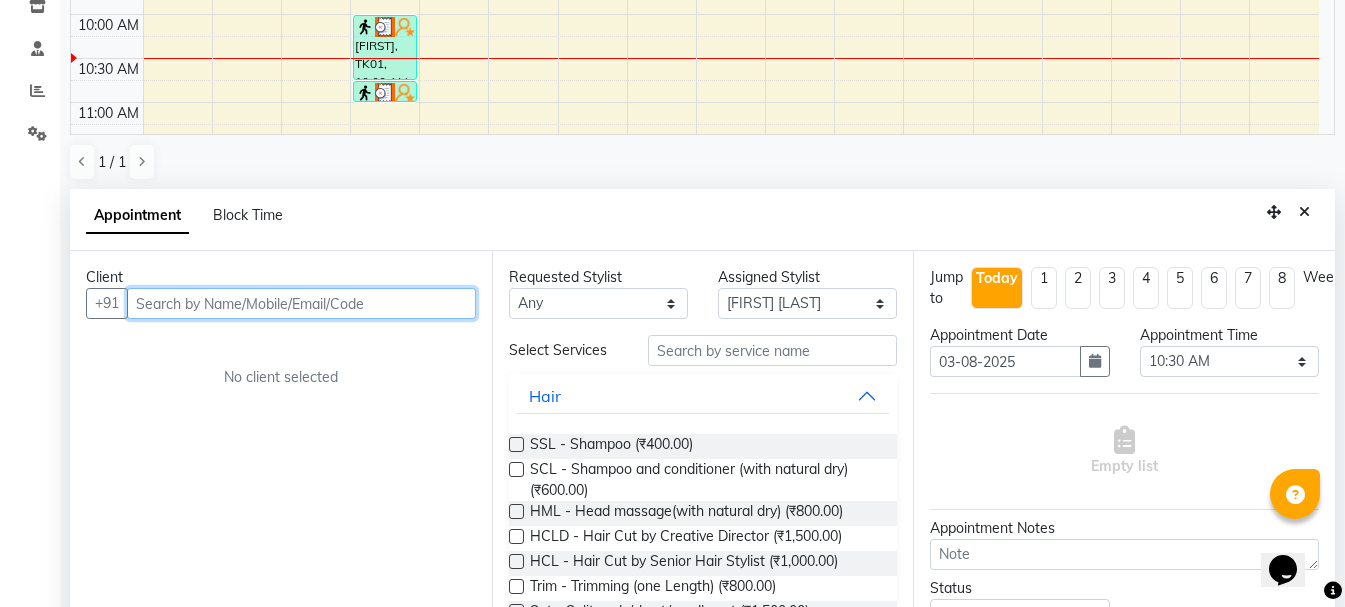 click at bounding box center [301, 303] 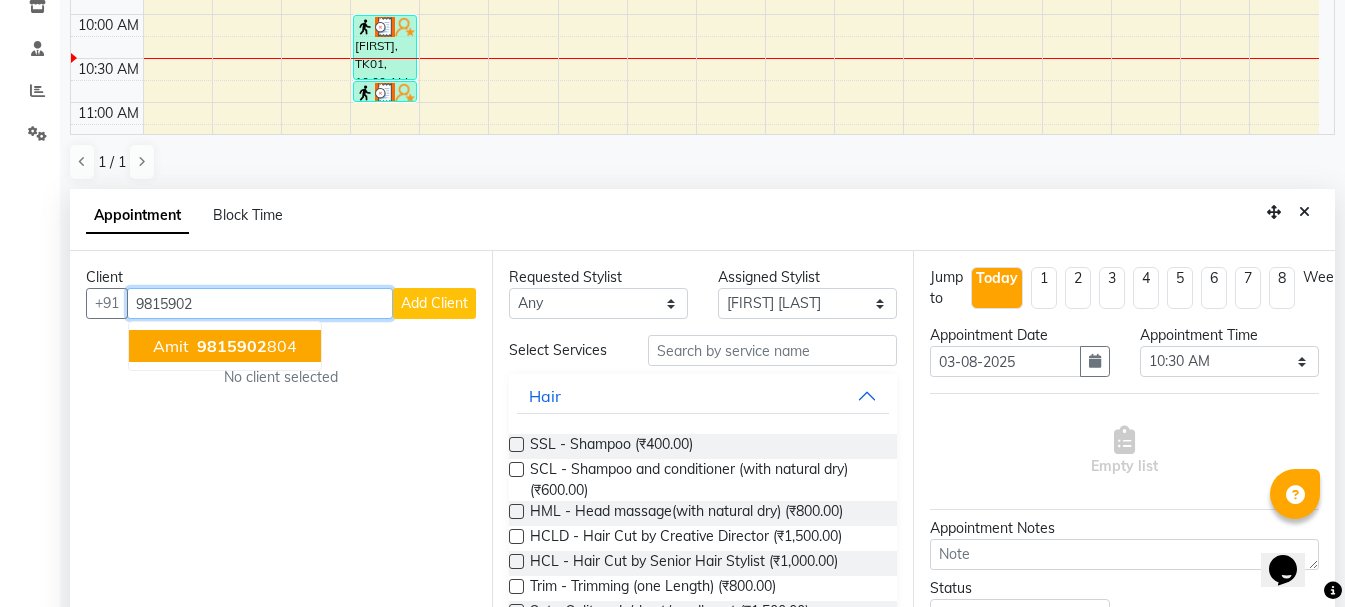 click on "[PHONE]" at bounding box center (245, 346) 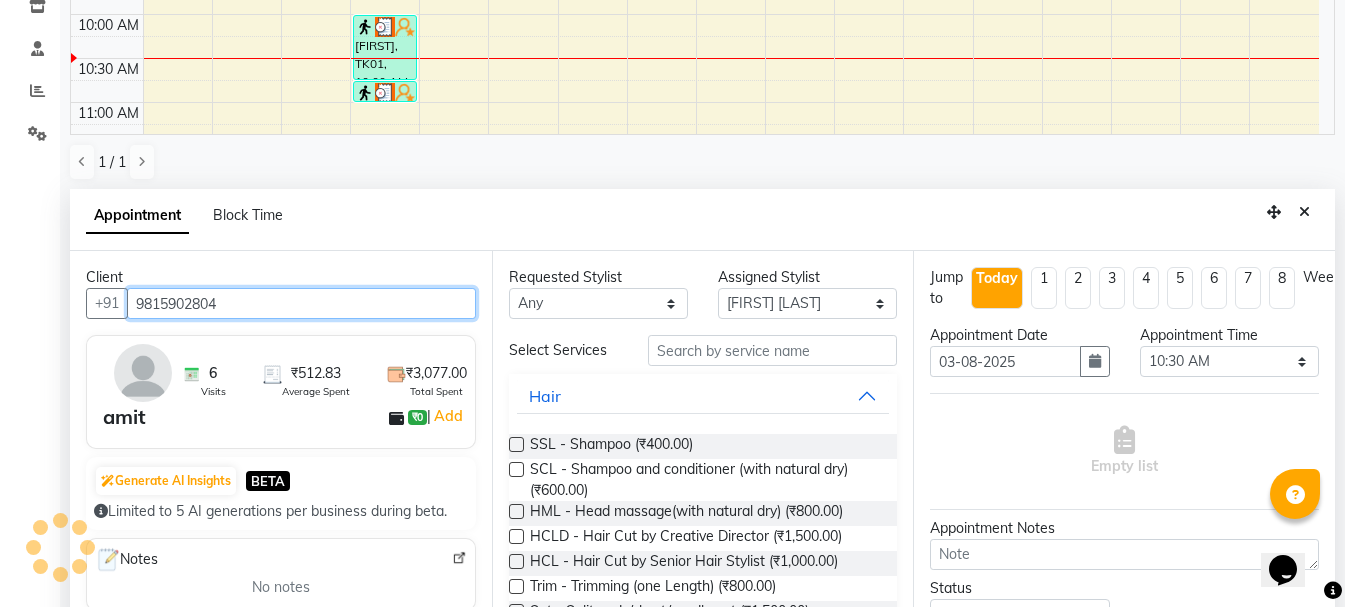 type on "9815902804" 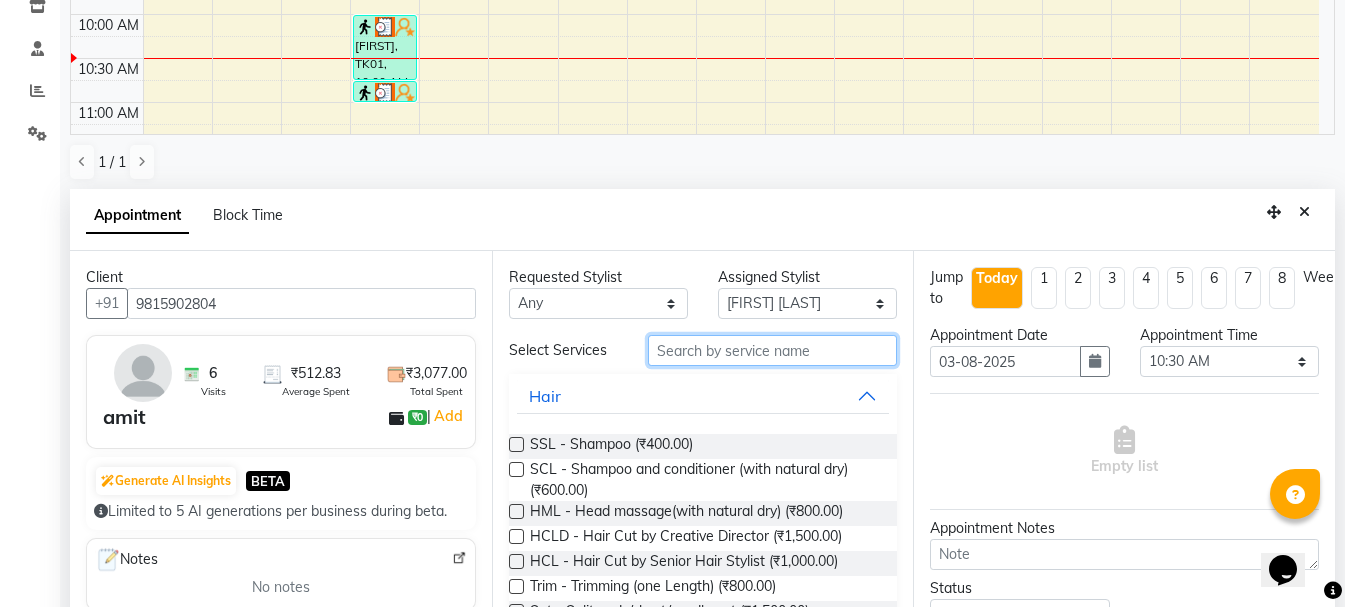 click at bounding box center (772, 350) 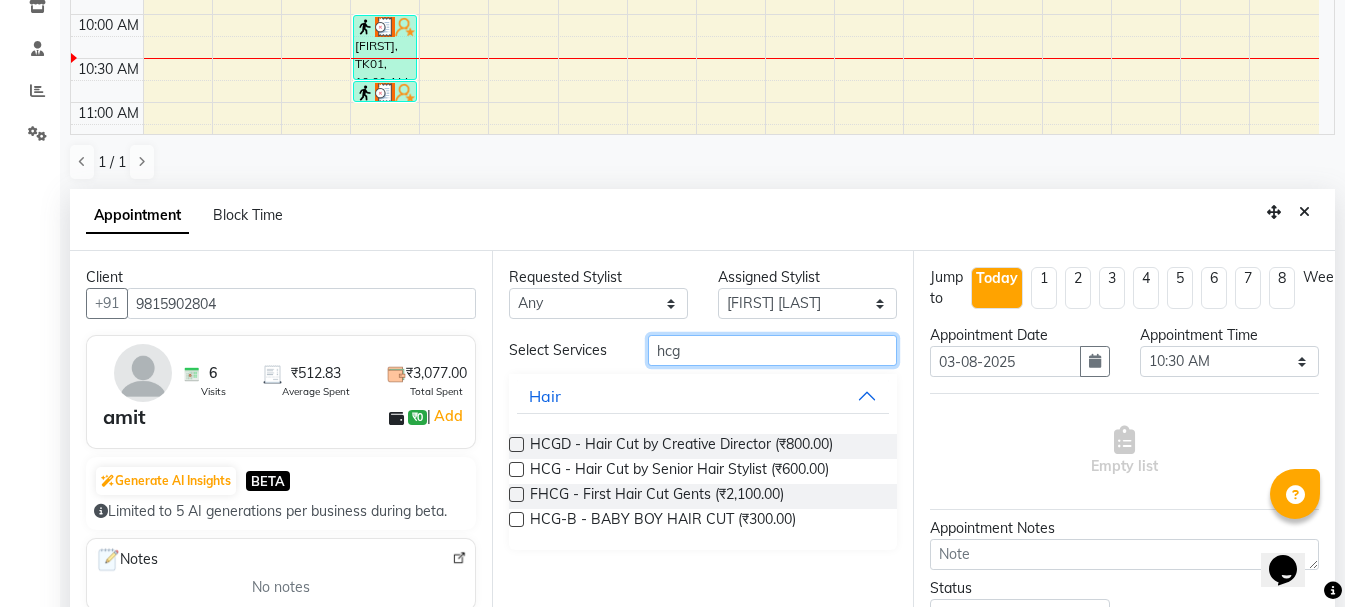 drag, startPoint x: 714, startPoint y: 348, endPoint x: 582, endPoint y: 348, distance: 132 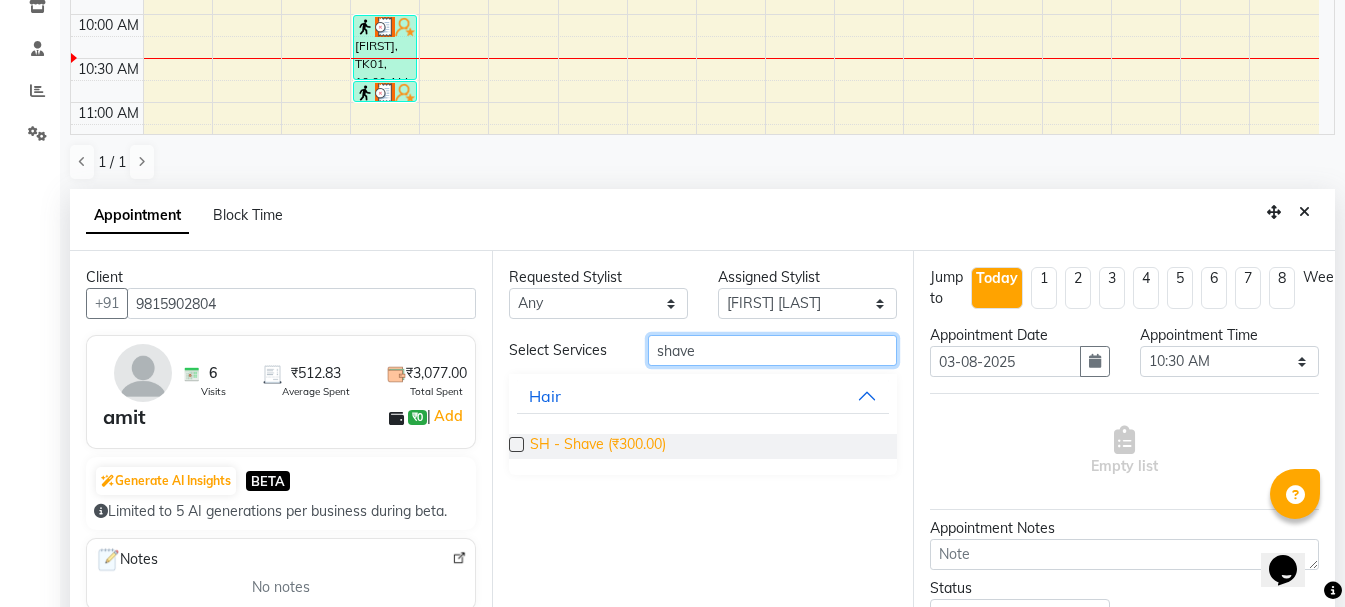 type on "shave" 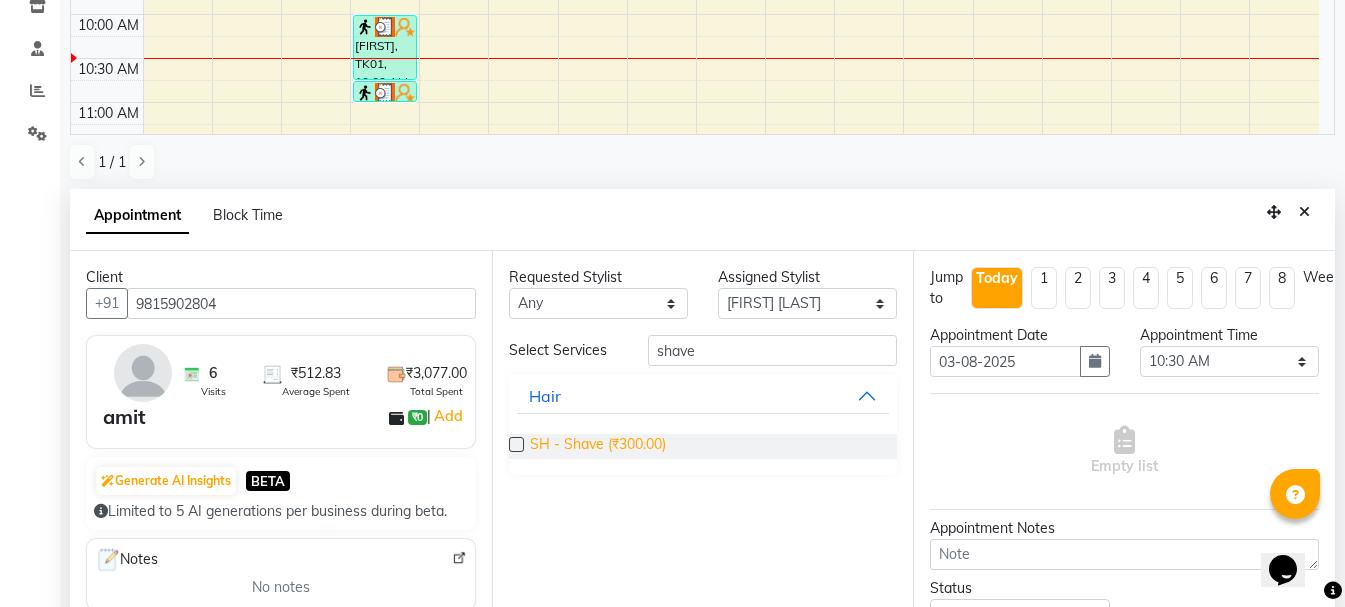 click on "SH - Shave (₹300.00)" at bounding box center [598, 446] 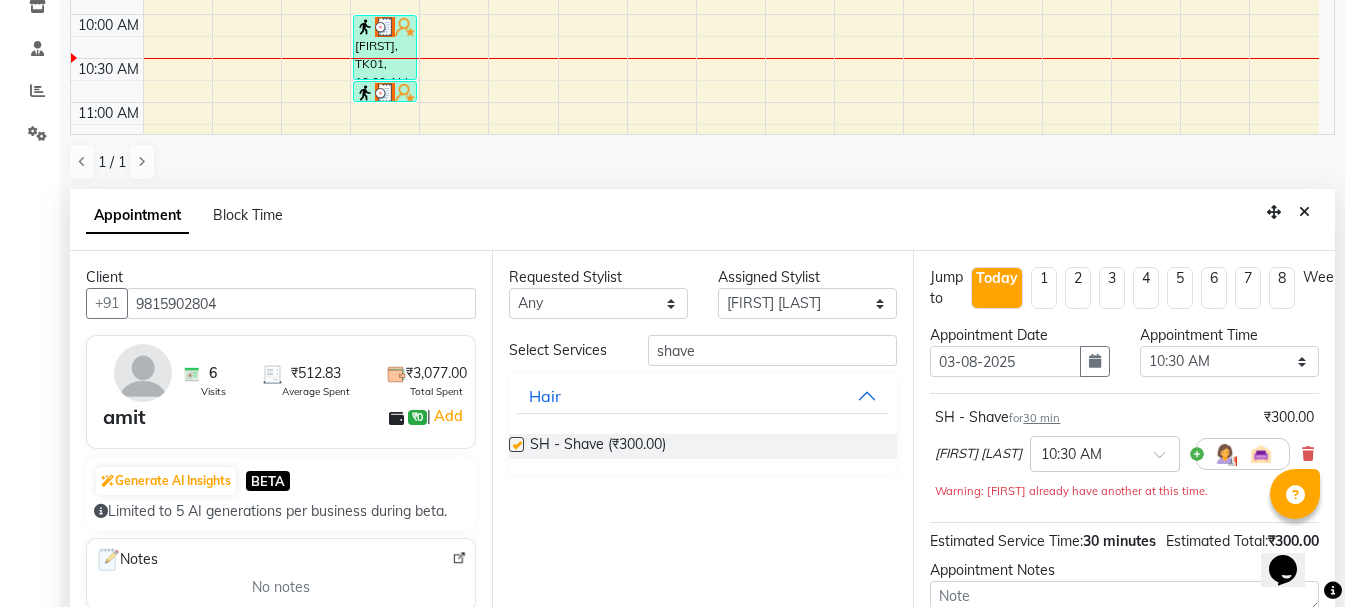 checkbox on "false" 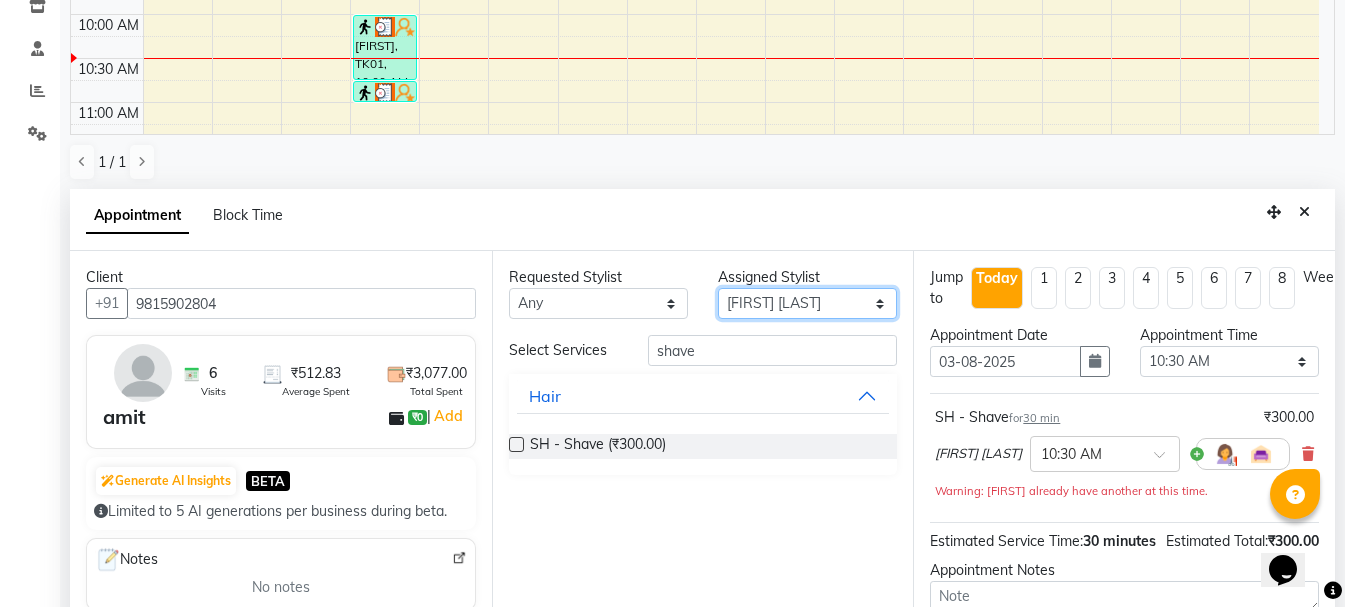click on "Select  Ankit kantiwall Chandan Garry Jasvir Jyoti Lovedeep Singh Manya  Navdeep Neha Nikhil  Pardeep kaur Pinky Rajveer Rekha  Sameer khan Sandeep Toseef Salmani" at bounding box center [807, 303] 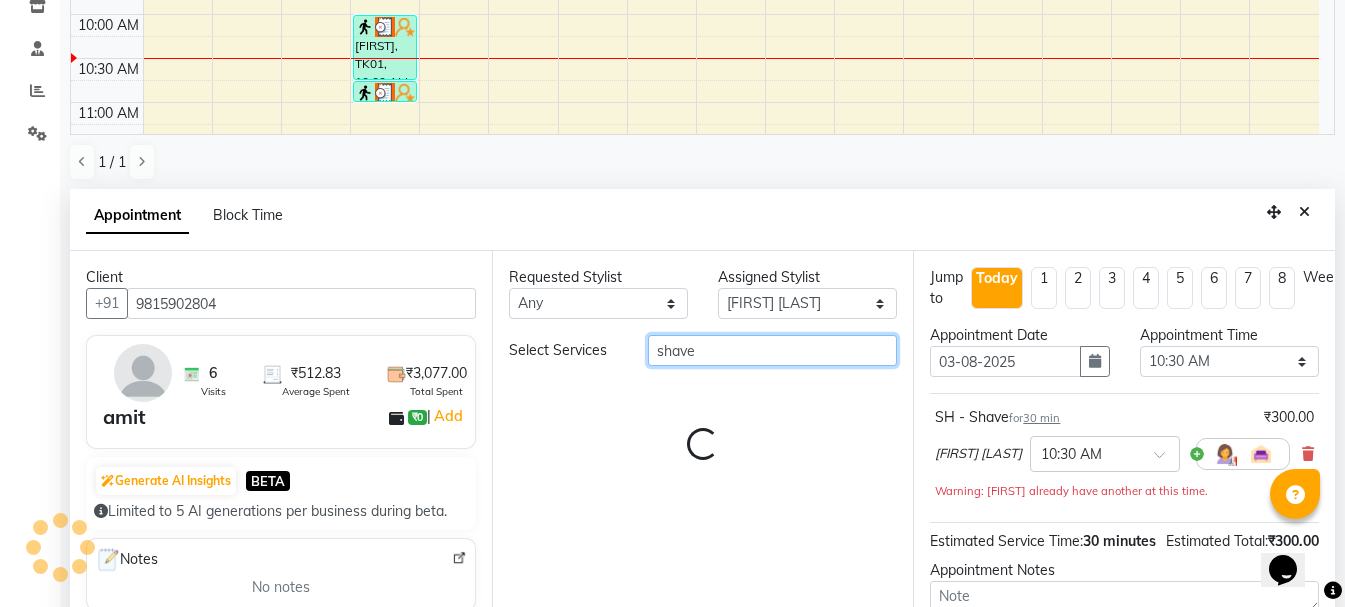 drag, startPoint x: 737, startPoint y: 354, endPoint x: 626, endPoint y: 363, distance: 111.364265 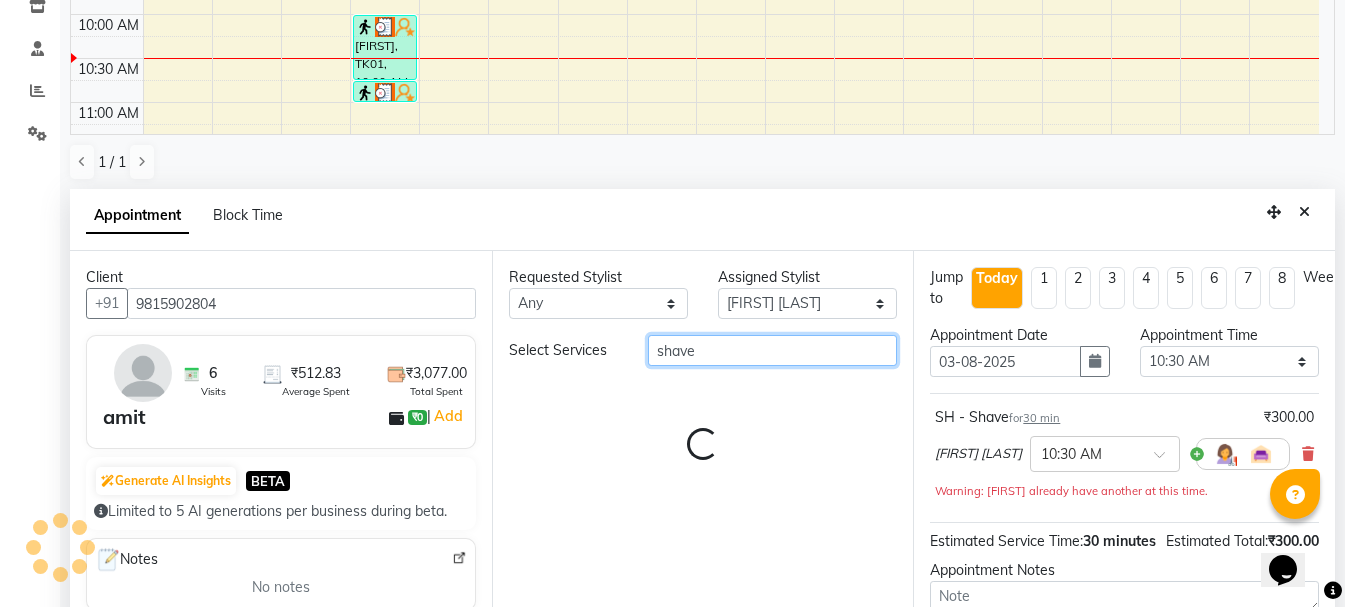 click on "Select Services shave" at bounding box center [703, 350] 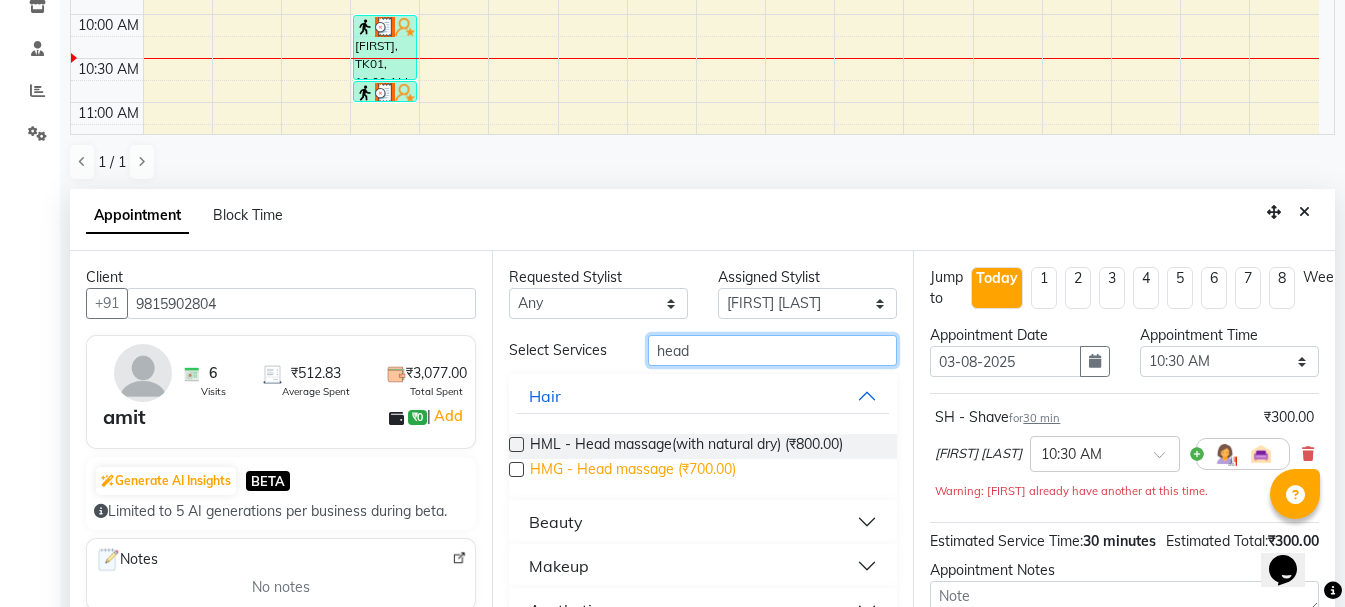 type on "head" 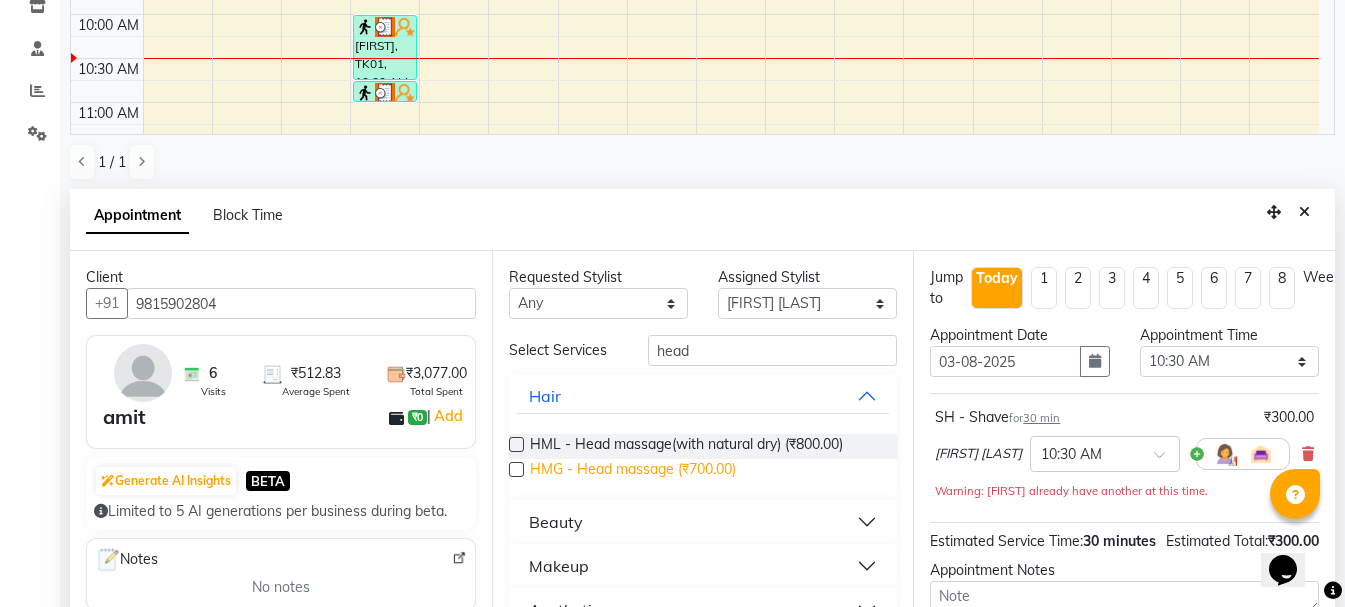click on "HMG - Head massage (₹700.00)" at bounding box center [633, 471] 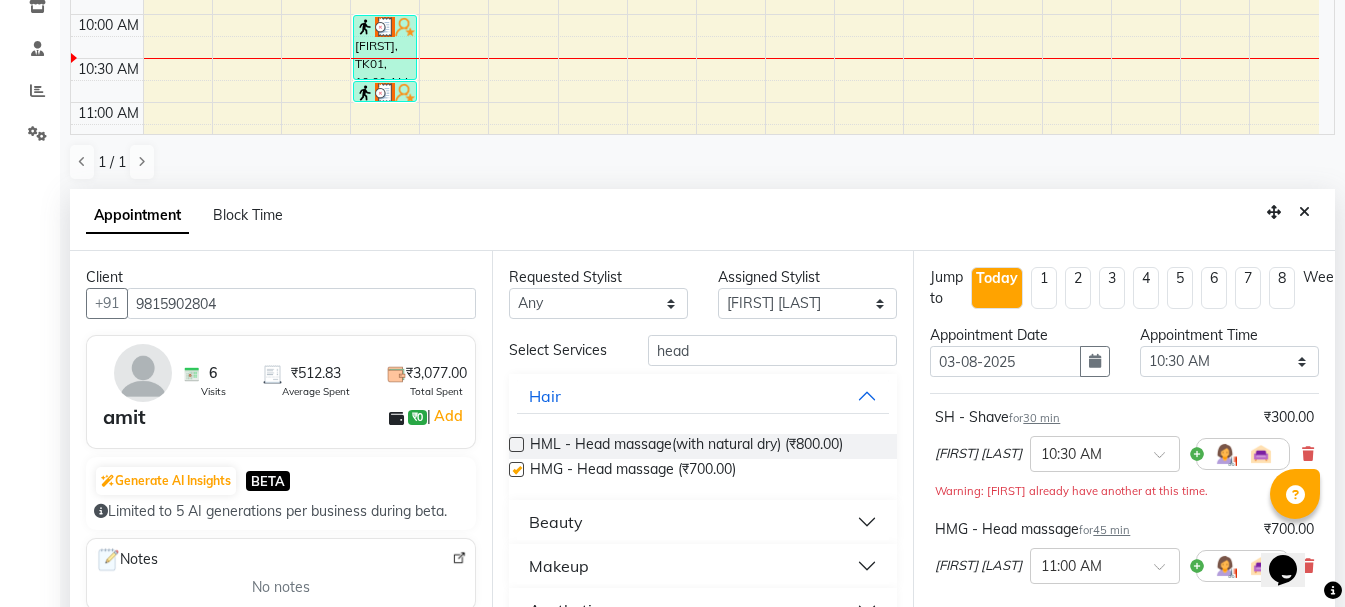 checkbox on "false" 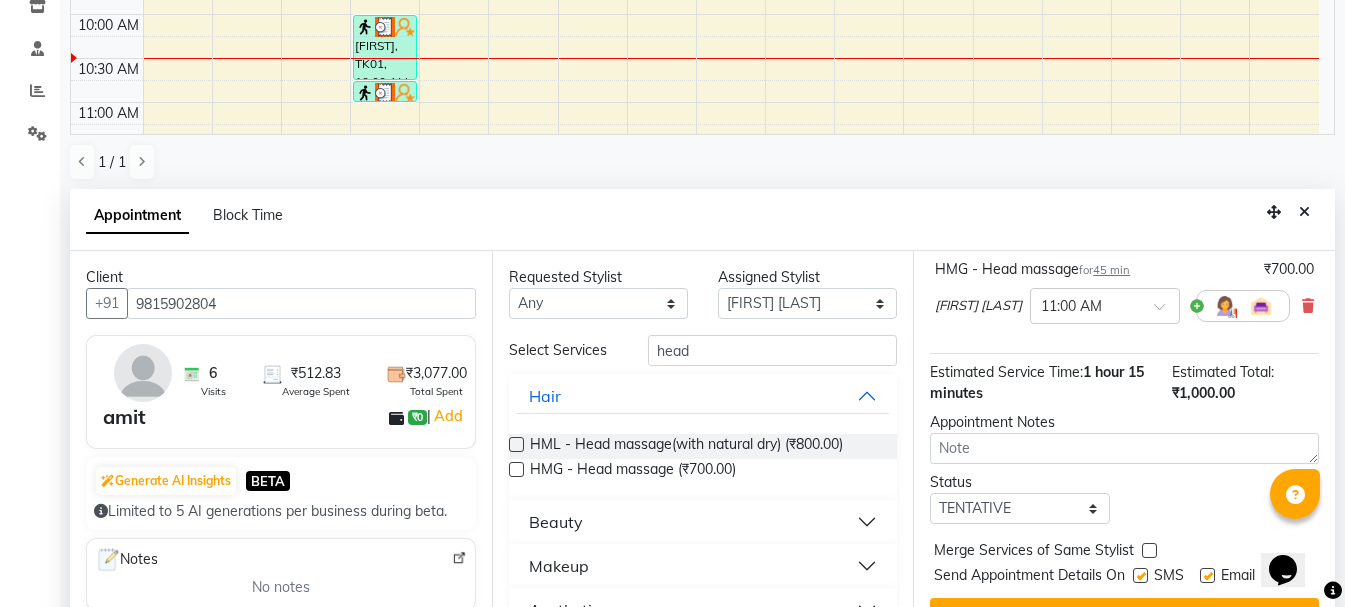 scroll, scrollTop: 292, scrollLeft: 0, axis: vertical 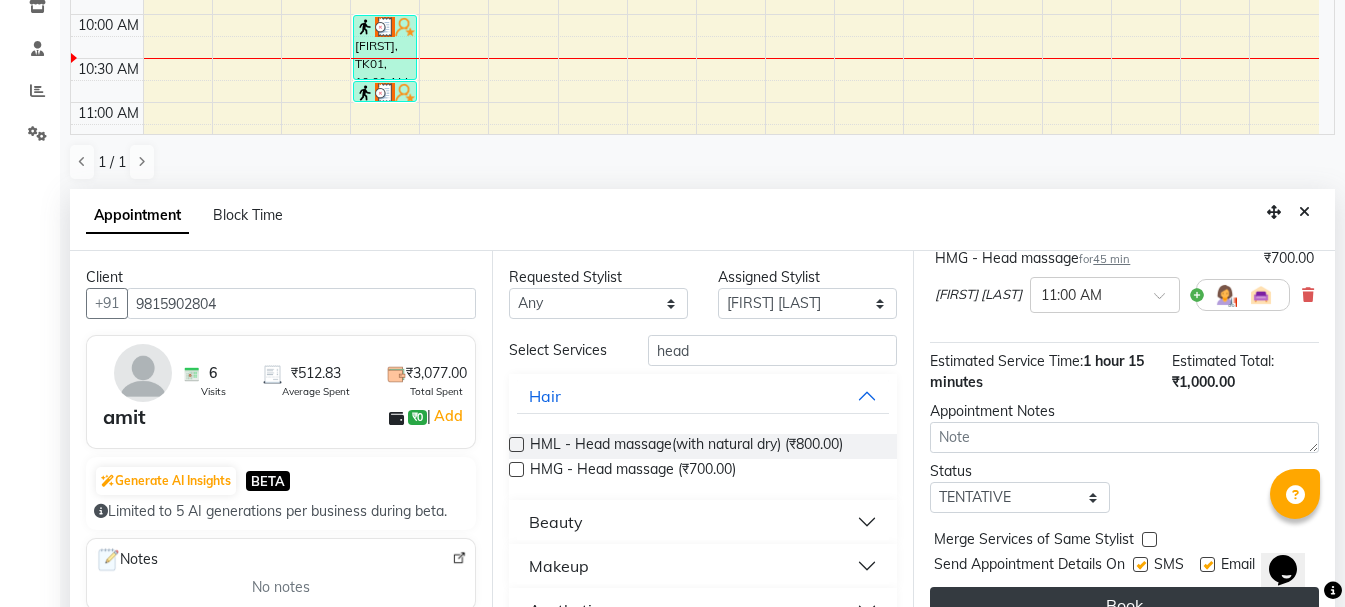 click on "Book" at bounding box center (1124, 605) 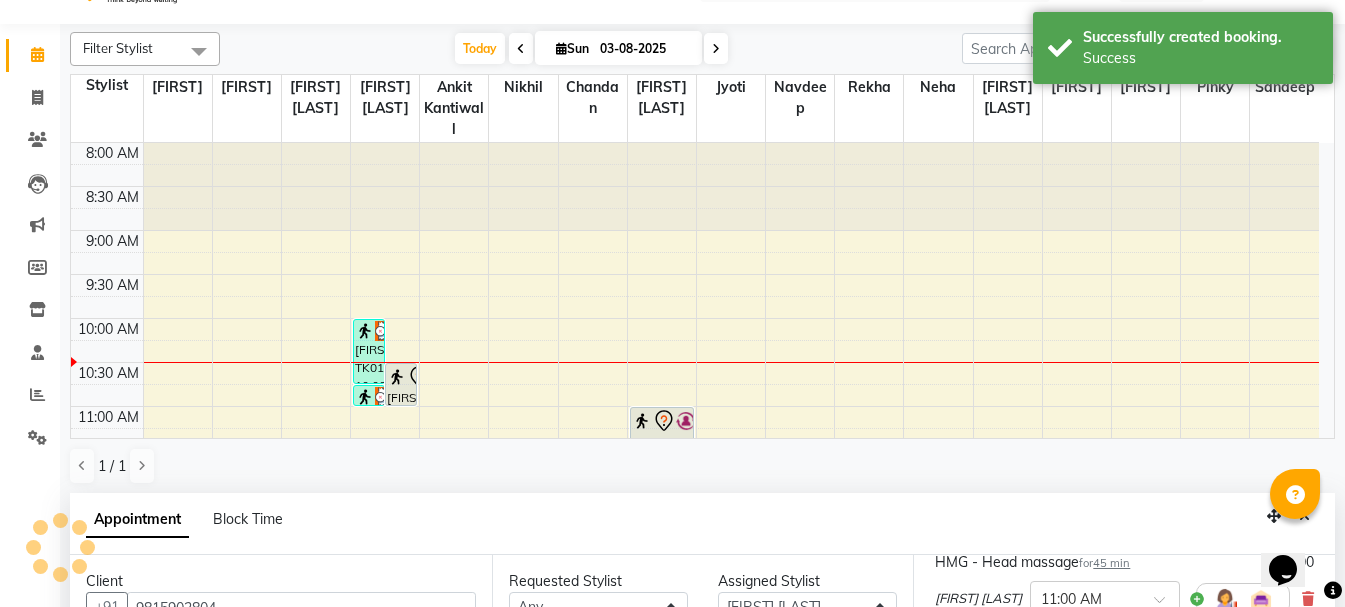 scroll, scrollTop: 0, scrollLeft: 0, axis: both 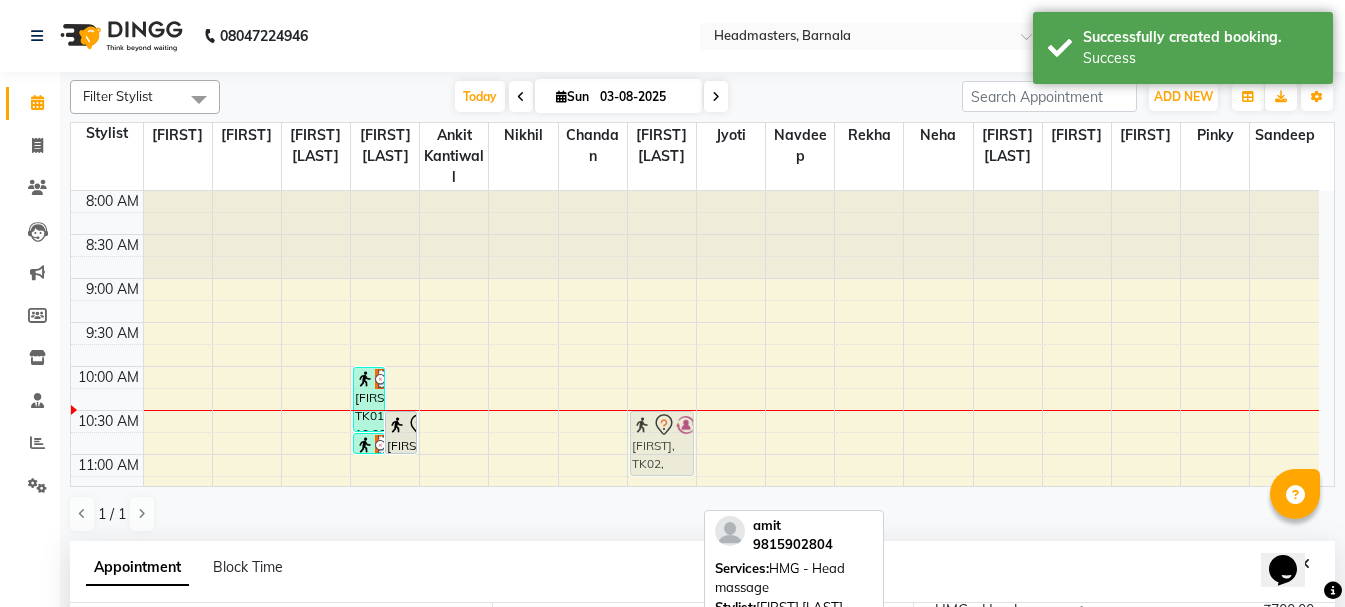drag, startPoint x: 639, startPoint y: 474, endPoint x: 655, endPoint y: 438, distance: 39.39543 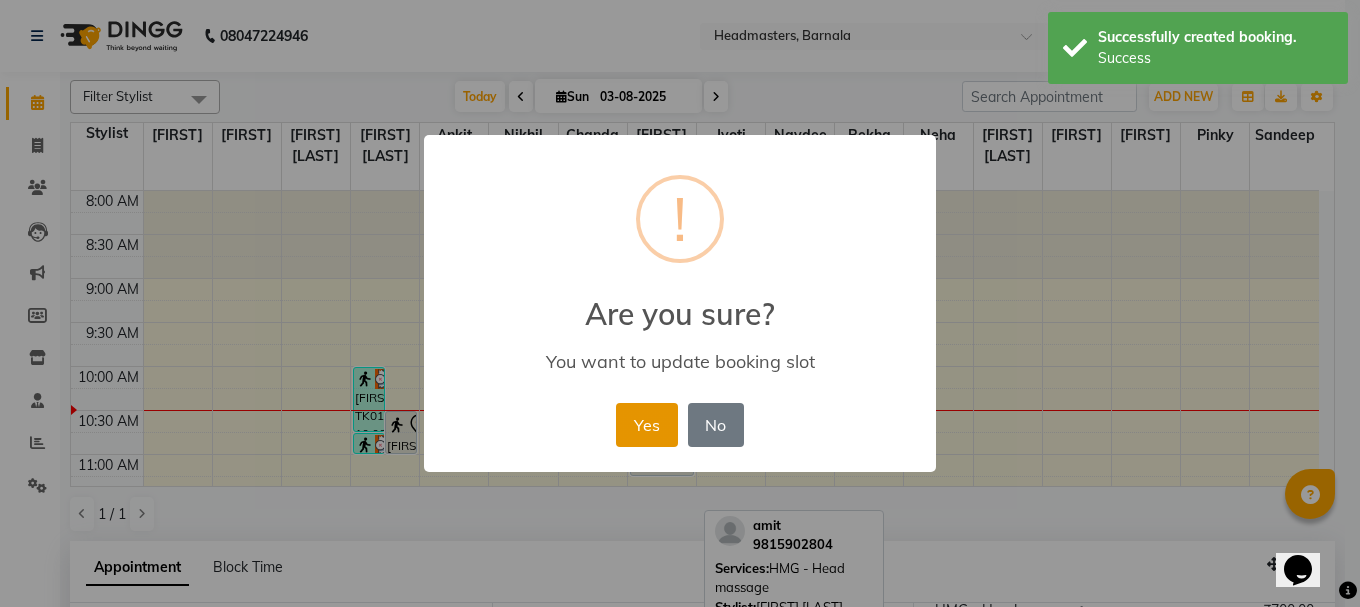 click on "Yes" at bounding box center (646, 425) 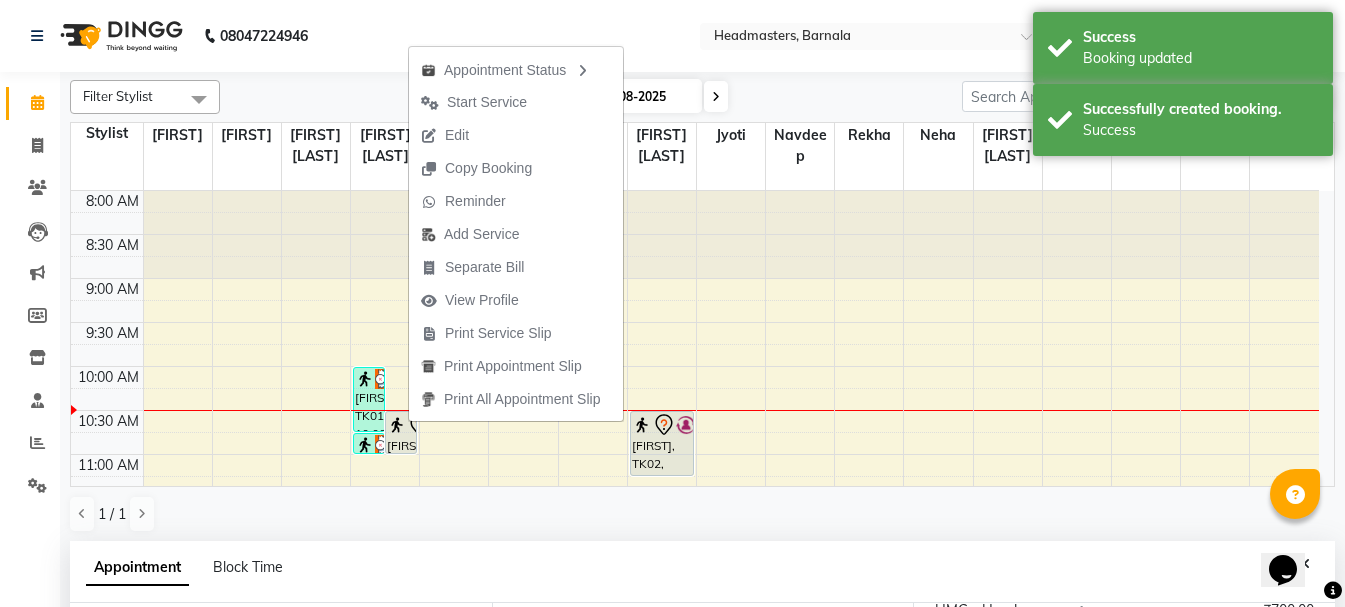 click on "Print Service Slip" at bounding box center (498, 333) 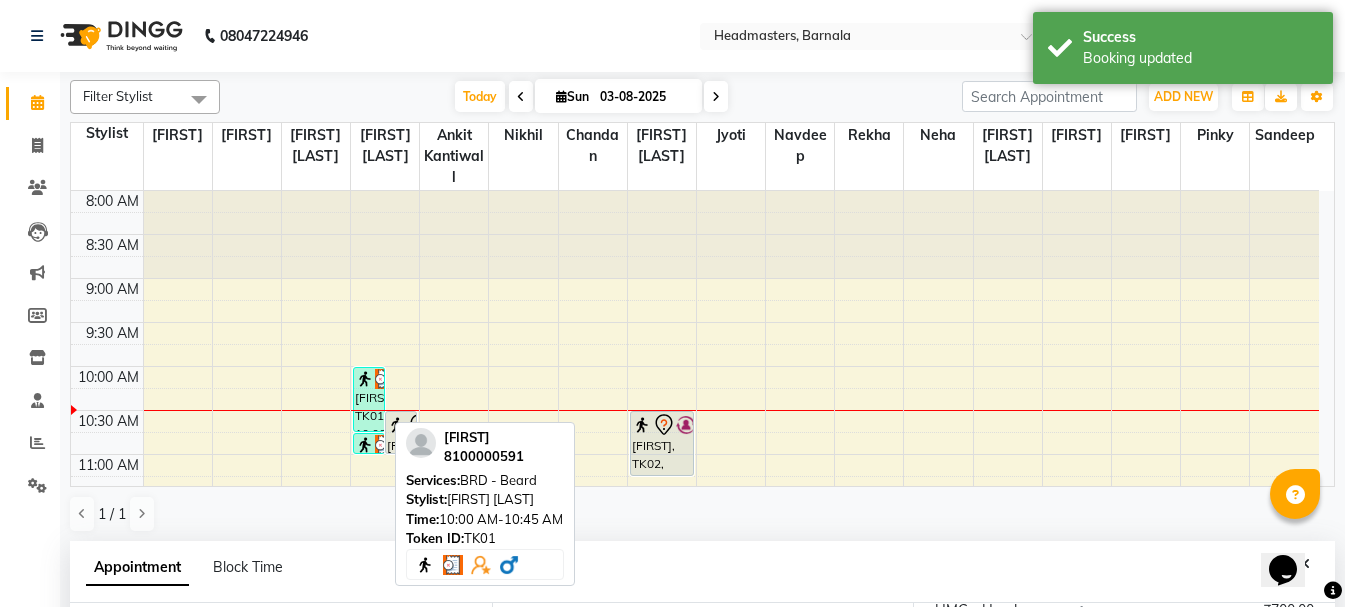 click on "[FIRST], TK01, 10:00 AM-10:45 AM, BRD - Beard" at bounding box center (369, 399) 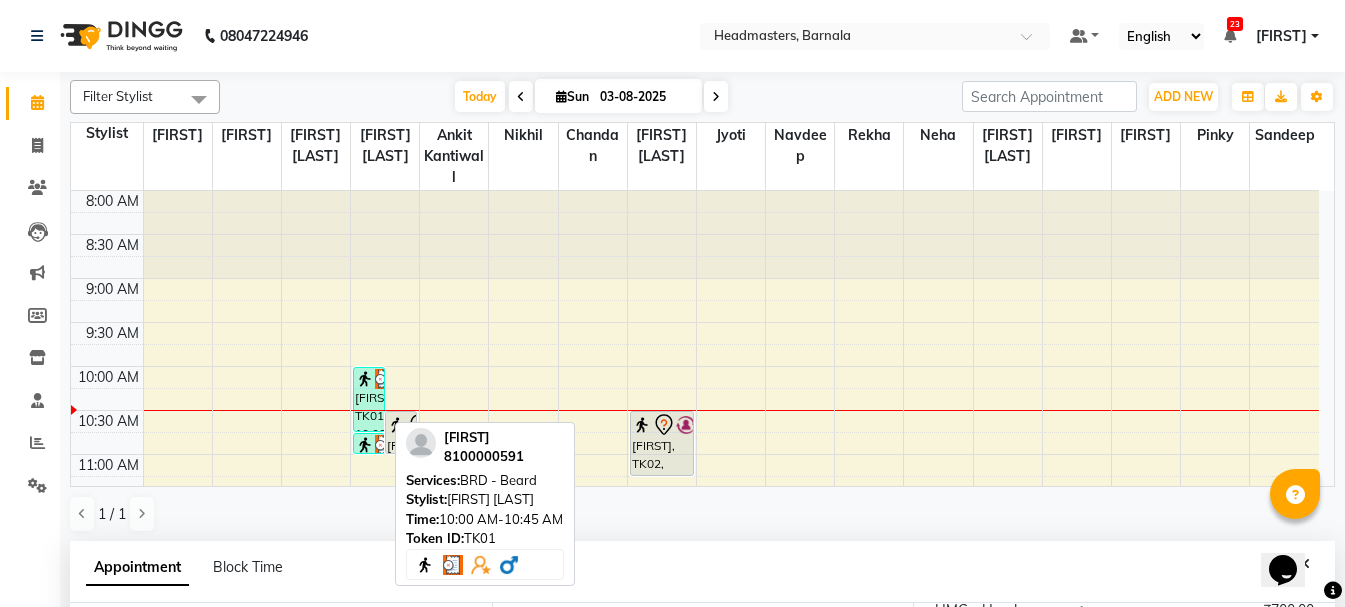 click at bounding box center [365, 379] 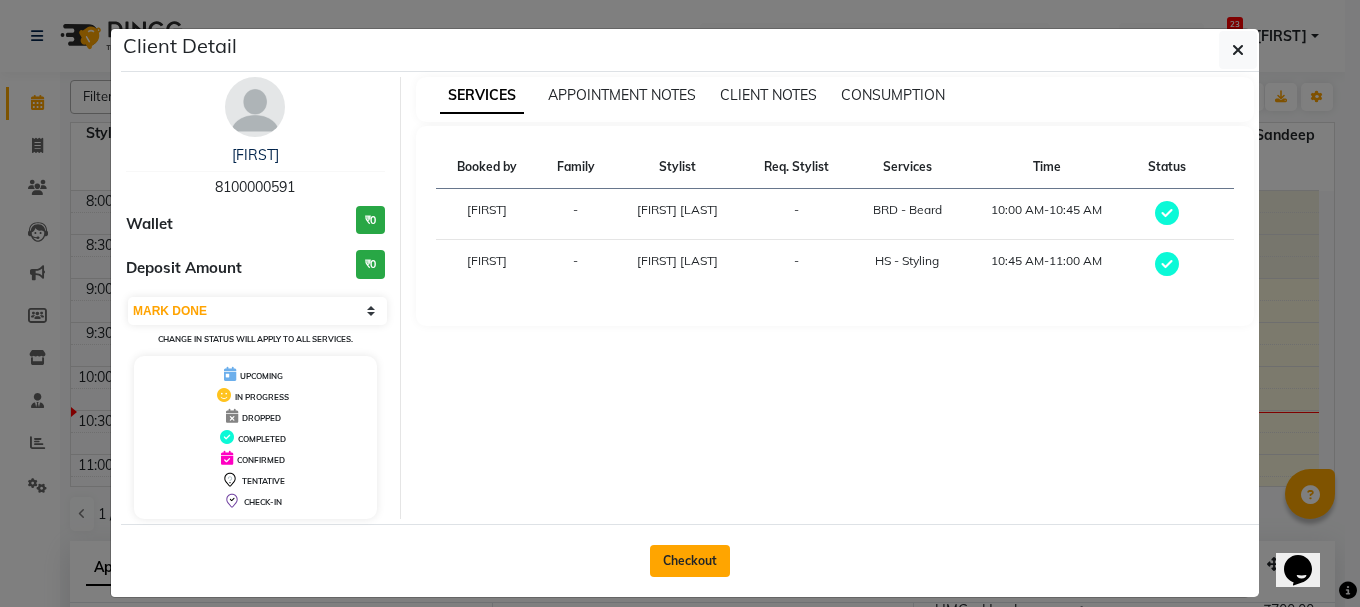 click on "Checkout" 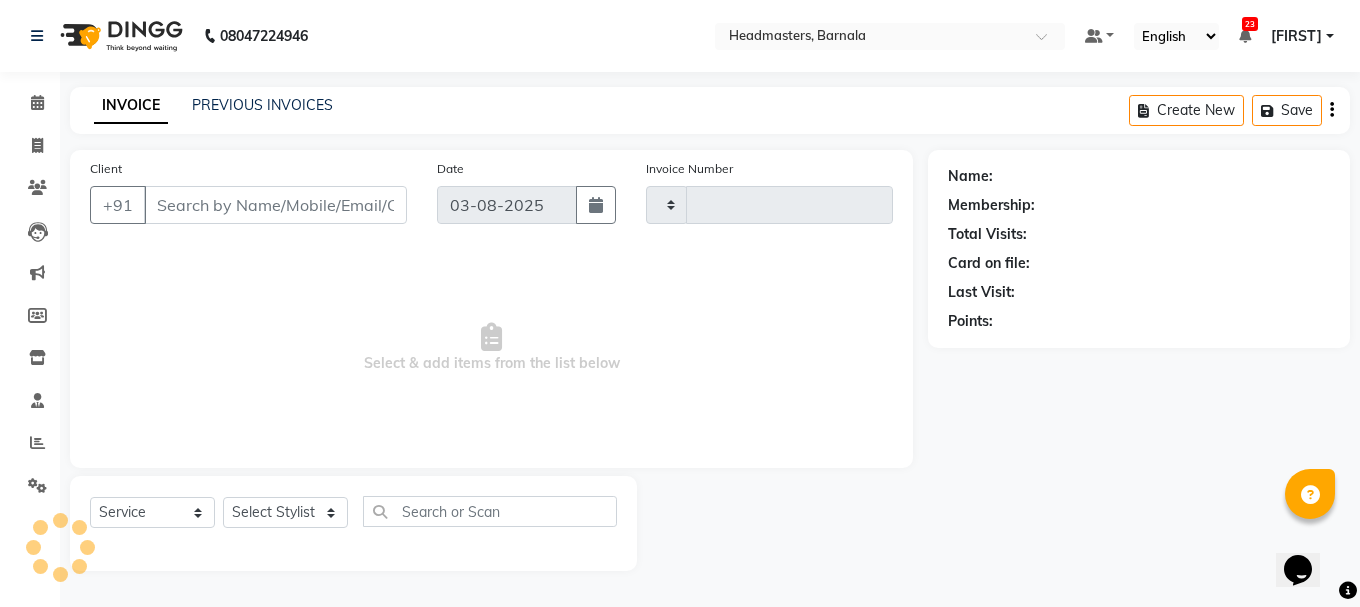 type on "3358" 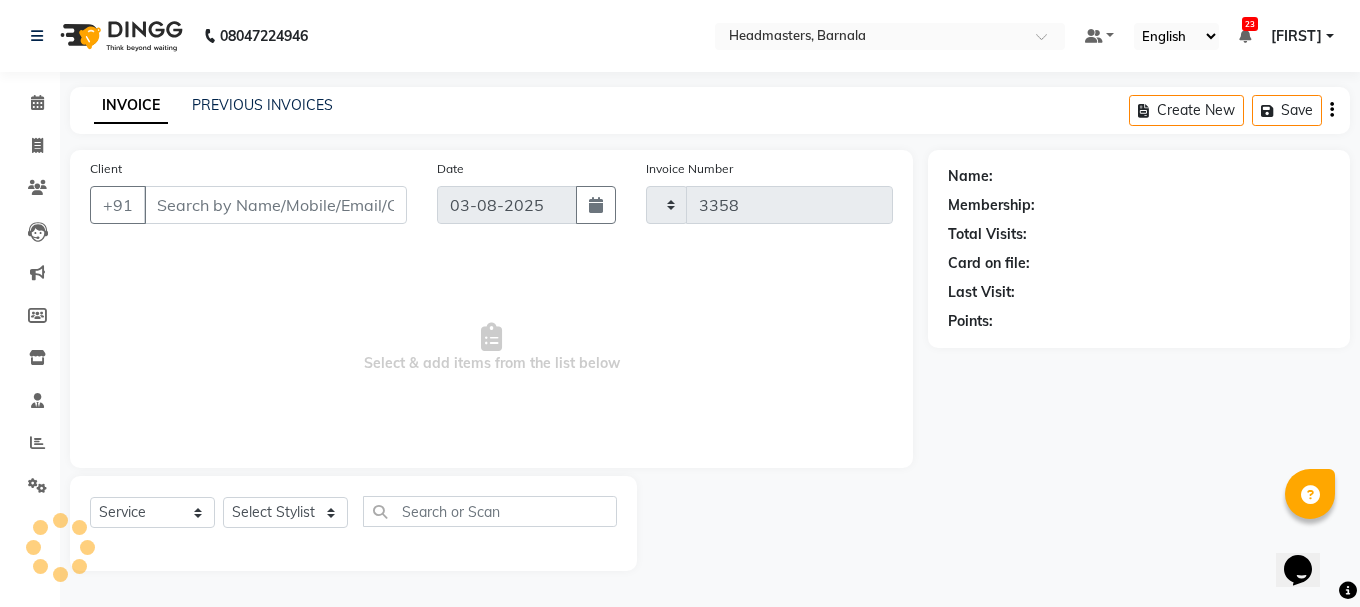 select on "7526" 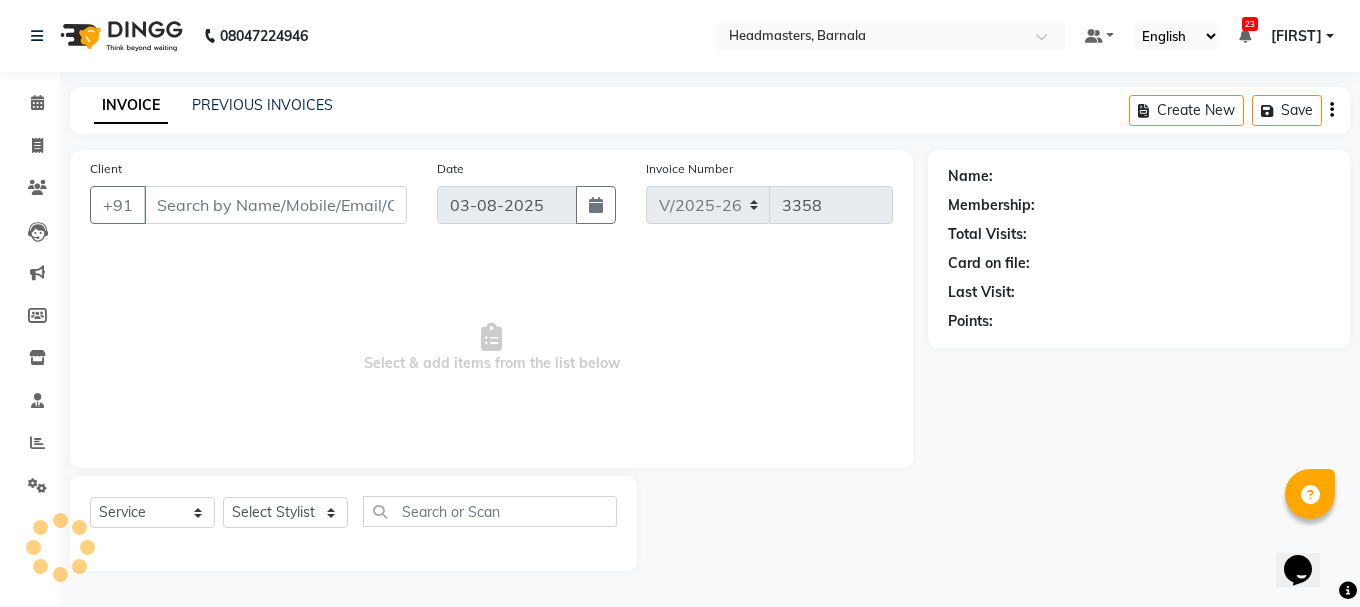 type on "8100000591" 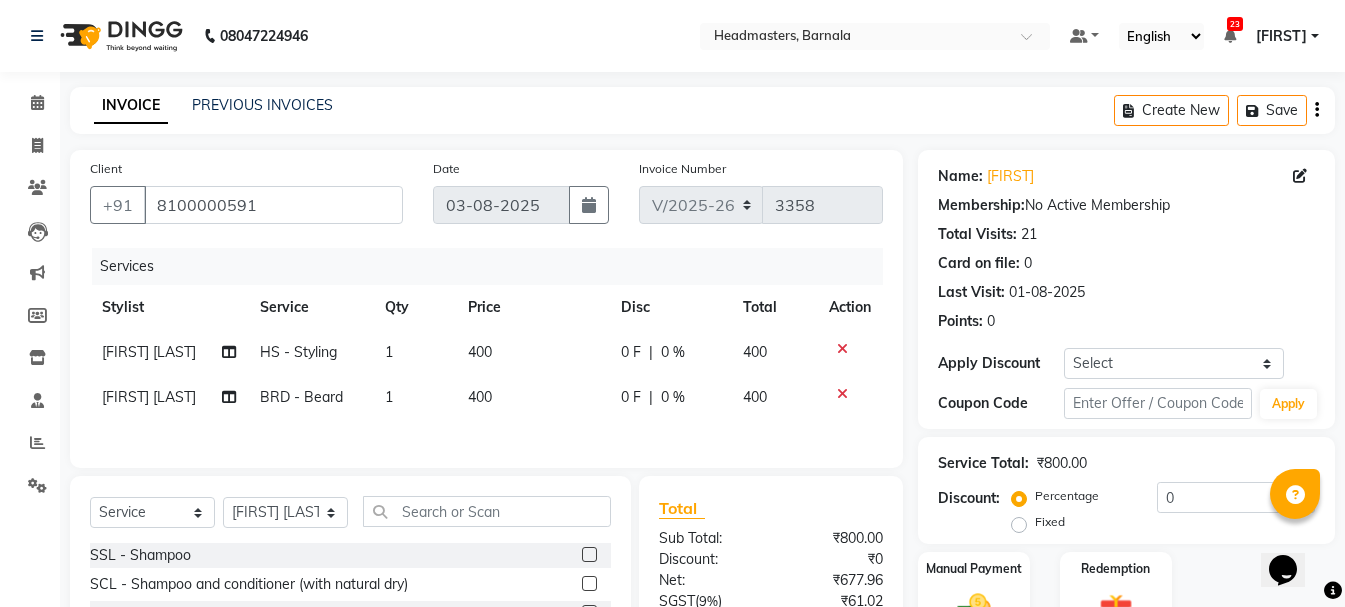 scroll, scrollTop: 197, scrollLeft: 0, axis: vertical 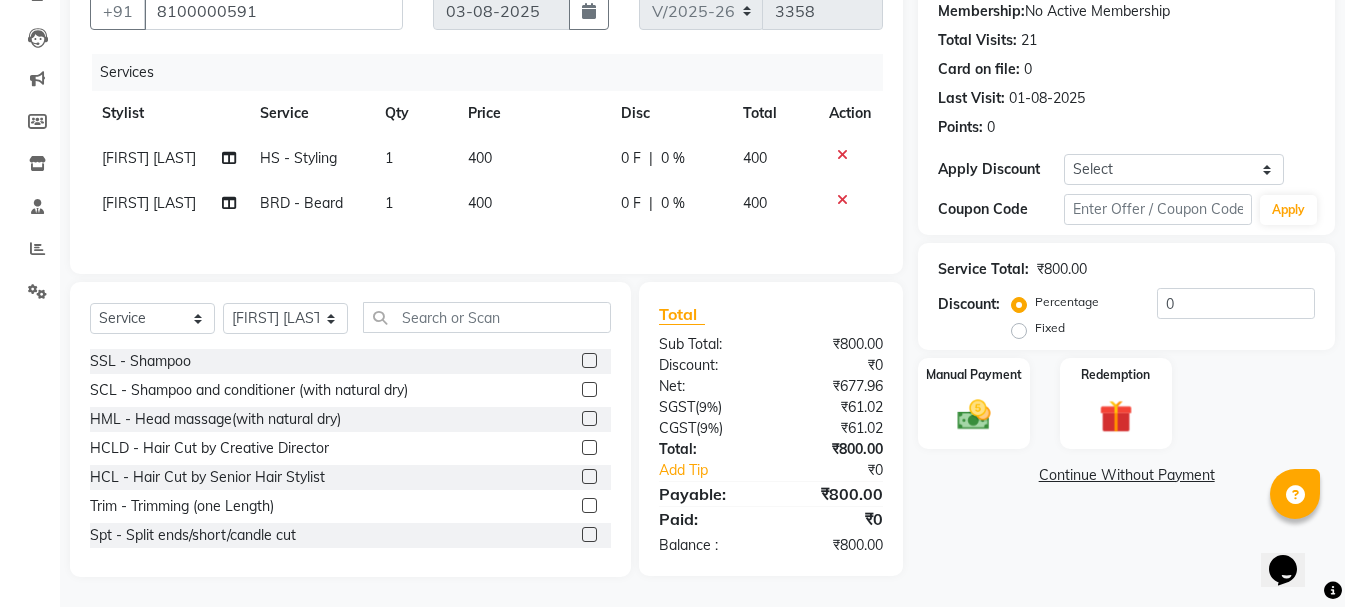 click on "0 F" 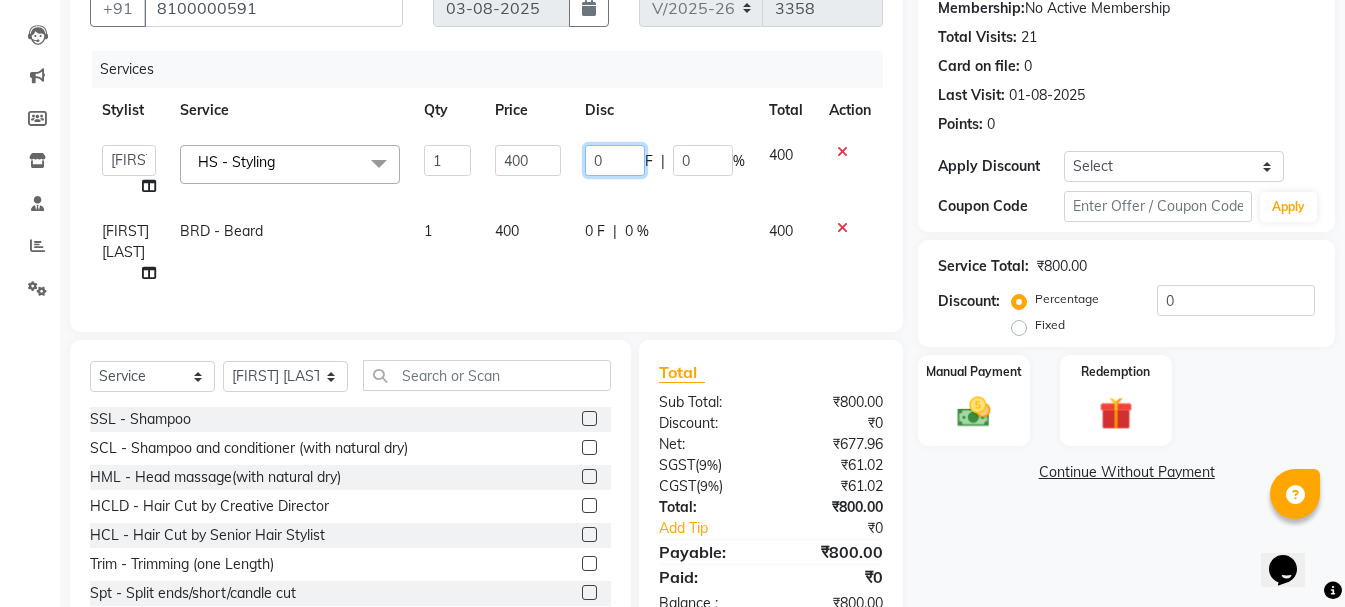 drag, startPoint x: 614, startPoint y: 161, endPoint x: 573, endPoint y: 171, distance: 42.201897 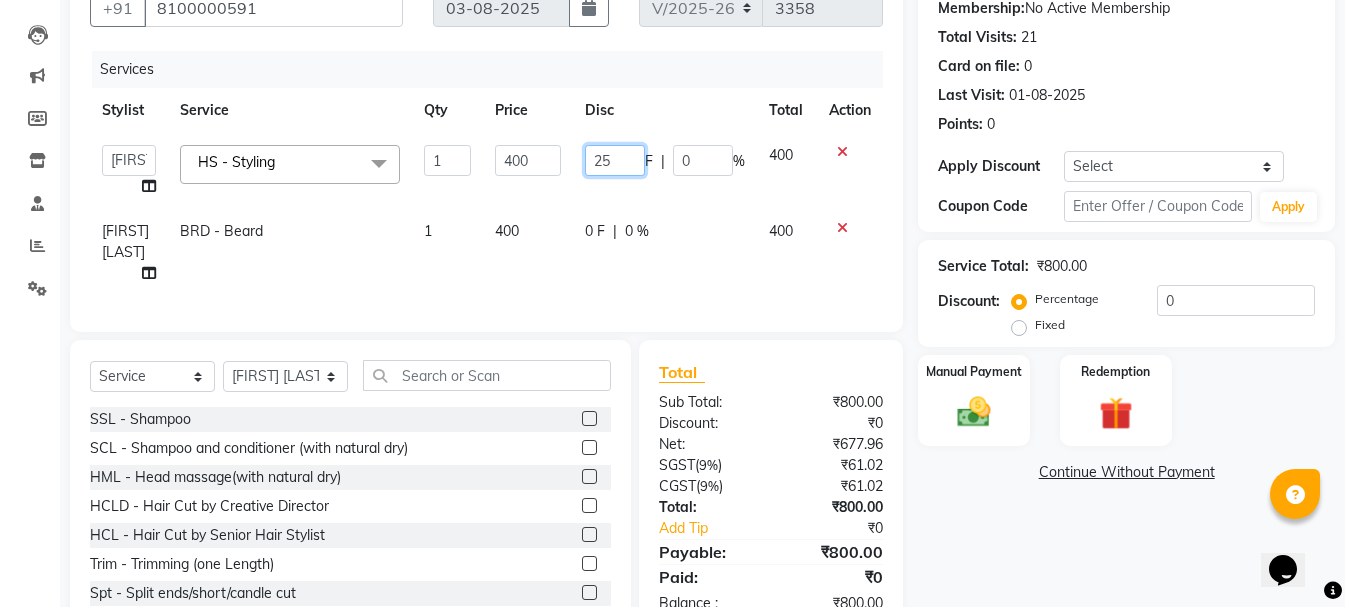 type on "250" 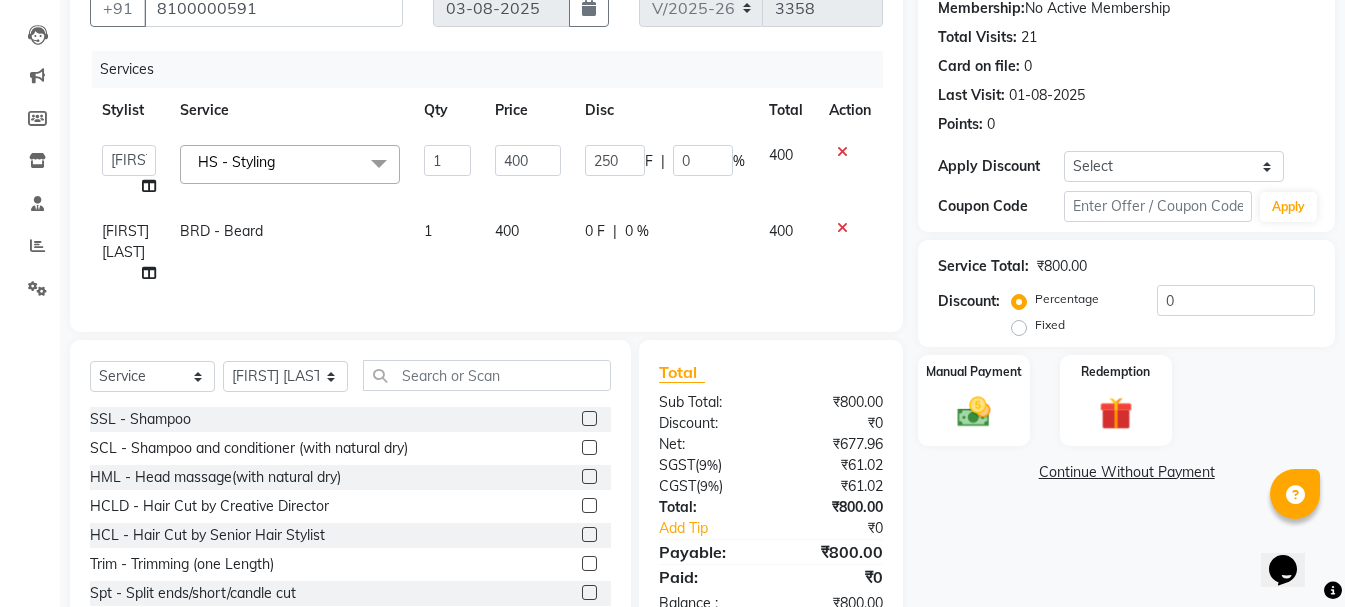 click on "Client +91 [PHONE] Date [DATE] Invoice Number V/2025-26 3358 Services Stylist Service Qty Price Disc Total Action Ankit kantiwall Chandan Garry Jasvir Jyoti Lovedeep Singh Manya Navdeep Neha Nikhil Pardeep kaur Pinky Rajveer Rekha Sameer khan Sandeep Toseef Salmani HS - Styling x SSL - Shampoo SCL - Shampoo and conditioner (with natural dry) HML - Head massage(with natural dry) HCLD - Hair Cut by Creative Director HCL - Hair Cut by Senior Hair Stylist Trim - Trimming (one Length) Spt - Split ends/short/candle cut BD - Blow dry OS - Open styling GL-igora - Igora Global GL-essensity - Essensity Global Hlts-L - Highlights Bal - Balayage Chunks - Chunks CR - Color removal CRF - Color refresh Stk - Per streak RT-IG - Igora Root Touchup(one inch only) RT-ES - Essensity Root Touchup(one inch only) Reb - Rebonding ST - Straight therapy Krt-L - Keratin Krt-BB -L - Keratin Blow Out HR-BTX -L - Hair Botox NanoP -L - Nanoplastia K-Bond -L - Kerabond SSM - Shampoo 1 400" 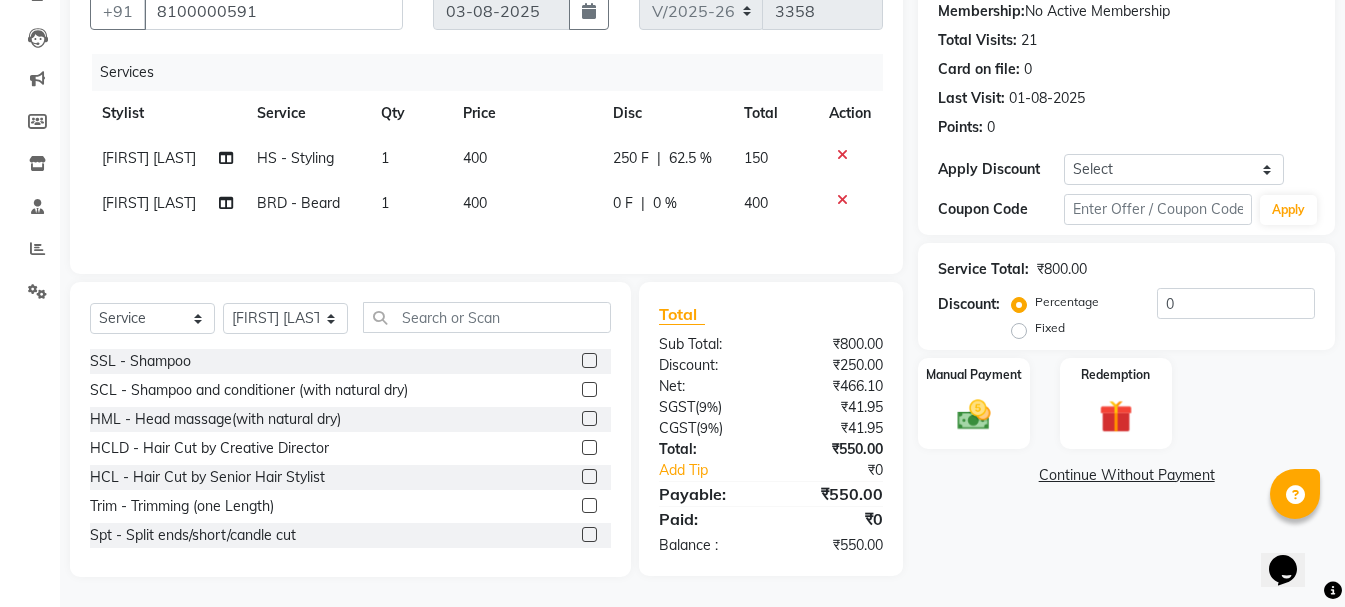 click on "0 F" 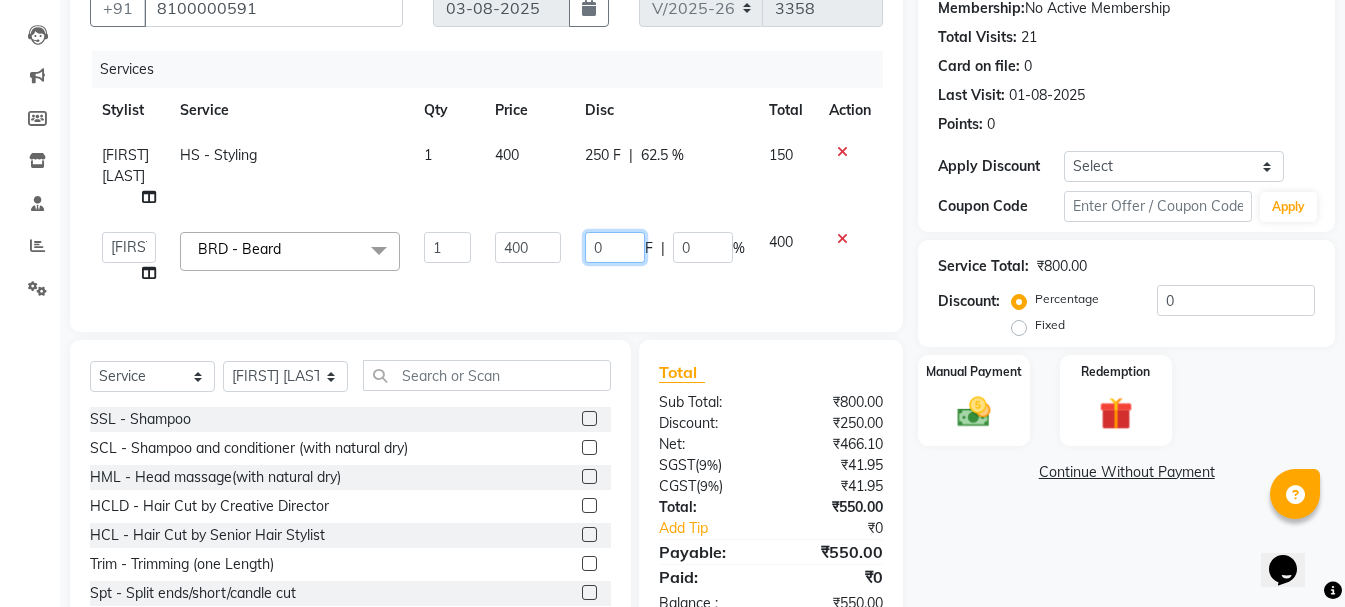 drag, startPoint x: 616, startPoint y: 226, endPoint x: 601, endPoint y: 226, distance: 15 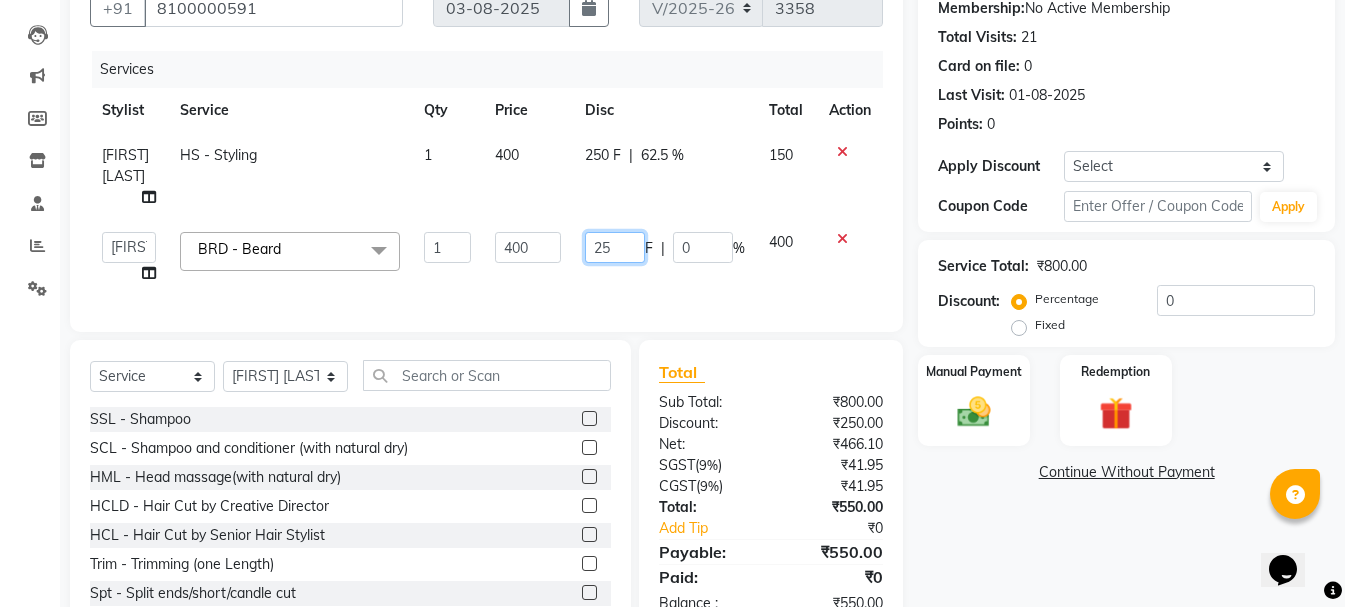 type on "250" 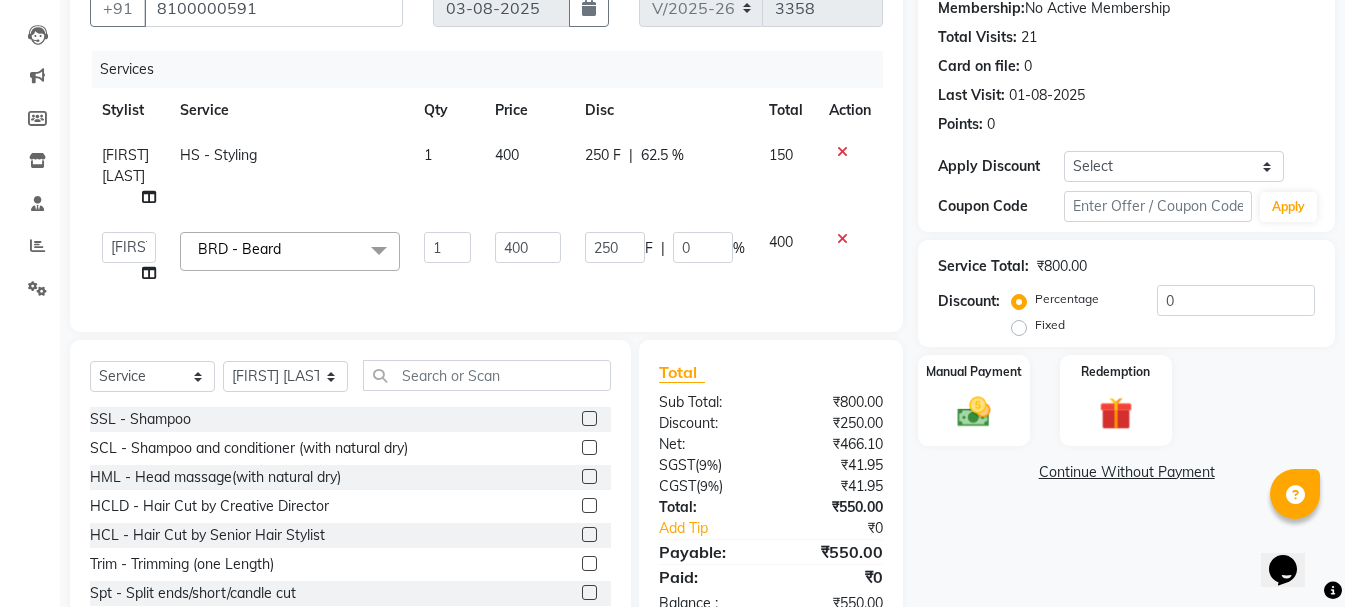 click on "Client +91 [PHONE] Date [DATE] Invoice Number V/2025-26 3358 Services Stylist Service Qty Price Disc Total Action Sameer khan HS - Styling 1 400 250 F | 62.5 % 150 Ankit kantiwall Chandan Garry Jasvir Jyoti Lovedeep Singh Manya Navdeep Neha Nikhil Pardeep kaur Pinky Rajveer Rekha Sameer khan Sandeep Toseef Salmani BRD - Beard x SSL - Shampoo SCL - Shampoo and conditioner (with natural dry) HML - Head massage(with natural dry) HCLD - Hair Cut by Creative Director HCL - Hair Cut by Senior Hair Stylist Trim - Trimming (one Length) Spt - Split ends/short/candle cut BD - Blow dry OS - Open styling GL-igora - Igora Global GL-essensity - Essensity Global Hlts-L - Highlights Bal - Balayage Chunks - Chunks CR - Color removal CRF - Color refresh Stk - Per streak RT-IG - Igora Root Touchup(one inch only) RT-ES - Essensity Root Touchup(one inch only) Reb - Rebonding ST - Straight therapy Krt-L - Keratin Krt-BB -L - Keratin Blow Out HR-BTX -L - Hair Botox SSM - Shampoo 1" 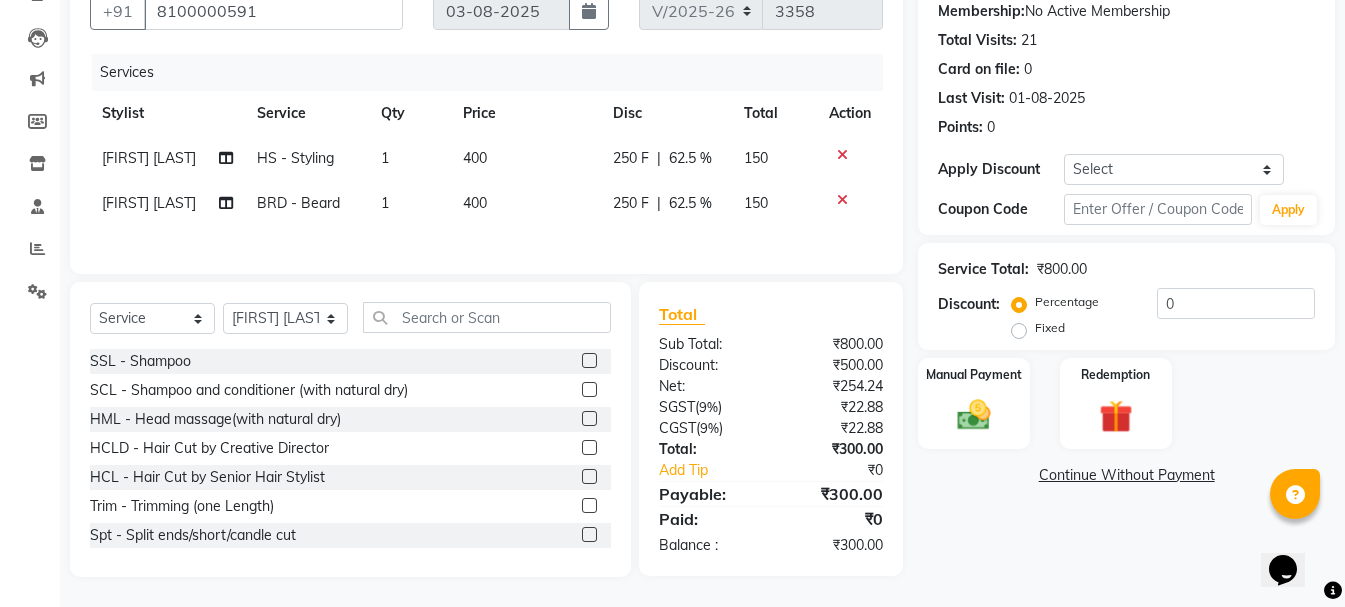 click on "Fixed" 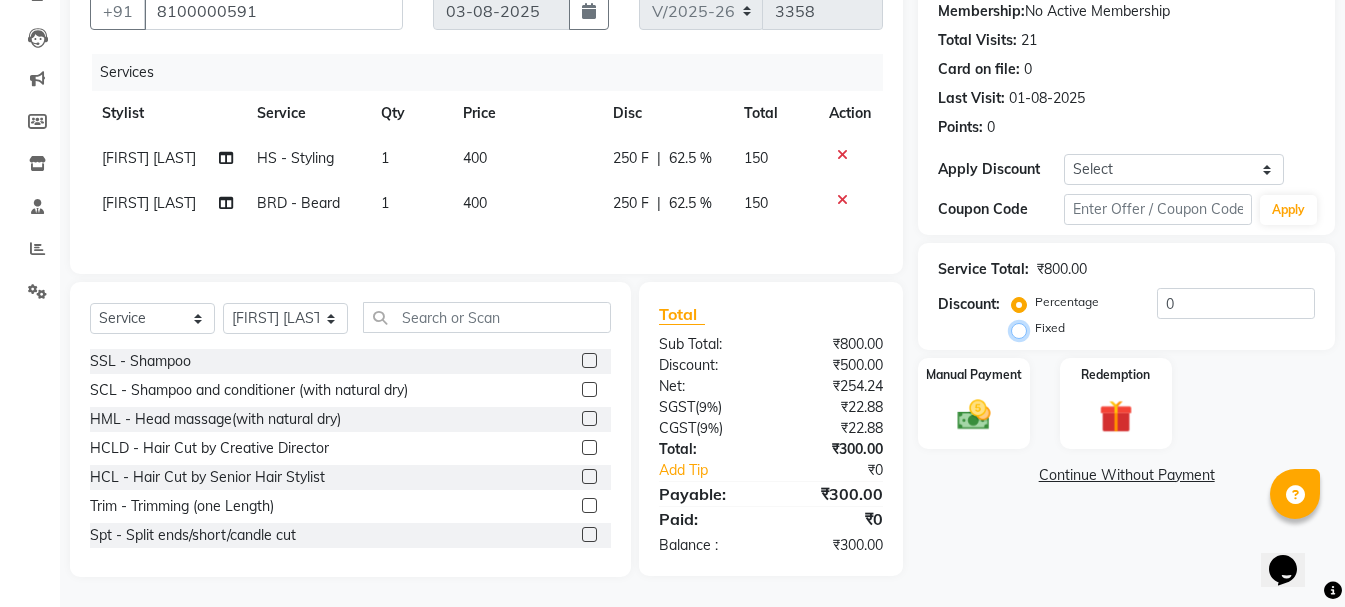 click on "Fixed" at bounding box center (1023, 328) 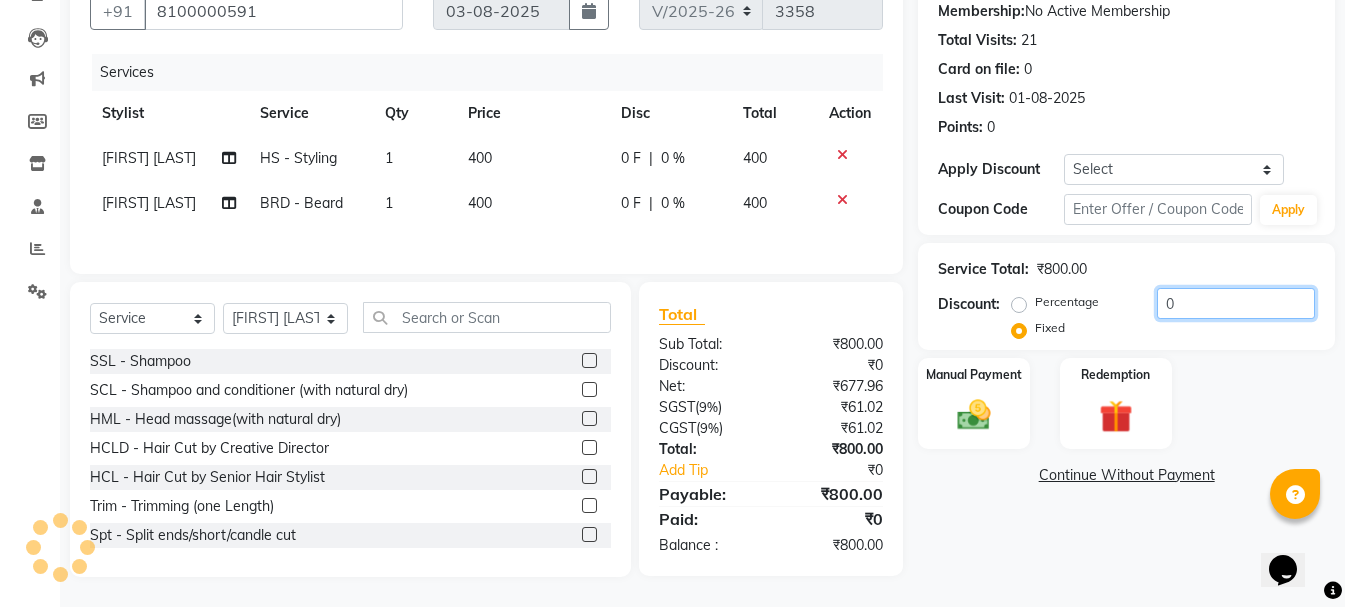 click on "0" 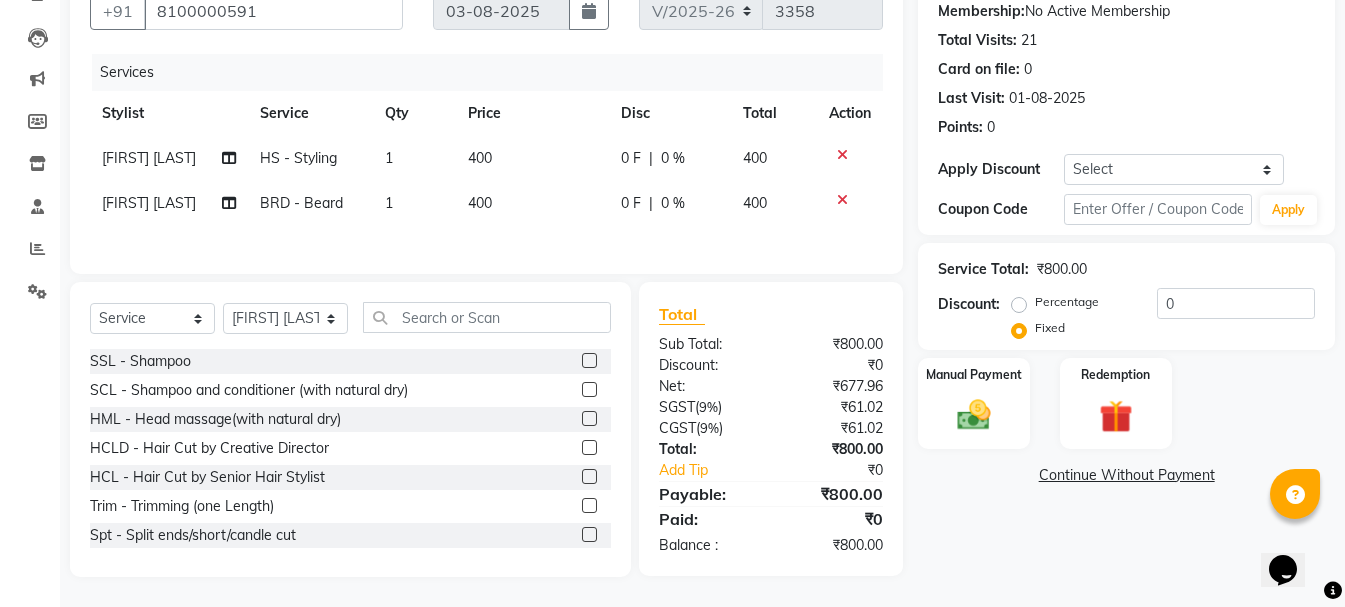 click on "Client +[PHONE] Date 03-08-2025 Invoice Number V/2025-26 3358 Services Stylist Service Qty Price Disc Total Action  [FIRST] [LAST] HS - Styling 1 400 0 F | 0 % 400  [FIRST] [LAST] BRD - Beard 1 400 0 F | 0 % 400 Select  Service  Product  Membership  Package Voucher Prepaid Gift Card  Select Stylist  [FIRST] [LAST] [FIRST] [FIRST] [FIRST] [LAST]  [FIRST]  [FIRST]   [FIRST]   [FIRST] [LAST]  [FIRST]  [FIRST]  [FIRST] [LAST]  SSL - Shampoo  SCL - Shampoo and conditioner (with natural dry)  HML - Head massage(with natural dry)  HCLD - Hair Cut by Creative Director  HCL - Hair Cut by Senior Hair Stylist  Trim - Trimming (one Length)  Spt - Split ends/short/candle cut  BD - Blow dry  OS - Open styling  GL-igora - Igora Global  GL-essensity - Essensity Global  Hlts-L - Highlights  Bal - Balayage  Chunks  - Chunks  CR  - Color removal  CRF - Color refresh  Stk - Per streak  RT-IG - Igora Root Touchup(one inch only)  RT-ES - Essensity Root Touchup(one inch only)  Reb - Rebonding  Total  (" 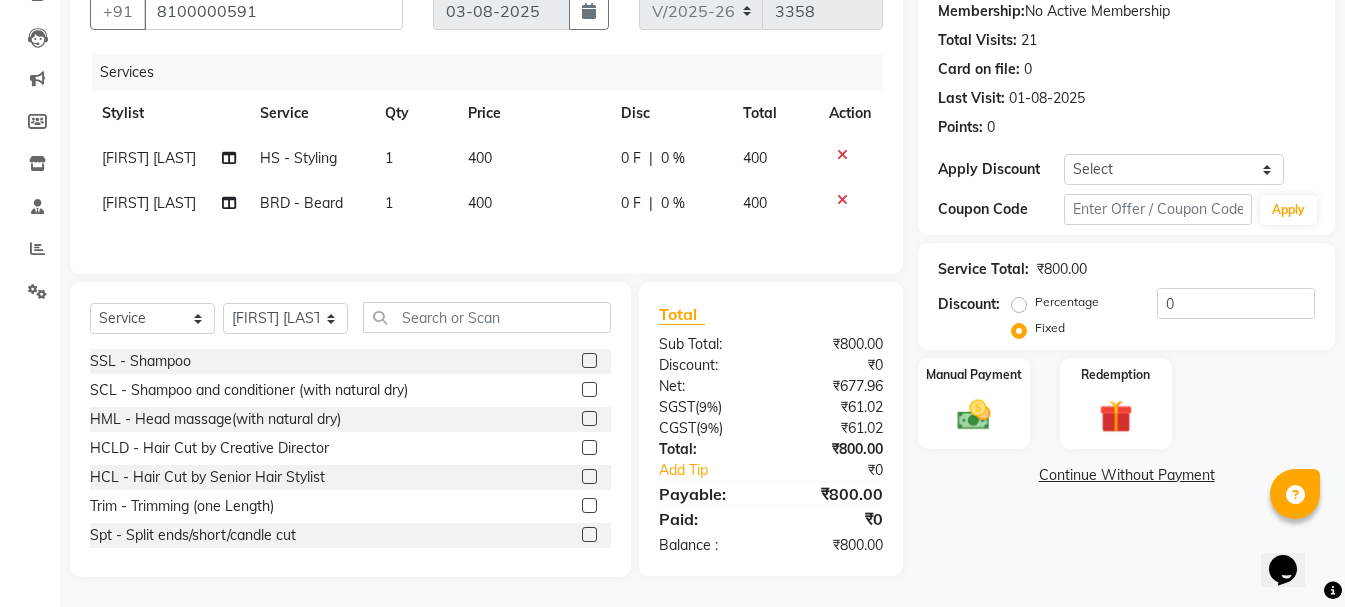 click on "0 F" 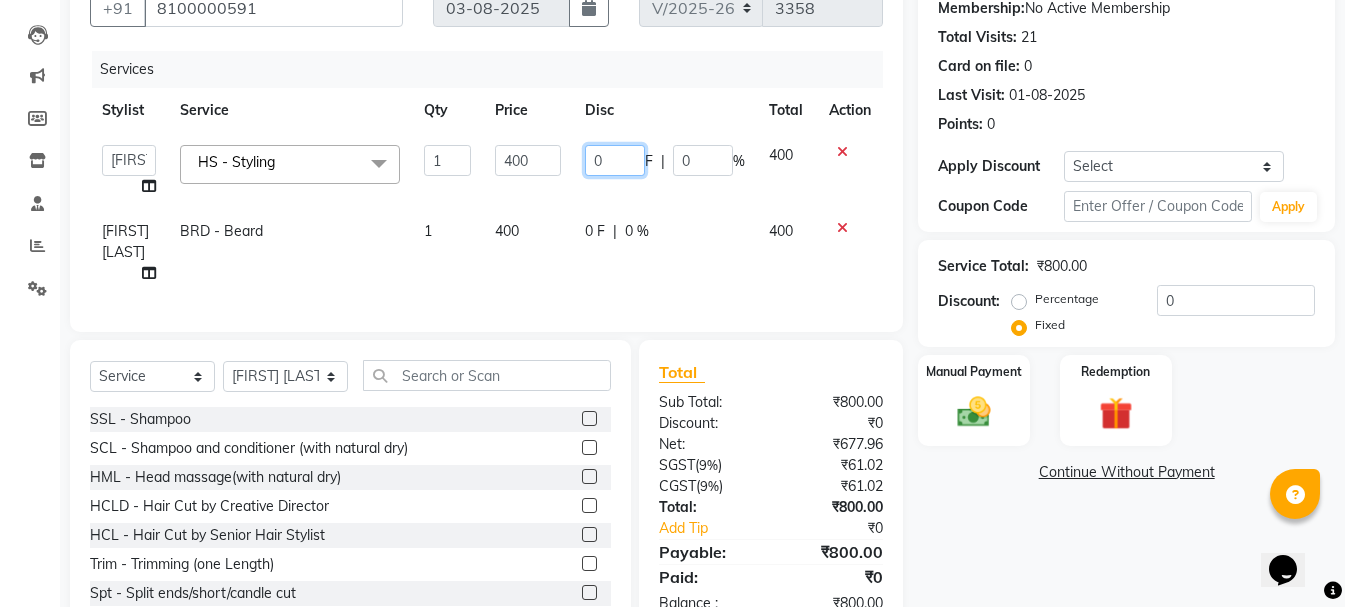 drag, startPoint x: 633, startPoint y: 167, endPoint x: 566, endPoint y: 165, distance: 67.02985 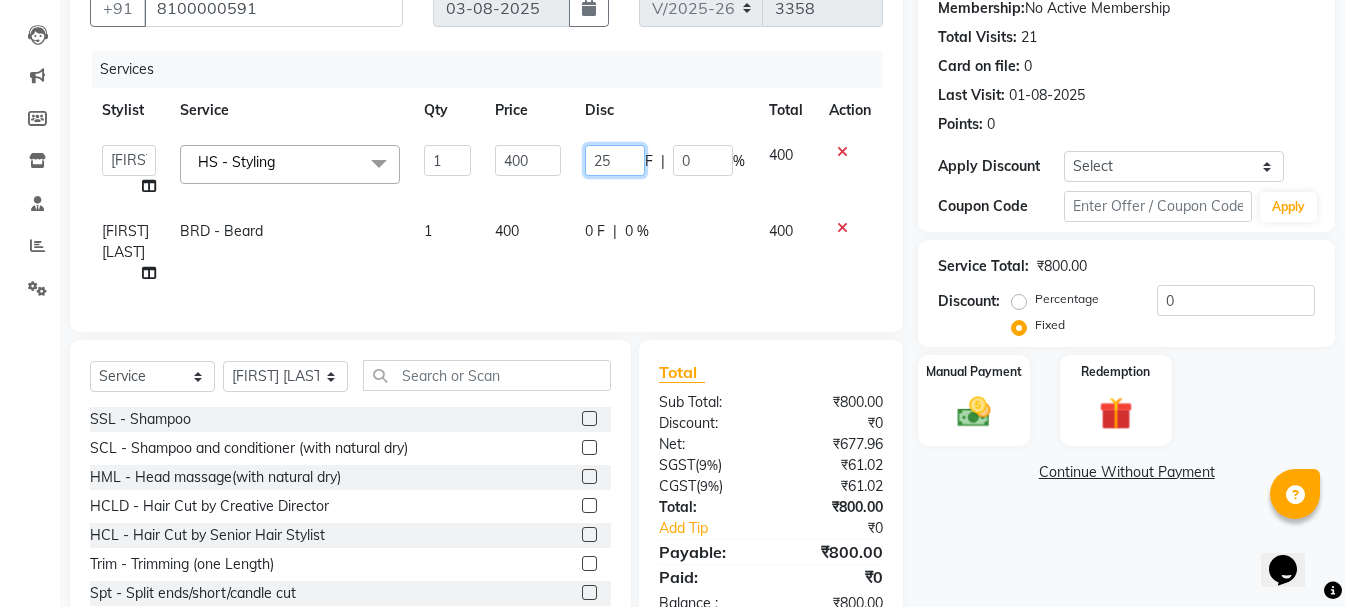type on "250" 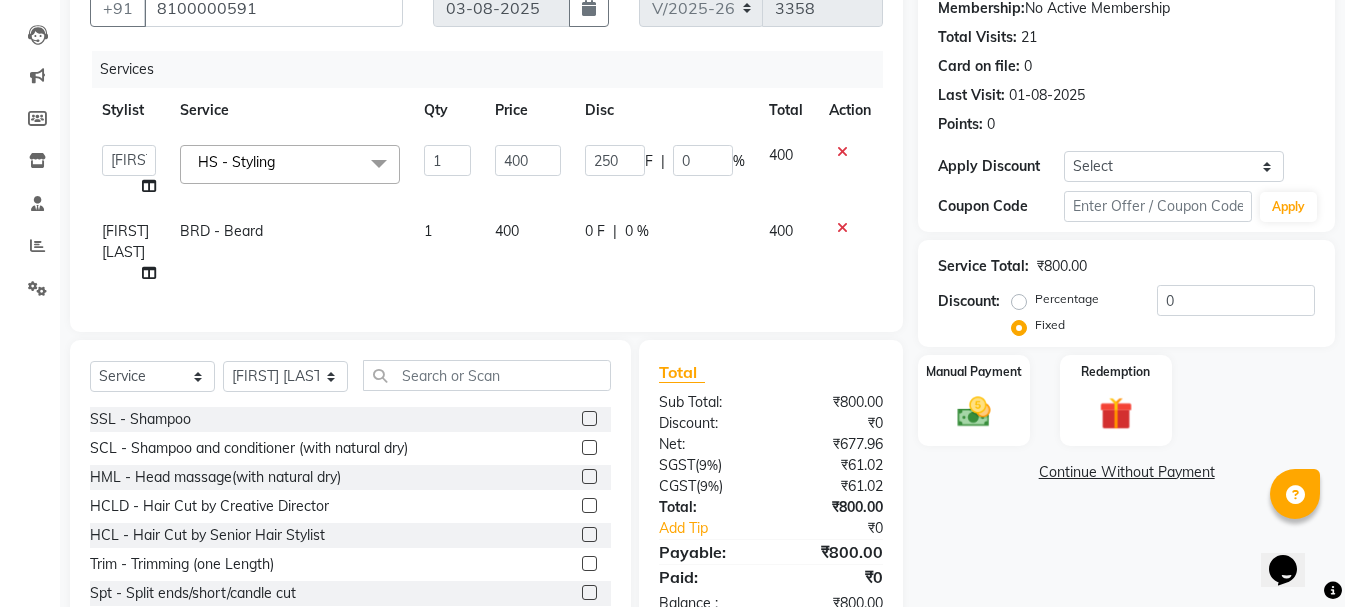 click 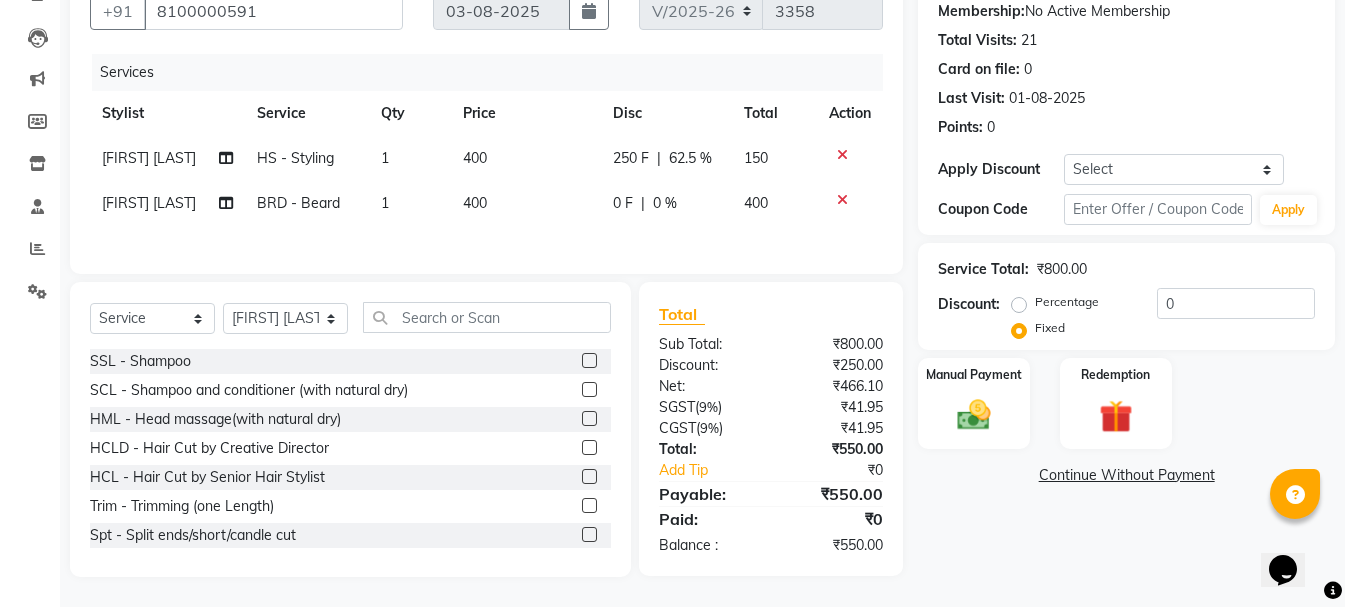 click on "0 F" 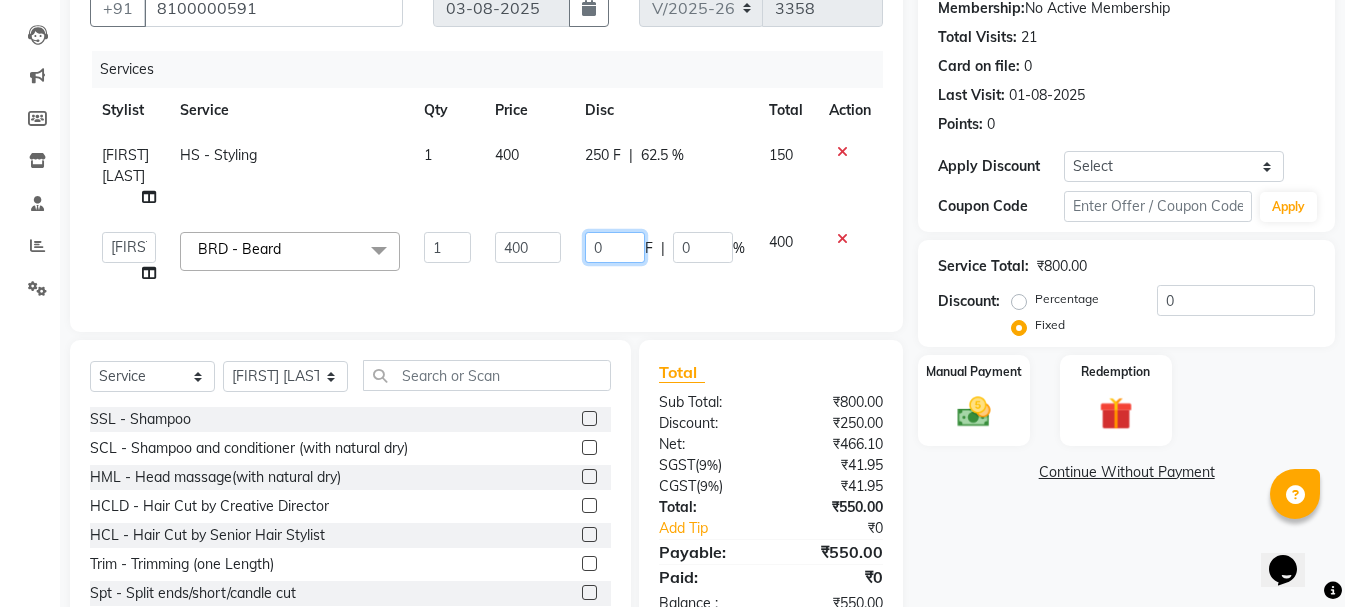drag, startPoint x: 624, startPoint y: 226, endPoint x: 518, endPoint y: 225, distance: 106.004715 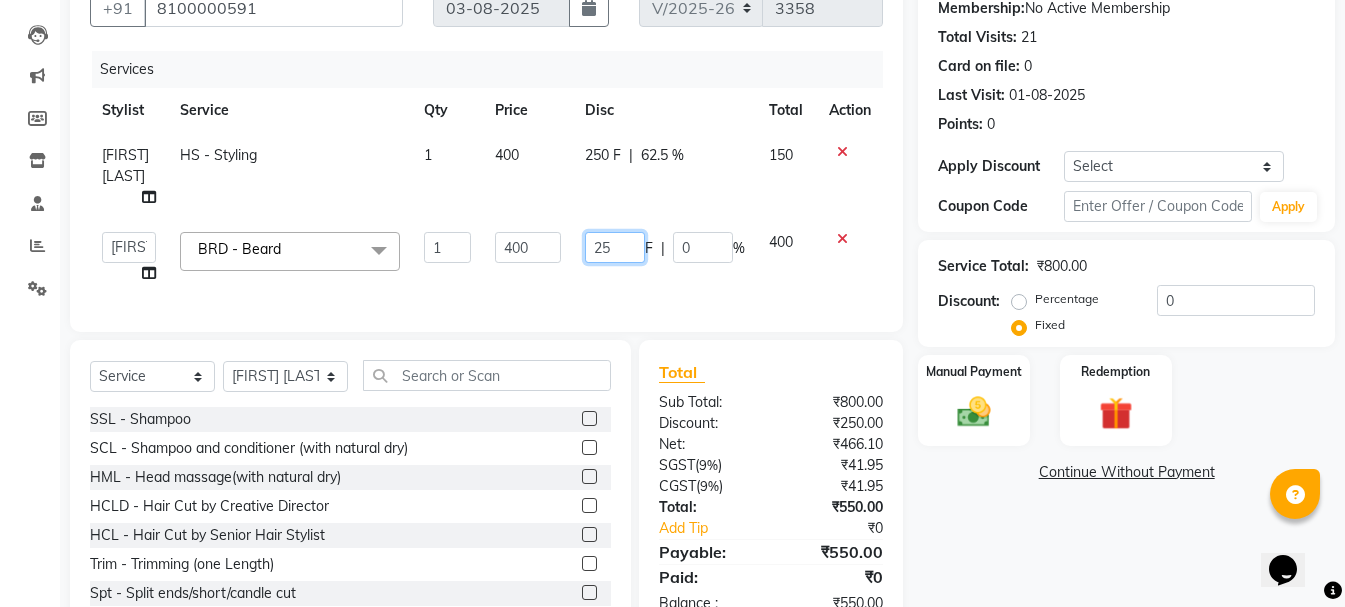 type on "250" 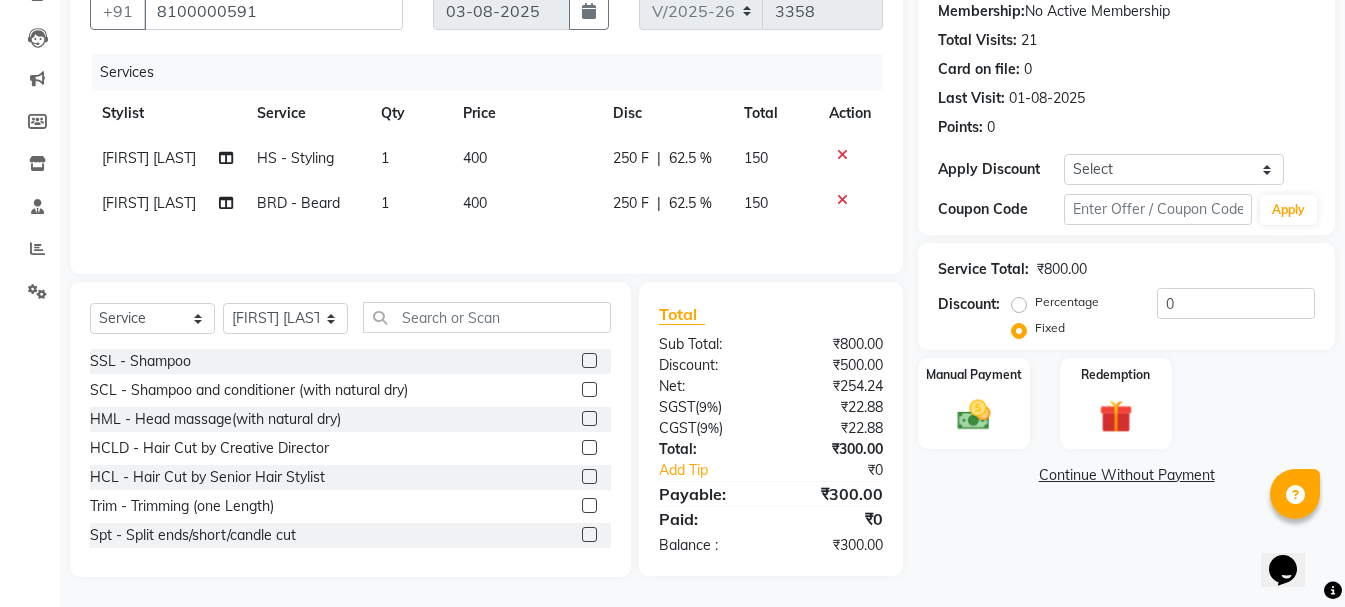 click on "Services Stylist Service Qty Price Disc Total Action Sameer khan HS - Styling 1 400 250 F | 62.5 % 150 Sameer khan BRD - Beard 1 400 250 F | 62.5 % 150" 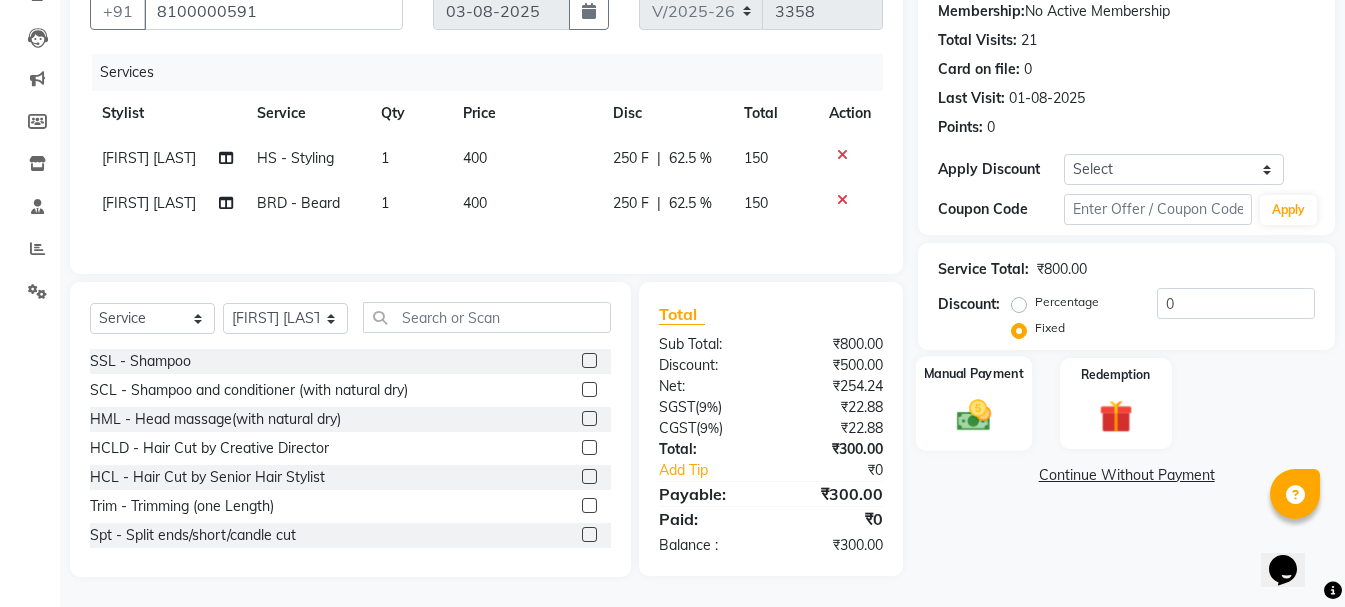 click 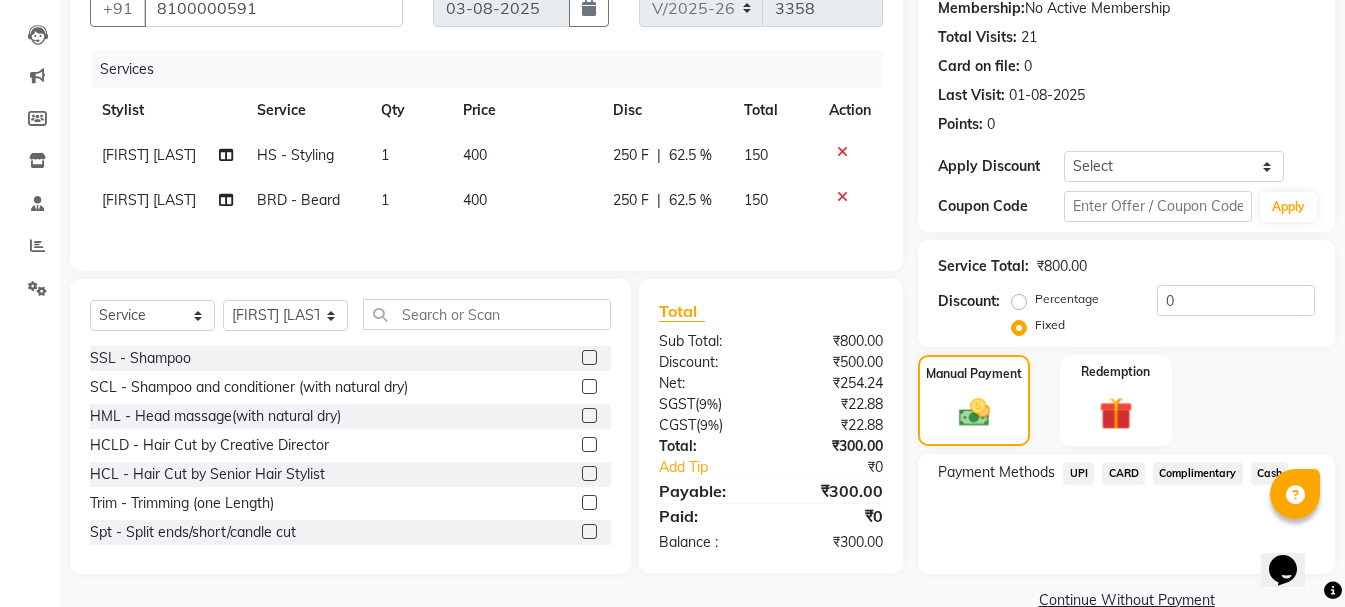 click on "Cash" 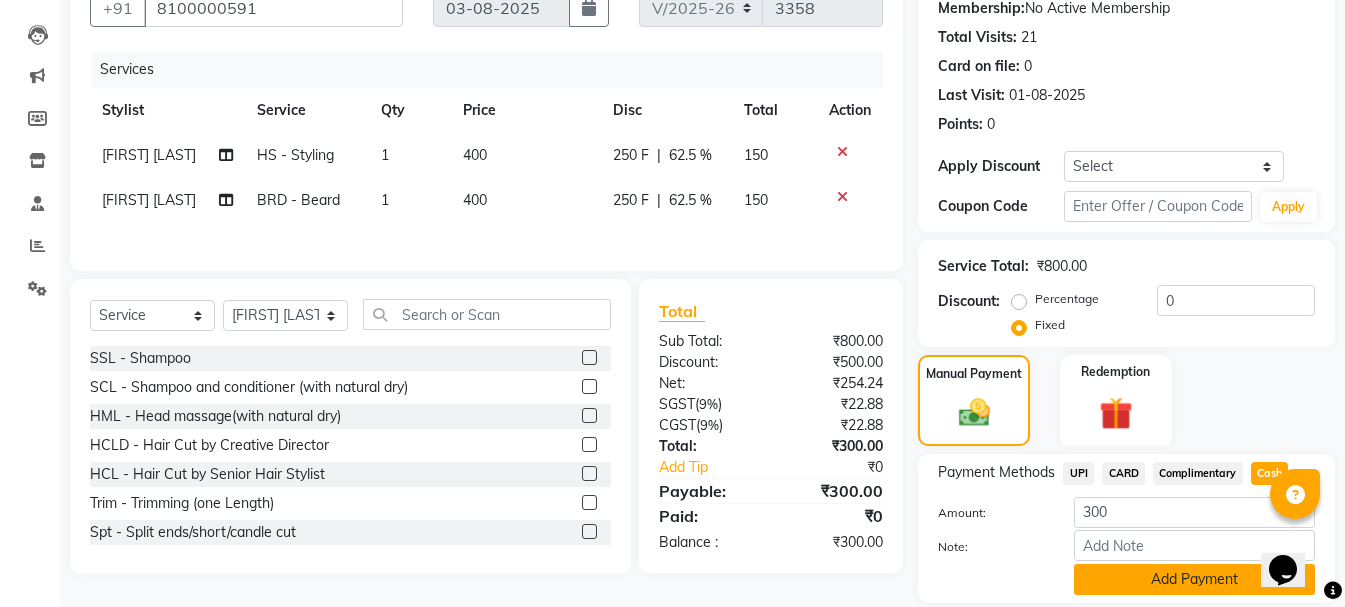 click on "Add Payment" 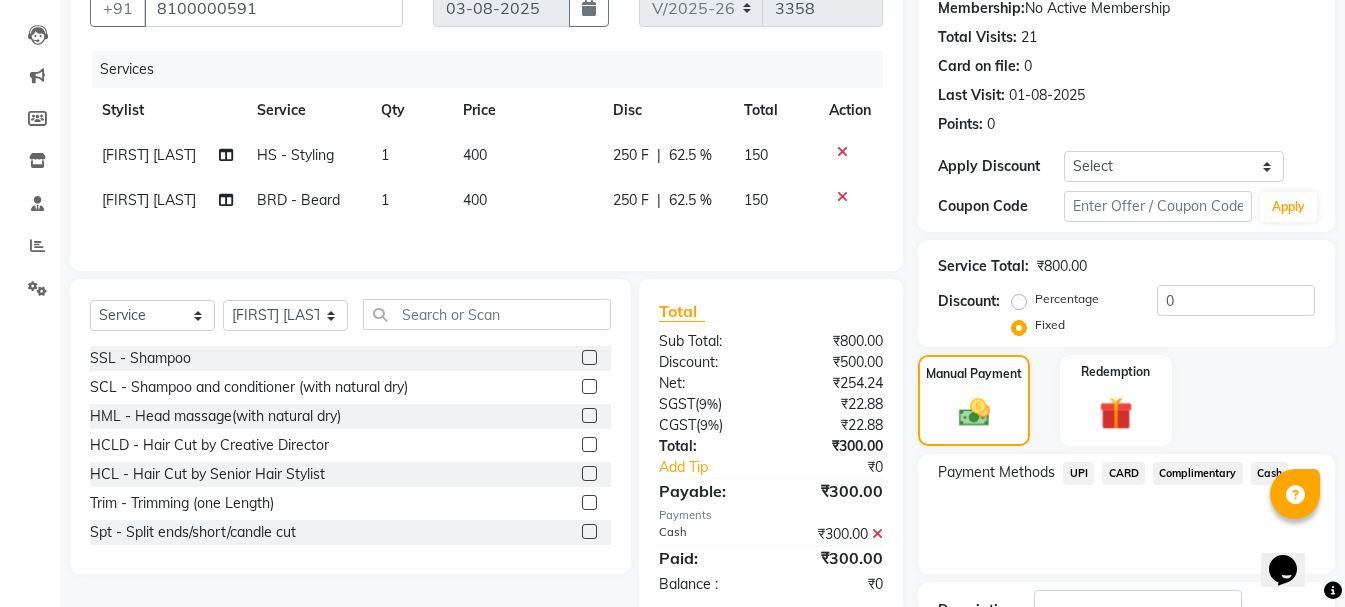 scroll, scrollTop: 348, scrollLeft: 0, axis: vertical 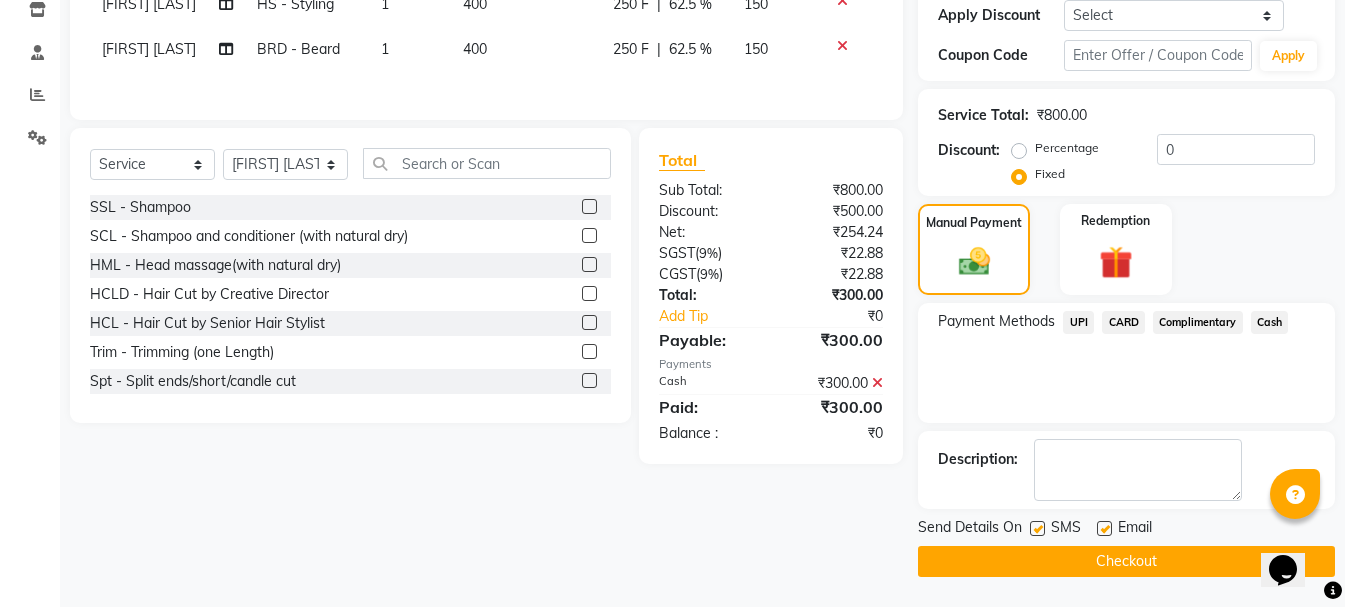 click on "Checkout" 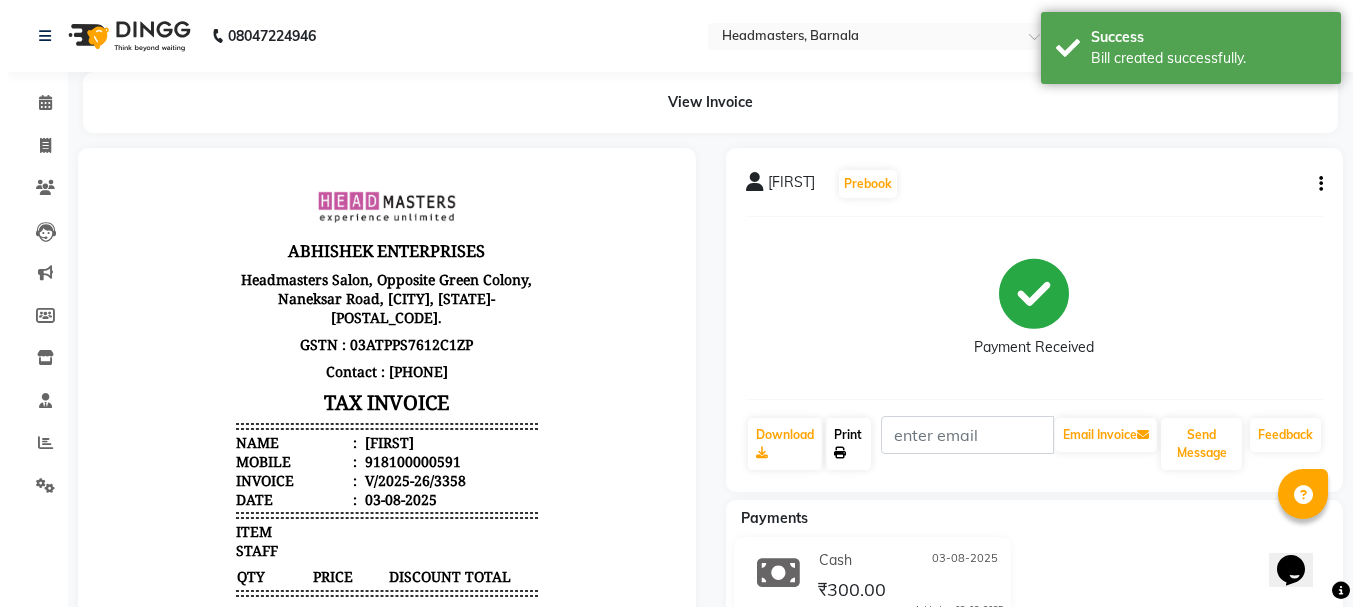 scroll, scrollTop: 0, scrollLeft: 0, axis: both 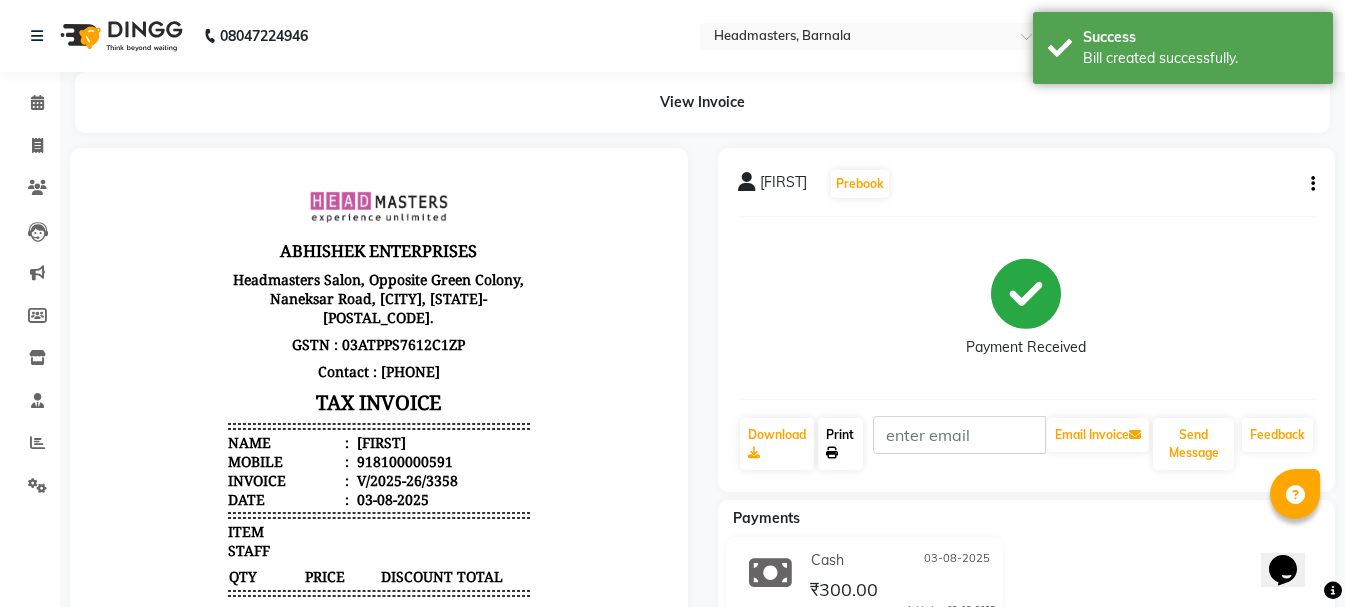 drag, startPoint x: 844, startPoint y: 455, endPoint x: 869, endPoint y: 451, distance: 25.317978 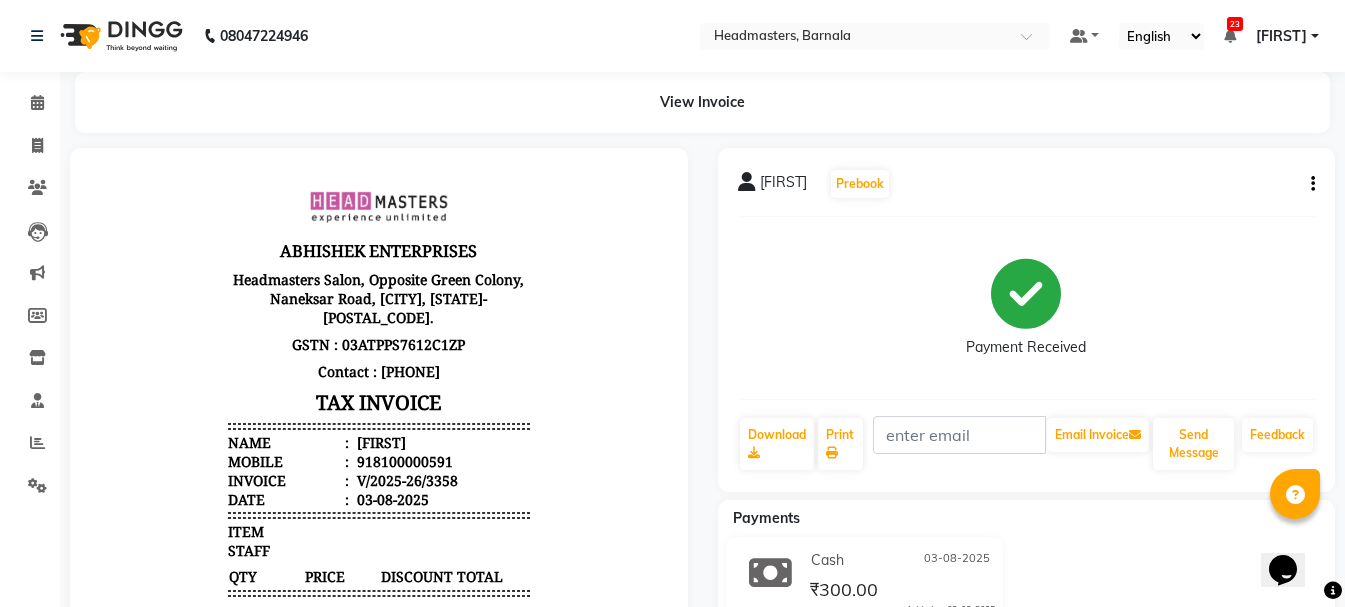 select on "service" 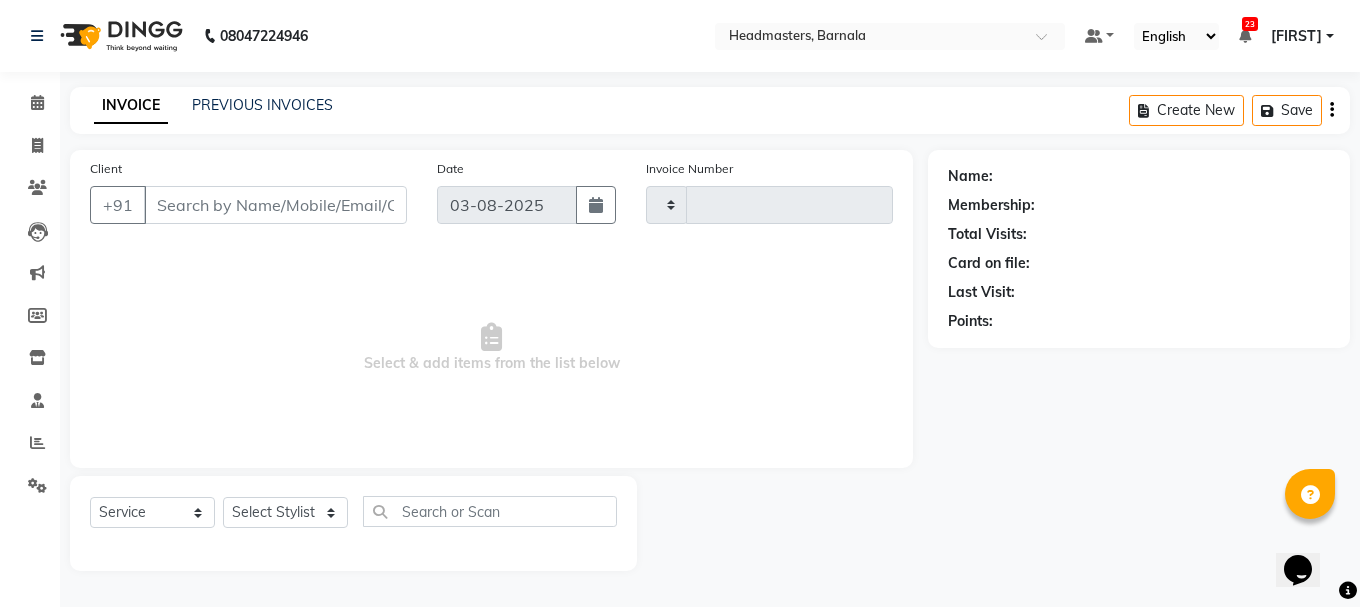 type on "3359" 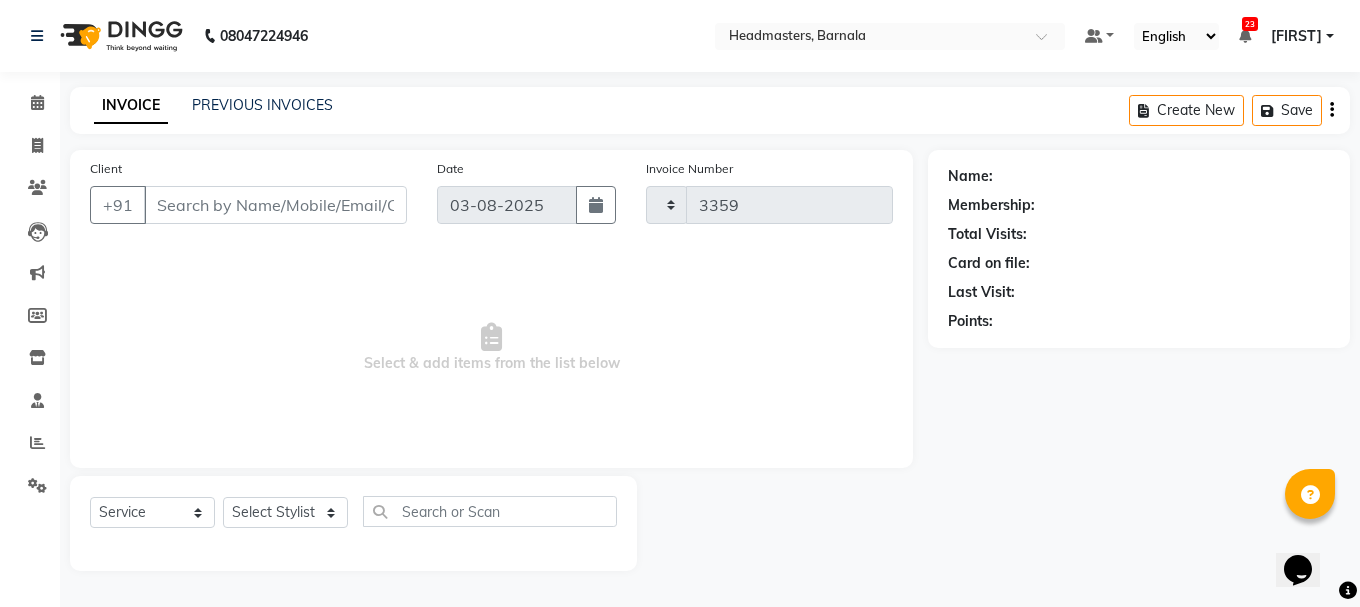 select on "7526" 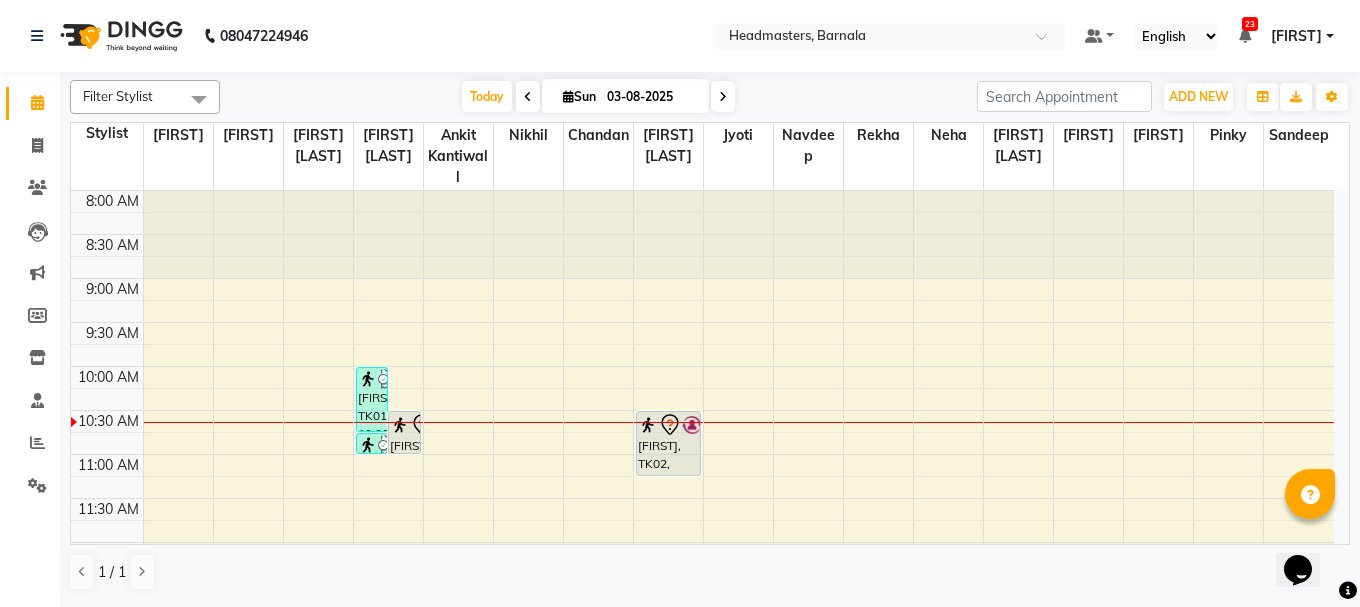 scroll, scrollTop: 790, scrollLeft: 0, axis: vertical 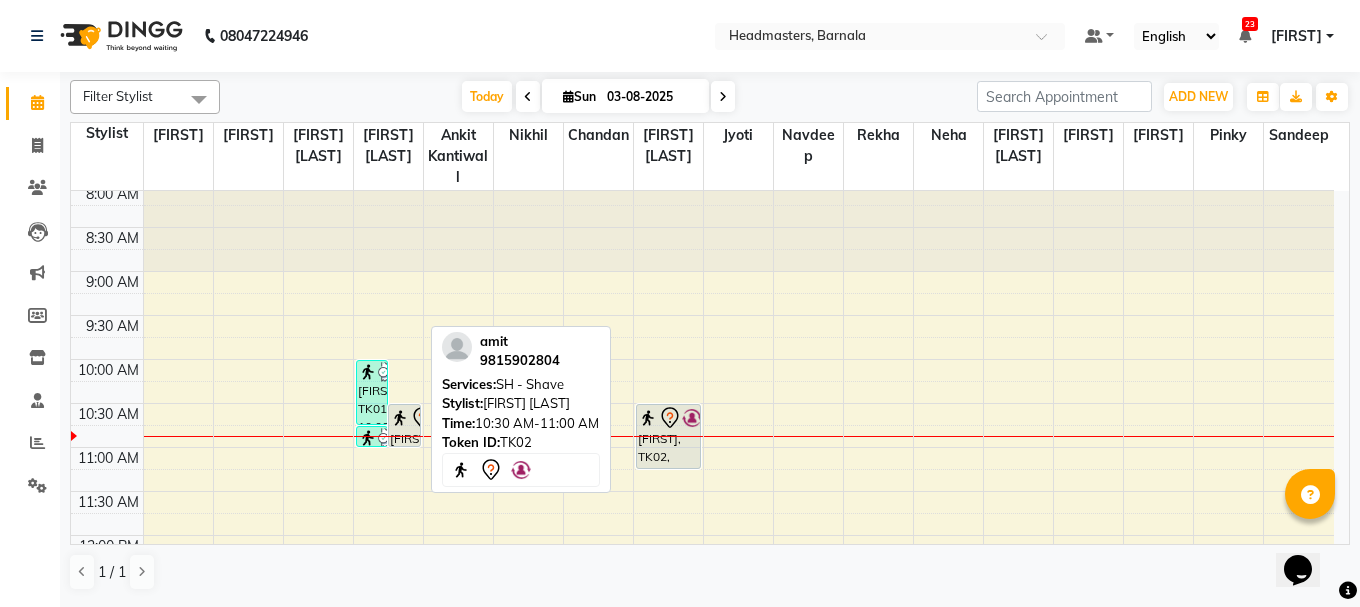 click at bounding box center [400, 418] 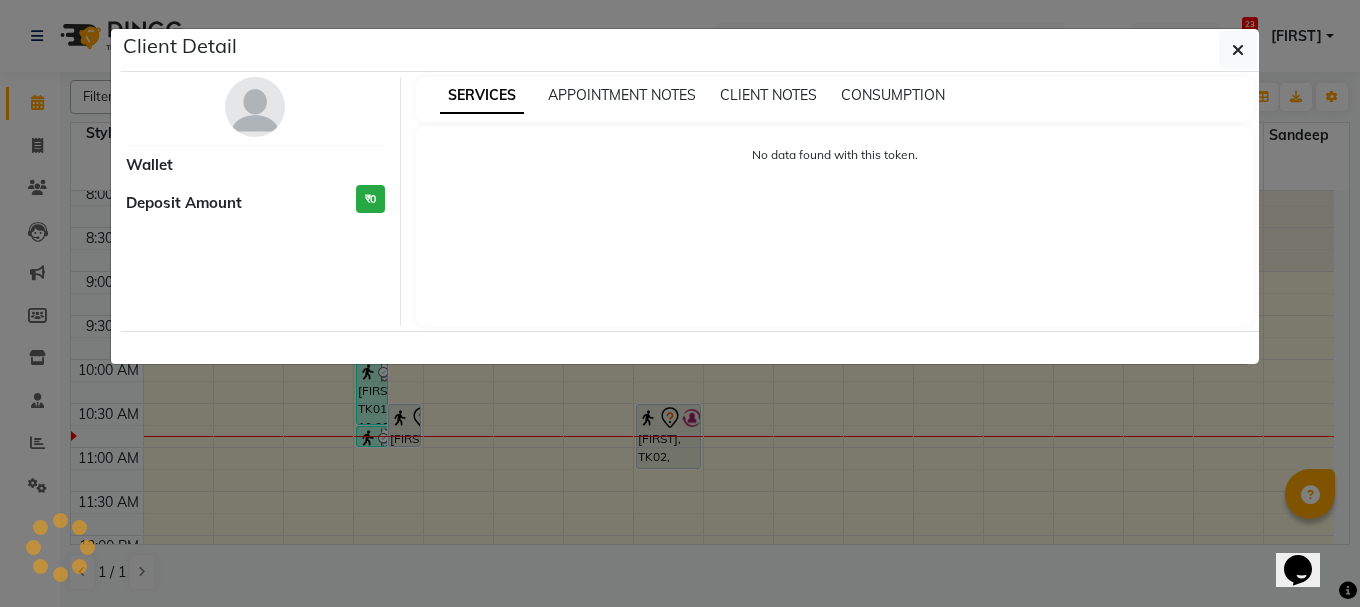 select on "7" 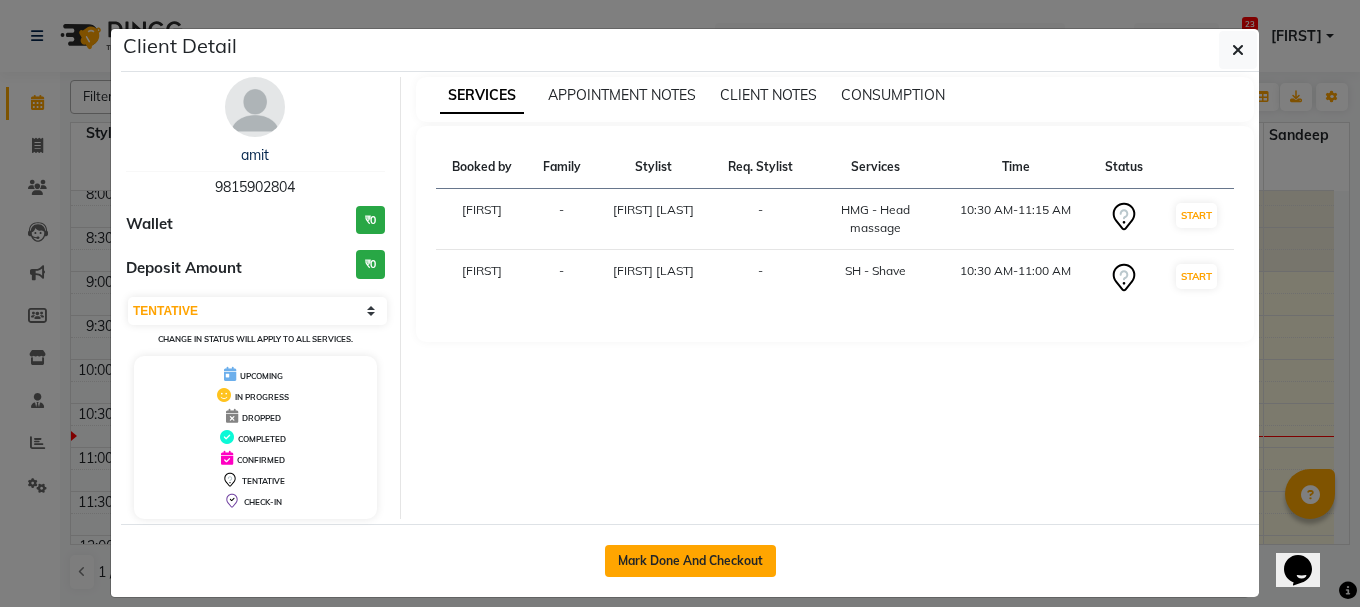 click on "Mark Done And Checkout" 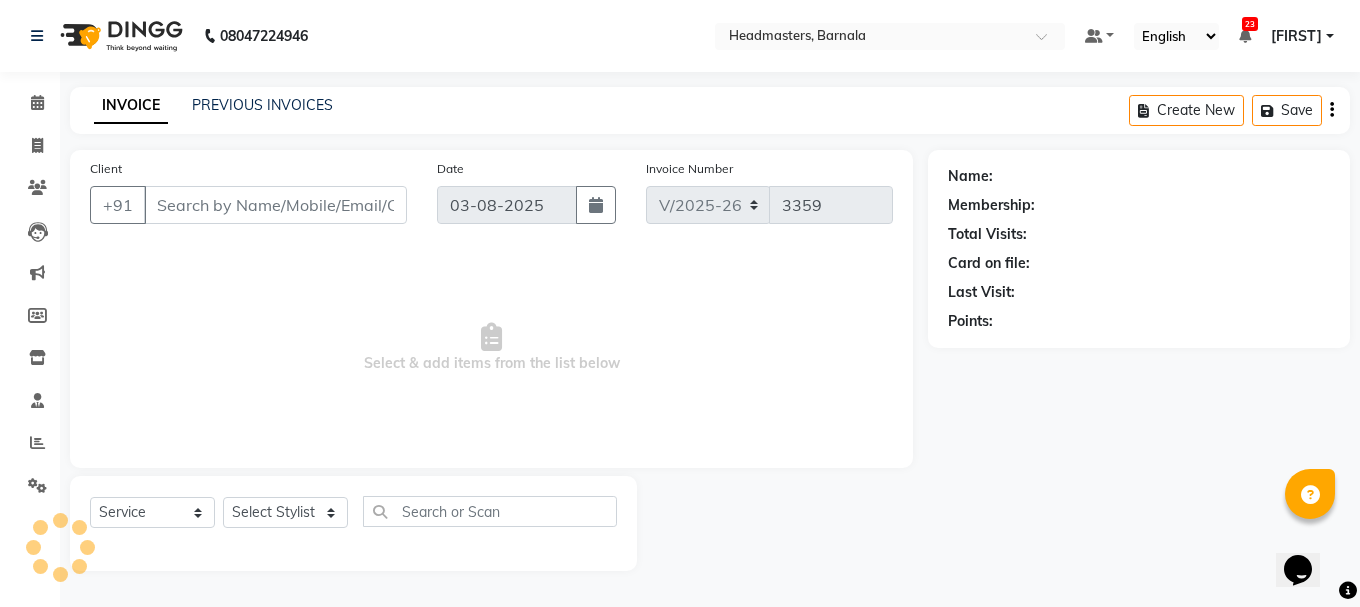 type on "9815902804" 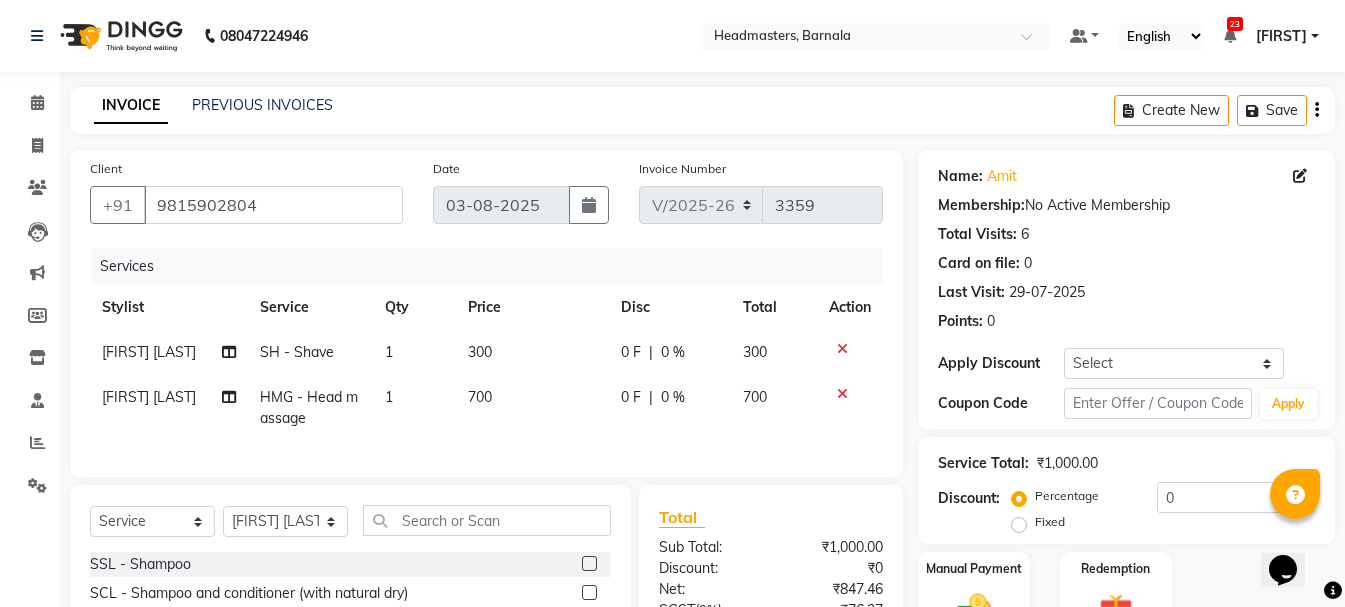 scroll, scrollTop: 218, scrollLeft: 0, axis: vertical 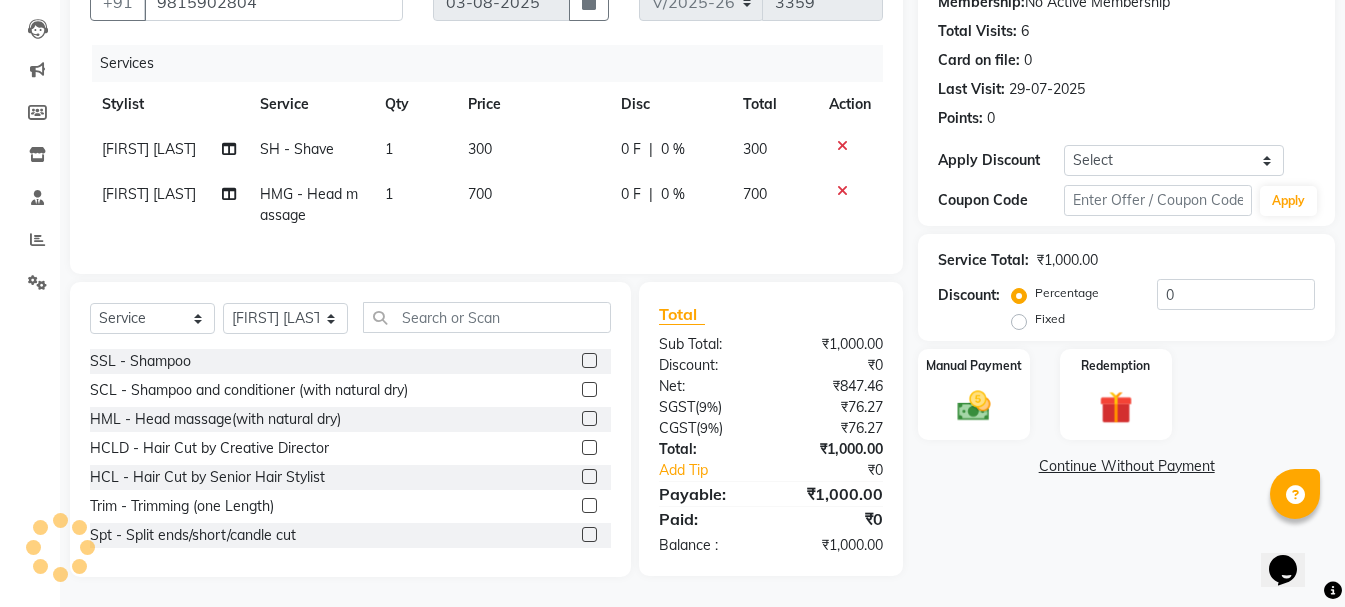 click on "0 F" 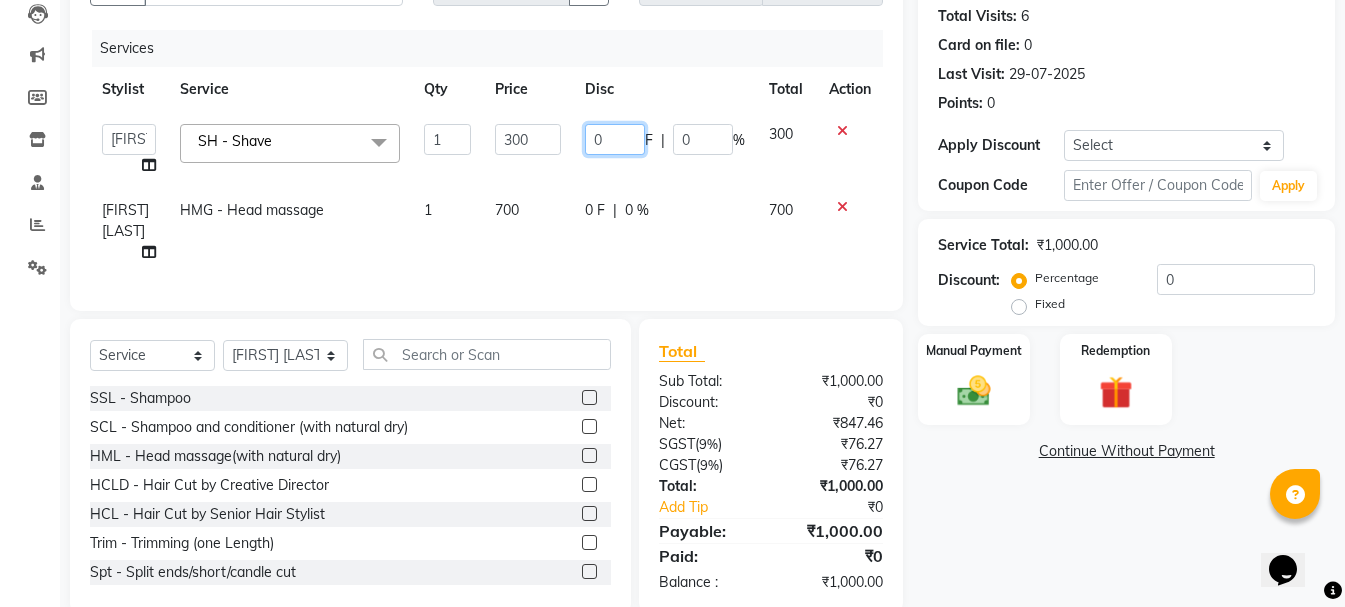 drag, startPoint x: 633, startPoint y: 139, endPoint x: 592, endPoint y: 154, distance: 43.65776 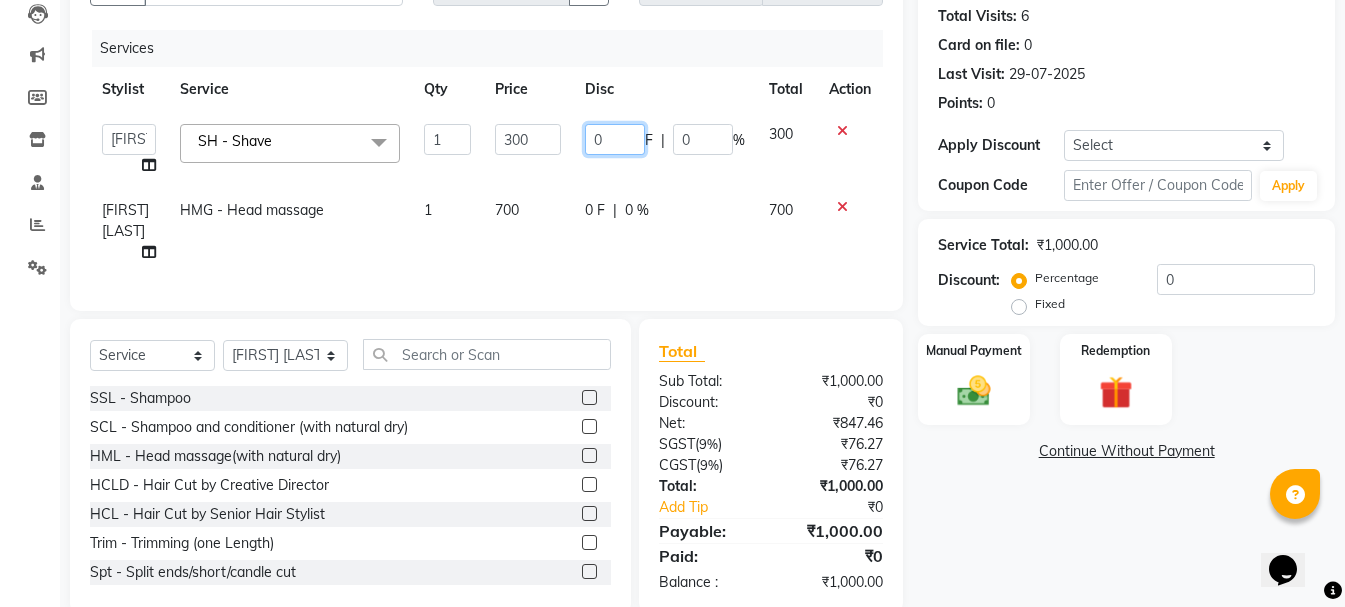type 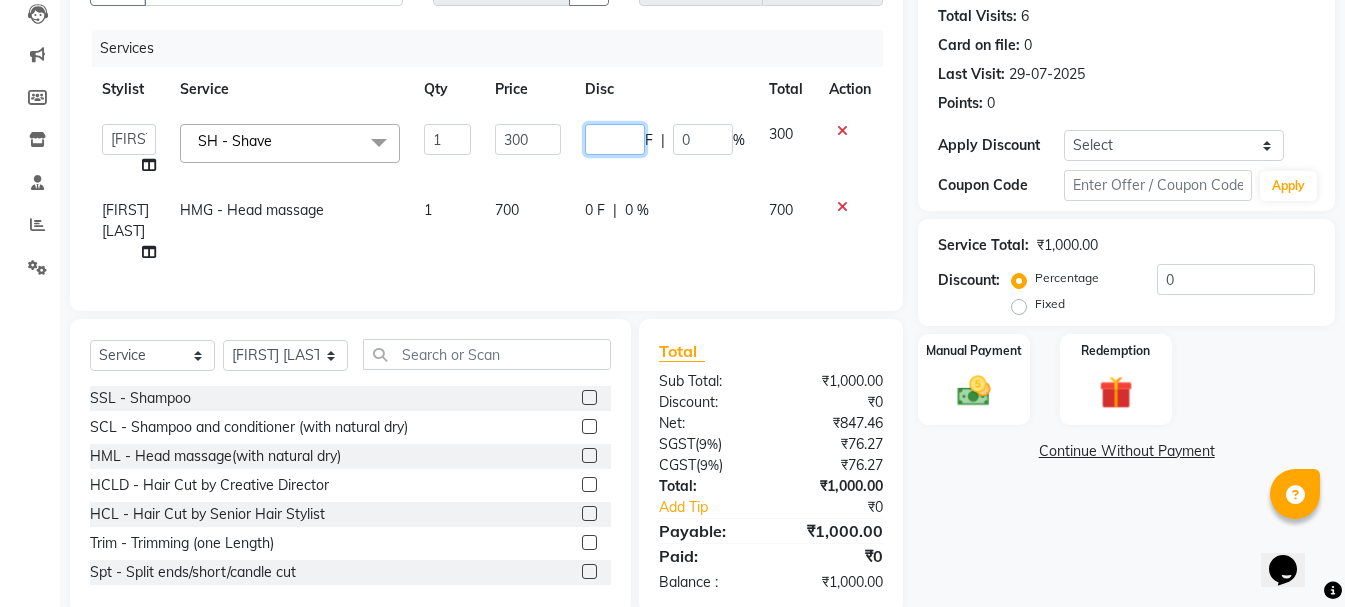 click 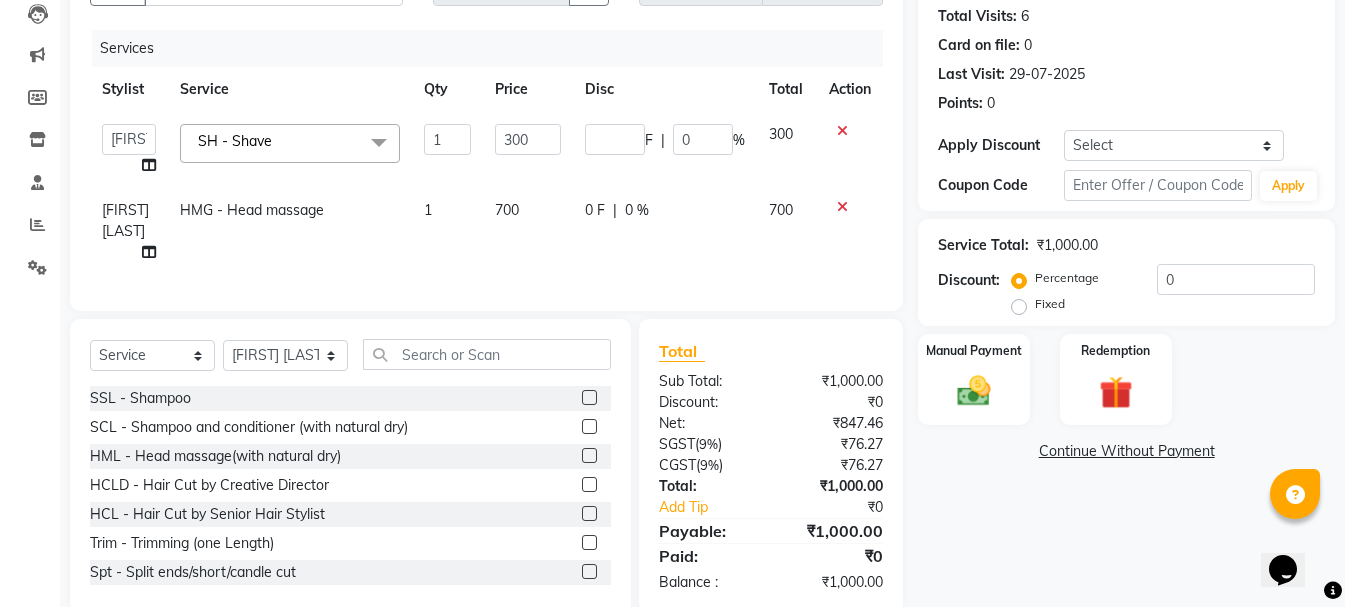 click on "Client +91 [PHONE] Date [DATE] Invoice Number V/2025-26 3359 Services Stylist Service Qty Price Disc Total Action Ankit kantiwall Chandan Garry Jasvir Jyoti Lovedeep Singh Manya Navdeep Neha Nikhil Pardeep kaur Pinky Rajveer Rekha Sameer khan Sandeep Toseef Salmani SH - Shave x SSL - Shampoo SCL - Shampoo and conditioner (with natural dry) HML - Head massage(with natural dry) HCLD - Hair Cut by Creative Director HCL - Hair Cut by Senior Hair Stylist Trim - Trimming (one Length) Spt - Split ends/short/candle cut BD - Blow dry OS - Open styling GL-igora - Igora Global GL-essensity - Essensity Global Hlts-L - Highlights Bal - Balayage Chunks - Chunks CR - Color removal CRF - Color refresh Stk - Per streak RT-IG - Igora Root Touchup(one inch only) RT-ES - Essensity Root Touchup(one inch only) Reb - Rebonding ST - Straight therapy Krt-L - Keratin Krt-BB -L - Keratin Blow Out HR-BTX -L - Hair Botox NanoP -L - Nanoplastia K-Bond -L - Kerabond SSM - Shampoo 1 300 F" 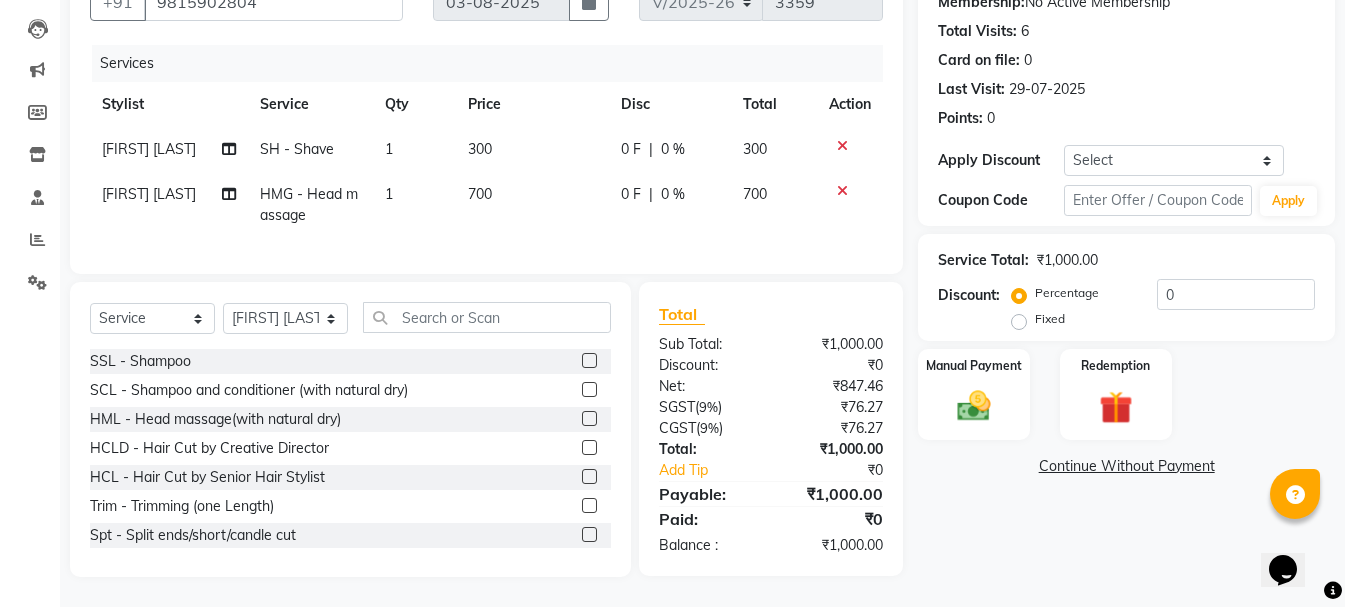 click on "0 F" 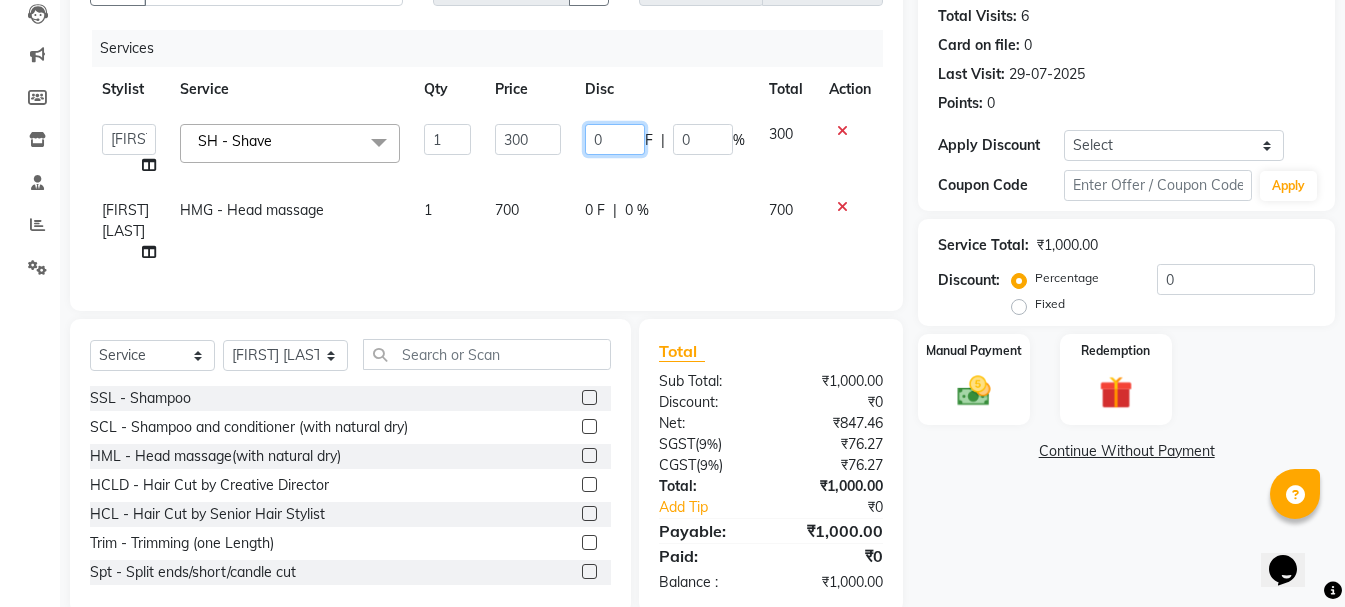 drag, startPoint x: 608, startPoint y: 140, endPoint x: 566, endPoint y: 148, distance: 42.755116 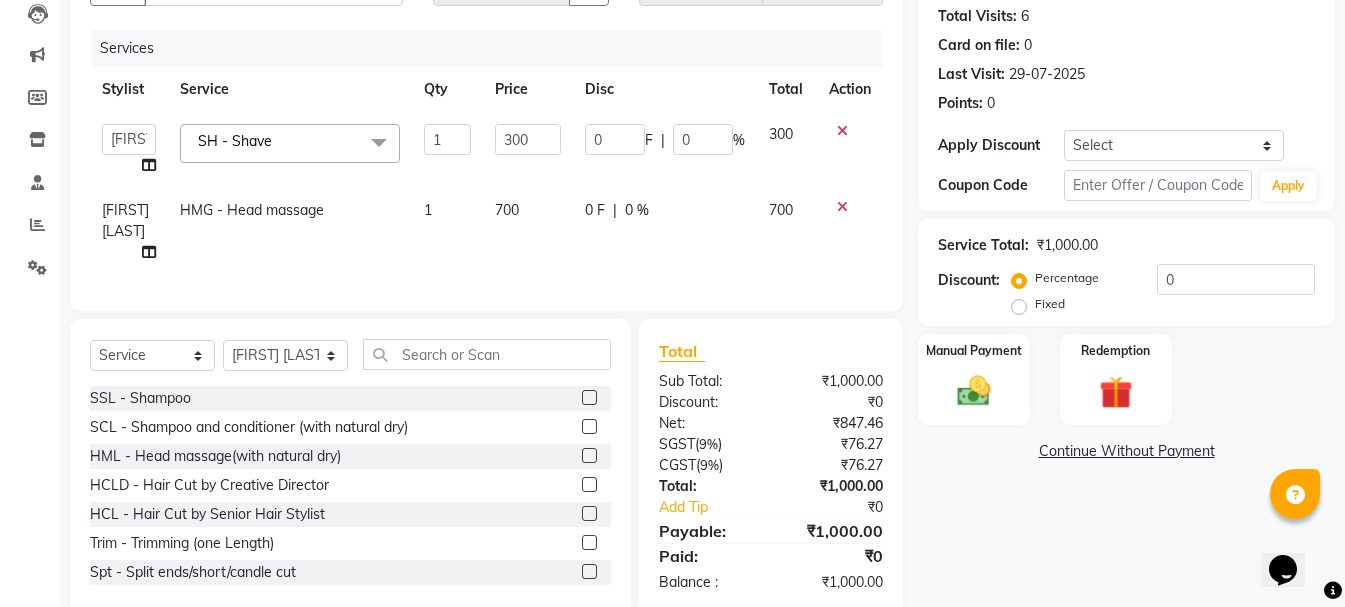 click on "Client +91 [PHONE] Date [DATE] Invoice Number V/2025-26 3359 Services Stylist Service Qty Price Disc Total Action Ankit kantiwall Chandan Garry Jasvir Jyoti Lovedeep Singh Manya Navdeep Neha Nikhil Pardeep kaur Pinky Rajveer Rekha Sameer khan Sandeep Toseef Salmani SH - Shave x SSL - Shampoo SCL - Shampoo and conditioner (with natural dry) HML - Head massage(with natural dry) HCLD - Hair Cut by Creative Director HCL - Hair Cut by Senior Hair Stylist Trim - Trimming (one Length) Spt - Split ends/short/candle cut BD - Blow dry OS - Open styling GL-igora - Igora Global GL-essensity - Essensity Global Hlts-L - Highlights Bal - Balayage Chunks - Chunks CR - Color removal CRF - Color refresh Stk - Per streak RT-IG - Igora Root Touchup(one inch only) RT-ES - Essensity Root Touchup(one inch only) Reb - Rebonding ST - Straight therapy Krt-L - Keratin Krt-BB -L - Keratin Blow Out HR-BTX -L - Hair Botox NanoP -L - Nanoplastia K-Bond -L - Kerabond SSM - Shampoo 1 300 0" 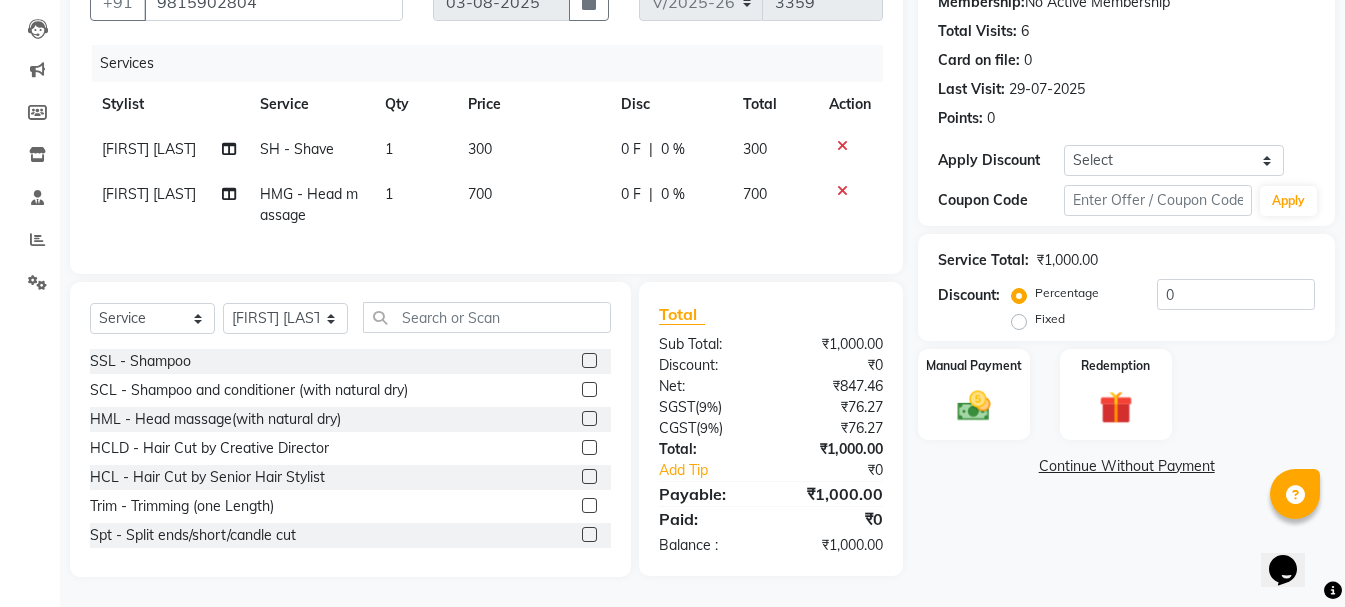 click on "Fixed" 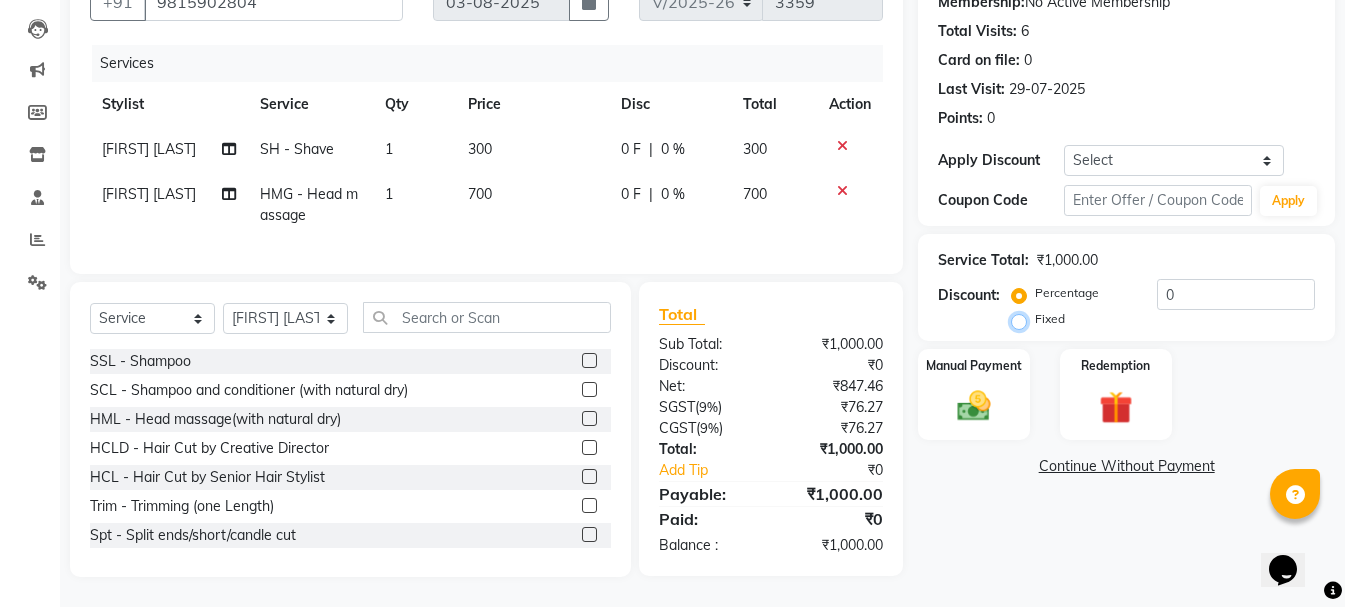 click on "Fixed" at bounding box center (1023, 319) 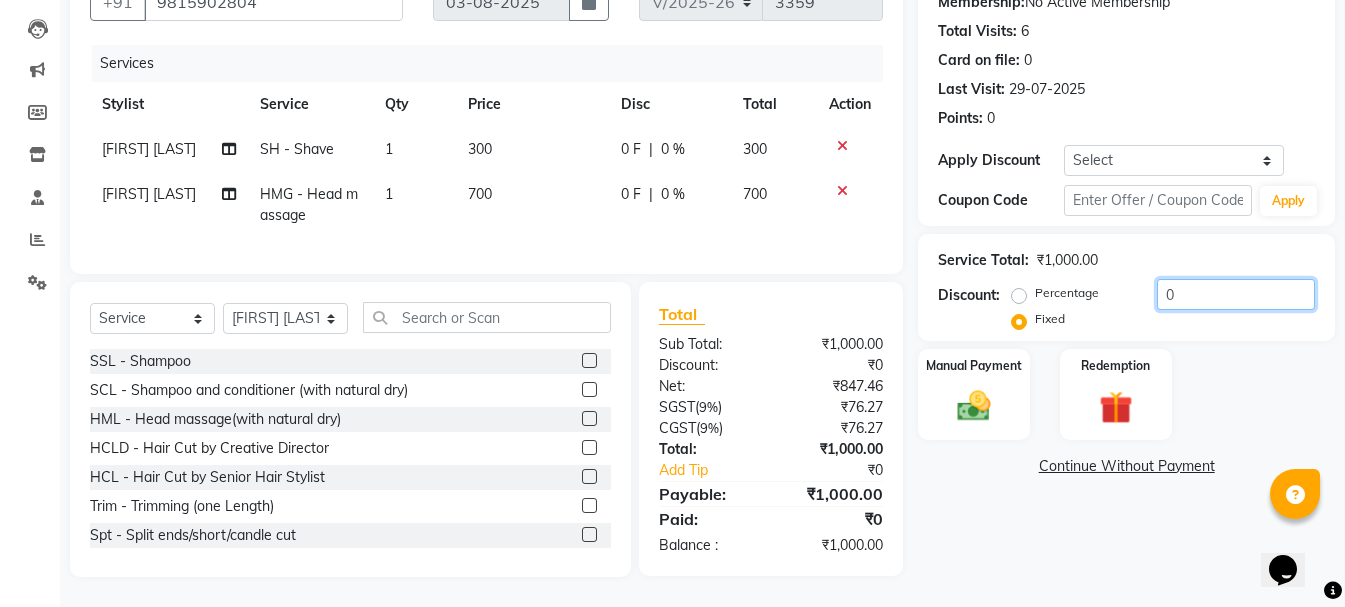 drag, startPoint x: 1200, startPoint y: 284, endPoint x: 1119, endPoint y: 293, distance: 81.49847 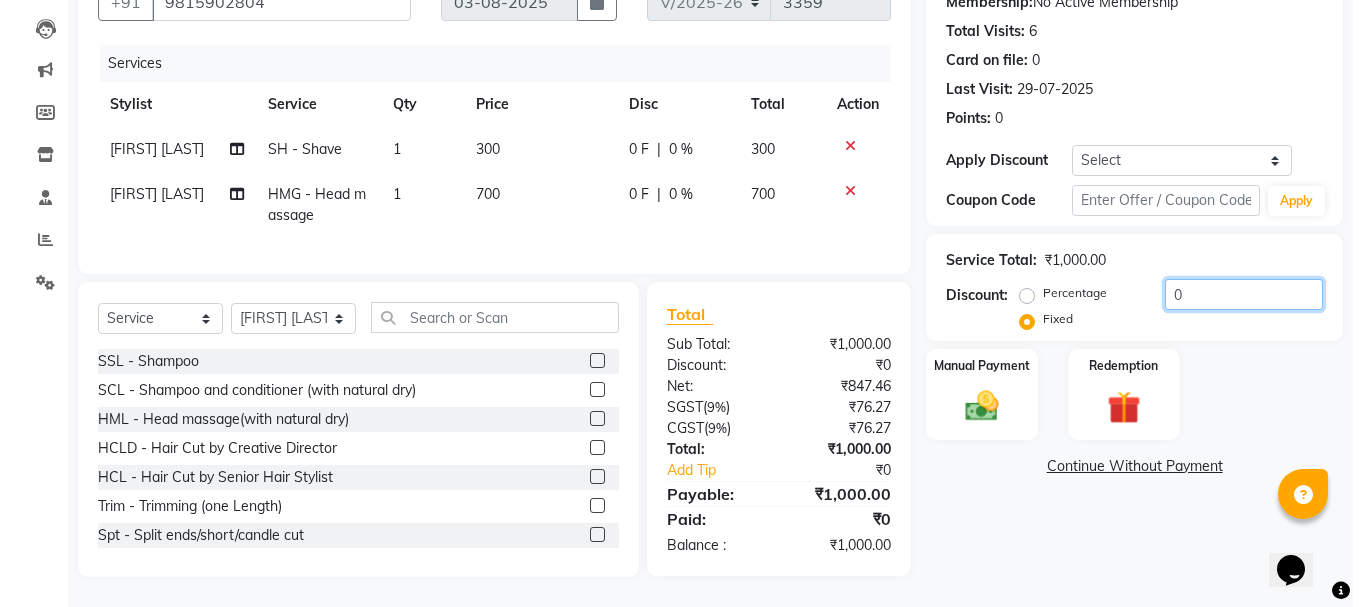 scroll, scrollTop: 0, scrollLeft: 0, axis: both 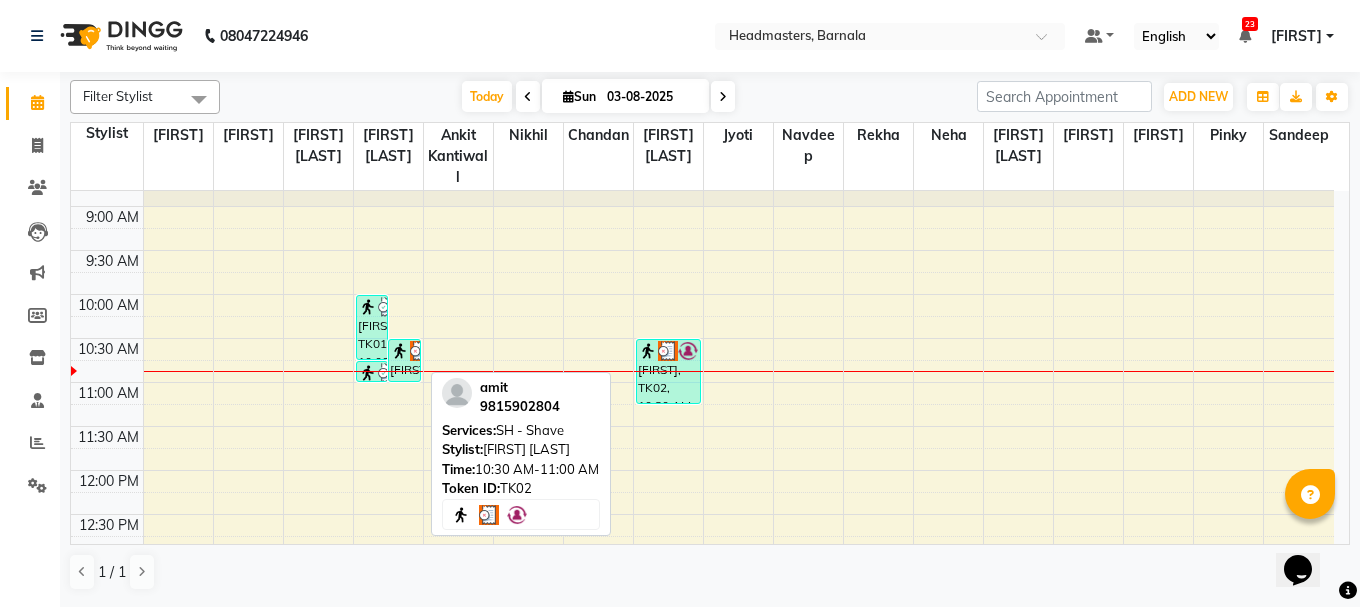 click at bounding box center (400, 351) 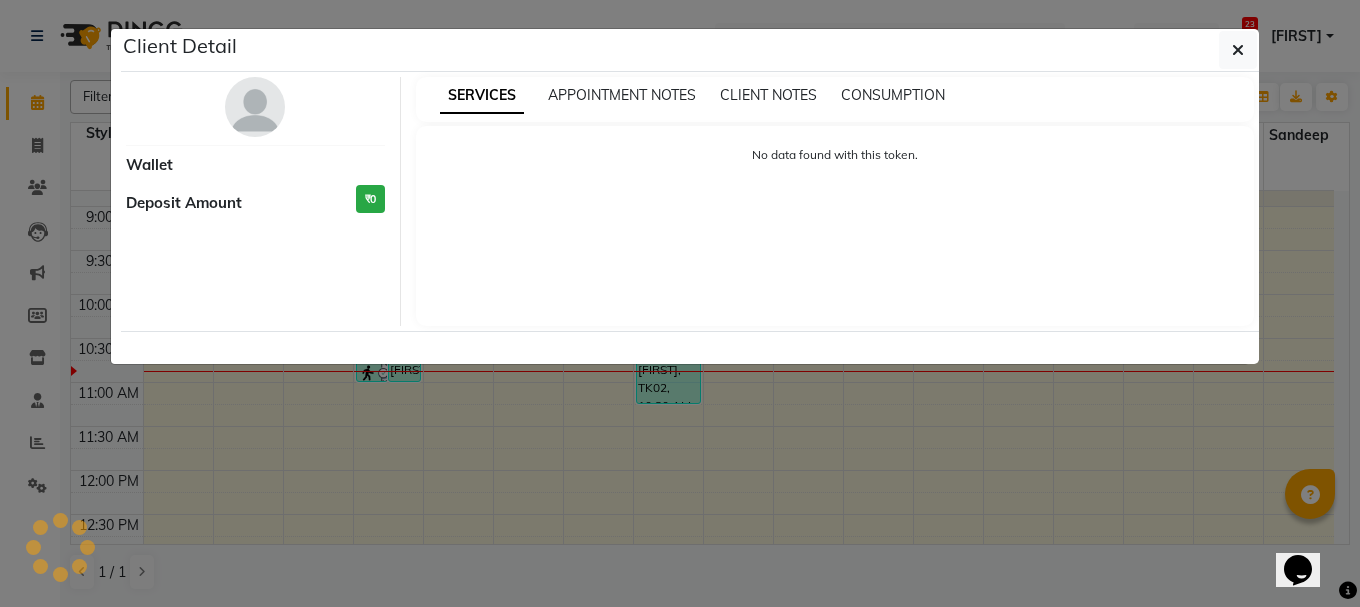 select on "3" 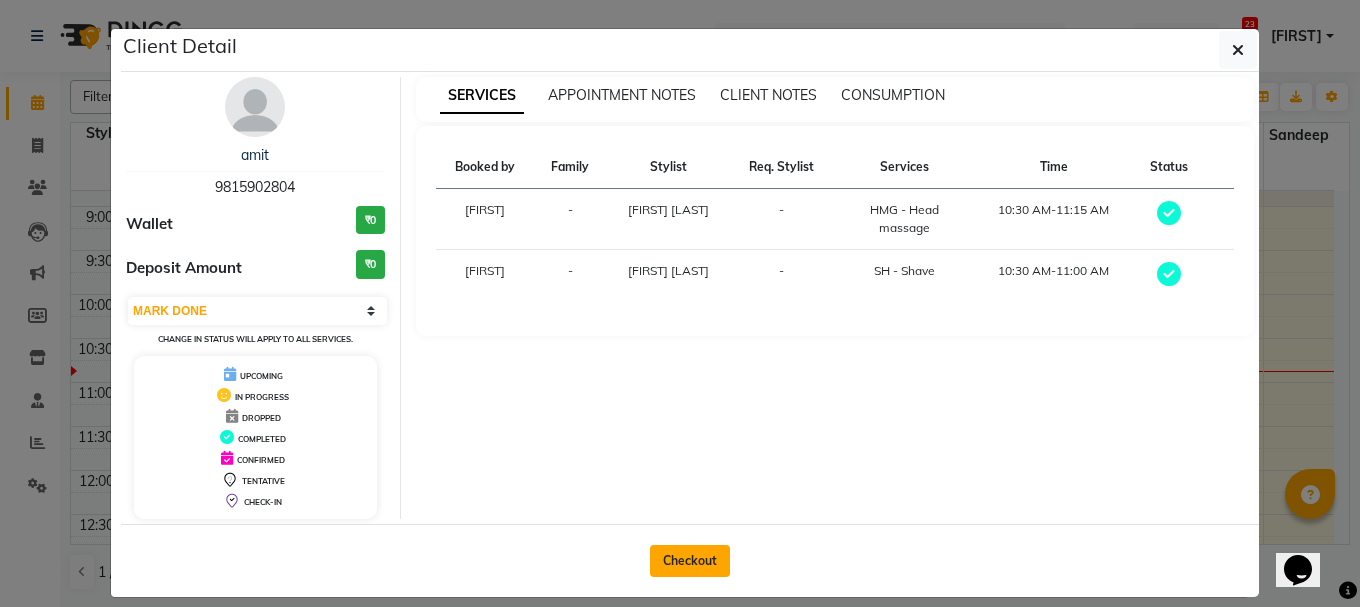 click on "Checkout" 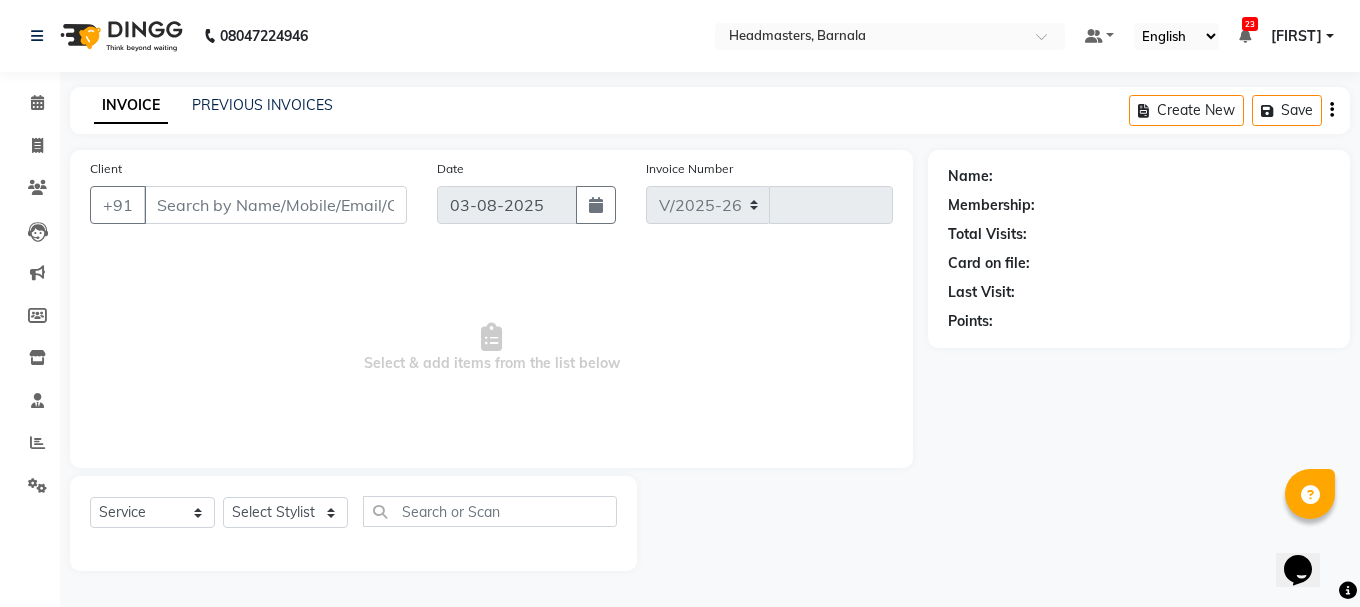 select on "7526" 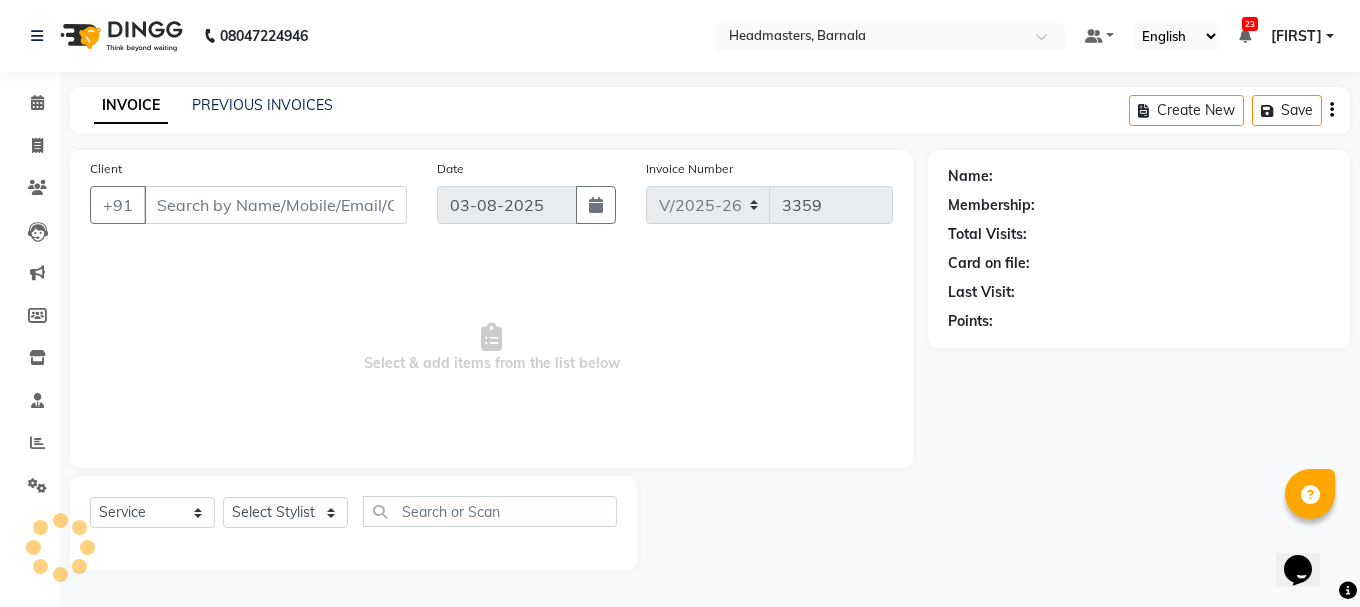 type on "9815902804" 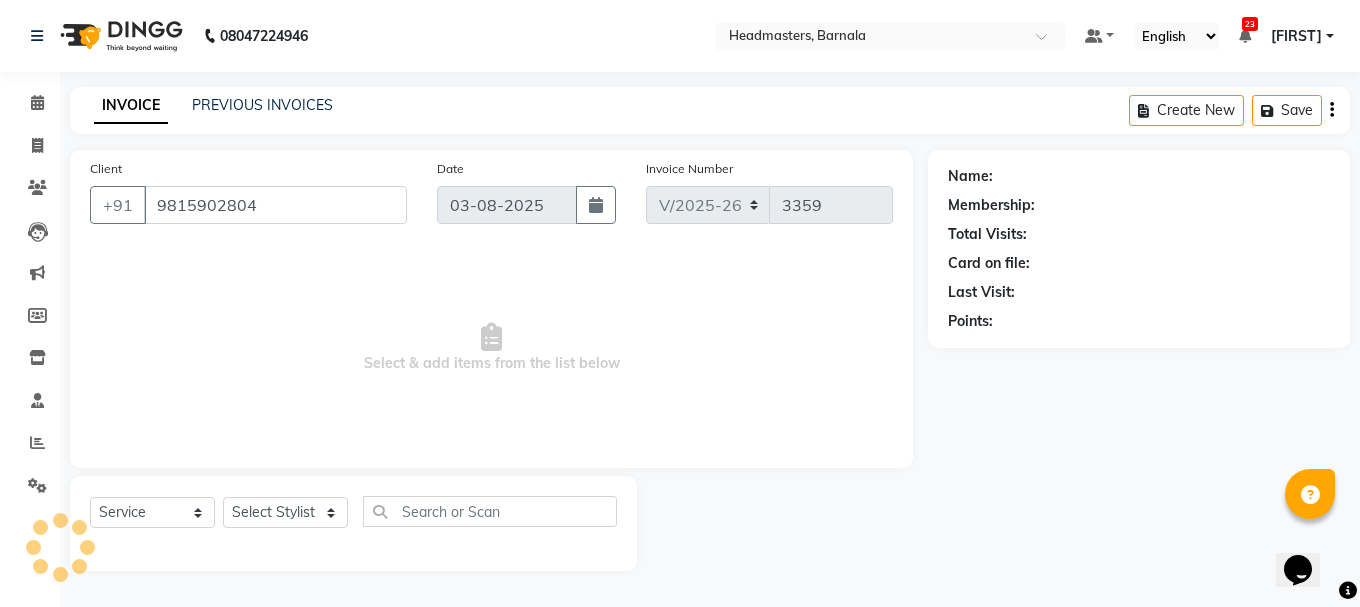select on "67282" 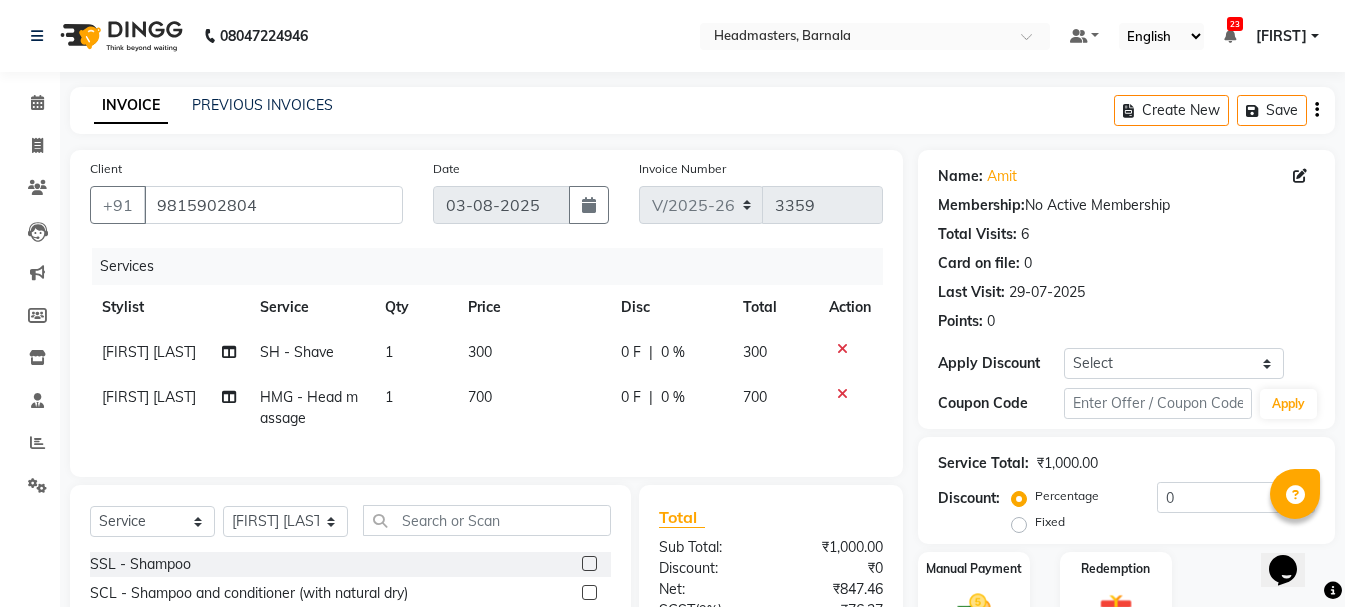 scroll, scrollTop: 218, scrollLeft: 0, axis: vertical 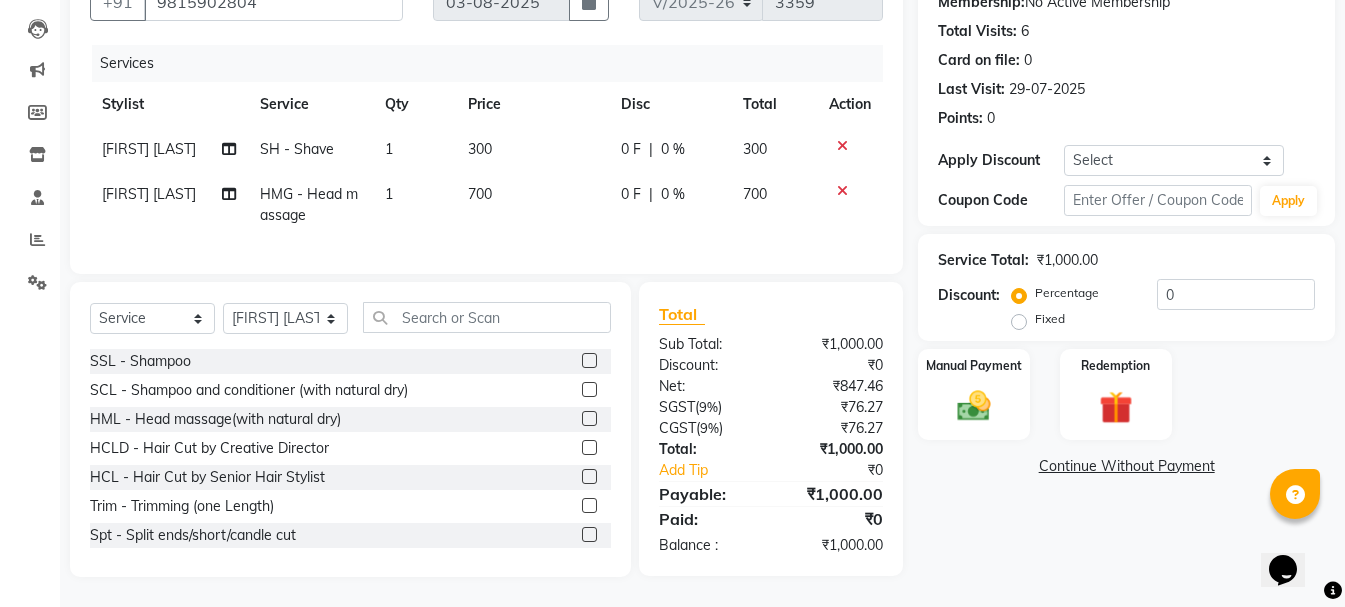 click on "0 F" 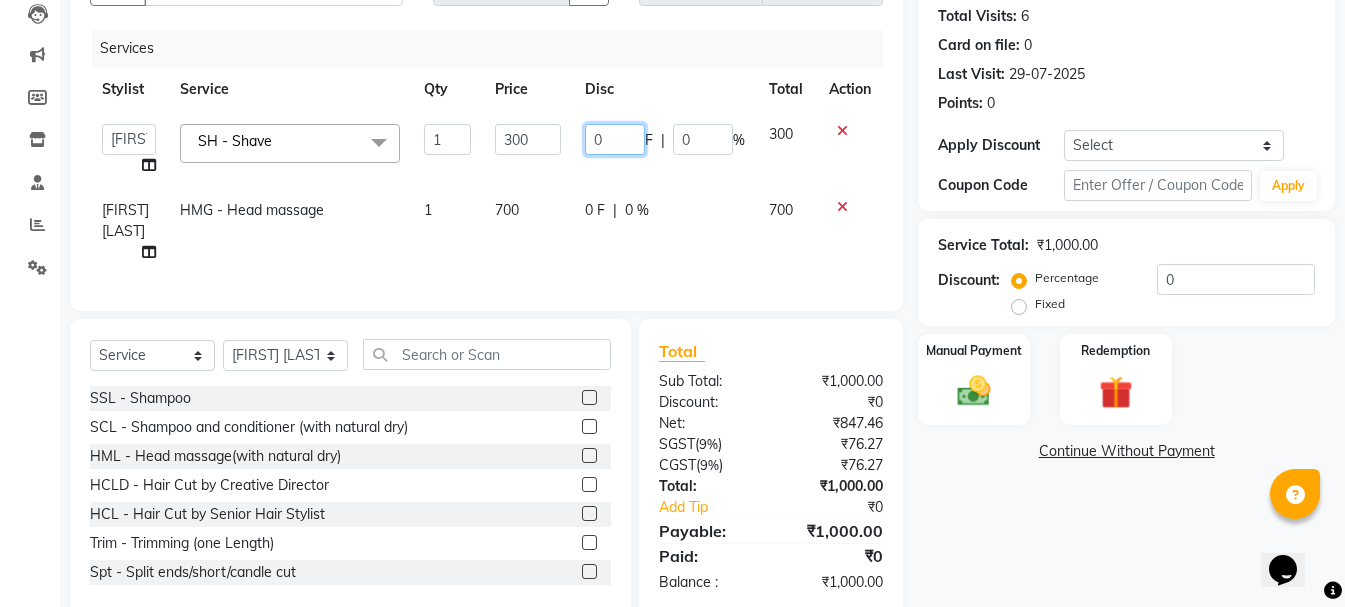 drag, startPoint x: 622, startPoint y: 146, endPoint x: 592, endPoint y: 150, distance: 30.265491 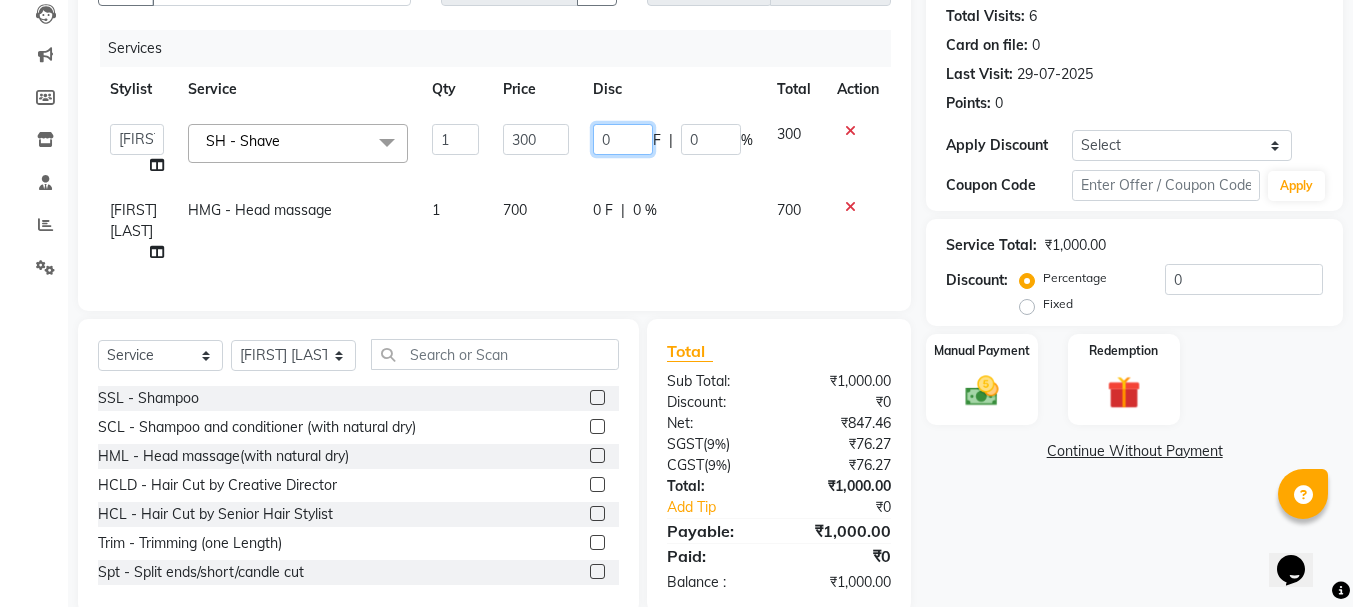 scroll, scrollTop: 0, scrollLeft: 0, axis: both 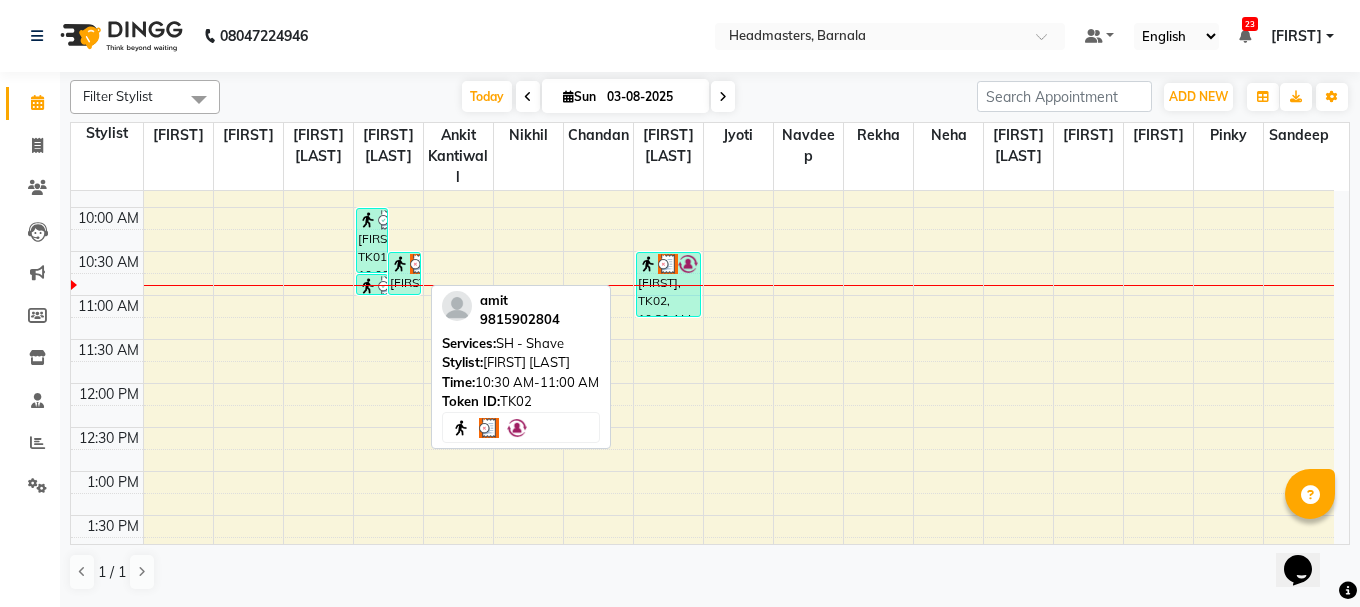 click on "[FIRST], TK02, 10:30 AM-11:00 AM, SH - Shave" at bounding box center (404, 273) 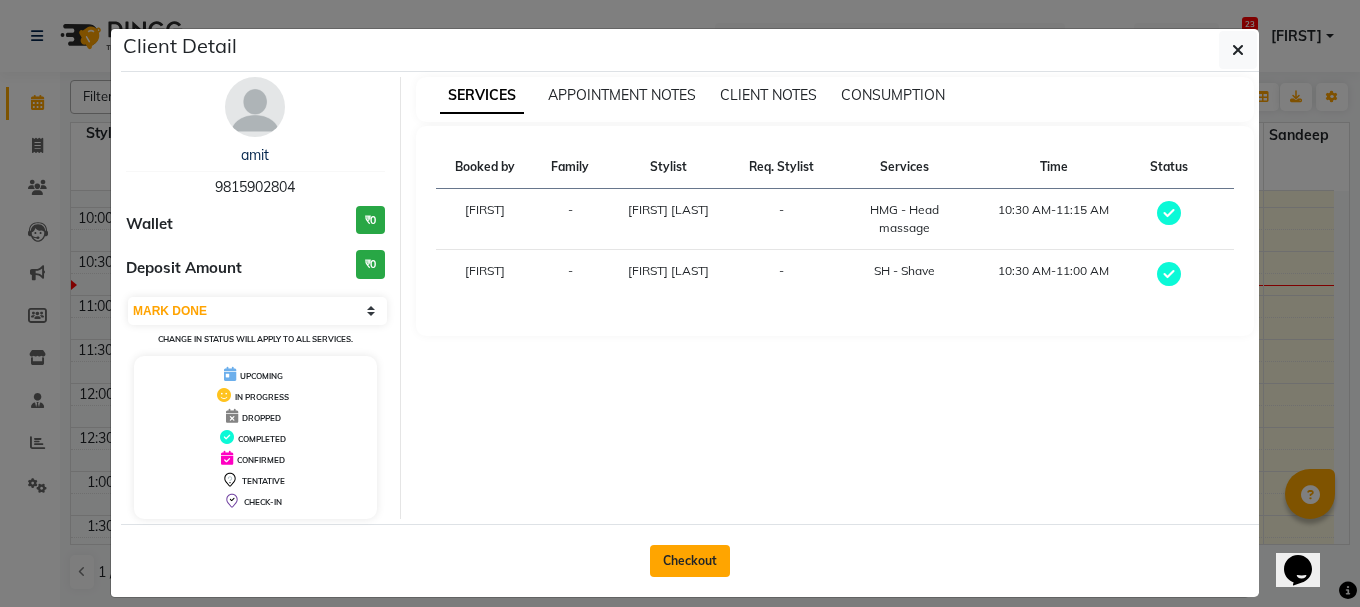 click on "Checkout" 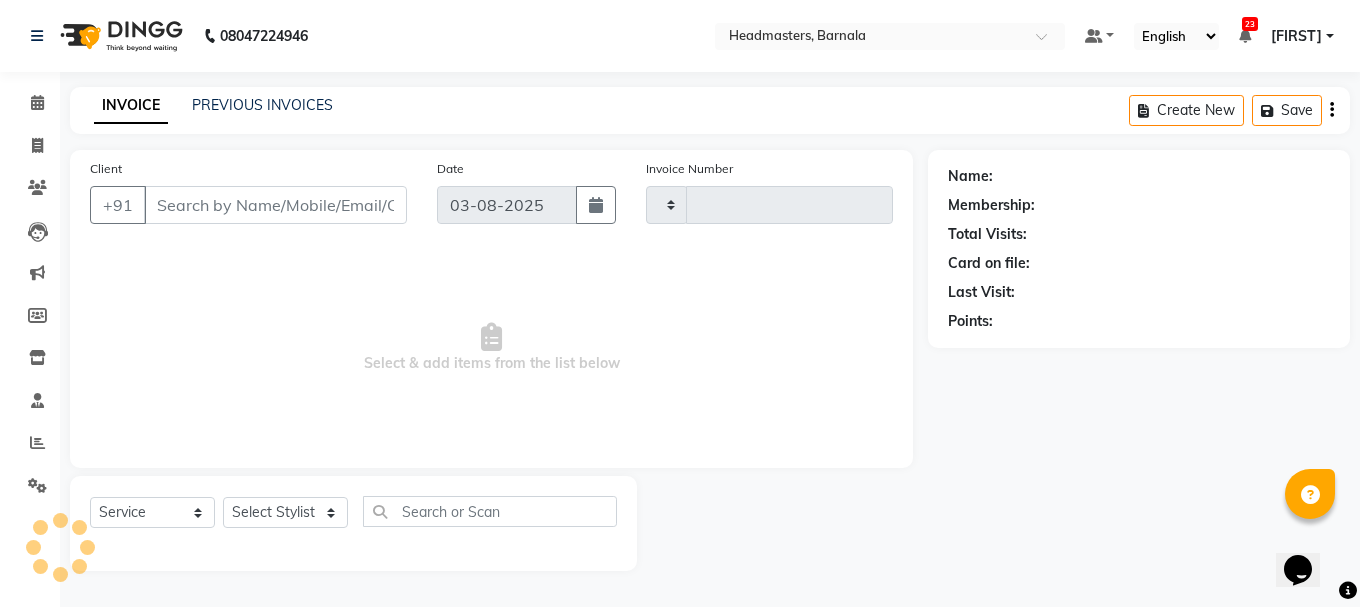 type on "3359" 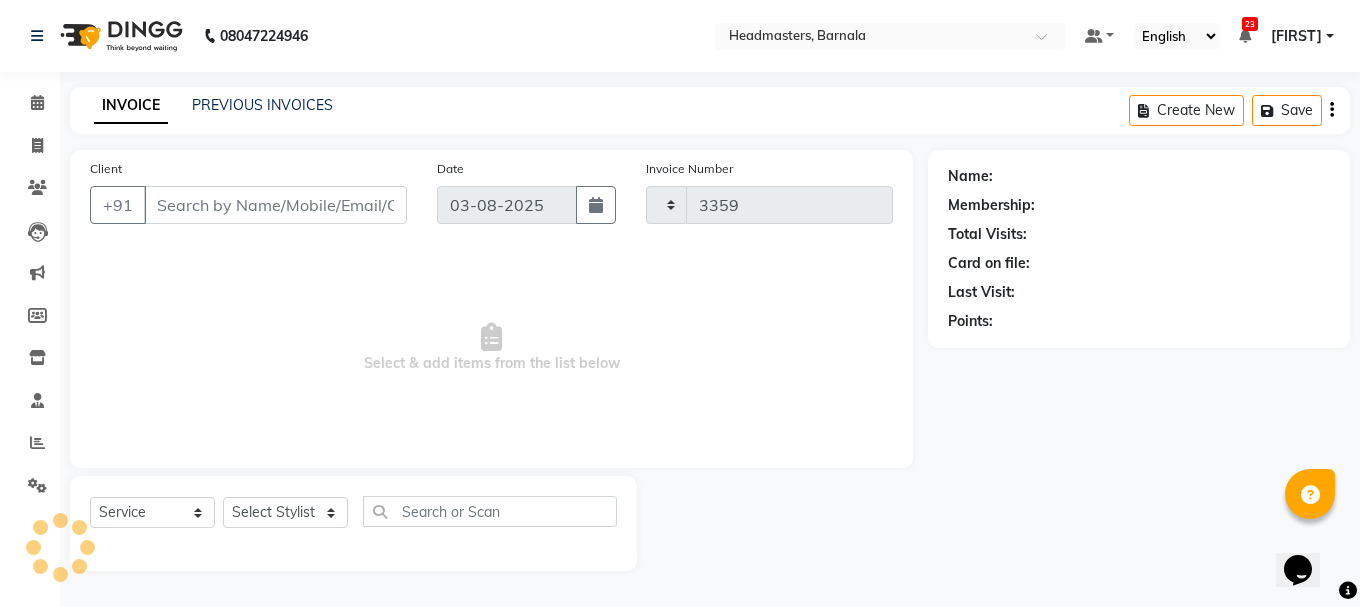 select on "7526" 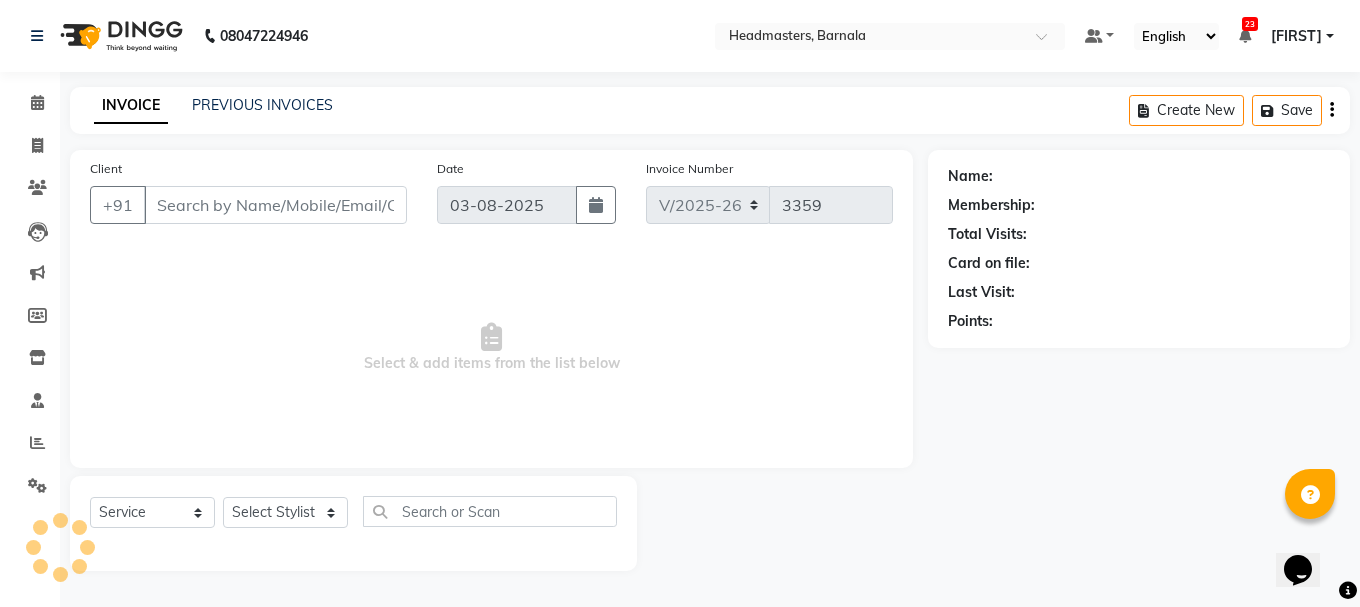 type on "9815902804" 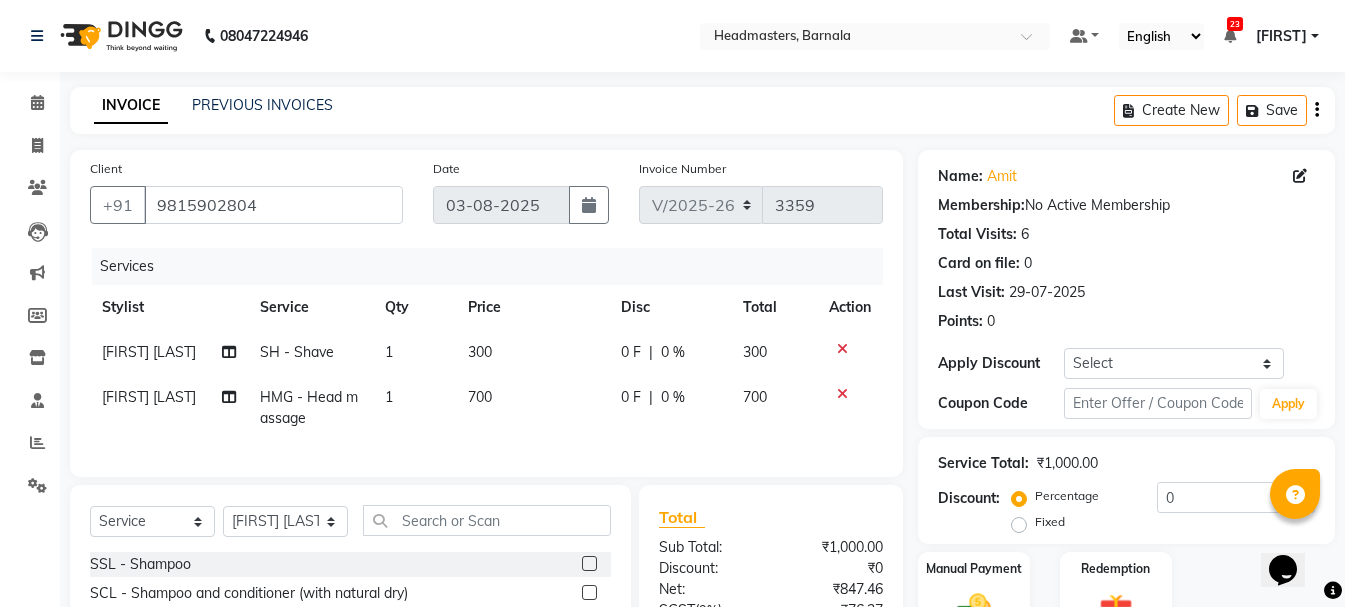 click on "0 F" 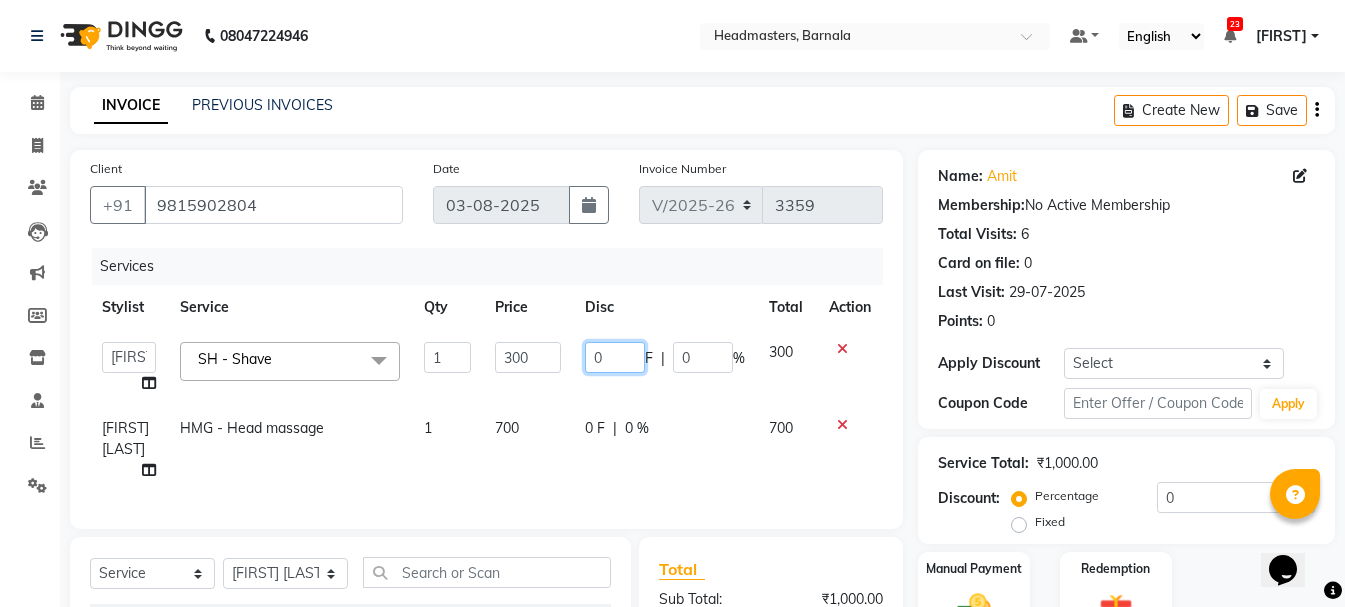 drag, startPoint x: 629, startPoint y: 355, endPoint x: 594, endPoint y: 366, distance: 36.687874 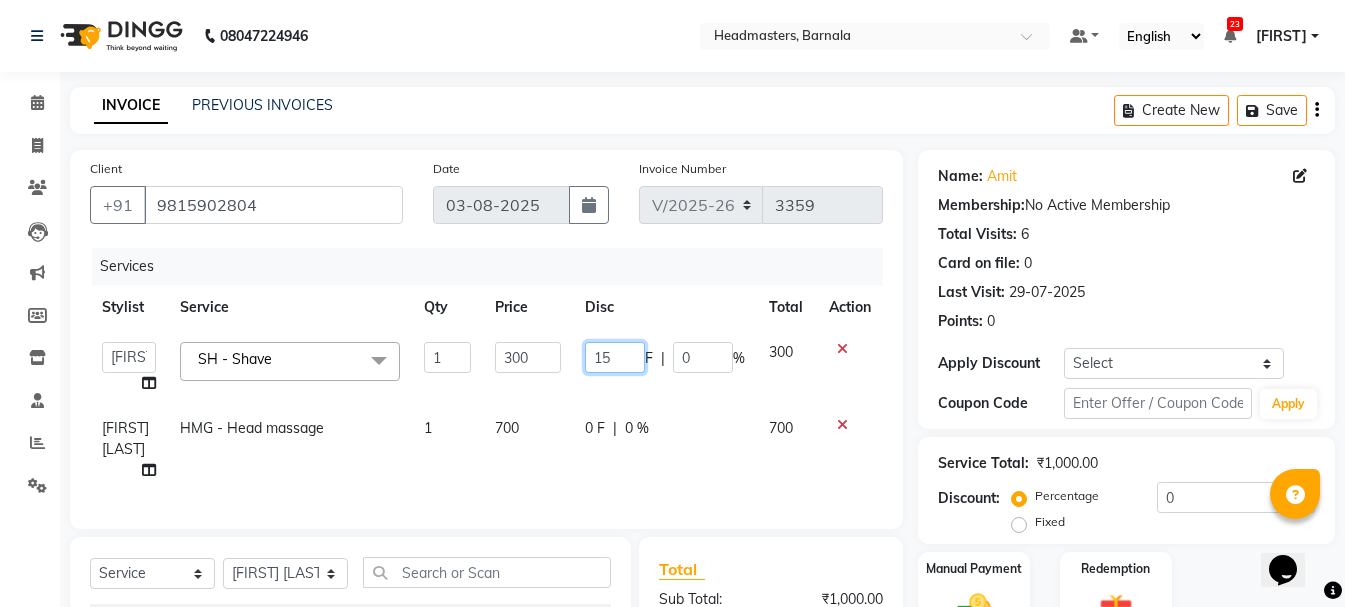 type on "150" 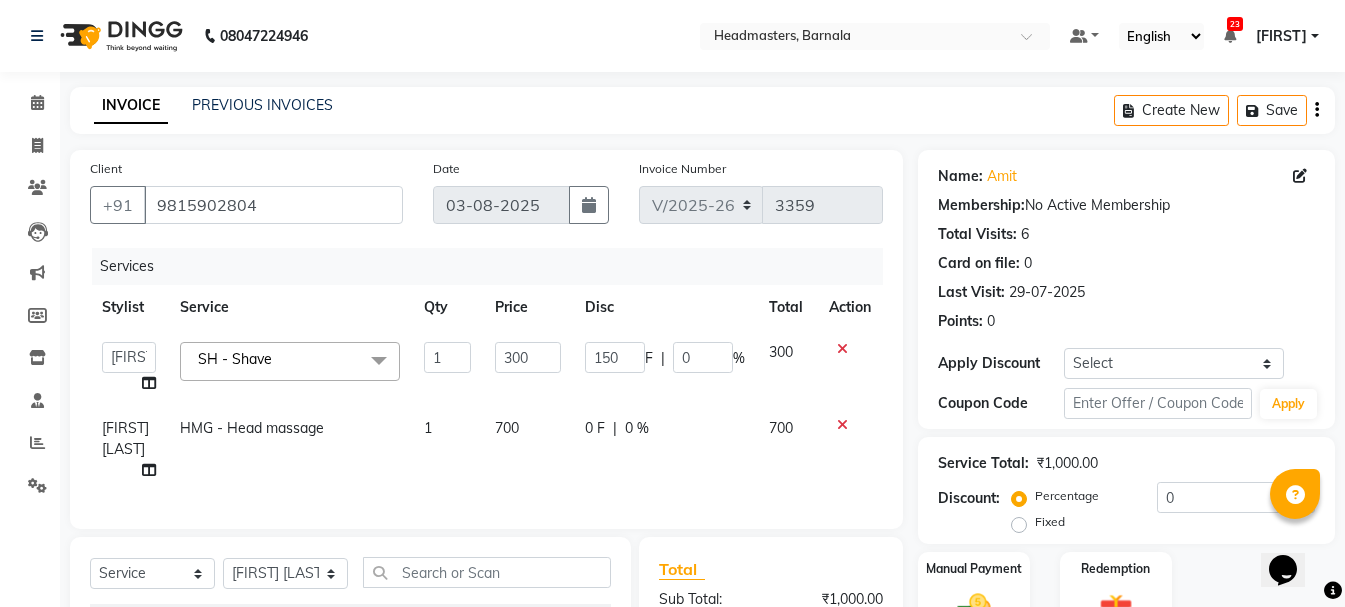 click on "[FIRST] [FIRST] 1 700 0 F | 0 % 700" 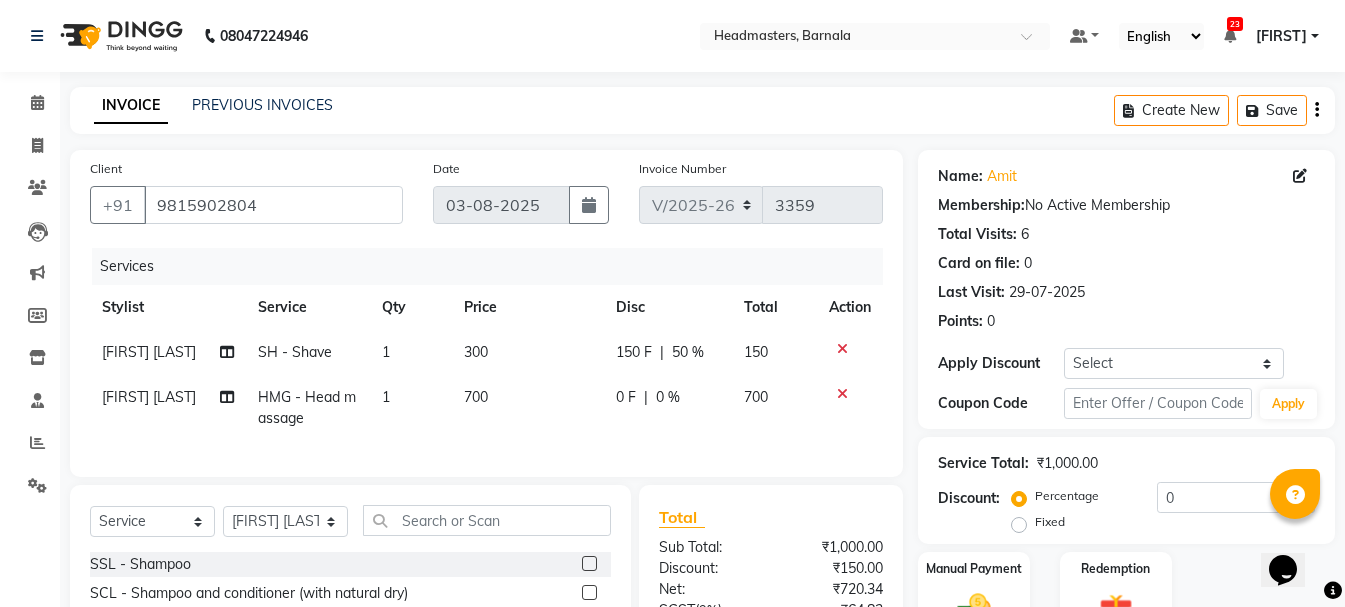 click on "0 F" 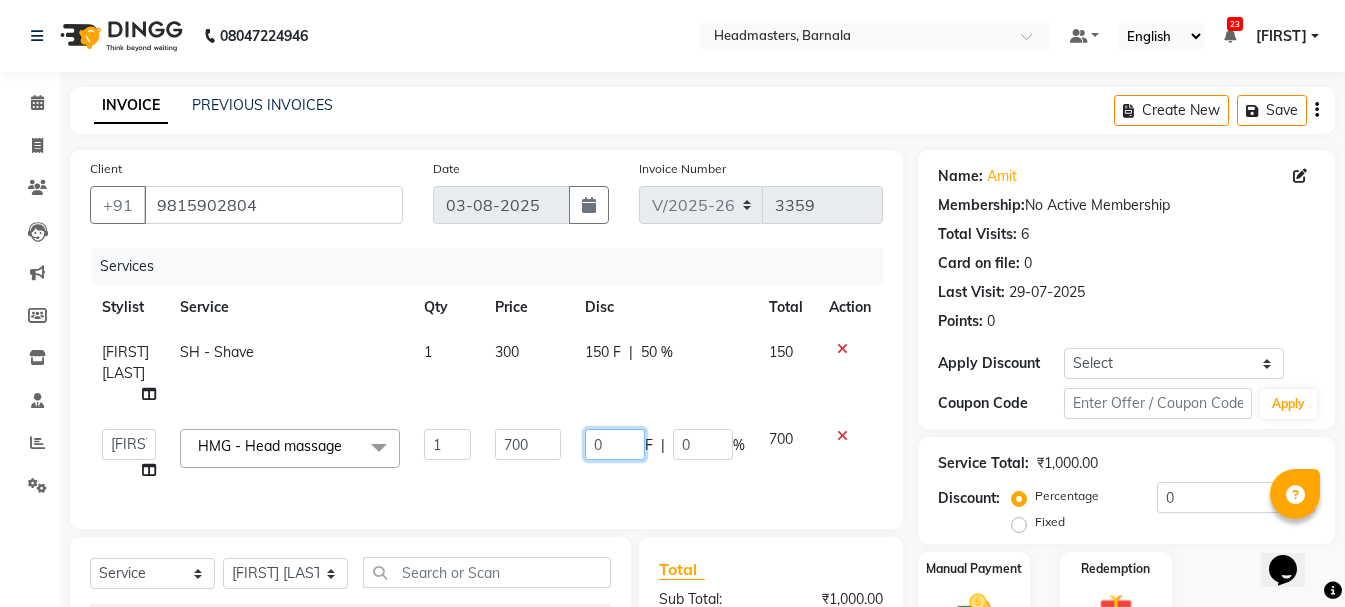 drag, startPoint x: 620, startPoint y: 437, endPoint x: 560, endPoint y: 461, distance: 64.62198 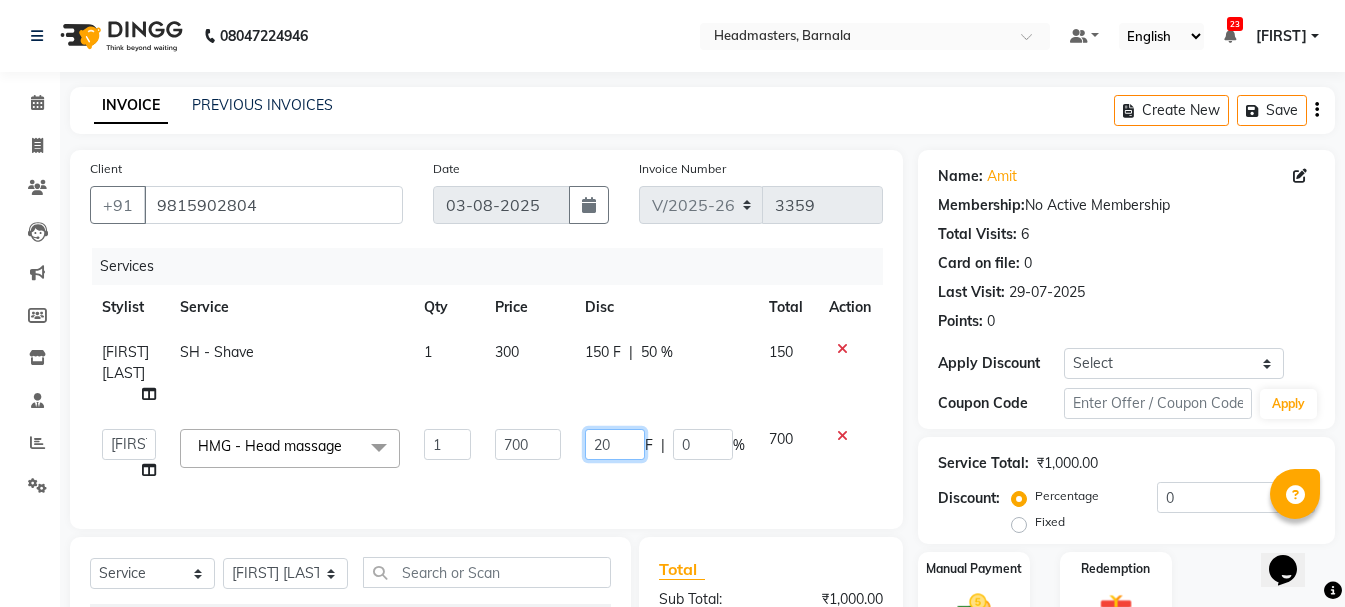 type on "200" 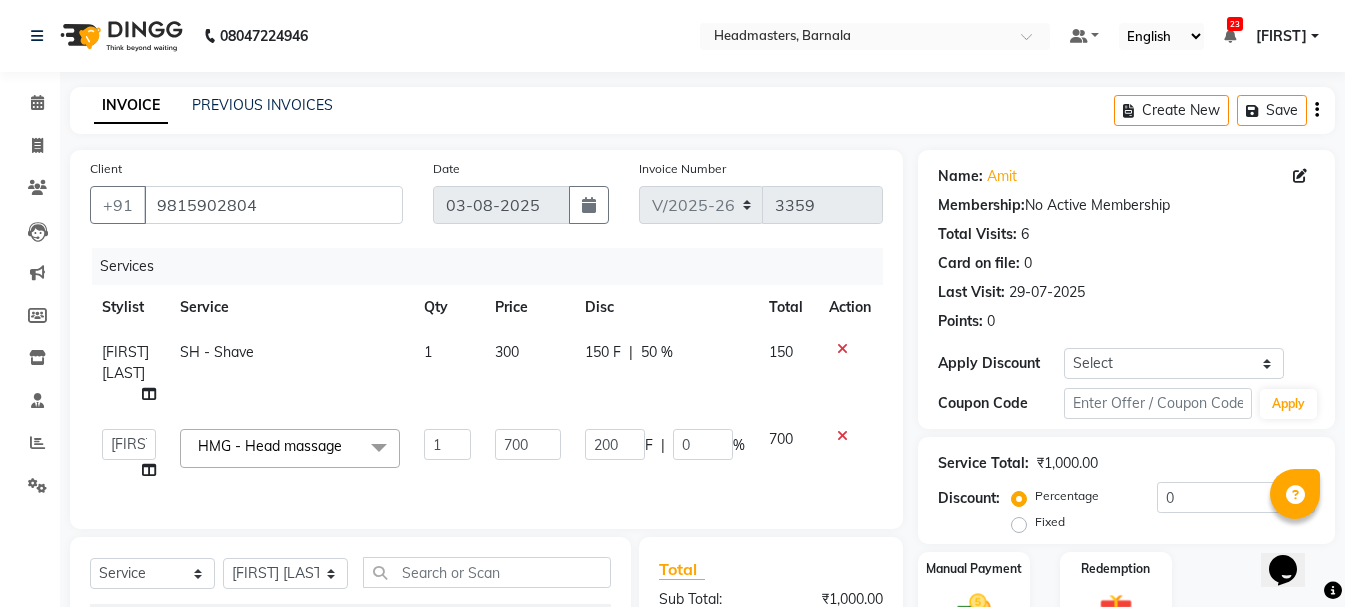 click on "Name: [FIRST]  Membership:  No Active Membership  Total Visits:  6 Card on file:  0 Last Visit:   29-07-2025 Points:   0  Apply Discount Select Coupon → Wrong Job Card  Coupon → Complimentary  Coupon → Correction  Coupon → First Wash  Coupon → Free Of Cost  Coupon → Staff Service Coupon → Service Not Done Coupon → Already Paid Coupon → Double Job Card  Coupon Code Apply" 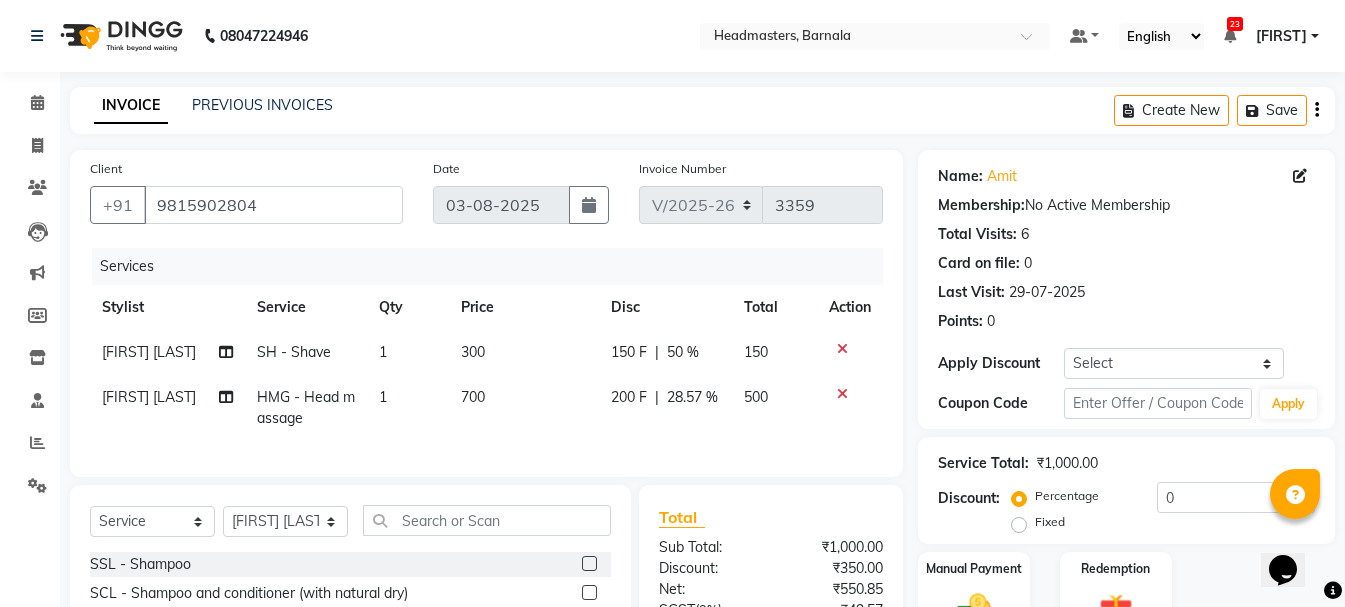 scroll, scrollTop: 218, scrollLeft: 0, axis: vertical 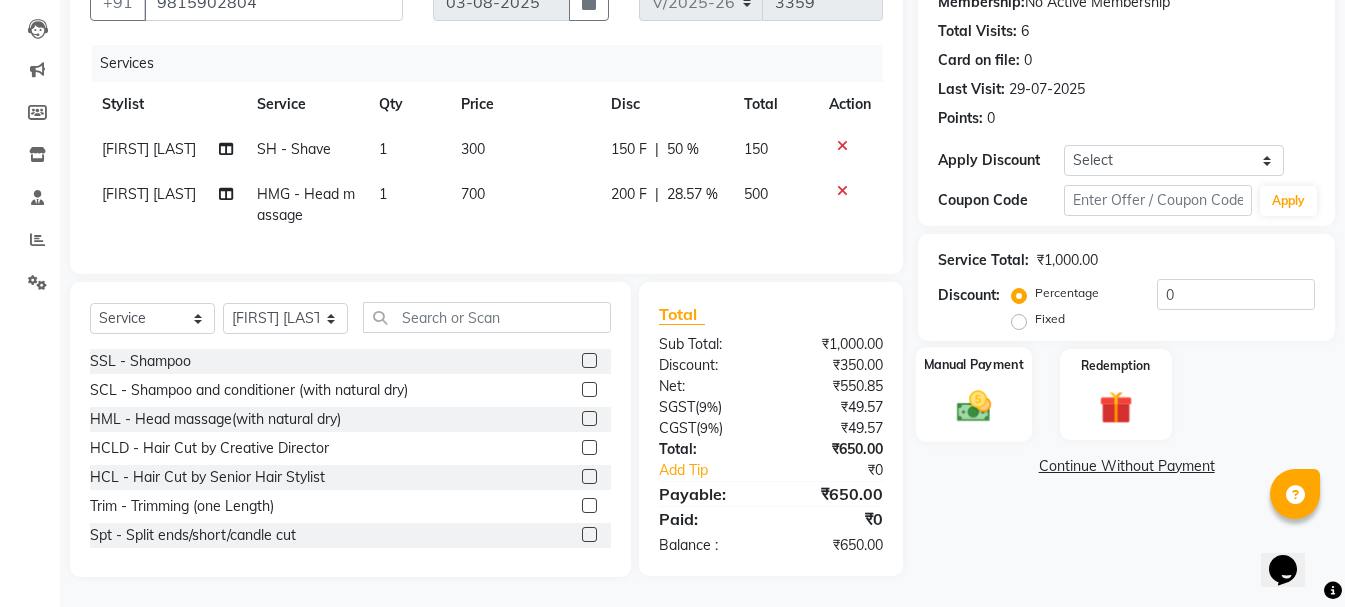 click on "Manual Payment" 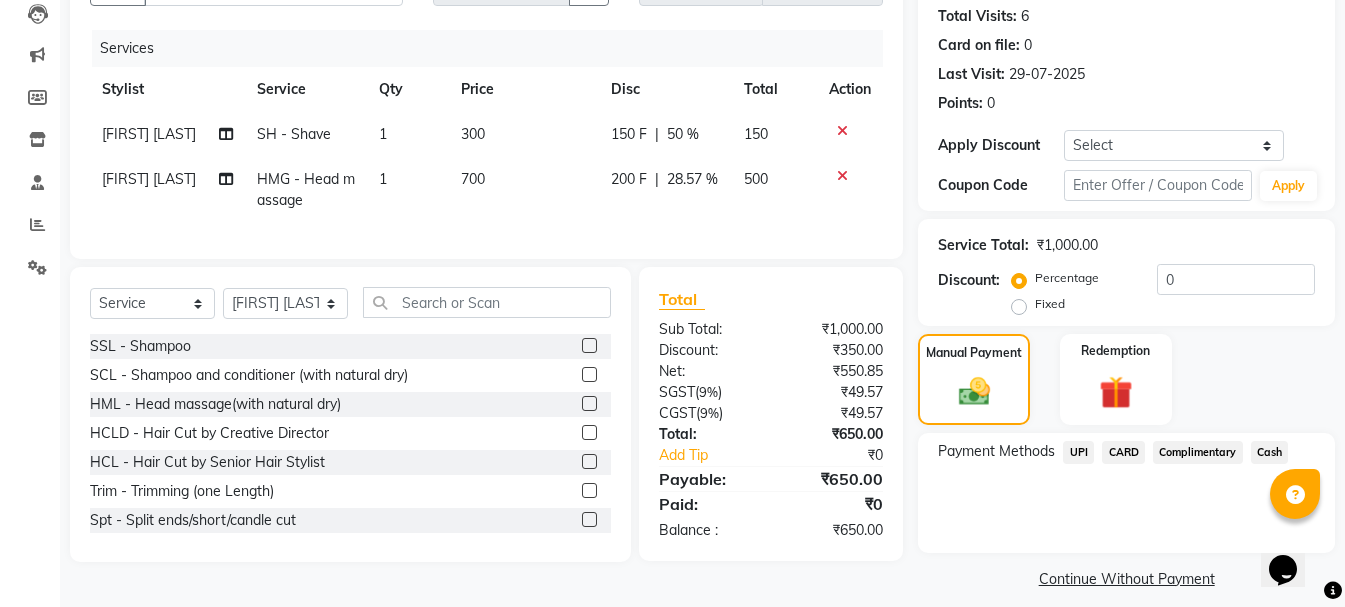click on "Cash" 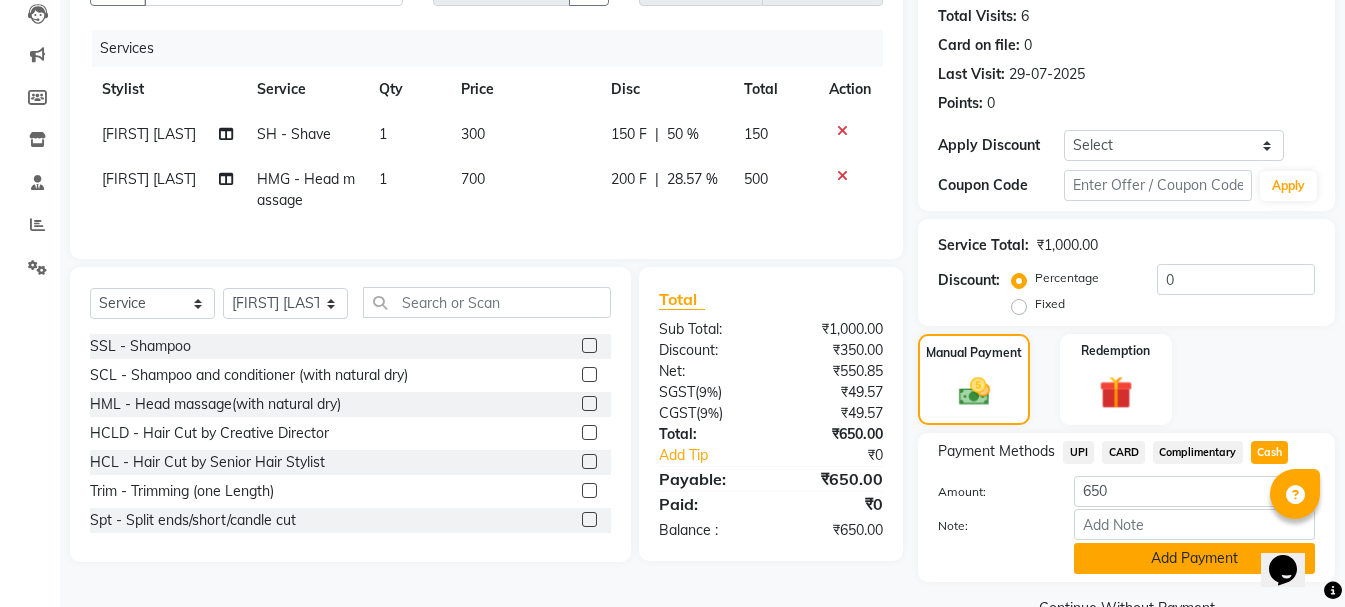 click on "Add Payment" 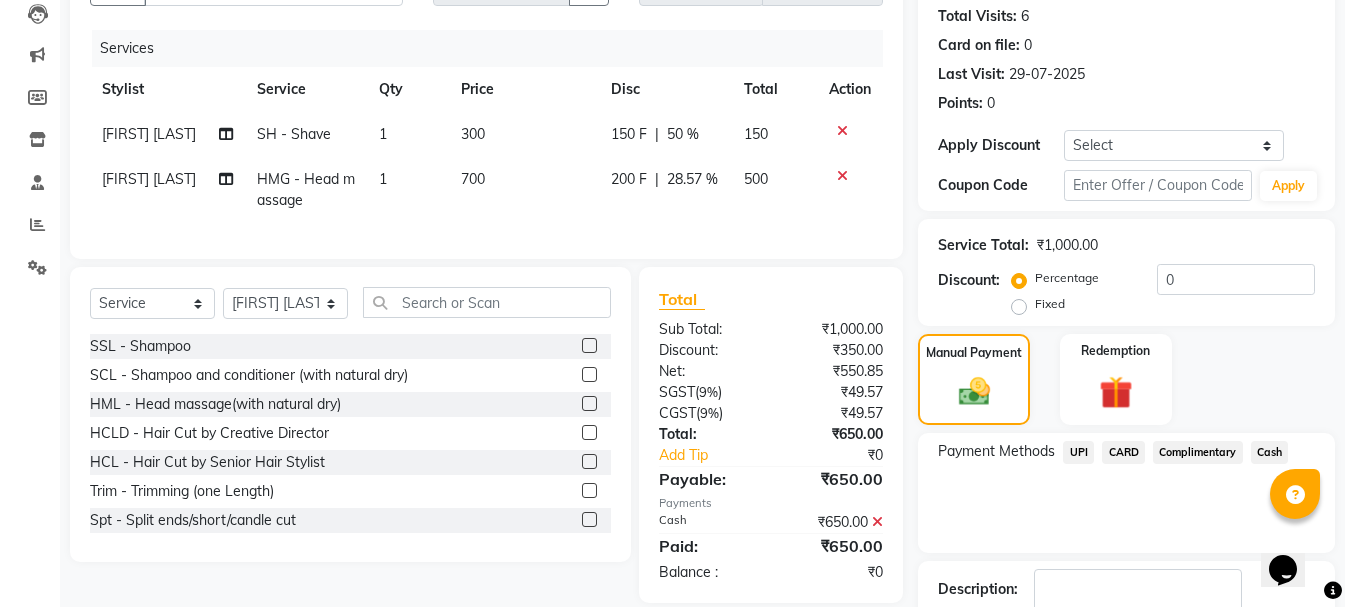 scroll, scrollTop: 348, scrollLeft: 0, axis: vertical 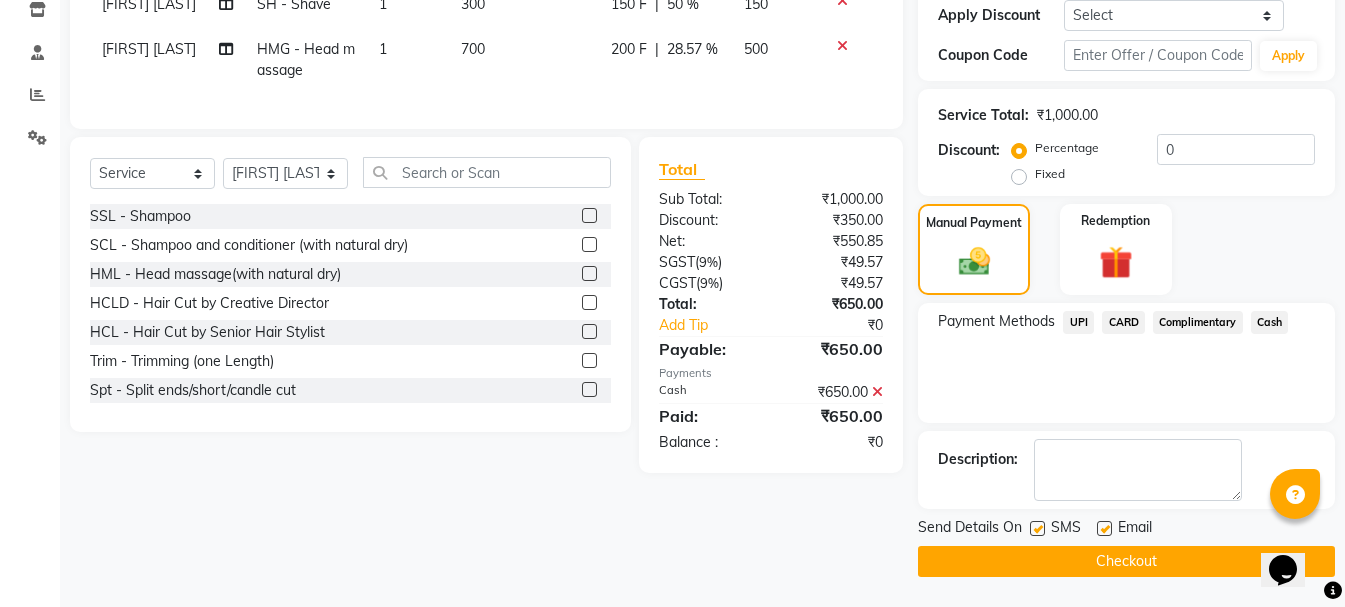 click on "Checkout" 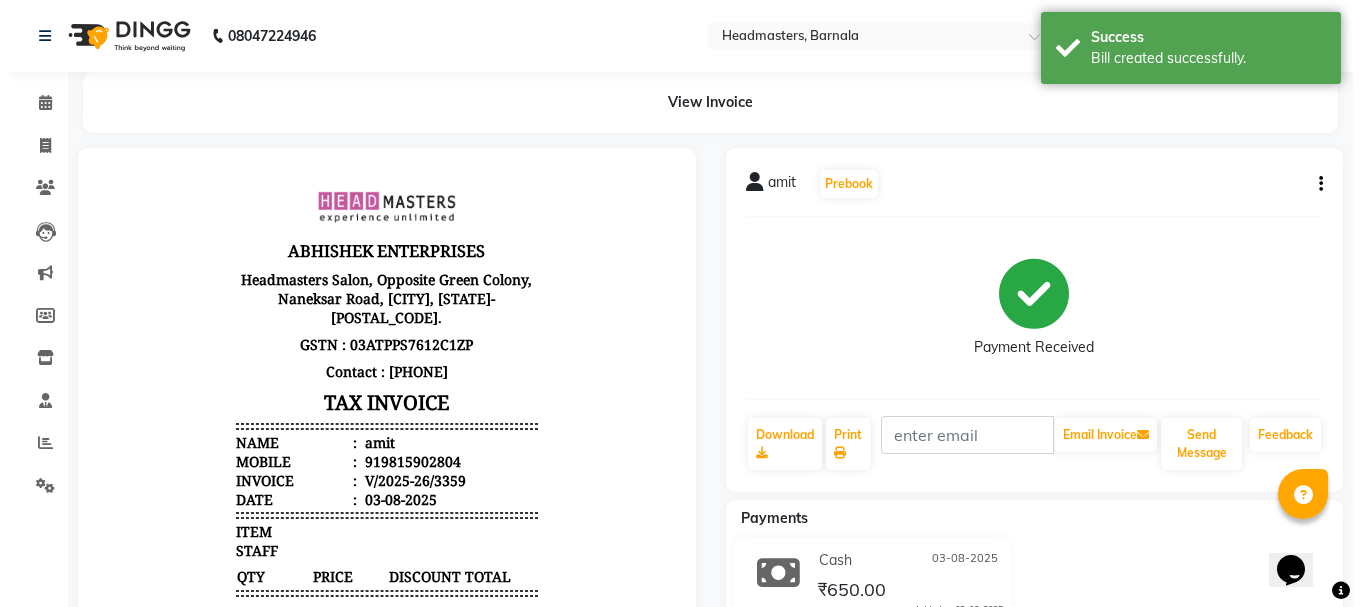 scroll, scrollTop: 0, scrollLeft: 0, axis: both 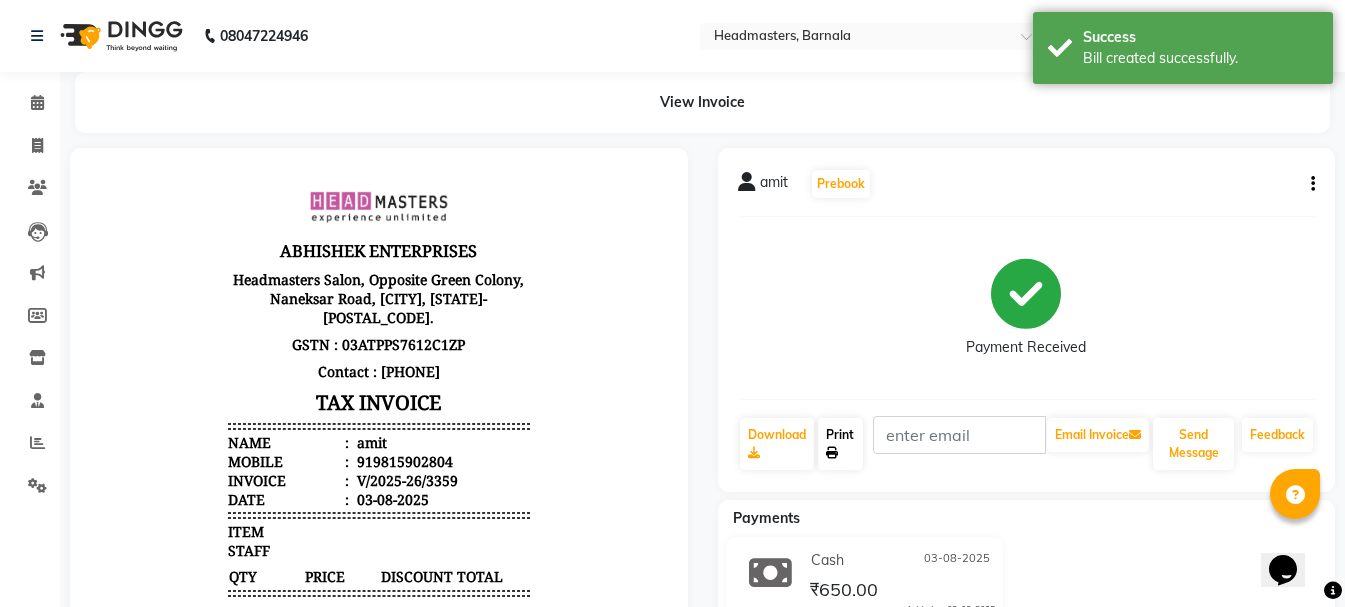 click on "Print" 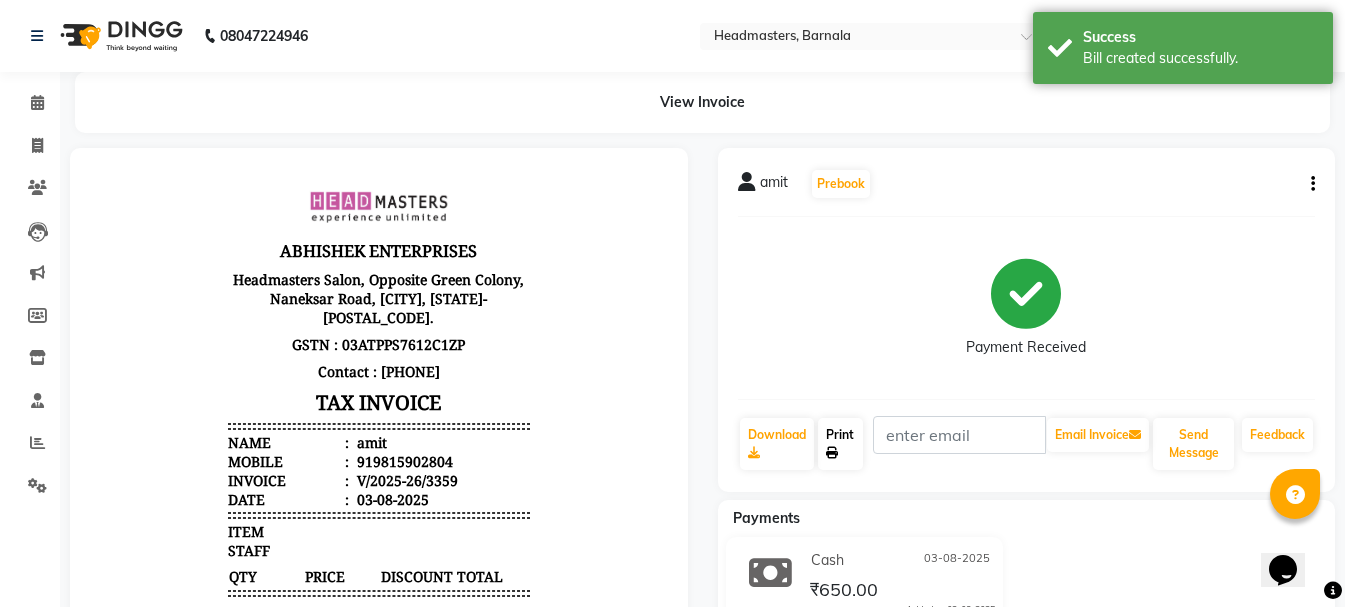 select on "service" 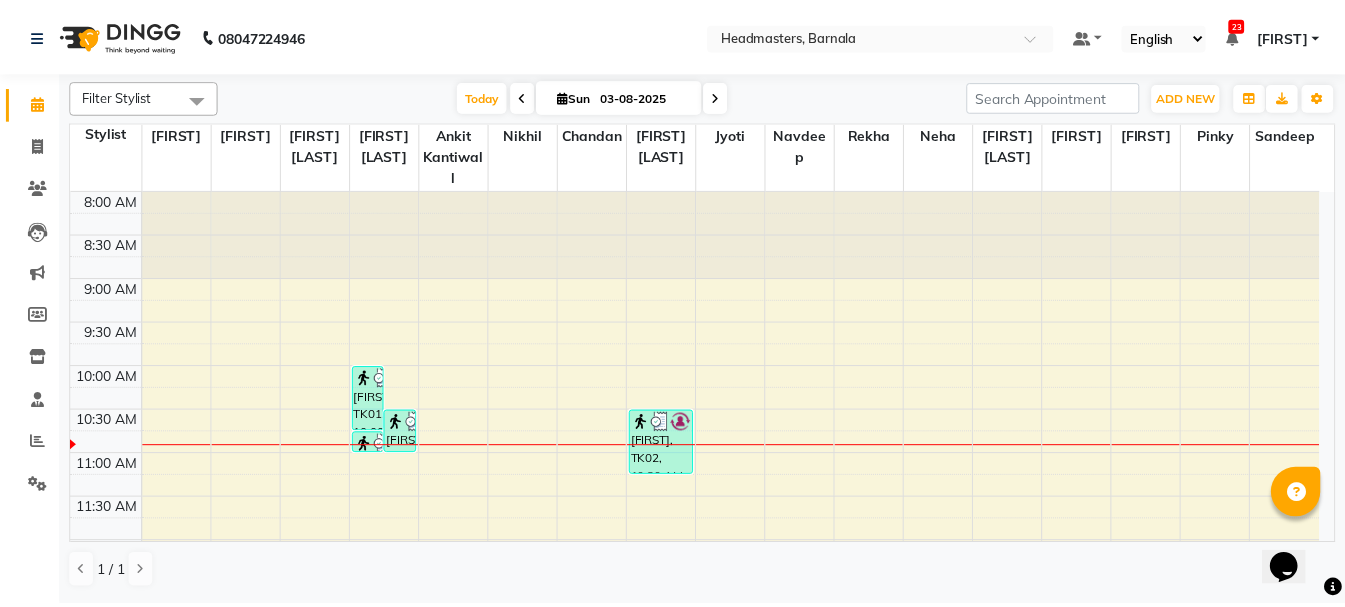 scroll, scrollTop: 108, scrollLeft: 0, axis: vertical 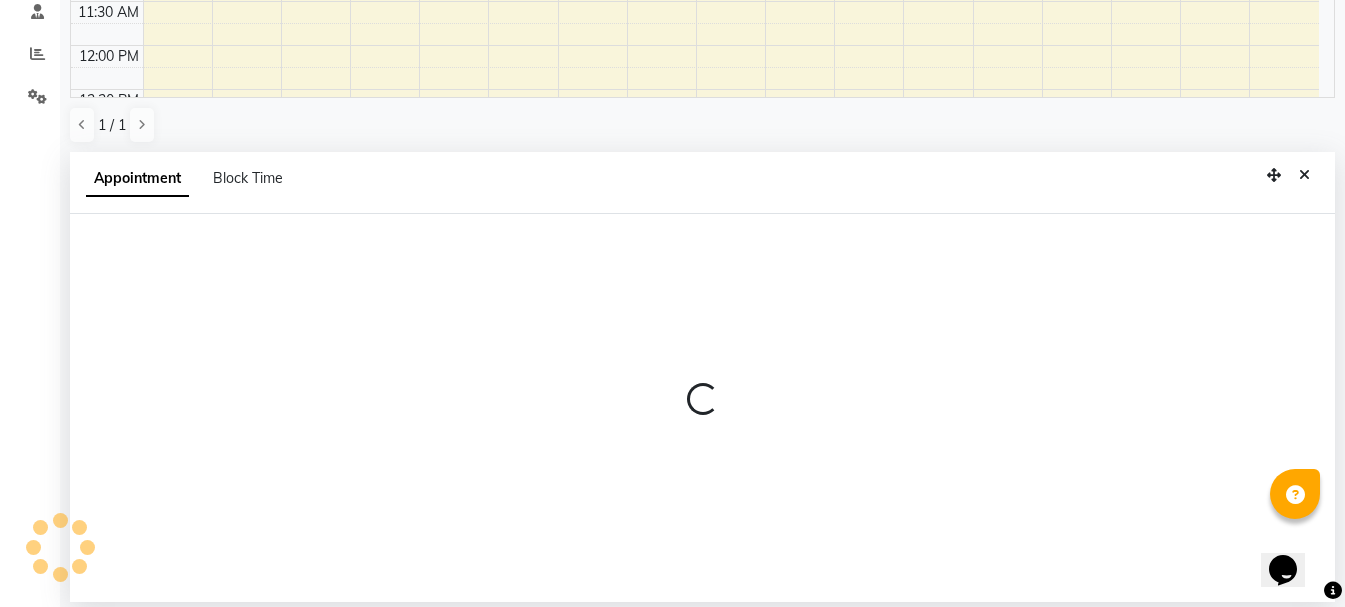 select on "67280" 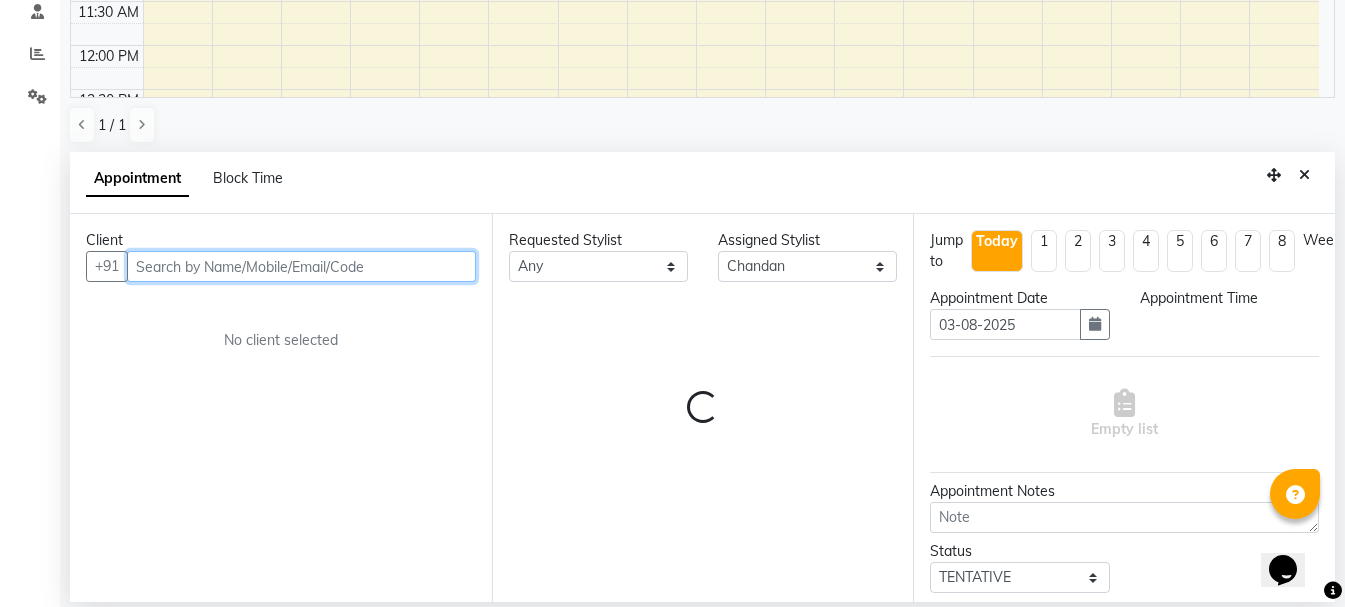 select on "645" 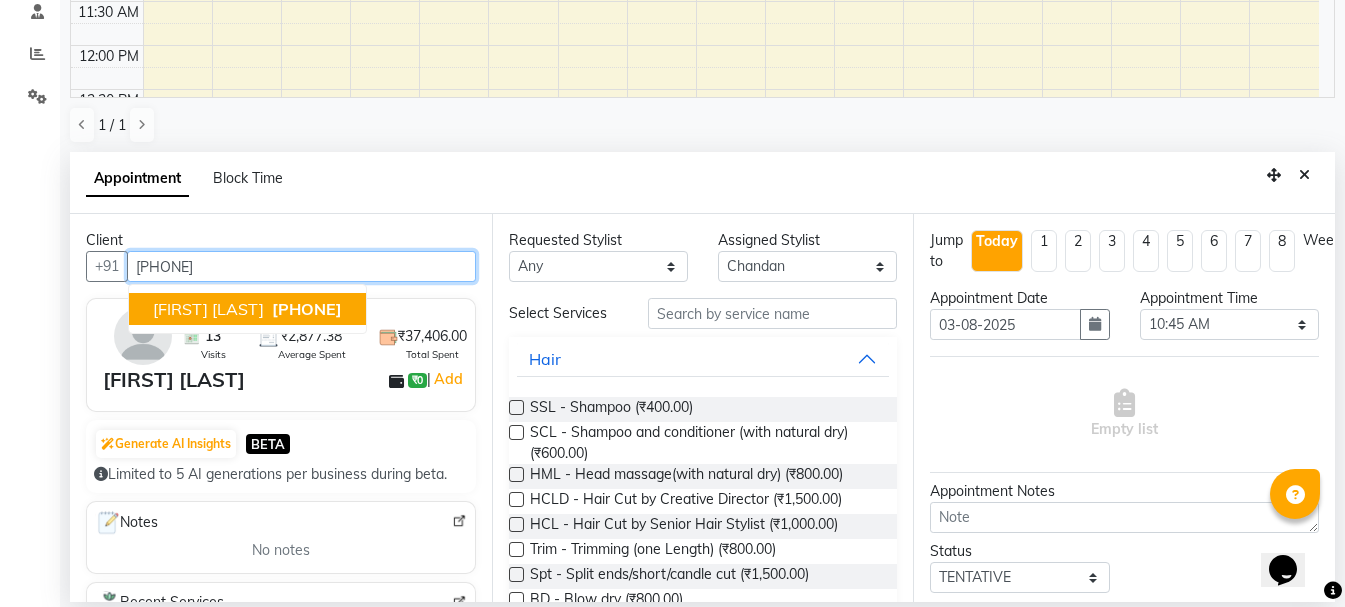 click on "[FIRST] [LAST]   [PHONE]" at bounding box center (247, 309) 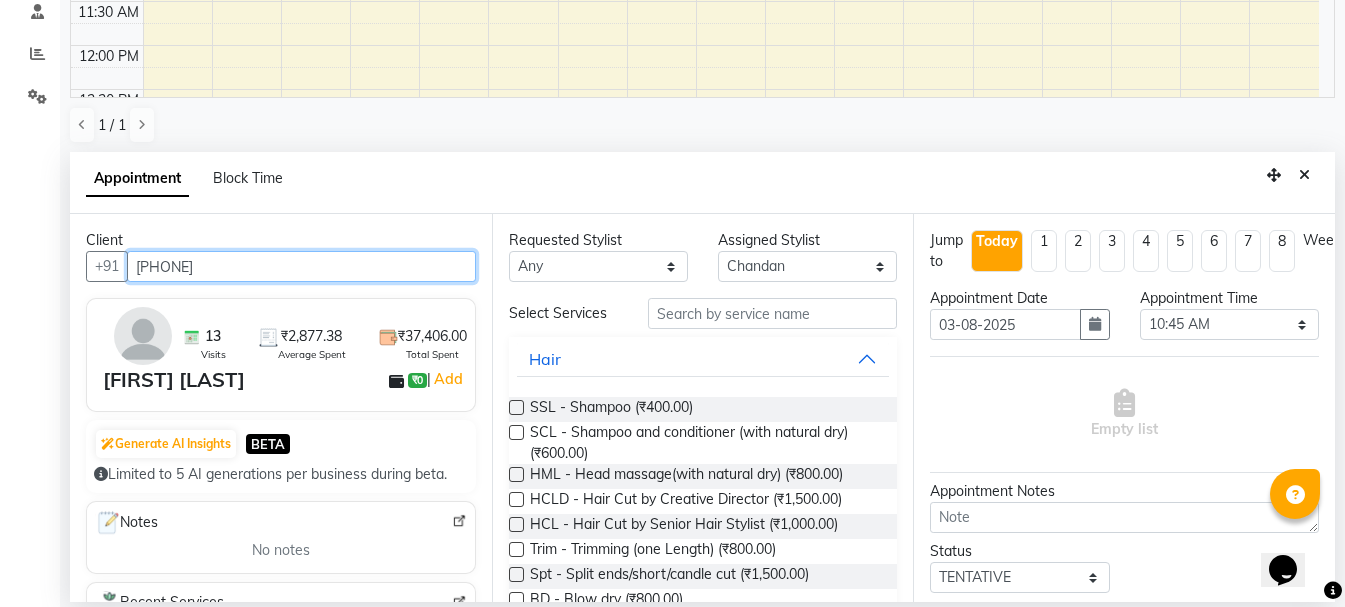 type on "[PHONE]" 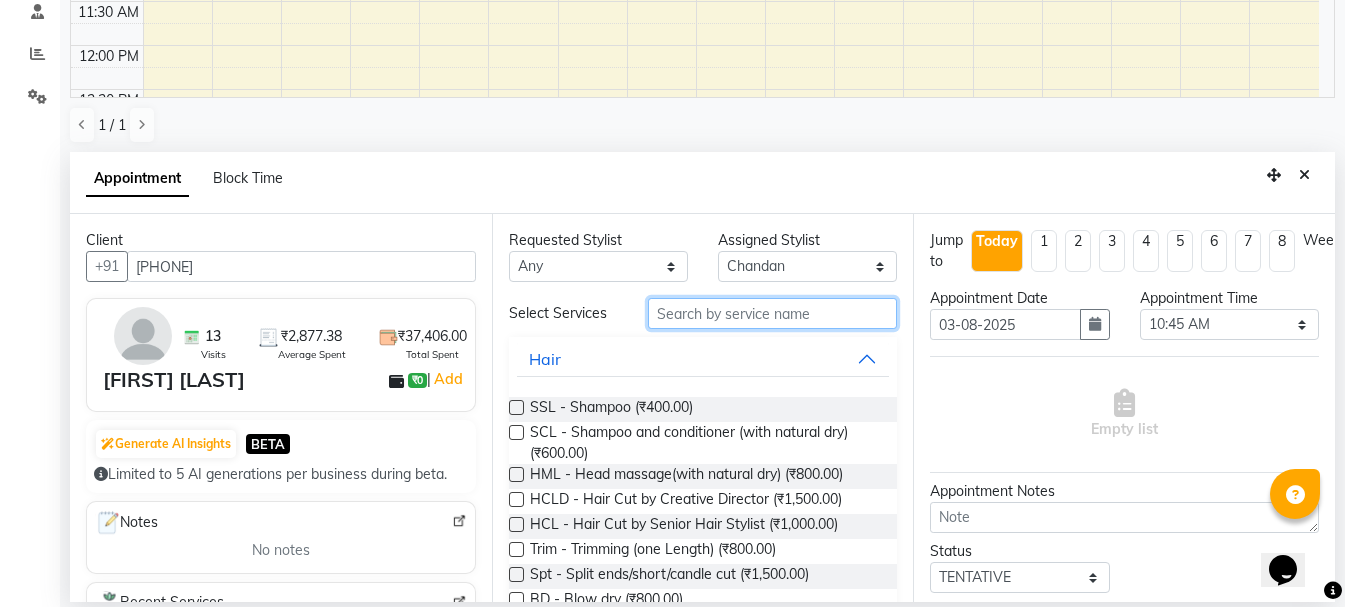 click at bounding box center (772, 313) 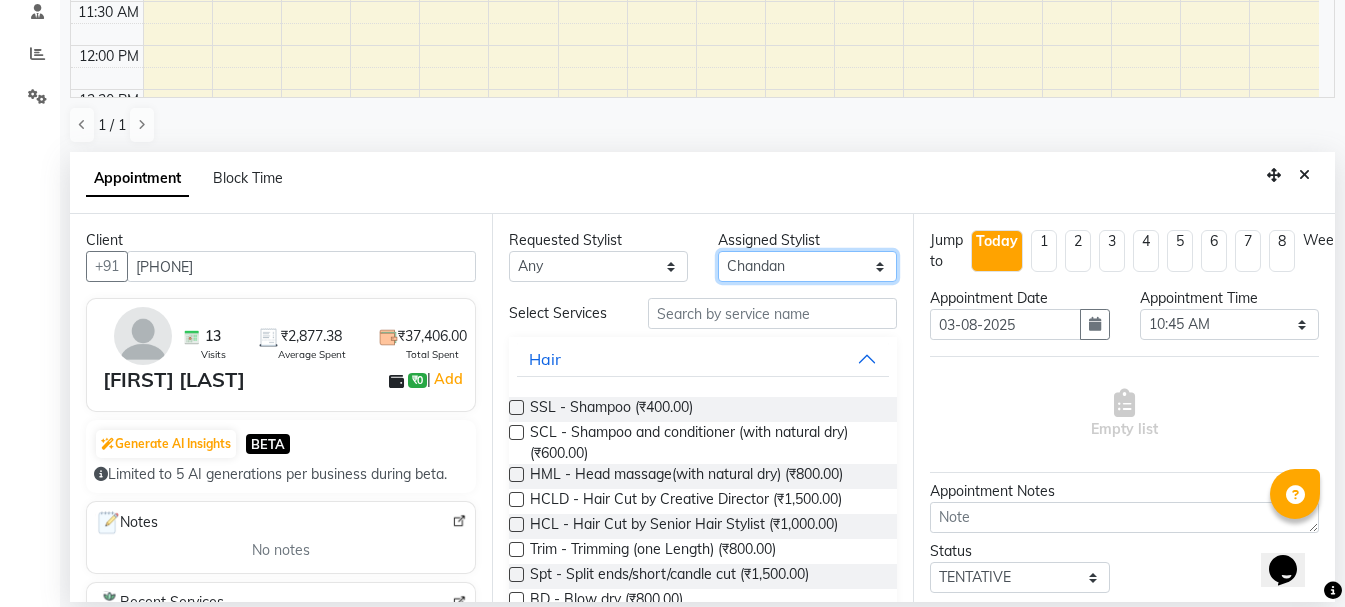 click on "Select  Ankit kantiwall Chandan Garry Jasvir Jyoti Lovedeep Singh Manya  Navdeep Neha Nikhil  Pardeep kaur Pinky Rajveer Rekha  Sameer khan Sandeep Toseef Salmani" at bounding box center [807, 266] 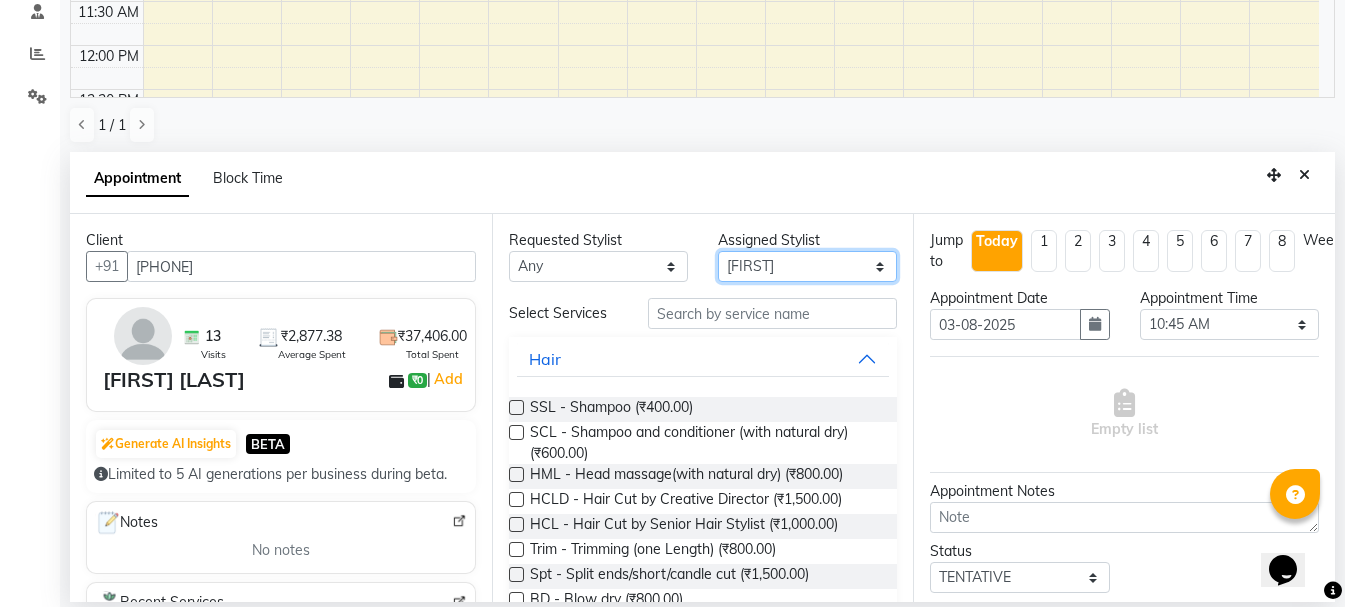 click on "Select  Ankit kantiwall Chandan Garry Jasvir Jyoti Lovedeep Singh Manya  Navdeep Neha Nikhil  Pardeep kaur Pinky Rajveer Rekha  Sameer khan Sandeep Toseef Salmani" at bounding box center (807, 266) 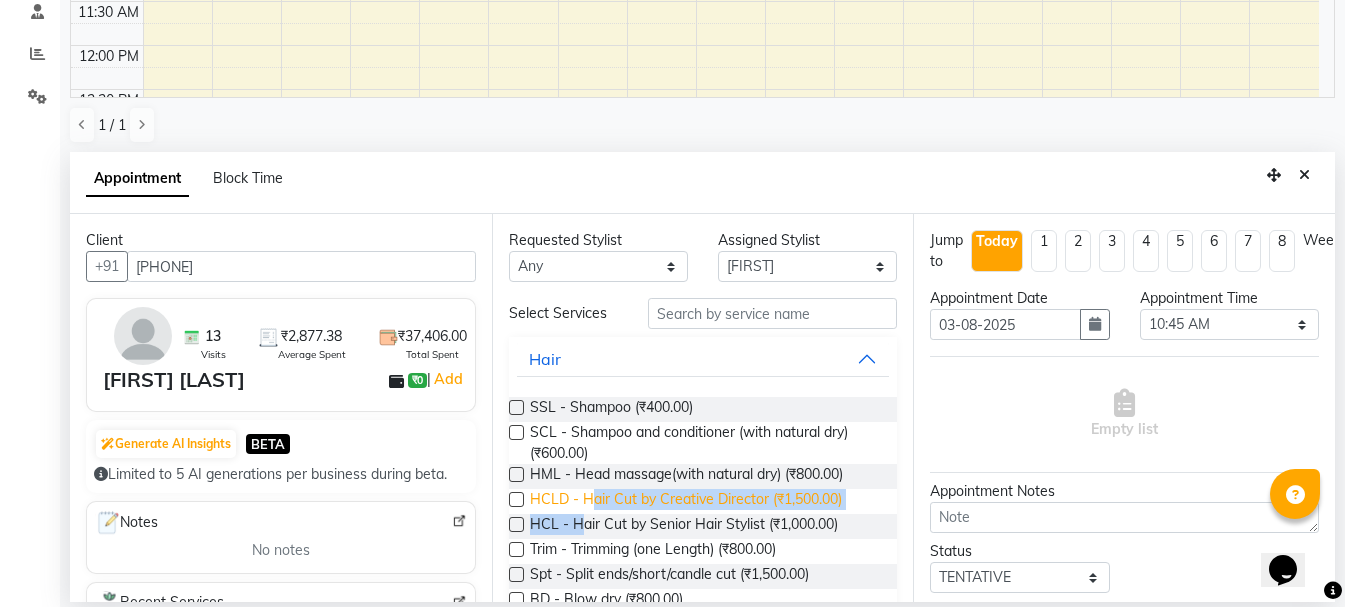 drag, startPoint x: 583, startPoint y: 523, endPoint x: 590, endPoint y: 509, distance: 15.652476 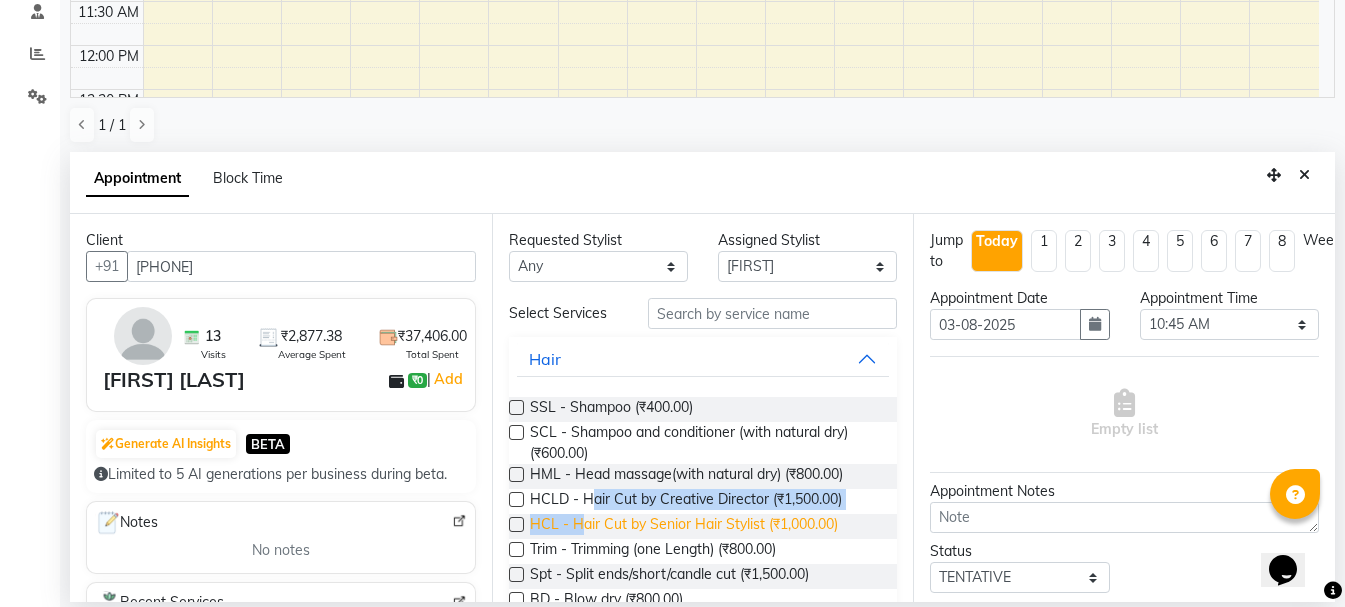 click on "HCL - Hair Cut by Senior Hair Stylist (₹1,000.00)" at bounding box center [684, 526] 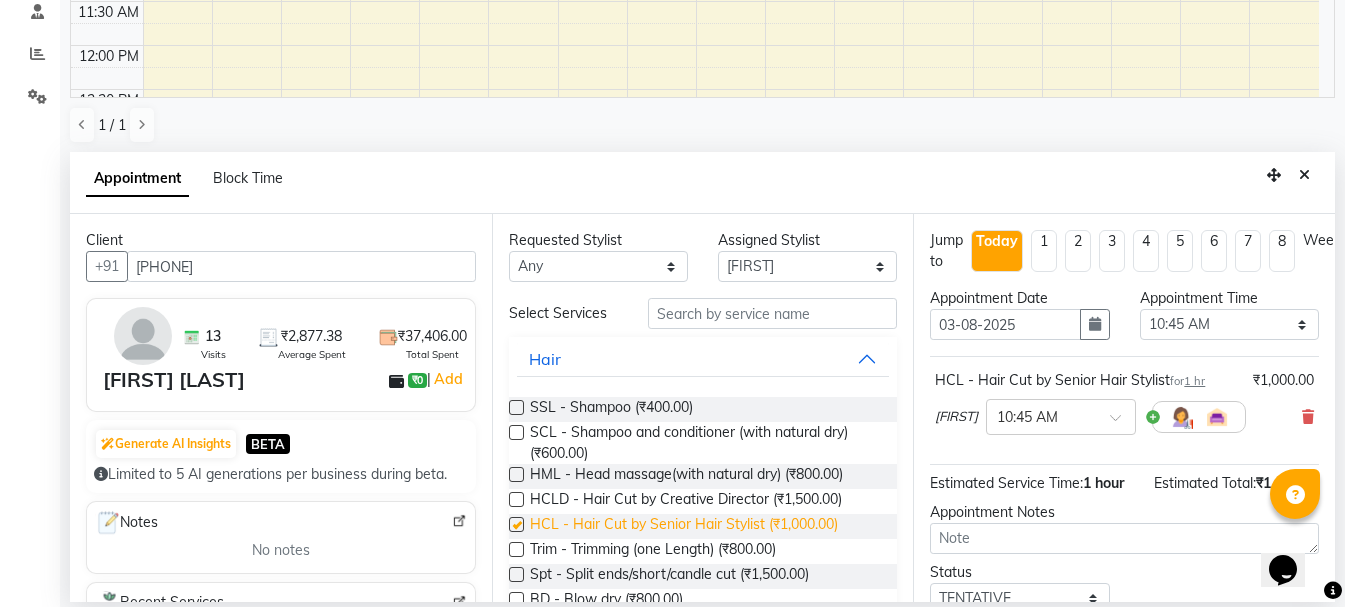 checkbox on "false" 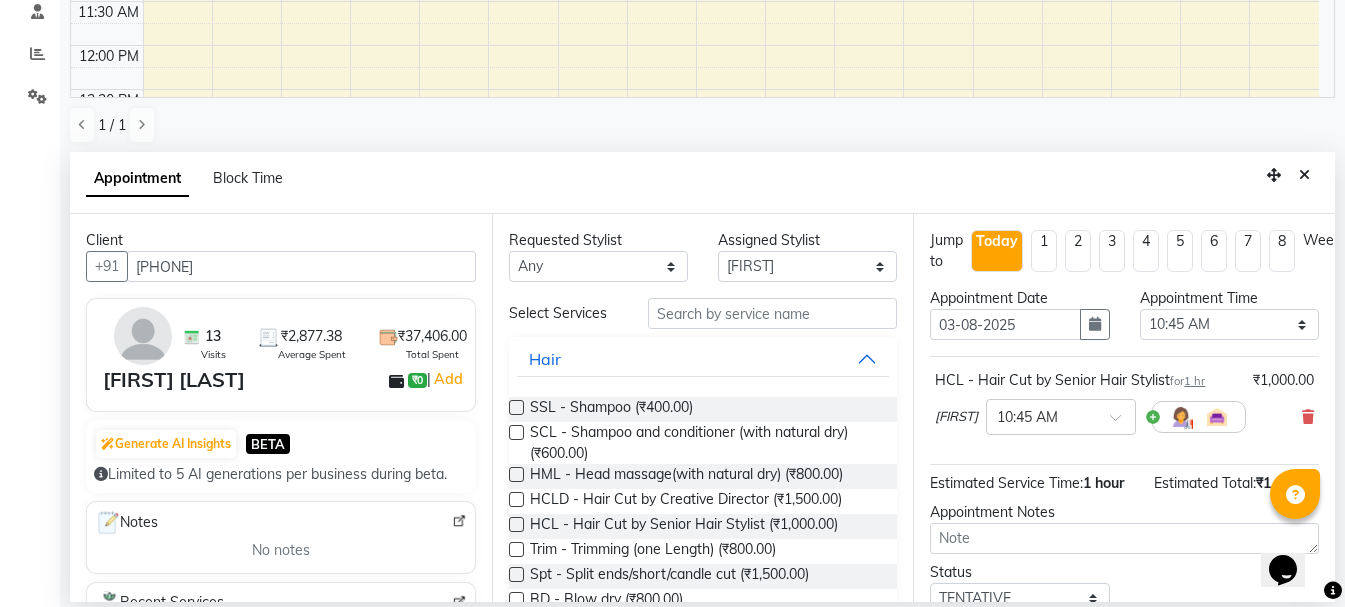 scroll, scrollTop: 174, scrollLeft: 0, axis: vertical 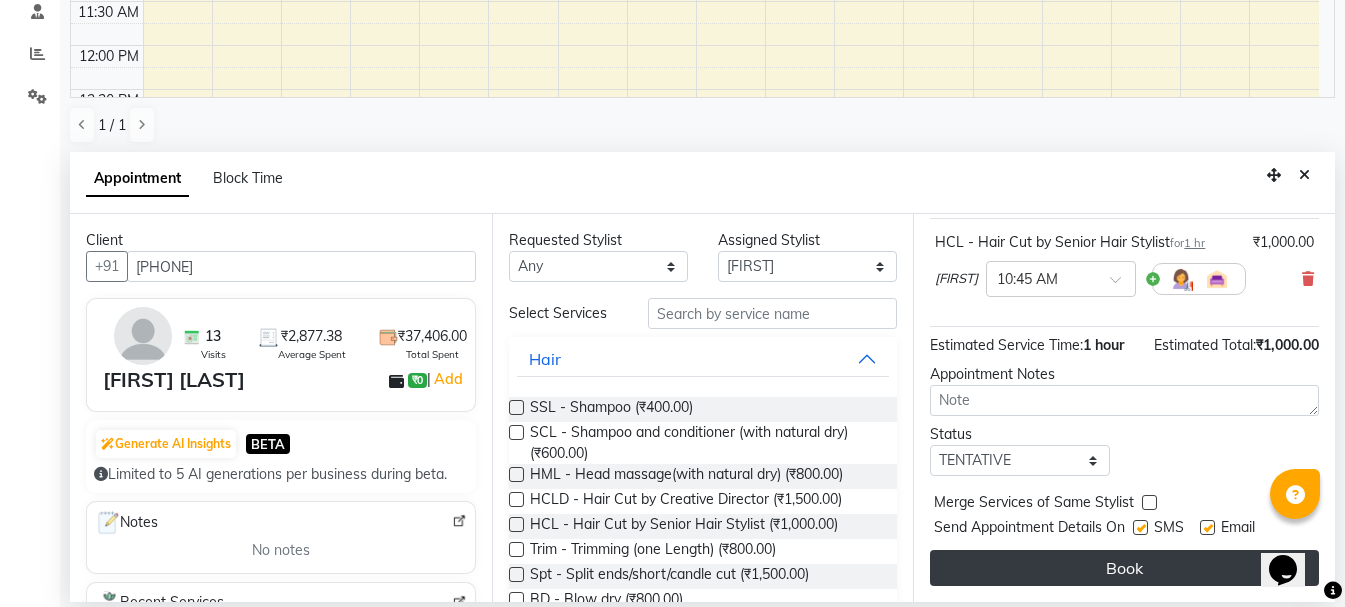 click on "Book" at bounding box center (1124, 568) 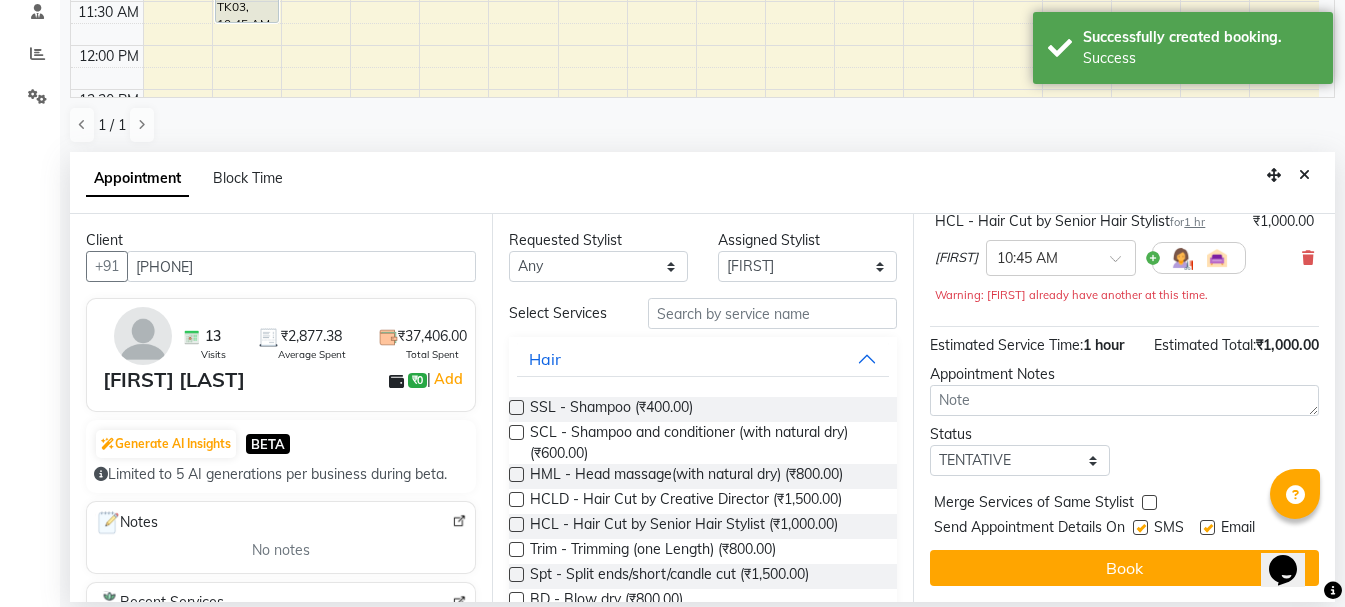 scroll, scrollTop: 0, scrollLeft: 0, axis: both 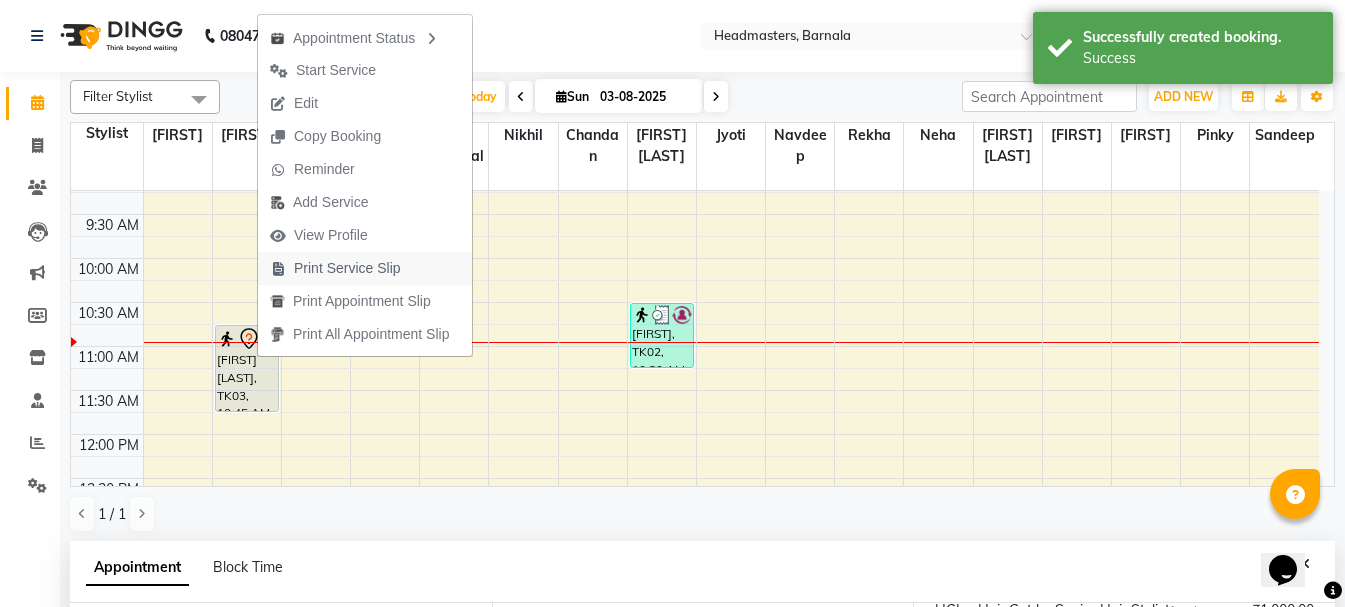 click on "Print Service Slip" at bounding box center [347, 268] 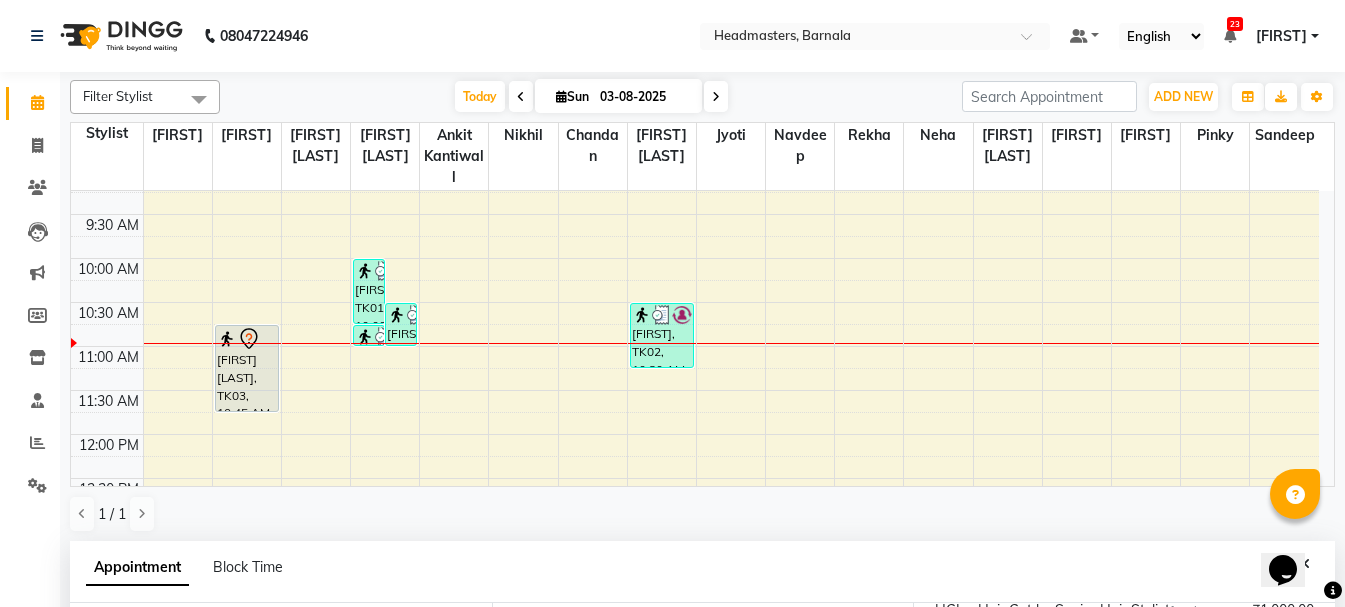 click on "[FIRST] [LAST], TK03, 10:45 AM-11:45 AM, HCL - Hair Cut by Senior Hair Stylist     [FIRST], TK01, 10:00 AM-10:45 AM, BRD - Beard     [FIRST], TK02, 10:30 AM-11:00 AM, SH - Shave     [FIRST], TK01, 10:45 AM-11:00 AM, HS - Styling     [FIRST], TK02, 10:30 AM-11:15 AM, HMG - Head massage" at bounding box center [695, 654] 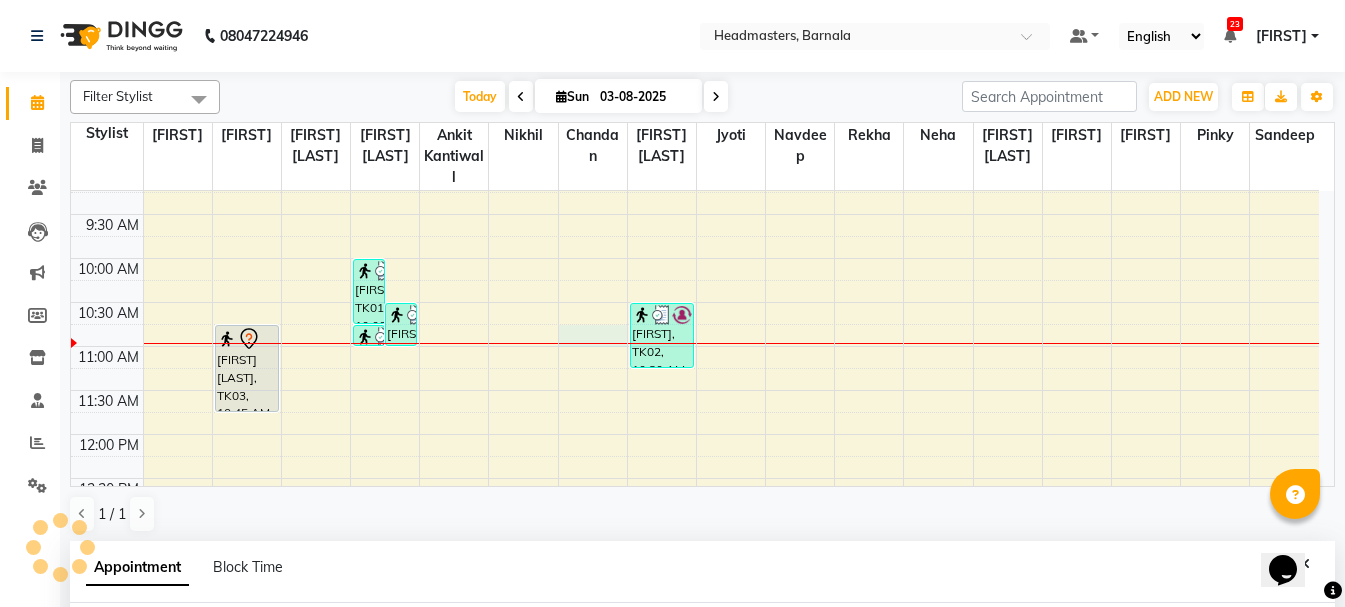 select on "67280" 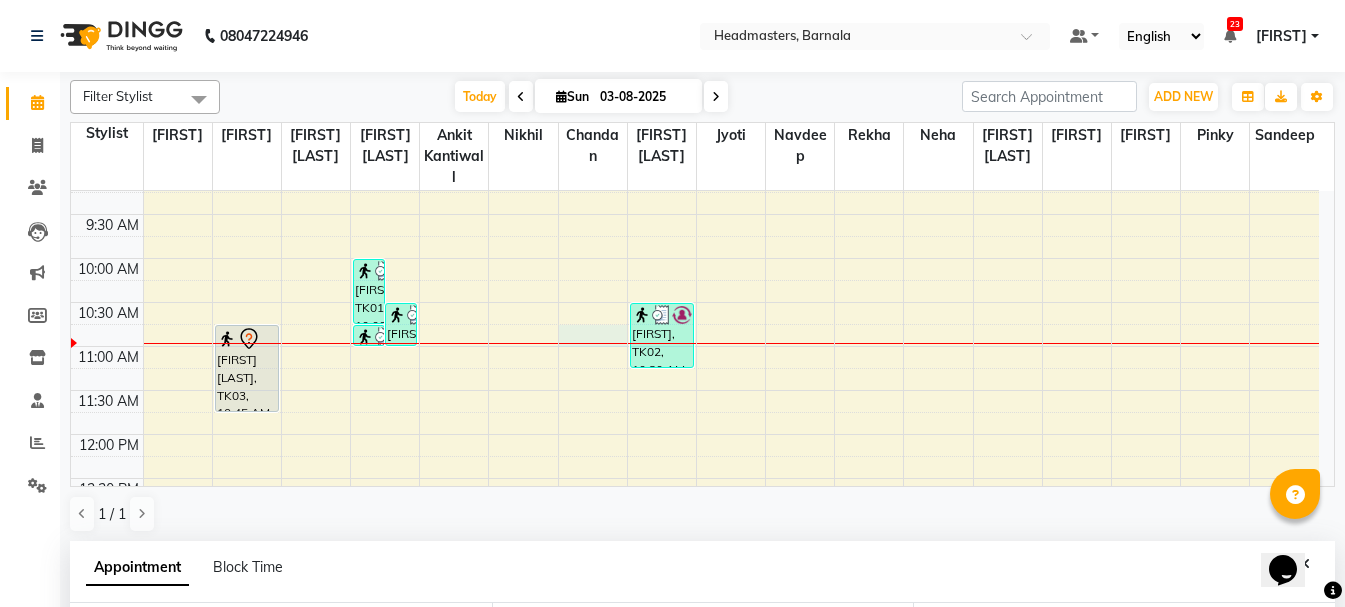 scroll, scrollTop: 389, scrollLeft: 0, axis: vertical 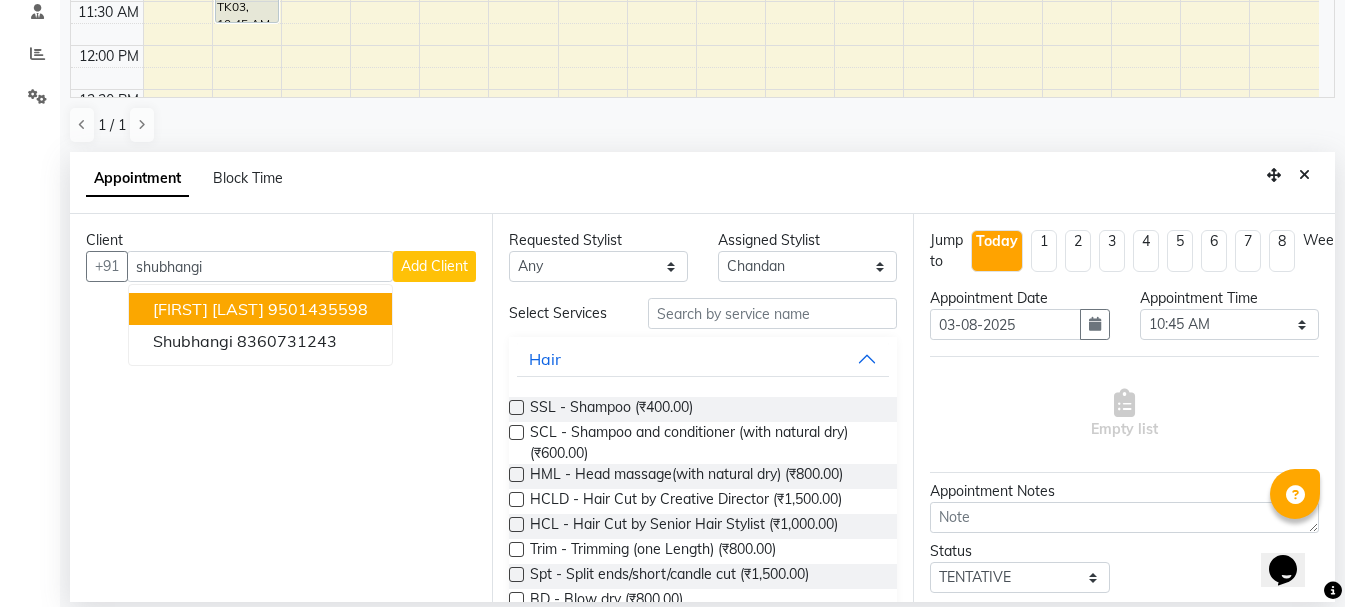 click on "[FIRST] [LAST]" at bounding box center [208, 309] 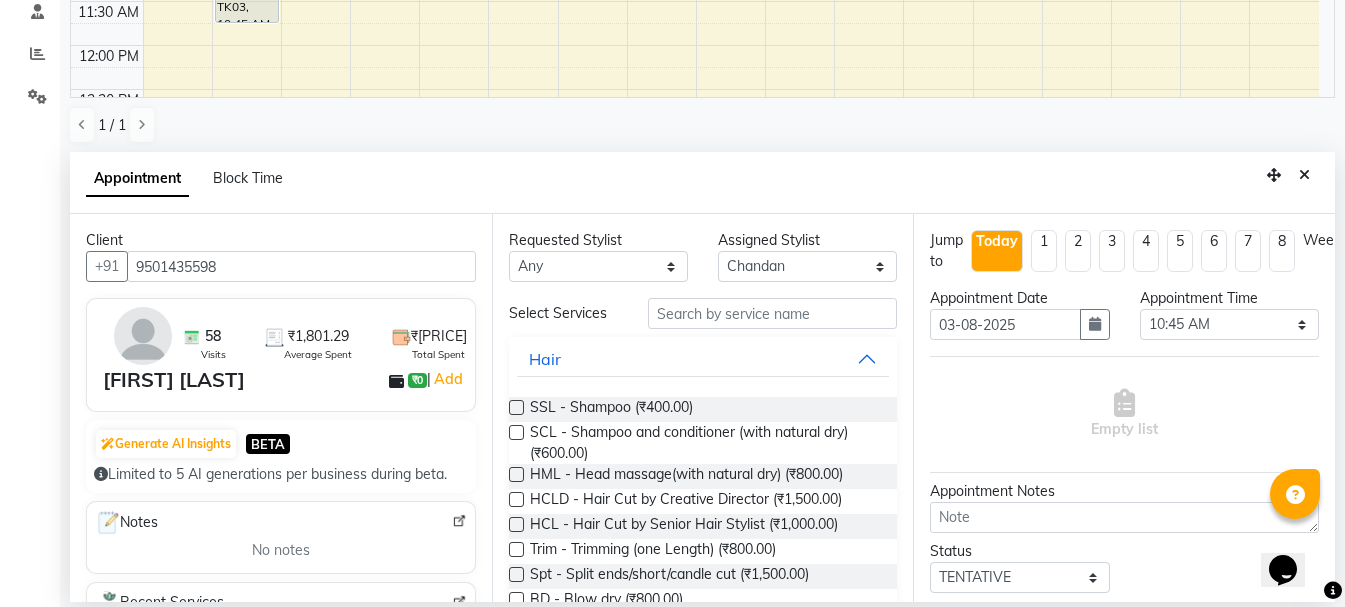type on "9501435598" 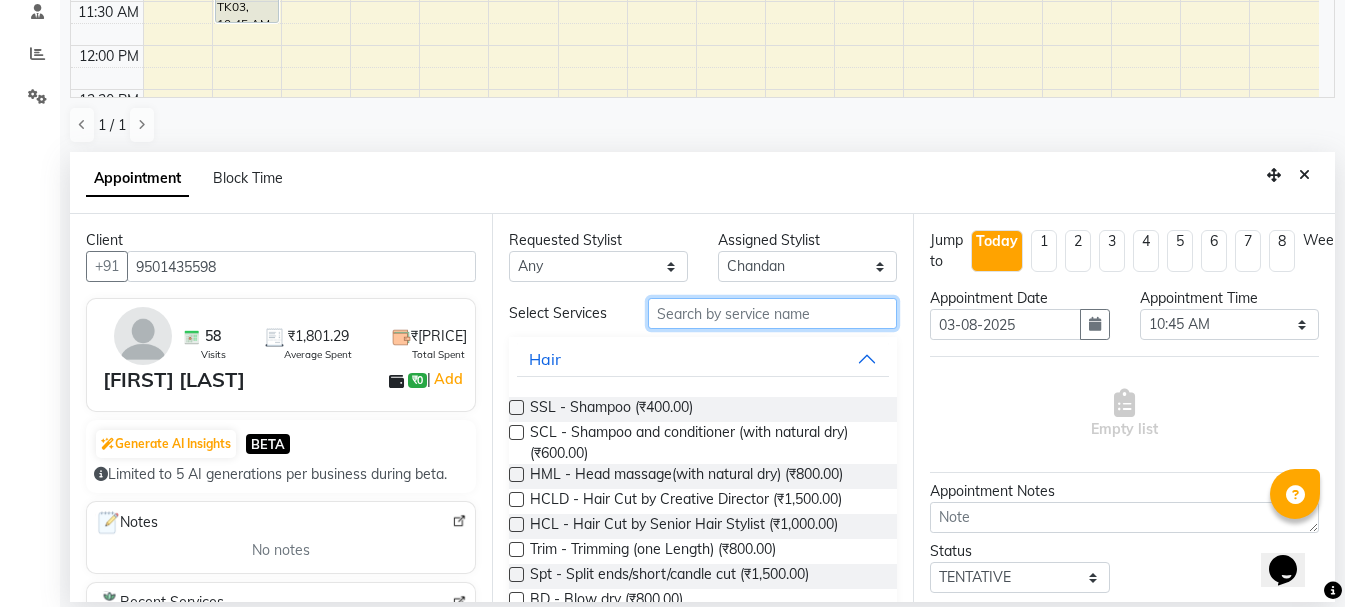 click at bounding box center [772, 313] 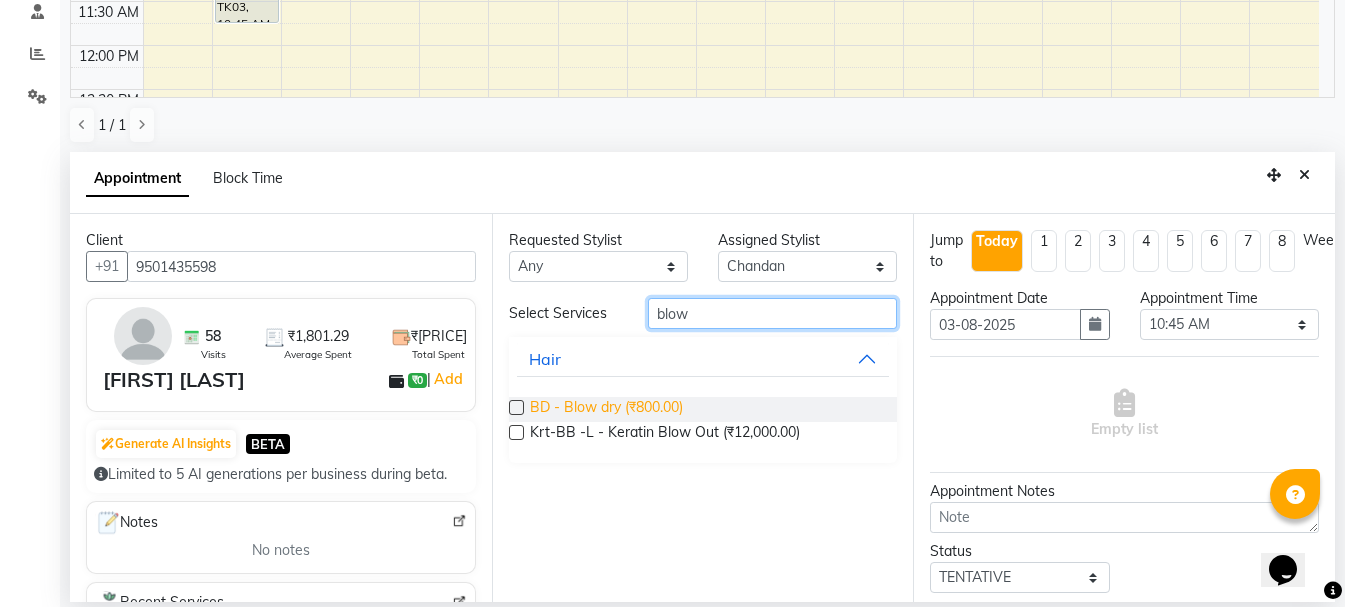 type on "blow" 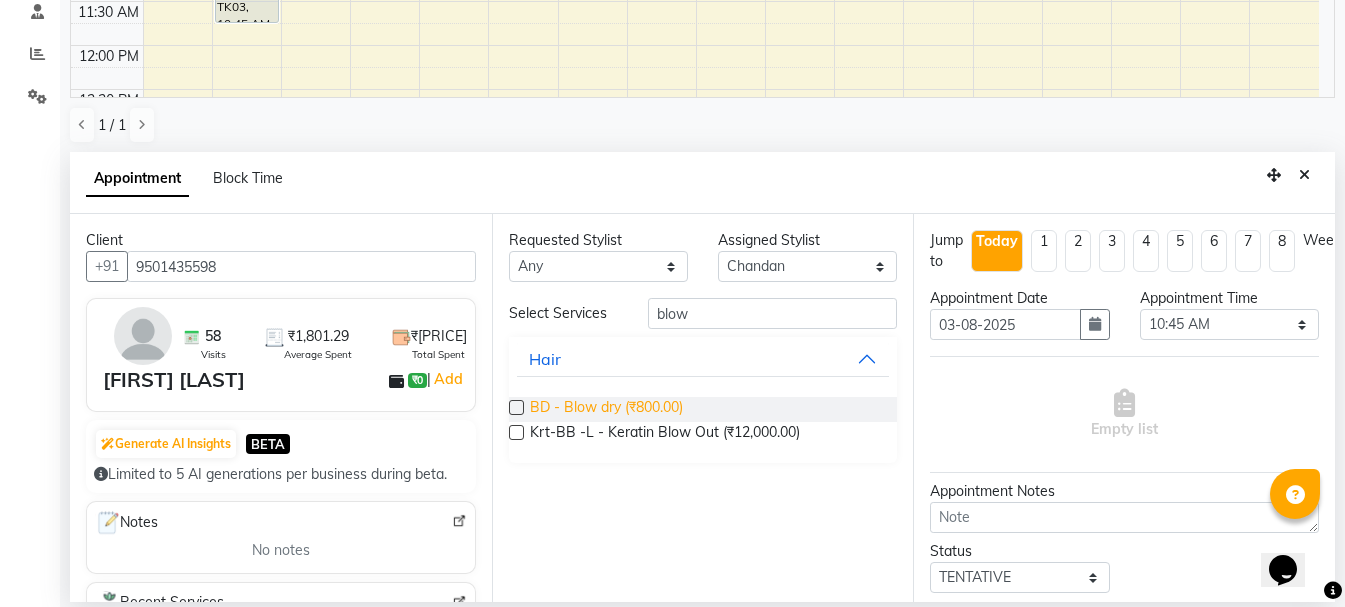 click on "BD - Blow dry (₹800.00)" at bounding box center (606, 409) 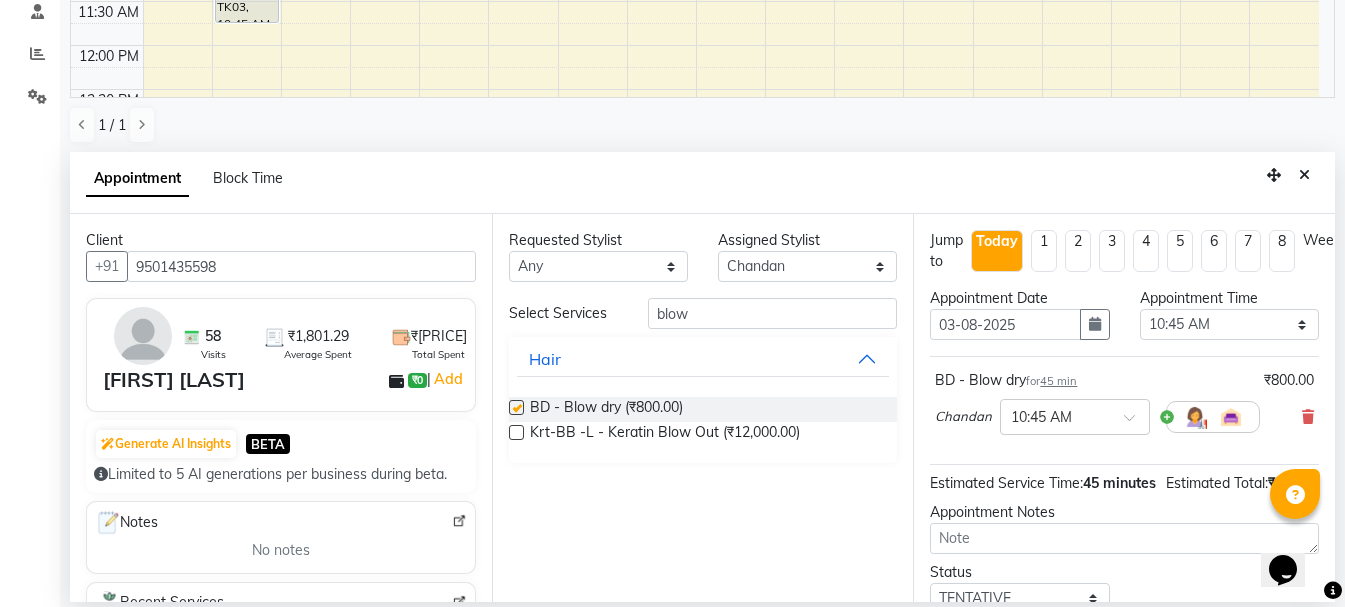 checkbox on "false" 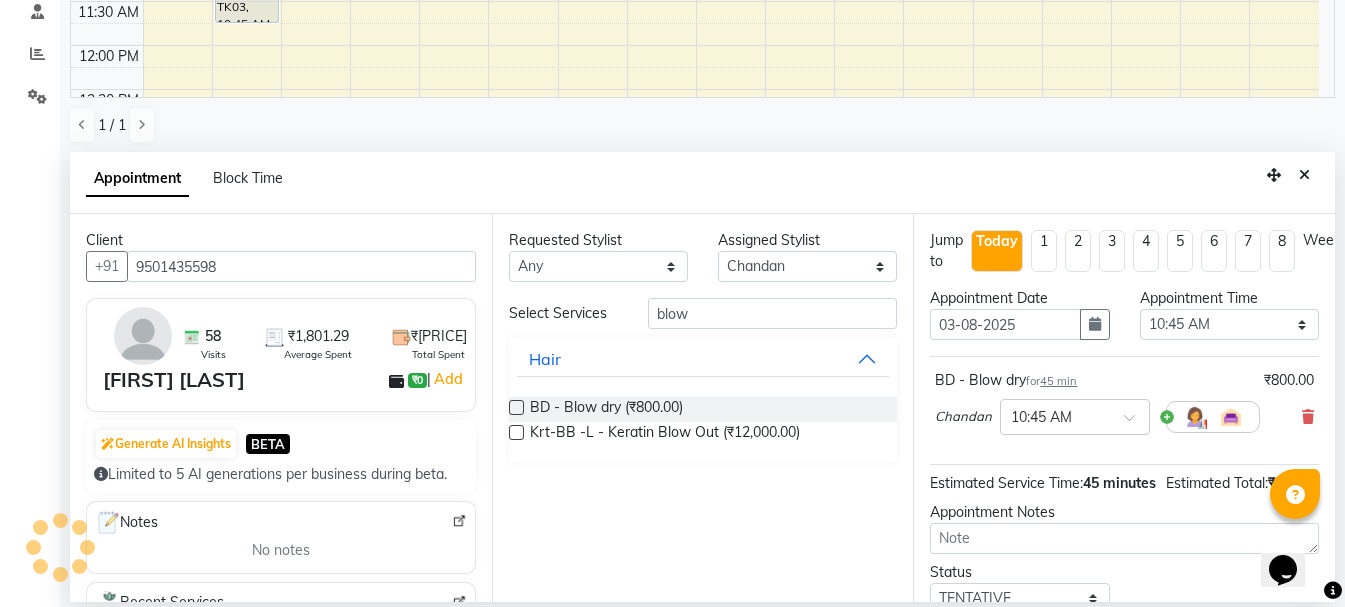scroll, scrollTop: 174, scrollLeft: 0, axis: vertical 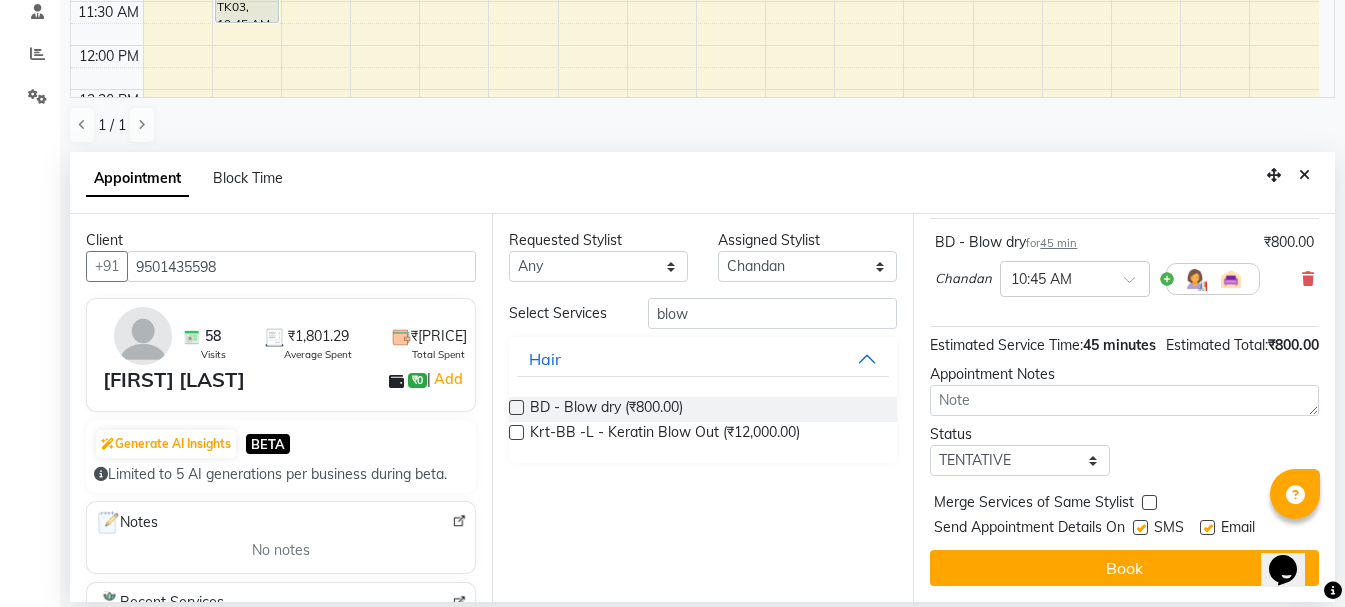 click on "Book" at bounding box center [1124, 568] 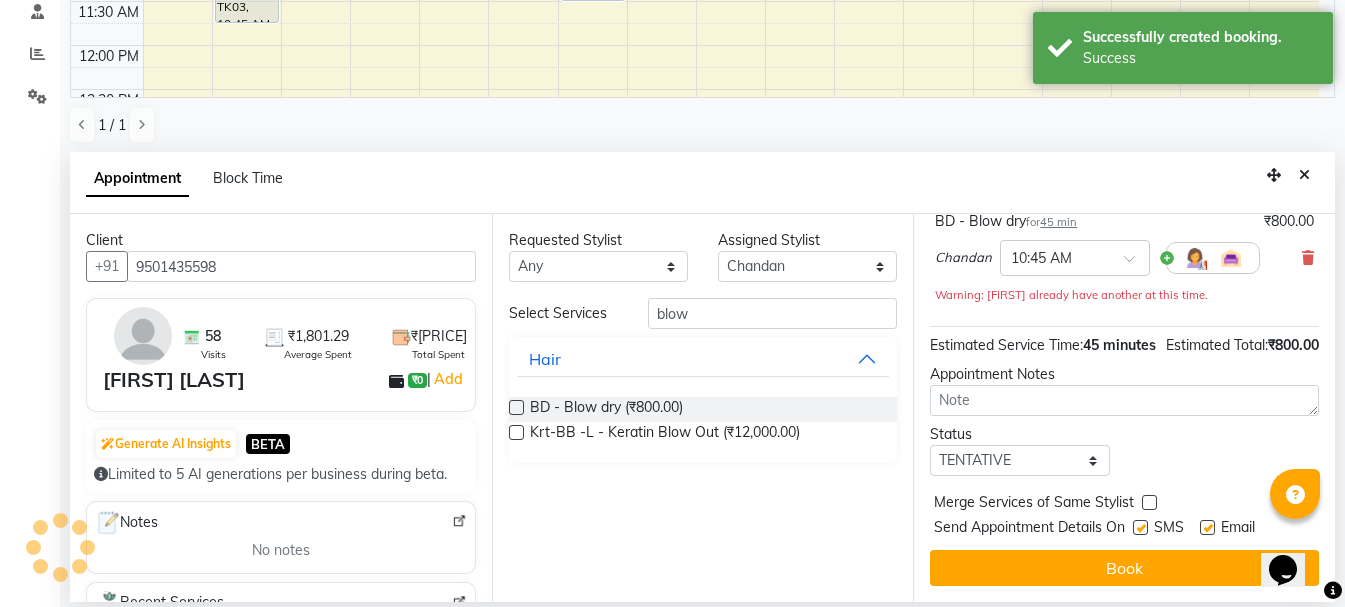 scroll, scrollTop: 0, scrollLeft: 0, axis: both 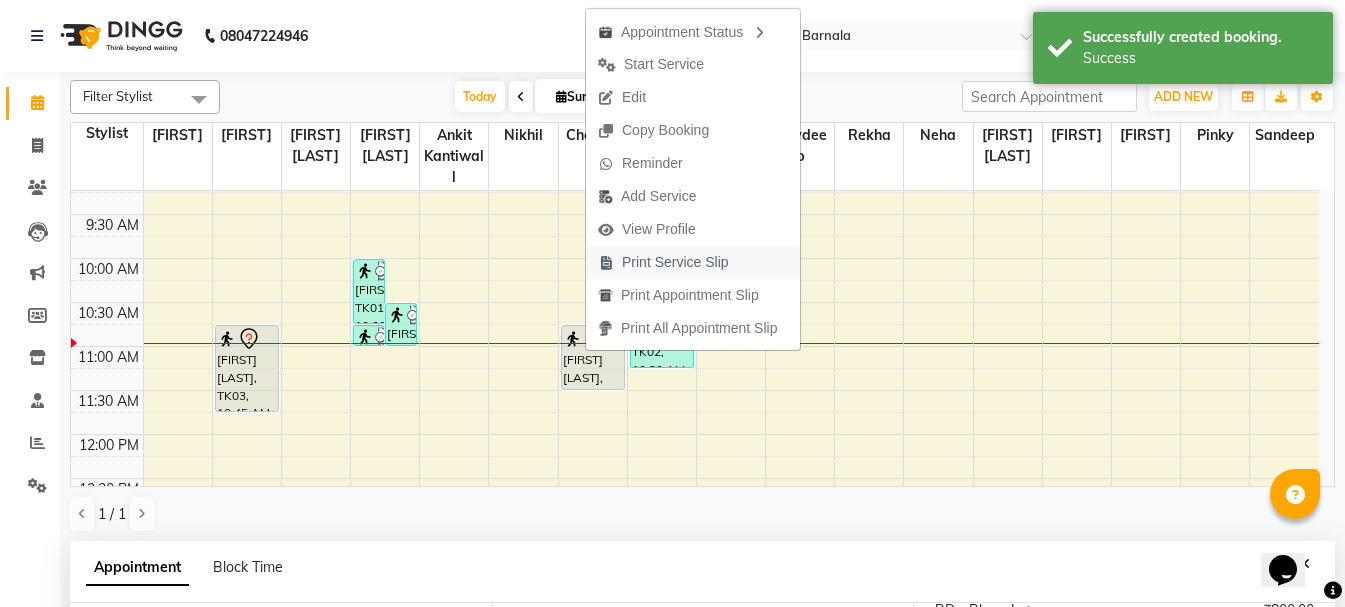 click on "Print Service Slip" at bounding box center (675, 262) 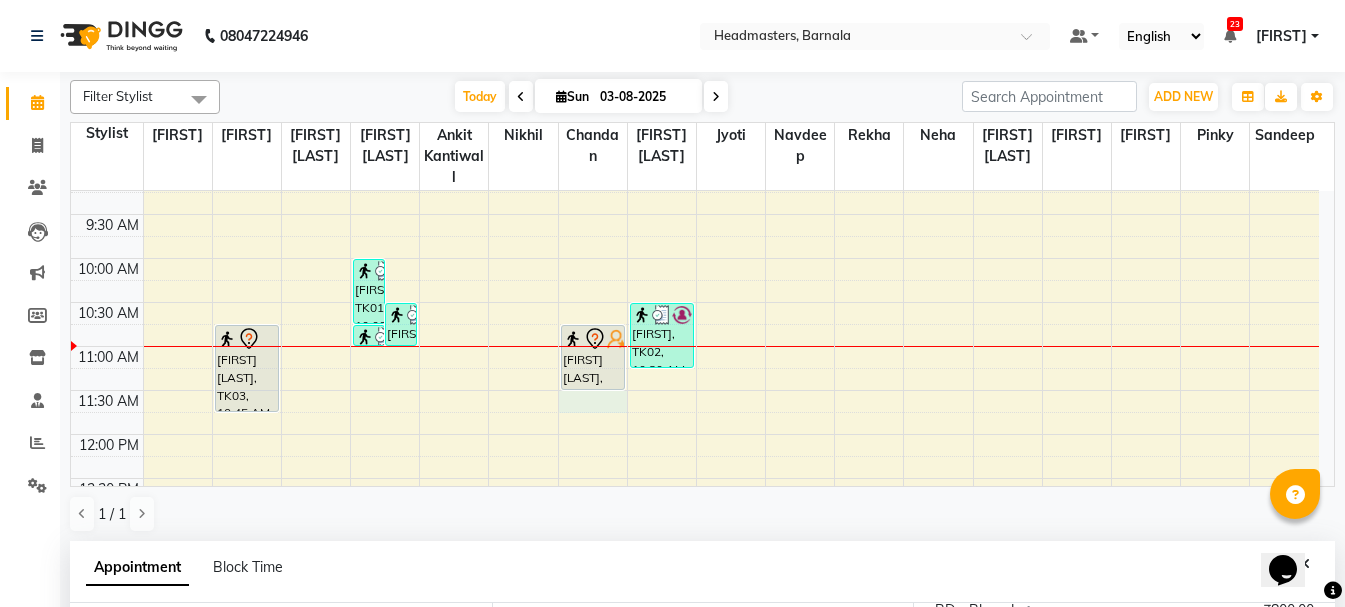 click on "[FIRST] [LAST], TK03, 10:45 AM-11:45 AM, HCL - Hair Cut by Senior Hair Stylist     [FIRST], TK01, 10:00 AM-10:45 AM, BRD - Beard     [FIRST], TK02, 10:30 AM-11:00 AM, SH - Shave     [FIRST], TK01, 10:45 AM-11:00 AM, HS - Styling             [FIRST] [LAST], TK04, 10:45 AM-11:30 AM, BD - Blow dry     [FIRST], TK02, 10:30 AM-11:15 AM, HMG - Head massage" at bounding box center [695, 654] 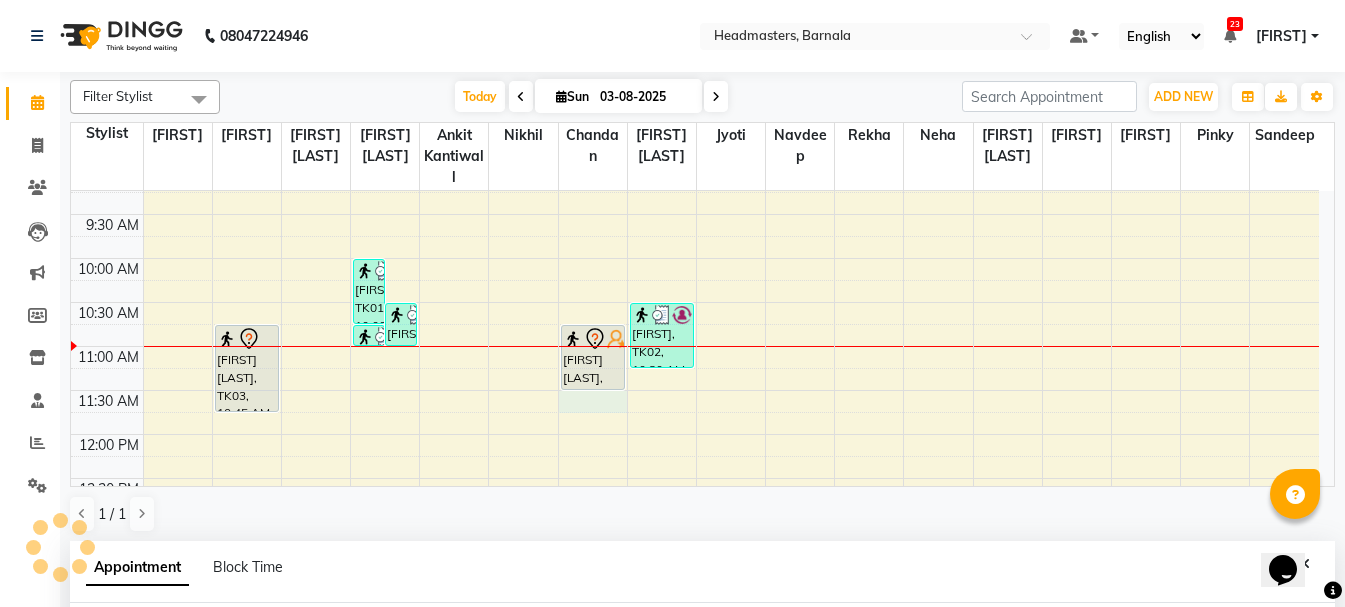 select on "67280" 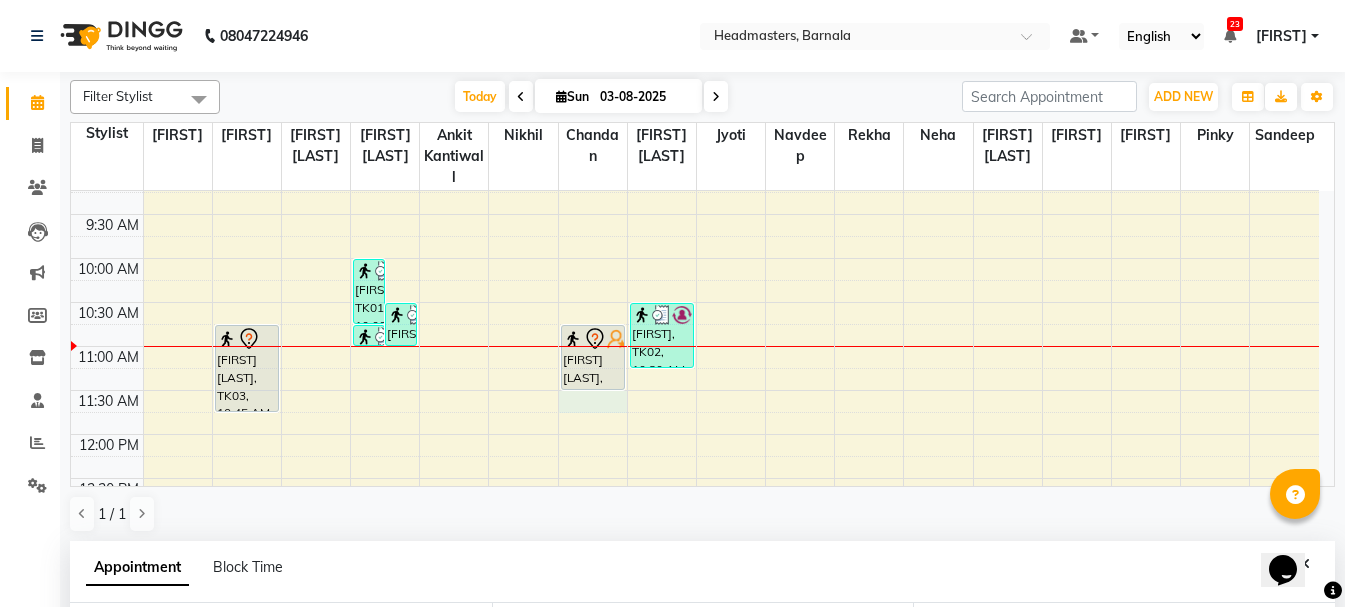 scroll, scrollTop: 389, scrollLeft: 0, axis: vertical 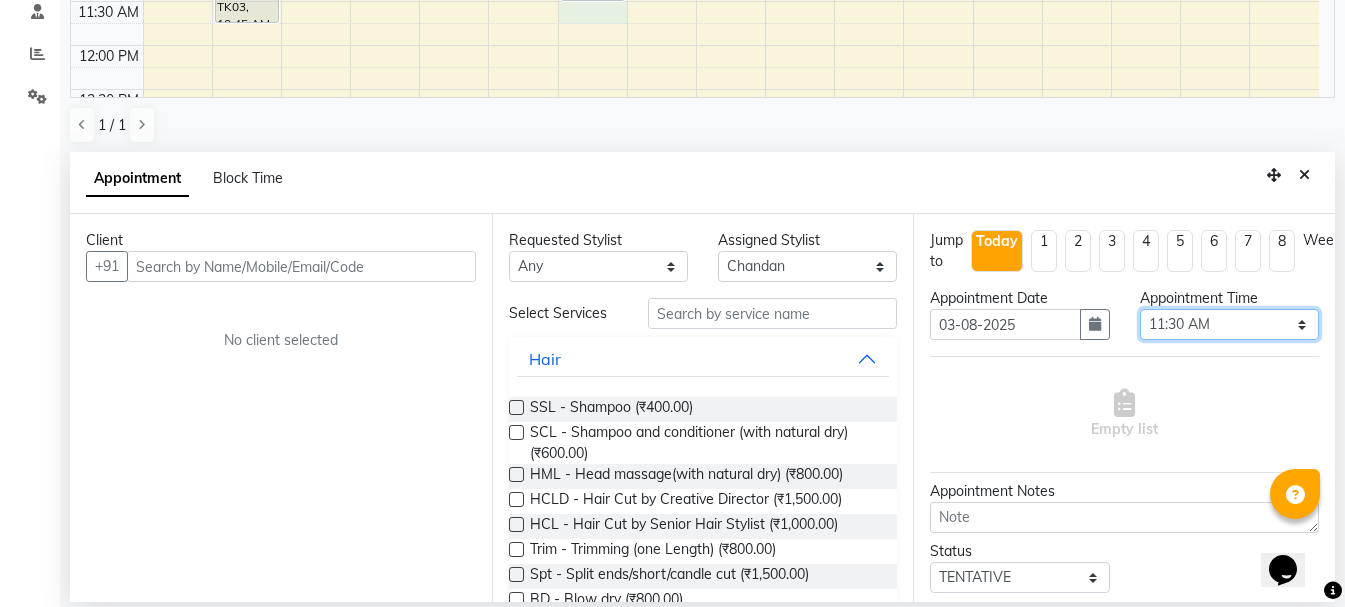 click on "Select 09:00 AM 09:15 AM 09:30 AM 09:45 AM 10:00 AM 10:15 AM 10:30 AM 10:45 AM 11:00 AM 11:15 AM 11:30 AM 11:45 AM 12:00 PM 12:15 PM 12:30 PM 12:45 PM 01:00 PM 01:15 PM 01:30 PM 01:45 PM 02:00 PM 02:15 PM 02:30 PM 02:45 PM 03:00 PM 03:15 PM 03:30 PM 03:45 PM 04:00 PM 04:15 PM 04:30 PM 04:45 PM 05:00 PM 05:15 PM 05:30 PM 05:45 PM 06:00 PM 06:15 PM 06:30 PM 06:45 PM 07:00 PM 07:15 PM 07:30 PM 07:45 PM 08:00 PM" at bounding box center [1229, 324] 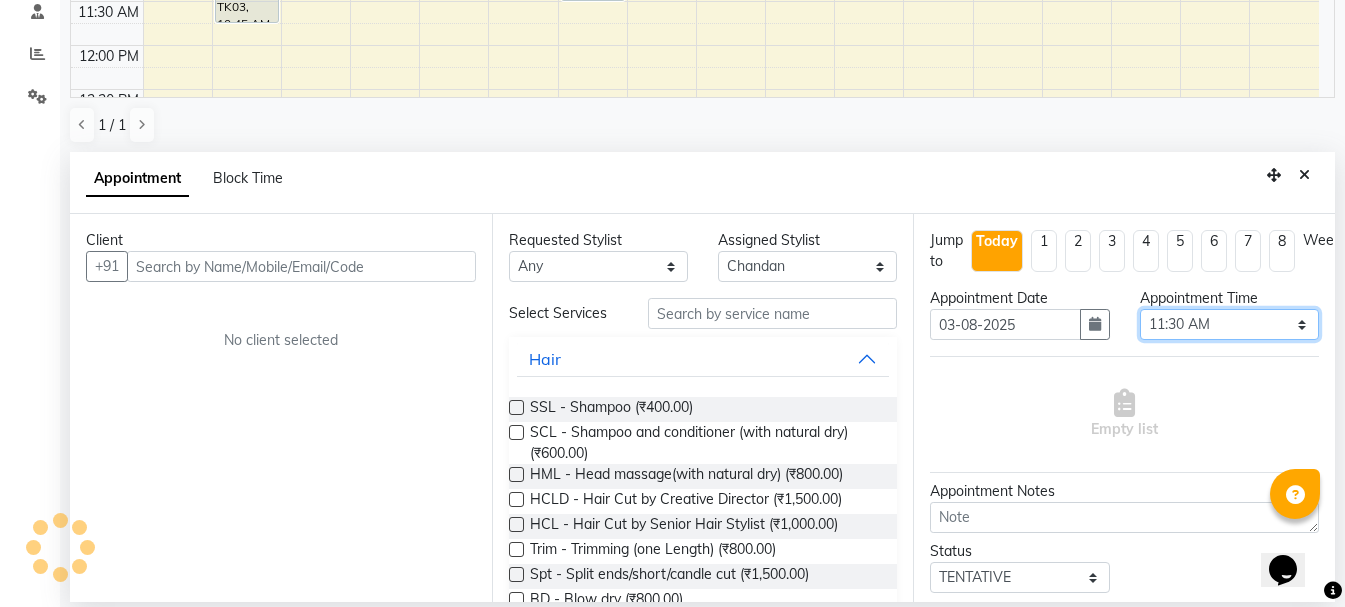 select on "660" 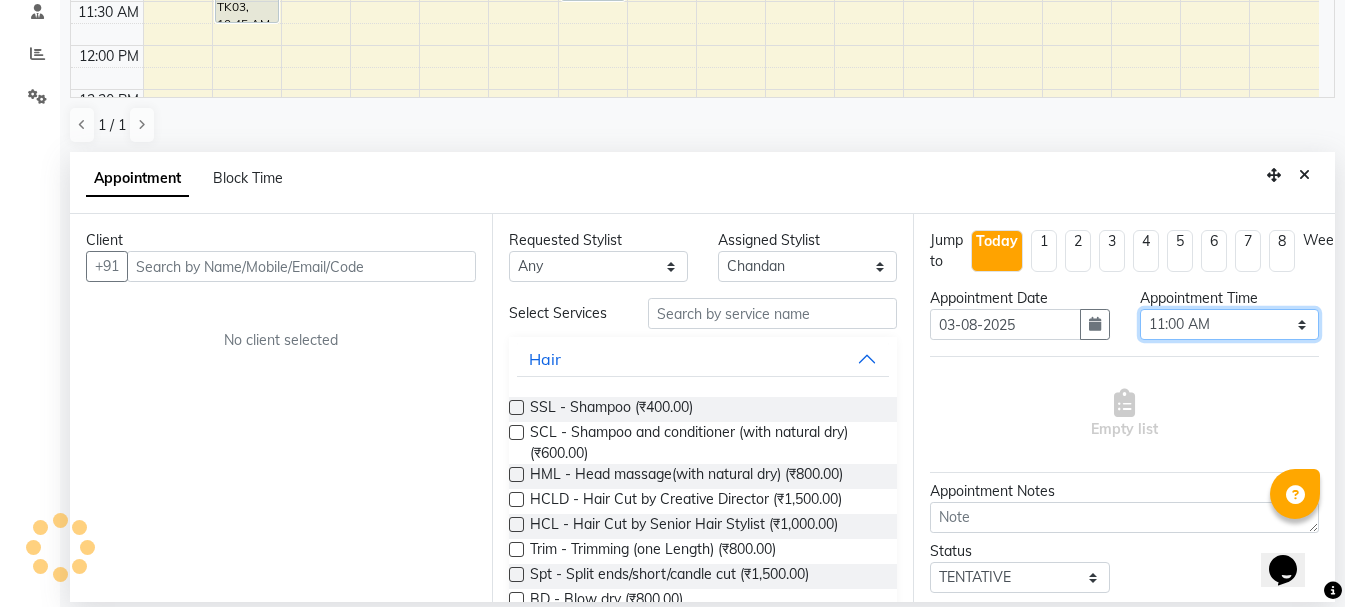 click on "Select 09:00 AM 09:15 AM 09:30 AM 09:45 AM 10:00 AM 10:15 AM 10:30 AM 10:45 AM 11:00 AM 11:15 AM 11:30 AM 11:45 AM 12:00 PM 12:15 PM 12:30 PM 12:45 PM 01:00 PM 01:15 PM 01:30 PM 01:45 PM 02:00 PM 02:15 PM 02:30 PM 02:45 PM 03:00 PM 03:15 PM 03:30 PM 03:45 PM 04:00 PM 04:15 PM 04:30 PM 04:45 PM 05:00 PM 05:15 PM 05:30 PM 05:45 PM 06:00 PM 06:15 PM 06:30 PM 06:45 PM 07:00 PM 07:15 PM 07:30 PM 07:45 PM 08:00 PM" at bounding box center (1229, 324) 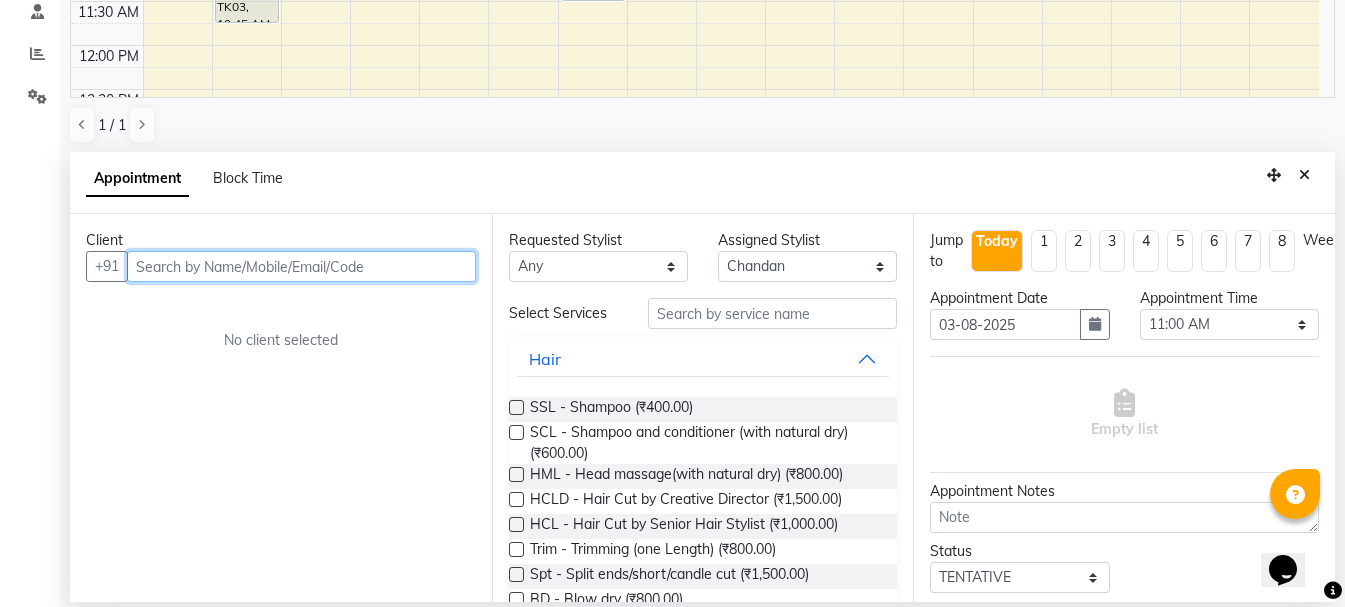 click at bounding box center (301, 266) 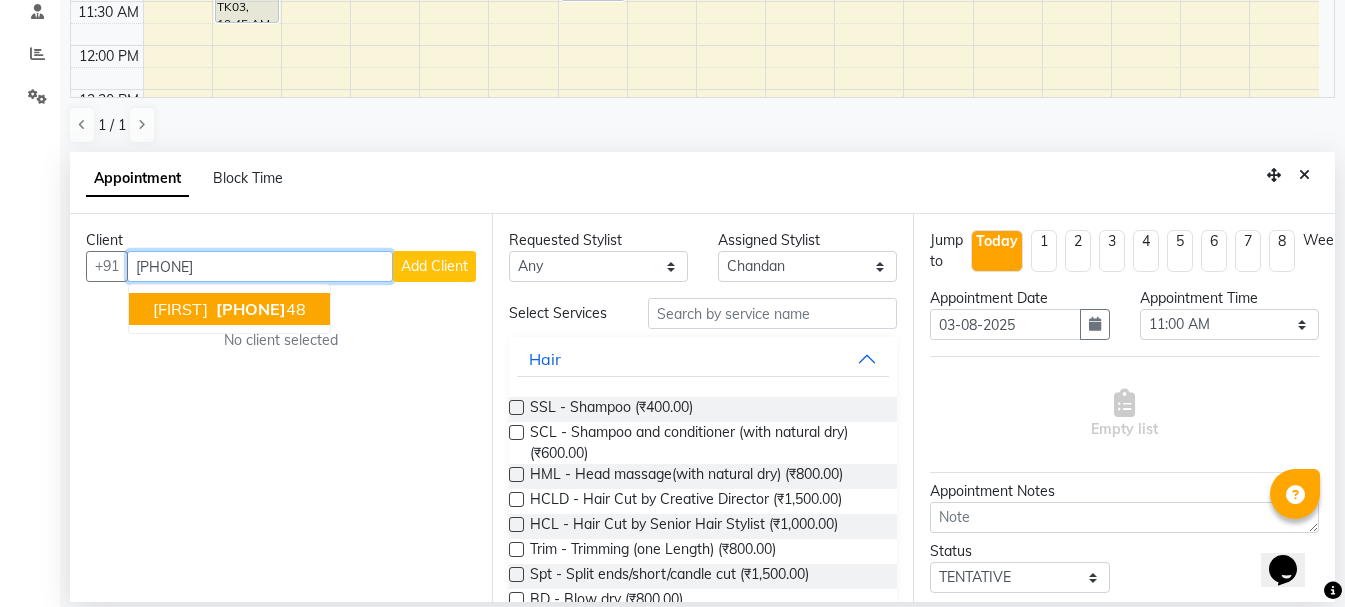 click on "[PHONE]" at bounding box center (251, 309) 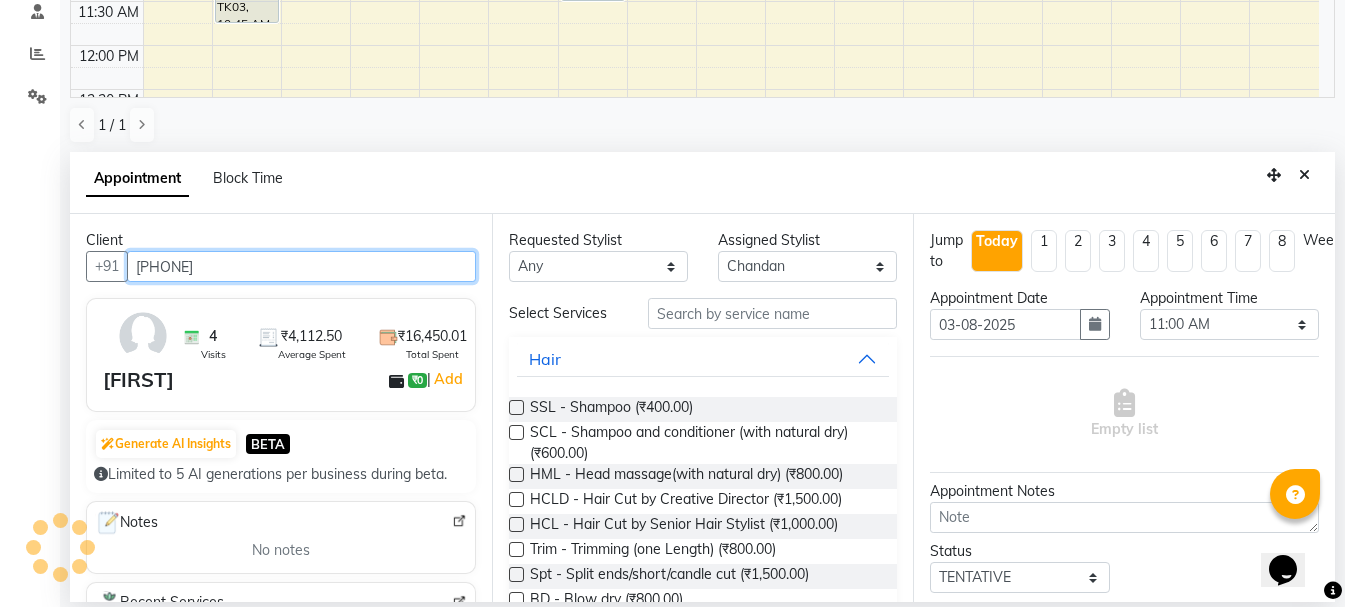 type on "[PHONE]" 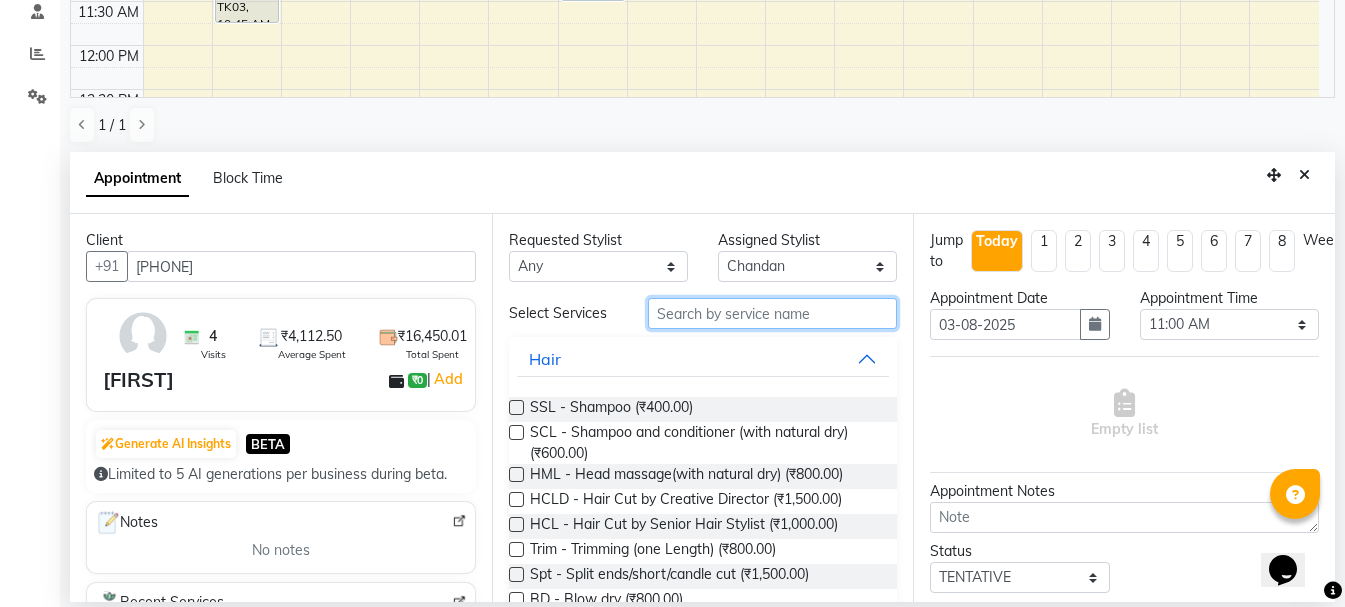 click at bounding box center (772, 313) 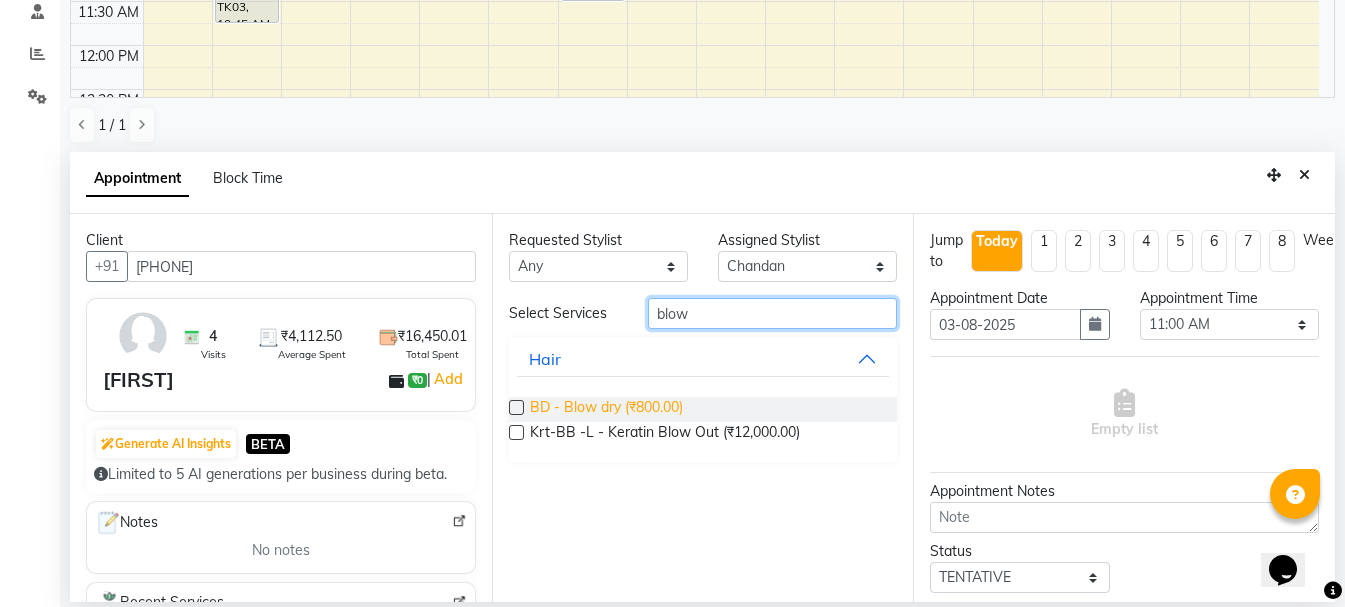 type on "blow" 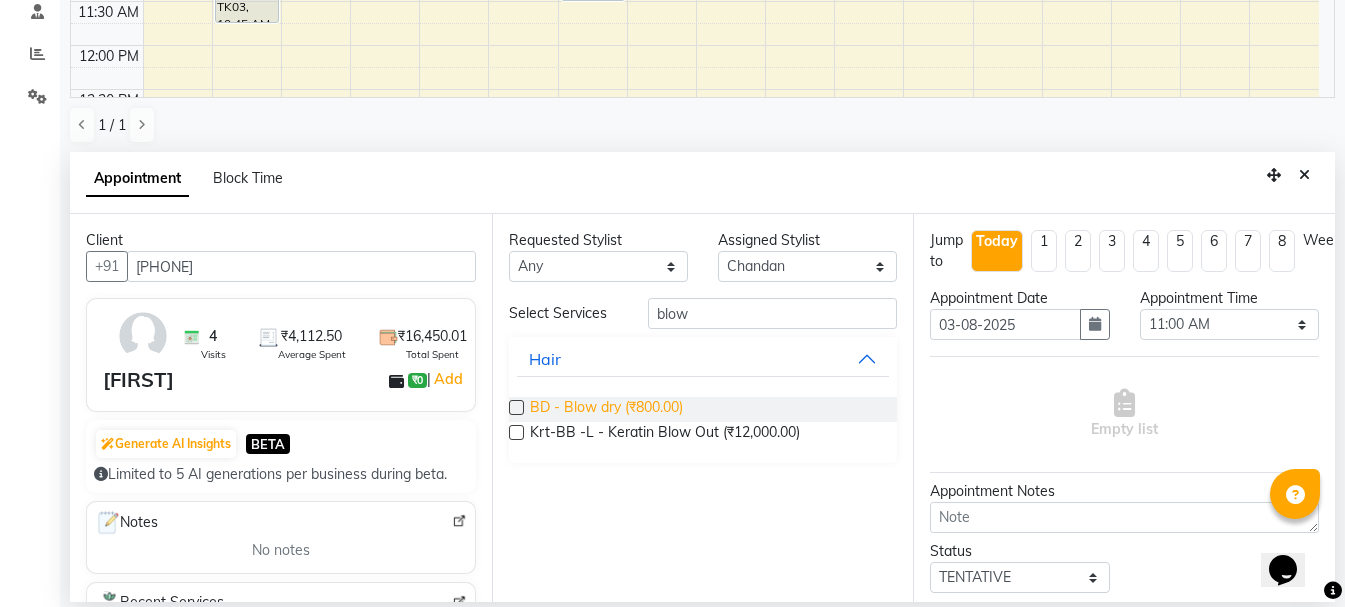 click on "BD - Blow dry (₹800.00)" at bounding box center (606, 409) 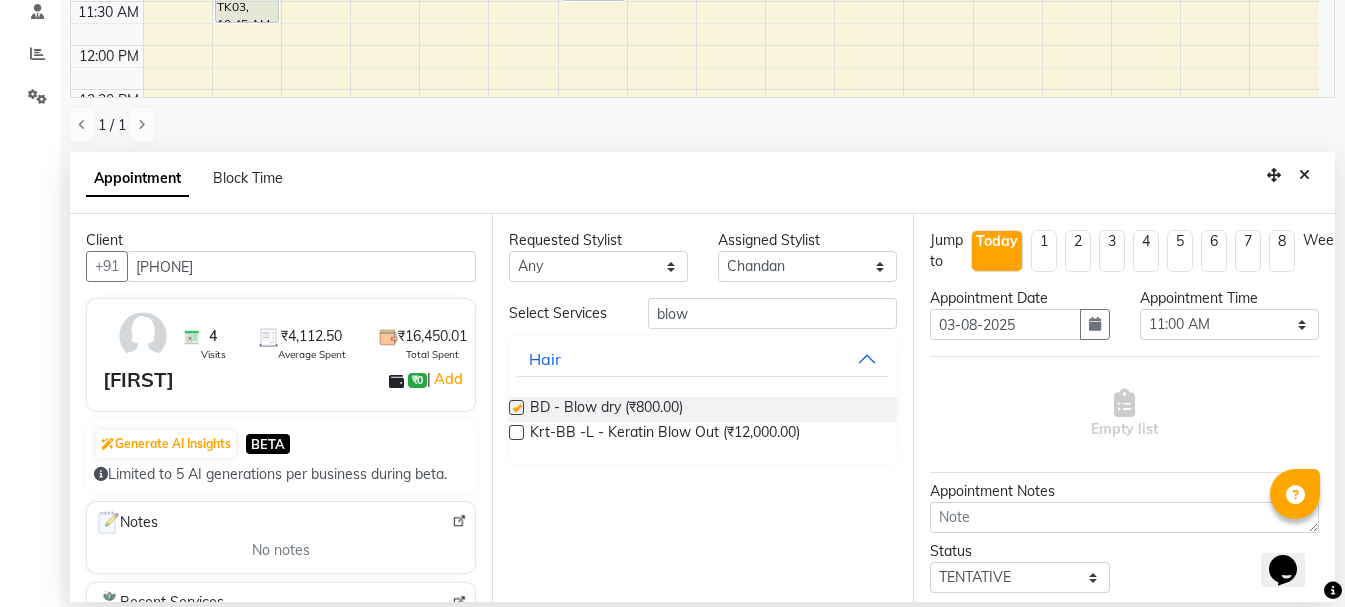 checkbox on "false" 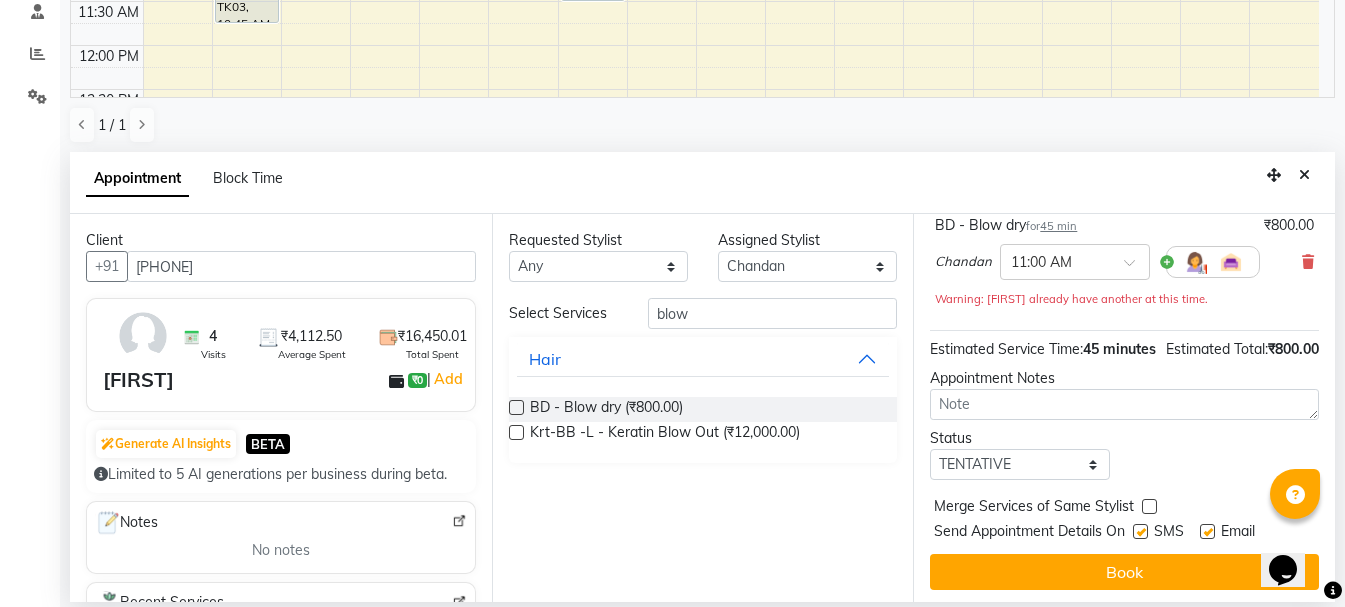 scroll, scrollTop: 195, scrollLeft: 0, axis: vertical 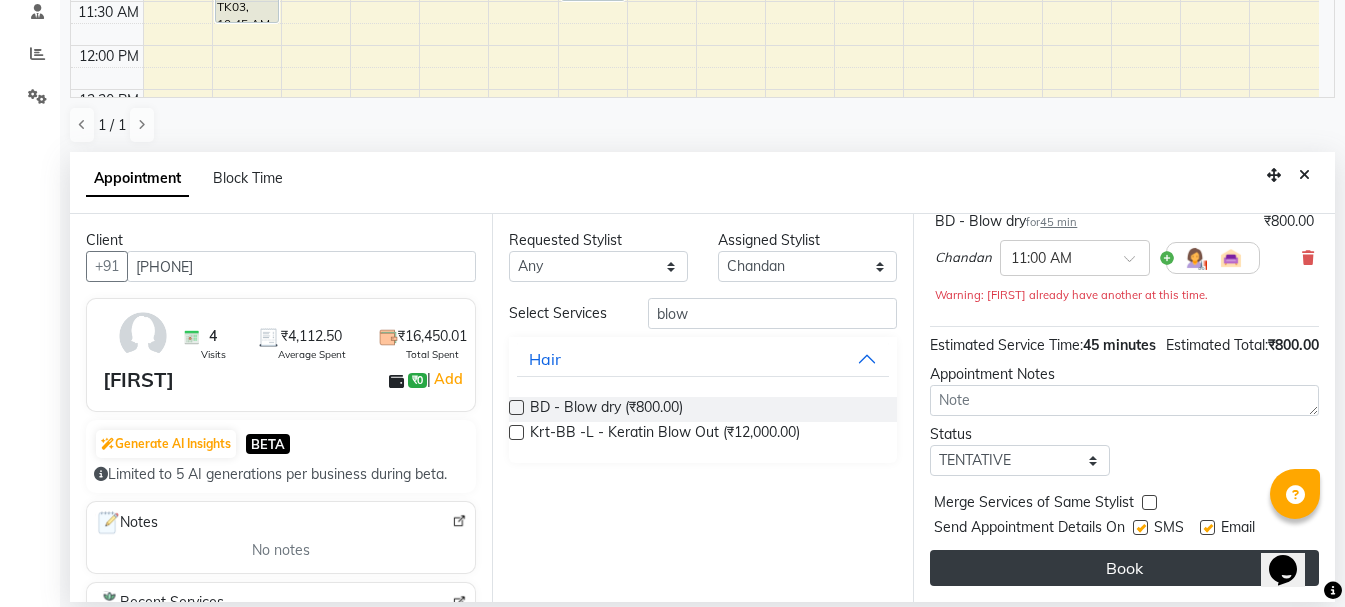 click on "Book" at bounding box center (1124, 568) 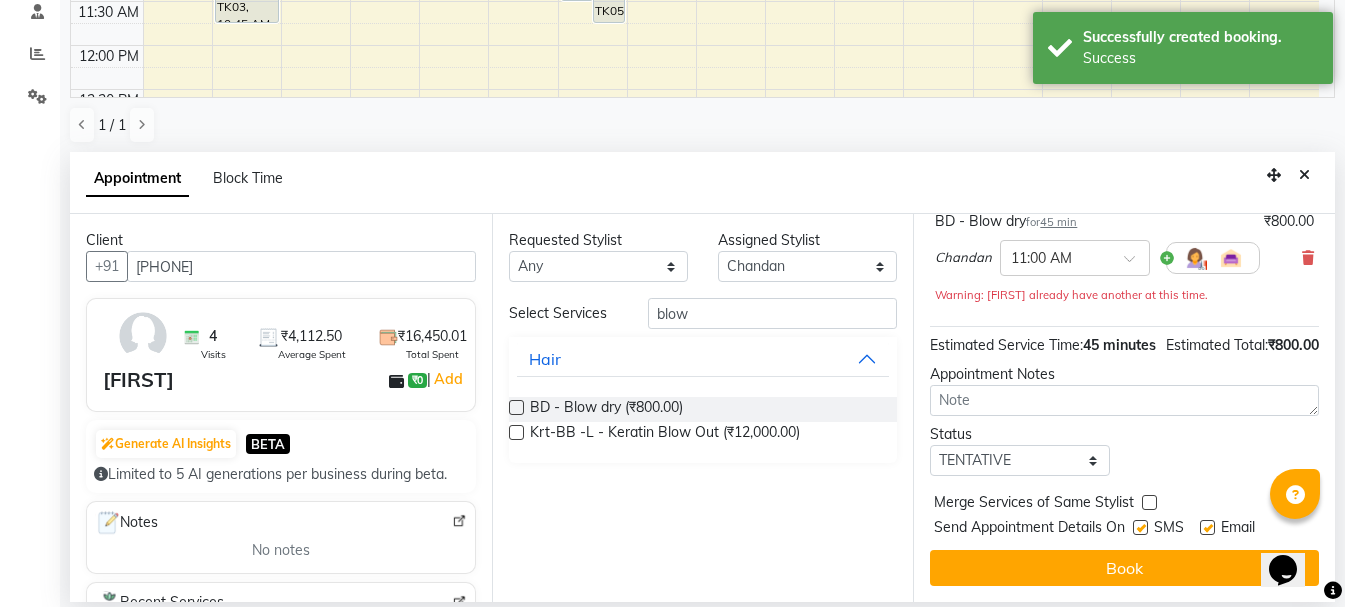 scroll, scrollTop: 0, scrollLeft: 0, axis: both 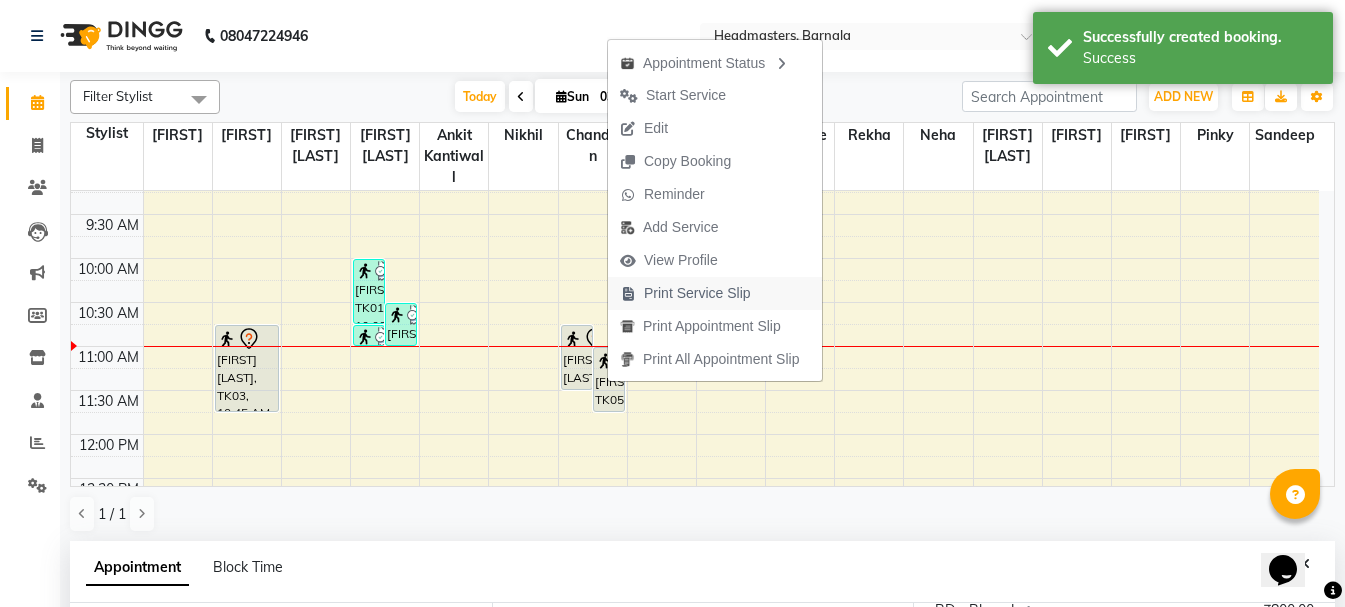 click on "Print Service Slip" at bounding box center (697, 293) 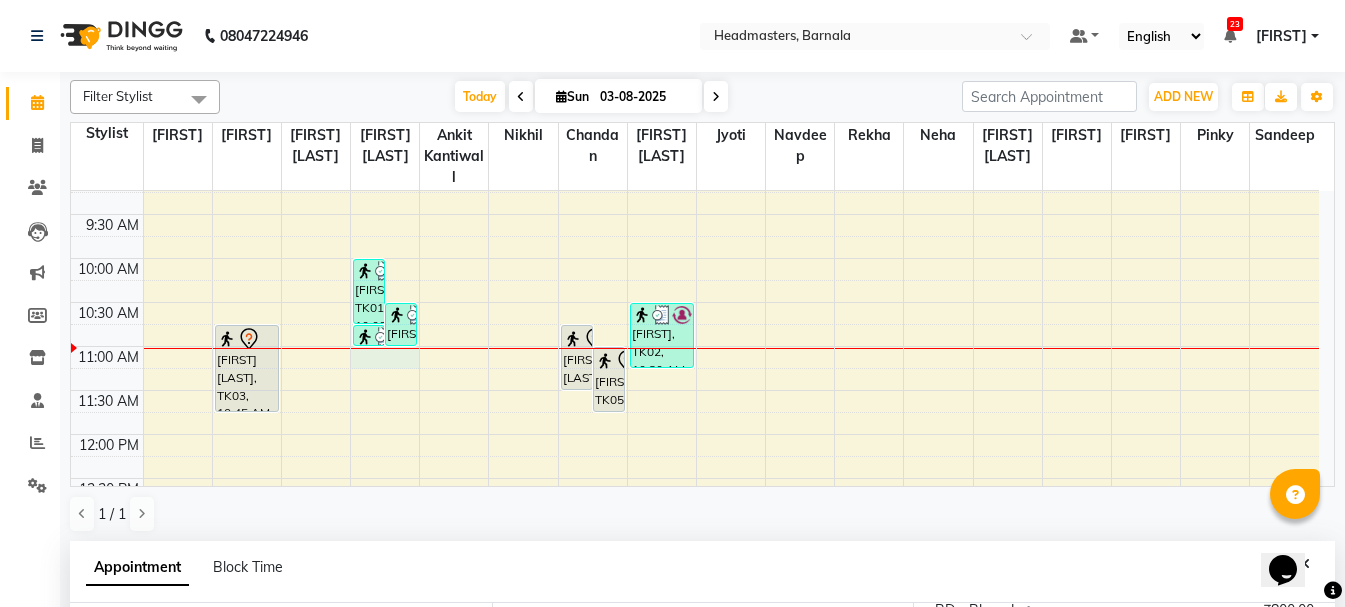 click on "8:00 AM 8:30 AM 9:00 AM 9:30 AM 10:00 AM 10:30 AM 11:00 AM 11:30 AM 12:00 PM 12:30 PM 1:00 PM 1:30 PM 2:00 PM 2:30 PM 3:00 PM 3:30 PM 4:00 PM 4:30 PM 5:00 PM 5:30 PM 6:00 PM 6:30 PM 7:00 PM 7:30 PM 8:00 PM 8:30 PM             [FIRST] [LAST], TK03, 10:45 AM-11:45 AM, HCL - Hair Cut by Senior Hair Stylist     [FIRST], TK01, 10:00 AM-10:45 AM, BRD - Beard     [FIRST], TK02, 10:30 AM-11:00 AM, SH - Shave     [FIRST], TK01, 10:45 AM-11:00 AM, HS - Styling             [FIRST] [LAST], TK04, 10:45 AM-11:30 AM, BD - Blow dry             [FIRST], TK05, 11:00 AM-11:45 AM, BD - Blow dry     [FIRST], TK02, 10:30 AM-11:15 AM, HMG - Head massage" at bounding box center [695, 654] 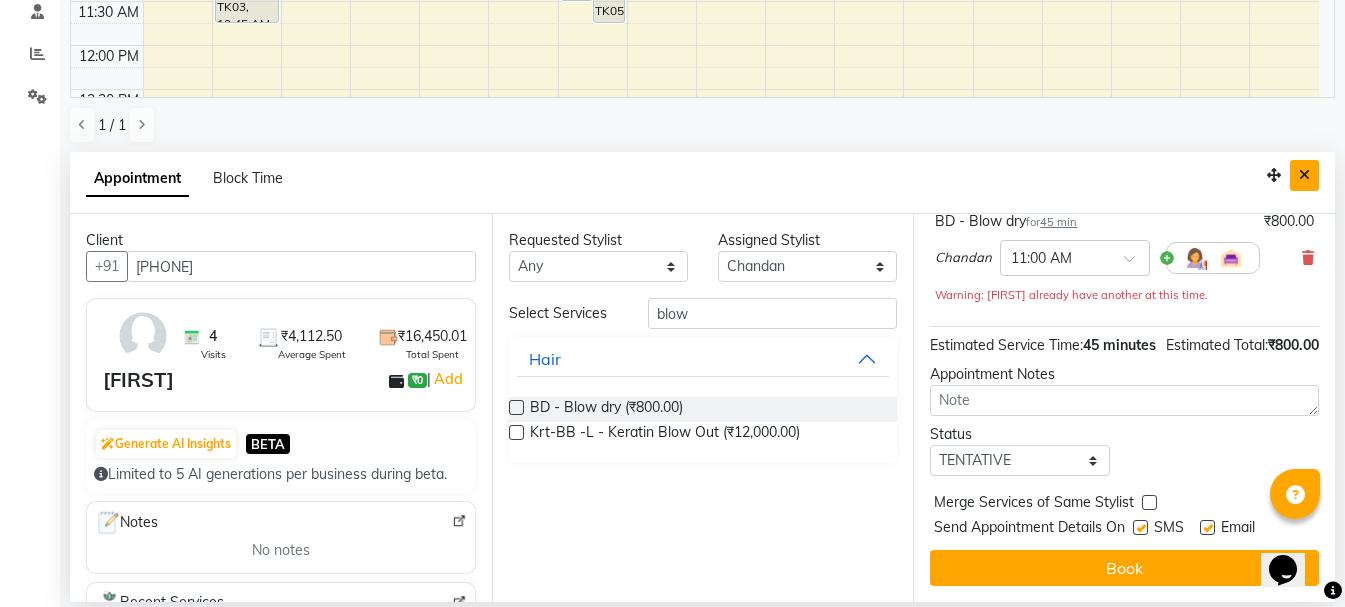 click at bounding box center (1304, 175) 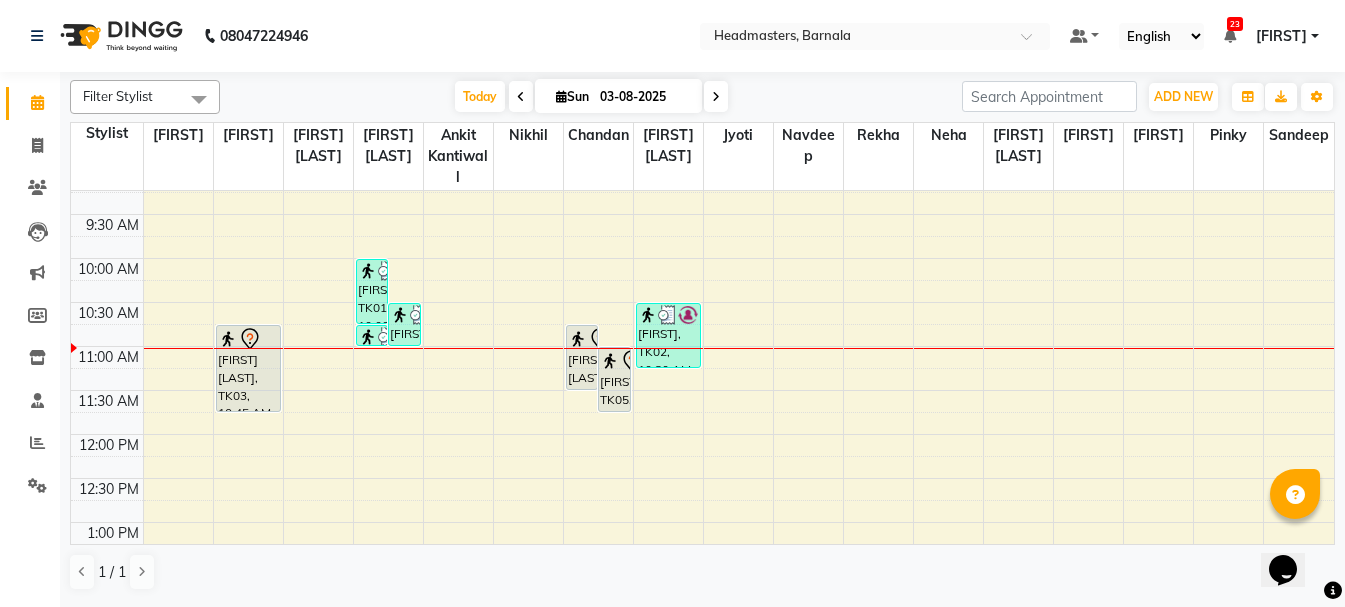 scroll, scrollTop: 0, scrollLeft: 0, axis: both 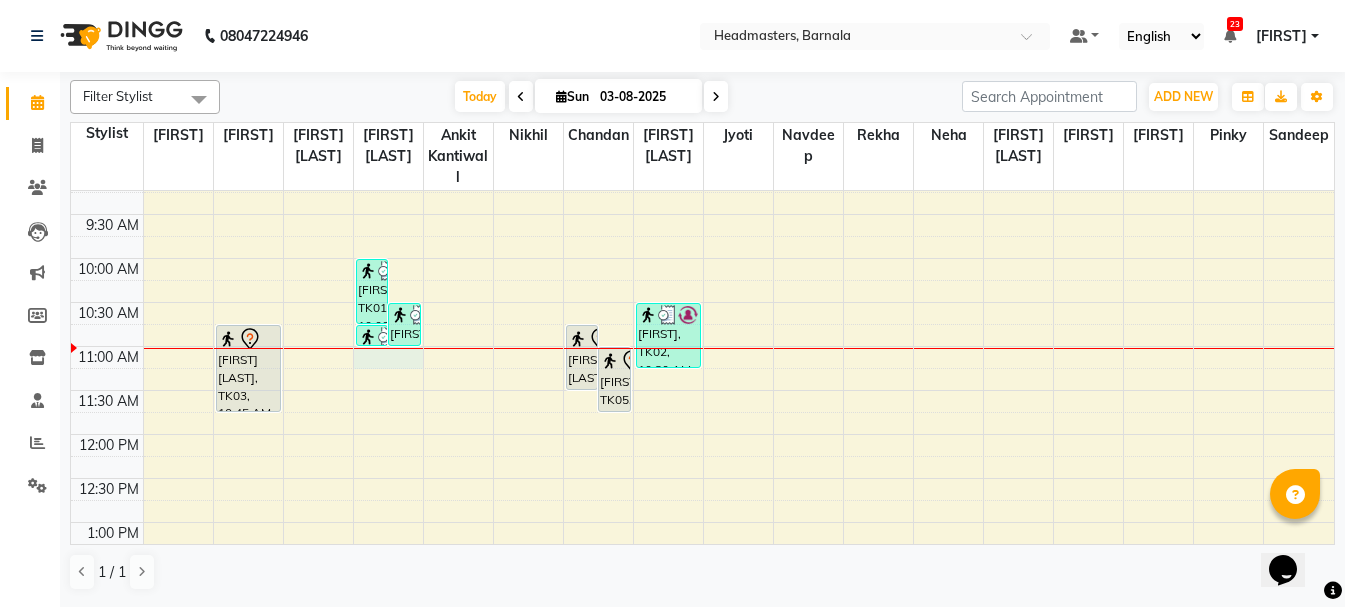 select on "67277" 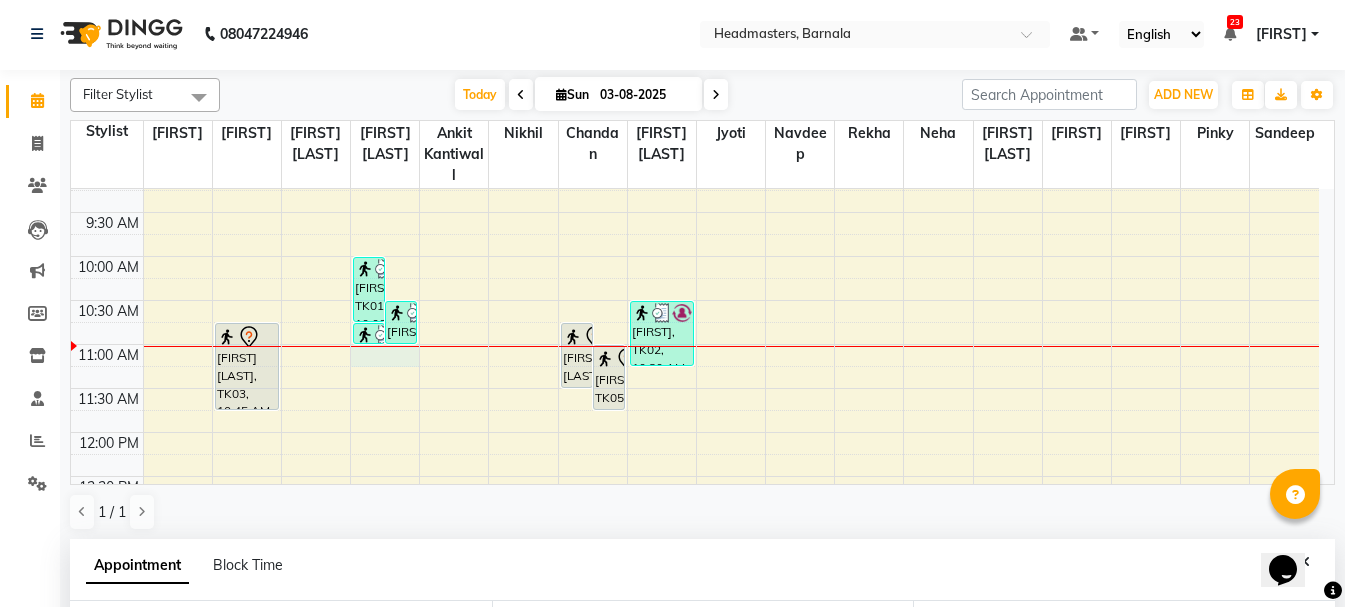 scroll, scrollTop: 352, scrollLeft: 0, axis: vertical 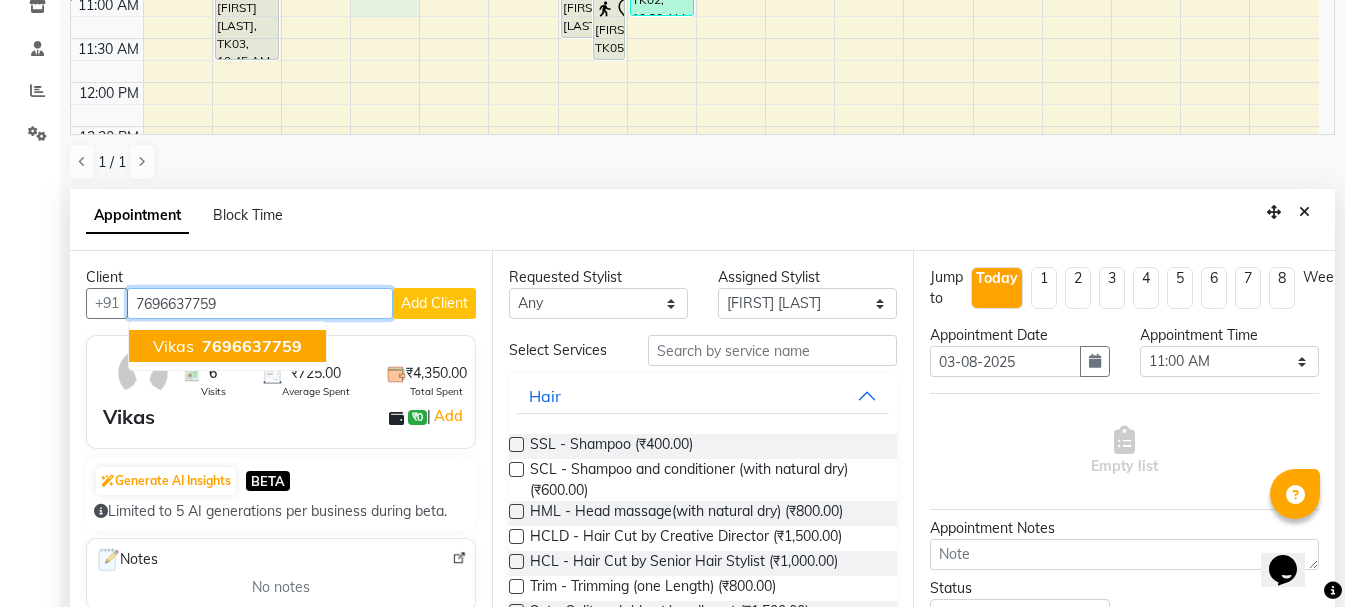 click on "7696637759" at bounding box center (252, 346) 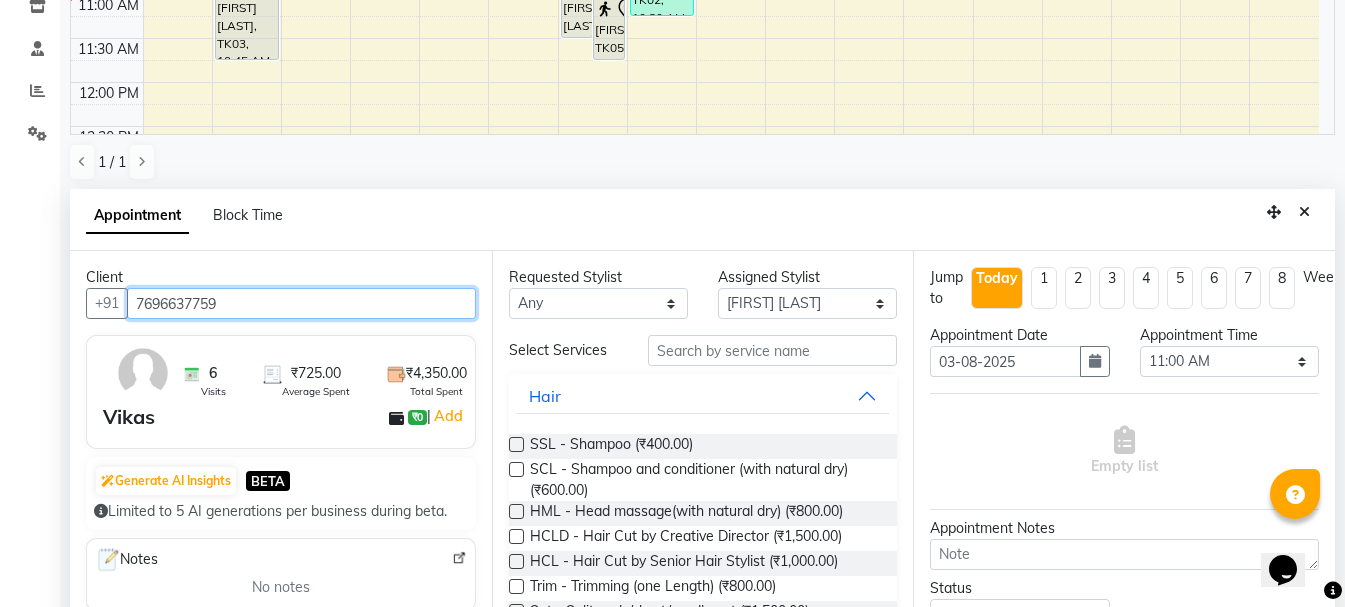 type on "7696637759" 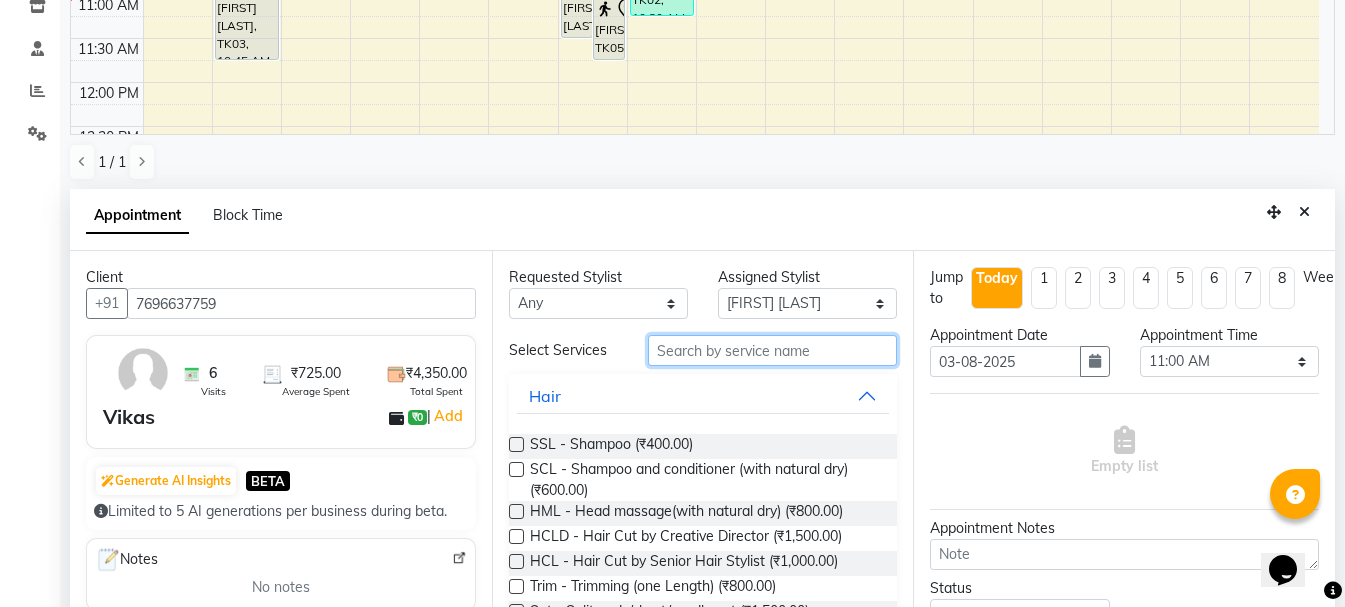 click at bounding box center (772, 350) 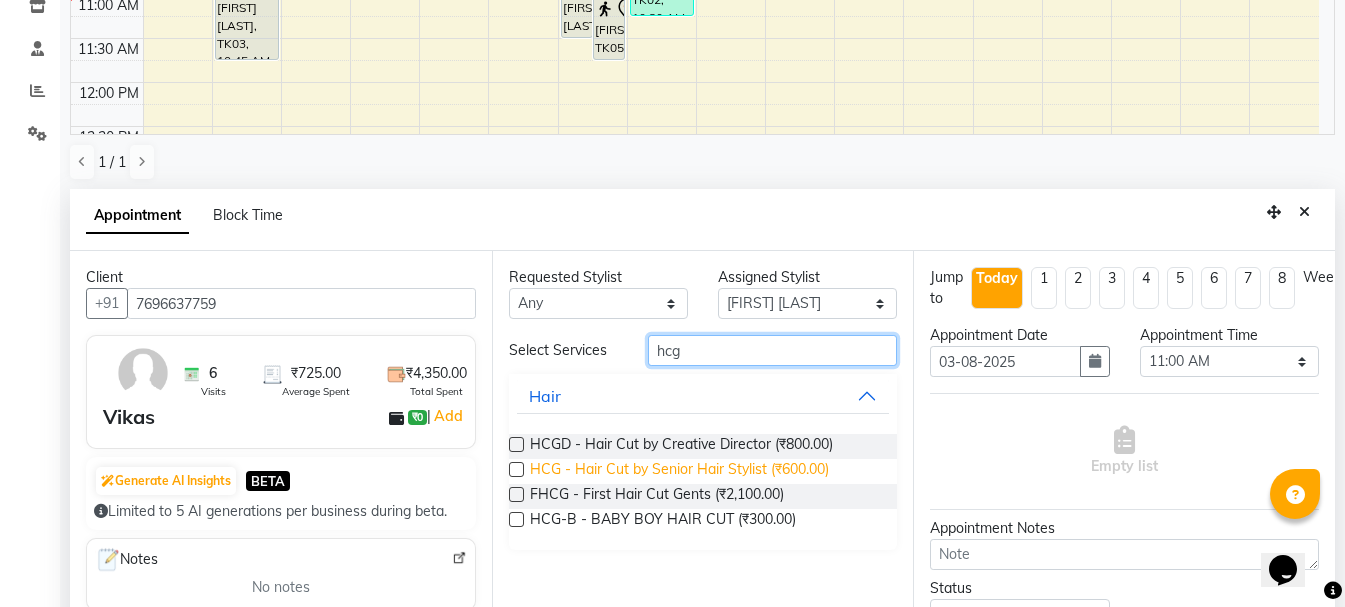 type on "hcg" 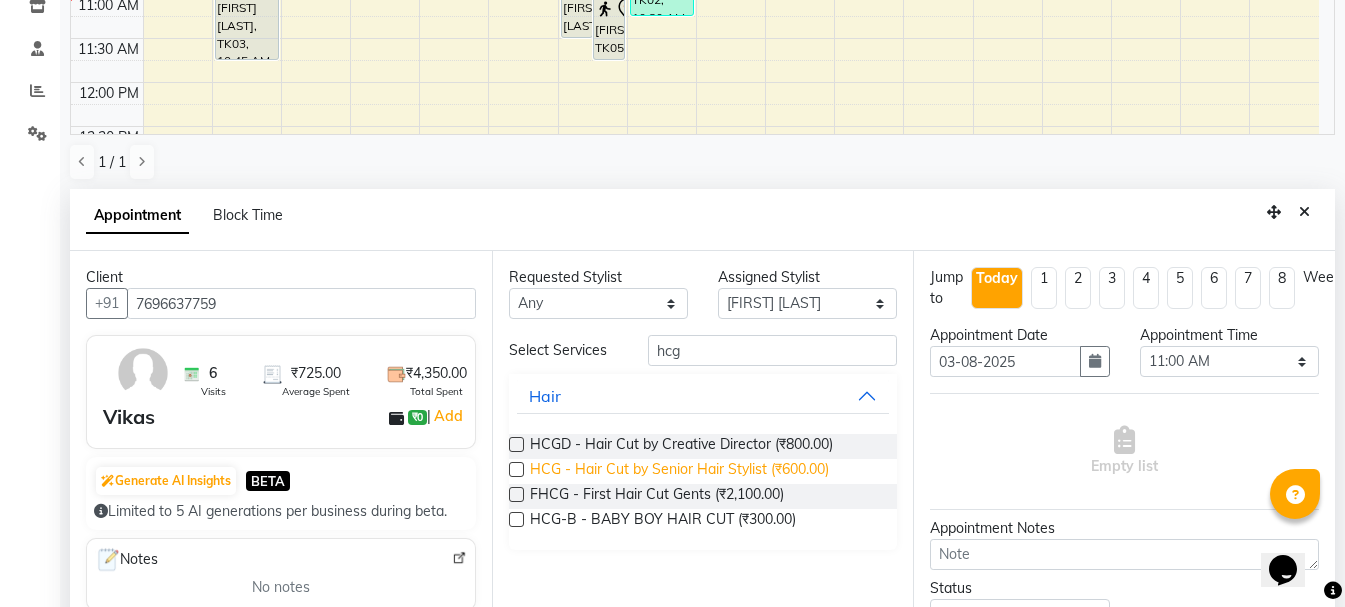 click on "HCG - Hair Cut by Senior Hair Stylist (₹600.00)" at bounding box center (679, 471) 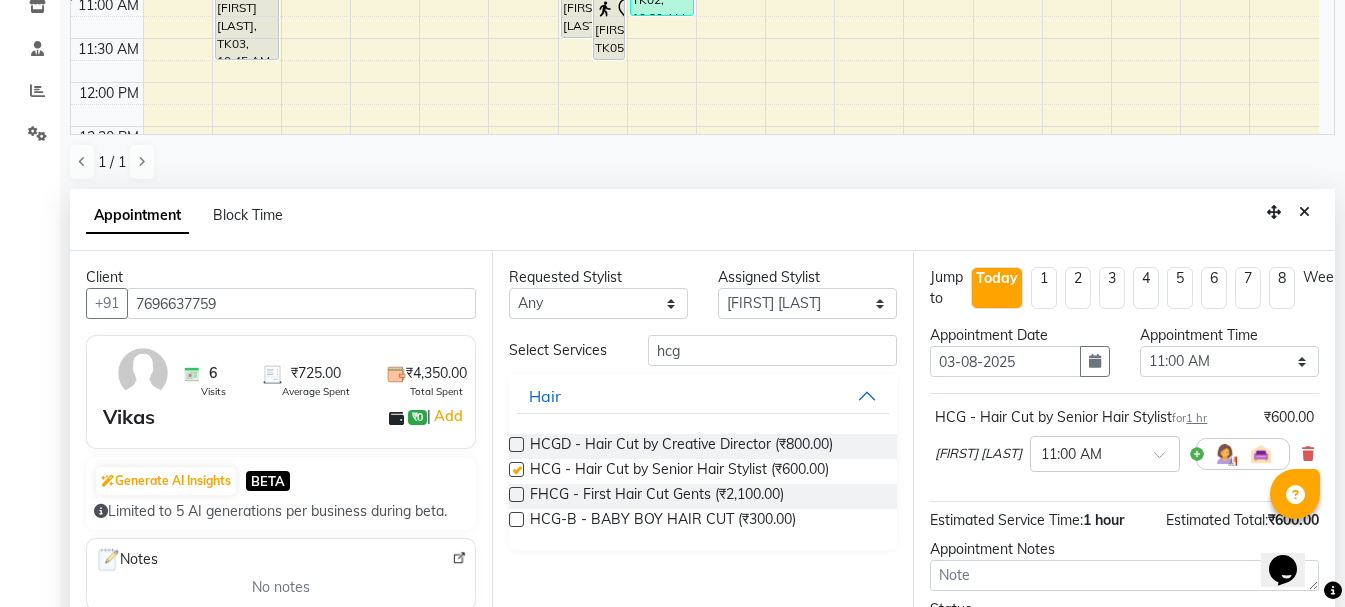 checkbox on "false" 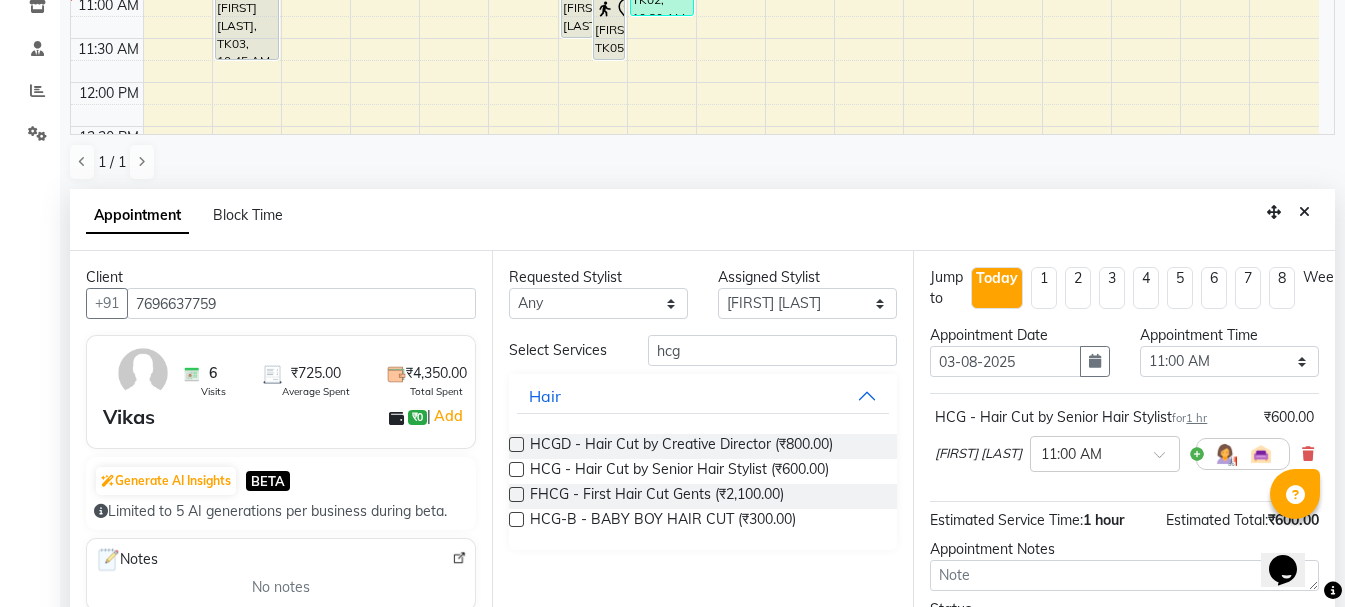 scroll, scrollTop: 156, scrollLeft: 0, axis: vertical 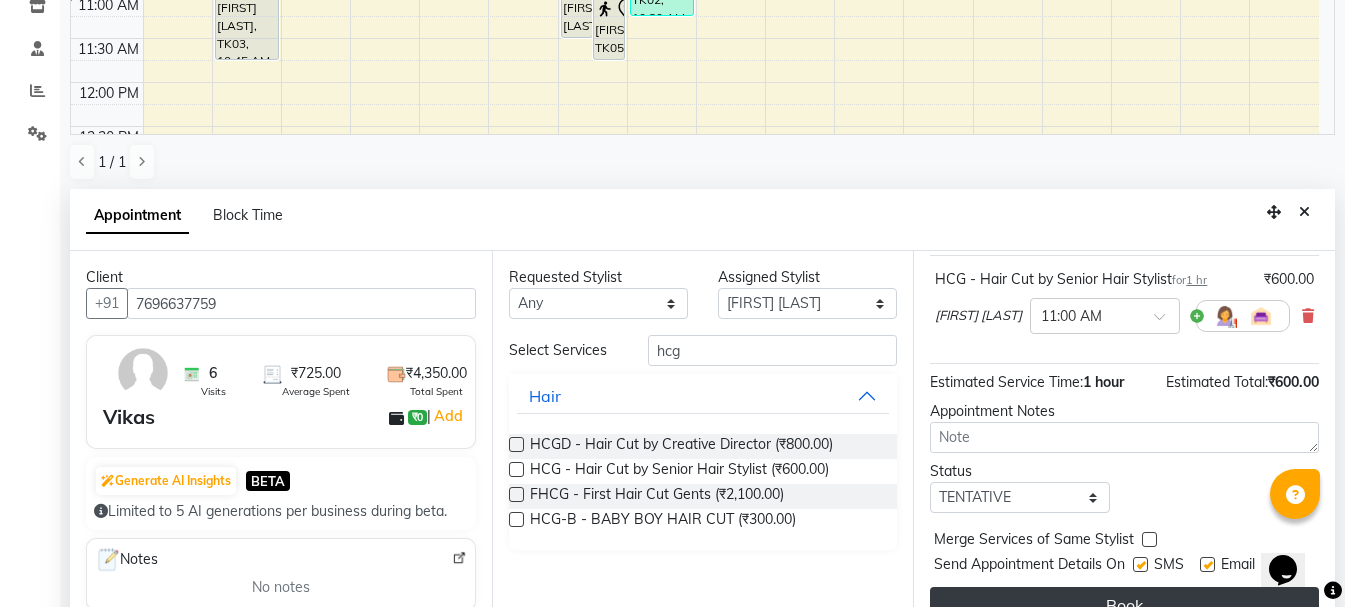 click on "Book" at bounding box center [1124, 605] 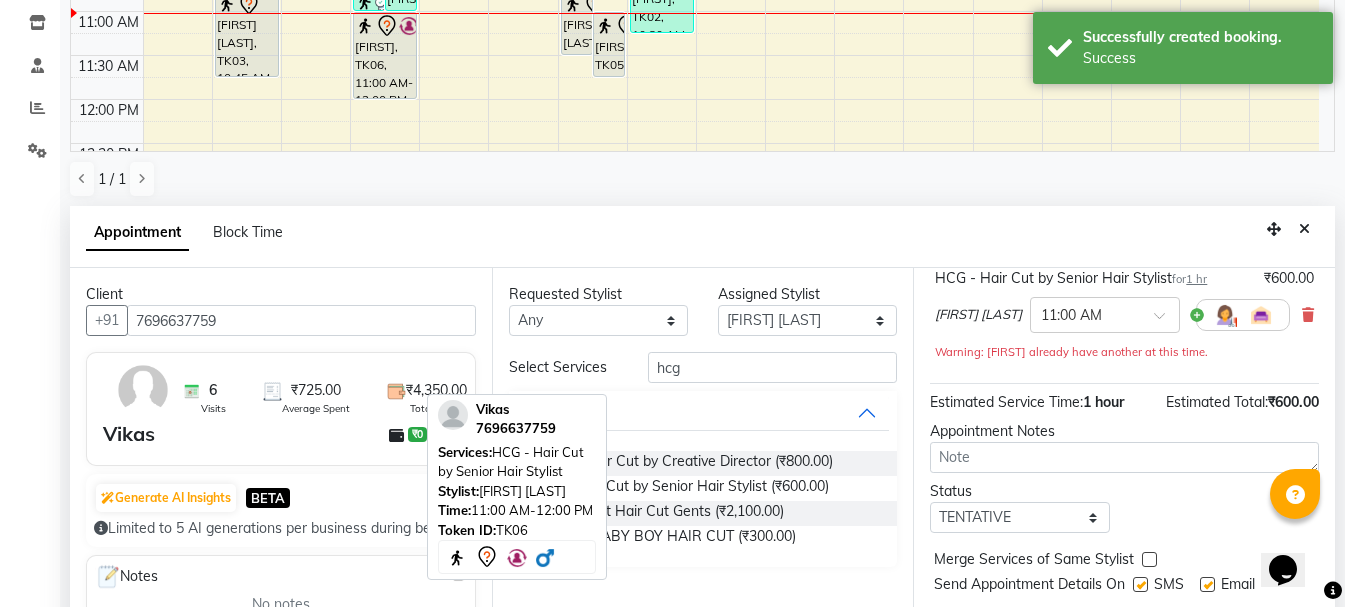 scroll, scrollTop: 0, scrollLeft: 0, axis: both 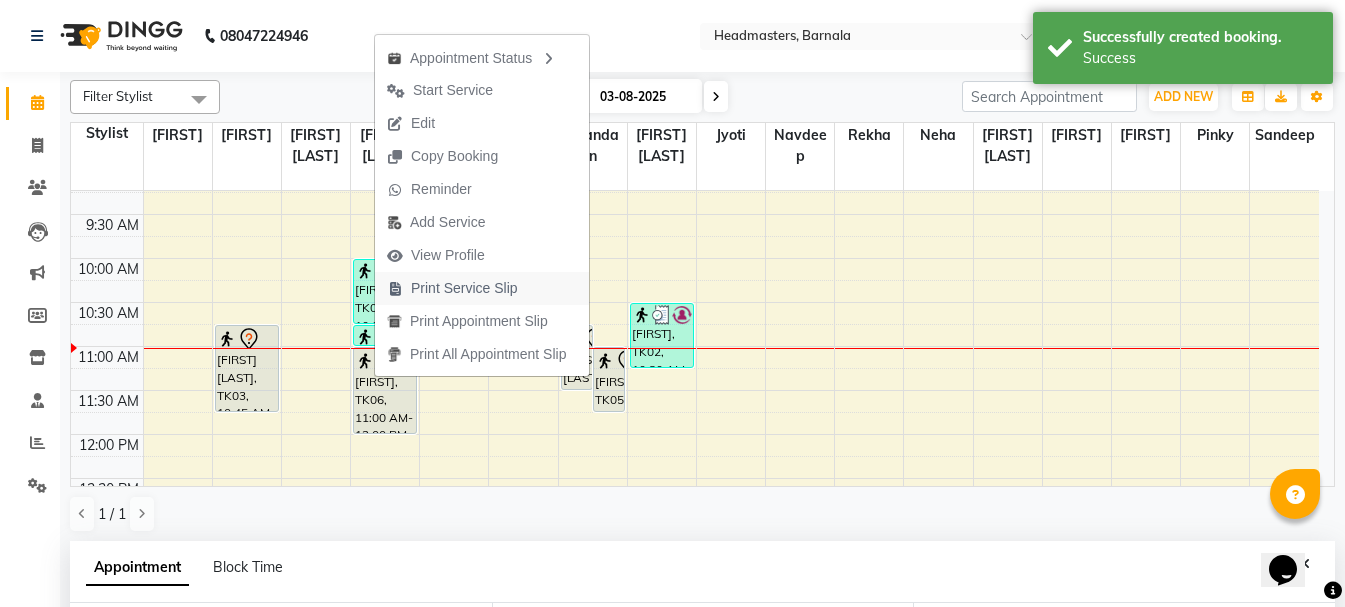 click on "Print Service Slip" at bounding box center [464, 288] 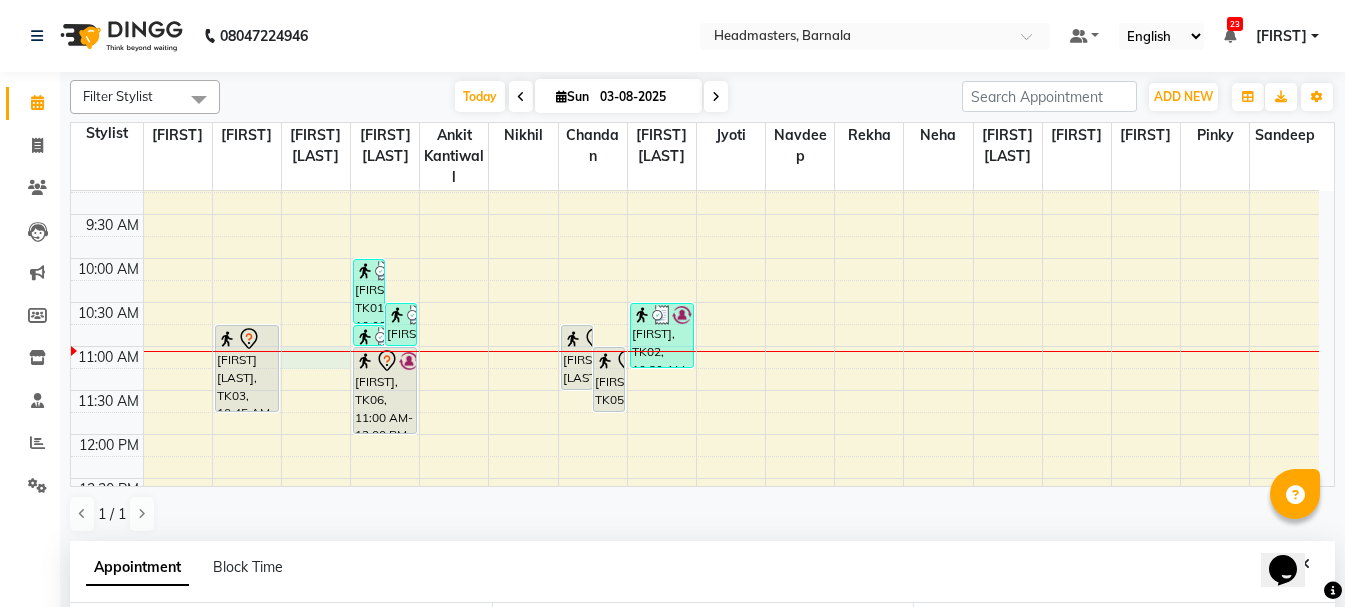 click on "8:00 AM 8:30 AM 9:00 AM 9:30 AM 10:00 AM 10:30 AM 11:00 AM 11:30 AM 12:00 PM 12:30 PM 1:00 PM 1:30 PM 2:00 PM 2:30 PM 3:00 PM 3:30 PM 4:00 PM 4:30 PM 5:00 PM 5:30 PM 6:00 PM 6:30 PM 7:00 PM 7:30 PM 8:00 PM 8:30 PM [FIRST] [LAST], TK03, 10:45 AM-11:45 AM, HCL - Hair Cut by Senior Hair Stylist [FIRST], TK01, 10:00 AM-10:45 AM, BRD - Beard [FIRST], TK02, 10:30 AM-11:00 AM, SH - Shave [FIRST], TK01, 10:45 AM-11:00 AM, HS - Styling [FIRST], TK06, 11:00 AM-12:00 PM, HCG - Hair Cut by Senior Hair Stylist [FIRST] [LAST], TK04, 10:45 AM-11:30 AM, BD - Blow dry [FIRST], TK05, 11:00 AM-11:45 AM, BD - Blow dry [FIRST], TK02, 10:30 AM-11:15 AM, HMG - Head massage" at bounding box center [695, 654] 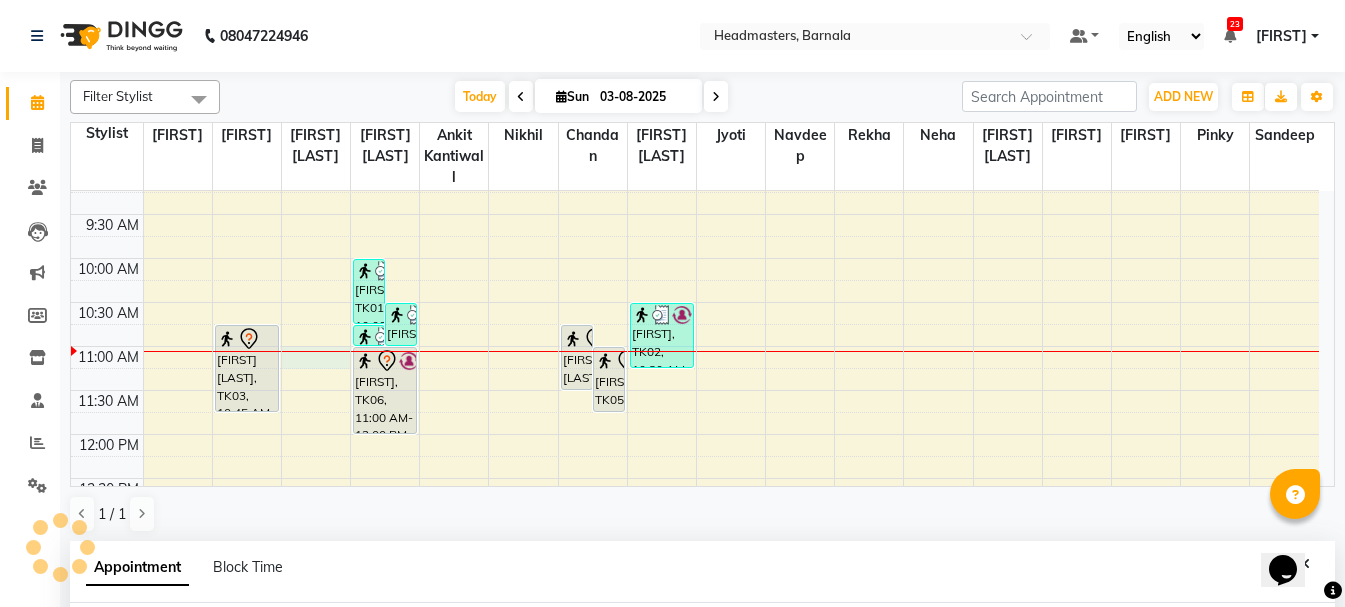 select on "67276" 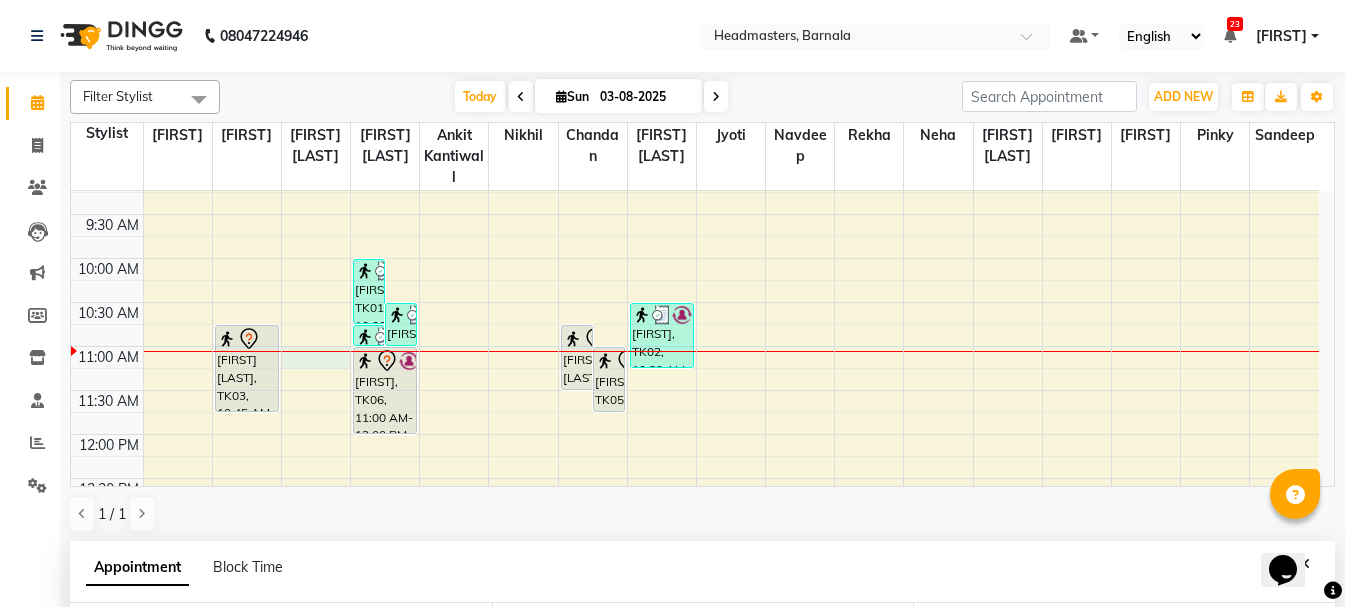 scroll, scrollTop: 389, scrollLeft: 0, axis: vertical 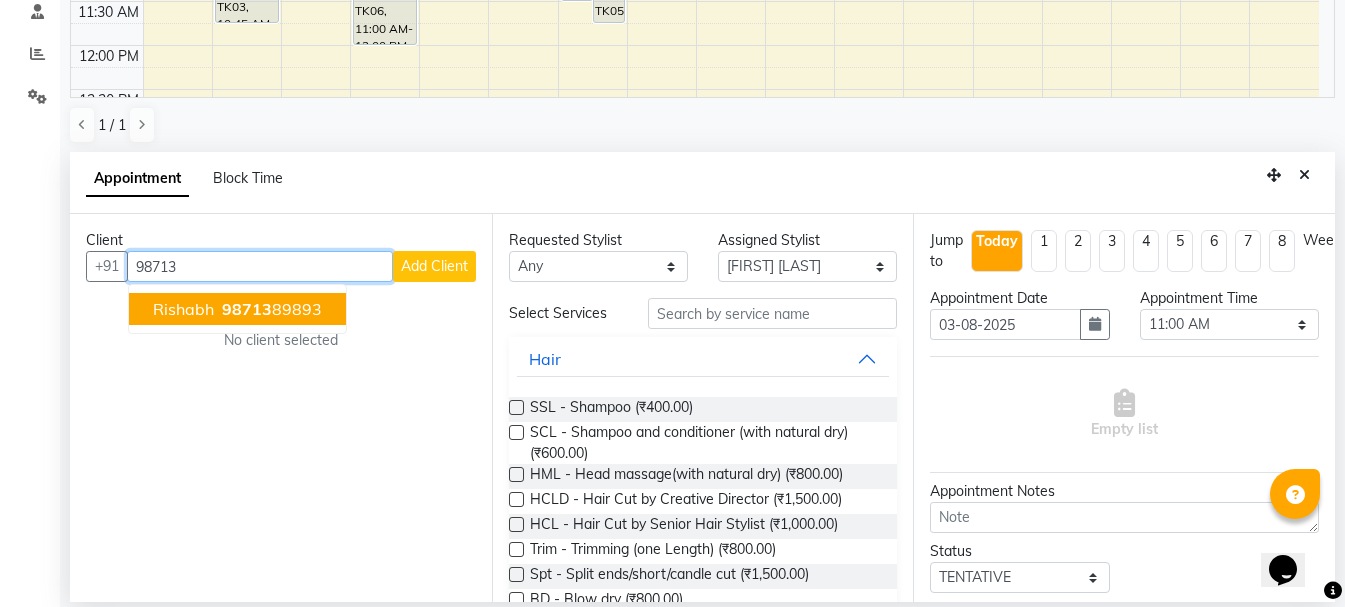drag, startPoint x: 181, startPoint y: 264, endPoint x: 73, endPoint y: 273, distance: 108.37435 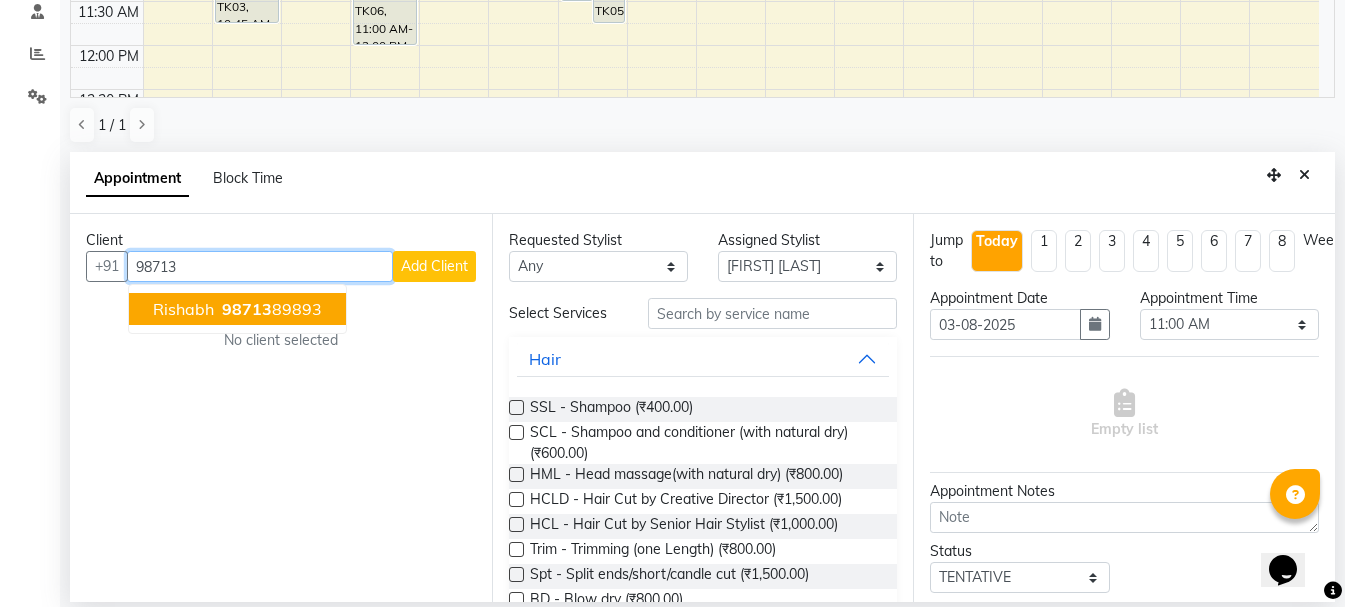 type on "98713" 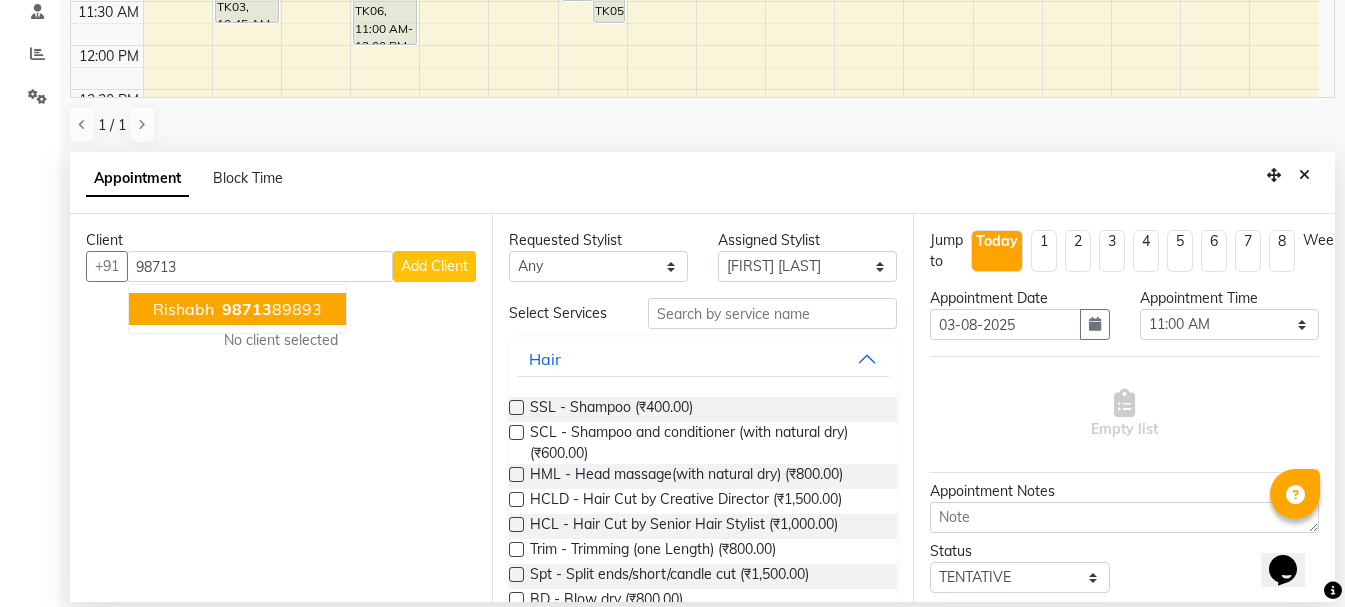 drag, startPoint x: 0, startPoint y: 252, endPoint x: 22, endPoint y: 252, distance: 22 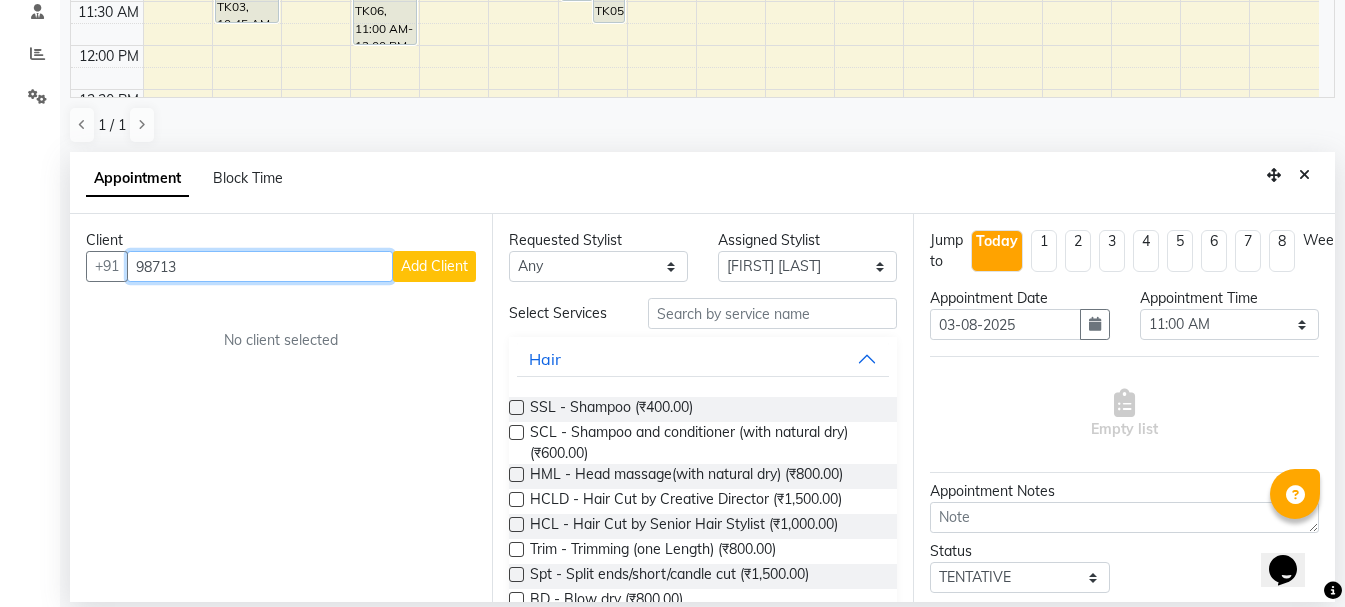 drag, startPoint x: 216, startPoint y: 273, endPoint x: 42, endPoint y: 287, distance: 174.56232 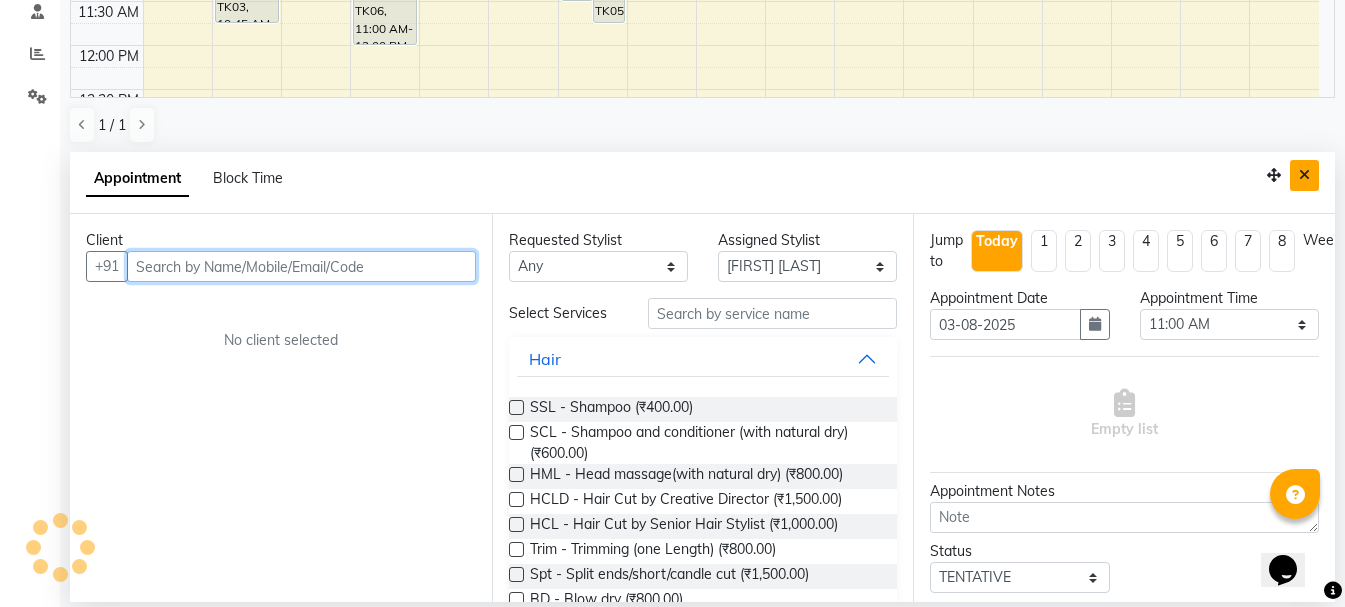 type 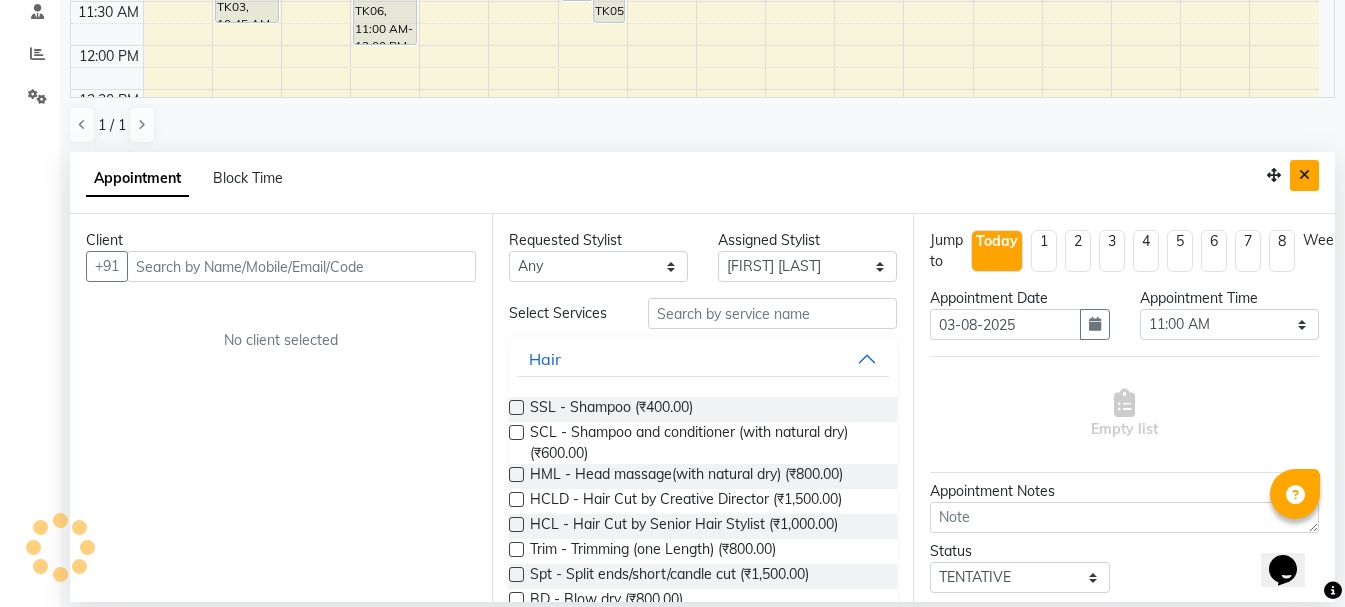 click at bounding box center [1304, 175] 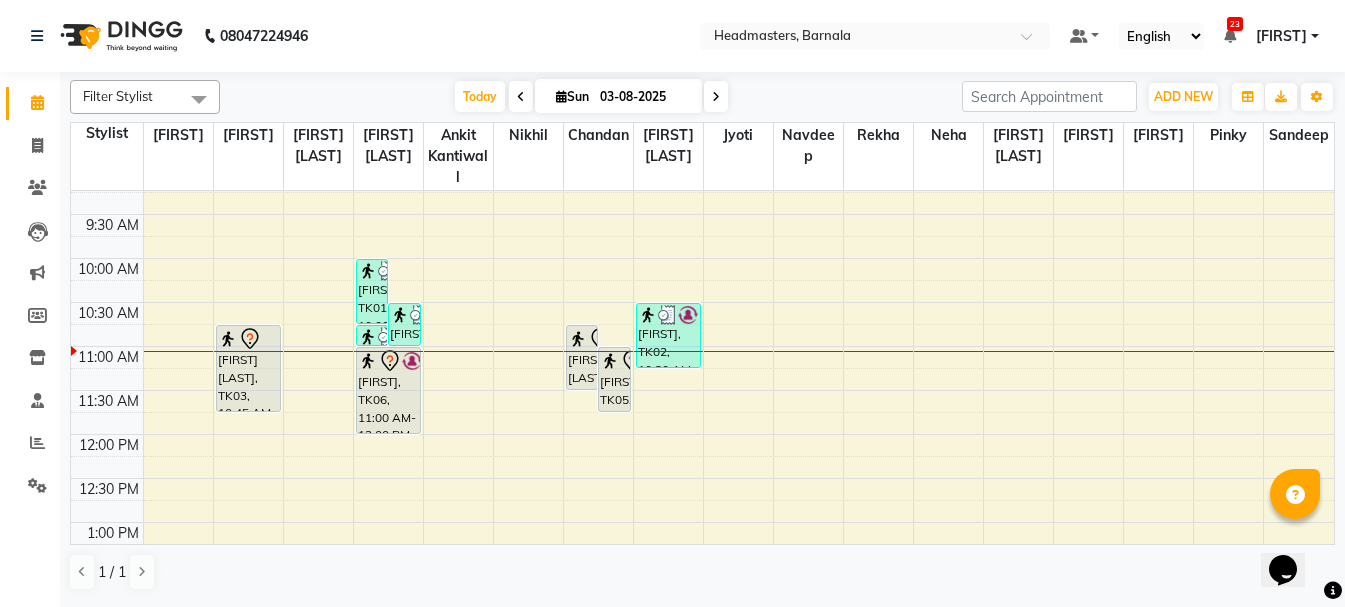 scroll, scrollTop: 0, scrollLeft: 0, axis: both 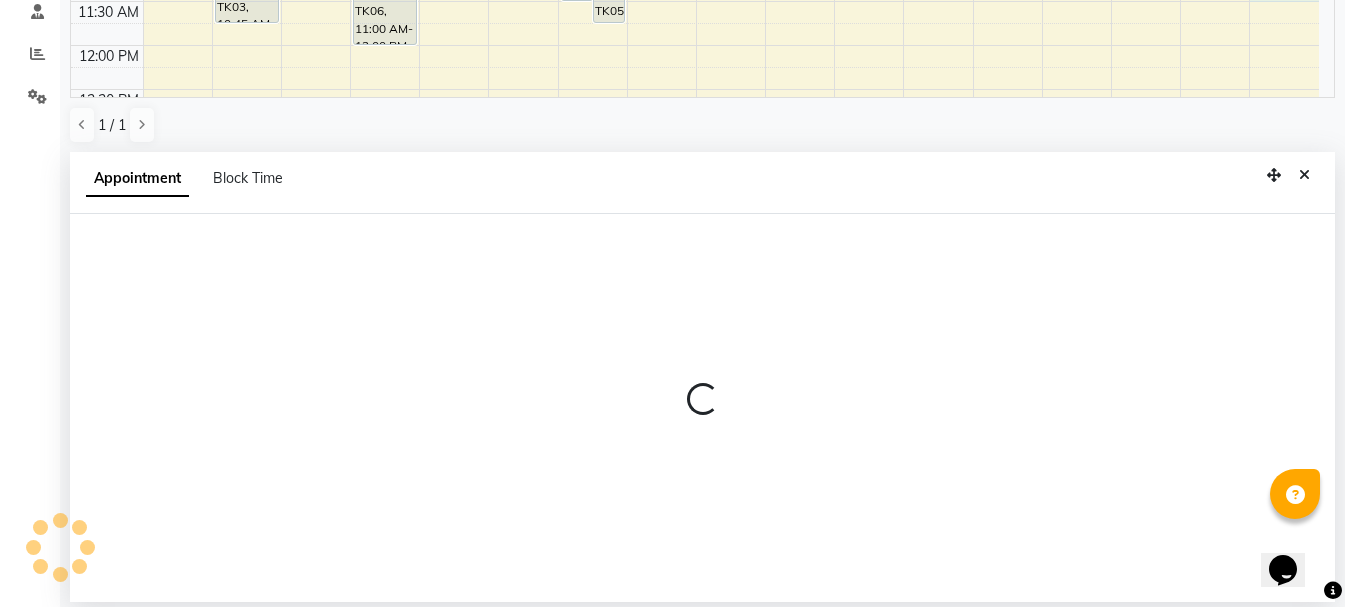 select on "71857" 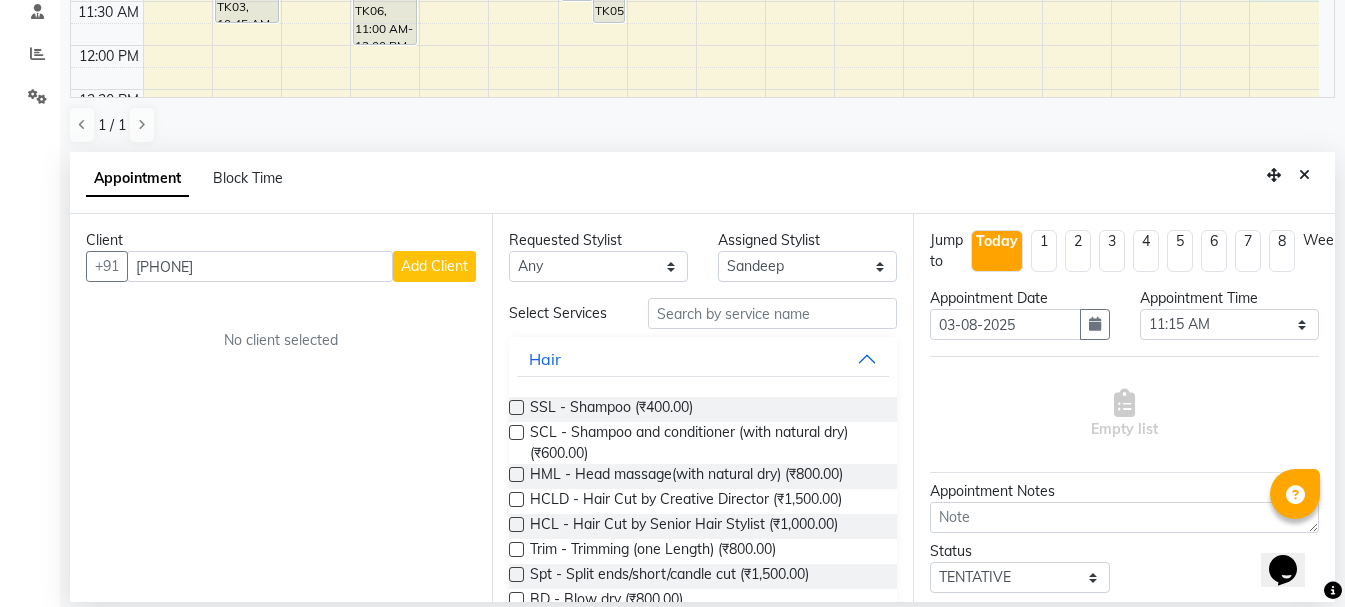 type on "[PHONE]" 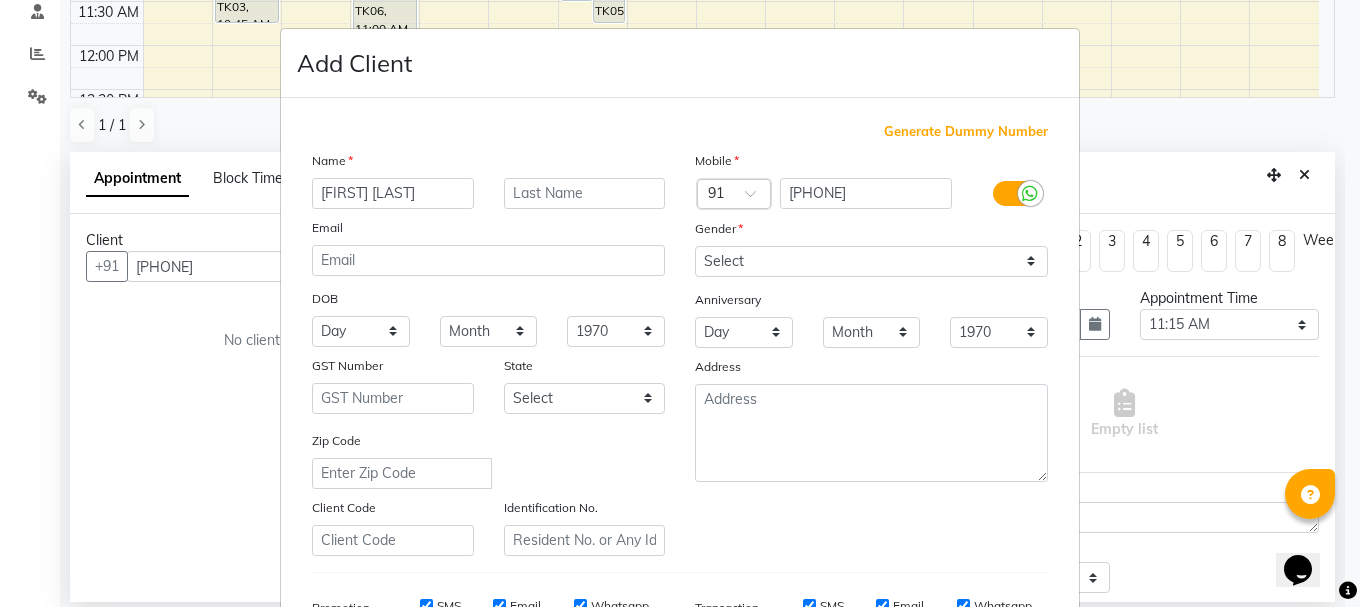 type on "[FIRST] [LAST]" 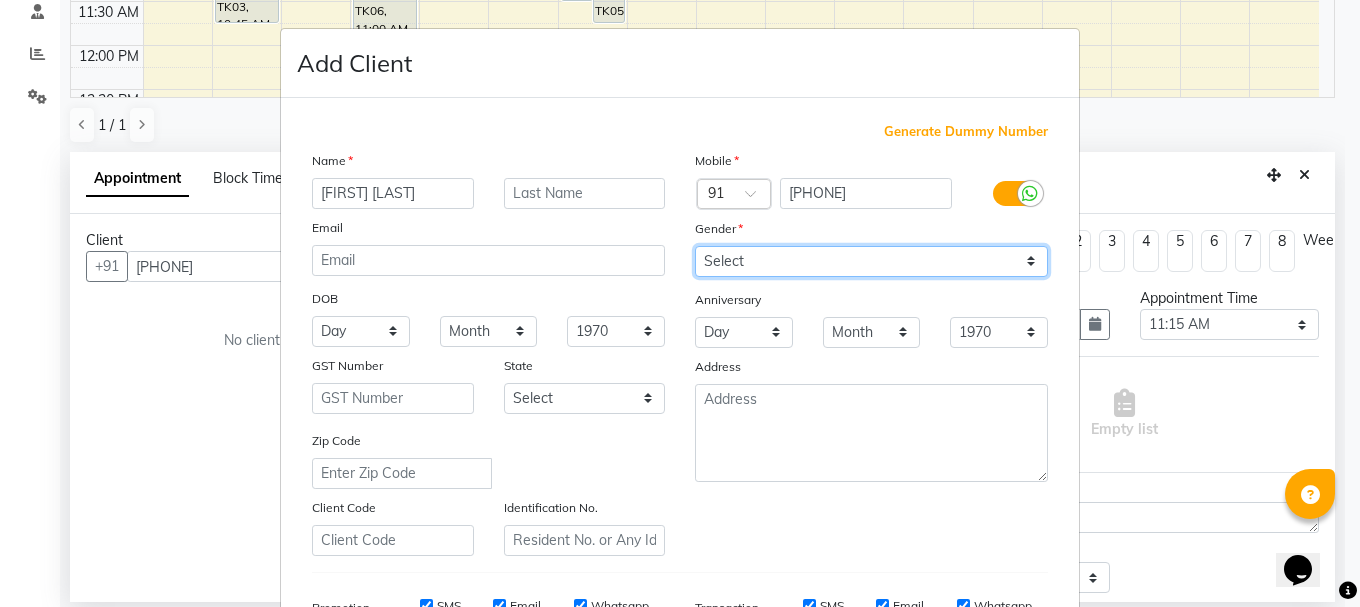 click on "Select Male Female Other Prefer Not To Say" at bounding box center [871, 261] 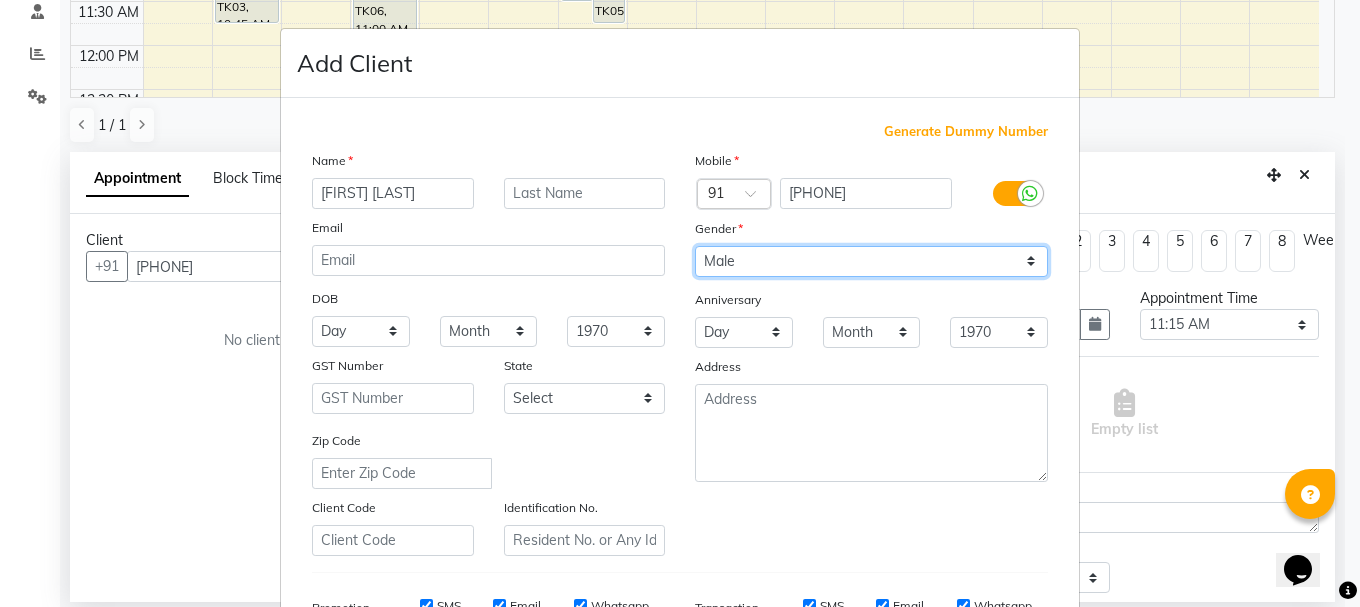click on "Select Male Female Other Prefer Not To Say" at bounding box center [871, 261] 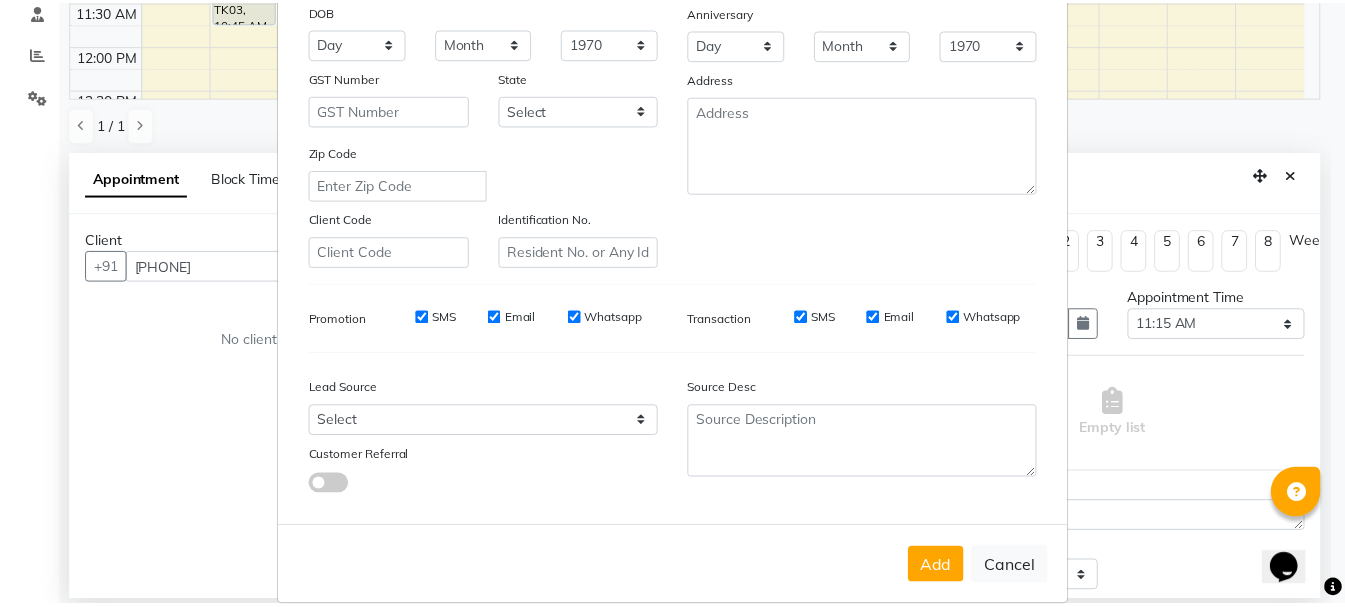 scroll, scrollTop: 316, scrollLeft: 0, axis: vertical 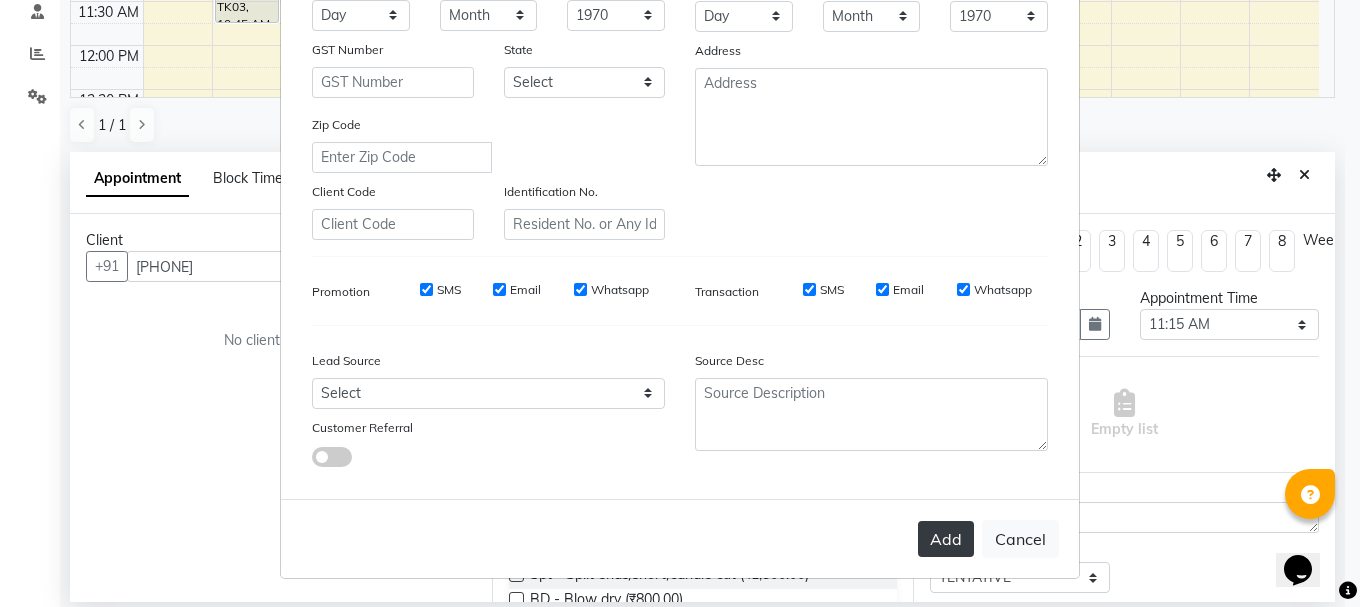 click on "Add" at bounding box center [946, 539] 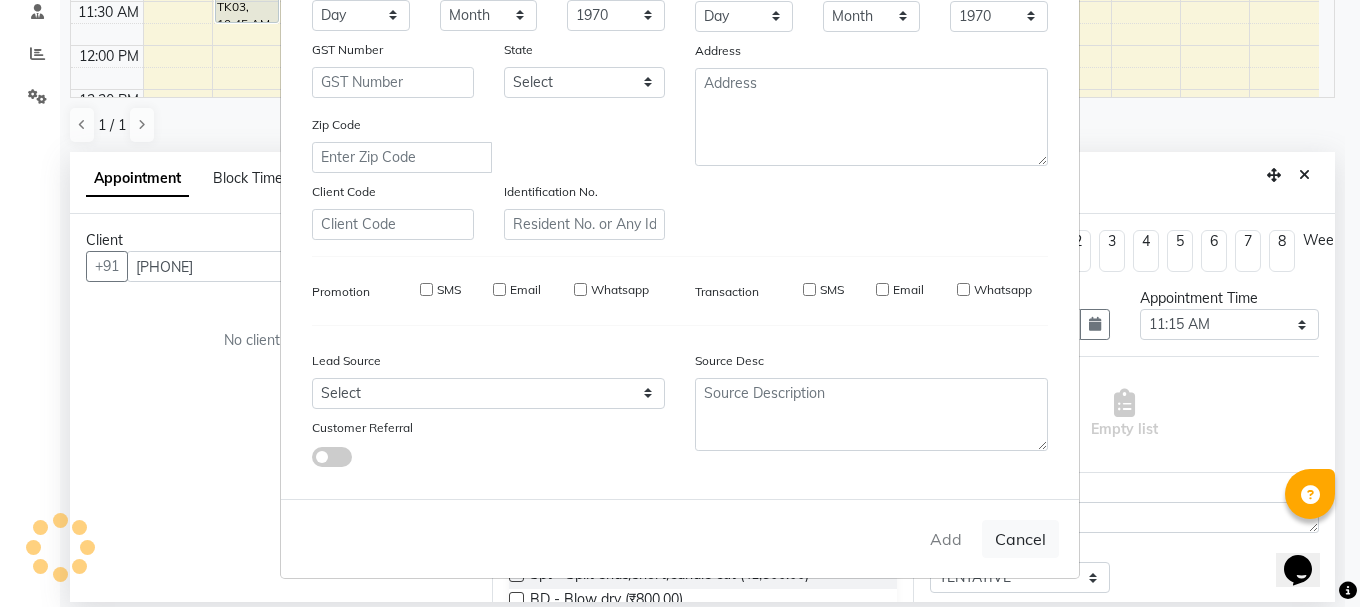 type 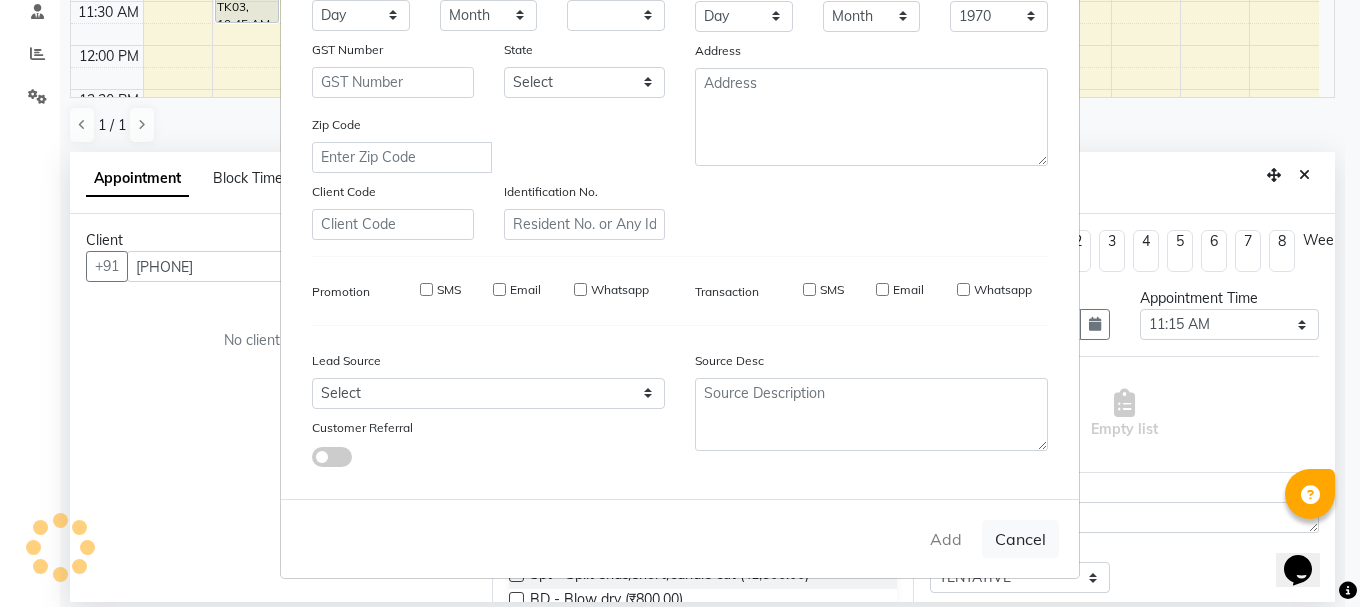select 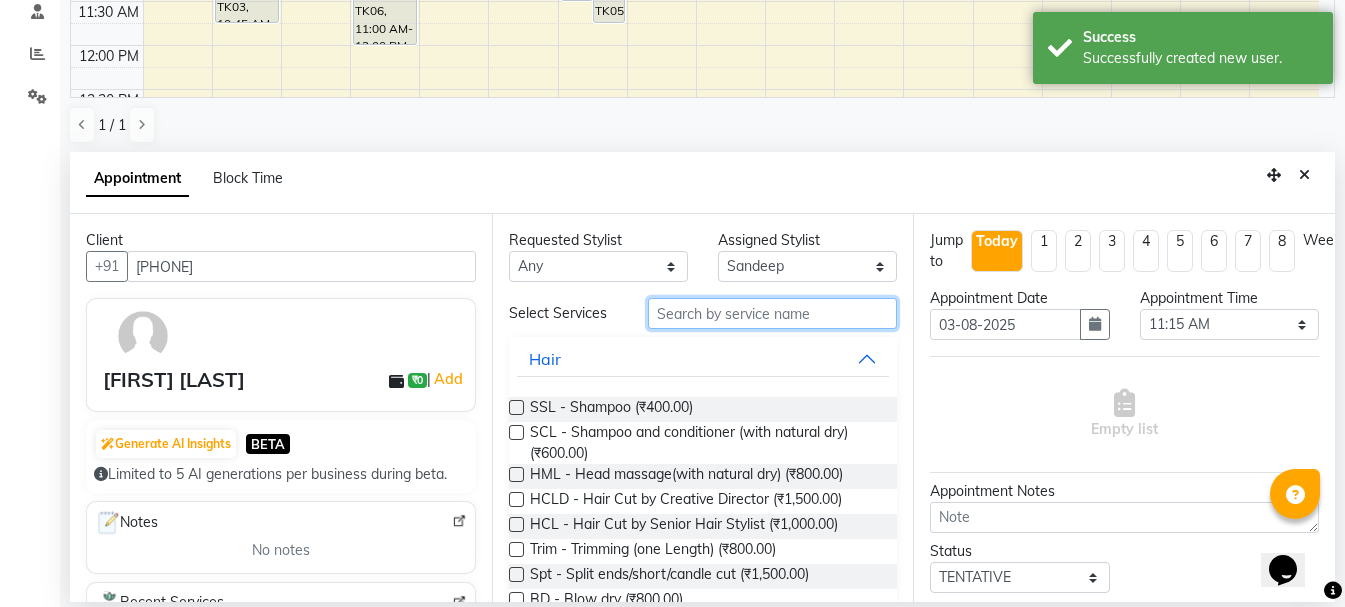 click at bounding box center (772, 313) 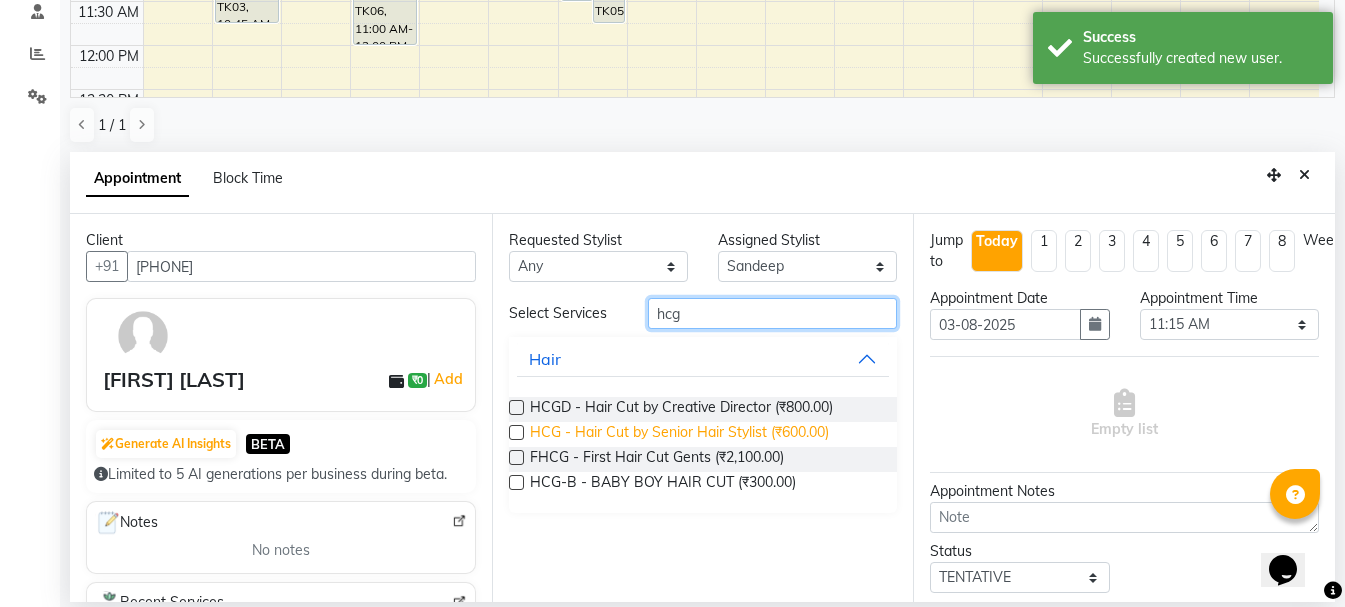 type on "hcg" 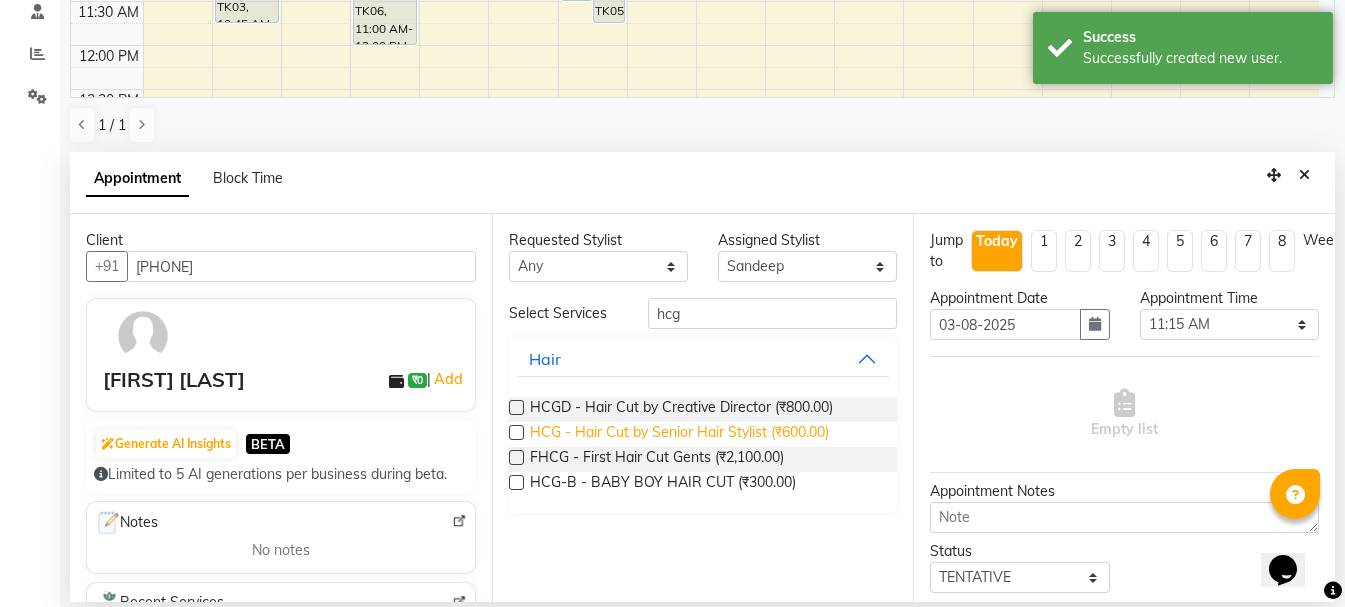click on "HCG - Hair Cut by Senior Hair Stylist (₹600.00)" at bounding box center [679, 434] 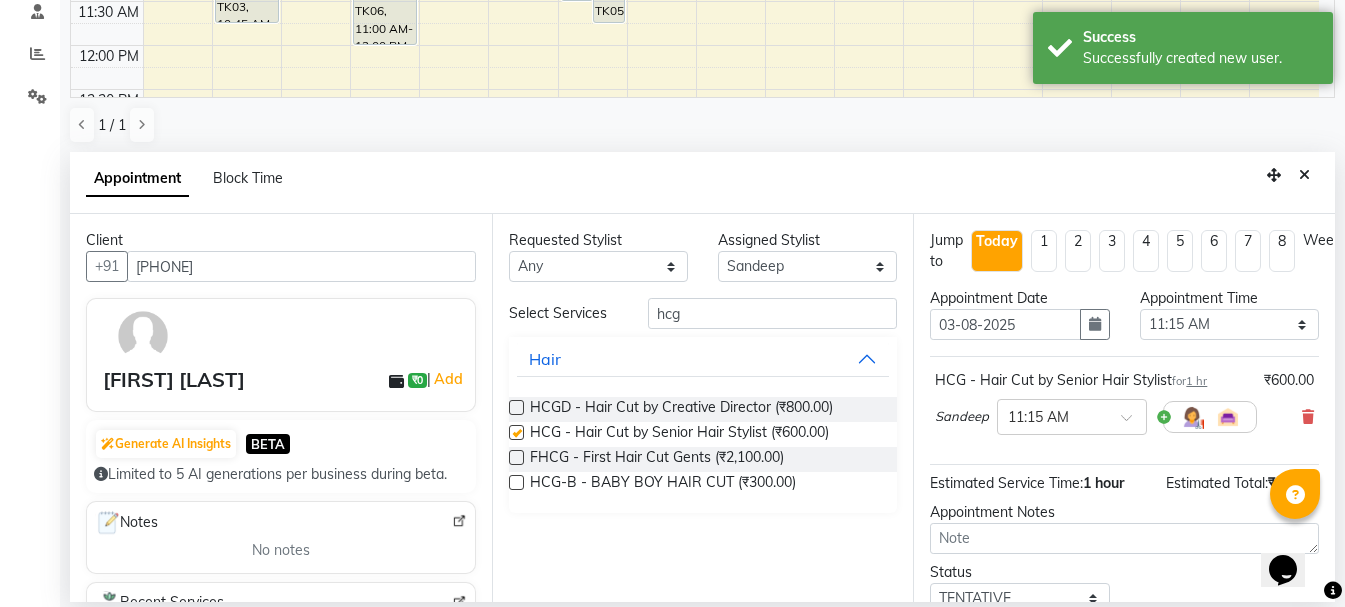checkbox on "false" 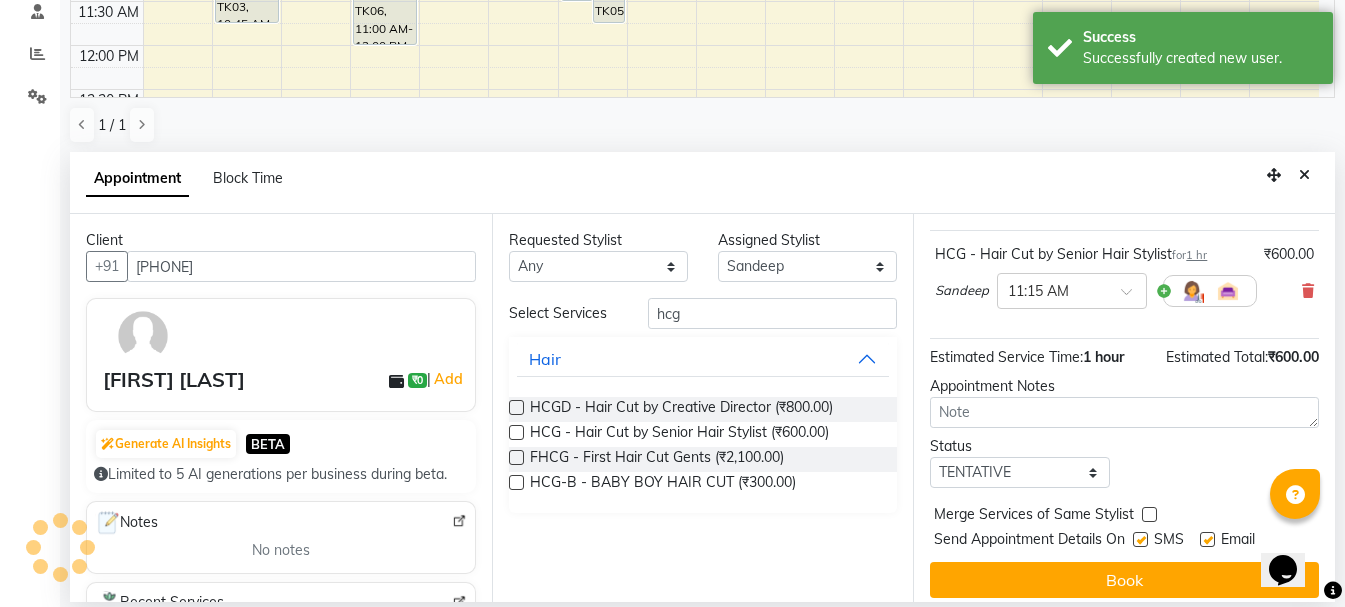 scroll, scrollTop: 153, scrollLeft: 0, axis: vertical 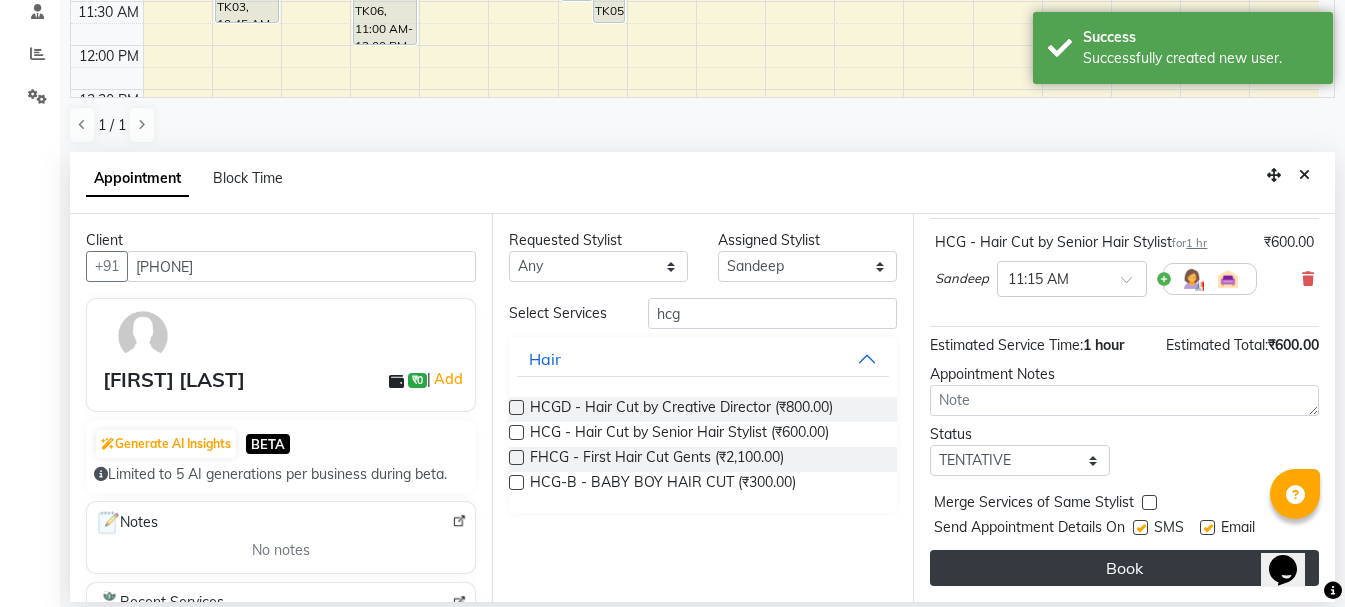 click on "Book" at bounding box center [1124, 568] 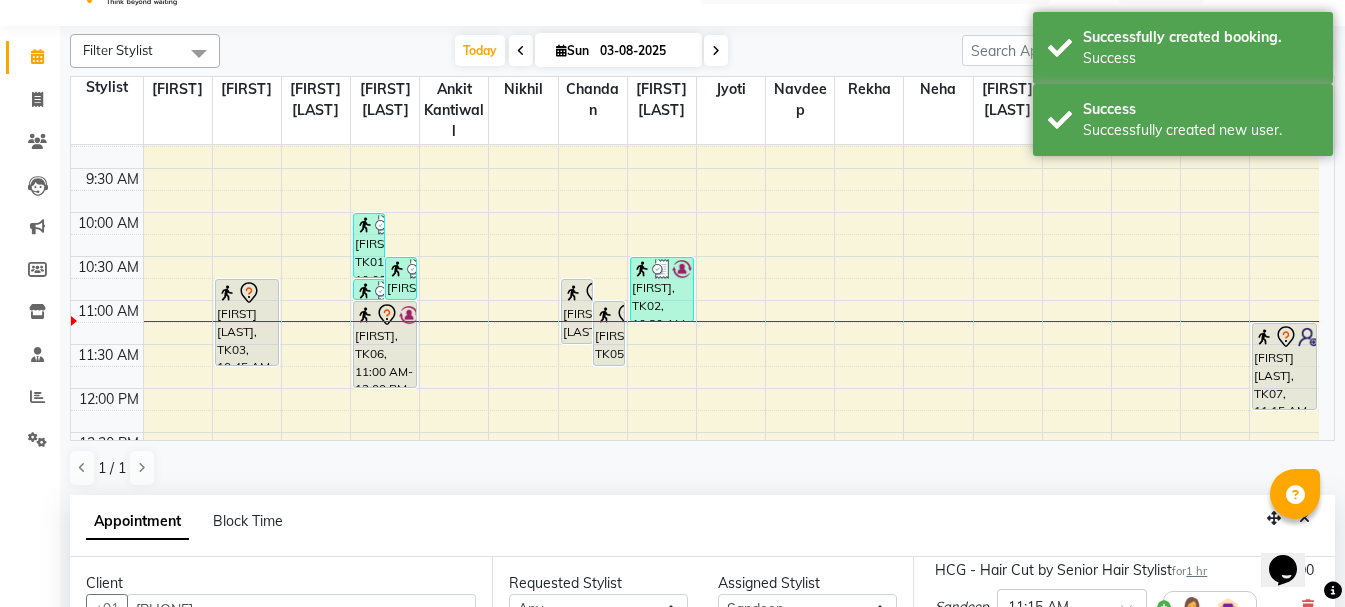 scroll, scrollTop: 0, scrollLeft: 0, axis: both 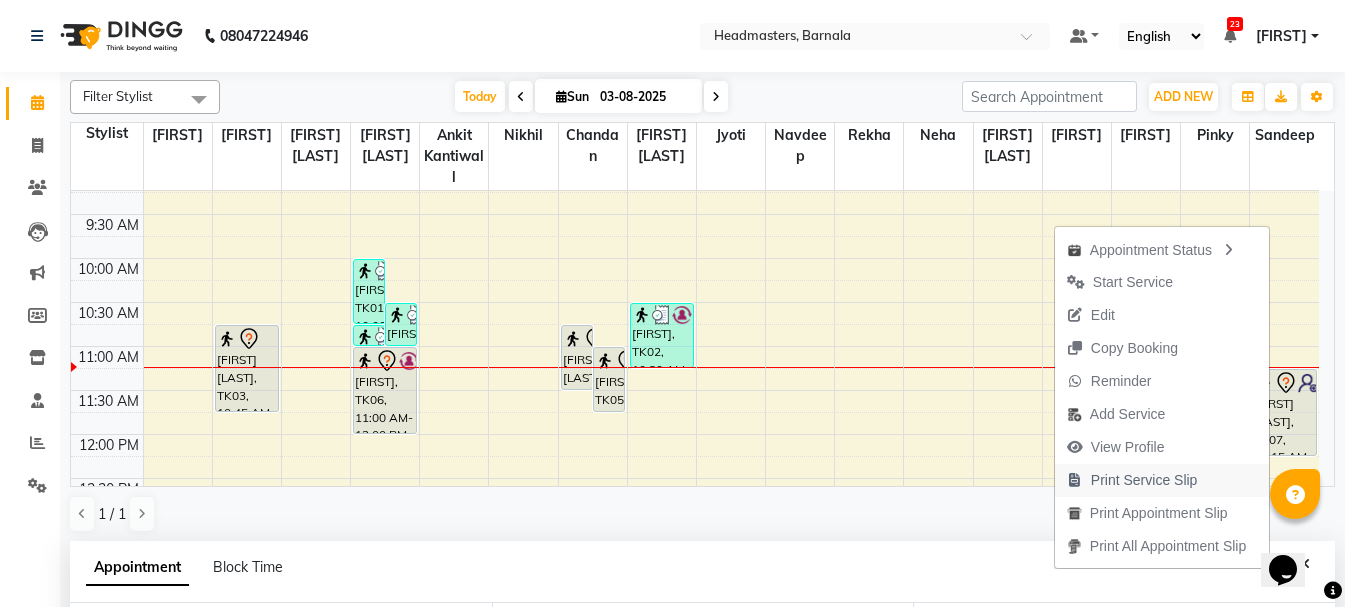 click on "Print Service Slip" at bounding box center [1144, 480] 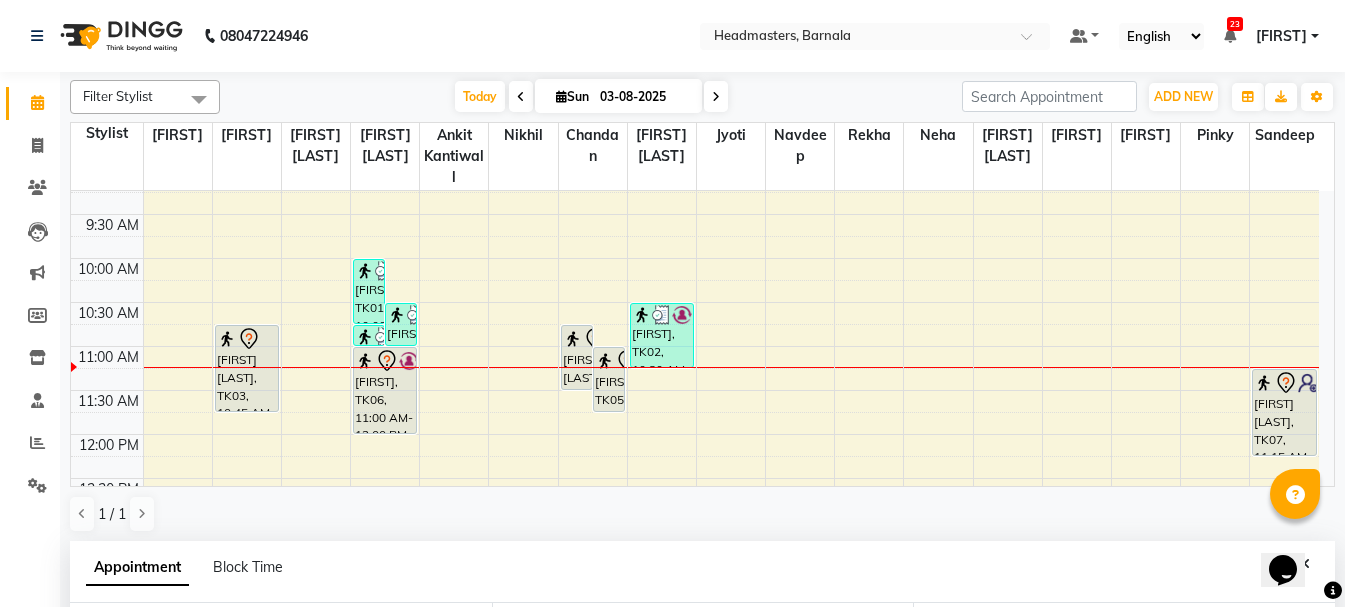 click on "8:00 AM 8:30 AM 9:00 AM 9:30 AM 10:00 AM 10:30 AM 11:00 AM 11:30 AM 12:00 PM 12:30 PM 1:00 PM 1:30 PM 2:00 PM 2:30 PM 3:00 PM 3:30 PM 4:00 PM 4:30 PM 5:00 PM 5:30 PM 6:00 PM 6:30 PM 7:00 PM 7:30 PM 8:00 PM 8:30 PM             [FIRST] [LAST], TK03, 10:45 AM-11:45 AM, HCL - Hair Cut by Senior Hair Stylist     [FIRST], TK01, 10:00 AM-10:45 AM, BRD - Beard     [FIRST], TK02, 10:30 AM-11:00 AM, SH - Shave     [FIRST], TK01, 10:45 AM-11:00 AM, HS - Styling             [FIRST], TK06, 11:00 AM-12:00 PM, HCG - Hair Cut by Senior Hair Stylist             [FIRST] [LAST], TK04, 10:45 AM-11:30 AM, BD - Blow dry             [FIRST], TK05, 11:00 AM-11:45 AM, BD - Blow dry     [FIRST], TK02, 10:30 AM-11:15 AM, HMG - Head massage             [FIRST] [LAST], TK07, 11:15 AM-12:15 PM, HCG - Hair Cut by Senior Hair Stylist" at bounding box center (695, 654) 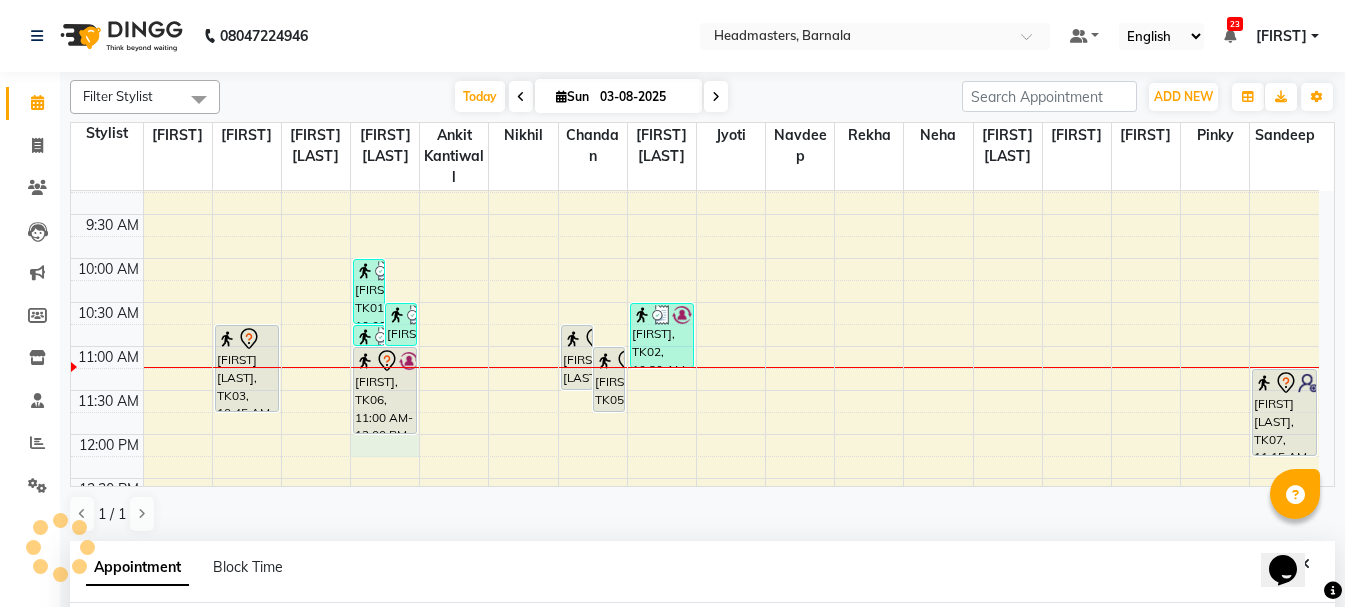 select on "67277" 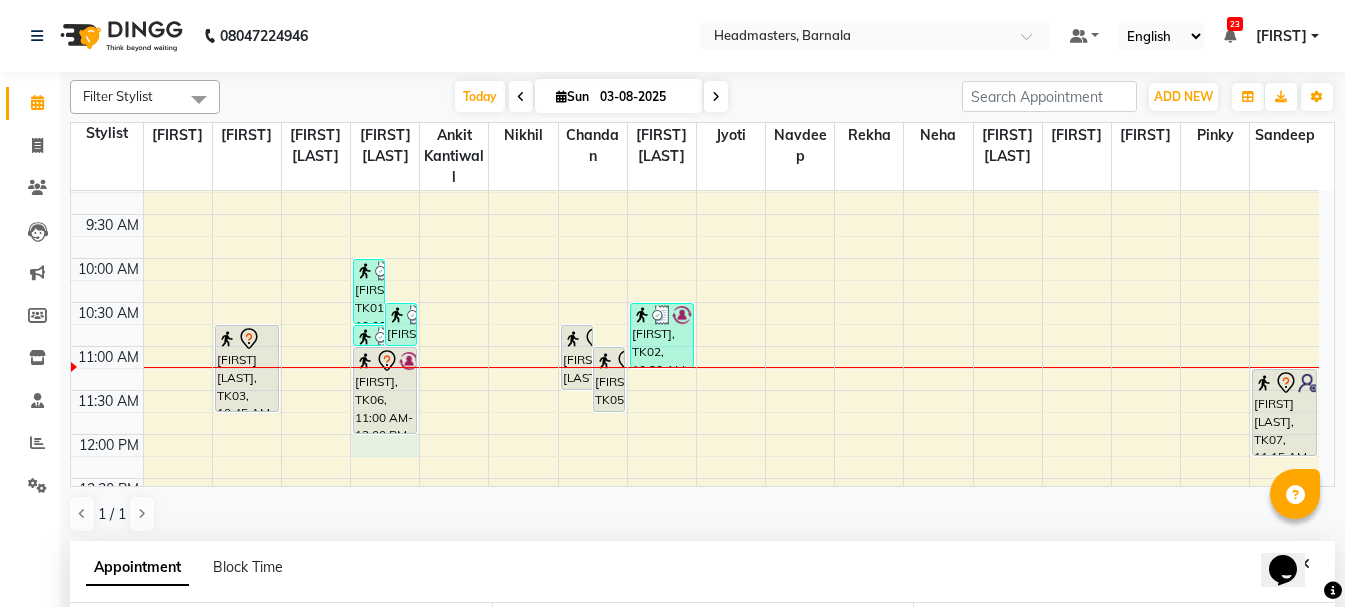 scroll, scrollTop: 389, scrollLeft: 0, axis: vertical 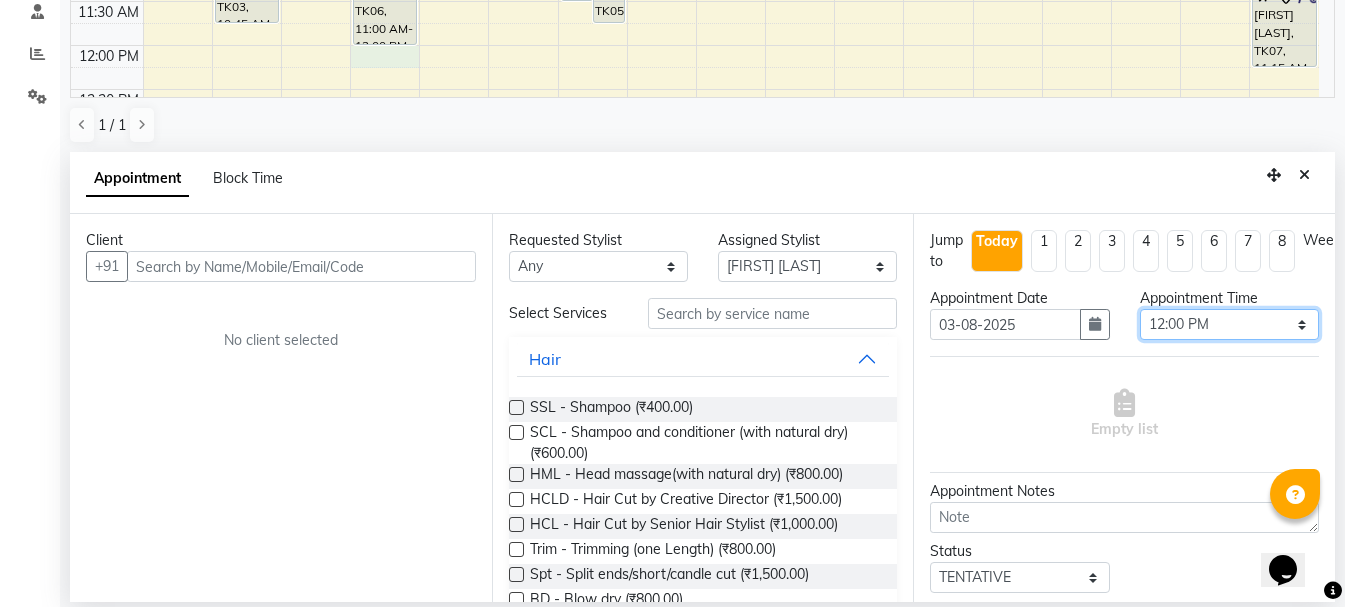 click on "Select 09:00 AM 09:15 AM 09:30 AM 09:45 AM 10:00 AM 10:15 AM 10:30 AM 10:45 AM 11:00 AM 11:15 AM 11:30 AM 11:45 AM 12:00 PM 12:15 PM 12:30 PM 12:45 PM 01:00 PM 01:15 PM 01:30 PM 01:45 PM 02:00 PM 02:15 PM 02:30 PM 02:45 PM 03:00 PM 03:15 PM 03:30 PM 03:45 PM 04:00 PM 04:15 PM 04:30 PM 04:45 PM 05:00 PM 05:15 PM 05:30 PM 05:45 PM 06:00 PM 06:15 PM 06:30 PM 06:45 PM 07:00 PM 07:15 PM 07:30 PM 07:45 PM 08:00 PM" at bounding box center [1229, 324] 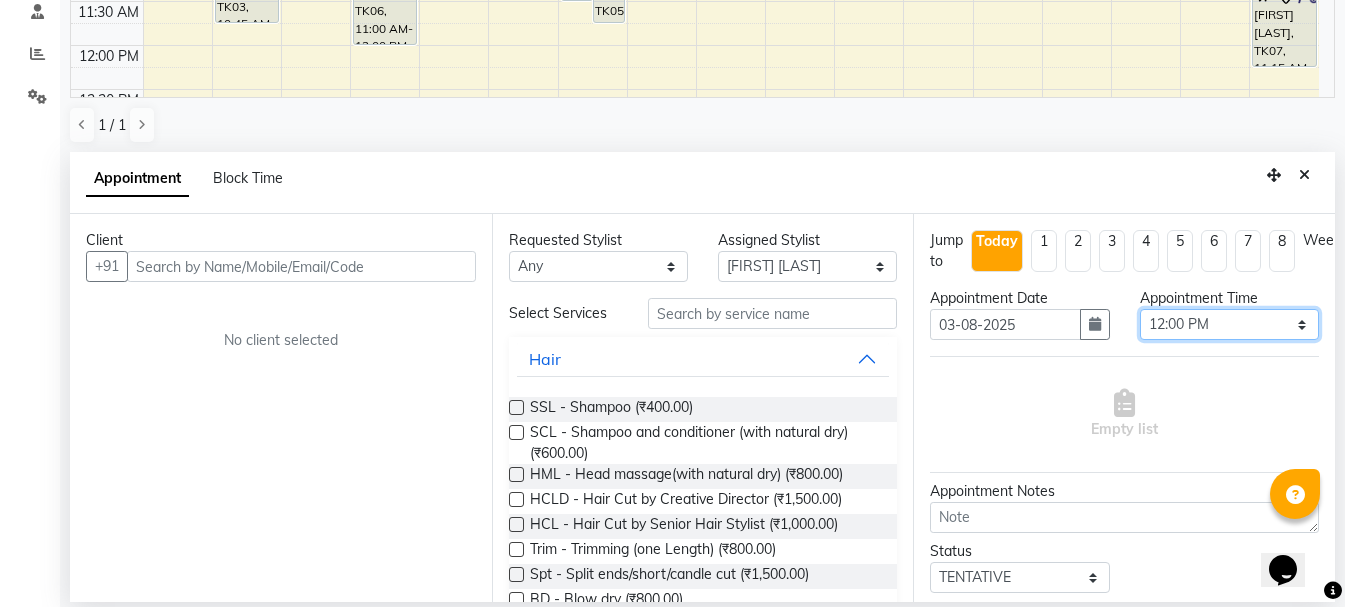 select on "660" 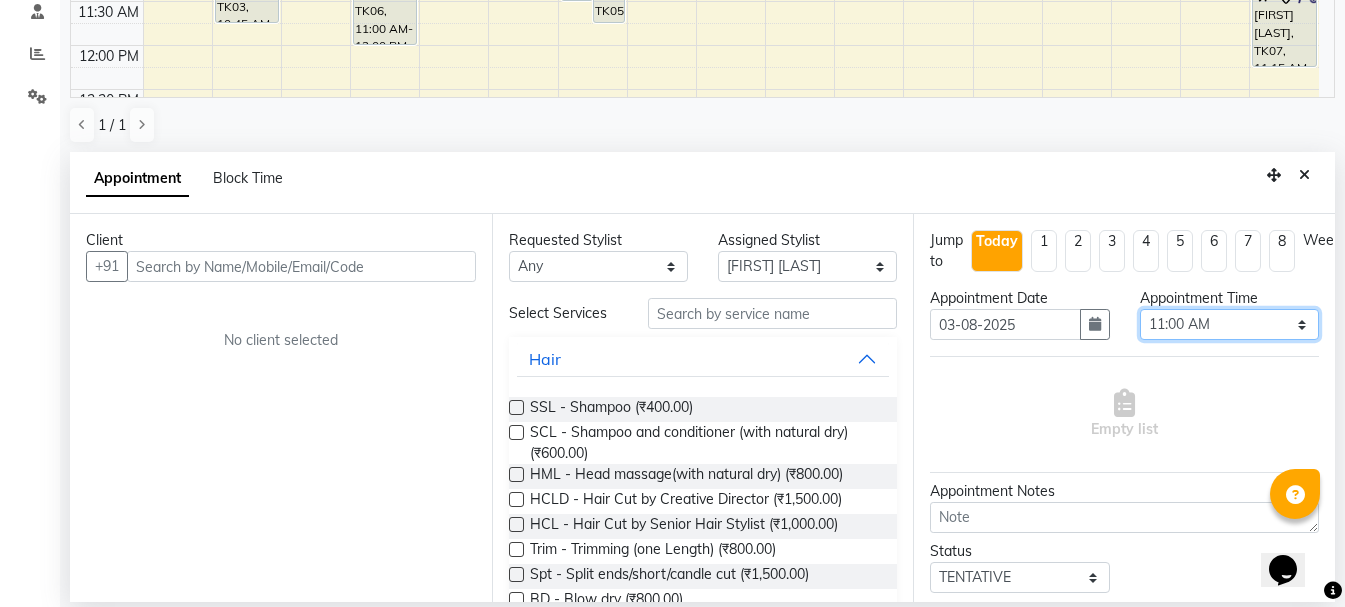 click on "Select 09:00 AM 09:15 AM 09:30 AM 09:45 AM 10:00 AM 10:15 AM 10:30 AM 10:45 AM 11:00 AM 11:15 AM 11:30 AM 11:45 AM 12:00 PM 12:15 PM 12:30 PM 12:45 PM 01:00 PM 01:15 PM 01:30 PM 01:45 PM 02:00 PM 02:15 PM 02:30 PM 02:45 PM 03:00 PM 03:15 PM 03:30 PM 03:45 PM 04:00 PM 04:15 PM 04:30 PM 04:45 PM 05:00 PM 05:15 PM 05:30 PM 05:45 PM 06:00 PM 06:15 PM 06:30 PM 06:45 PM 07:00 PM 07:15 PM 07:30 PM 07:45 PM 08:00 PM" at bounding box center [1229, 324] 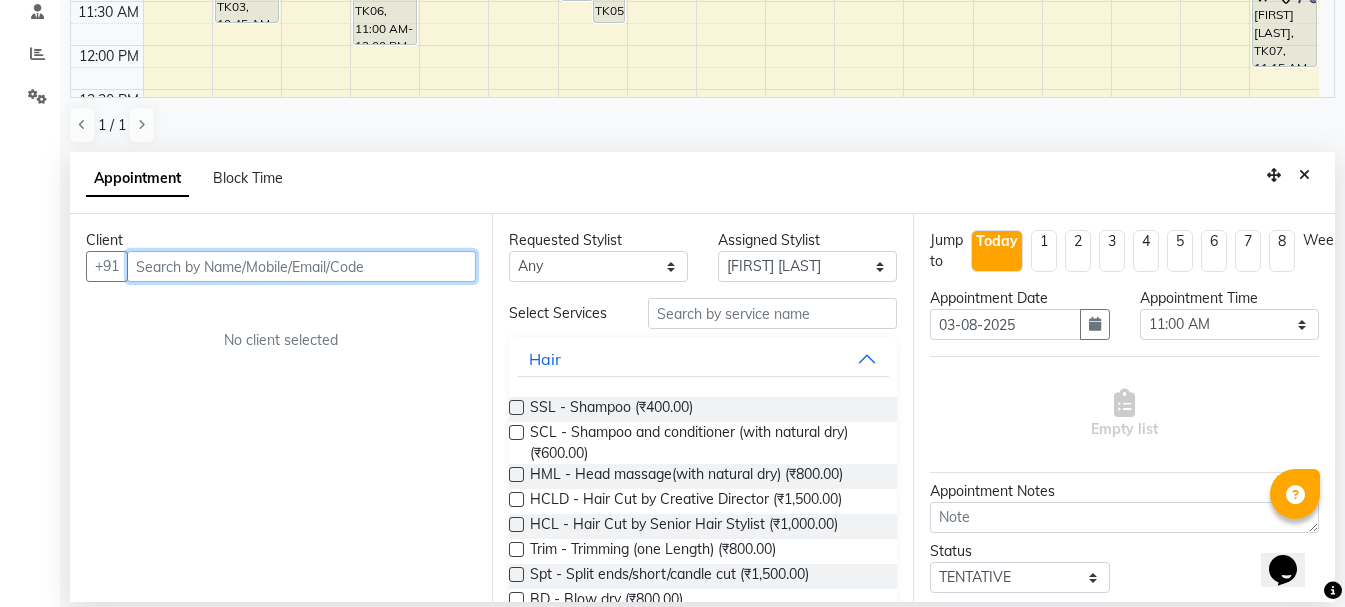 click at bounding box center (301, 266) 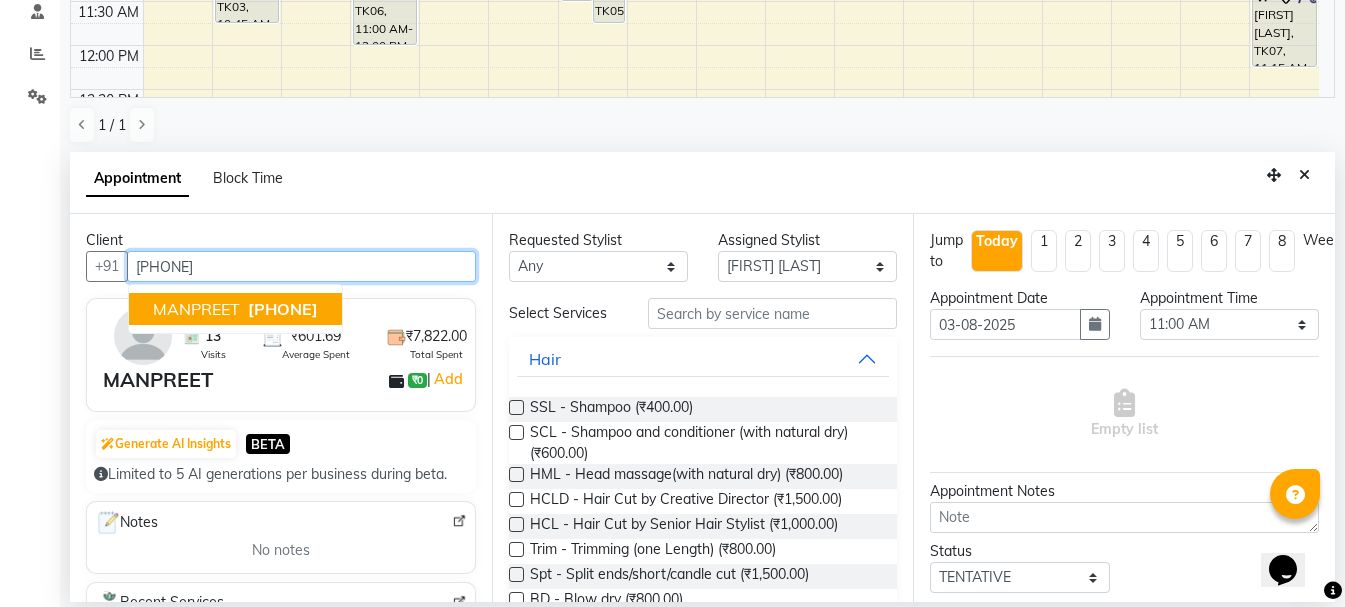 click on "MANPREET" at bounding box center (196, 309) 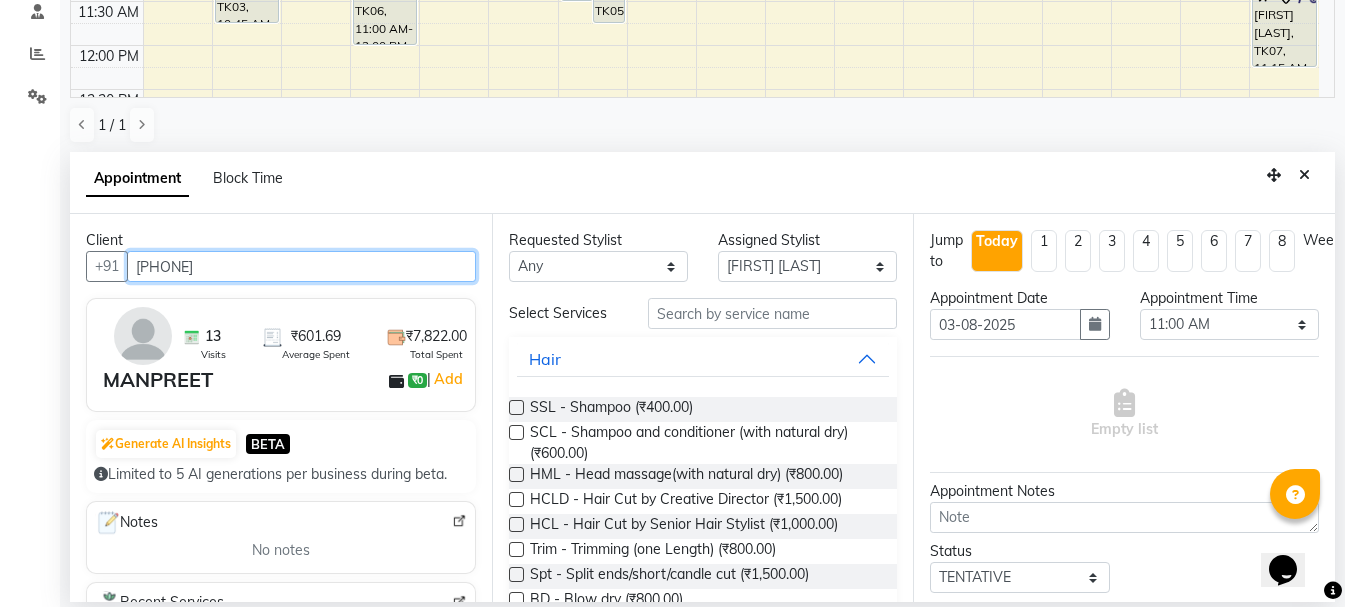 type on "[PHONE]" 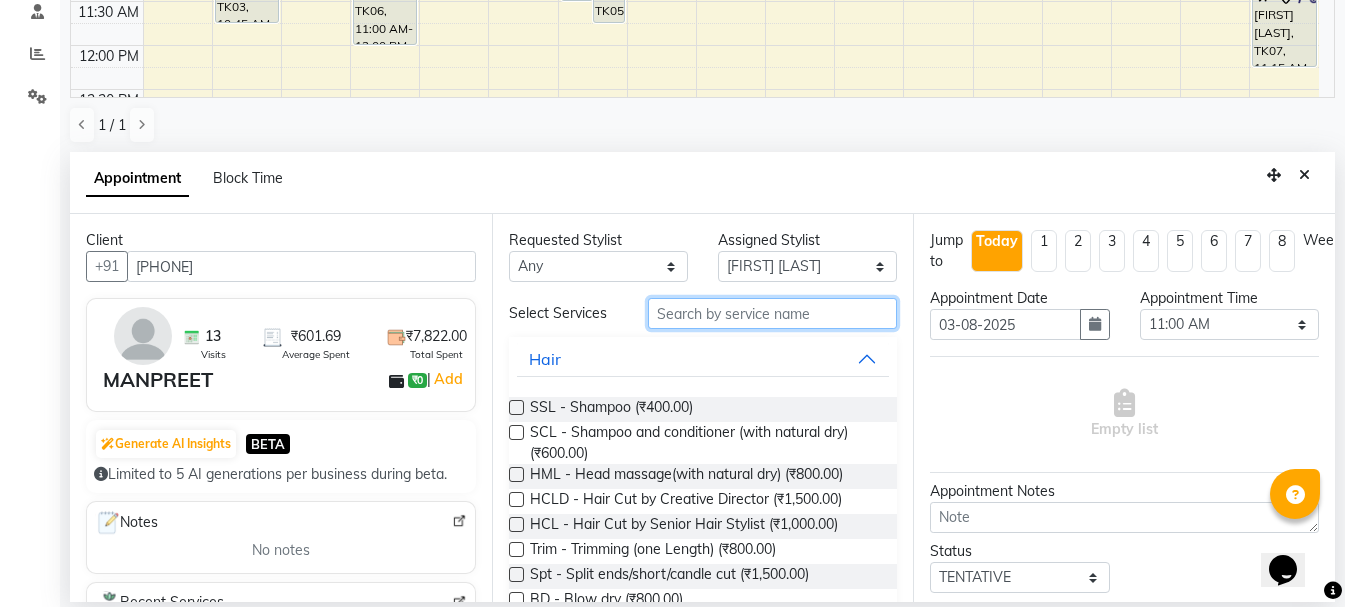 click at bounding box center [772, 313] 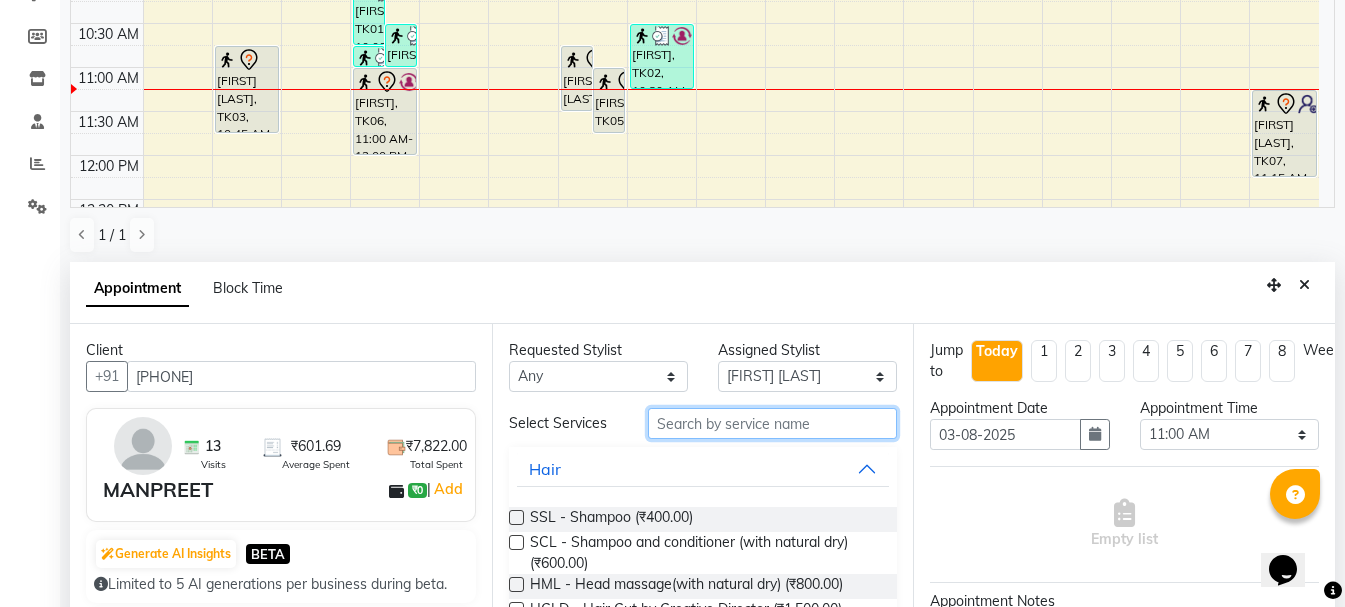 scroll, scrollTop: 382, scrollLeft: 0, axis: vertical 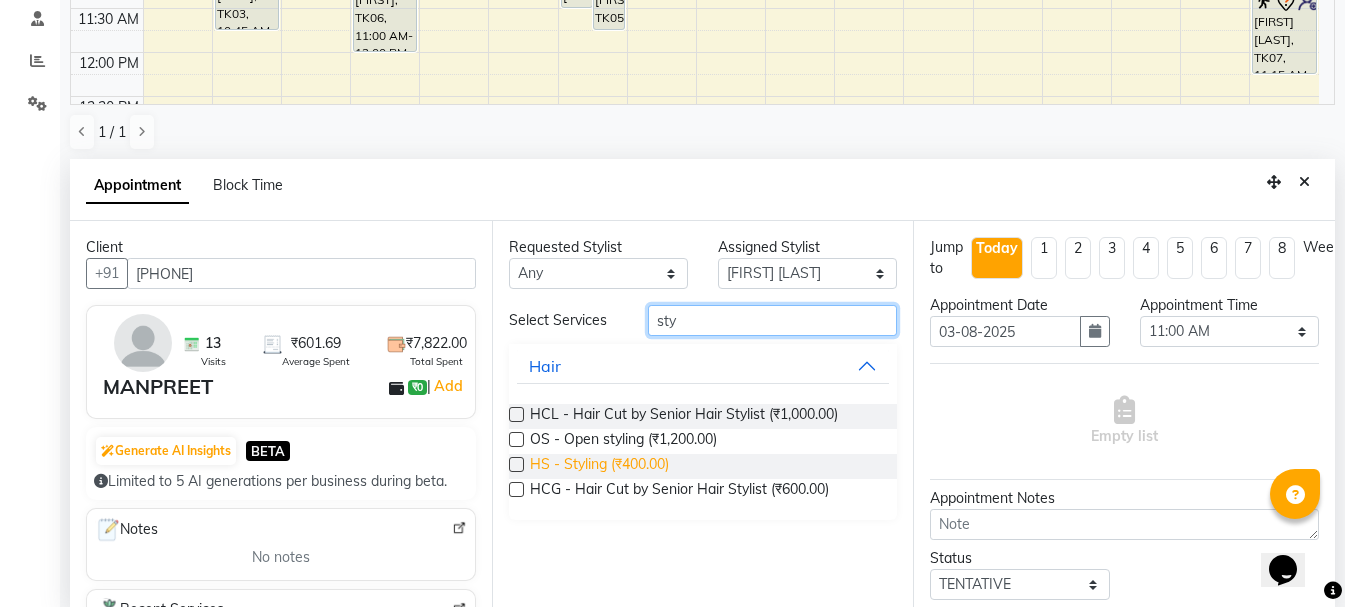 type on "sty" 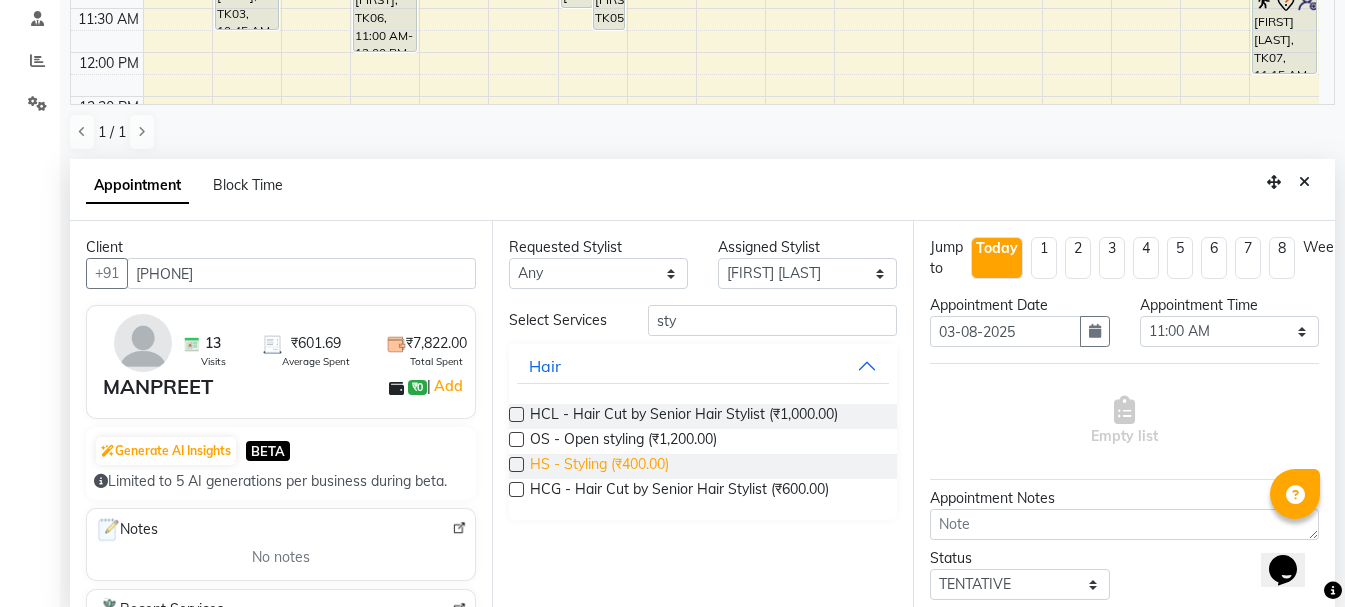 click on "HS - Styling (₹400.00)" at bounding box center [599, 466] 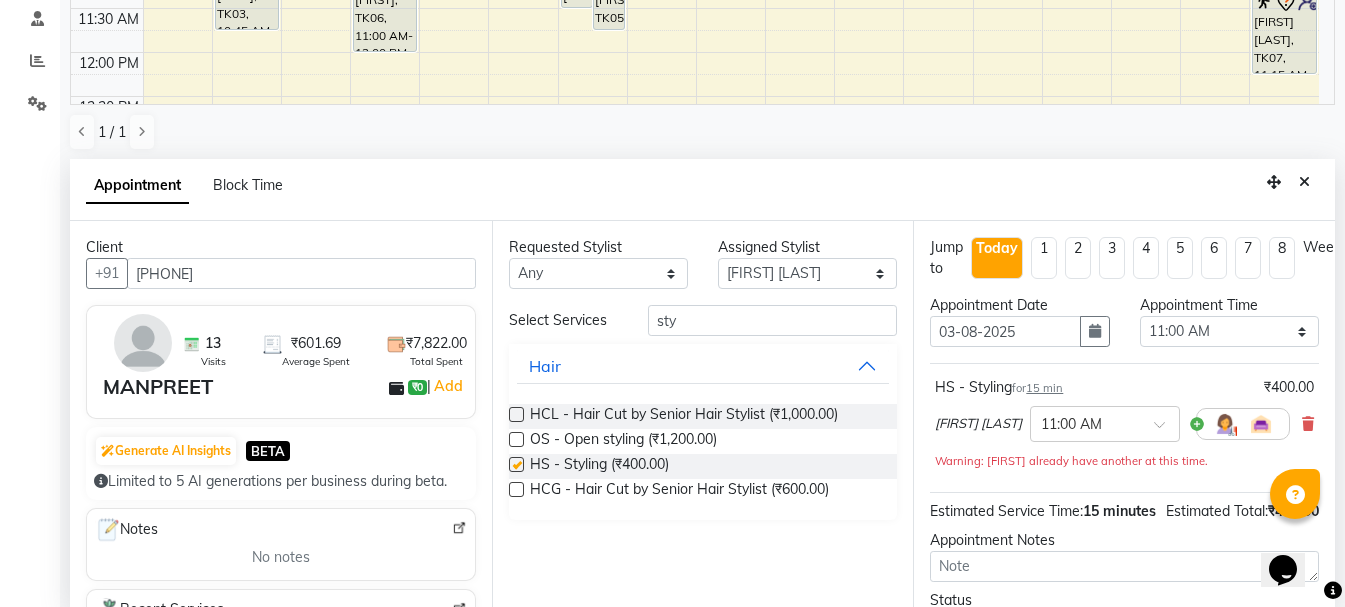 checkbox on "false" 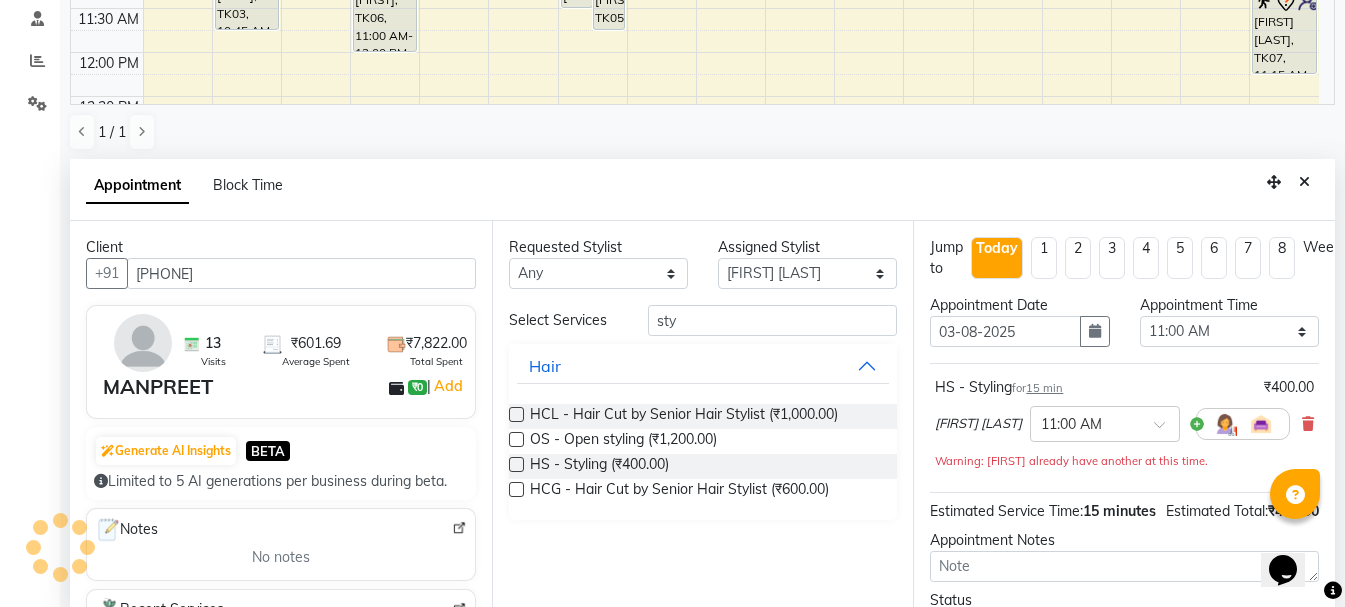 scroll, scrollTop: 198, scrollLeft: 0, axis: vertical 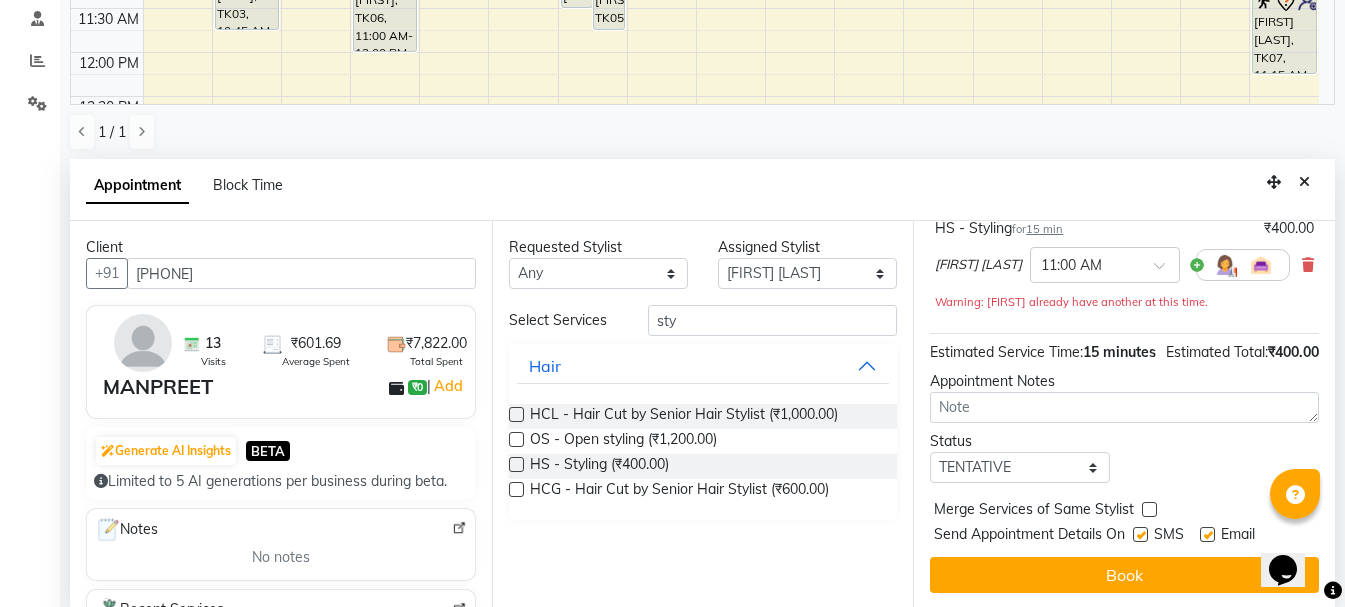 click on "Book" at bounding box center (1124, 575) 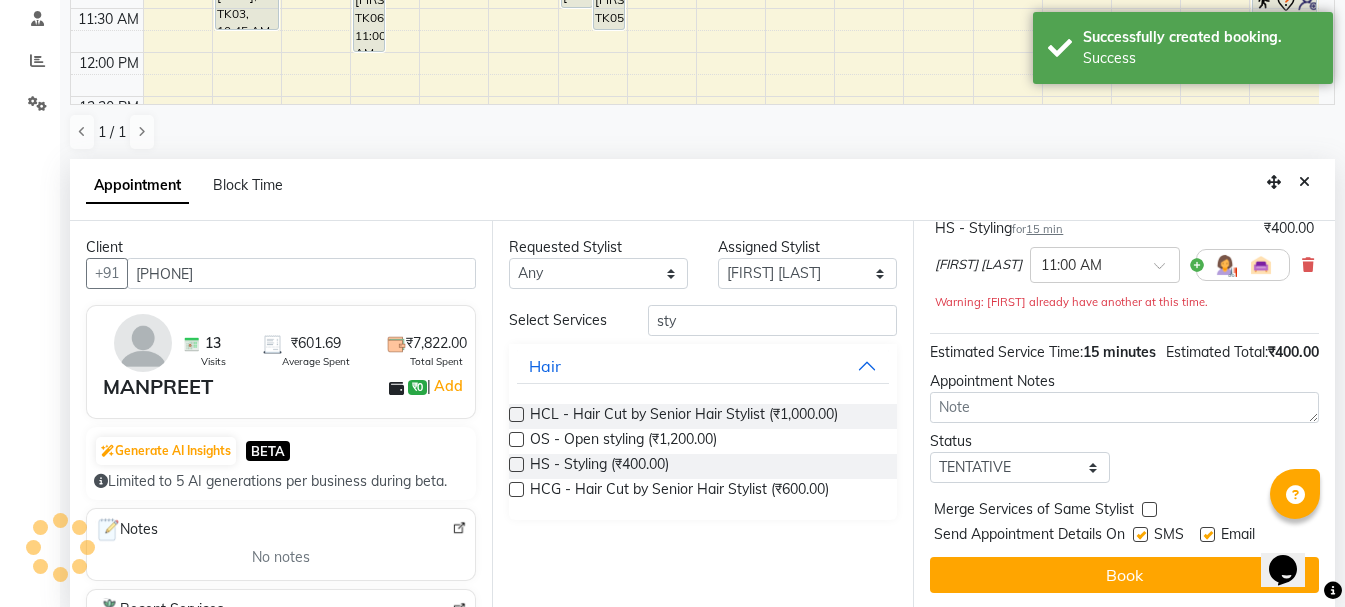 scroll, scrollTop: 0, scrollLeft: 0, axis: both 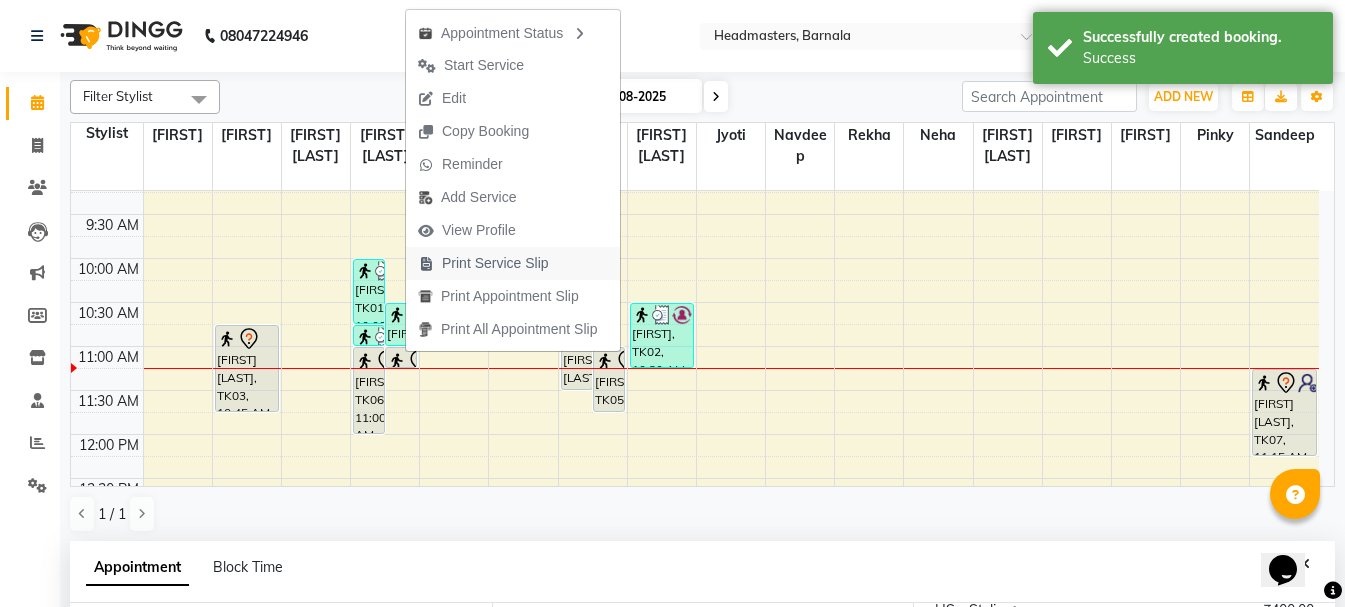click on "Print Service Slip" at bounding box center [483, 263] 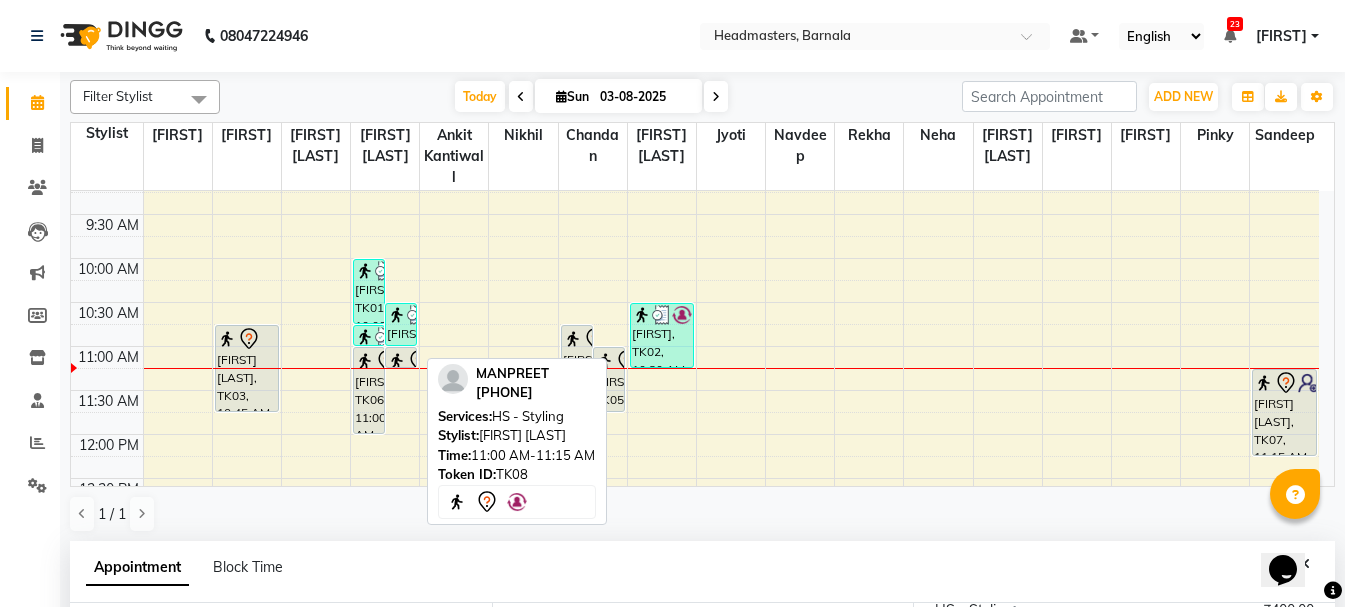 click at bounding box center (397, 361) 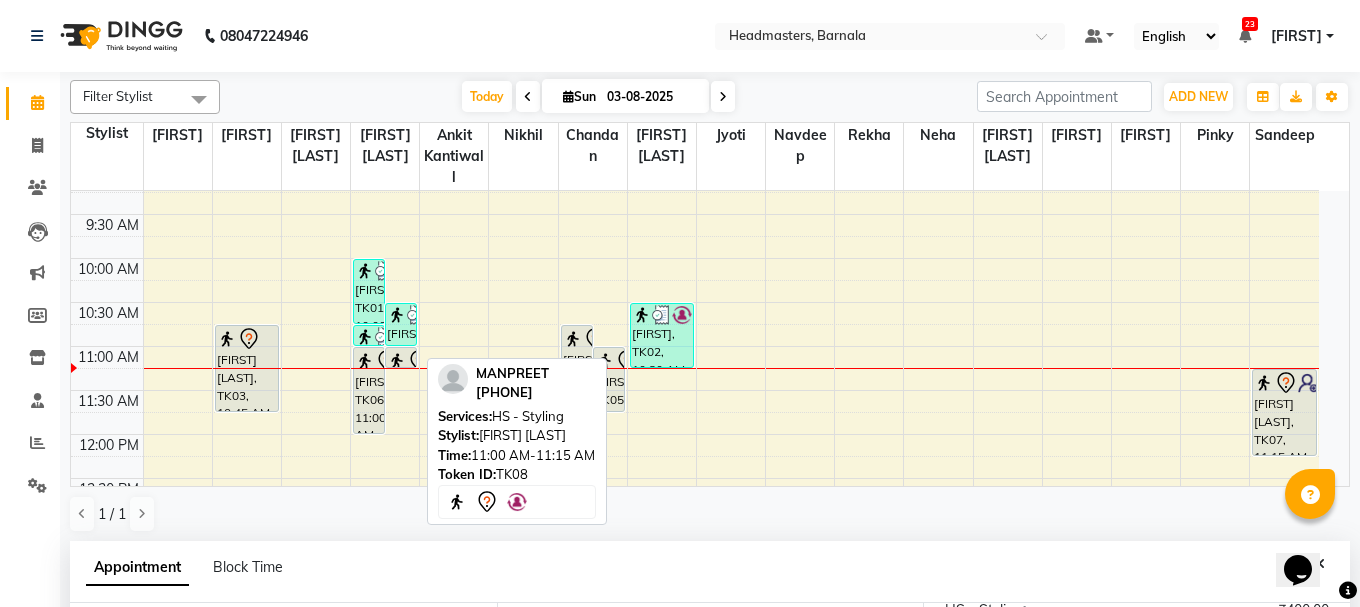 select on "7" 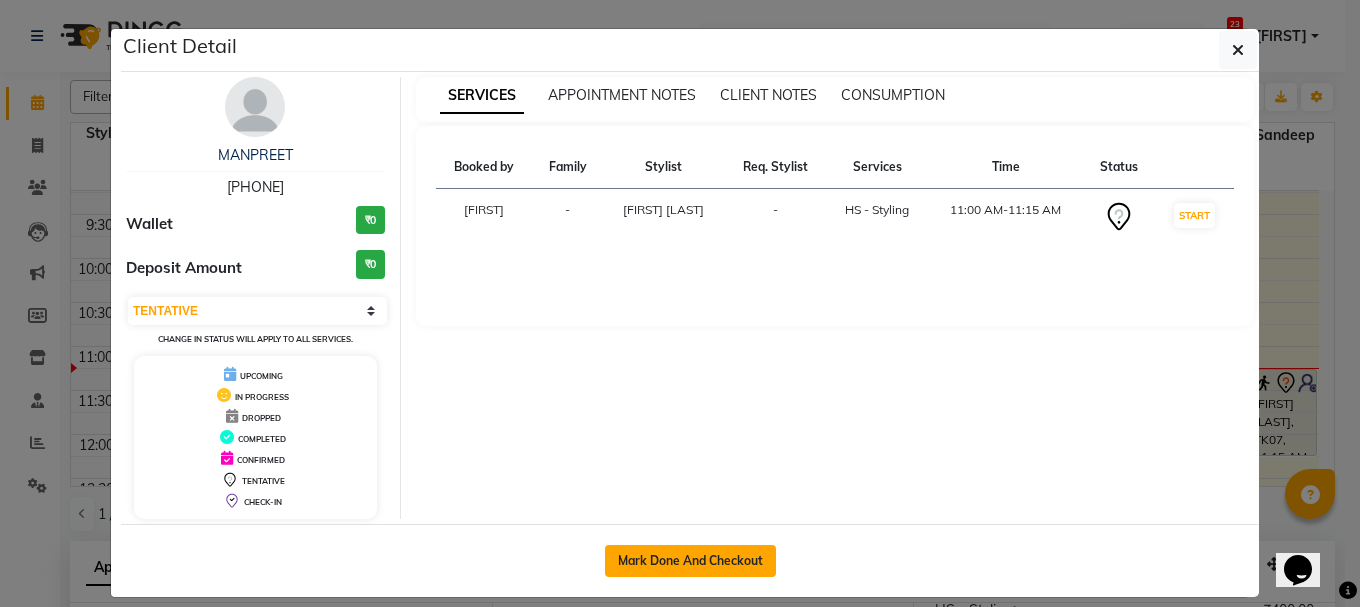 click on "Mark Done And Checkout" 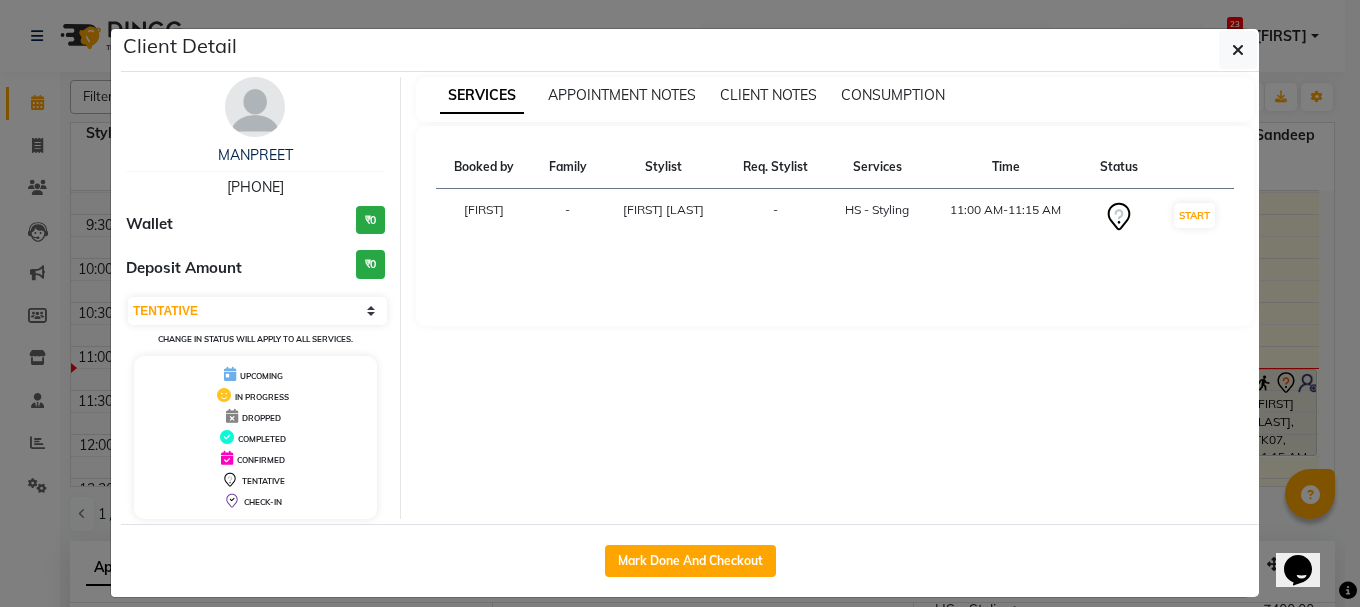 select on "service" 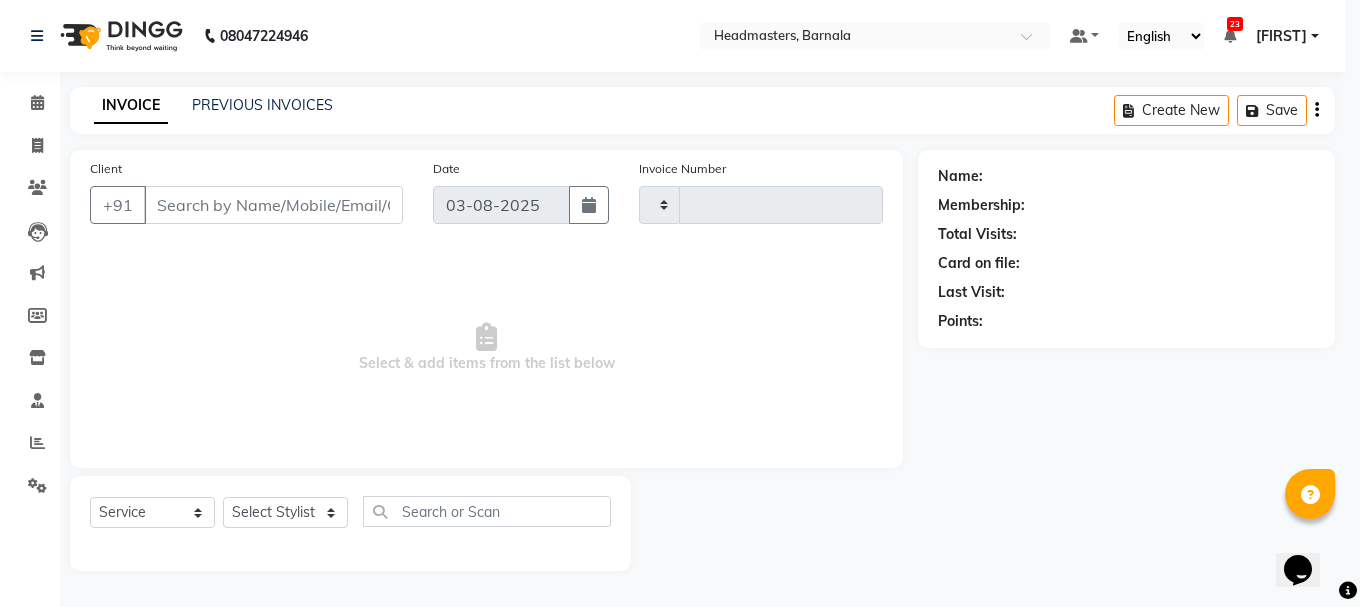 type on "3360" 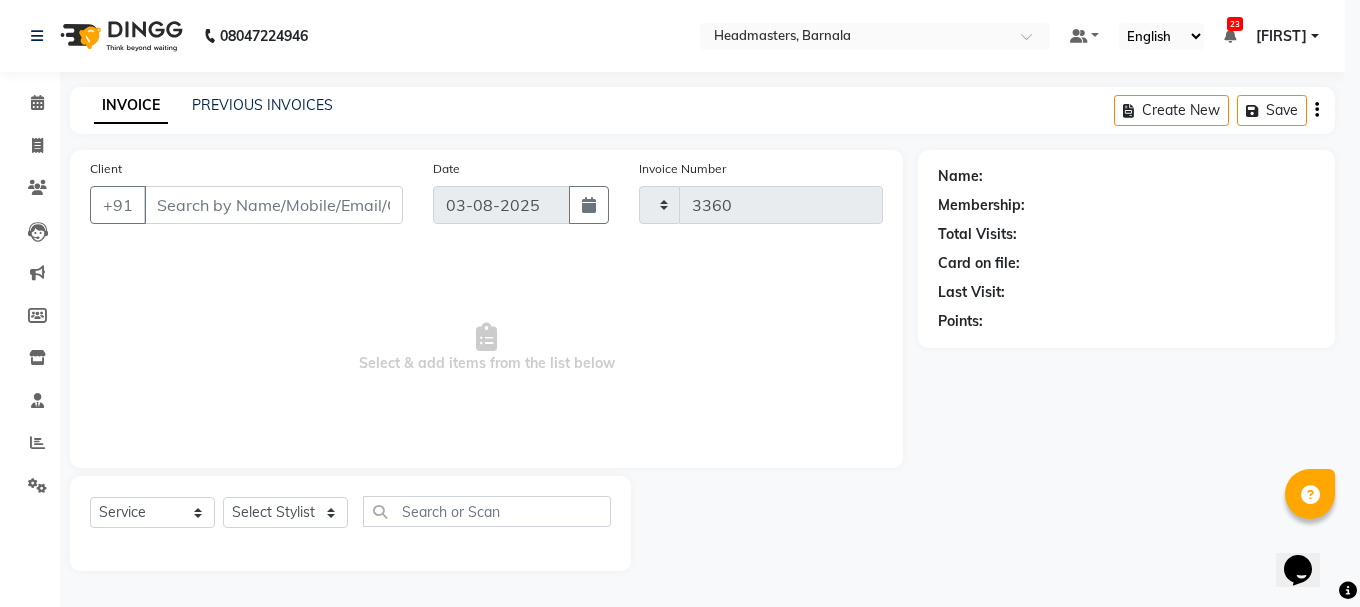 select on "7526" 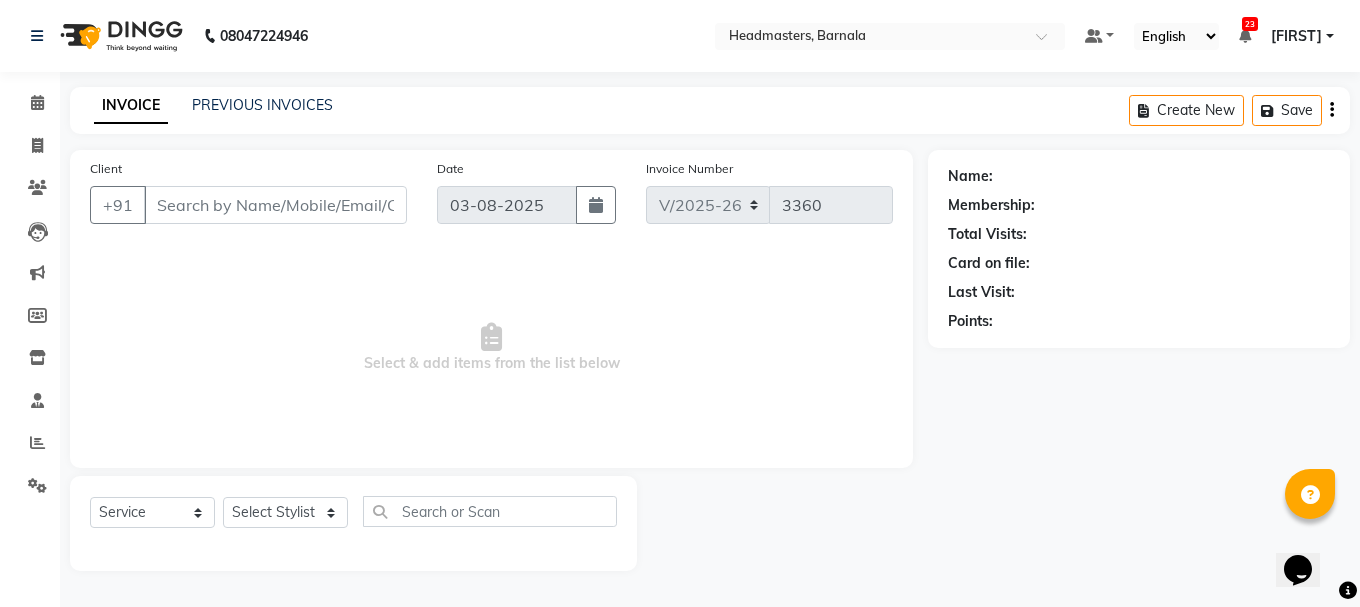 type on "[PHONE]" 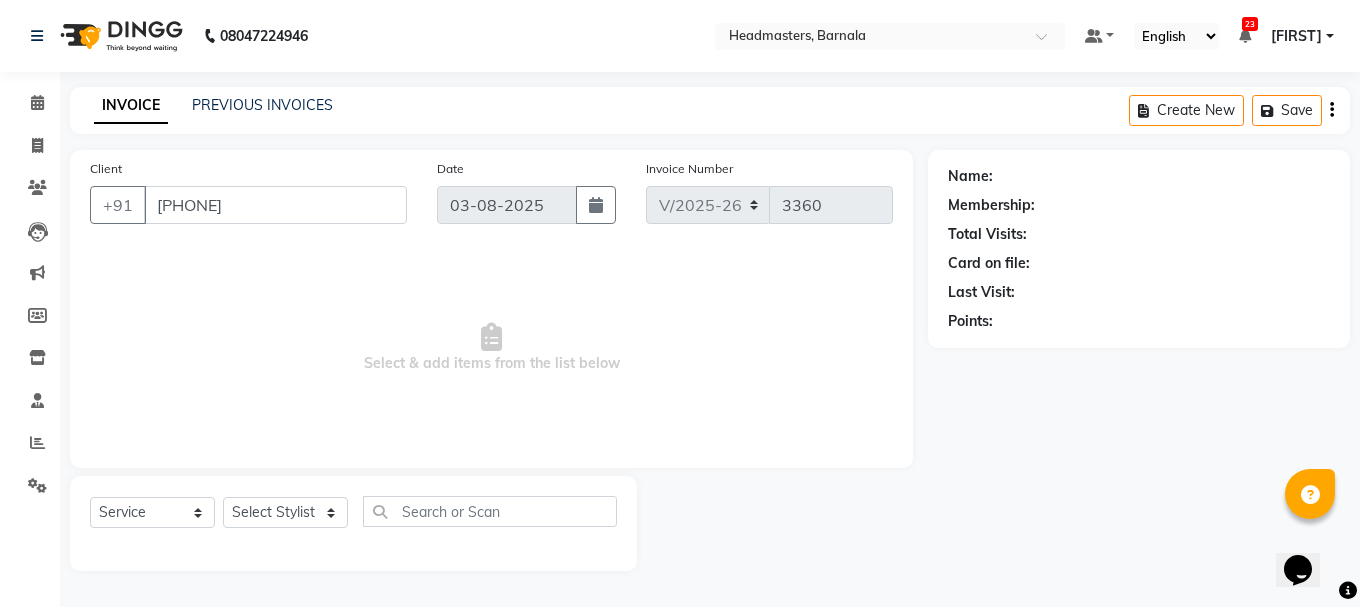 select on "67277" 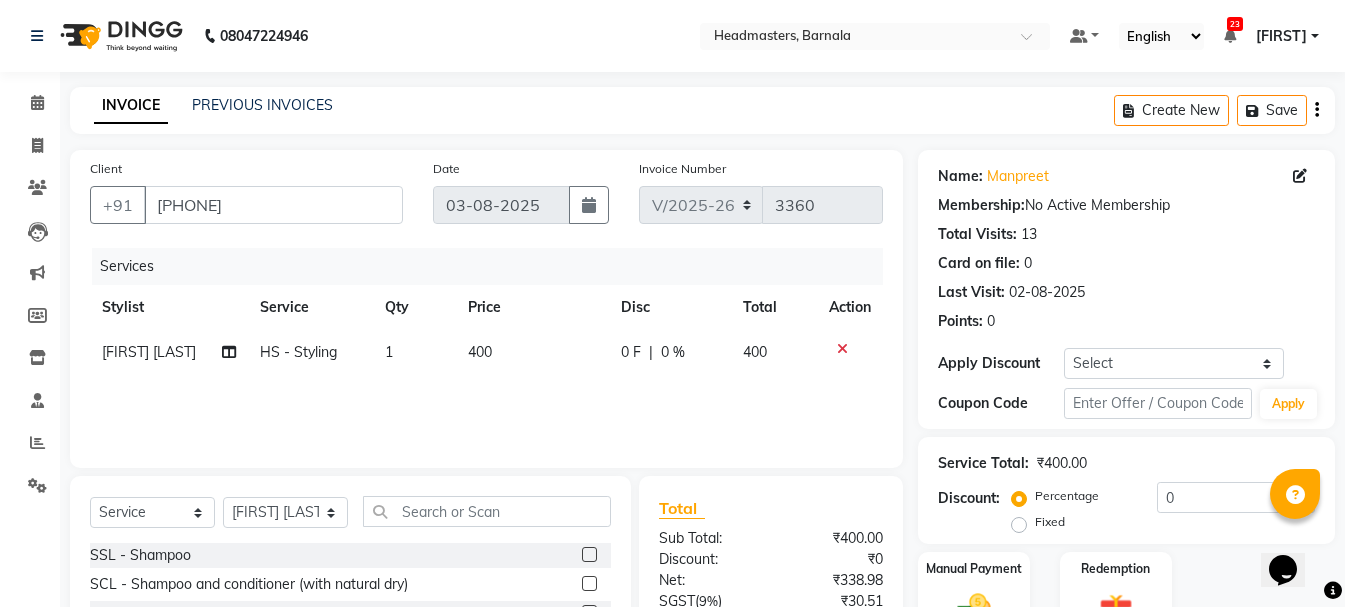 scroll, scrollTop: 194, scrollLeft: 0, axis: vertical 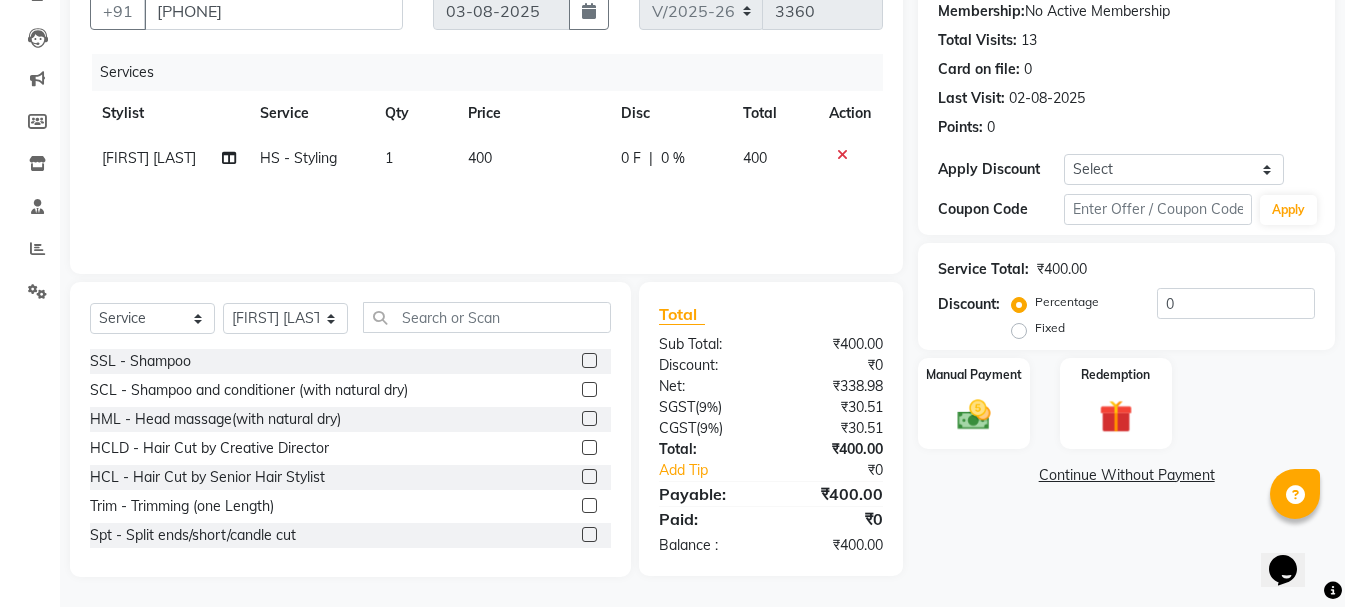click on "0 F" 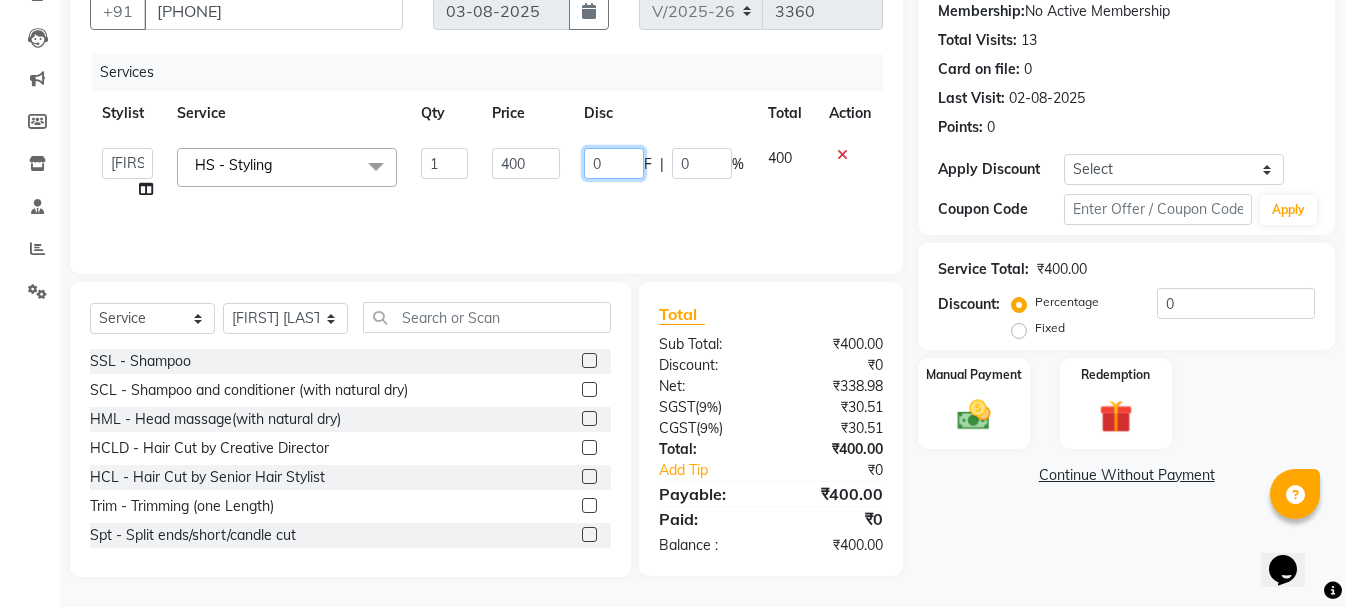click on "0" 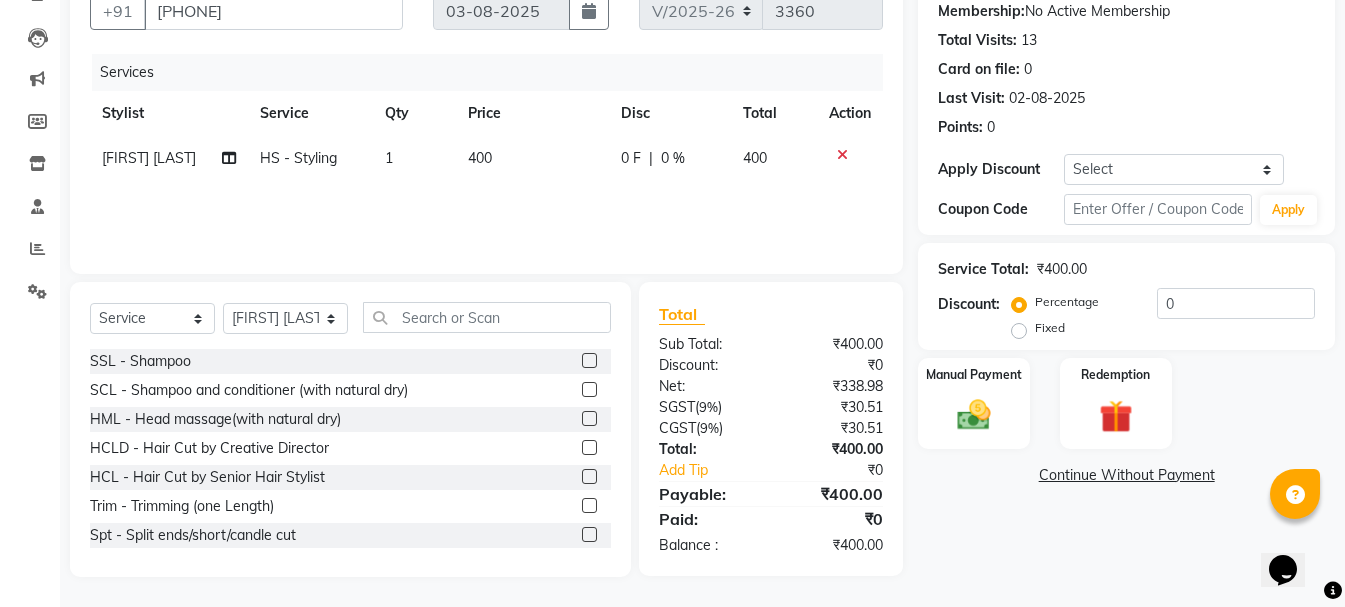 click on "[FIRST] [LAST] HS - Styling 1 400 0 F | 0 % 400" 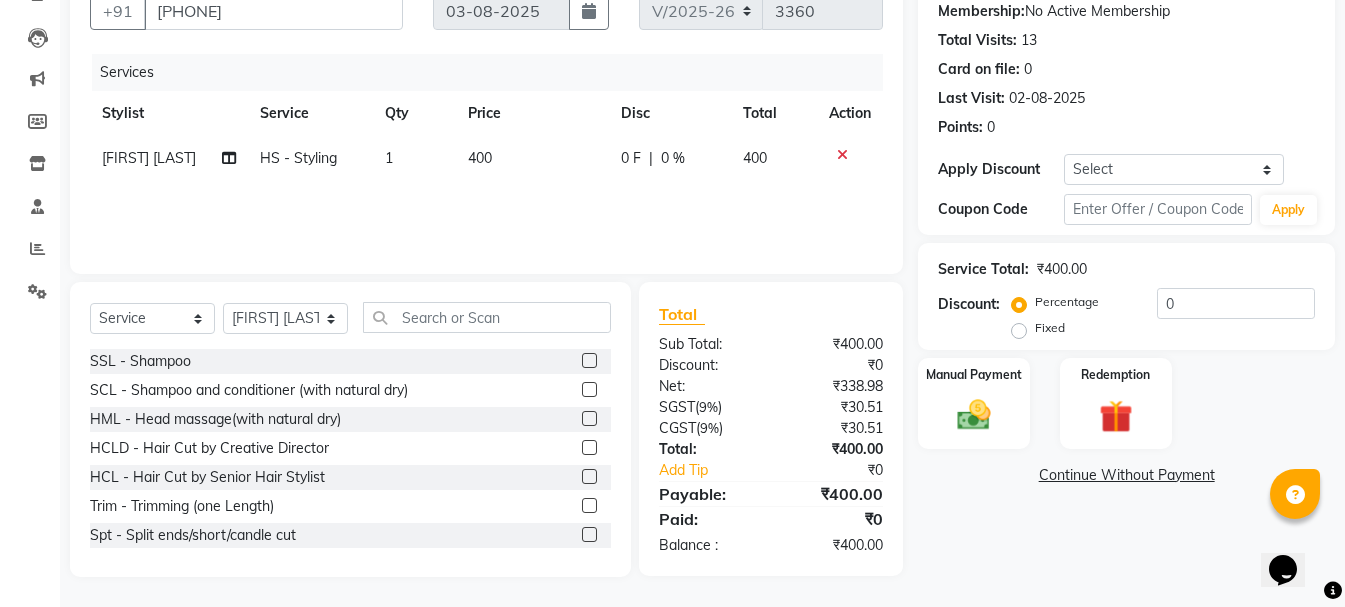 click on "0 F" 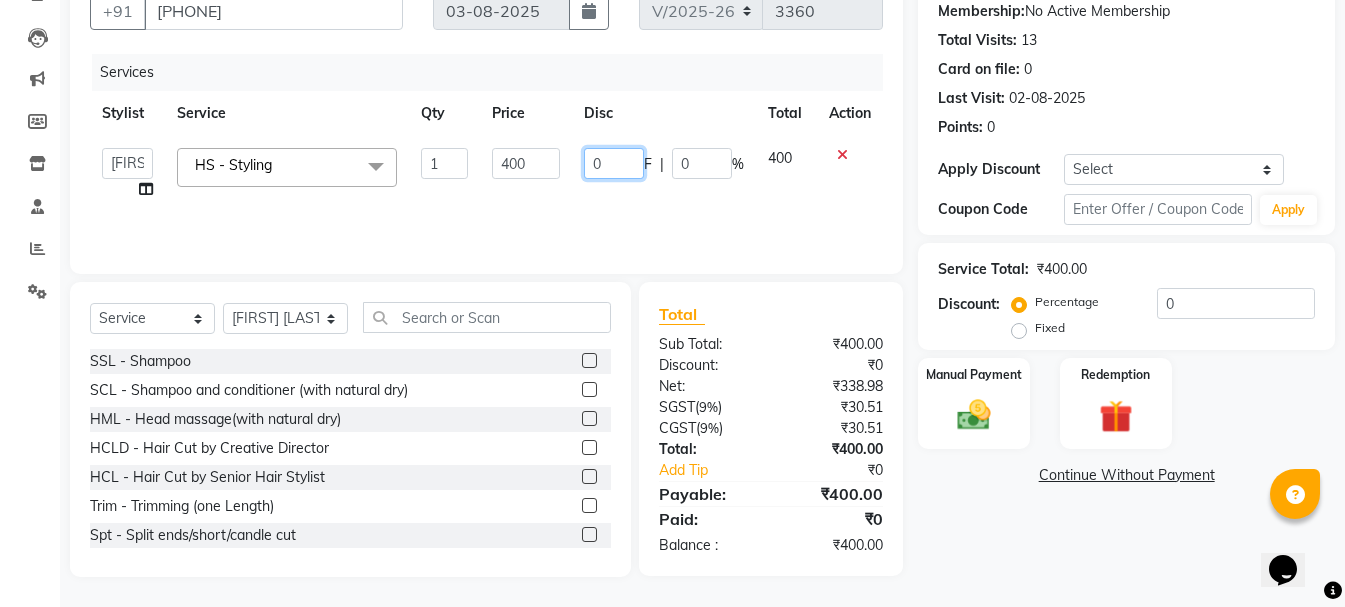 drag, startPoint x: 637, startPoint y: 162, endPoint x: 584, endPoint y: 176, distance: 54.81788 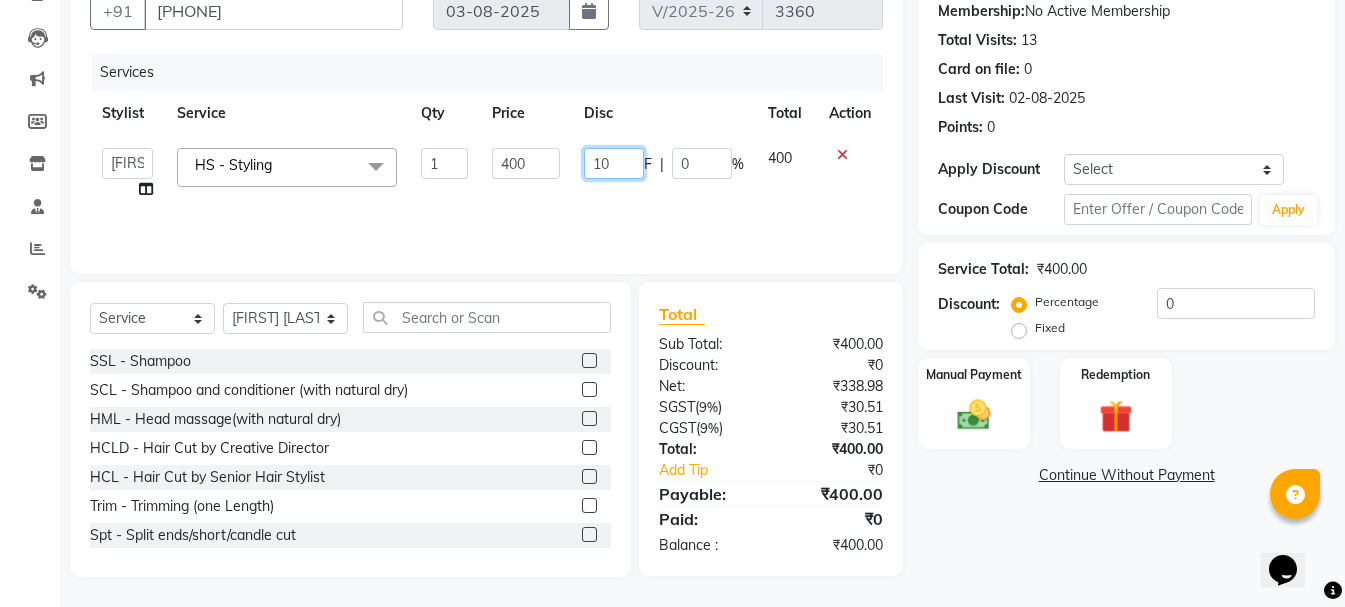 type on "100" 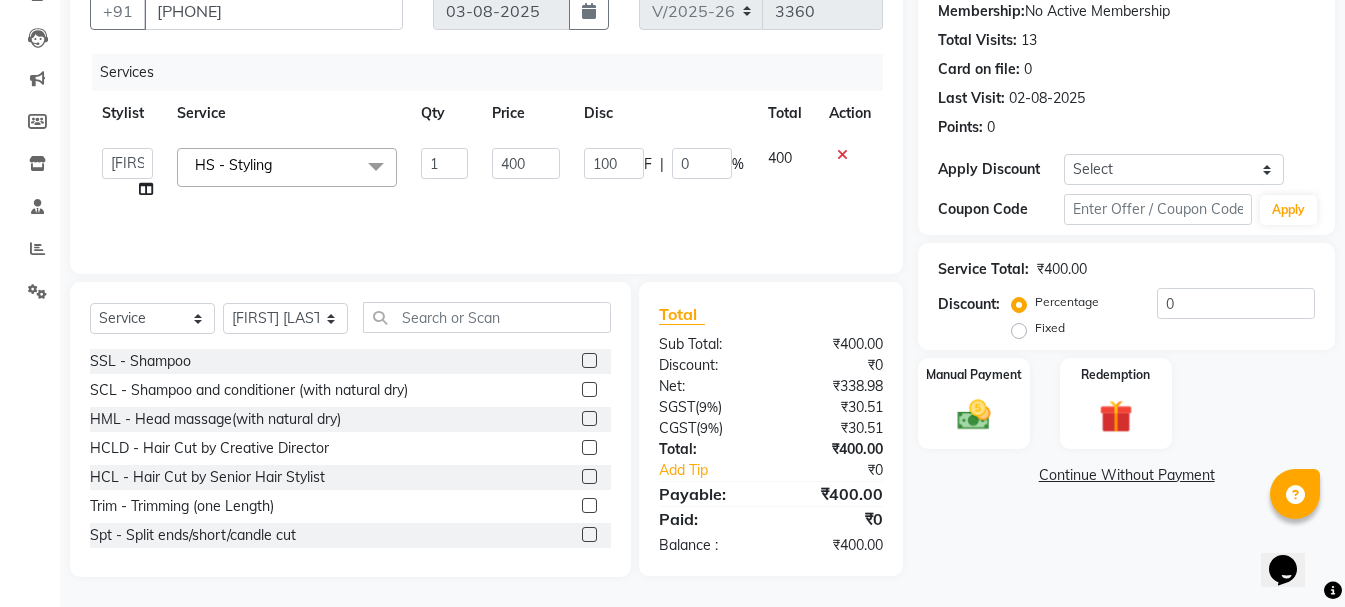 click on "Services Stylist Service Qty Price Disc Total Action   Ankit kantiwall   Chandan   Garry   Jasvir   Jyoti   Lovedeep Singh   Manya    Navdeep   Neha   Nikhil    Pardeep kaur   Pinky   Rajveer   Rekha    Sameer khan   Sandeep   Toseef Salmani  HS - Styling  x SSL - Shampoo SCL - Shampoo and conditioner (with natural dry) HML - Head massage(with natural dry) HCLD - Hair Cut by Creative Director HCL - Hair Cut by Senior Hair Stylist Trim - Trimming (one Length) Spt - Split ends/short/candle cut BD - Blow dry OS - Open styling GL-igora - Igora Global GL-essensity - Essensity Global Hlts-L - Highlights Bal - Balayage Chunks  - Chunks CR  - Color removal CRF - Color refresh Stk - Per streak RT-IG - Igora Root Touchup(one inch only) RT-ES - Essensity Root Touchup(one inch only) Reb - Rebonding ST  - Straight therapy Krt-L - Keratin Krt-BB -L - Keratin Blow Out HR-BTX -L  - Hair Botox NanoP -L - Nanoplastia K-Bond -L  - Kerabond H-EXT - Hair Extensions PH-EXT - Premium Hair Extensions CEXT - Clip on Extensions 1 400" 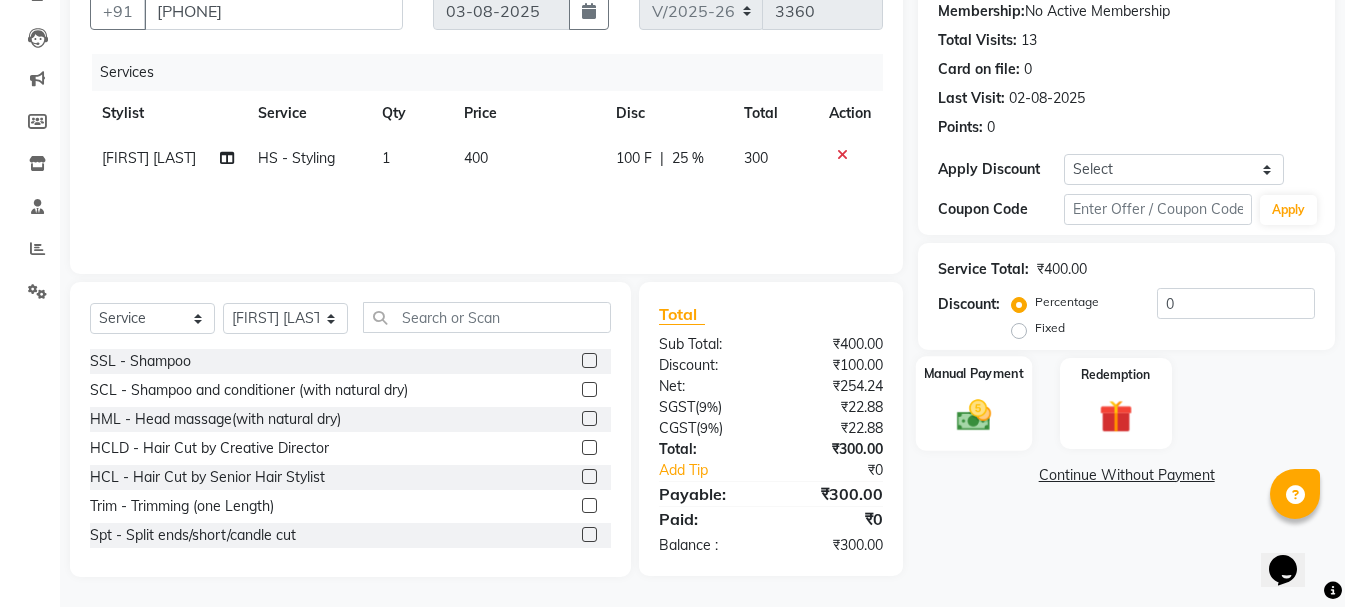 click 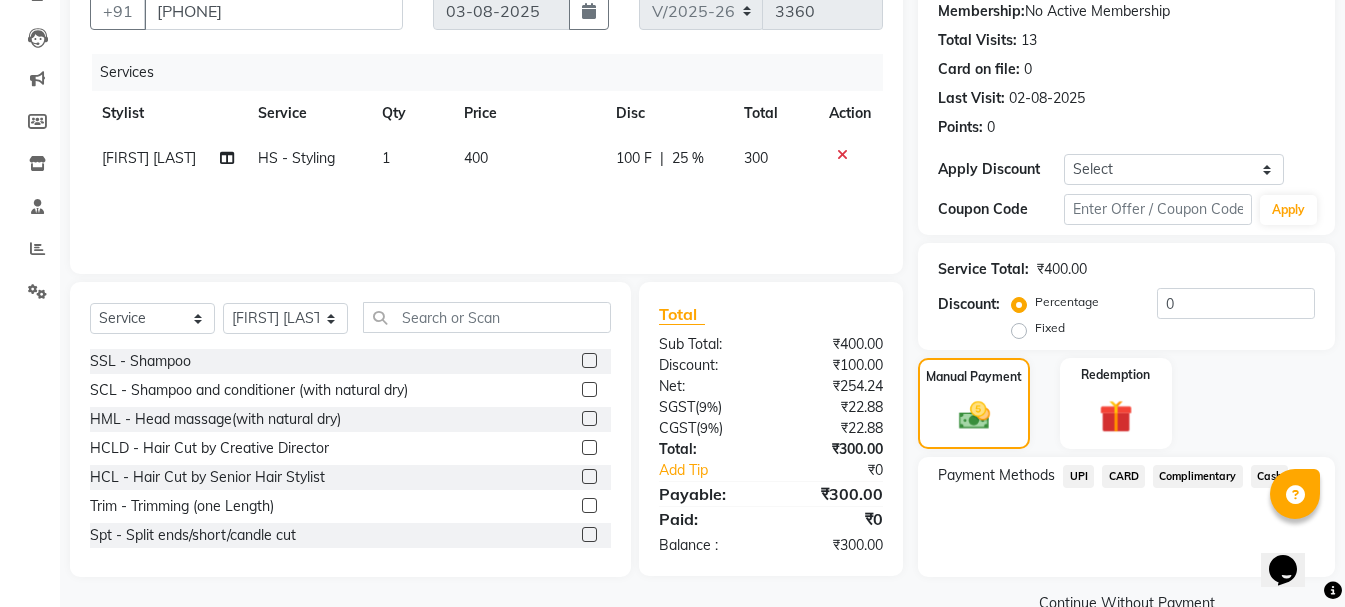 click on "Cash" 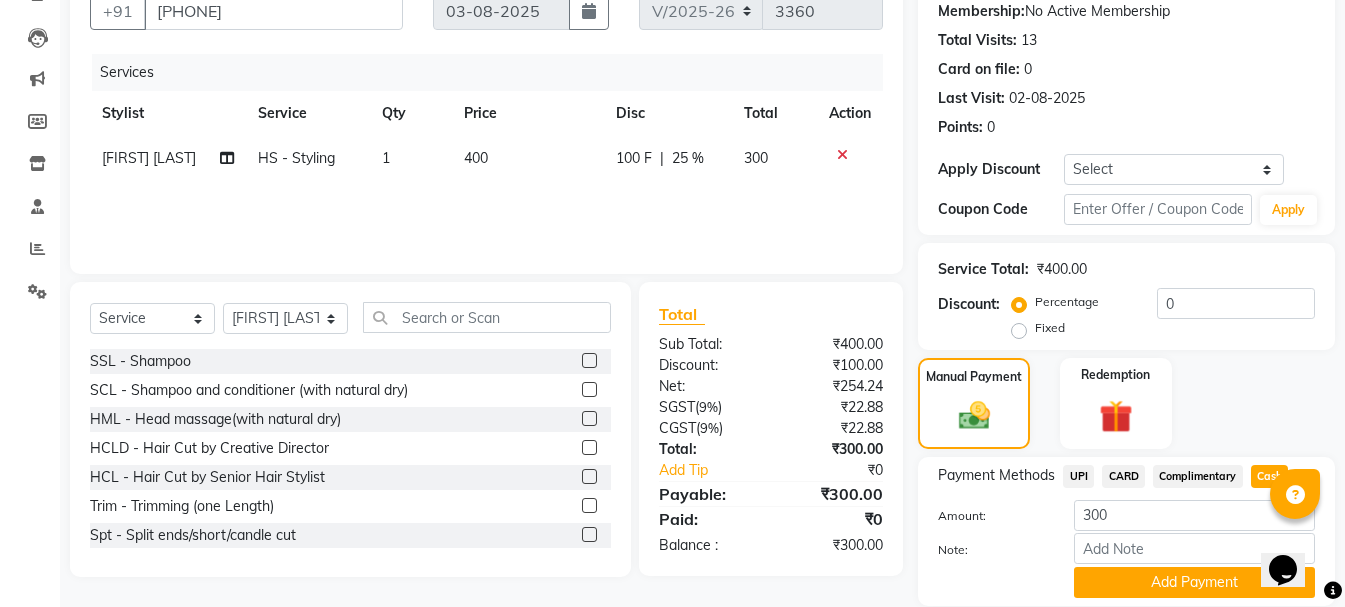 click on "Add Payment" 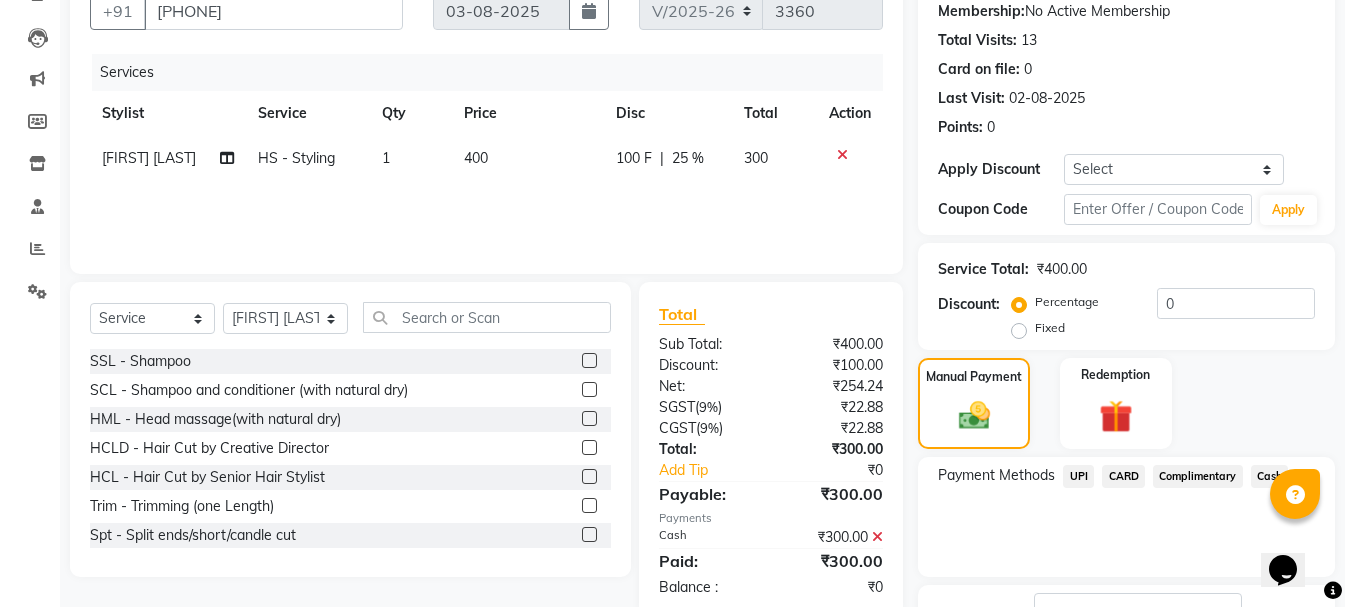 scroll, scrollTop: 348, scrollLeft: 0, axis: vertical 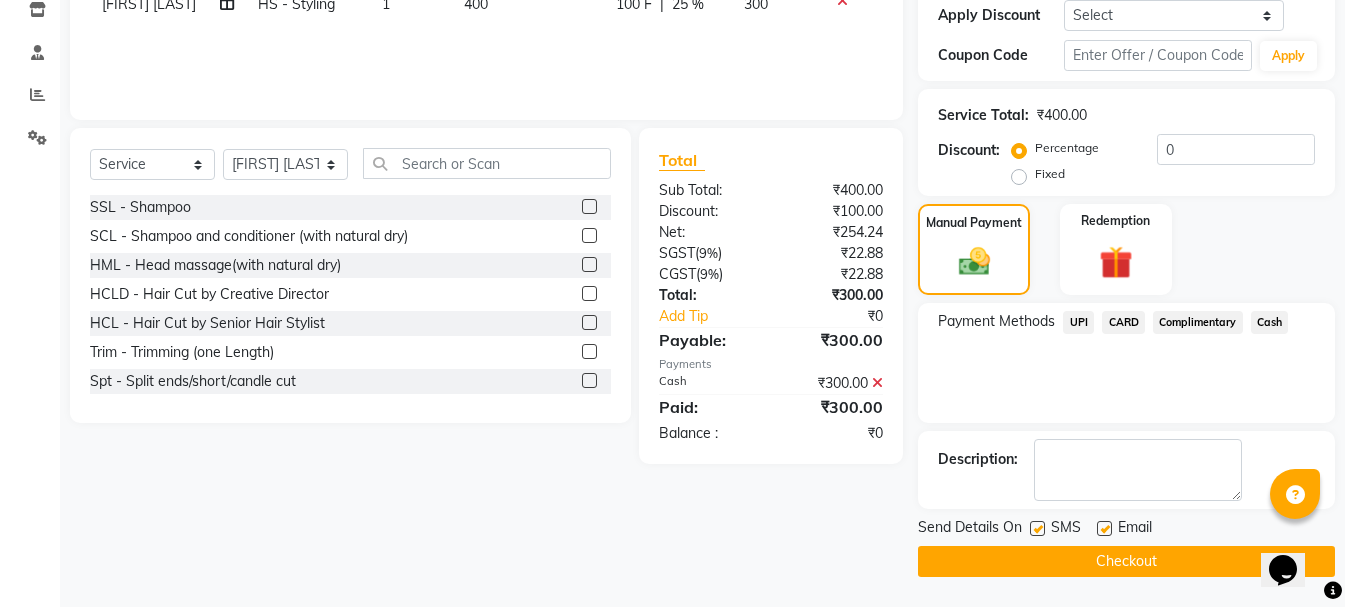 click on "Checkout" 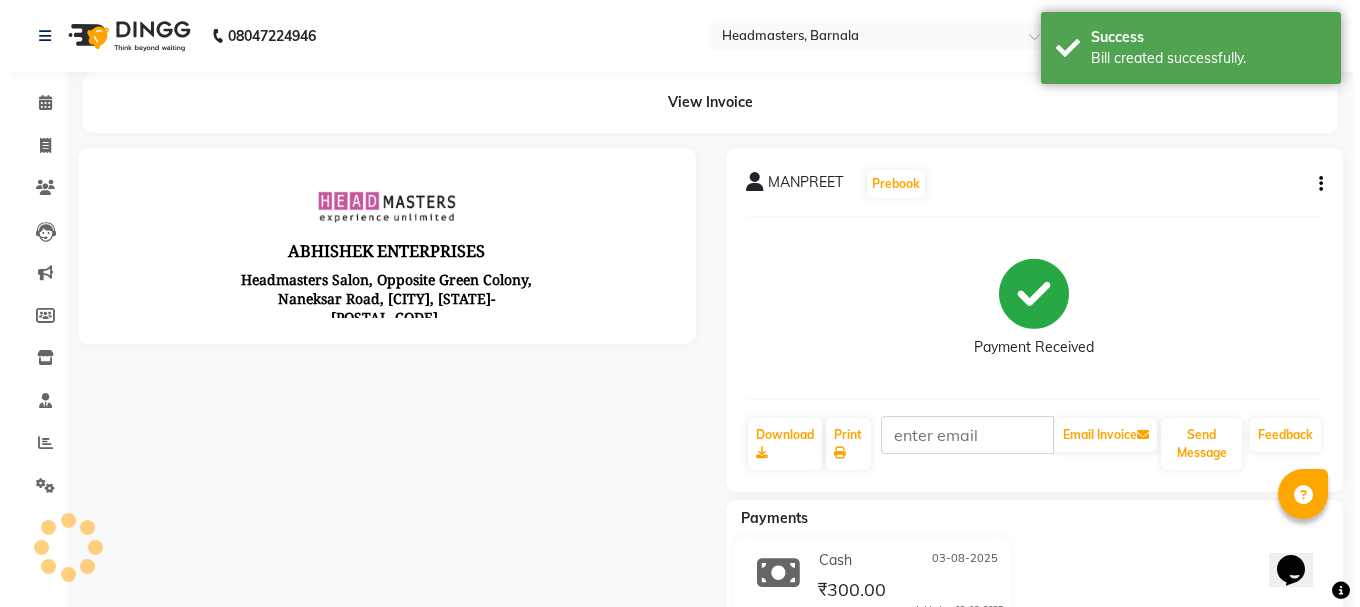scroll, scrollTop: 0, scrollLeft: 0, axis: both 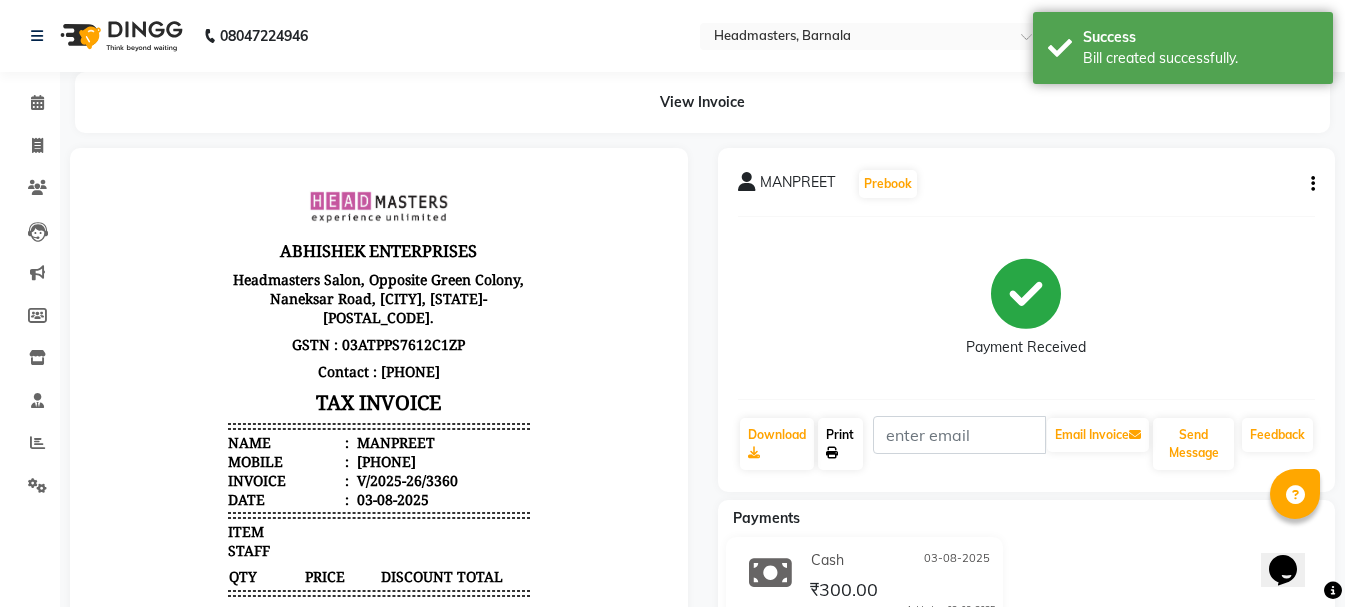 click on "Print" 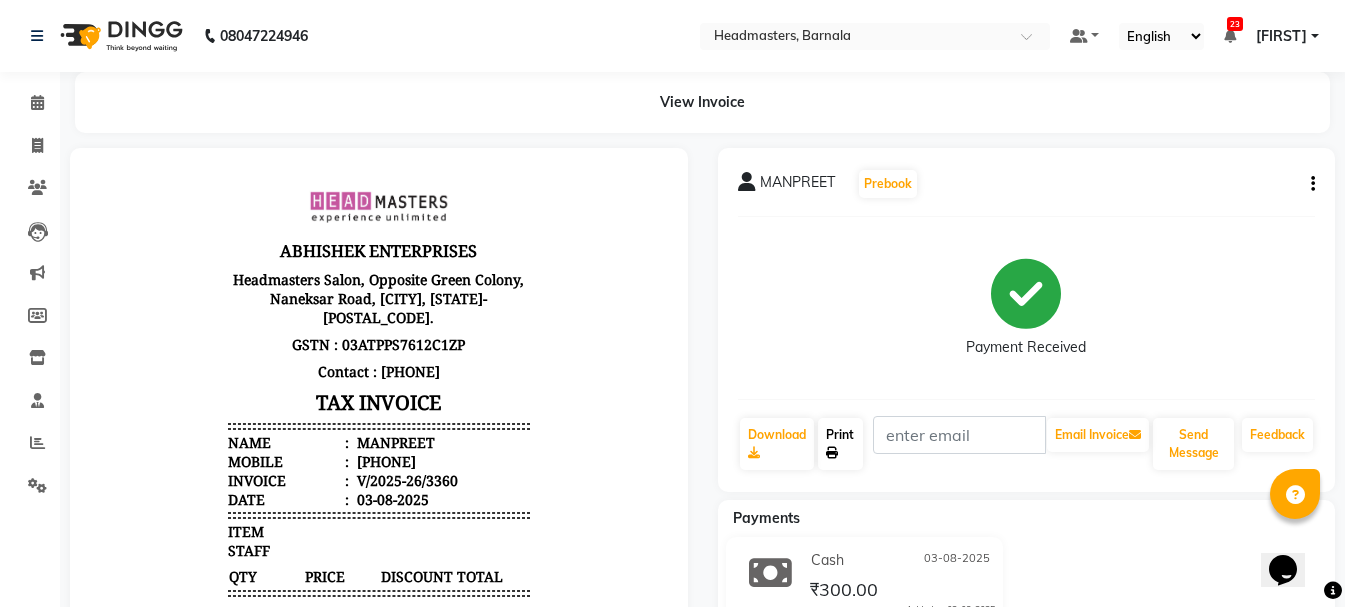 select on "service" 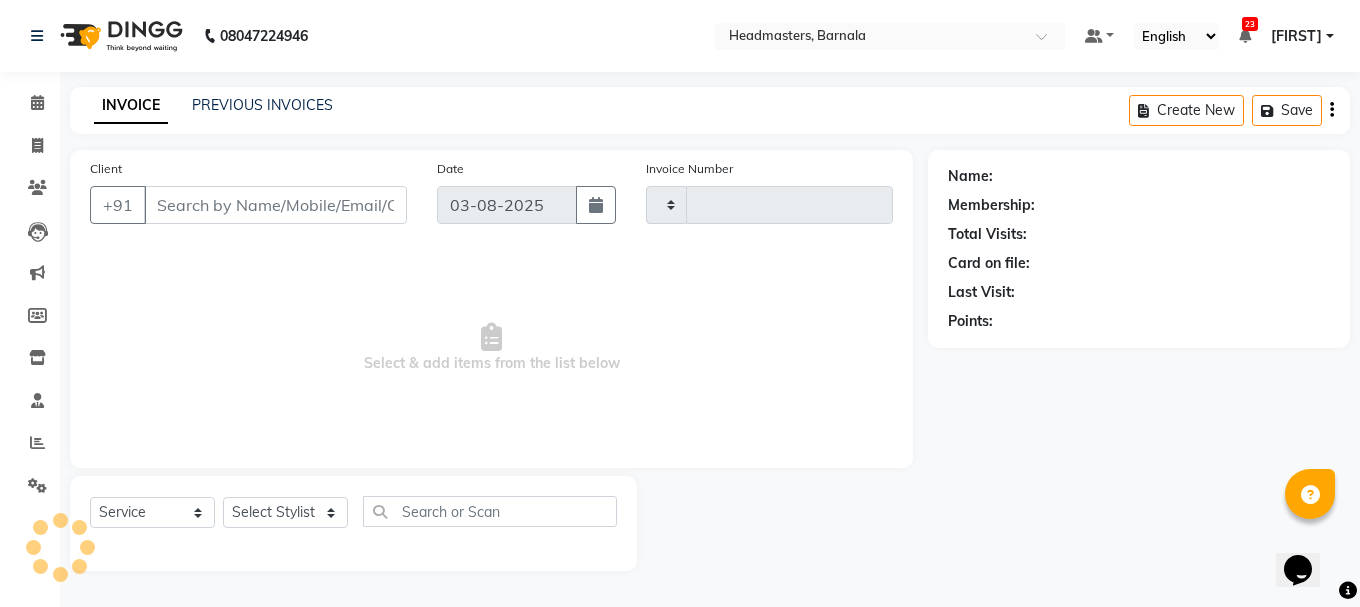 type on "3361" 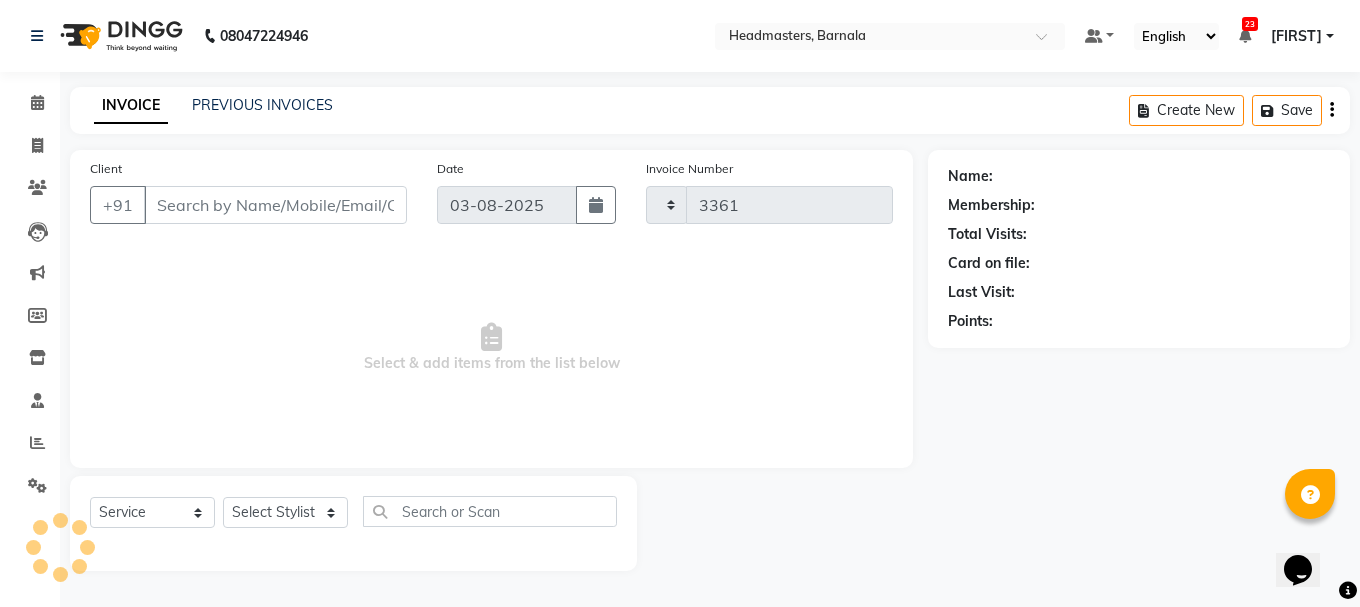 select on "7526" 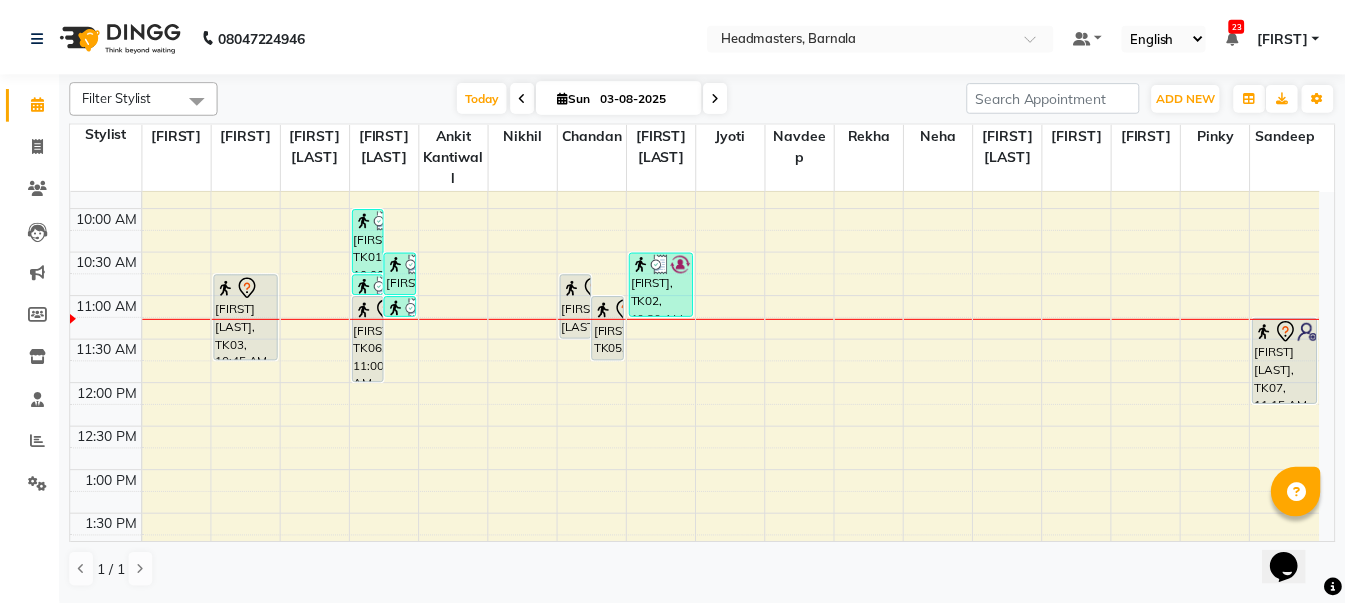 scroll, scrollTop: 191, scrollLeft: 0, axis: vertical 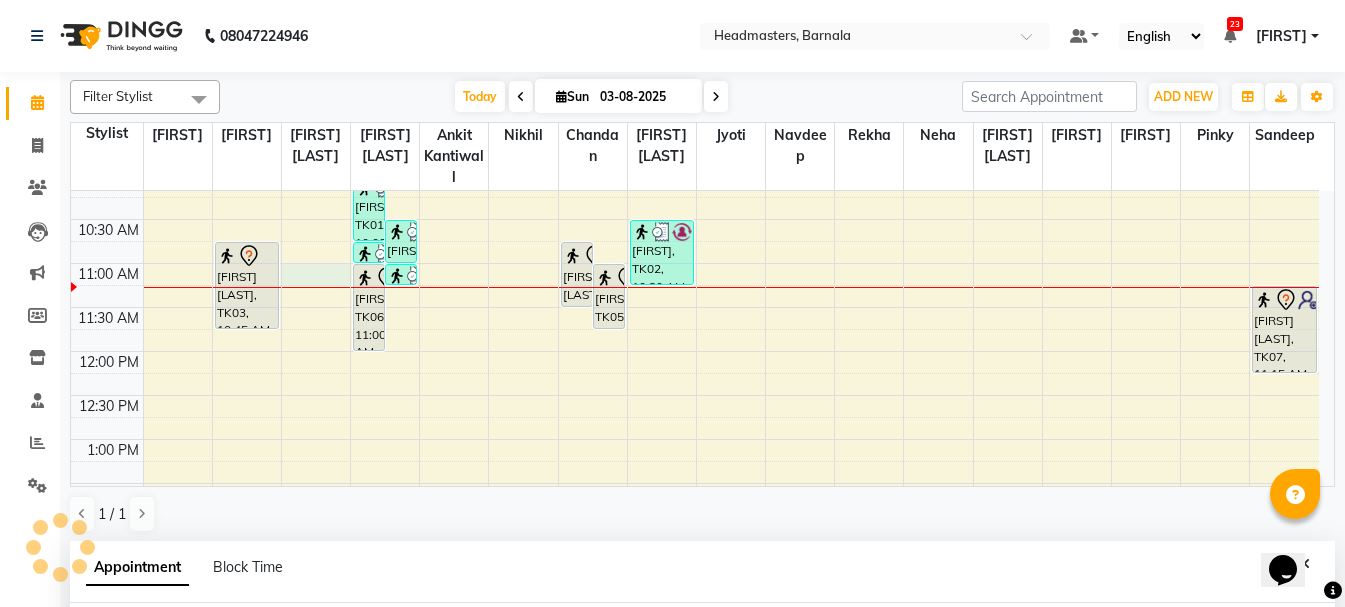 select on "67276" 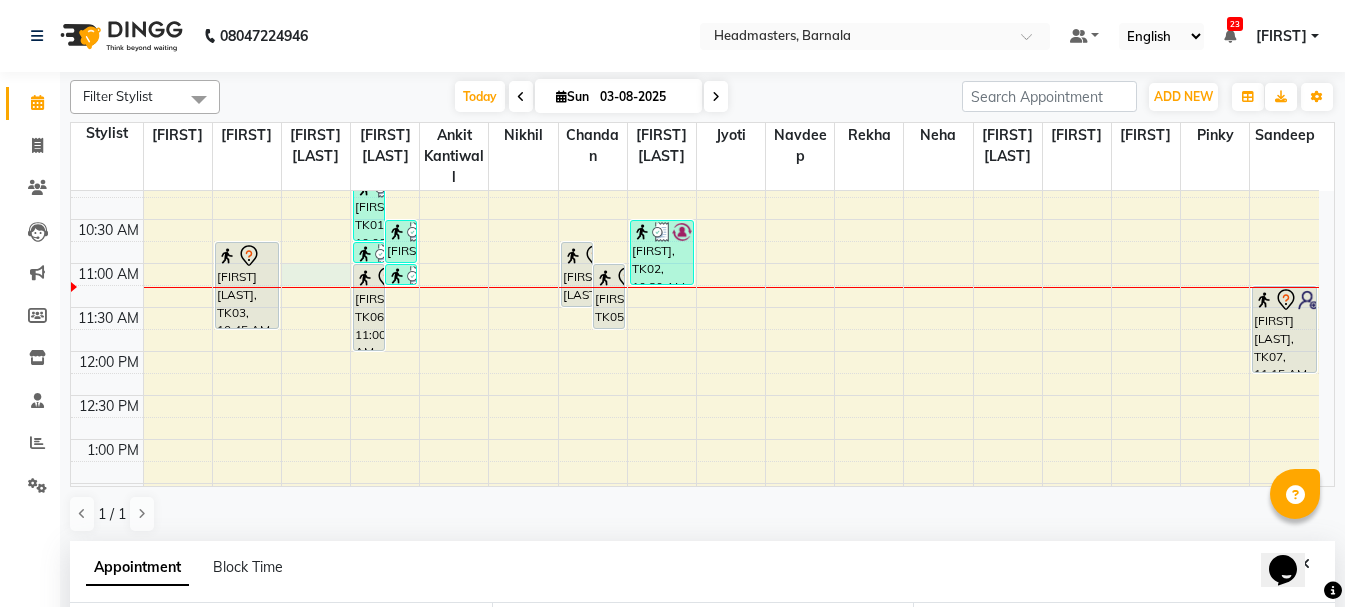 scroll, scrollTop: 389, scrollLeft: 0, axis: vertical 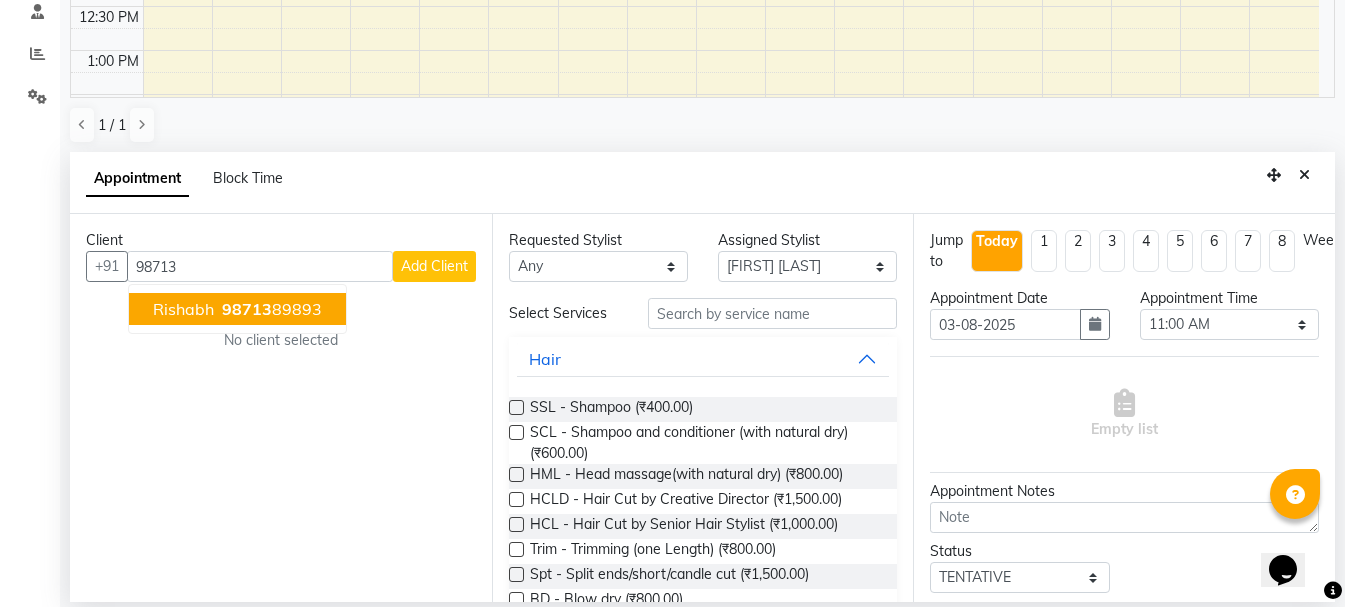 click on "rishabh" at bounding box center (183, 309) 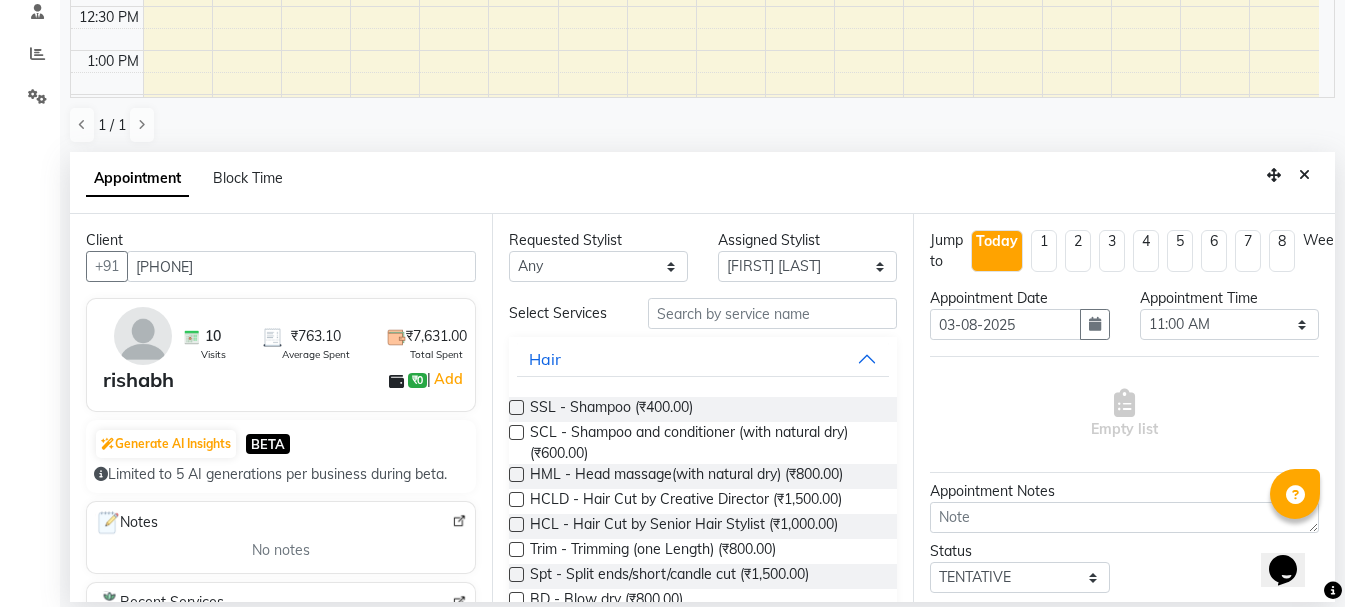 type on "[PHONE]" 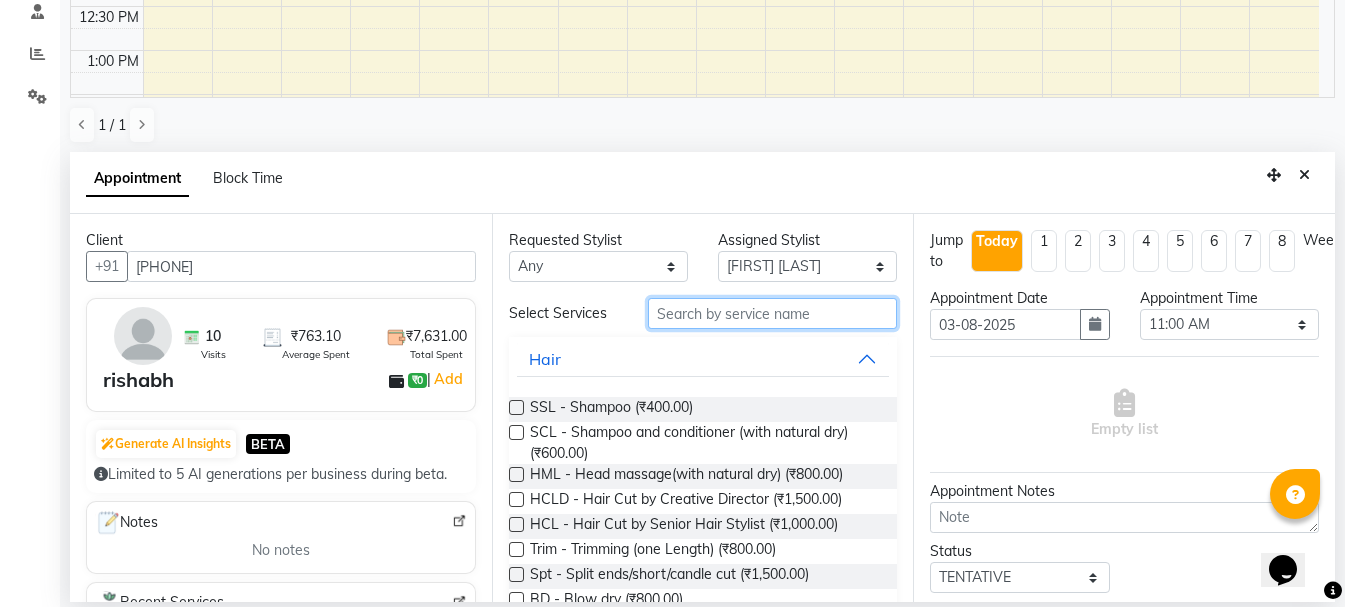 click at bounding box center (772, 313) 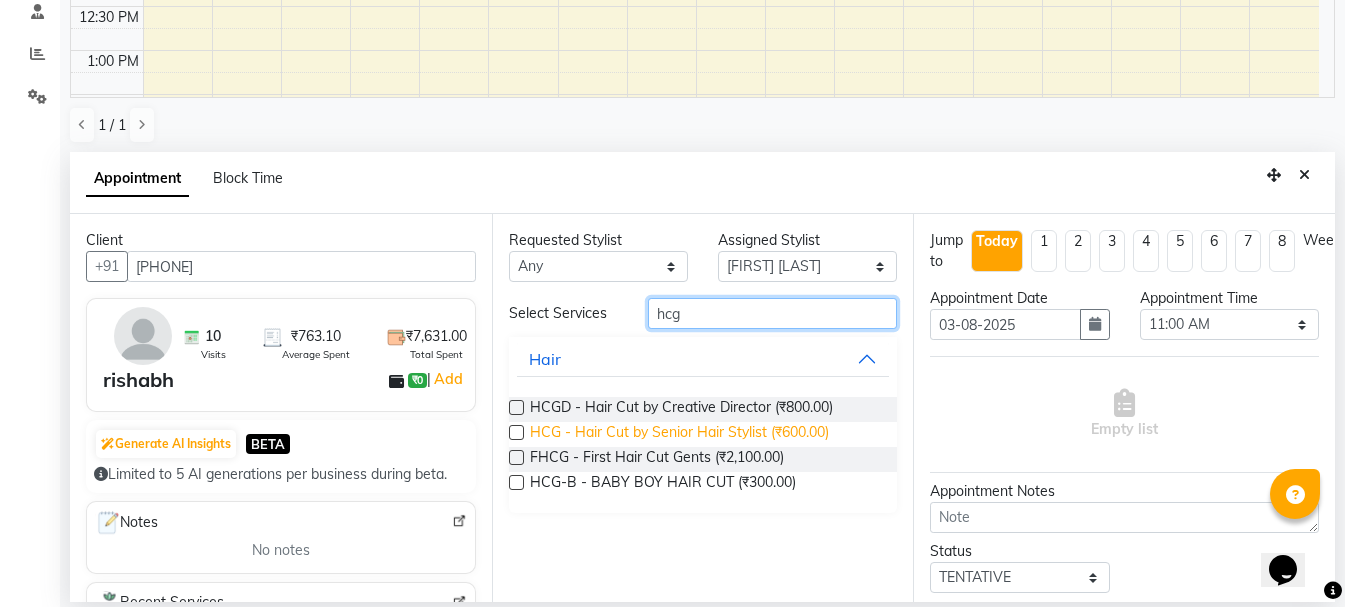 type on "hcg" 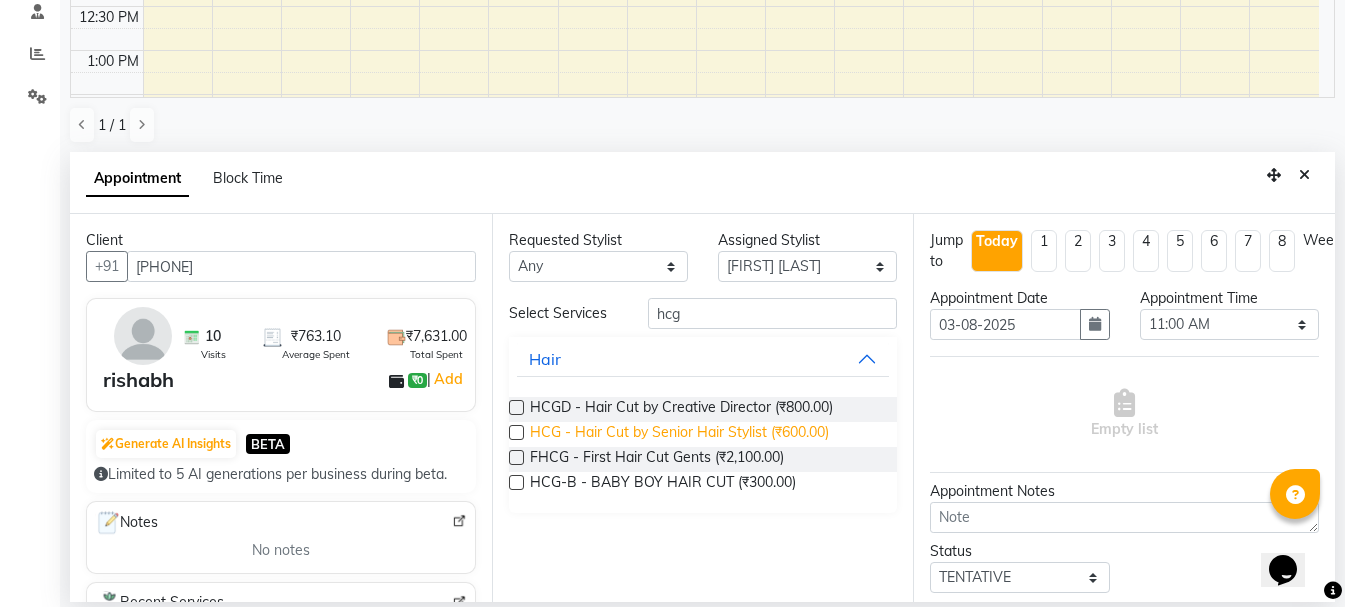 click on "HCG - Hair Cut by Senior Hair Stylist (₹600.00)" at bounding box center [679, 434] 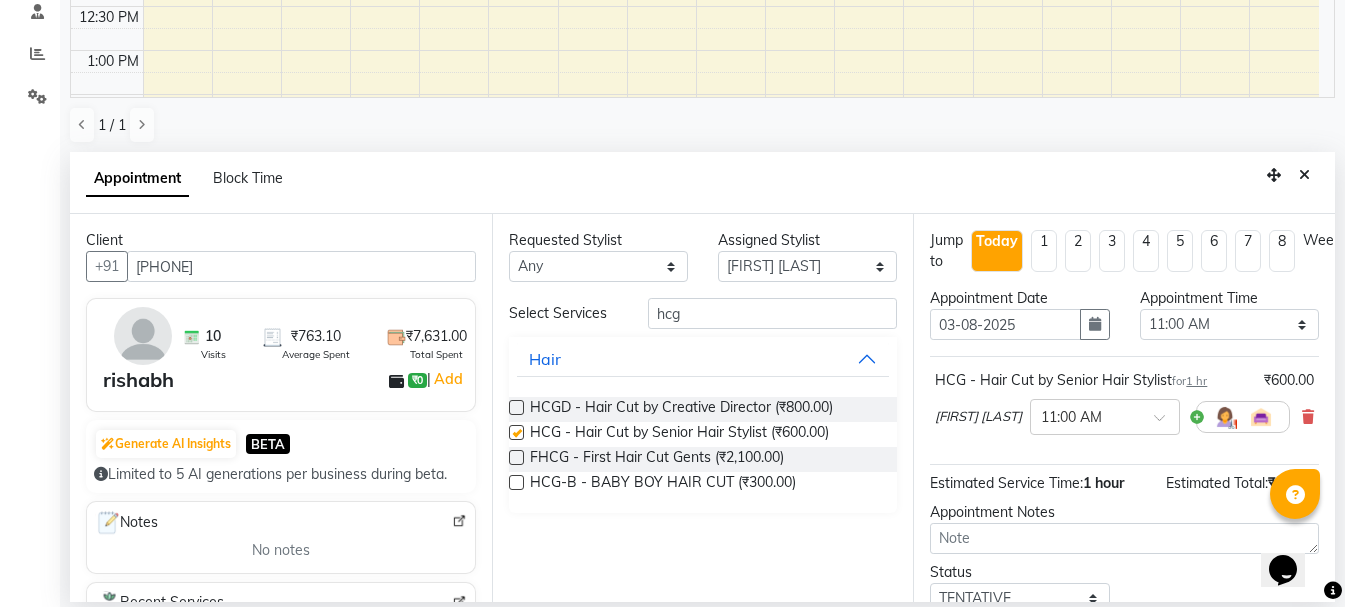 checkbox on "false" 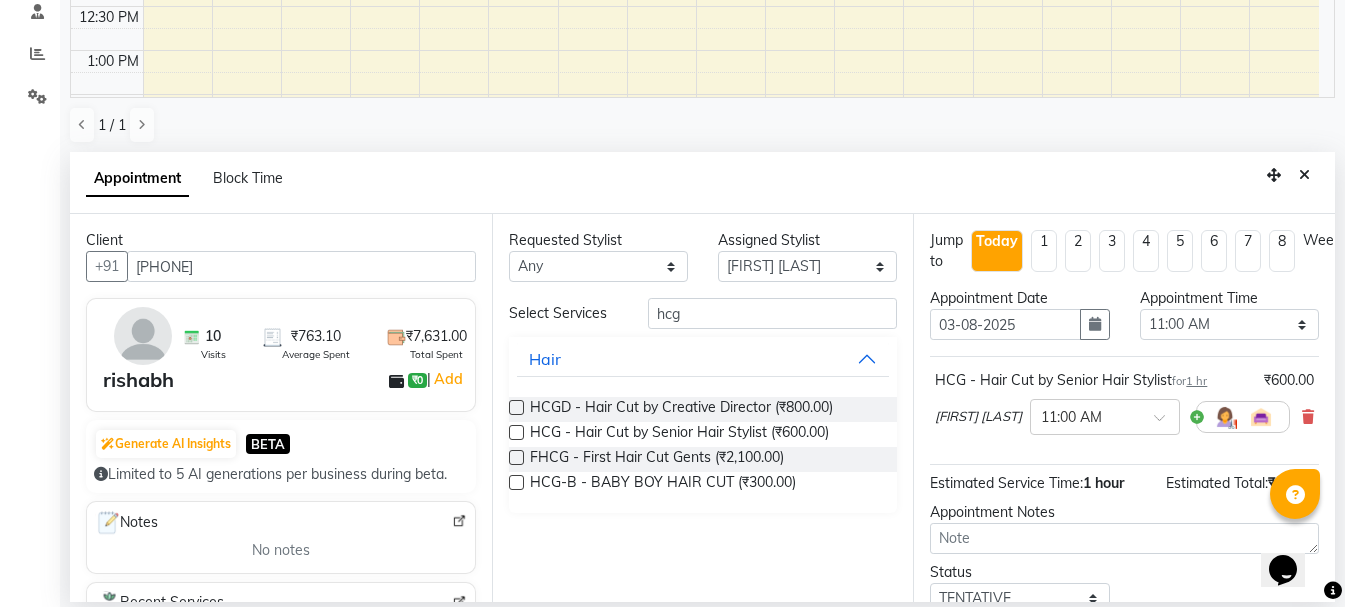 scroll, scrollTop: 156, scrollLeft: 0, axis: vertical 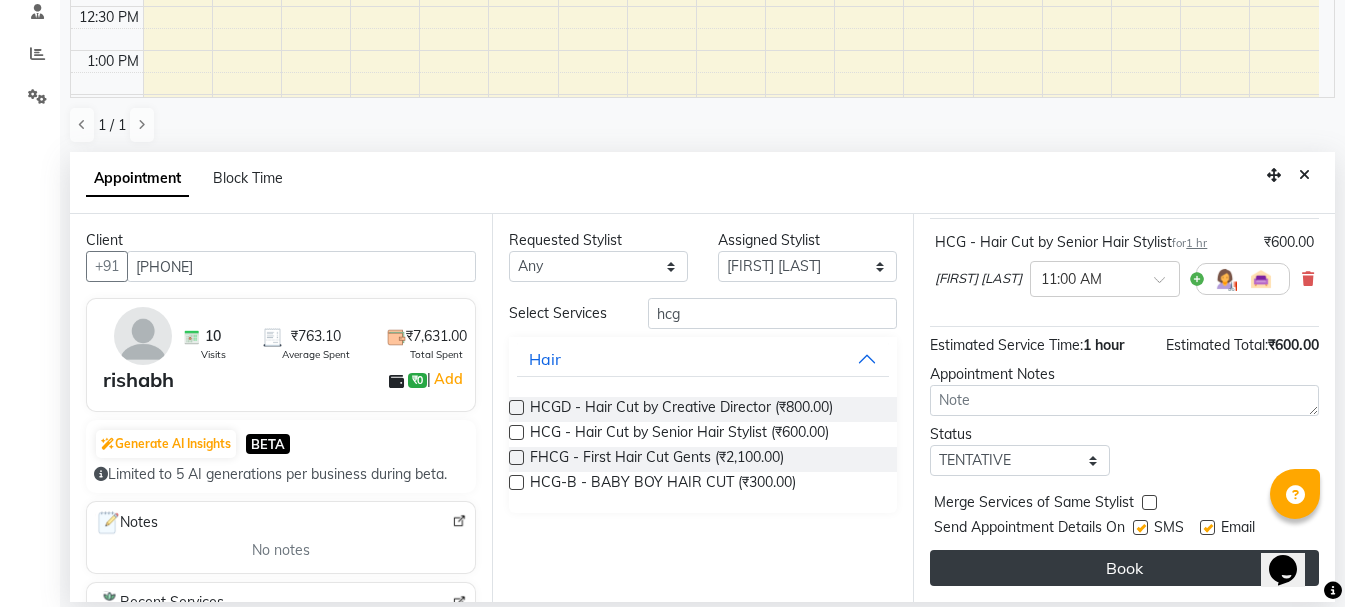 click on "Book" at bounding box center [1124, 568] 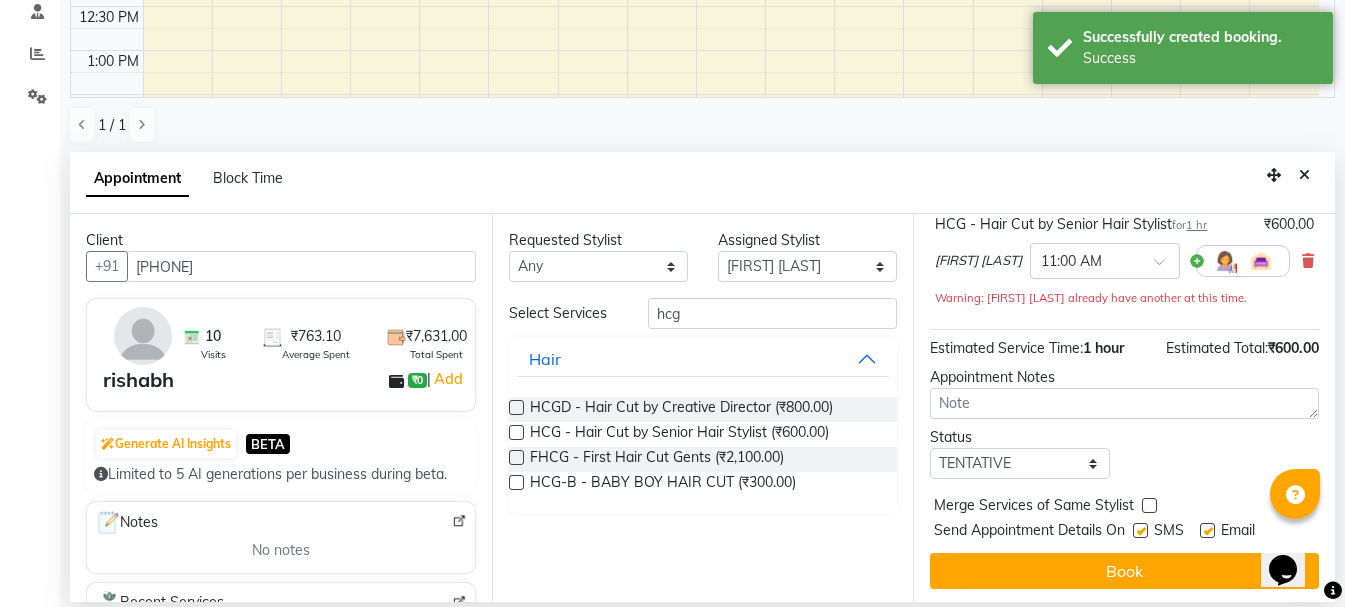 scroll, scrollTop: 0, scrollLeft: 0, axis: both 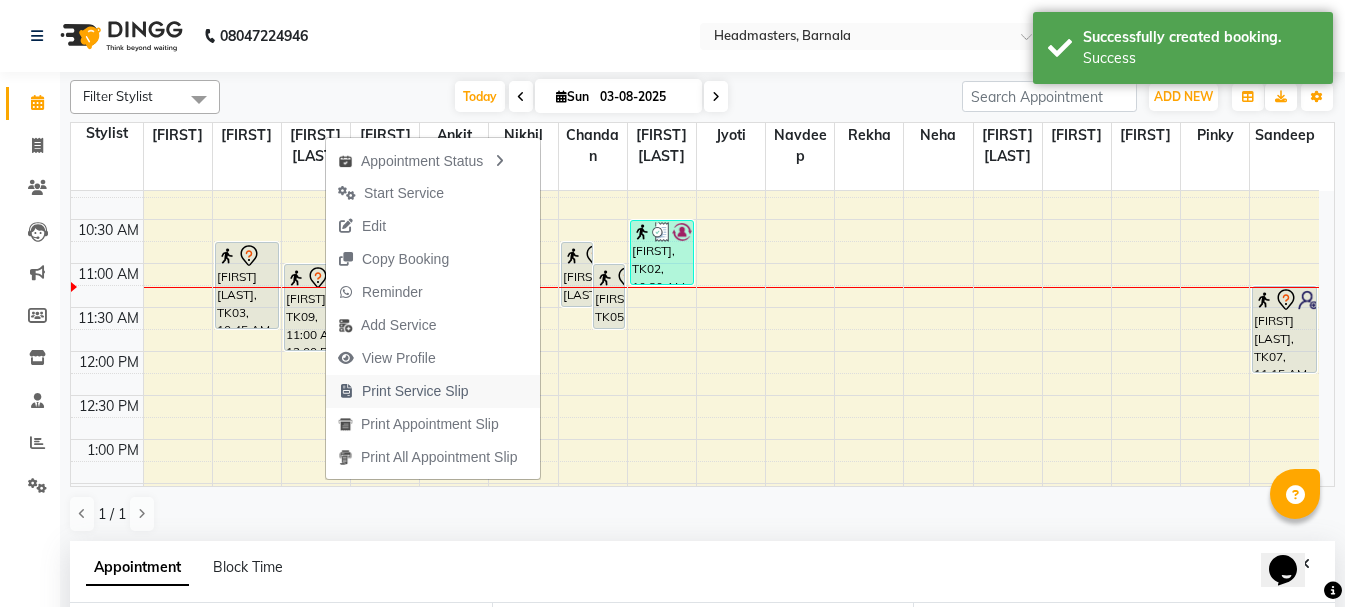 click on "Print Service Slip" at bounding box center (415, 391) 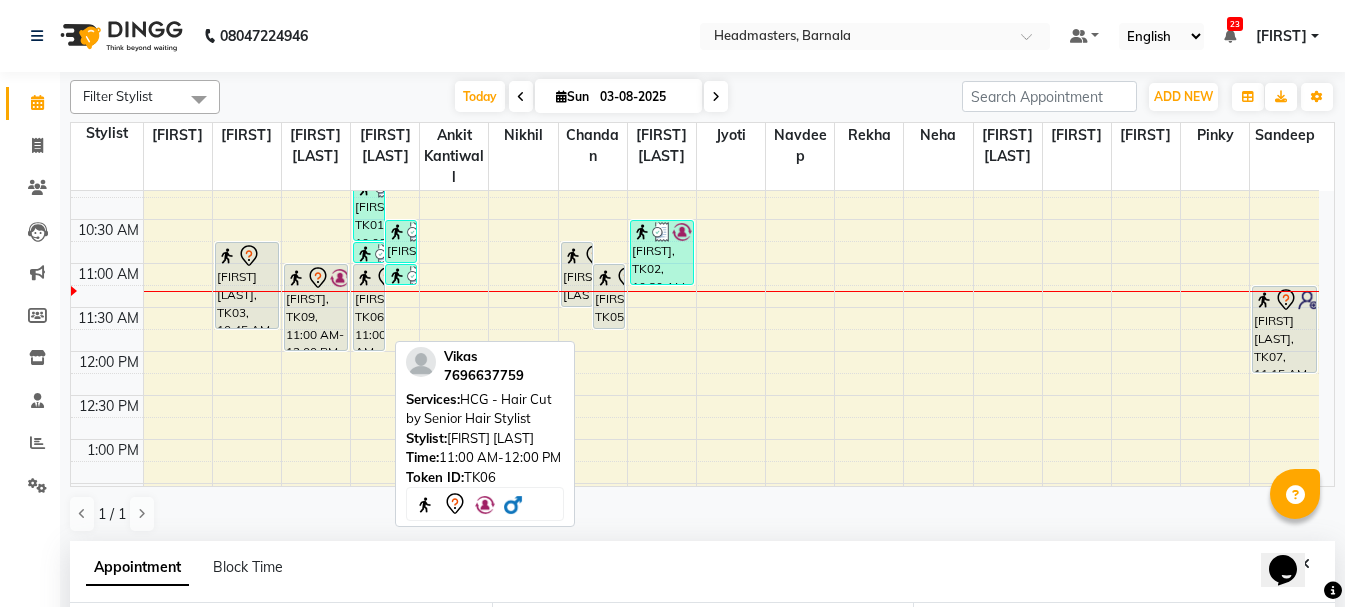 click at bounding box center (365, 278) 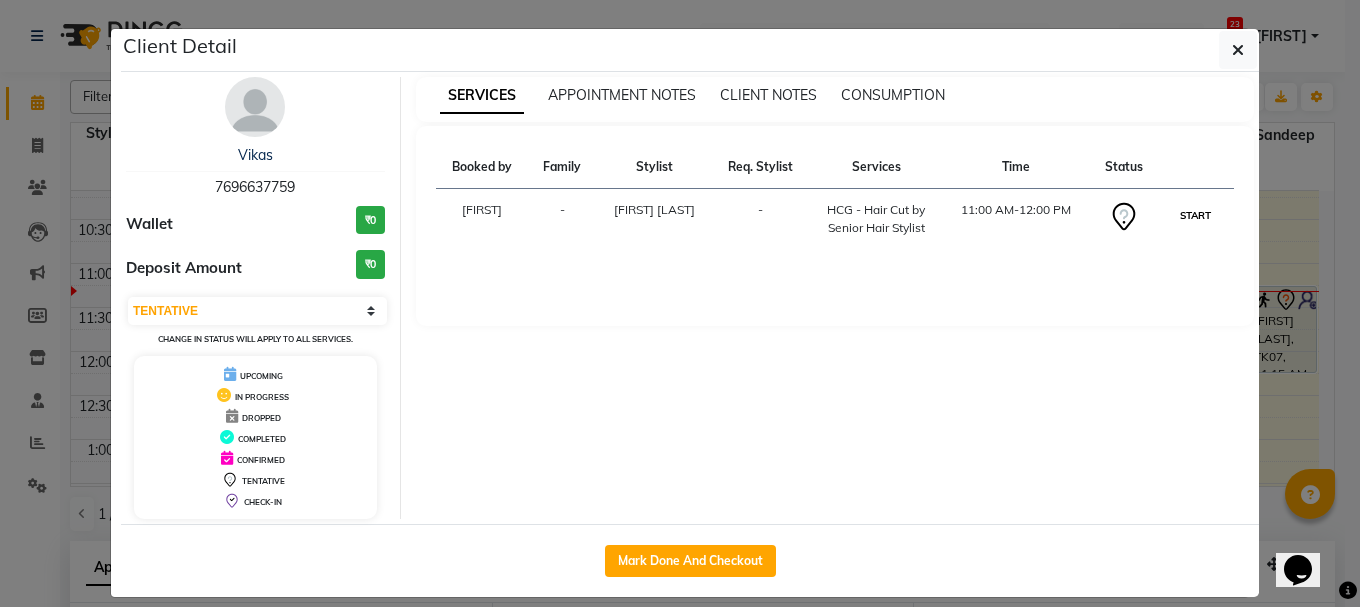 click on "START" at bounding box center (1195, 215) 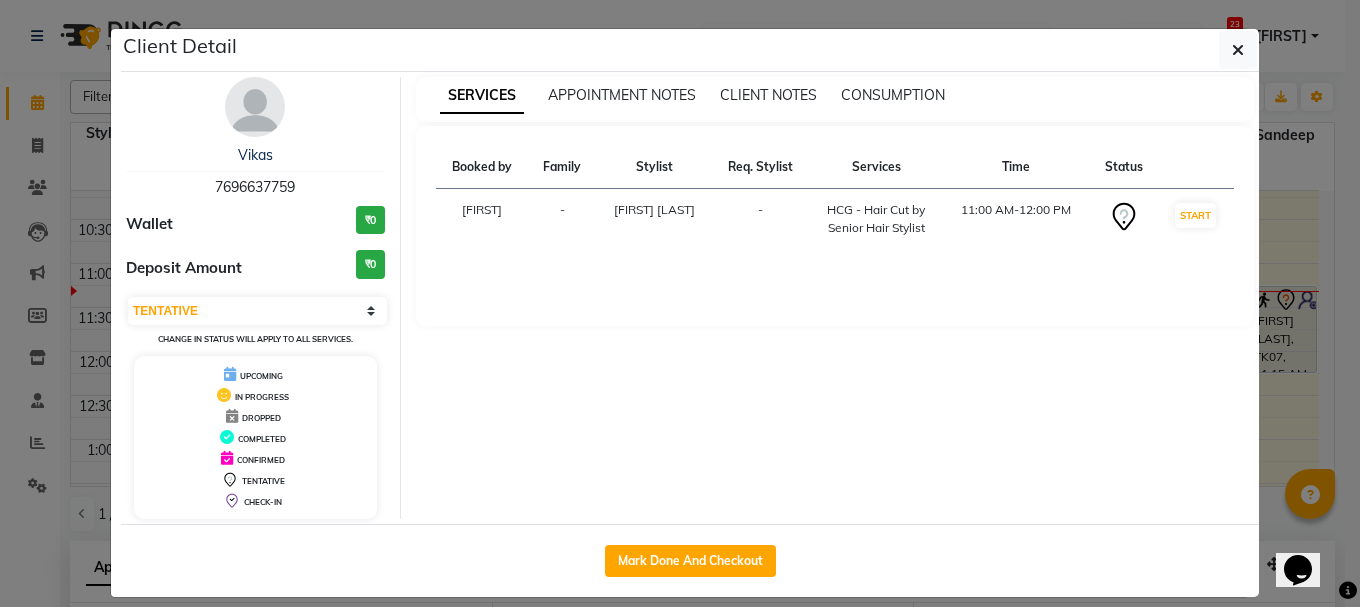 select on "1" 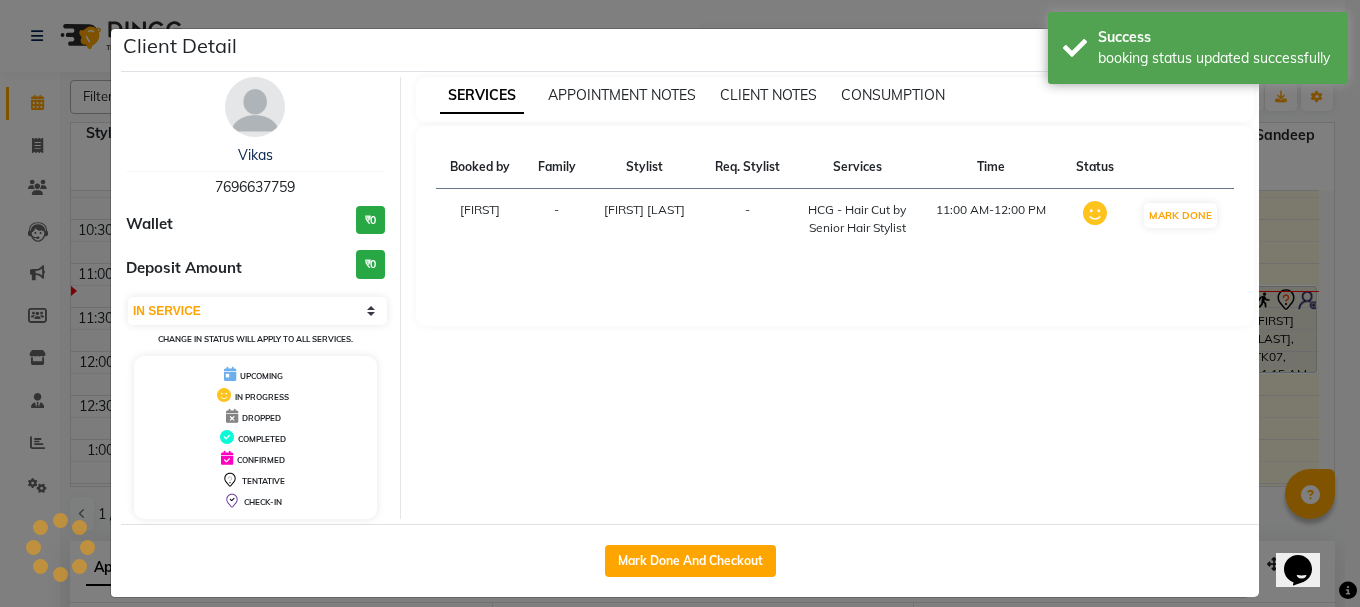 click on "Client Detail  [FIRST]    [PHONE] Wallet ₹0 Deposit Amount  ₹0  Select IN SERVICE CONFIRMED TENTATIVE CHECK IN MARK DONE UPCOMING Change in status will apply to all services. UPCOMING IN PROGRESS DROPPED COMPLETED CONFIRMED TENTATIVE CHECK-IN SERVICES APPOINTMENT NOTES CLIENT NOTES CONSUMPTION Booked by Family Stylist Req. Stylist Services Time Status  [FIRST]  -  [FIRST] -  HCG - Hair Cut by Senior Hair Stylist   11:00 AM-12:00 PM   MARK DONE   Mark Done And Checkout" 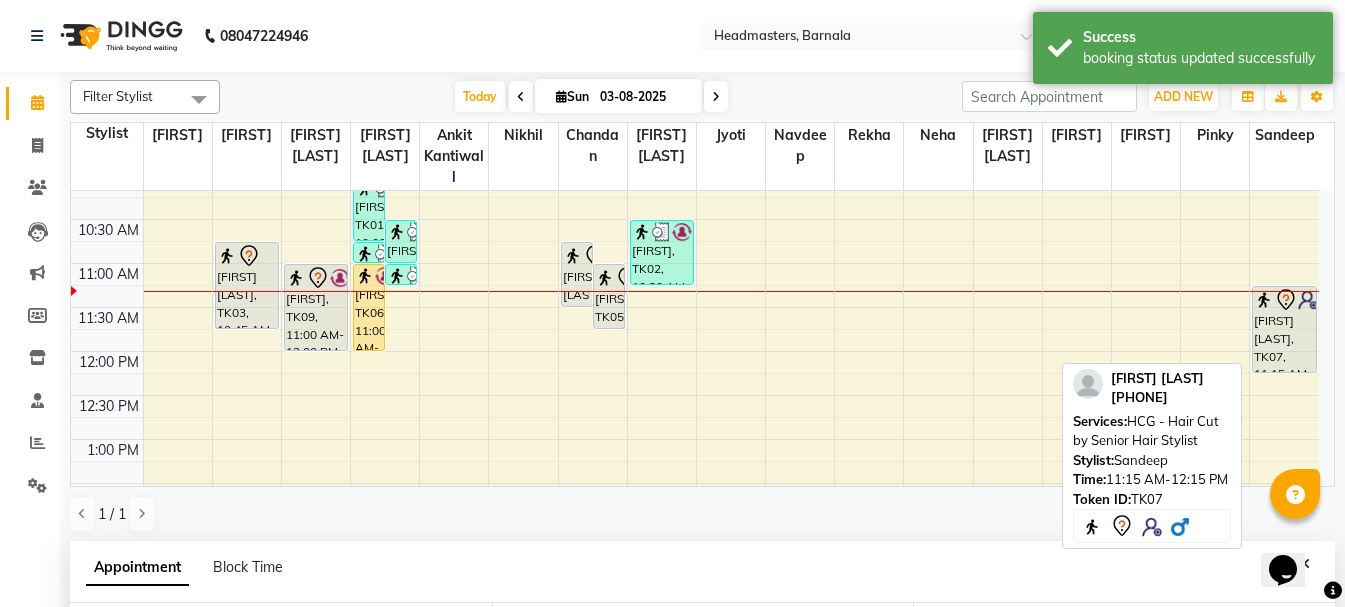 click on "[FIRST] [LAST], TK07, 11:15 AM-12:15 PM, HCG - Hair Cut by Senior Hair Stylist" at bounding box center (1284, 329) 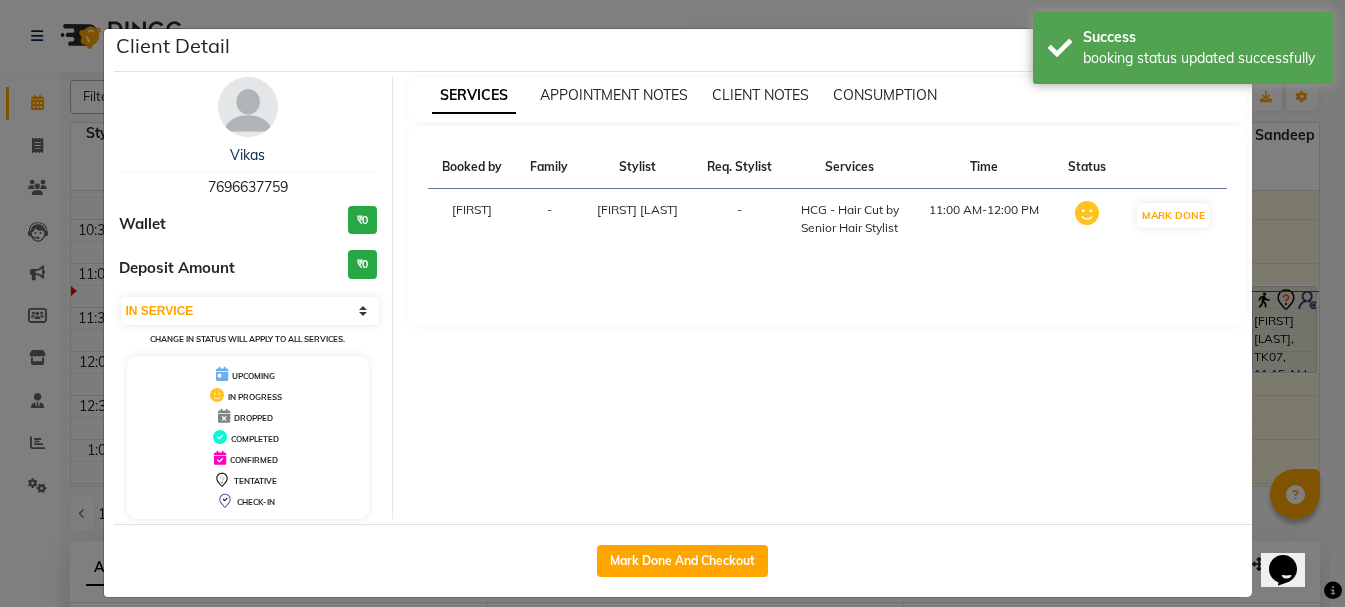 select on "7" 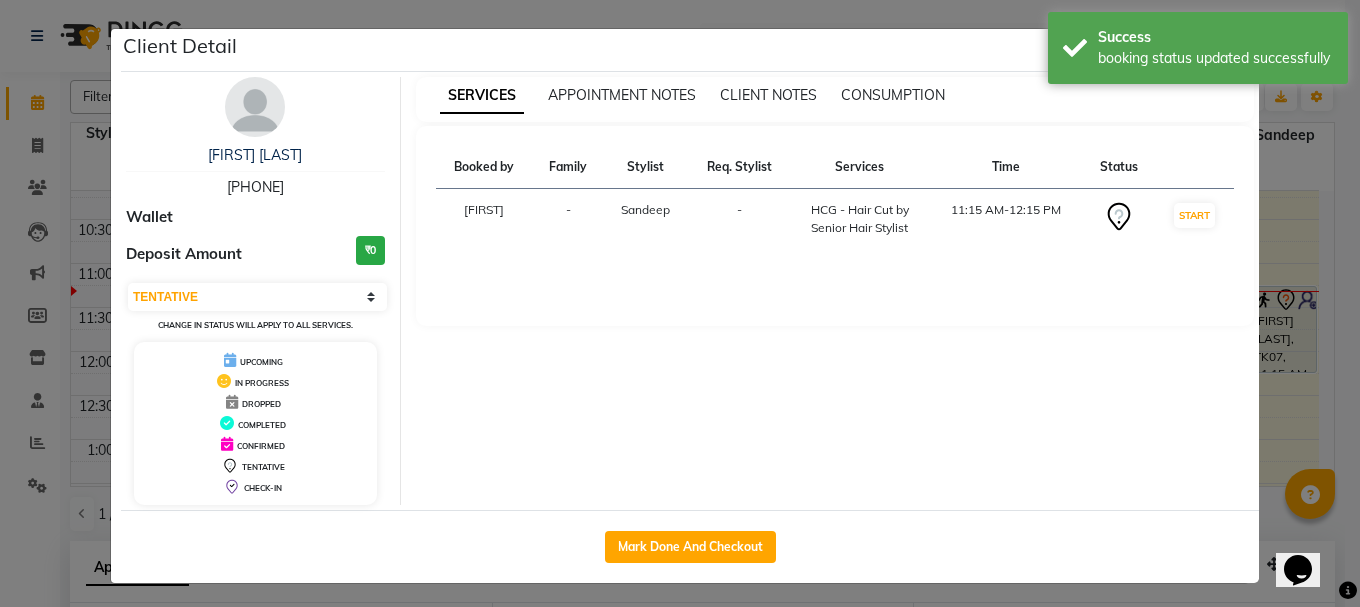 click on "Client Detail  [FIRST] [LAST]    [PHONE] Wallet Deposit Amount  ₹0  Select IN SERVICE CONFIRMED TENTATIVE CHECK IN MARK DONE UPCOMING Change in status will apply to all services. UPCOMING IN PROGRESS DROPPED COMPLETED CONFIRMED TENTATIVE CHECK-IN SERVICES APPOINTMENT NOTES CLIENT NOTES CONSUMPTION Booked by Family Stylist Req. Stylist Services Time Status  [FIRST]  - [FIRST] -  HCG - Hair Cut by Senior Hair Stylist   11:15 AM-12:15 PM   START   Mark Done And Checkout" 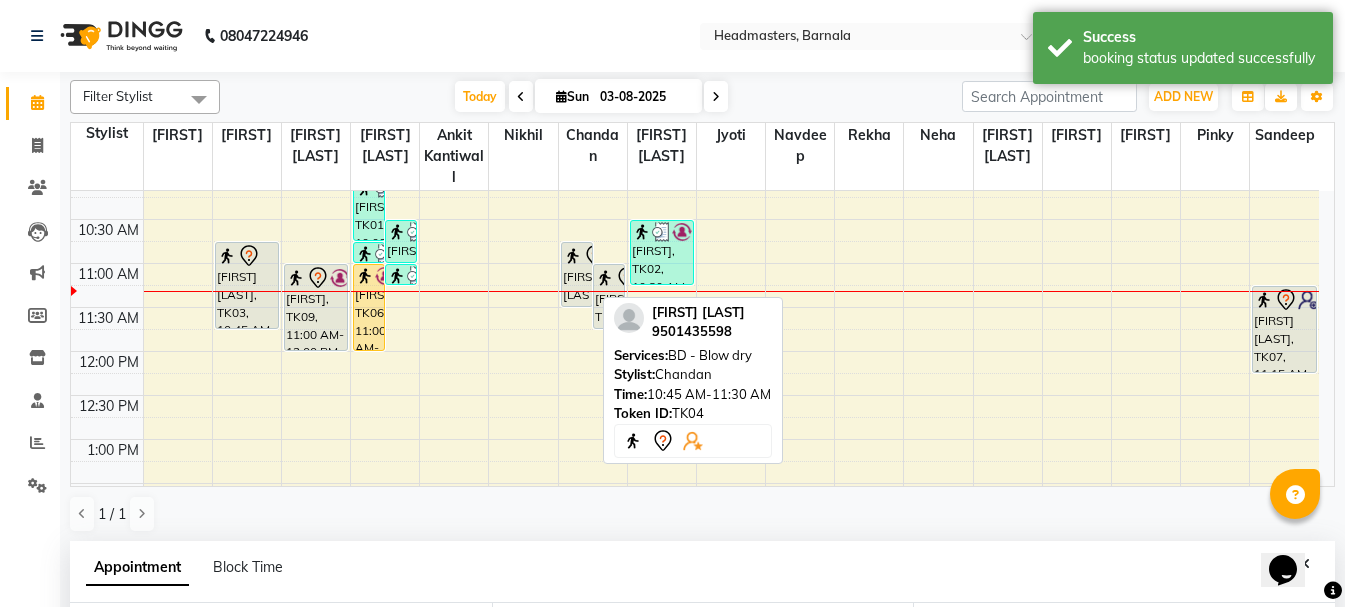 click on "[FIRST] [LAST], TK04, 10:45 AM-11:30 AM, BD - Blow dry" at bounding box center (577, 274) 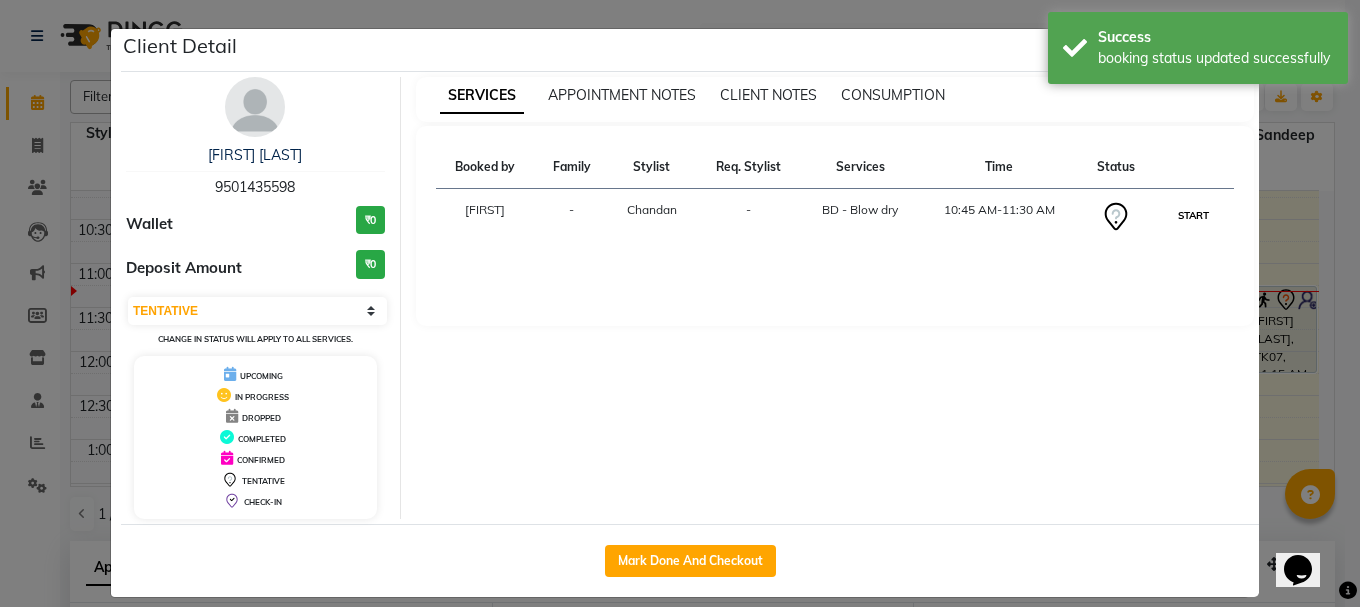 click on "START" at bounding box center (1193, 215) 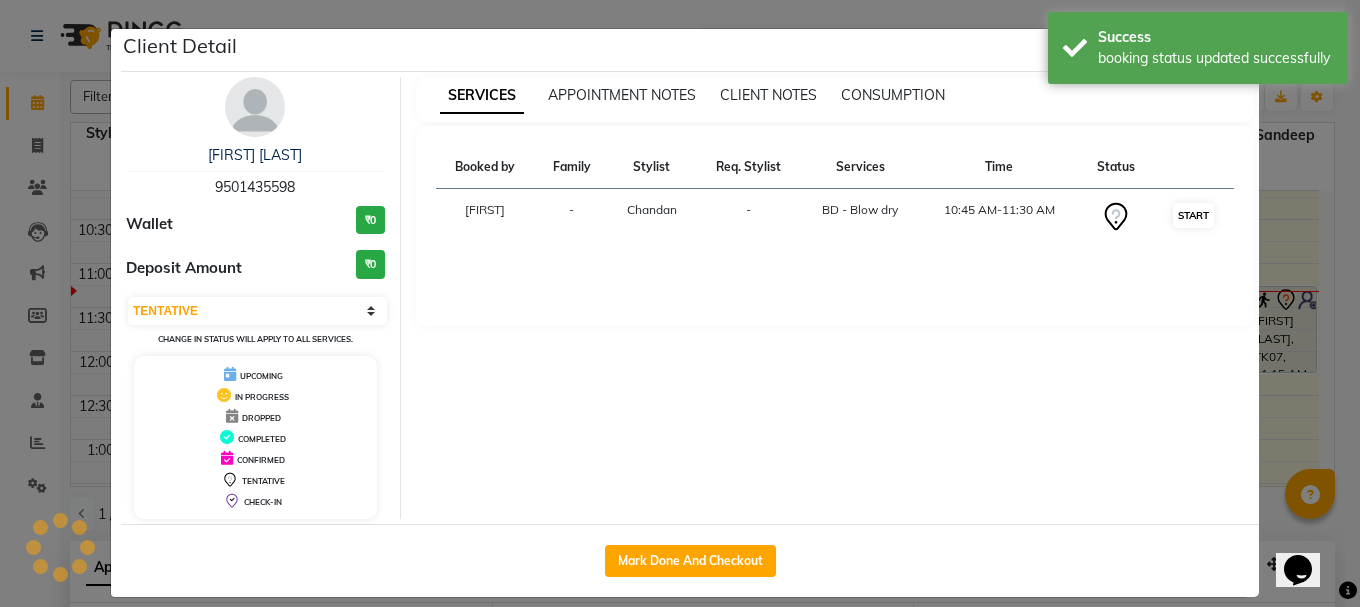 select on "1" 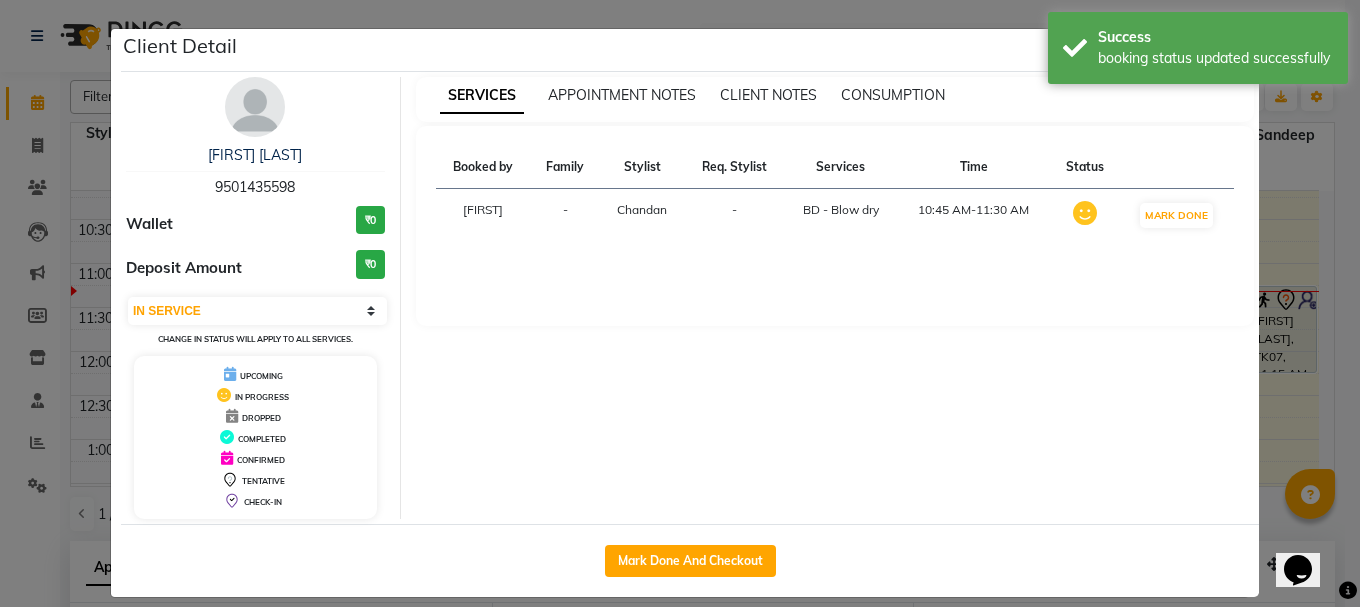 click on "Client Detail  [FIRST] [LAST]   [PHONE] Wallet ₹0 Deposit Amount  ₹0  Select IN SERVICE CONFIRMED TENTATIVE CHECK IN MARK DONE UPCOMING Change in status will apply to all services. UPCOMING IN PROGRESS DROPPED COMPLETED CONFIRMED TENTATIVE CHECK-IN SERVICES APPOINTMENT NOTES CLIENT NOTES CONSUMPTION Booked by Family Stylist Req. Stylist Services Time Status  [FIRST]  - [FIRST] -  BD - Blow dry   10:45 AM-11:30 AM   MARK DONE   Mark Done And Checkout" 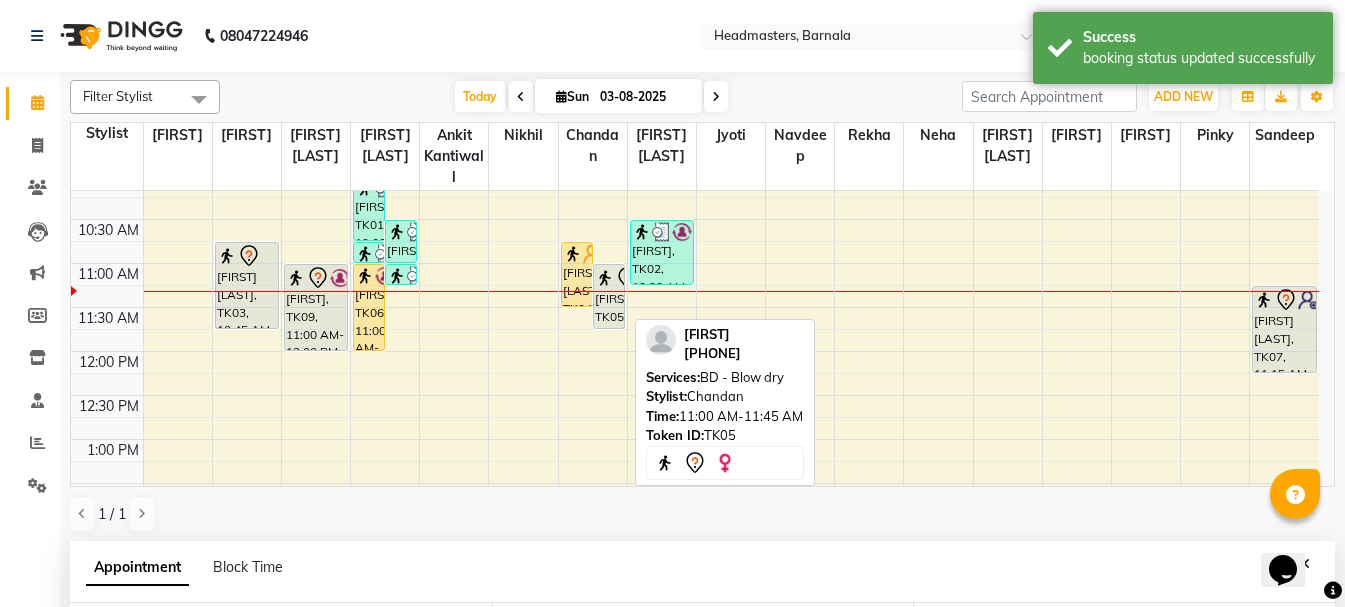 click at bounding box center (605, 278) 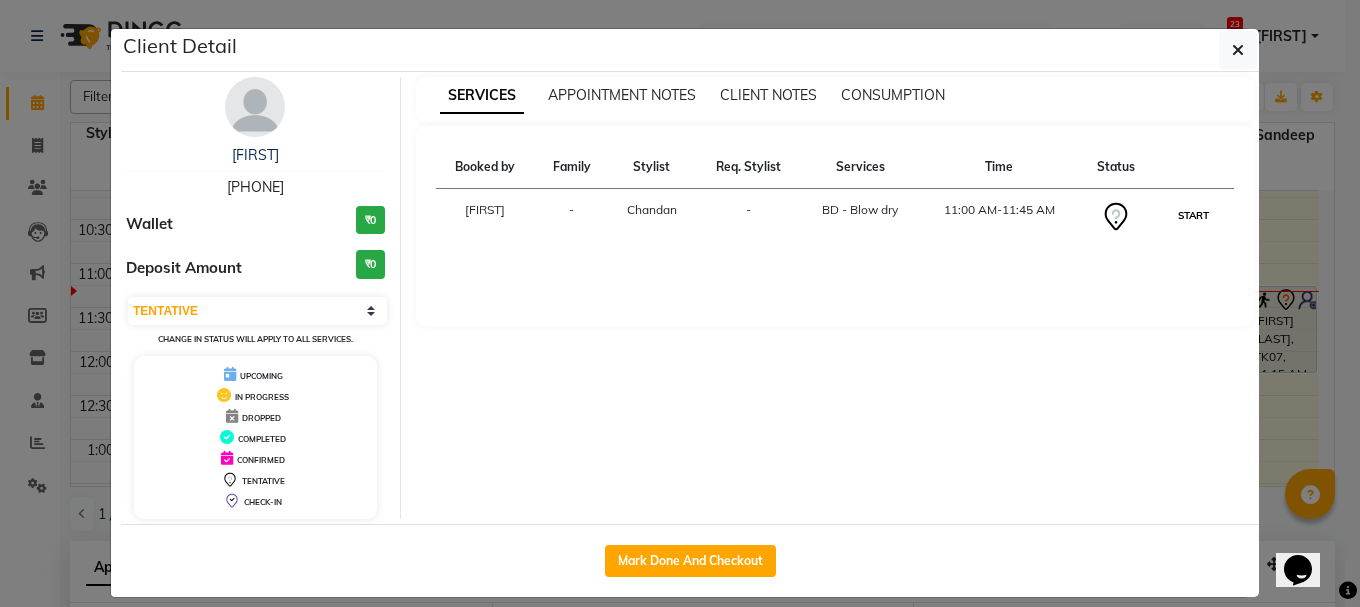 click on "START" at bounding box center (1193, 215) 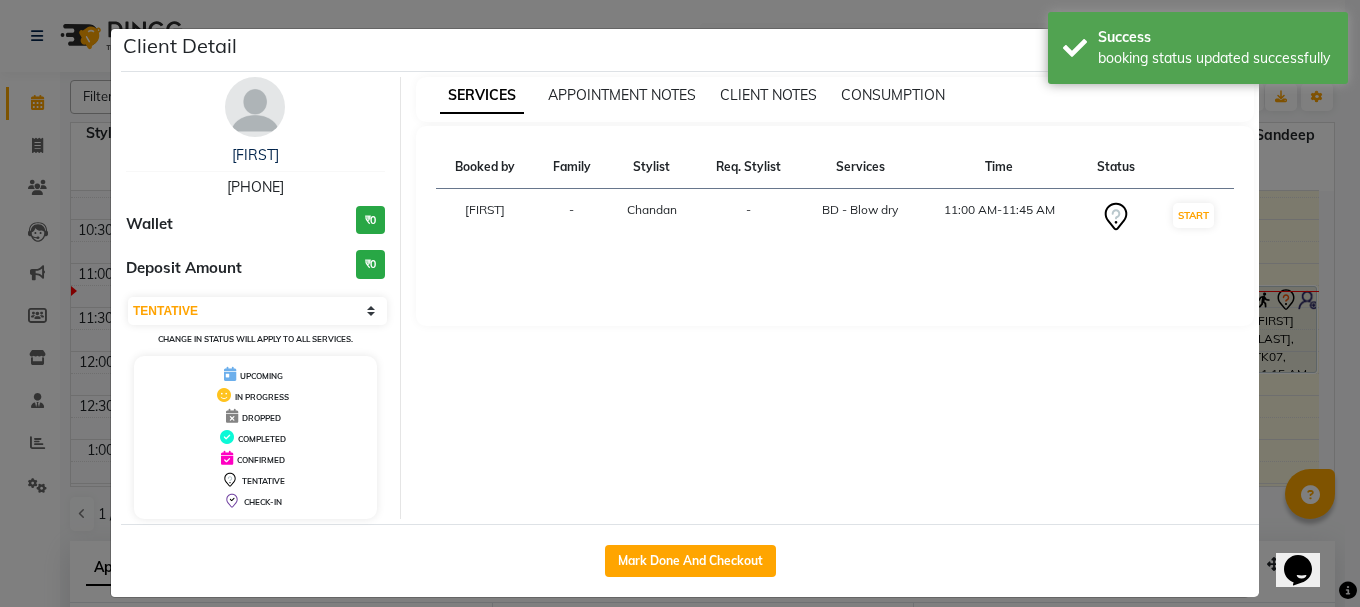select on "1" 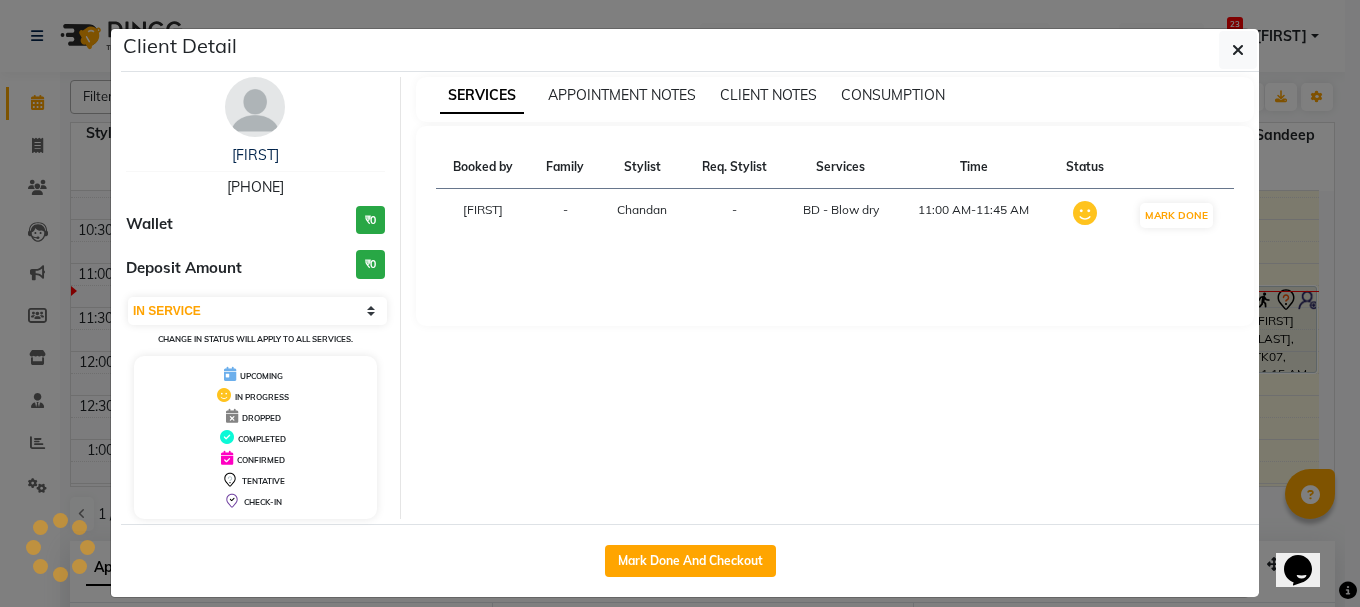 click on "Client Detail  [FIRST]    [PHONE] Wallet ₹0 Deposit Amount  ₹0  Select IN SERVICE CONFIRMED TENTATIVE CHECK IN MARK DONE UPCOMING Change in status will apply to all services. UPCOMING IN PROGRESS DROPPED COMPLETED CONFIRMED TENTATIVE CHECK-IN SERVICES APPOINTMENT NOTES CLIENT NOTES CONSUMPTION Booked by Family Stylist Req. Stylist Services Time Status  [FIRST]  - [FIRST] -  BD - Blow dry   11:00 AM-11:45 AM   MARK DONE   Mark Done And Checkout" 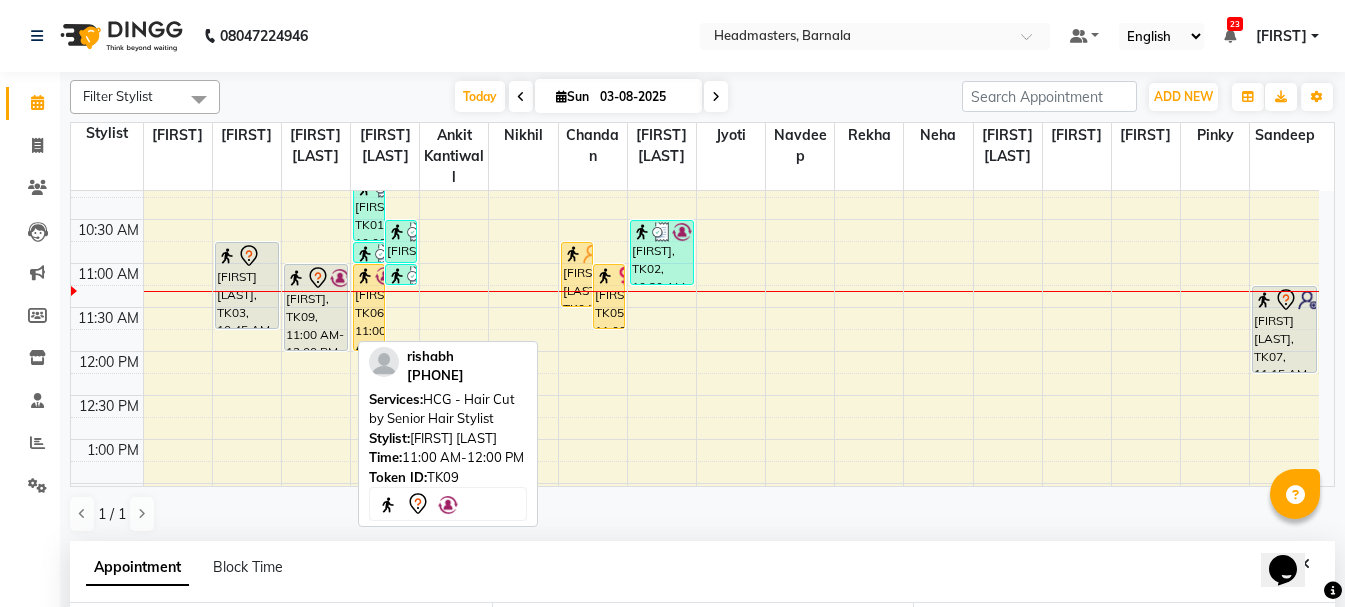 click on "[FIRST], TK09, 11:00 AM-12:00 PM, HCG - Hair Cut by Senior Hair Stylist" at bounding box center [316, 307] 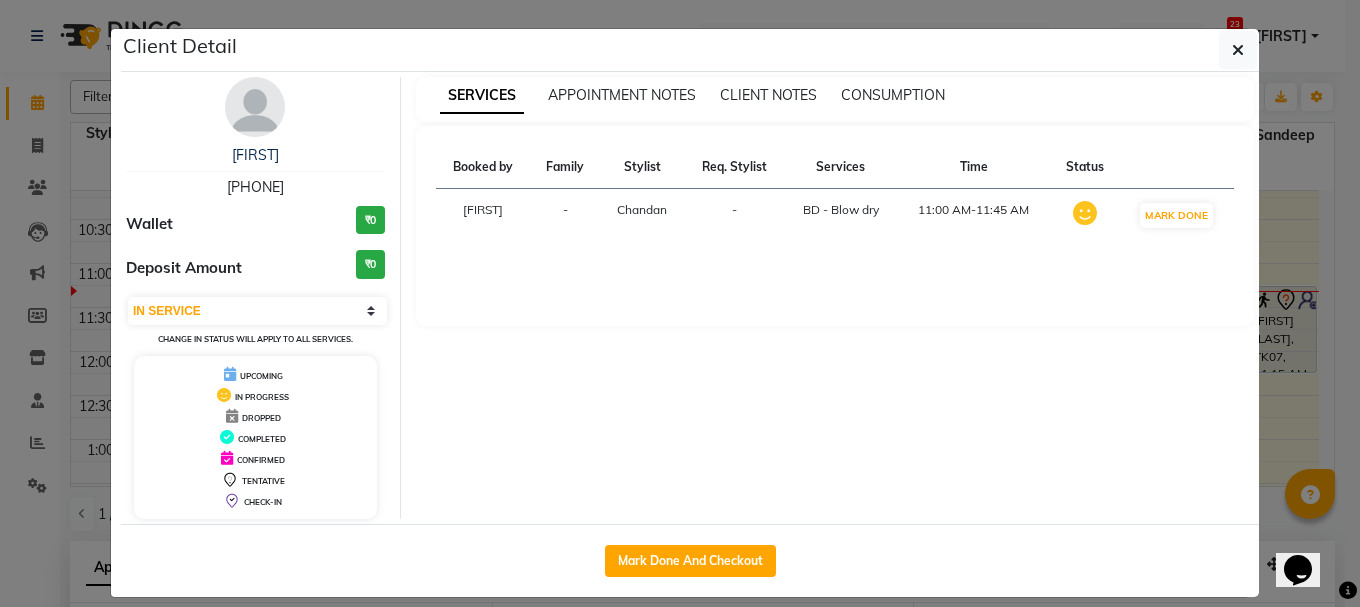 select on "7" 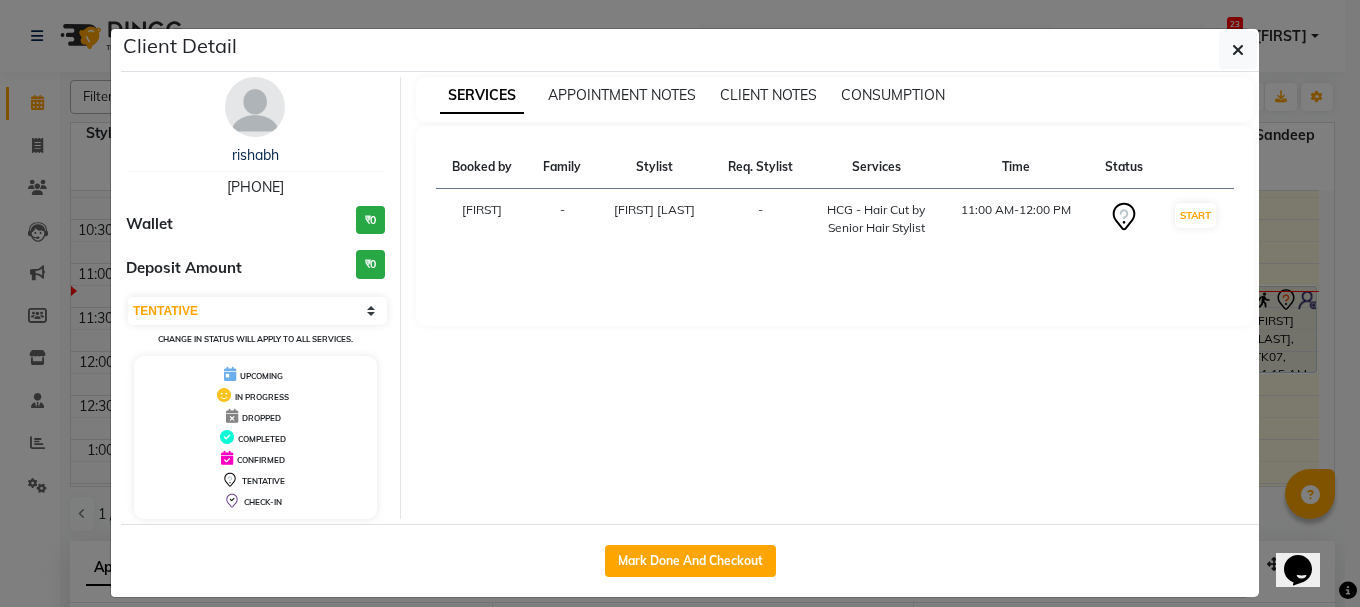click on "Client Detail  [FIRST]    [PHONE] Wallet ₹0 Deposit Amount  ₹0  Select IN SERVICE CONFIRMED TENTATIVE CHECK IN MARK DONE UPCOMING Change in status will apply to all services. UPCOMING IN PROGRESS DROPPED COMPLETED CONFIRMED TENTATIVE CHECK-IN SERVICES APPOINTMENT NOTES CLIENT NOTES CONSUMPTION Booked by Family Stylist Req. Stylist Services Time Status  [FIRST]  - [FIRST] -  HCG - Hair Cut by Senior Hair Stylist   11:00 AM-12:00 PM   START   Mark Done And Checkout" 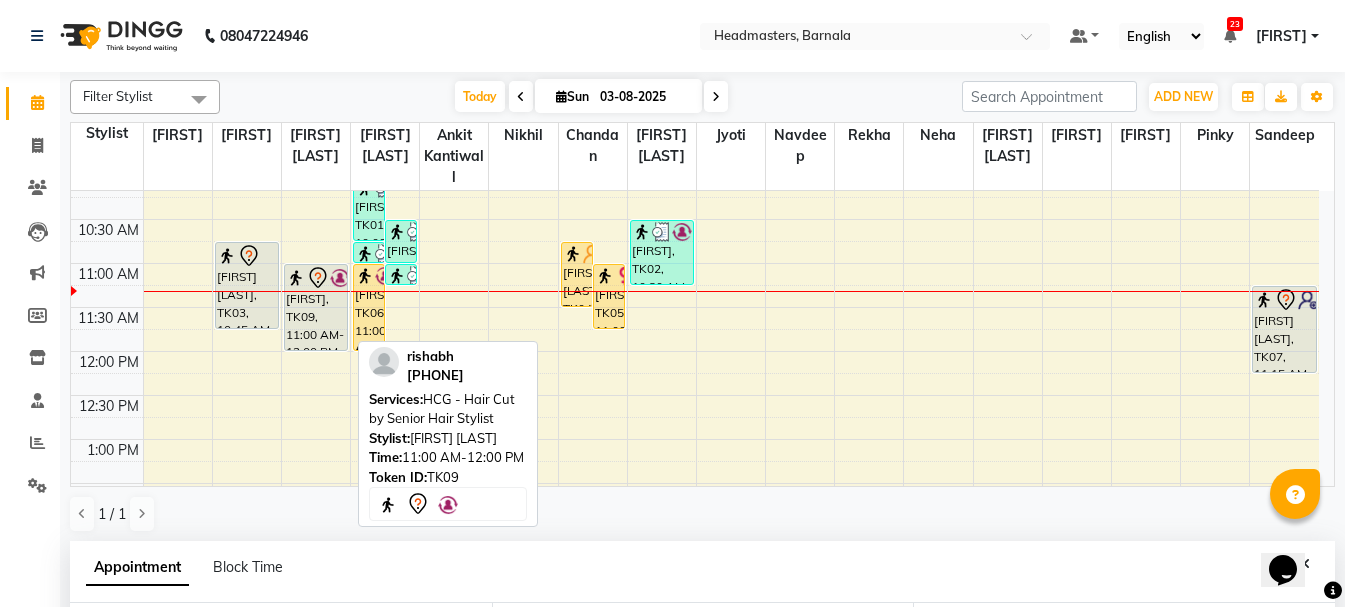 click on "[FIRST], TK09, 11:00 AM-12:00 PM, HCG - Hair Cut by Senior Hair Stylist" at bounding box center [316, 307] 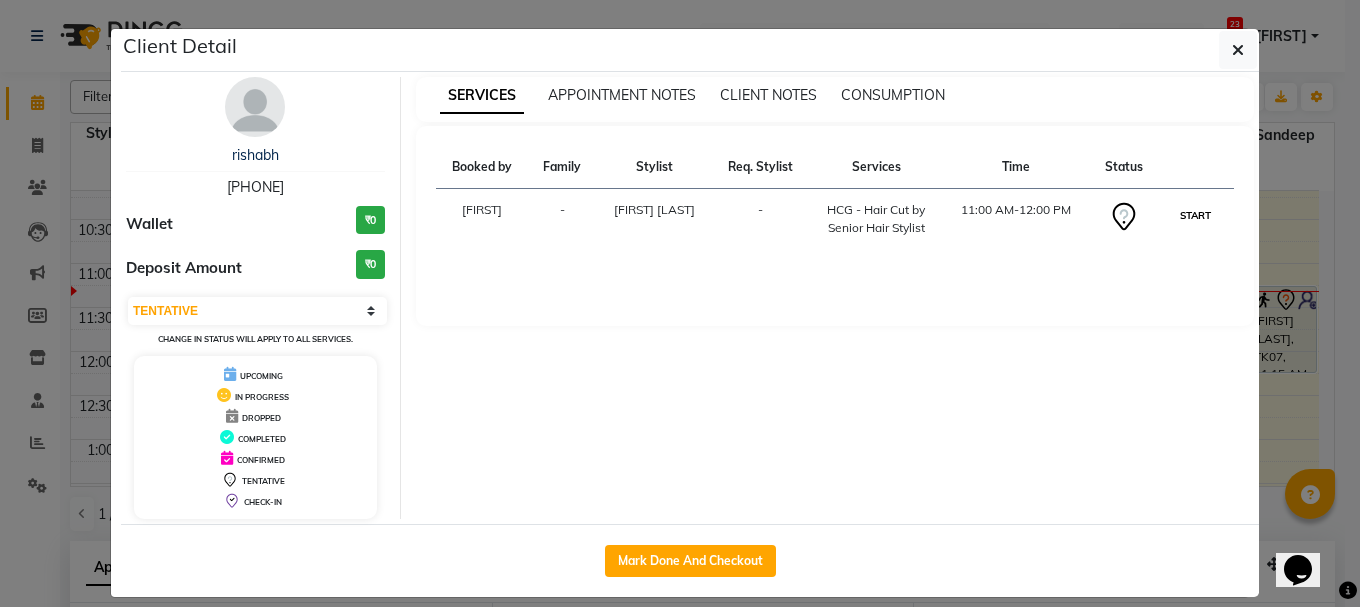 click on "START" at bounding box center [1195, 215] 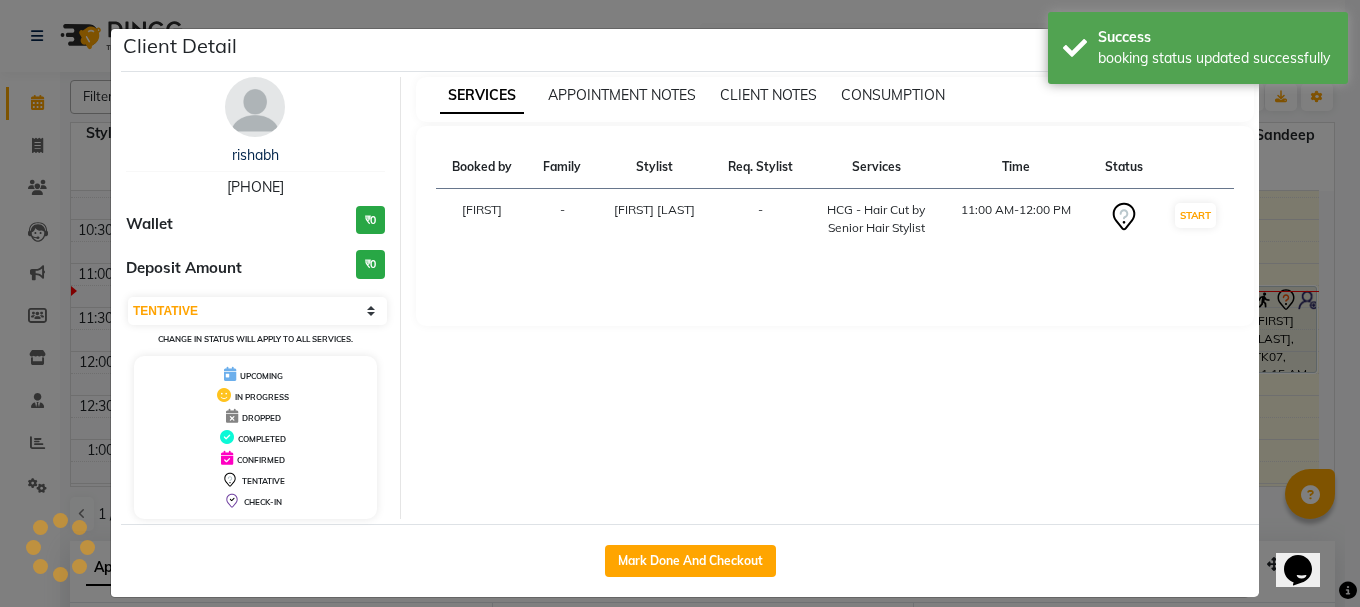 select on "1" 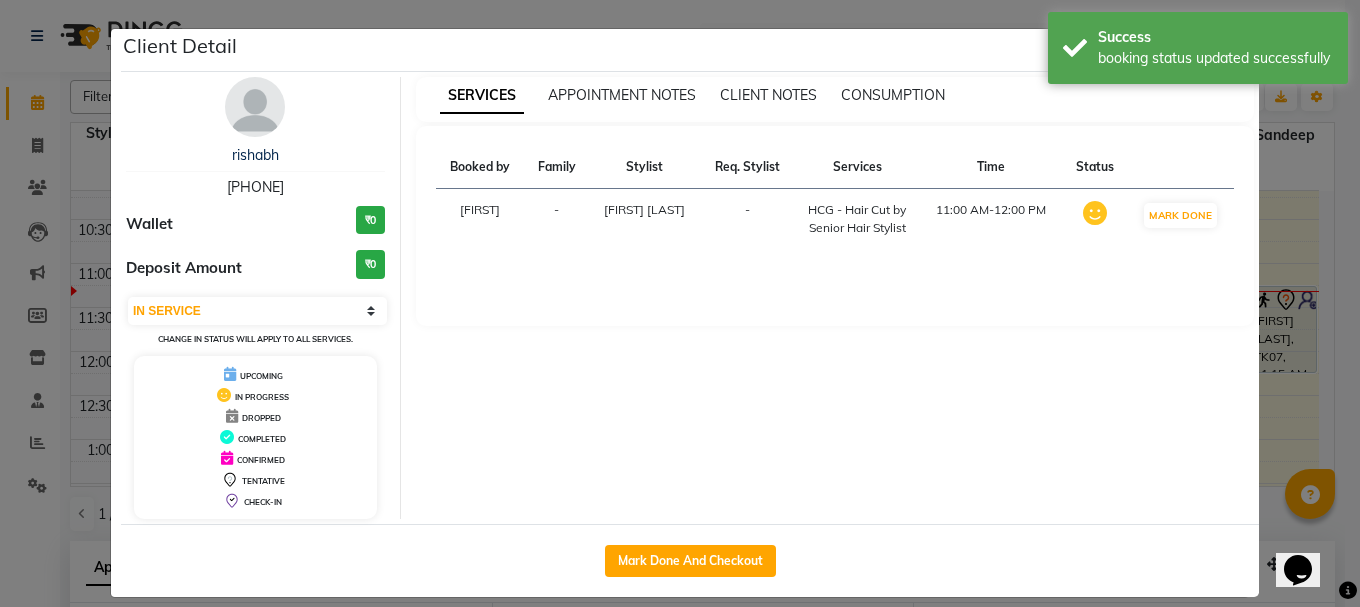 click on "Client Detail  [FIRST]    [PHONE] Wallet ₹0 Deposit Amount  ₹0  Select IN SERVICE CONFIRMED TENTATIVE CHECK IN MARK DONE UPCOMING Change in status will apply to all services. UPCOMING IN PROGRESS DROPPED COMPLETED CONFIRMED TENTATIVE CHECK-IN SERVICES APPOINTMENT NOTES CLIENT NOTES CONSUMPTION Booked by Family Stylist Req. Stylist Services Time Status  [FIRST]  - [FIRST] -  HCG - Hair Cut by Senior Hair Stylist   11:00 AM-12:00 PM   MARK DONE   Mark Done And Checkout" 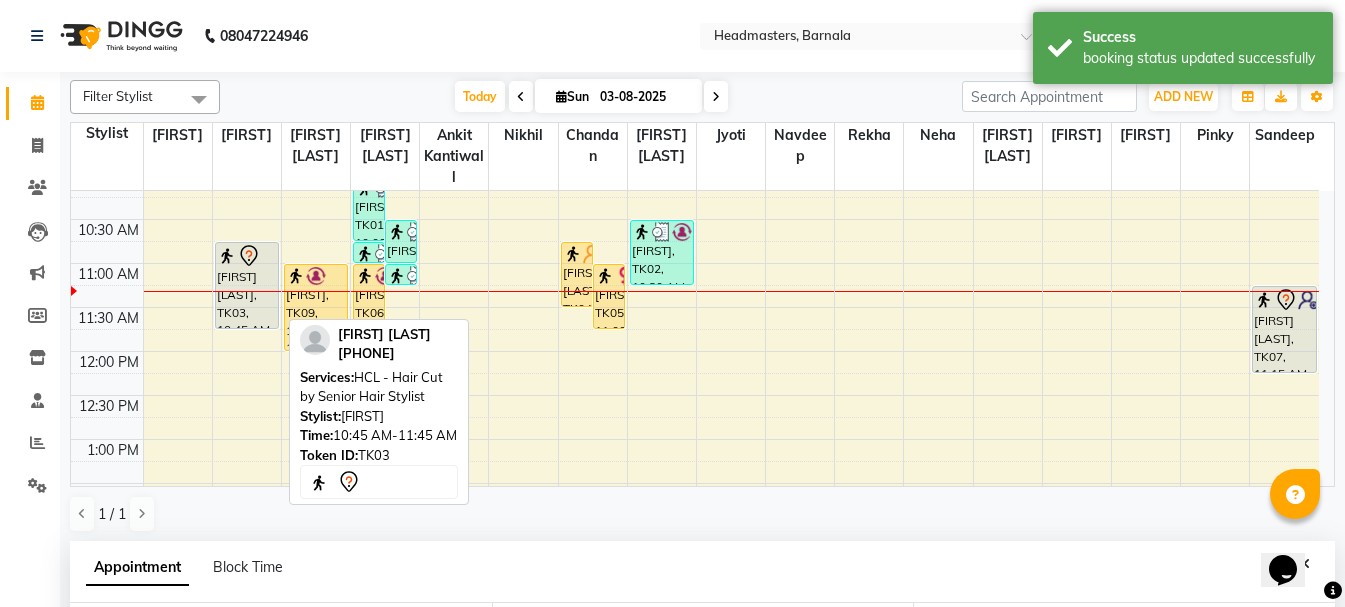 click 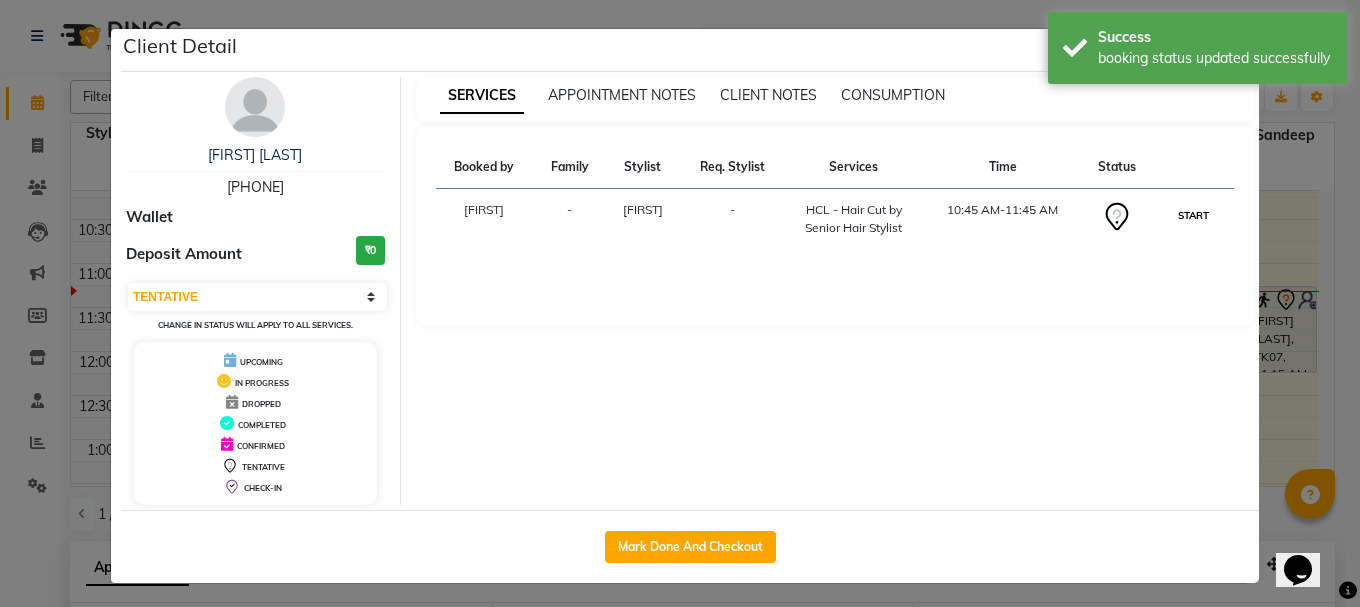 click on "START" at bounding box center [1193, 215] 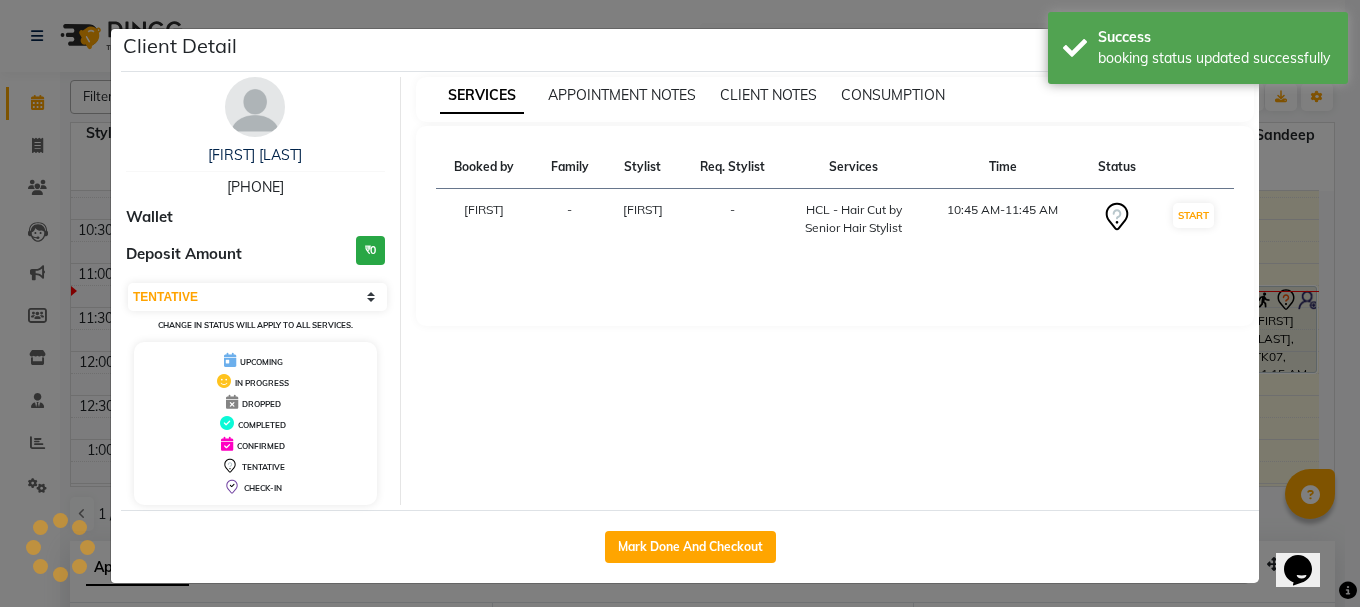 select on "1" 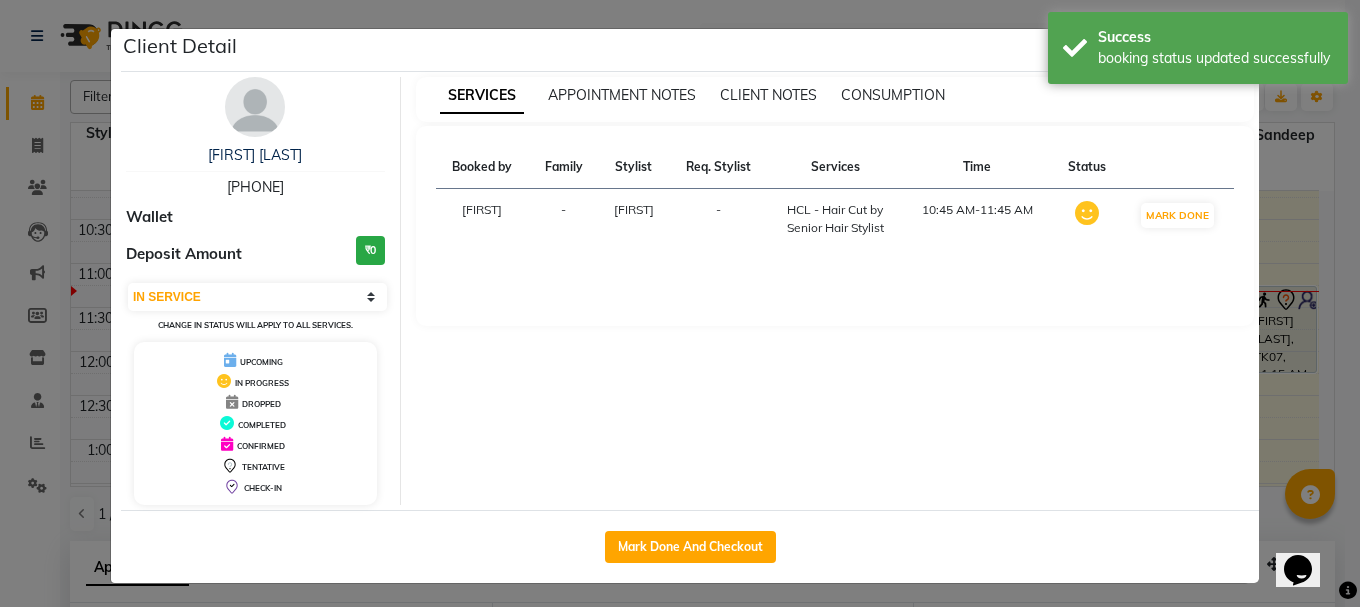 click on "Client Detail  [FIRST]   [PHONE] Wallet Deposit Amount  ₹0  Select IN SERVICE CONFIRMED TENTATIVE CHECK IN MARK DONE UPCOMING Change in status will apply to all services. UPCOMING IN PROGRESS DROPPED COMPLETED CONFIRMED TENTATIVE CHECK-IN SERVICES APPOINTMENT NOTES CLIENT NOTES CONSUMPTION Booked by Family Stylist Req. Stylist Services Time Status  [FIRST]  - [FIRST] -  HCL - Hair Cut by Senior Hair Stylist   10:45 AM-11:45 AM   MARK DONE   Mark Done And Checkout" 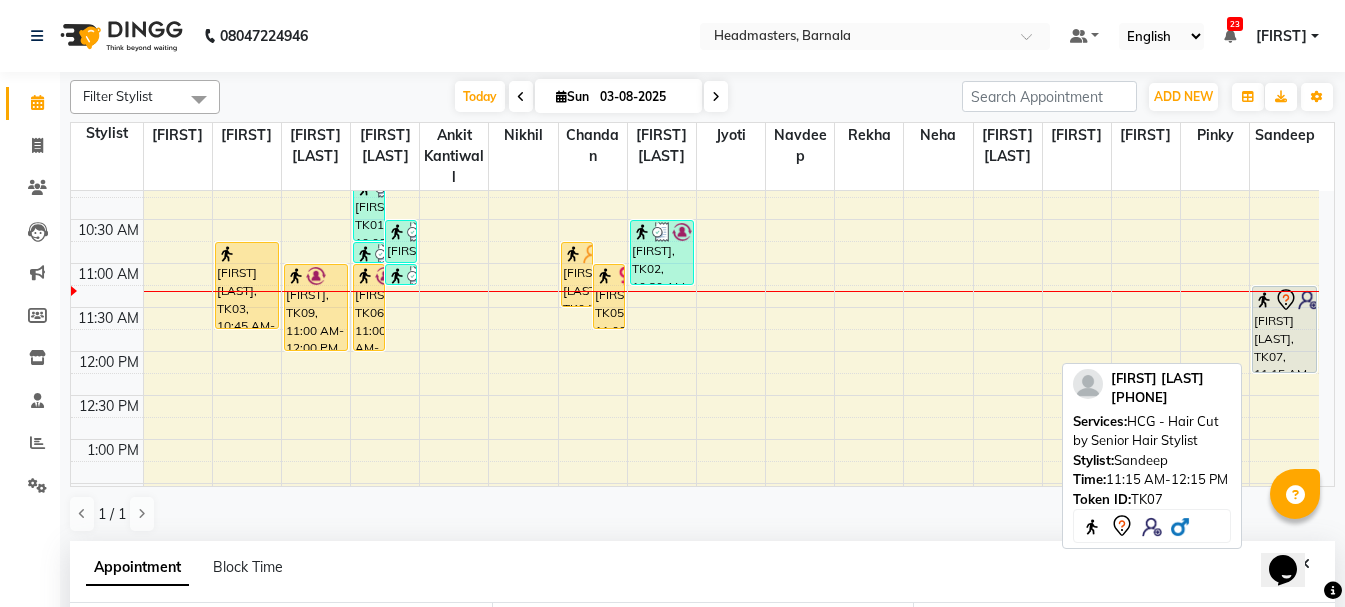 click on "[FIRST] [LAST], TK07, 11:15 AM-12:15 PM, HCG - Hair Cut by Senior Hair Stylist" at bounding box center (1284, 329) 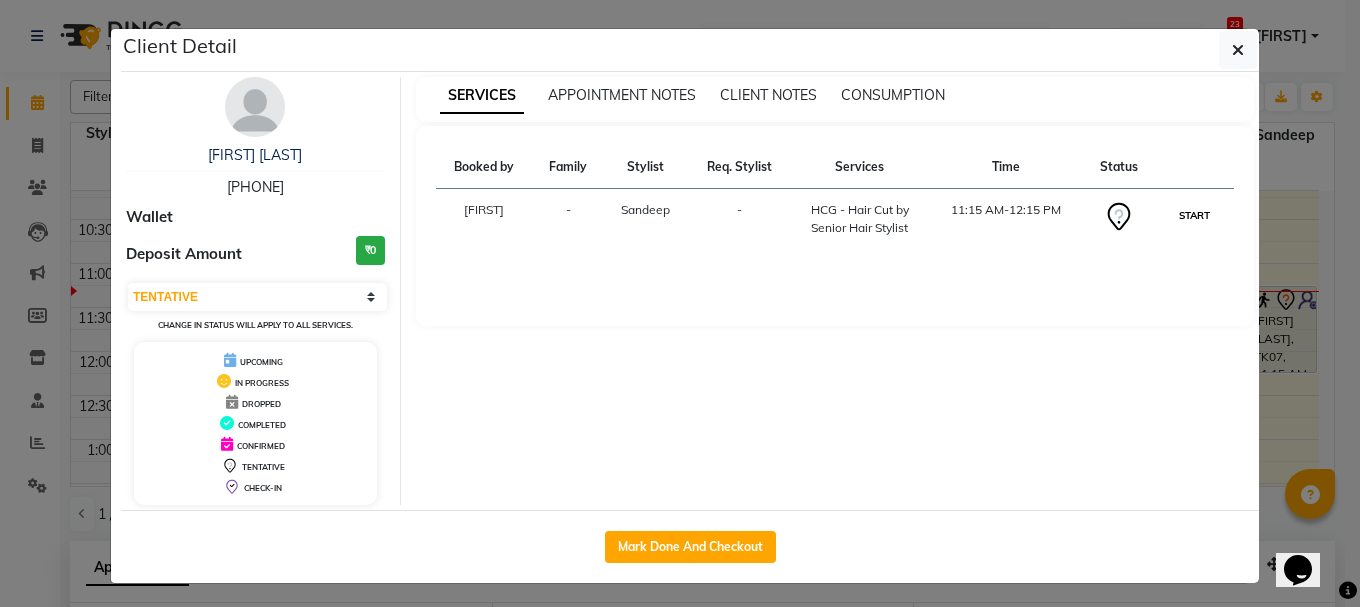 click on "START" at bounding box center (1194, 215) 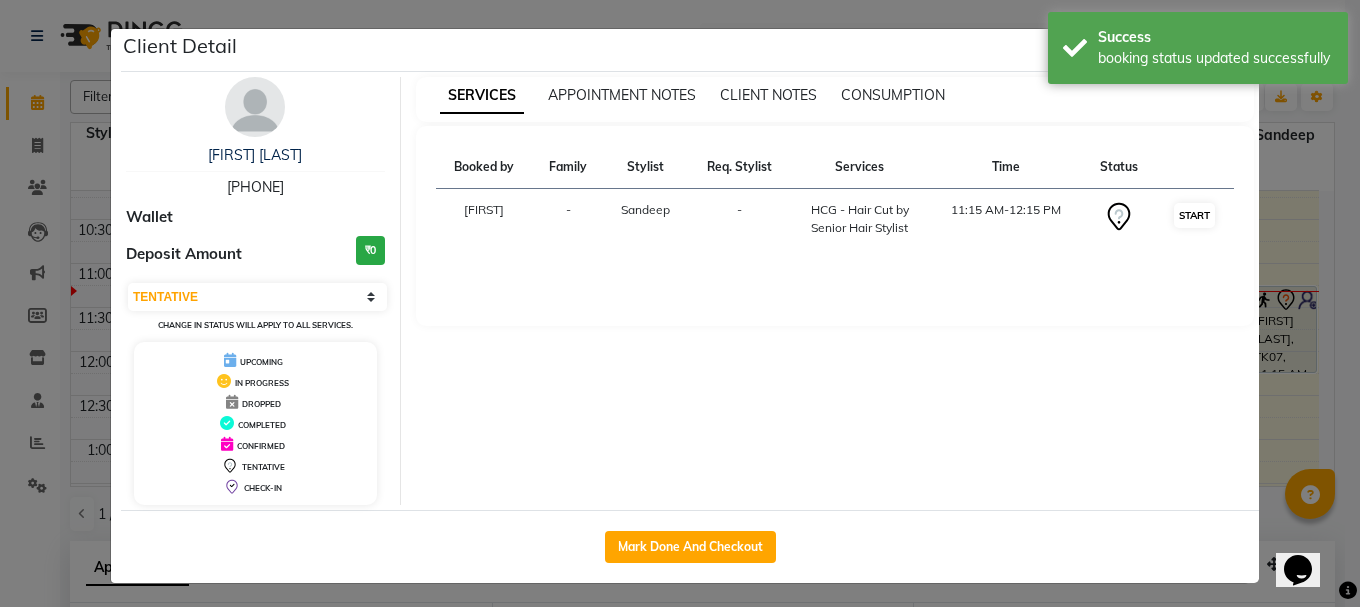 select on "1" 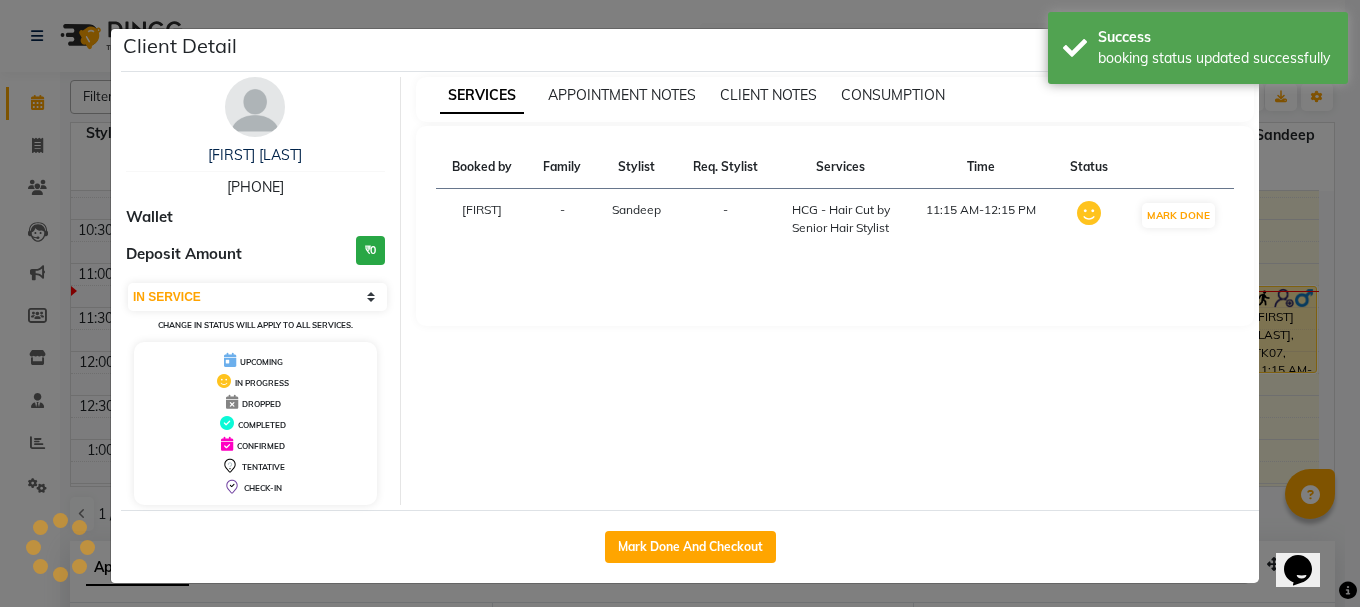click on "Client Detail  [FIRST] [LAST]    [PHONE] Wallet Deposit Amount  ₹0  Select IN SERVICE CONFIRMED TENTATIVE CHECK IN MARK DONE UPCOMING Change in status will apply to all services. UPCOMING IN PROGRESS DROPPED COMPLETED CONFIRMED TENTATIVE CHECK-IN SERVICES APPOINTMENT NOTES CLIENT NOTES CONSUMPTION Booked by Family Stylist Req. Stylist Services Time Status  Manya  - [LAST] -  HCG - Hair Cut by Senior Hair Stylist   11:15 AM-12:15 PM   MARK DONE   Mark Done And Checkout" 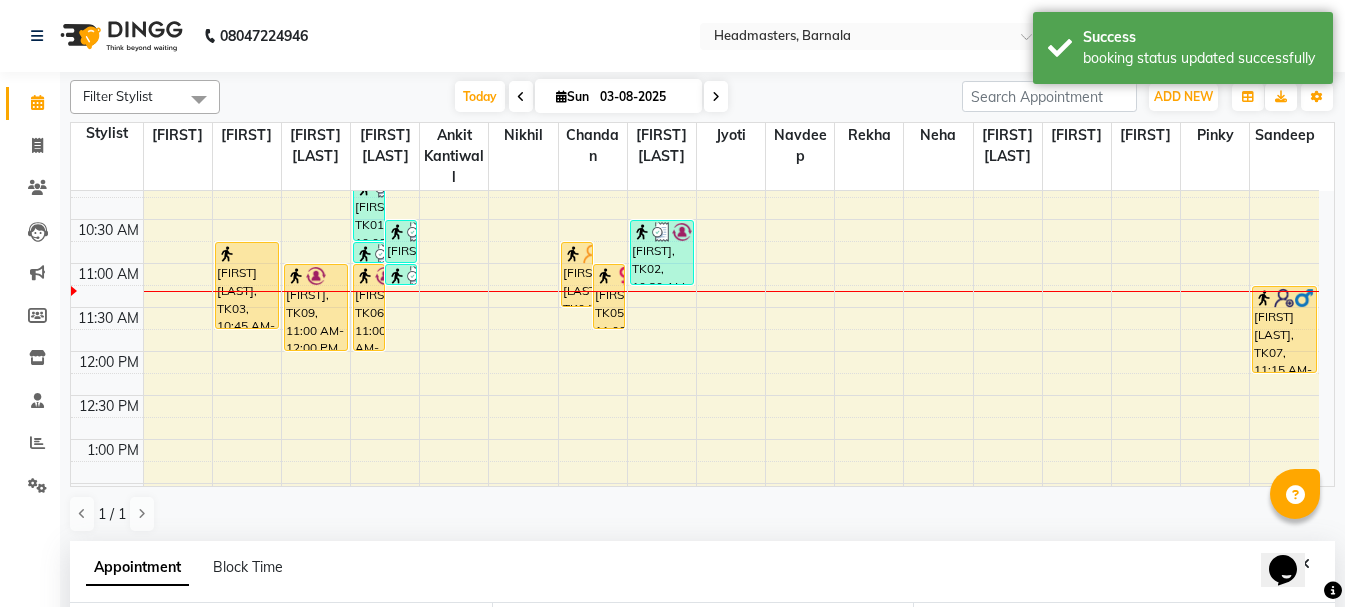 scroll, scrollTop: 160, scrollLeft: 0, axis: vertical 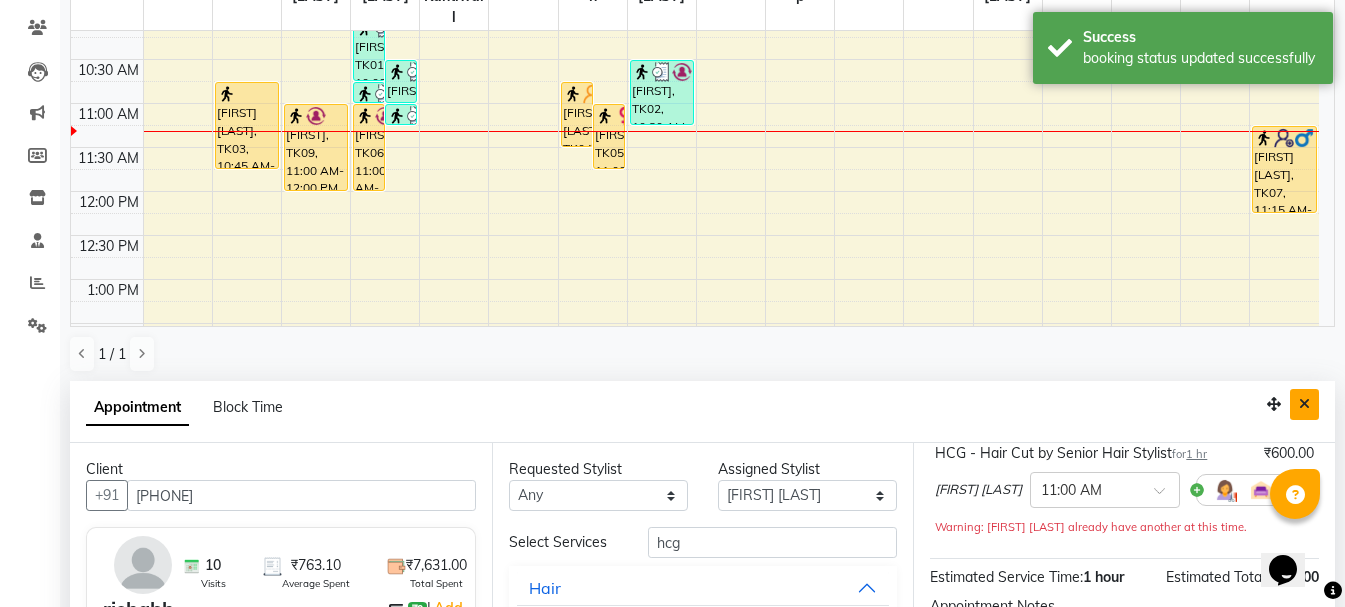 click at bounding box center [1304, 404] 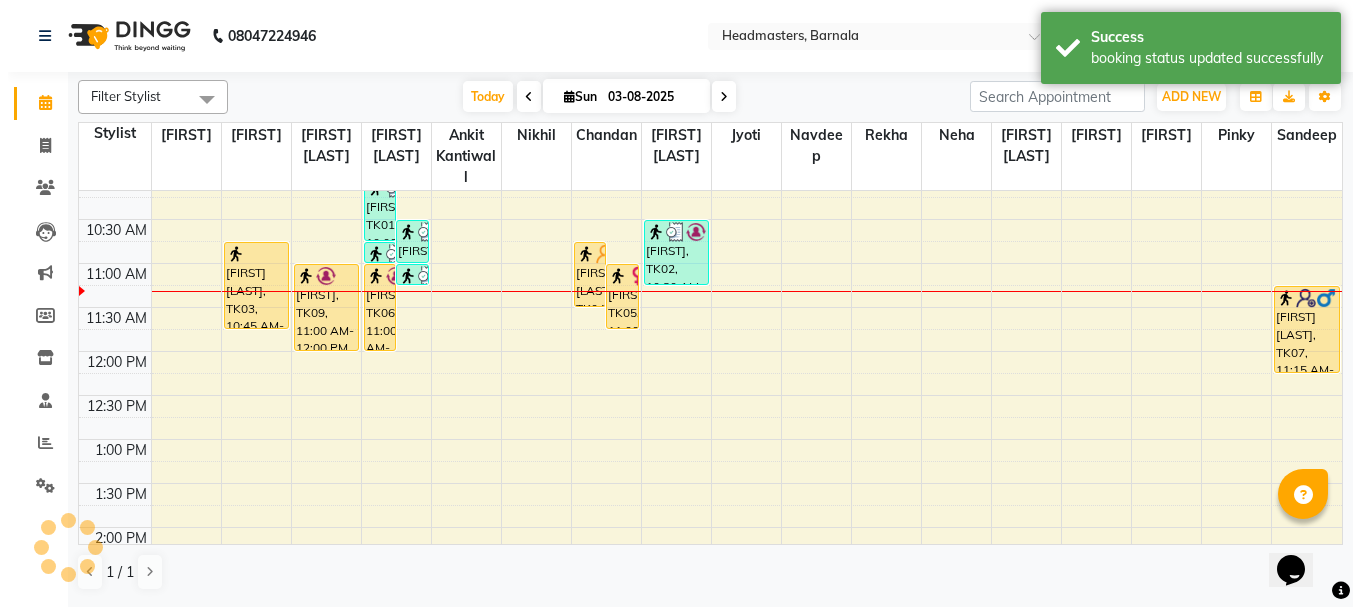 scroll, scrollTop: 0, scrollLeft: 0, axis: both 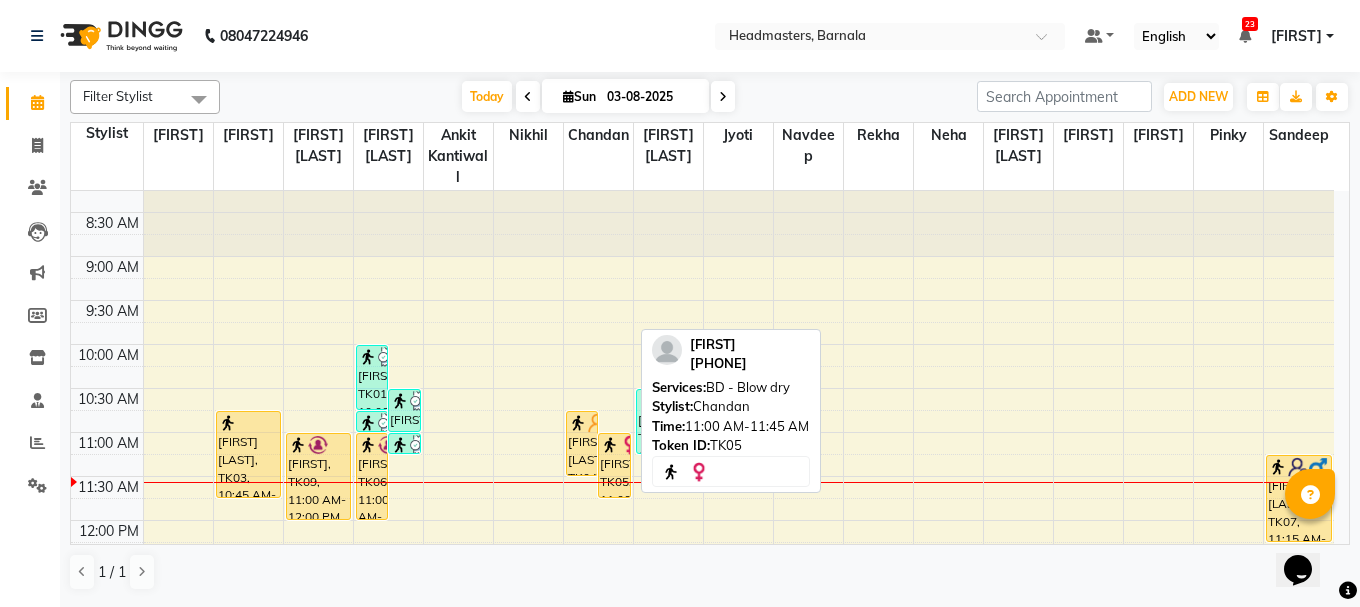click on "[FIRST], TK05, 11:00 AM-11:45 AM, BD - Blow dry" at bounding box center (614, 465) 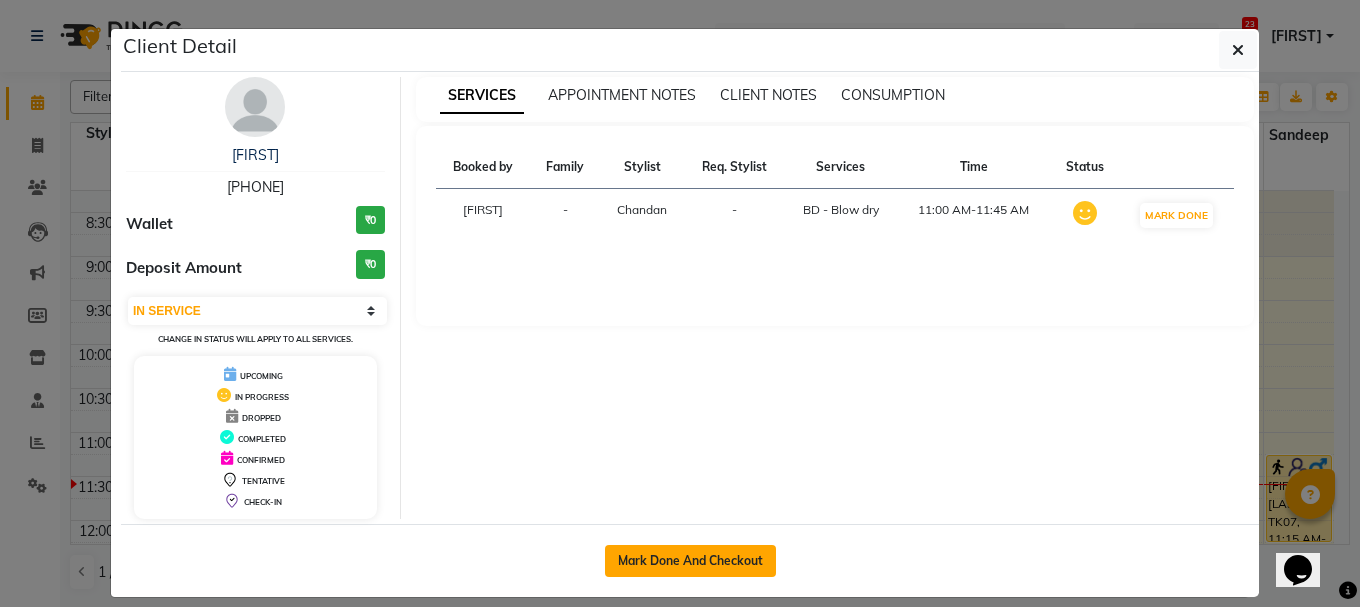 click on "Mark Done And Checkout" 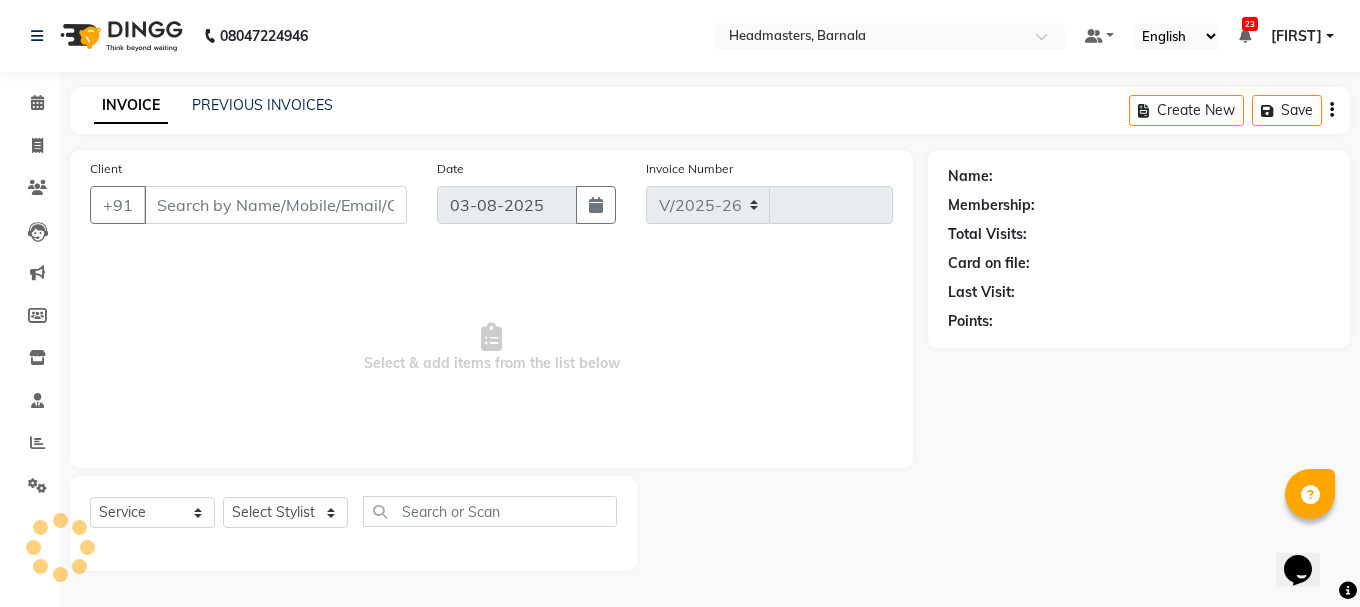 select on "7526" 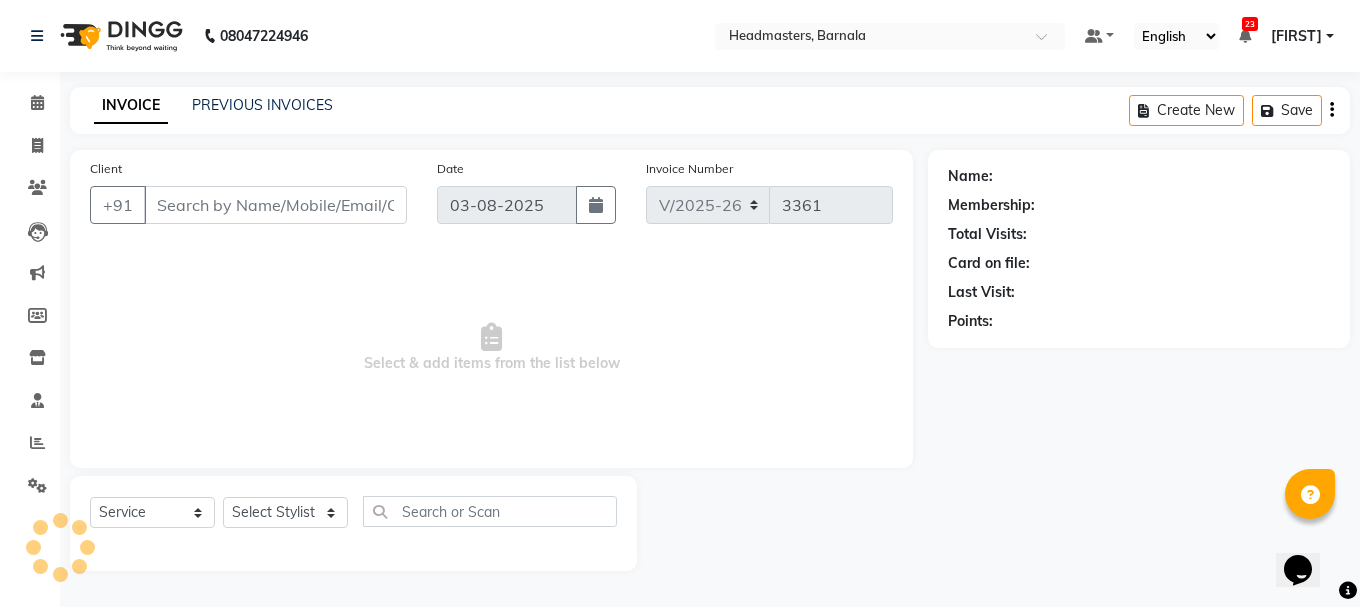 type on "[PHONE]" 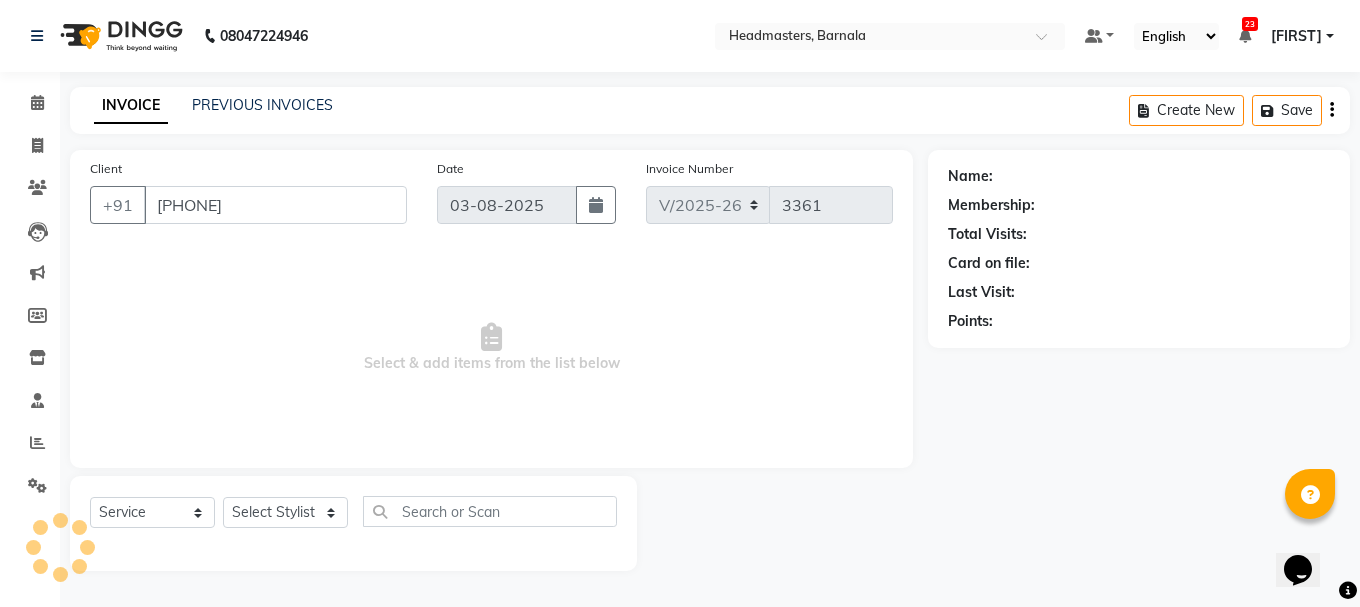 select on "67280" 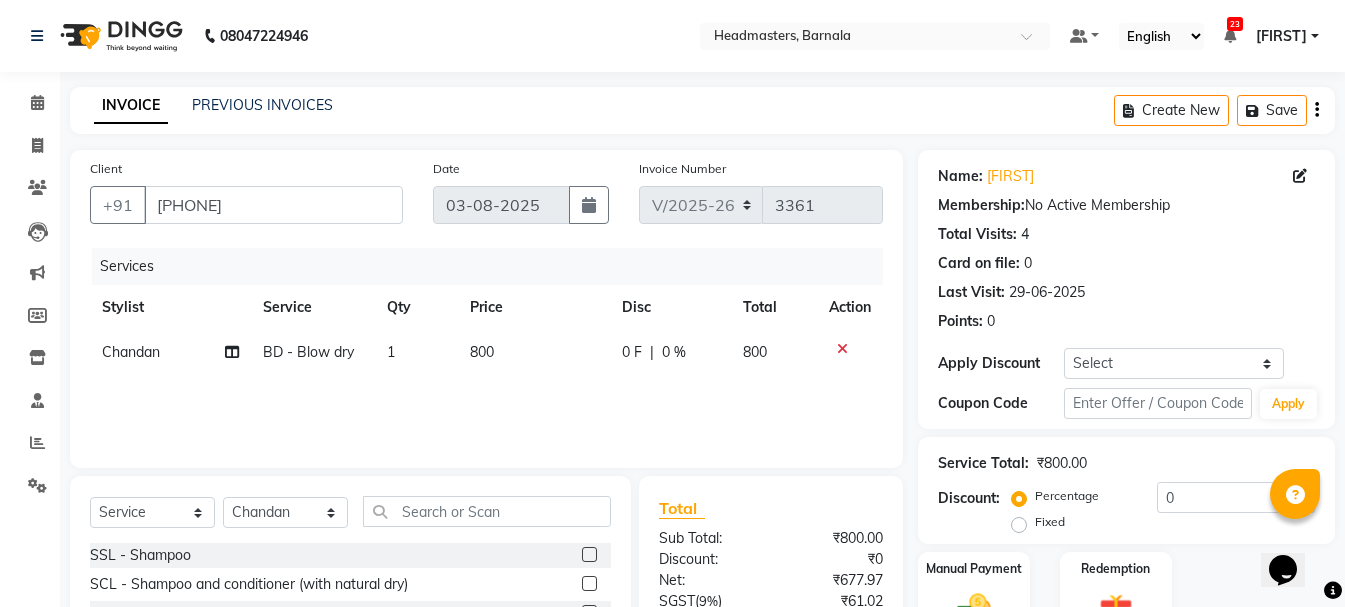scroll, scrollTop: 194, scrollLeft: 0, axis: vertical 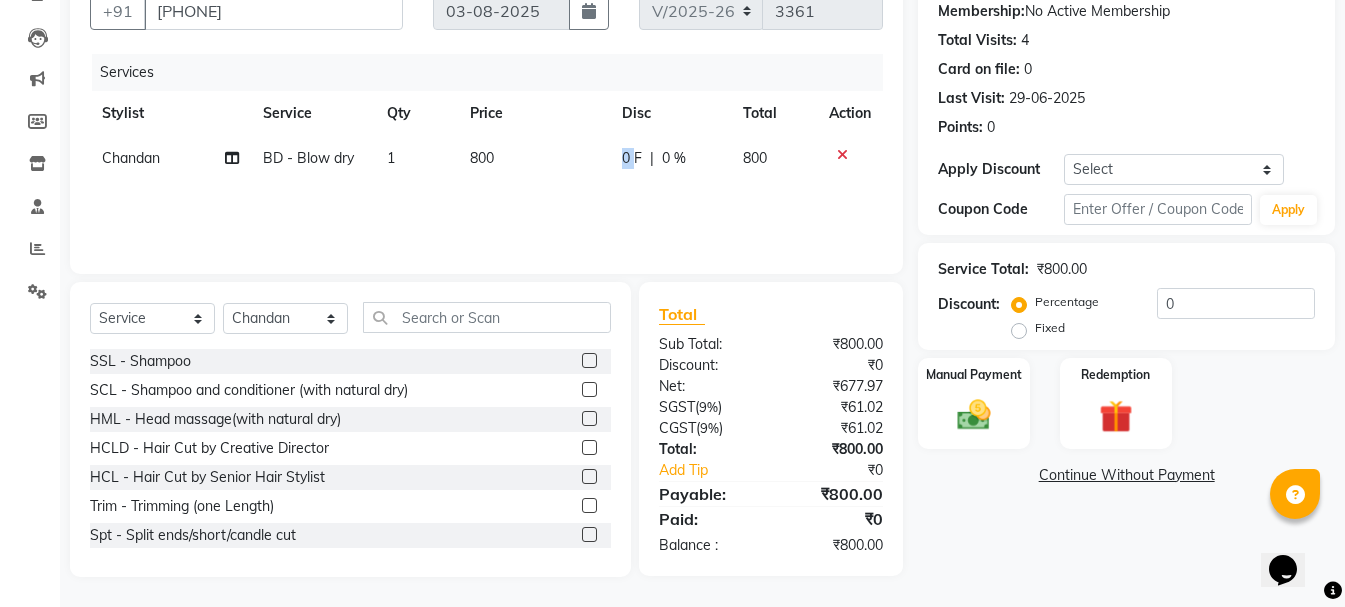 drag, startPoint x: 637, startPoint y: 161, endPoint x: 617, endPoint y: 162, distance: 20.024984 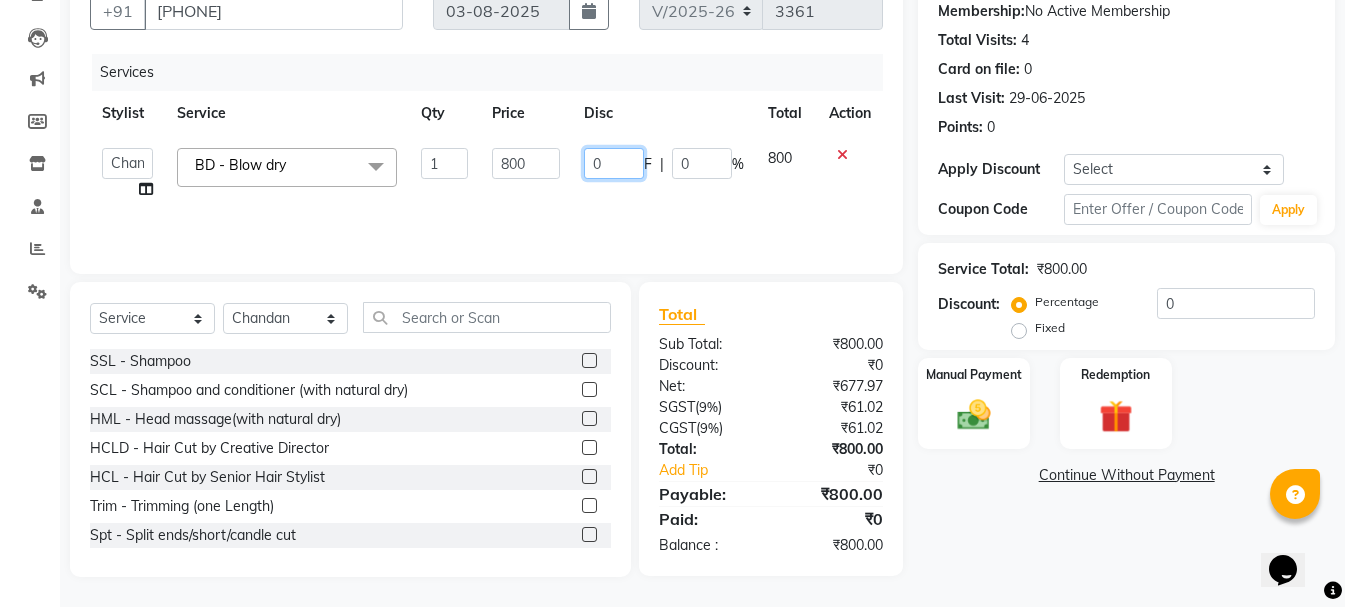 click on "0" 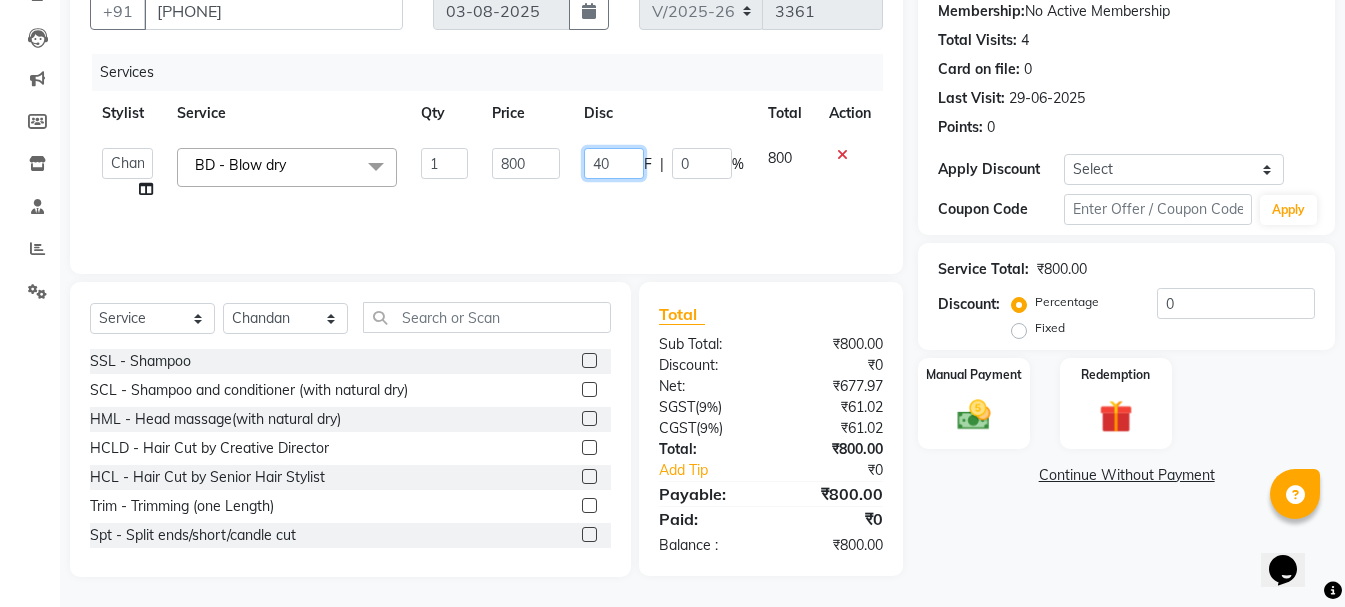 type on "400" 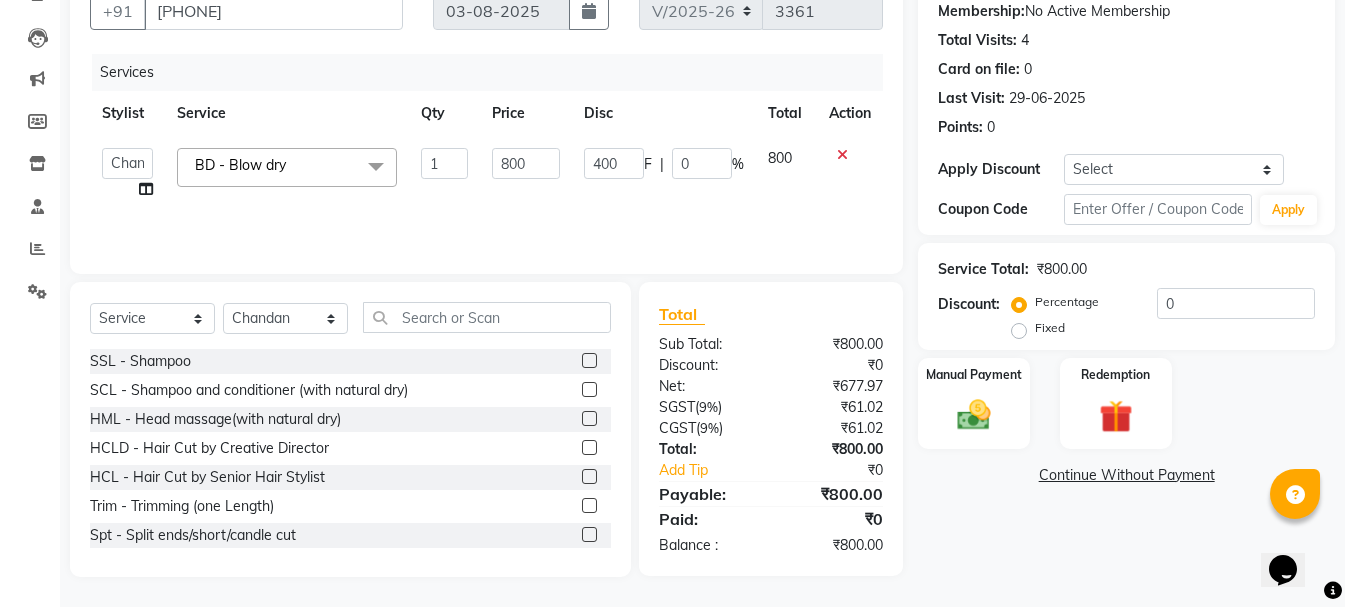 click on "Client +91 [PHONE] Date [DATE] Invoice Number V/2025-26 3361 Services Stylist Service Qty Price Disc Total Action   Ankit kantiwall   Chandan   Garry   Jasvir   Jyoti   Lovedeep Singh   Manya    Navdeep   Neha   Nikhil    Pardeep kaur   Pinky   Rajveer   Rekha    Sameer khan   Sandeep   Toseef Salmani  BD - Blow dry  x SSL - Shampoo SCL - Shampoo and conditioner (with natural dry) HML - Head massage(with natural dry) HCLD - Hair Cut by Creative Director HCL - Hair Cut by Senior Hair Stylist Trim - Trimming (one Length) Spt - Split ends/short/candle cut BD - Blow dry OS - Open styling GL-igora - Igora Global GL-essensity - Essensity Global Hlts-L - Highlights Bal - Balayage Chunks  - Chunks CR  - Color removal CRF - Color refresh Stk - Per streak RT-IG - Igora Root Touchup(one inch only) RT-ES - Essensity Root Touchup(one inch only) Reb - Rebonding ST  - Straight therapy Krt-L - Keratin Krt-BB -L - Keratin Blow Out HR-BTX -L  - Hair Botox NanoP -L - Nanoplastia K-Bond -L  - Kerabond SSM - Shampoo 1 800" 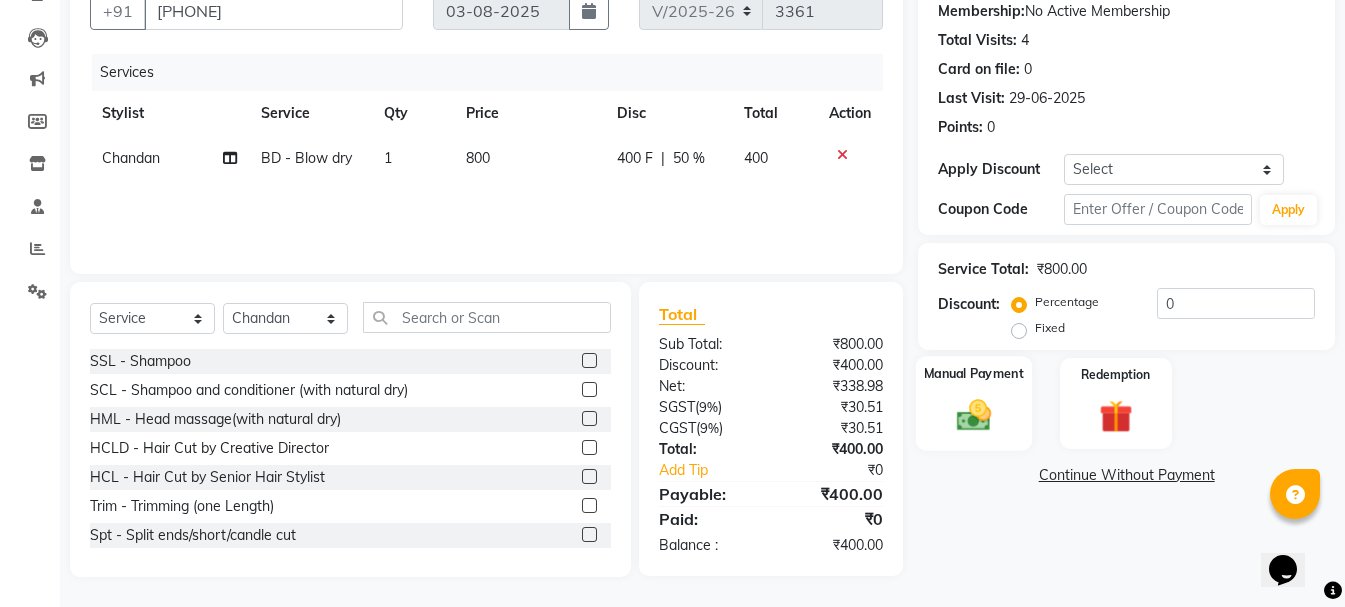 click 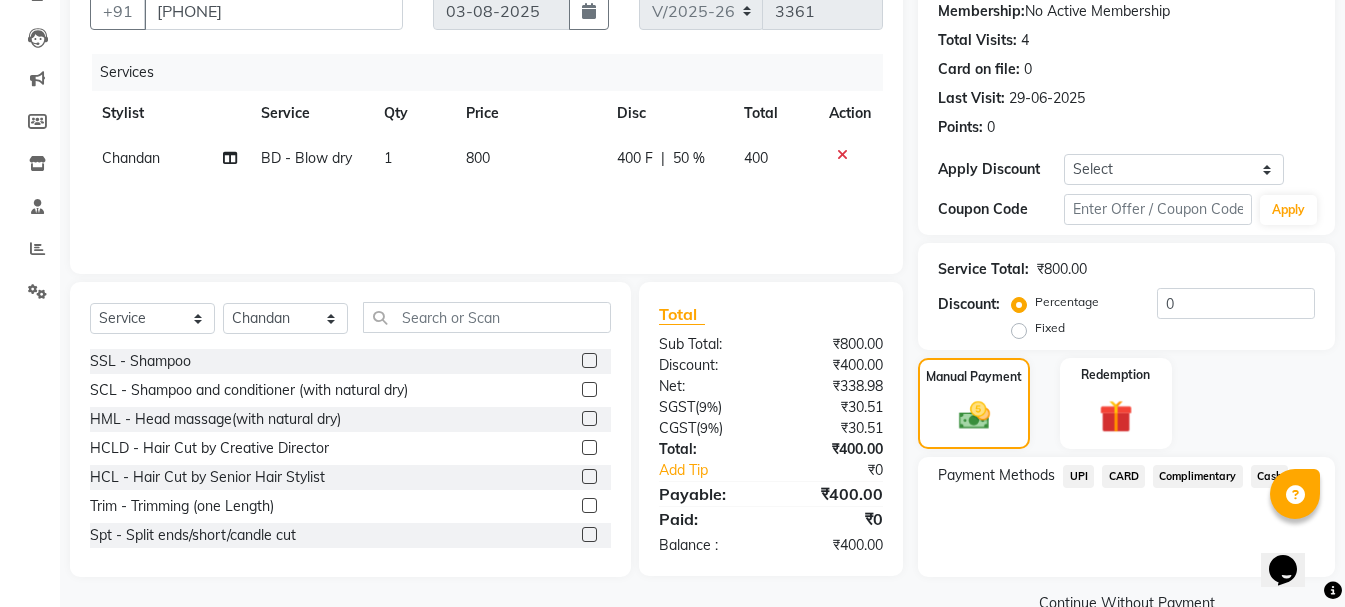 click on "CARD" 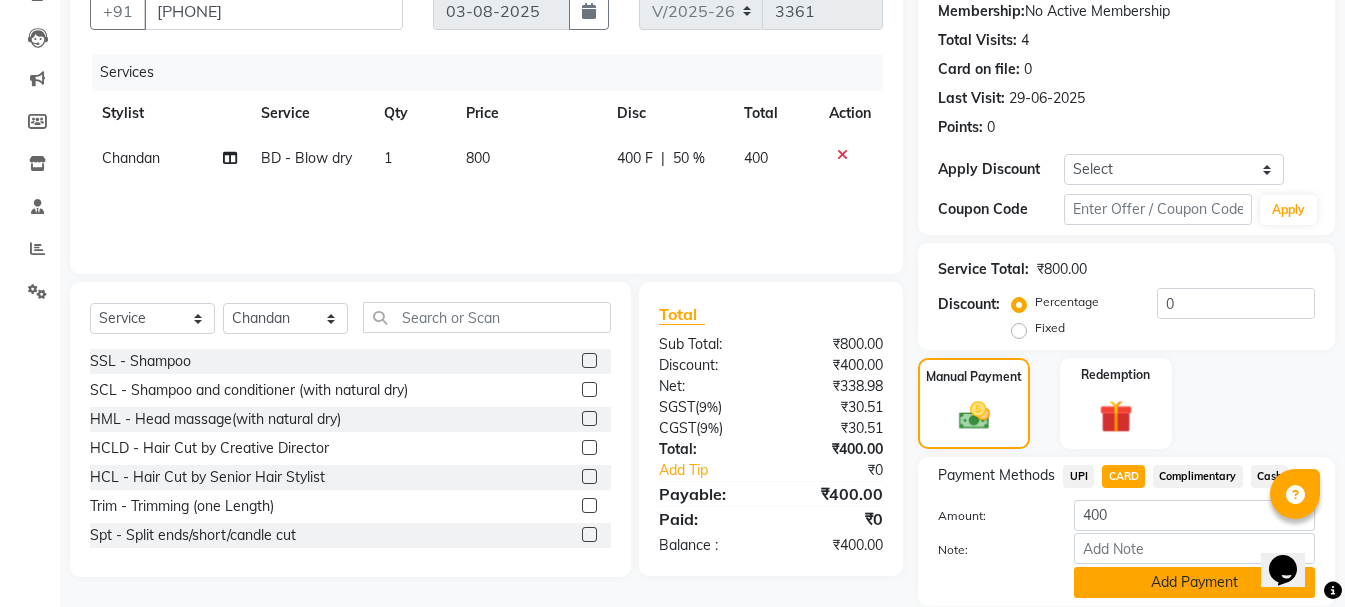click on "Add Payment" 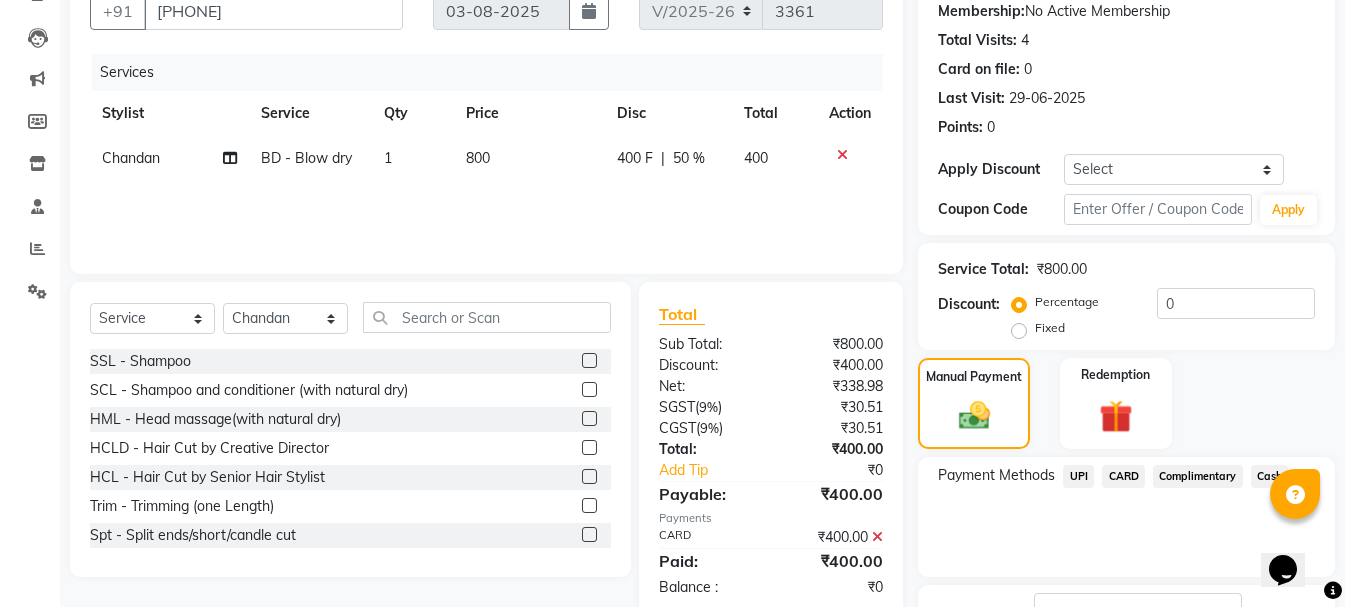 scroll, scrollTop: 348, scrollLeft: 0, axis: vertical 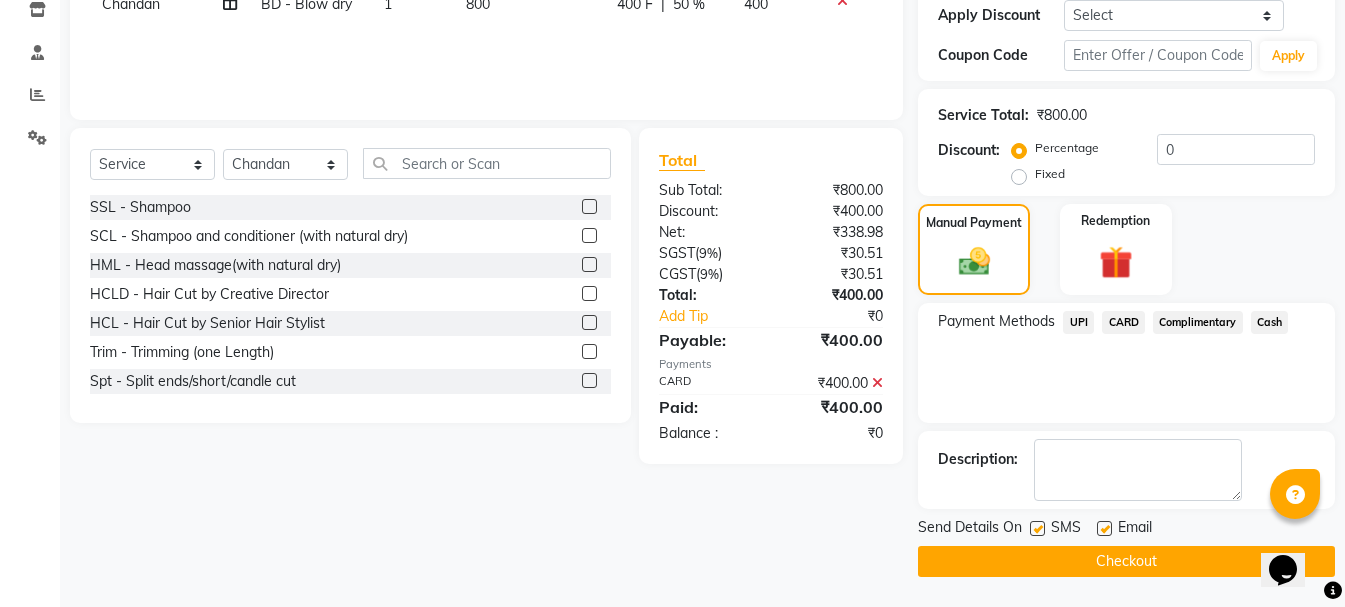 click on "Checkout" 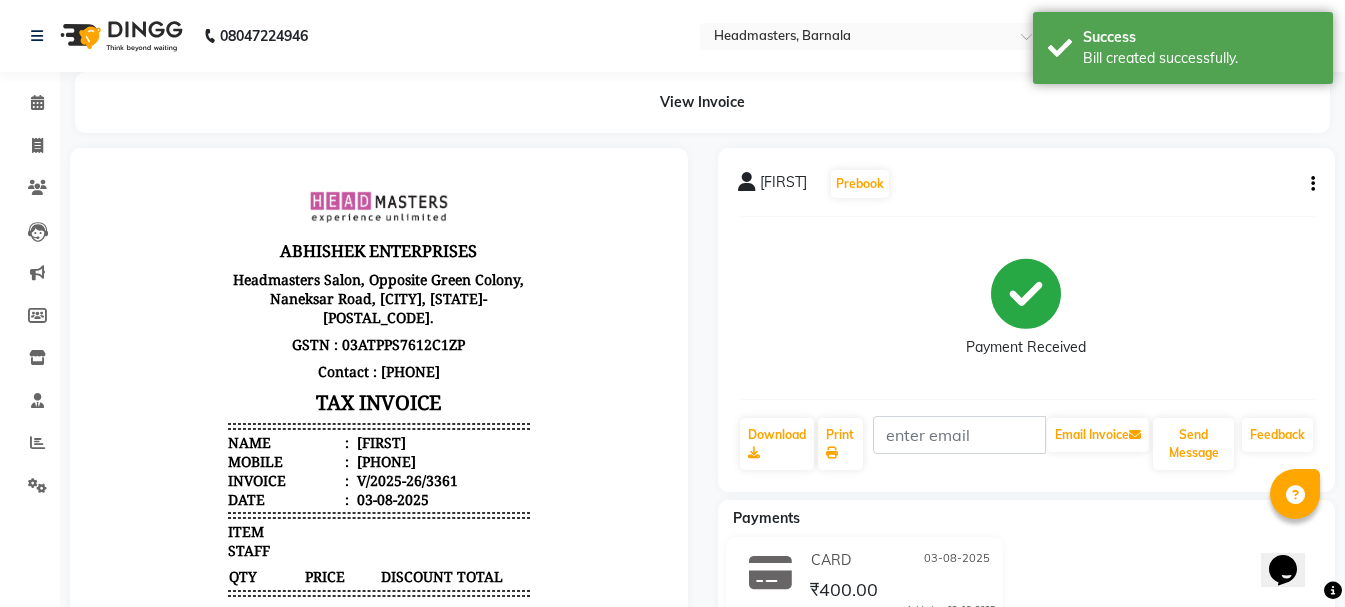 scroll, scrollTop: 0, scrollLeft: 0, axis: both 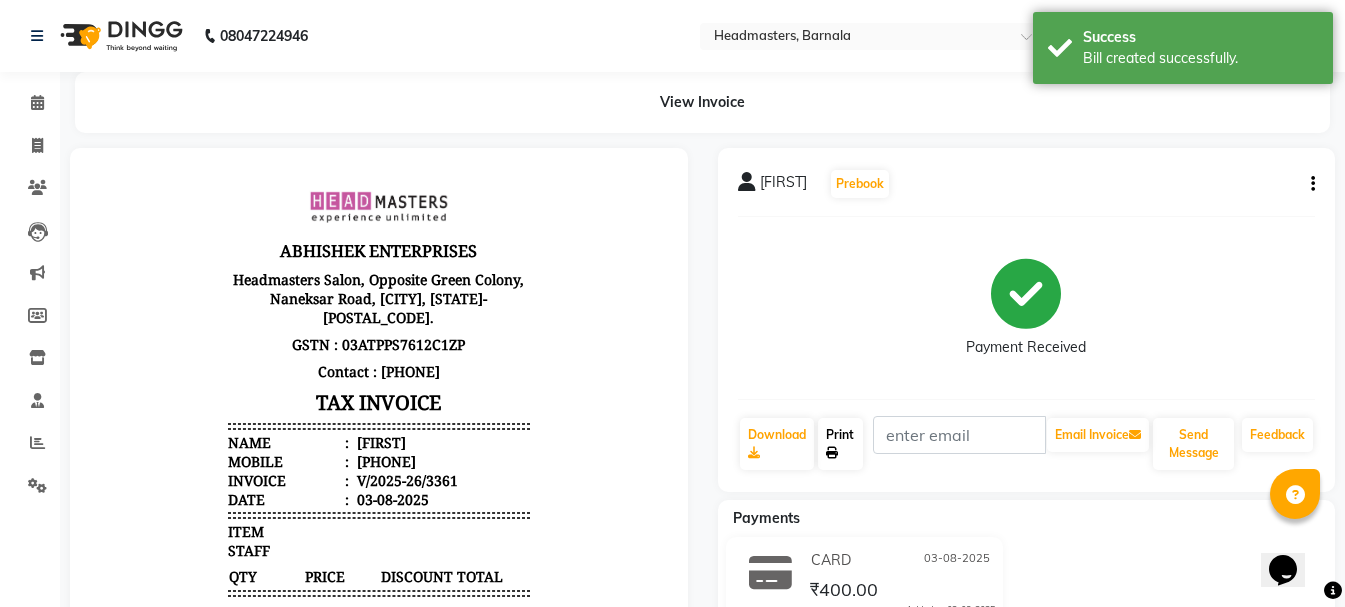 click 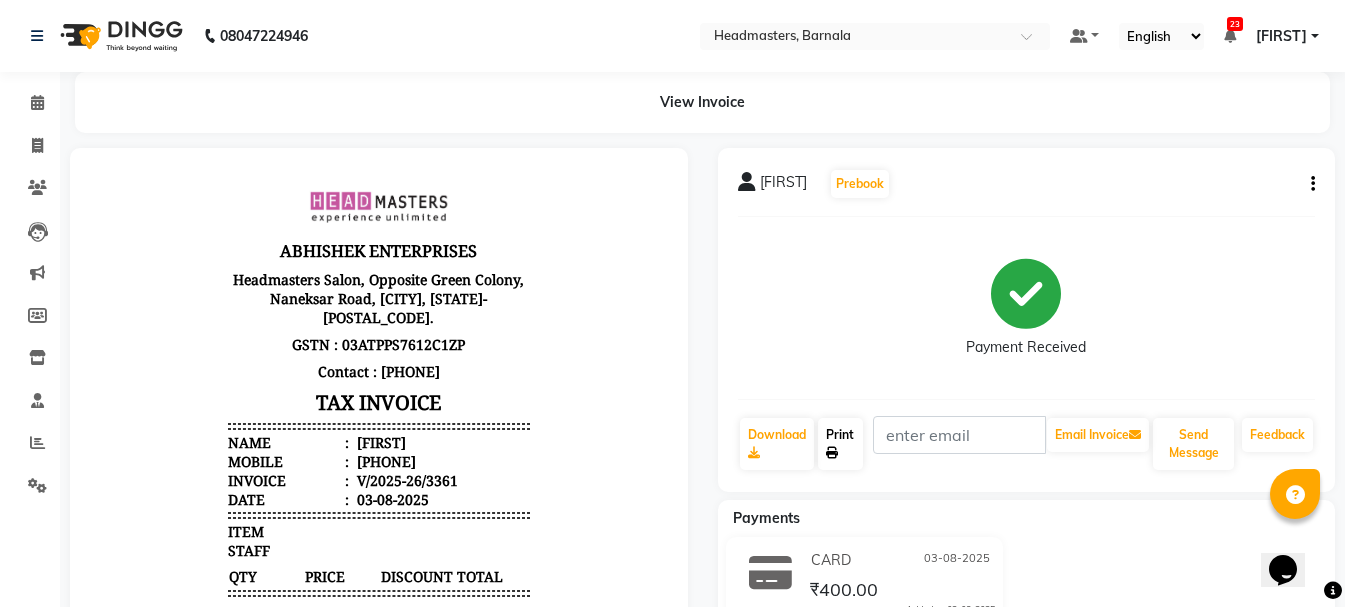 select on "service" 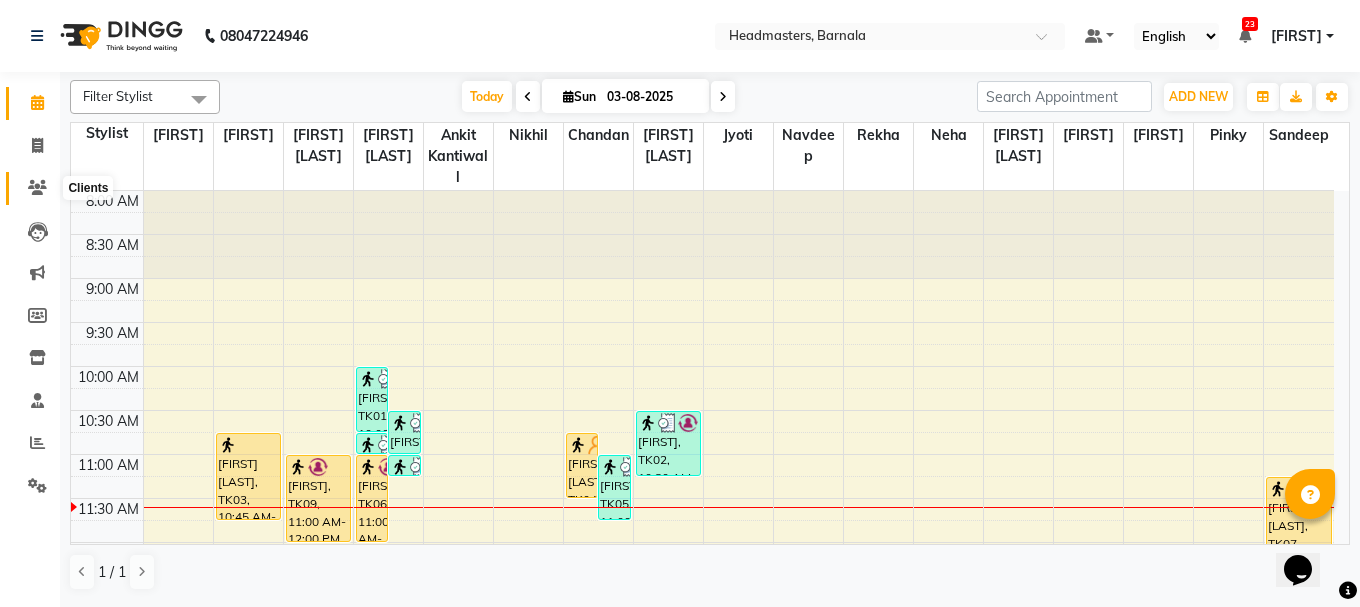 click 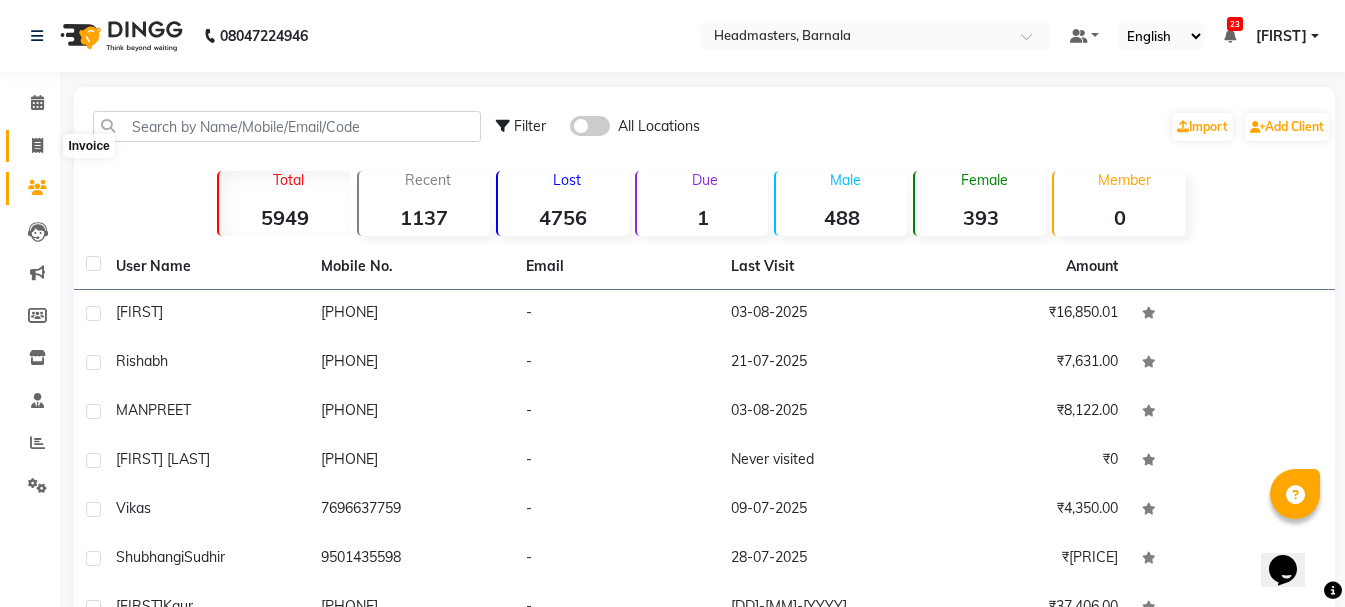 click 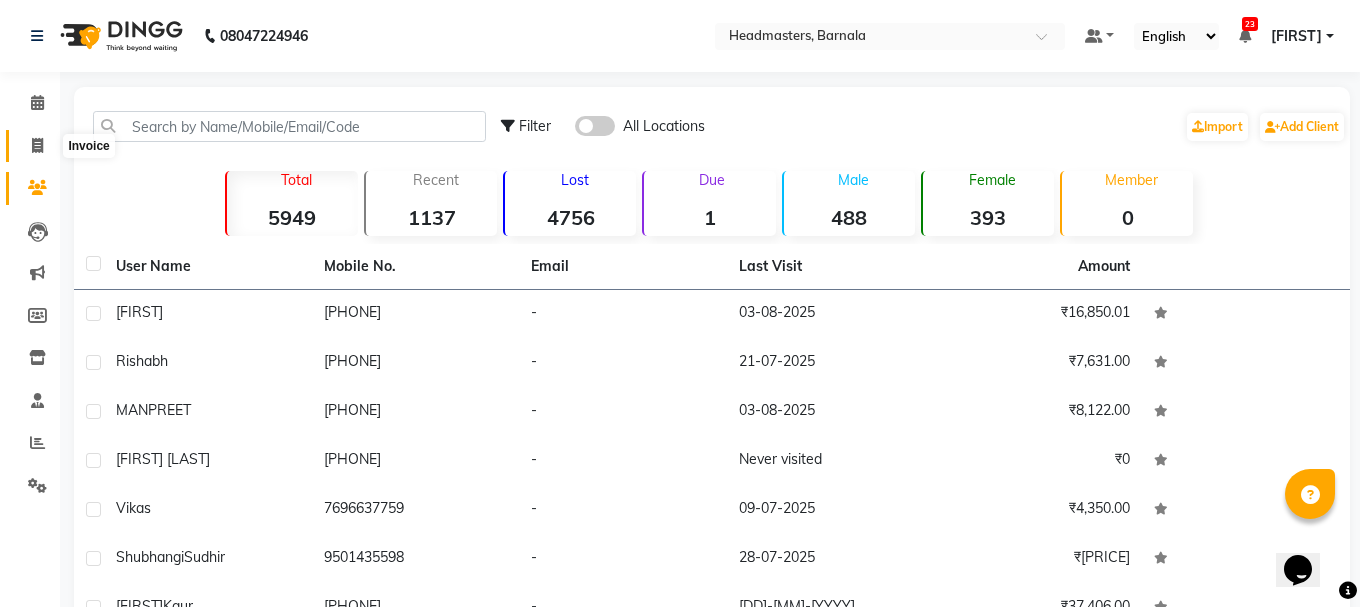 select on "service" 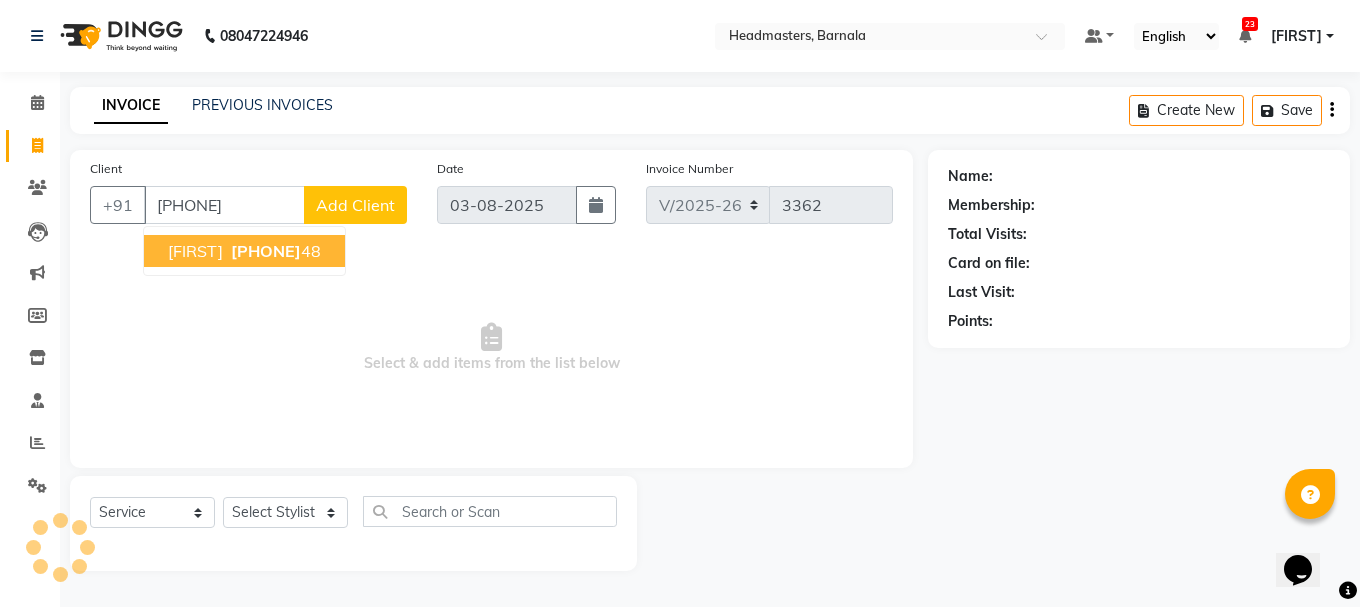 type on "[PHONE]" 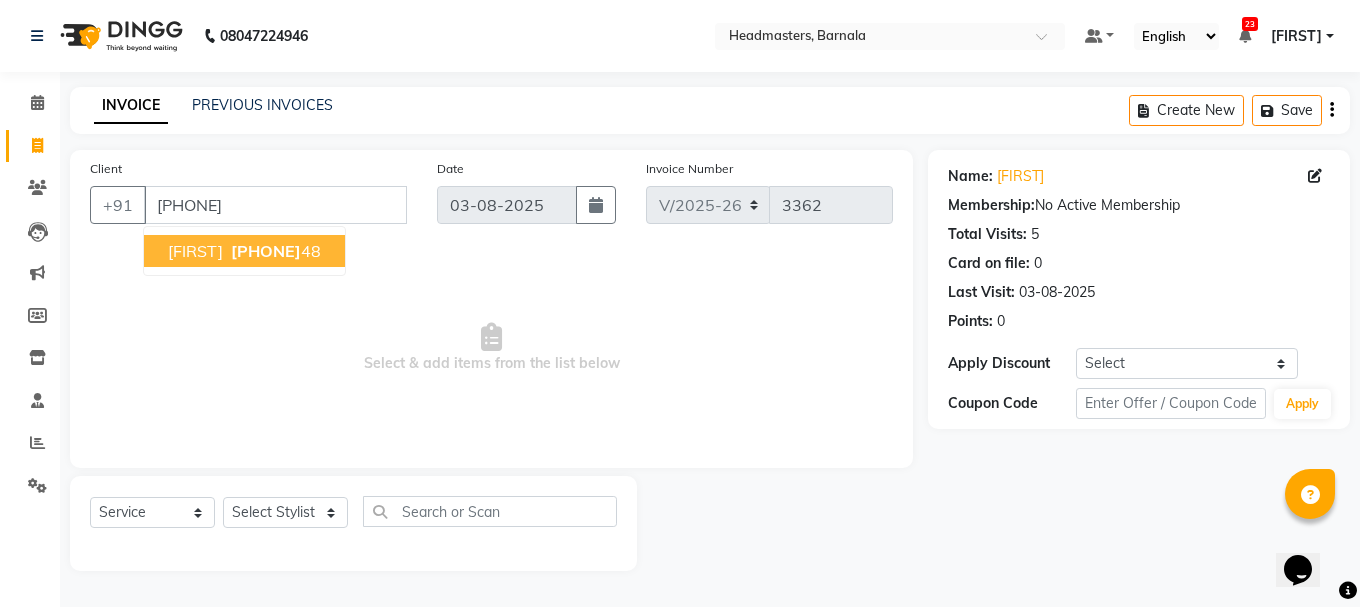 click on "[FIRST]" at bounding box center [195, 251] 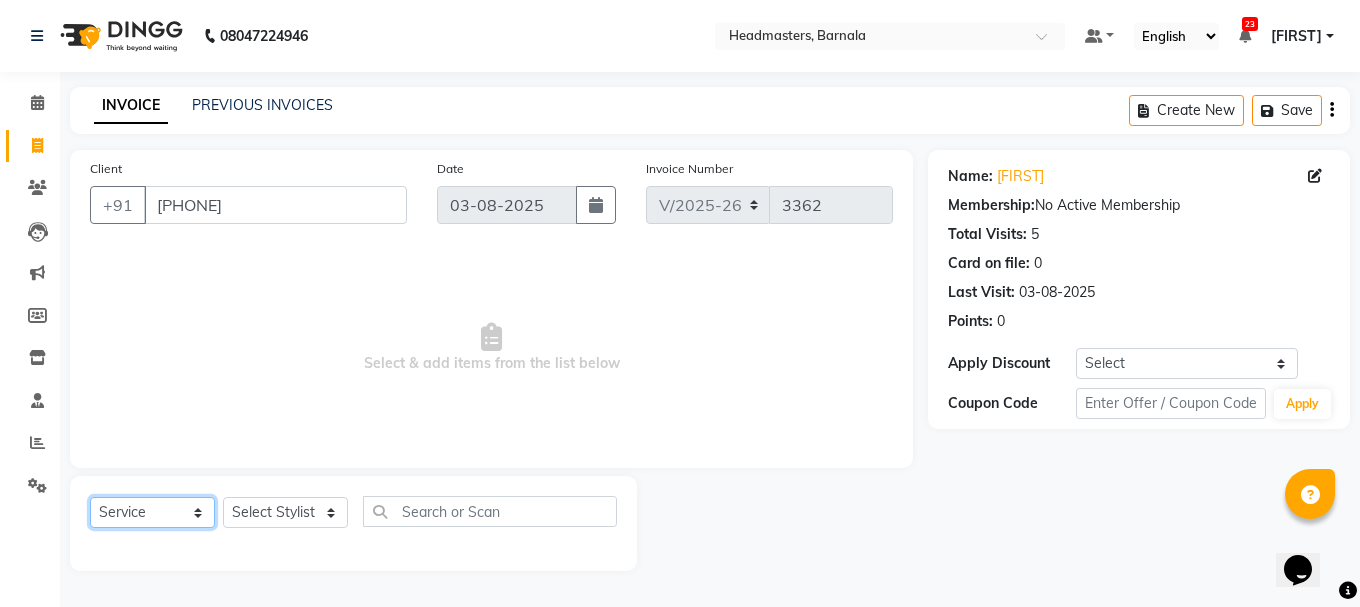 click on "Select  Service  Product  Membership  Package Voucher Prepaid Gift Card" 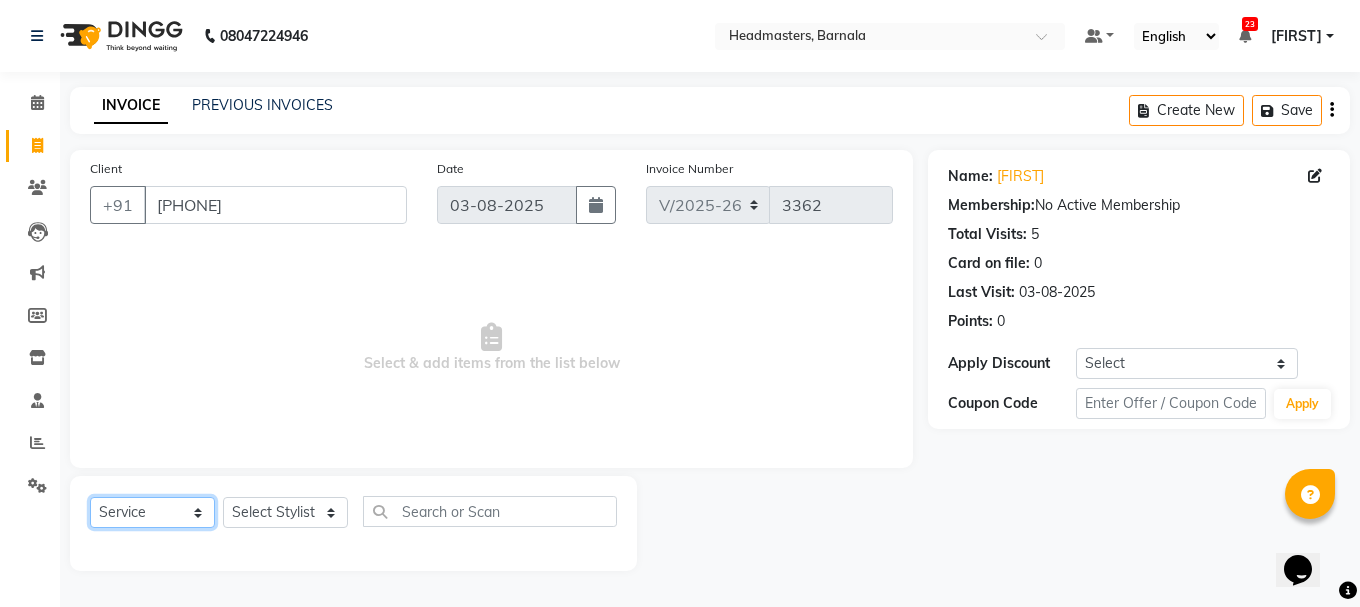 select on "product" 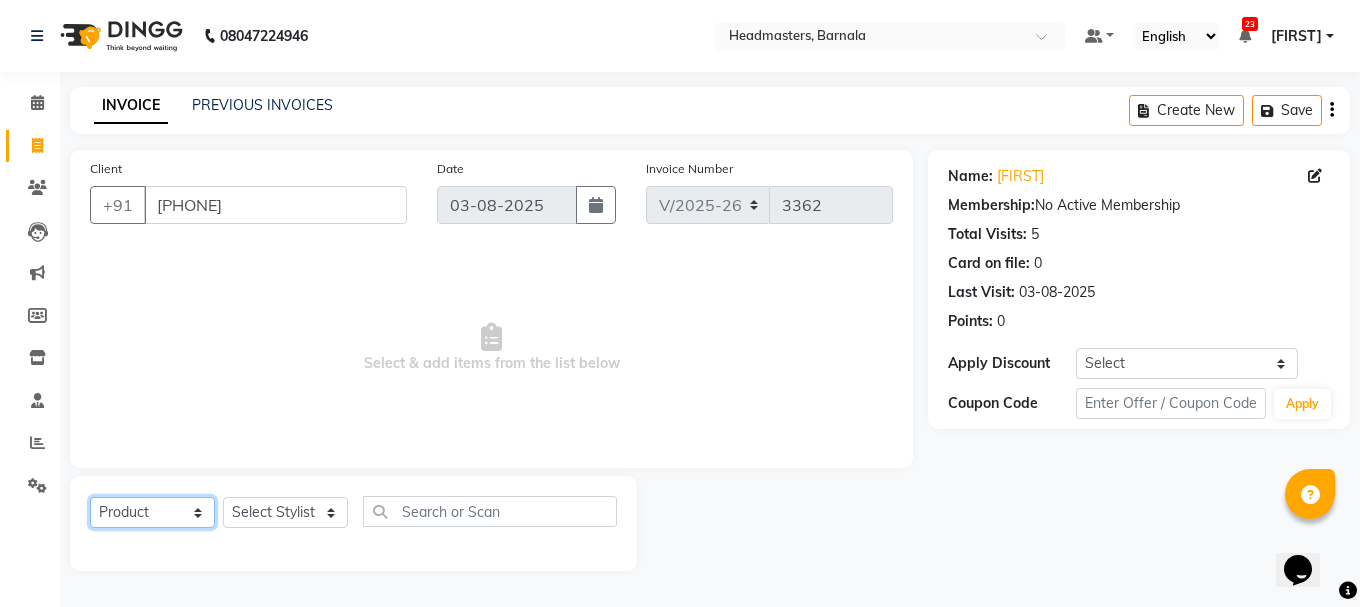 click on "Select  Service  Product  Membership  Package Voucher Prepaid Gift Card" 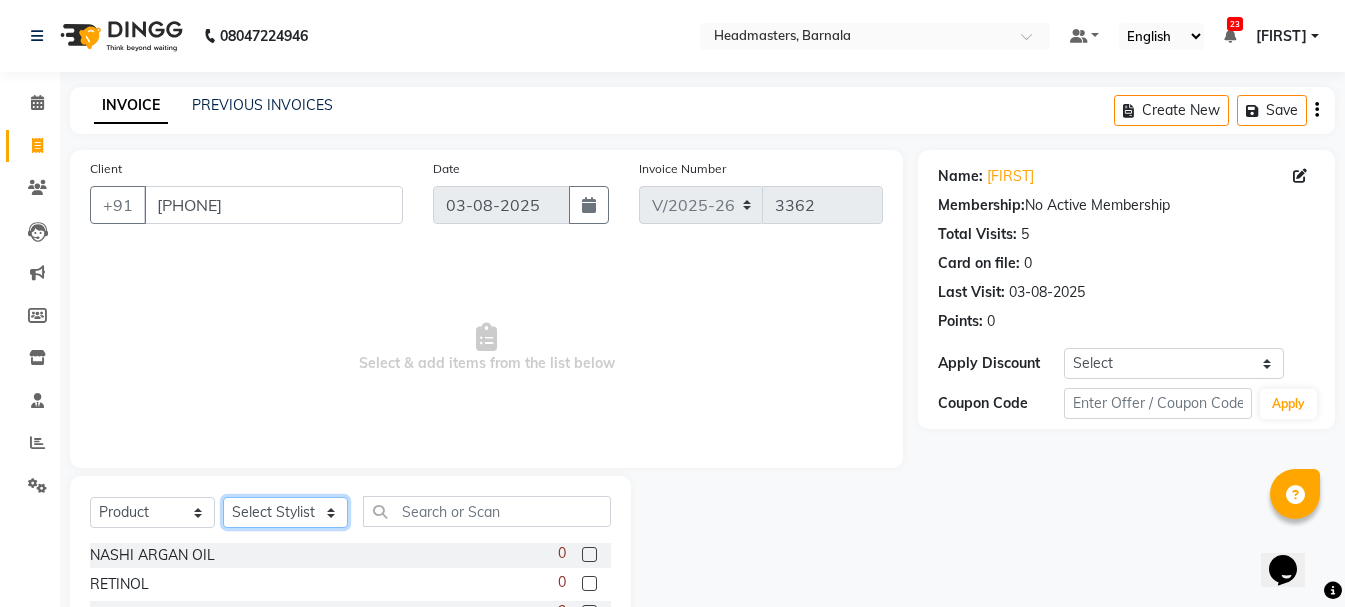 click on "Select Stylist  Ankit kantiwall Chandan Garry Jasvir Jyoti Lovedeep Singh Manya  Navdeep Neha Nikhil  Pardeep kaur Pinky Rajveer Rekha  Sameer khan Sandeep Toseef Salmani" 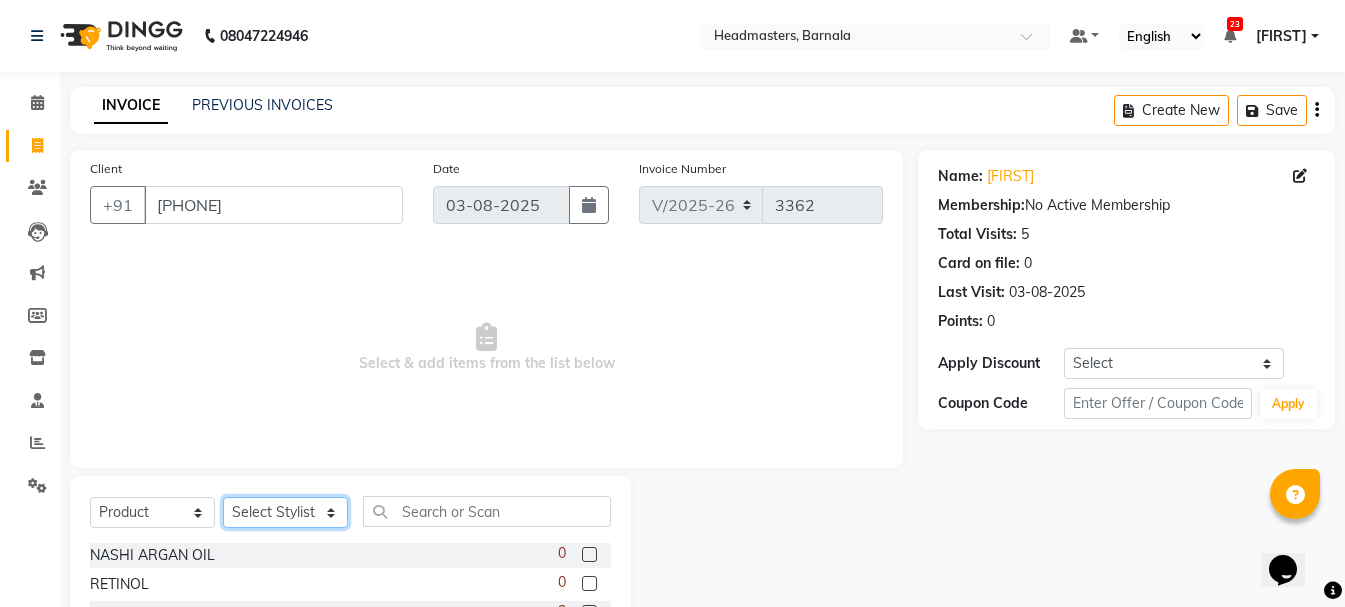 select on "67274" 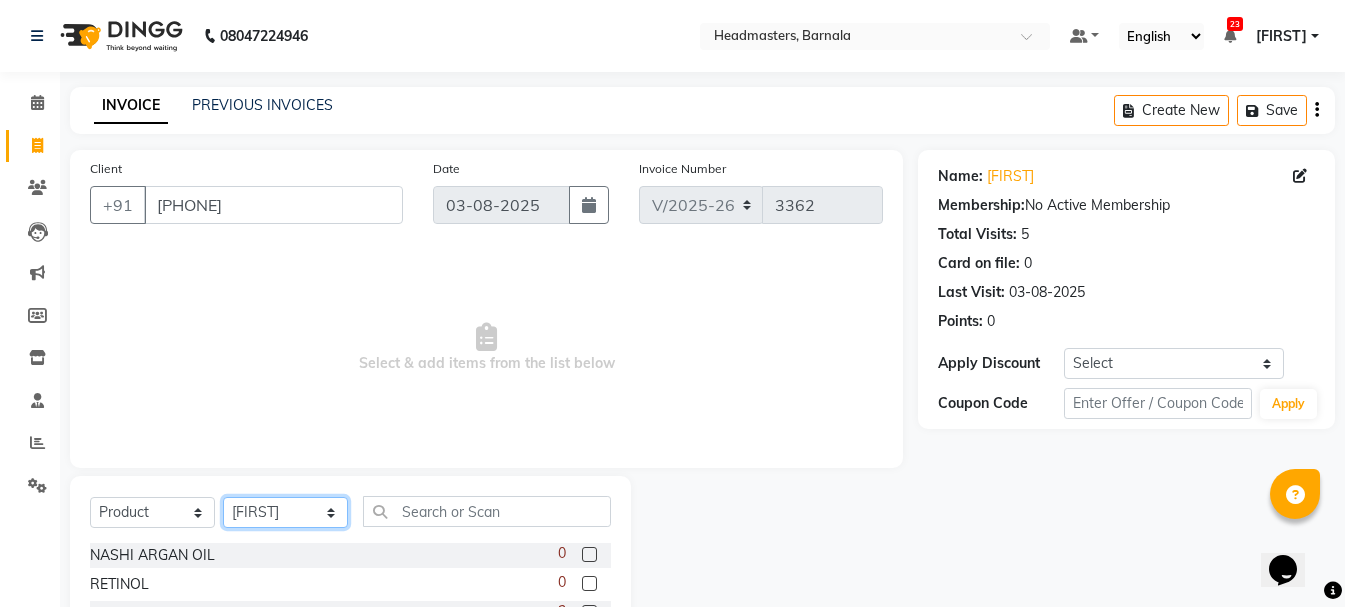 click on "Select Stylist  Ankit kantiwall Chandan Garry Jasvir Jyoti Lovedeep Singh Manya  Navdeep Neha Nikhil  Pardeep kaur Pinky Rajveer Rekha  Sameer khan Sandeep Toseef Salmani" 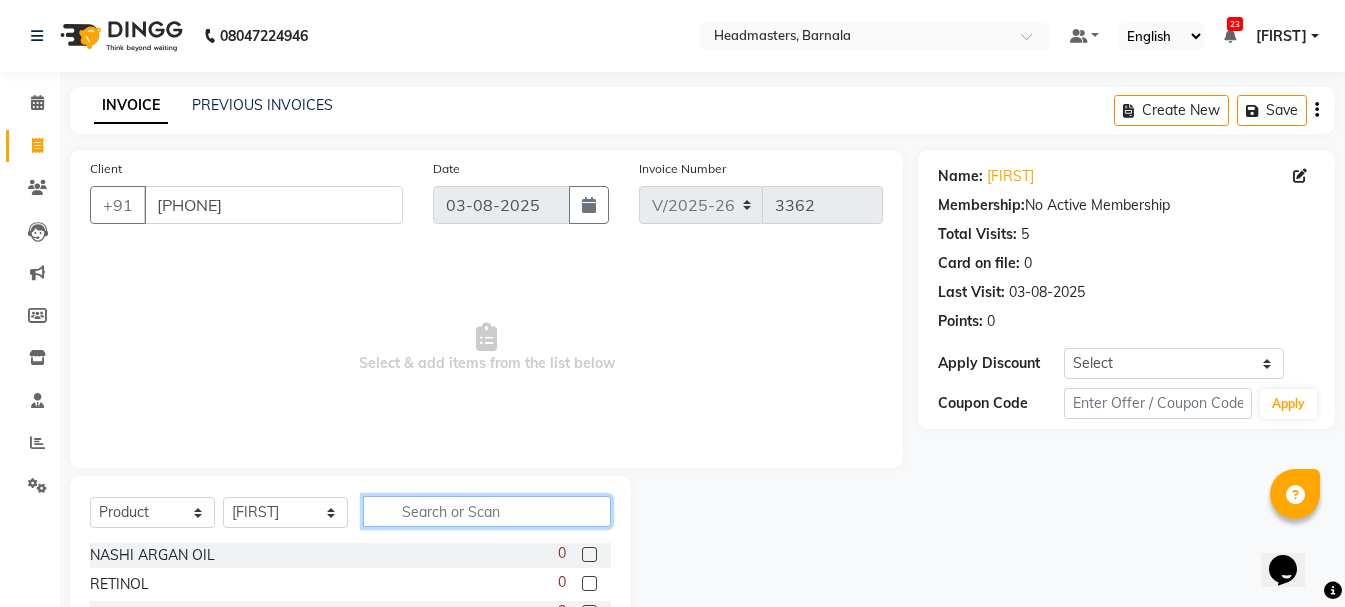 click 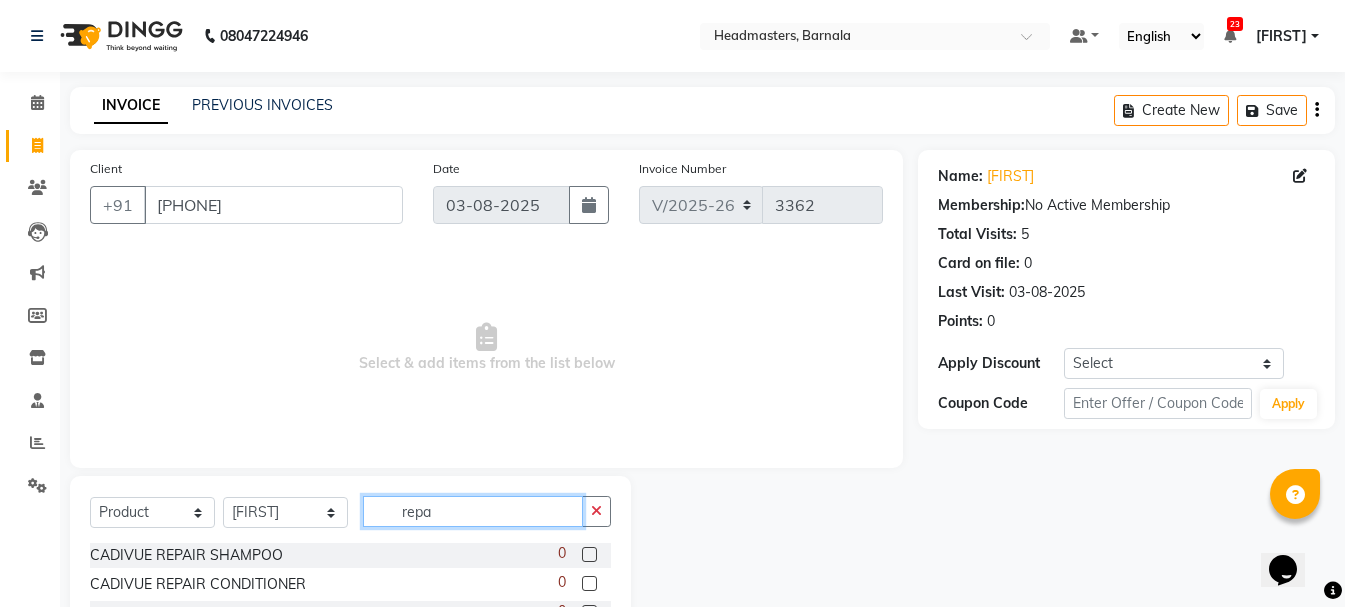 scroll, scrollTop: 194, scrollLeft: 0, axis: vertical 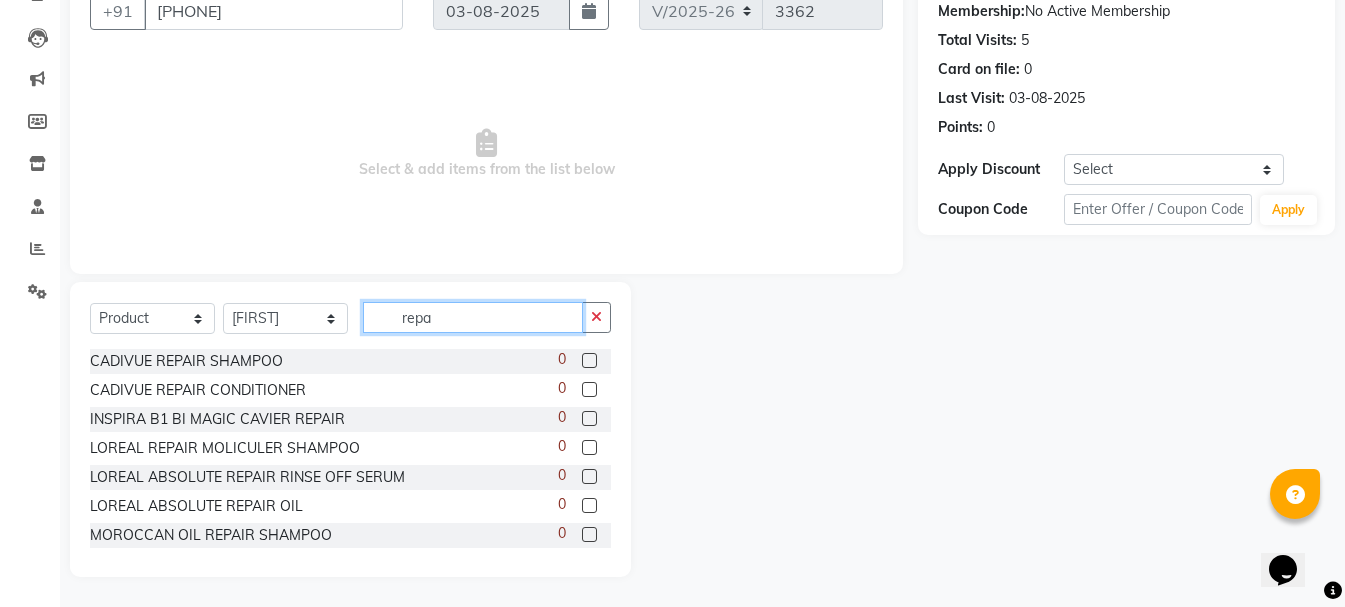 drag, startPoint x: 453, startPoint y: 322, endPoint x: 380, endPoint y: 327, distance: 73.171036 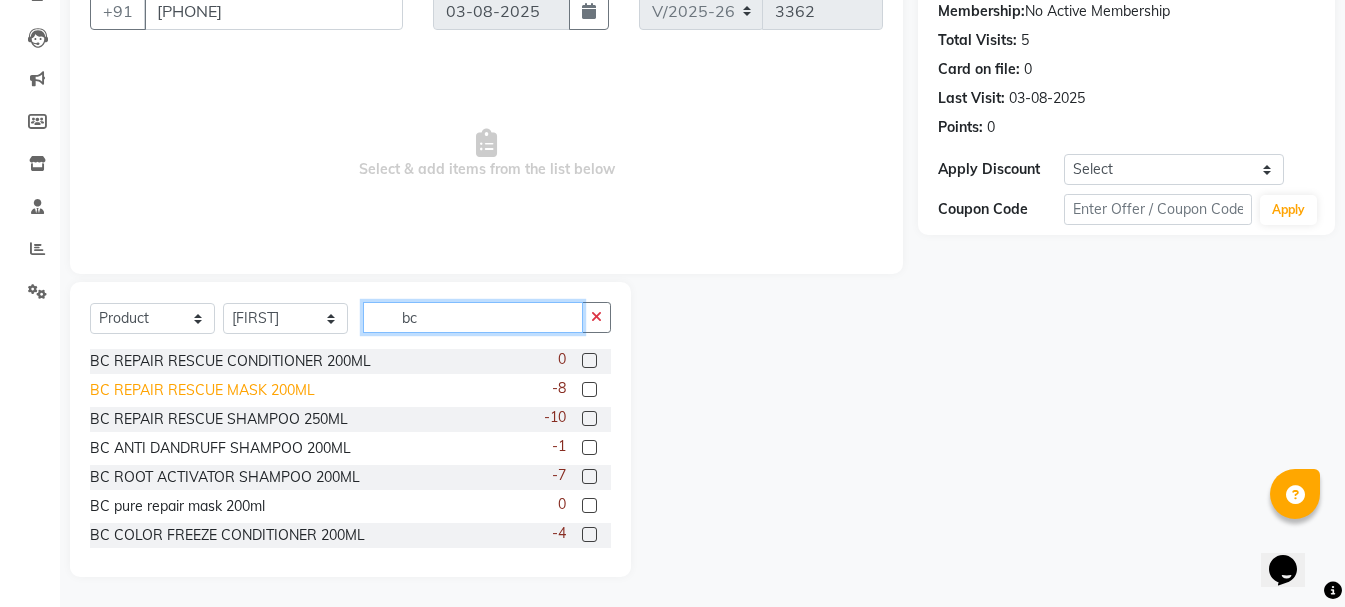 type on "bc" 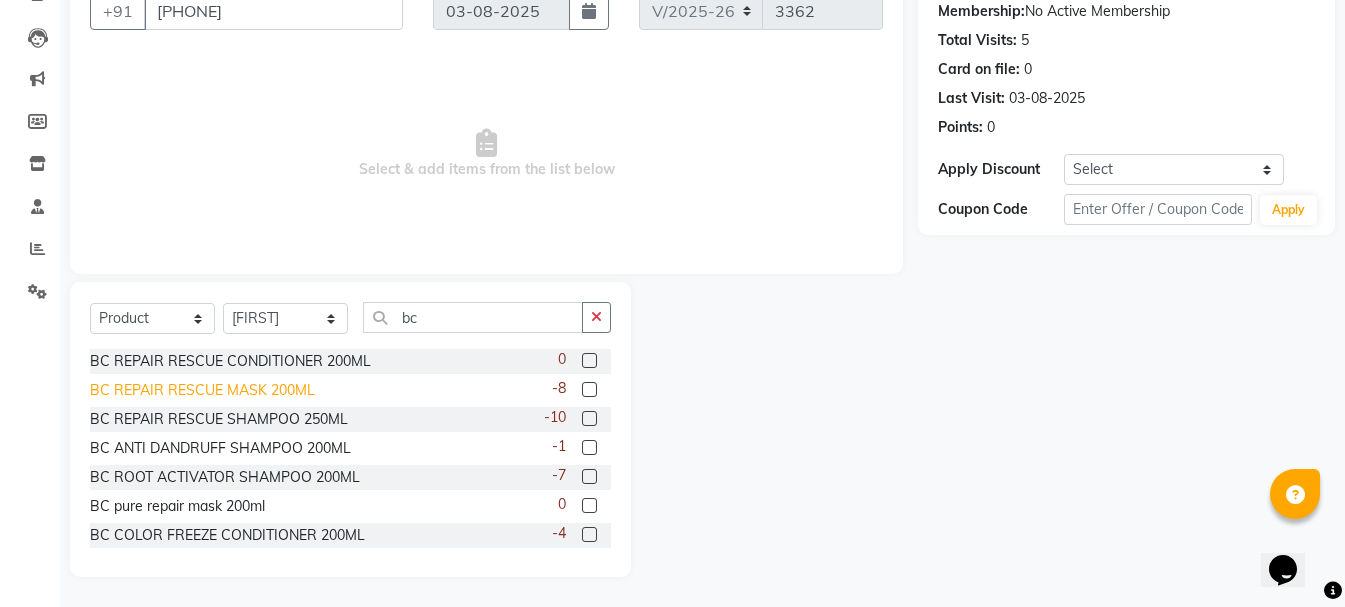 click on "BC REPAIR RESCUE MASK 200ML" 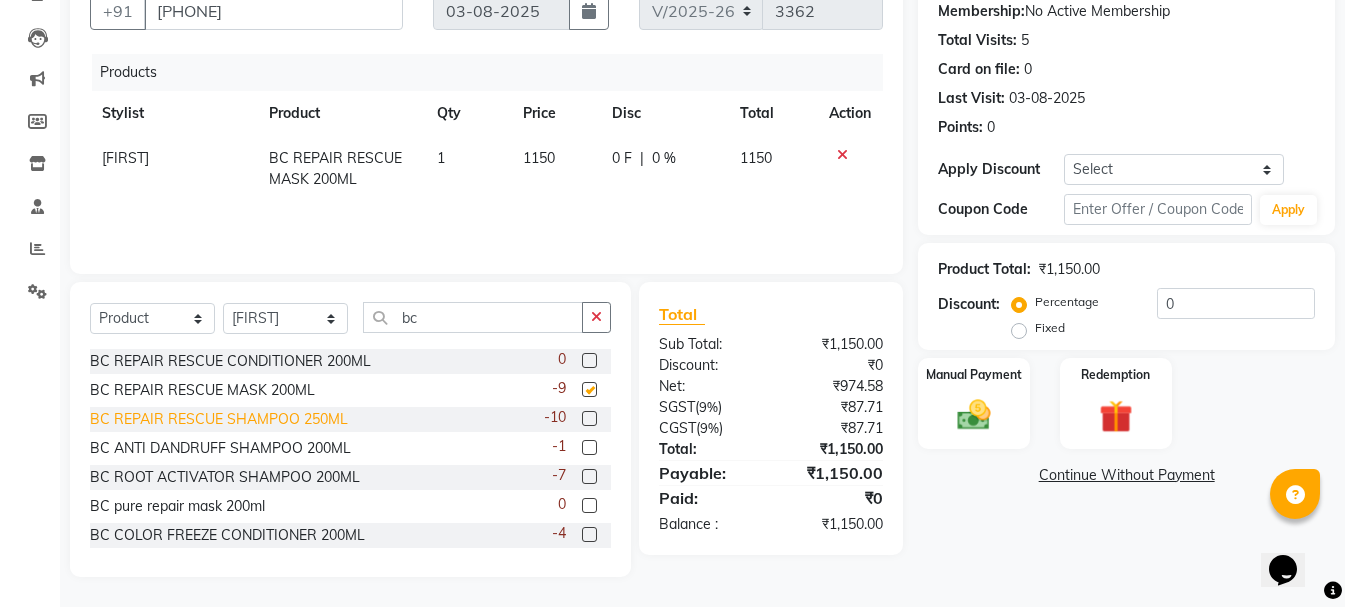 checkbox on "false" 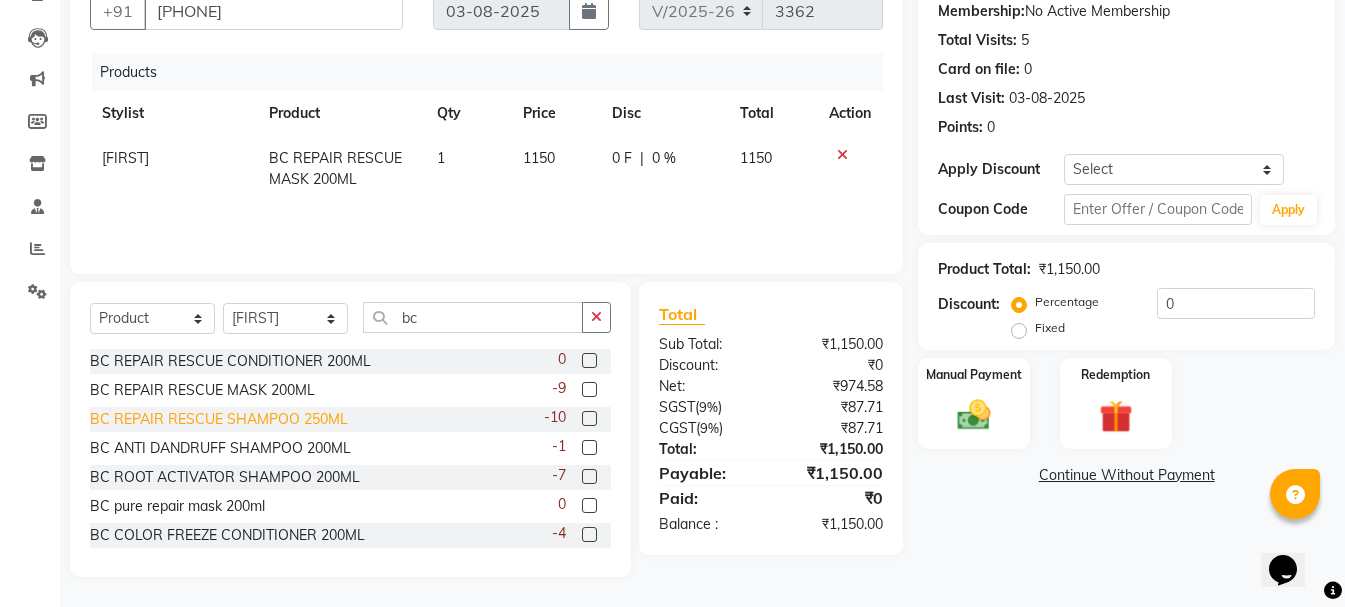 click on "BC REPAIR RESCUE SHAMPOO 250ML" 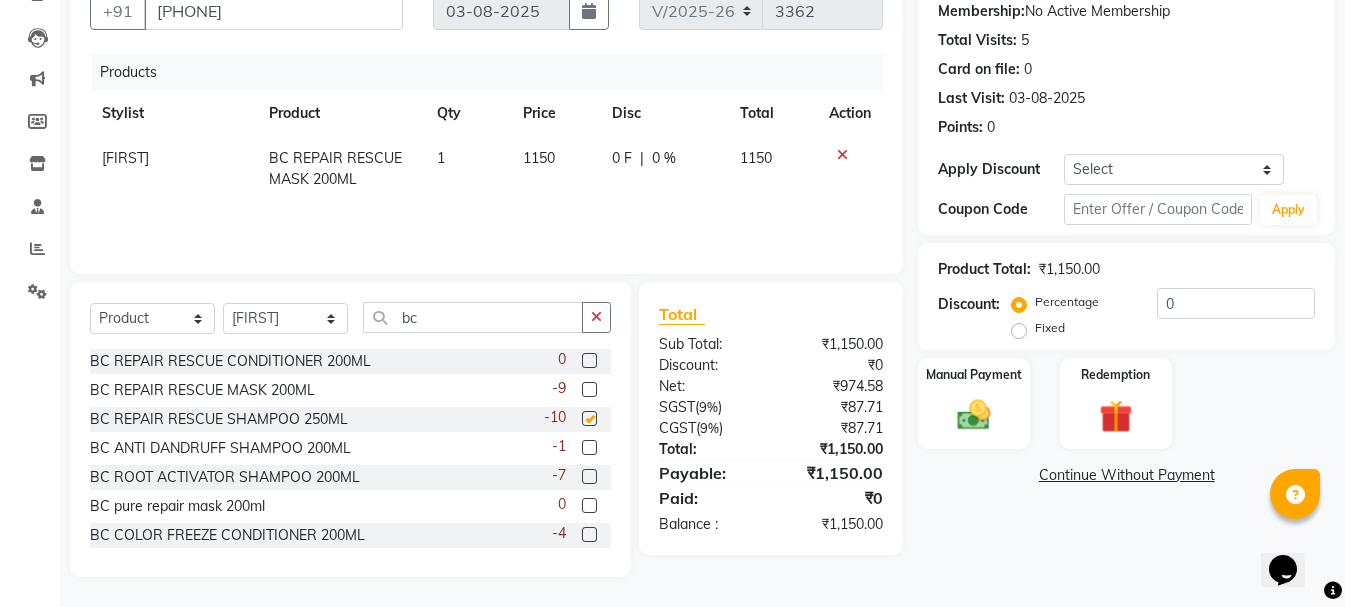 checkbox on "false" 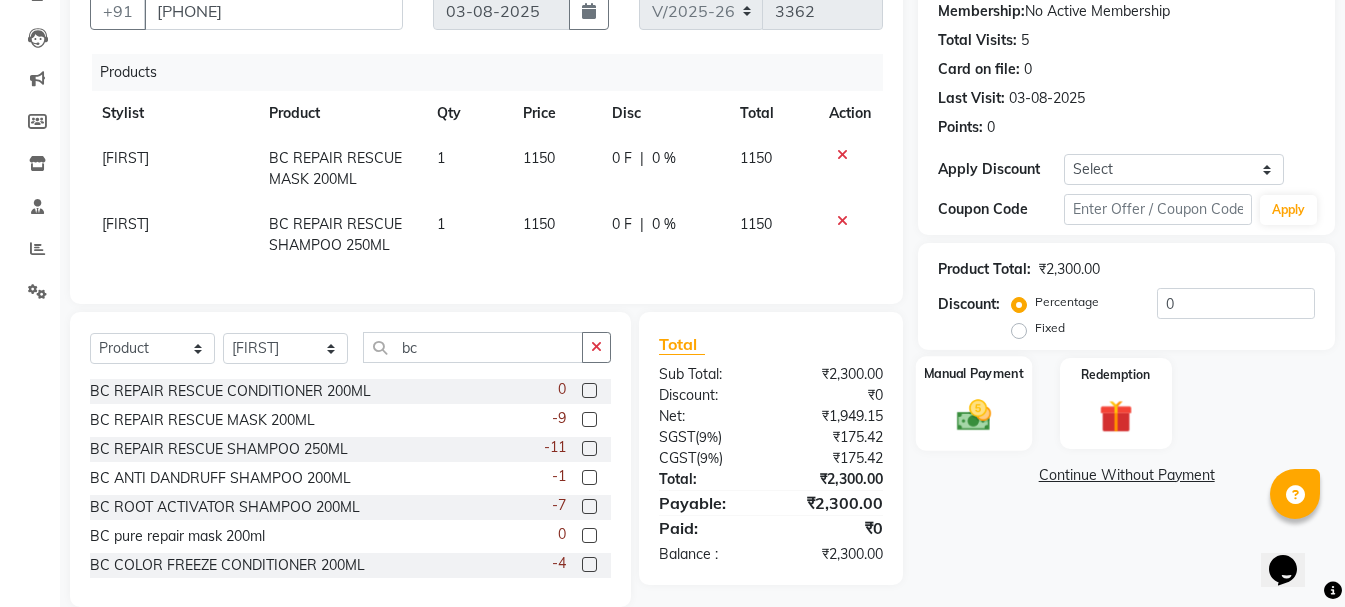 click 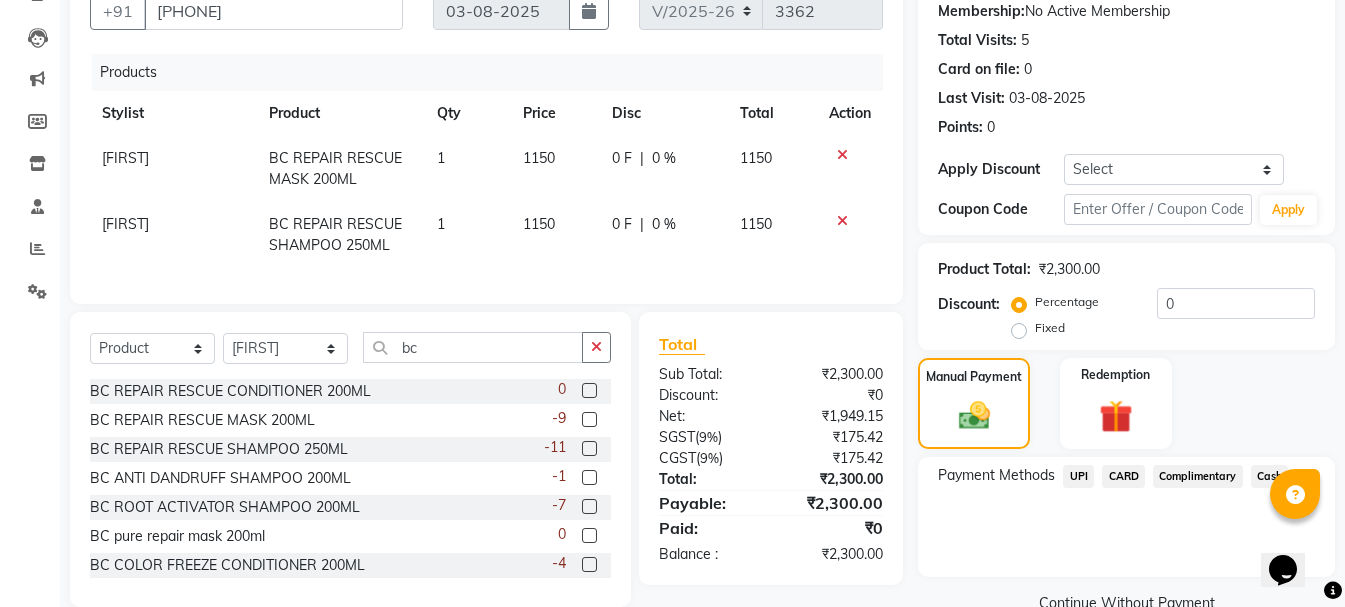 click on "CARD" 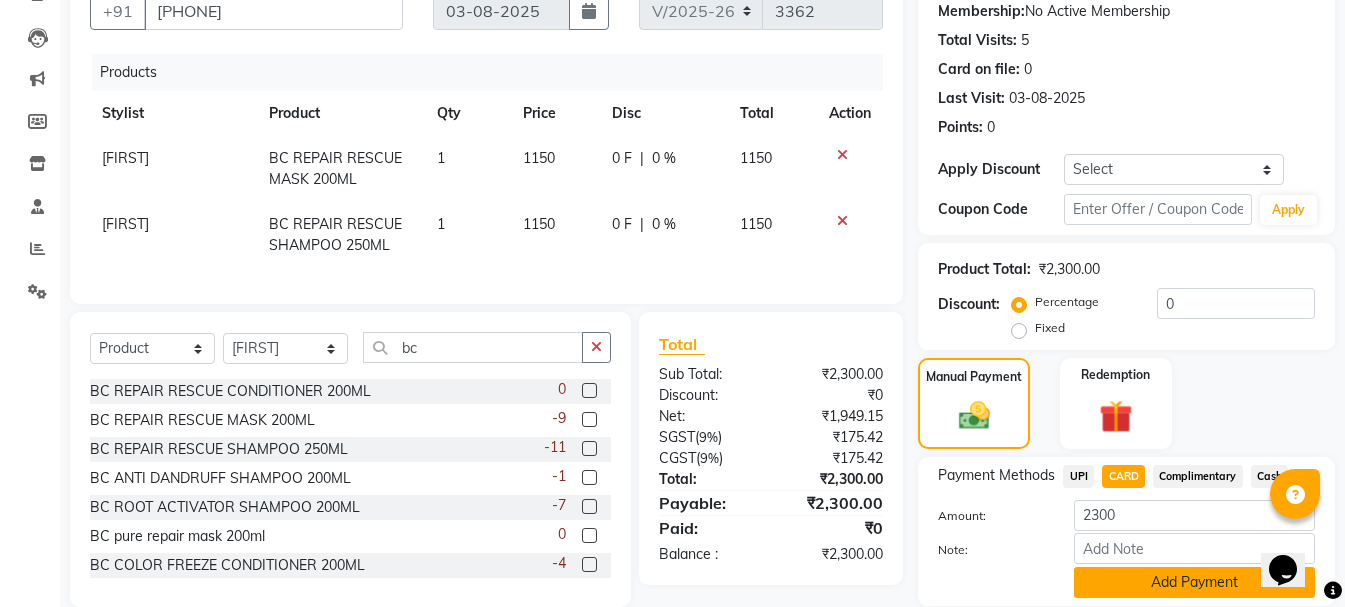 click on "Add Payment" 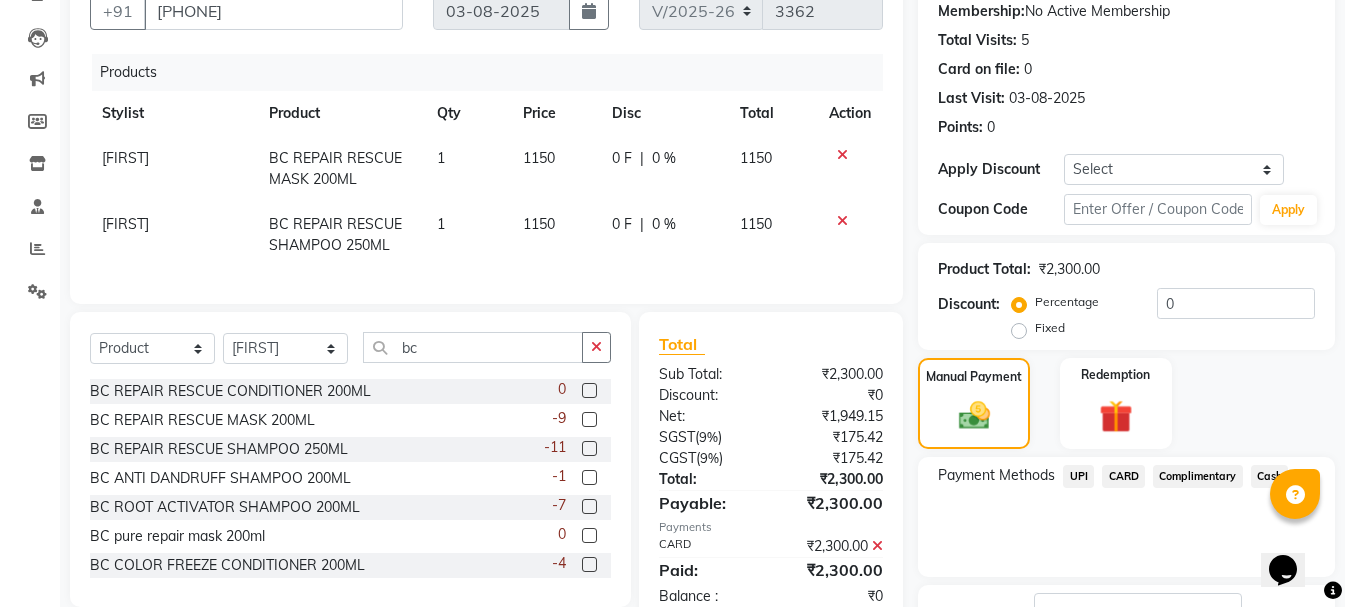 scroll, scrollTop: 348, scrollLeft: 0, axis: vertical 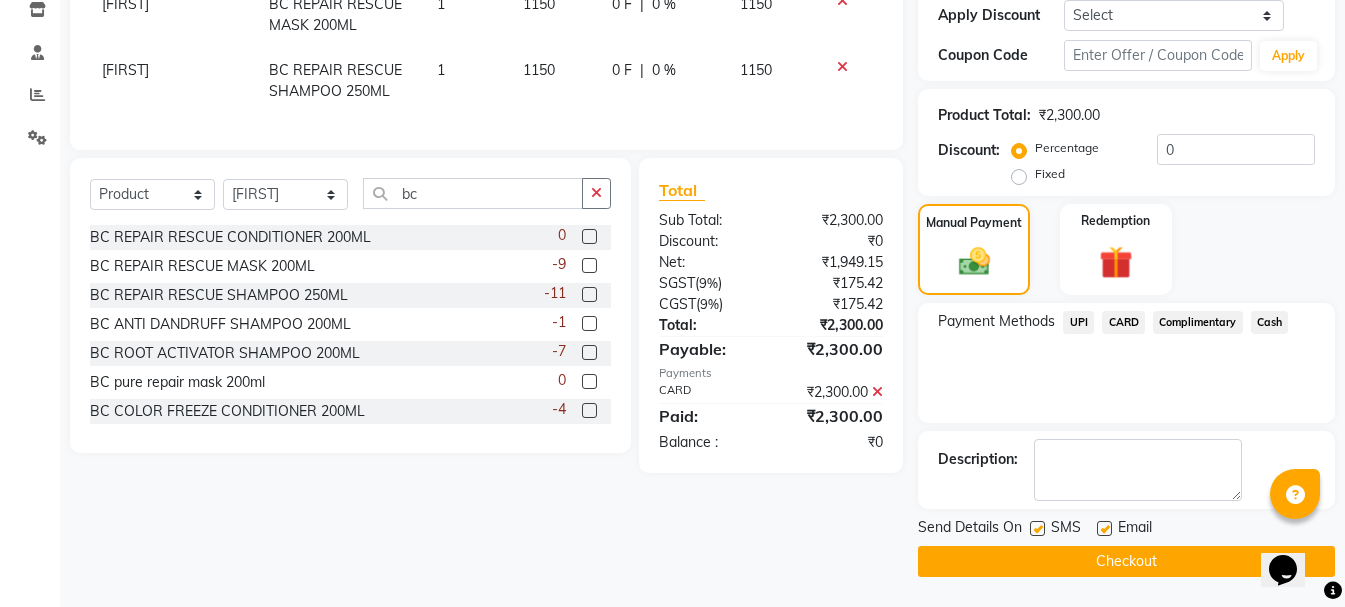 click on "Checkout" 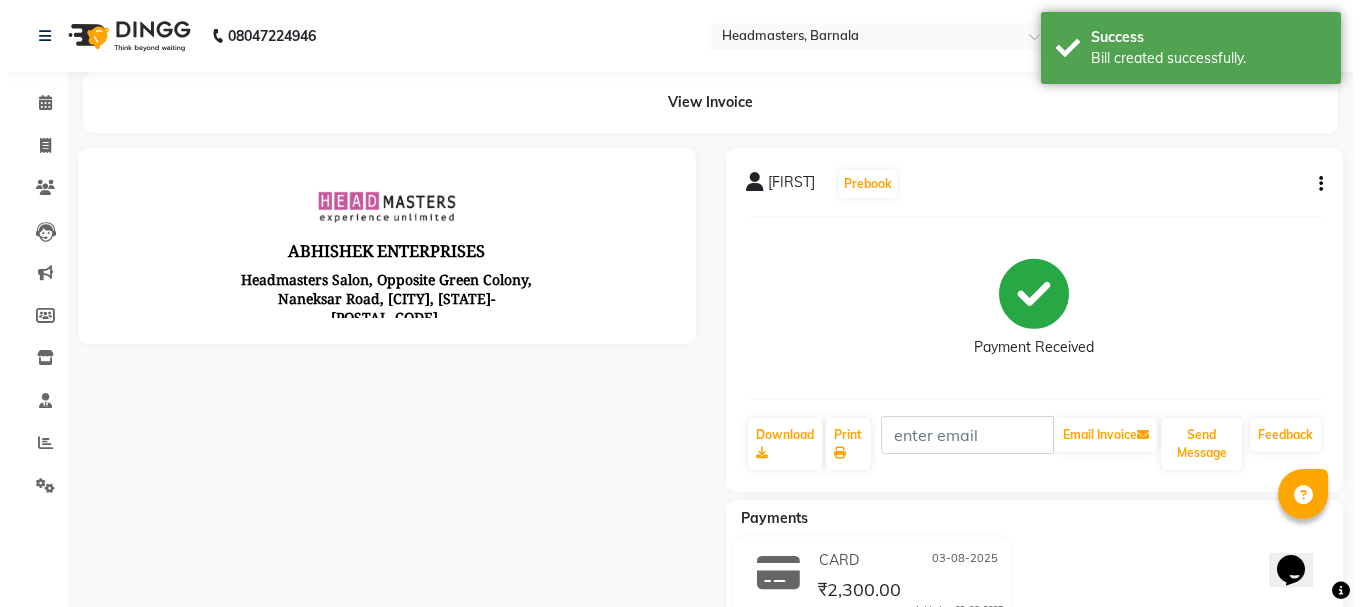 scroll, scrollTop: 0, scrollLeft: 0, axis: both 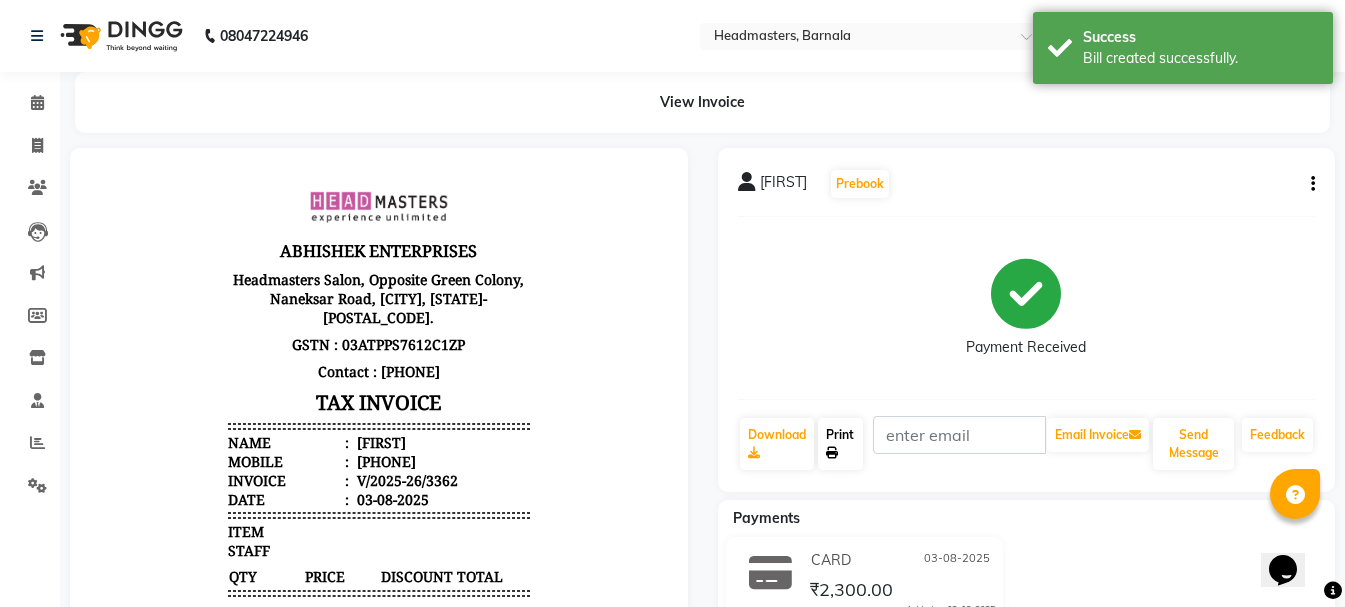 click on "Print" 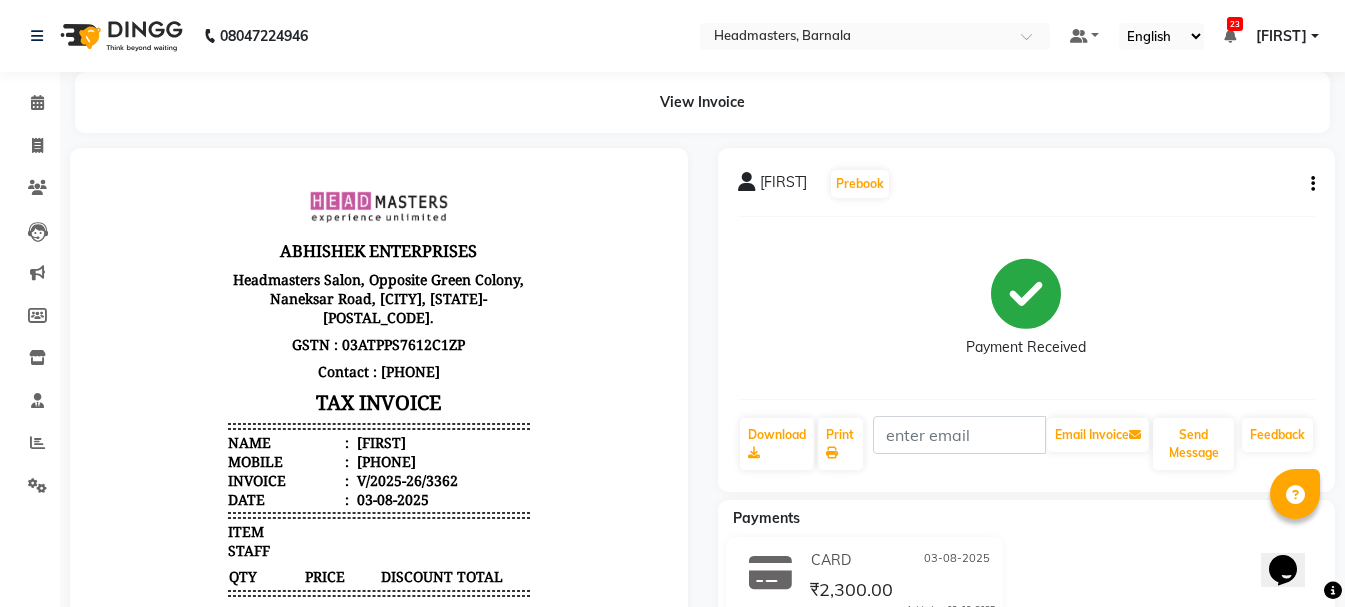 select on "service" 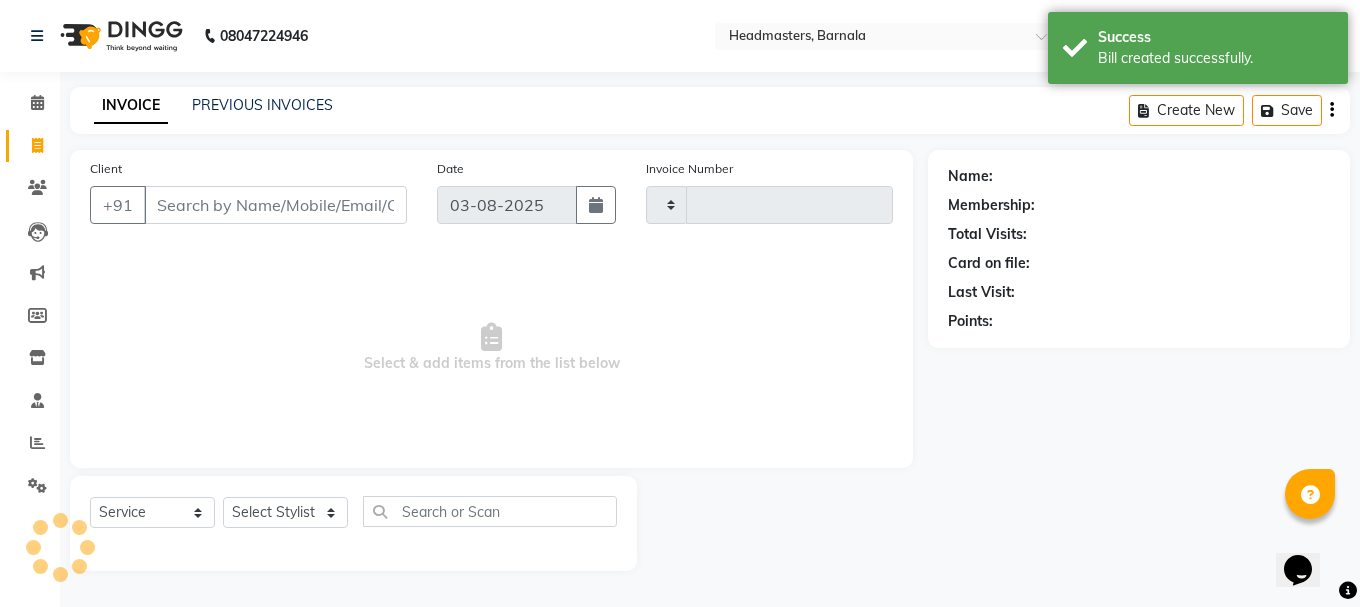 type on "3363" 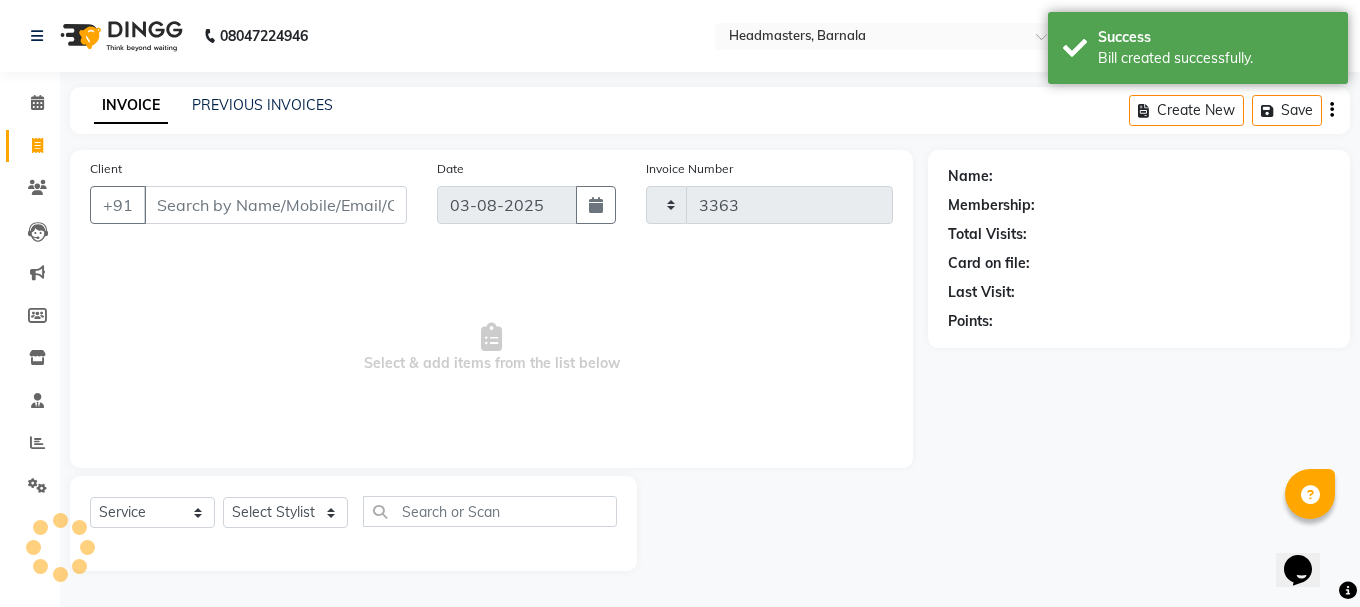 select on "7526" 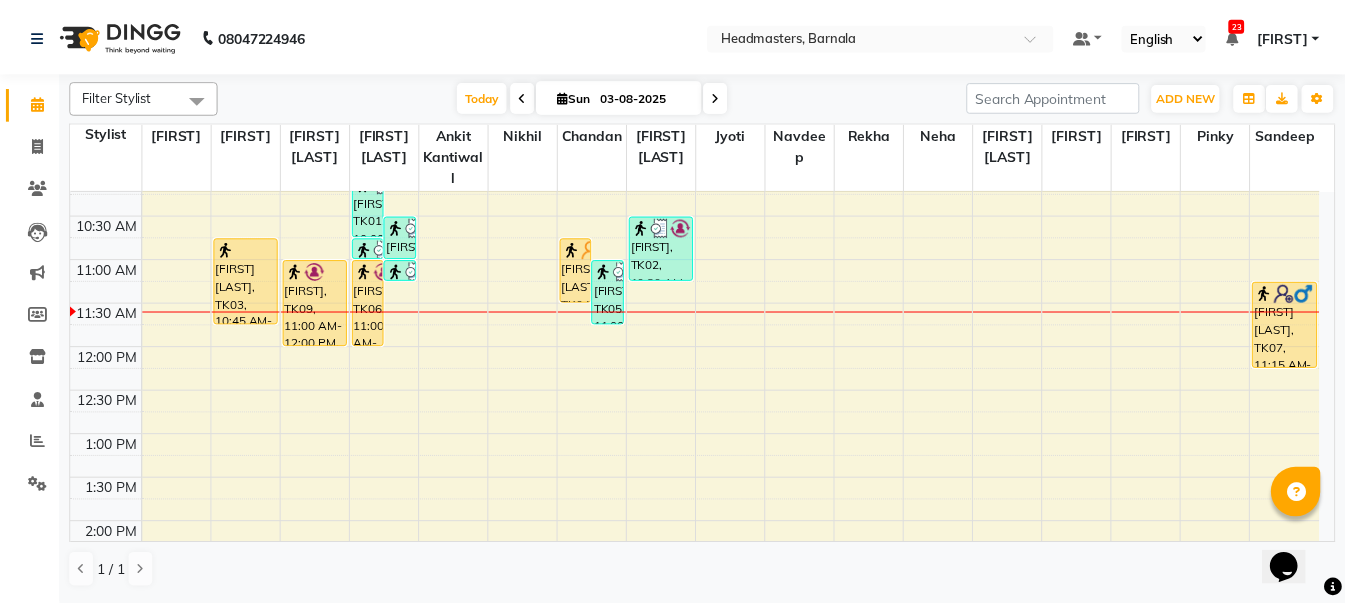 scroll, scrollTop: 206, scrollLeft: 0, axis: vertical 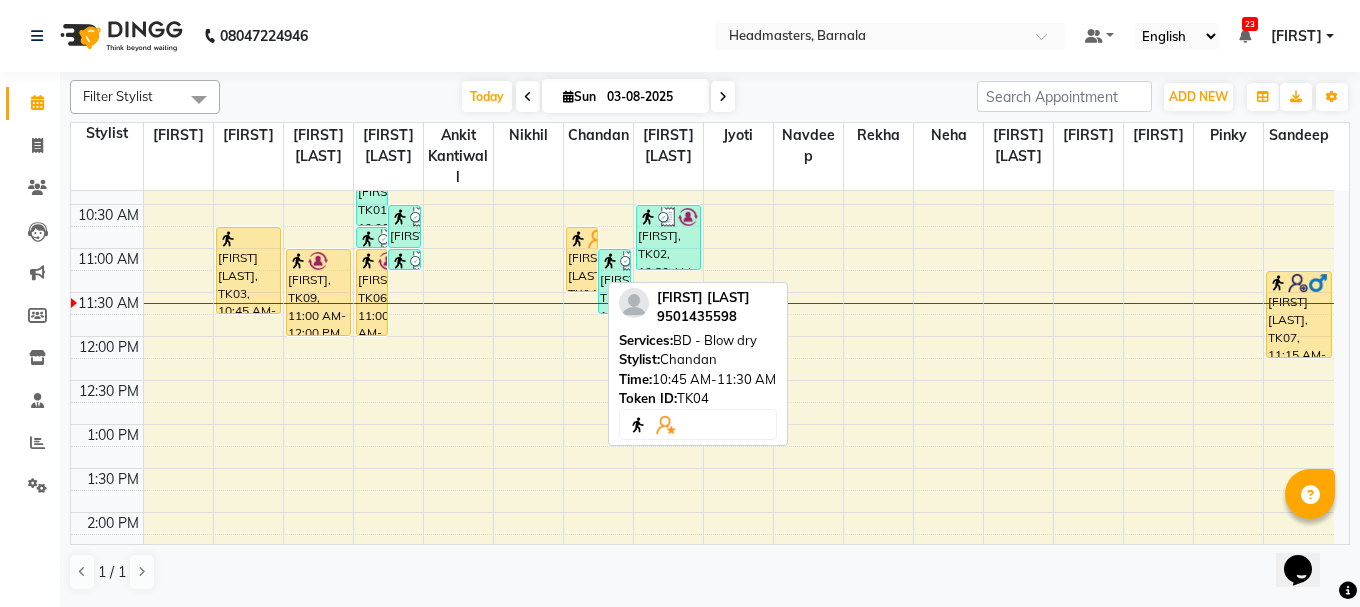 click at bounding box center (578, 239) 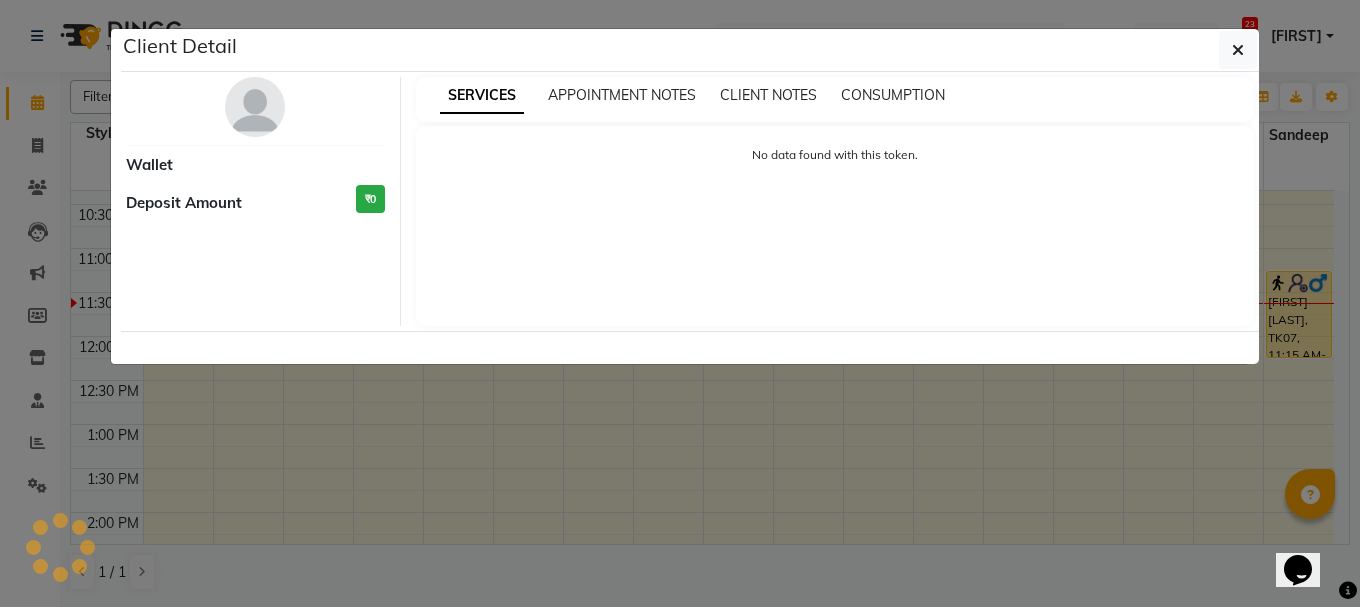 select on "1" 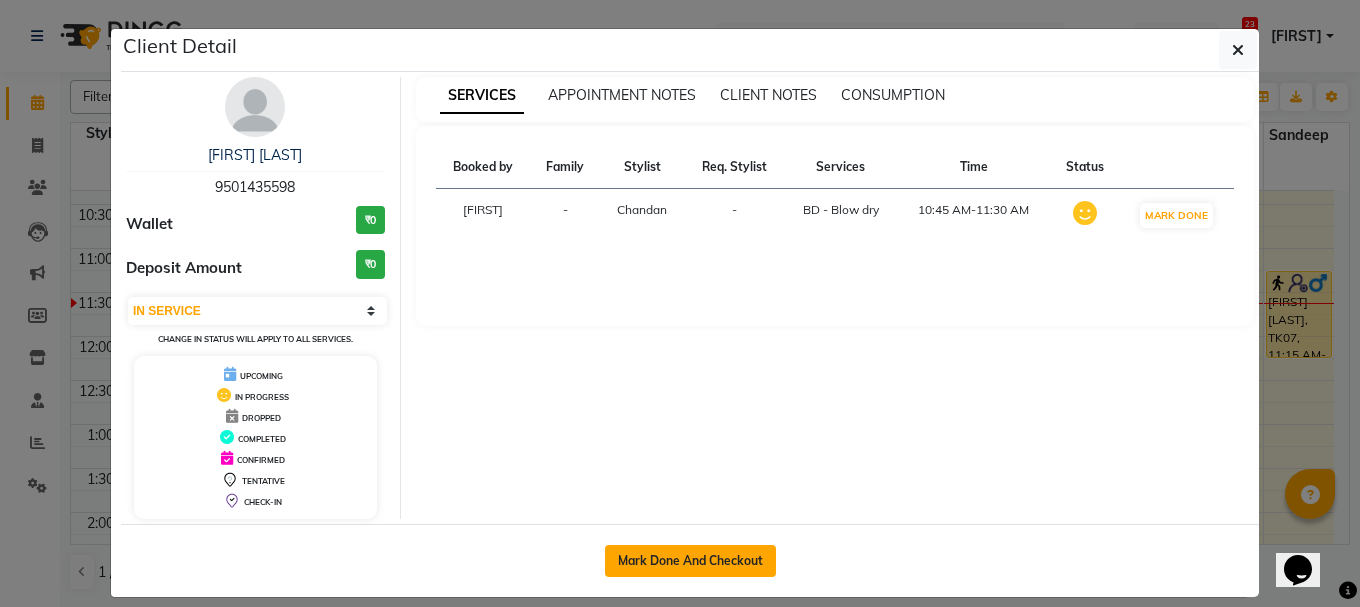 click on "Mark Done And Checkout" 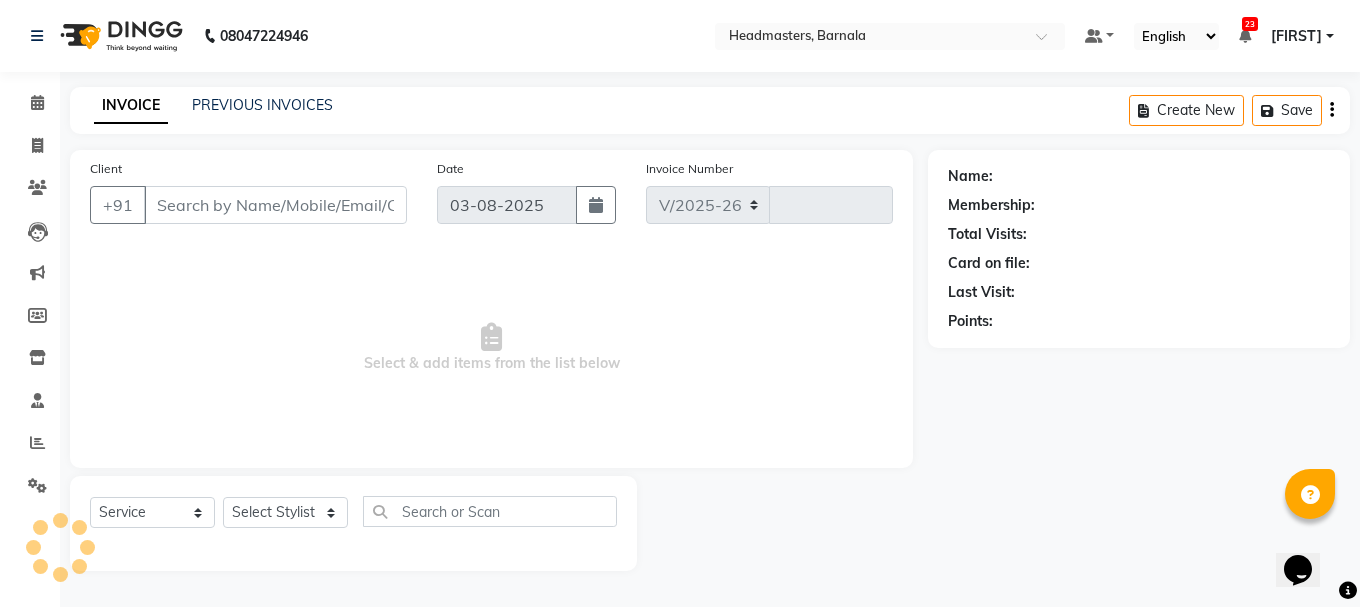 select on "7526" 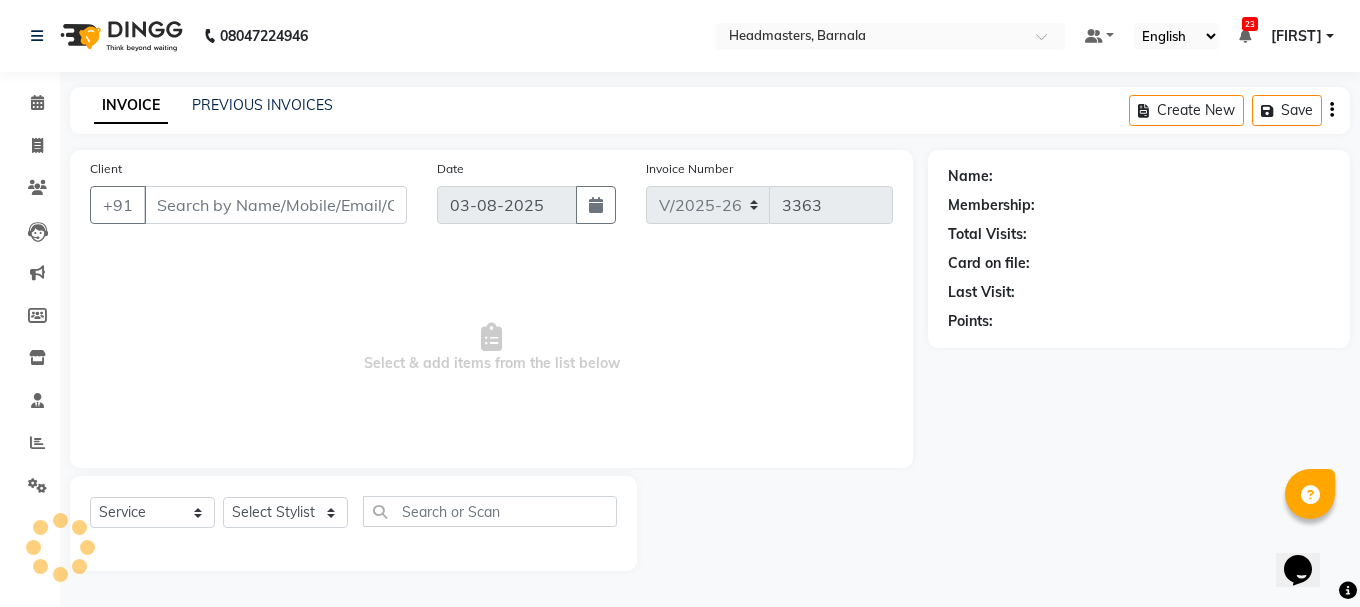 type on "9501435598" 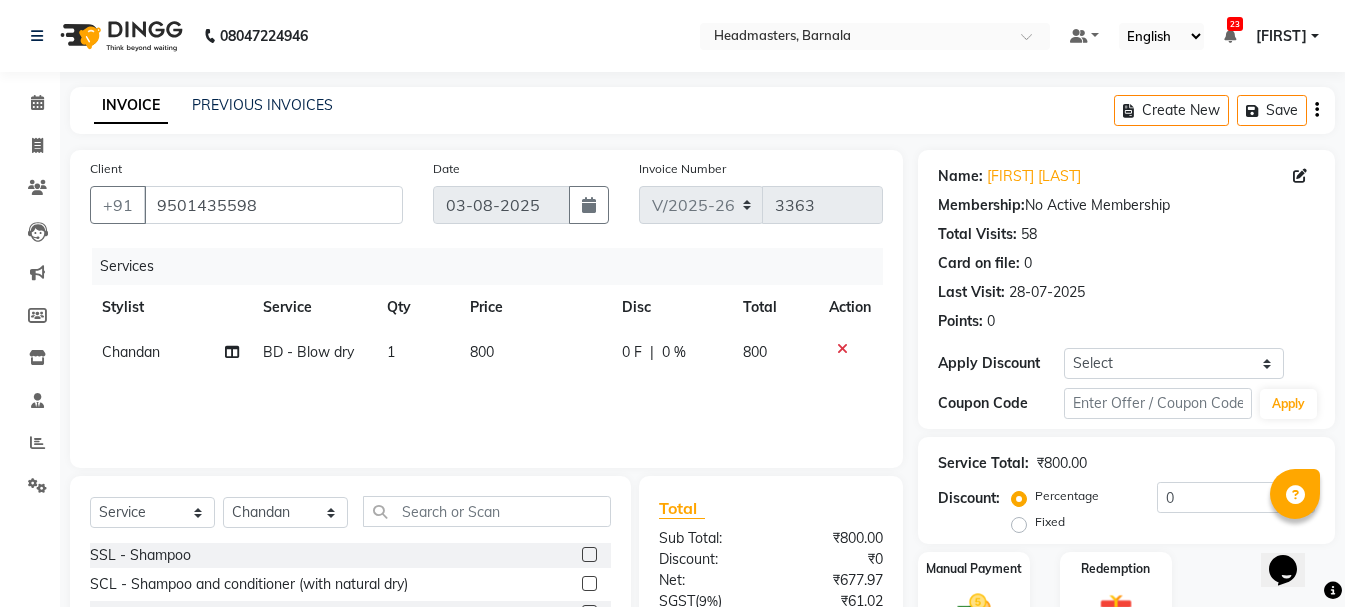 scroll, scrollTop: 194, scrollLeft: 0, axis: vertical 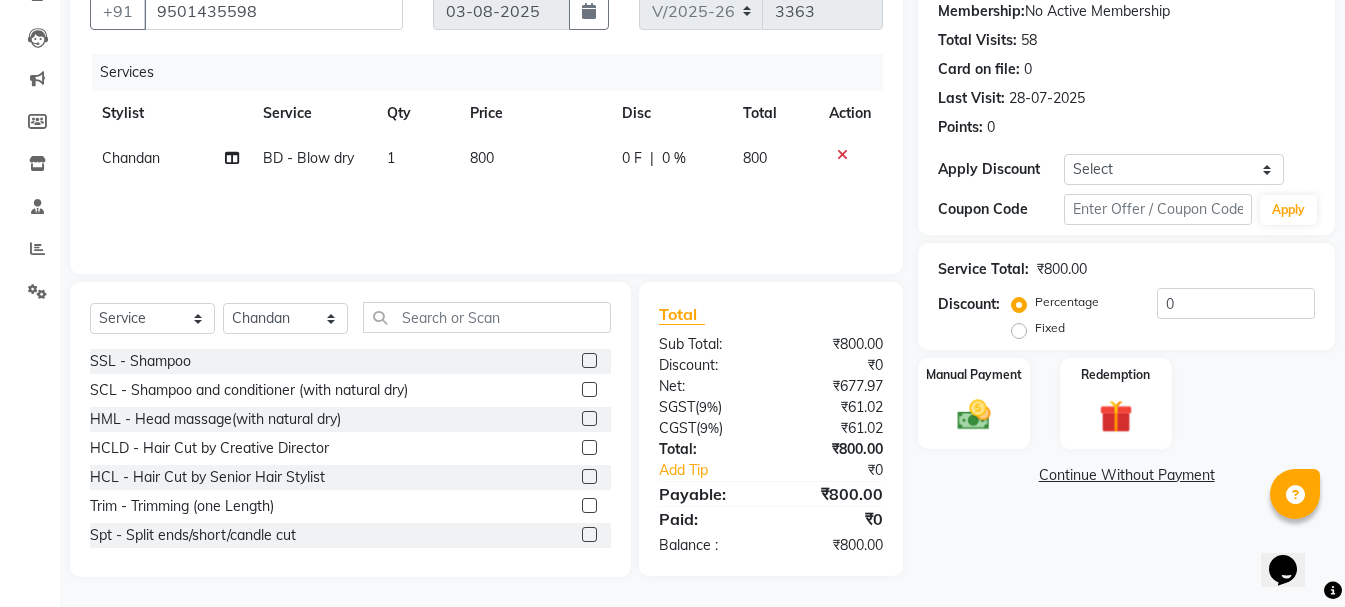 click on "0 F" 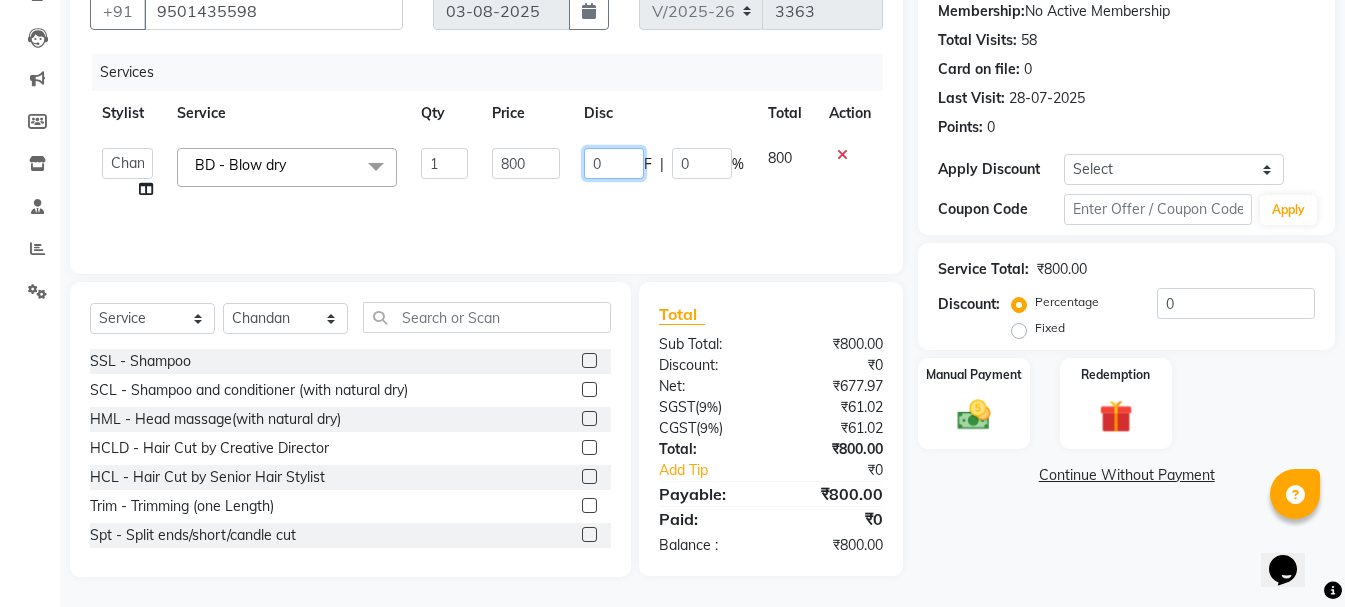 drag, startPoint x: 636, startPoint y: 167, endPoint x: 566, endPoint y: 178, distance: 70.85902 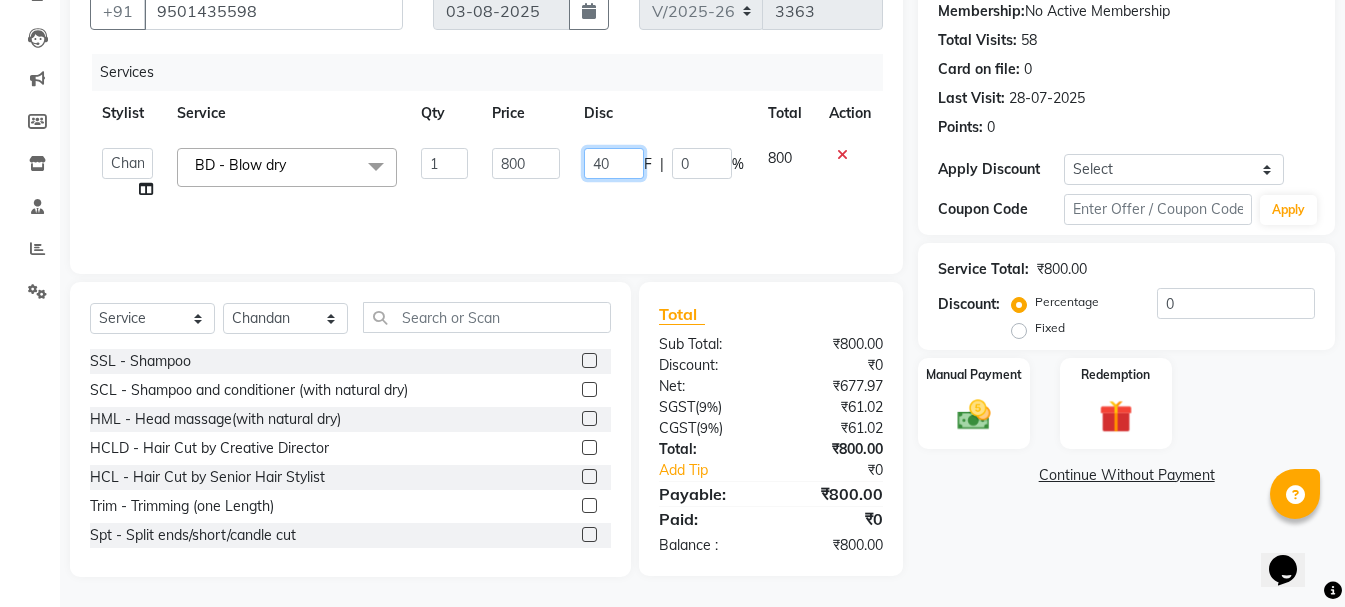 type on "400" 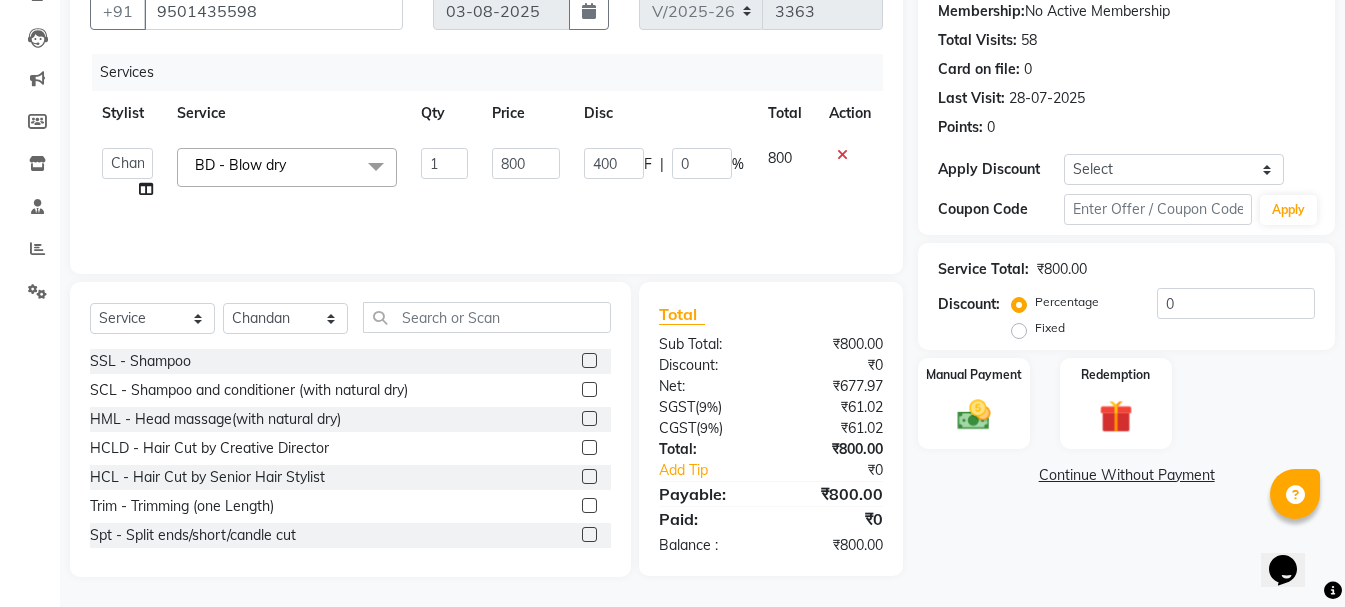 click on "Services Stylist Service Qty Price Disc Total Action Ankit kantiwall Chandan Garry Jasvir Jyoti Lovedeep Singh Manya Navdeep Neha Nikhil Pardeep kaur Pinky Rajveer Rekha Sameer khan Sandeep Toseef Salmani BD - Blow dry x SSL - Shampoo SCL - Shampoo and conditioner (with natural dry) HML - Head massage(with natural dry) HCLD - Hair Cut by Creative Director HCL - Hair Cut by Senior Hair Stylist Trim - Trimming (one Length) Spt - Split ends/short/candle cut BD - Blow dry OS - Open styling GL-igora - Igora Global GL-essensity - Essensity Global Hlts-L - Highlights Bal - Balayage Chunks - Chunks CR - Color removal CRF - Color refresh Stk - Per streak RT-IG - Igora Root Touchup(one inch only) RT-ES - Essensity Root Touchup(one inch only) Reb - Rebonding ST - Straight therapy Krt-L - Keratin Krt-BB -L - Keratin Blow Out HR-BTX -L - Hair Botox NanoP -L - Nanoplastia K-Bond -L - Kerabond H-EXT - Hair Extensions PH-EXT - Premium Hair Extensions CEXT - Clip on Extensions 1 F" 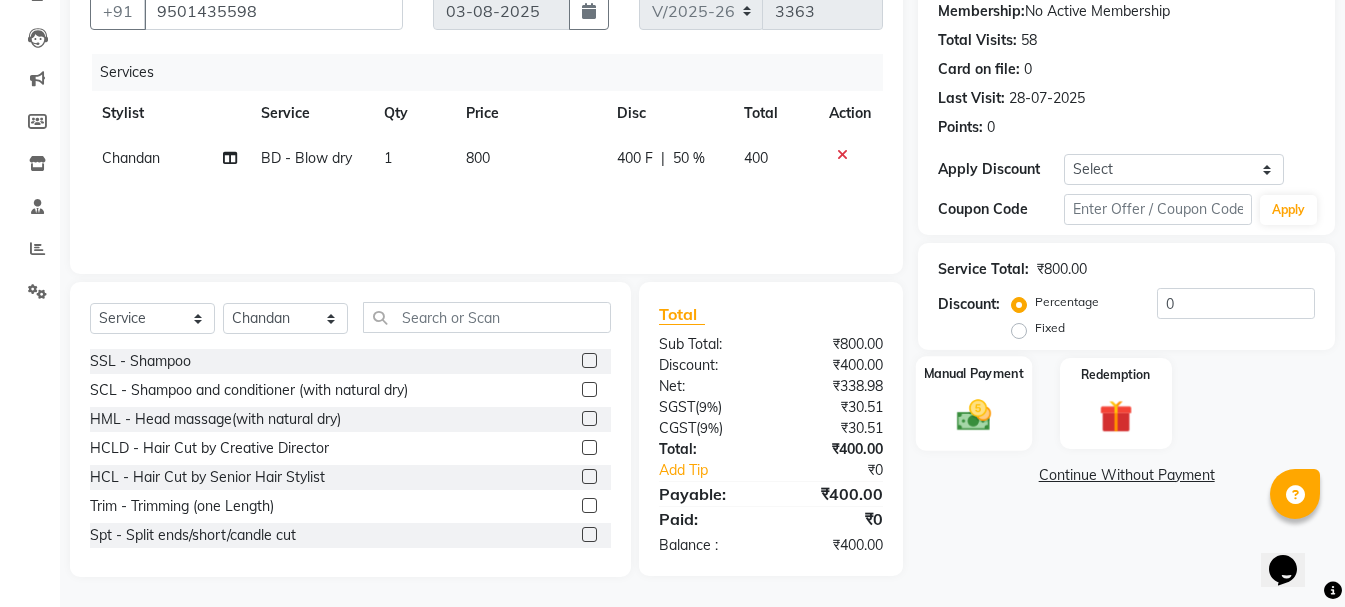 click 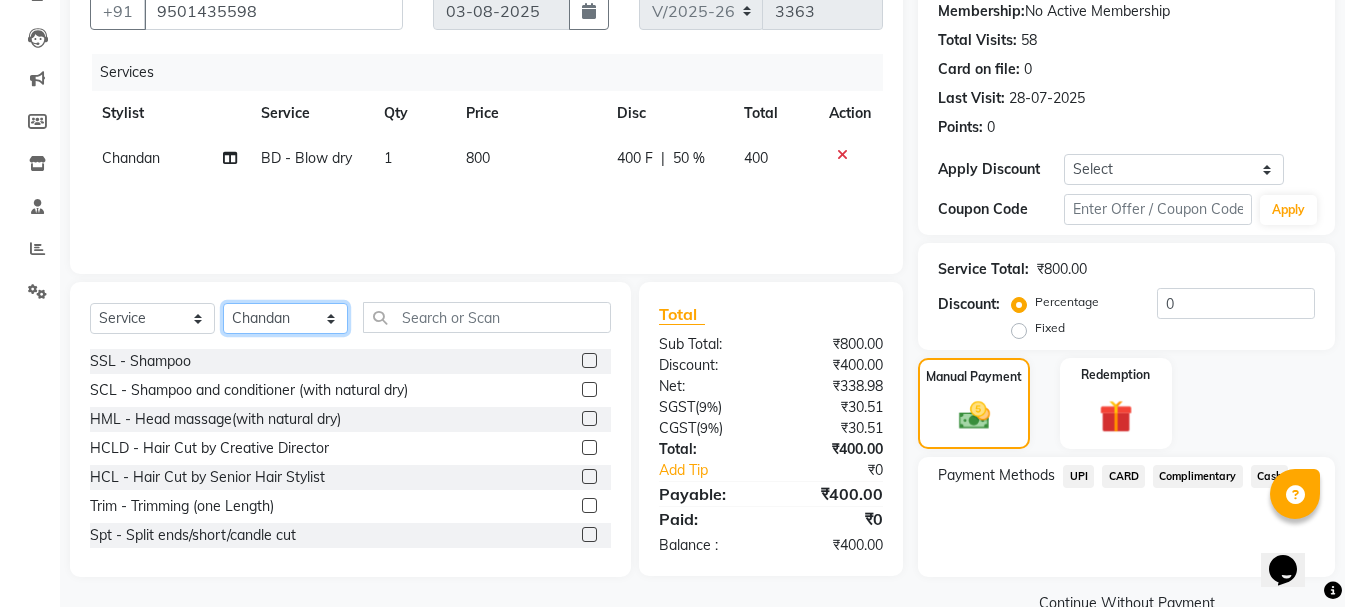 click on "Select Stylist  Ankit kantiwall Chandan Garry Jasvir Jyoti Lovedeep Singh Manya  Navdeep Neha Nikhil  Pardeep kaur Pinky Rajveer Rekha  Sameer khan Sandeep Toseef Salmani" 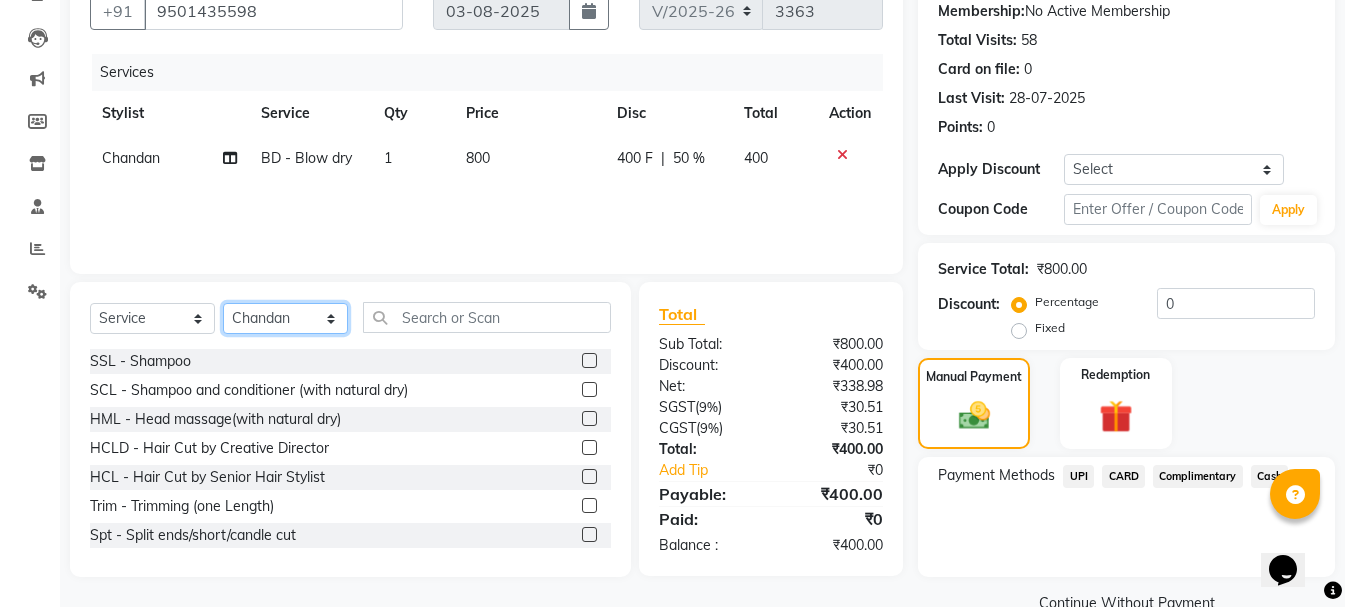 select on "[PHONE]" 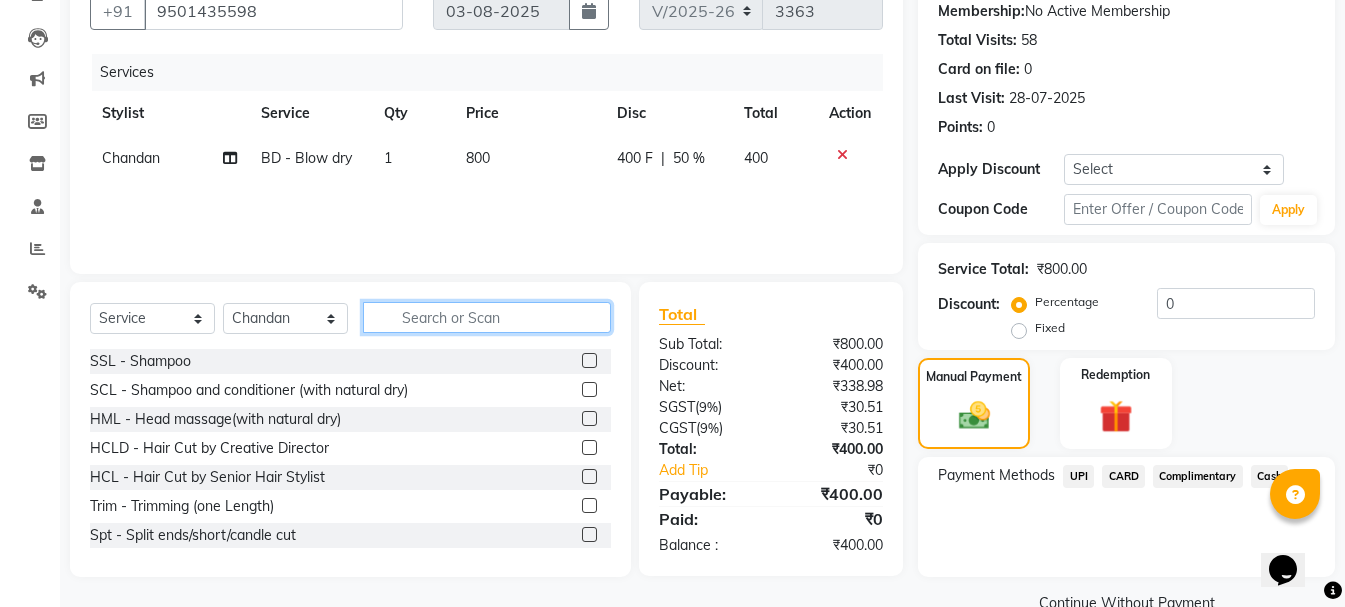drag, startPoint x: 410, startPoint y: 305, endPoint x: 412, endPoint y: 315, distance: 10.198039 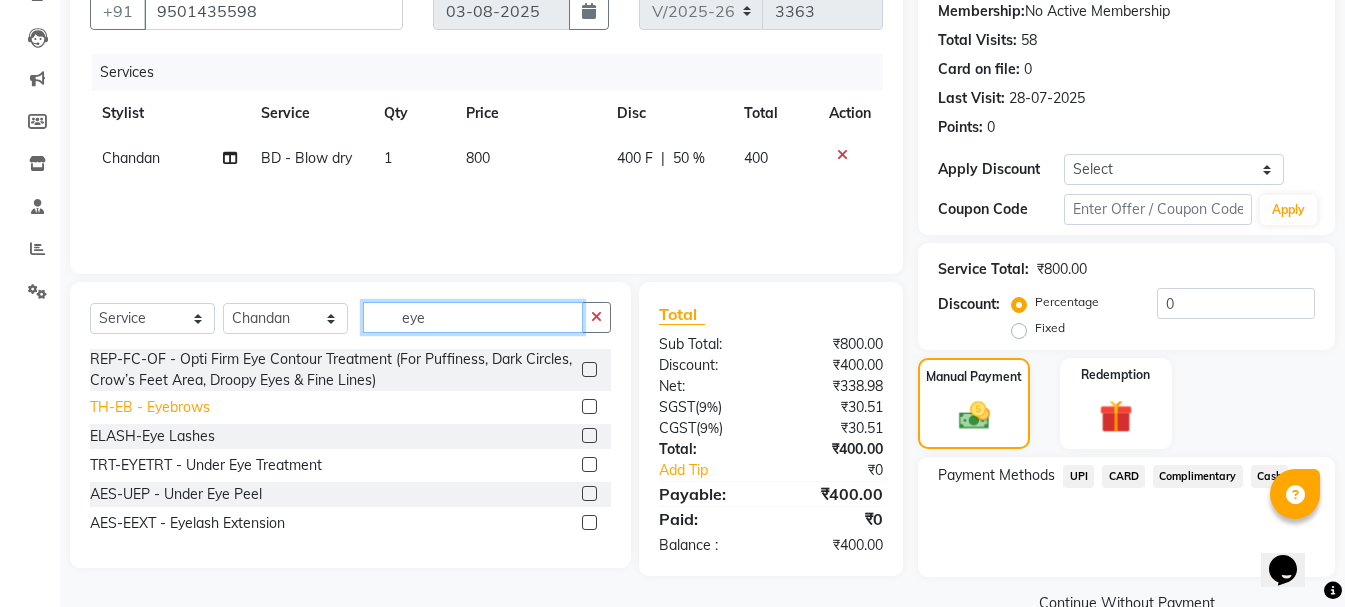 type on "eye" 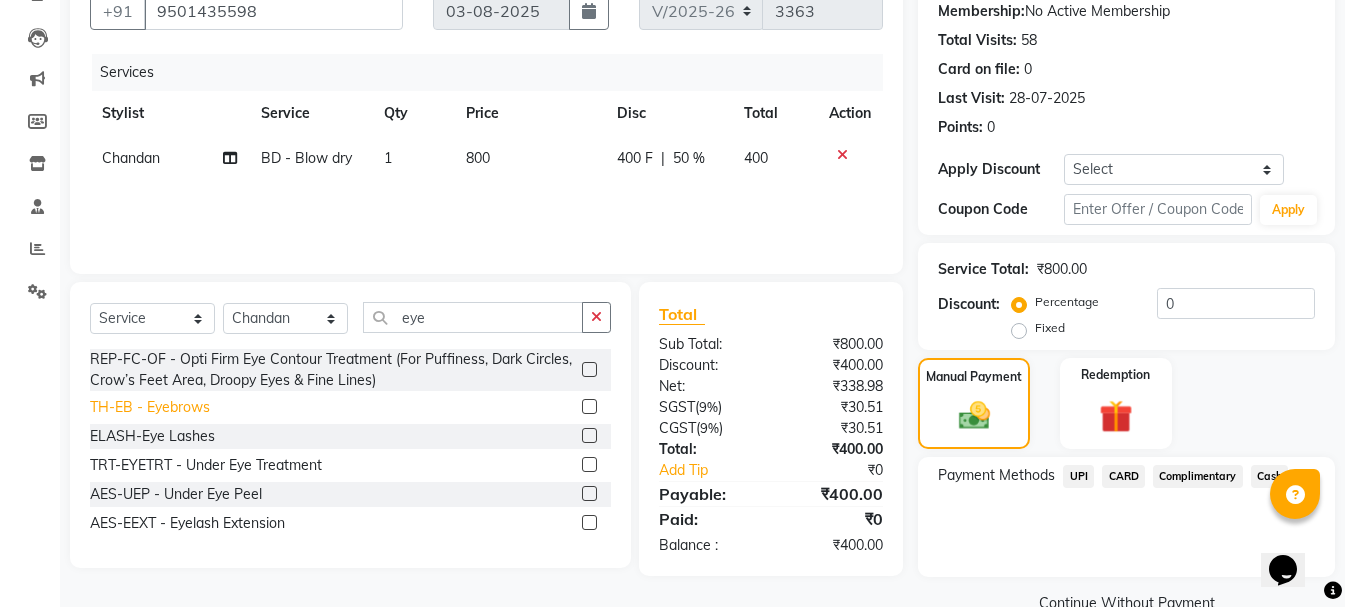 click on "TH-EB - Eyebrows" 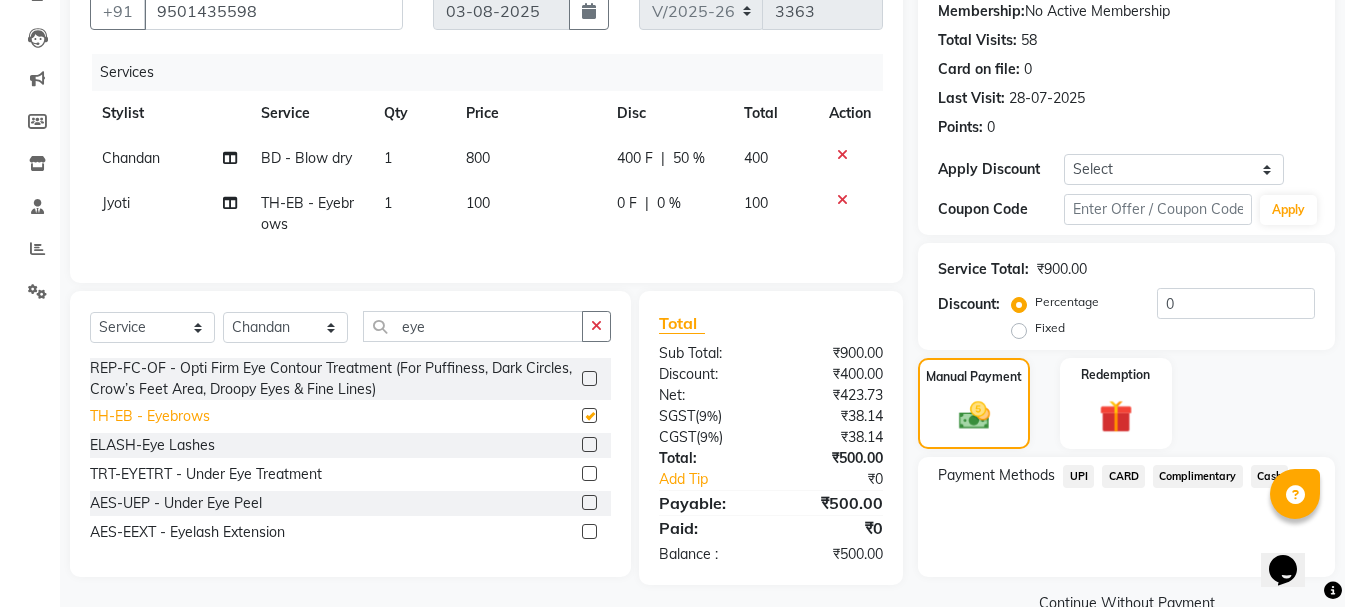 checkbox on "false" 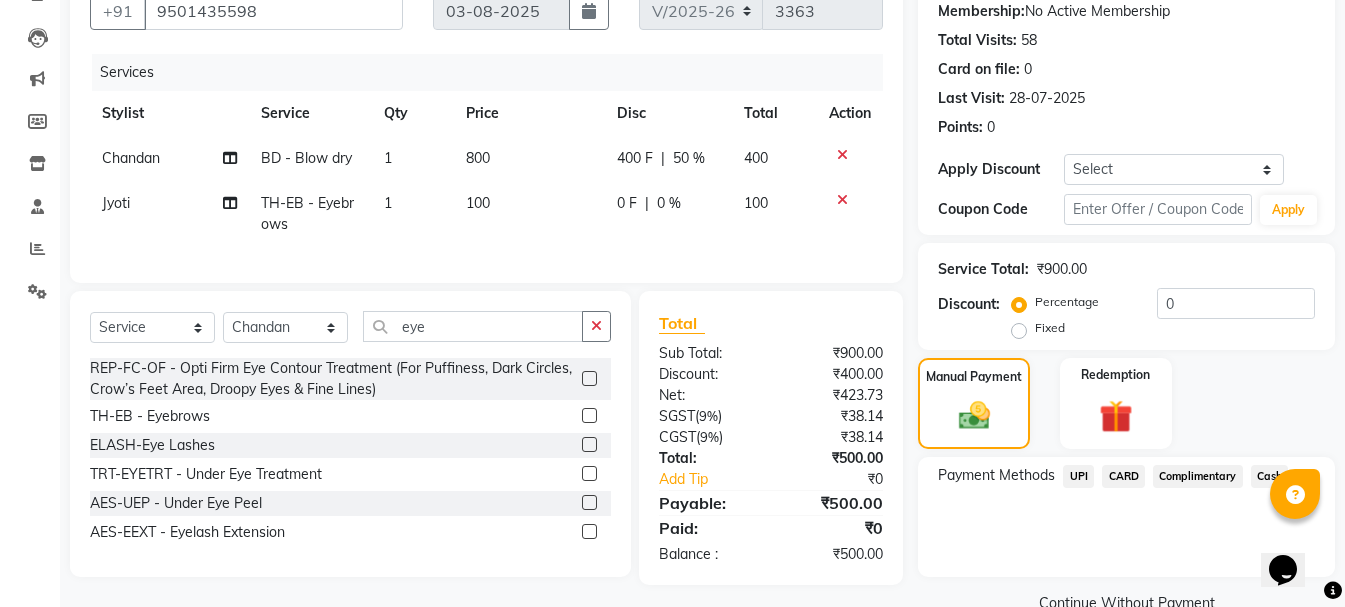 scroll, scrollTop: 235, scrollLeft: 0, axis: vertical 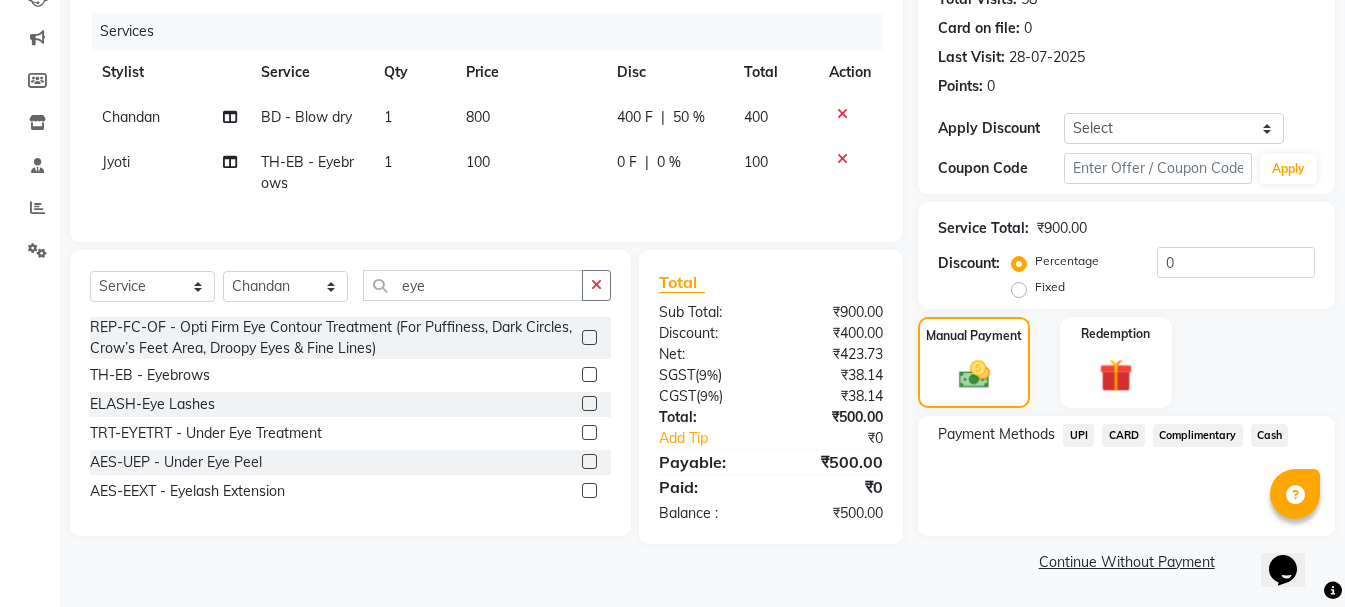 click on "UPI" 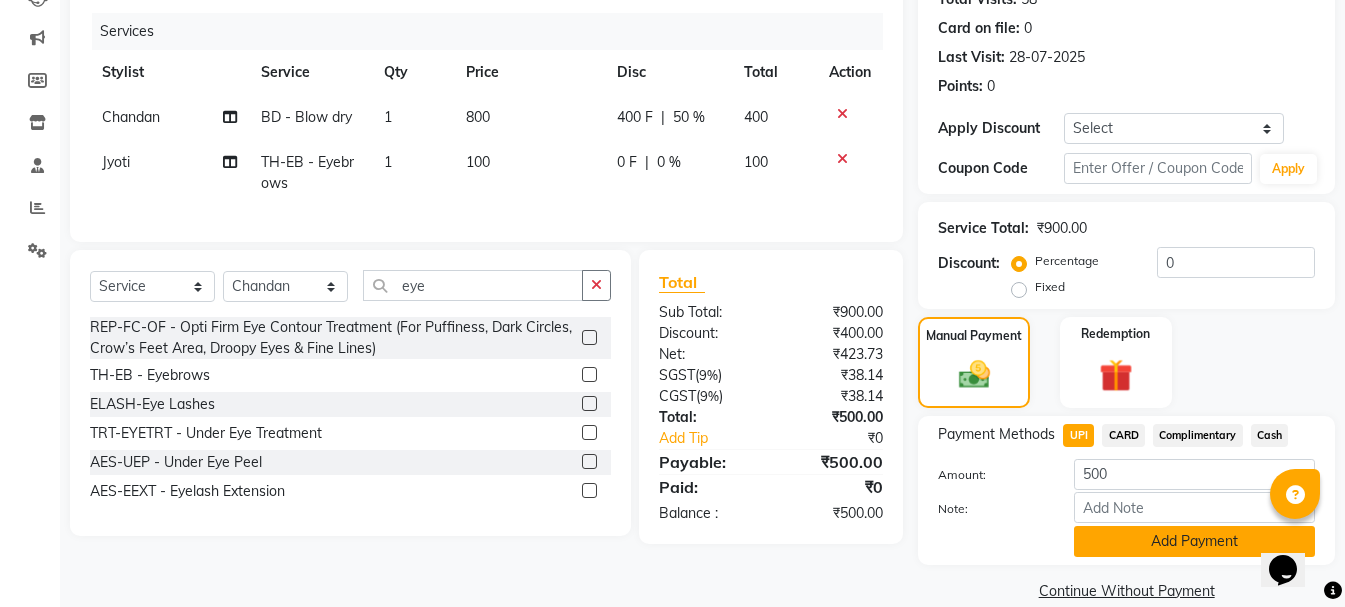 click on "Add Payment" 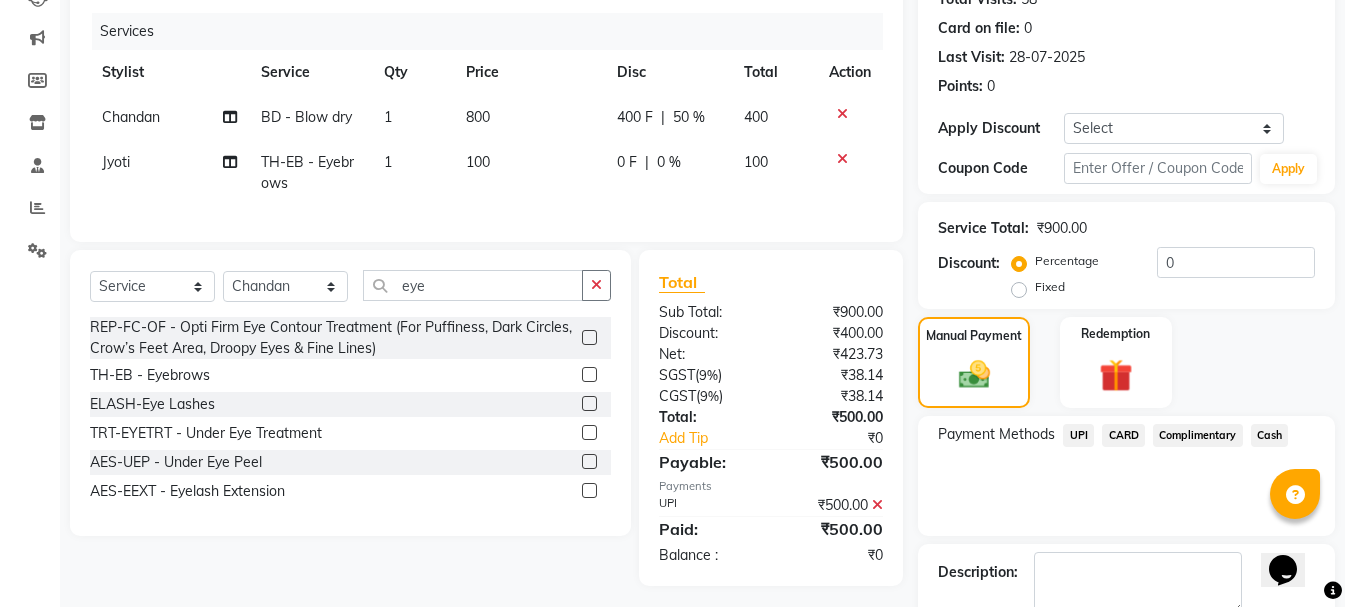 scroll, scrollTop: 348, scrollLeft: 0, axis: vertical 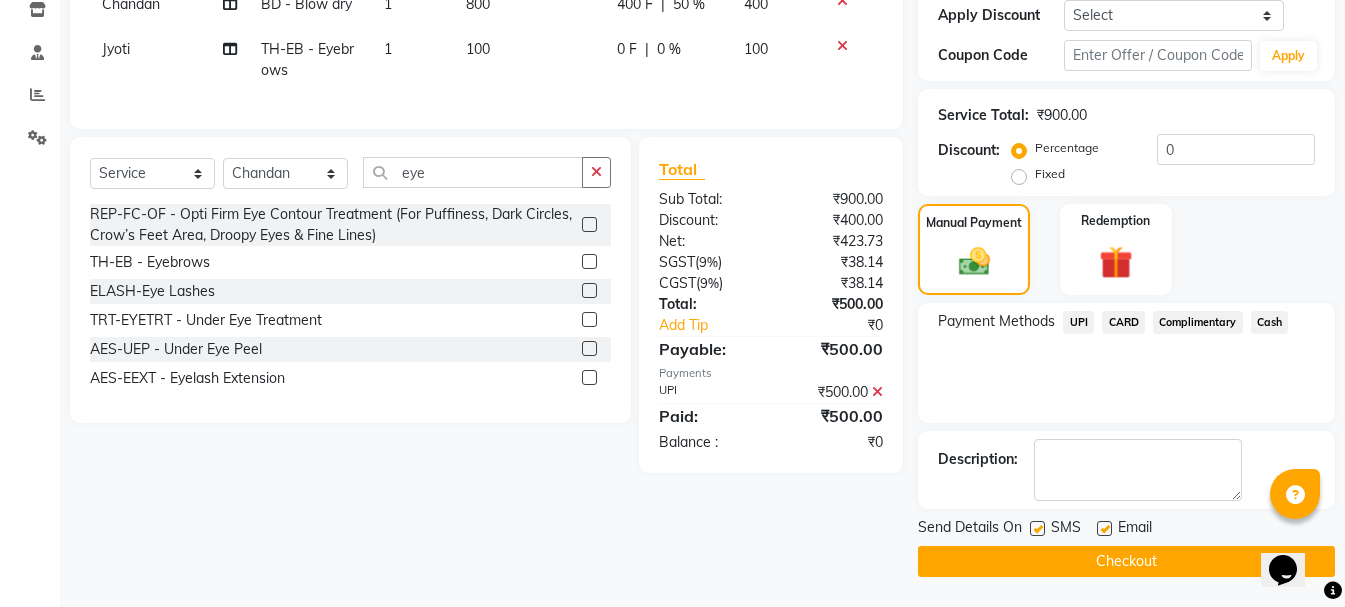 click on "Checkout" 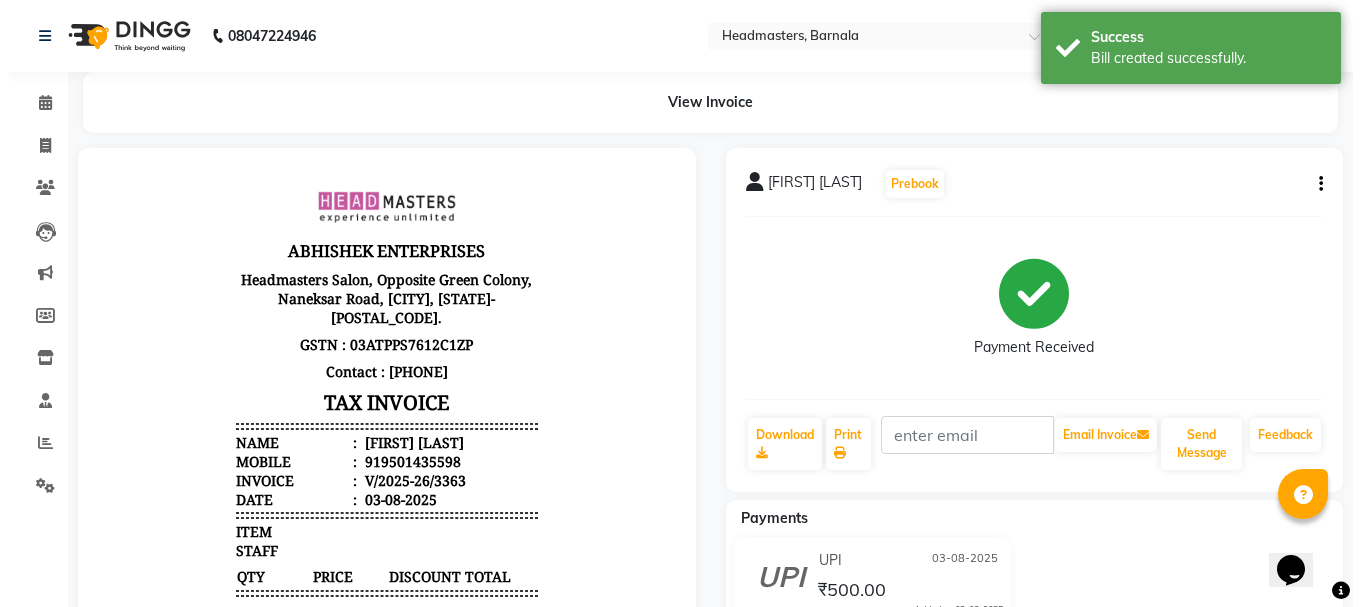 scroll, scrollTop: 0, scrollLeft: 0, axis: both 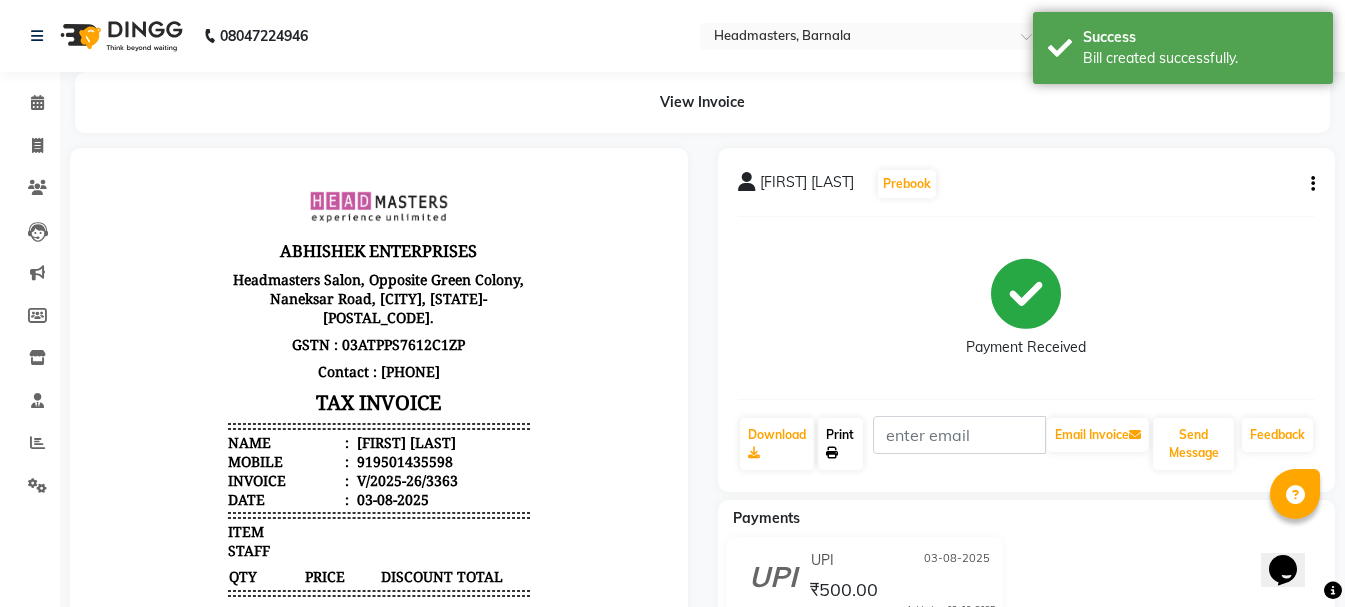 click on "Print" 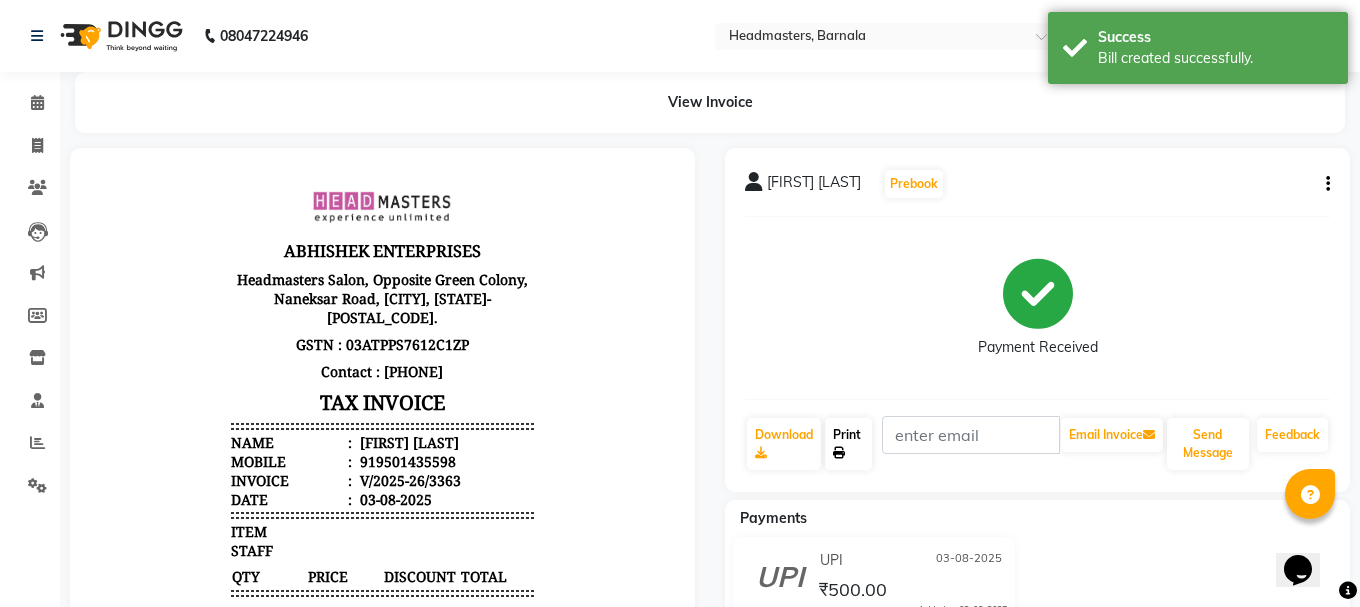 select on "service" 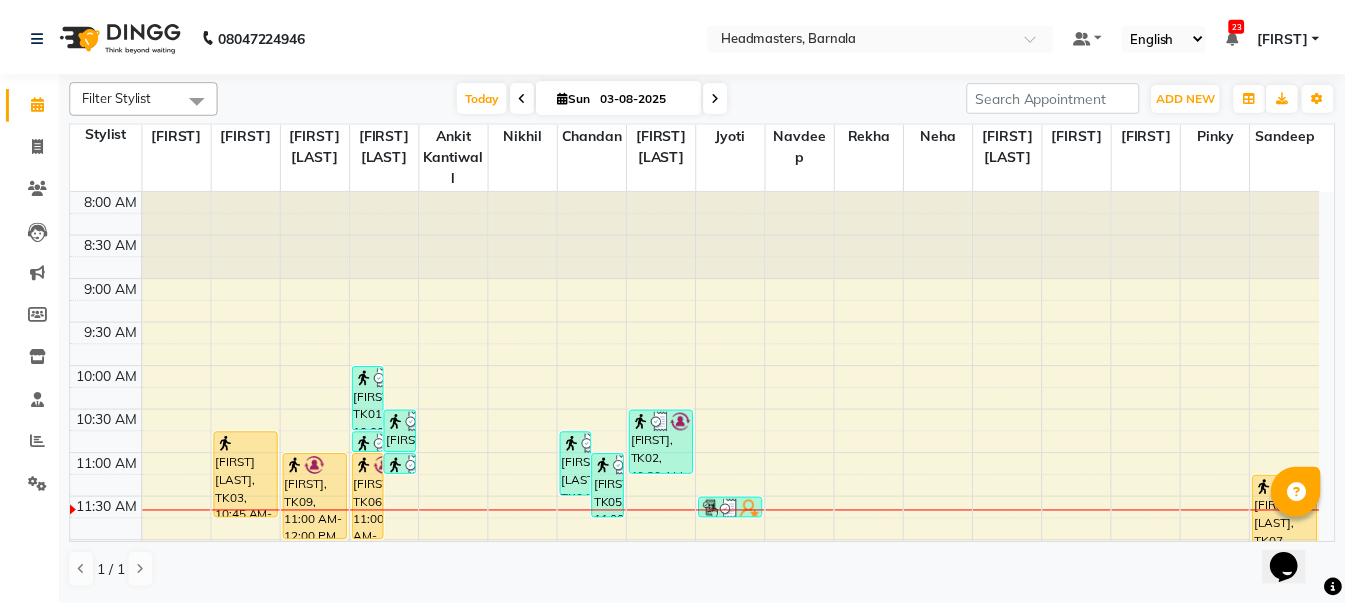 scroll, scrollTop: 234, scrollLeft: 0, axis: vertical 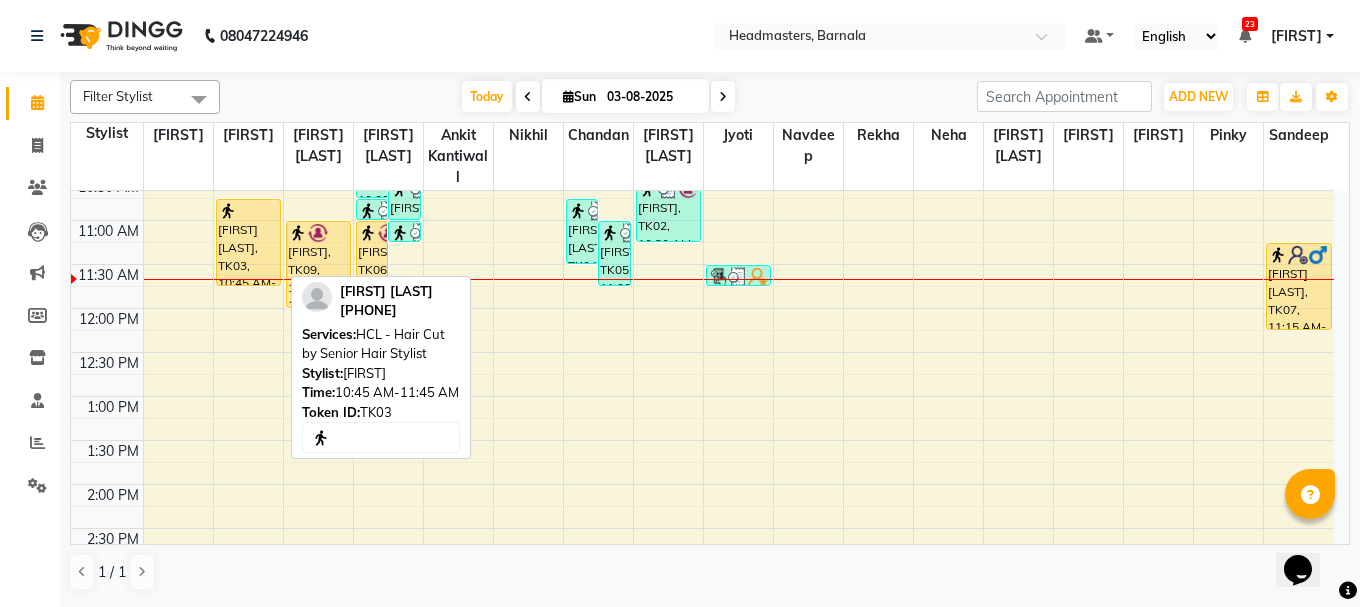 click at bounding box center [248, 211] 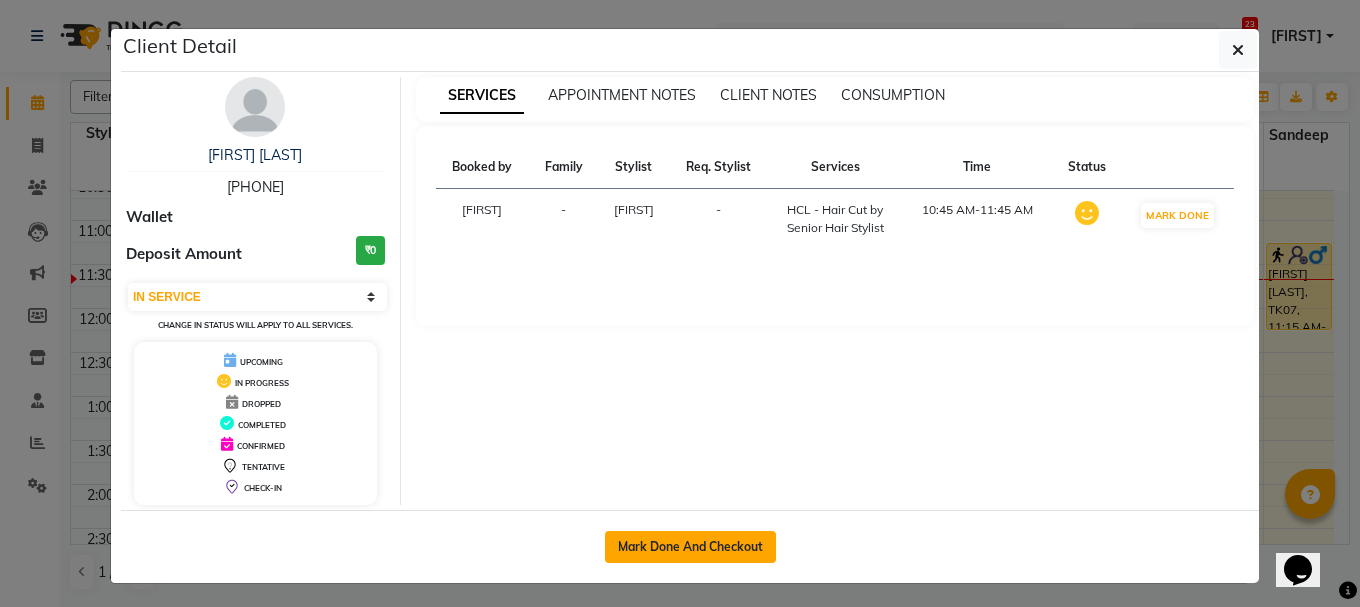 click on "Mark Done And Checkout" 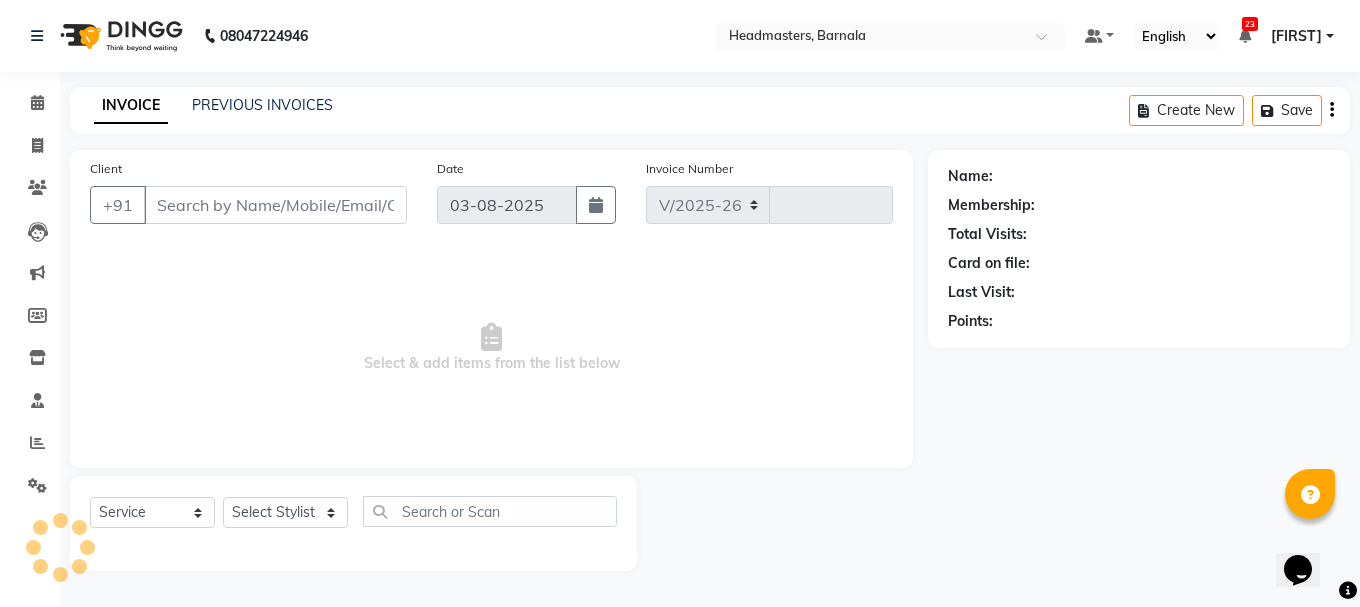 select on "7526" 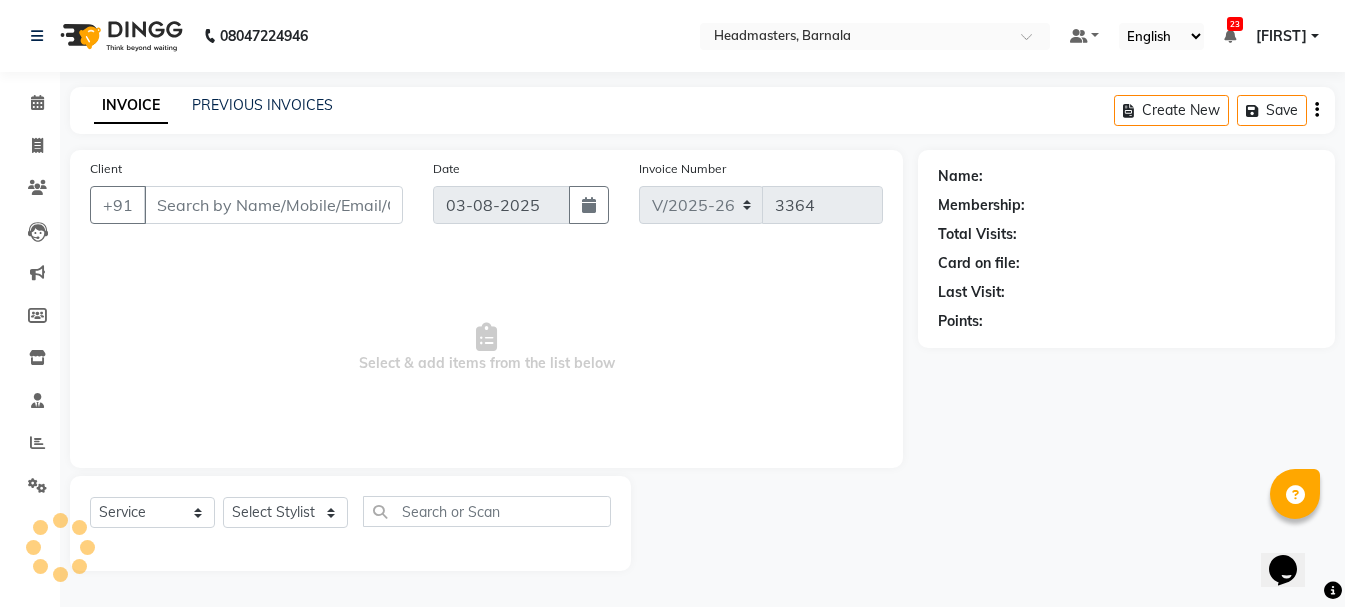 type on "[PHONE]" 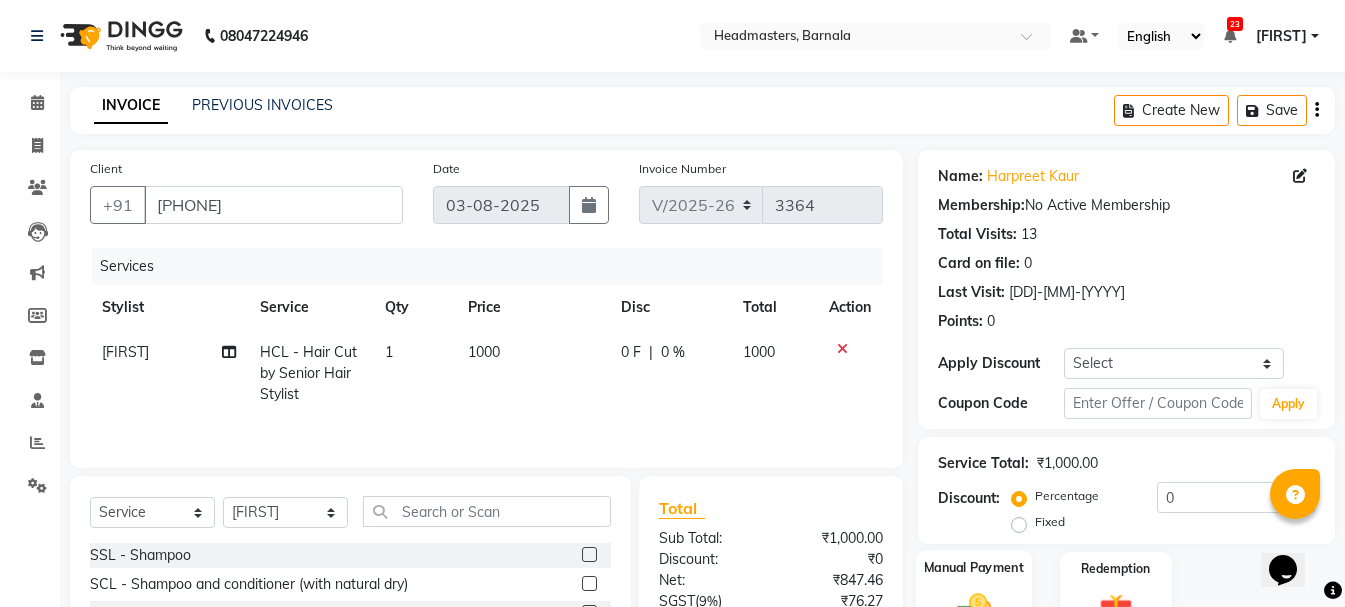 scroll, scrollTop: 194, scrollLeft: 0, axis: vertical 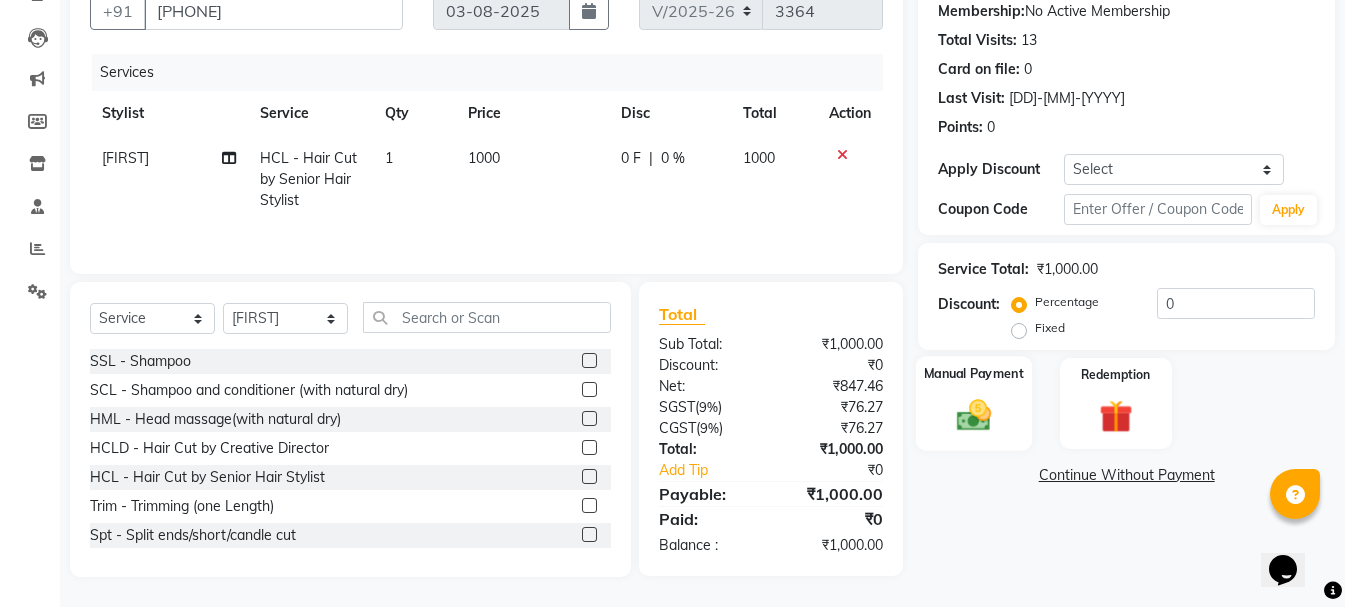 click 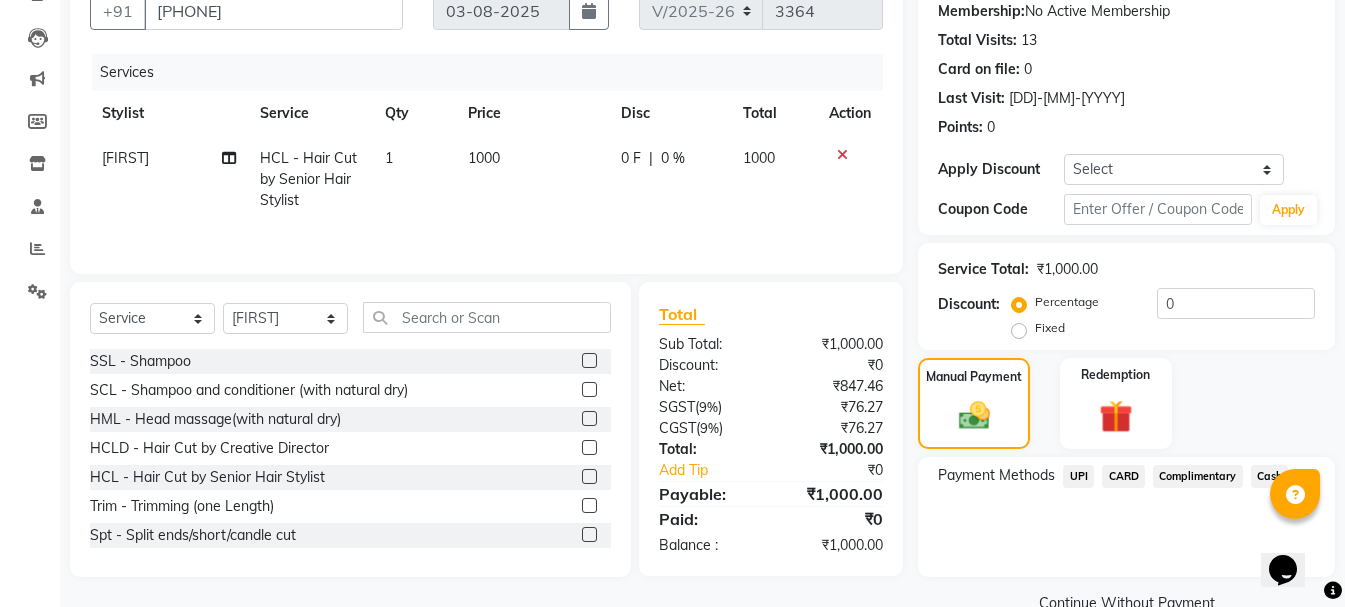 click on "Cash" 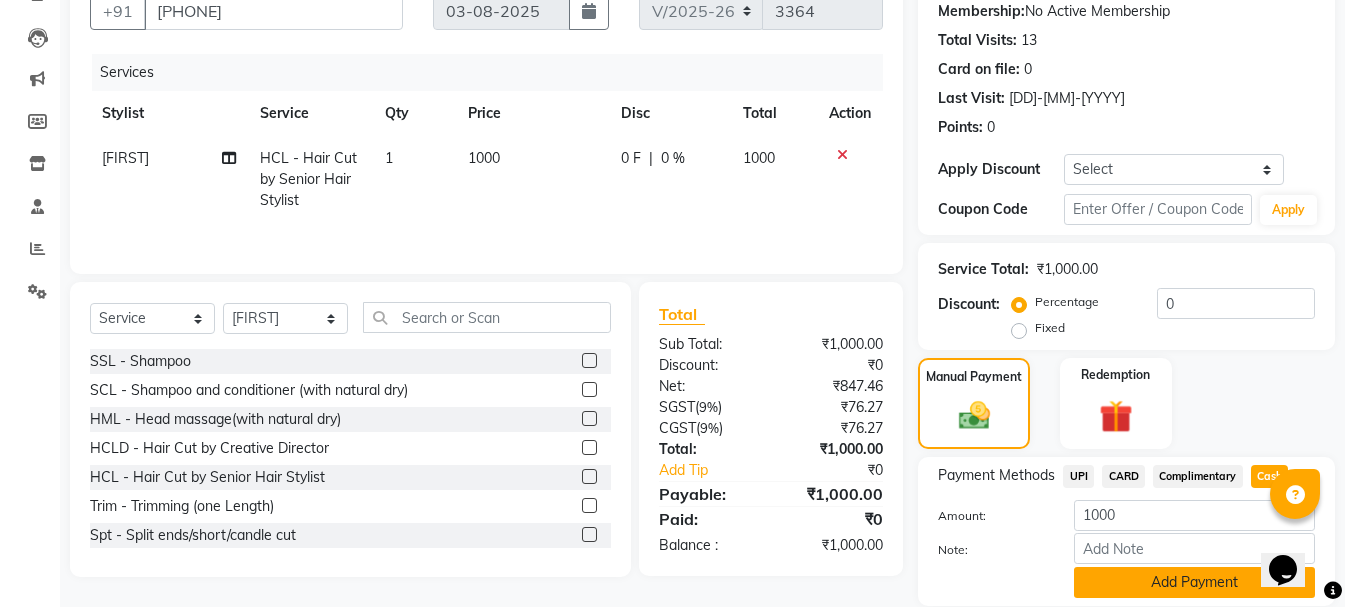 click on "Add Payment" 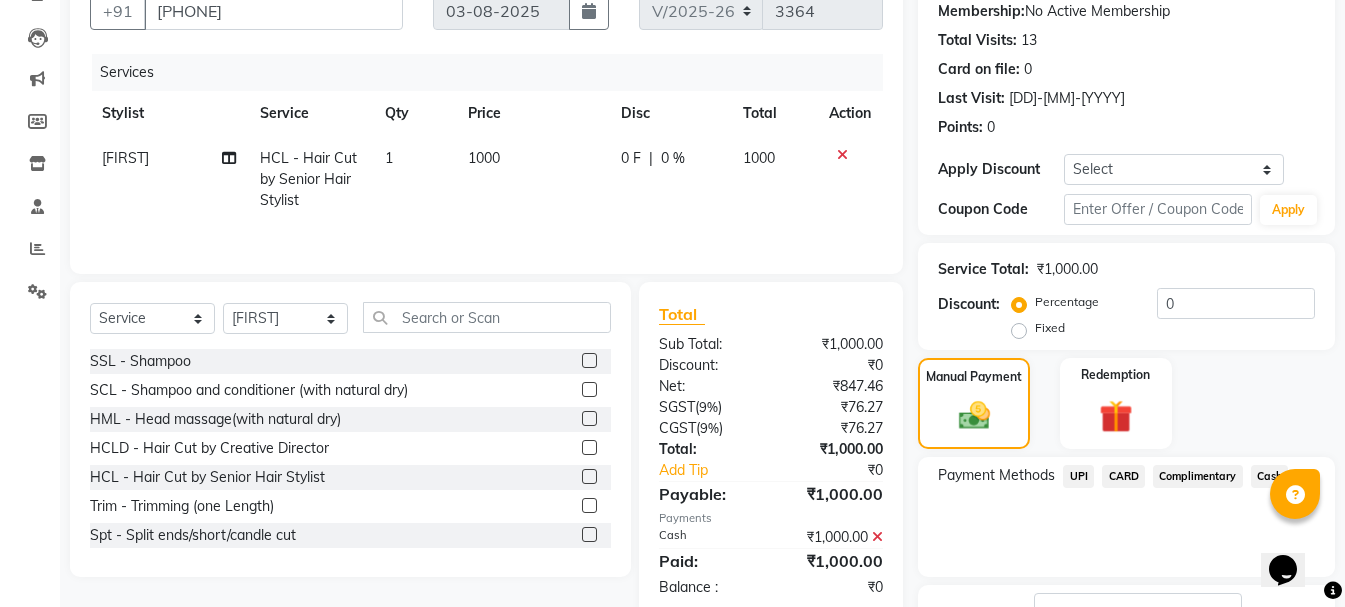 scroll, scrollTop: 348, scrollLeft: 0, axis: vertical 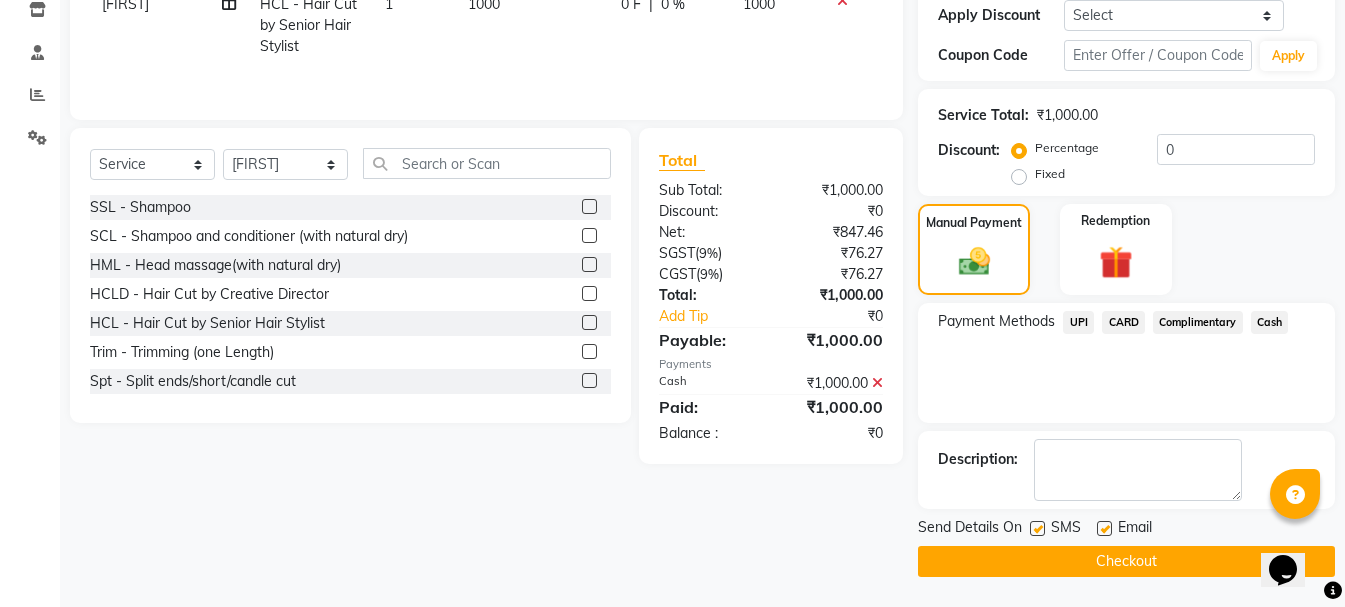 click on "Checkout" 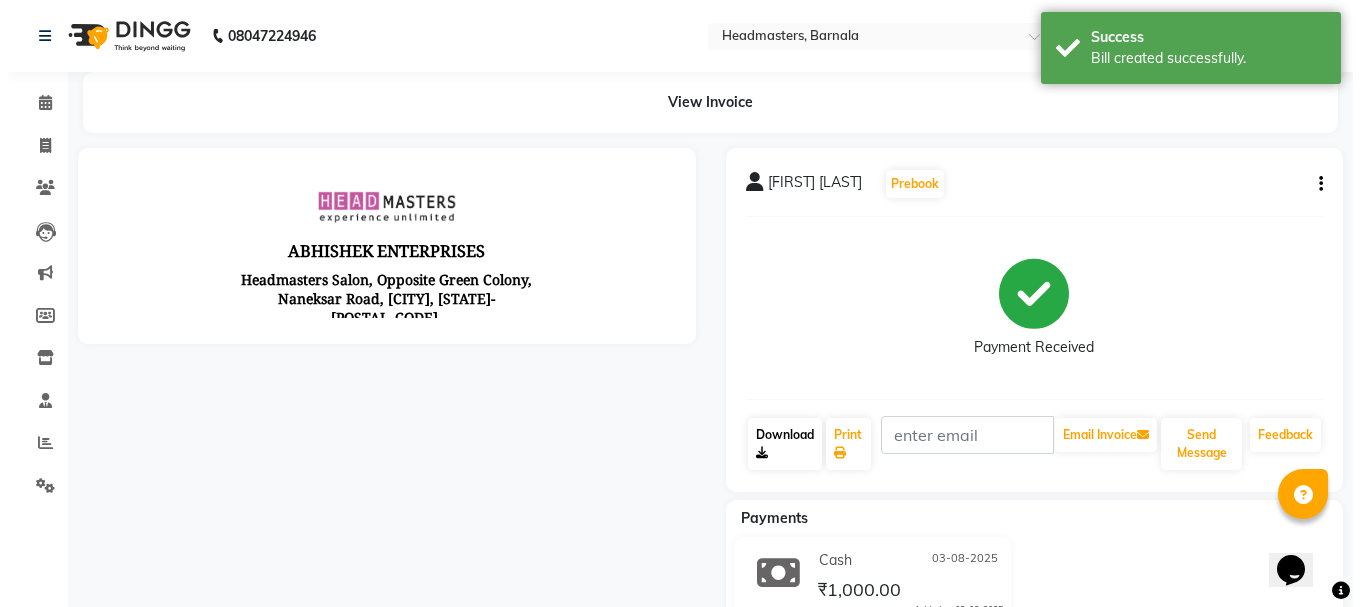 scroll, scrollTop: 0, scrollLeft: 0, axis: both 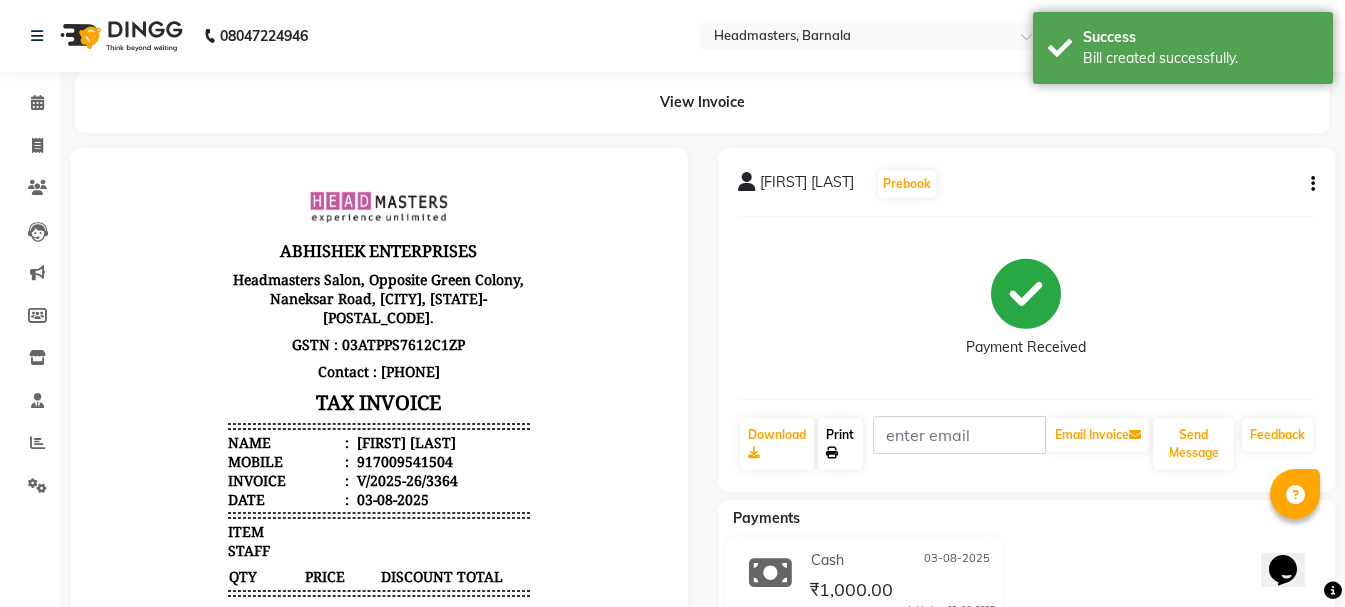 click 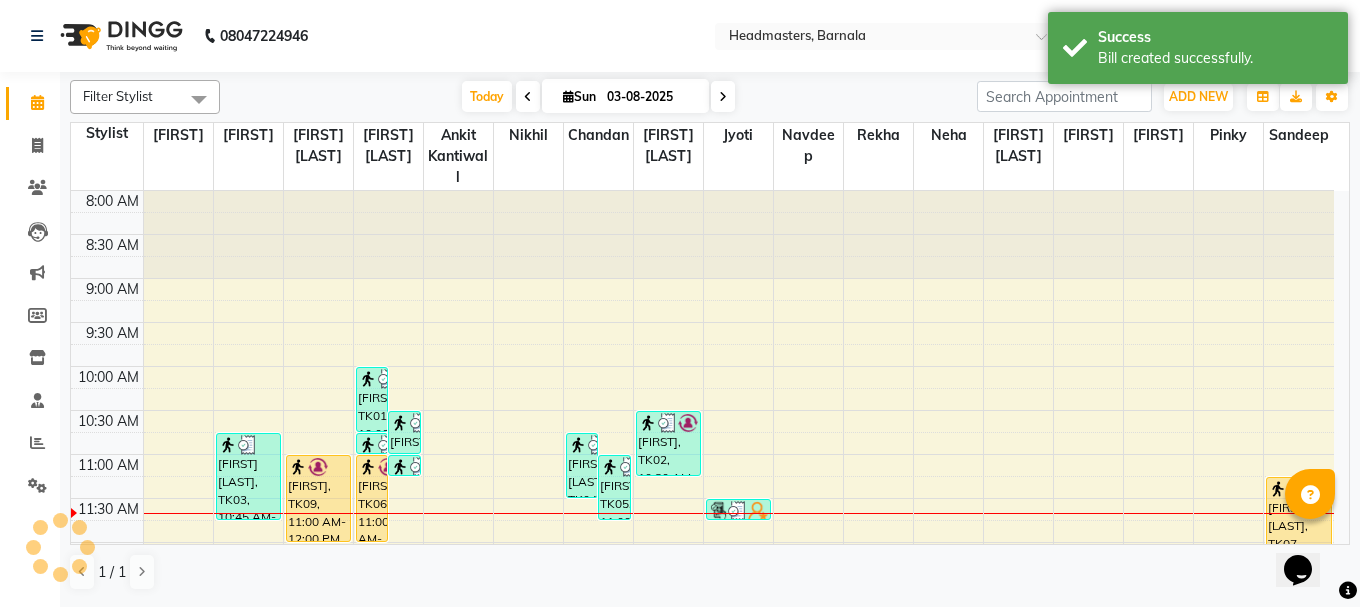 scroll, scrollTop: 0, scrollLeft: 0, axis: both 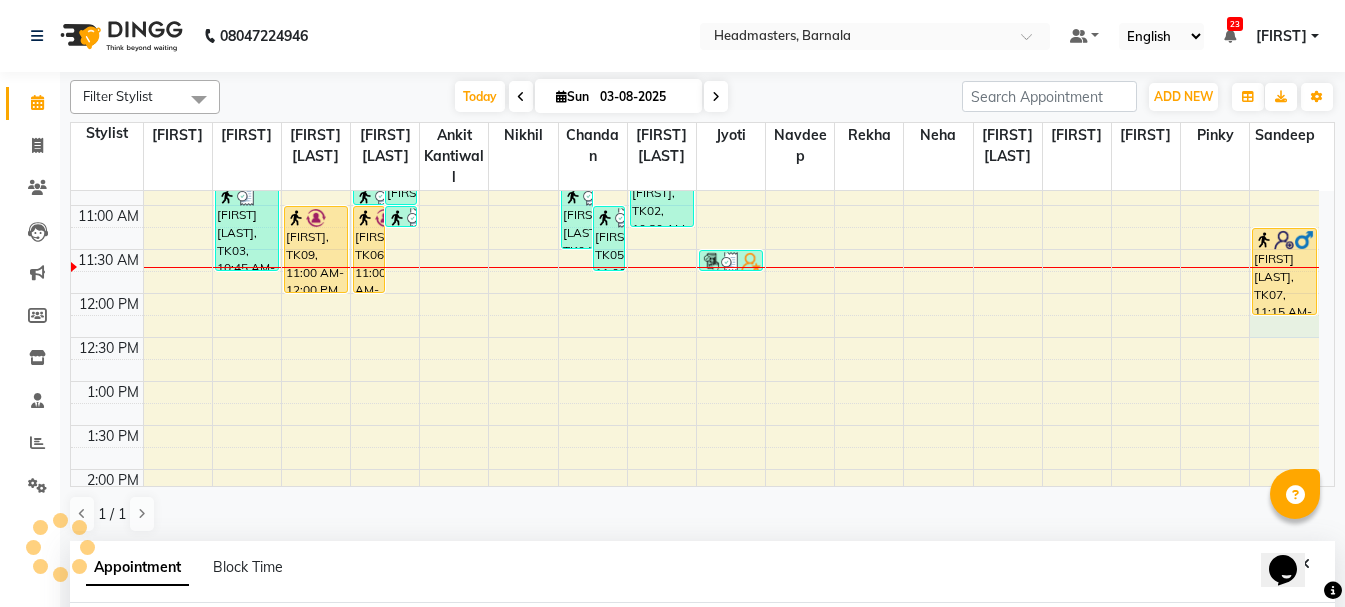 select on "71857" 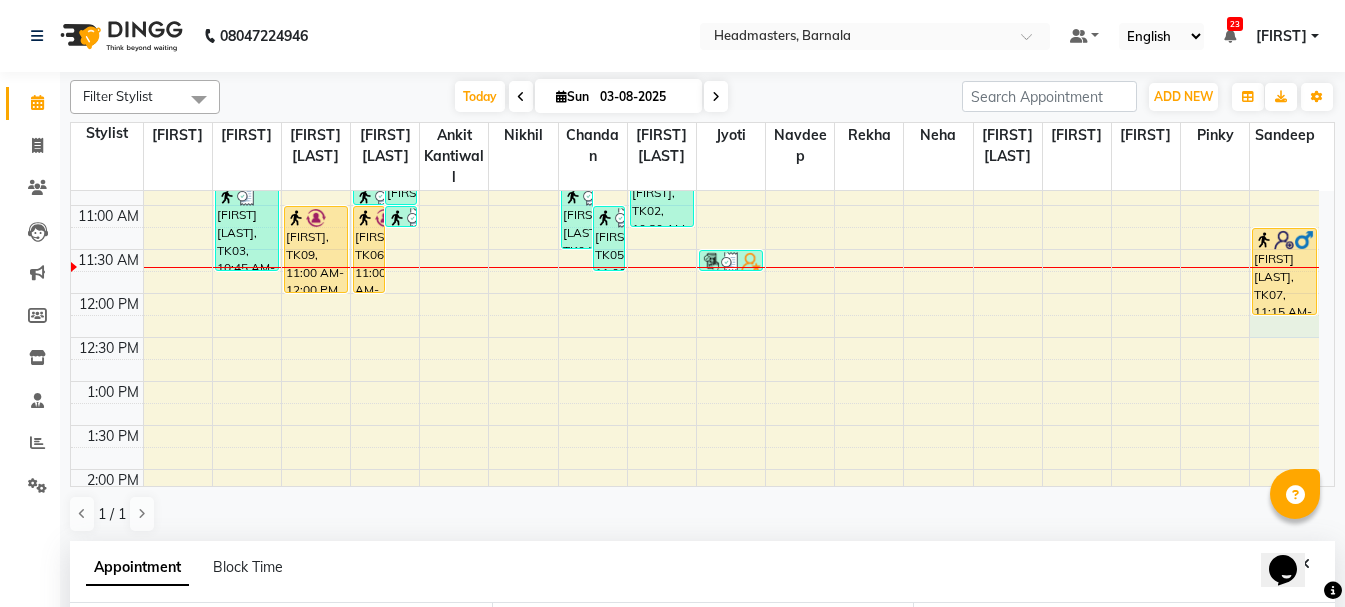 scroll, scrollTop: 389, scrollLeft: 0, axis: vertical 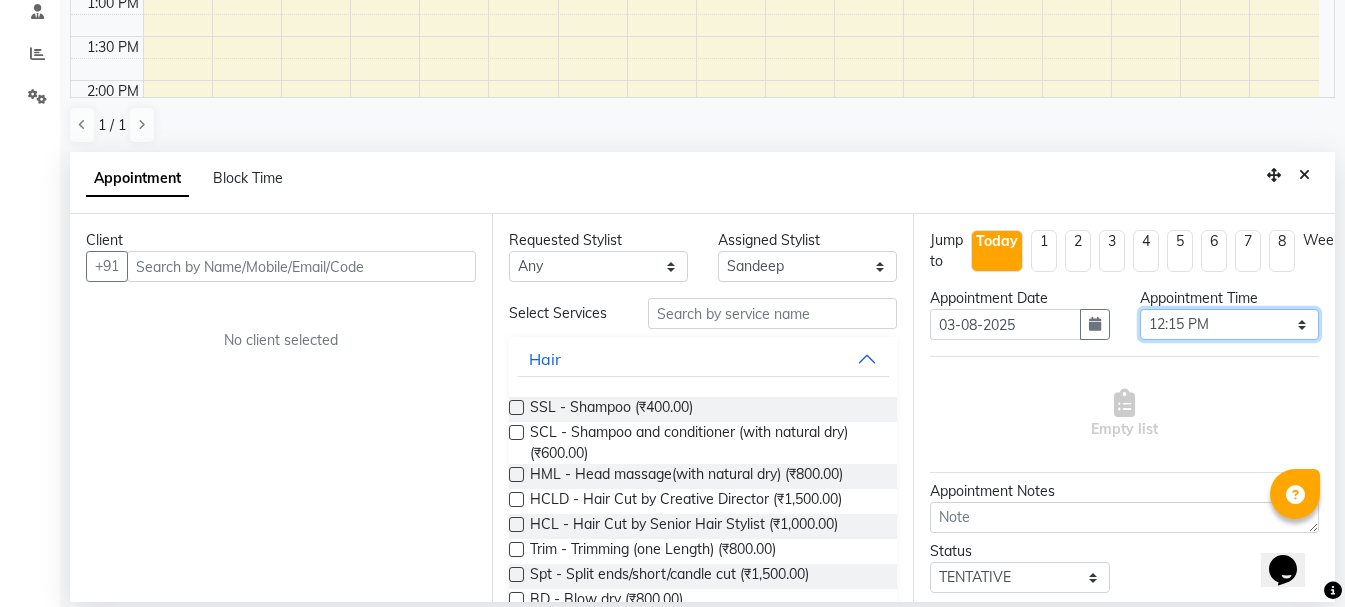 click on "Select 09:00 AM 09:15 AM 09:30 AM 09:45 AM 10:00 AM 10:15 AM 10:30 AM 10:45 AM 11:00 AM 11:15 AM 11:30 AM 11:45 AM 12:00 PM 12:15 PM 12:30 PM 12:45 PM 01:00 PM 01:15 PM 01:30 PM 01:45 PM 02:00 PM 02:15 PM 02:30 PM 02:45 PM 03:00 PM 03:15 PM 03:30 PM 03:45 PM 04:00 PM 04:15 PM 04:30 PM 04:45 PM 05:00 PM 05:15 PM 05:30 PM 05:45 PM 06:00 PM 06:15 PM 06:30 PM 06:45 PM 07:00 PM 07:15 PM 07:30 PM 07:45 PM 08:00 PM" at bounding box center (1229, 324) 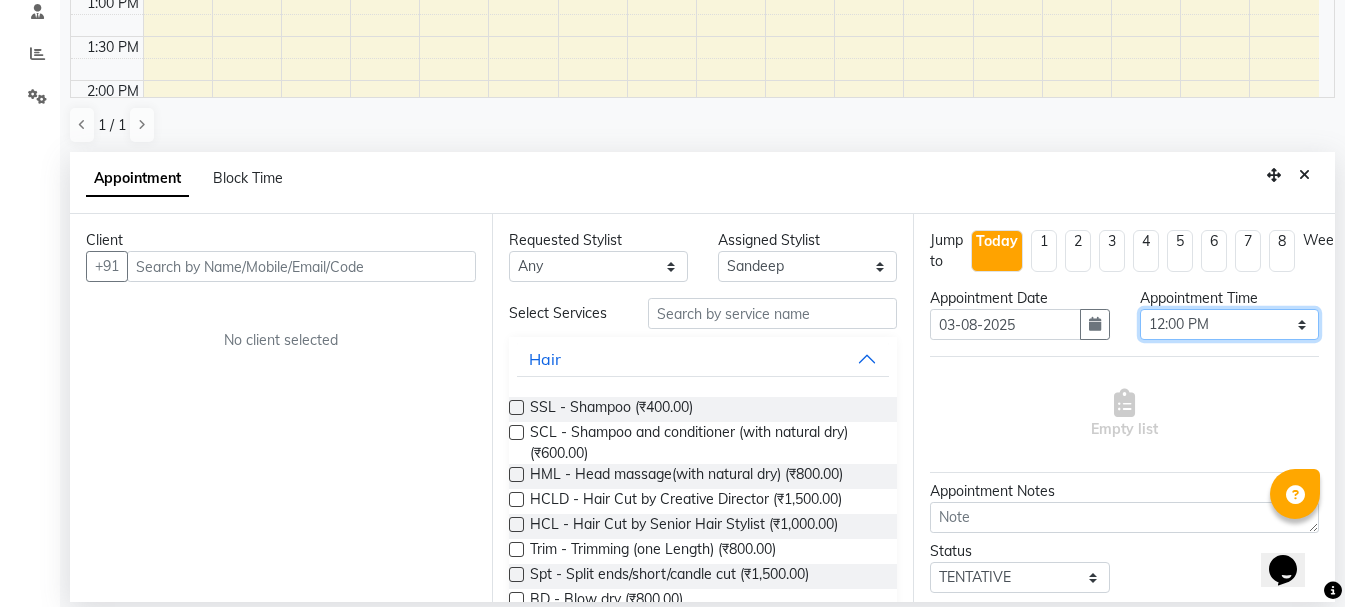 click on "Select 09:00 AM 09:15 AM 09:30 AM 09:45 AM 10:00 AM 10:15 AM 10:30 AM 10:45 AM 11:00 AM 11:15 AM 11:30 AM 11:45 AM 12:00 PM 12:15 PM 12:30 PM 12:45 PM 01:00 PM 01:15 PM 01:30 PM 01:45 PM 02:00 PM 02:15 PM 02:30 PM 02:45 PM 03:00 PM 03:15 PM 03:30 PM 03:45 PM 04:00 PM 04:15 PM 04:30 PM 04:45 PM 05:00 PM 05:15 PM 05:30 PM 05:45 PM 06:00 PM 06:15 PM 06:30 PM 06:45 PM 07:00 PM 07:15 PM 07:30 PM 07:45 PM 08:00 PM" at bounding box center (1229, 324) 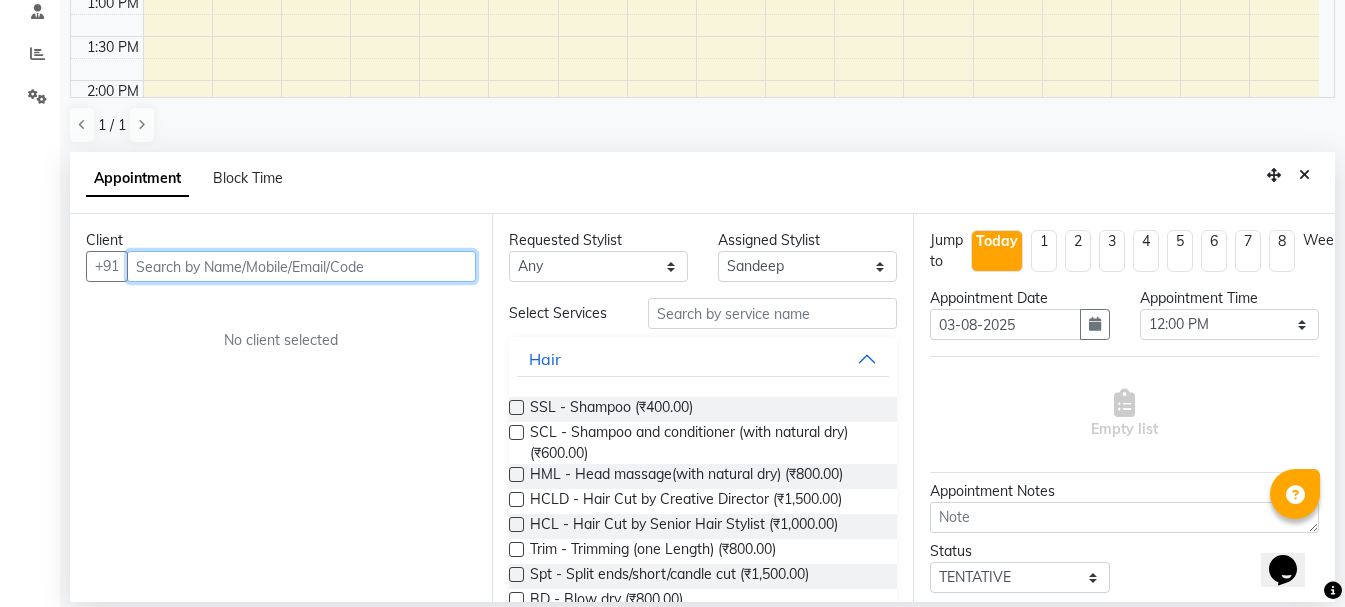click at bounding box center (301, 266) 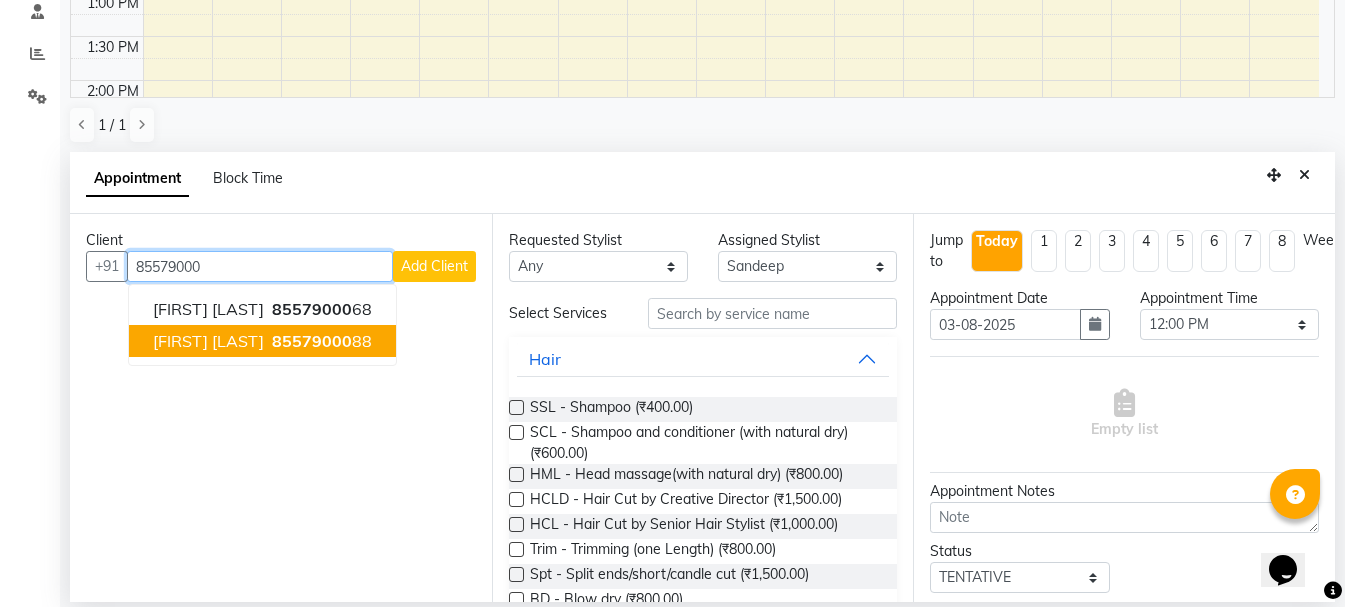 click on "[FIRST] [LAST]" at bounding box center [208, 341] 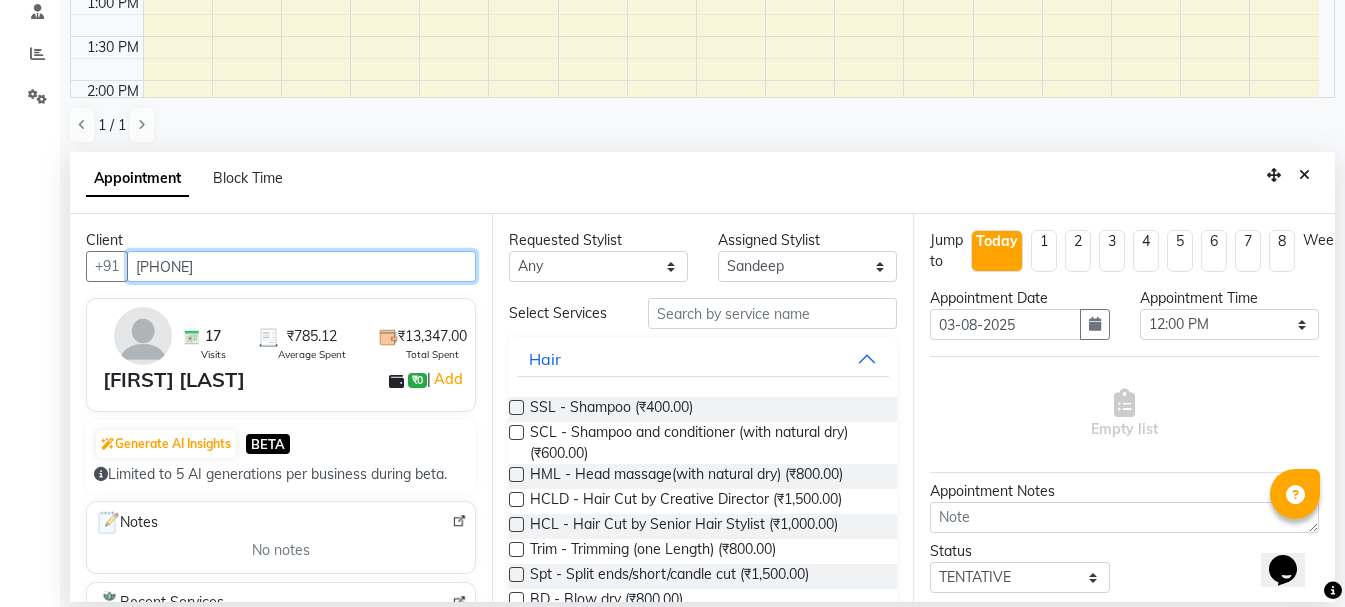 type on "[PHONE]" 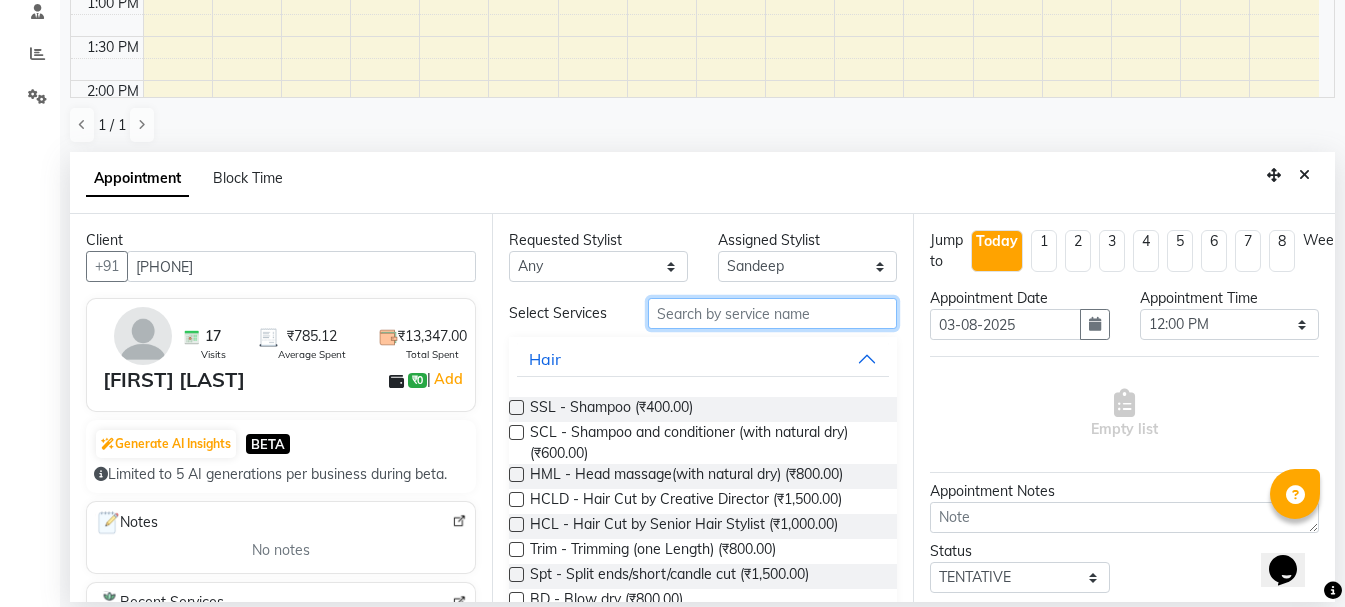 click at bounding box center (772, 313) 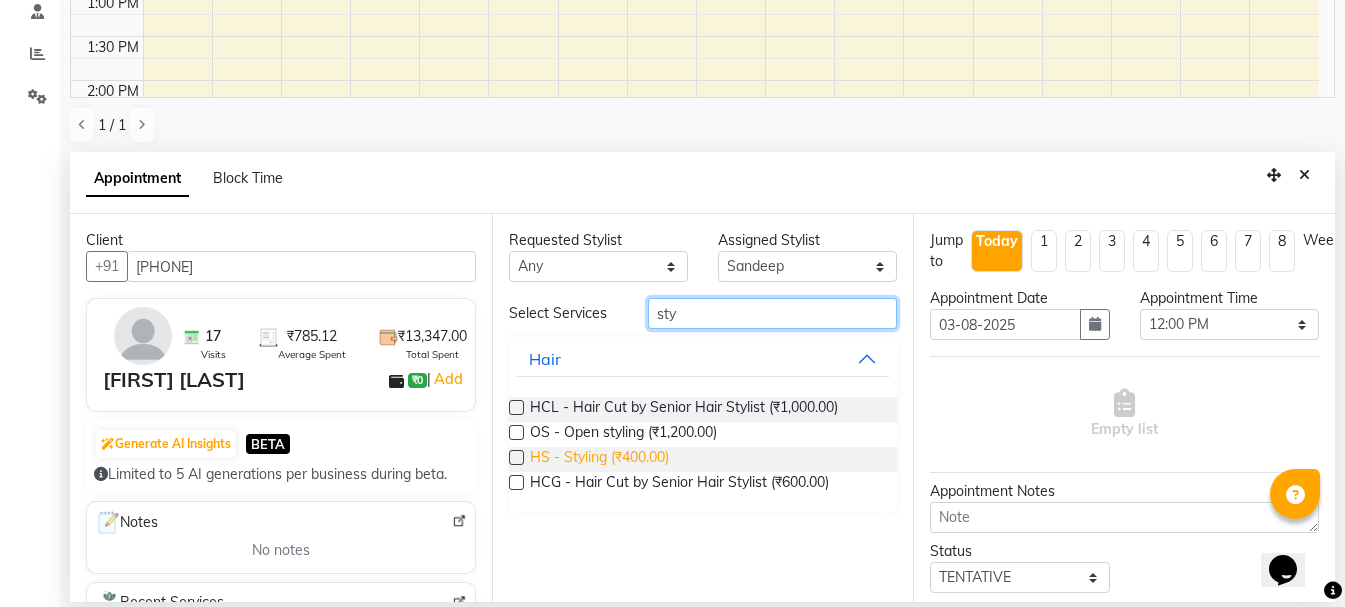 type on "sty" 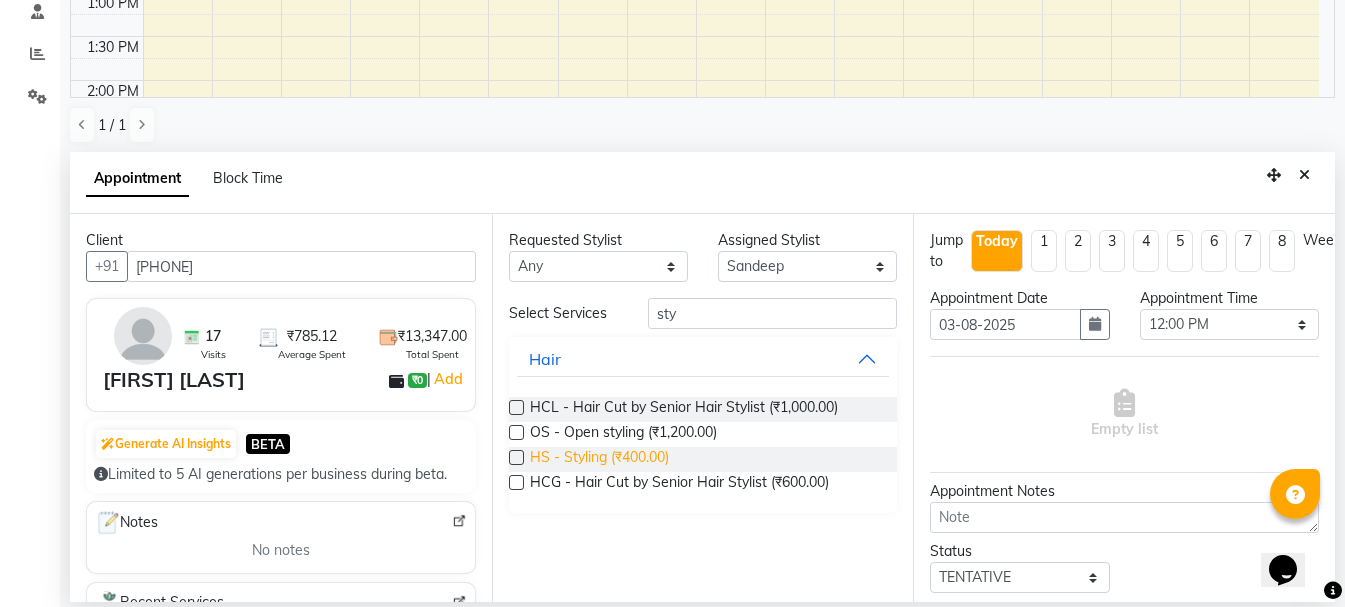 click on "HS - Styling (₹400.00)" at bounding box center [599, 459] 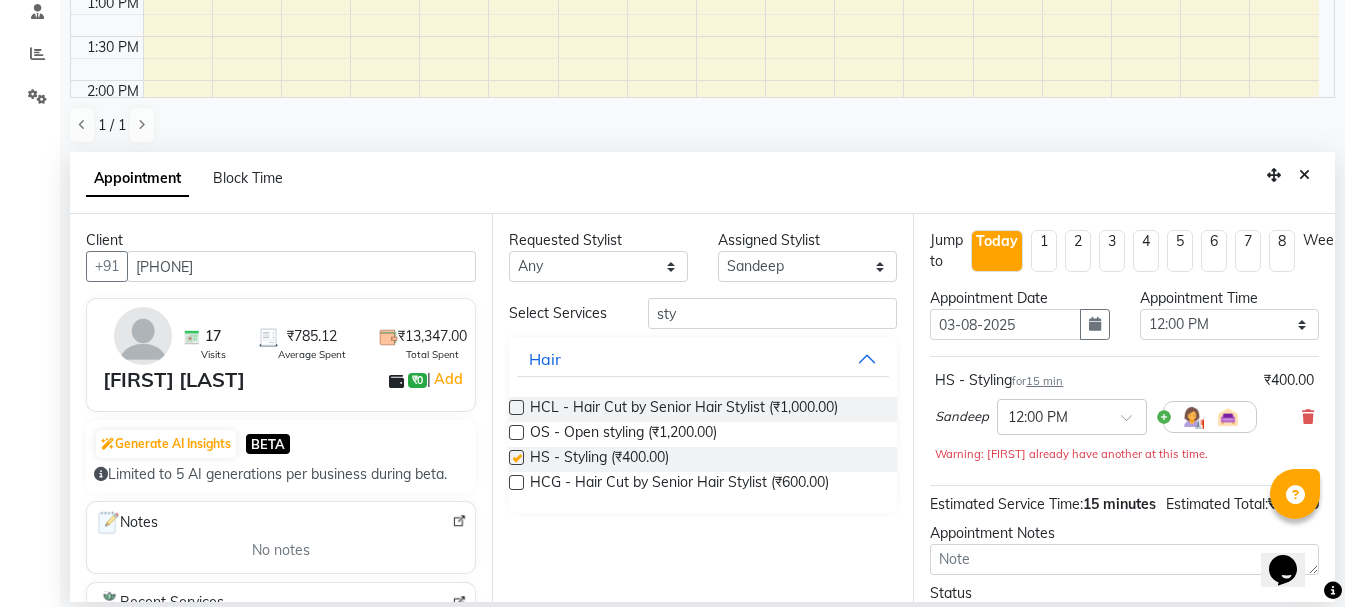 checkbox on "false" 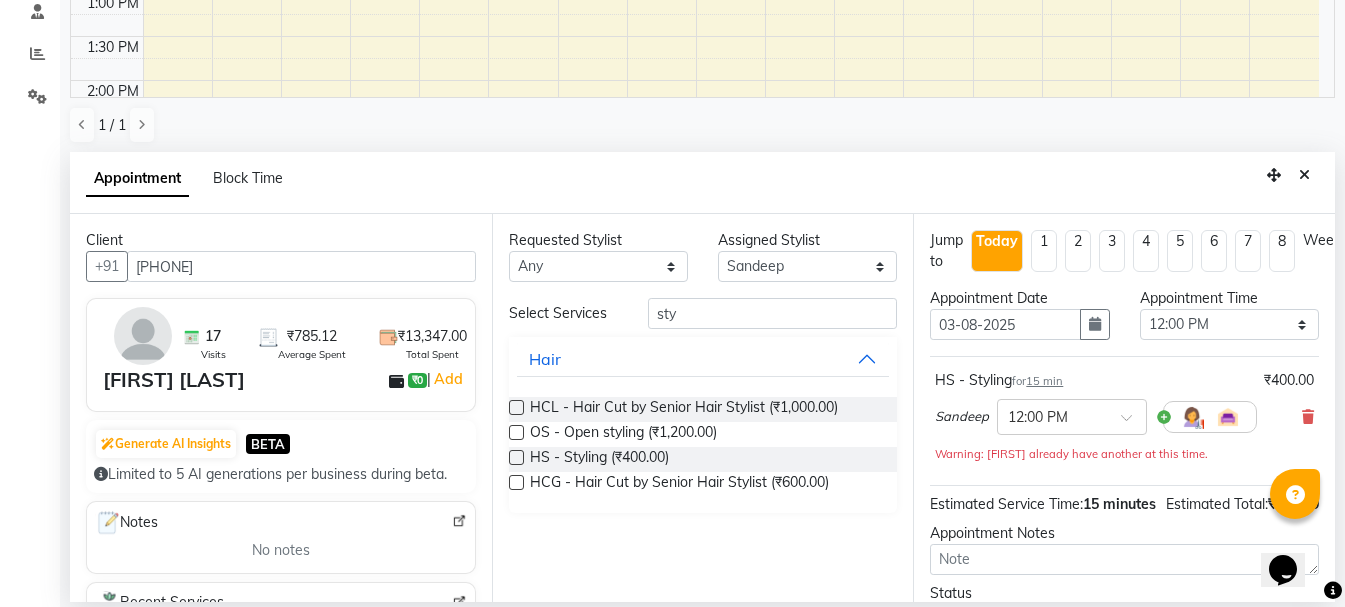scroll, scrollTop: 195, scrollLeft: 0, axis: vertical 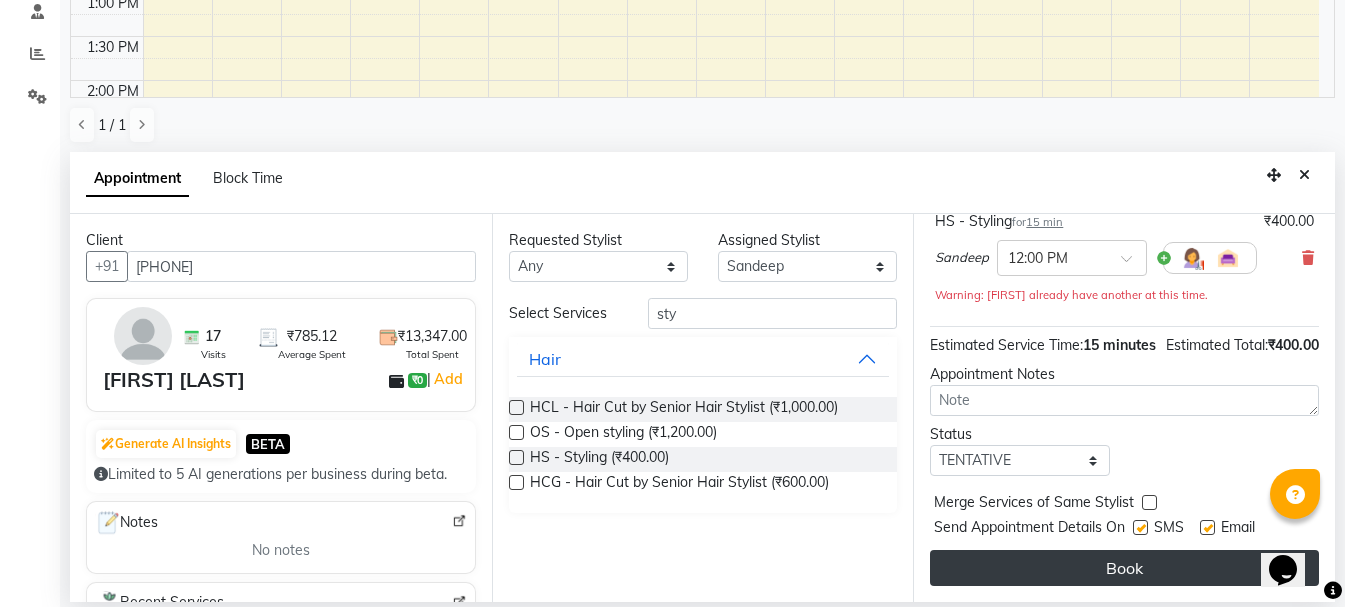click on "Book" at bounding box center (1124, 568) 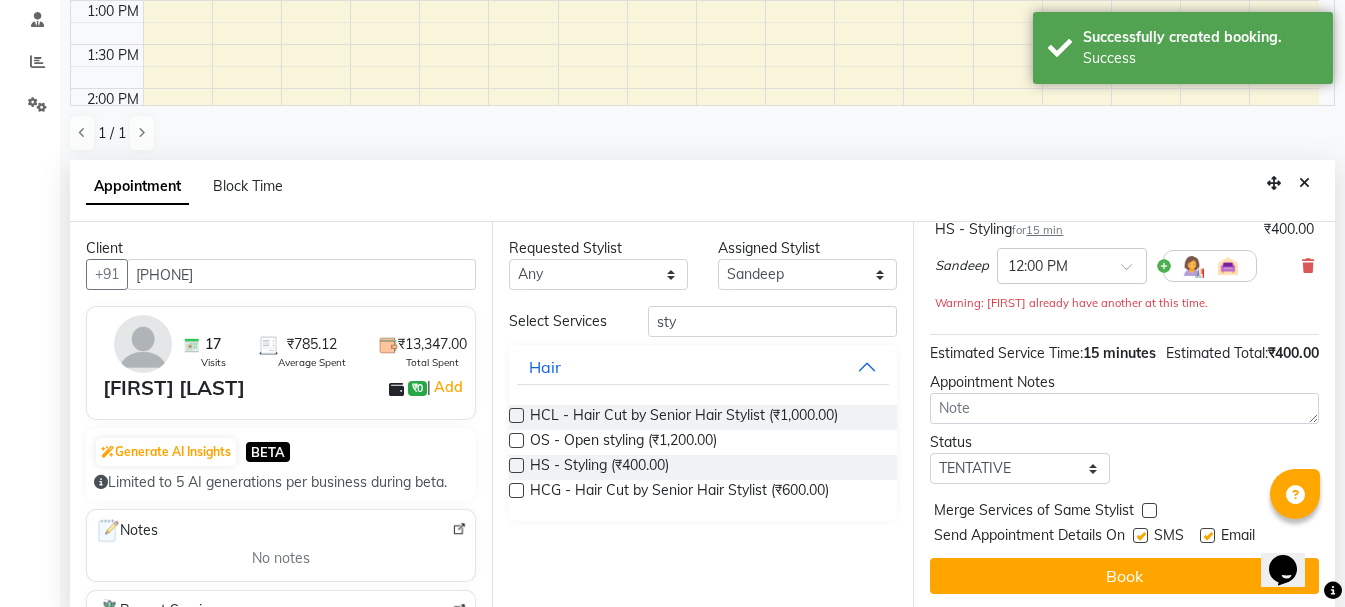 scroll, scrollTop: 0, scrollLeft: 0, axis: both 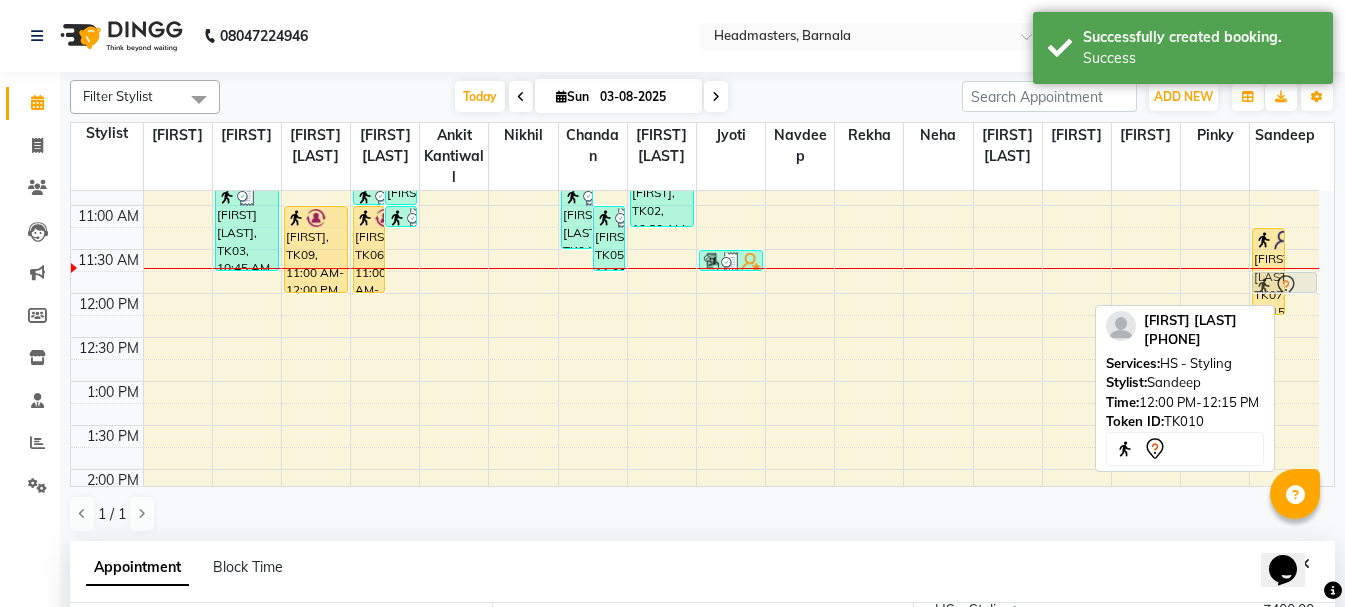 drag, startPoint x: 1315, startPoint y: 300, endPoint x: 1313, endPoint y: 270, distance: 30.066593 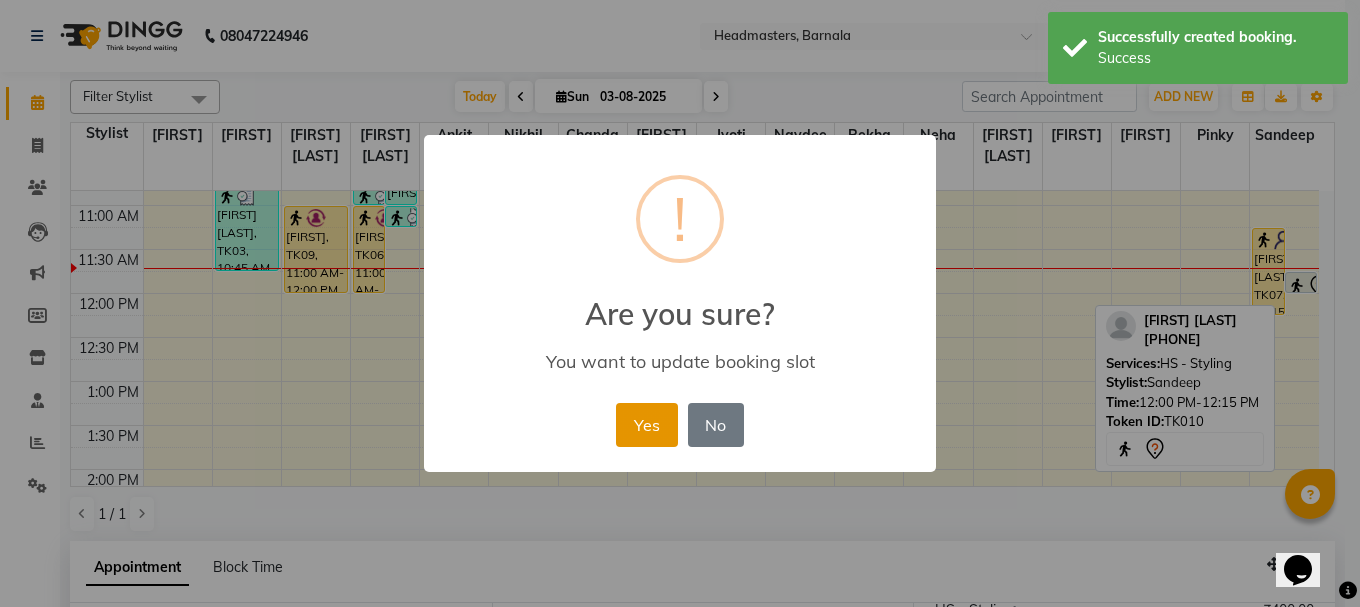 click on "Yes" at bounding box center [646, 425] 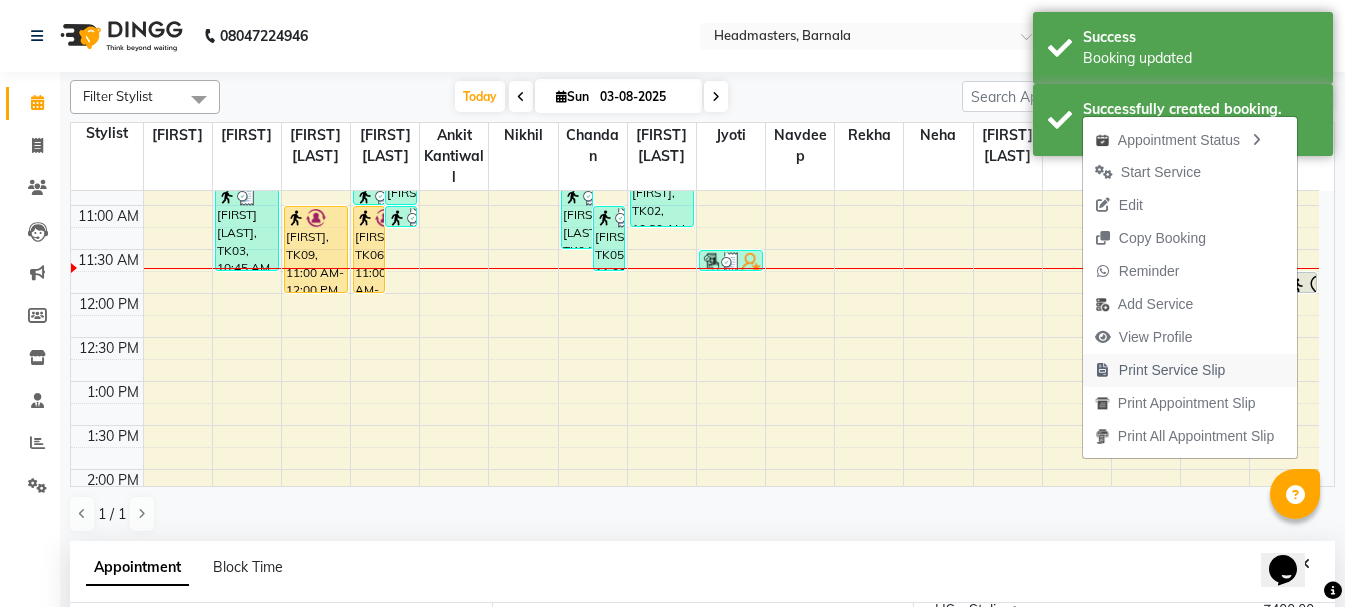 click on "Print Service Slip" at bounding box center (1160, 370) 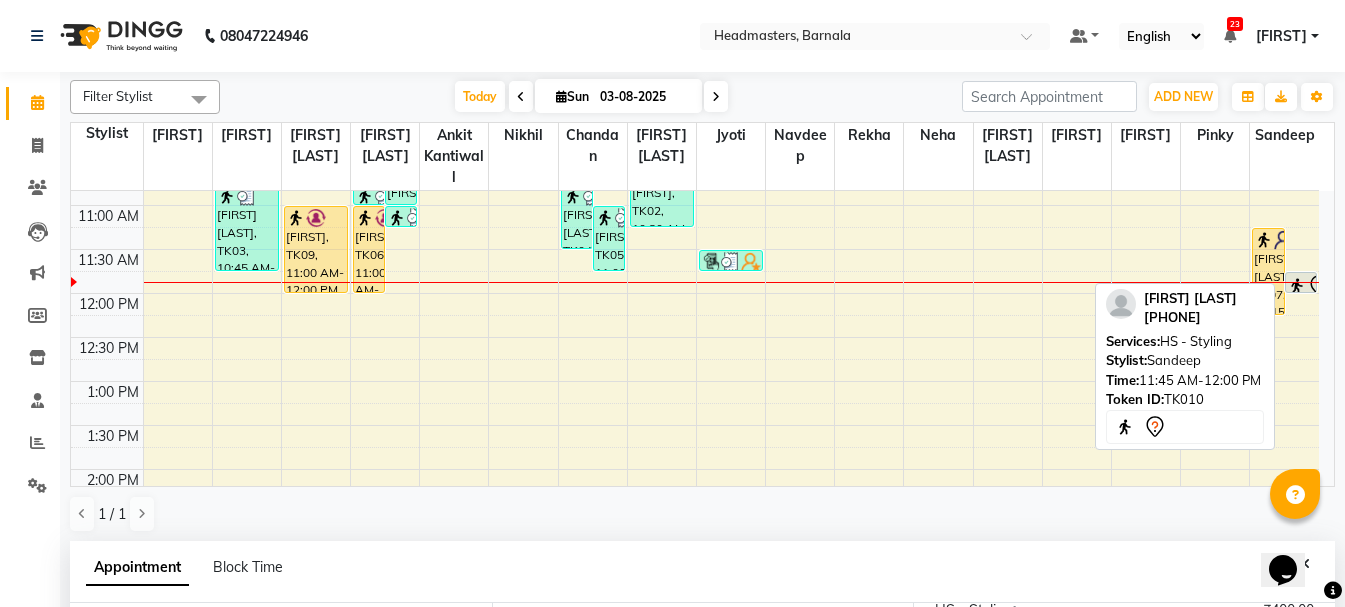 click at bounding box center (1297, 286) 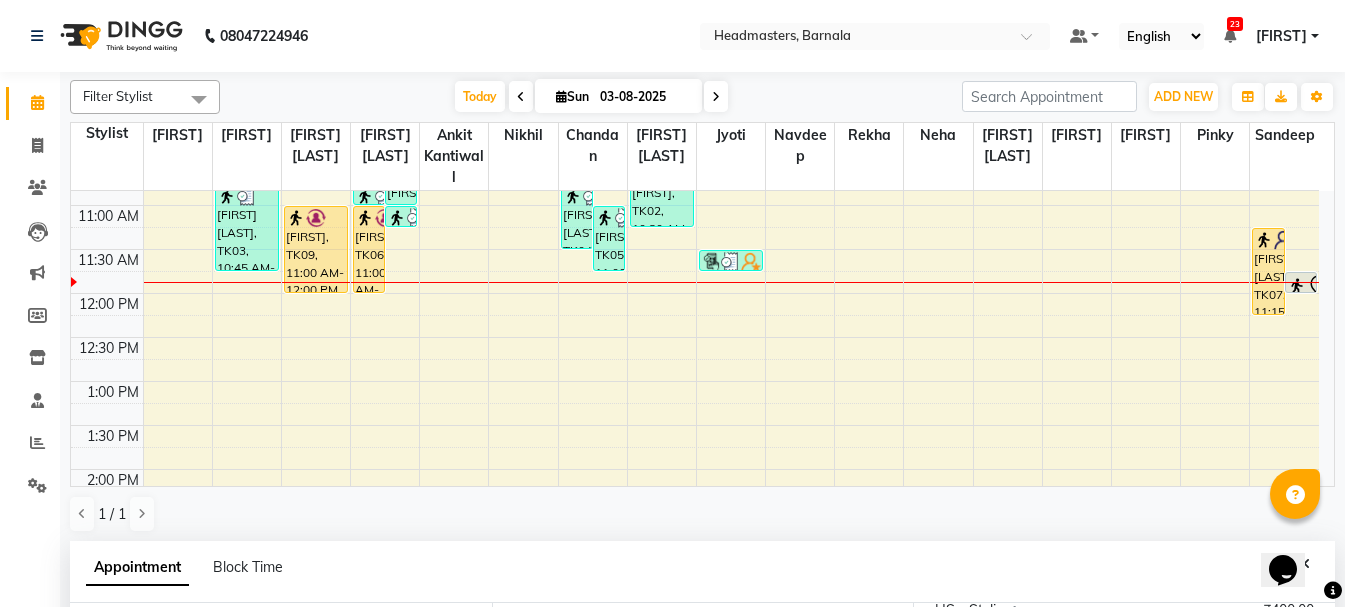 click at bounding box center [1297, 286] 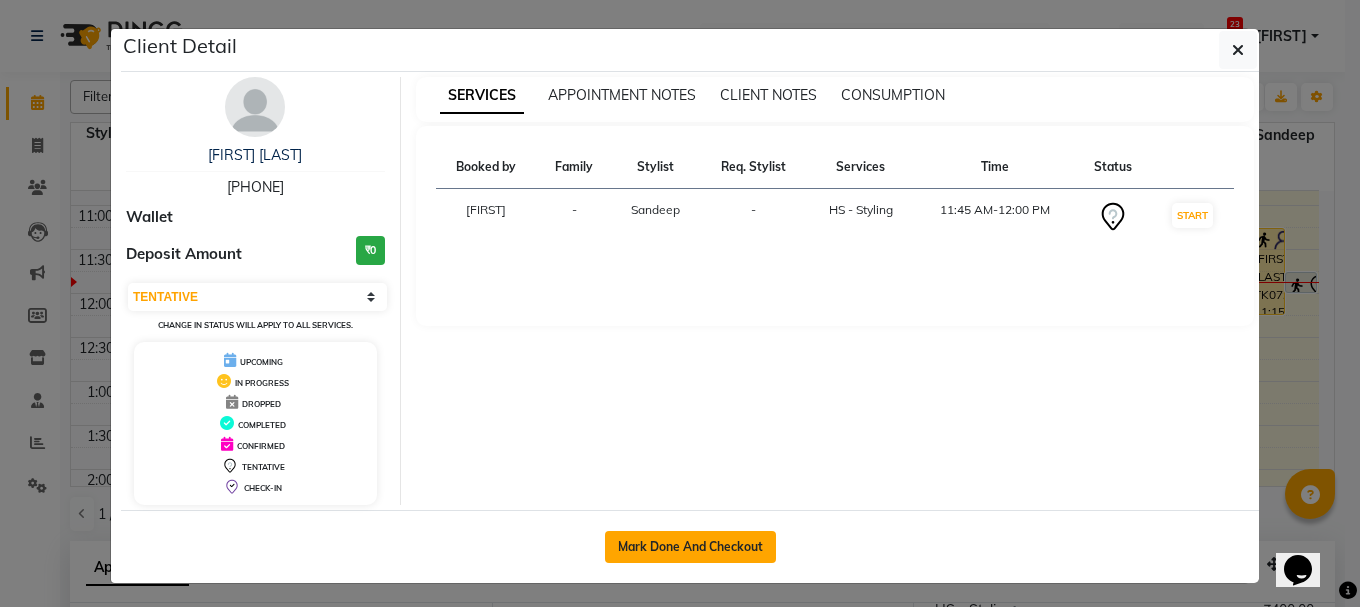 click on "Mark Done And Checkout" 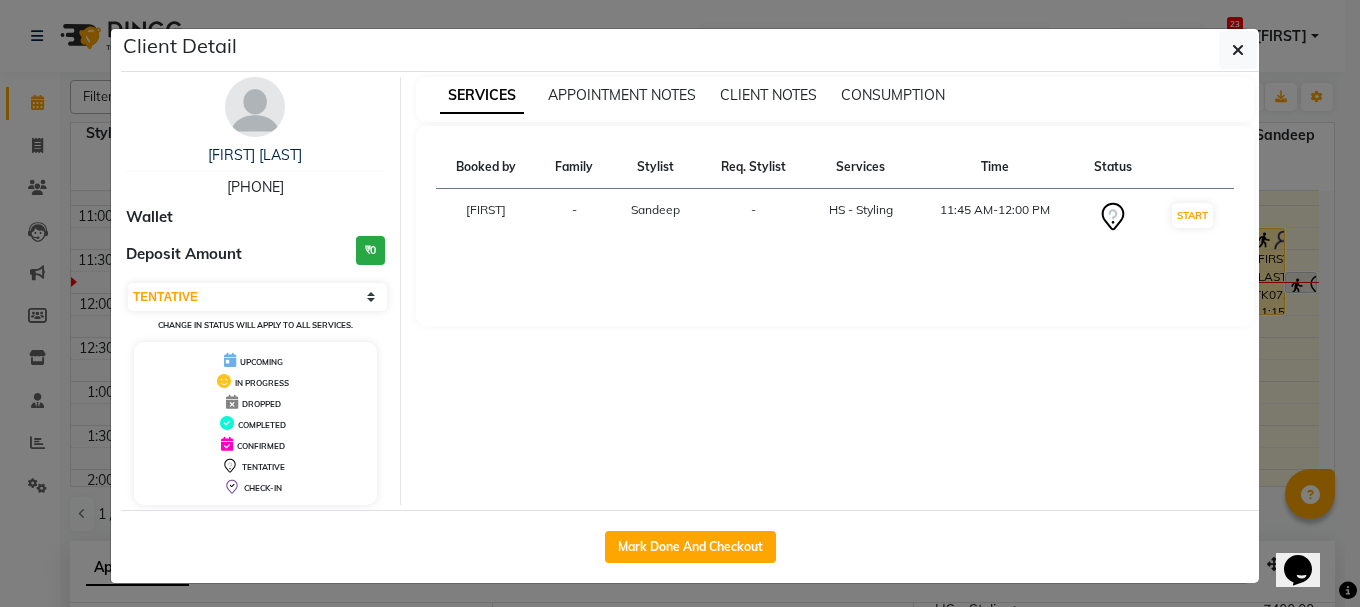 select on "service" 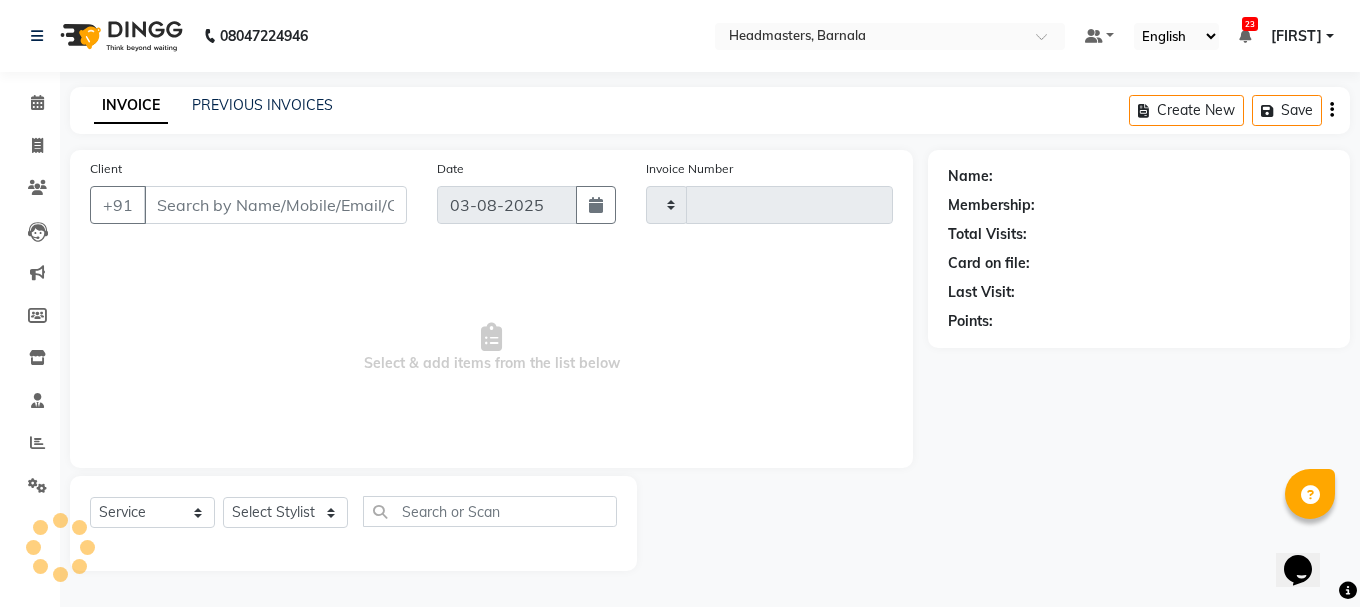 type on "3365" 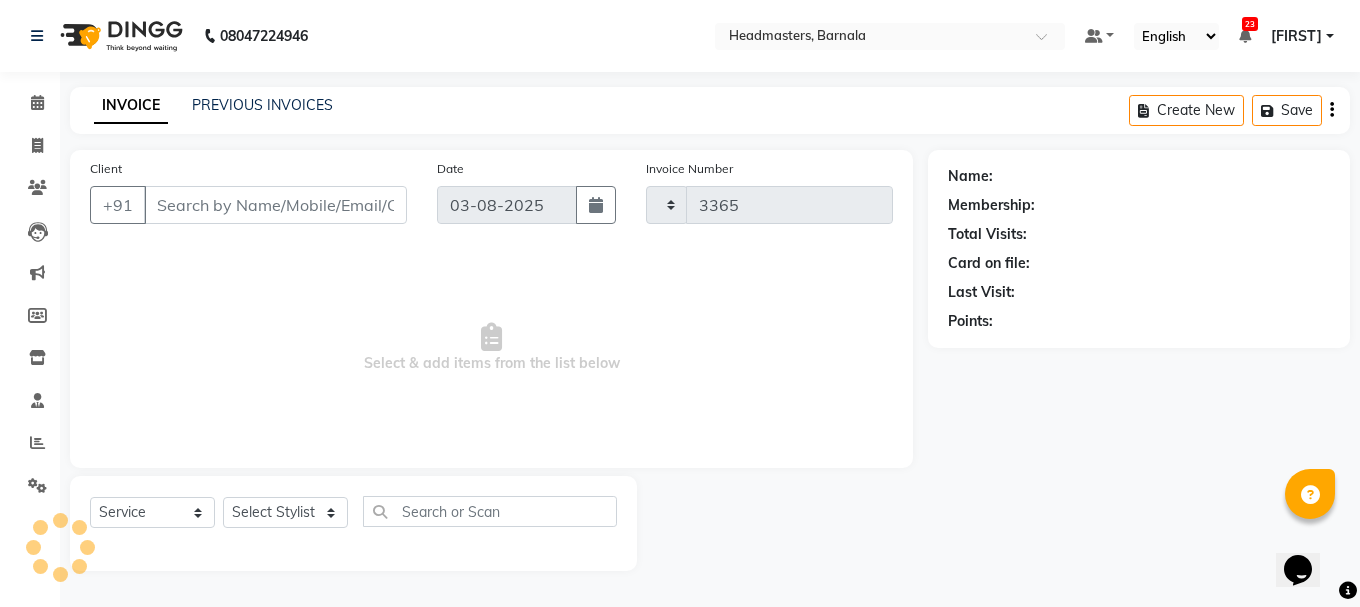 select on "7526" 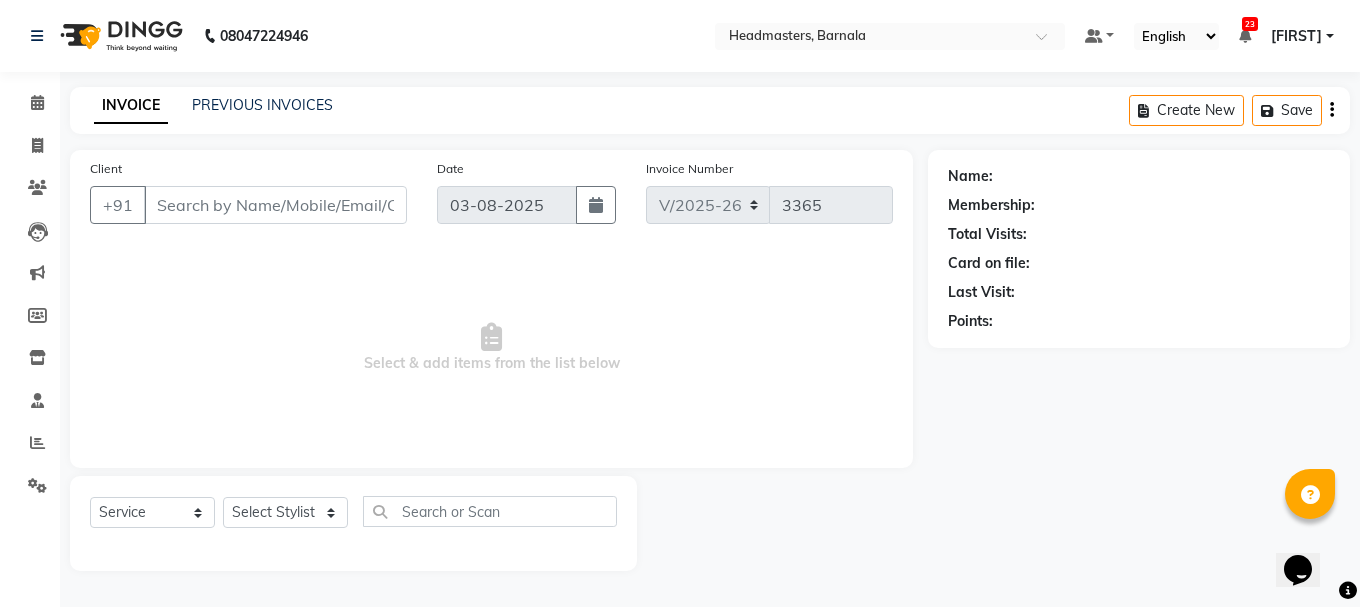type on "[PHONE]" 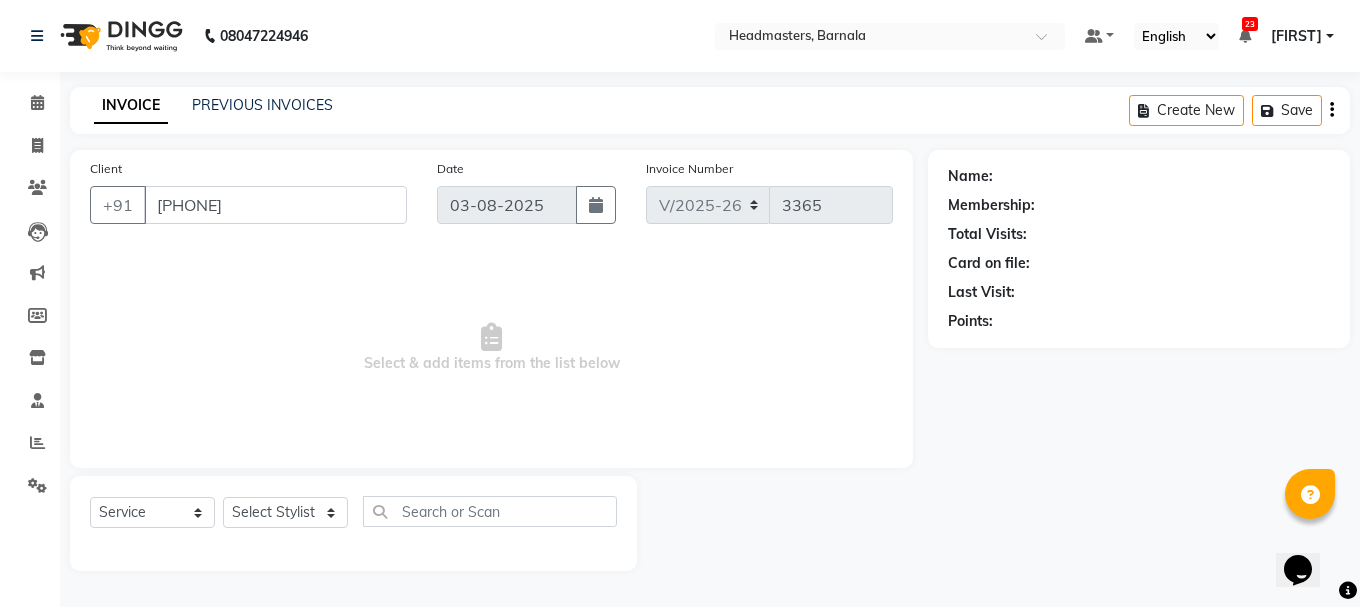 select on "71857" 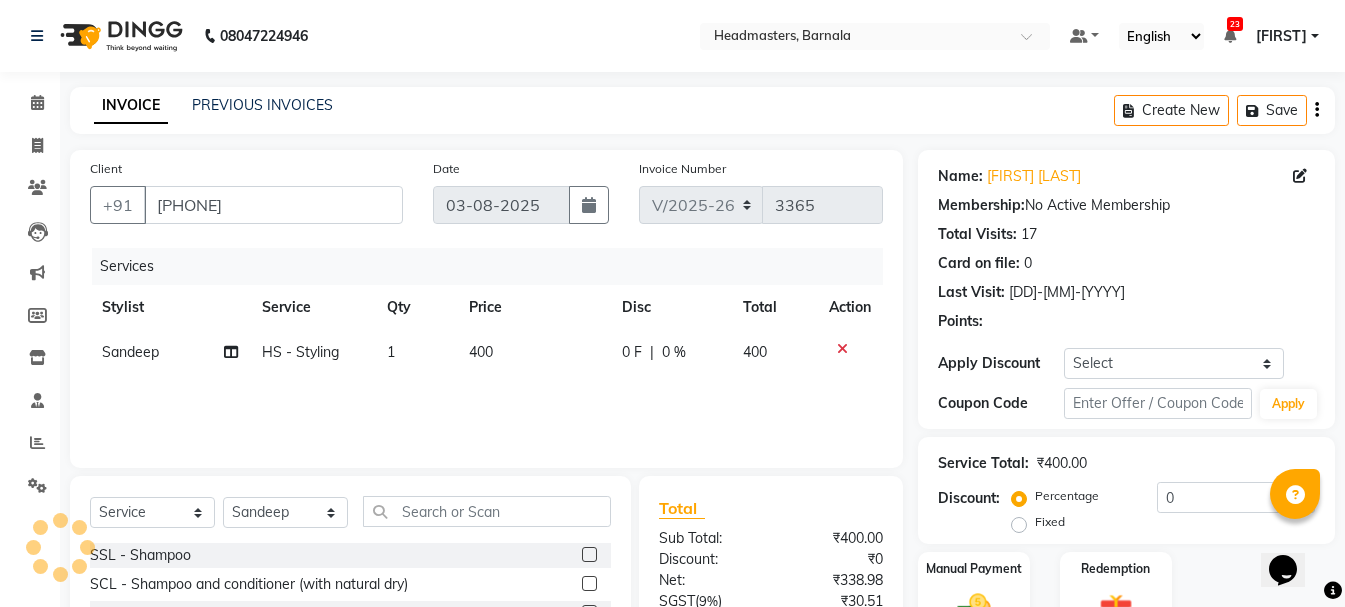 scroll, scrollTop: 194, scrollLeft: 0, axis: vertical 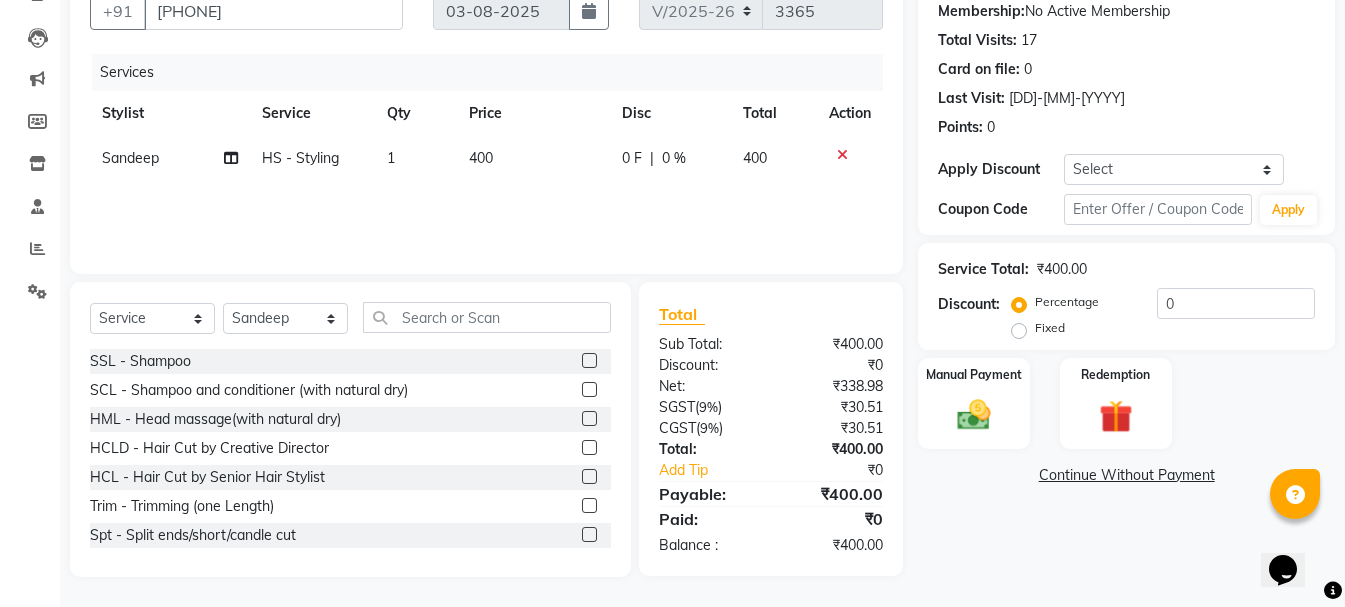 click on "Fixed" 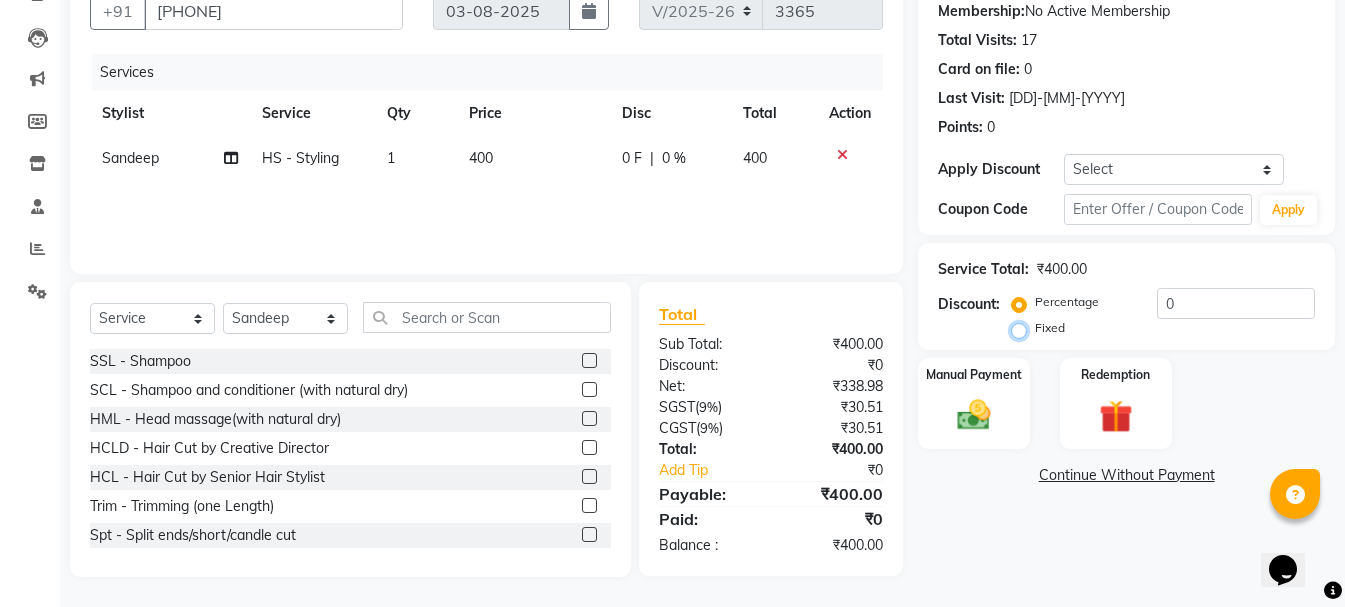 click on "Fixed" at bounding box center [1023, 328] 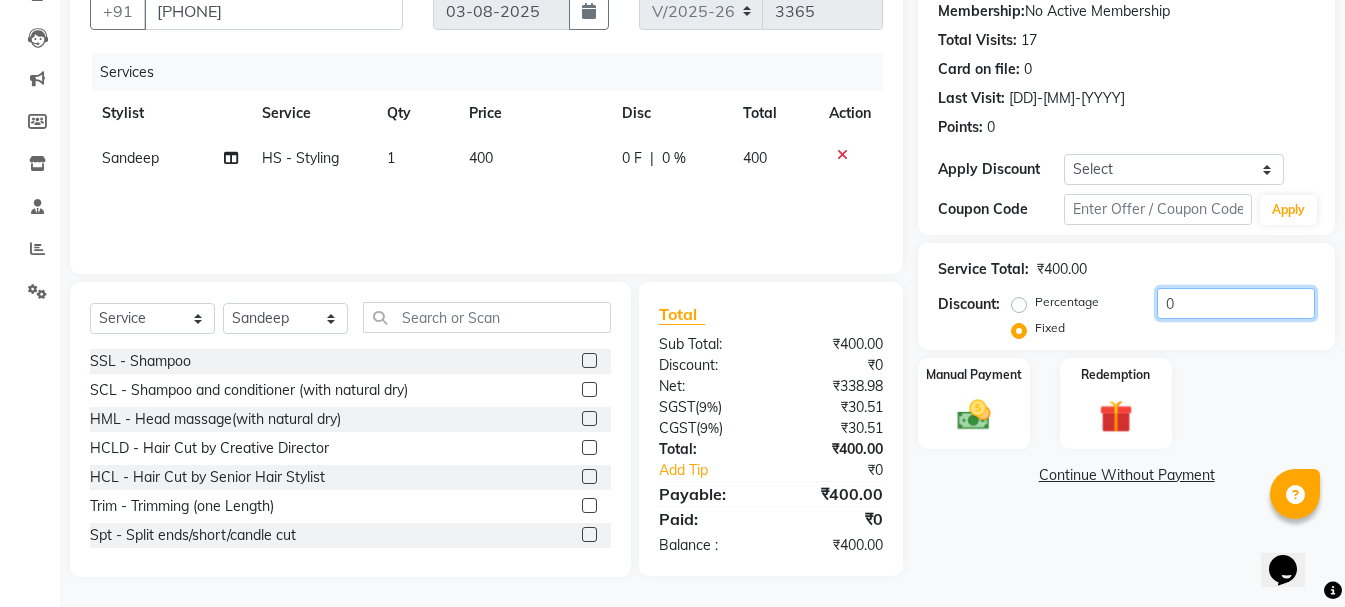 drag, startPoint x: 1188, startPoint y: 302, endPoint x: 1129, endPoint y: 309, distance: 59.413803 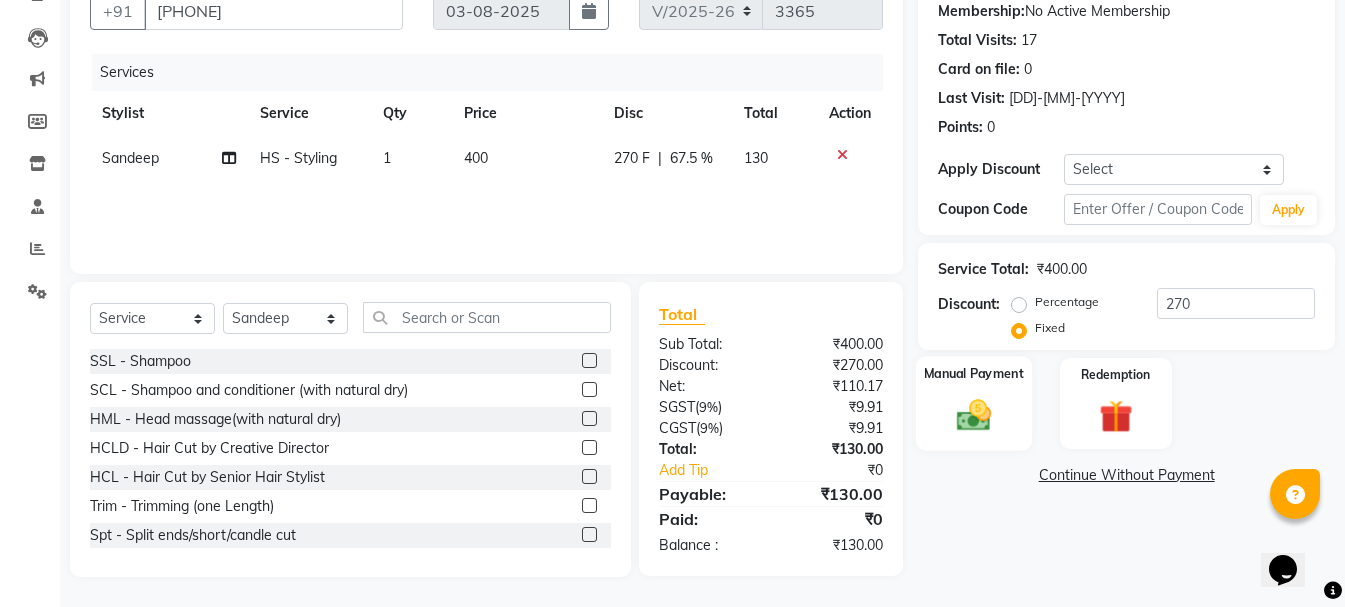 click 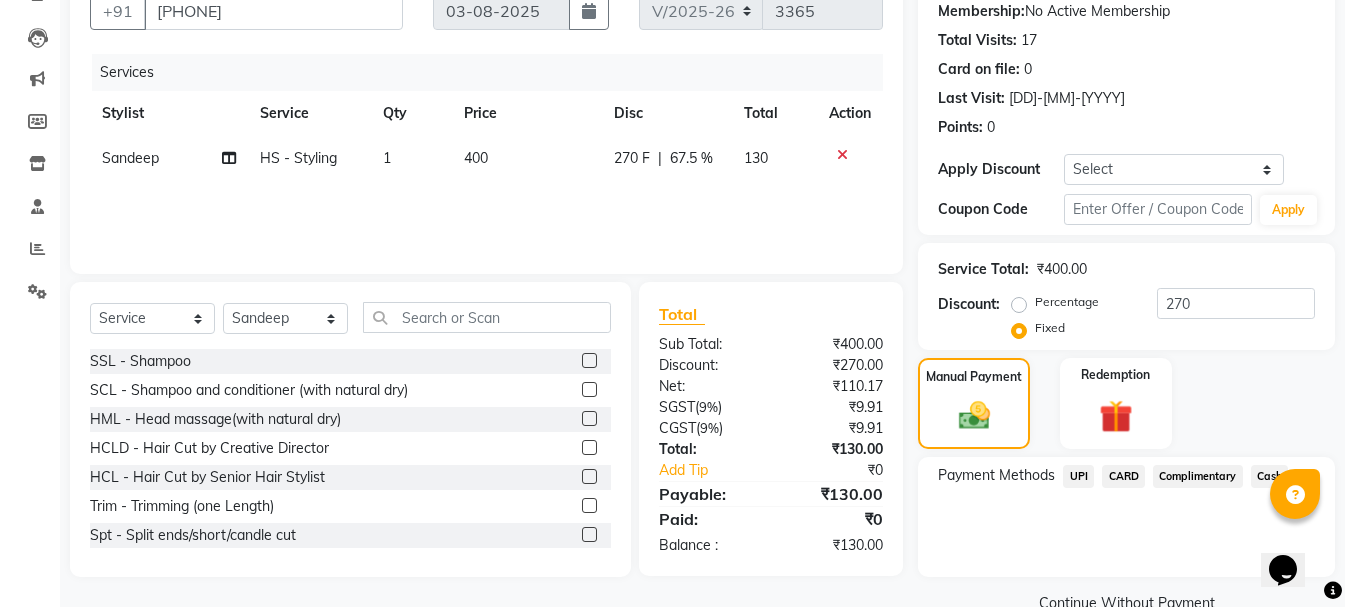 click on "Cash" 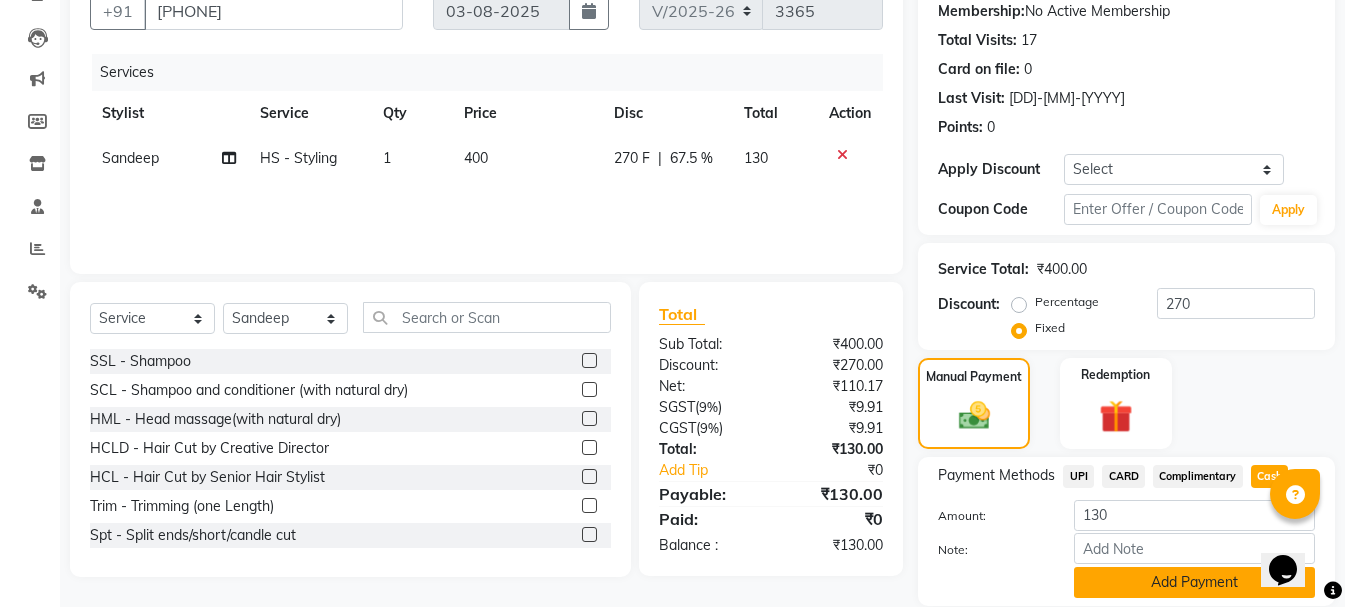 click on "Add Payment" 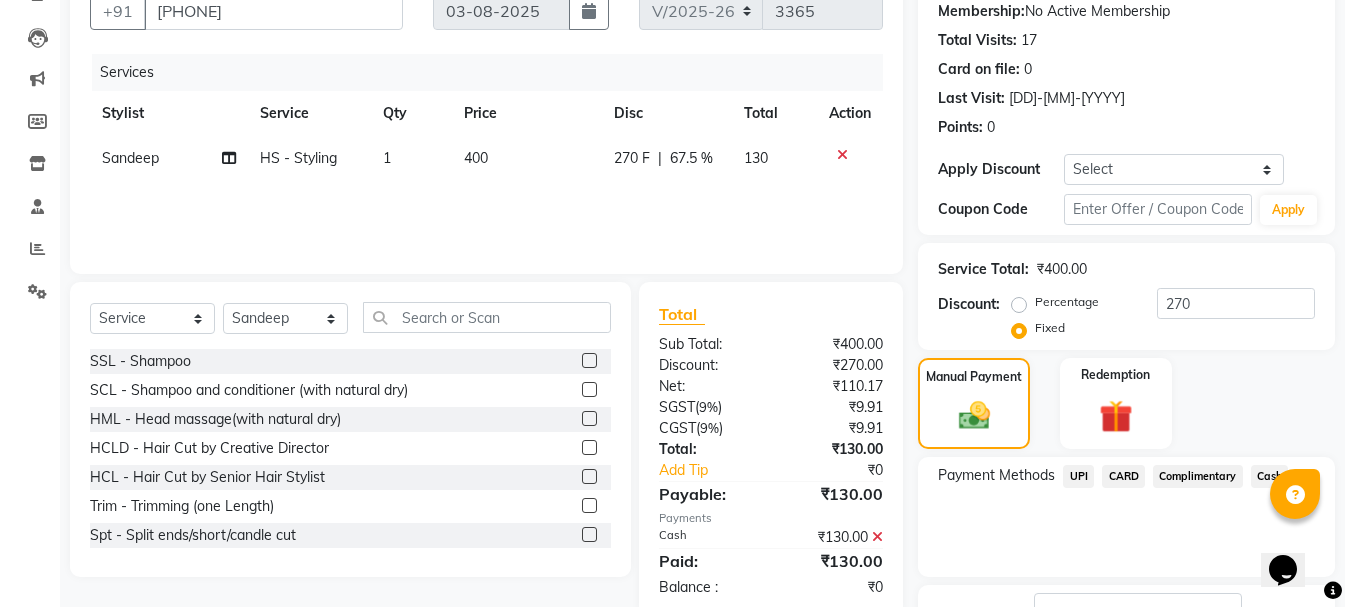 scroll, scrollTop: 348, scrollLeft: 0, axis: vertical 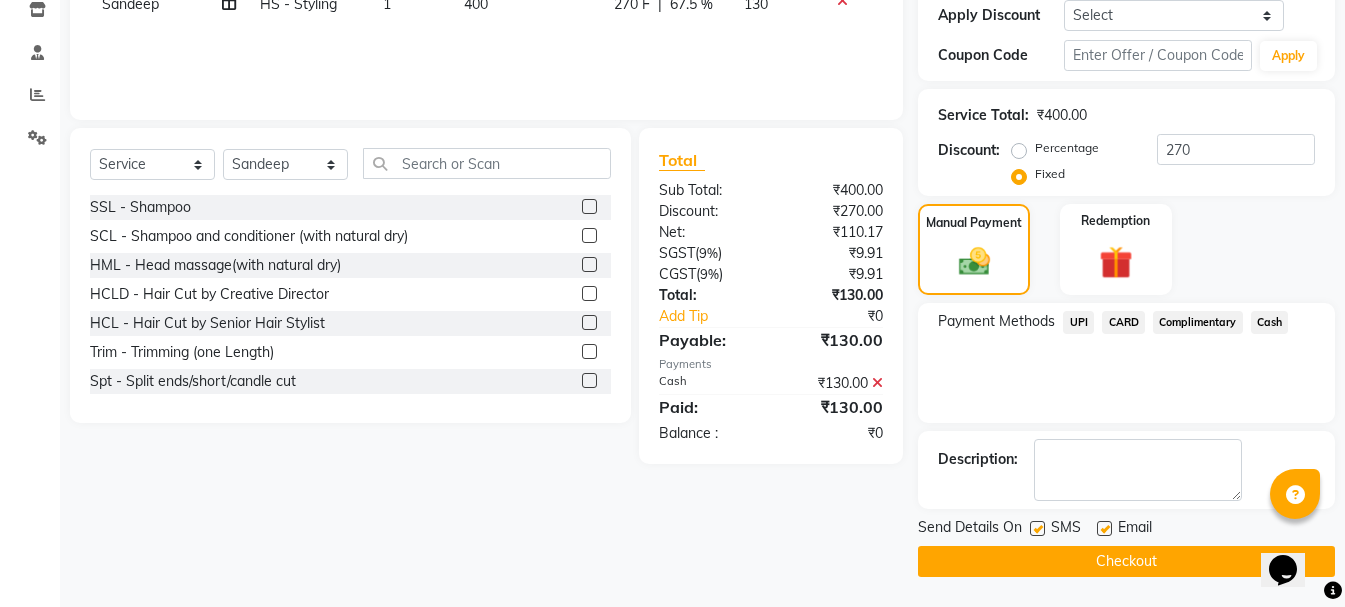 click on "Checkout" 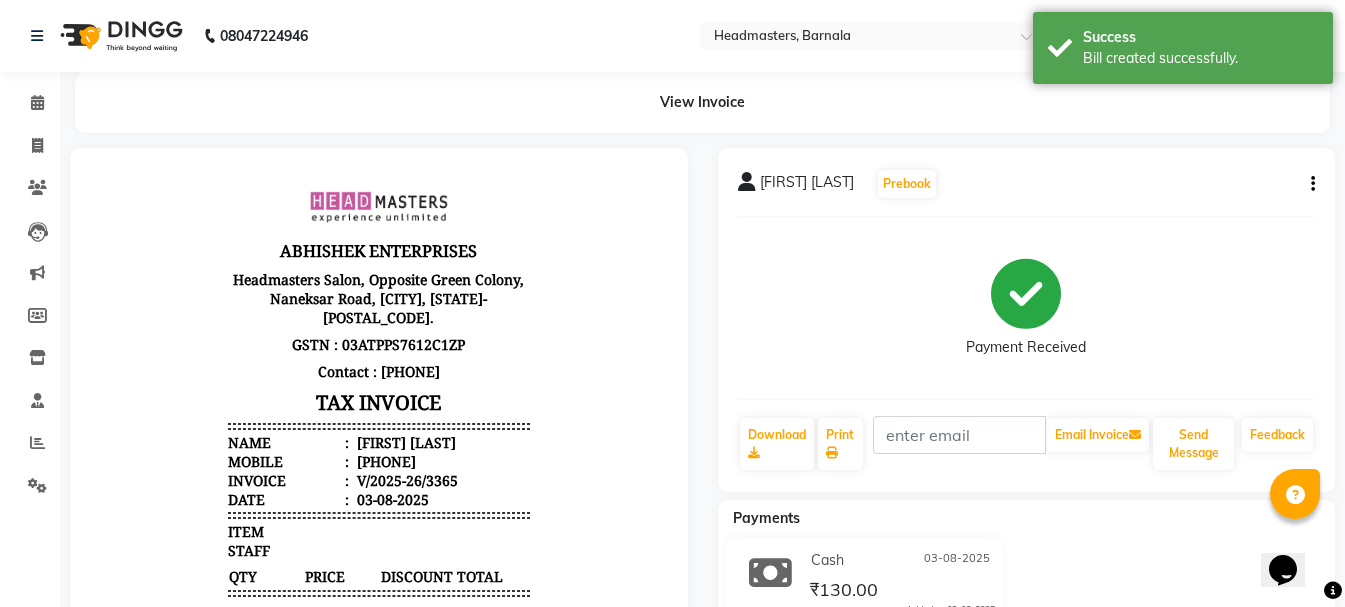 scroll, scrollTop: 0, scrollLeft: 0, axis: both 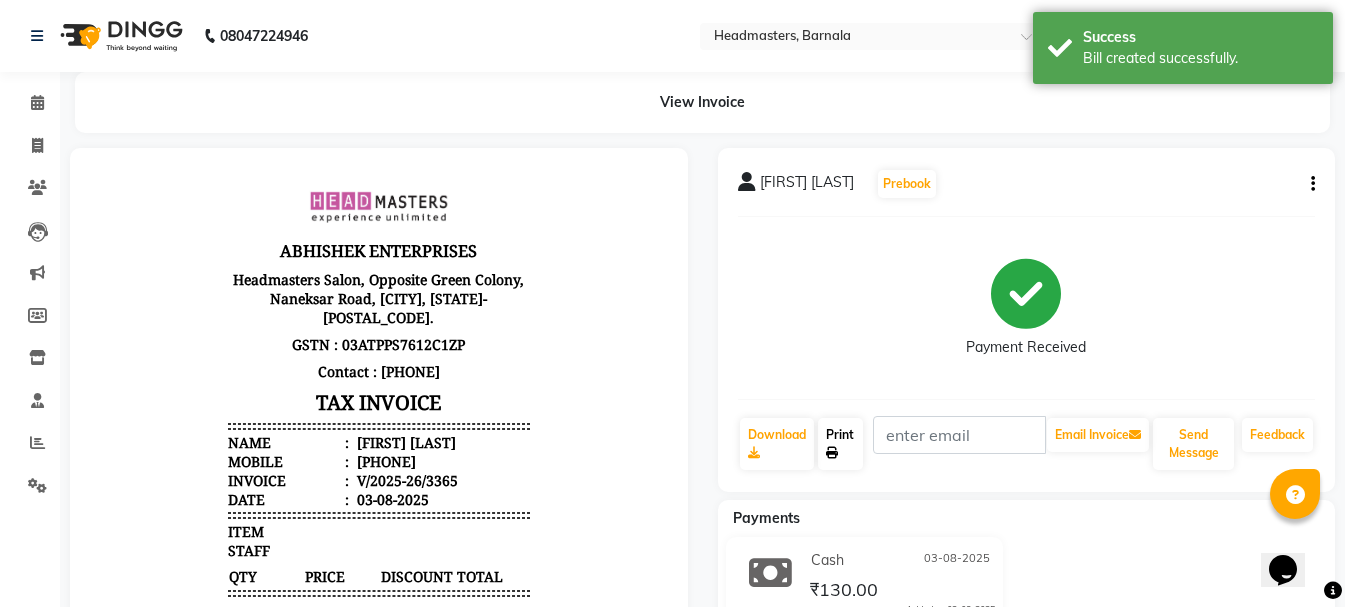 click on "Print" 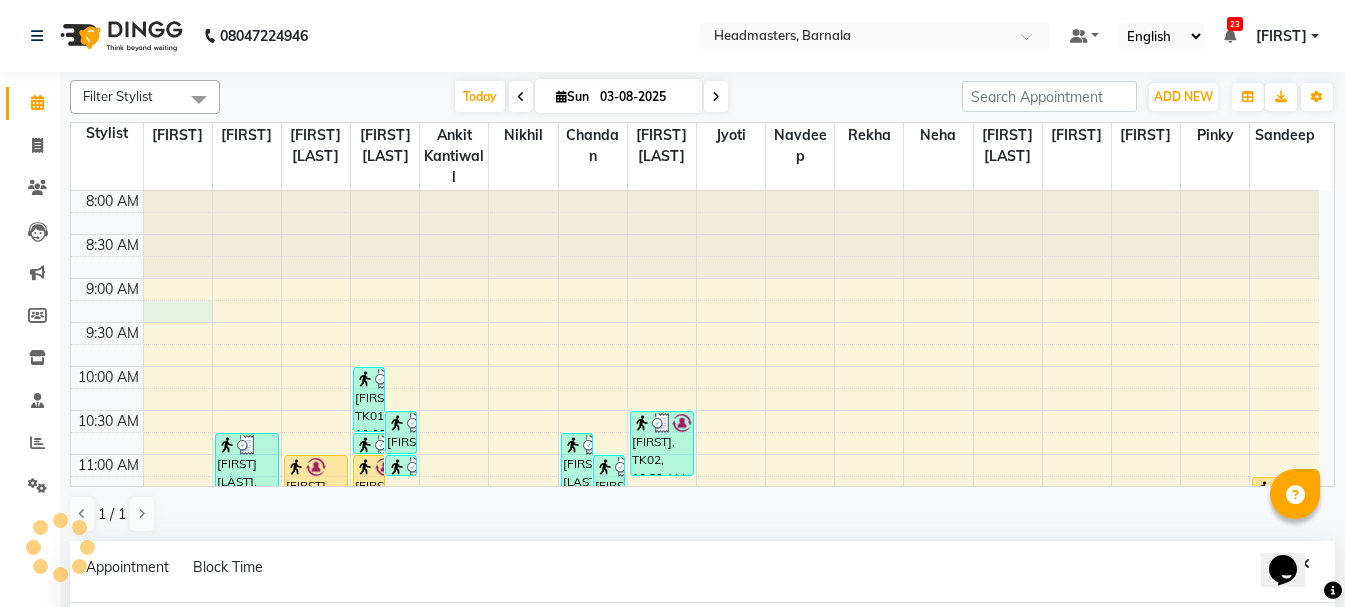 scroll, scrollTop: 0, scrollLeft: 0, axis: both 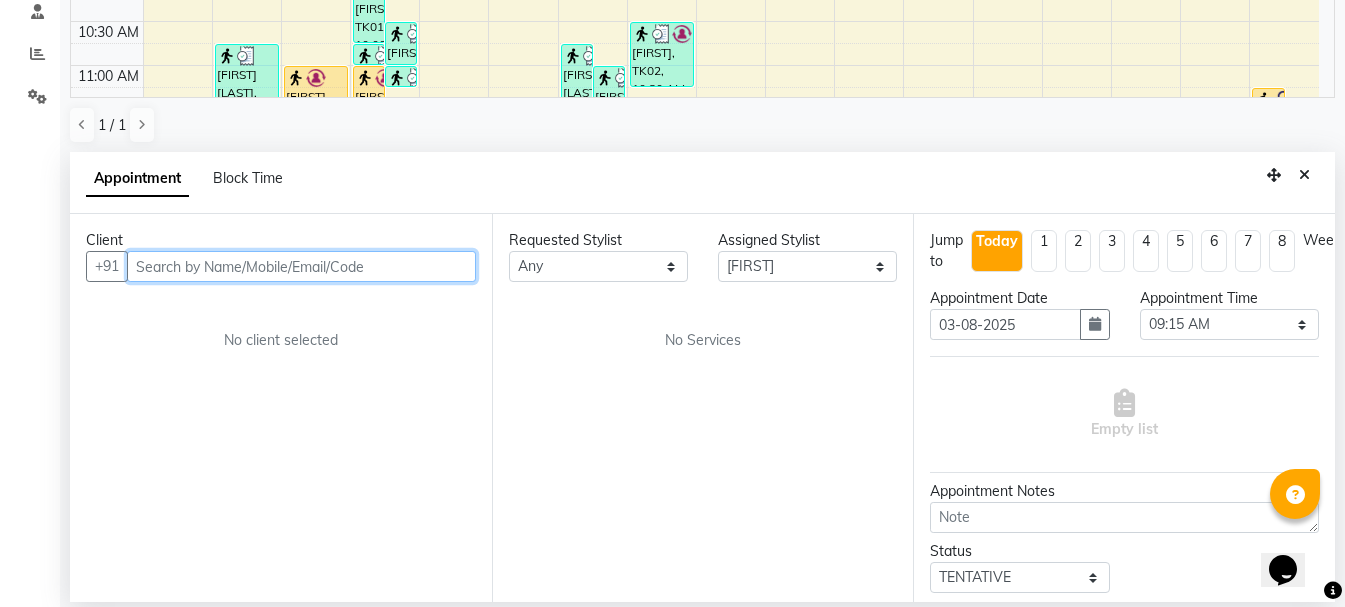 click at bounding box center [301, 266] 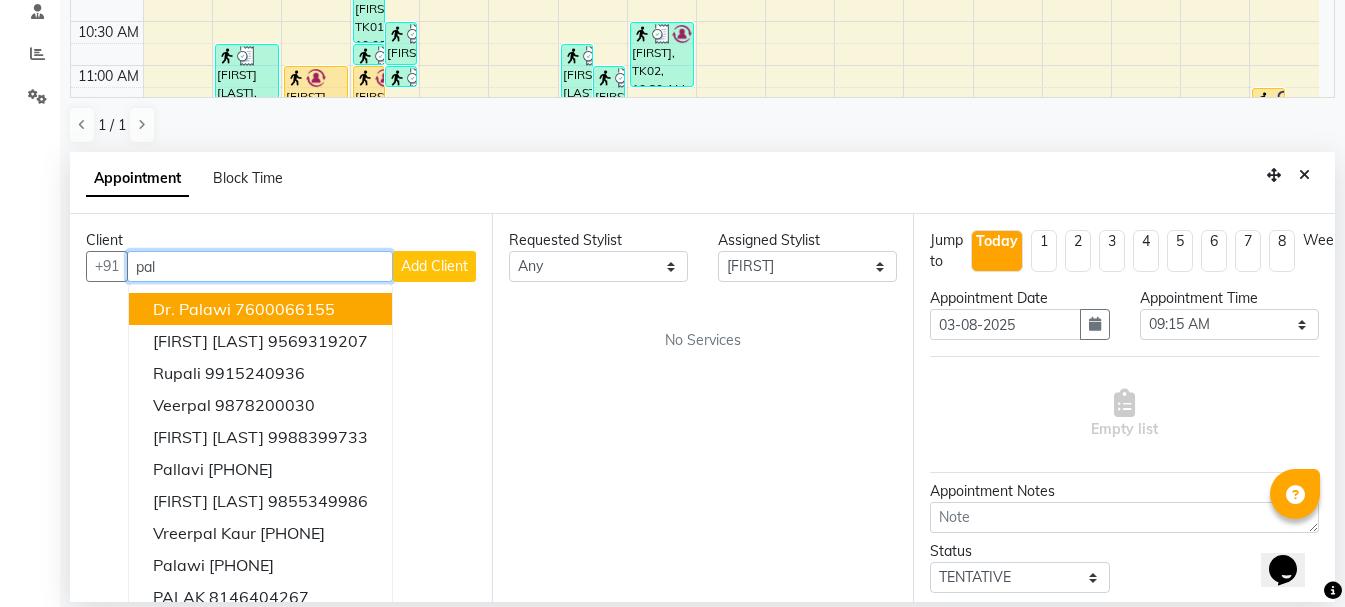 click on "7600066155" at bounding box center [285, 309] 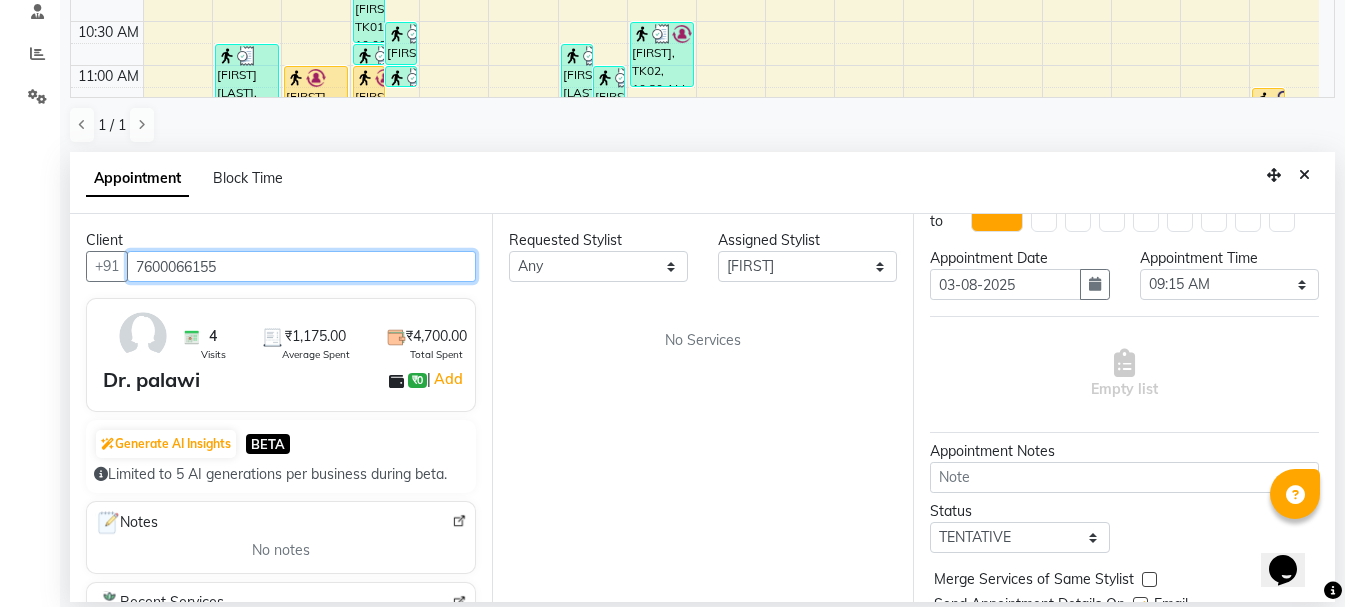scroll, scrollTop: 80, scrollLeft: 0, axis: vertical 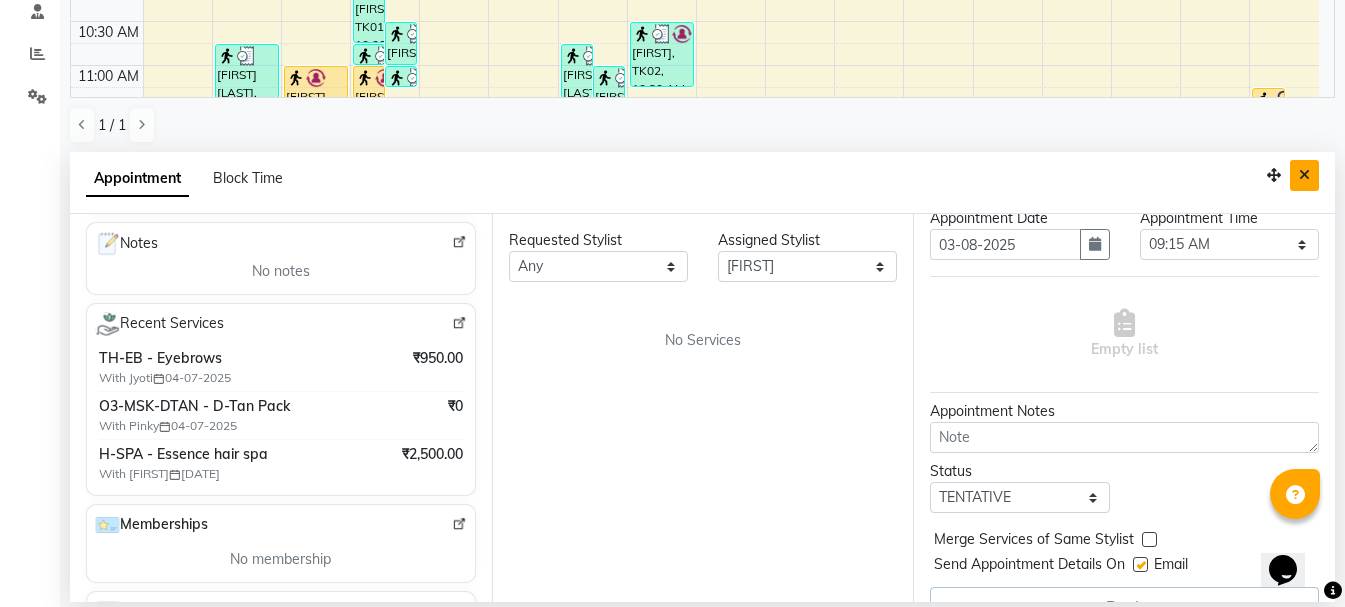 click at bounding box center [1304, 175] 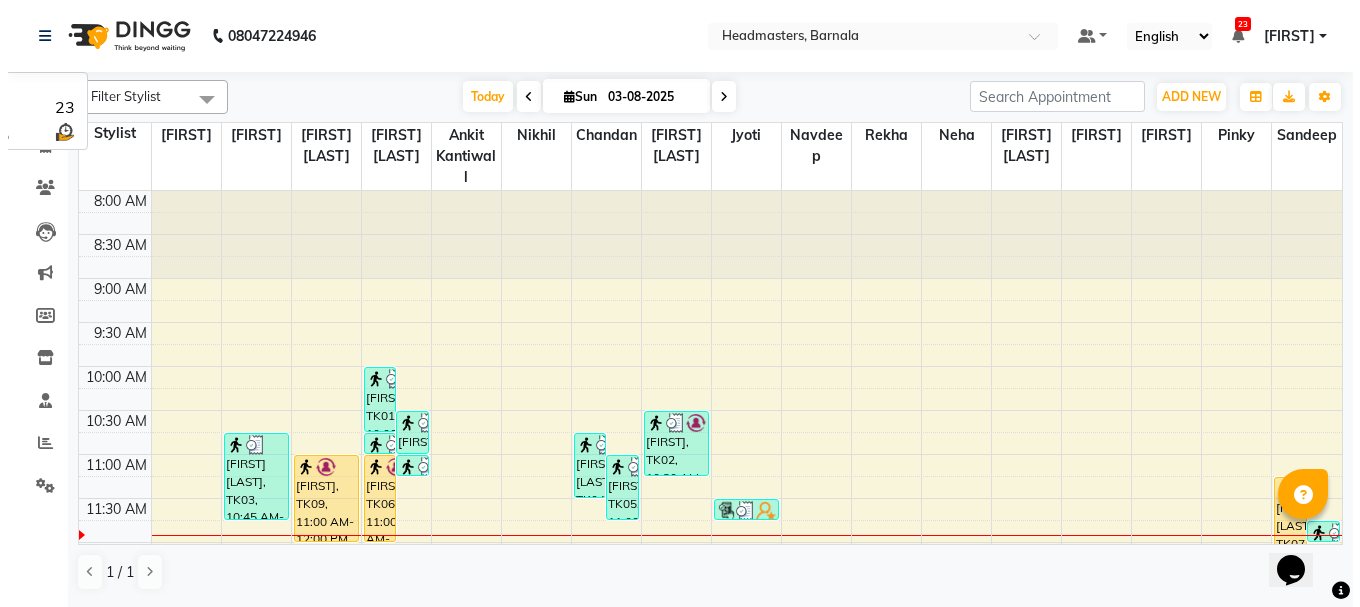 scroll, scrollTop: 0, scrollLeft: 0, axis: both 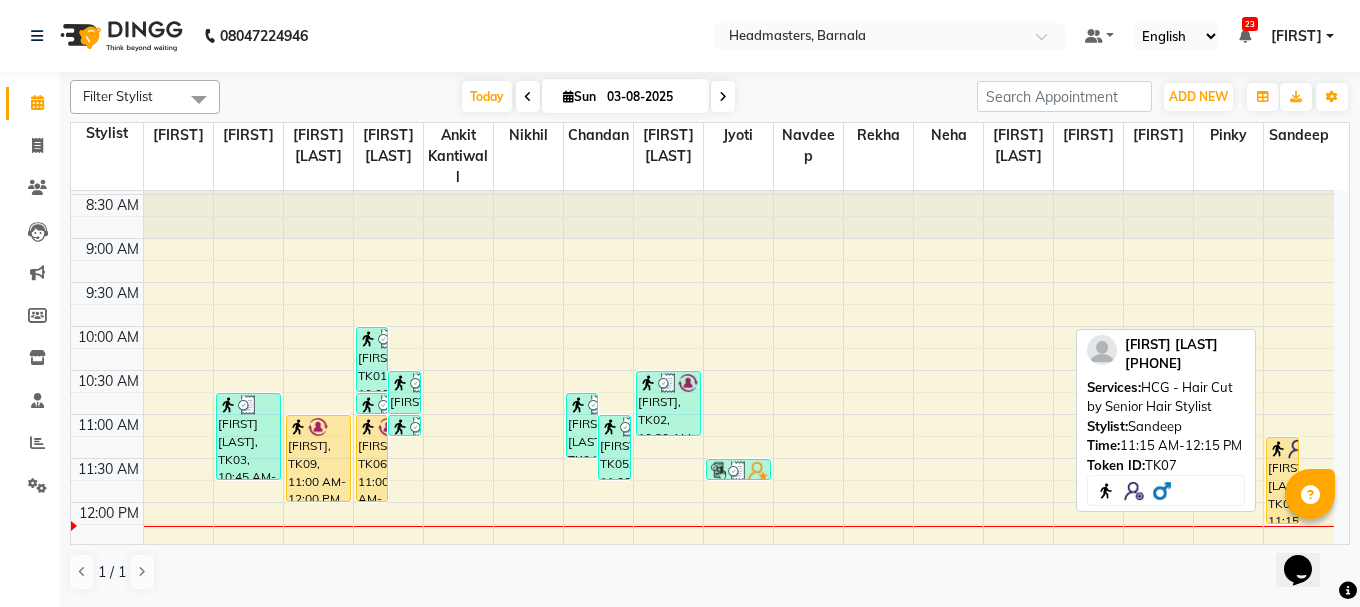 click on "[FIRST] [LAST], TK07, 11:15 AM-12:15 PM, HCG - Hair Cut by Senior Hair Stylist" at bounding box center [1282, 480] 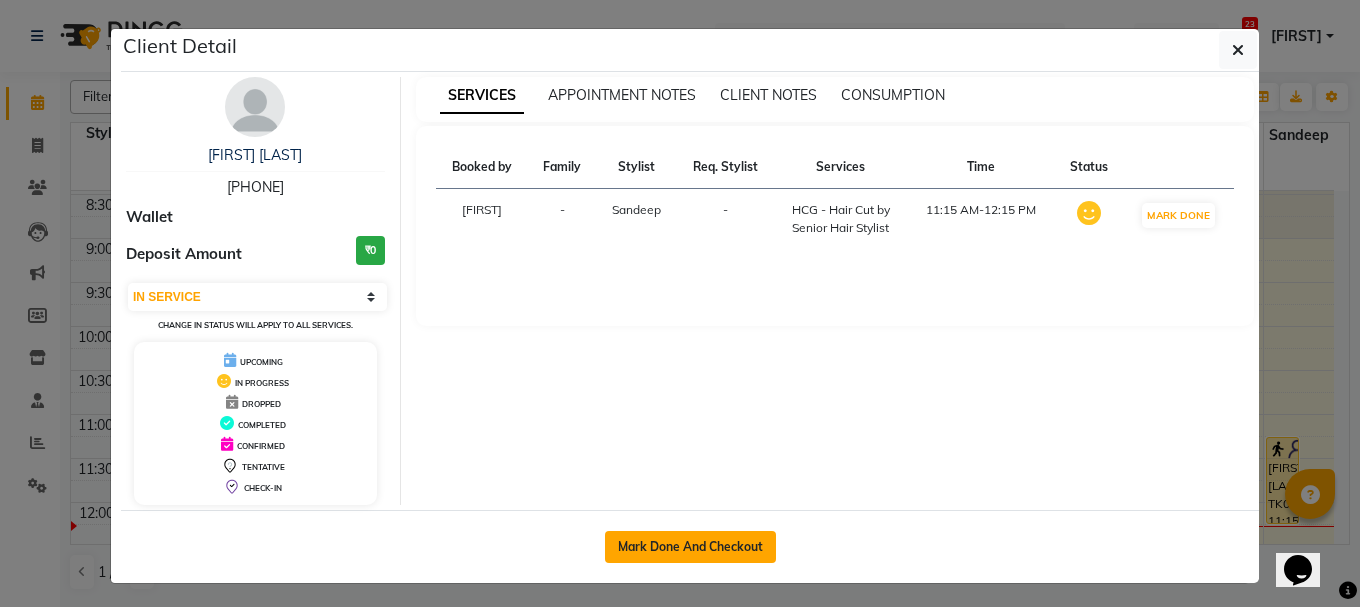 click on "Mark Done And Checkout" 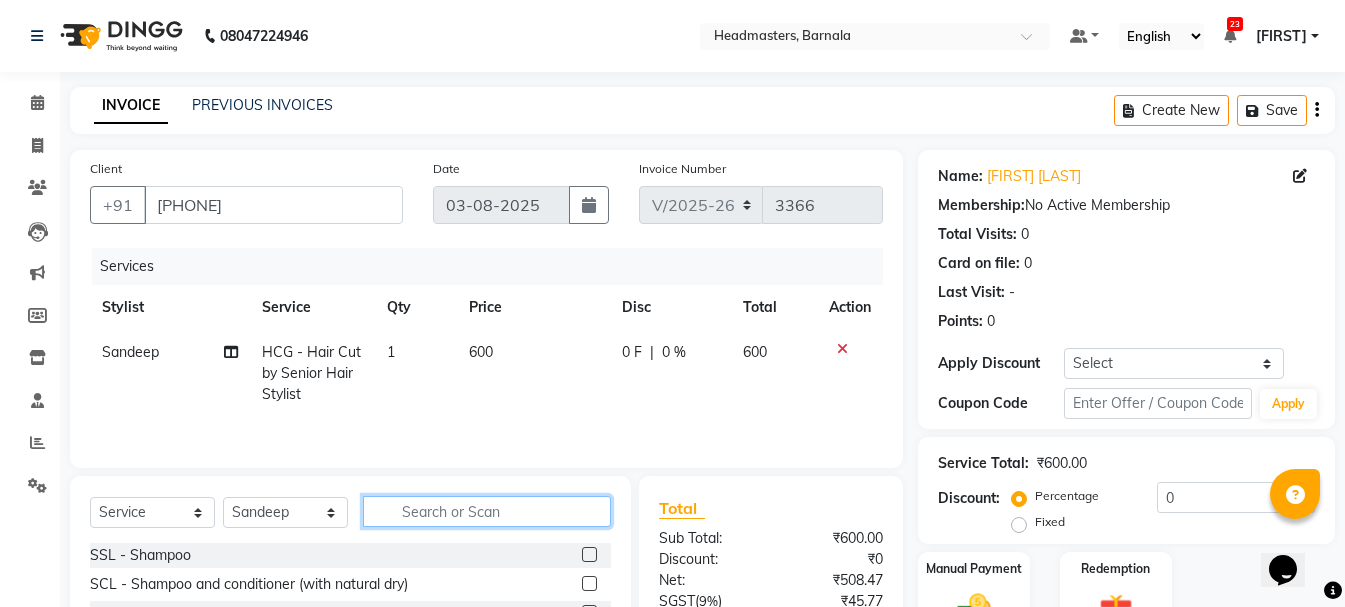 click 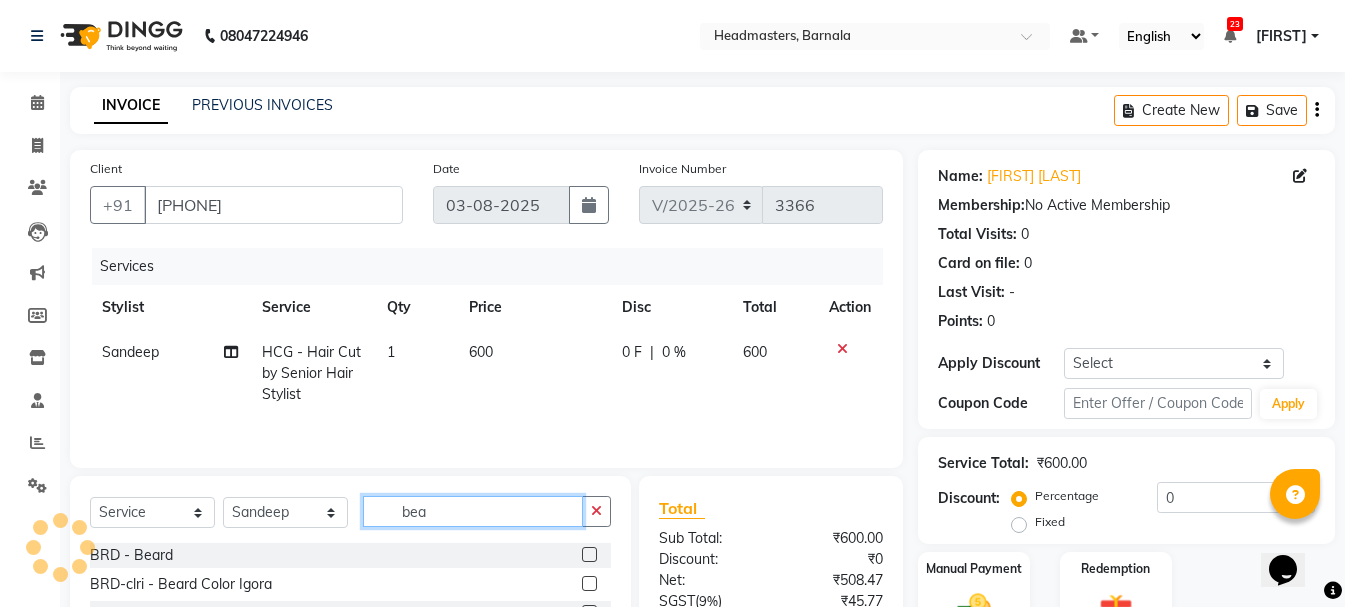 scroll, scrollTop: 193, scrollLeft: 0, axis: vertical 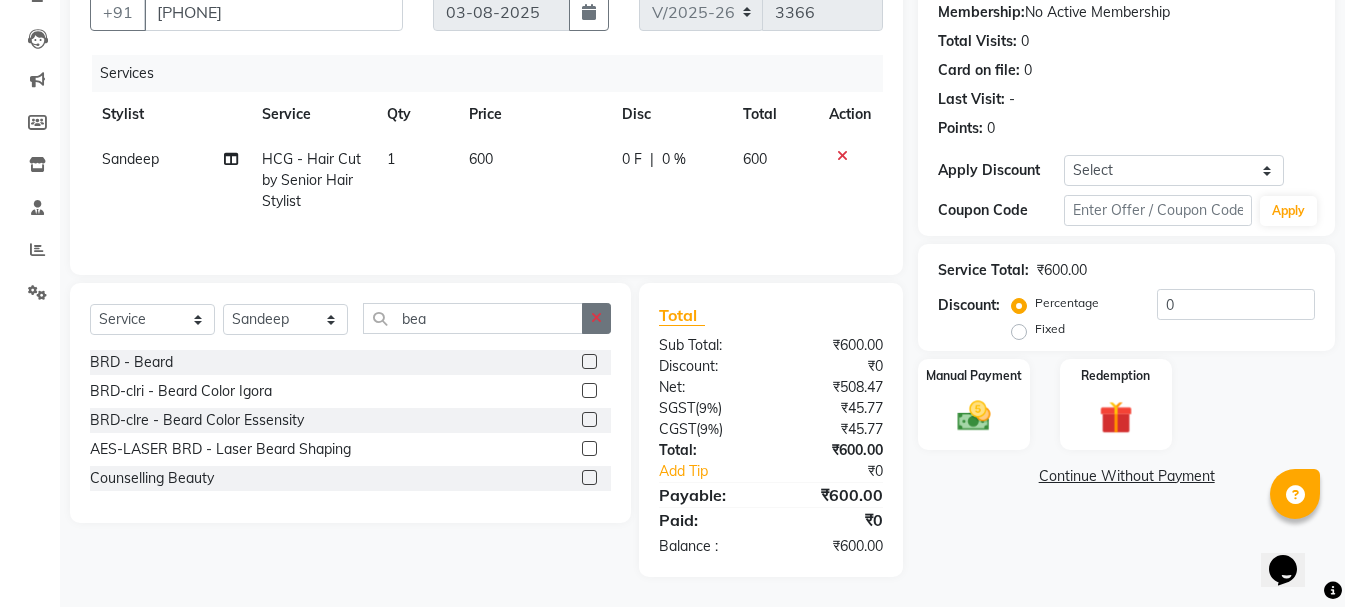 click 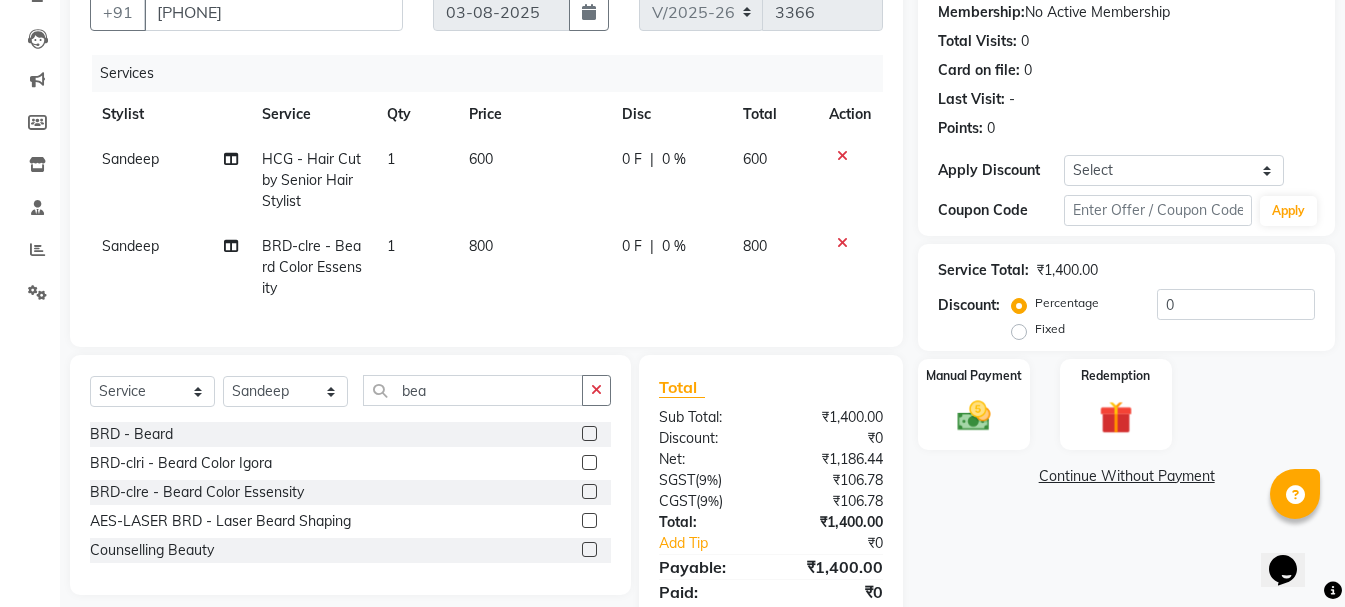 click on "Fixed" 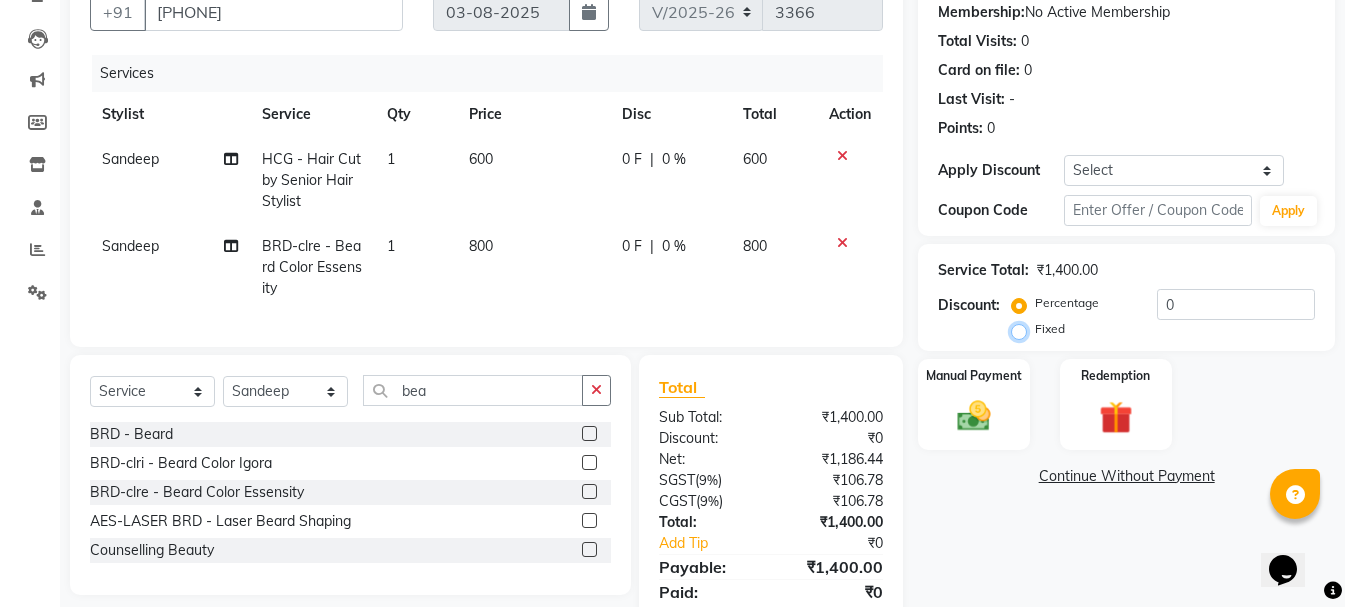 click on "Fixed" at bounding box center (1023, 329) 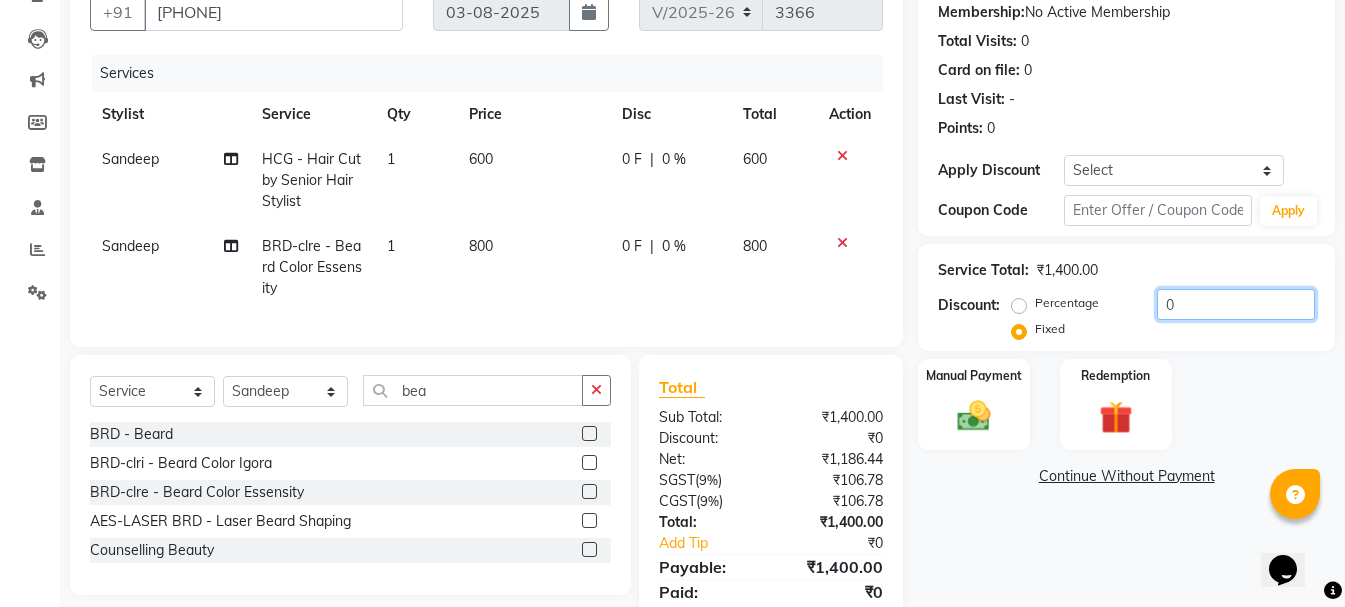 drag, startPoint x: 1200, startPoint y: 297, endPoint x: 954, endPoint y: 332, distance: 248.47736 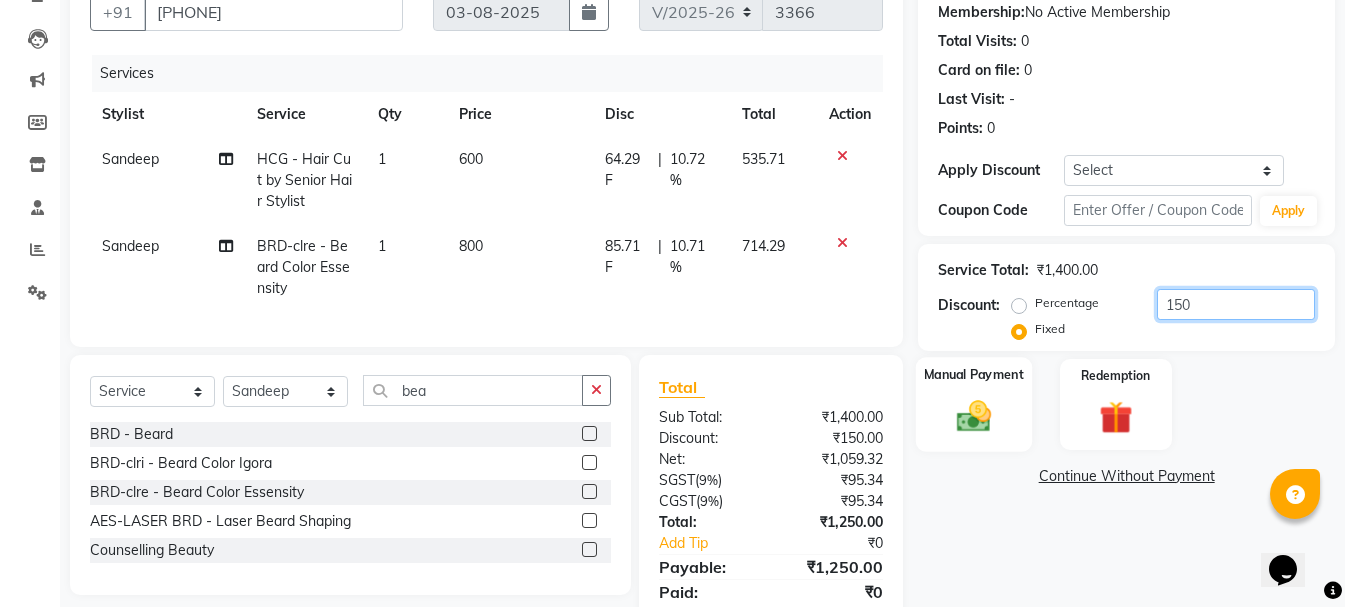 scroll, scrollTop: 280, scrollLeft: 0, axis: vertical 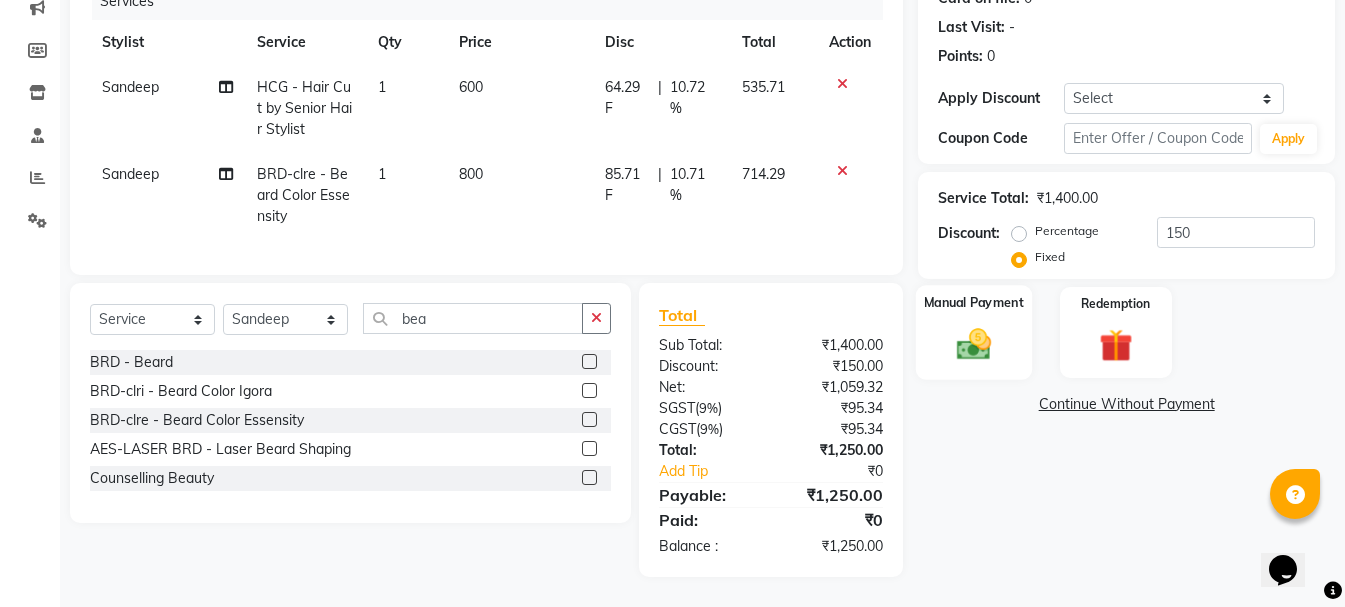 click on "Manual Payment" 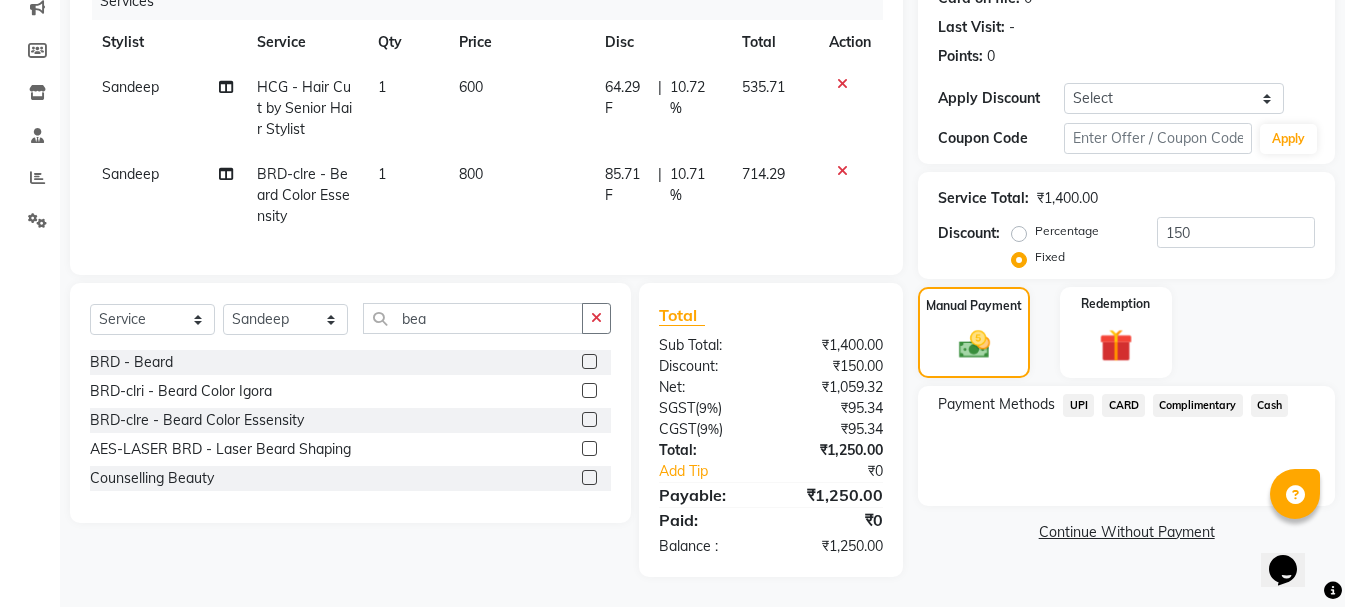 click on "Cash" 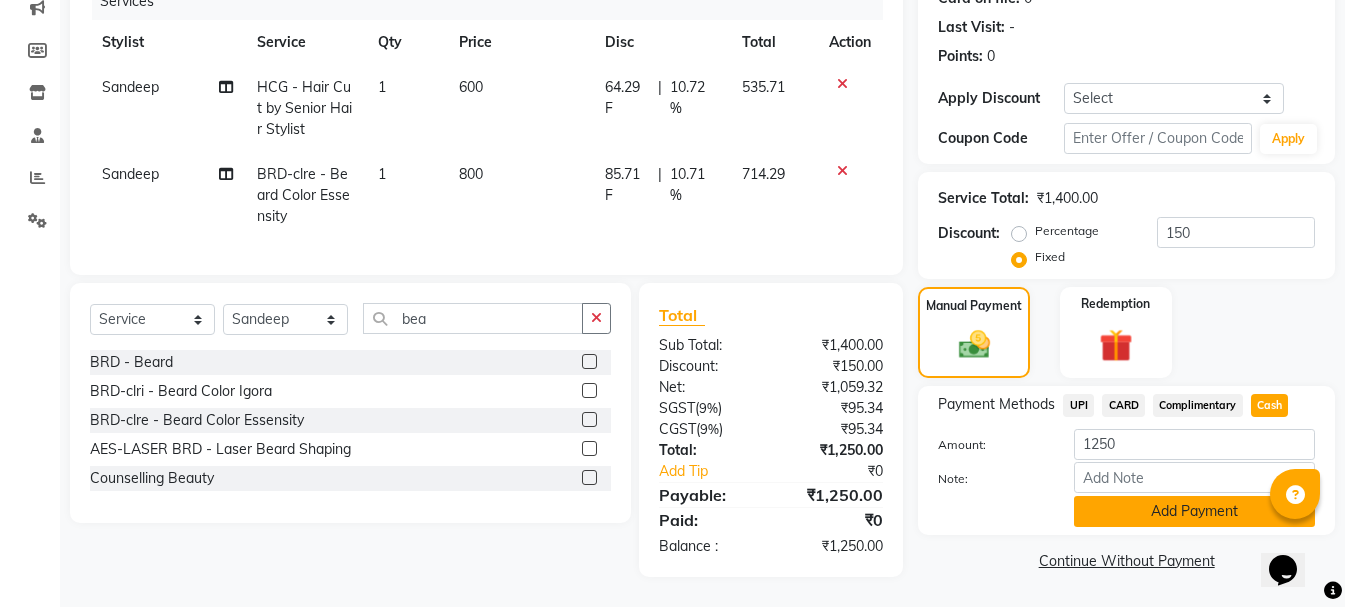 drag, startPoint x: 1209, startPoint y: 493, endPoint x: 61, endPoint y: 3, distance: 1248.2003 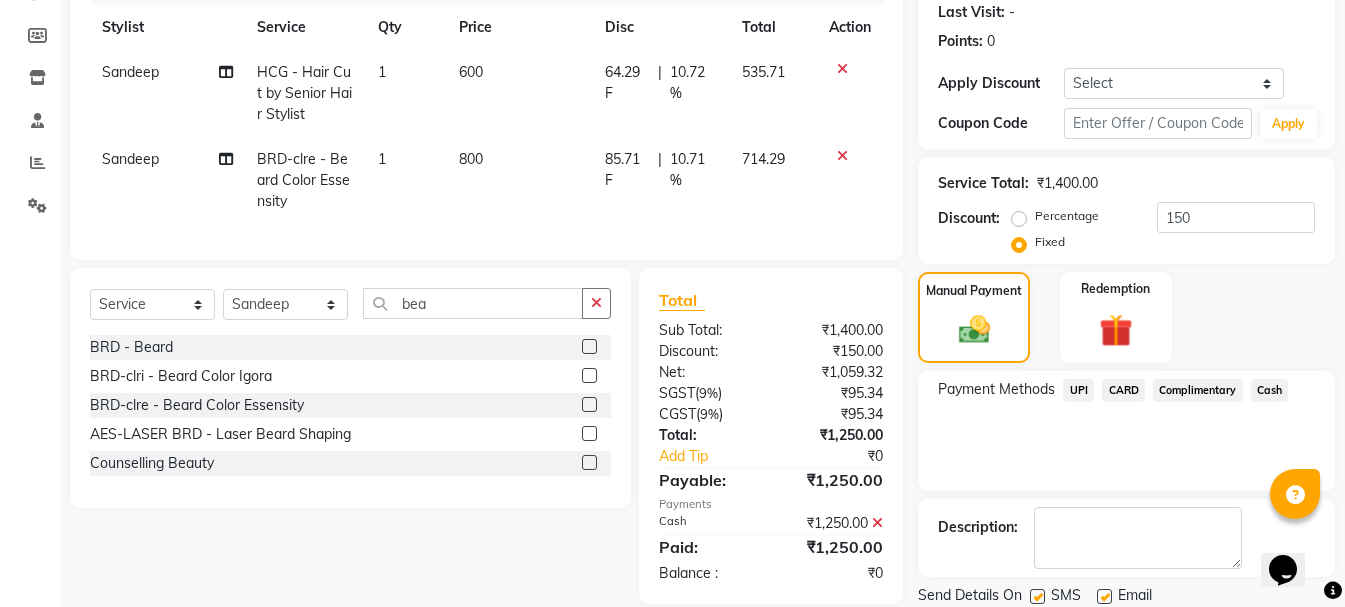 click on "Checkout" 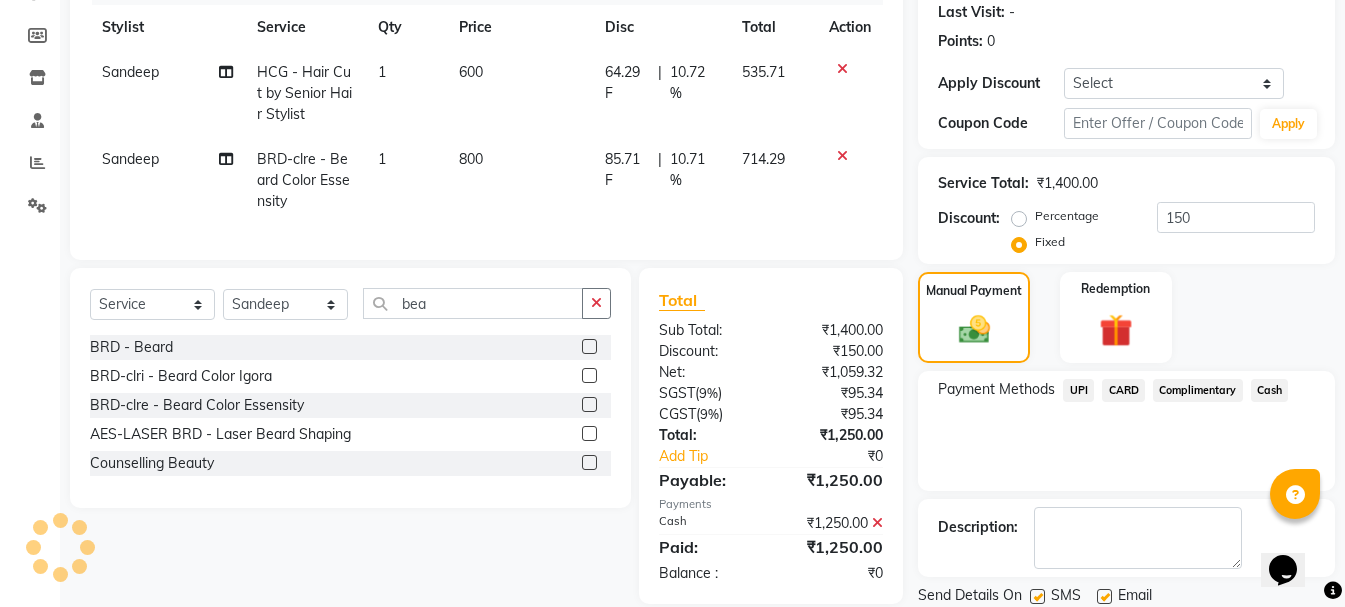 scroll, scrollTop: 348, scrollLeft: 0, axis: vertical 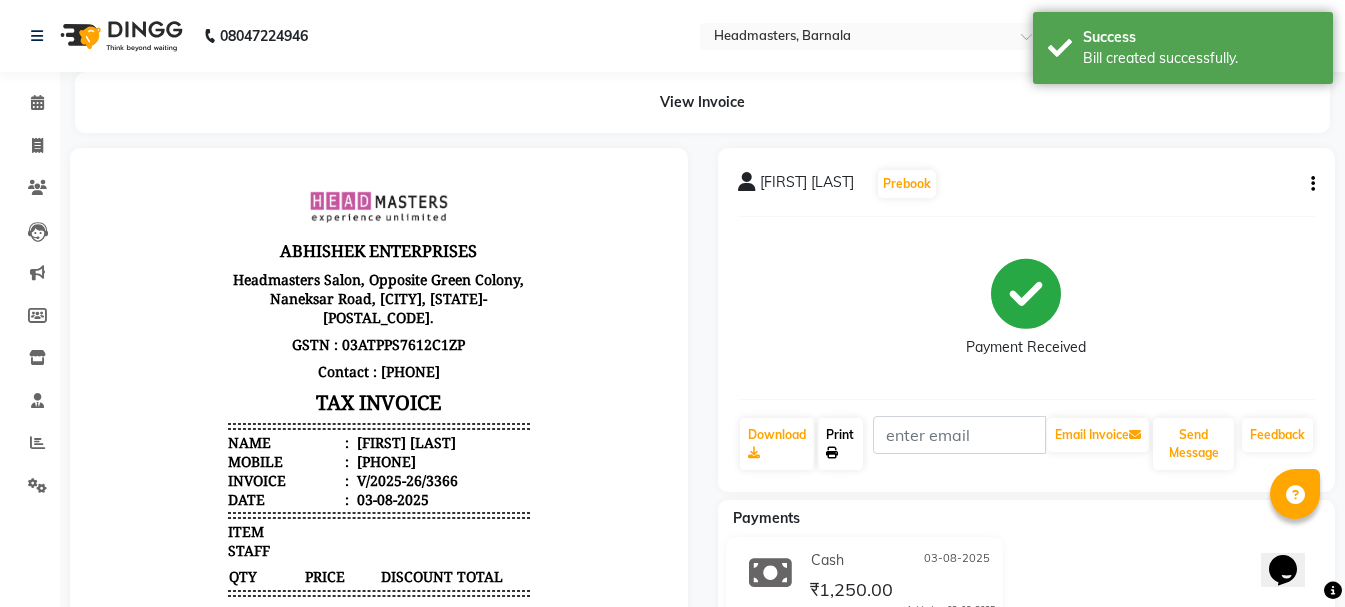 click on "Print" 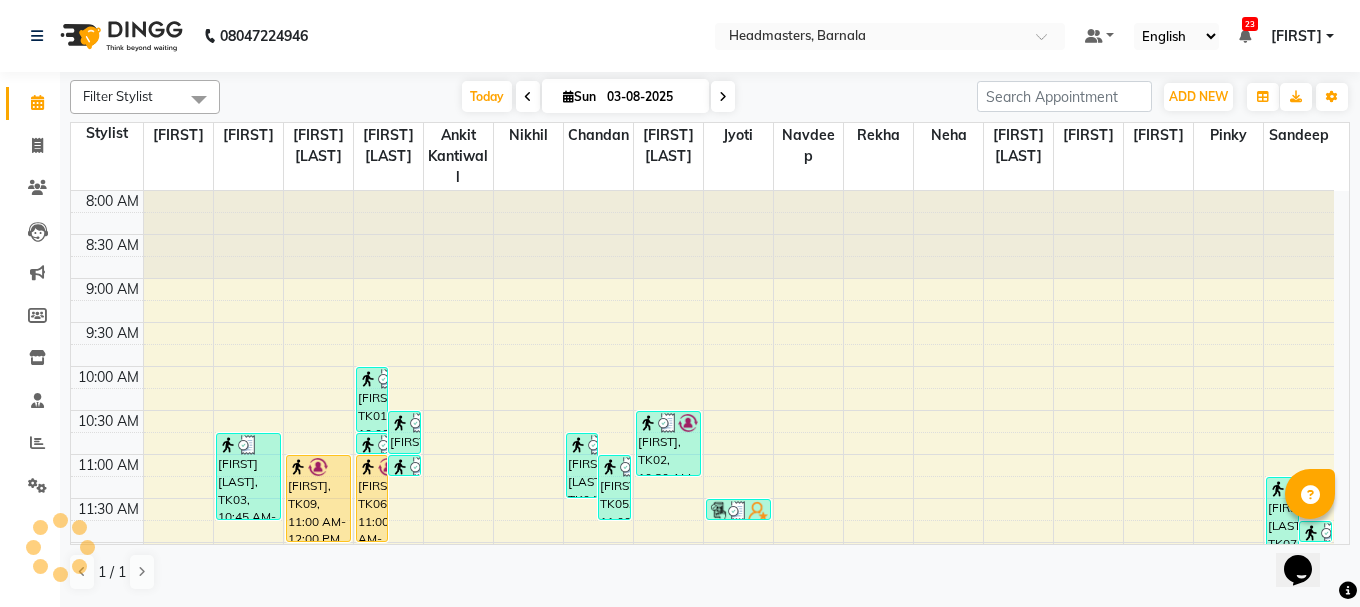 scroll, scrollTop: 0, scrollLeft: 0, axis: both 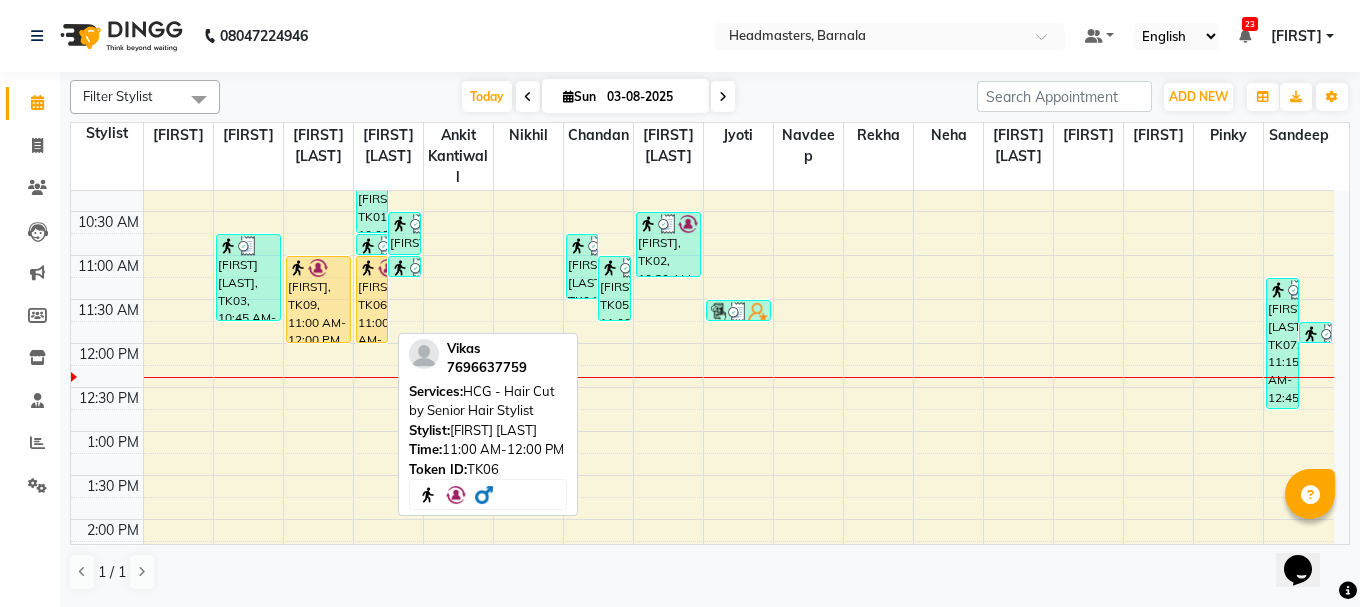 click on "[FIRST], TK06, 11:00 AM-12:00 PM, HCG - Hair Cut by Senior Hair Stylist" at bounding box center [372, 299] 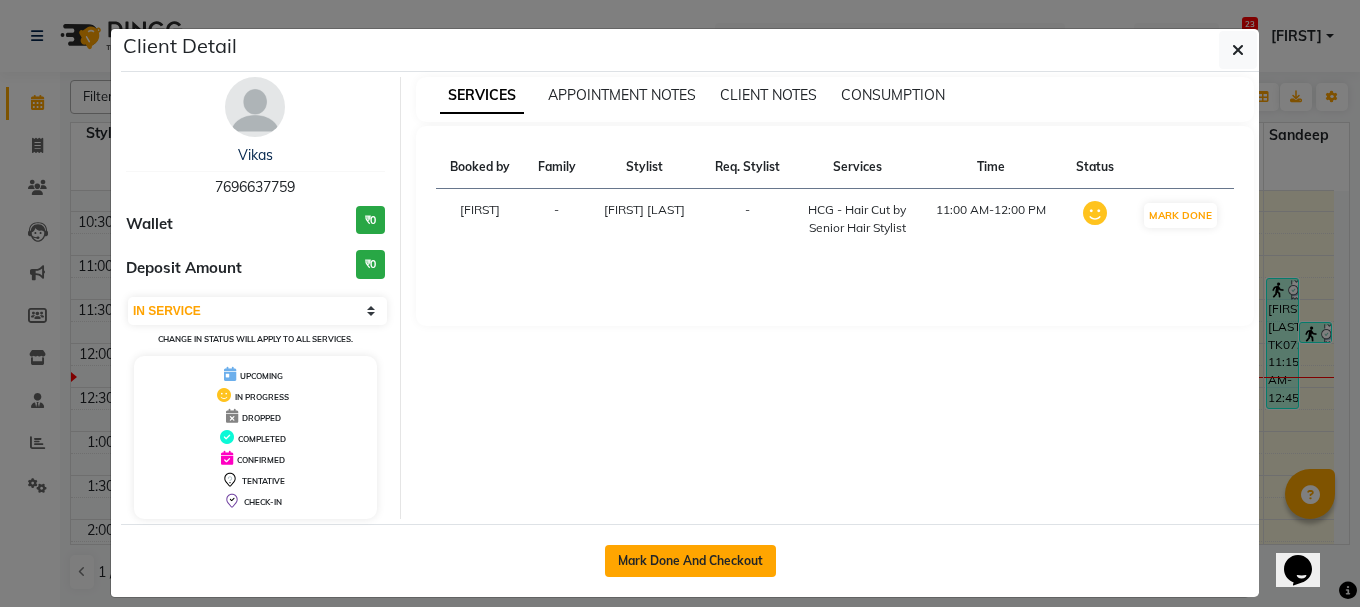 click on "Mark Done And Checkout" 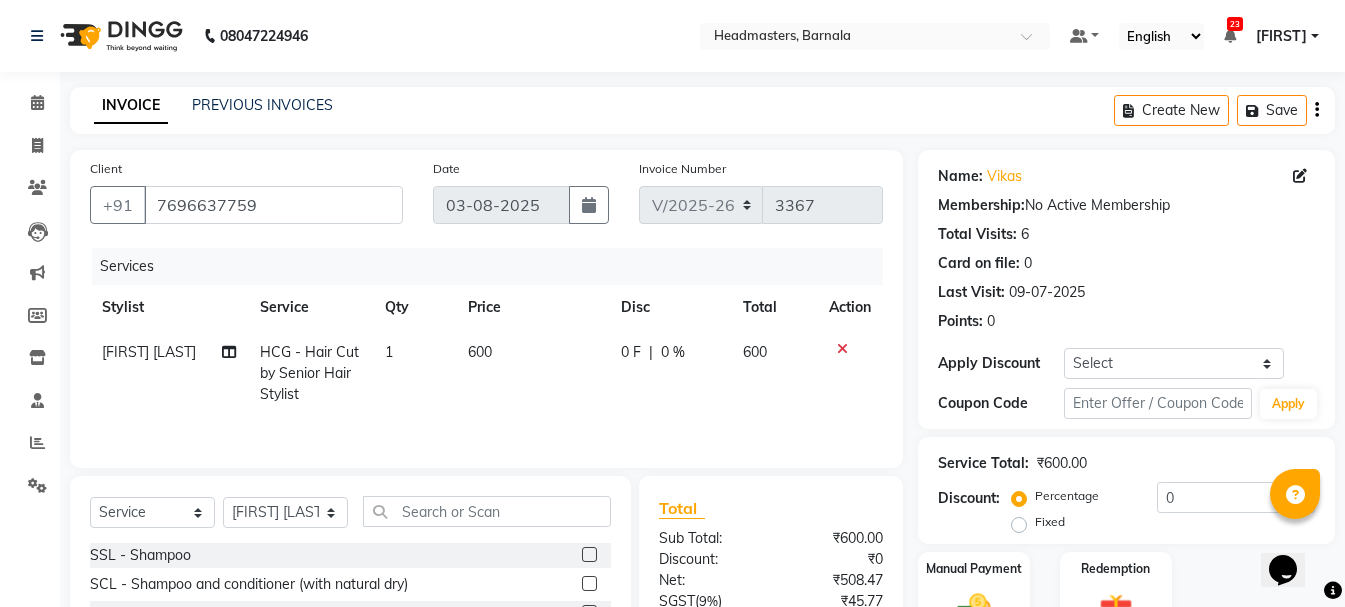 click on "Fixed" 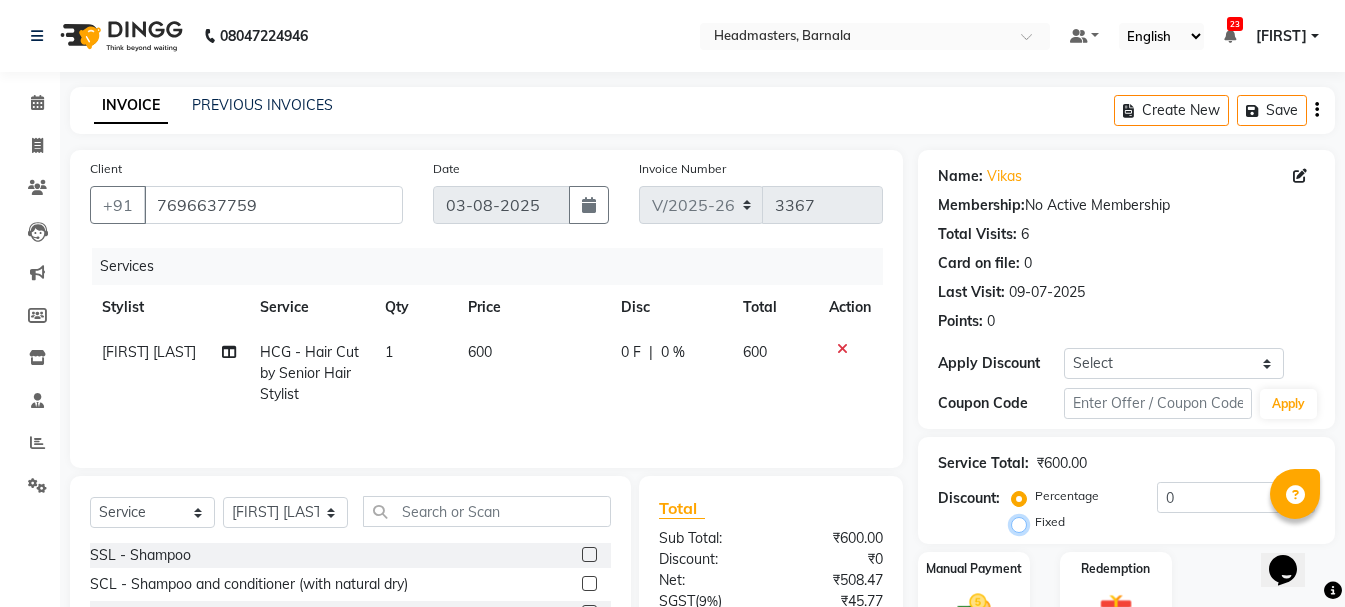 click on "Fixed" at bounding box center (1023, 522) 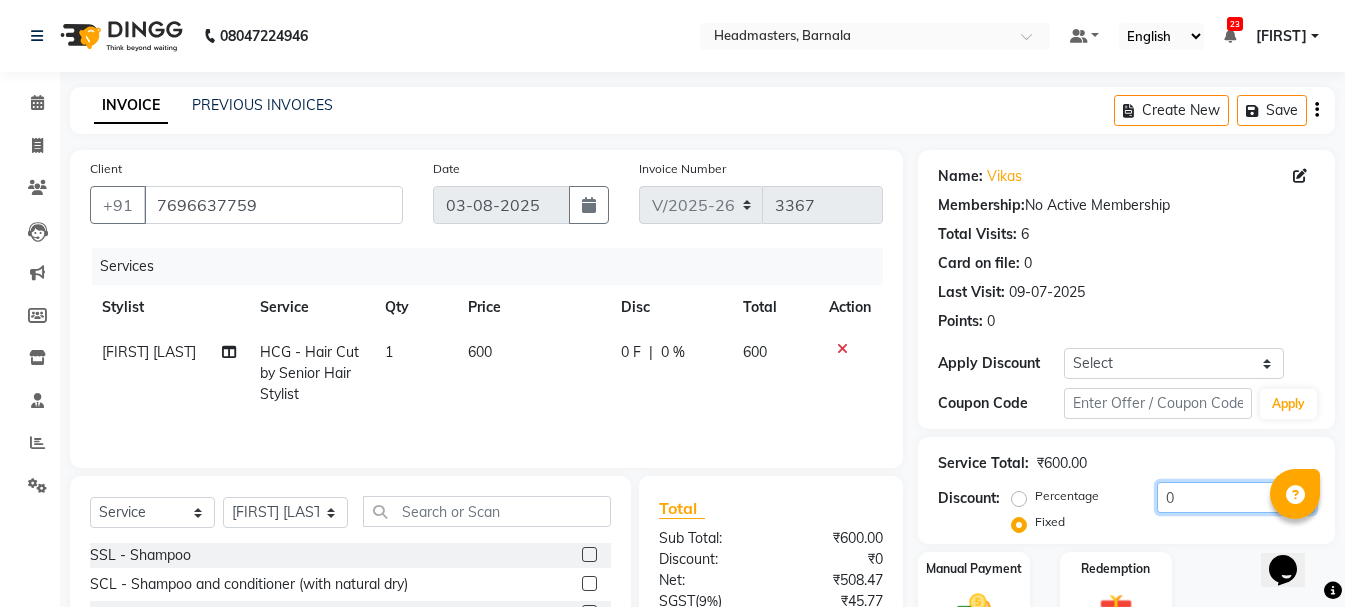 drag, startPoint x: 1178, startPoint y: 500, endPoint x: 832, endPoint y: 494, distance: 346.05203 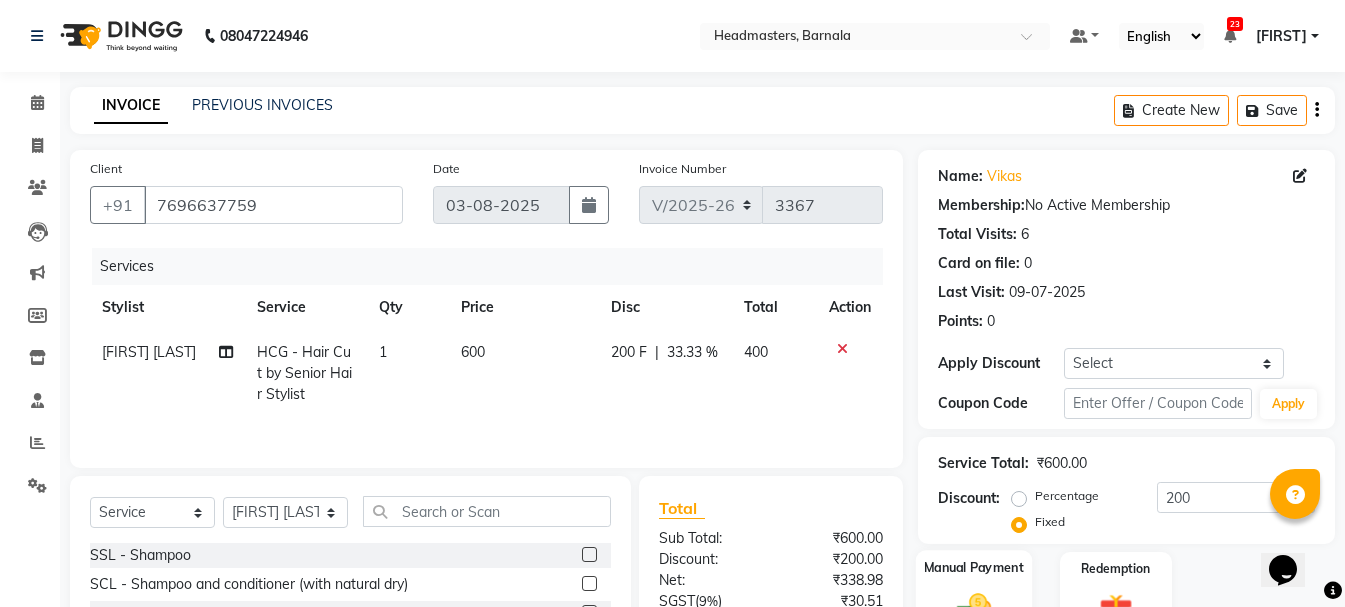 click 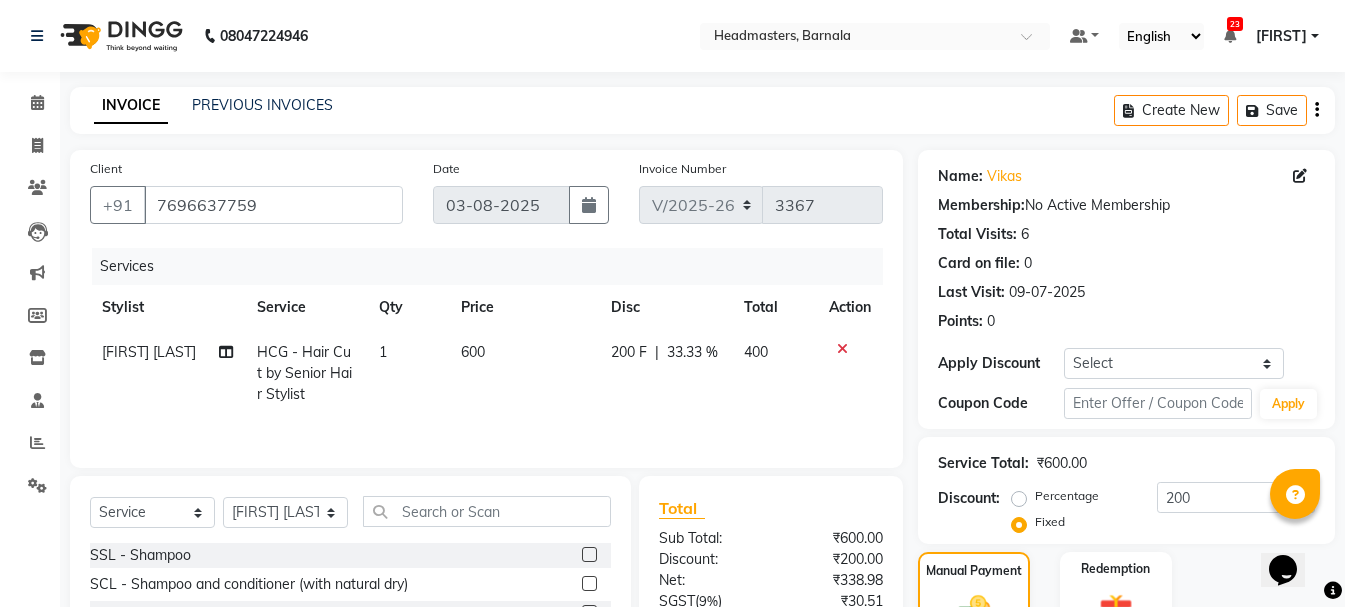 scroll, scrollTop: 194, scrollLeft: 0, axis: vertical 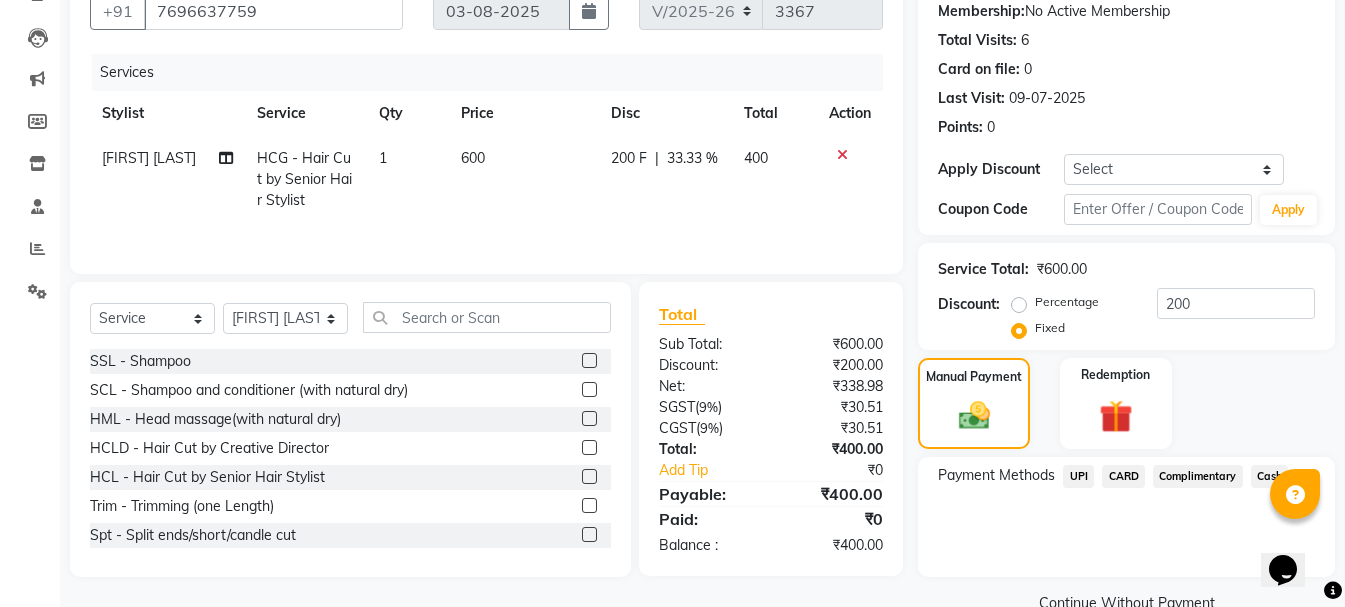 click on "Cash" 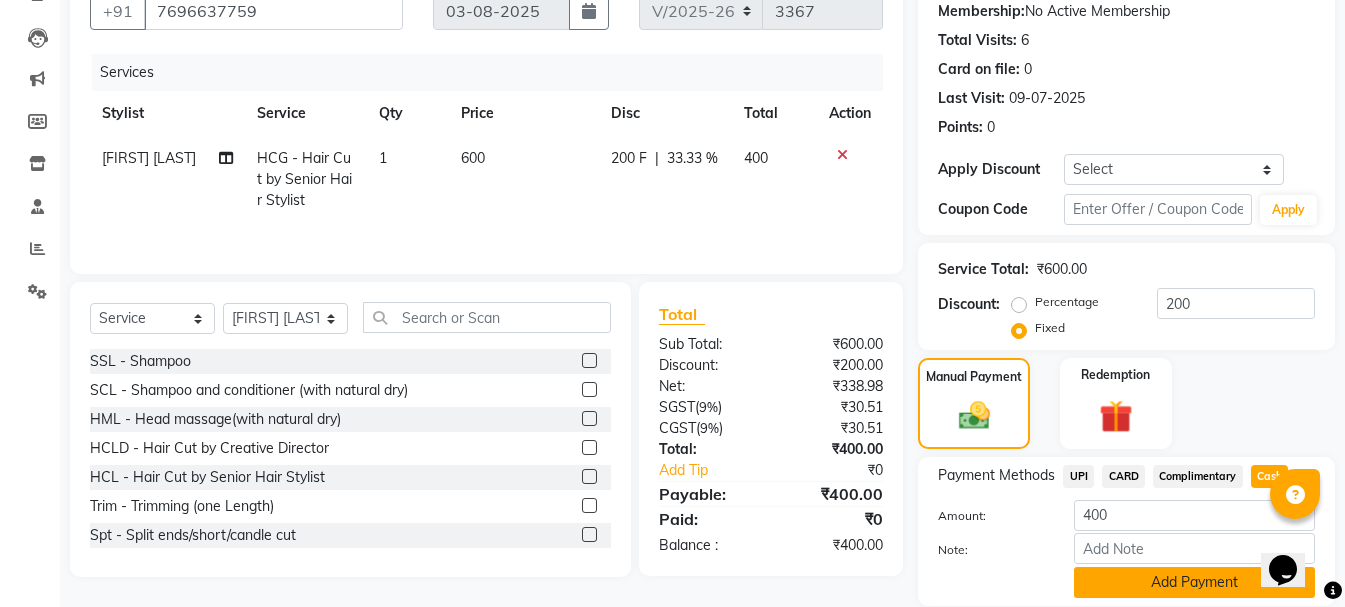 drag, startPoint x: 1215, startPoint y: 584, endPoint x: 48, endPoint y: 56, distance: 1280.8876 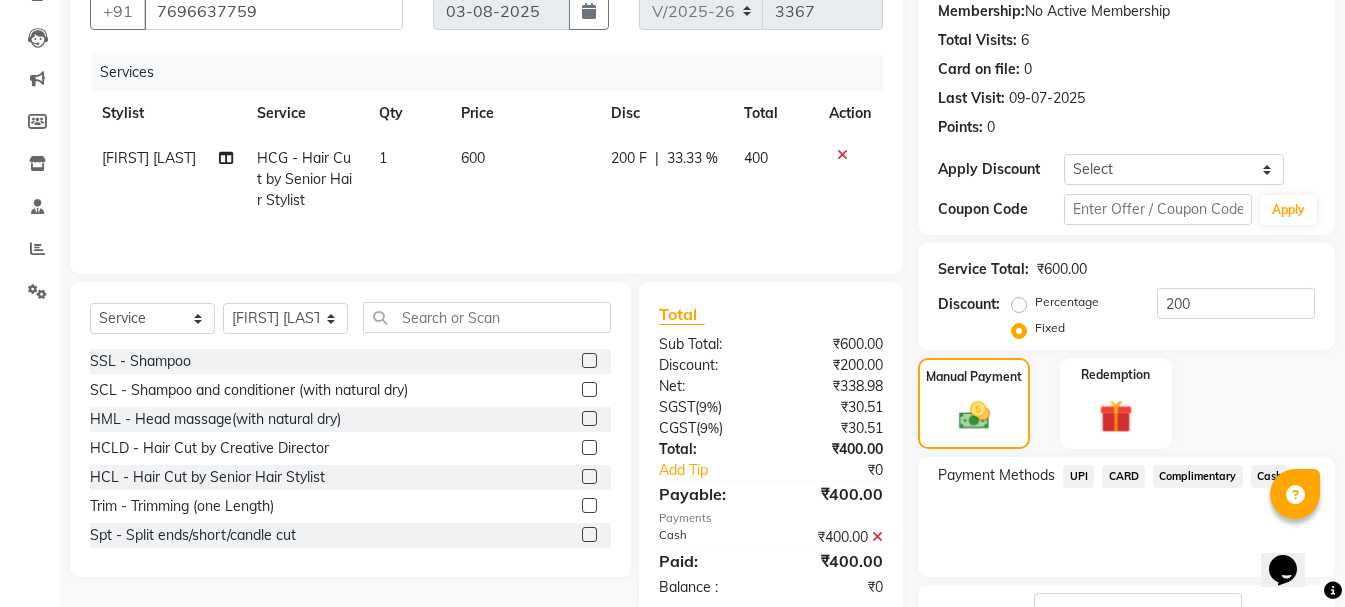 click on "Checkout" 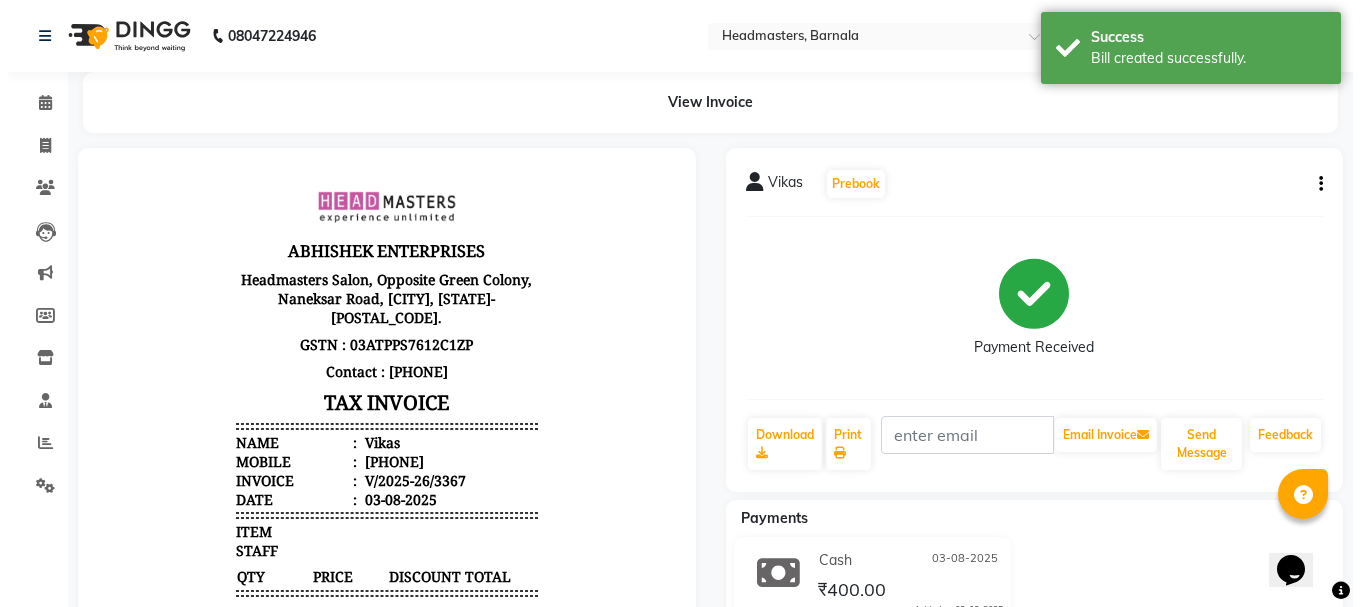 scroll, scrollTop: 0, scrollLeft: 0, axis: both 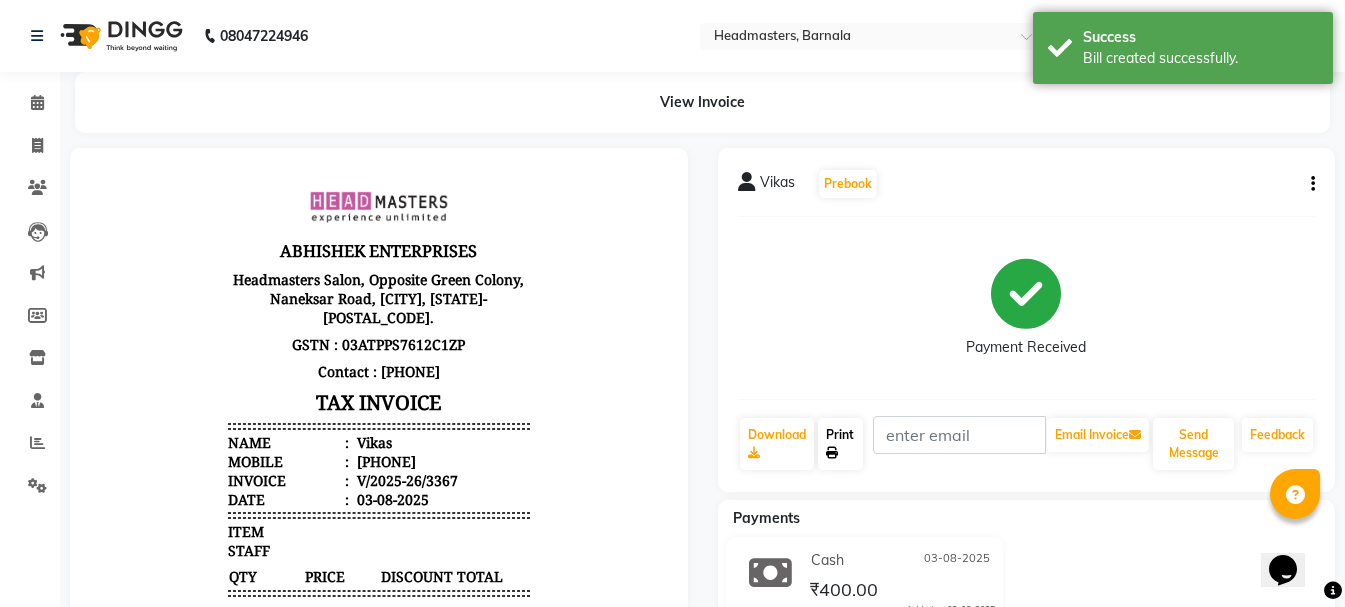 click on "Print" 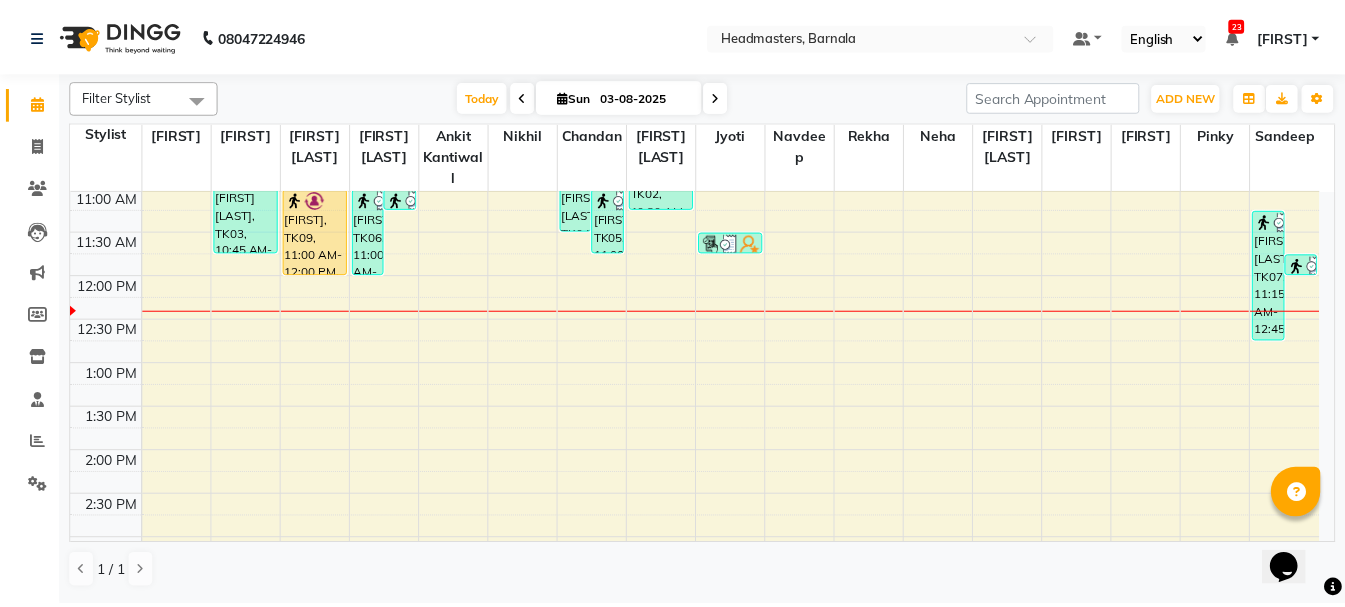 scroll, scrollTop: 280, scrollLeft: 0, axis: vertical 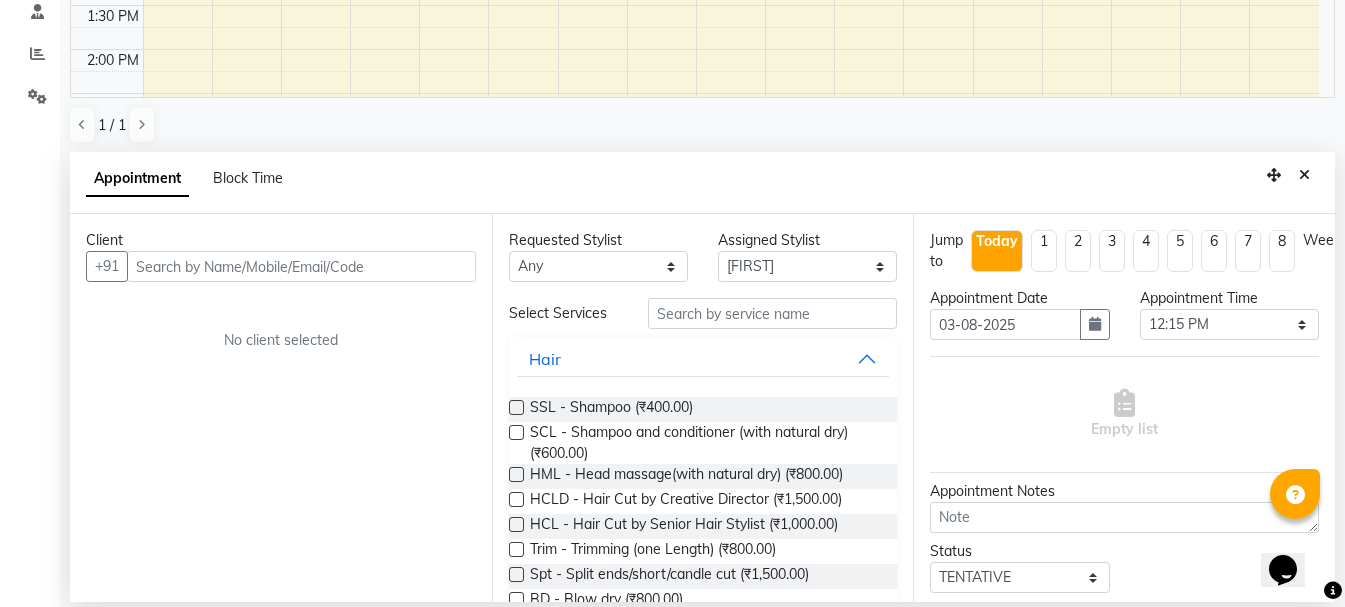drag, startPoint x: 397, startPoint y: 268, endPoint x: 353, endPoint y: 253, distance: 46.486557 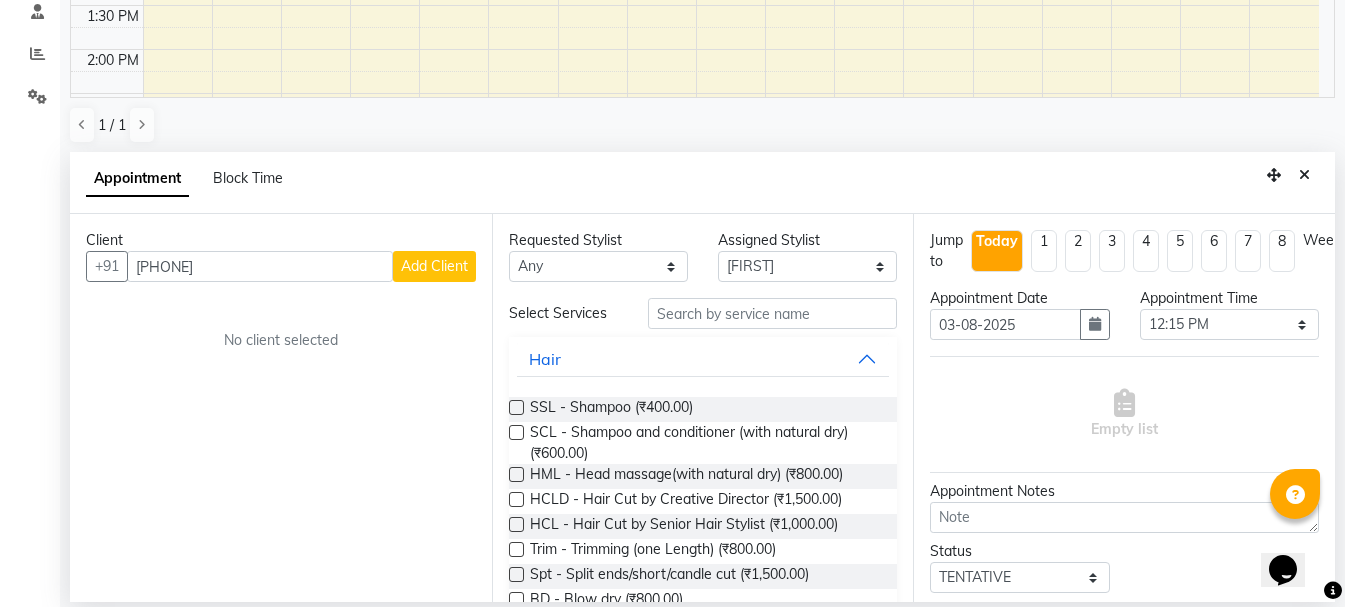 click on "Add Client" at bounding box center [434, 266] 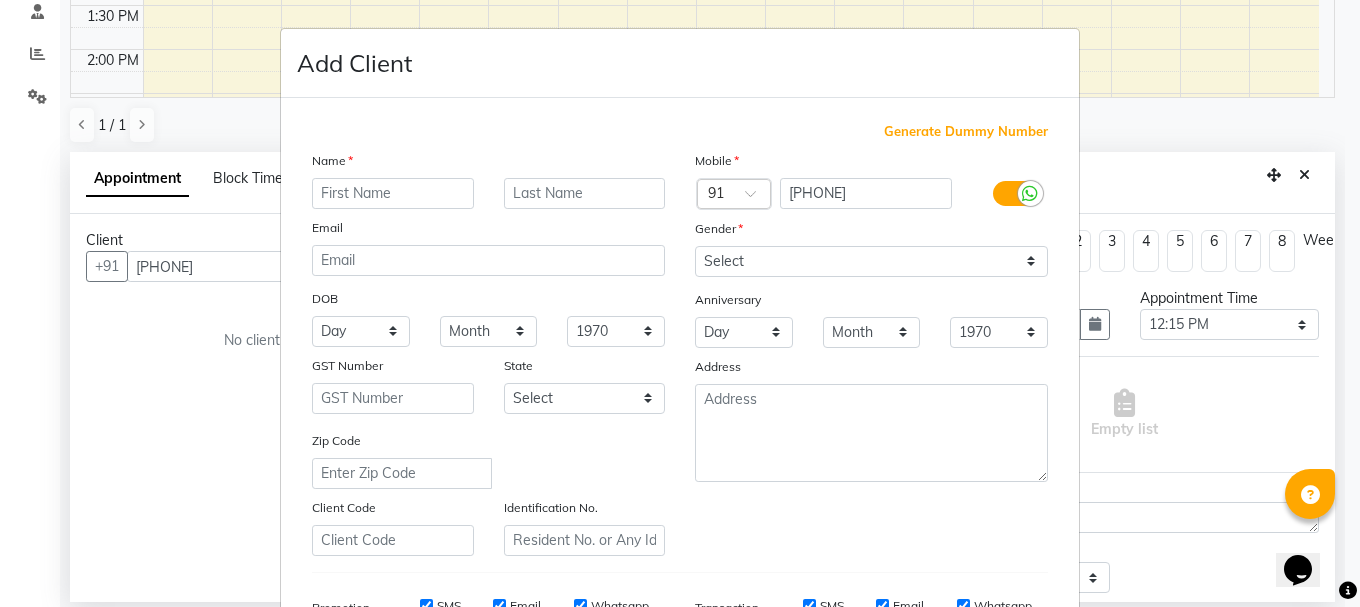 click at bounding box center (393, 193) 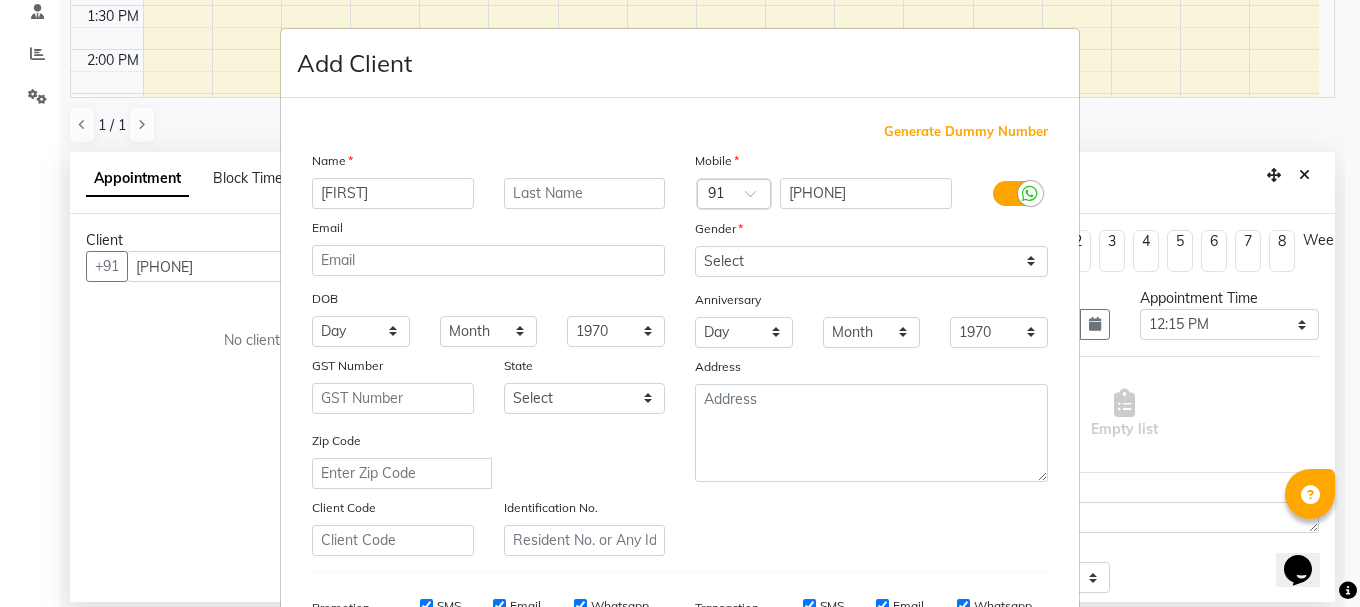 click on "Mobile Country Code × 91 [PHONE] Gender Select Male Female Other Prefer Not To Say Anniversary Day 01 02 03 04 05 06 07 08 09 10 11 12 13 14 15 16 17 18 19 20 21 22 23 24 25 26 27 28 29 30 31 Month January February March April May June July August September October November December 1970 1971 1972 1973 1974 1975 1976 1977 1978 1979 1980 1981 1982 1983 1984 1985 1986 1987 1988 1989 1990 1991 1992 1993 1994 1995 1996 1997 1998 1999 2000 2001 2002 2003 2004 2005 2006 2007 2008 2009 2010 2011 2012 2013 2014 2015 2016 2017 2018 2019 2020 2021 2022 2023 2024 2025 Address" at bounding box center (871, 353) 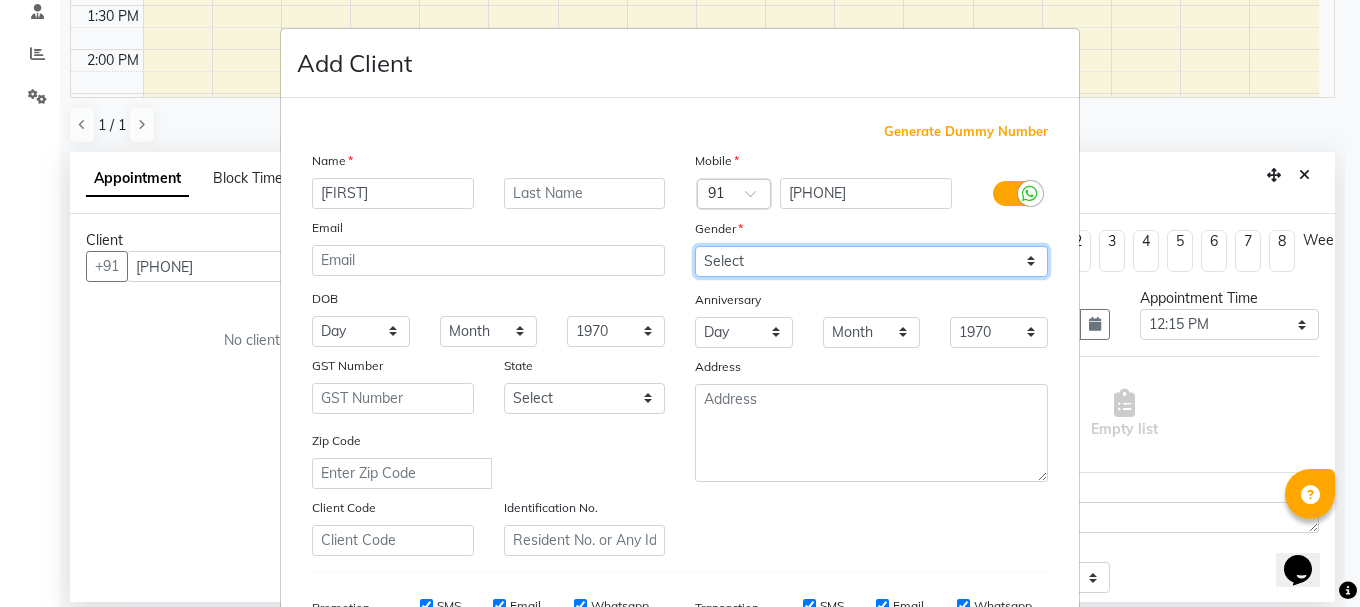 click on "Select Male Female Other Prefer Not To Say" at bounding box center (871, 261) 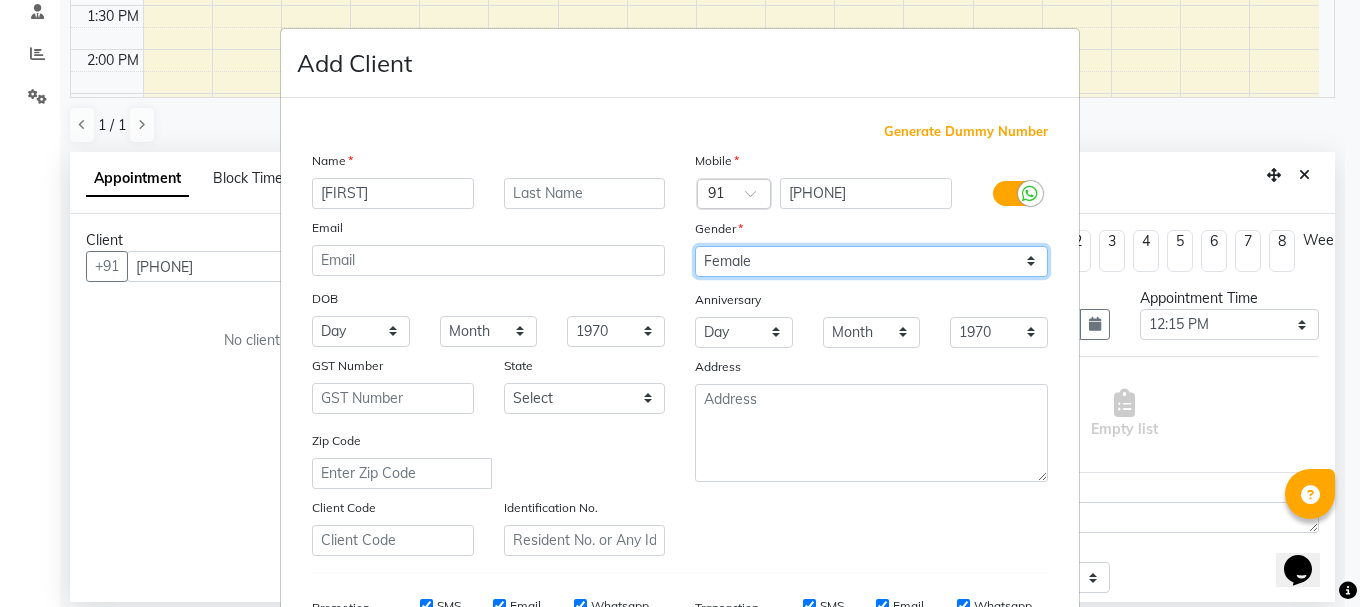 click on "Select Male Female Other Prefer Not To Say" at bounding box center (871, 261) 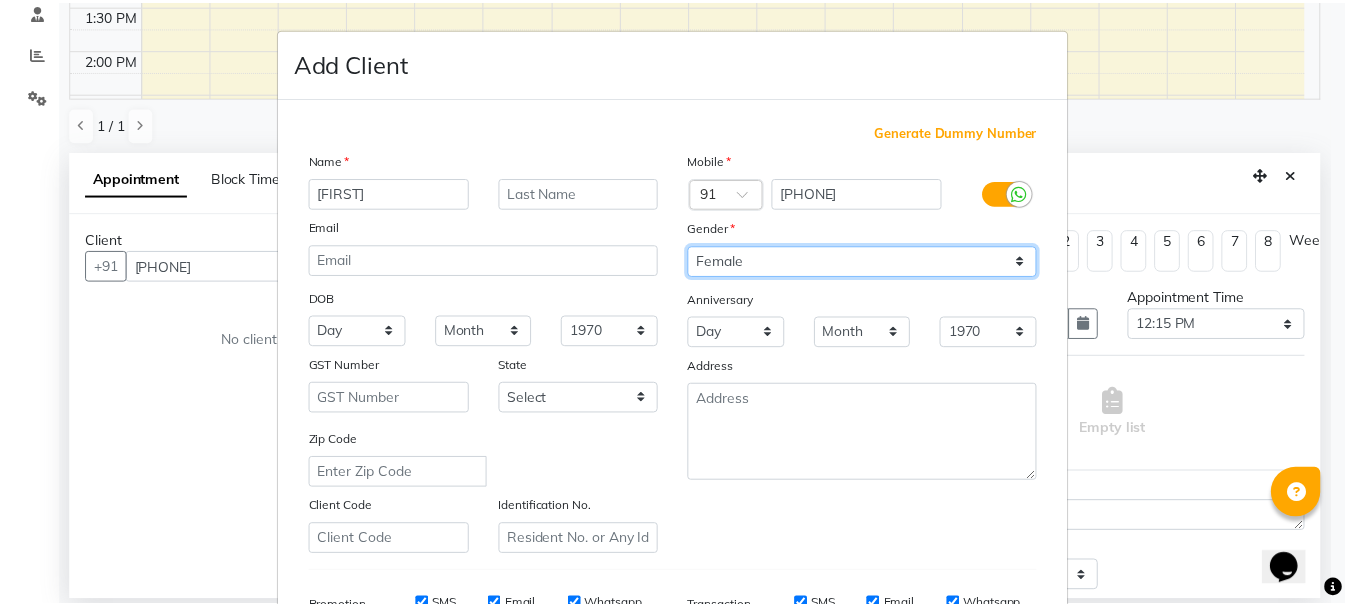 scroll, scrollTop: 316, scrollLeft: 0, axis: vertical 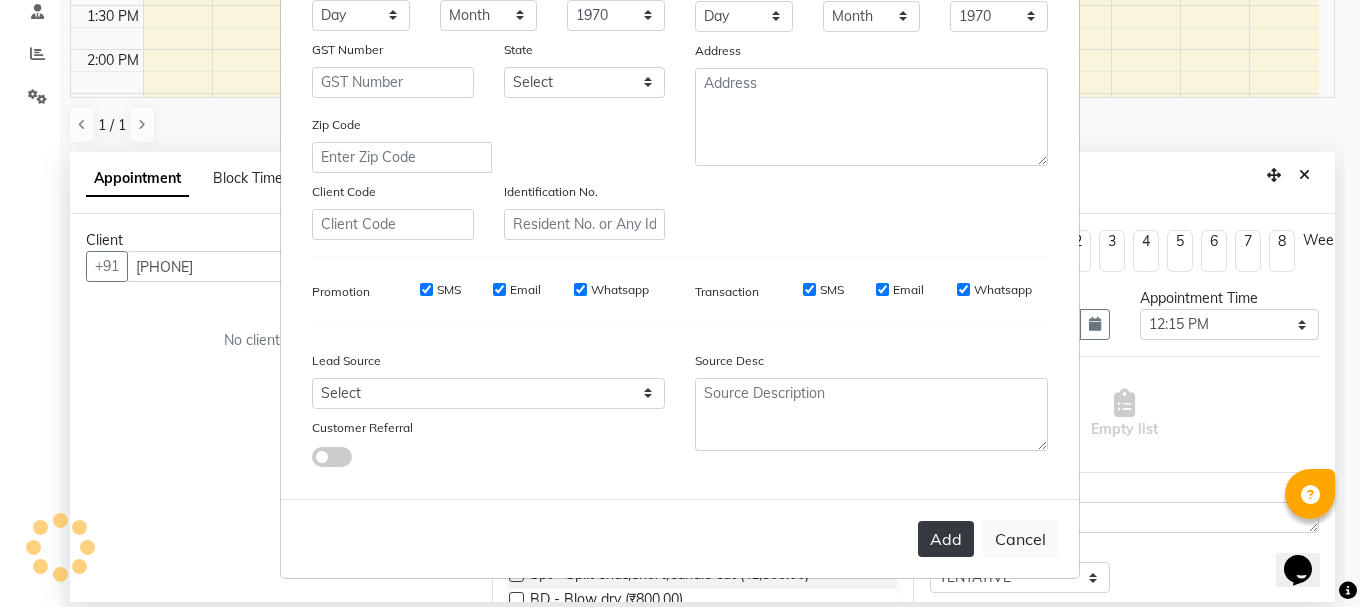 click on "Add" at bounding box center (946, 539) 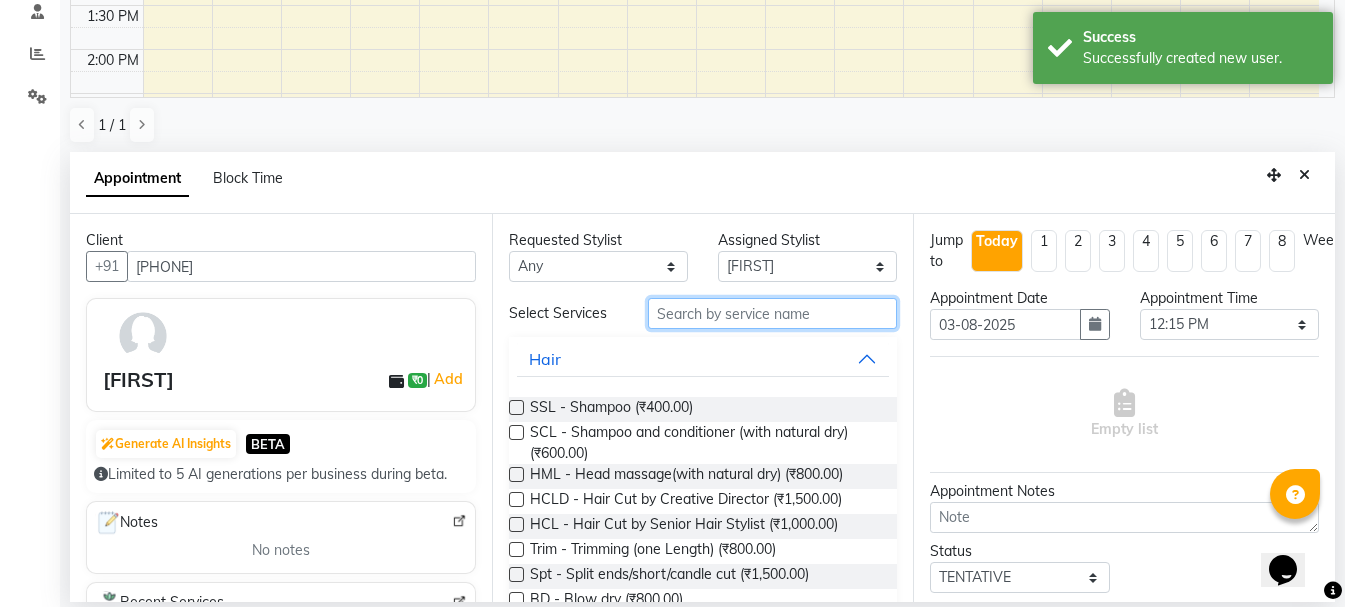 click at bounding box center [772, 313] 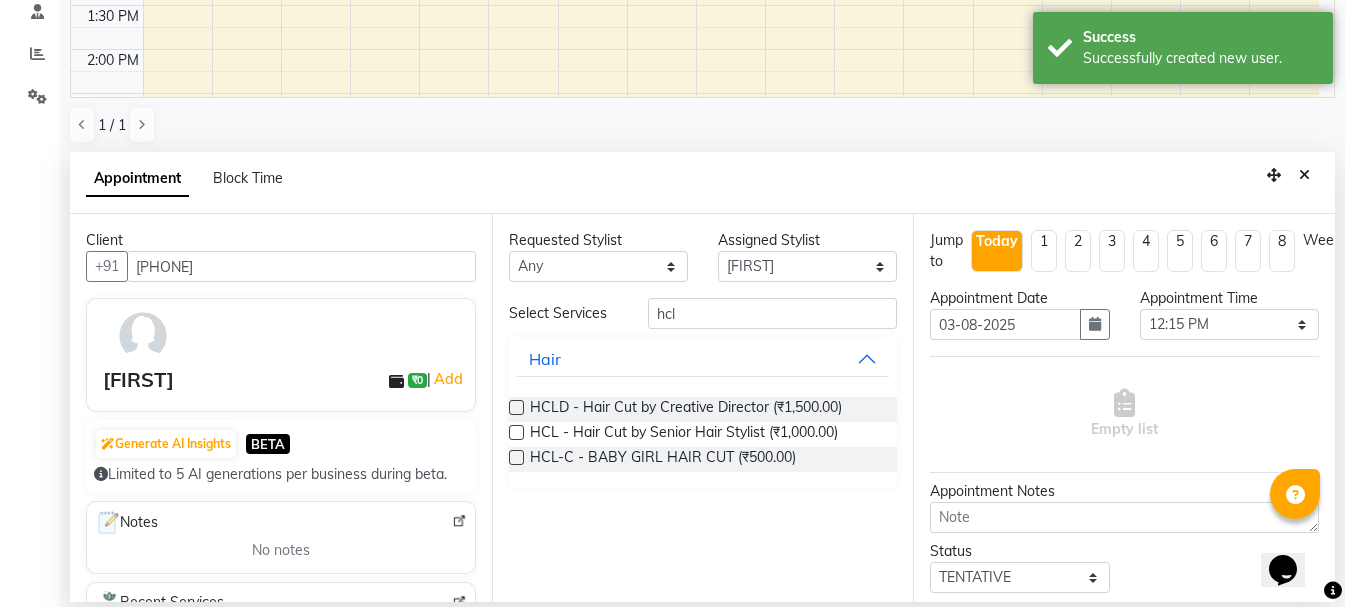 click at bounding box center (516, 432) 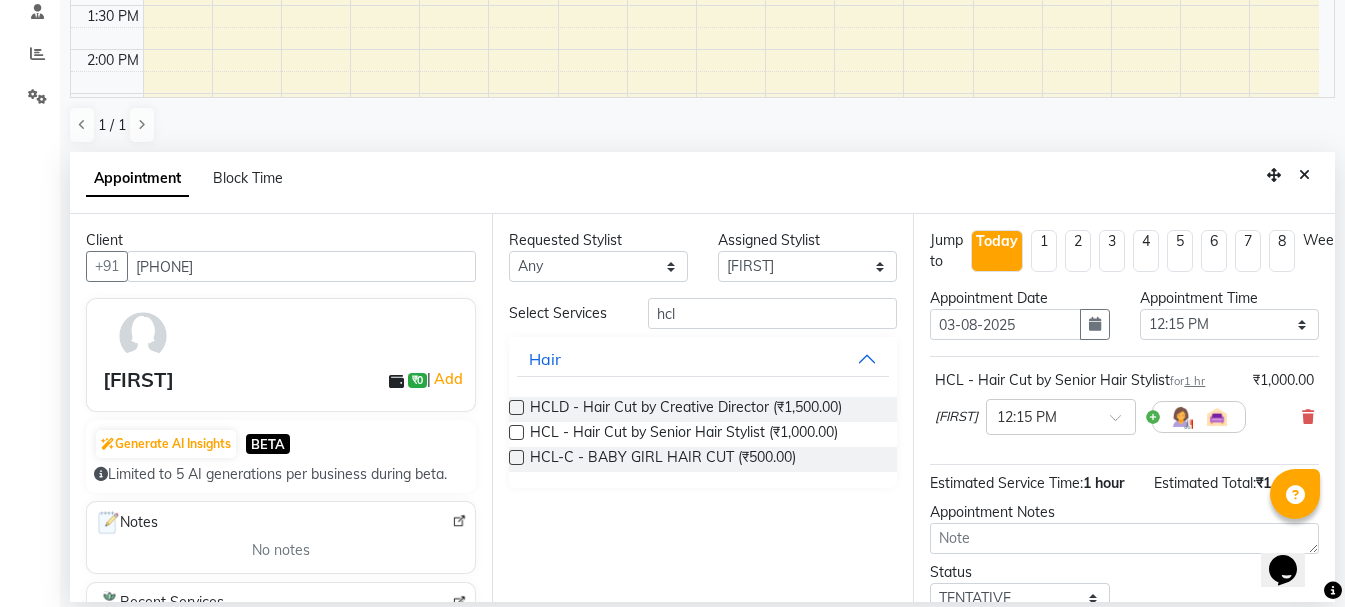 click on "Opens Chat This icon Opens the chat window." at bounding box center (1293, 535) 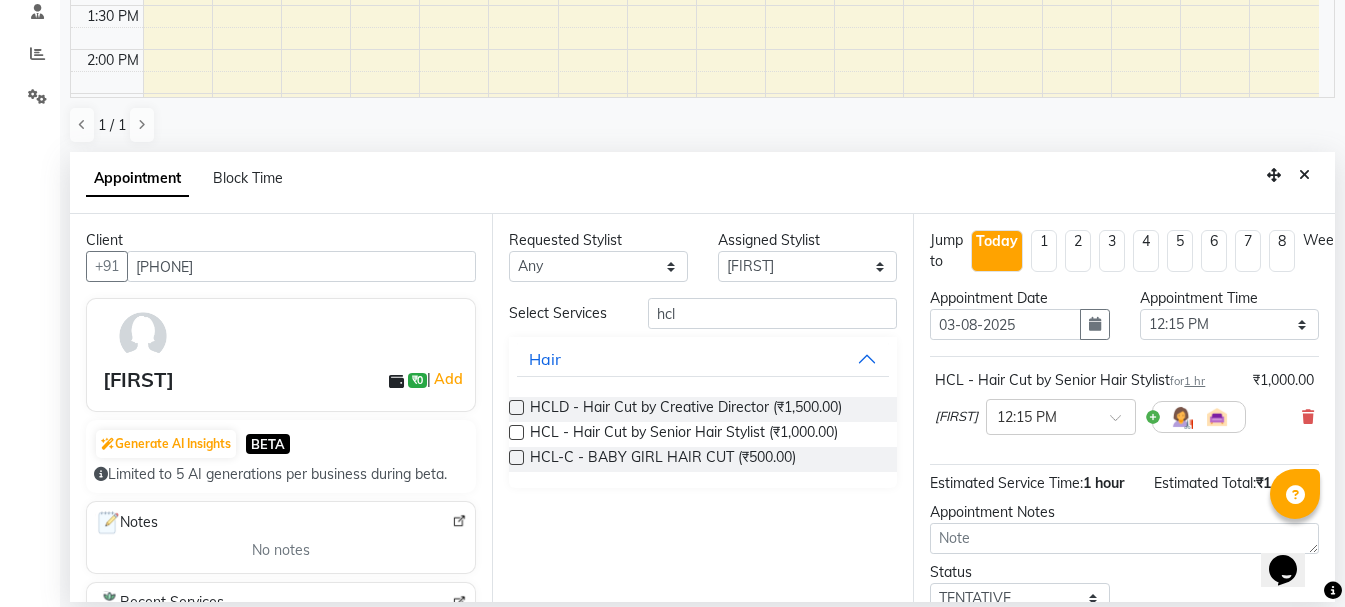 click on "Jump to Today 1 2 3 4 5 6 7 8 Weeks Appointment Date [DATE] Appointment Time Select 09:00 AM 09:15 AM 09:30 AM 09:45 AM 10:00 AM 10:15 AM 10:30 AM 10:45 AM 11:00 AM 11:15 AM 11:30 AM 11:45 AM 12:00 PM 12:15 PM 12:30 PM 12:45 PM 01:00 PM 01:15 PM 01:30 PM 01:45 PM 02:00 PM 02:15 PM 02:30 PM 02:45 PM 03:00 PM 03:15 PM 03:30 PM 03:45 PM 04:00 PM 04:15 PM 04:30 PM 04:45 PM 05:00 PM 05:15 PM 05:30 PM 05:45 PM 06:00 PM 06:15 PM 06:30 PM 06:45 PM 07:00 PM 07:15 PM 07:30 PM 07:45 PM 08:00 PM HCL - Hair Cut by Senior Hair Stylist   for  1 hr ₹1,000.00 Garry × 12:15 PM Estimated Service Time:  1 hour Estimated Total:  ₹1,000.00 Appointment Notes Status Select TENTATIVE CONFIRM CHECK-IN UPCOMING Merge Services of Same Stylist Send Appointment Details On SMS Email  Book" at bounding box center [1124, 408] 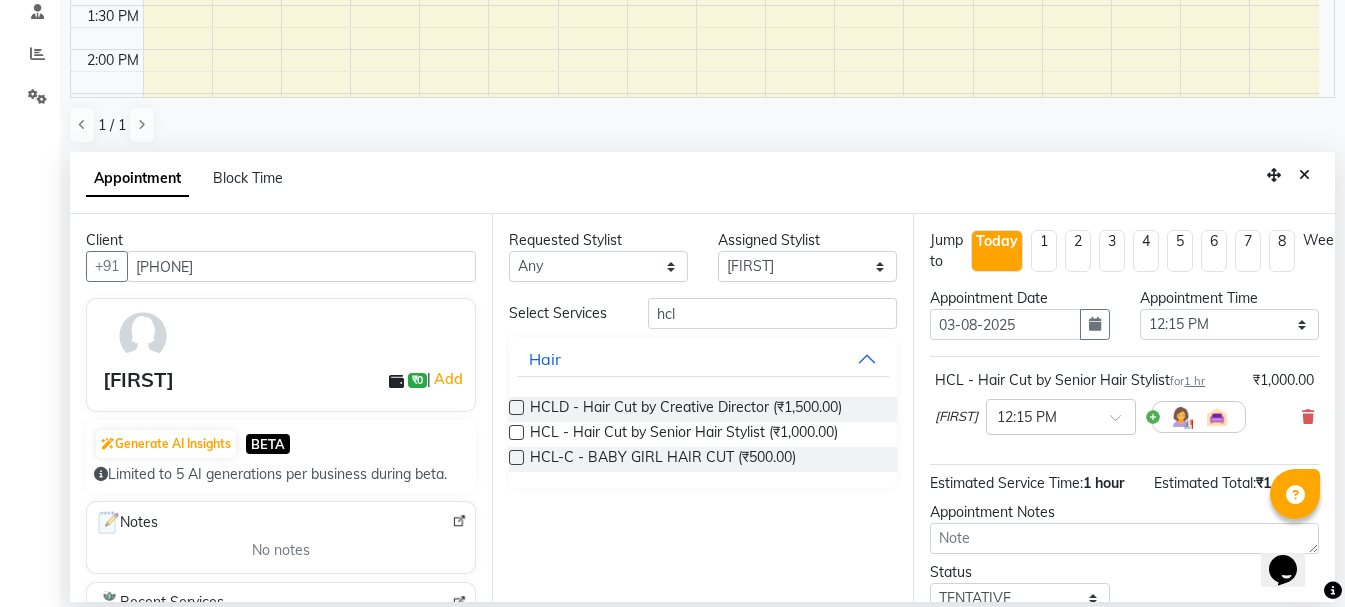 scroll, scrollTop: 174, scrollLeft: 0, axis: vertical 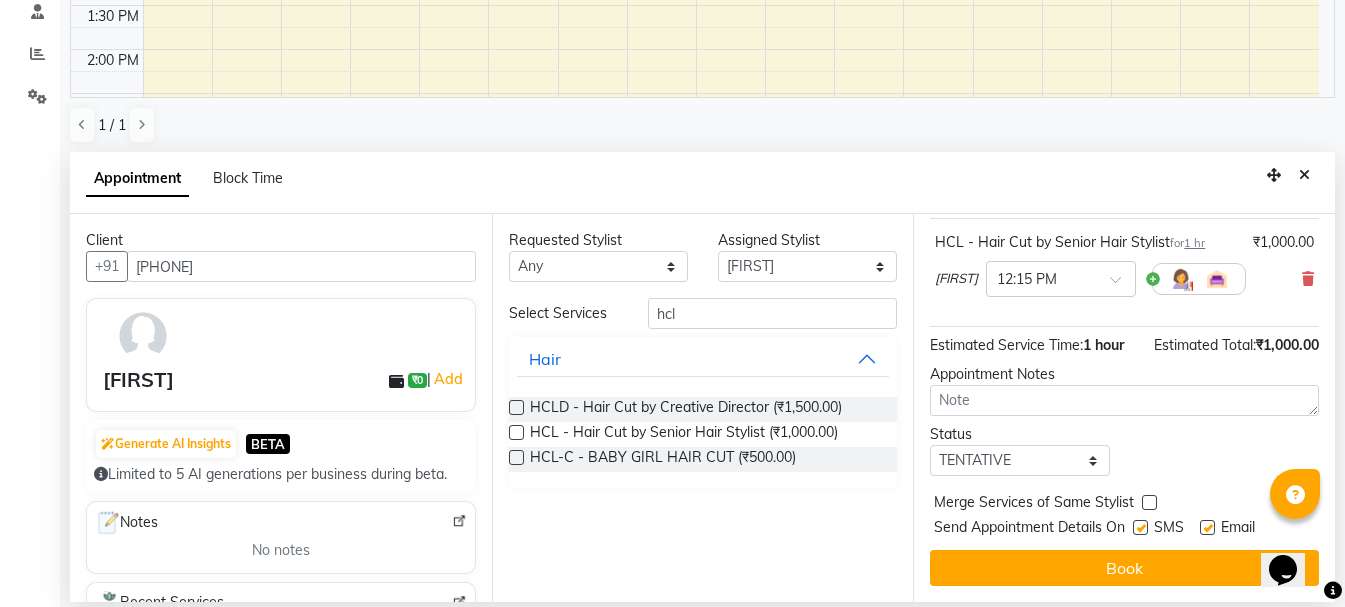 drag, startPoint x: 1325, startPoint y: 534, endPoint x: 26, endPoint y: 22, distance: 1396.2611 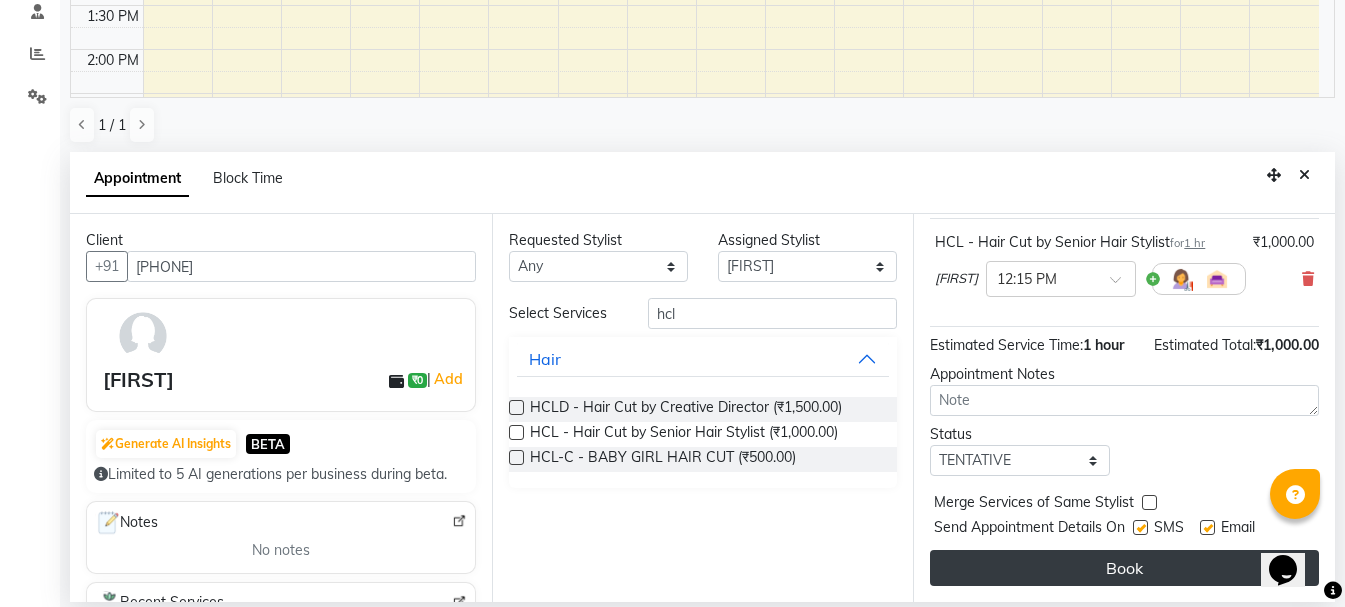 click on "Book" at bounding box center [1124, 568] 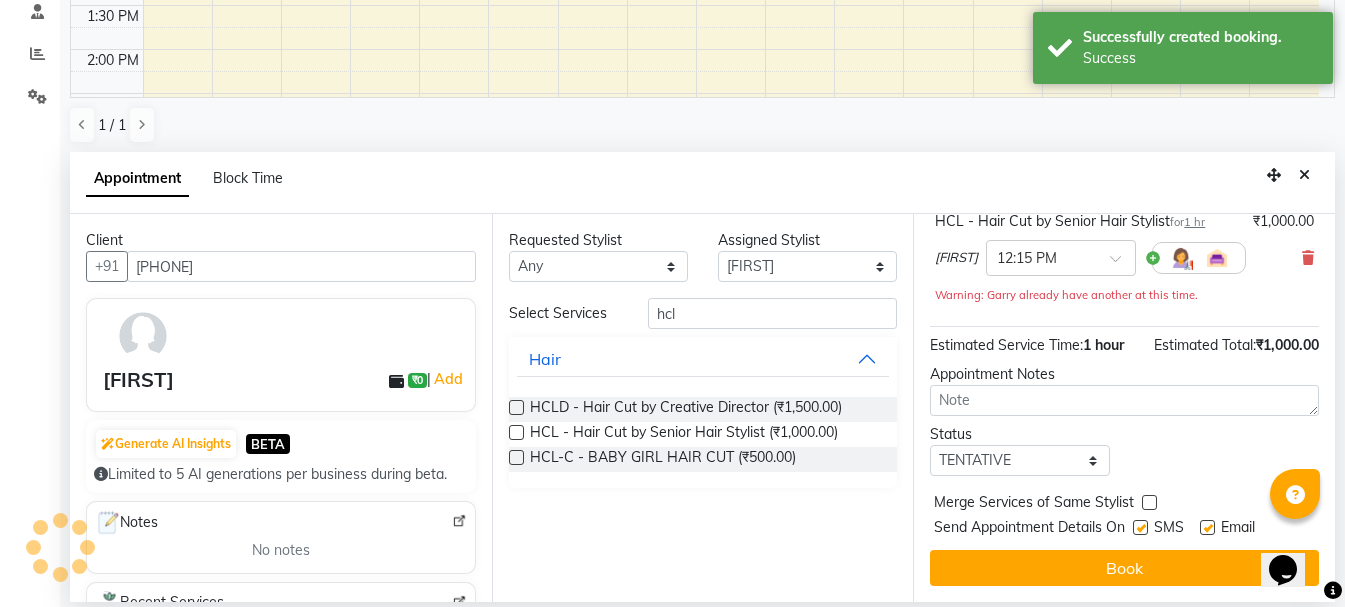 scroll, scrollTop: 0, scrollLeft: 0, axis: both 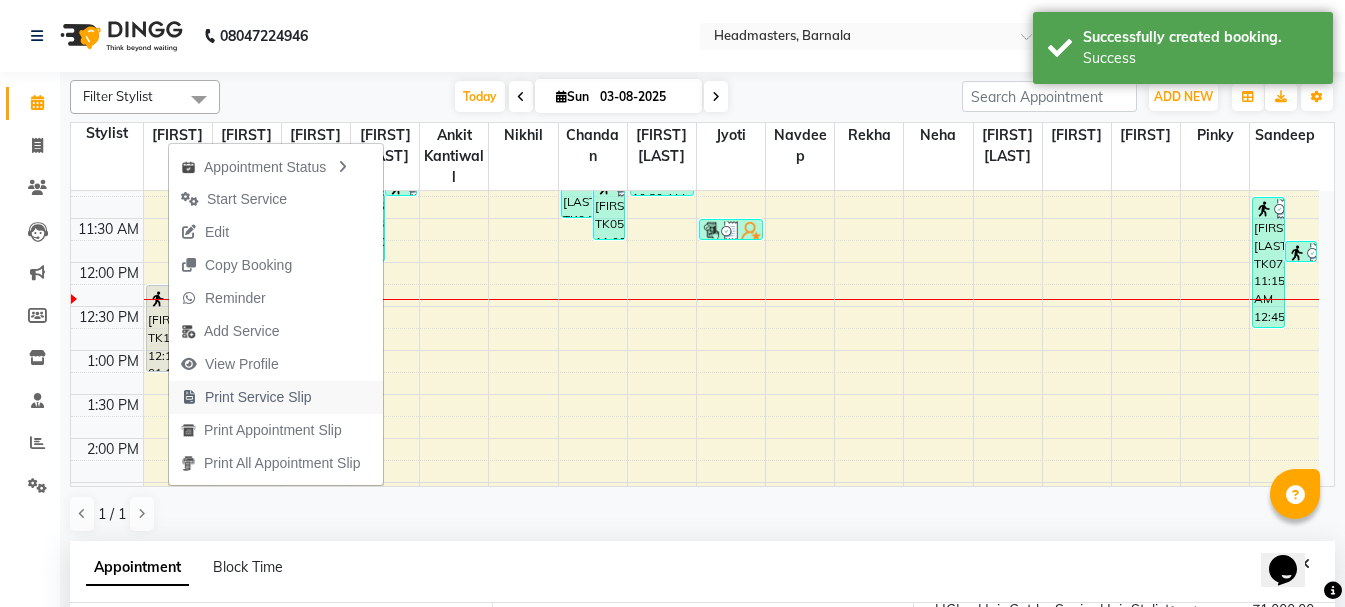 click on "Print Service Slip" at bounding box center (258, 397) 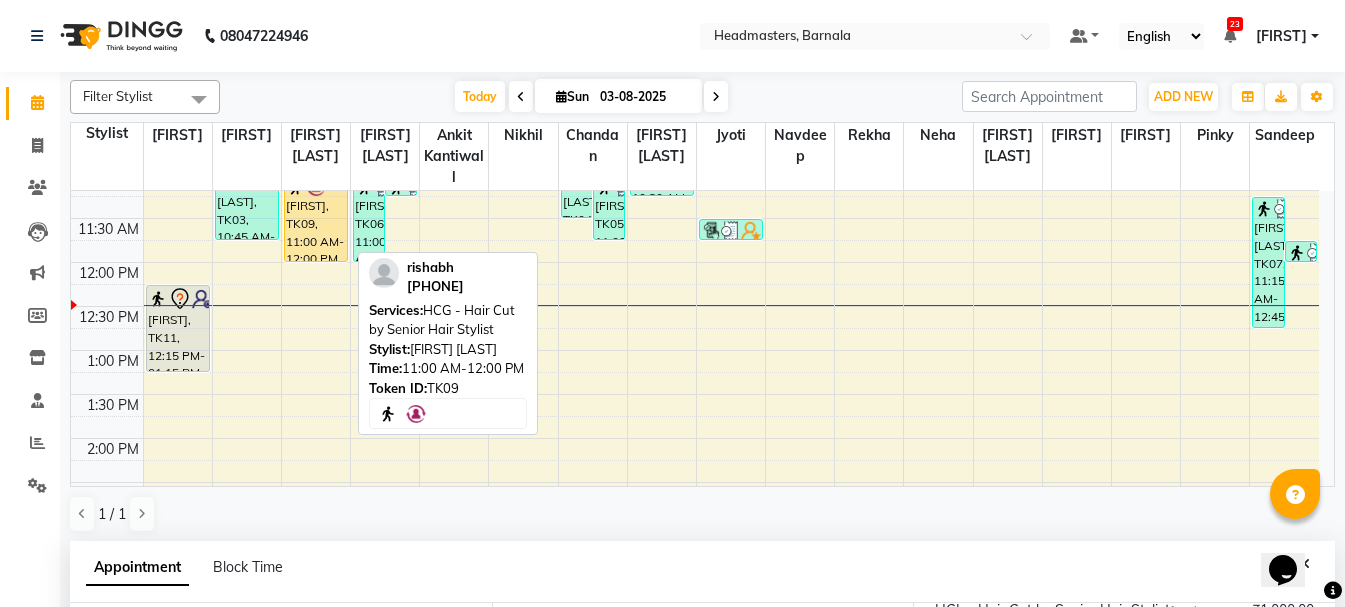 click on "[FIRST], TK09, 11:00 AM-12:00 PM, HCG - Hair Cut by Senior Hair Stylist" at bounding box center [316, 218] 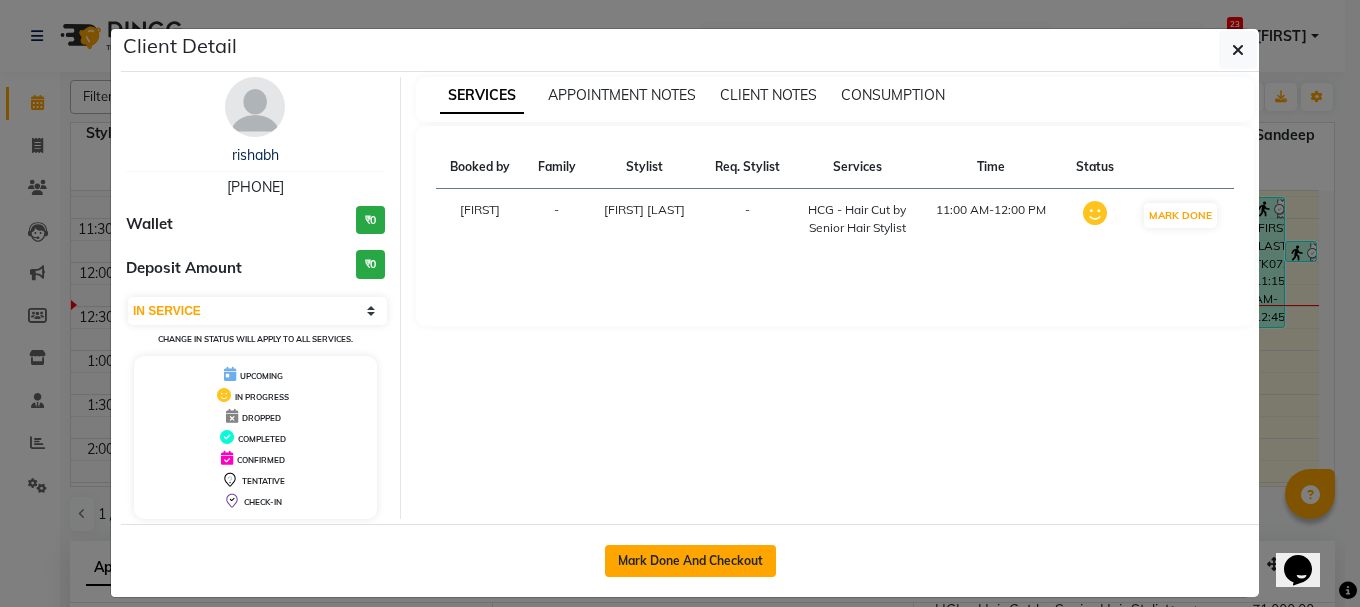 click on "Mark Done And Checkout" 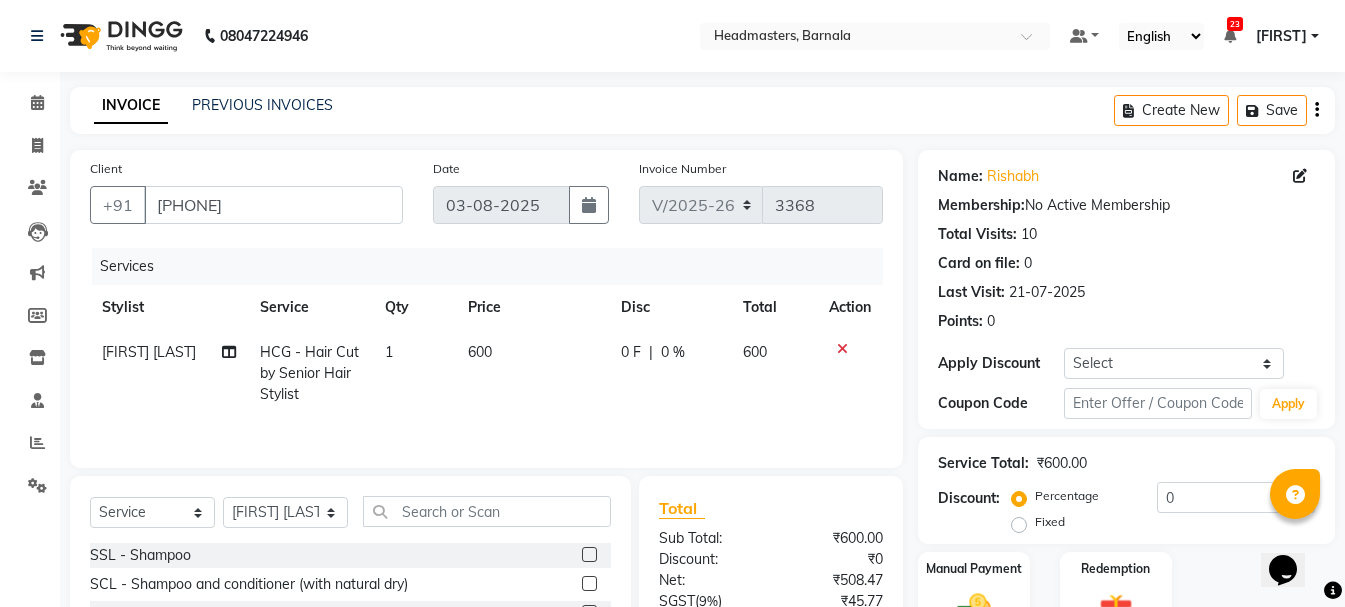 click on "Fixed" 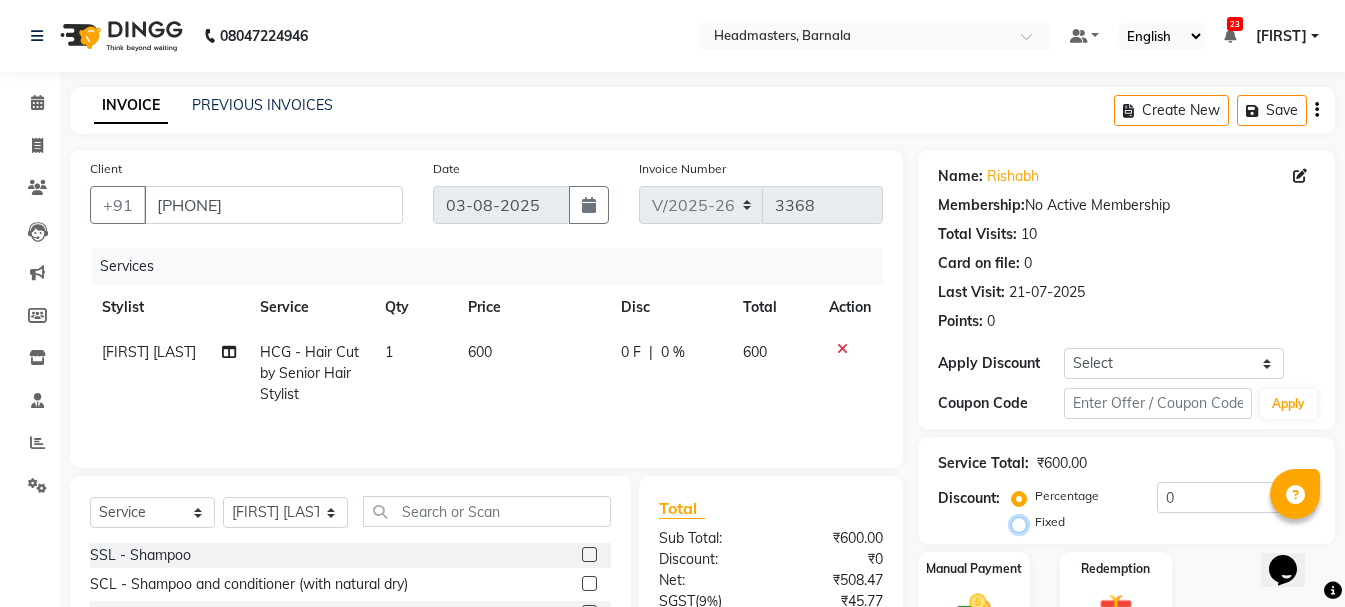 click on "Fixed" at bounding box center [1023, 522] 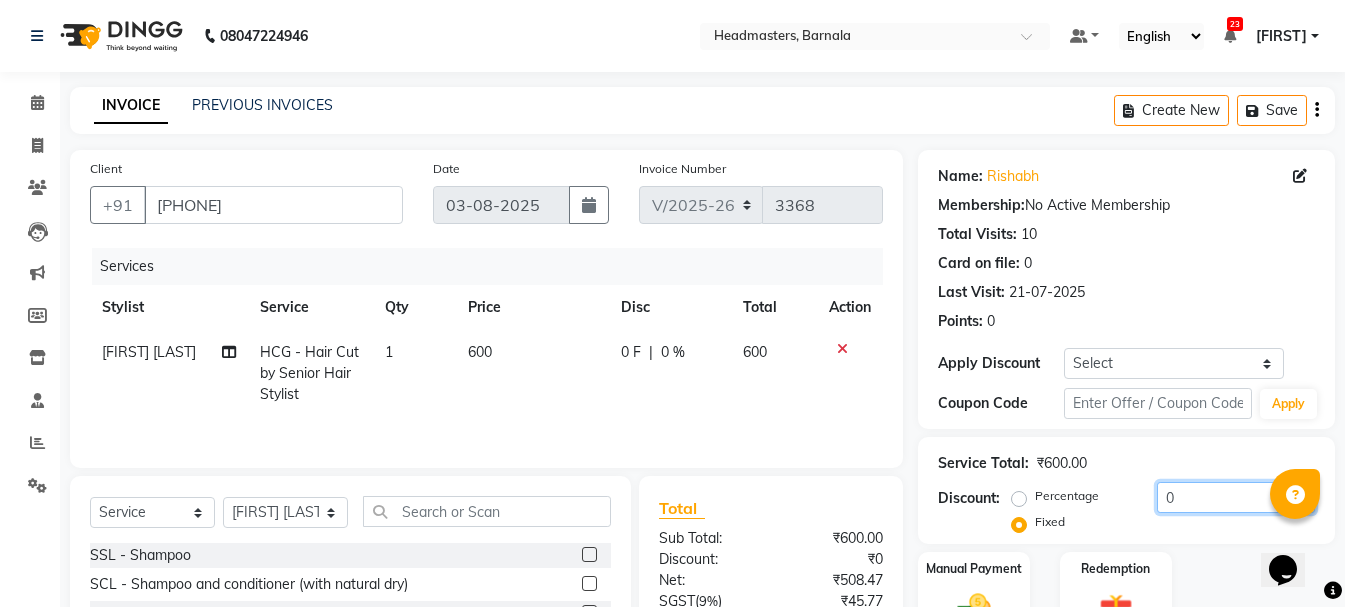 drag, startPoint x: 1197, startPoint y: 495, endPoint x: 950, endPoint y: 505, distance: 247.20235 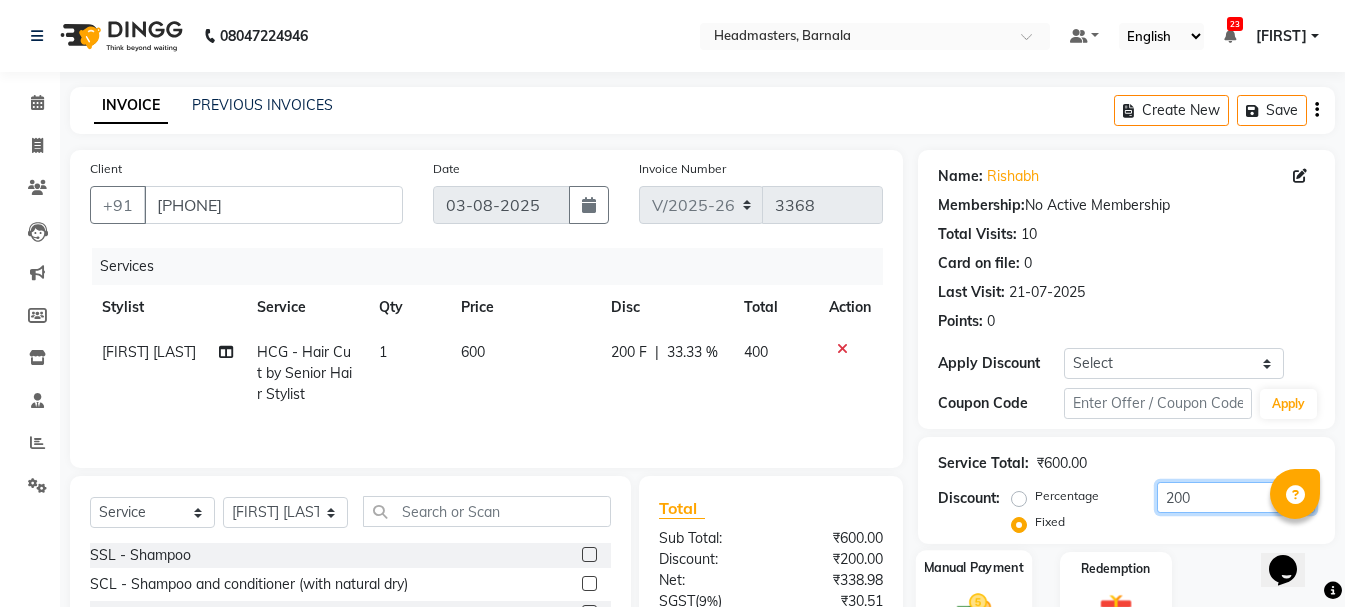 scroll, scrollTop: 194, scrollLeft: 0, axis: vertical 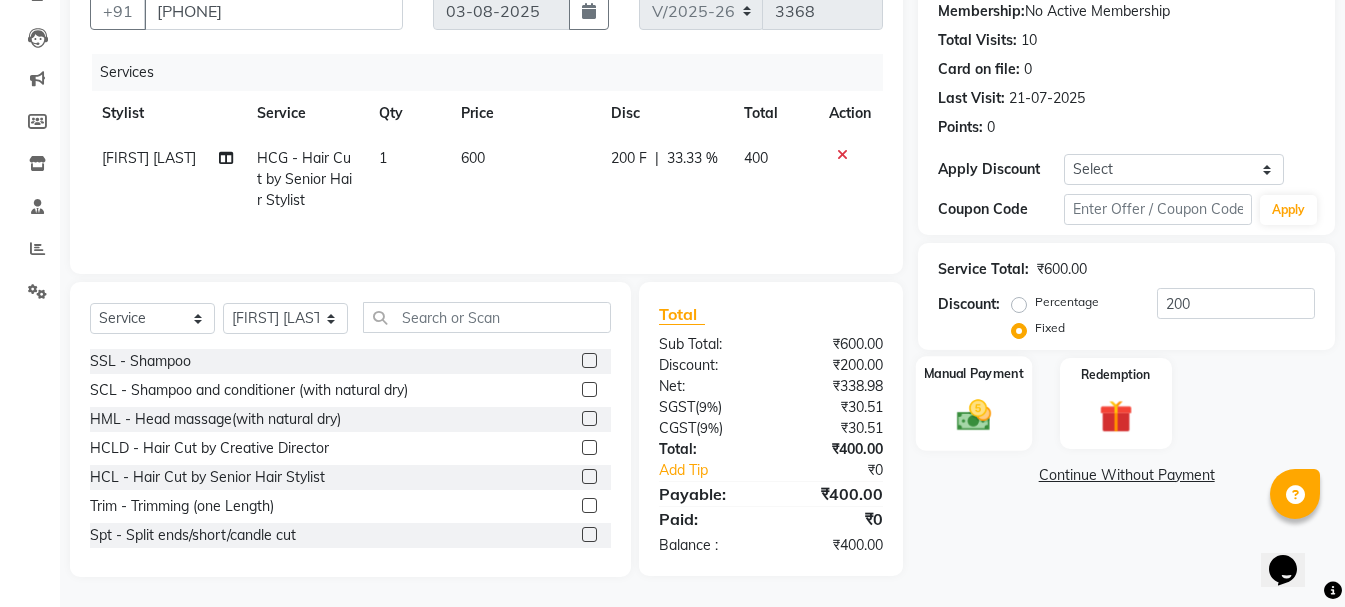 click on "Manual Payment" 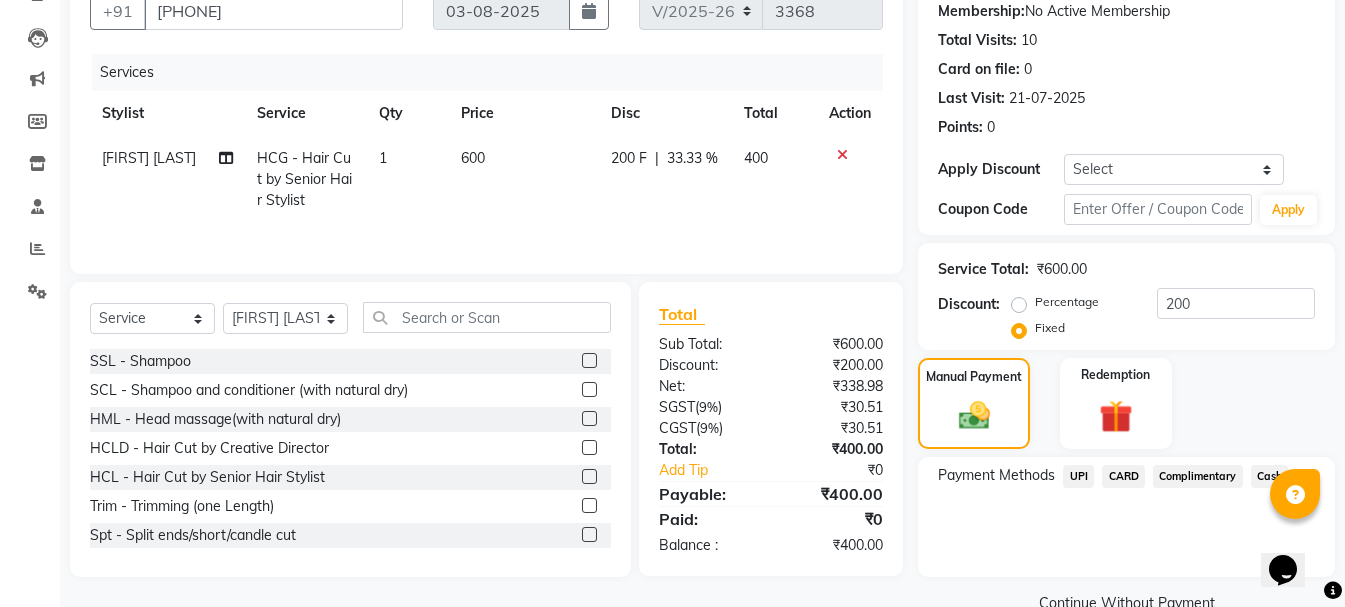 click on "UPI" 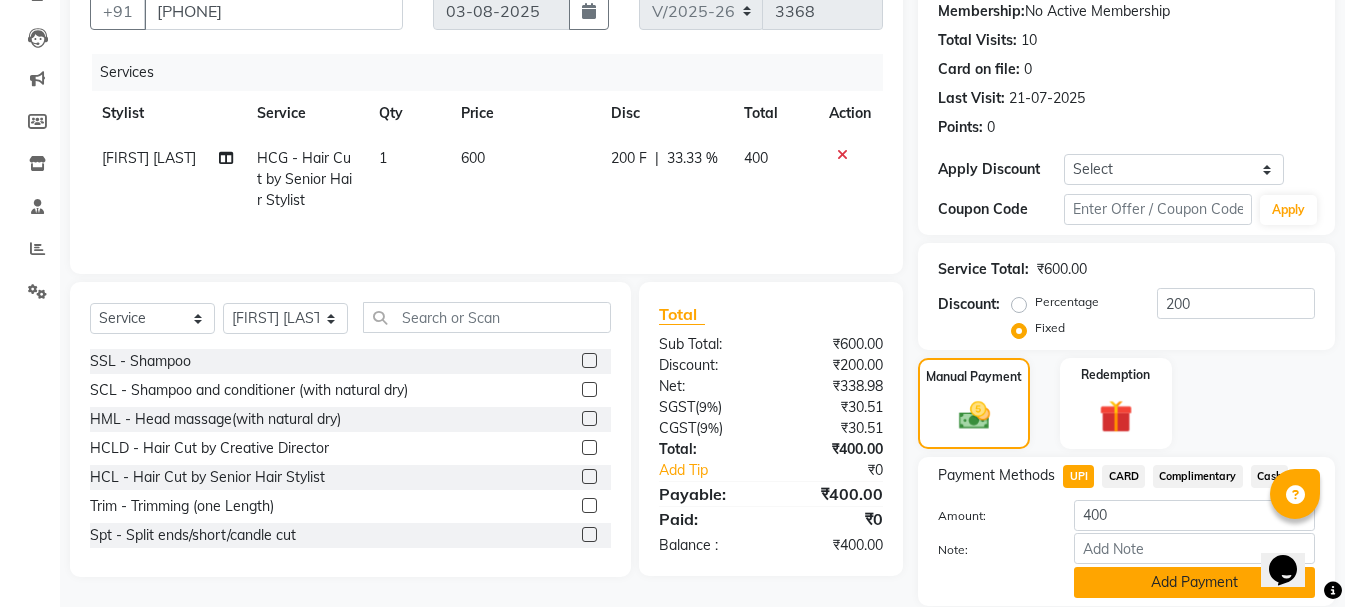 click on "Add Payment" 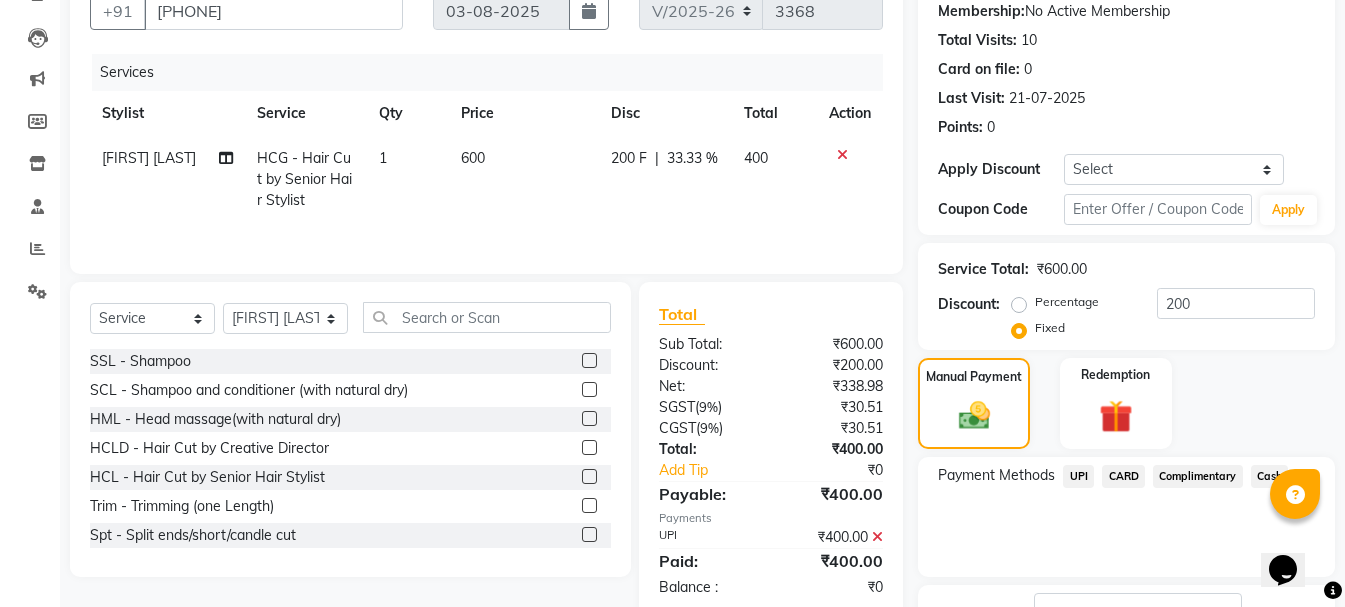 click on "Checkout" 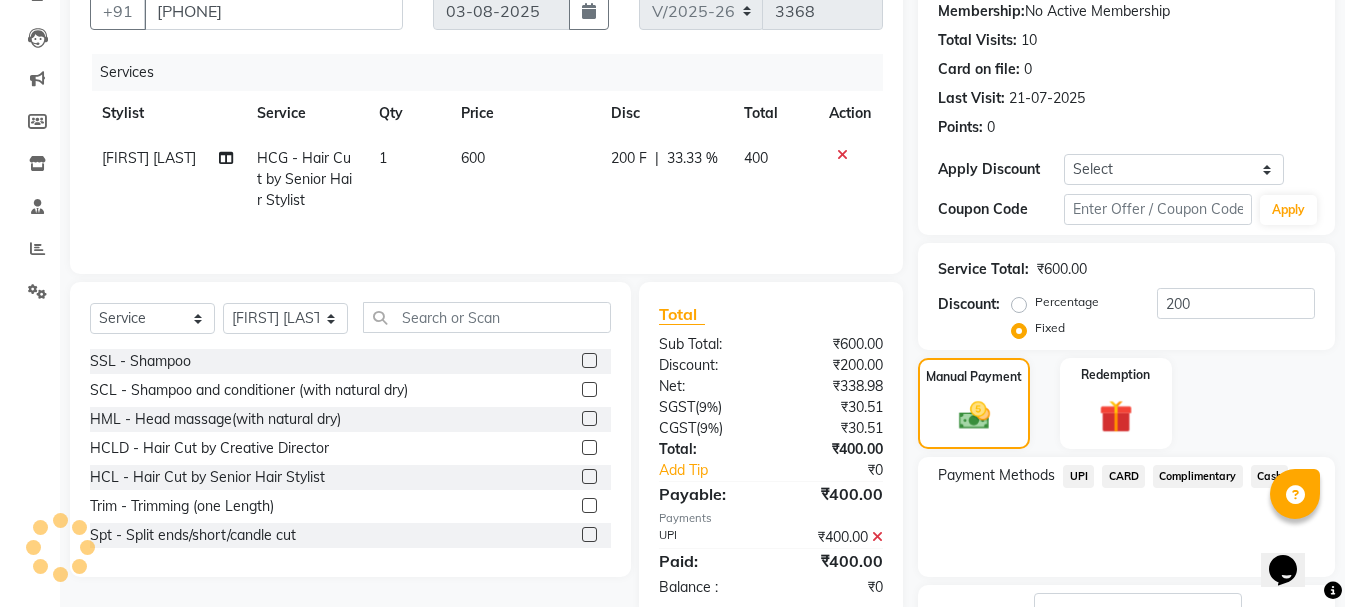 scroll, scrollTop: 348, scrollLeft: 0, axis: vertical 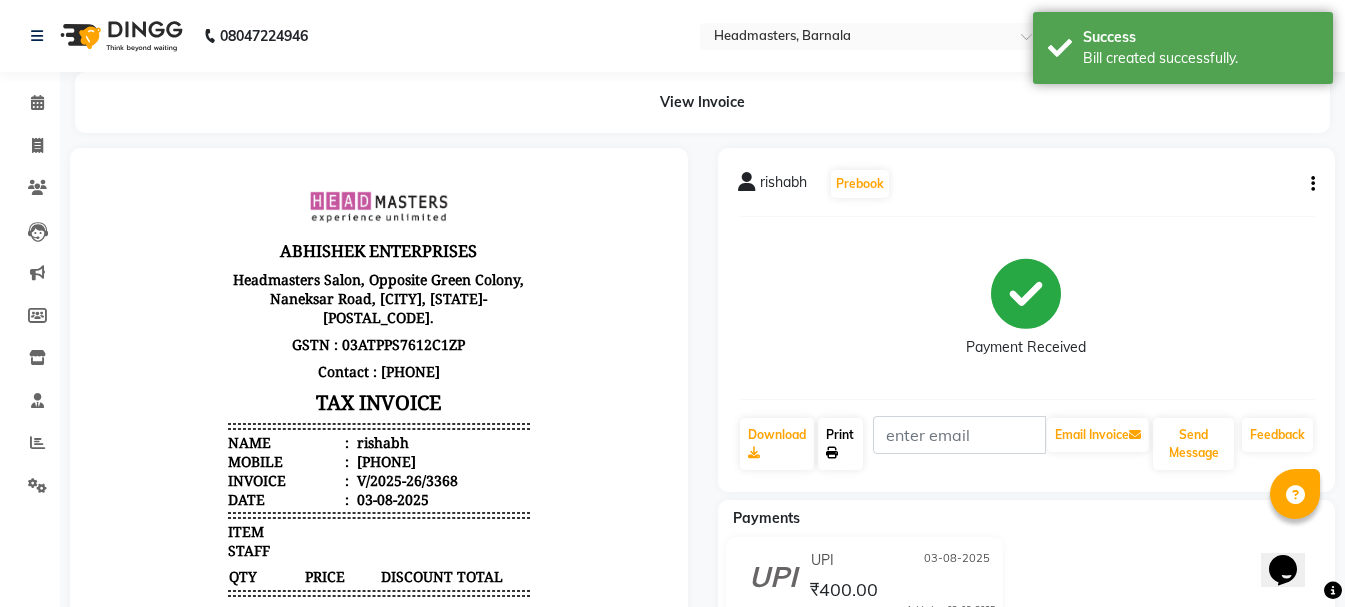 click on "Print" 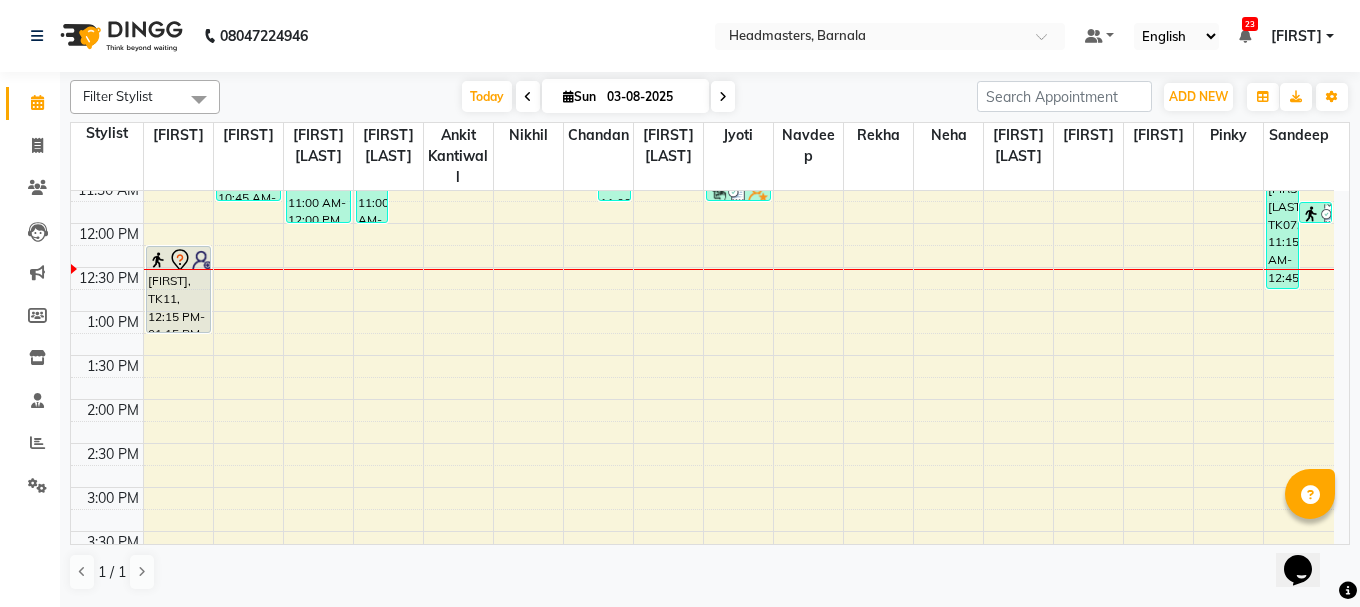 scroll, scrollTop: 372, scrollLeft: 0, axis: vertical 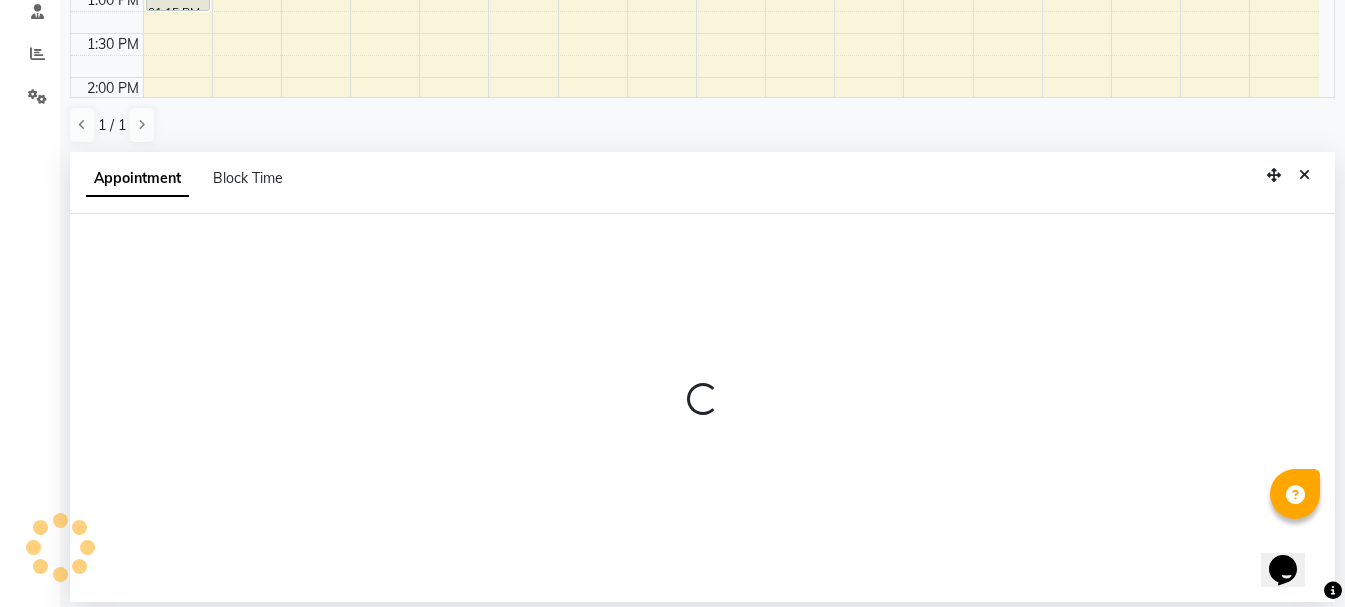 drag, startPoint x: 1311, startPoint y: 173, endPoint x: 54, endPoint y: 197, distance: 1257.2291 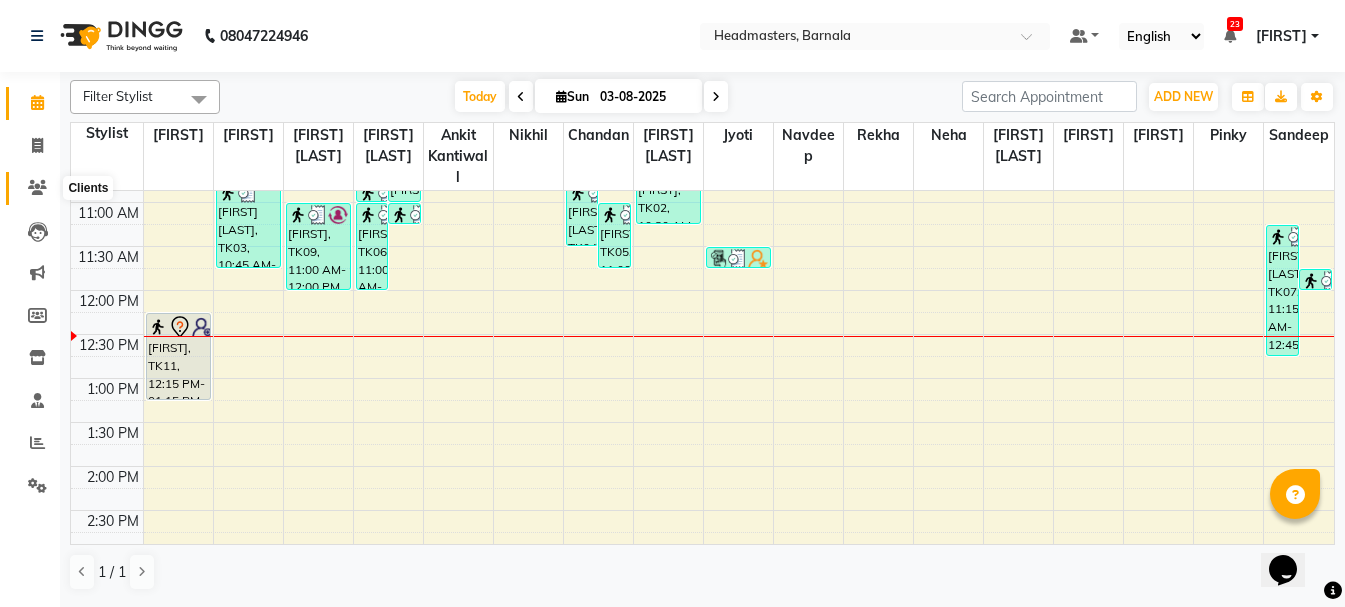 scroll, scrollTop: 0, scrollLeft: 0, axis: both 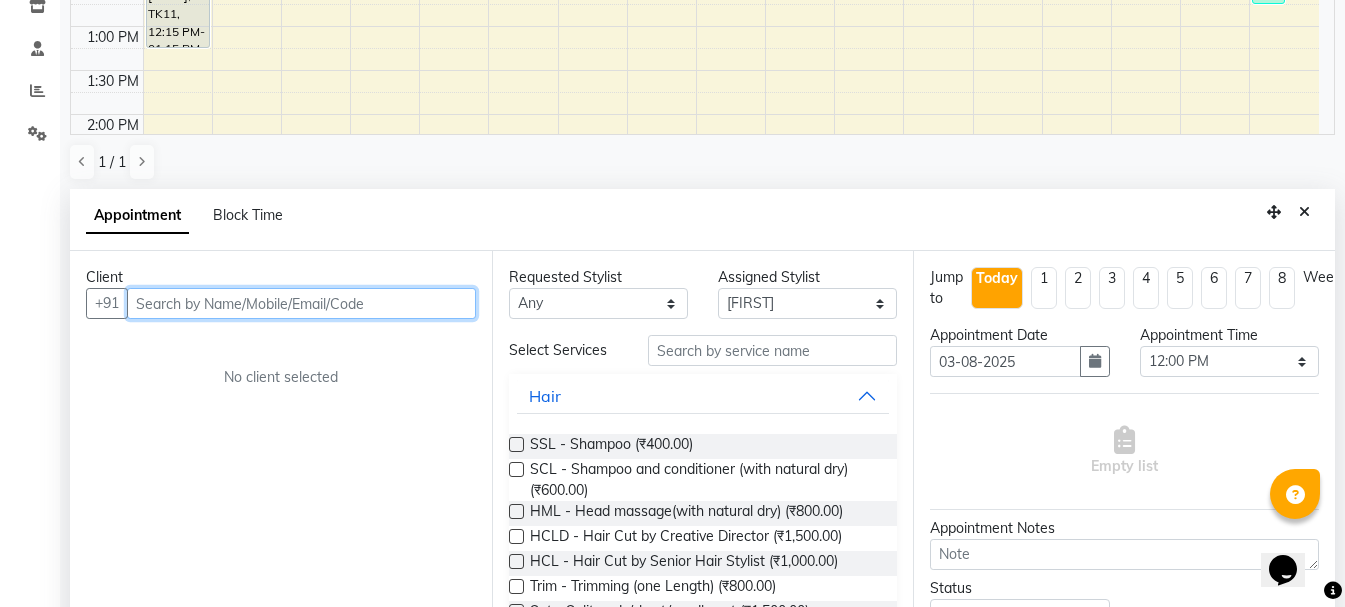 click at bounding box center (301, 303) 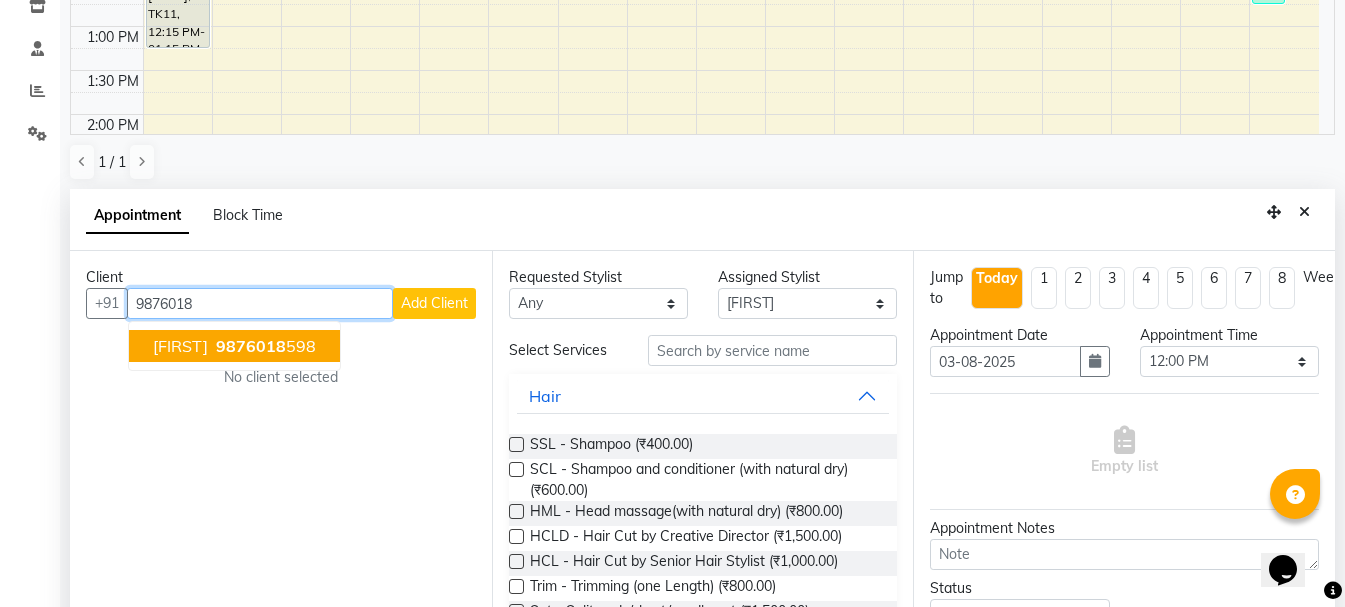 click on "9876018" at bounding box center [251, 346] 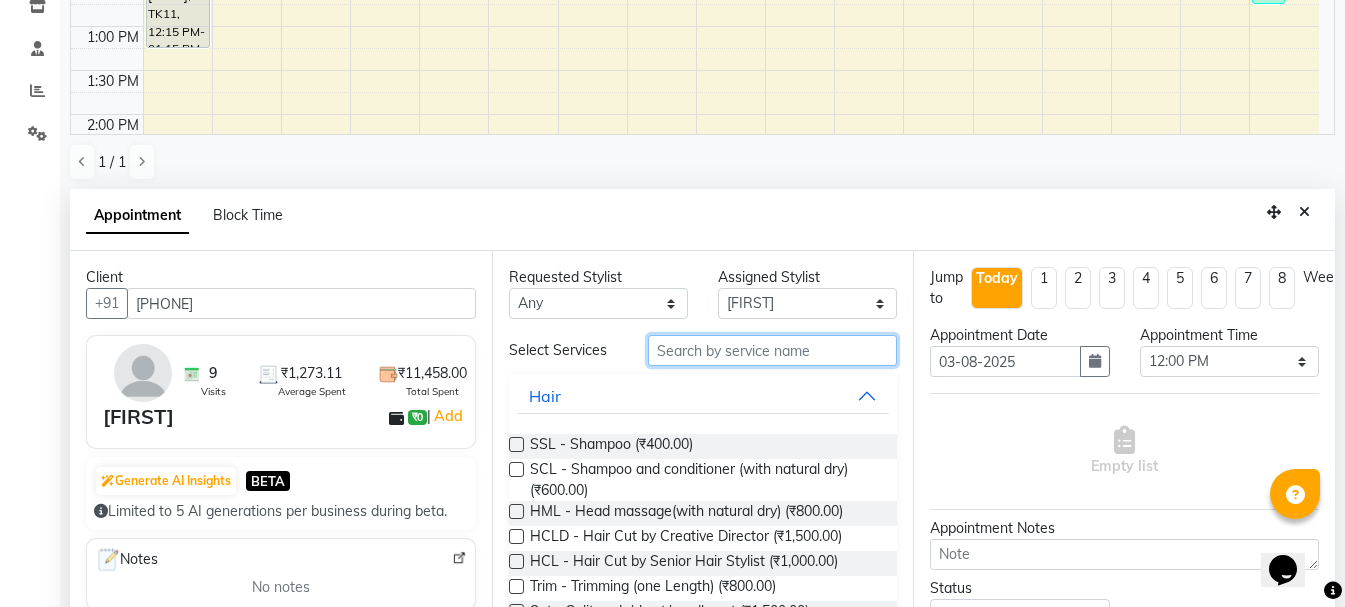click at bounding box center [772, 350] 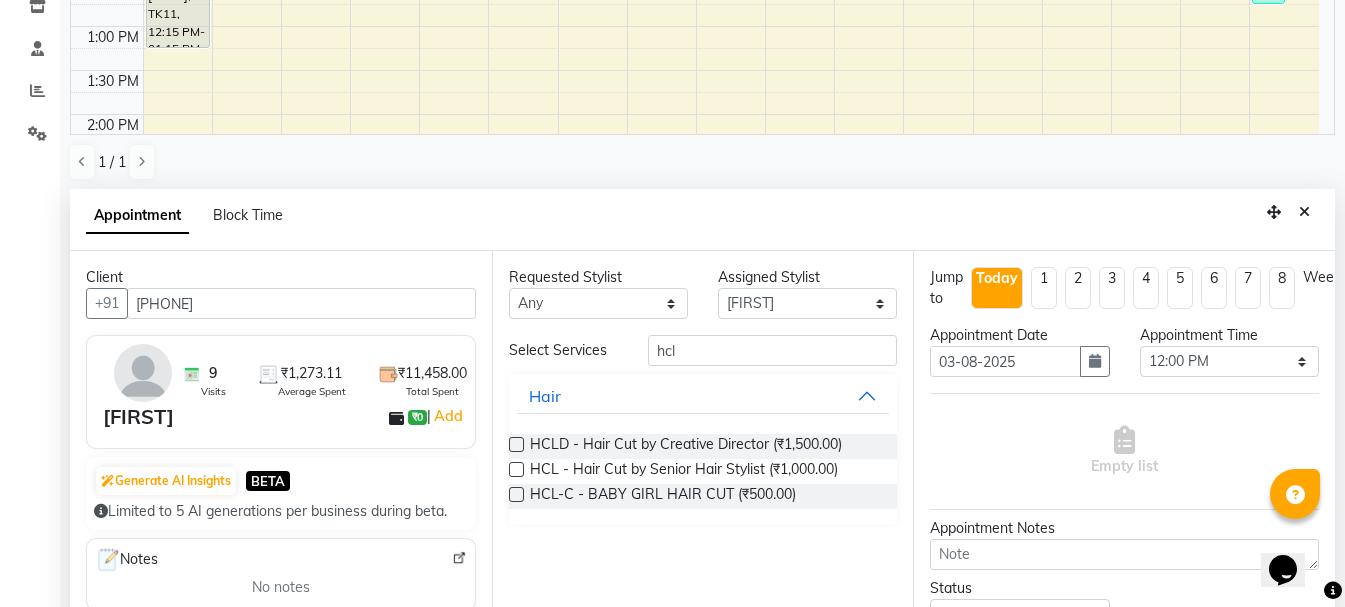 click at bounding box center [516, 469] 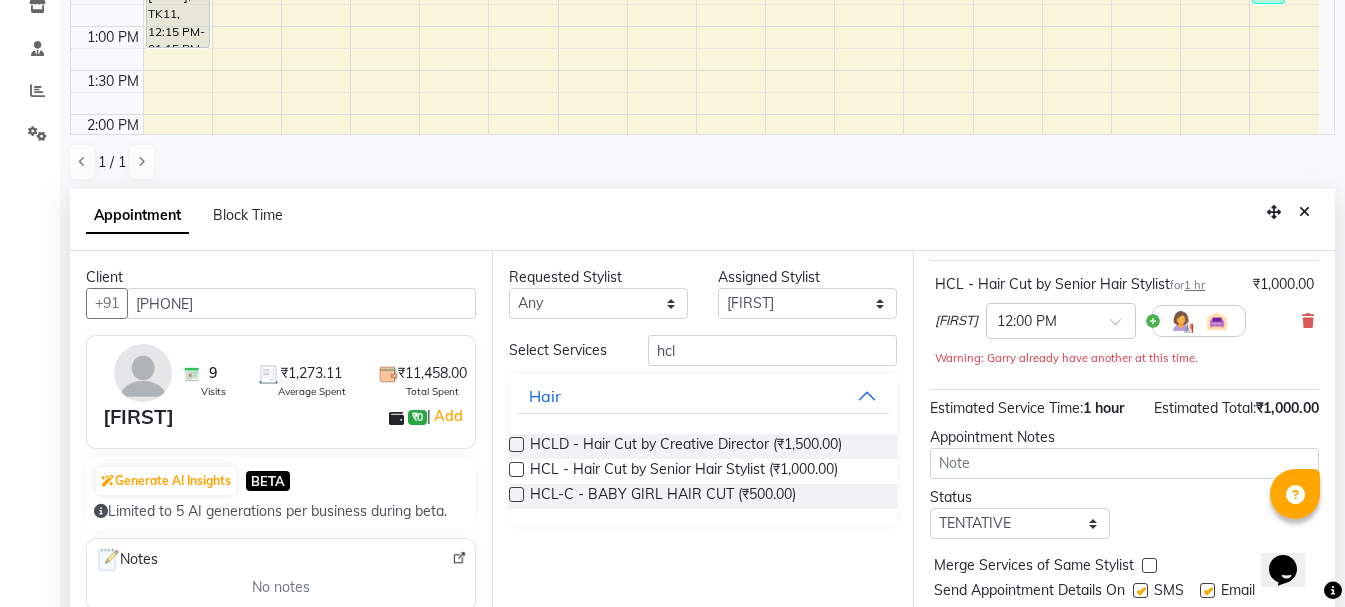scroll, scrollTop: 195, scrollLeft: 0, axis: vertical 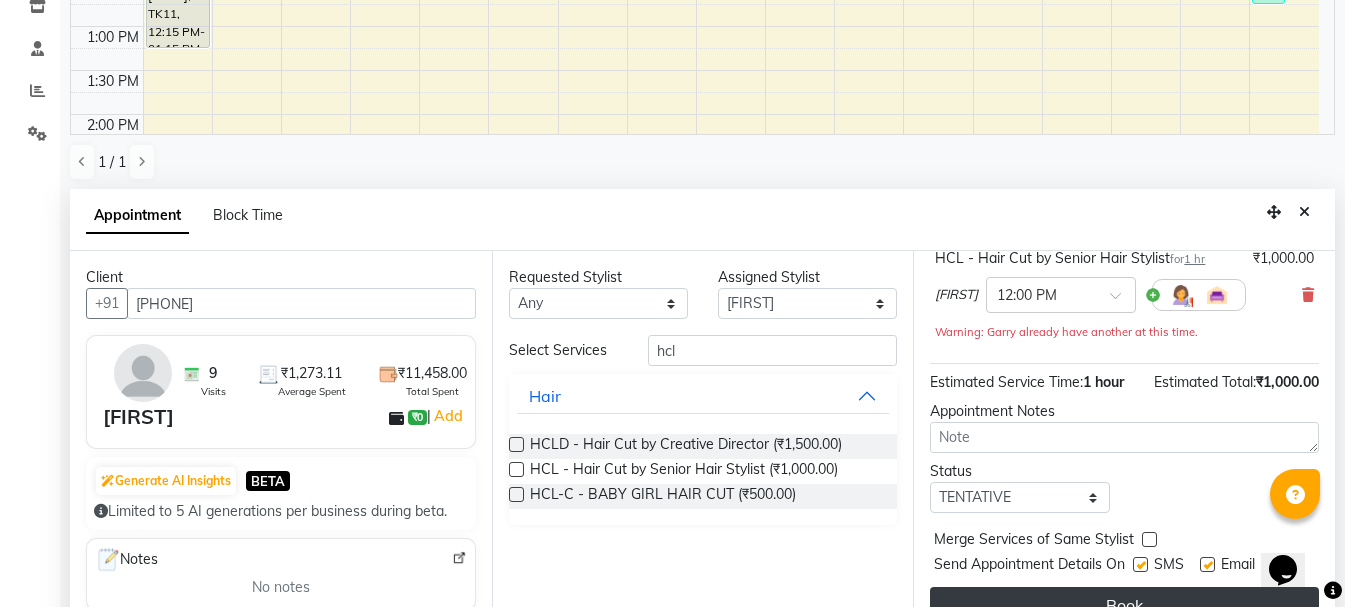 click on "Book" at bounding box center [1124, 605] 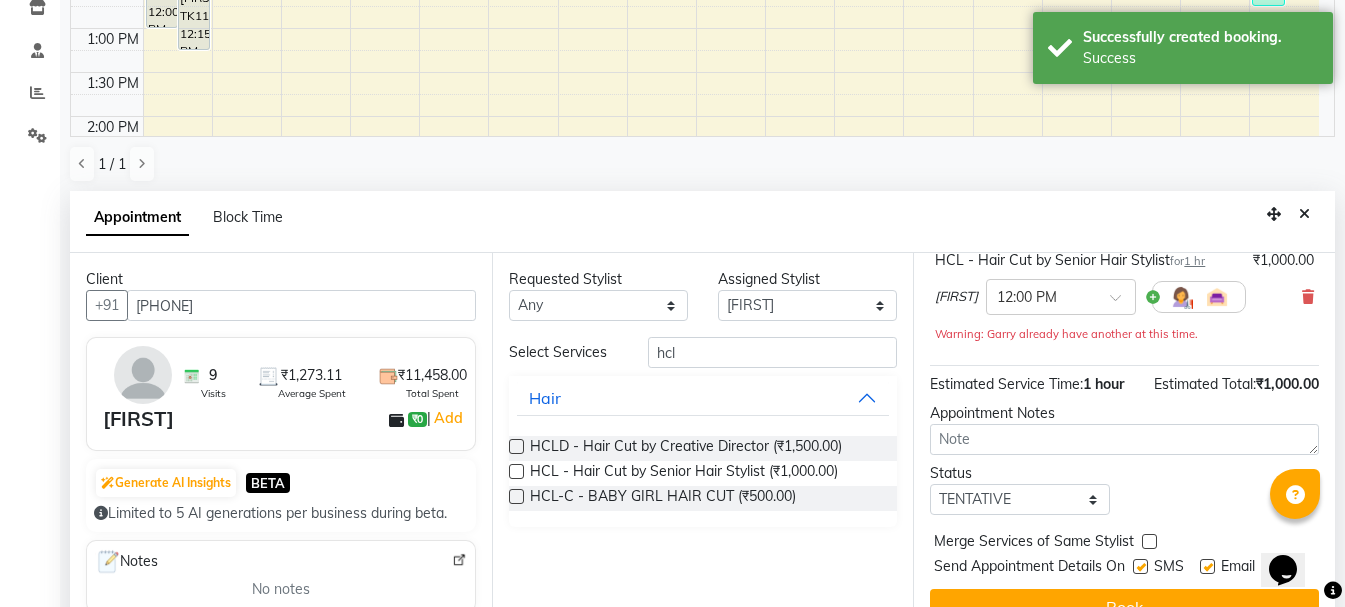 scroll, scrollTop: 0, scrollLeft: 0, axis: both 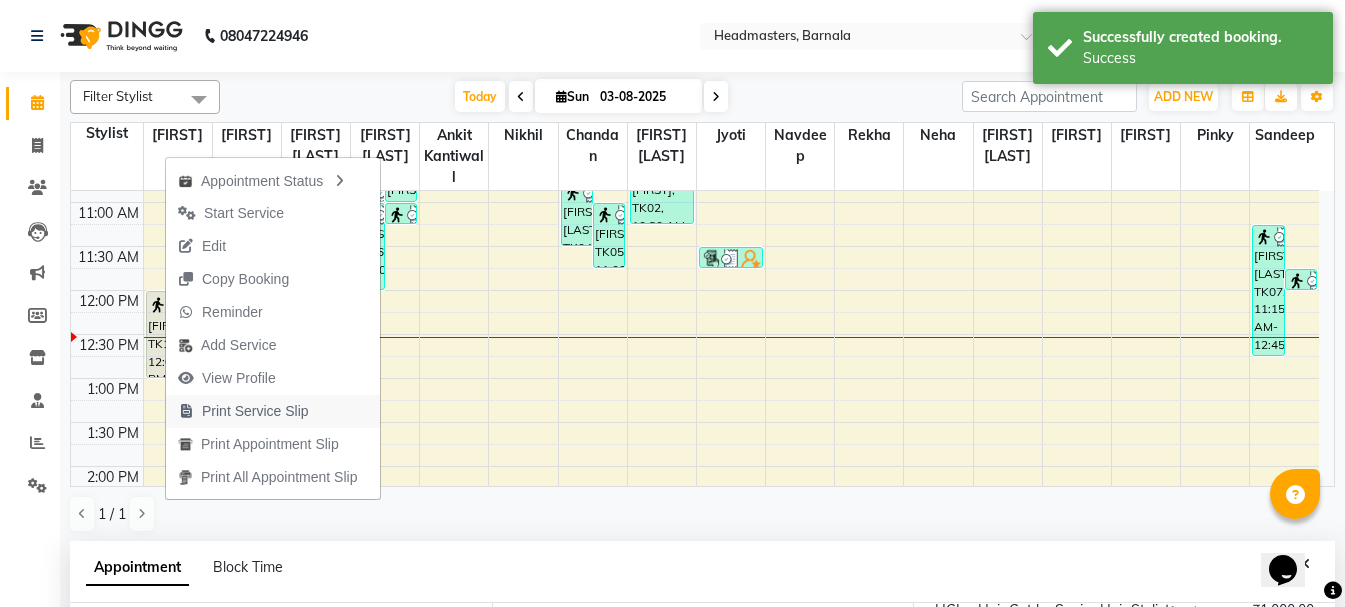 click on "Print Service Slip" at bounding box center [255, 411] 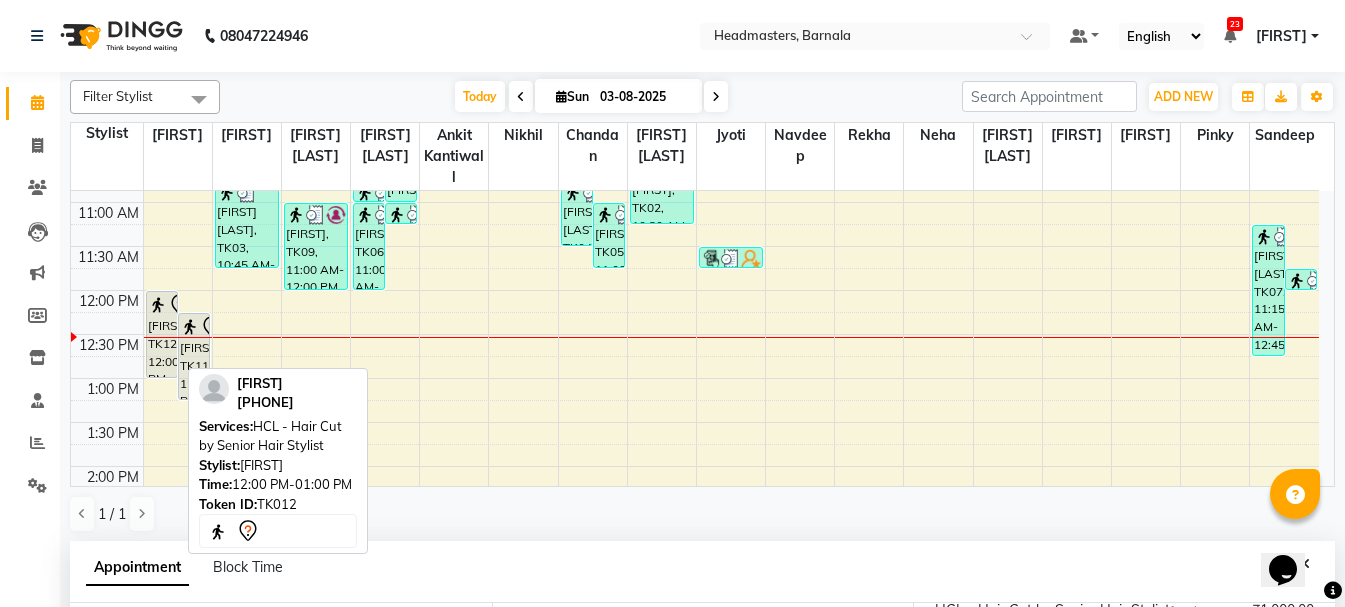click on "[FIRST], TK12, 12:00 PM-01:00 PM, HCL - Hair Cut by Senior Hair Stylist" at bounding box center (162, 334) 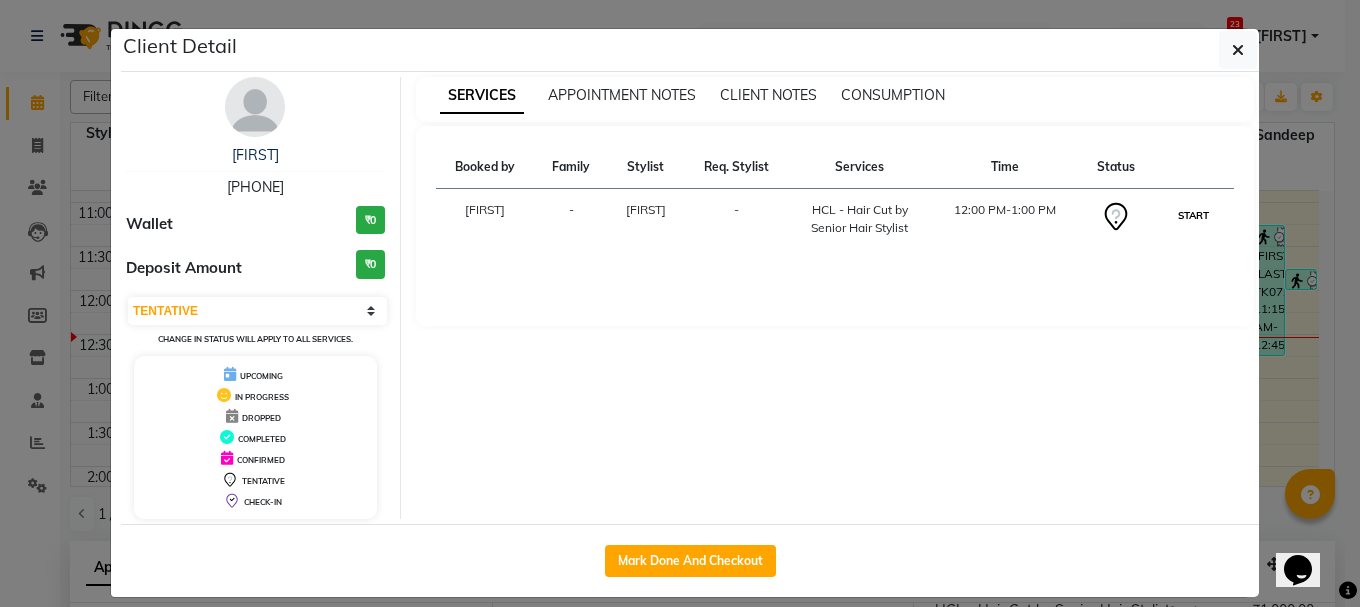 click on "START" at bounding box center (1193, 215) 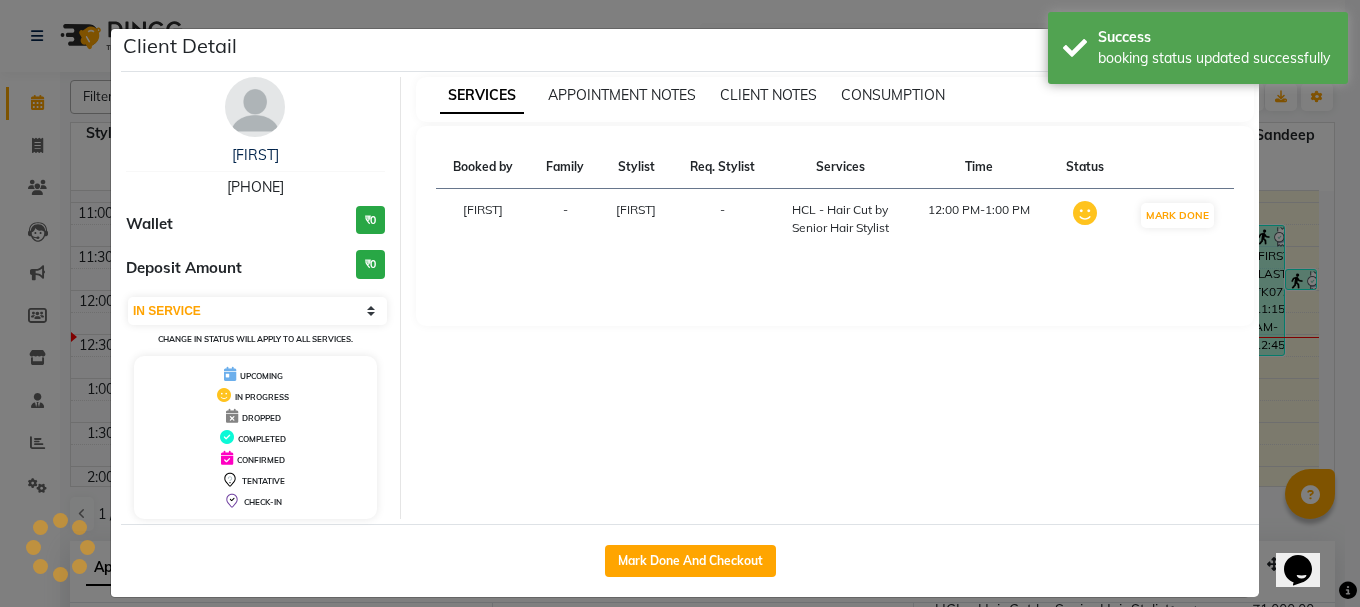 click on "Client Detail  [FIRST]    [PHONE] Wallet ₹0 Deposit Amount  ₹0  Select IN SERVICE CONFIRMED TENTATIVE CHECK IN MARK DONE UPCOMING Change in status will apply to all services. UPCOMING IN PROGRESS DROPPED COMPLETED CONFIRMED TENTATIVE CHECK-IN SERVICES APPOINTMENT NOTES CLIENT NOTES CONSUMPTION Booked by Family Stylist Req. Stylist Services Time Status  [FIRST]  - [FIRST] -  HCL - Hair Cut by Senior Hair Stylist   12:00 PM-1:00 PM   MARK DONE   Mark Done And Checkout" 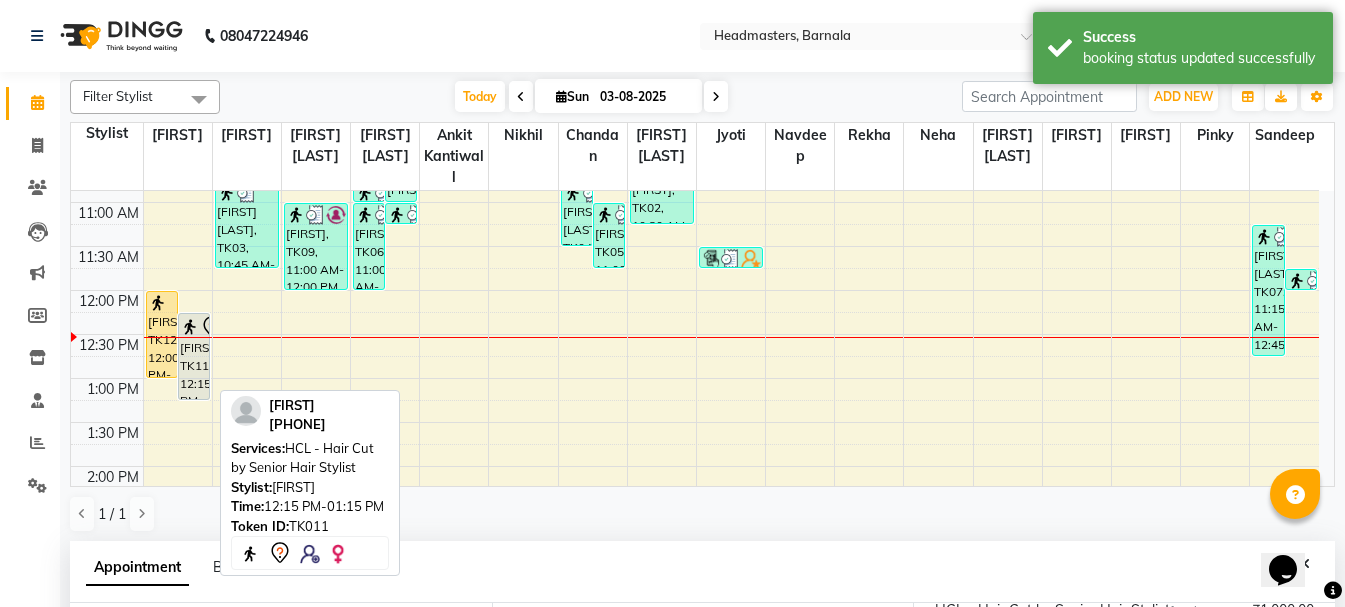 click on "[FIRST], TK11, 12:15 PM-01:15 PM, HCL - Hair Cut by Senior Hair Stylist" at bounding box center [194, 356] 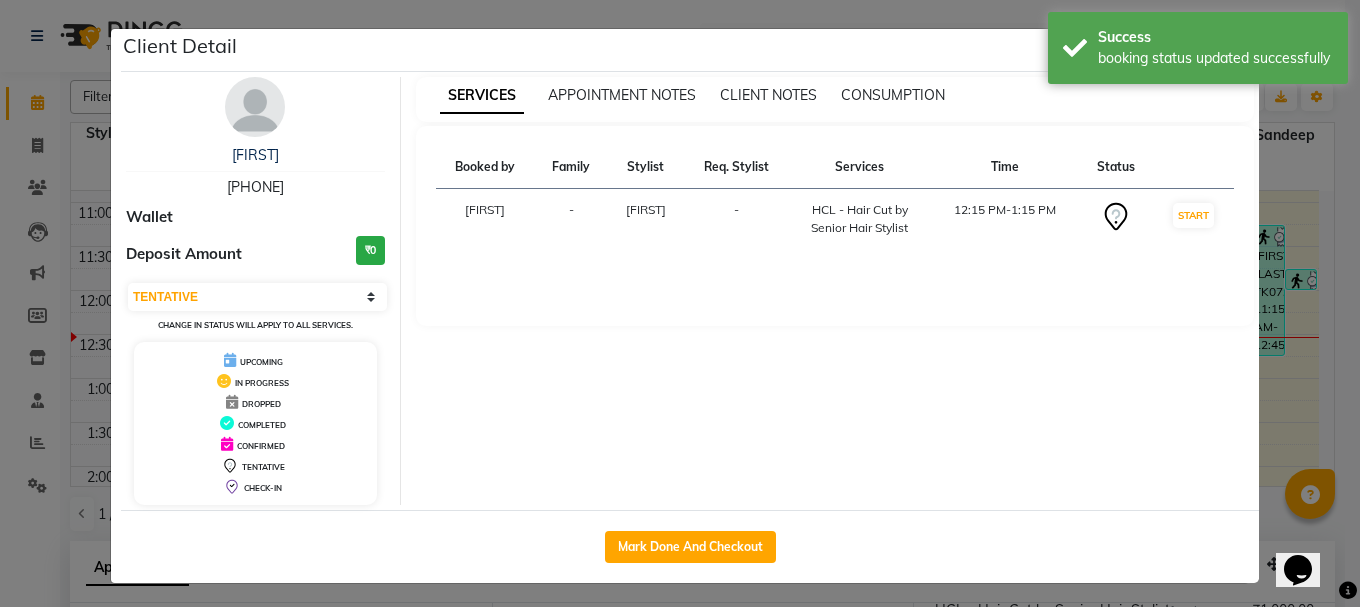 click on "START" at bounding box center (1193, 219) 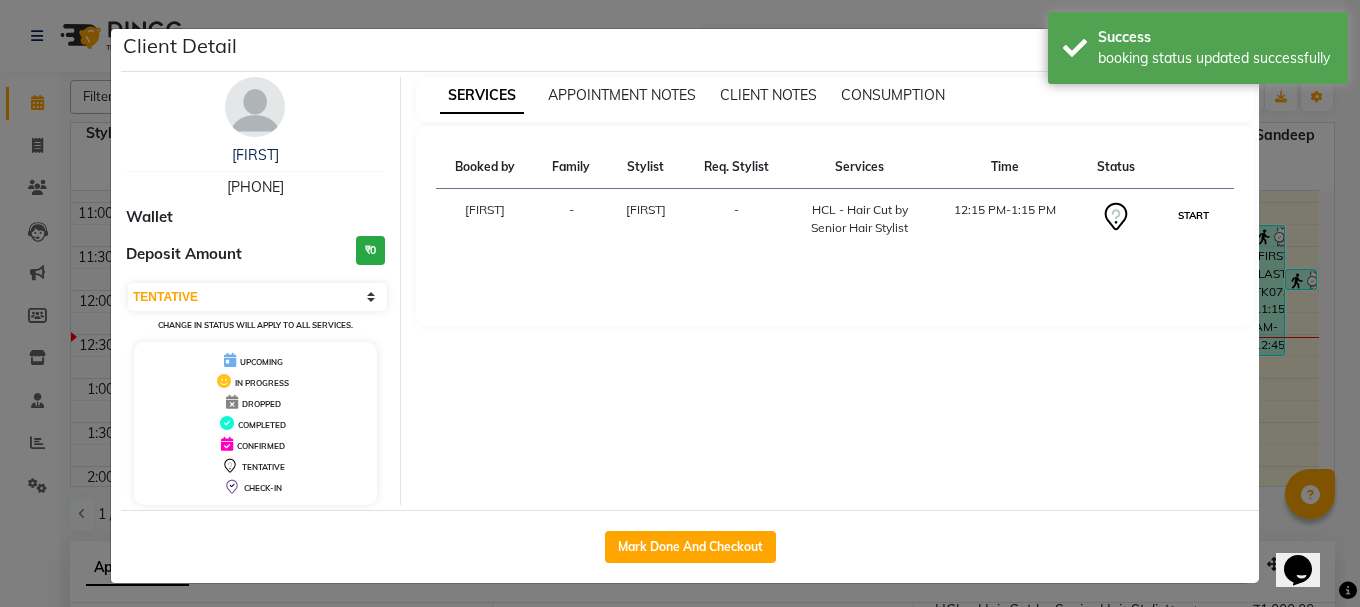 click on "START" at bounding box center (1193, 215) 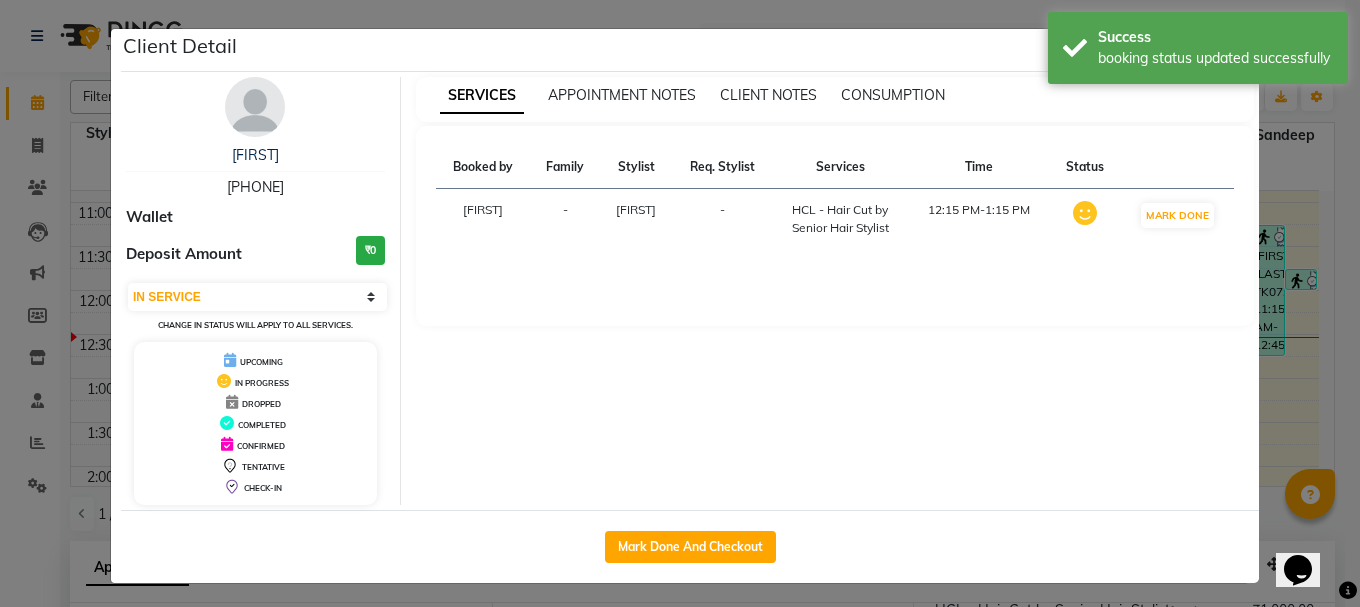 click on "Client Detail  [FIRST]    [PHONE] Wallet Deposit Amount  ₹0  Select IN SERVICE CONFIRMED TENTATIVE CHECK IN MARK DONE UPCOMING Change in status will apply to all services. UPCOMING IN PROGRESS DROPPED COMPLETED CONFIRMED TENTATIVE CHECK-IN SERVICES APPOINTMENT NOTES CLIENT NOTES CONSUMPTION Booked by Family Stylist Req. Stylist Services Time Status  [FIRST]  - [FIRST] -  HCL - Hair Cut by Senior Hair Stylist   12:15 PM-1:15 PM   MARK DONE   Mark Done And Checkout" 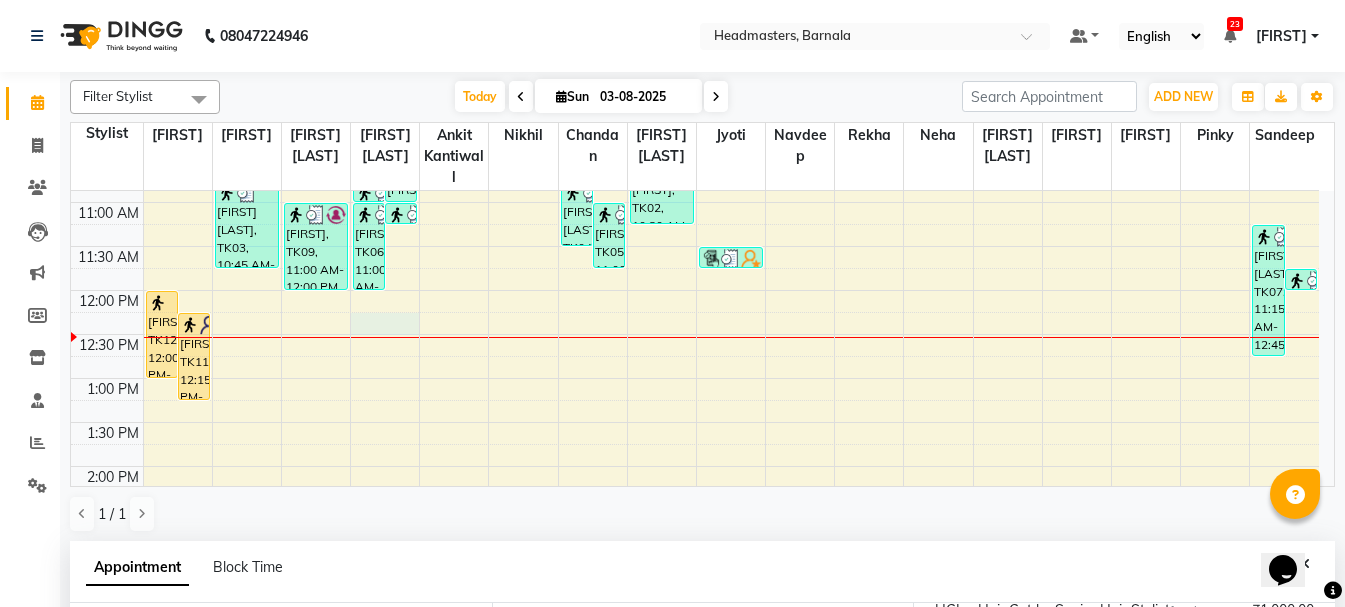 click on "[FIRST] [LAST], TK03, 10:45 AM-11:45 AM, HCL - Hair Cut by Senior Hair Stylist     [FIRST], TK09, 11:00 AM-12:00 PM, HCG - Hair Cut by Senior Hair Stylist             [FIRST] [LAST], TK14, 01:15 PM-02:15 PM, HCG - Hair Cut by Senior Hair Stylist     [FIRST], TK01, 10:00 AM-10:45 AM, BRD - Beard     [FIRST], TK02, 10:30 AM-11:00 AM, SH - Shave     [FIRST], TK01, 10:45 AM-11:00 AM, HS - Styling     [FIRST], TK06, 11:00 AM-12:00 PM, HCG - Hair Cut by Senior Hair Stylist     [FIRST], TK08, 11:00 AM-11:15 AM, HS - Styling     [FIRST] [LAST], TK13, 12:30 PM-01:30 PM, HCG - Hair Cut by Senior Hair Stylist     [FIRST] [LAST], TK04, 10:45 AM-11:30 AM, BD - Blow dry" at bounding box center (695, 510) 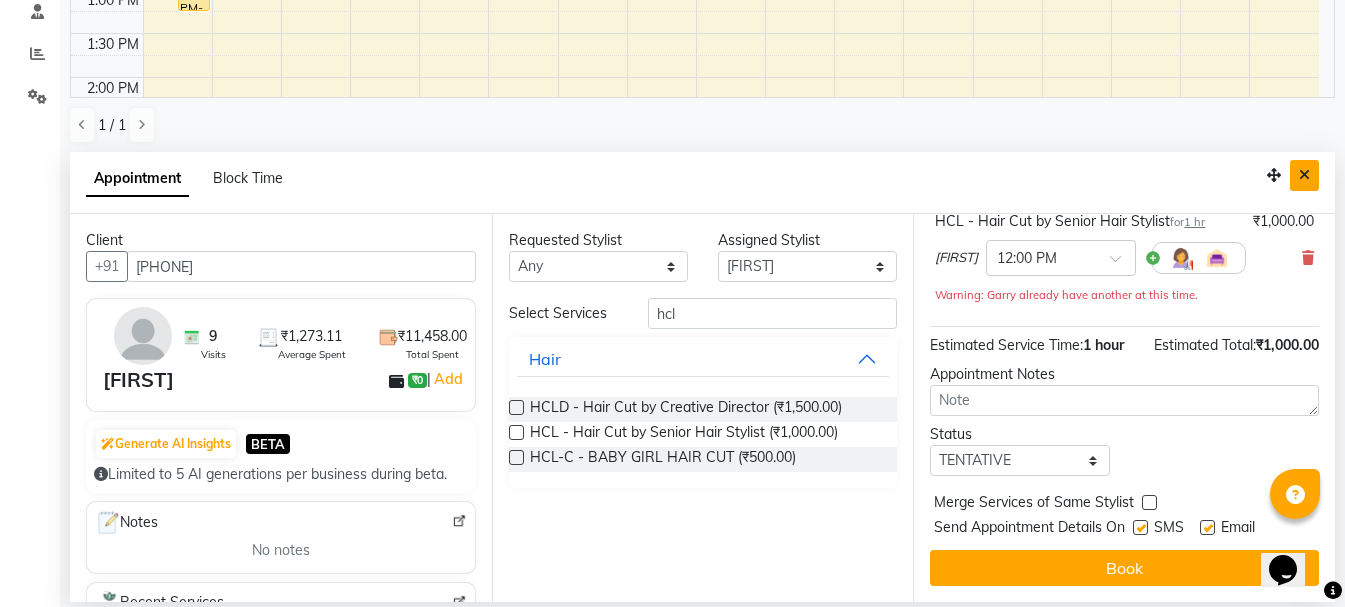 click at bounding box center (1304, 175) 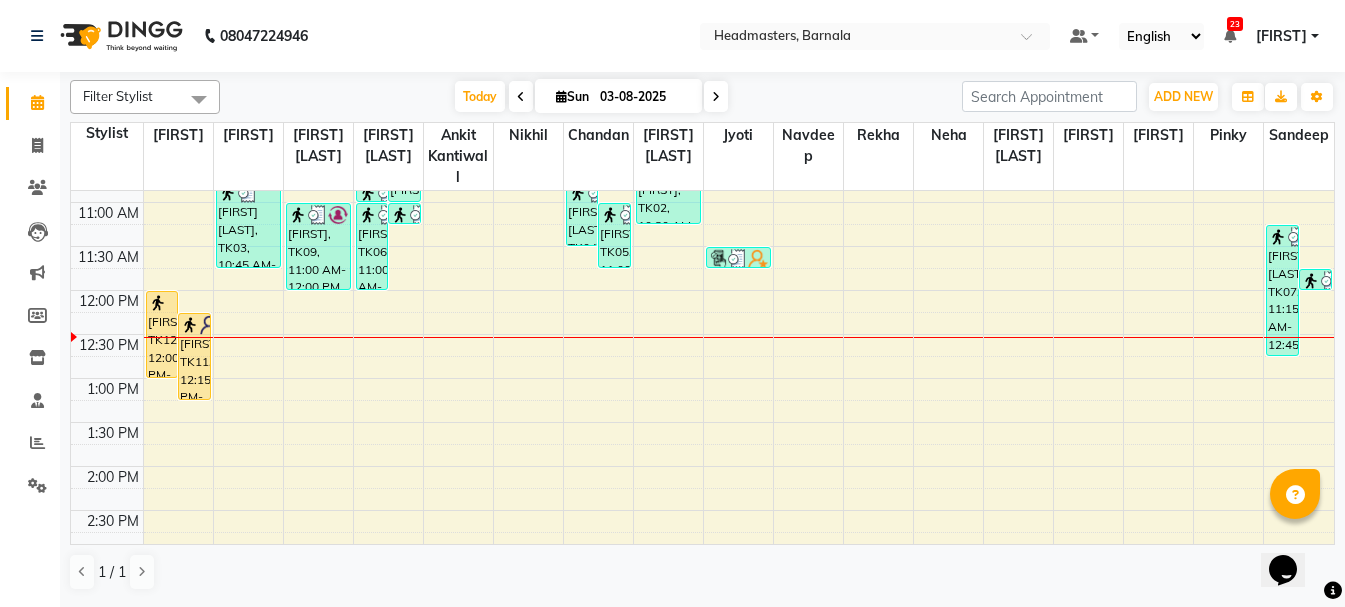 scroll, scrollTop: 0, scrollLeft: 0, axis: both 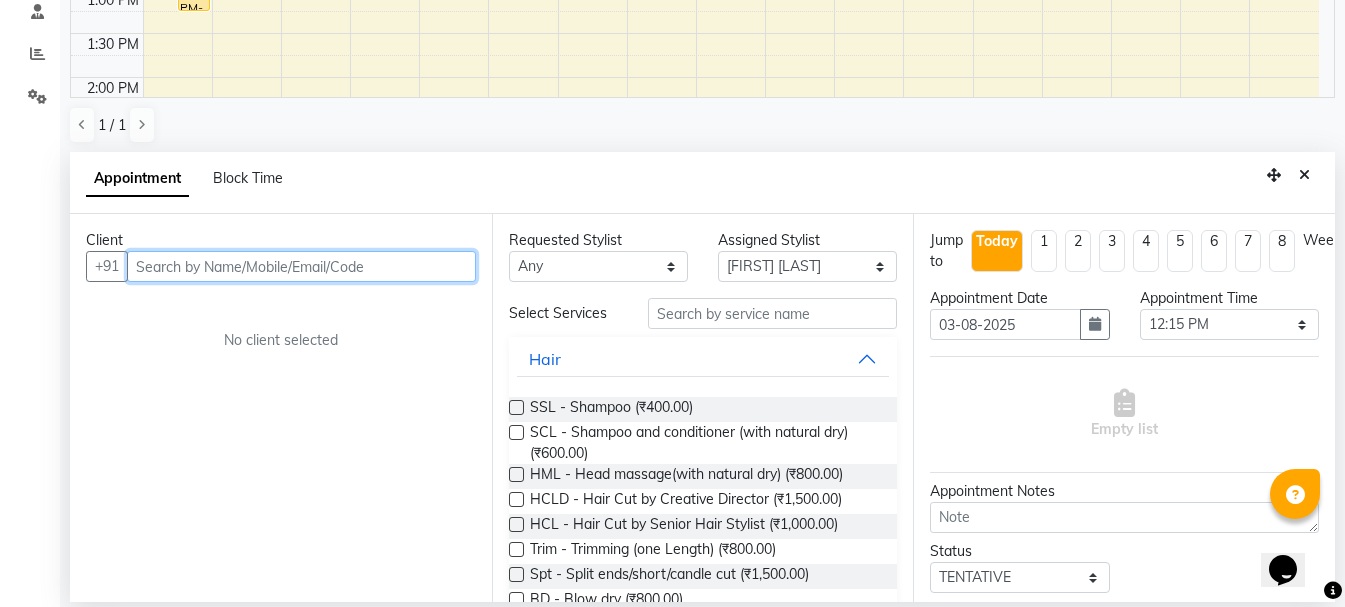 click at bounding box center [301, 266] 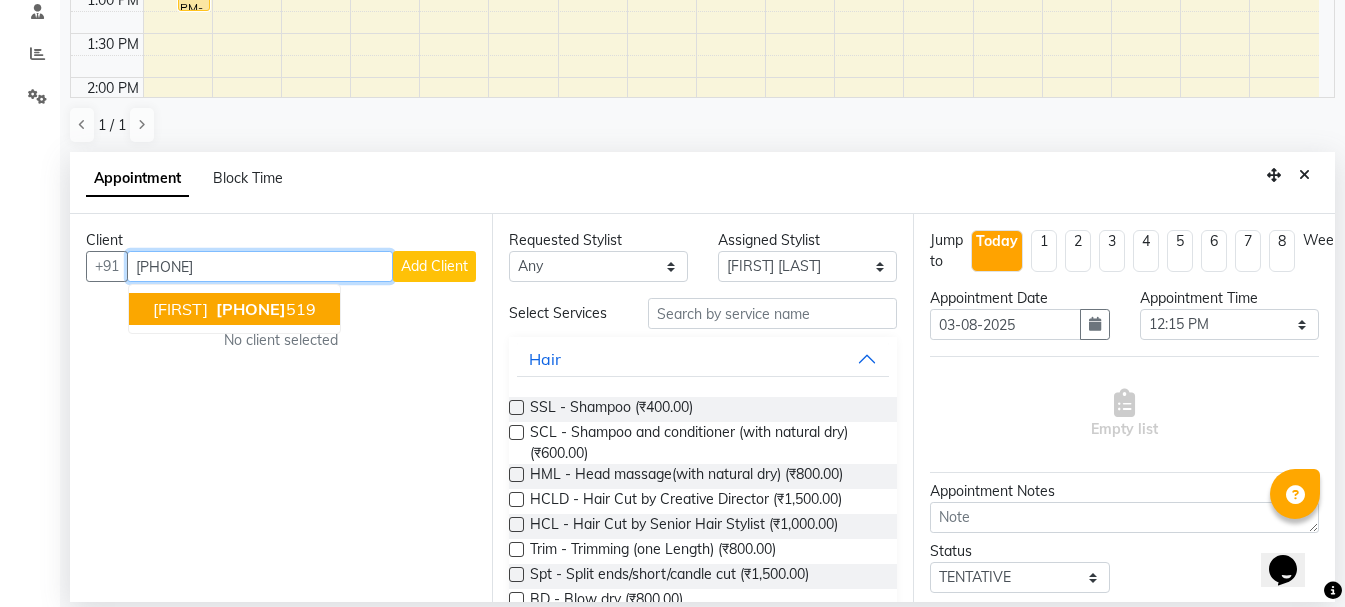 click on "[PHONE]" at bounding box center (251, 309) 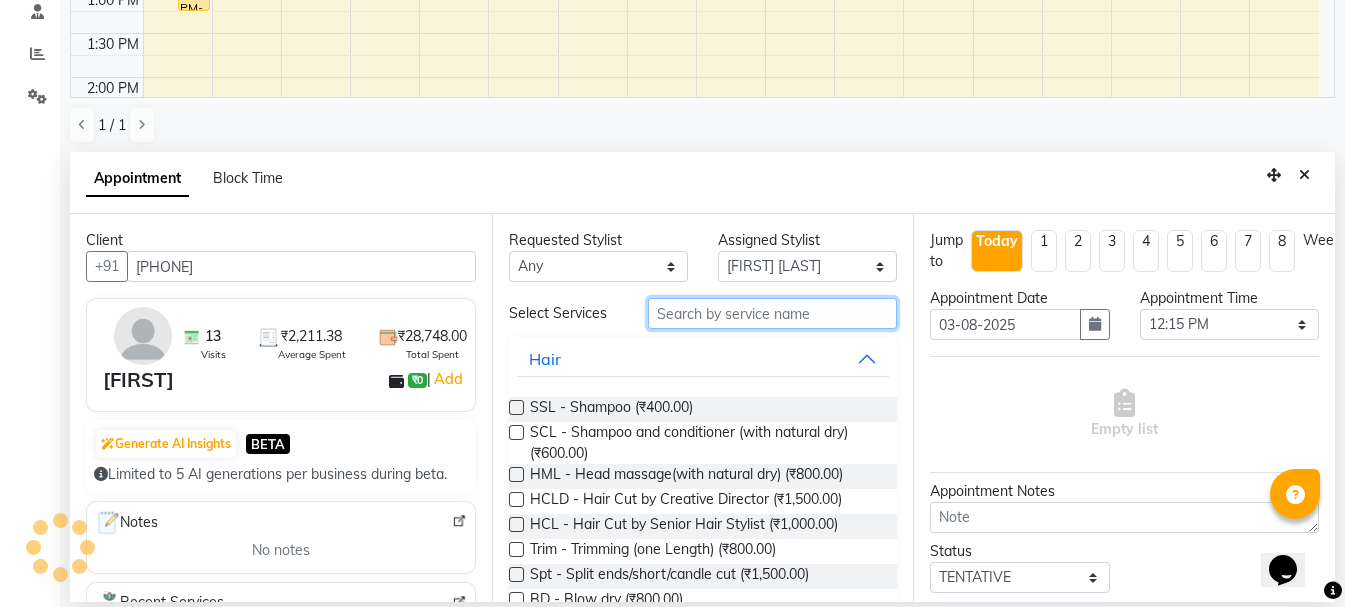 click at bounding box center [772, 313] 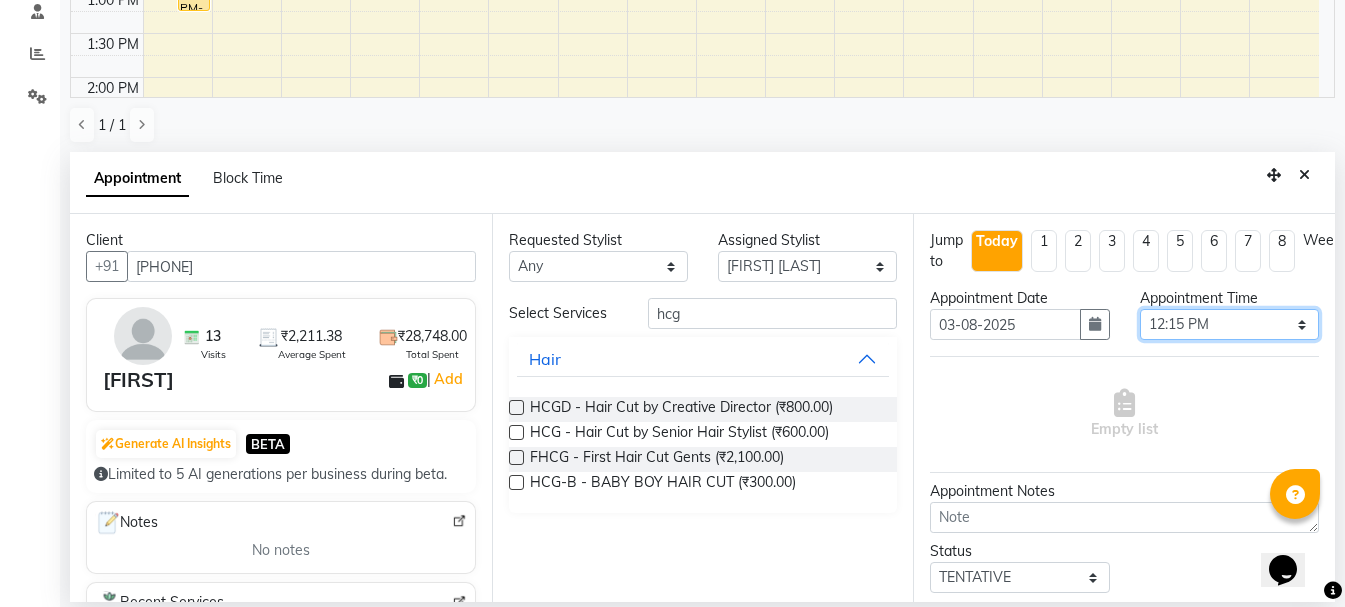 click on "Select 09:00 AM 09:15 AM 09:30 AM 09:45 AM 10:00 AM 10:15 AM 10:30 AM 10:45 AM 11:00 AM 11:15 AM 11:30 AM 11:45 AM 12:00 PM 12:15 PM 12:30 PM 12:45 PM 01:00 PM 01:15 PM 01:30 PM 01:45 PM 02:00 PM 02:15 PM 02:30 PM 02:45 PM 03:00 PM 03:15 PM 03:30 PM 03:45 PM 04:00 PM 04:15 PM 04:30 PM 04:45 PM 05:00 PM 05:15 PM 05:30 PM 05:45 PM 06:00 PM 06:15 PM 06:30 PM 06:45 PM 07:00 PM 07:15 PM 07:30 PM 07:45 PM 08:00 PM" at bounding box center [1229, 324] 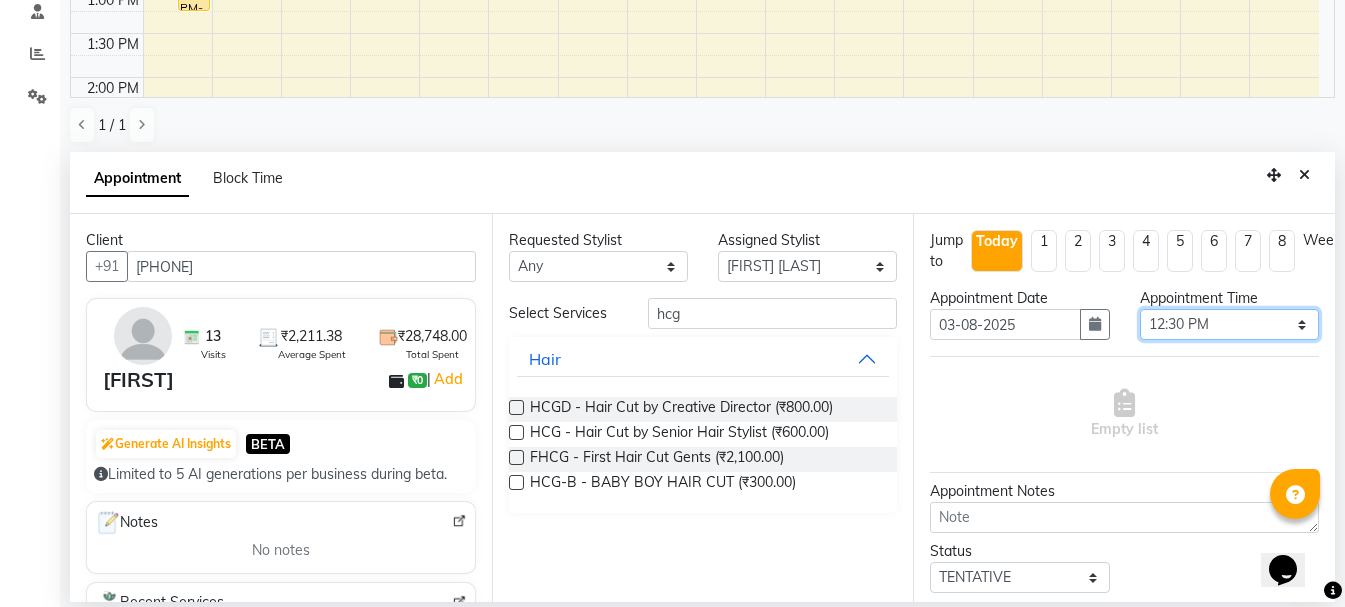 click on "Select 09:00 AM 09:15 AM 09:30 AM 09:45 AM 10:00 AM 10:15 AM 10:30 AM 10:45 AM 11:00 AM 11:15 AM 11:30 AM 11:45 AM 12:00 PM 12:15 PM 12:30 PM 12:45 PM 01:00 PM 01:15 PM 01:30 PM 01:45 PM 02:00 PM 02:15 PM 02:30 PM 02:45 PM 03:00 PM 03:15 PM 03:30 PM 03:45 PM 04:00 PM 04:15 PM 04:30 PM 04:45 PM 05:00 PM 05:15 PM 05:30 PM 05:45 PM 06:00 PM 06:15 PM 06:30 PM 06:45 PM 07:00 PM 07:15 PM 07:30 PM 07:45 PM 08:00 PM" at bounding box center [1229, 324] 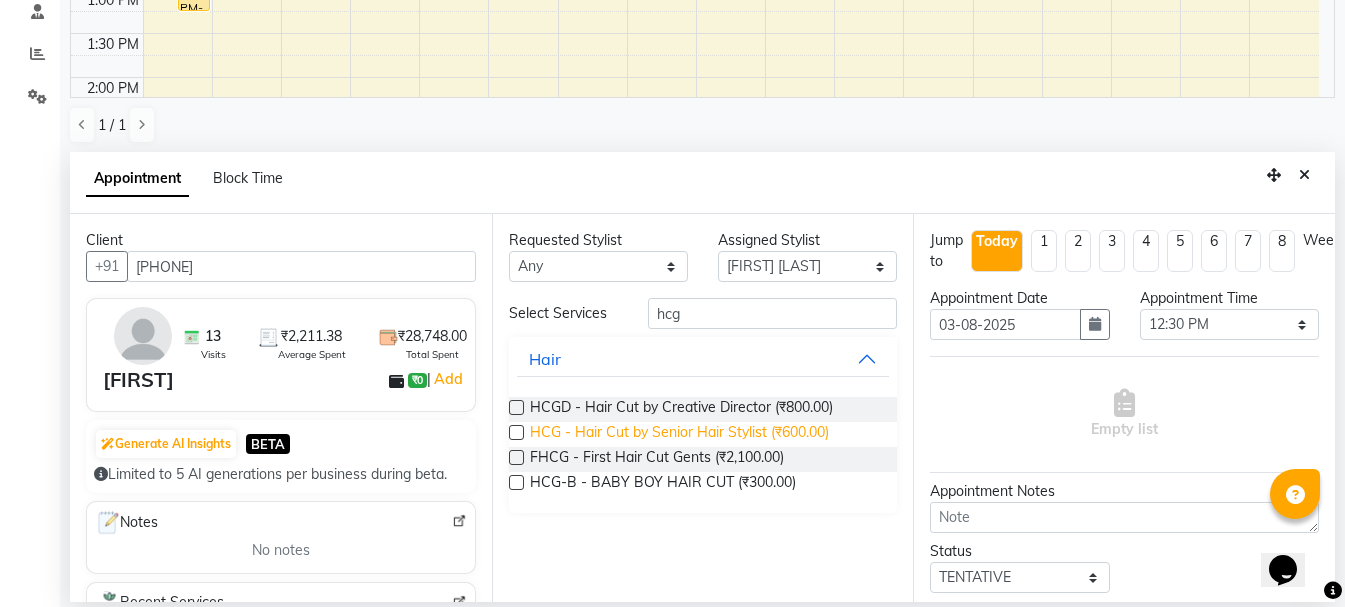 click on "HCG - Hair Cut by Senior Hair Stylist (₹600.00)" at bounding box center (679, 434) 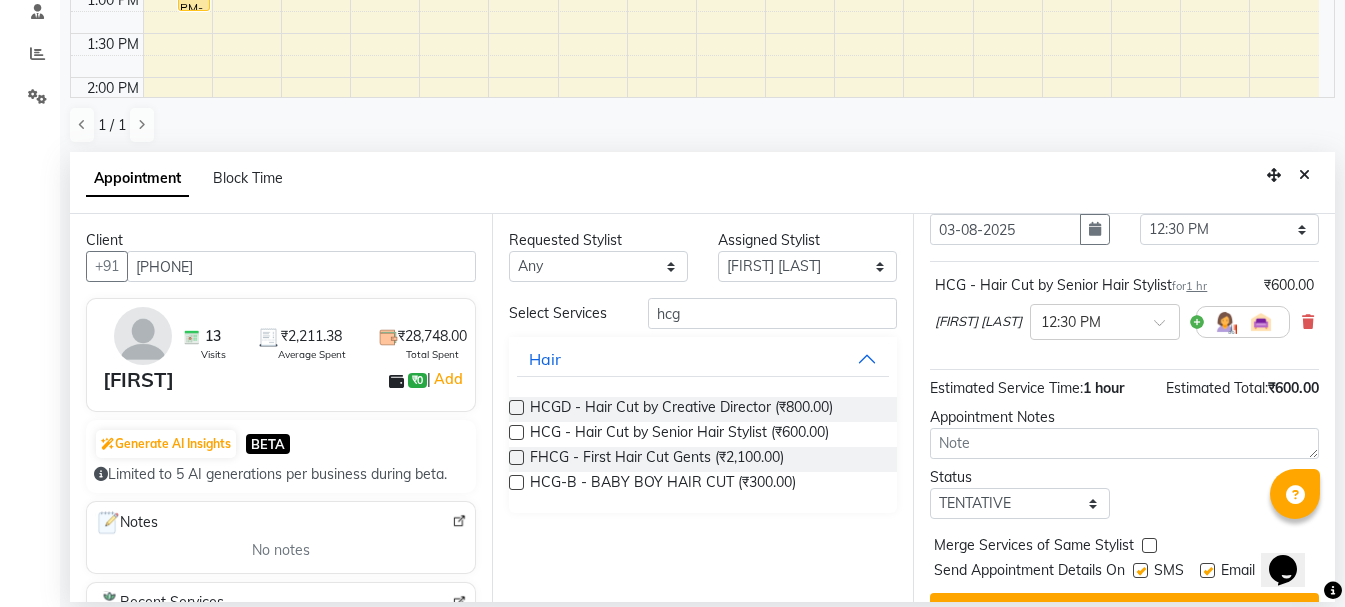 scroll, scrollTop: 156, scrollLeft: 0, axis: vertical 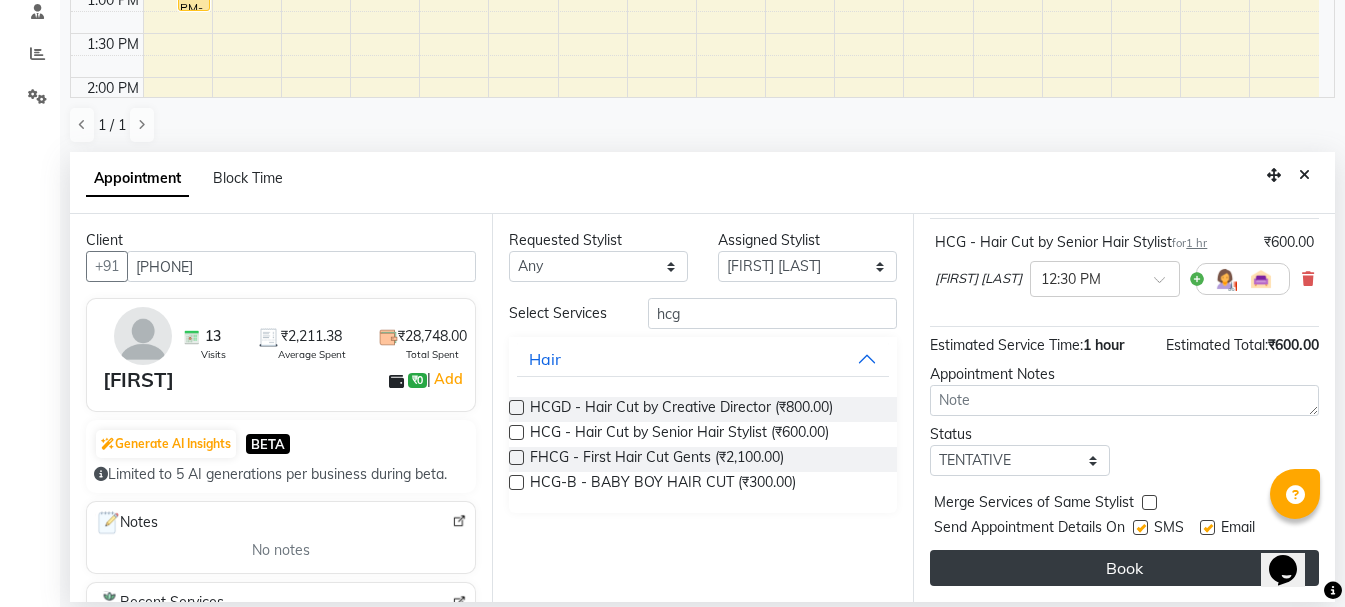 click on "Book" at bounding box center [1124, 568] 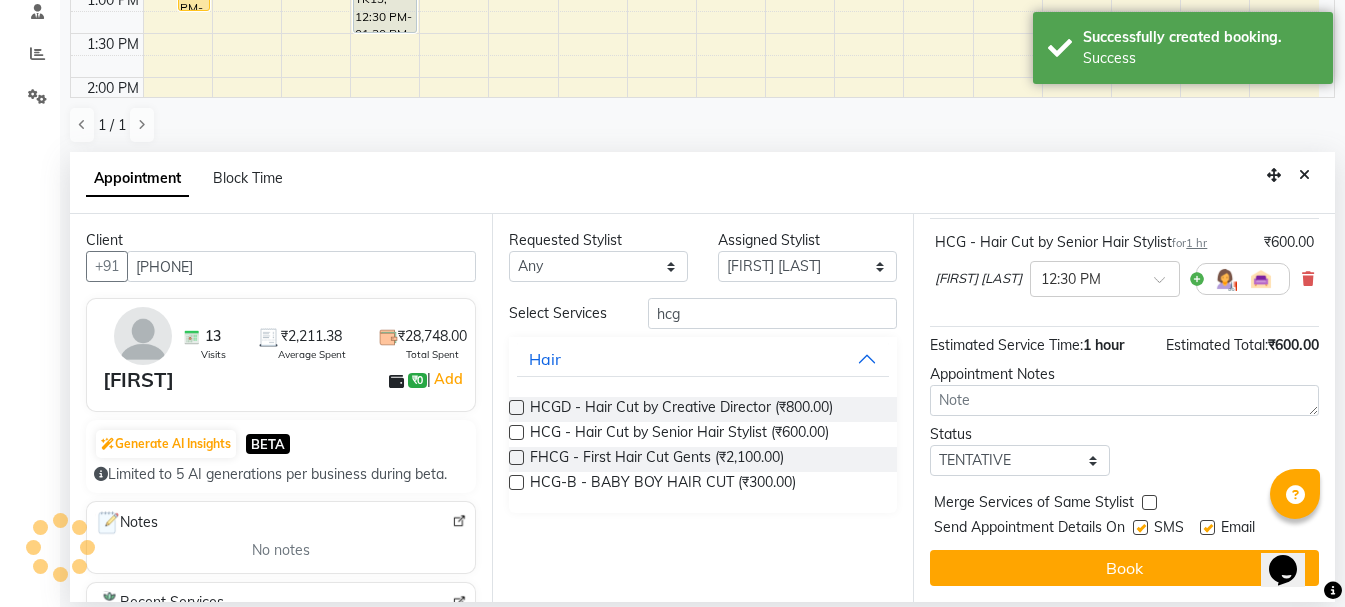 scroll, scrollTop: 0, scrollLeft: 0, axis: both 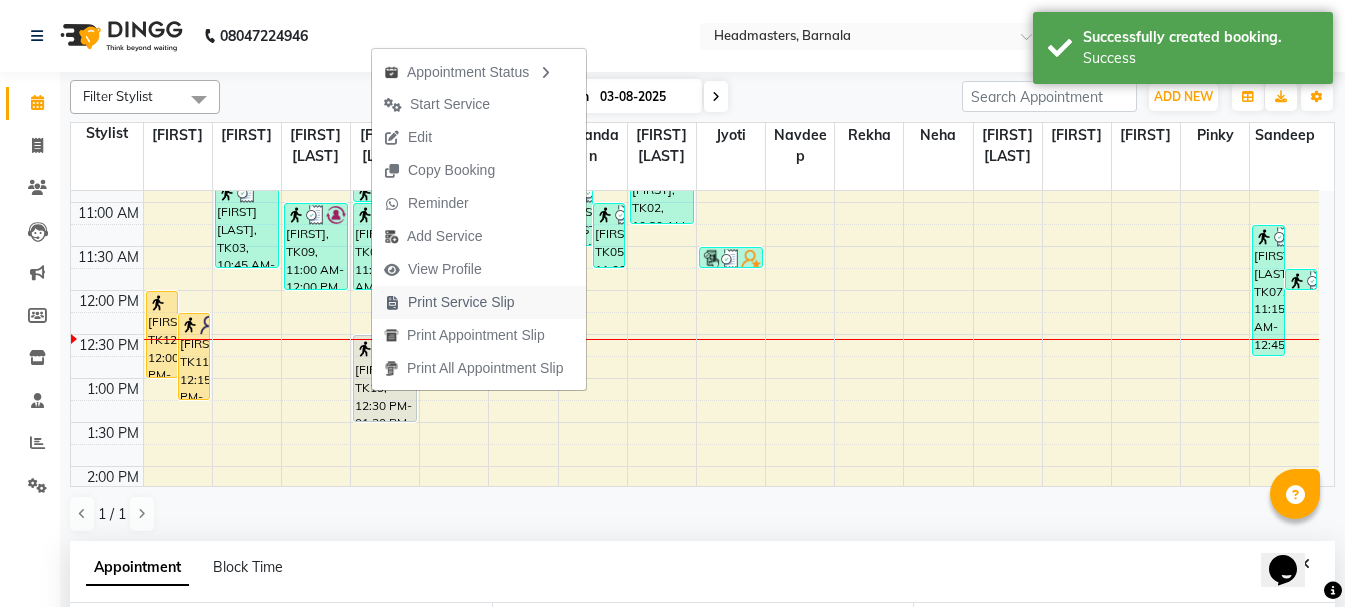 click on "Print Service Slip" at bounding box center [461, 302] 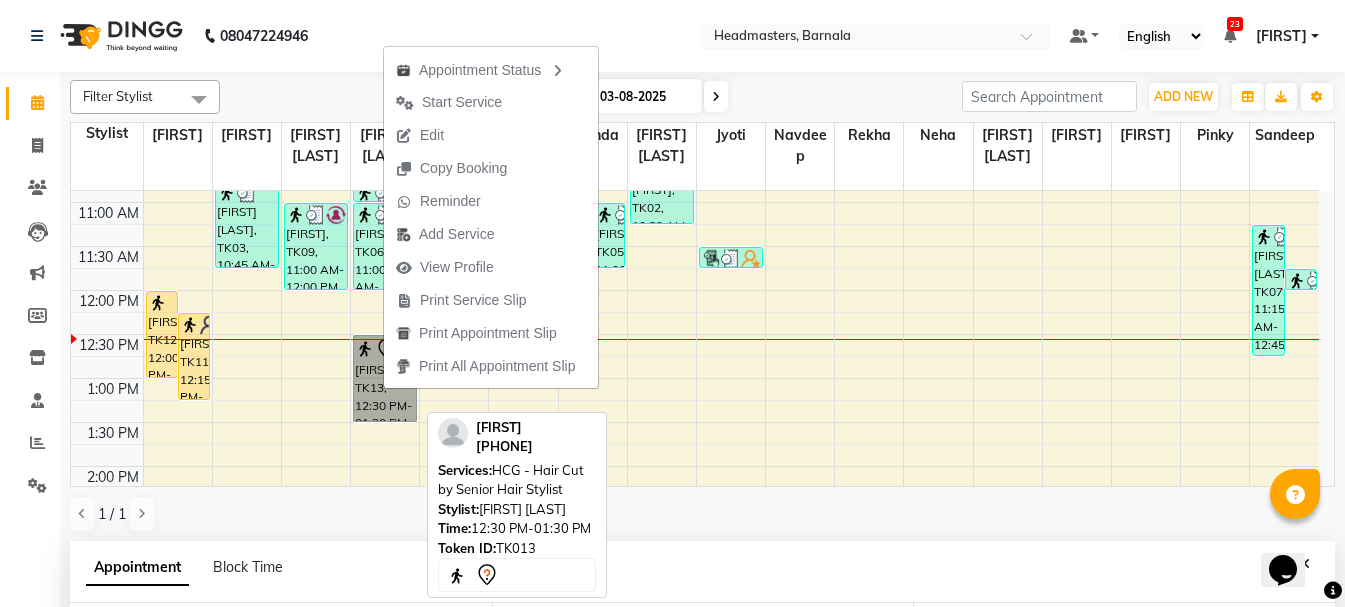 click on "[FIRST], TK13, 12:30 PM-01:30 PM, HCG - Hair Cut by Senior Hair Stylist" at bounding box center [385, 378] 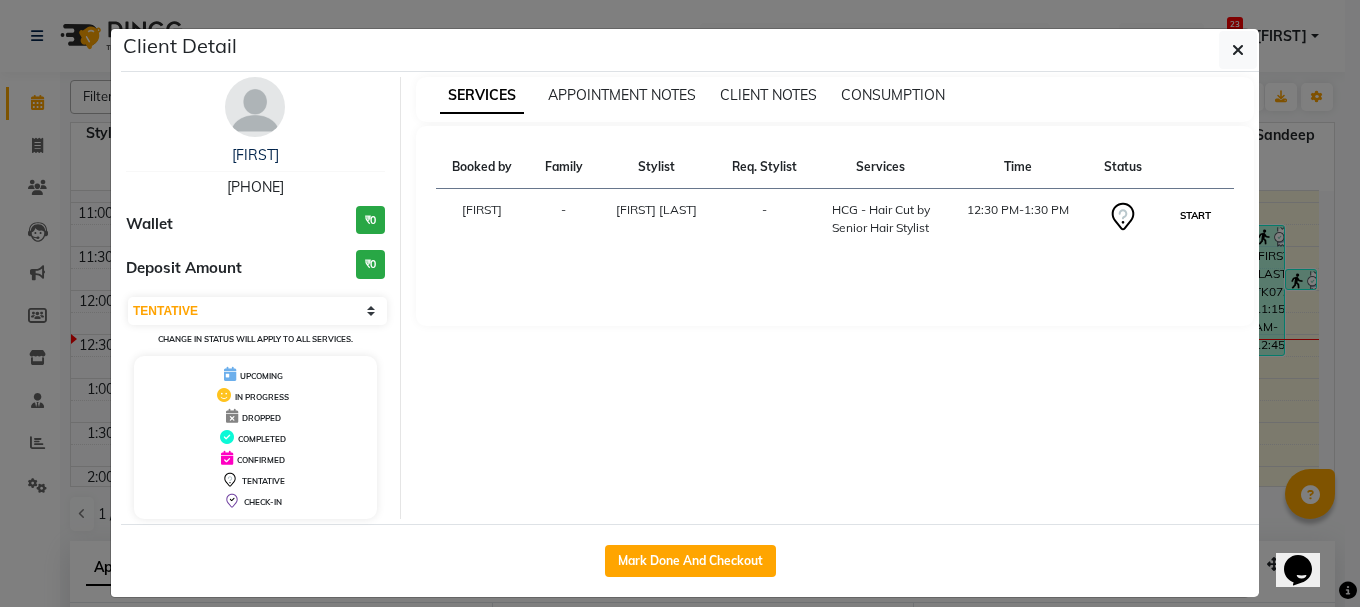 click on "START" at bounding box center [1195, 215] 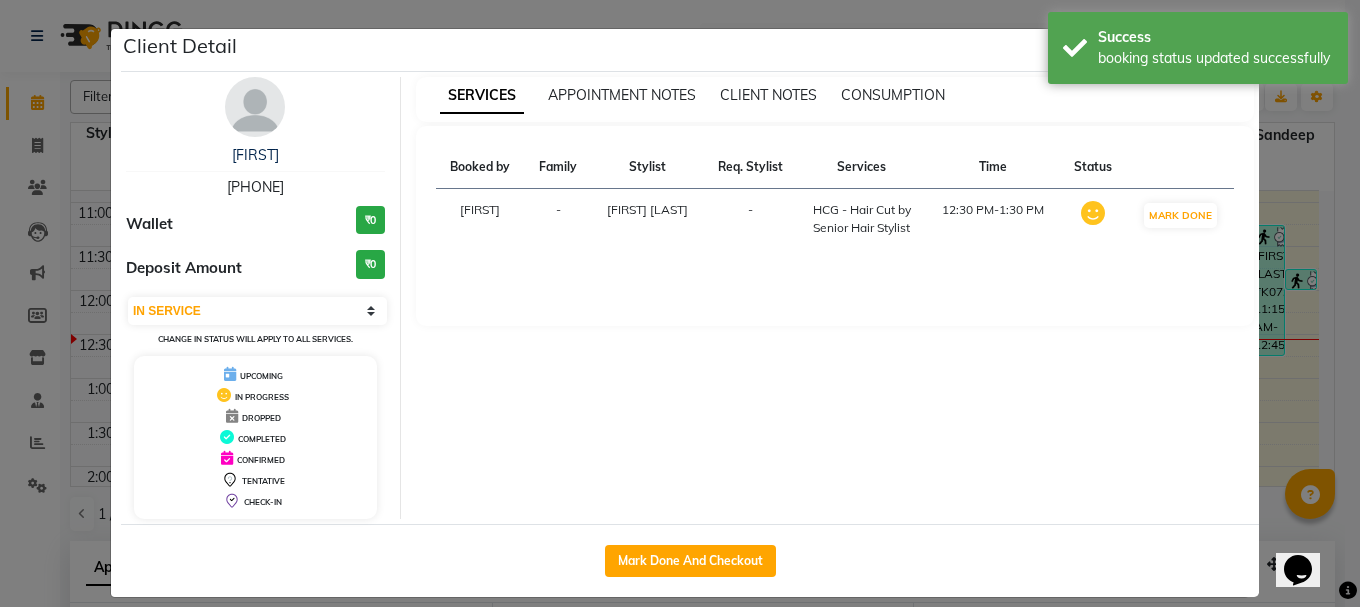 click on "Client Detail [FIRST] [PHONE] Wallet ₹0 Deposit Amount ₹0 Select IN SERVICE CONFIRMED TENTATIVE CHECK IN MARK DONE UPCOMING Change in status will apply to all services. UPCOMING IN PROGRESS DROPPED COMPLETED CONFIRMED TENTATIVE CHECK-IN SERVICES APPOINTMENT NOTES CLIENT NOTES CONSUMPTION Booked by Family Stylist Req. Stylist Services Time Status [FIRST] - Sameer khan - HCG - Hair Cut by Senior Hair Stylist 12:30 PM-1:30 PM MARK DONE Mark Done And Checkout" 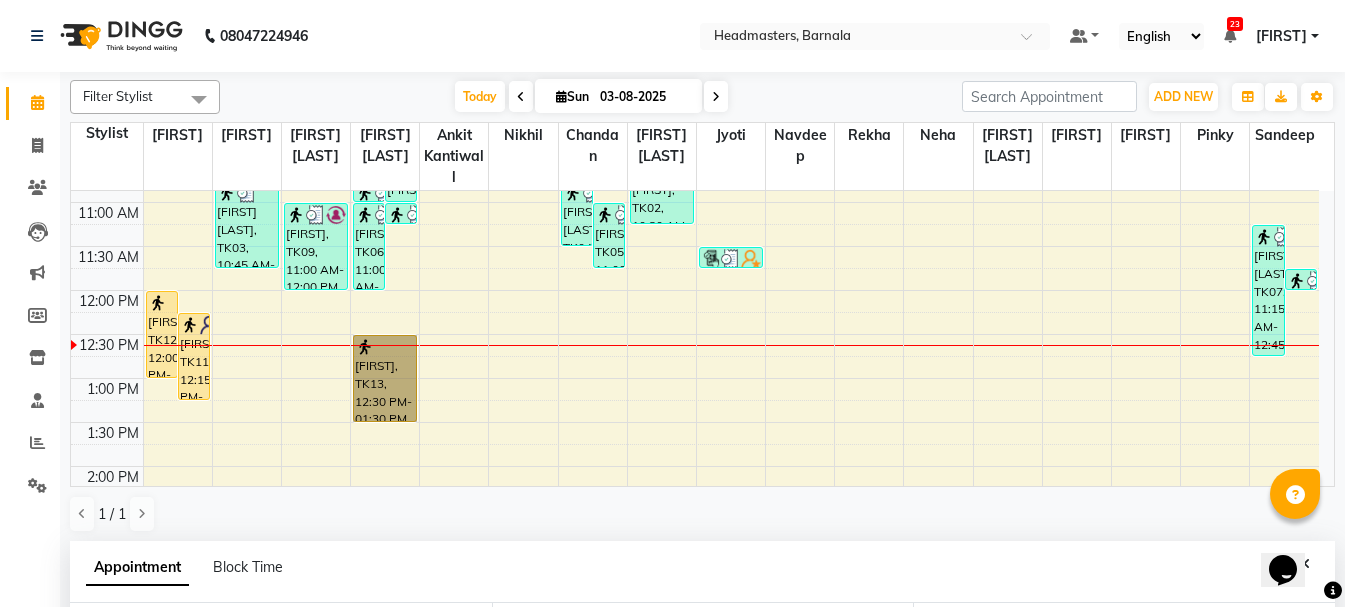 click on "8:00 AM 8:30 AM 9:00 AM 9:30 AM 10:00 AM 10:30 AM 11:00 AM 11:30 AM 12:00 PM 12:30 PM 1:00 PM 1:30 PM 2:00 PM 2:30 PM 3:00 PM 3:30 PM 4:00 PM 4:30 PM 5:00 PM 5:30 PM 6:00 PM 6:30 PM 7:00 PM 7:30 PM 8:00 PM 8:30 PM rimple, TK12, 12:00 PM-01:00 PM, HCL - Hair Cut by Senior Hair Stylist Darishti, TK11, 12:15 PM-01:15 PM, HCL - Hair Cut by Senior Hair Stylist [FIRST] [LAST], TK03, 10:45 AM-11:45 AM, HCL - Hair Cut by Senior Hair Stylist [FIRST], TK09, 11:00 AM-12:00 PM, HCG - Hair Cut by Senior Hair Stylist [FIRST], TK01, 10:00 AM-10:45 AM, BRD - Beard [FIRST], TK02, 10:30 AM-11:00 AM, SH - Shave [FIRST], TK01, 10:45 AM-11:00 AM, HS - Styling [FIRST], TK06, 11:00 AM-12:00 PM, HCG - Hair Cut by Senior Hair Stylist [FIRST], TK08, 11:00 AM-11:15 AM, HS - Styling [FIRST], TK13, 12:30 PM-01:30 PM, HCG - Hair Cut by Senior Hair Stylist [FIRST] [LAST], TK04, 10:45 AM-11:30 AM, BD - Blow dry [FIRST], TK05, 11:00 AM-11:45 AM, BD - Blow dry" at bounding box center [695, 510] 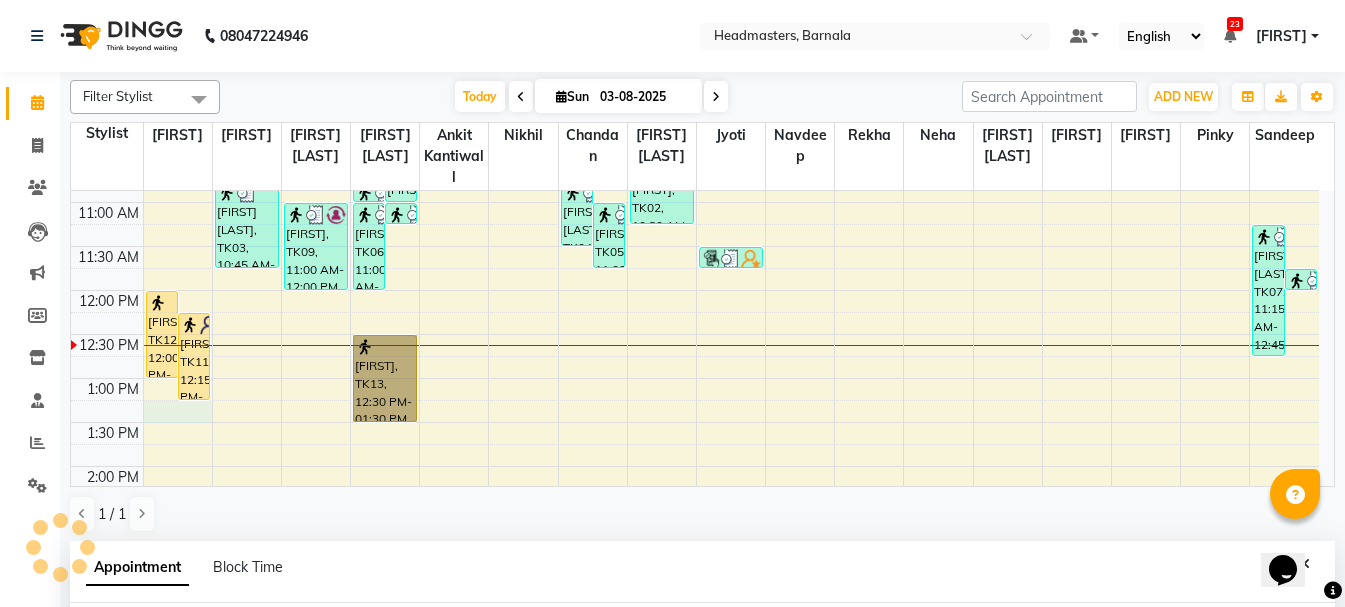scroll, scrollTop: 389, scrollLeft: 0, axis: vertical 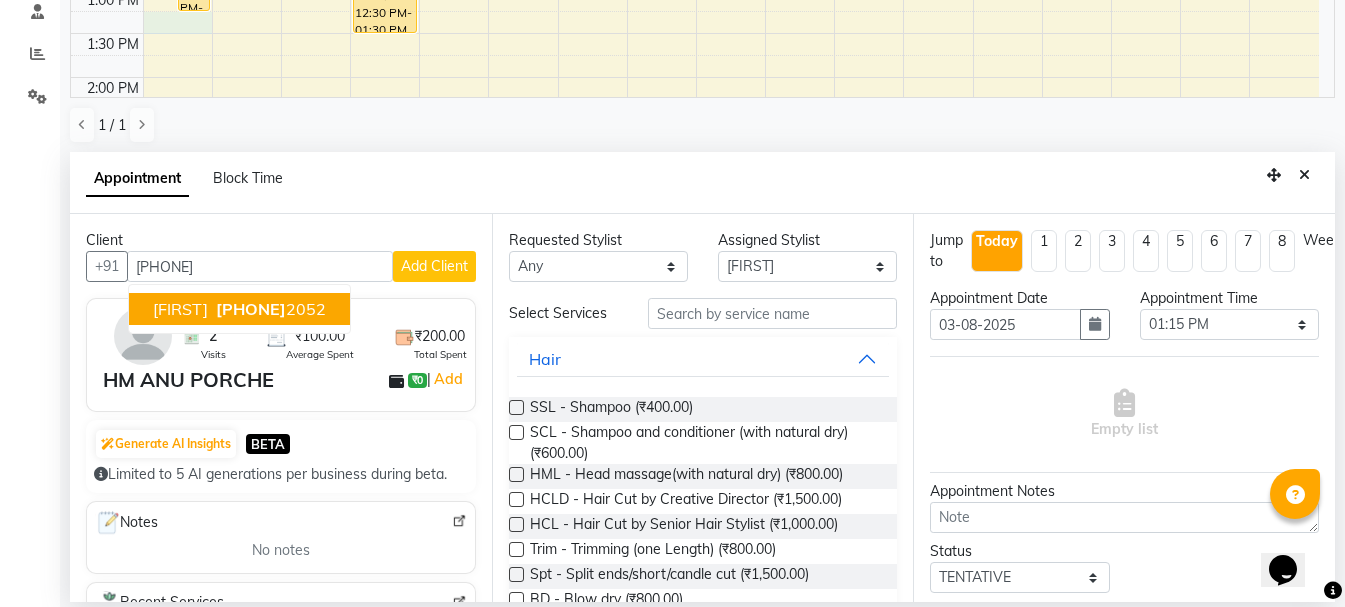 click on "[PHONE]" at bounding box center [269, 309] 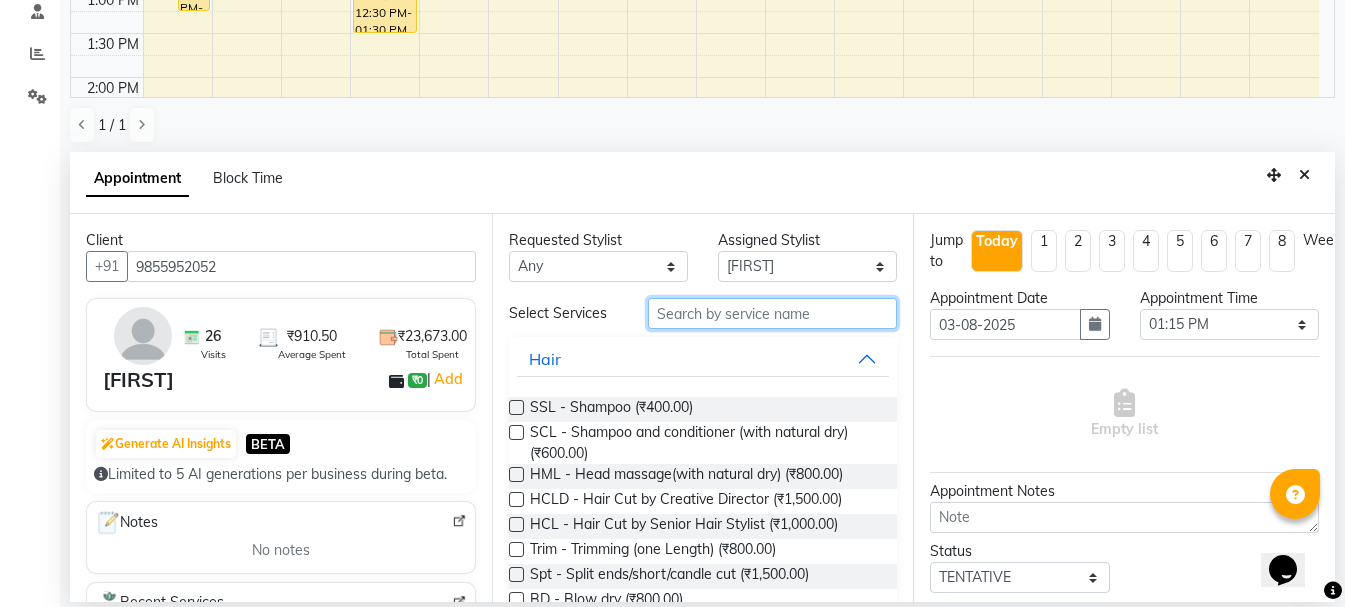 click at bounding box center (772, 313) 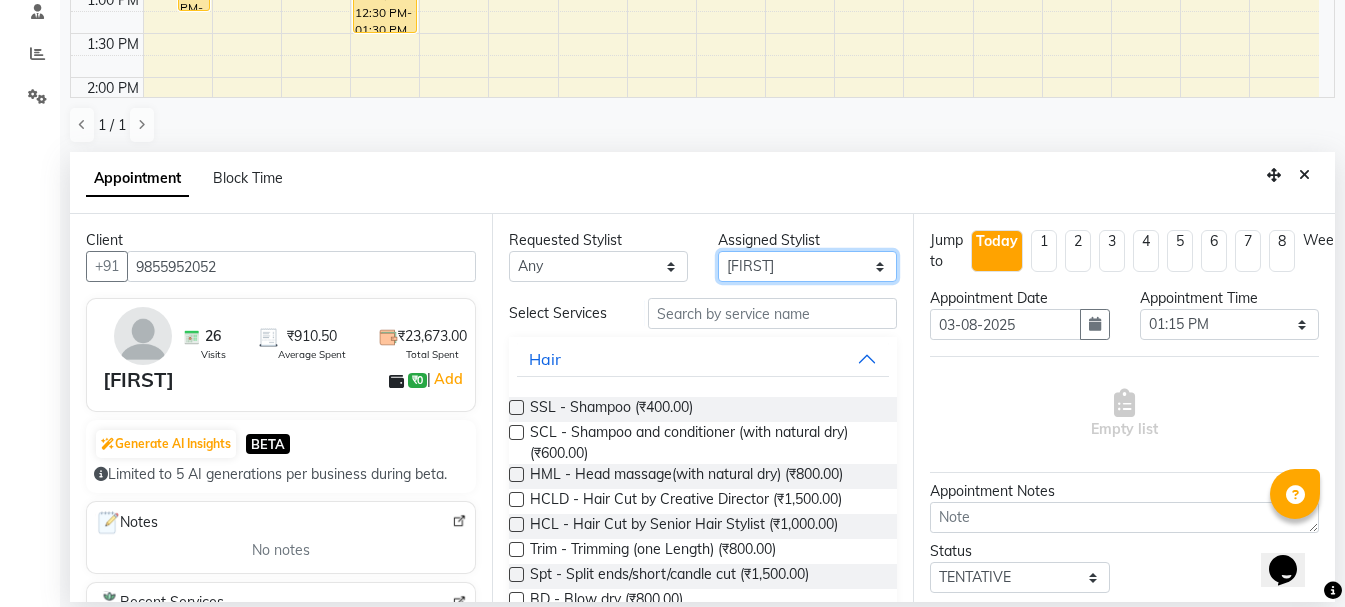 click on "Select  Ankit kantiwall Chandan Garry Jasvir Jyoti Lovedeep Singh Manya  Navdeep Neha Nikhil  Pardeep kaur Pinky Rajveer Rekha  Sameer khan Sandeep Toseef Salmani" at bounding box center [807, 266] 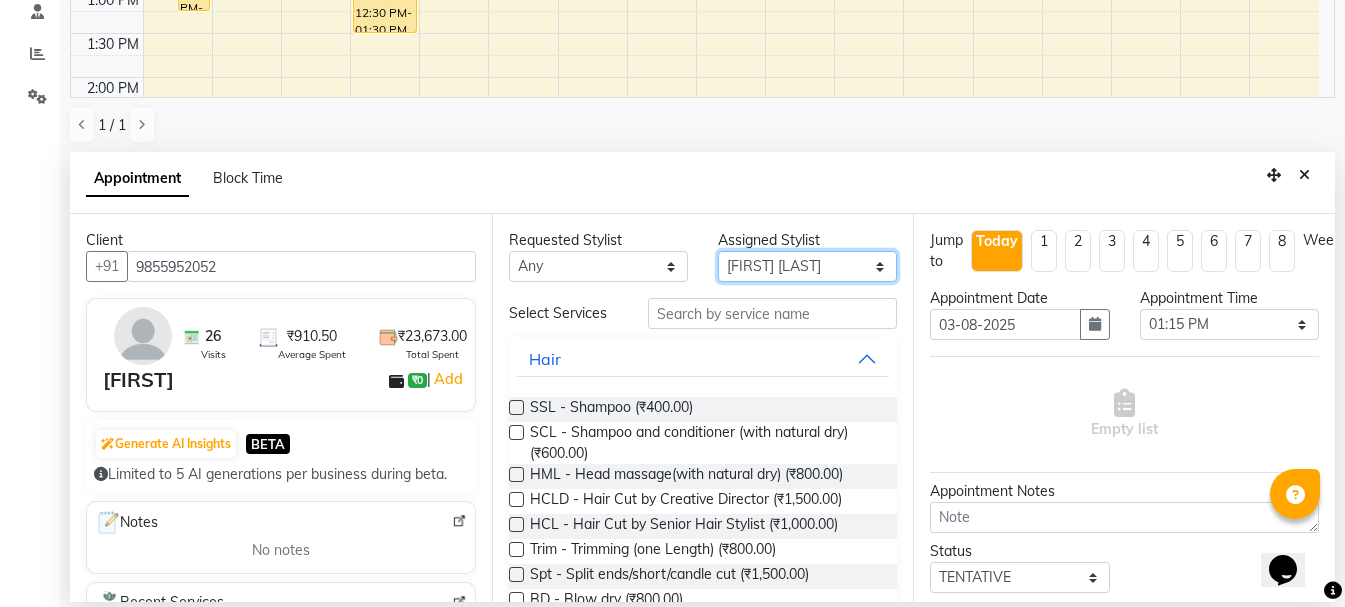 click on "Select  Ankit kantiwall Chandan Garry Jasvir Jyoti Lovedeep Singh Manya  Navdeep Neha Nikhil  Pardeep kaur Pinky Rajveer Rekha  Sameer khan Sandeep Toseef Salmani" at bounding box center (807, 266) 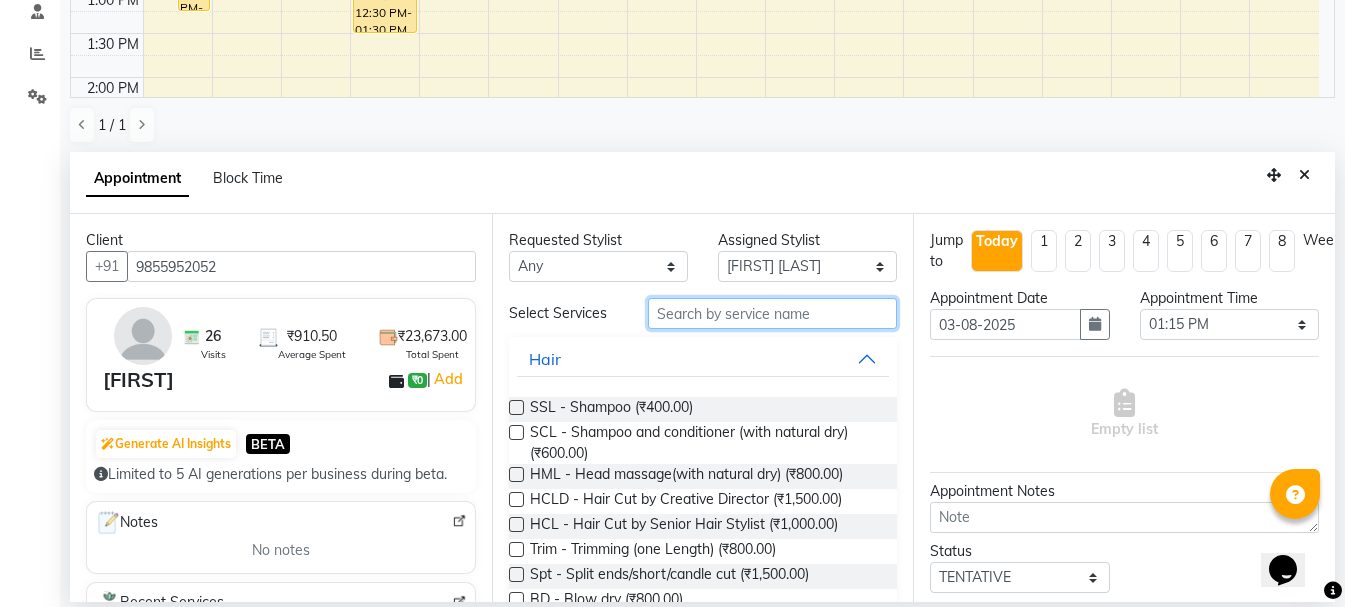 click at bounding box center (772, 313) 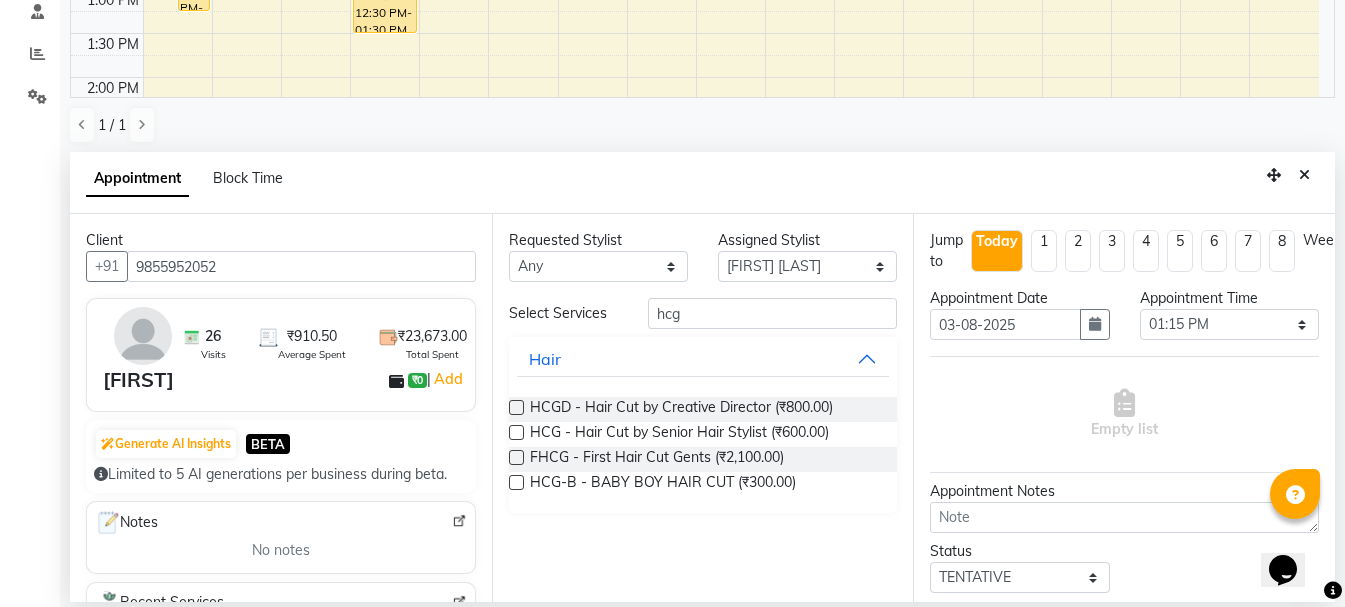 click on "HCG - Hair Cut by Senior Hair Stylist (₹600.00)" at bounding box center [703, 434] 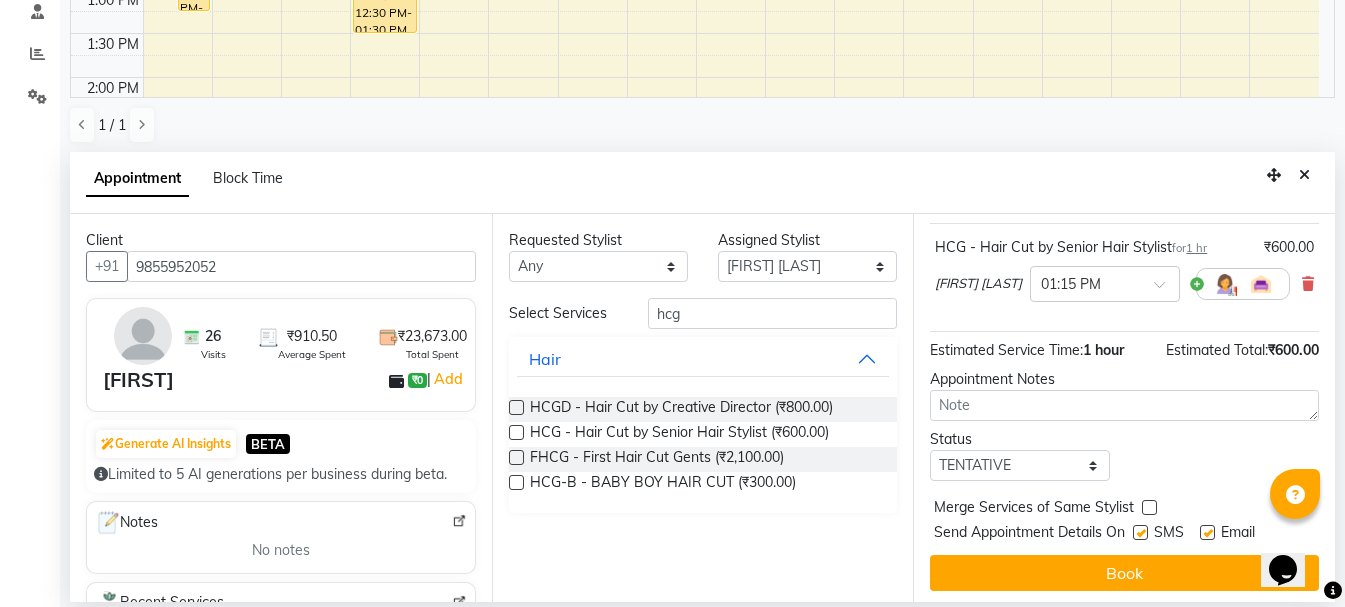 scroll, scrollTop: 156, scrollLeft: 0, axis: vertical 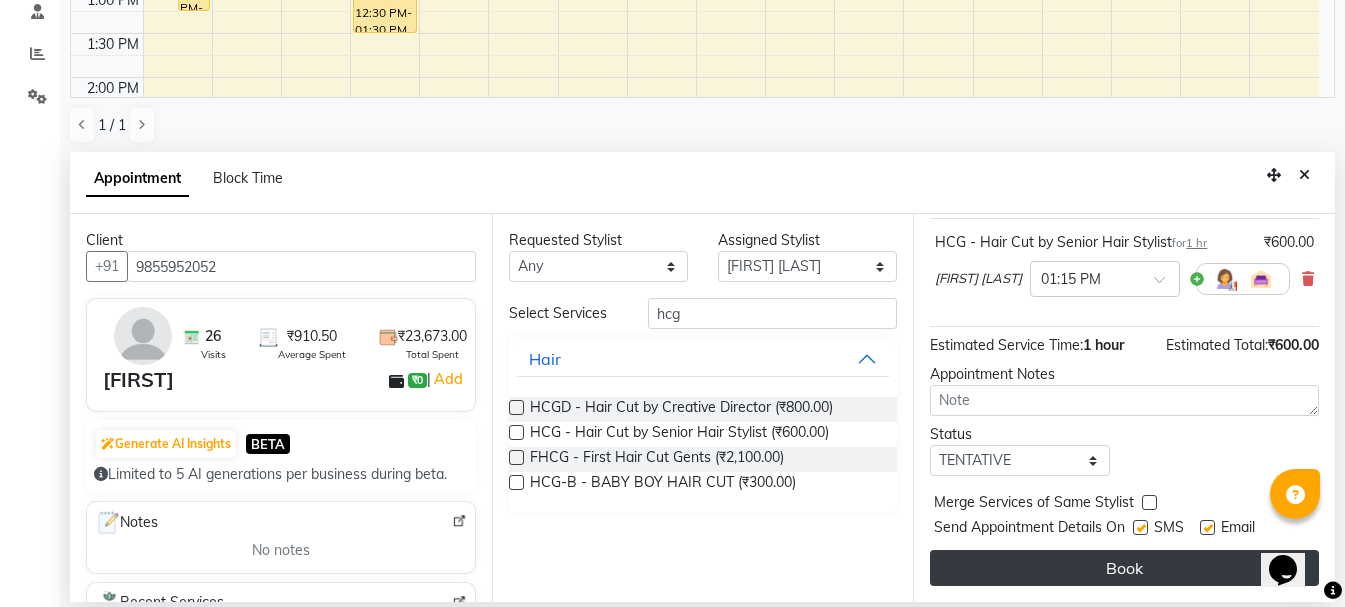 click on "Book" at bounding box center (1124, 568) 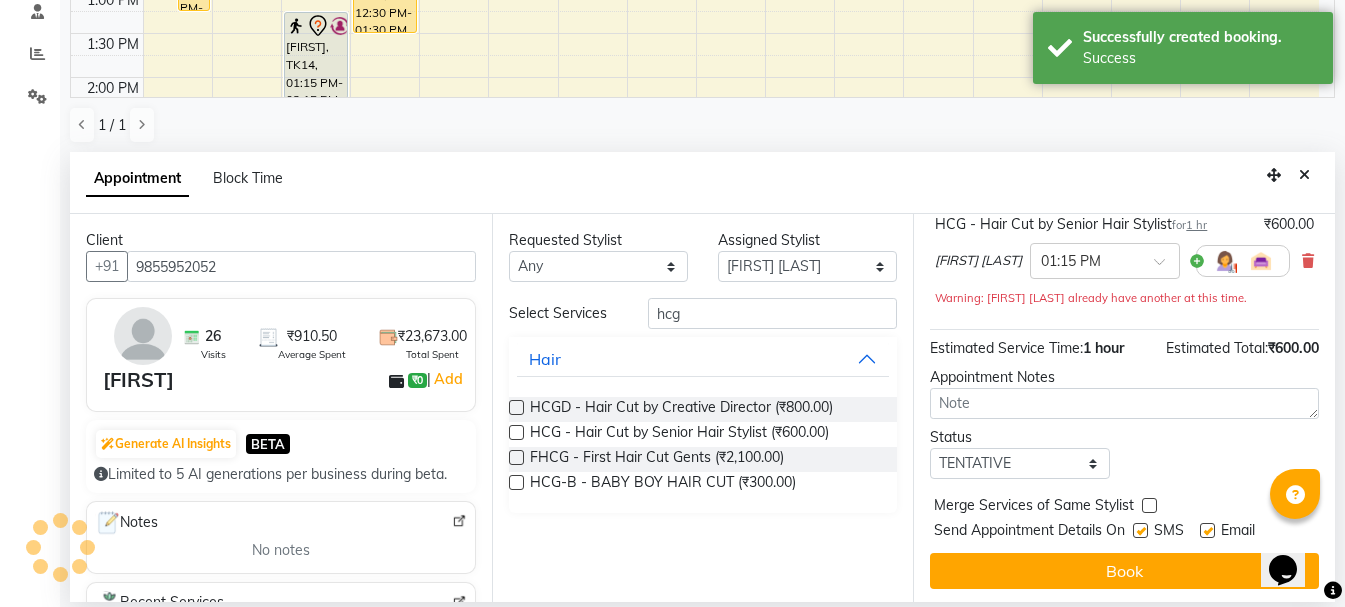 scroll, scrollTop: 0, scrollLeft: 0, axis: both 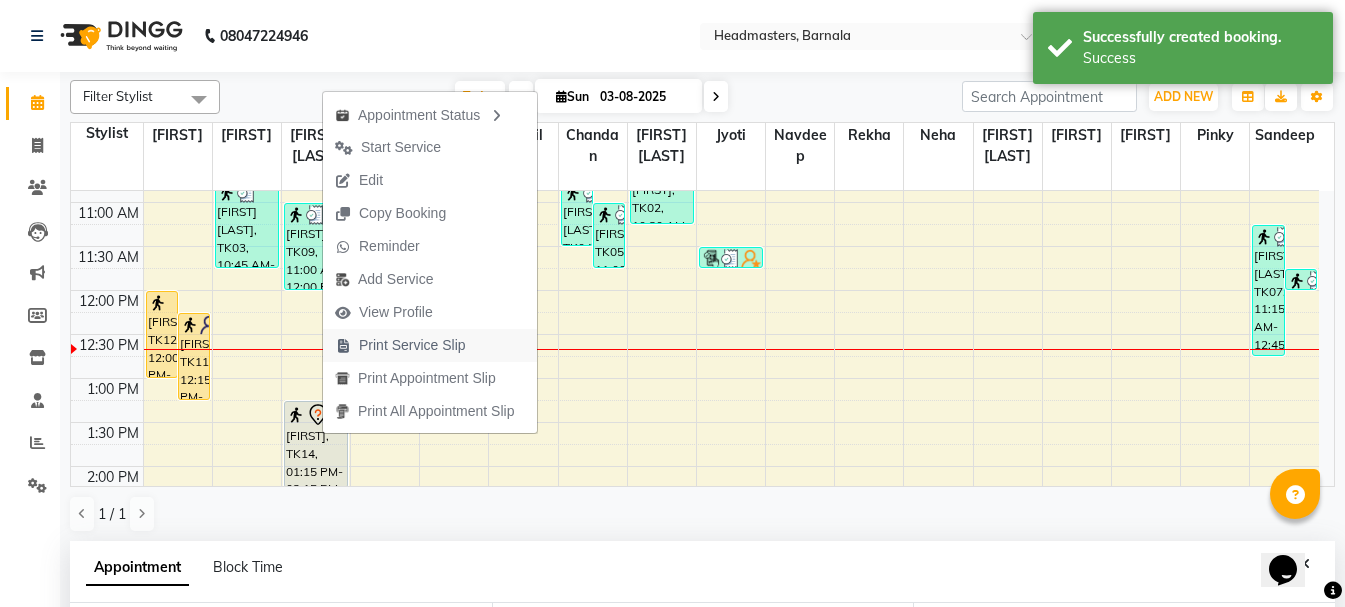 click on "Print Service Slip" at bounding box center [412, 345] 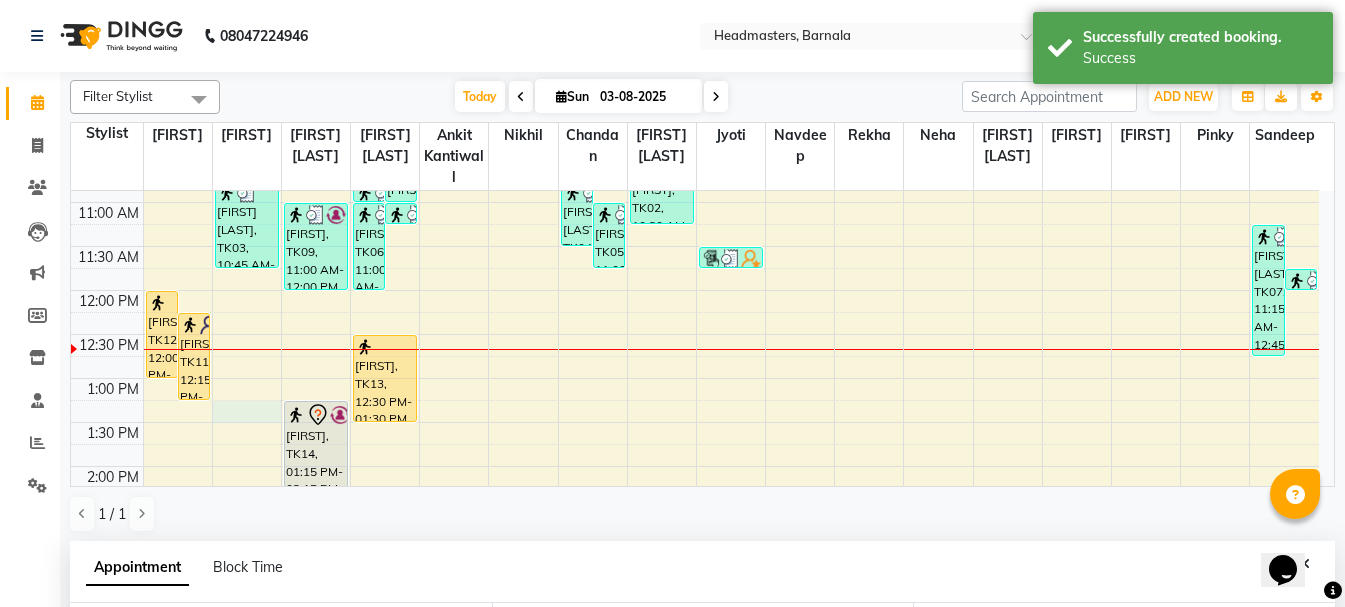 click on "[FIRST] [LAST], TK03, 10:45 AM-11:45 AM, HCL - Hair Cut by Senior Hair Stylist     [FIRST], TK01, 10:00 AM-10:45 AM, BRD - Beard     [FIRST], TK02, 10:30 AM-11:00 AM, SH - Shave     [FIRST], TK01, 10:45 AM-11:00 AM, HS - Styling             [FIRST] [LAST], TK04, 10:45 AM-11:30 AM, BD - Blow dry     [FIRST], TK02, 10:30 AM-11:15 AM, HMG - Head massage" at bounding box center [695, 510] 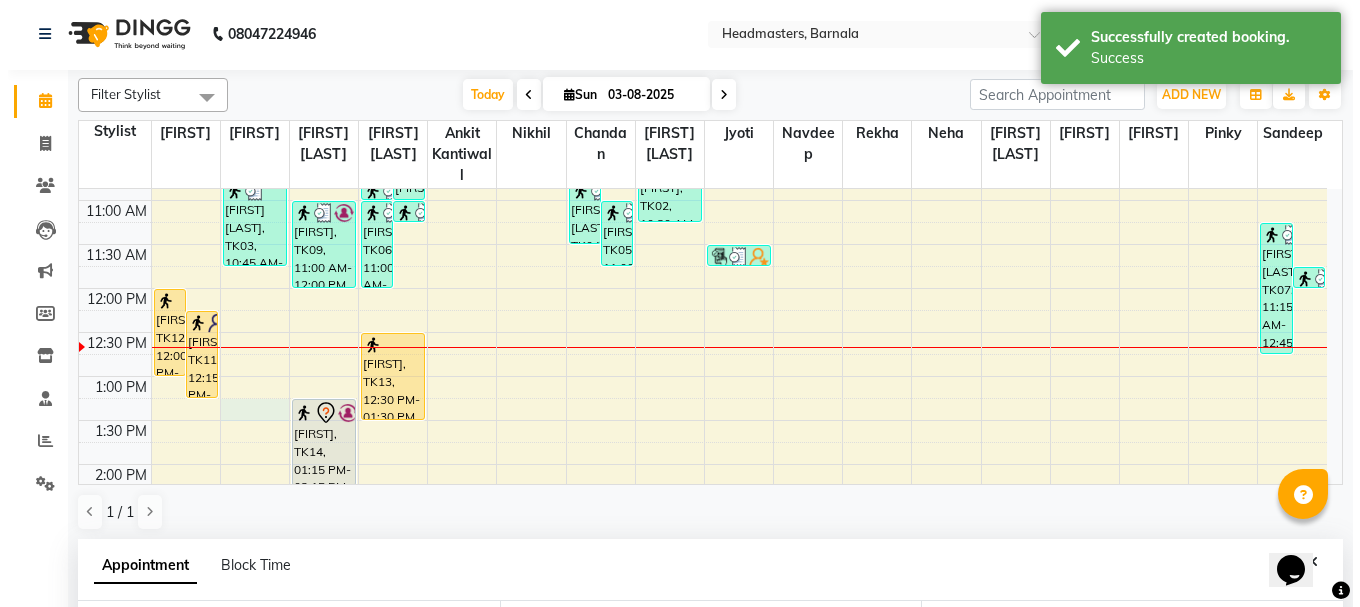 scroll, scrollTop: 389, scrollLeft: 0, axis: vertical 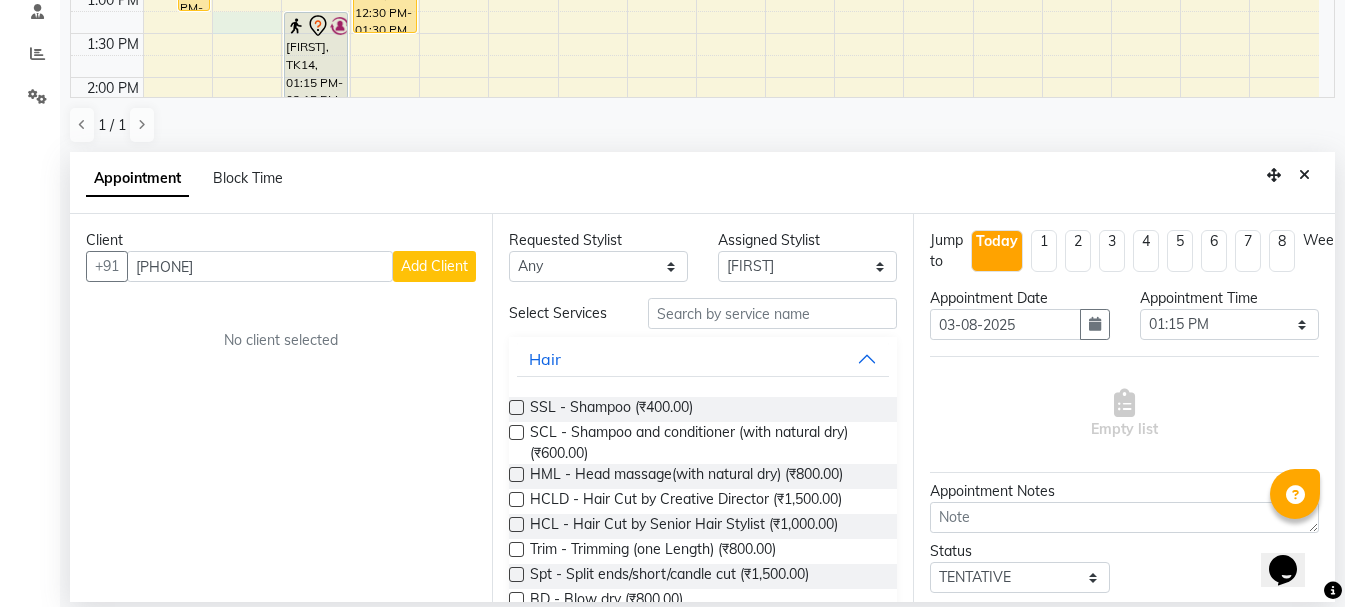 click on "Add Client" at bounding box center [434, 266] 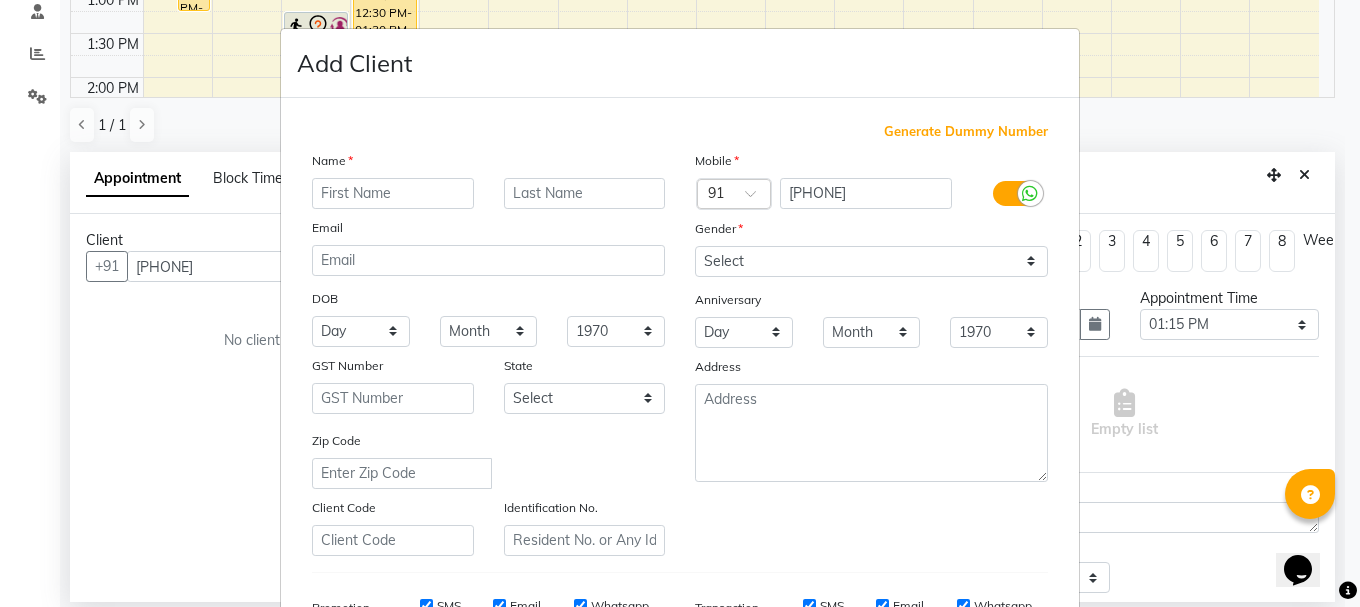 click on "Add Client Generate Dummy Number Name Email DOB Day 01 02 03 04 05 06 07 08 09 10 11 12 13 14 15 16 17 18 19 20 21 22 23 24 25 26 27 28 29 30 31 Month January February March April May June July August September October November December 1940 1941 1942 1943 1944 1945 1946 1947 1948 1949 1950 1951 1952 1953 1954 1955 1956 1957 1958 1959 1960 1961 1962 1963 1964 1965 1966 1967 1968 1969 1970 1971 1972 1973 1974 1975 1976 1977 1978 1979 1980 1981 1982 1983 1984 1985 1986 1987 1988 1989 1990 1991 1992 1993 1994 1995 1996 1997 1998 1999 2000 2001 2002 2003 2004 2005 2006 2007 2008 2009 2010 2011 2012 2013 2014 2015 2016 2017 2018 2019 2020 2021 2022 2023 2024 GST Number State Select Andaman and Nicobar Islands Andhra Pradesh Arunachal Pradesh Assam Bihar Chandigarh Chhattisgarh Dadra and Nagar Haveli Daman and Diu Delhi Goa Gujarat Haryana Himachal Pradesh Jammu and Kashmir Jharkhand Karnataka Kerala Lakshadweep Madhya Pradesh Maharashtra Manipur Meghalaya Mizoram Nagaland Odisha Pondicherry Punjab Rajasthan Sikkim" at bounding box center [680, 303] 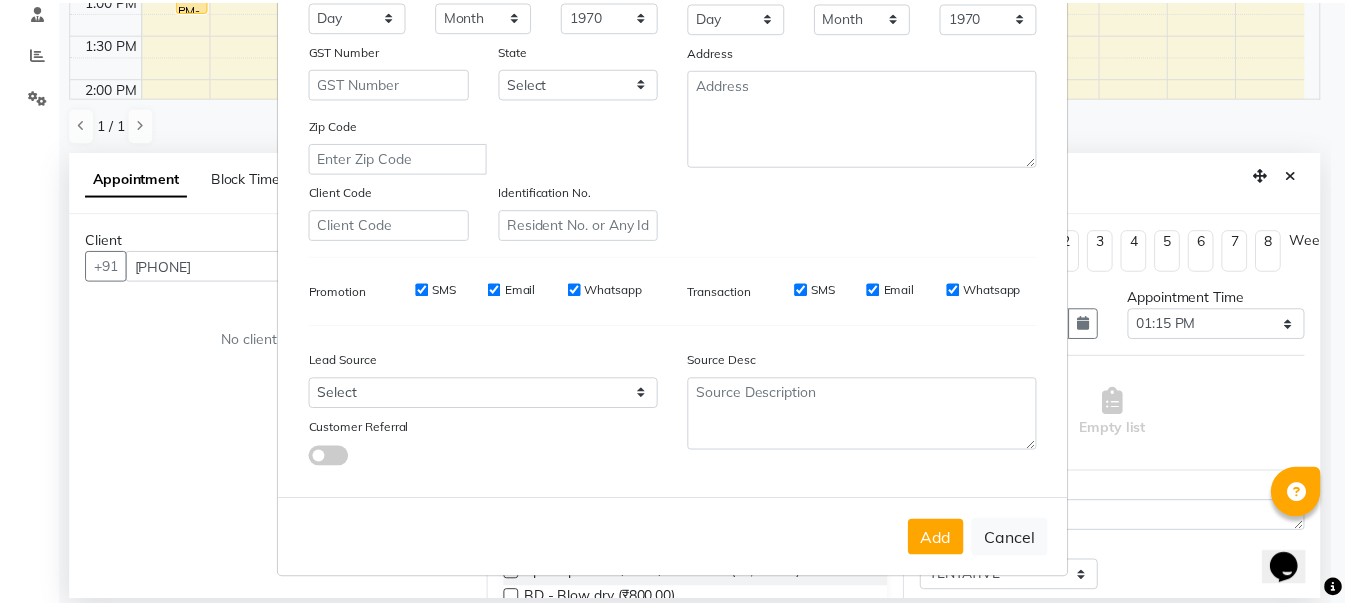 scroll, scrollTop: 316, scrollLeft: 0, axis: vertical 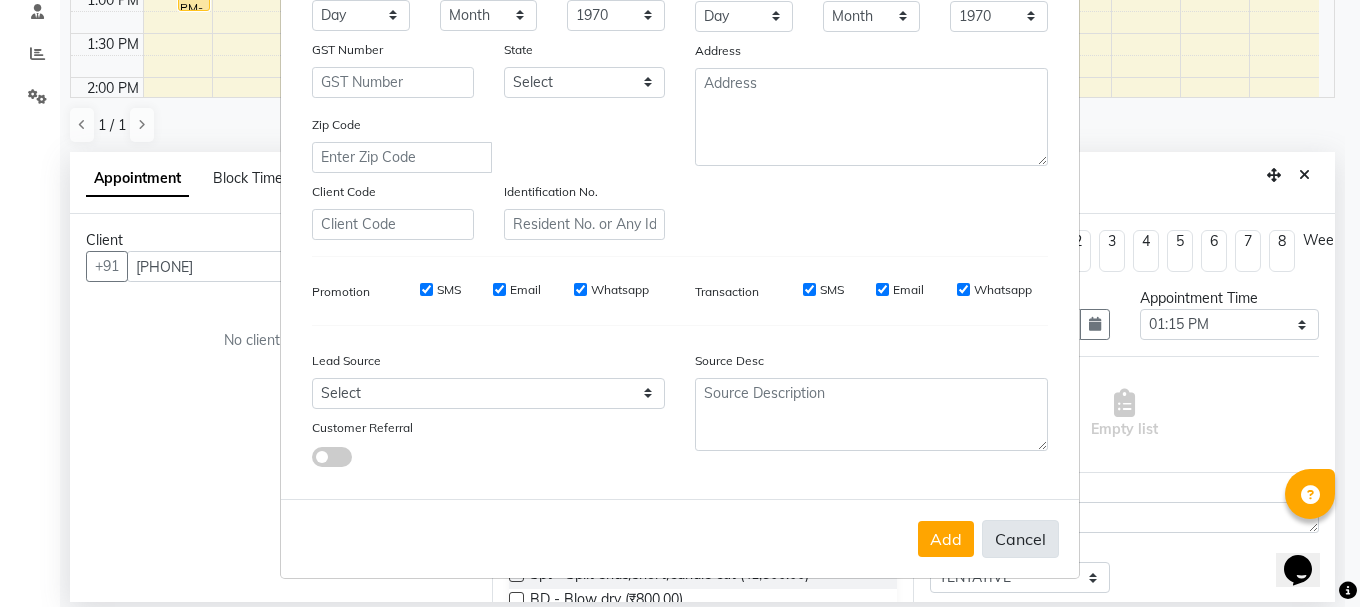 click on "Cancel" at bounding box center [1020, 539] 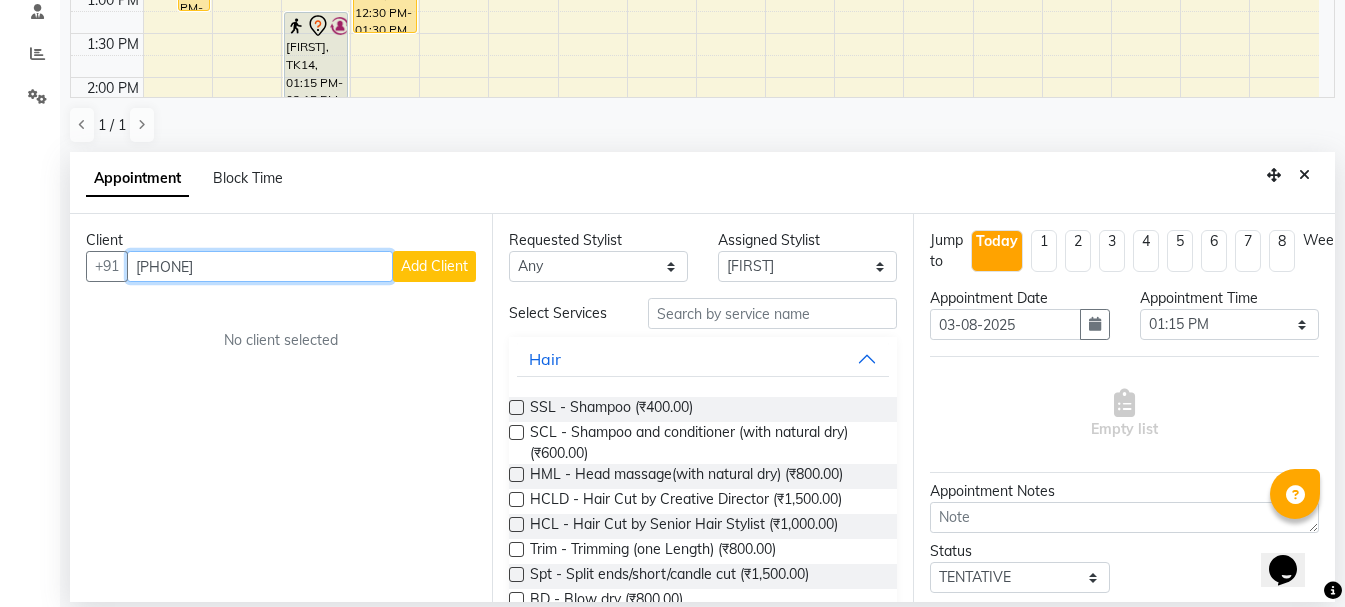 drag, startPoint x: 234, startPoint y: 277, endPoint x: 0, endPoint y: 388, distance: 258.99228 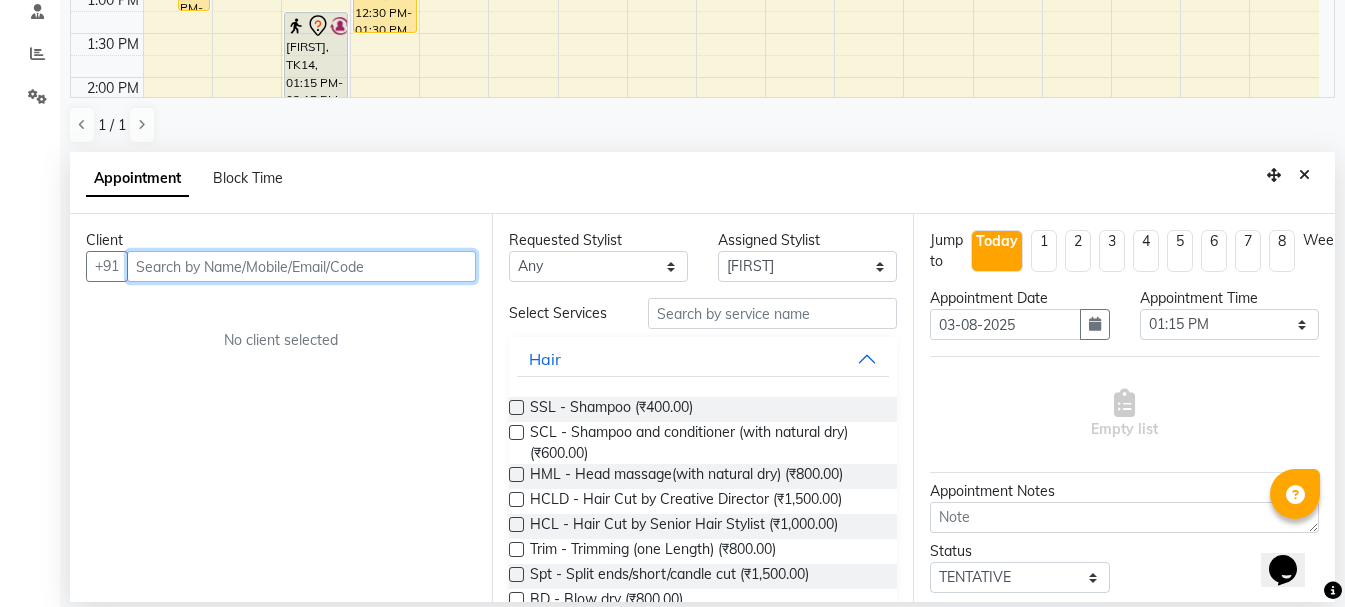 click at bounding box center [301, 266] 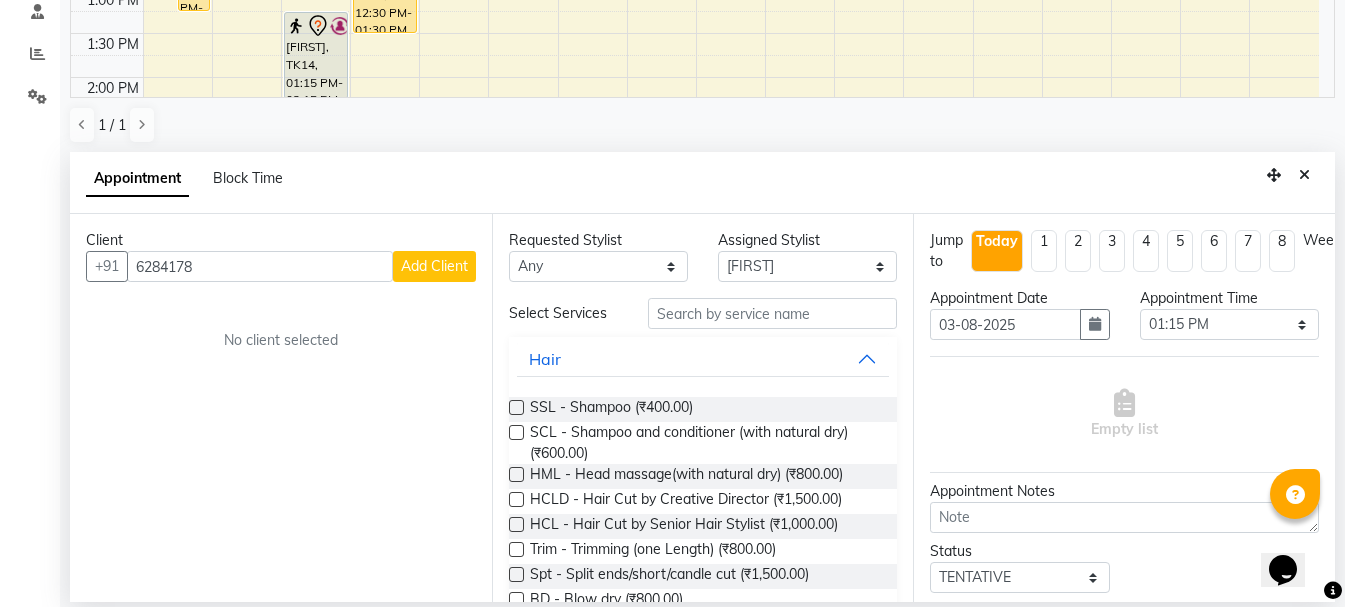 click at bounding box center [1304, 175] 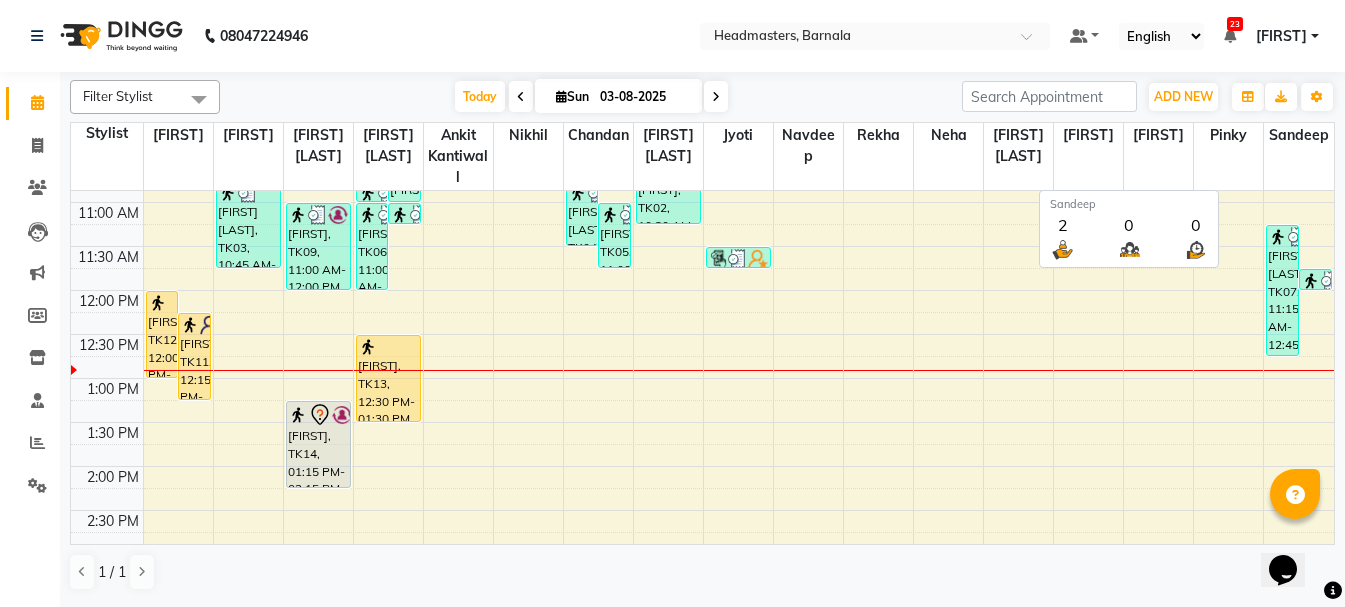 scroll, scrollTop: 0, scrollLeft: 0, axis: both 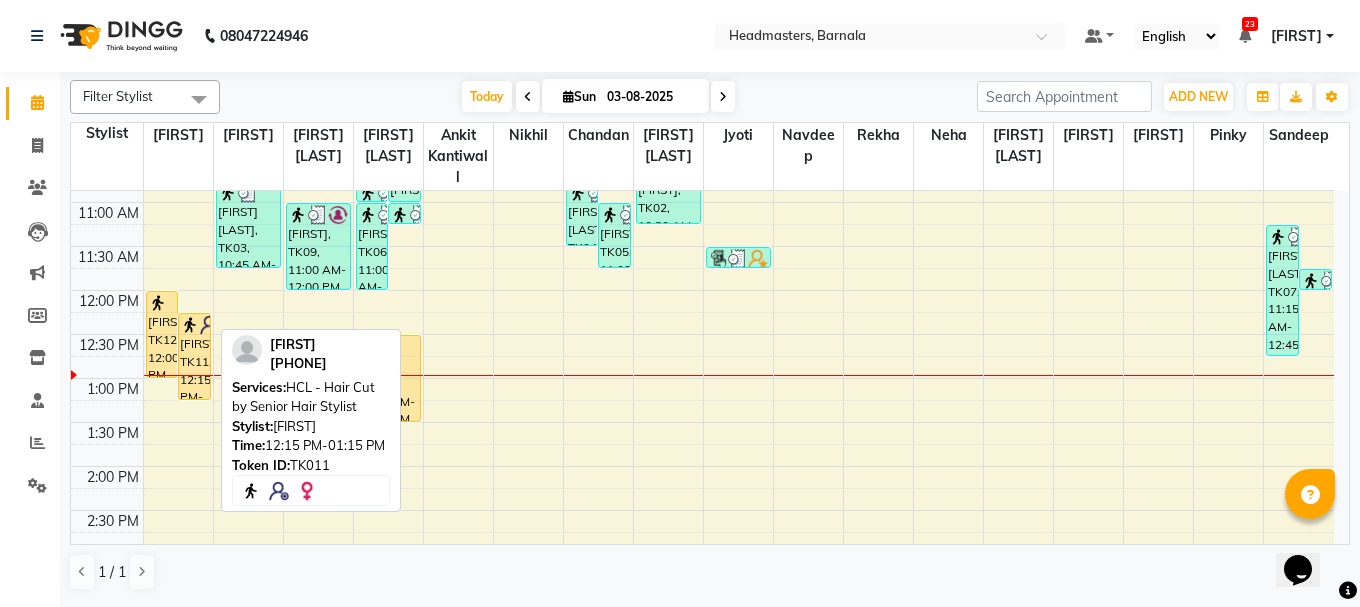 click on "[FIRST], TK11, 12:15 PM-01:15 PM, HCL - Hair Cut by Senior Hair Stylist" at bounding box center [194, 356] 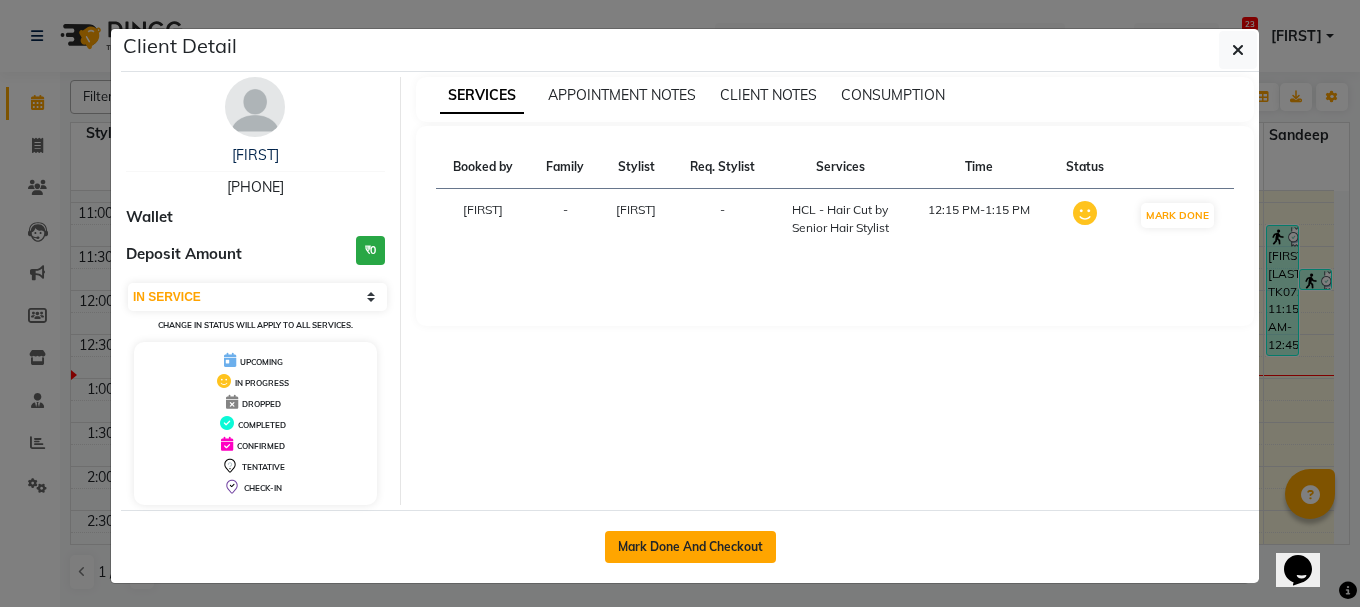 click on "Mark Done And Checkout" 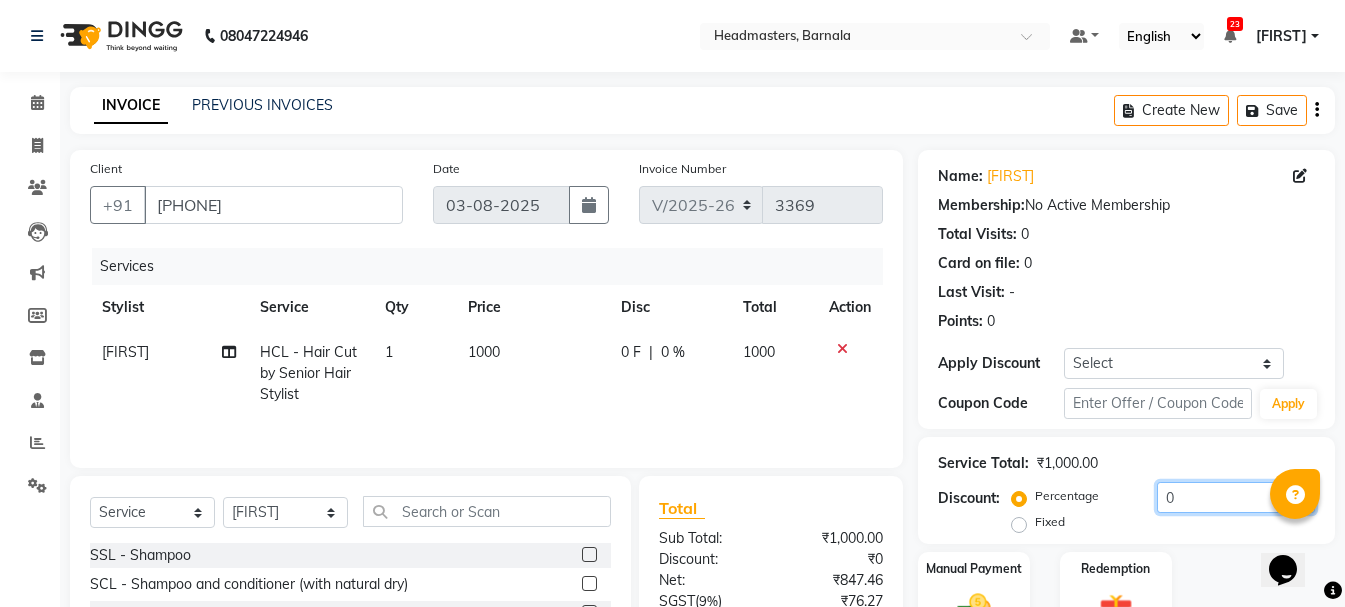 drag, startPoint x: 1191, startPoint y: 505, endPoint x: 1032, endPoint y: 493, distance: 159.4522 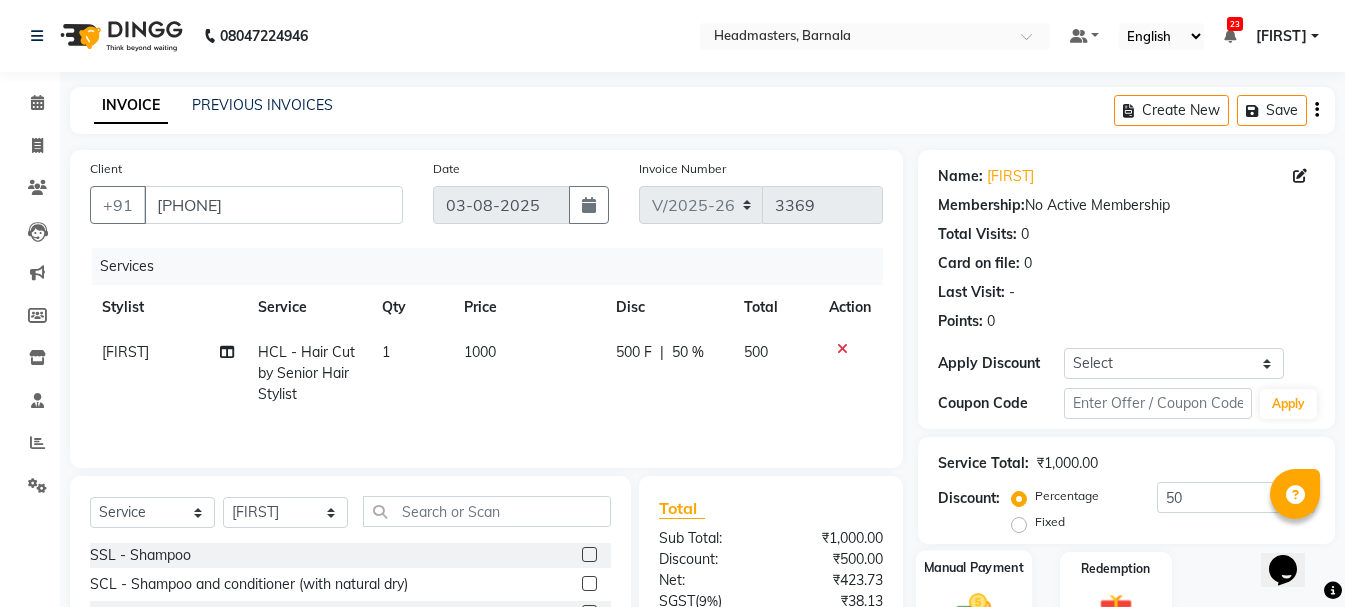 click 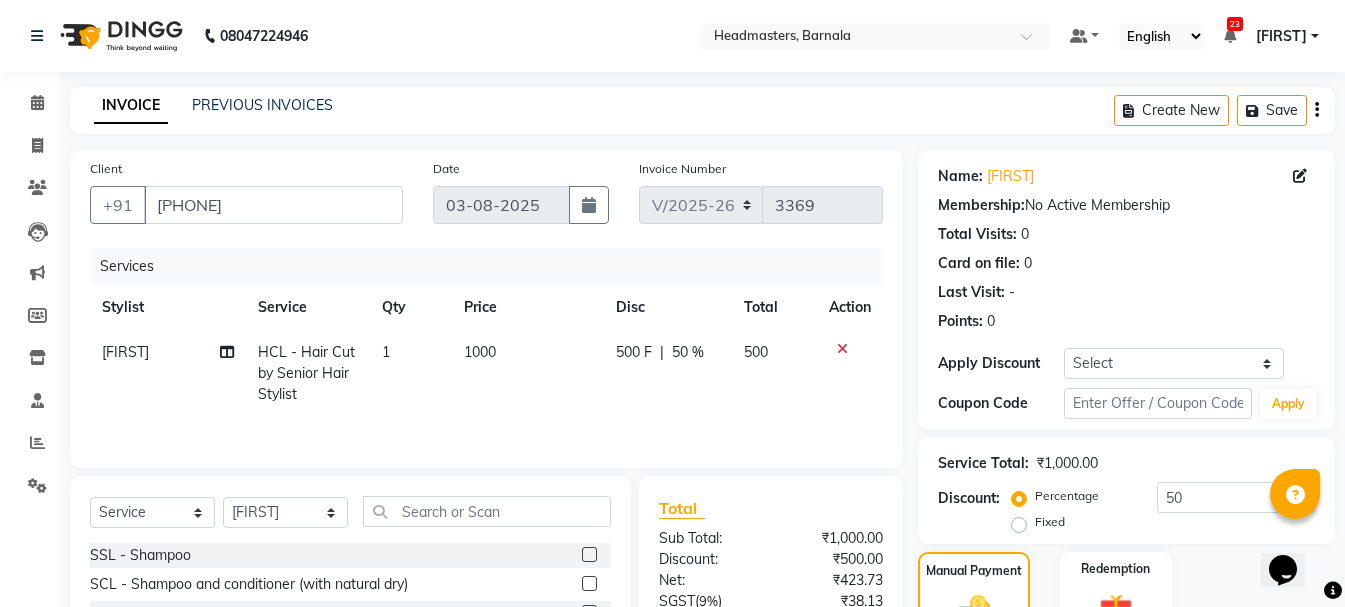 scroll, scrollTop: 194, scrollLeft: 0, axis: vertical 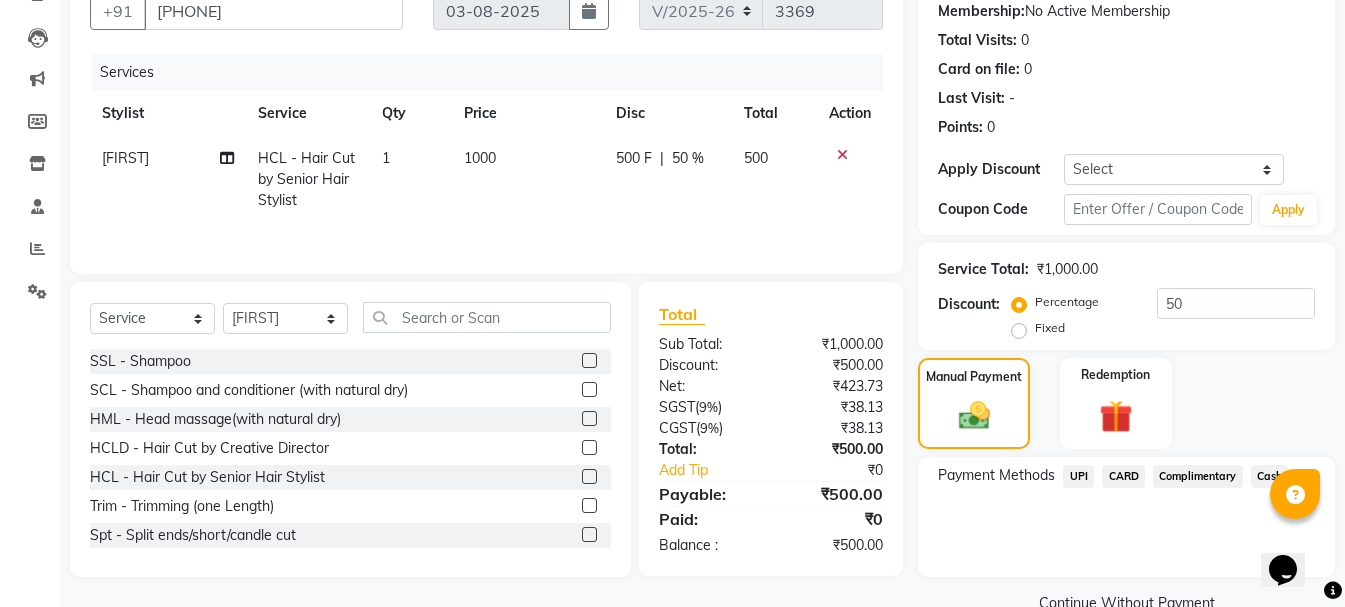 click on "Cash" 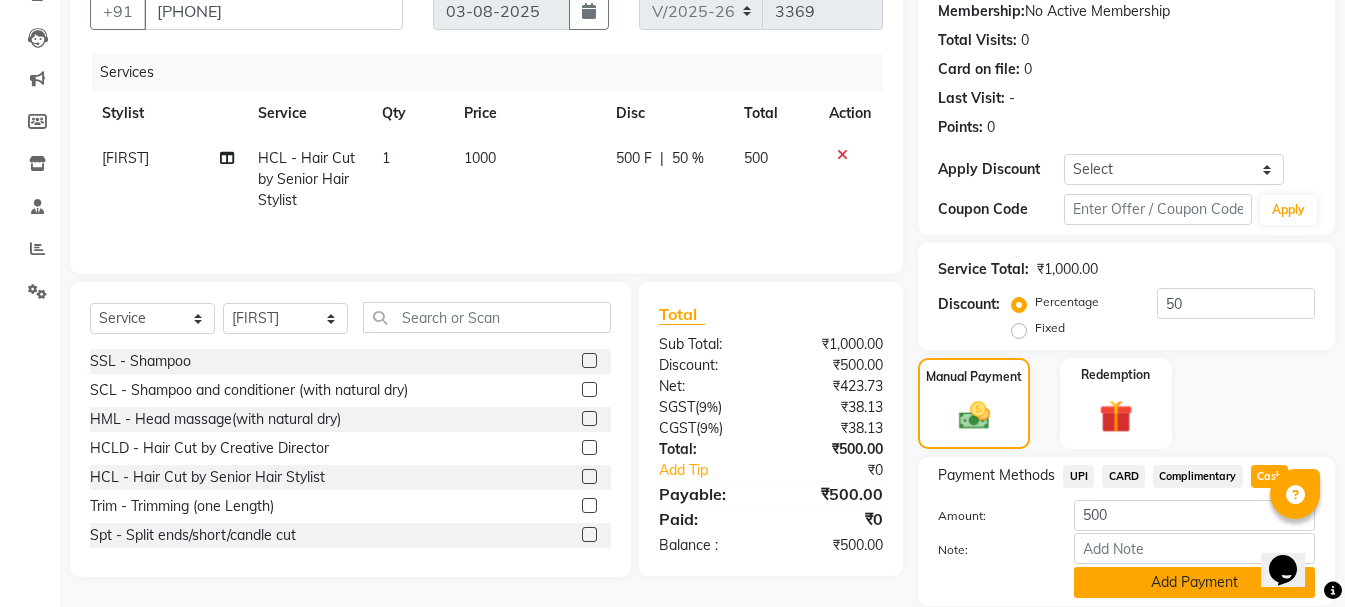 click on "Add Payment" 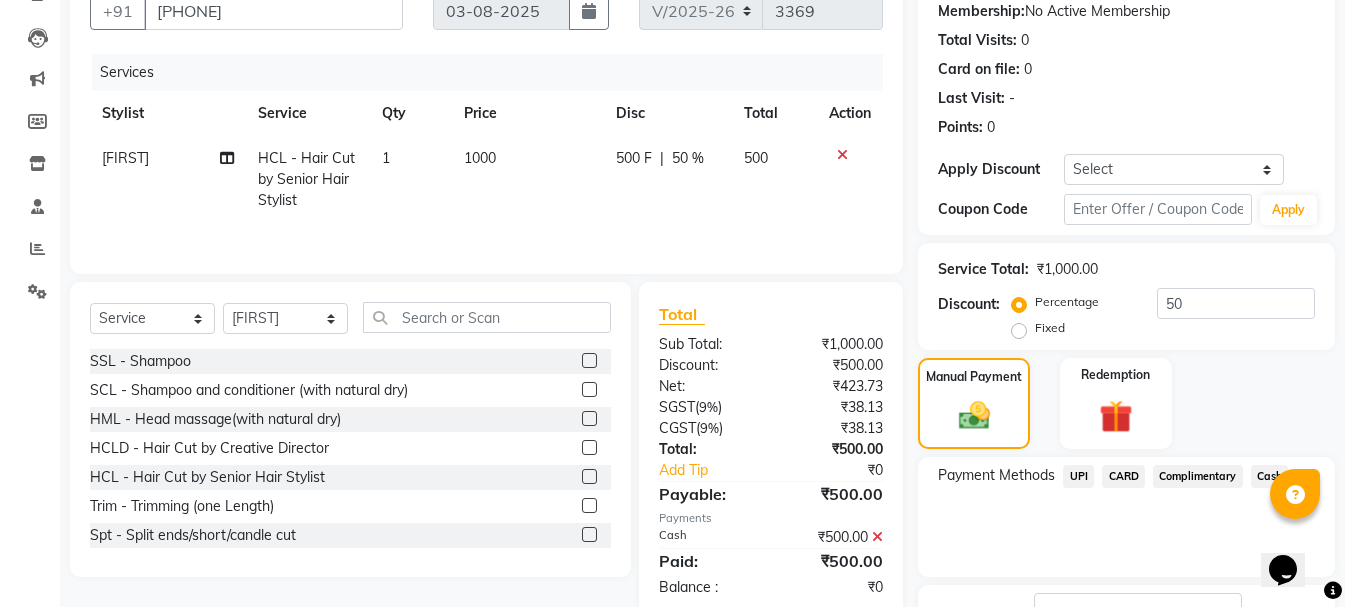 click on "Checkout" 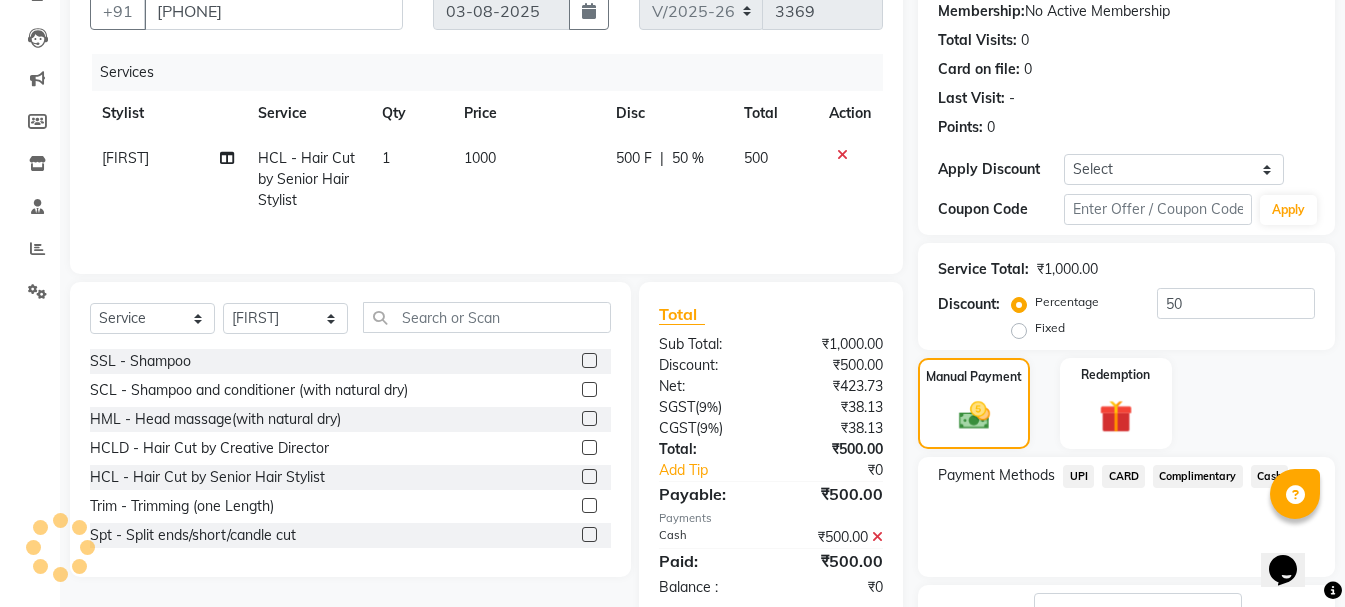 scroll, scrollTop: 348, scrollLeft: 0, axis: vertical 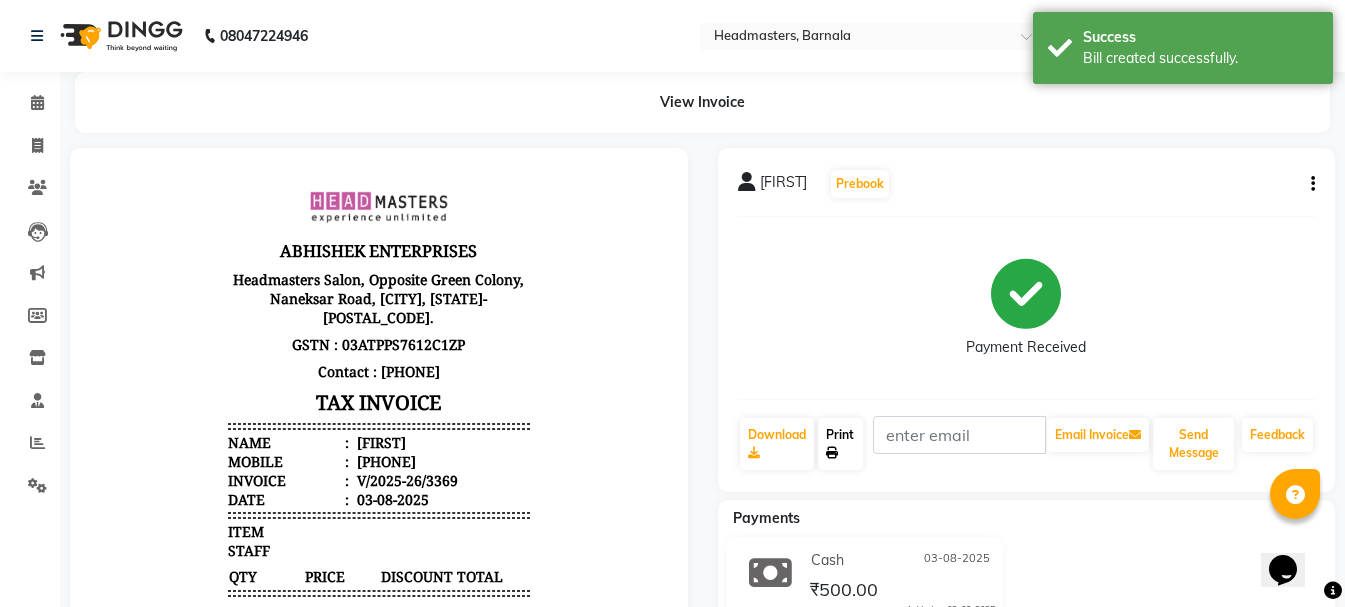 click on "Print" 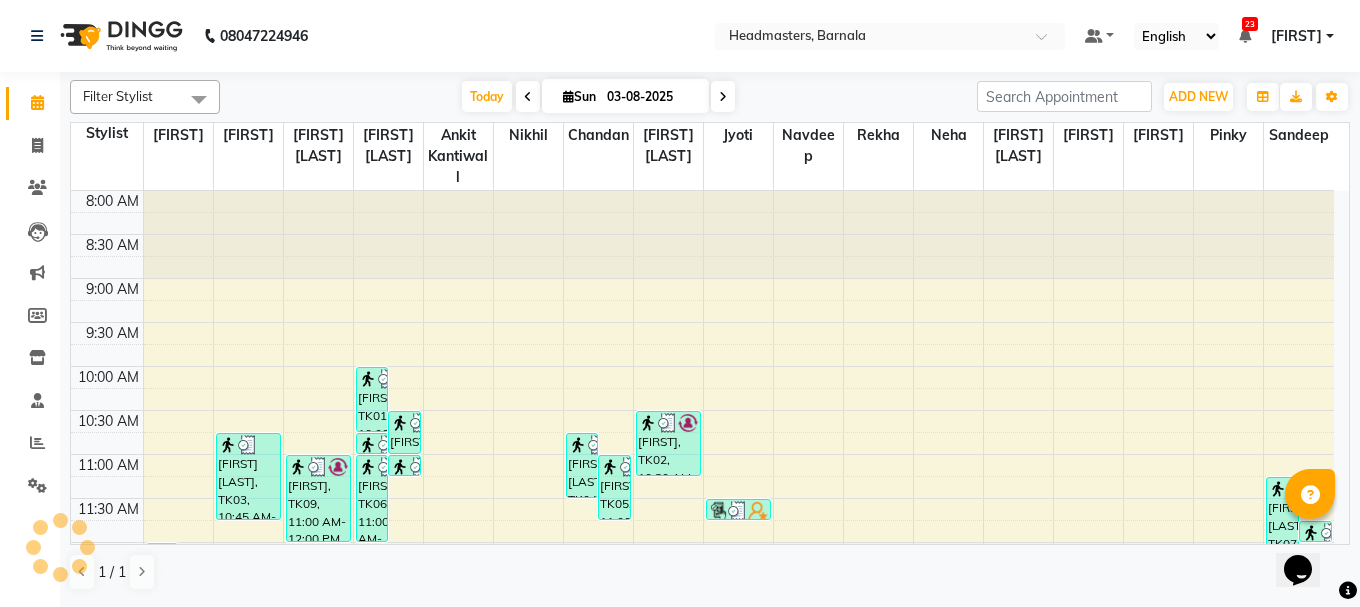 scroll, scrollTop: 0, scrollLeft: 0, axis: both 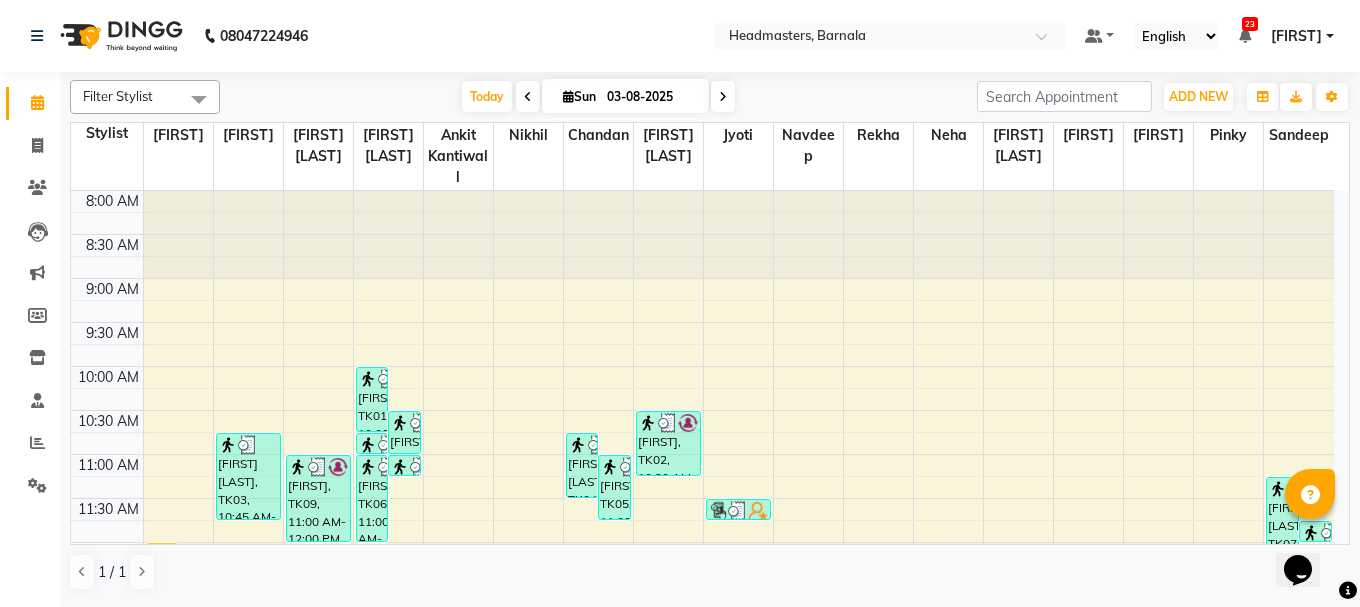 click on "Opens Chat This icon Opens the chat window." at bounding box center (1308, 535) 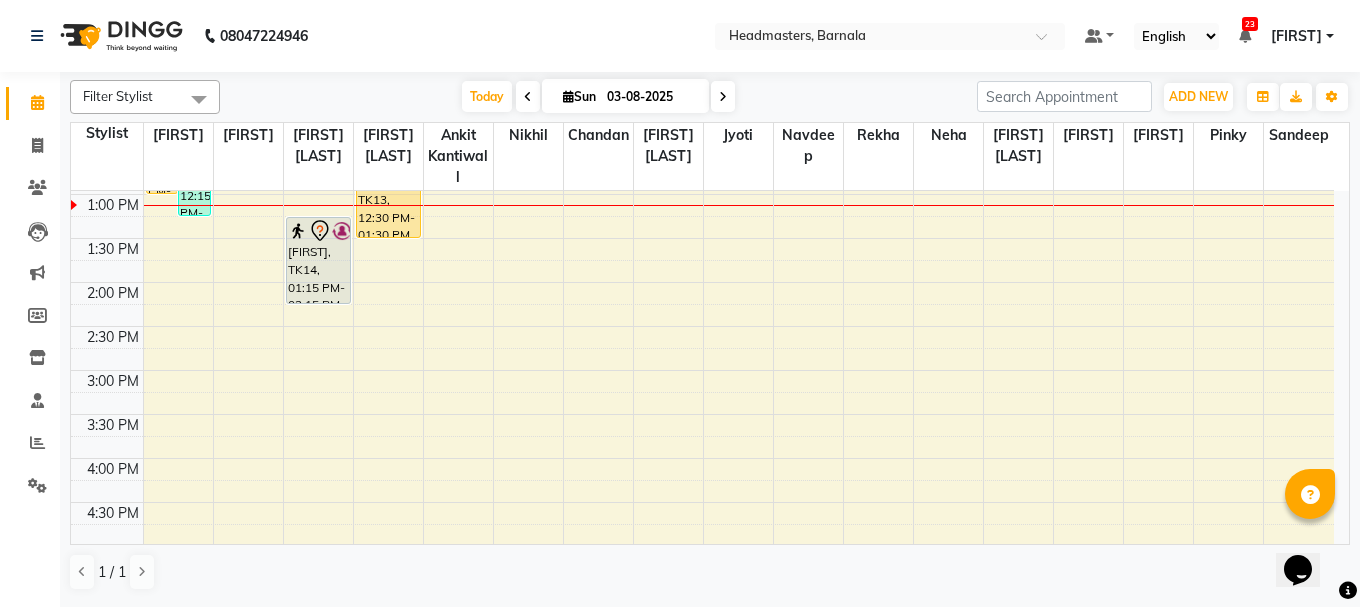 scroll, scrollTop: 440, scrollLeft: 0, axis: vertical 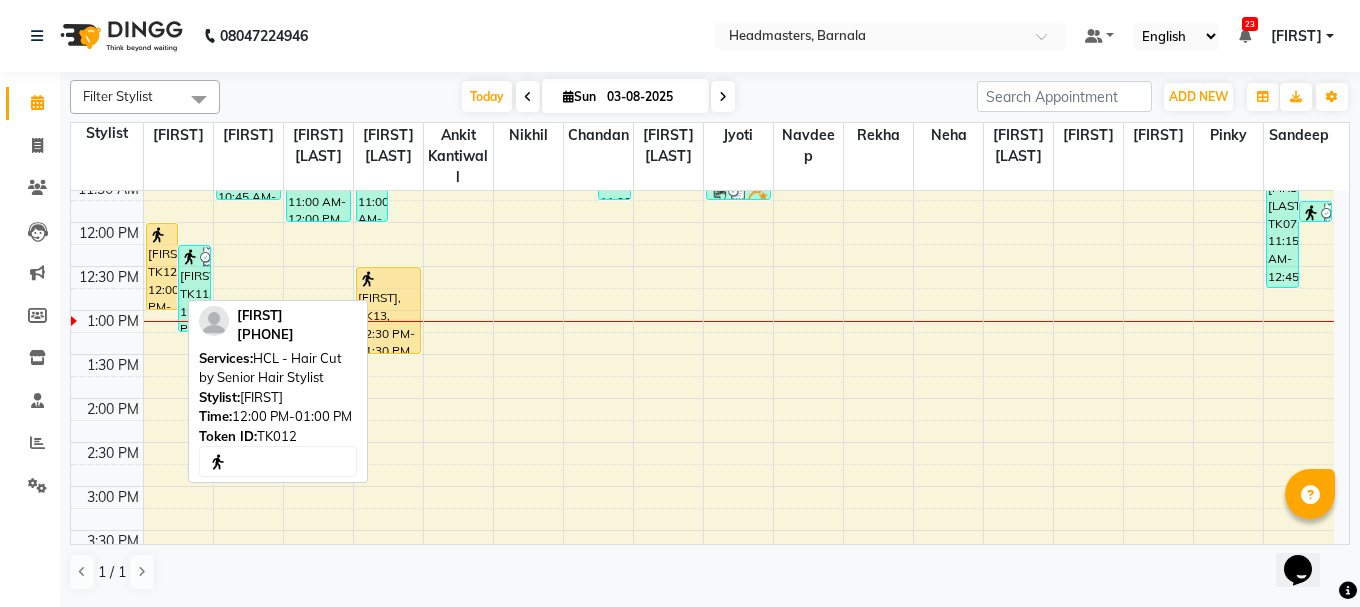 click on "[FIRST], TK12, 12:00 PM-01:00 PM, HCL - Hair Cut by Senior Hair Stylist" at bounding box center (162, 266) 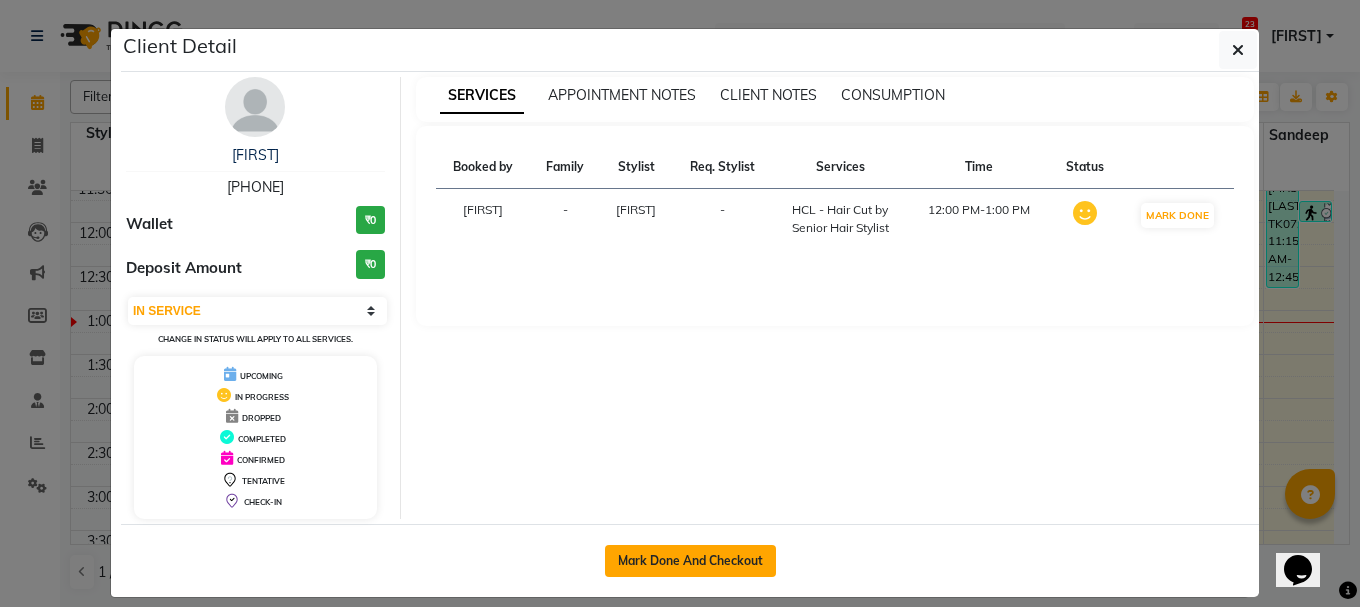 click on "Mark Done And Checkout" 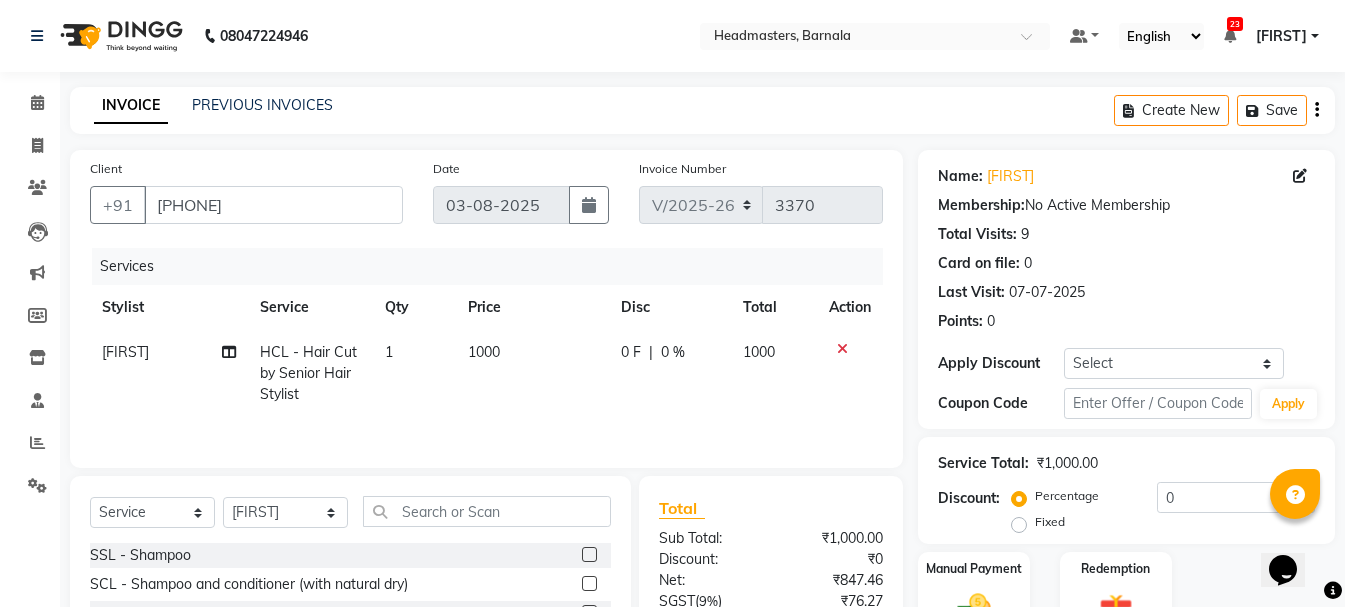 click on "Fixed" 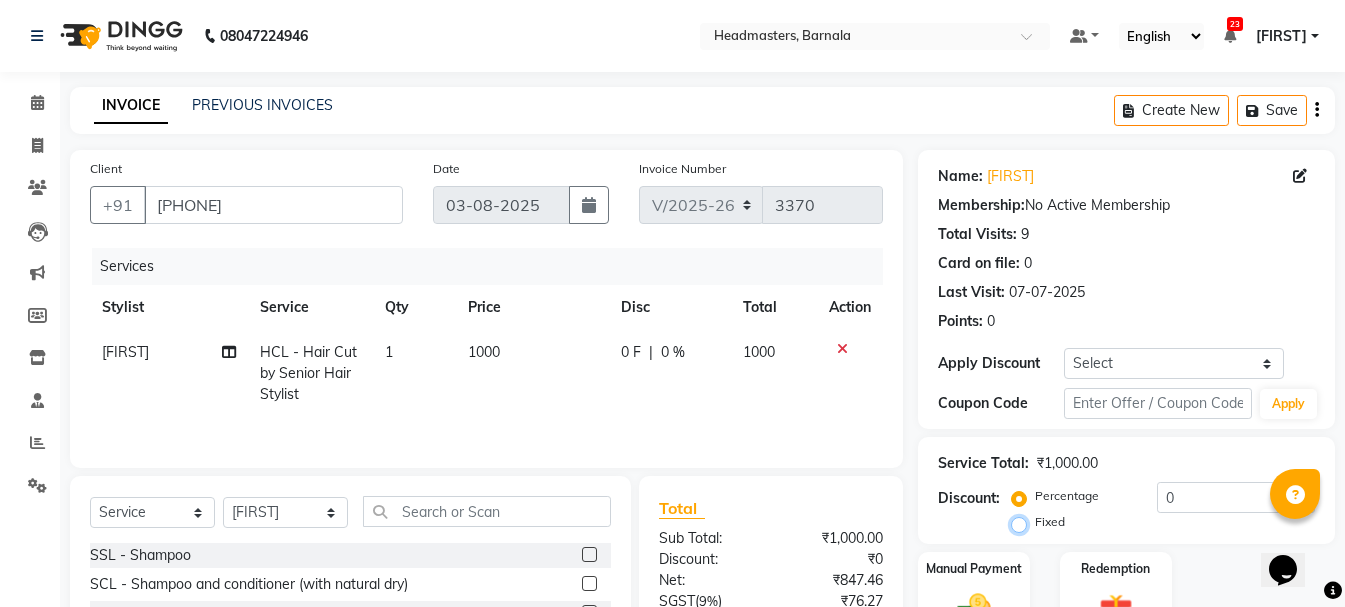 click on "Fixed" at bounding box center [1023, 522] 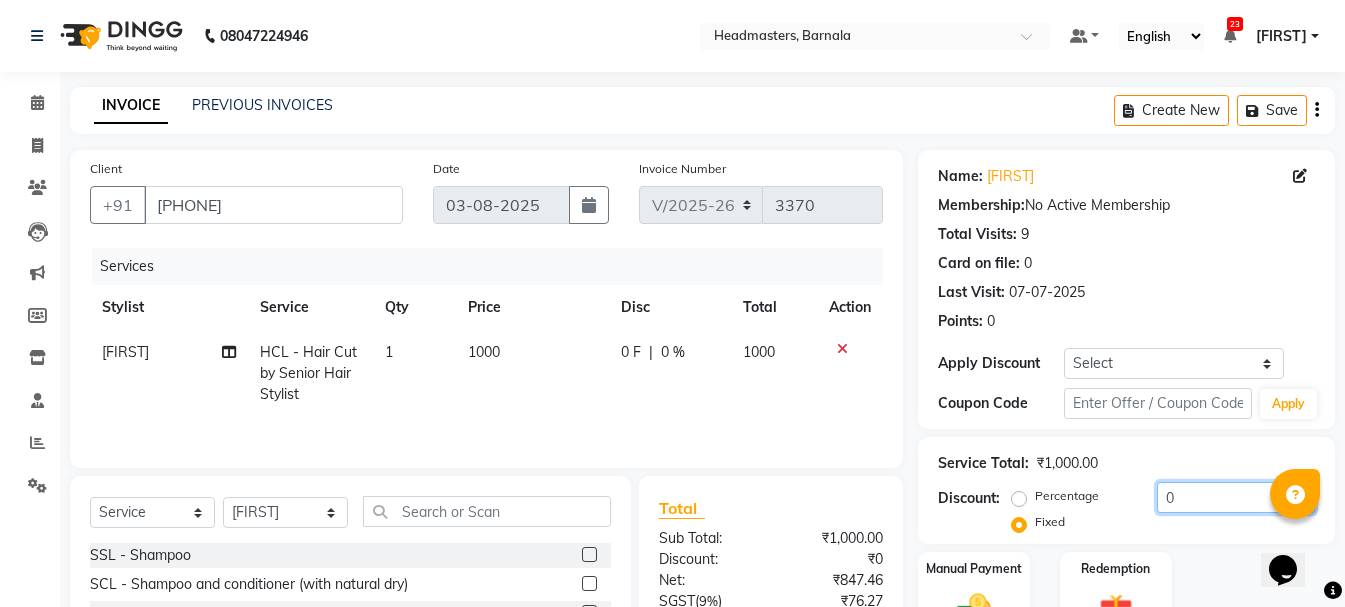 click on "Discount:  Percentage   Fixed  0" 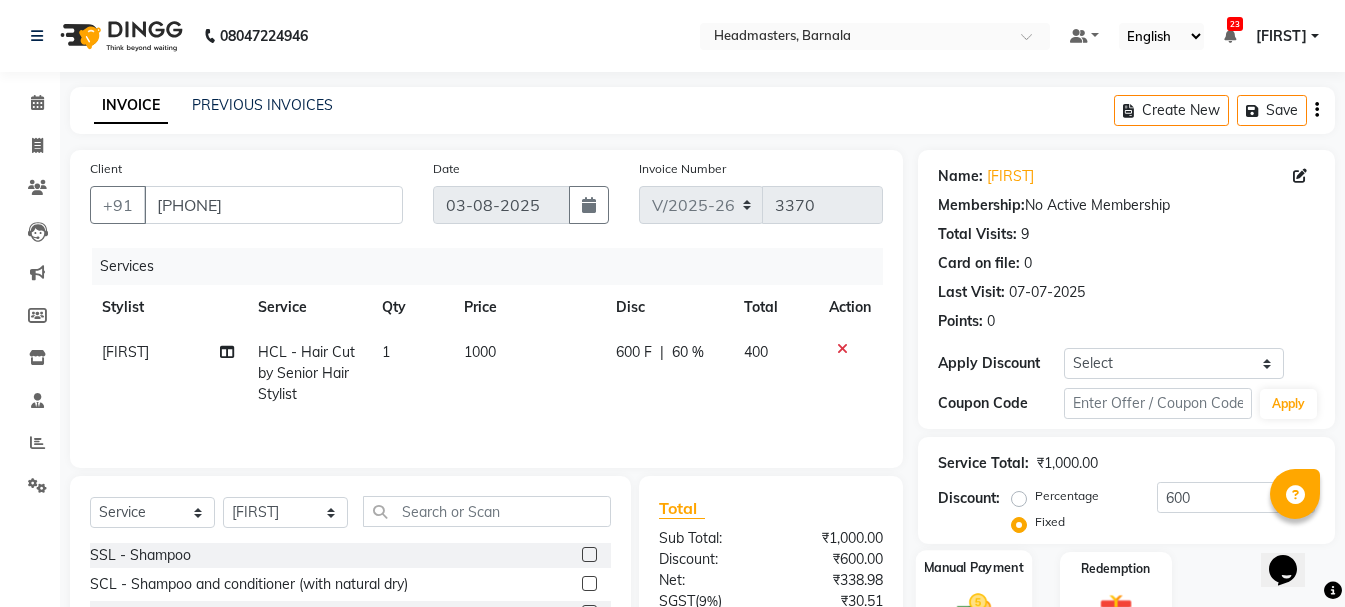 click 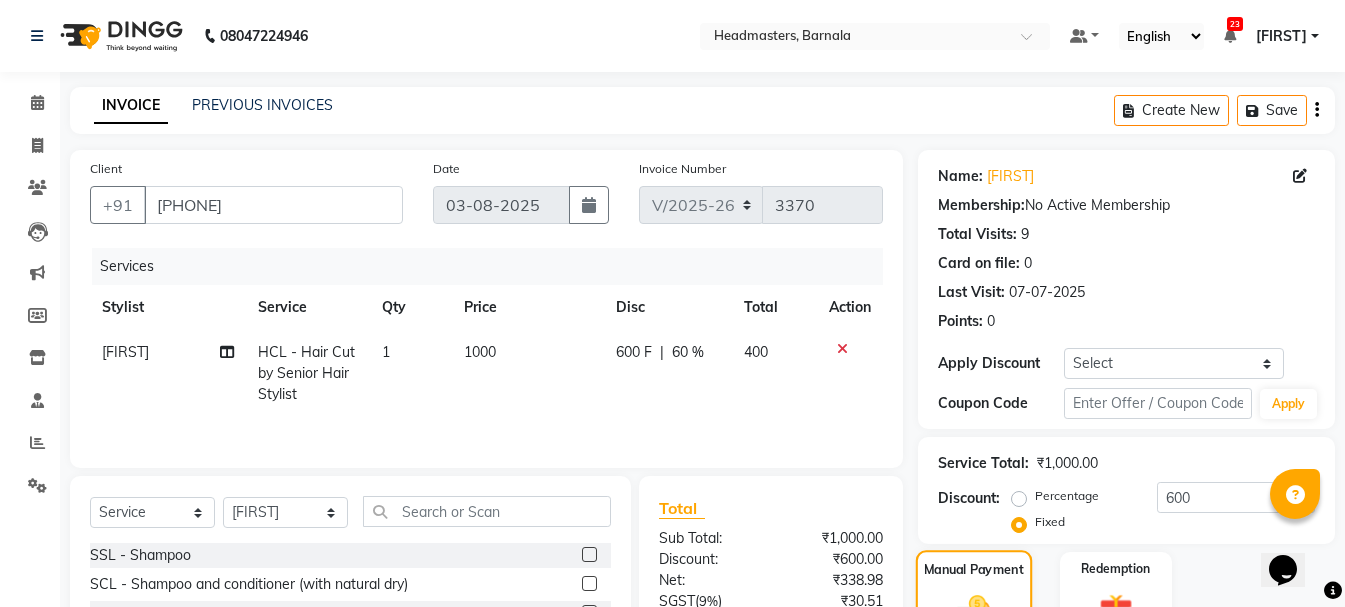 scroll, scrollTop: 194, scrollLeft: 0, axis: vertical 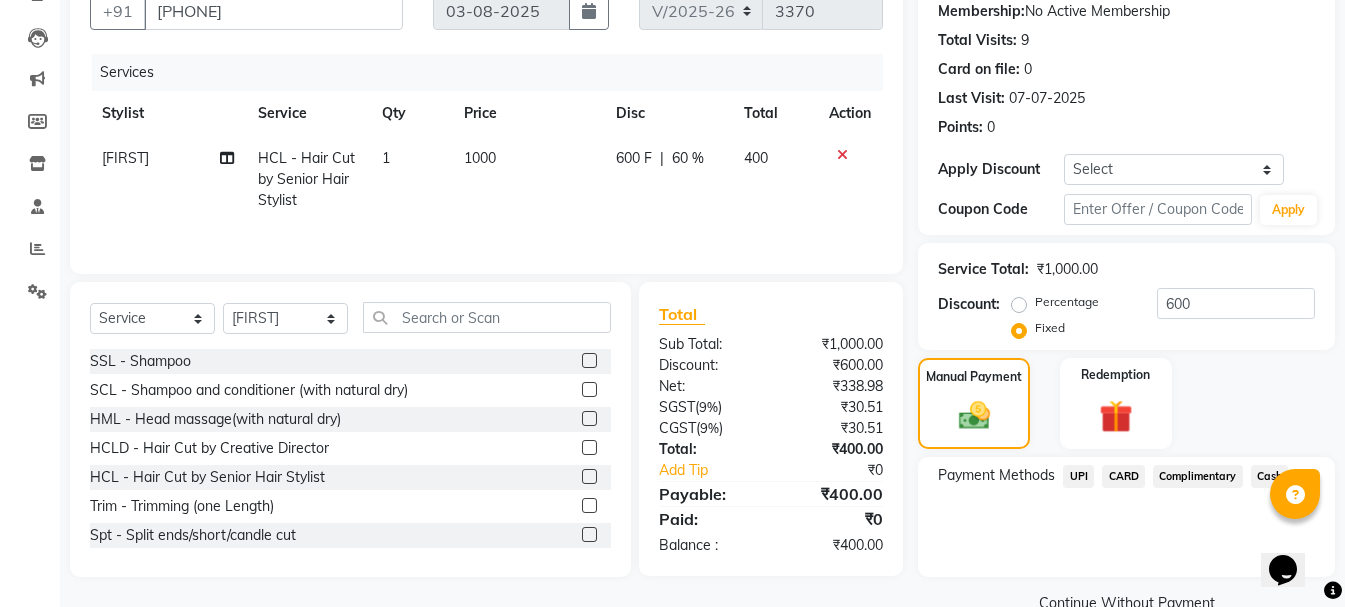 click on "Cash" 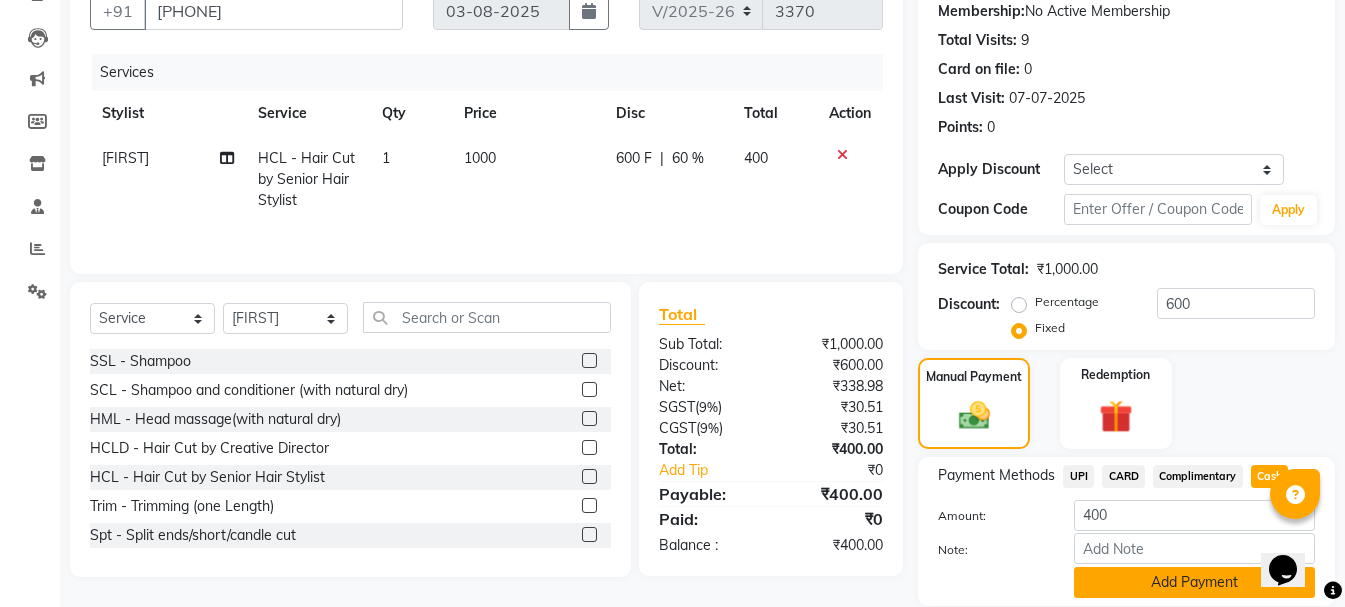 click on "Add Payment" 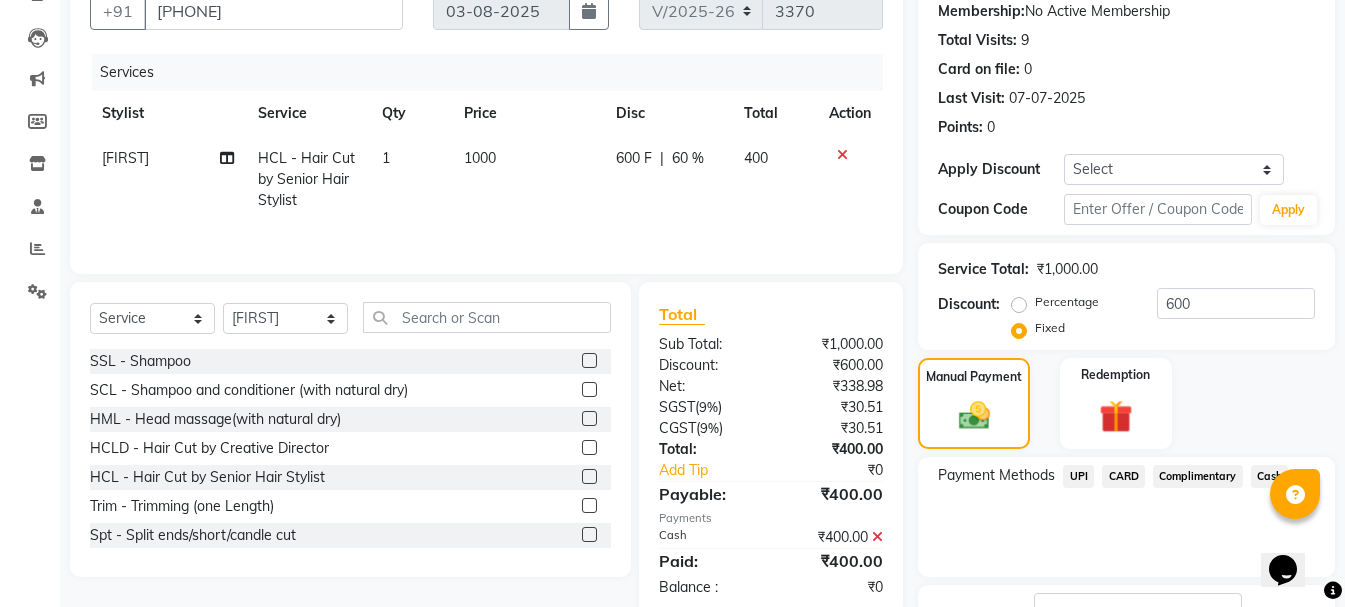 click on "Checkout" 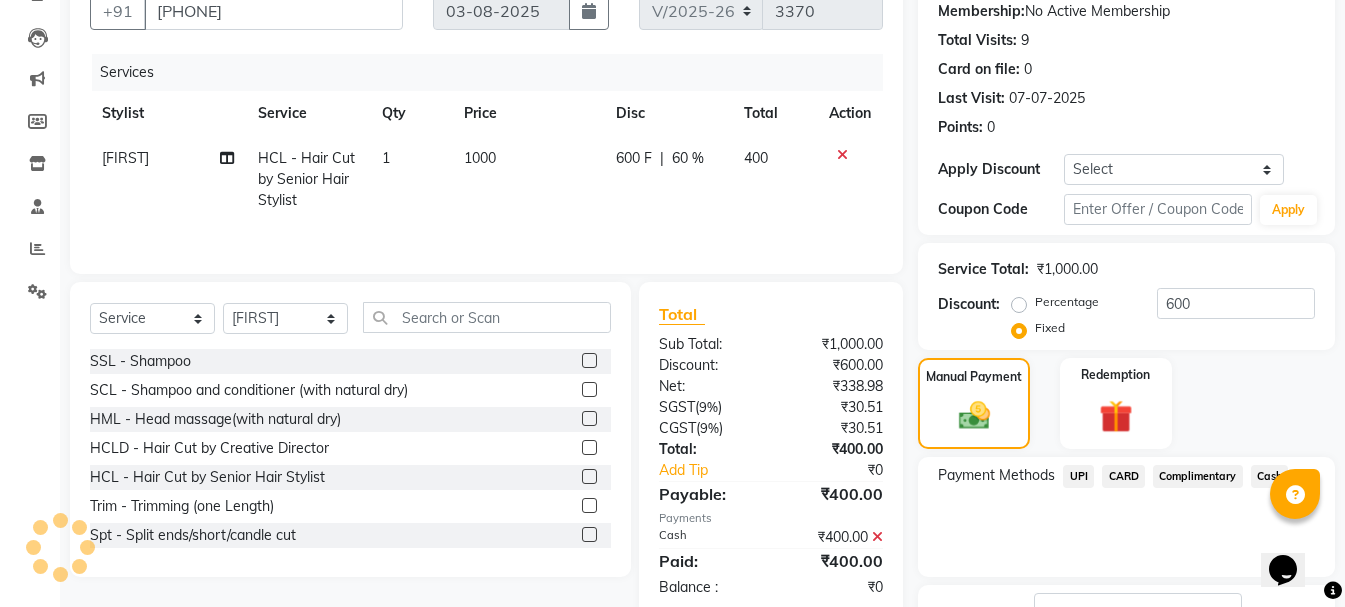 scroll, scrollTop: 348, scrollLeft: 0, axis: vertical 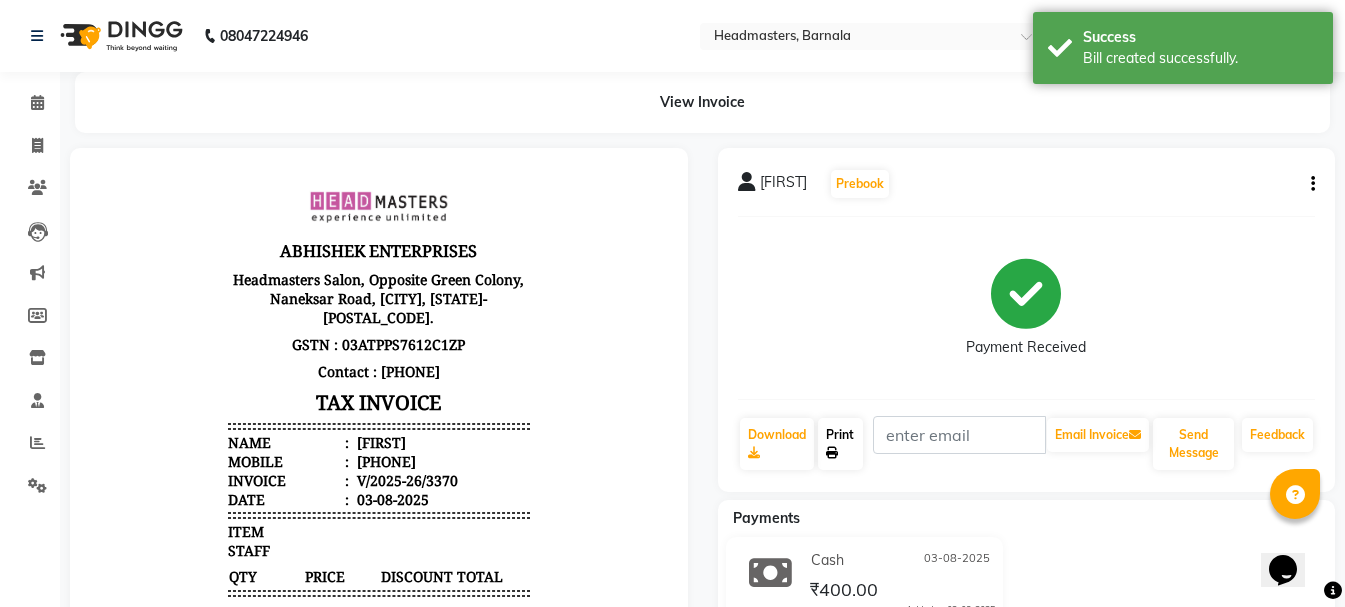 click on "Print" 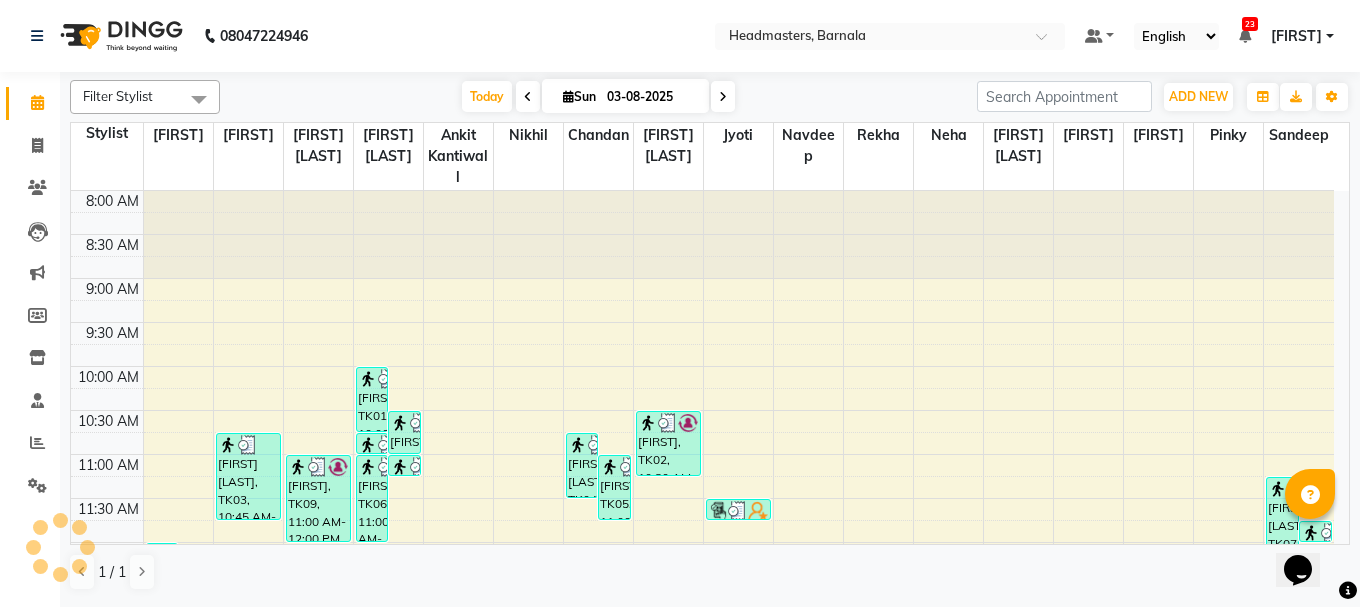 scroll, scrollTop: 0, scrollLeft: 0, axis: both 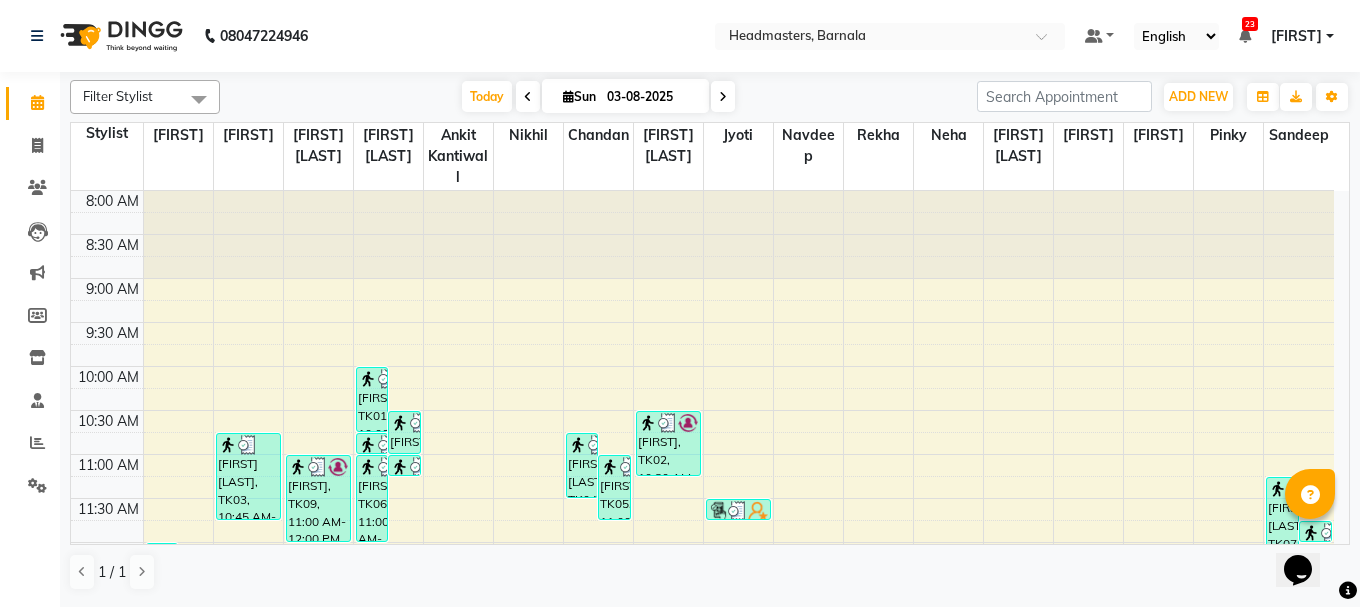 click on "Opens Chat This icon Opens the chat window." at bounding box center [1308, 535] 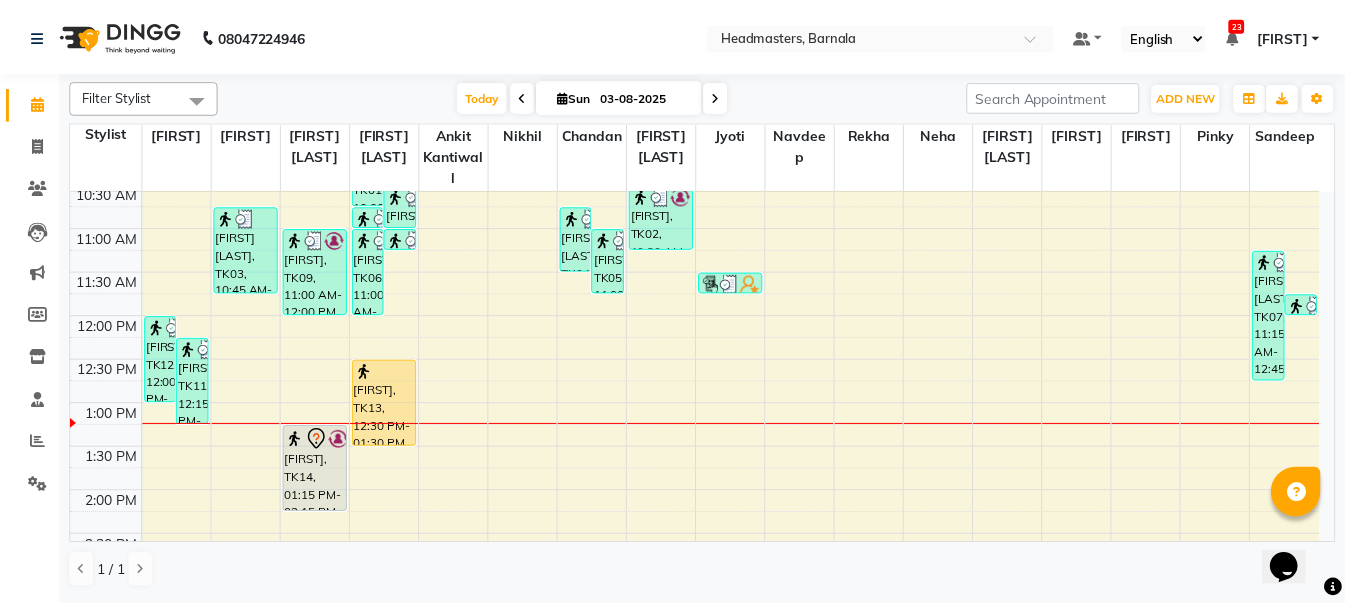 scroll, scrollTop: 305, scrollLeft: 0, axis: vertical 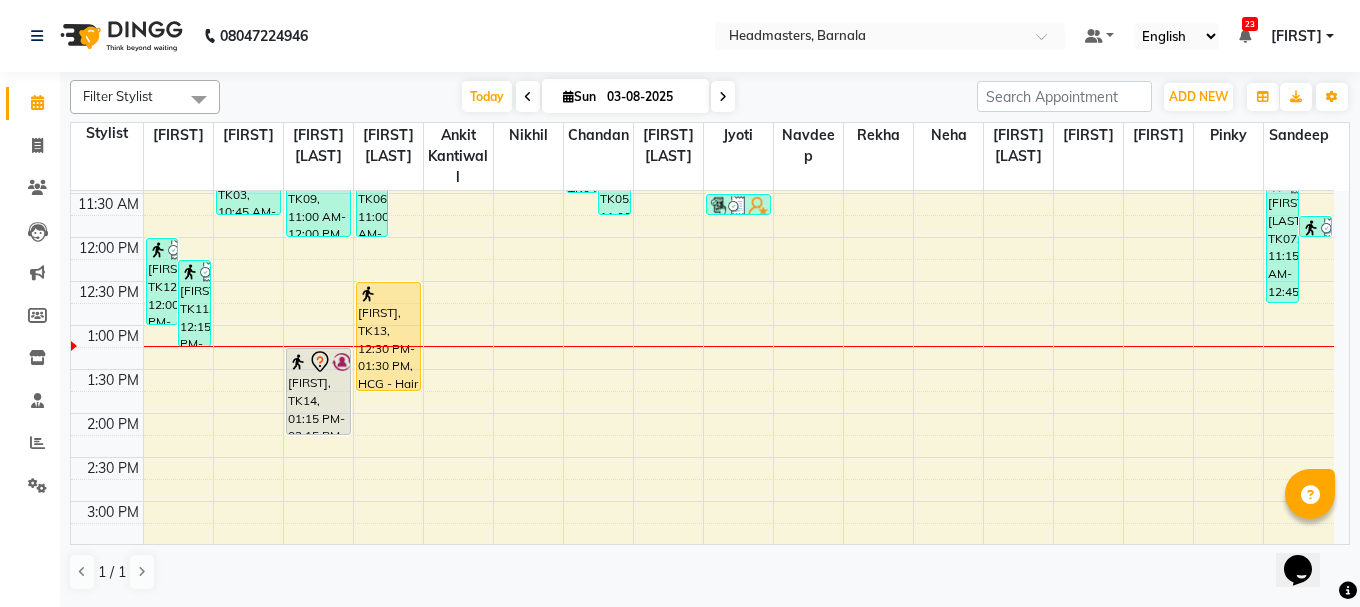 drag, startPoint x: 375, startPoint y: 372, endPoint x: 380, endPoint y: 387, distance: 15.811388 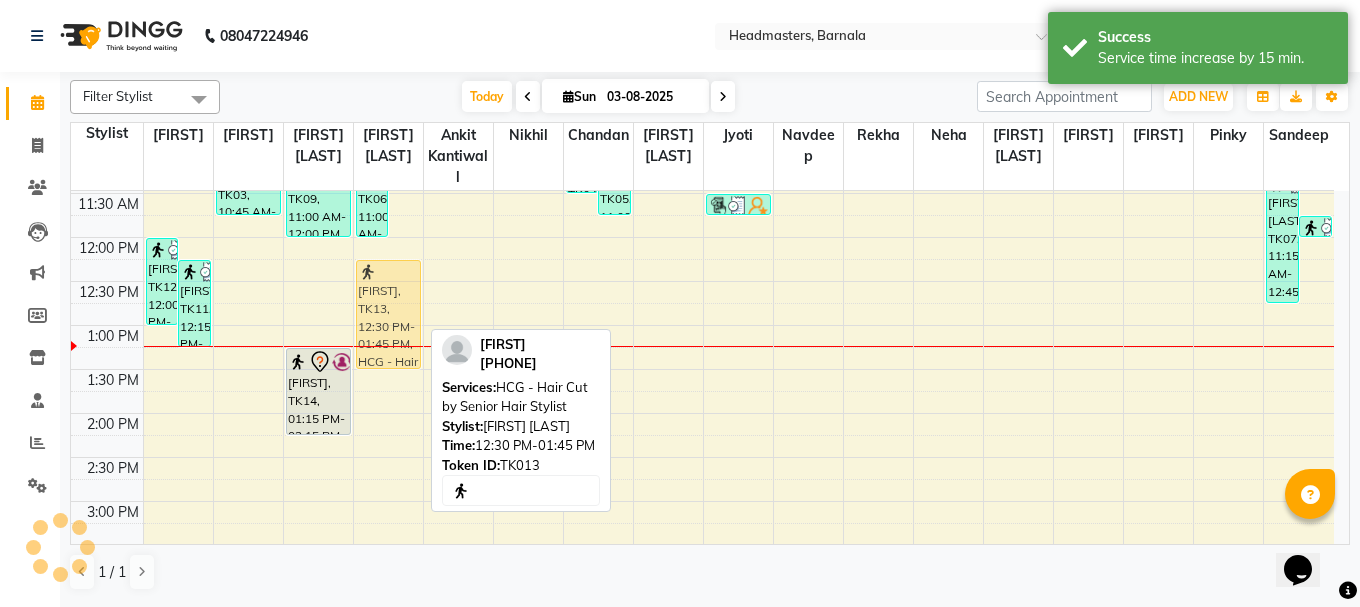 click on "[FIRST], TK01, 10:00 AM-10:45 AM, BRD - Beard     [FIRST], TK02, 10:30 AM-11:00 AM, SH - Shave     [FIRST], TK01, 10:45 AM-11:00 AM, HS - Styling     [FIRST], TK06, 11:00 AM-12:00 PM, HCG - Hair Cut by Senior Hair Stylist     [FIRST], TK08, 11:00 AM-11:15 AM, HS - Styling     [FIRST], TK13, 12:30 PM-01:45 PM, HCG - Hair Cut by Senior Hair Stylist     [FIRST], TK13, 12:30 PM-01:45 PM, HCG - Hair Cut by Senior Hair Stylist" at bounding box center [388, 457] 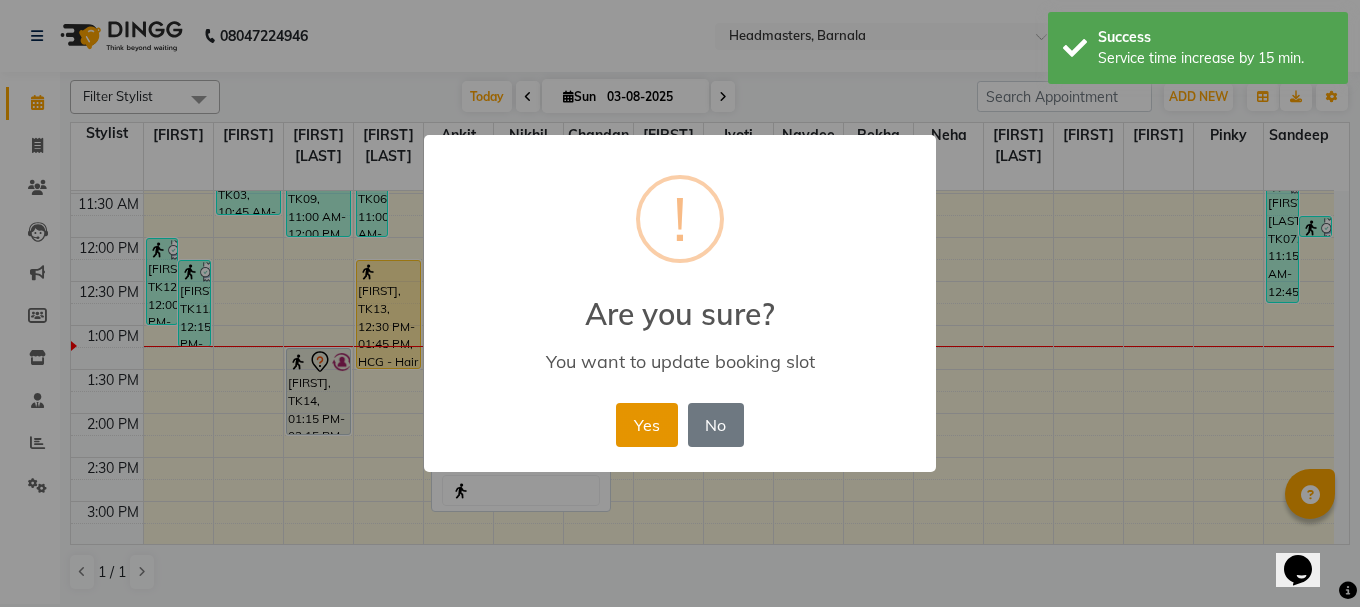 drag, startPoint x: 659, startPoint y: 421, endPoint x: 639, endPoint y: 428, distance: 21.189621 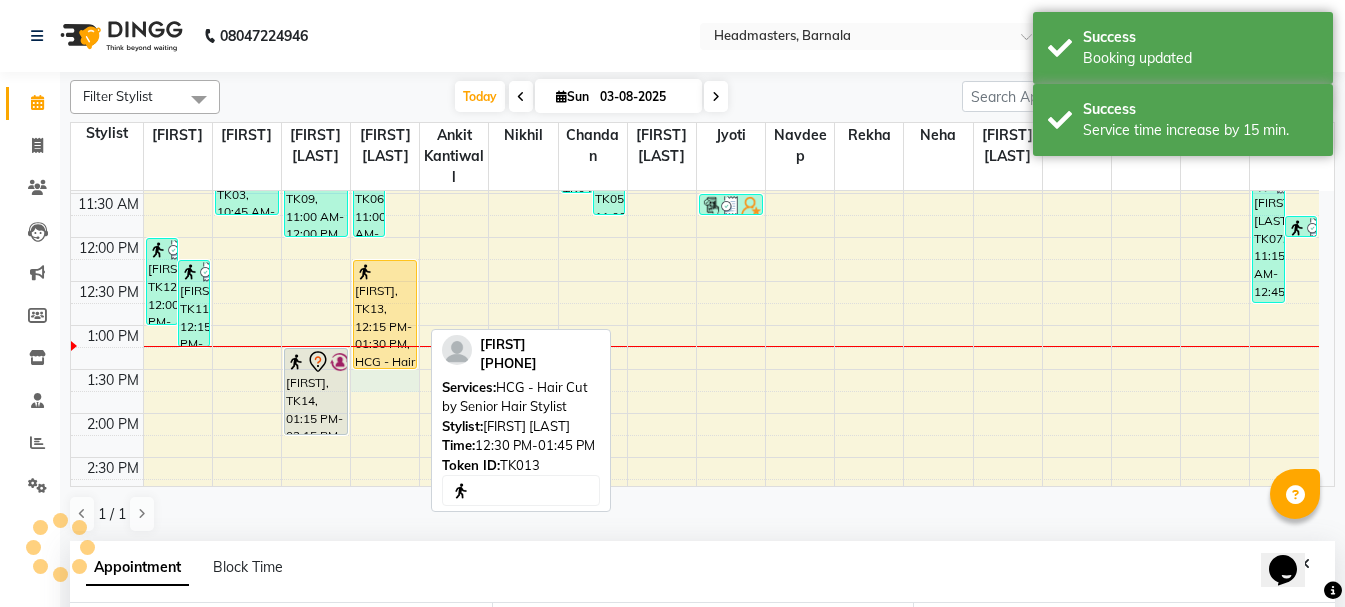 scroll, scrollTop: 389, scrollLeft: 0, axis: vertical 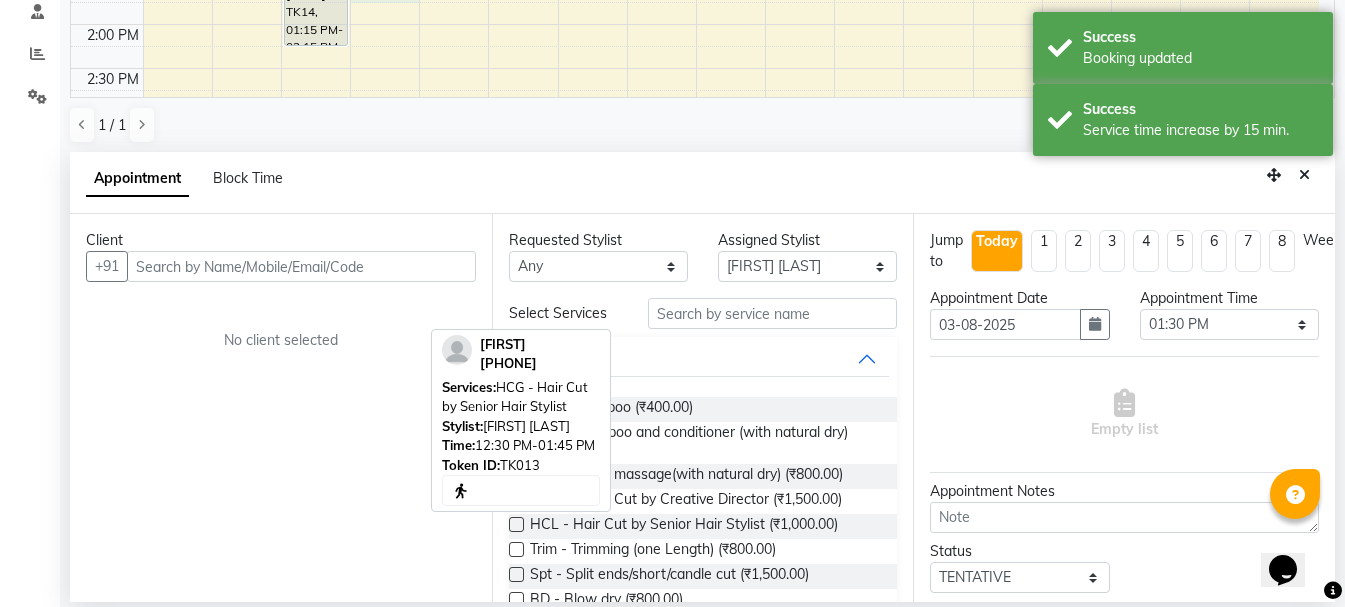 click at bounding box center (301, 266) 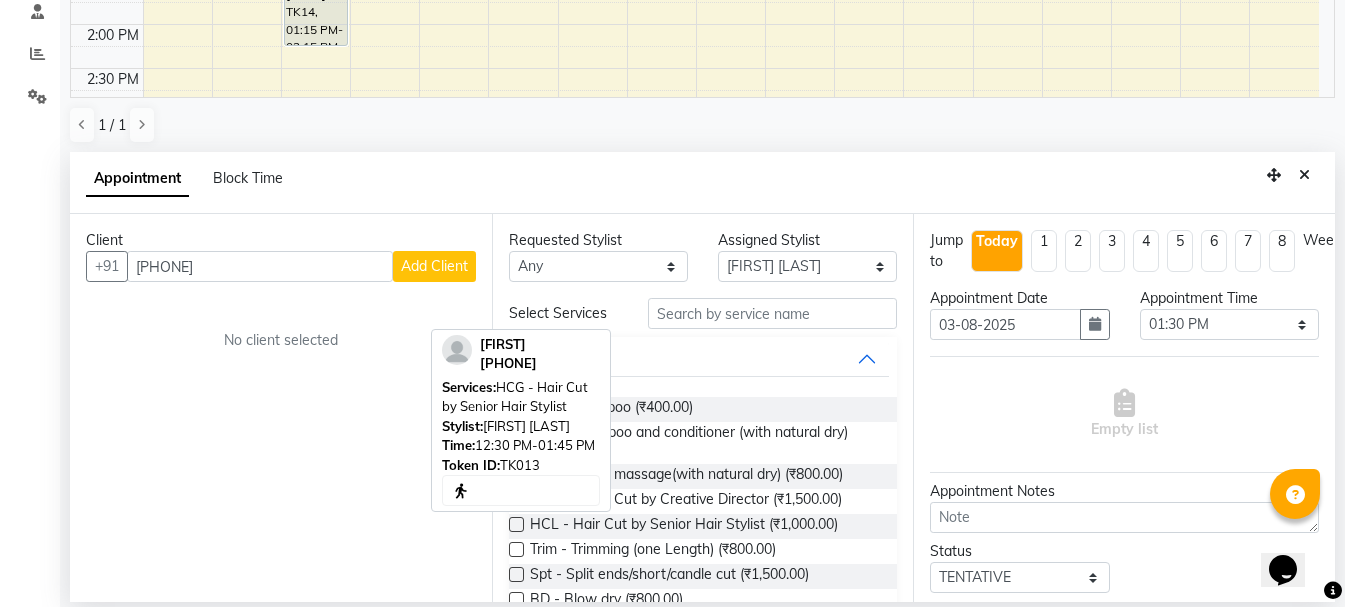 click on "[PHONE]" at bounding box center [260, 266] 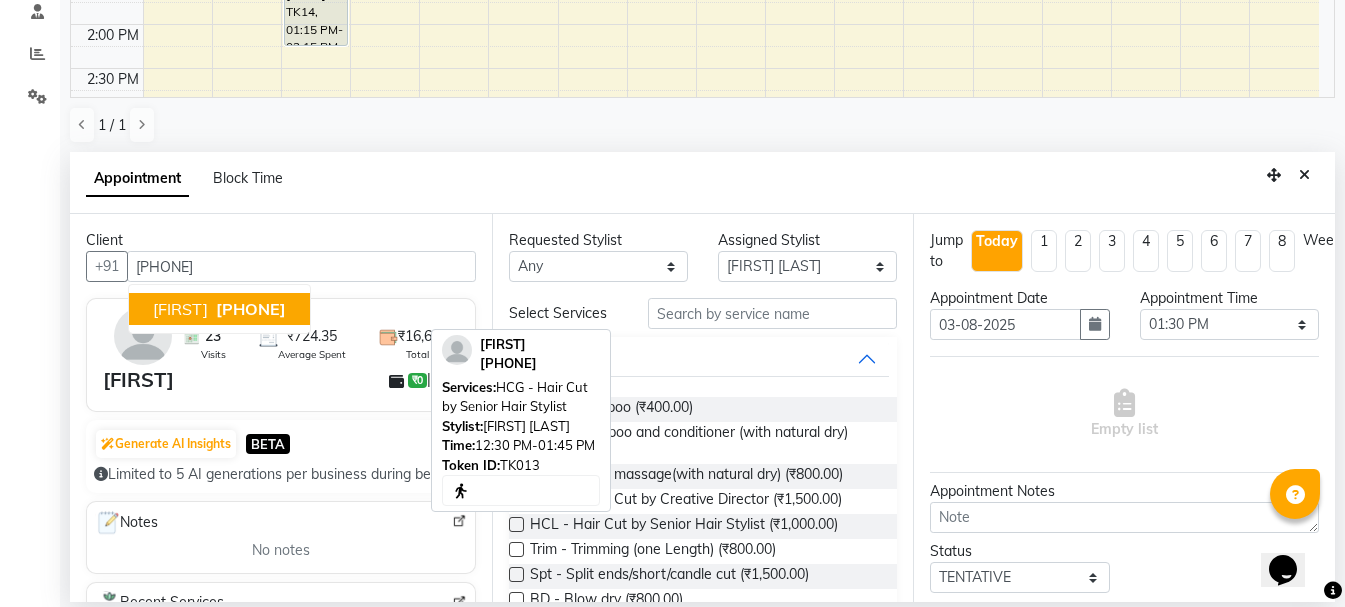 click on "[FIRST]   [PHONE]" at bounding box center (219, 309) 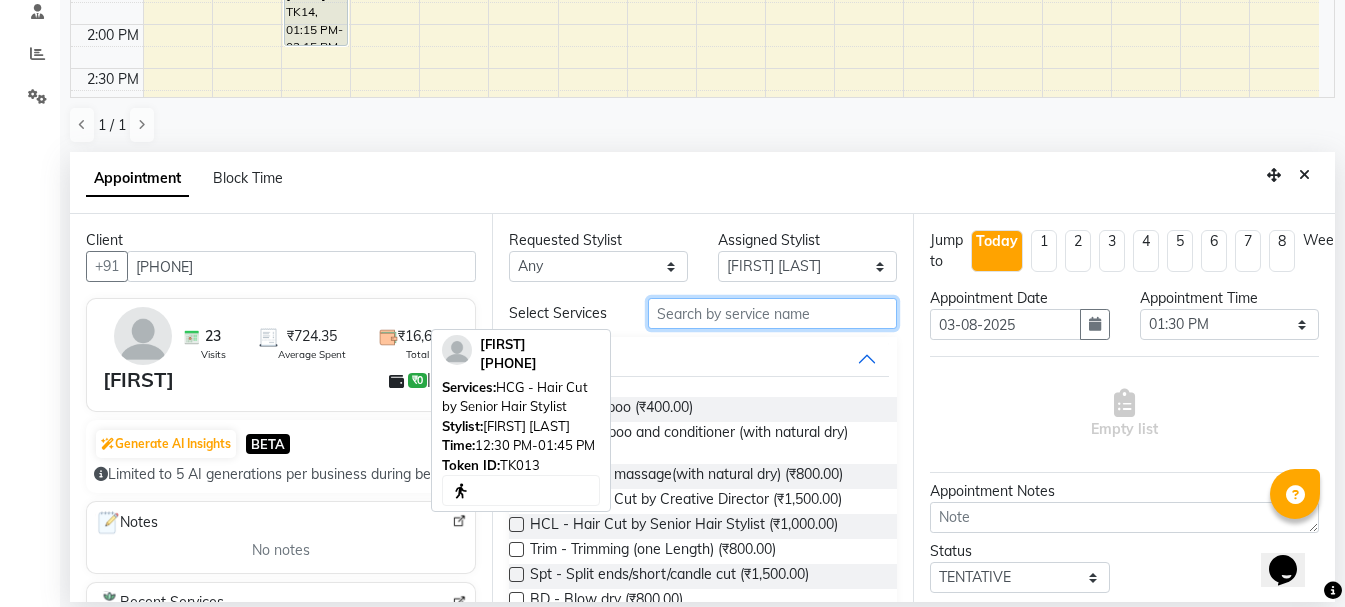 click at bounding box center (772, 313) 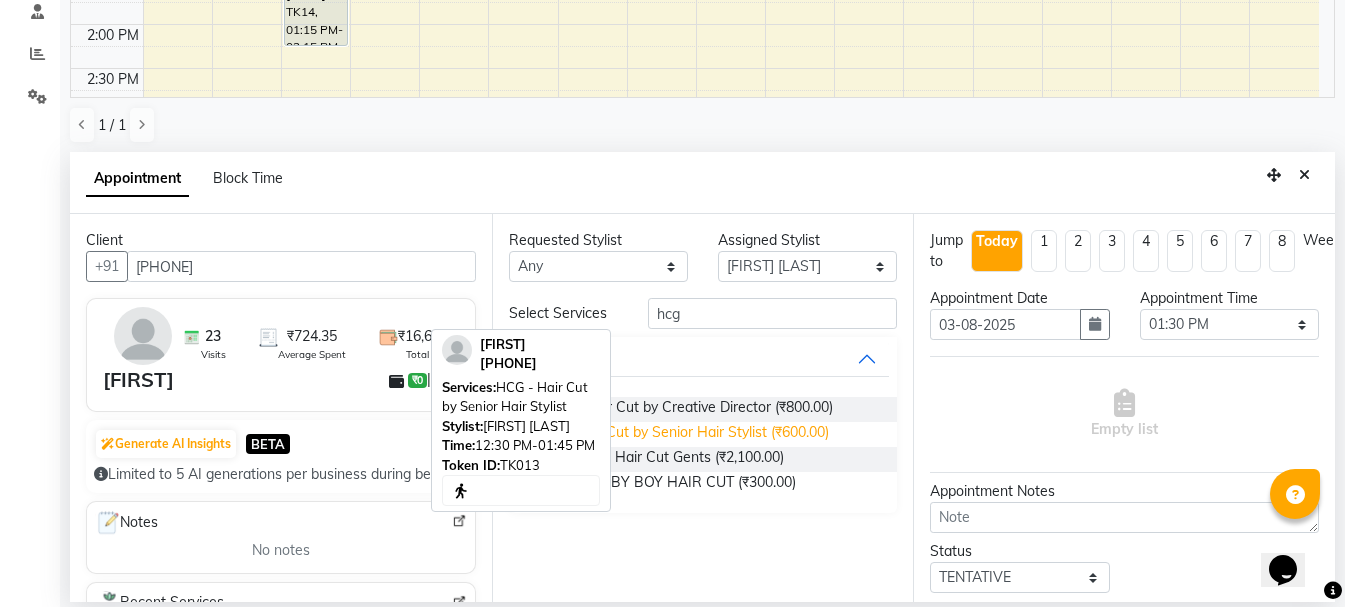 click on "HCG - Hair Cut by Senior Hair Stylist (₹600.00)" at bounding box center [679, 434] 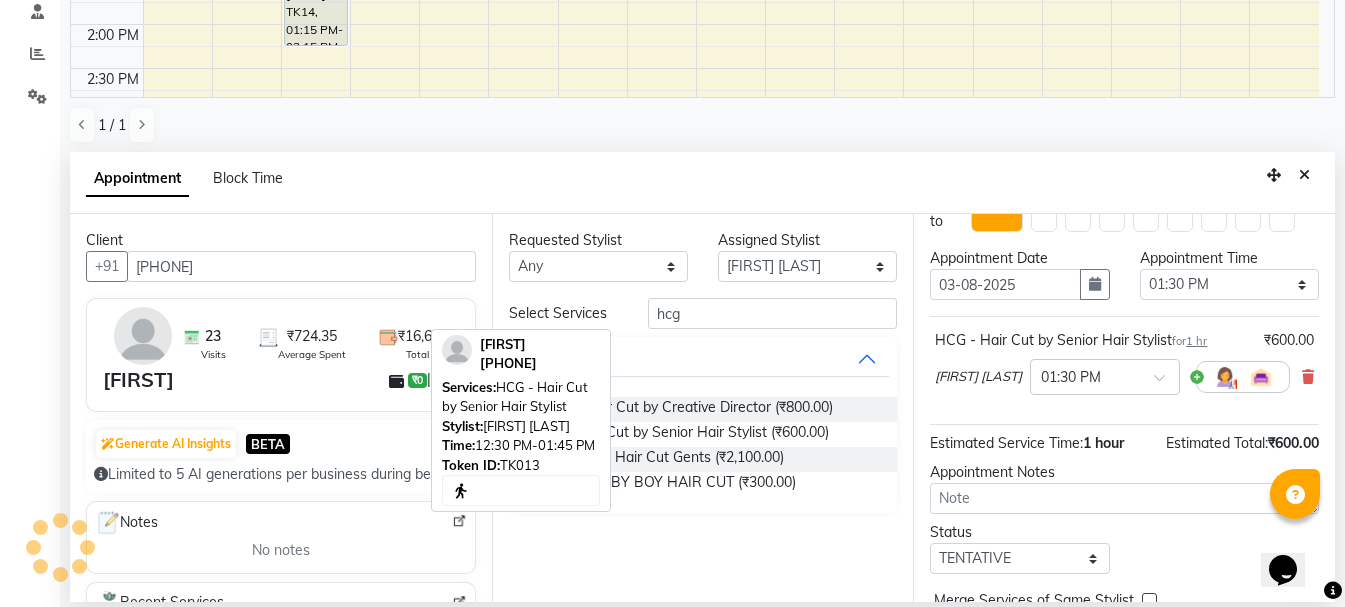 scroll, scrollTop: 156, scrollLeft: 0, axis: vertical 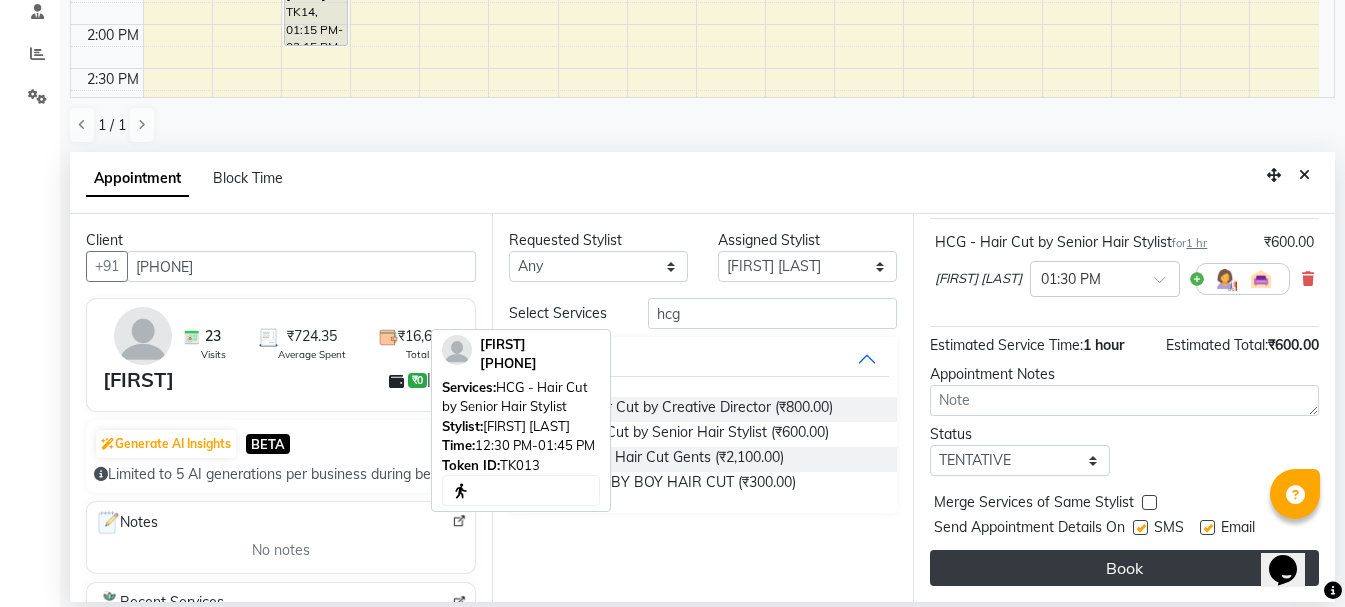 click on "Book" at bounding box center (1124, 568) 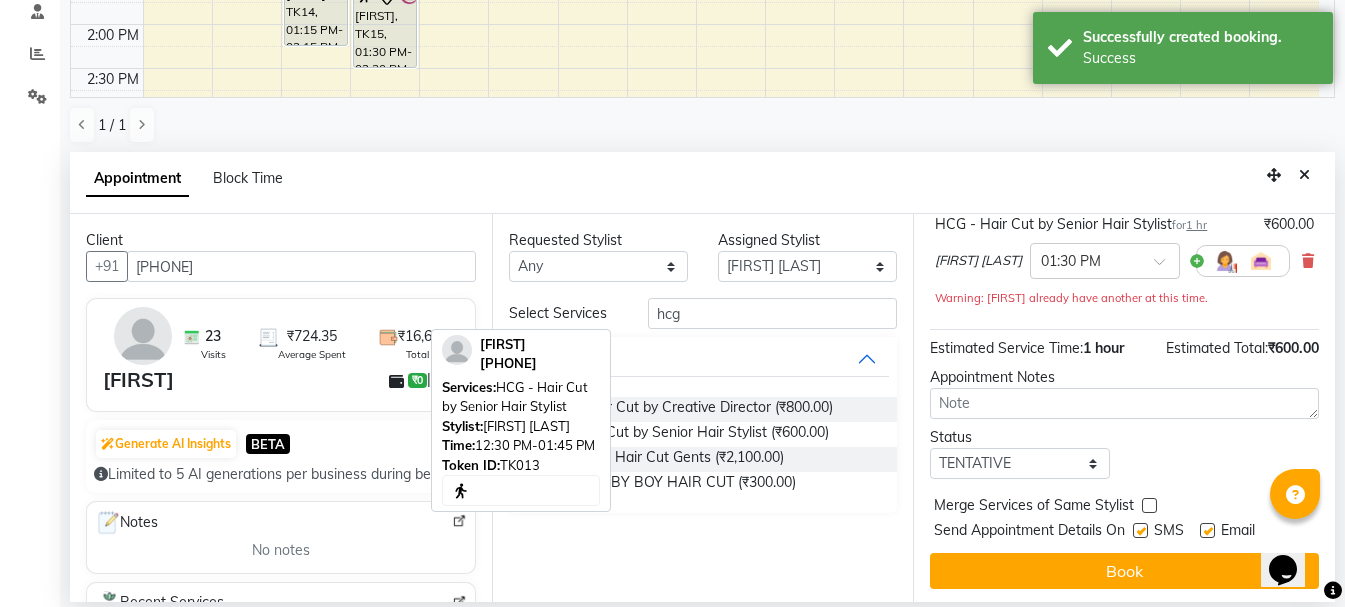 scroll, scrollTop: 0, scrollLeft: 0, axis: both 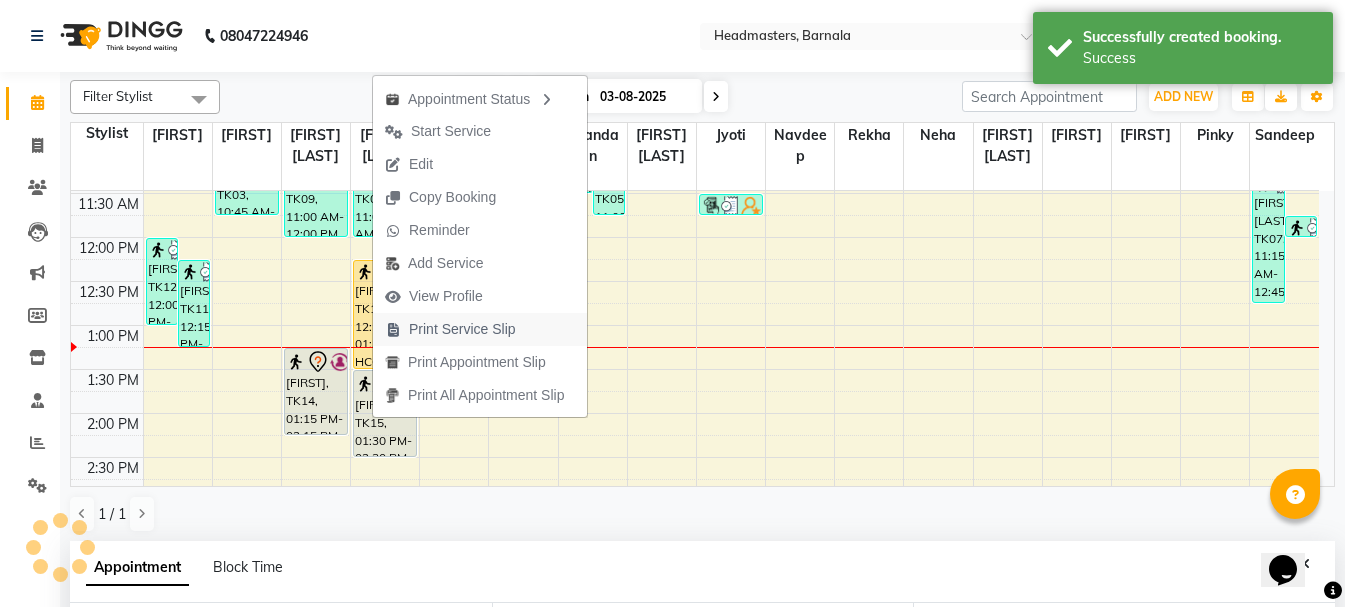 click on "Print Service Slip" at bounding box center (462, 329) 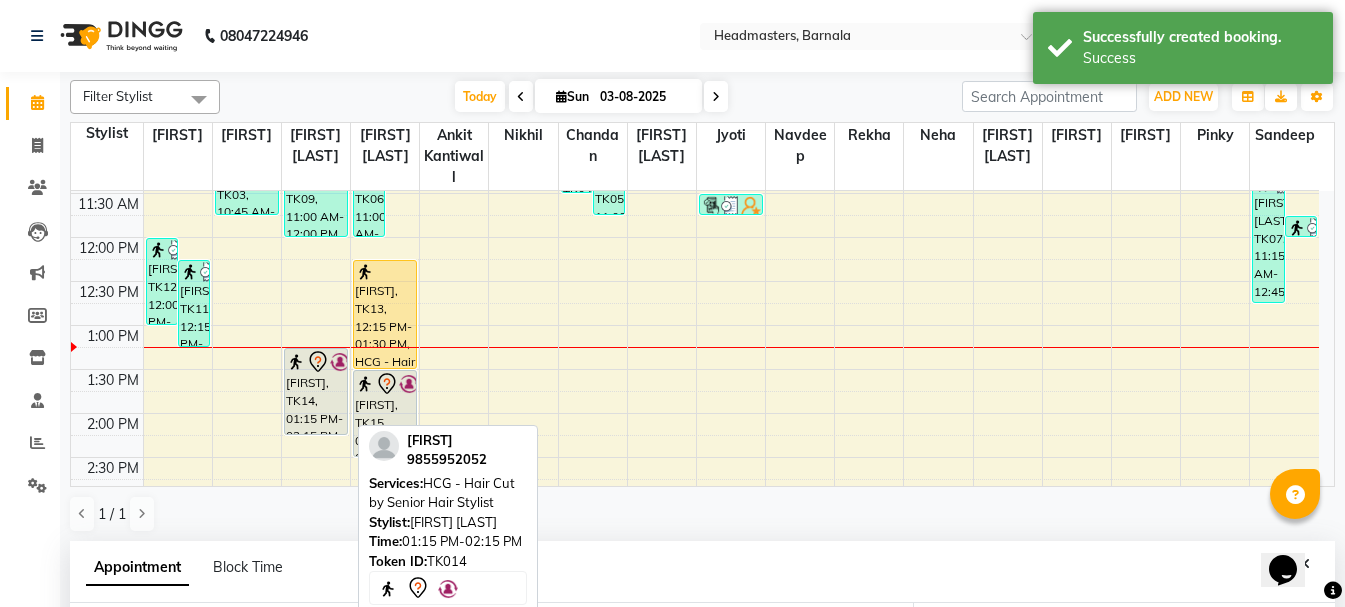 click on "[FIRST], TK14, 01:15 PM-02:15 PM, HCG - Hair Cut by Senior Hair Stylist" at bounding box center [316, 391] 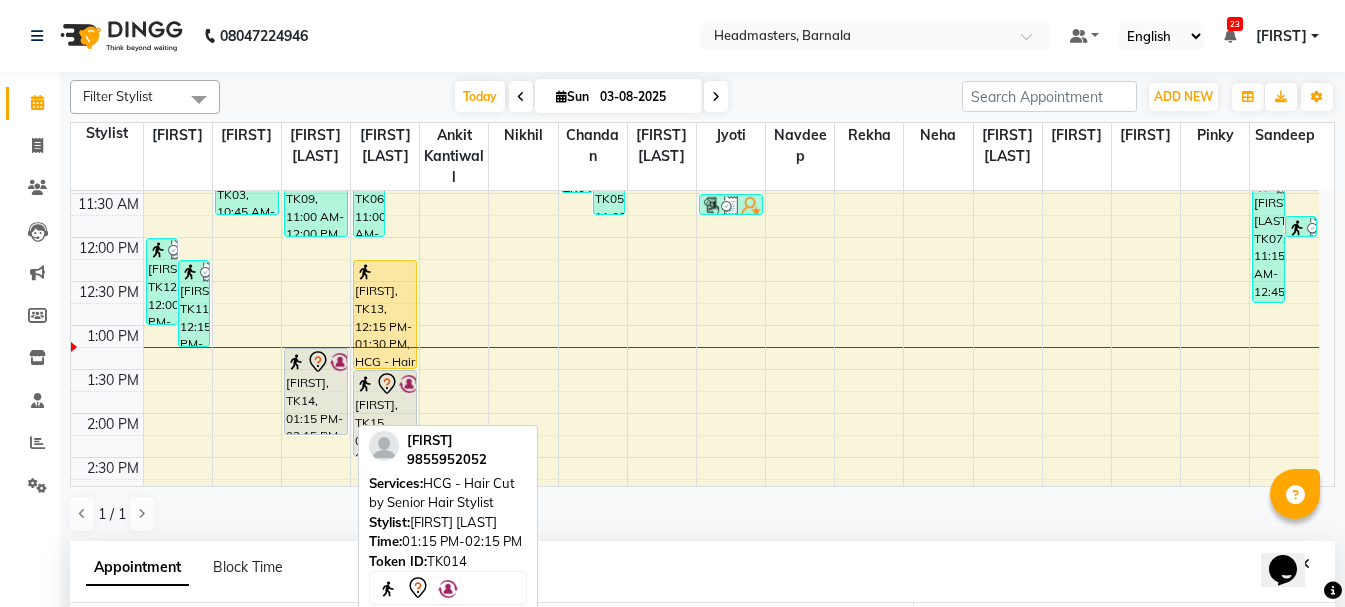 click on "[FIRST], TK14, 01:15 PM-02:15 PM, HCG - Hair Cut by Senior Hair Stylist" at bounding box center [316, 391] 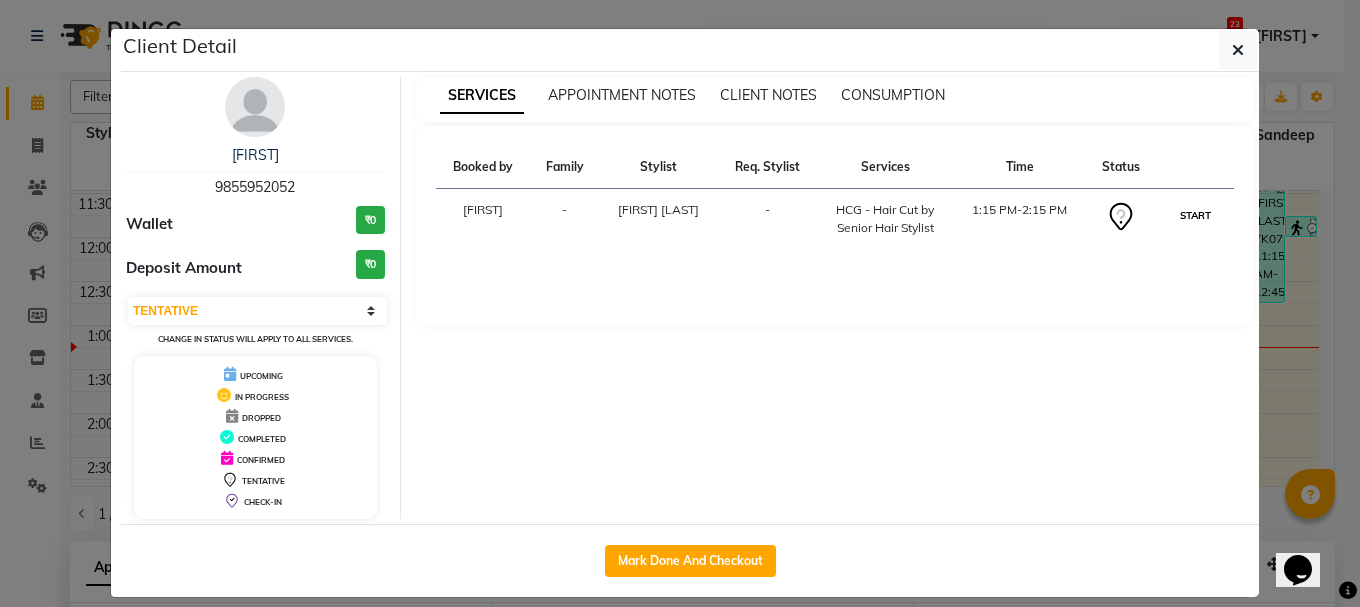 click on "START" at bounding box center [1195, 215] 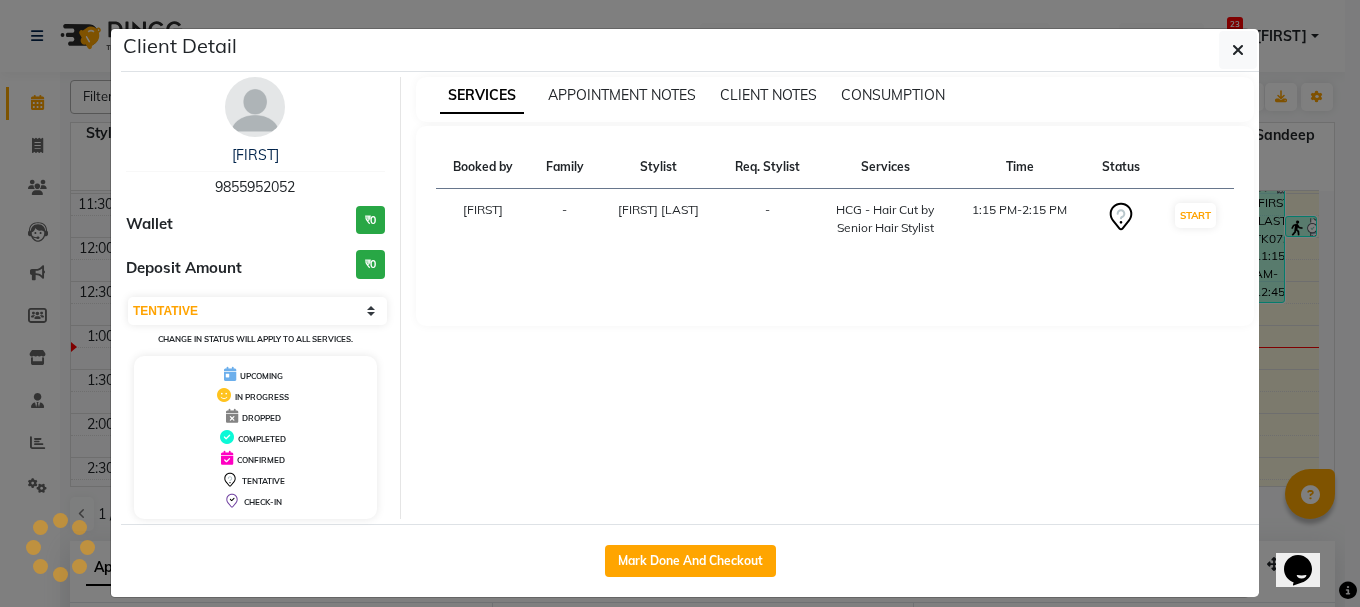click on "Client Detail  [FIRST]    [PHONE] Wallet ₹0 Deposit Amount  ₹0  Select IN SERVICE CONFIRMED TENTATIVE CHECK IN MARK DONE UPCOMING Change in status will apply to all services. UPCOMING IN PROGRESS DROPPED COMPLETED CONFIRMED TENTATIVE CHECK-IN SERVICES APPOINTMENT NOTES CLIENT NOTES CONSUMPTION Booked by Family Stylist Req. Stylist Services Time Status  [FIRST]  - [FIRST] -  HCG - Hair Cut by Senior Hair Stylist   1:15 PM-2:15 PM   START   Mark Done And Checkout" 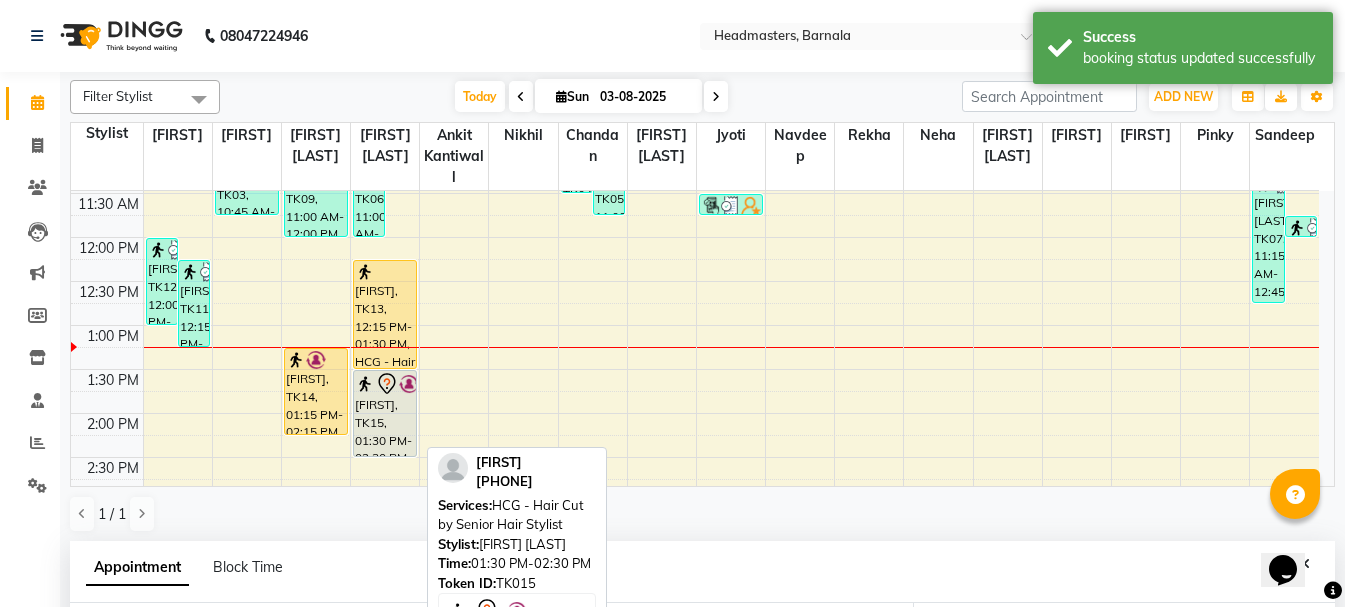 click on "[FIRST], TK15, 01:30 PM-02:30 PM, HCG - Hair Cut by Senior Hair Stylist" at bounding box center [385, 413] 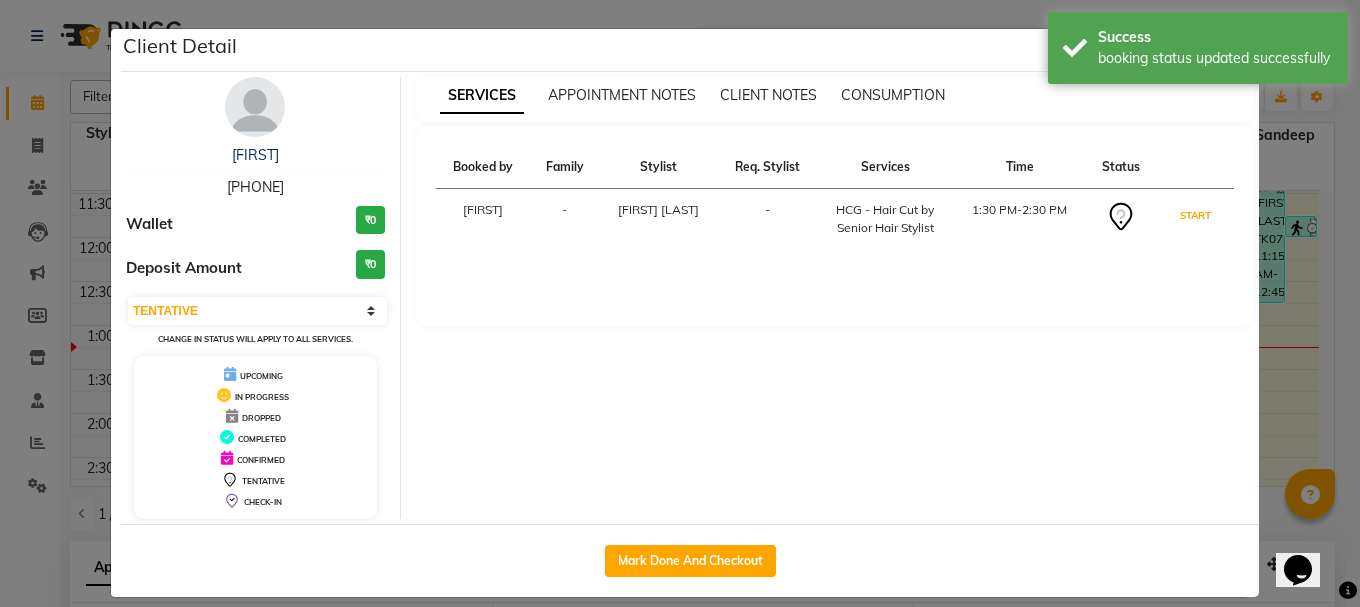 drag, startPoint x: 1182, startPoint y: 220, endPoint x: 1144, endPoint y: 361, distance: 146.03082 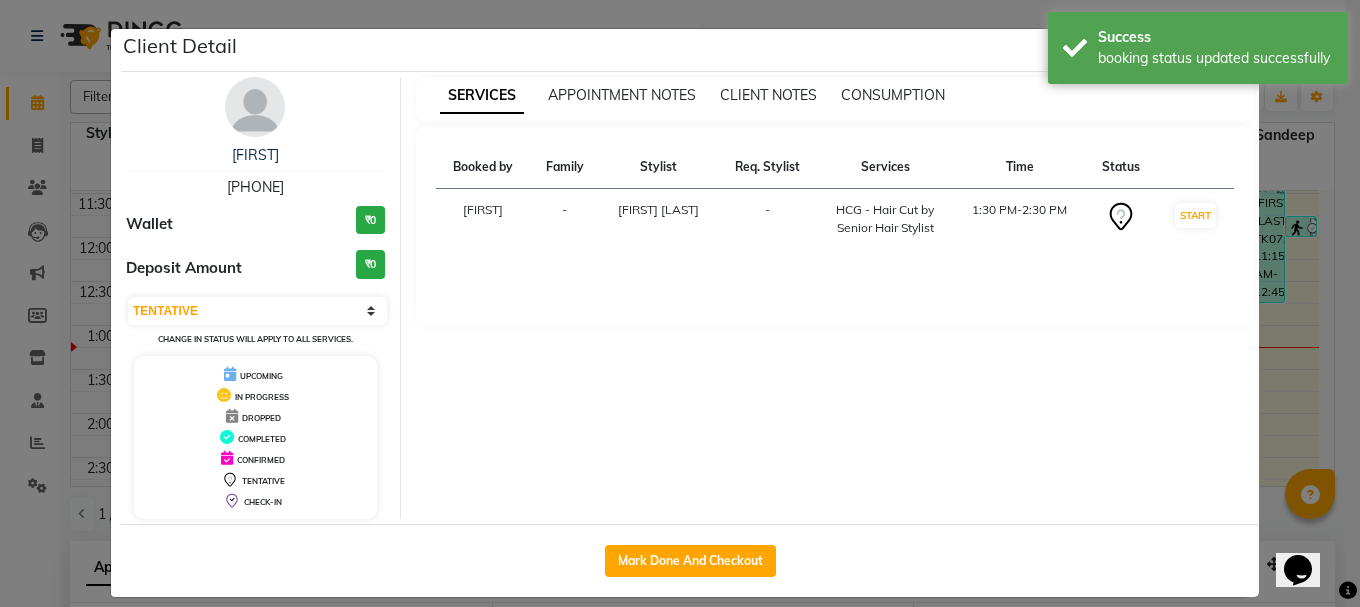 click on "Client Detail  [FIRST]    [PHONE] Wallet ₹0 Deposit Amount  ₹0  Select IN SERVICE CONFIRMED TENTATIVE CHECK IN MARK DONE UPCOMING Change in status will apply to all services. UPCOMING IN PROGRESS DROPPED COMPLETED CONFIRMED TENTATIVE CHECK-IN SERVICES APPOINTMENT NOTES CLIENT NOTES CONSUMPTION Booked by Family Stylist Req. Stylist Services Time Status  [FIRST]  -  [FIRST] -  HCG - Hair Cut by Senior Hair Stylist   1:30 PM-2:30 PM   START   Mark Done And Checkout" 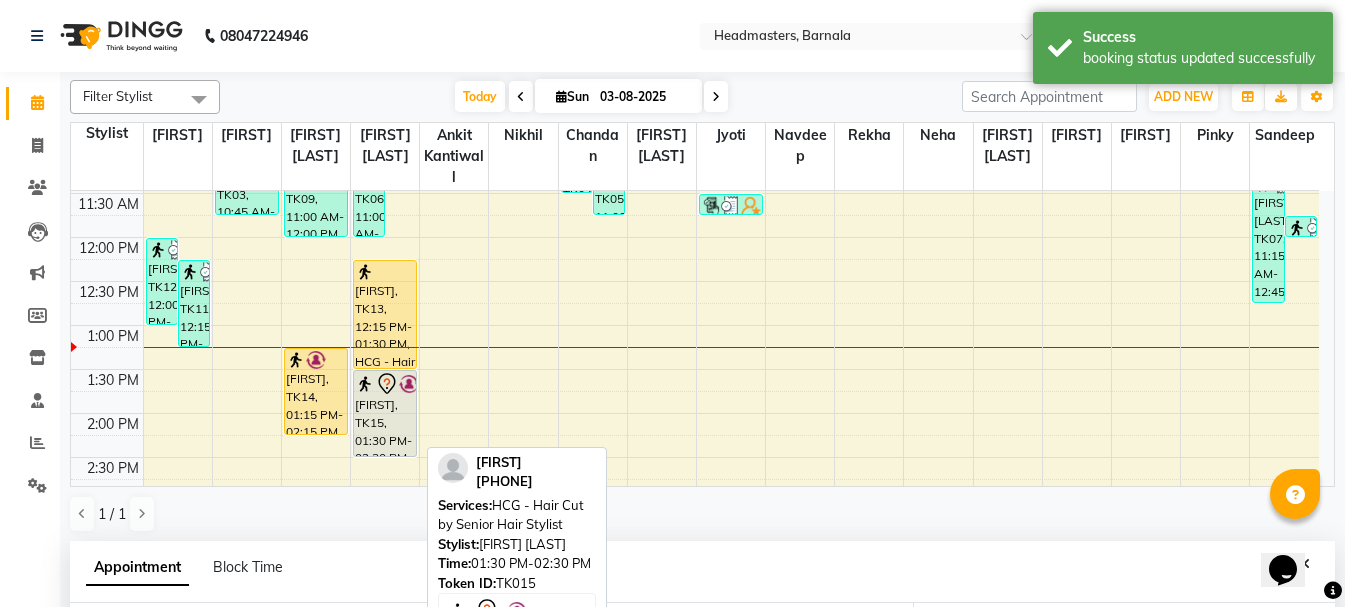 click on "[FIRST], TK15, 01:30 PM-02:30 PM, HCG - Hair Cut by Senior Hair Stylist" at bounding box center (385, 413) 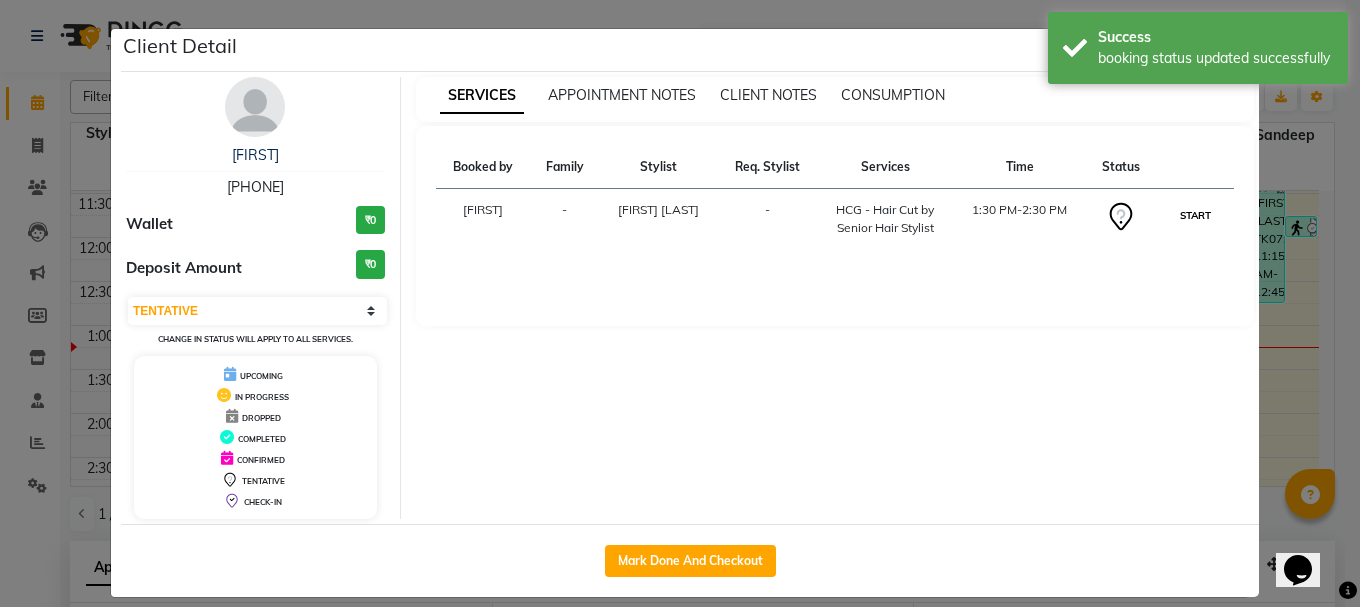 click on "START" at bounding box center [1195, 215] 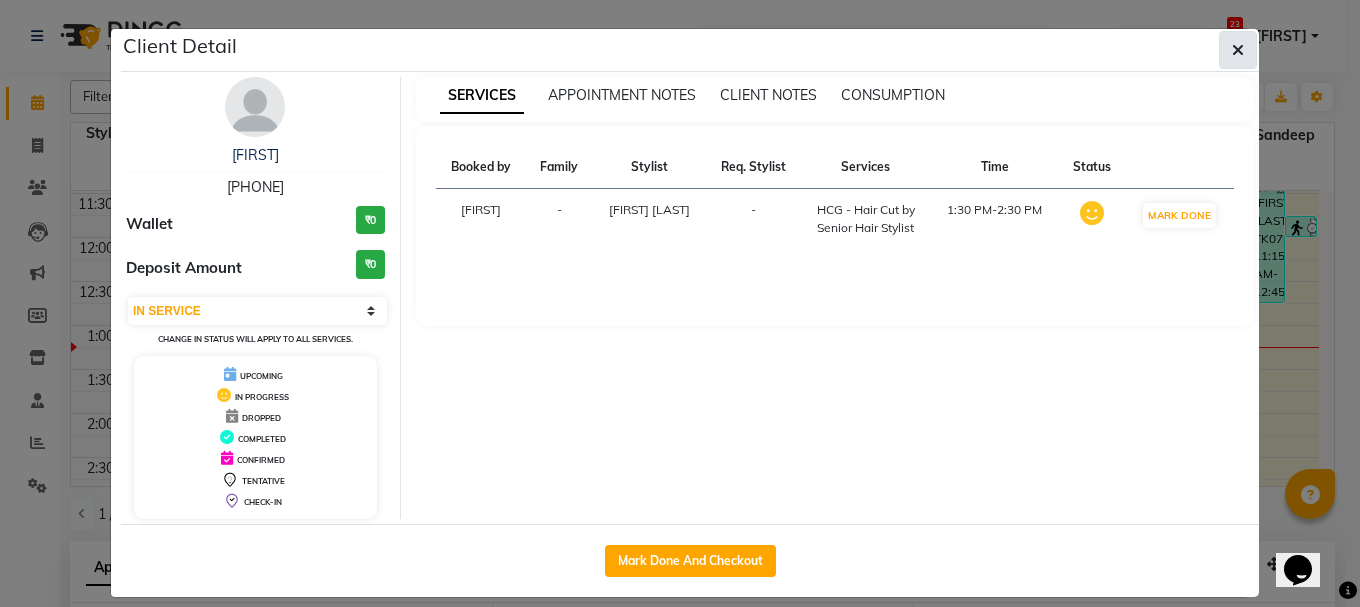 click 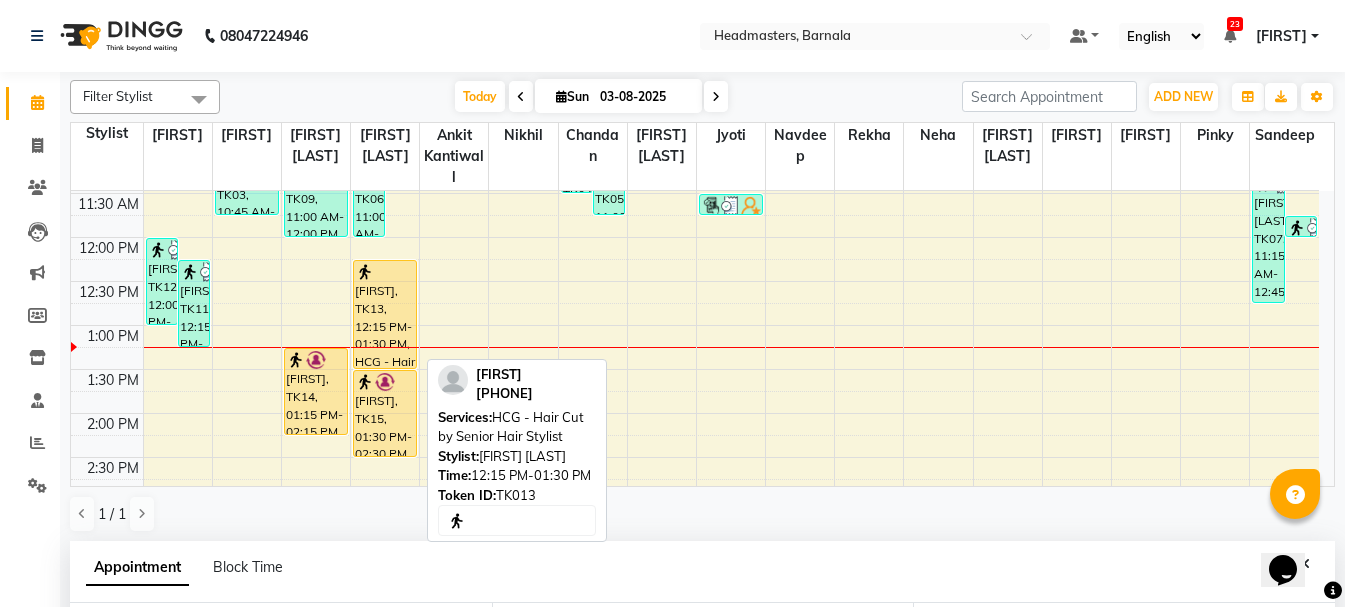 click on "[FIRST], TK13, 12:15 PM-01:30 PM, HCG - Hair Cut by Senior Hair Stylist" at bounding box center (385, 314) 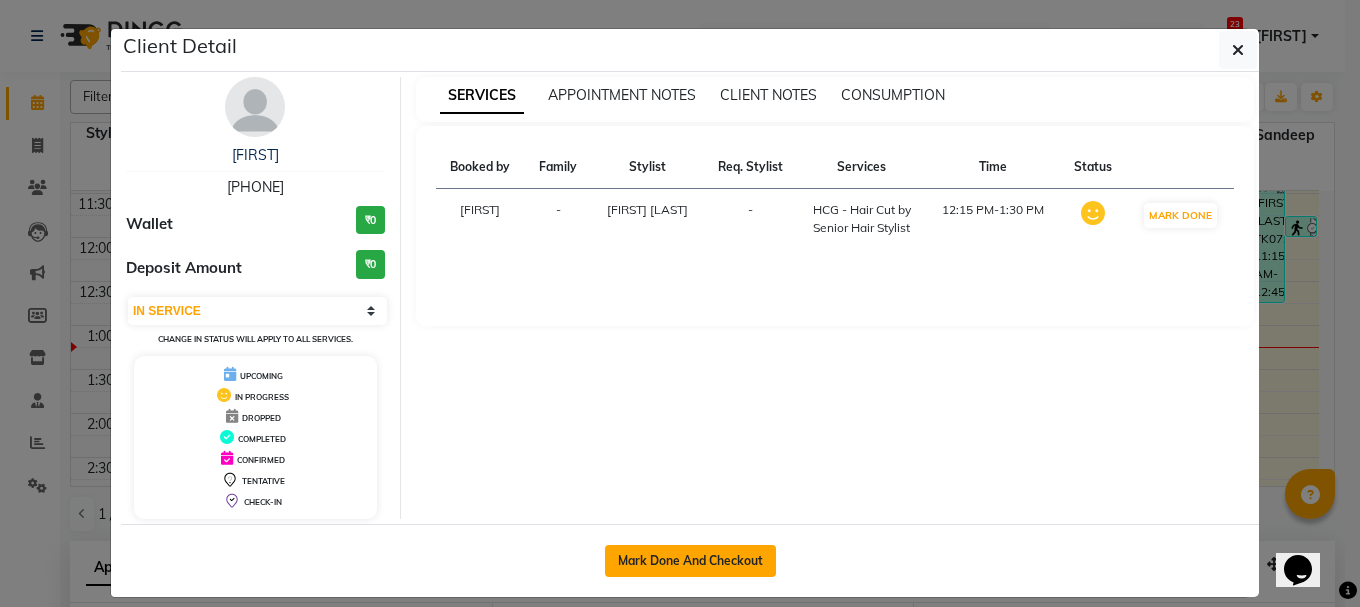 click on "Mark Done And Checkout" 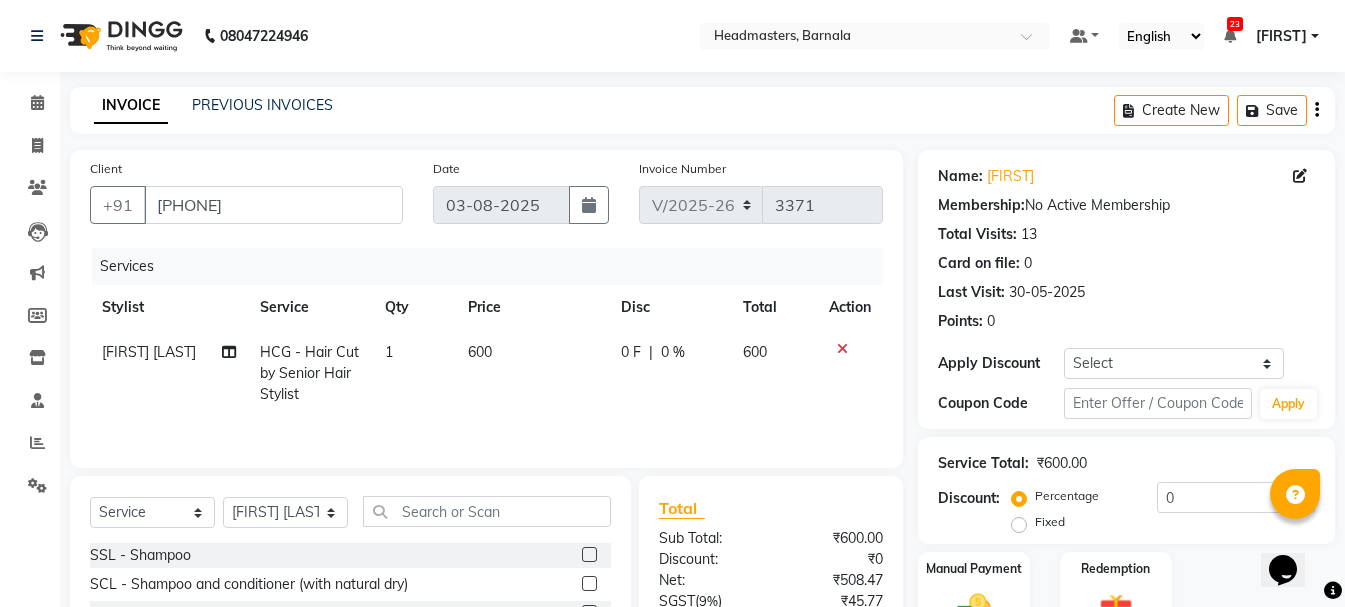 click on "Fixed" 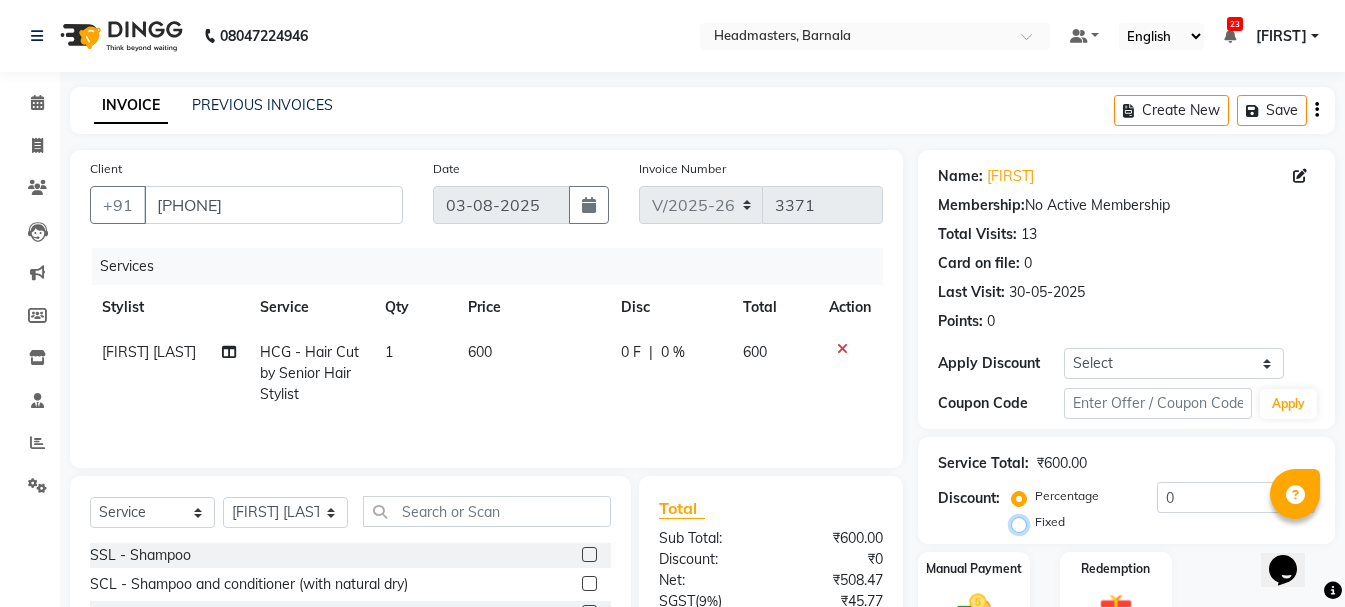 click on "Fixed" at bounding box center [1023, 522] 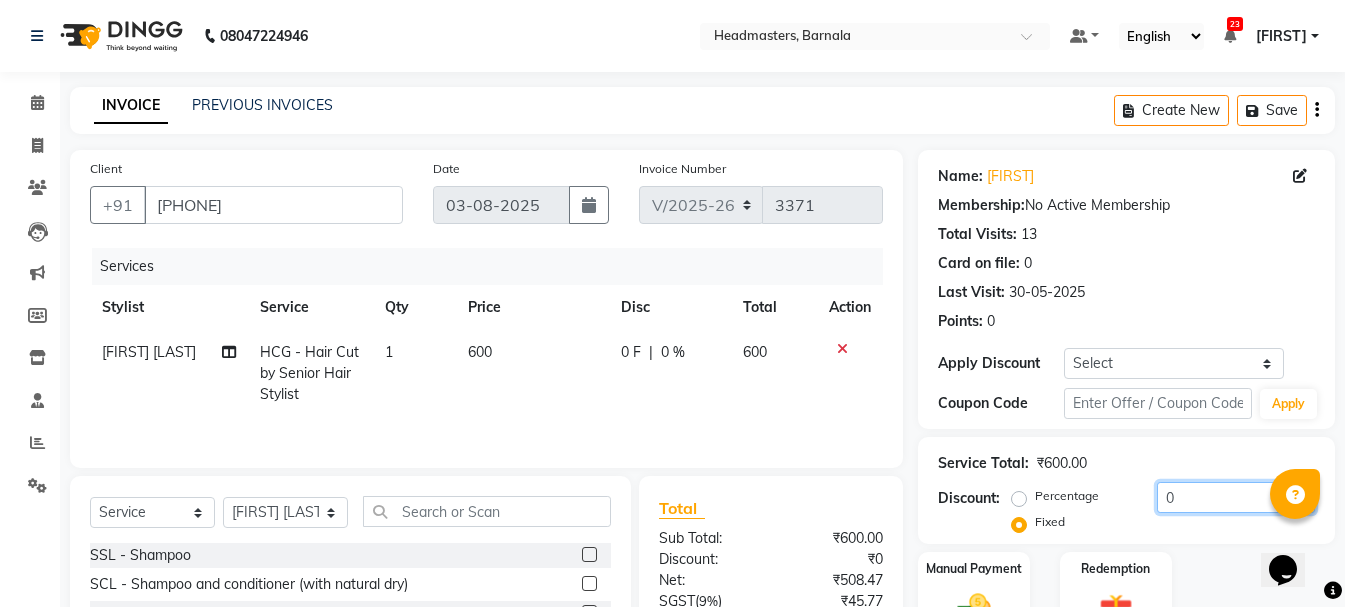 drag, startPoint x: 1176, startPoint y: 495, endPoint x: 978, endPoint y: 424, distance: 210.34496 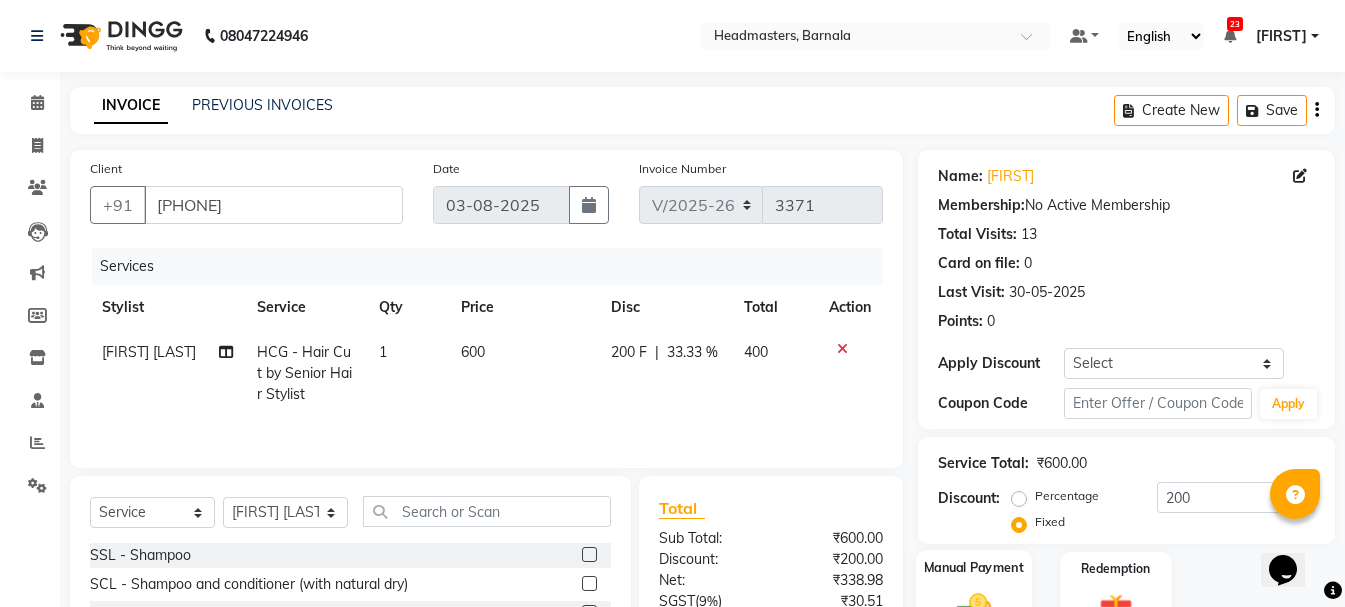 click 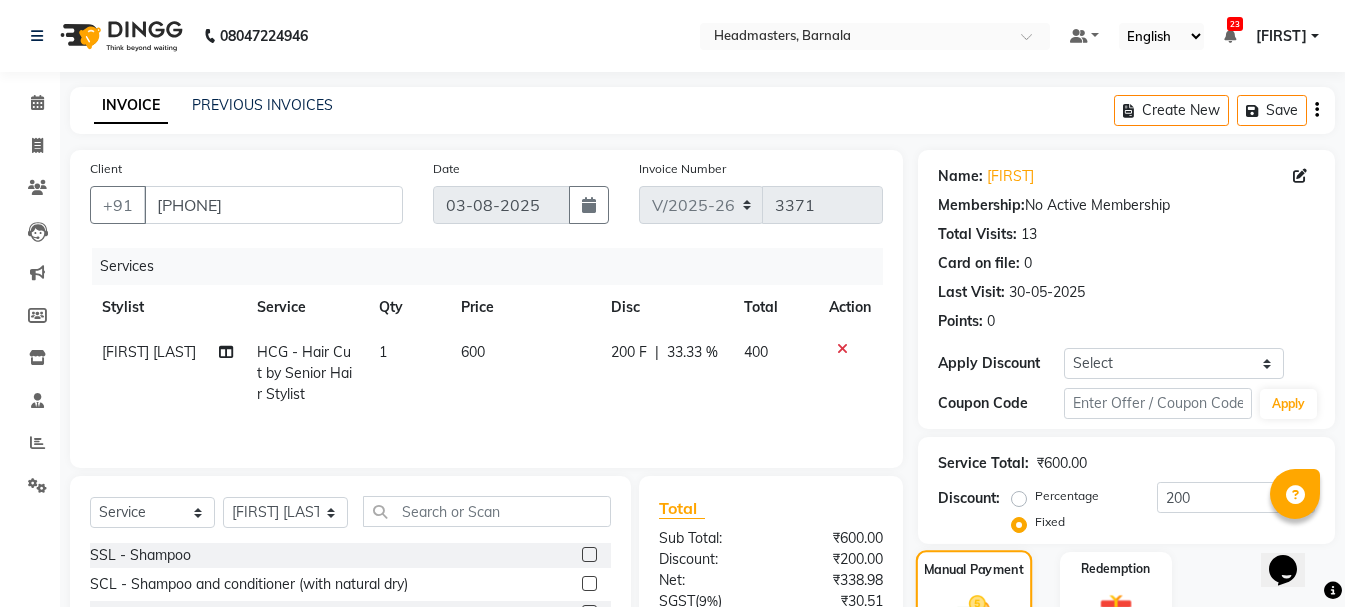 scroll, scrollTop: 194, scrollLeft: 0, axis: vertical 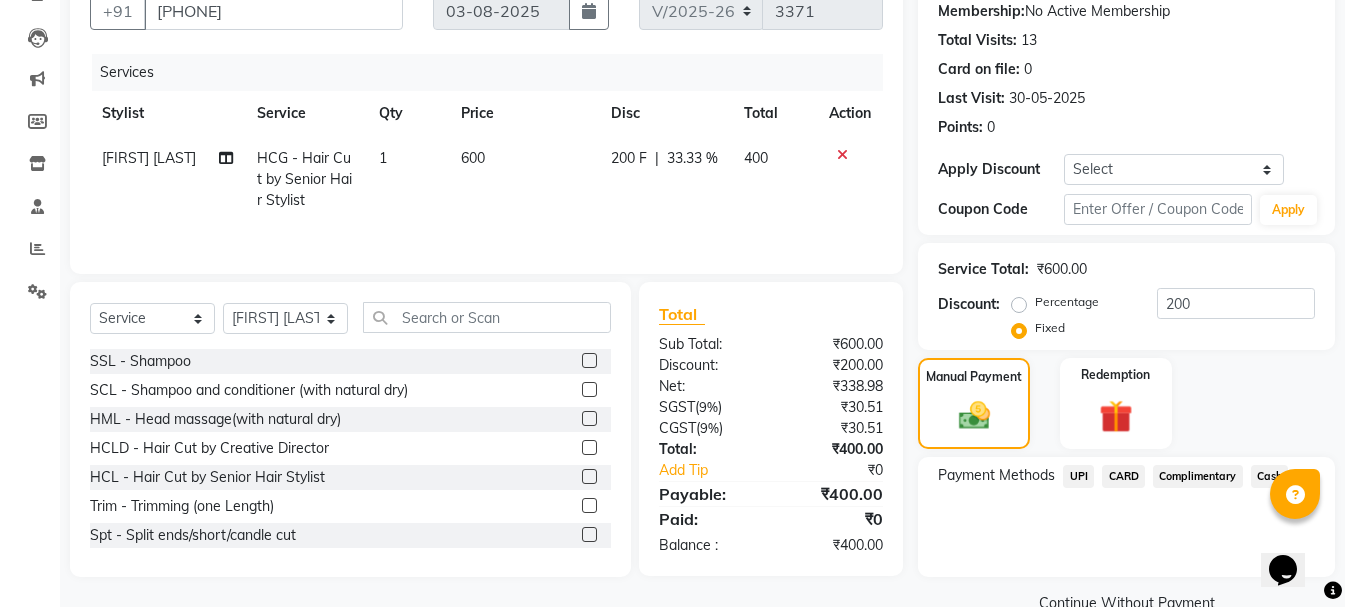 click on "Cash" 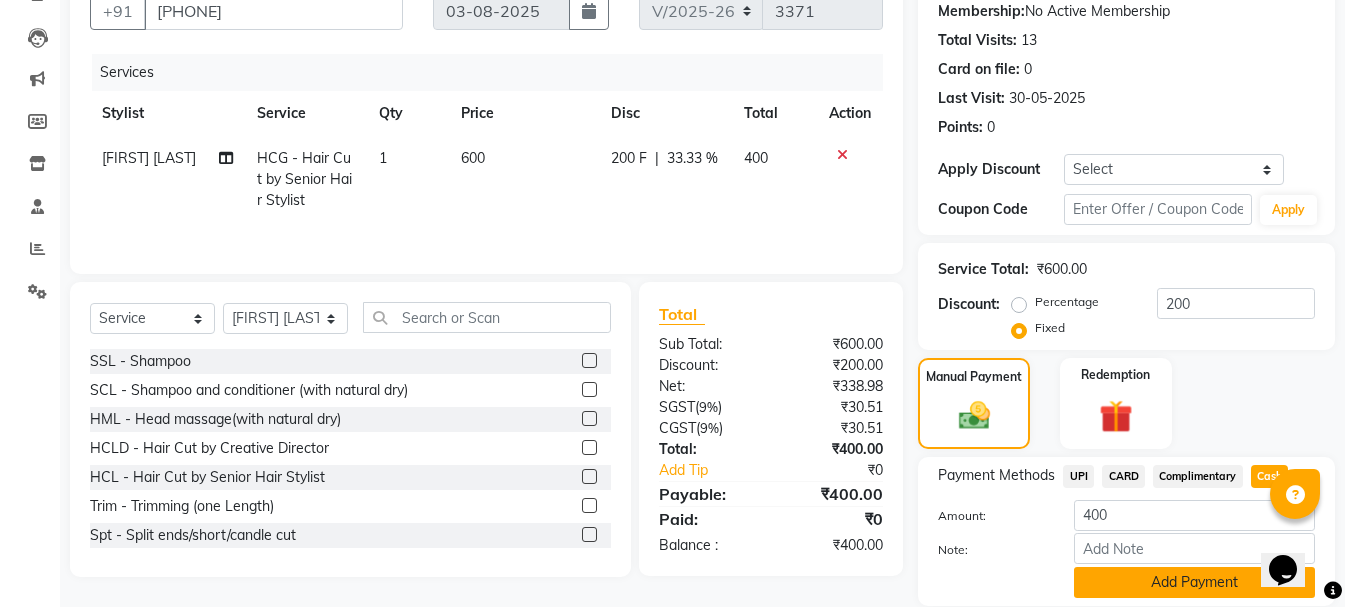 click on "Add Payment" 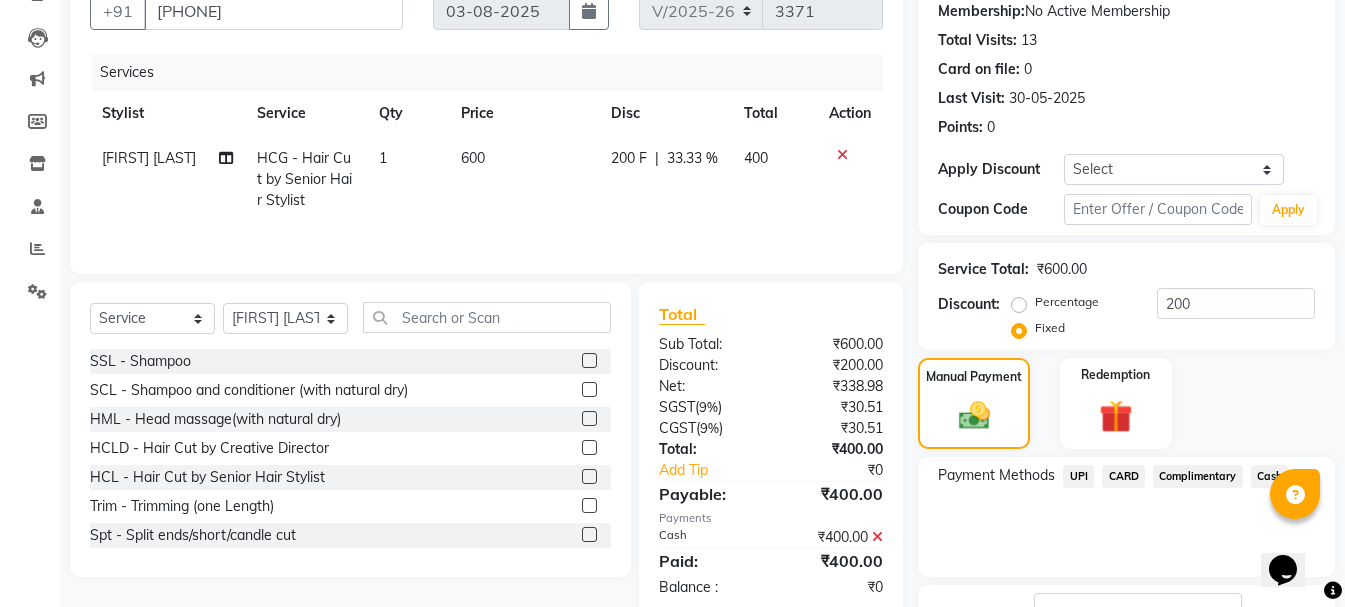 click on "Name: [FIRST]  Membership:  No Active Membership  Total Visits:  13 Card on file:  0 Last Visit:   [DATE] Points:   0  Apply Discount Select Coupon → Wrong Job Card  Coupon → Complimentary  Coupon → Correction  Coupon → First Wash  Coupon → Free Of Cost  Coupon → Staff Service Coupon → Service Not Done Coupon → Already Paid Coupon → Double Job Card  Coupon Code Apply Service Total:  ₹600.00  Discount:  Percentage   Fixed  200 Manual Payment Redemption Payment Methods  UPI   CARD   Complimentary   Cash  Description:                  Send Details On SMS Email  Checkout" 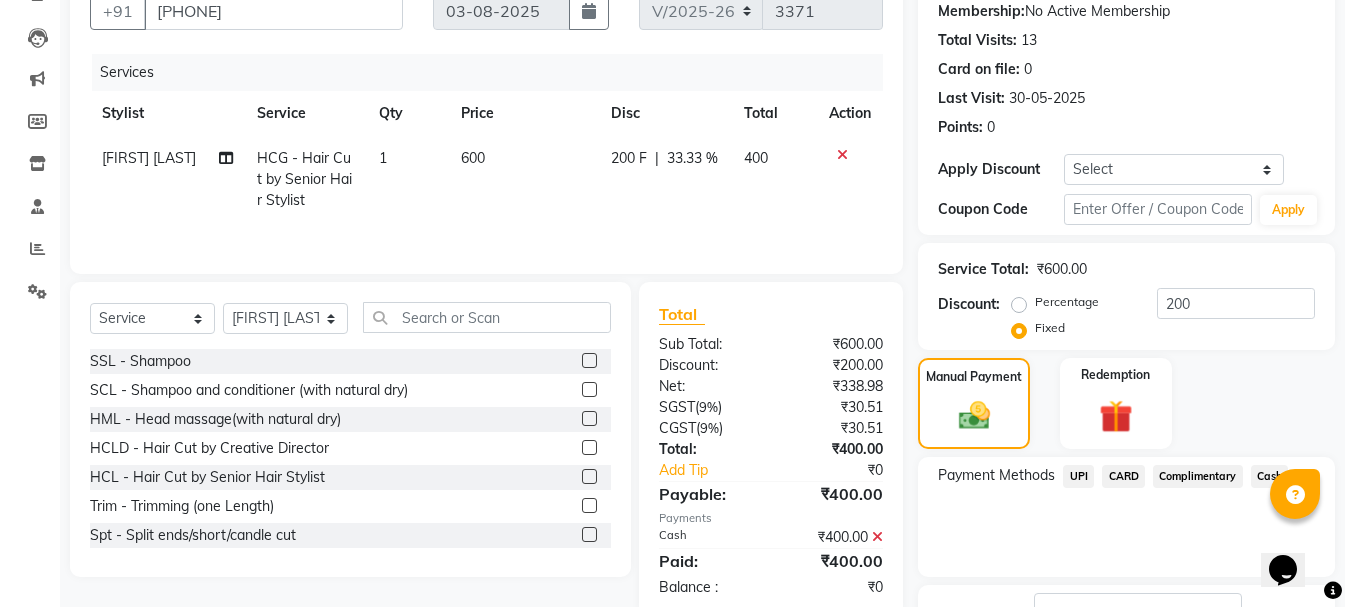 drag, startPoint x: 1144, startPoint y: 564, endPoint x: 615, endPoint y: 405, distance: 552.3785 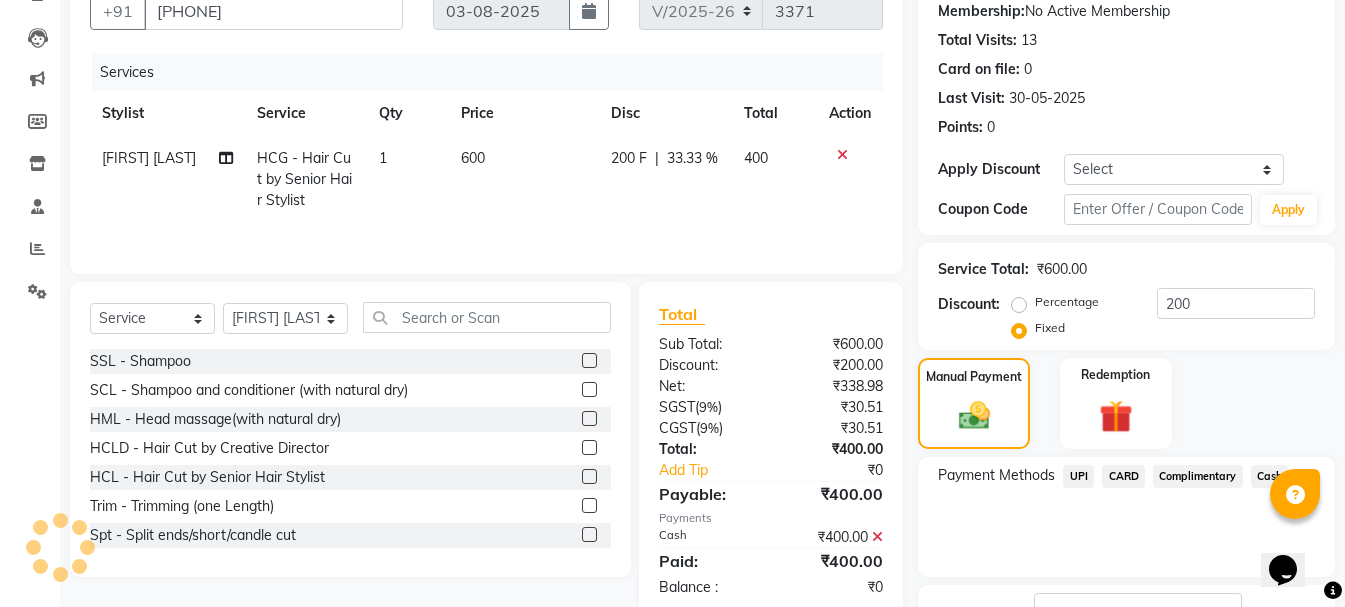 scroll, scrollTop: 348, scrollLeft: 0, axis: vertical 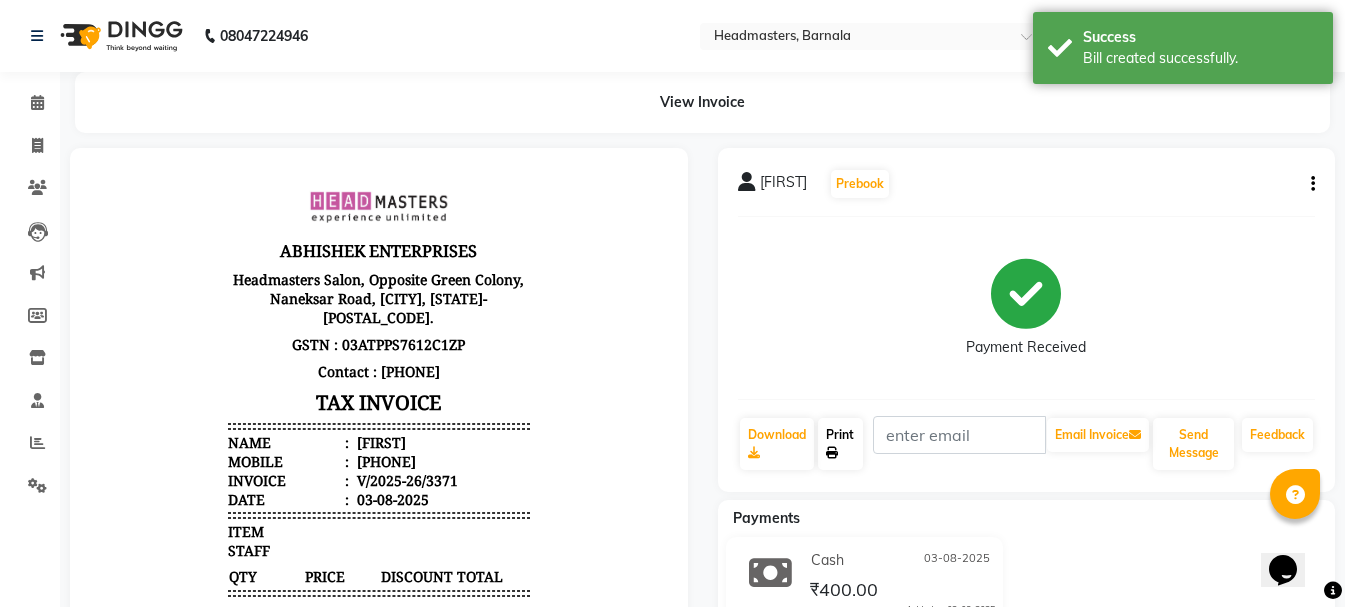 click on "Print" 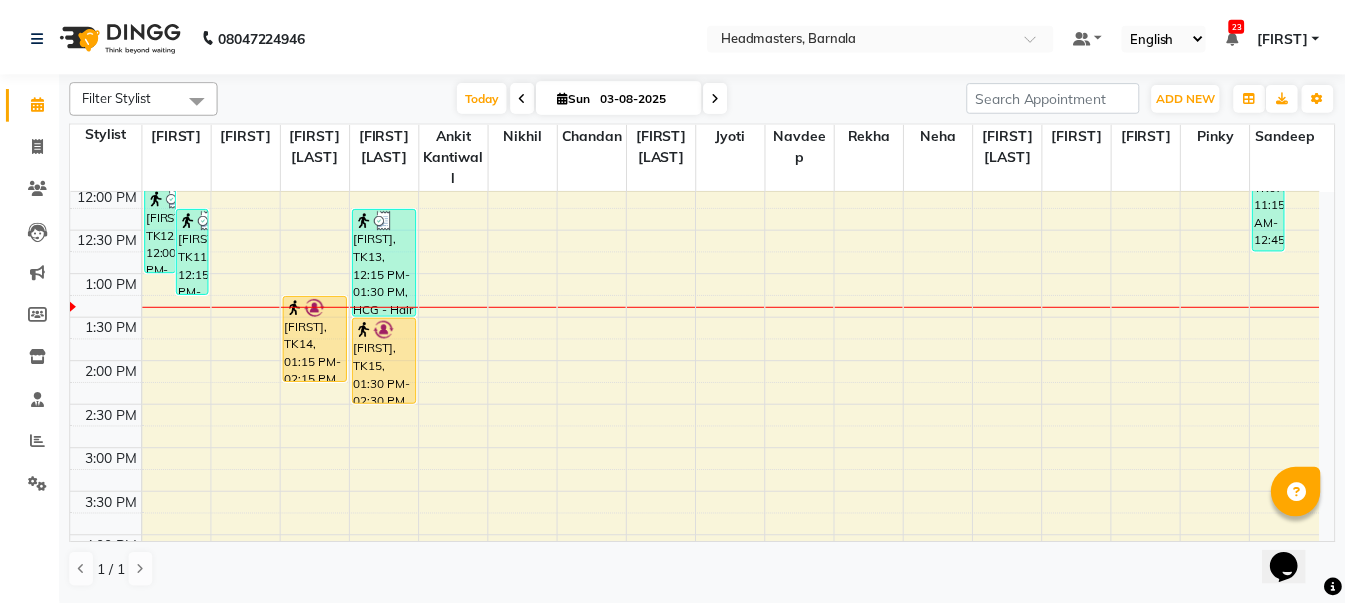 scroll, scrollTop: 364, scrollLeft: 0, axis: vertical 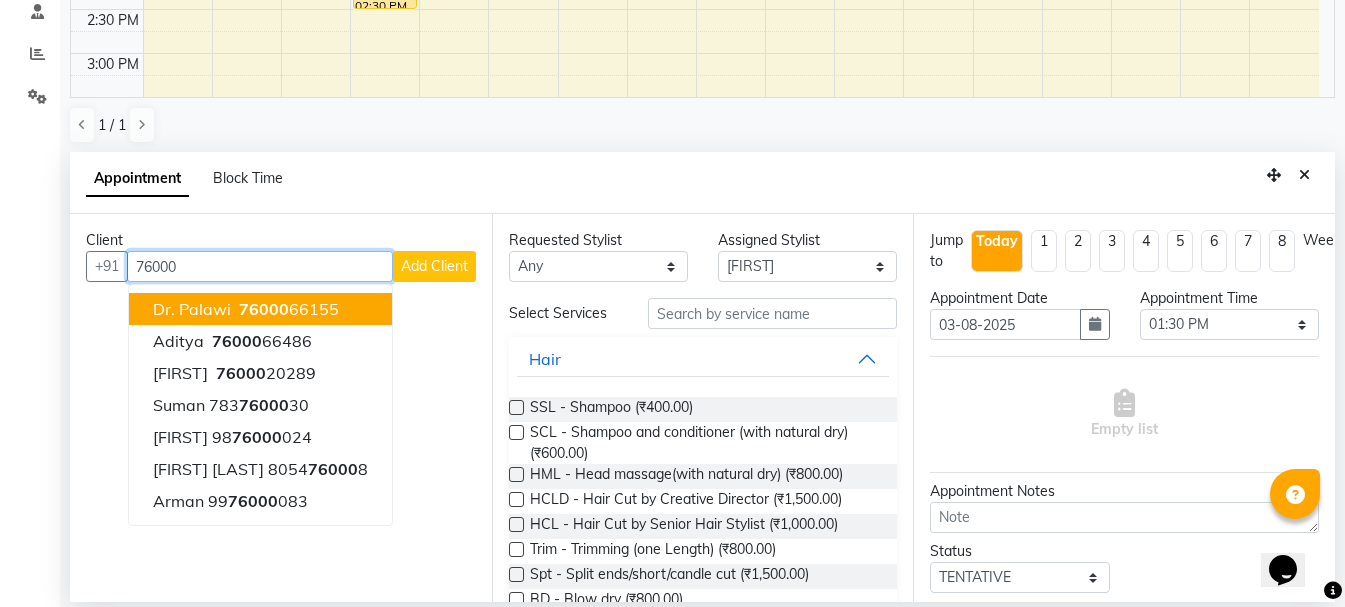 click on "Dr. palawi" at bounding box center (192, 309) 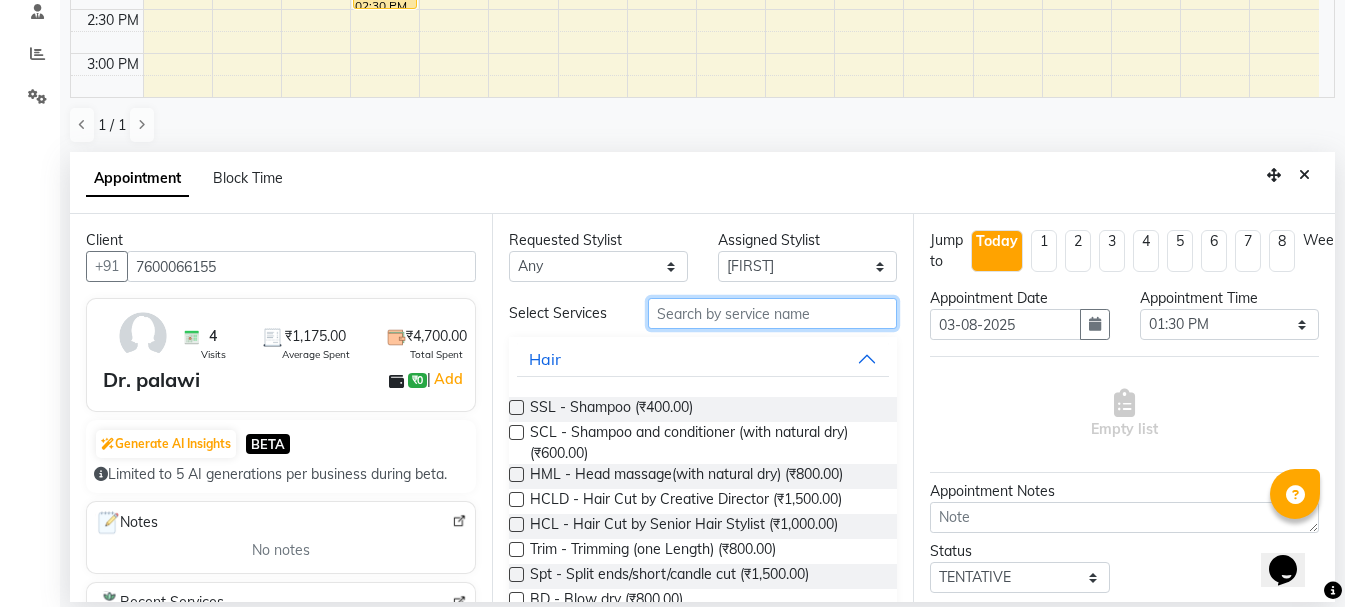 click at bounding box center (772, 313) 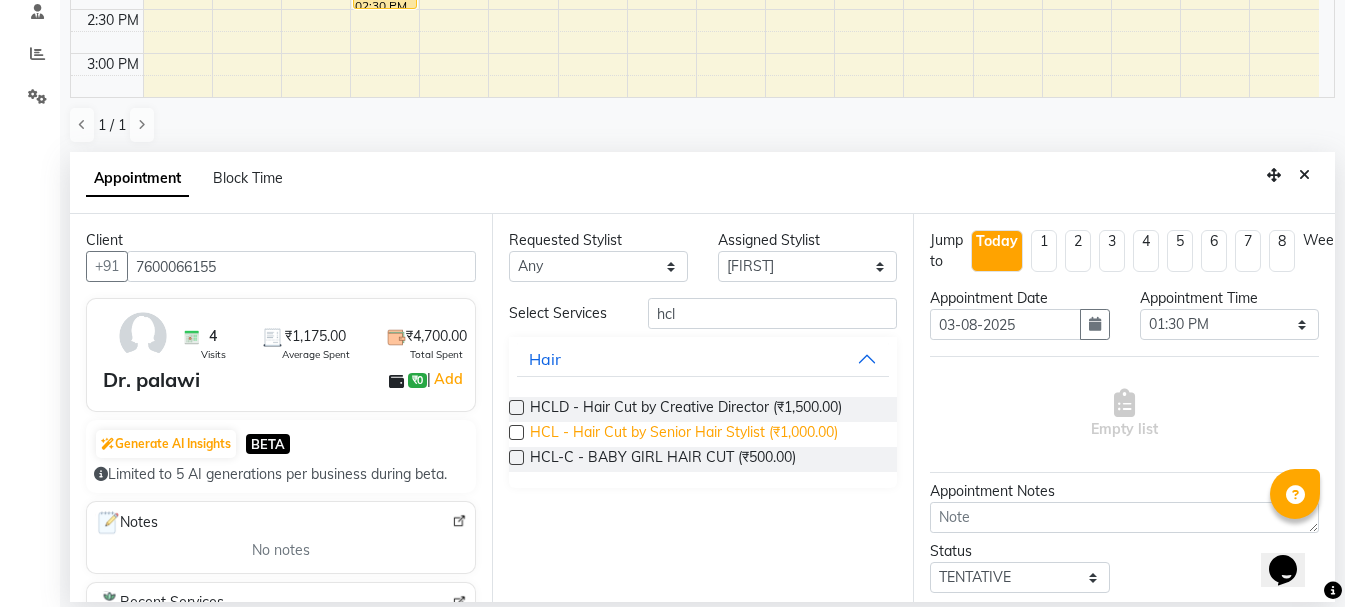 click on "HCL - Hair Cut by Senior Hair Stylist (₹1,000.00)" at bounding box center [684, 434] 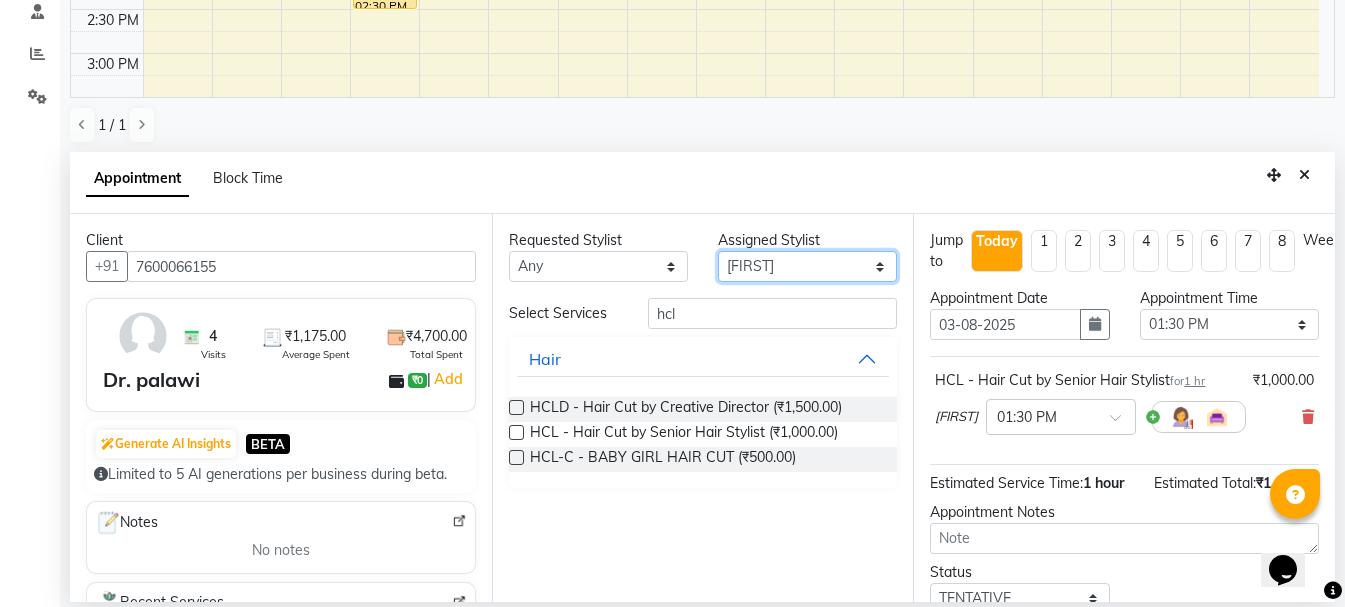 drag, startPoint x: 817, startPoint y: 280, endPoint x: 736, endPoint y: 306, distance: 85.07056 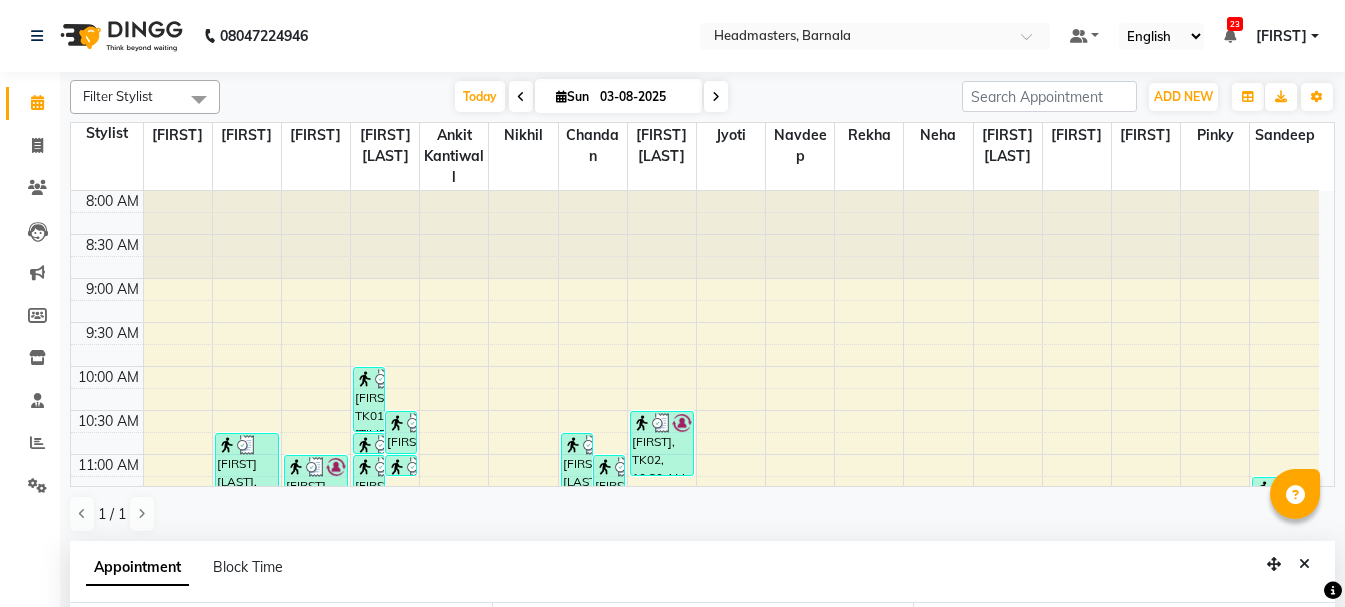 select on "67274" 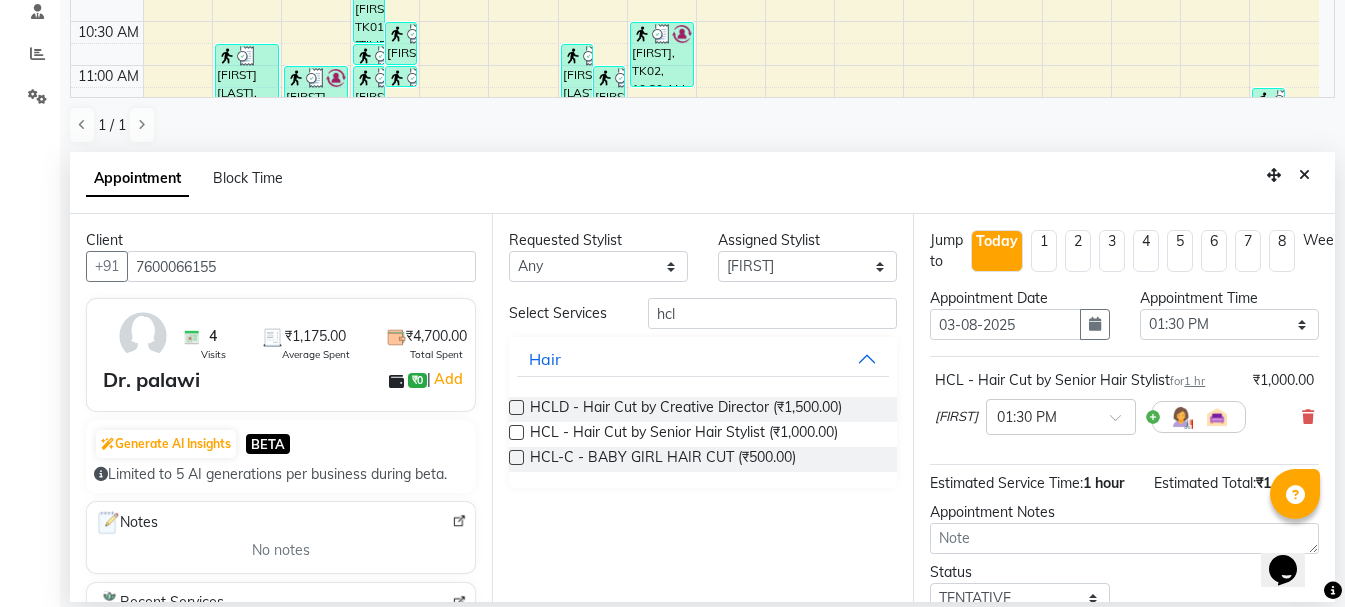 scroll, scrollTop: 0, scrollLeft: 0, axis: both 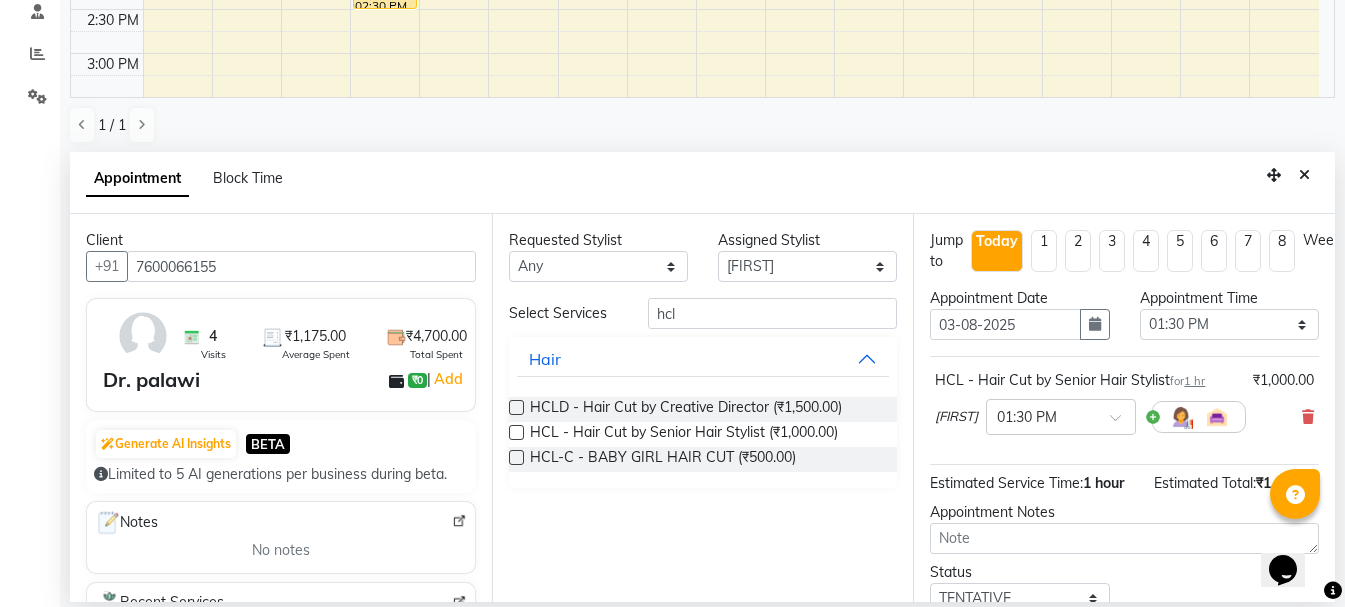 select on "71857" 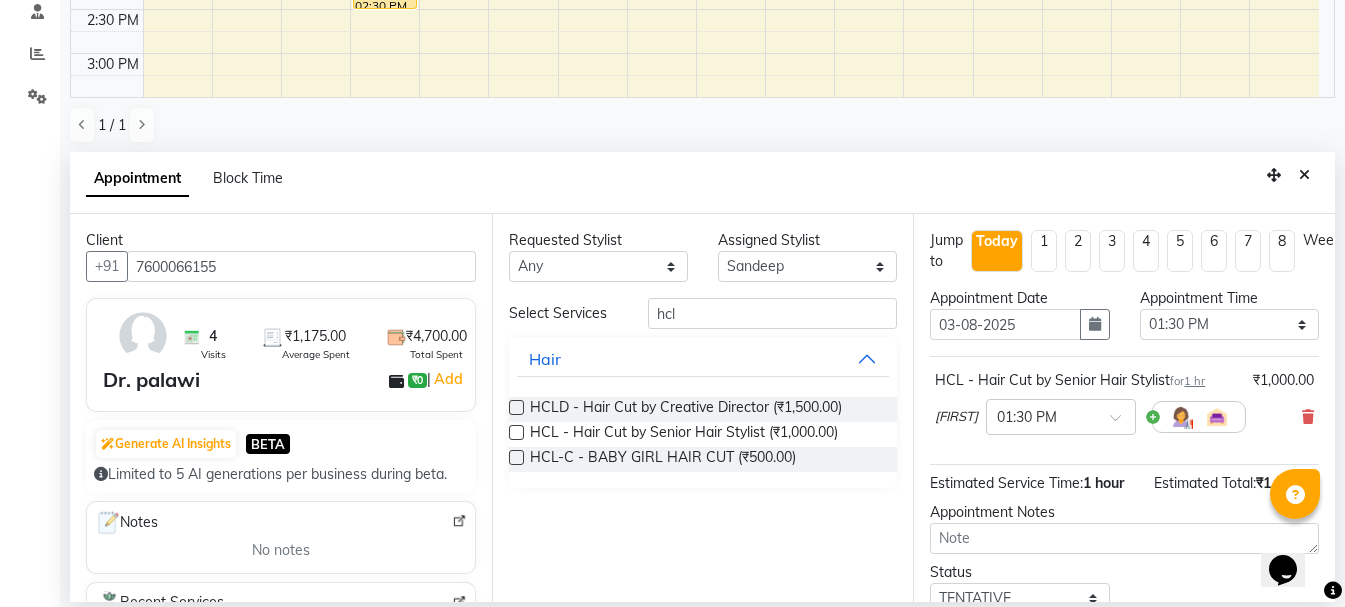 click on "Select  [FIRST] [FIRST] [FIRST] [FIRST] [FIRST] [FIRST] [FIRST]    [FIRST] [FIRST] [FIRST]    [FIRST] [LAST] [FIRST] [FIRST] [FIRST]    [FIRST] [LAST] [FIRST]   [FIRST]" at bounding box center [807, 266] 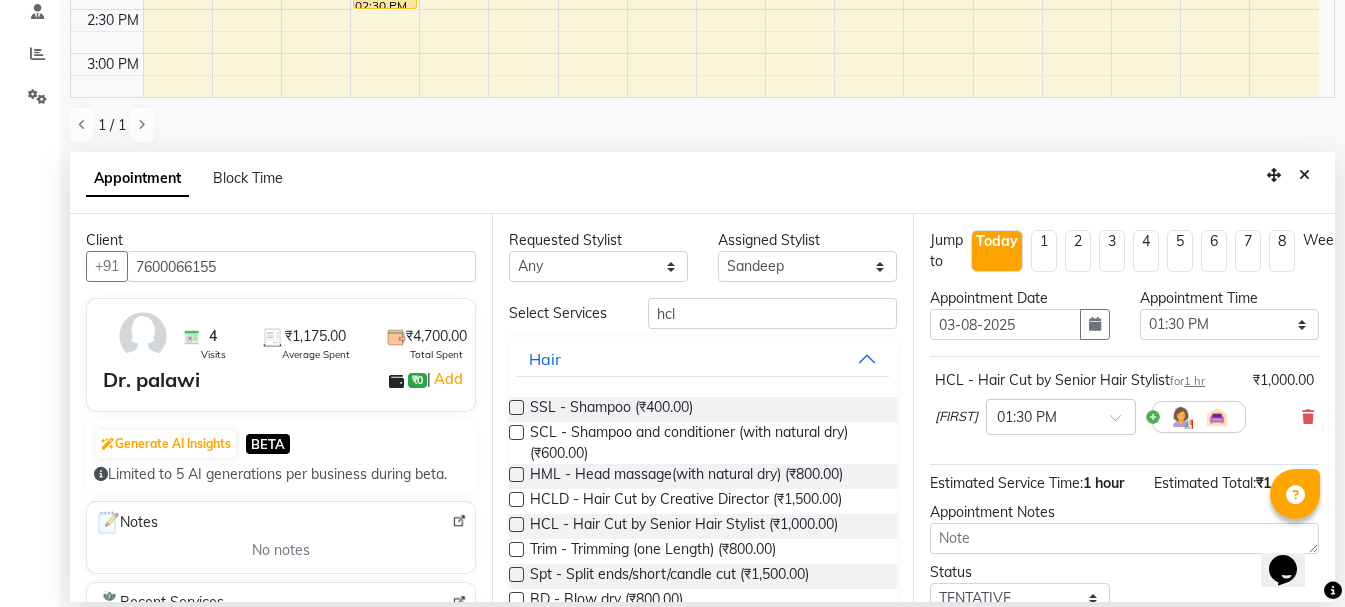 click on "Requested Stylist Any  [FIRST] [FIRST] [FIRST] [FIRST] [FIRST] [FIRST]    [FIRST]   [FIRST] [FIRST]    [FIRST] [LAST]   [FIRST] [FIRST] [FIRST]    [FIRST] [LAST]   [FIRST]   [FIRST]   [FIRST]    [FIRST] [LAST]   [FIRST]   [FIRST]   [FIRST]  Select Services hcl    Hair SSL - Shampoo (₹400.00) SCL - Shampoo and conditioner (with natural dry) (₹600.00) HML - Head massage(with natural dry) (₹800.00) HCLD - Hair Cut by Creative Director (₹1,500.00) HCL - Hair Cut by Senior Hair Stylist (₹1,000.00) Trim - Trimming (one Length) (₹800.00) Spt - Split ends/short/candle cut (₹1,500.00) BD - Blow dry (₹800.00) OS - Open styling (₹1,200.00) GL-igora - Igora Global (₹7,000.00) GL-essensity - Essensity Global (₹8,000.00) Hlts-L - Highlights (₹8,000.00) Bal - Balayage (₹12,000.00) Chunks  - Chunks (₹1,500.00) CR  - Color removal (₹4,000.00) CRF - Color refresh (₹4,500.00)" at bounding box center [703, 408] 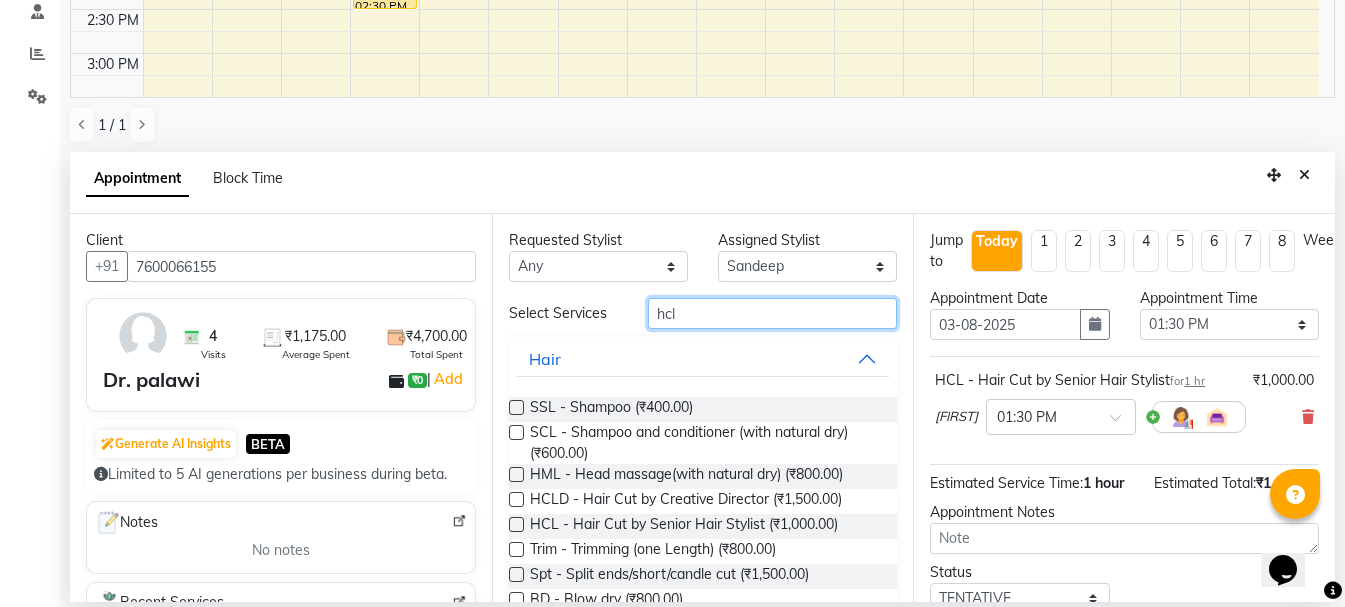 drag, startPoint x: 697, startPoint y: 311, endPoint x: 550, endPoint y: 353, distance: 152.88231 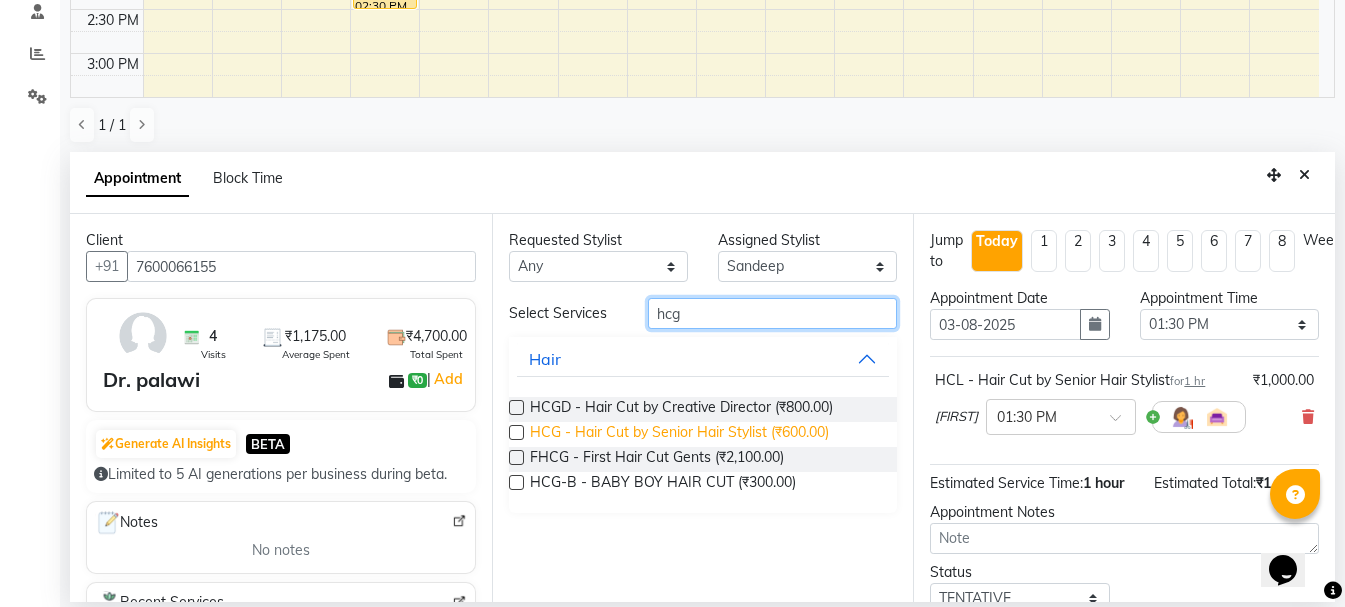 type on "hcg" 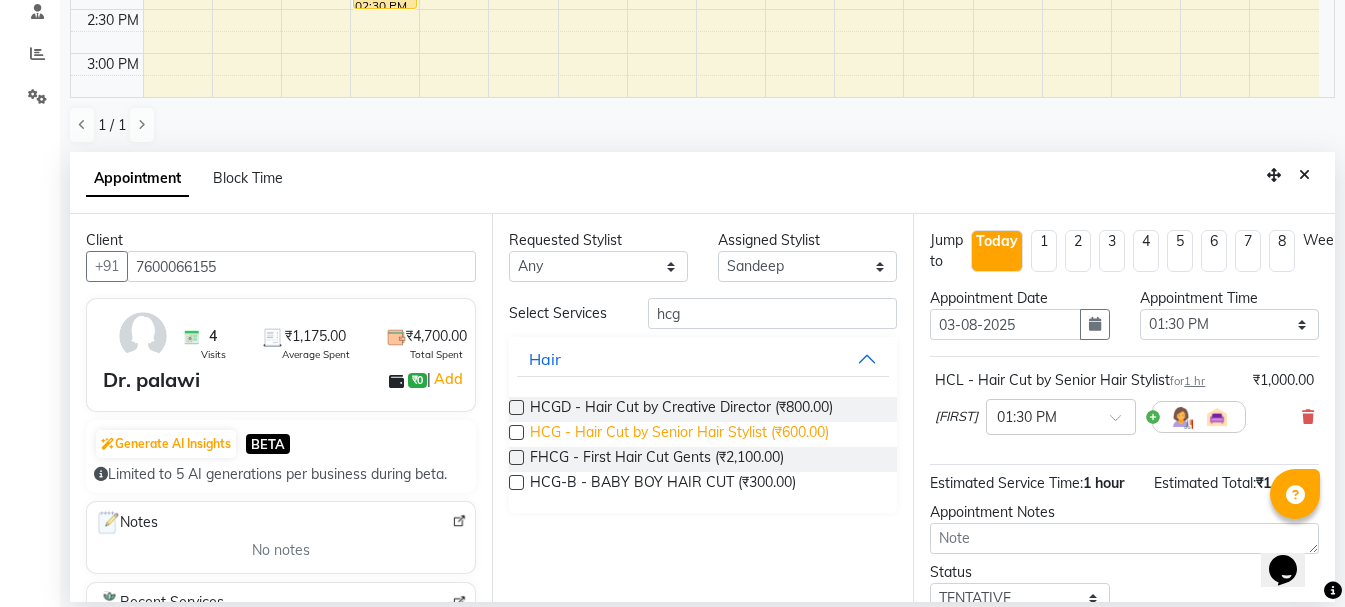 click on "HCG - Hair Cut by Senior Hair Stylist (₹600.00)" at bounding box center [679, 434] 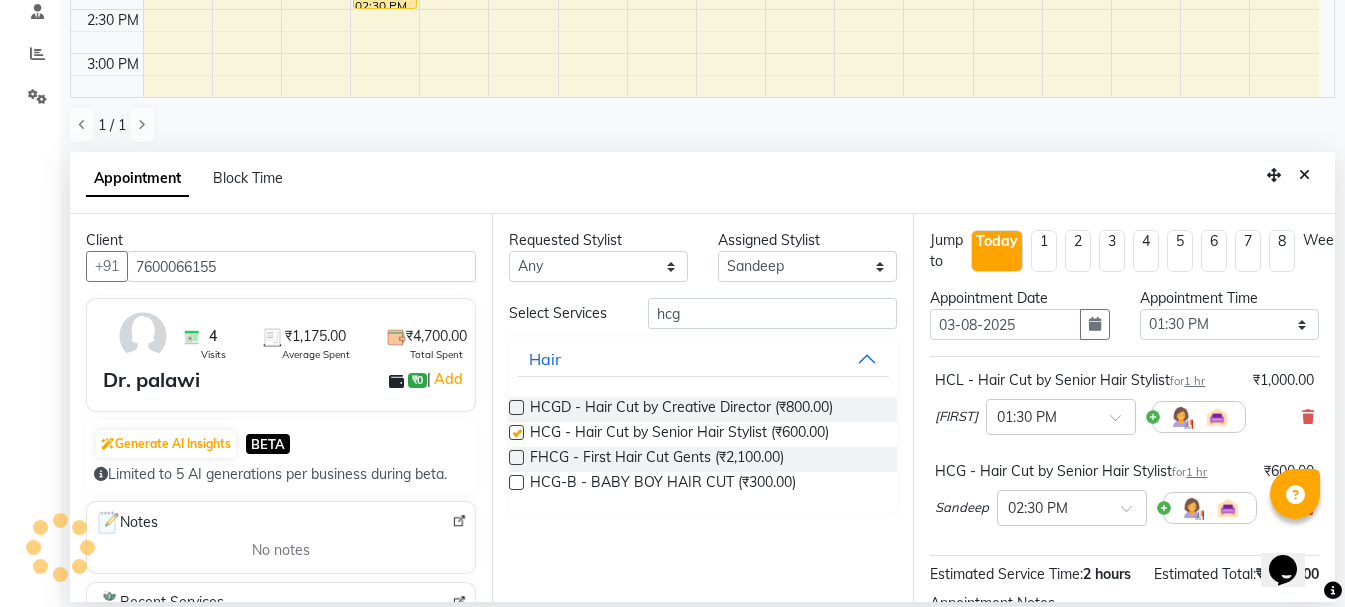checkbox on "false" 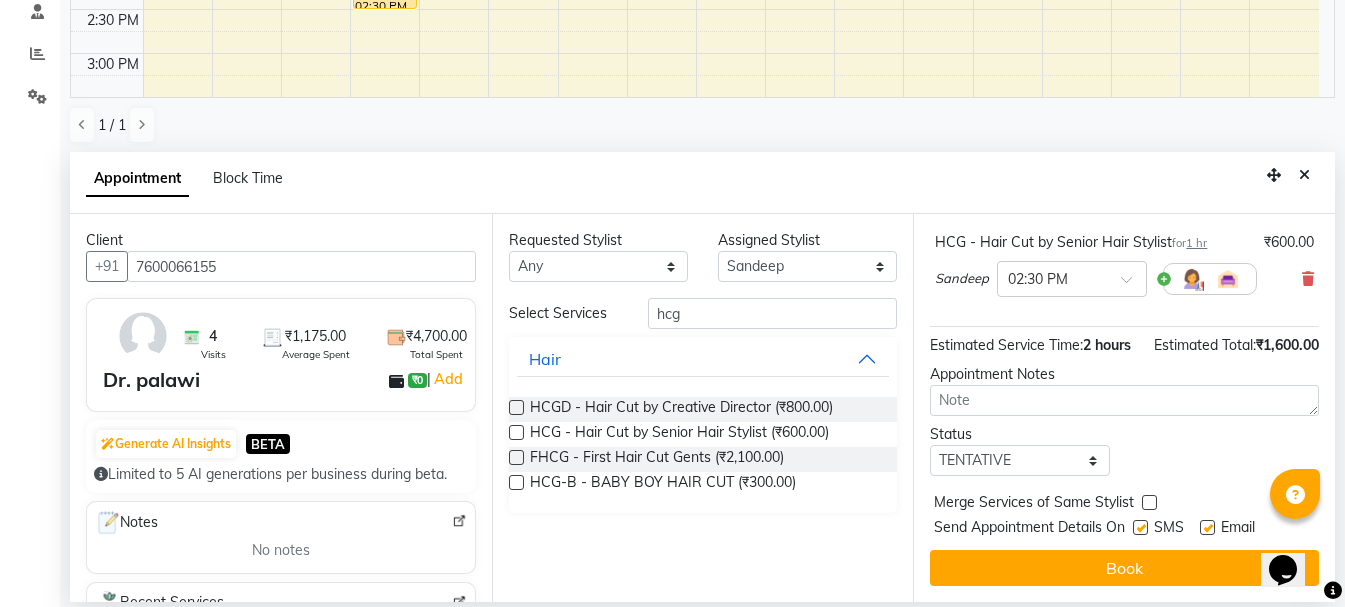 scroll, scrollTop: 265, scrollLeft: 0, axis: vertical 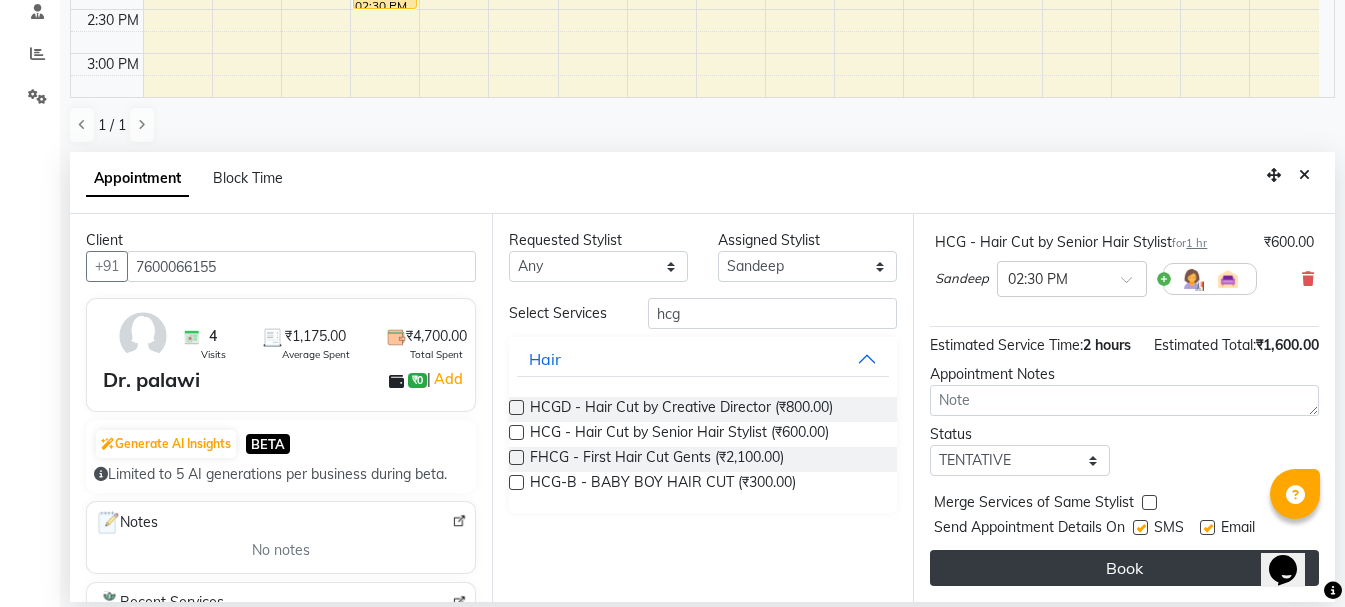 click on "Book" at bounding box center (1124, 568) 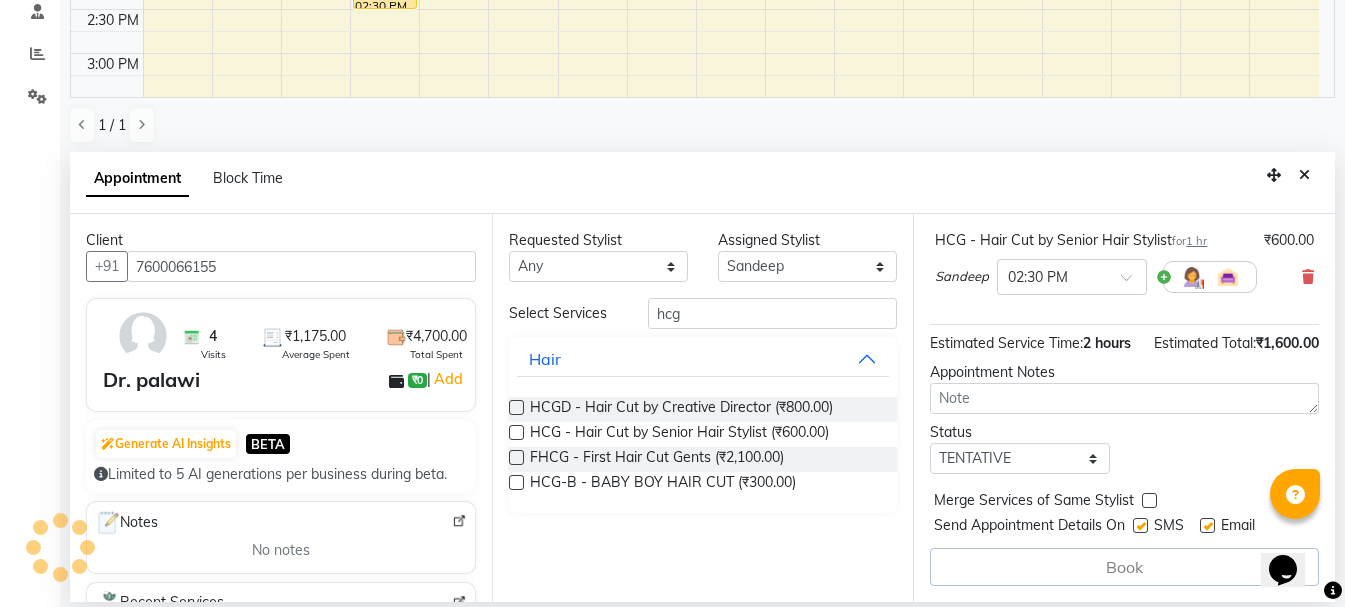 click on "Book" at bounding box center (1124, 567) 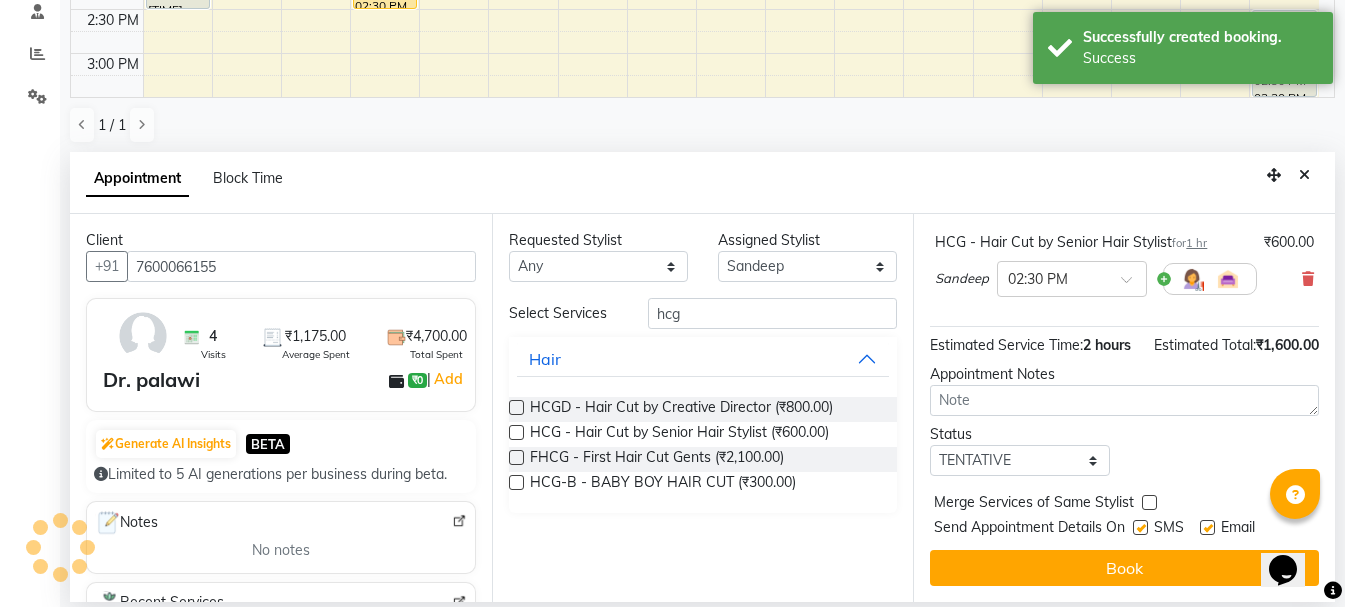 scroll, scrollTop: 0, scrollLeft: 0, axis: both 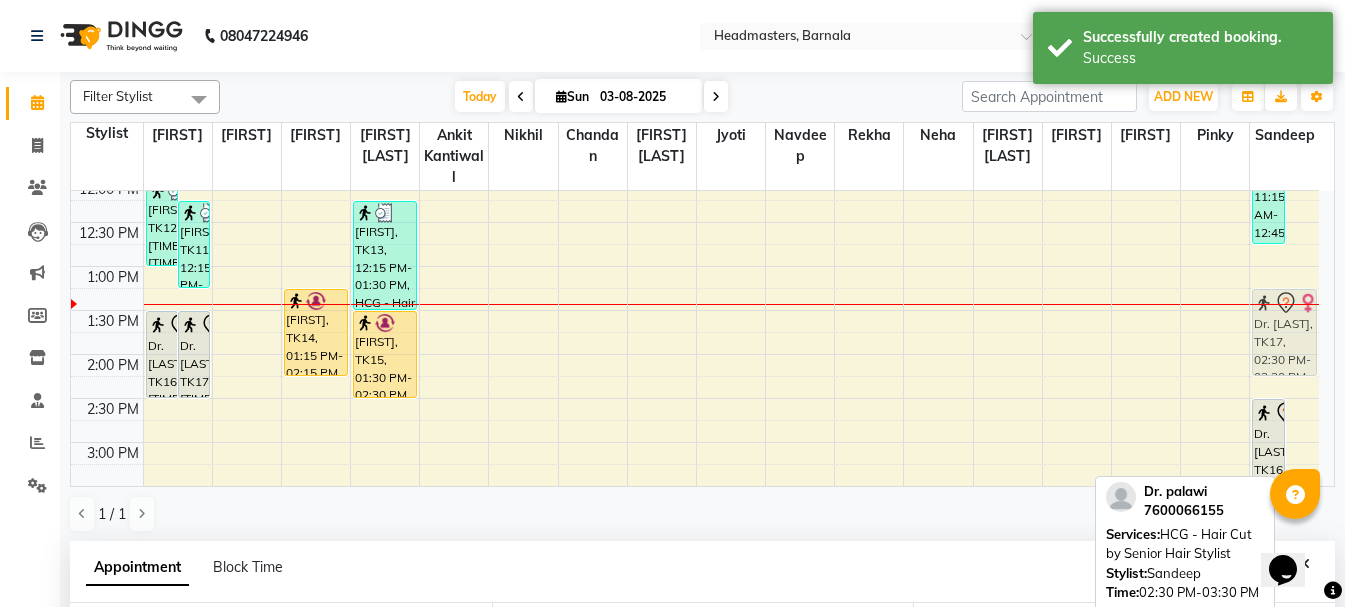 drag, startPoint x: 1238, startPoint y: 417, endPoint x: 1306, endPoint y: 329, distance: 111.21151 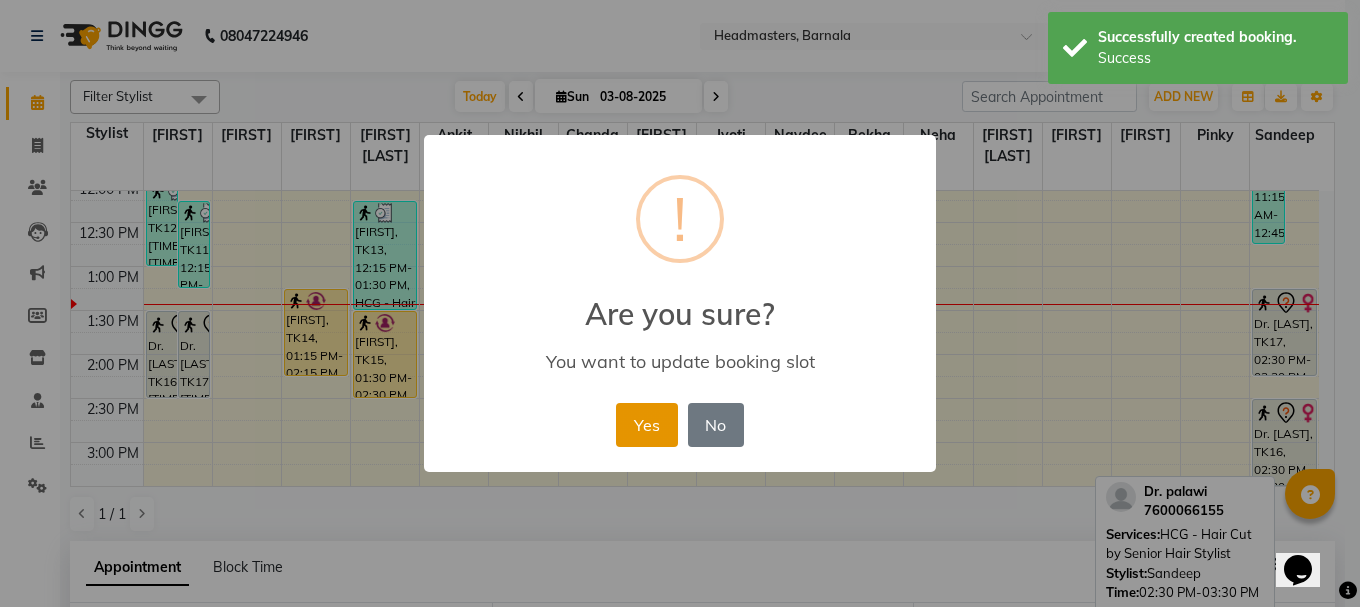 click on "Yes" at bounding box center (646, 425) 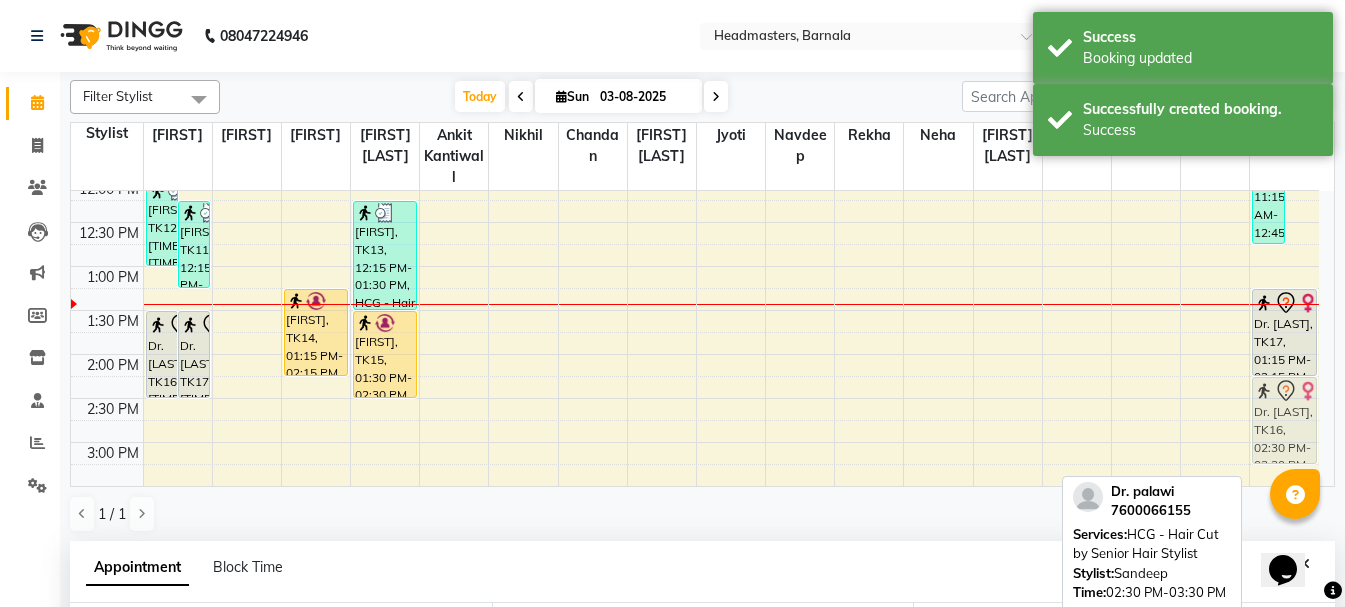 drag, startPoint x: 1305, startPoint y: 433, endPoint x: 1327, endPoint y: 402, distance: 38.013157 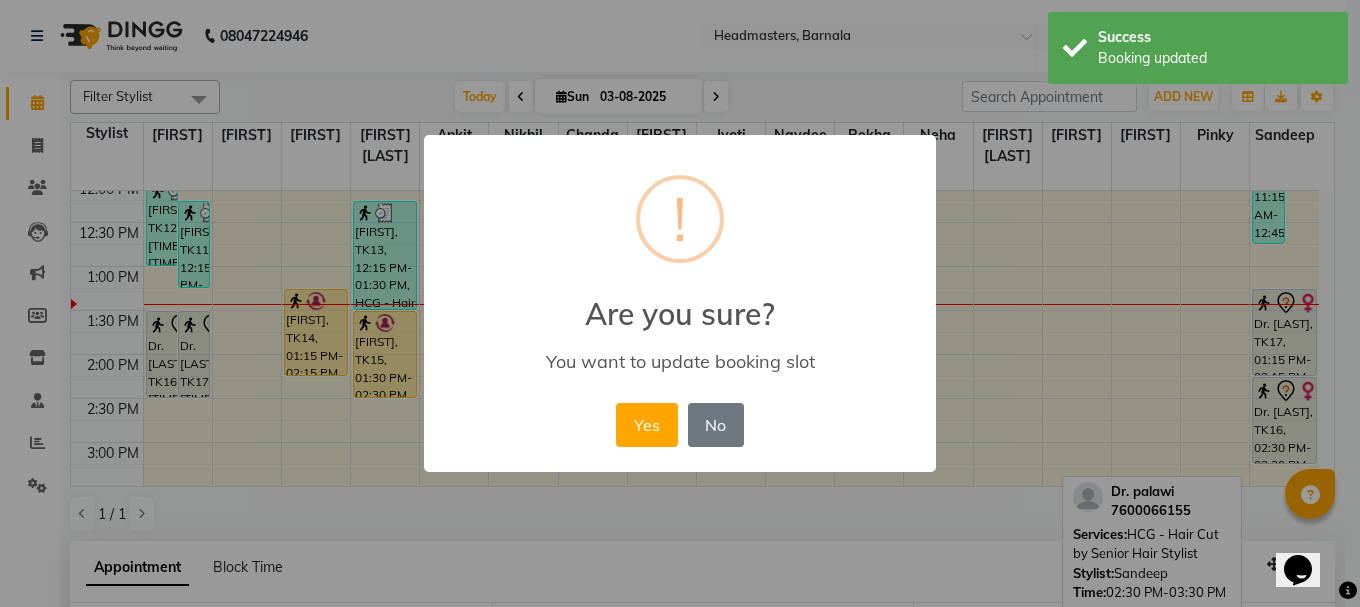 drag, startPoint x: 1283, startPoint y: 406, endPoint x: 1288, endPoint y: 355, distance: 51.24451 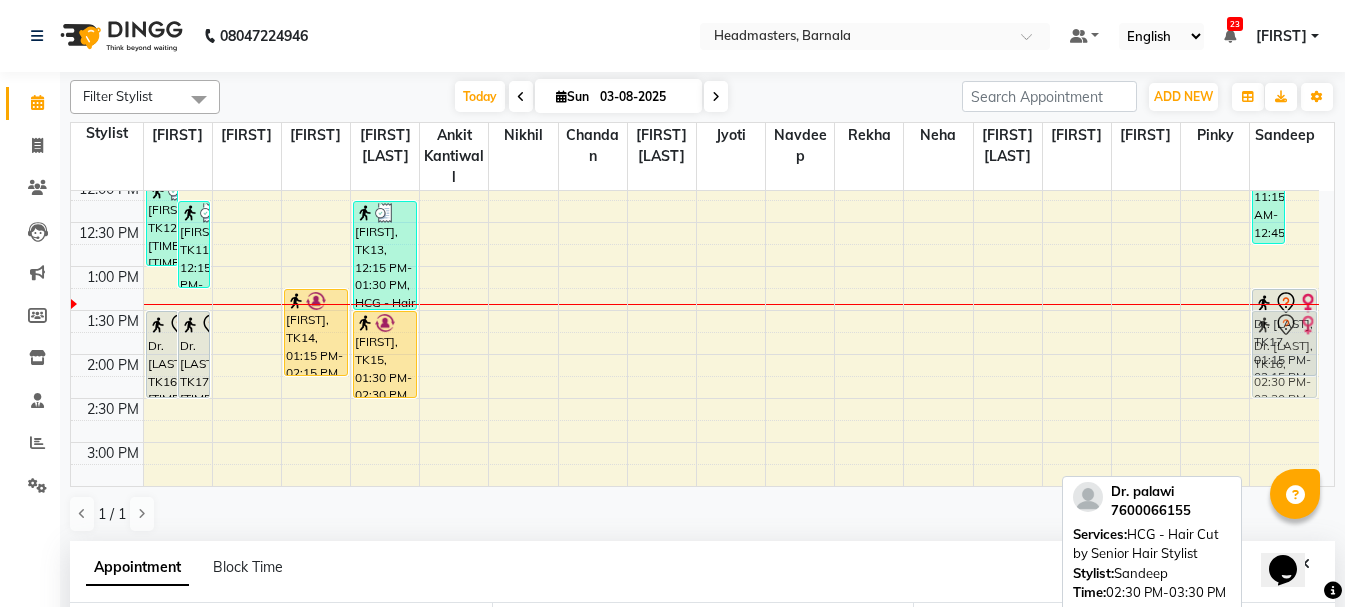 drag, startPoint x: 1294, startPoint y: 427, endPoint x: 1310, endPoint y: 339, distance: 89.44272 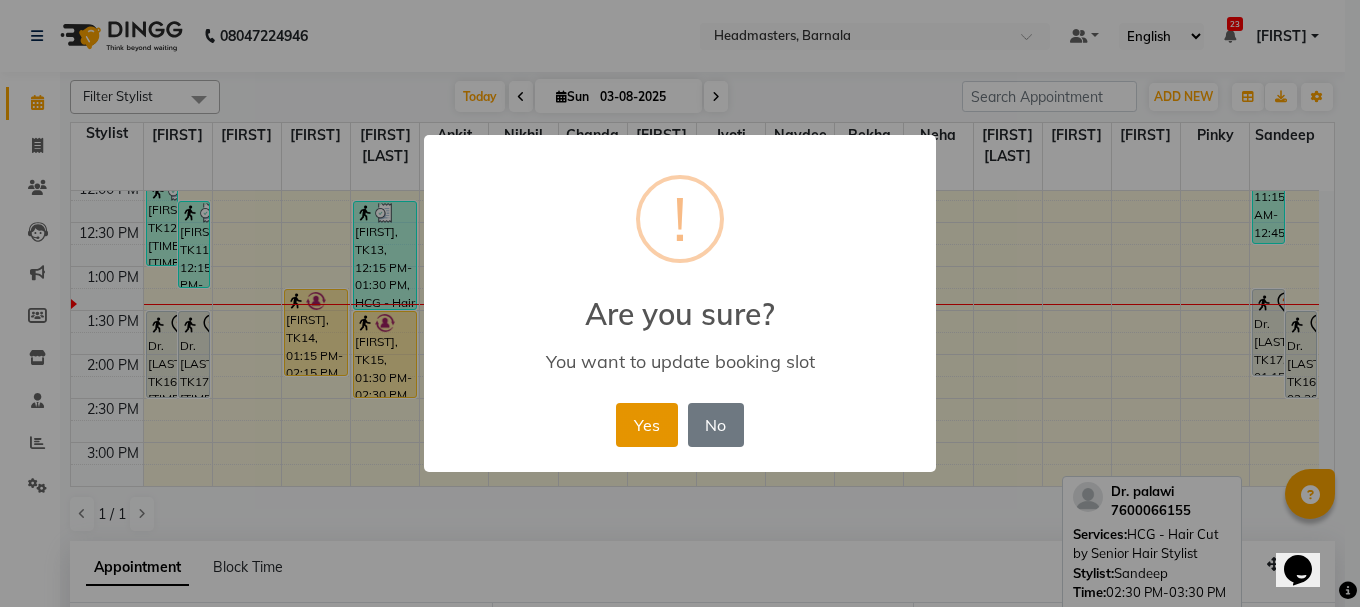 click on "Yes" at bounding box center (646, 425) 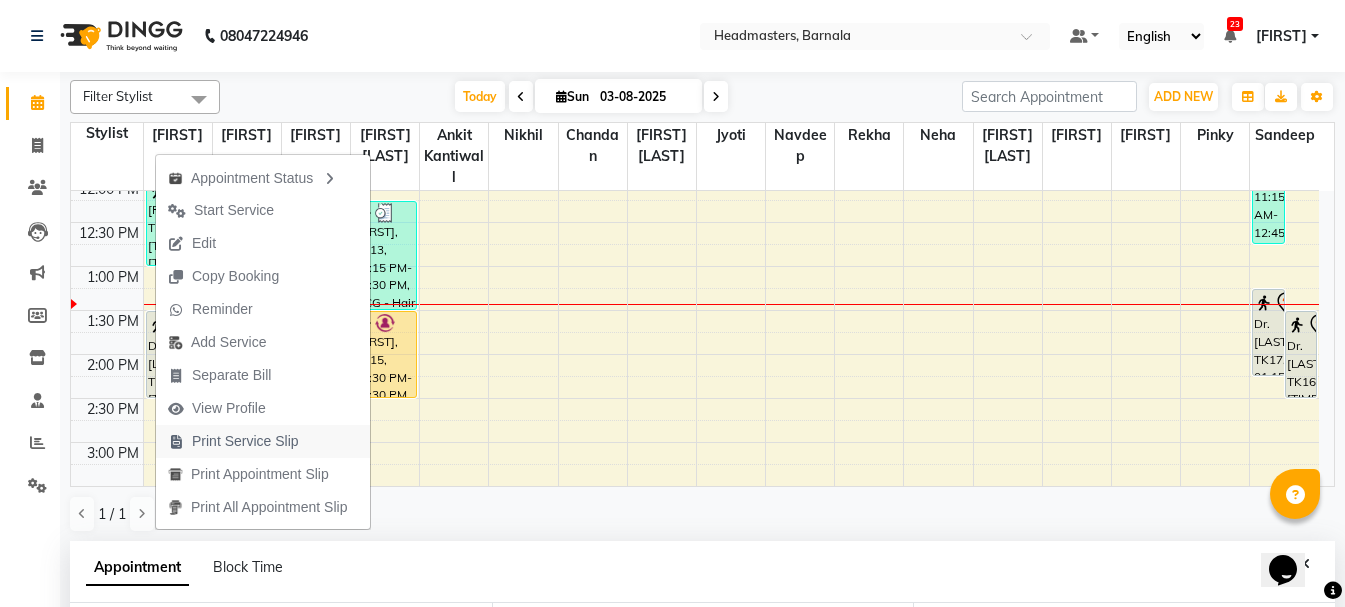 click on "Print Service Slip" at bounding box center [245, 441] 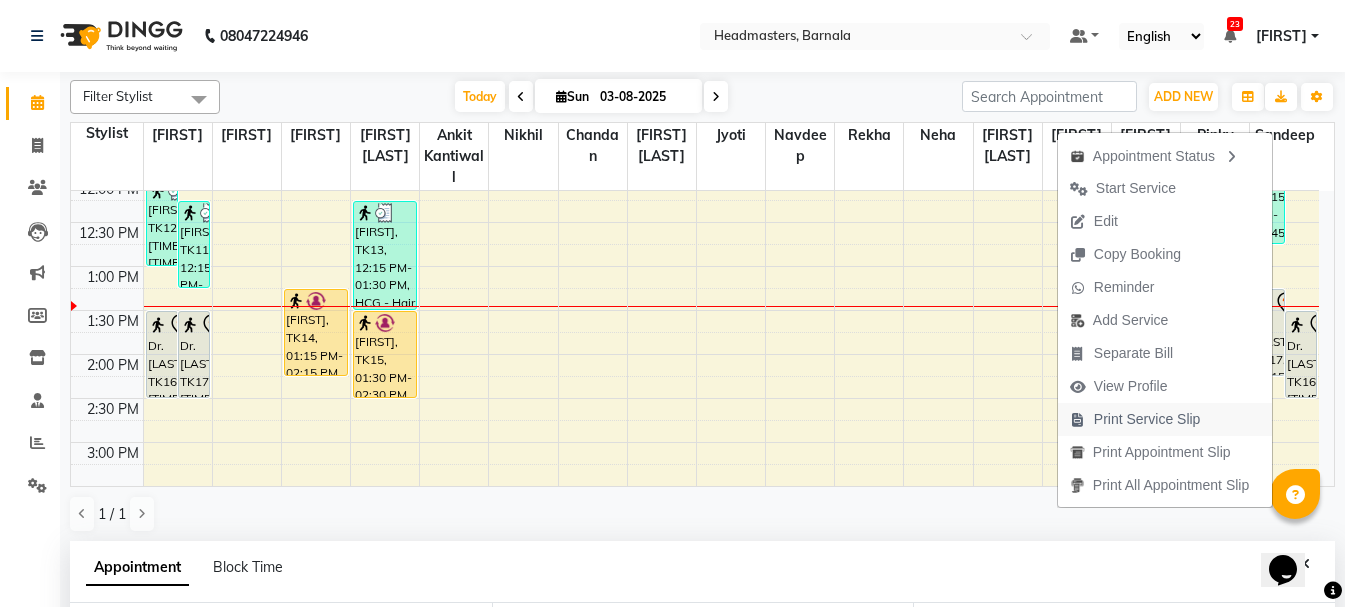 click on "Print Service Slip" at bounding box center (1147, 419) 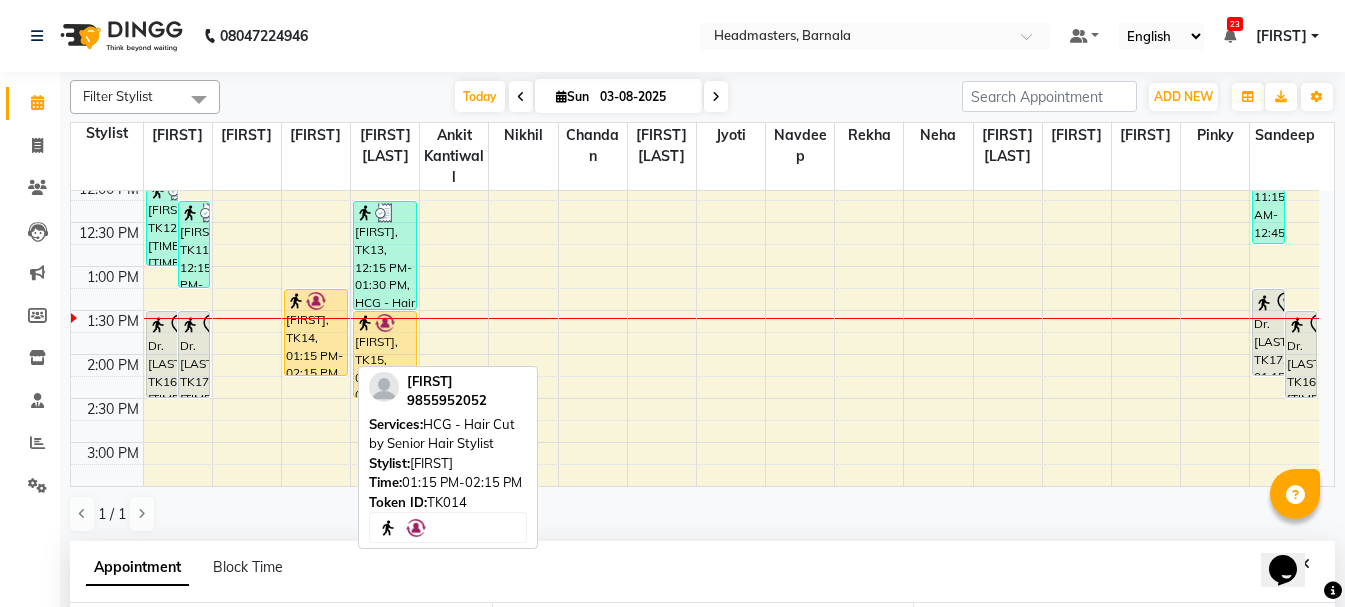 click on "[FIRST], TK14, 01:15 PM-02:15 PM, HCG - Hair Cut by Senior Hair Stylist" at bounding box center (316, 332) 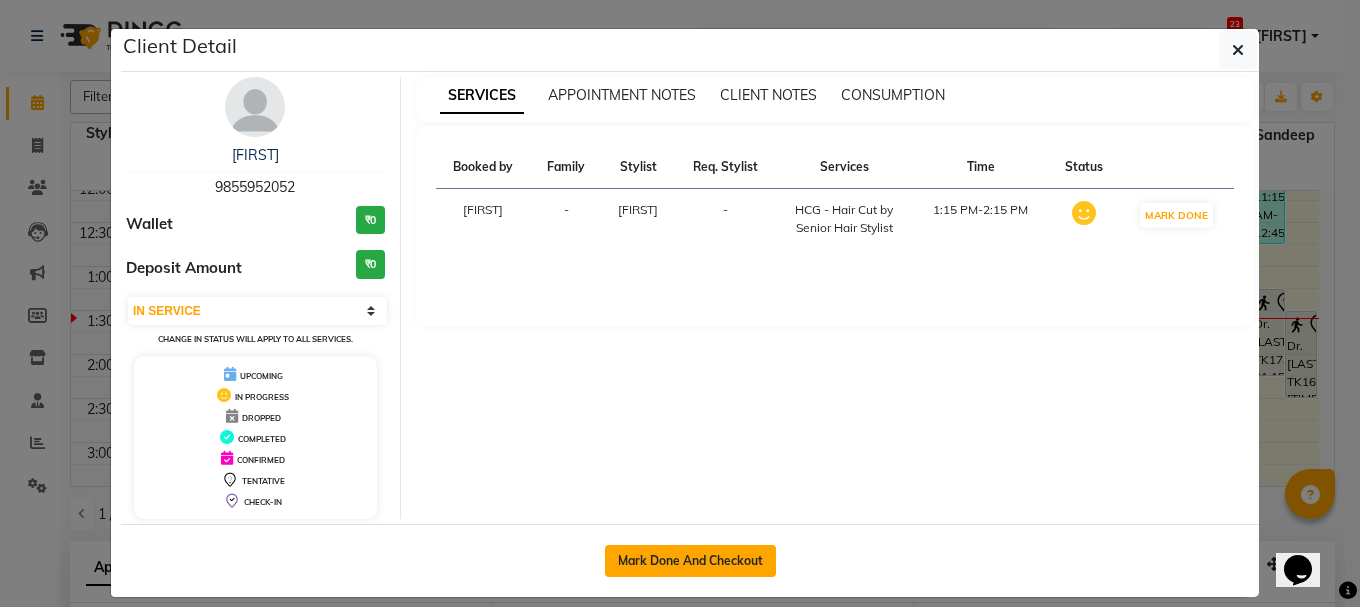 click on "Mark Done And Checkout" 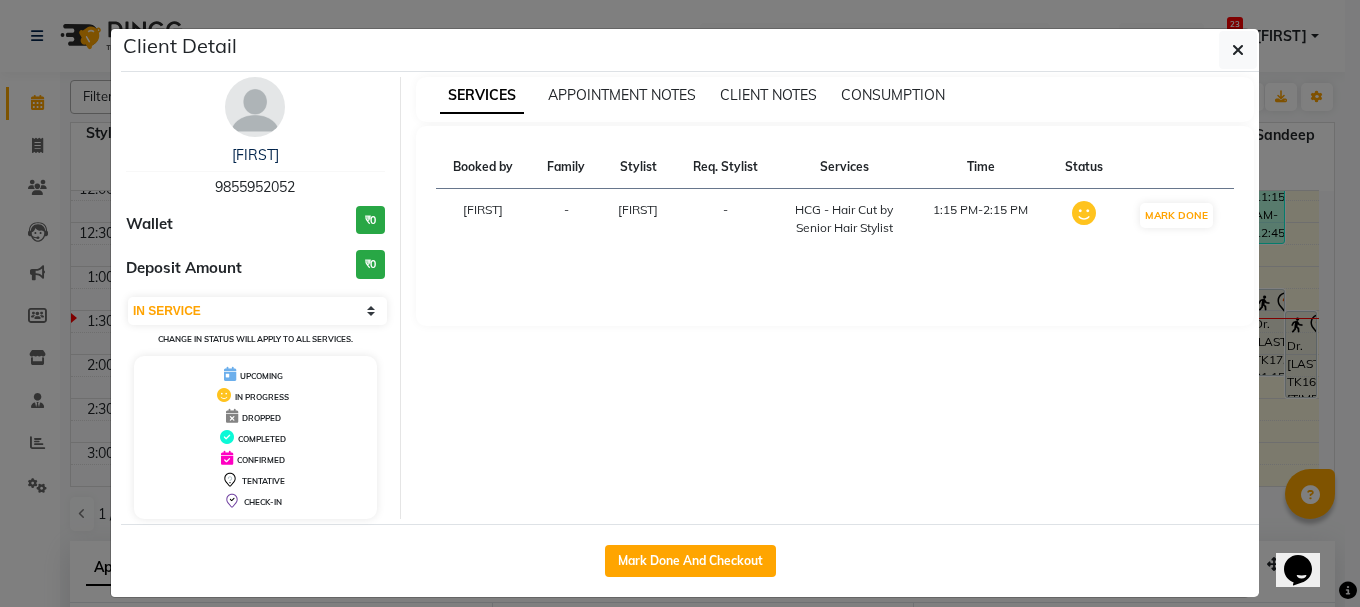 select on "service" 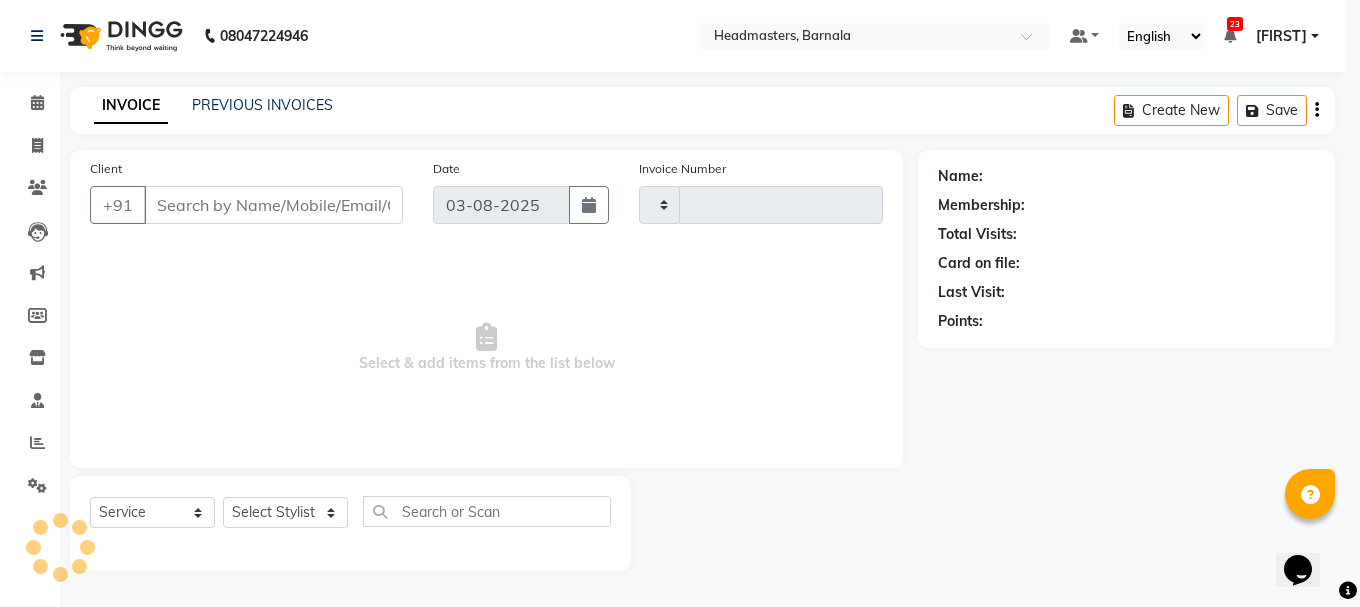 type on "3372" 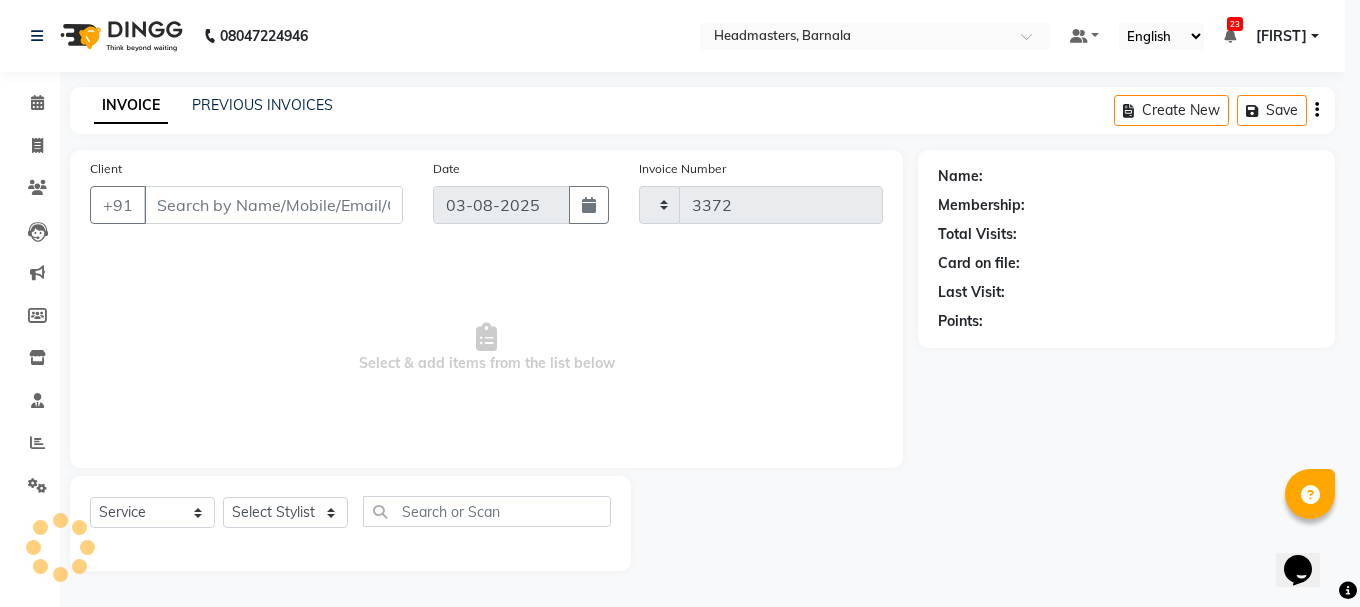 select on "7526" 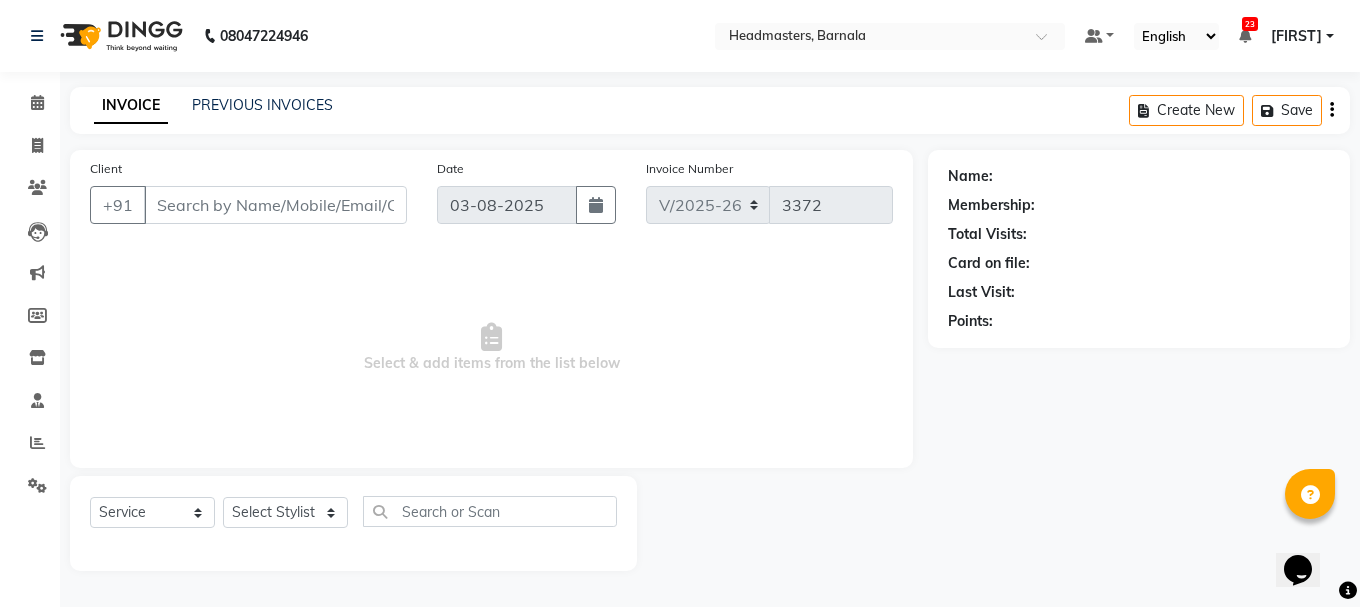 type on "9855952052" 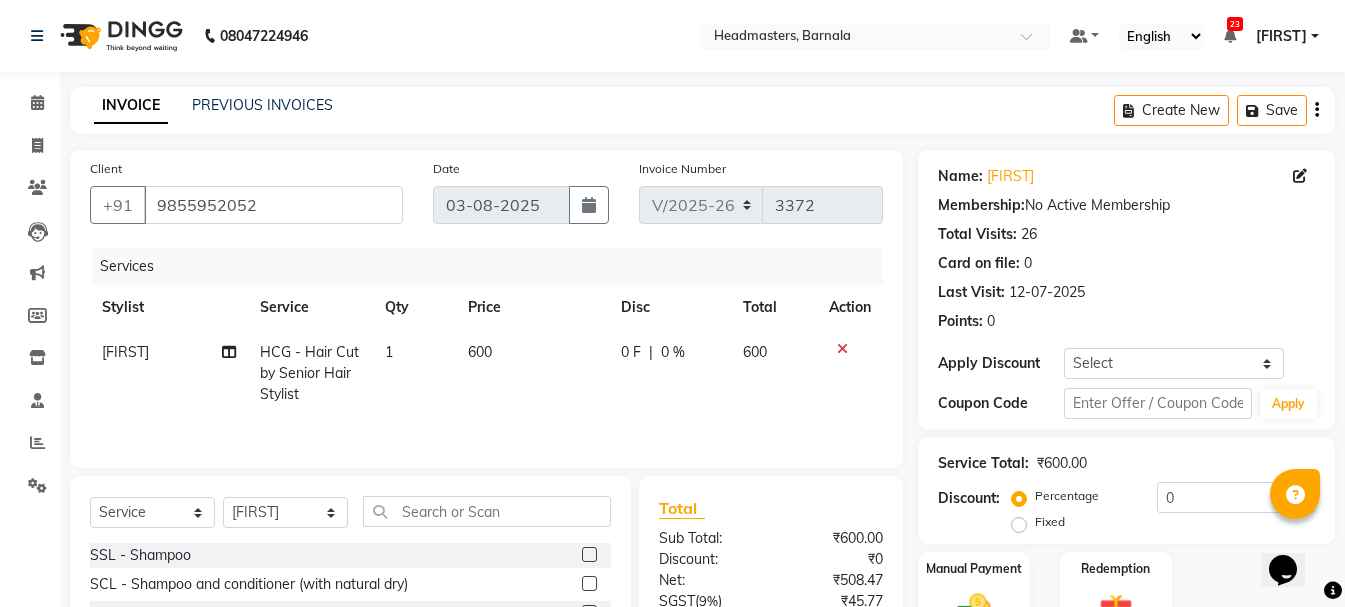 scroll, scrollTop: 194, scrollLeft: 0, axis: vertical 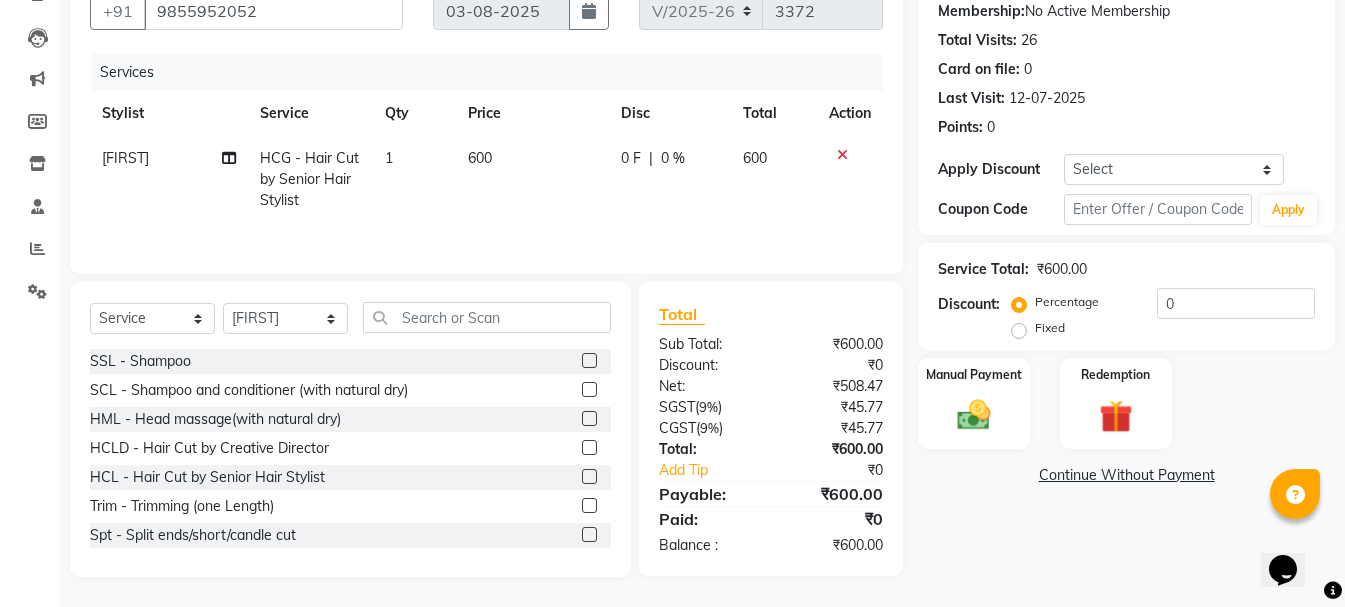 click on "0 F" 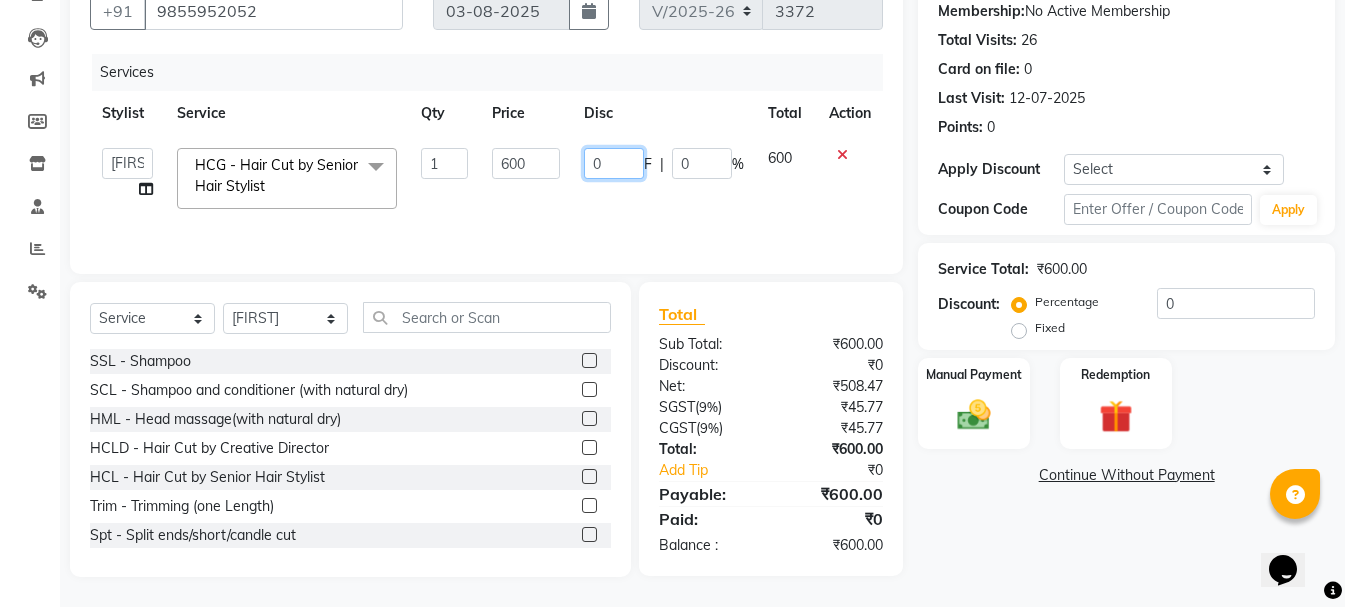 drag, startPoint x: 625, startPoint y: 165, endPoint x: 590, endPoint y: 167, distance: 35.057095 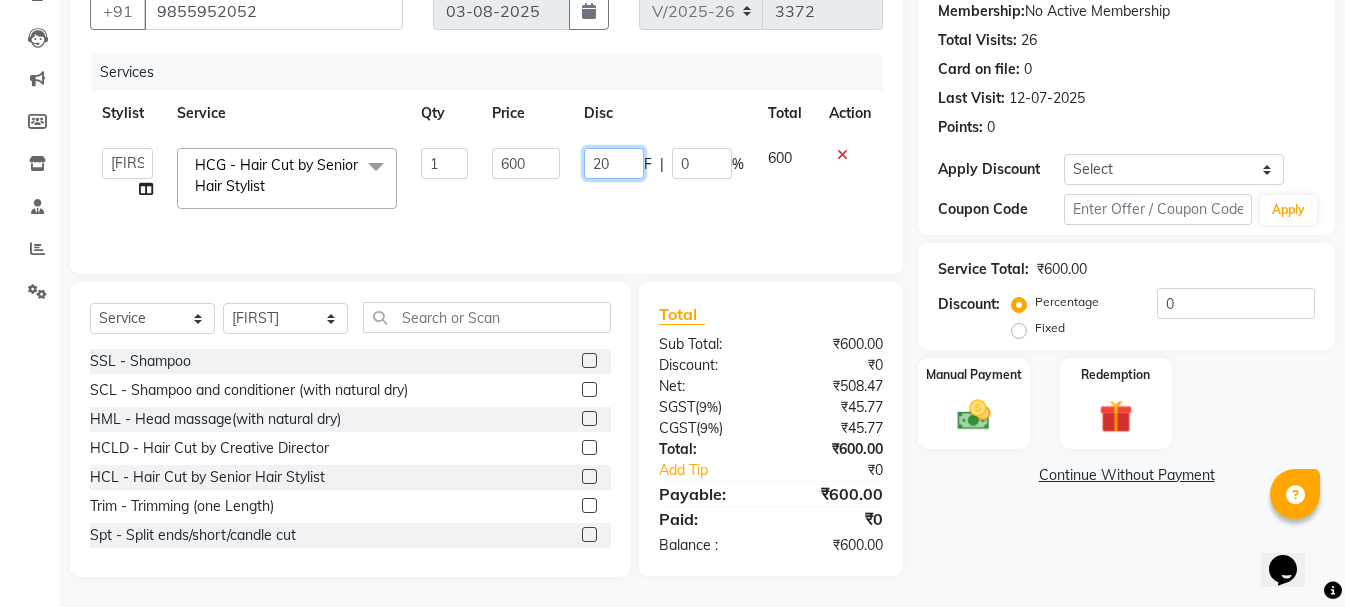 type on "200" 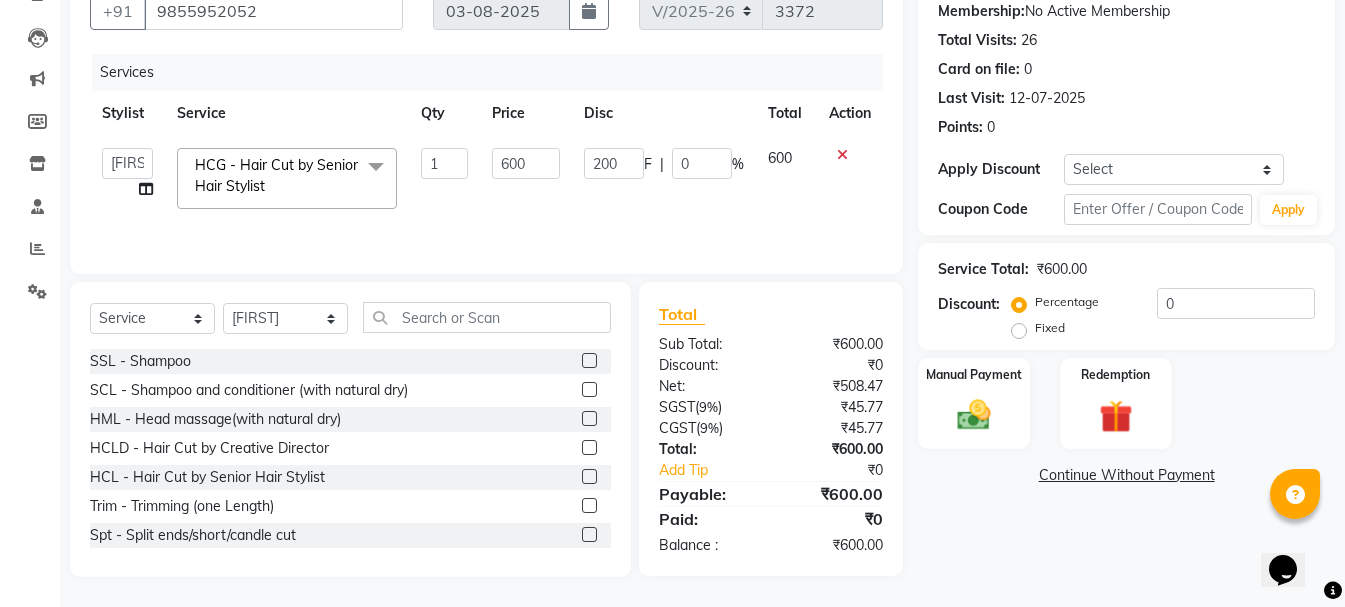 click 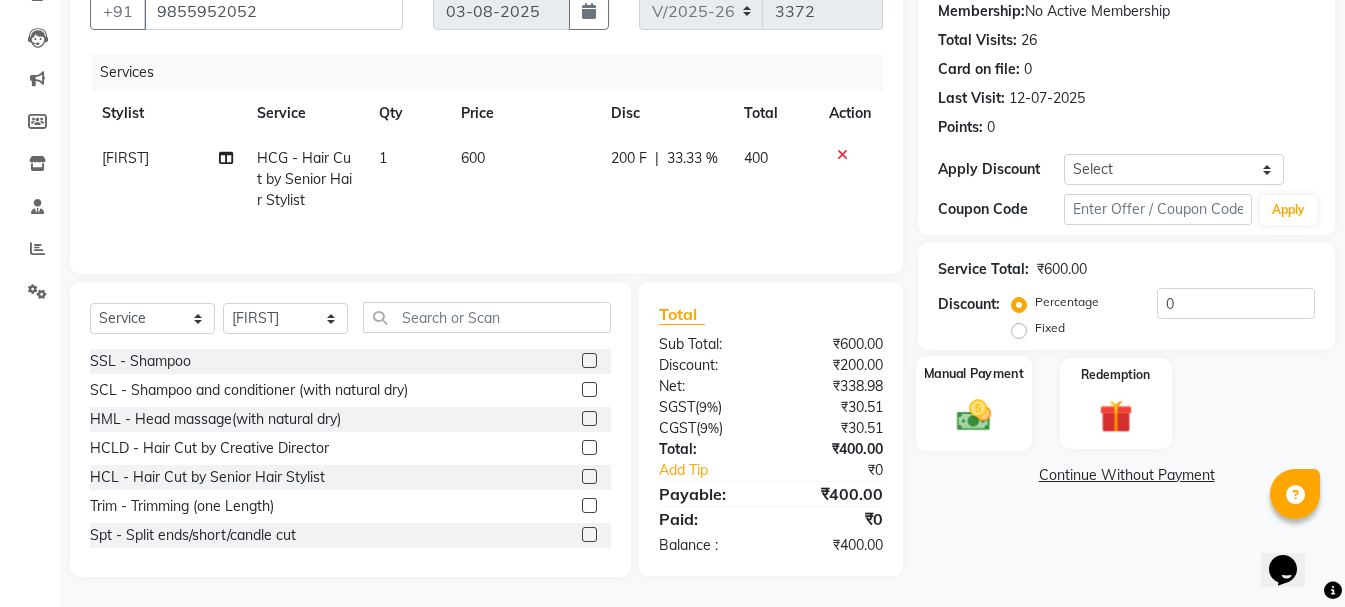 click on "Manual Payment" 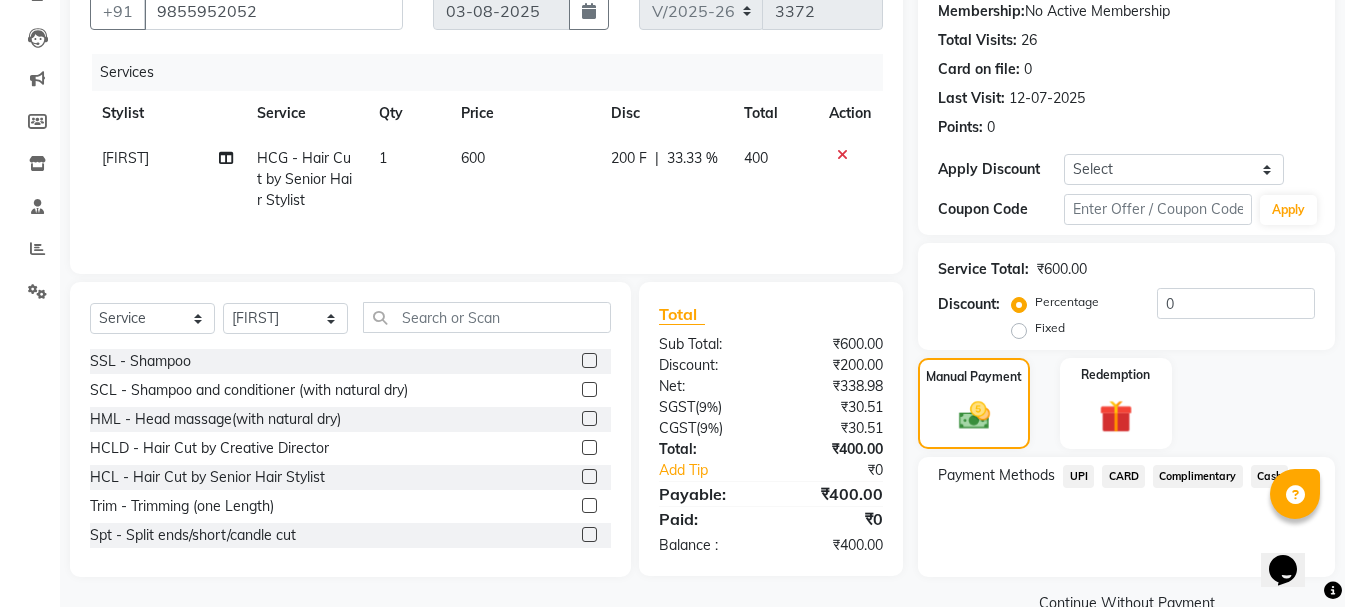 click on "Cash" 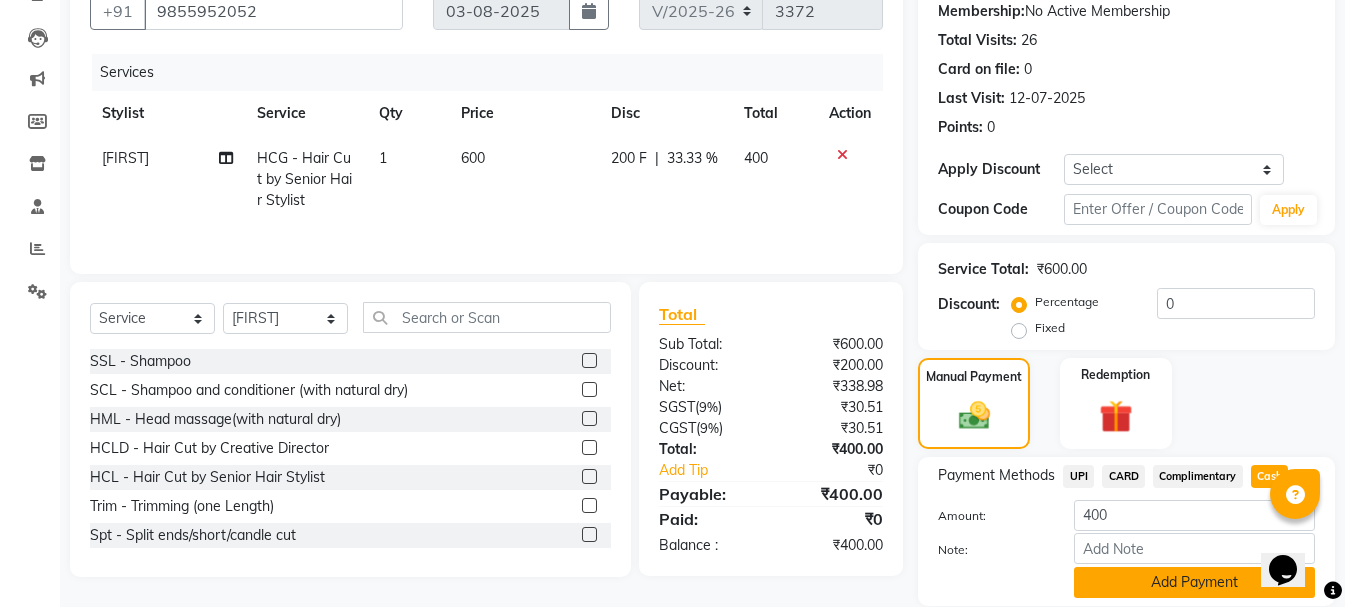 click on "Add Payment" 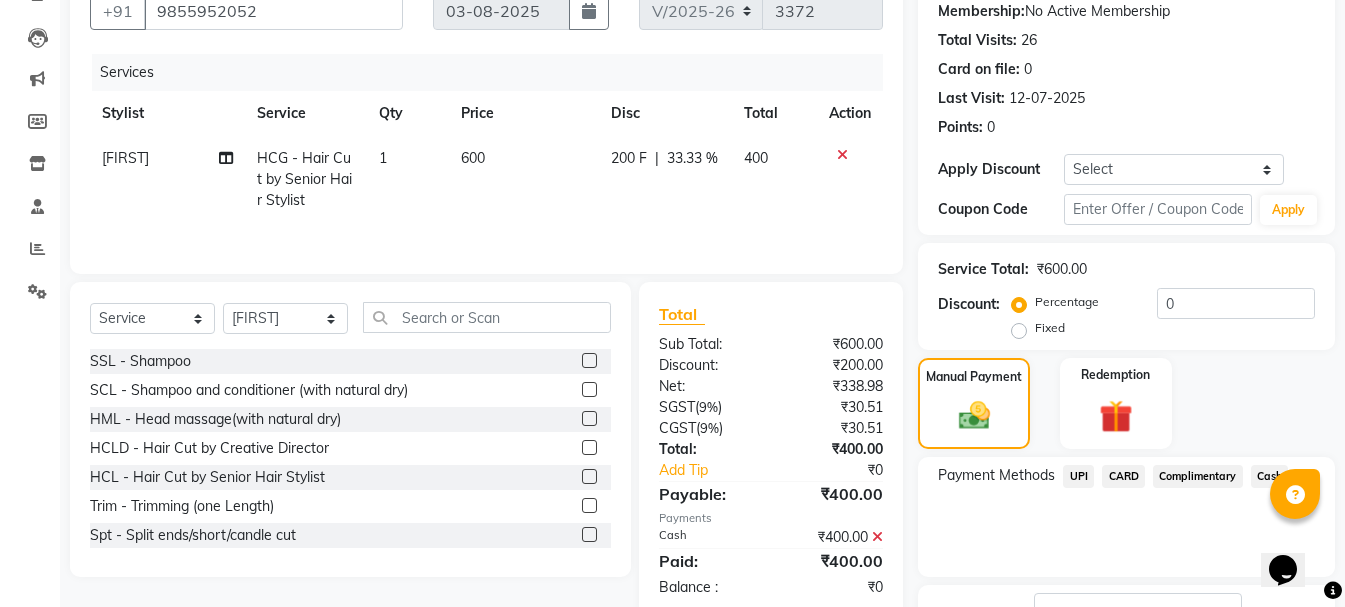 click on "Checkout" 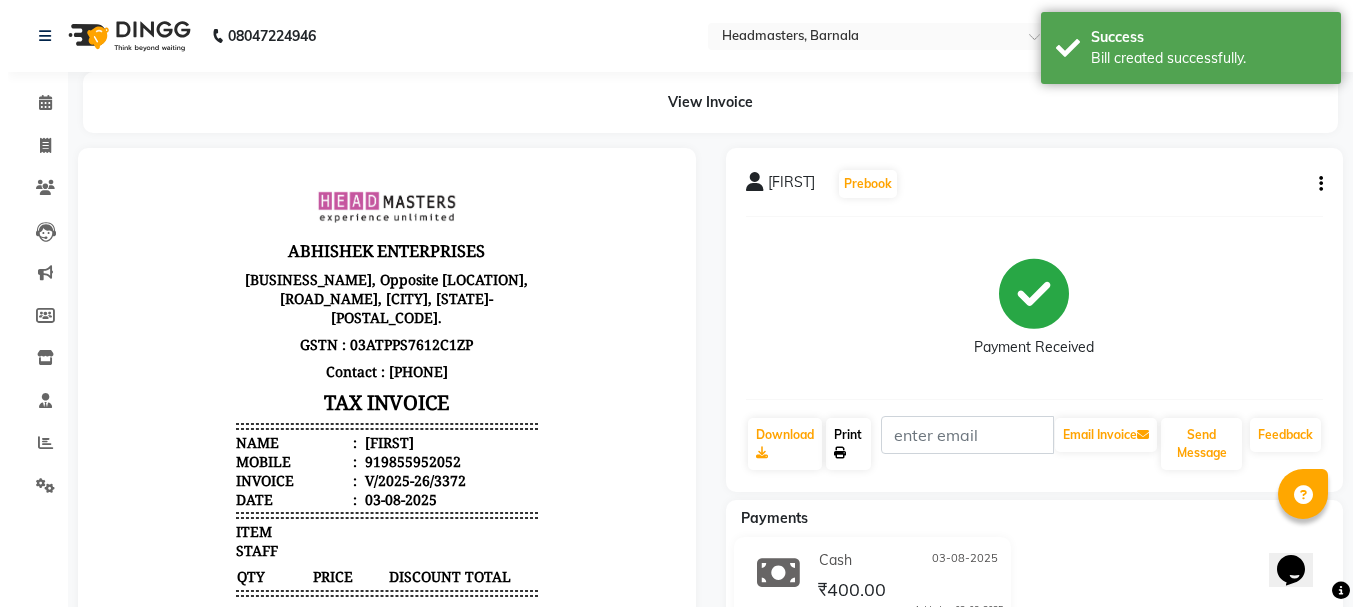 scroll, scrollTop: 0, scrollLeft: 0, axis: both 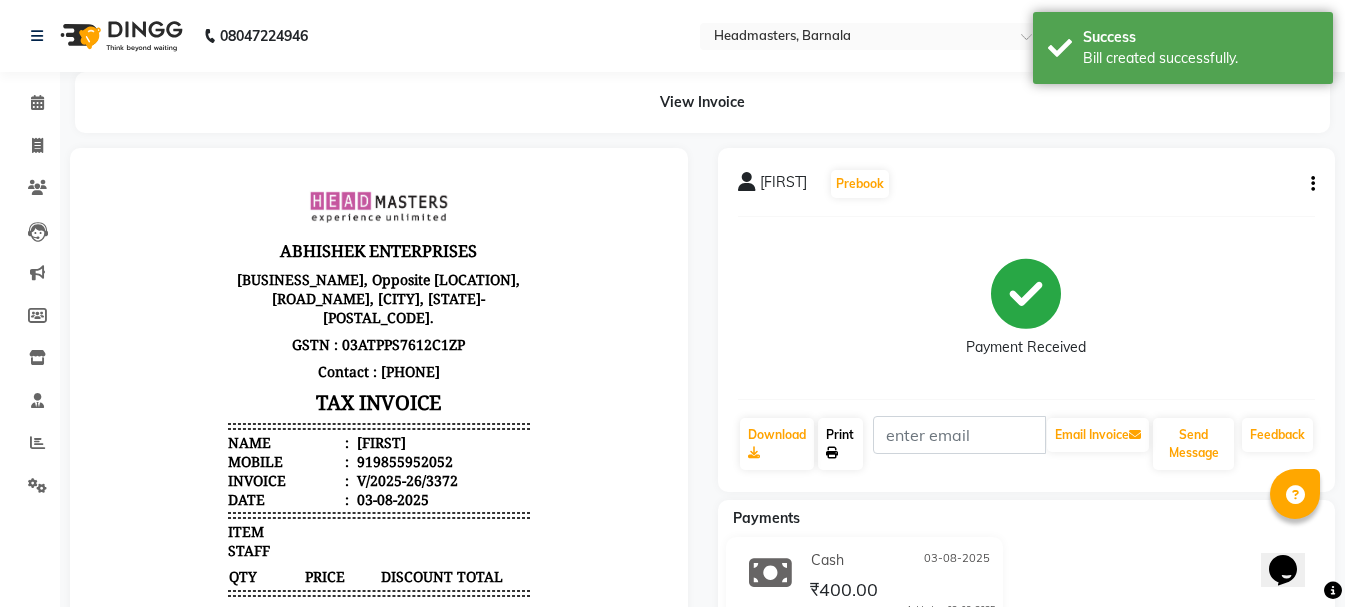 click on "Print" 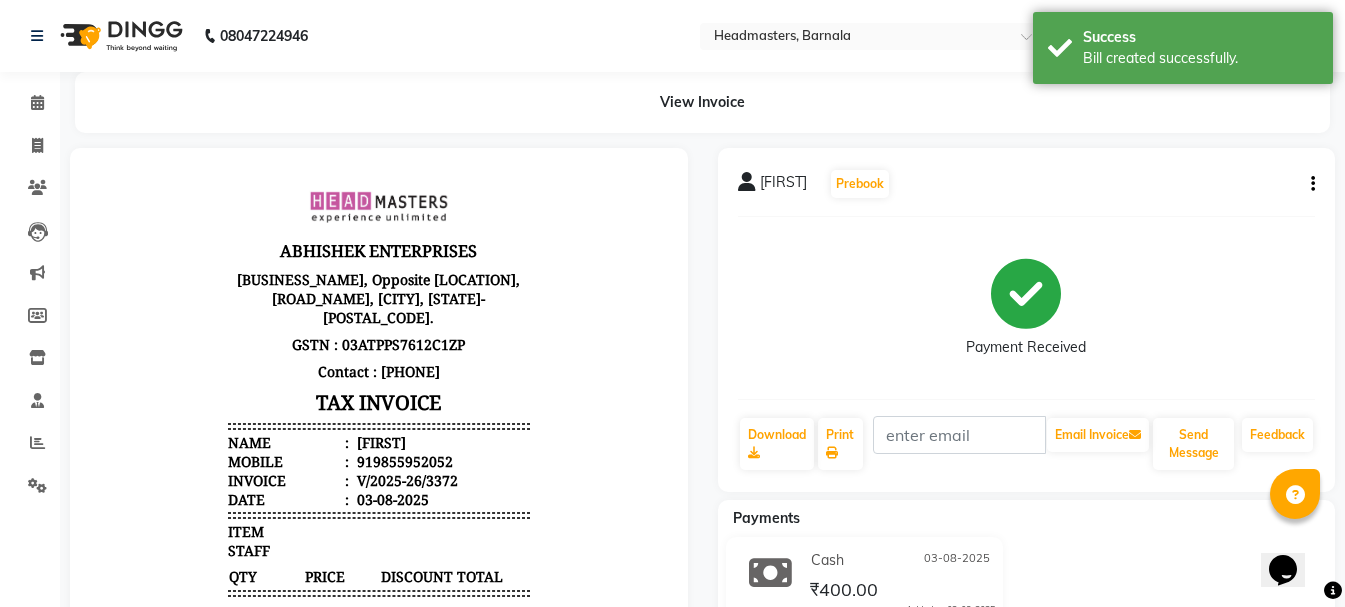 select on "service" 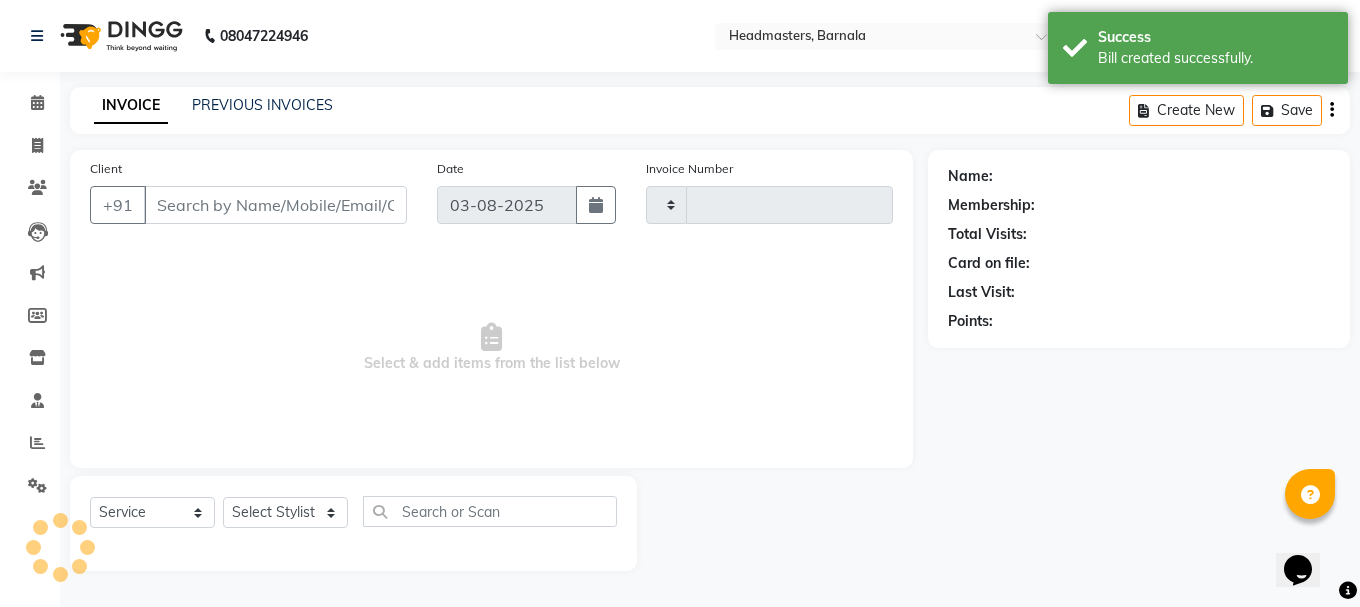 type on "3373" 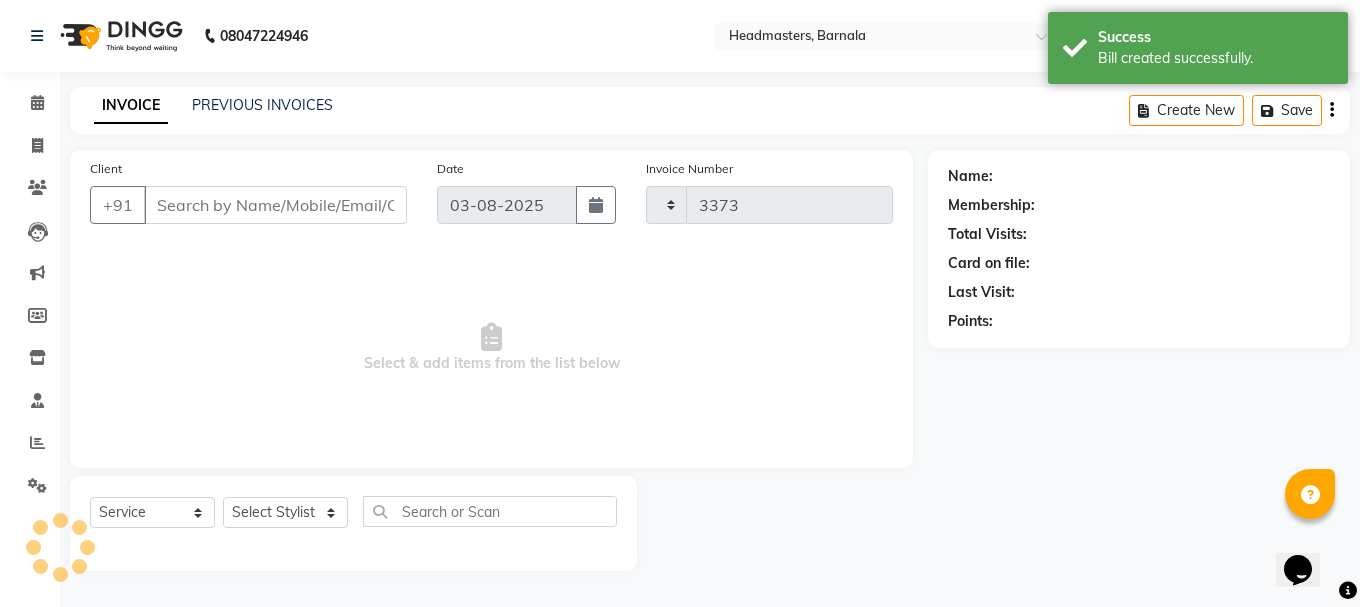 select on "7526" 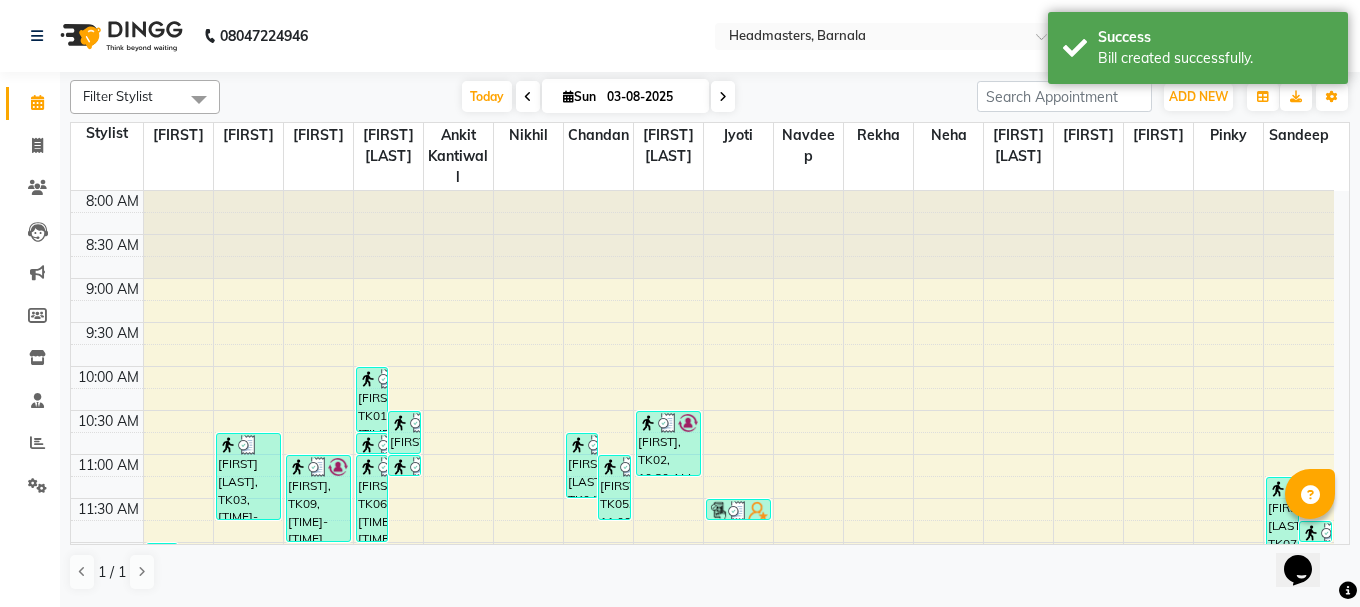scroll, scrollTop: 0, scrollLeft: 0, axis: both 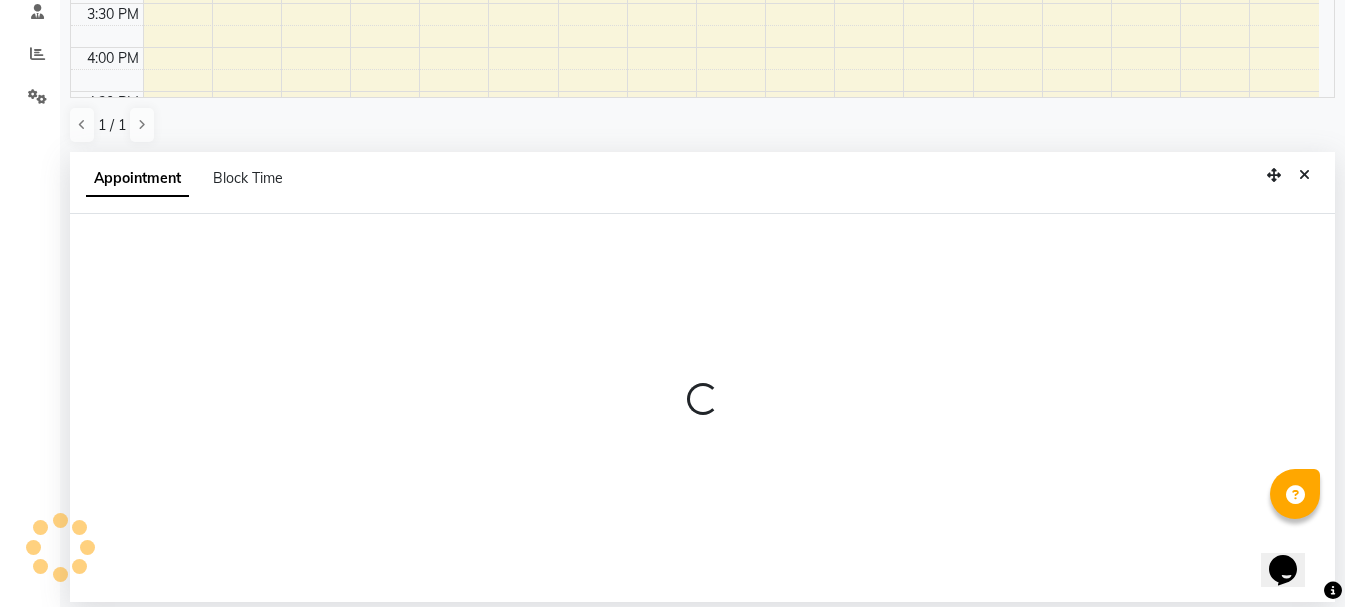 select on "67276" 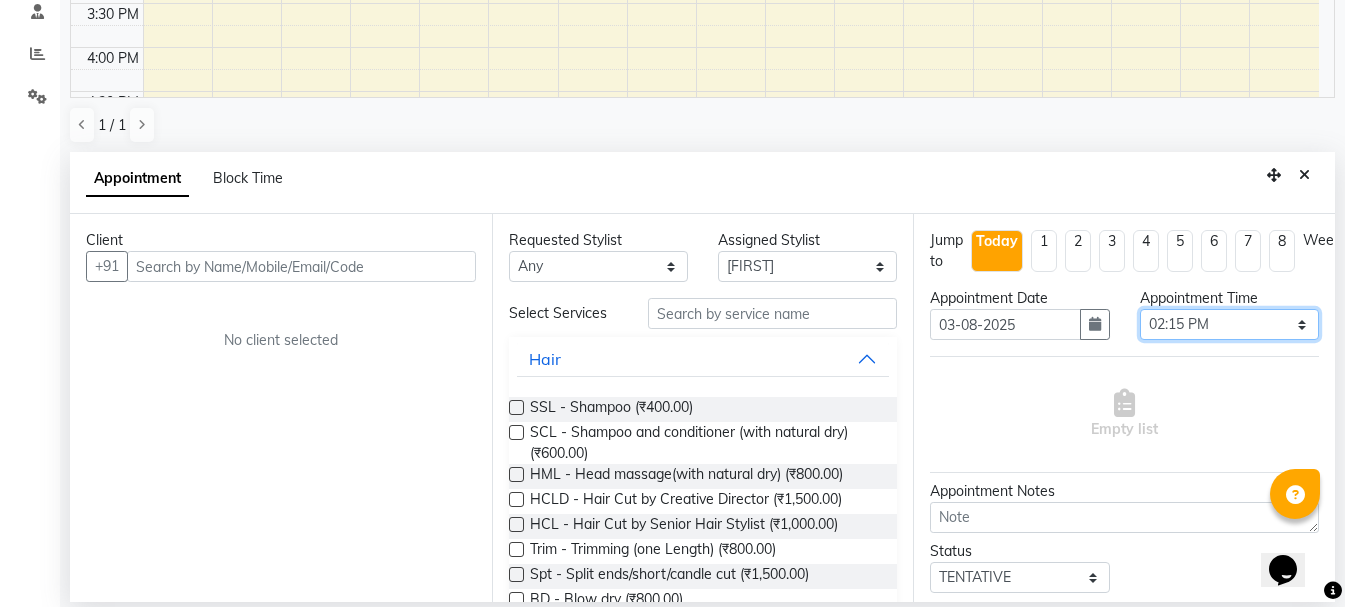 drag, startPoint x: 1224, startPoint y: 333, endPoint x: 1180, endPoint y: 326, distance: 44.553337 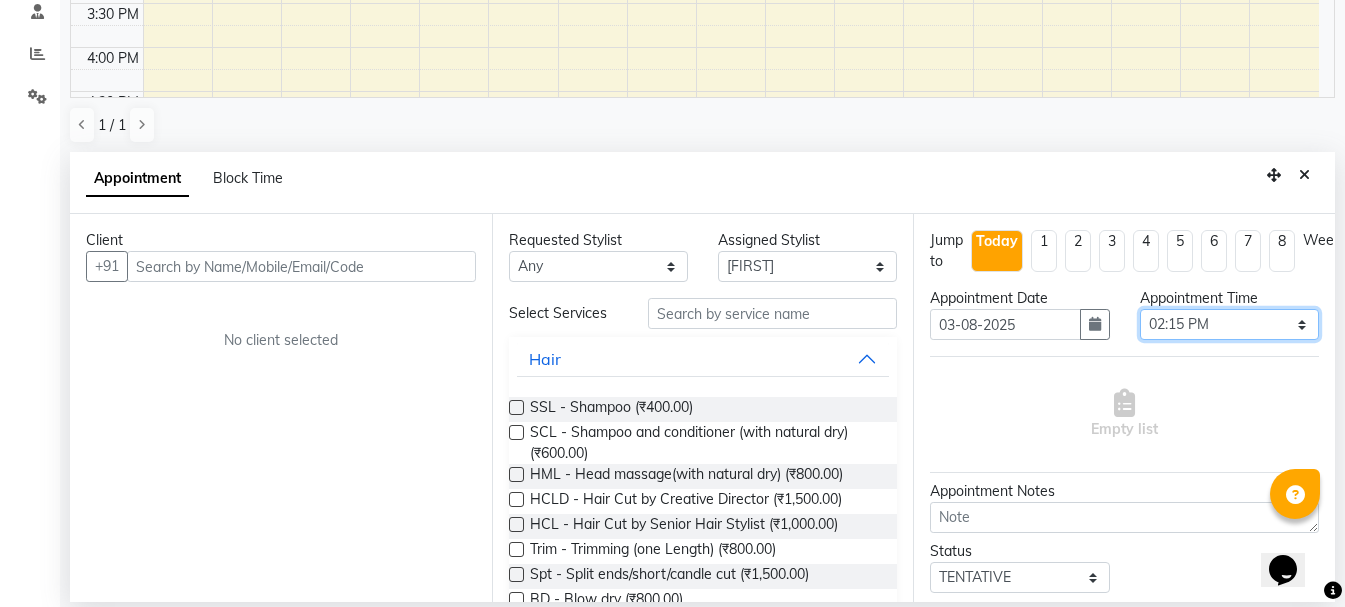 select on "810" 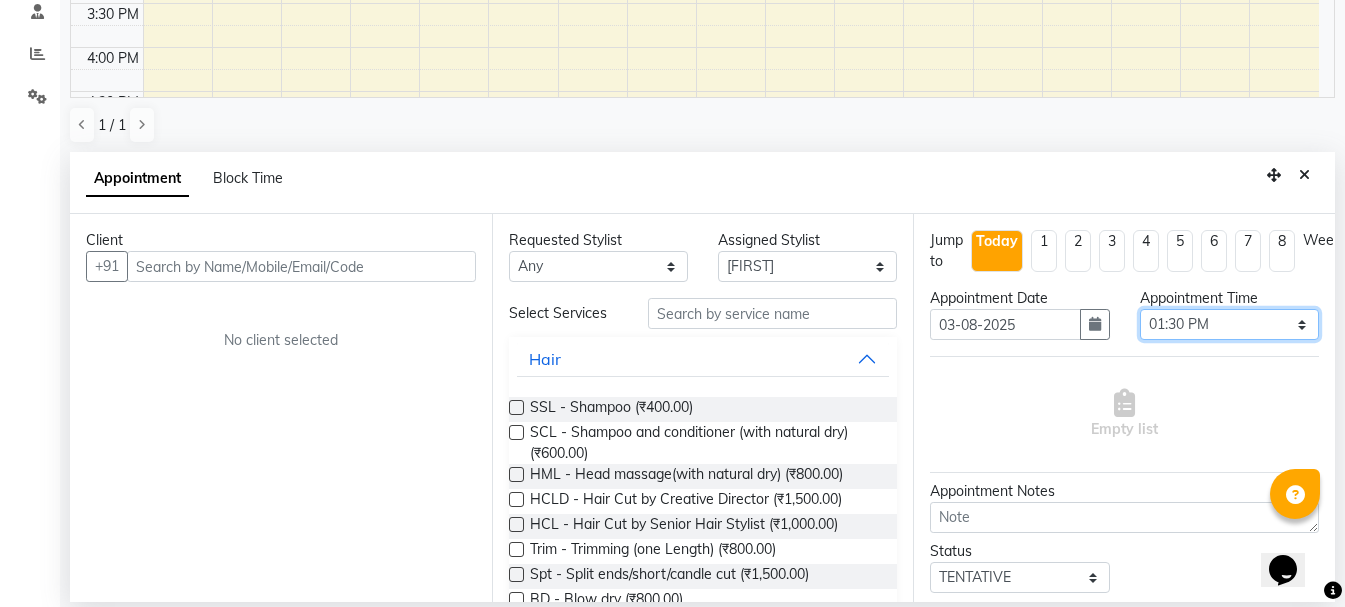click on "Select 09:00 AM 09:15 AM 09:30 AM 09:45 AM 10:00 AM 10:15 AM 10:30 AM 10:45 AM 11:00 AM 11:15 AM 11:30 AM 11:45 AM 12:00 PM 12:15 PM 12:30 PM 12:45 PM 01:00 PM 01:15 PM 01:30 PM 01:45 PM 02:00 PM 02:15 PM 02:30 PM 02:45 PM 03:00 PM 03:15 PM 03:30 PM 03:45 PM 04:00 PM 04:15 PM 04:30 PM 04:45 PM 05:00 PM 05:15 PM 05:30 PM 05:45 PM 06:00 PM 06:15 PM 06:30 PM 06:45 PM 07:00 PM 07:15 PM 07:30 PM 07:45 PM 08:00 PM" at bounding box center [1229, 324] 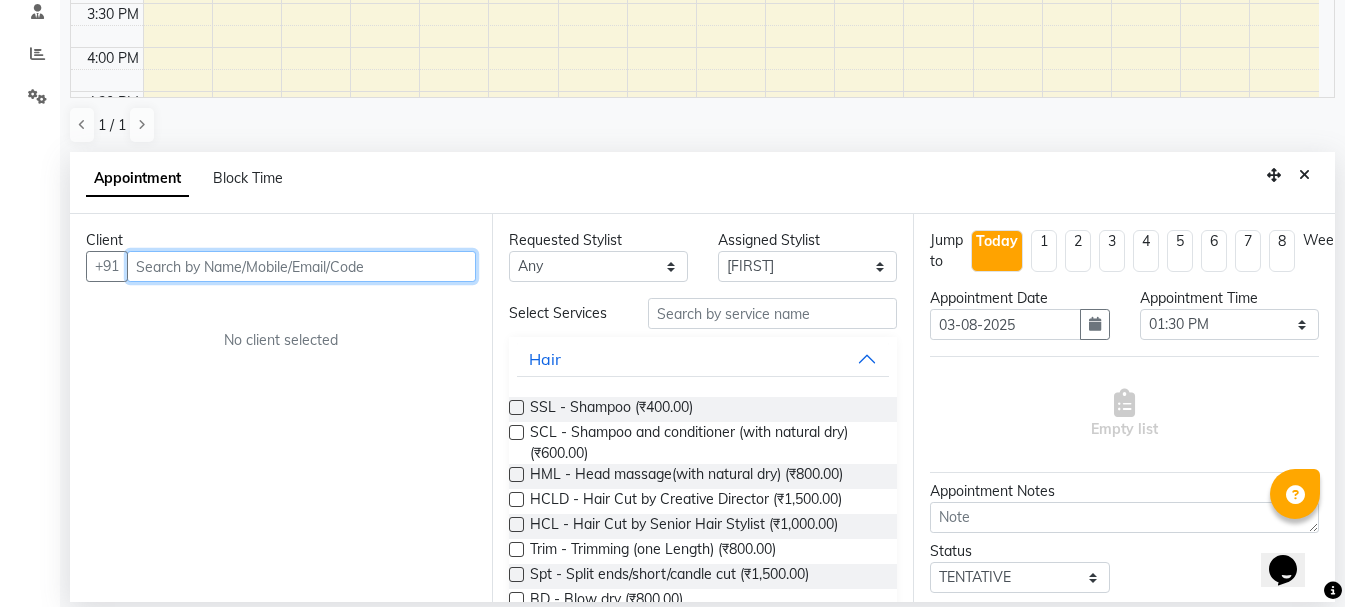 click at bounding box center (301, 266) 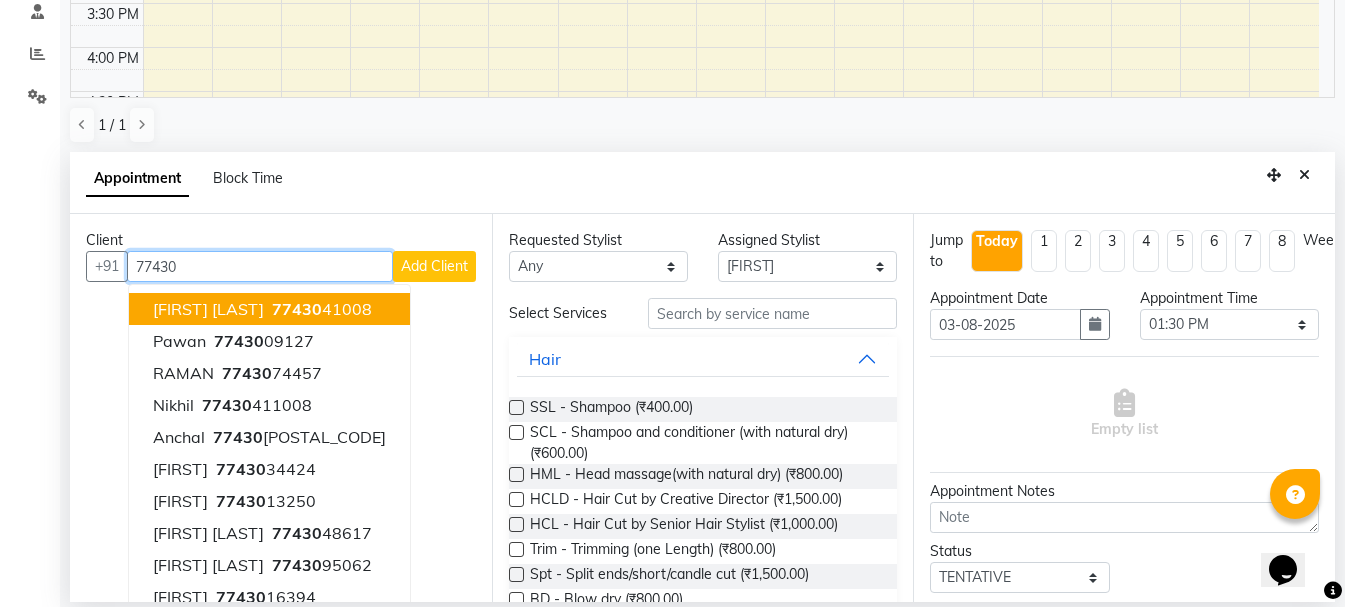 click on "Nikhil sharma   77430 41008" at bounding box center [269, 309] 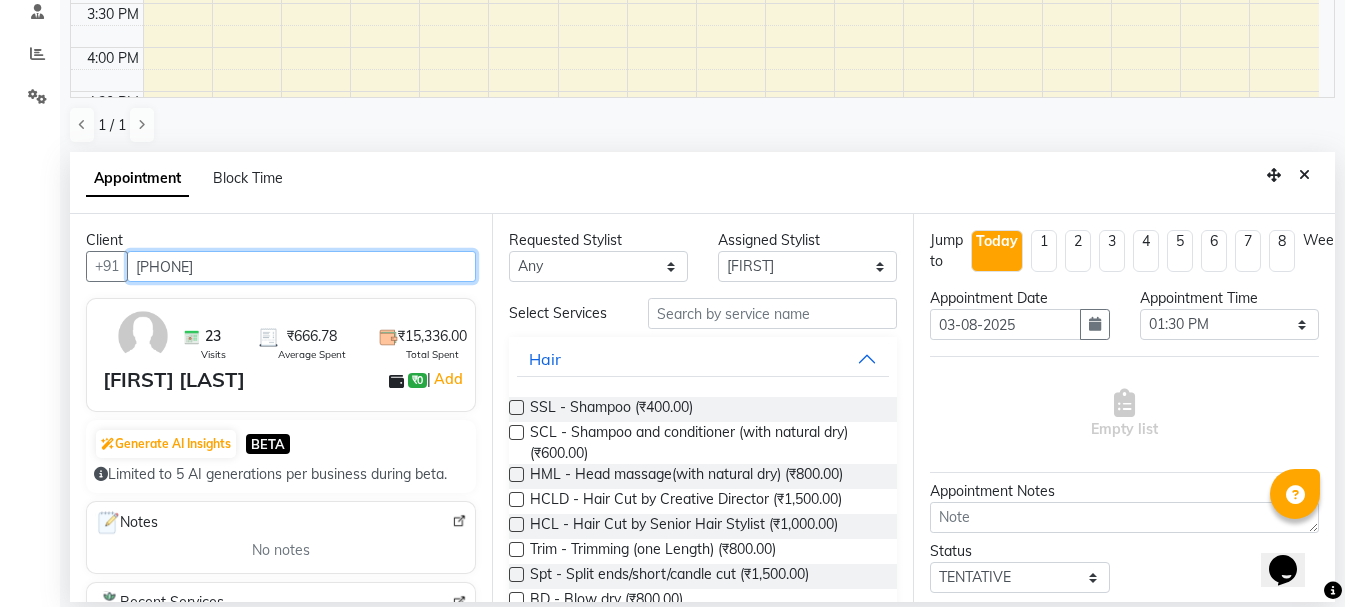 type on "7743041008" 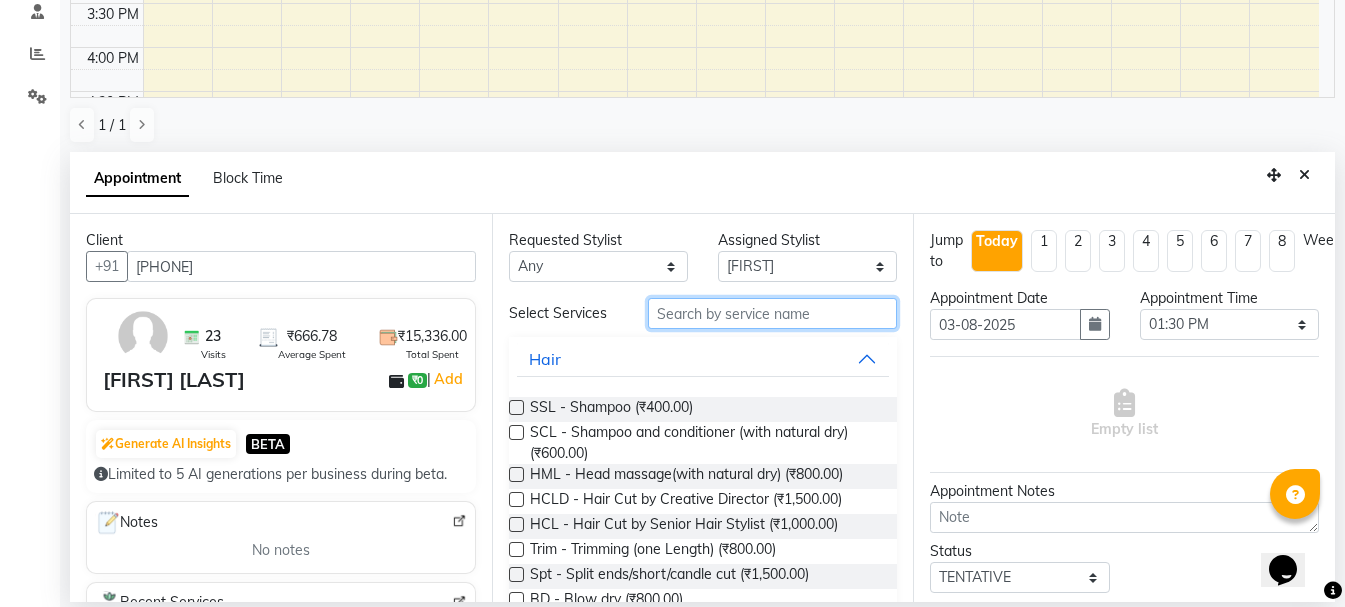 click at bounding box center (772, 313) 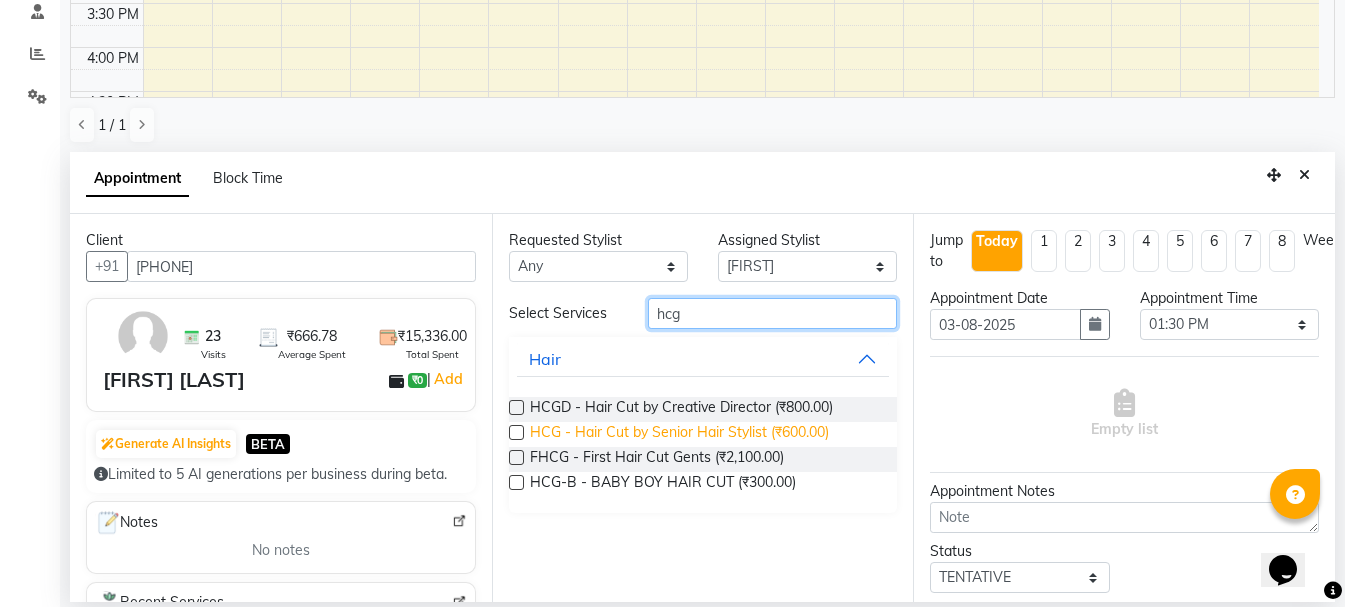 type on "hcg" 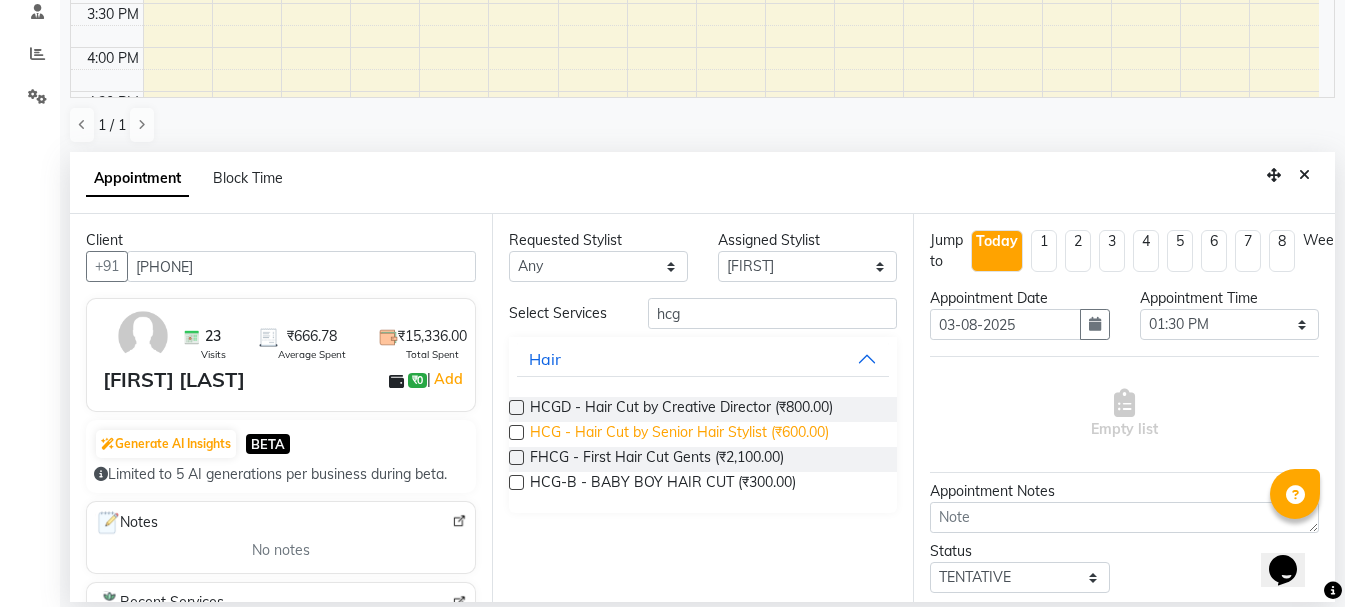 click on "HCG - Hair Cut by Senior Hair Stylist (₹600.00)" at bounding box center (679, 434) 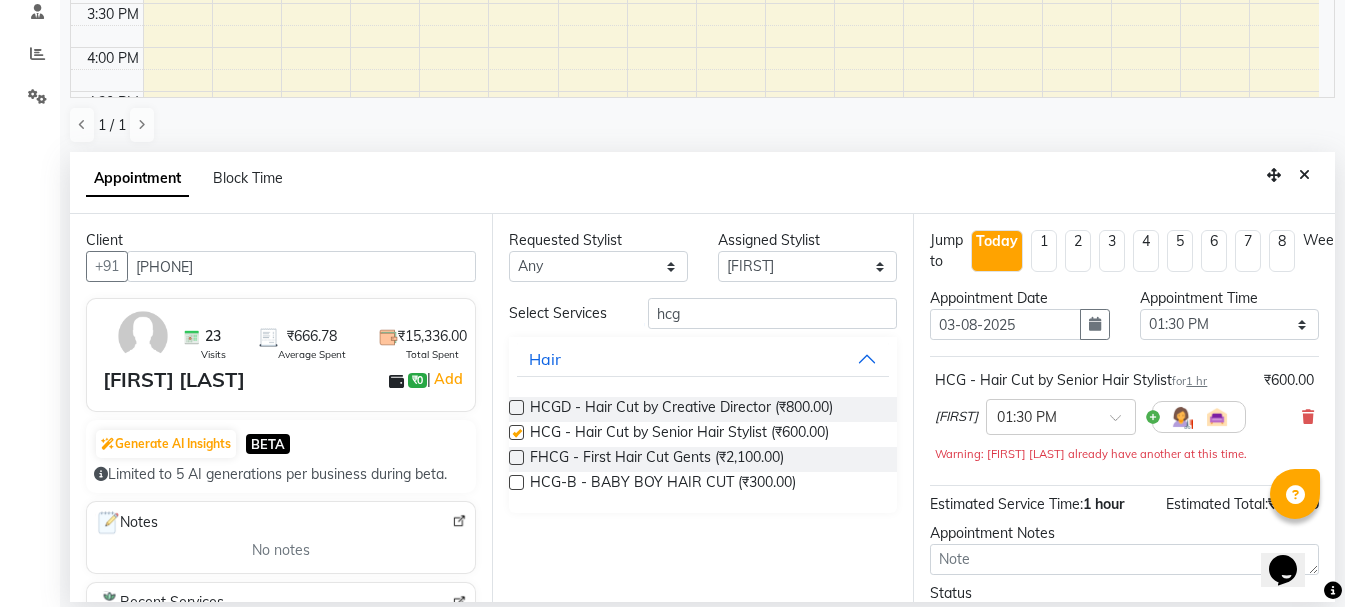 checkbox on "false" 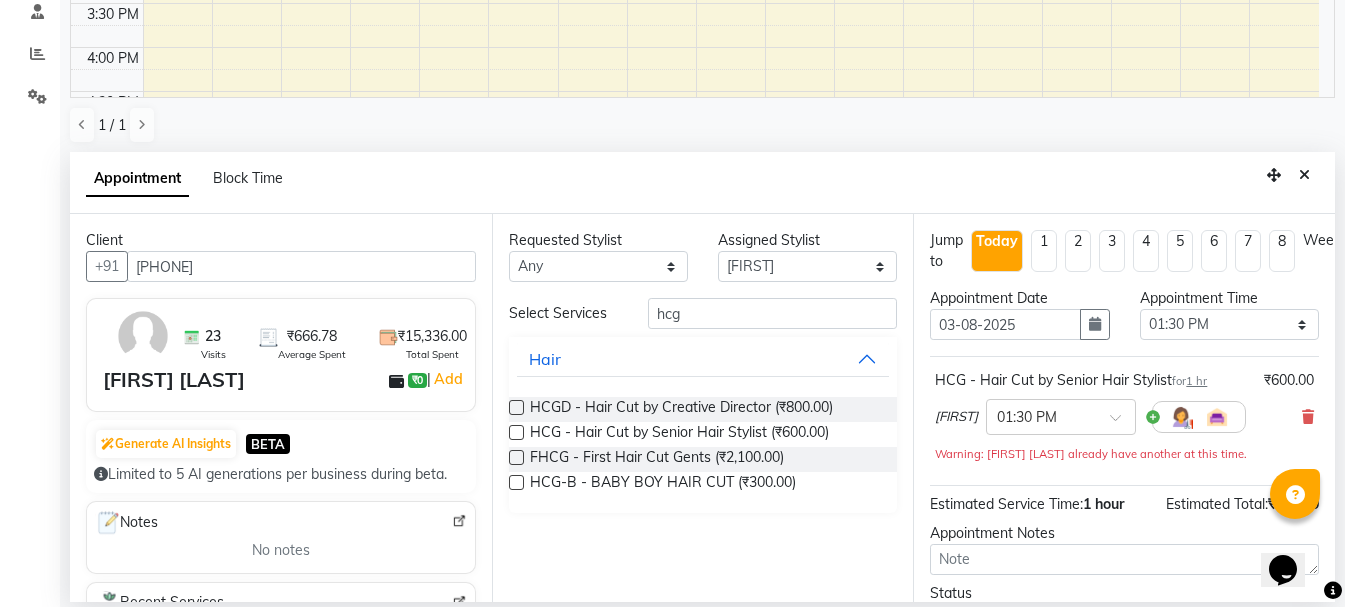 scroll, scrollTop: 177, scrollLeft: 0, axis: vertical 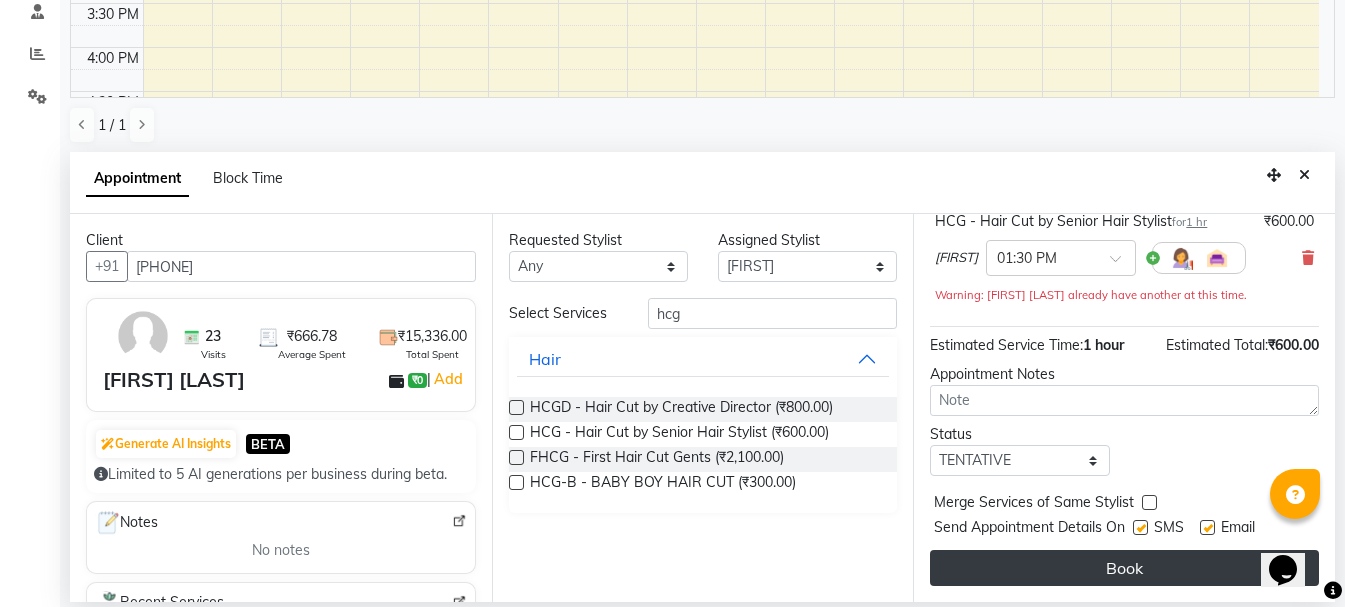 click on "Book" at bounding box center (1124, 568) 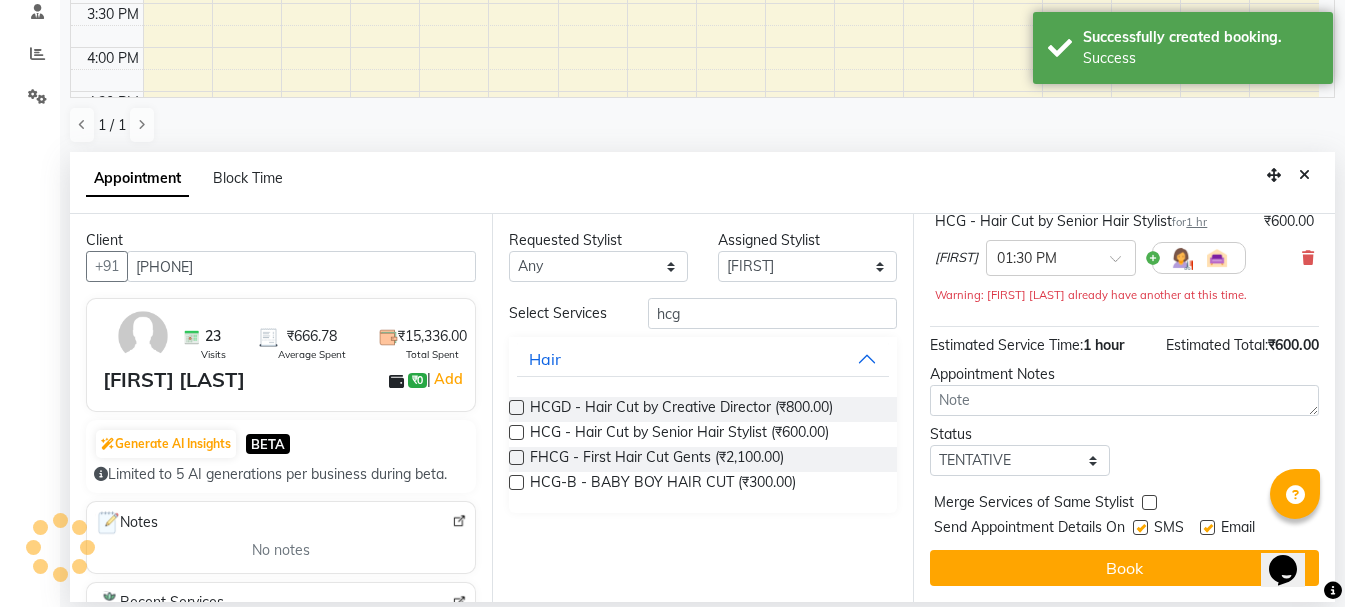 scroll, scrollTop: 0, scrollLeft: 0, axis: both 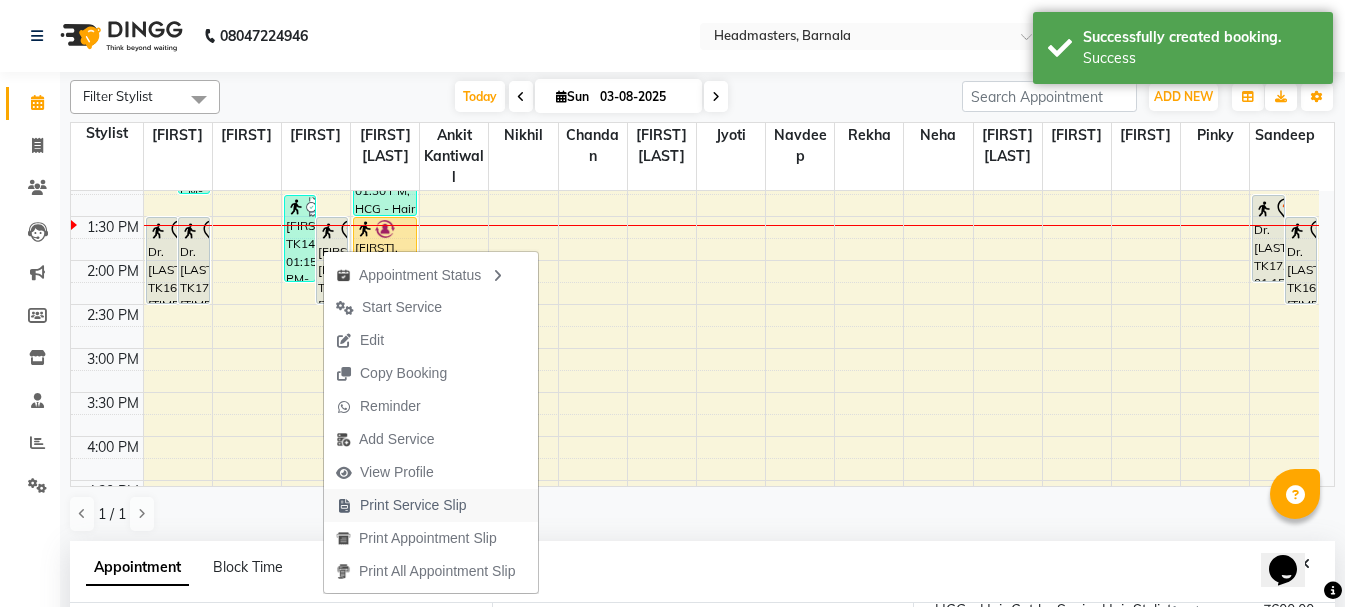 click on "Print Service Slip" at bounding box center [413, 505] 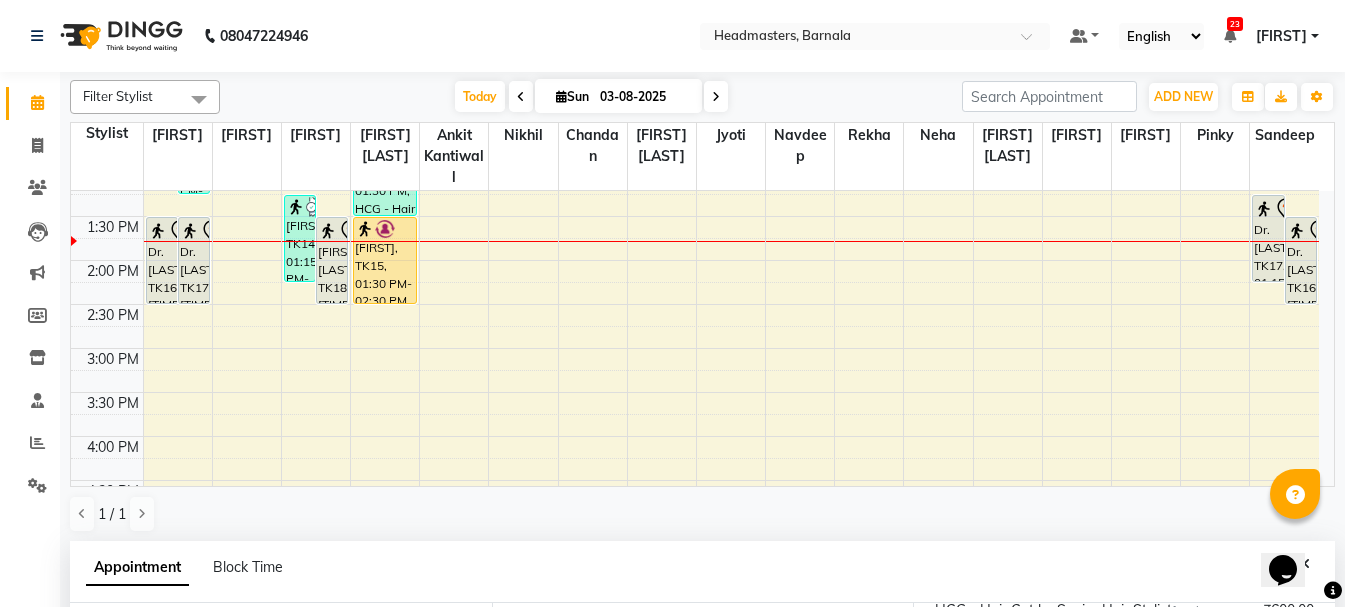 scroll, scrollTop: 389, scrollLeft: 0, axis: vertical 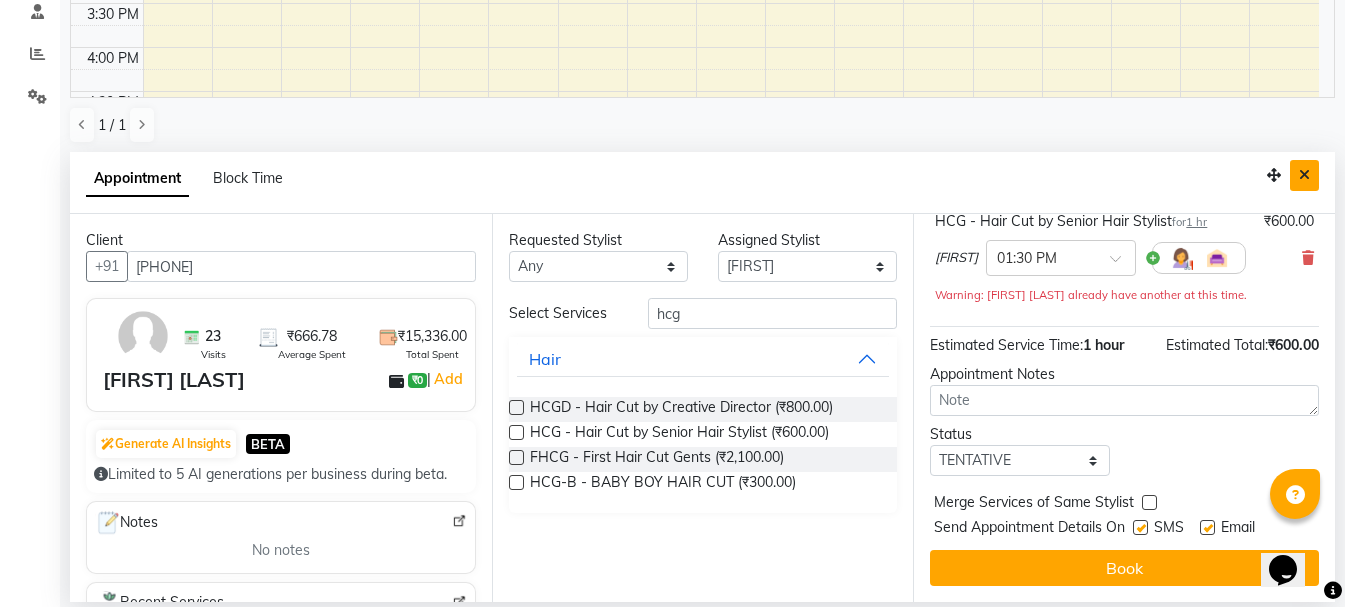 click at bounding box center [1304, 175] 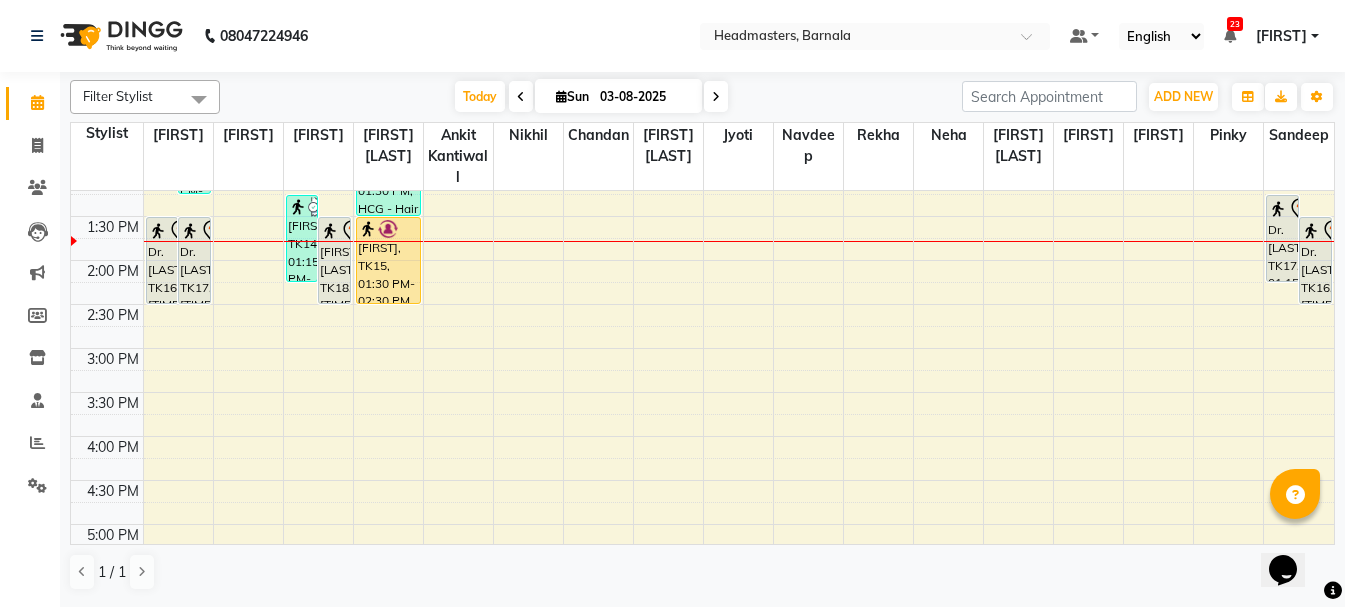 scroll, scrollTop: 0, scrollLeft: 0, axis: both 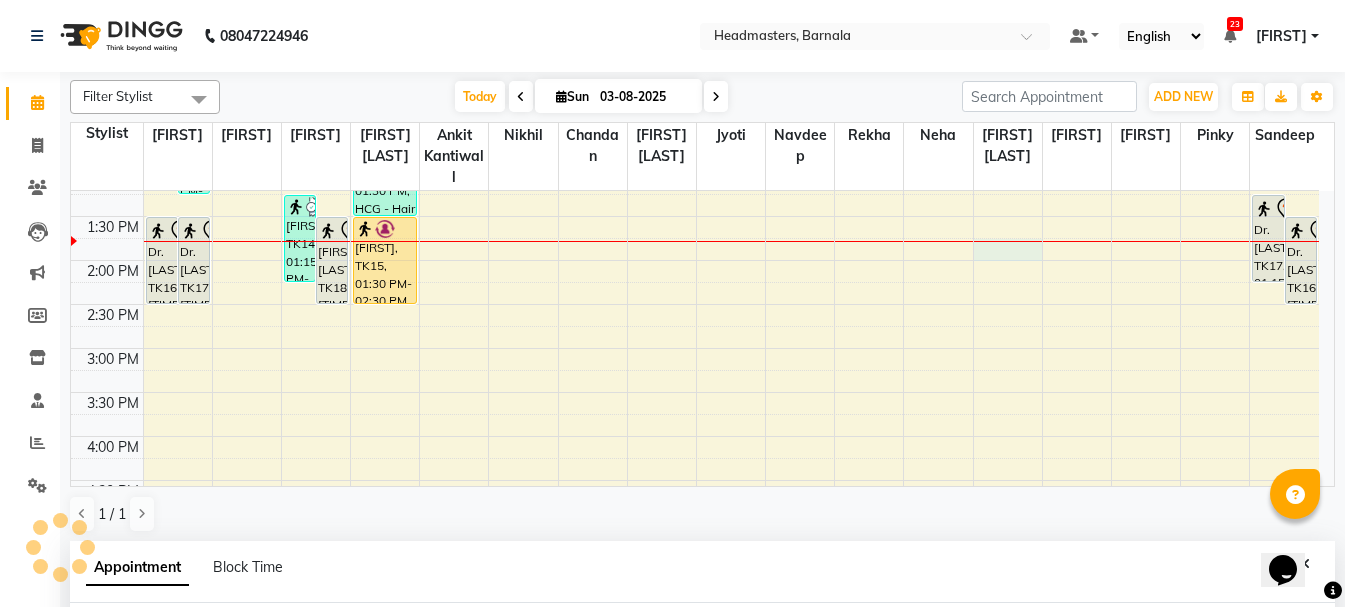 select on "67287" 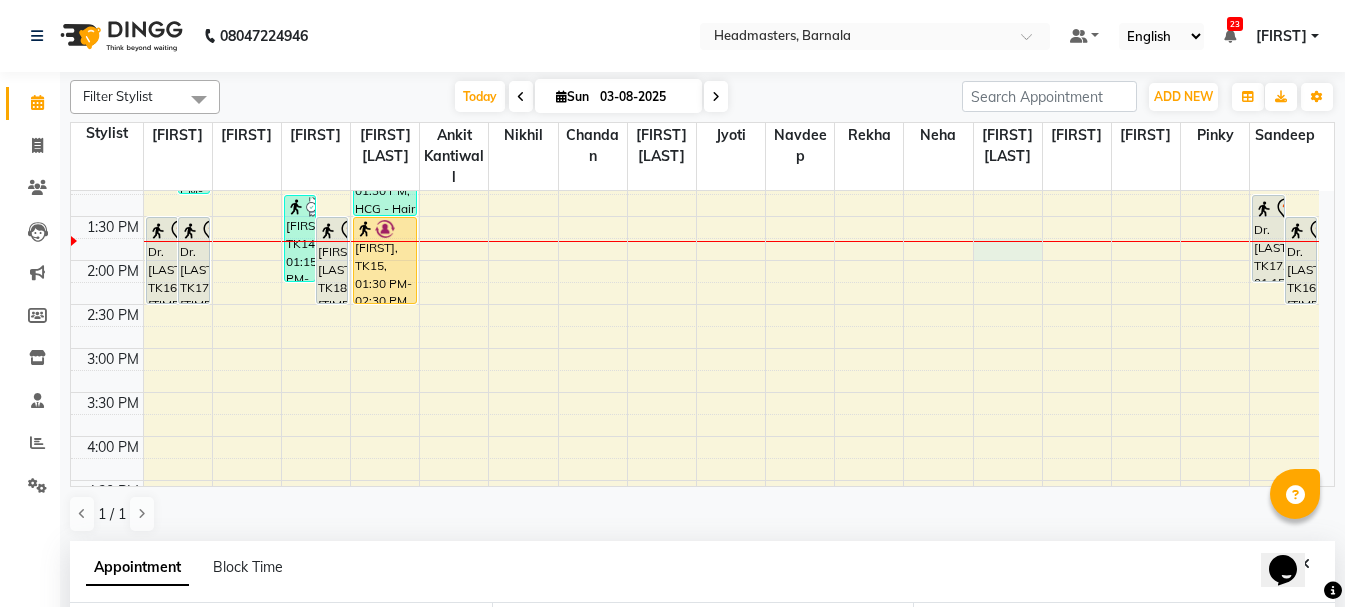scroll, scrollTop: 389, scrollLeft: 0, axis: vertical 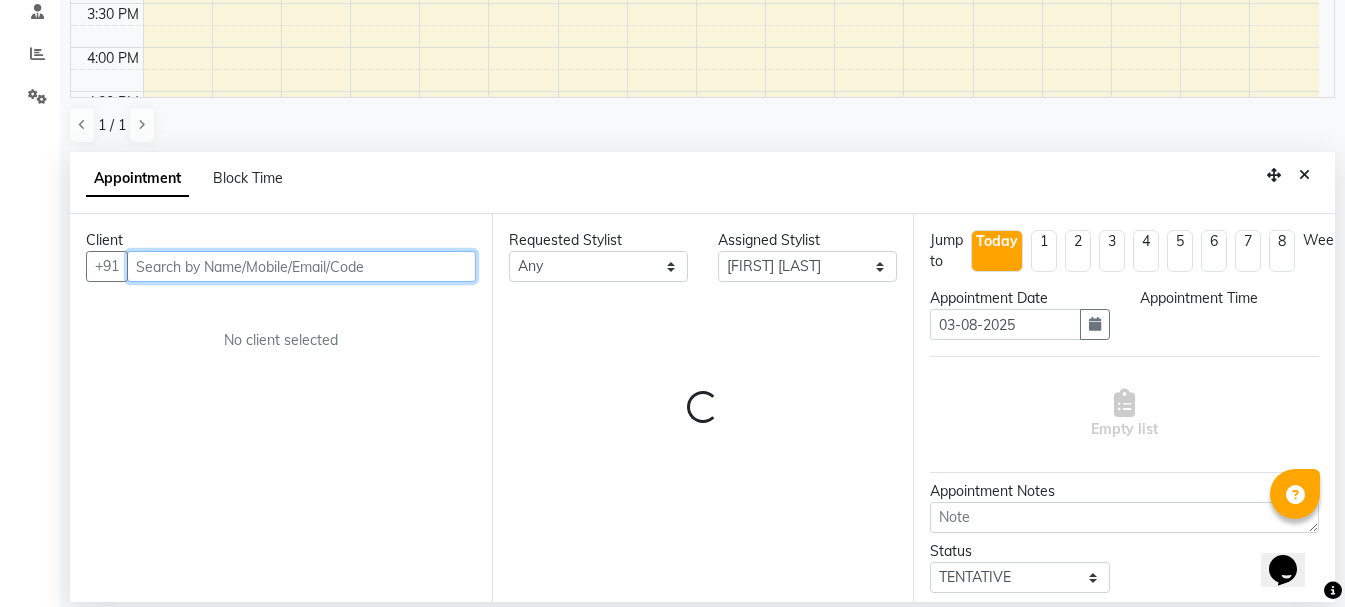 select on "825" 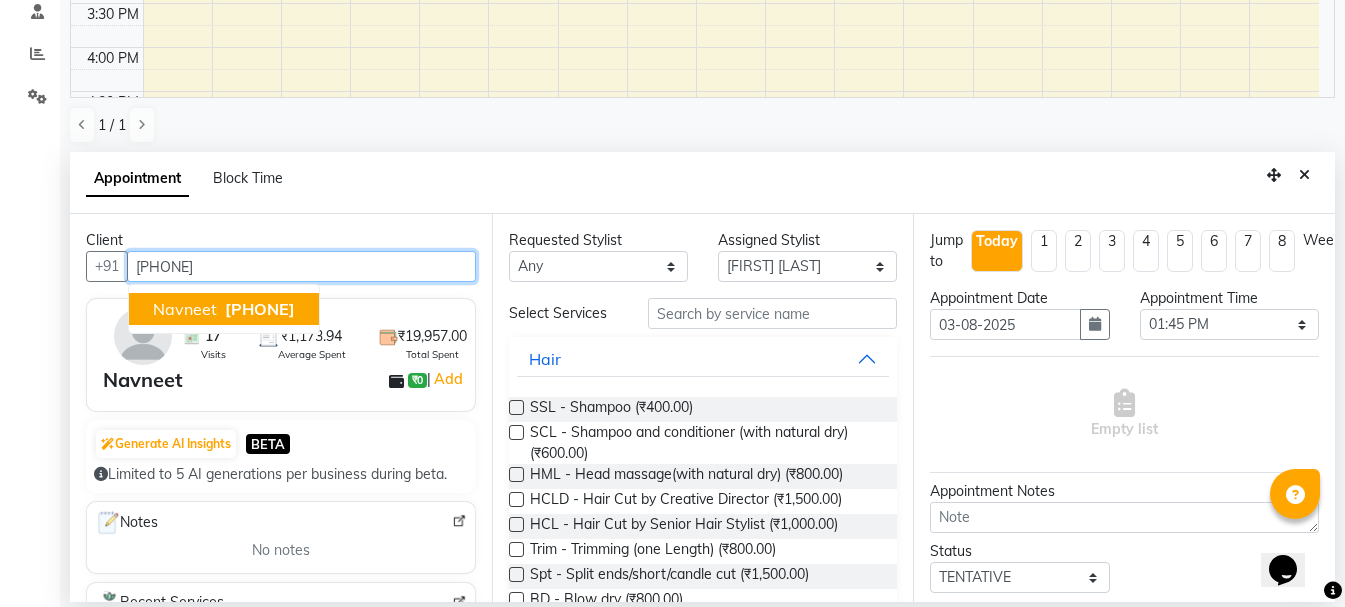 click on "Navneet   7009759179" at bounding box center (224, 309) 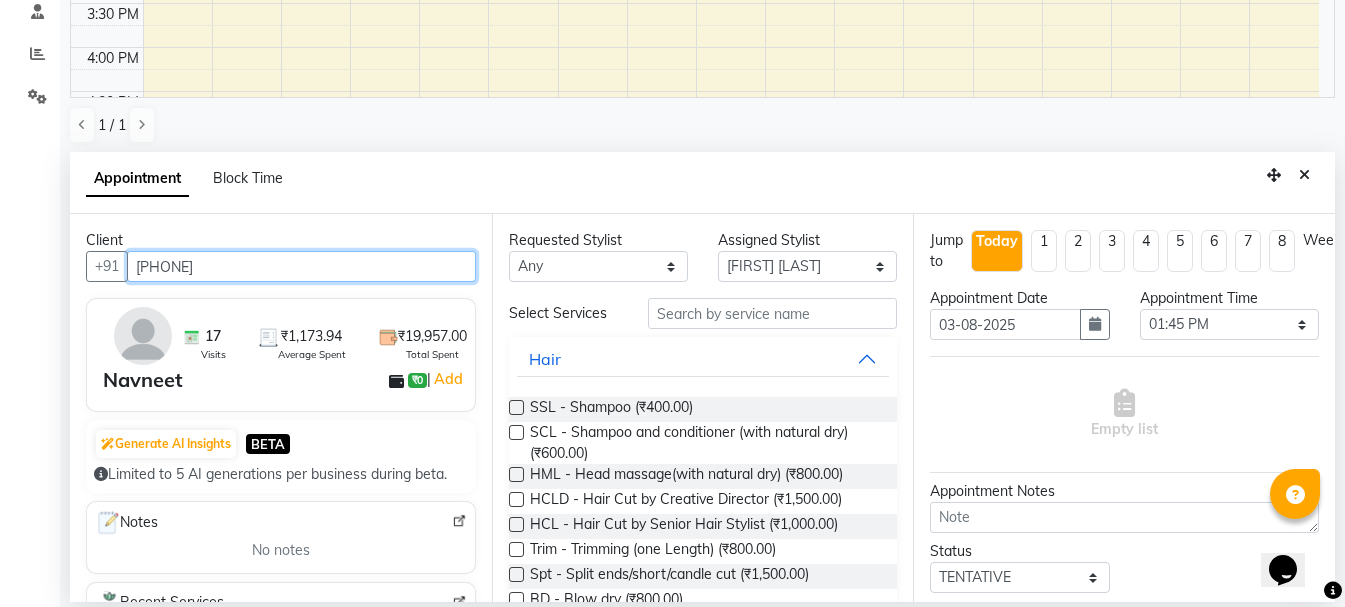 type on "7009759179" 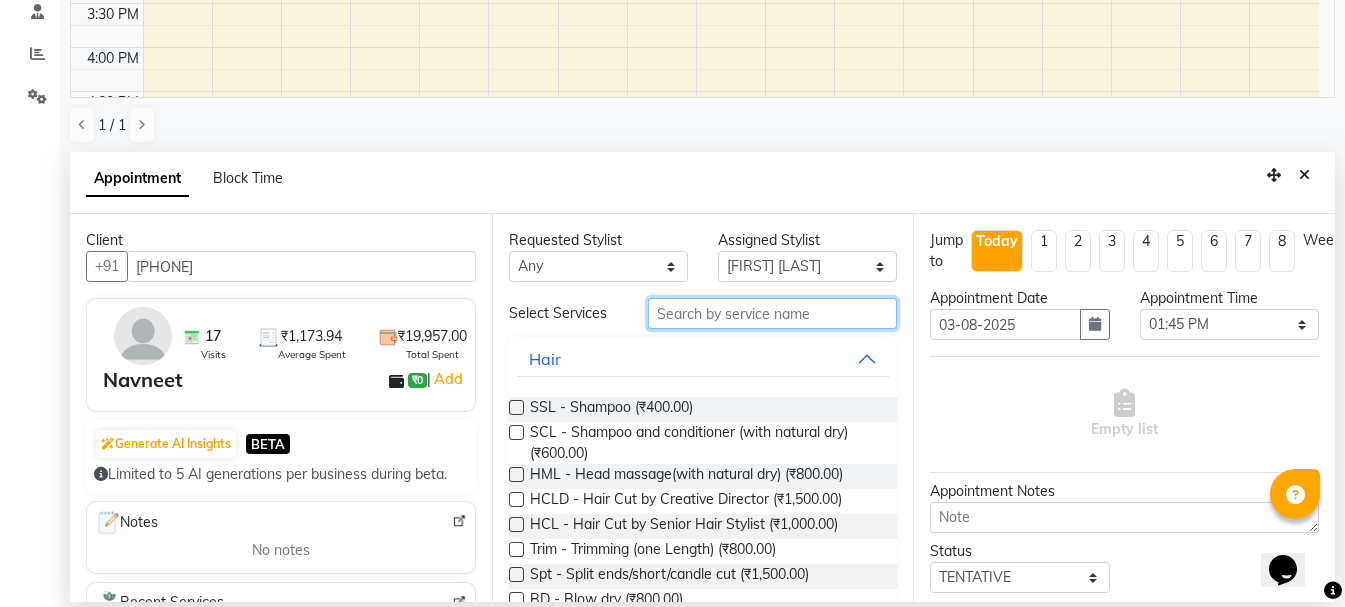 click at bounding box center (772, 313) 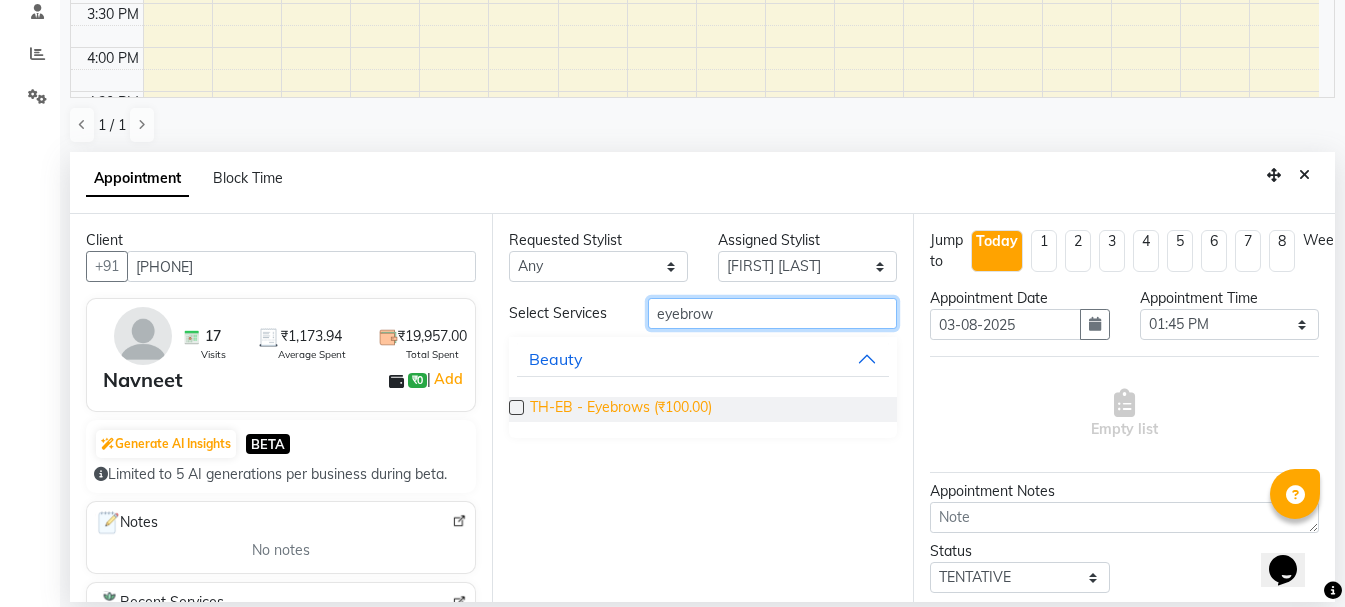 type on "eyebrow" 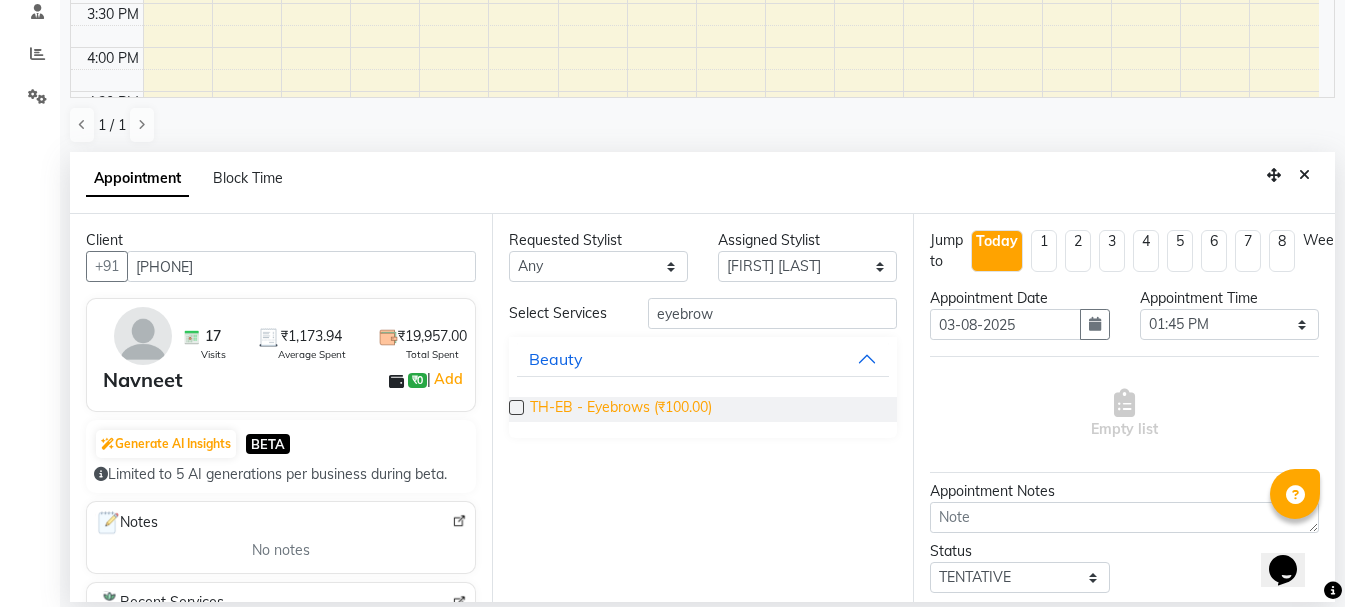 click on "TH-EB - Eyebrows (₹100.00)" at bounding box center [621, 409] 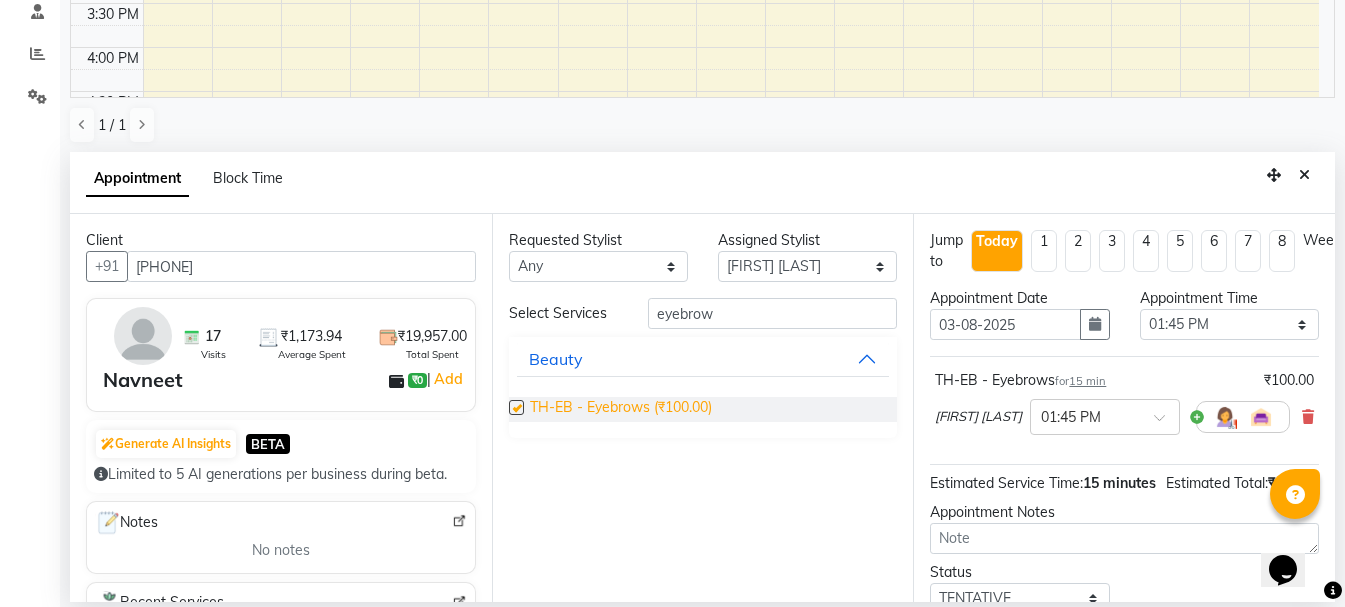 checkbox on "false" 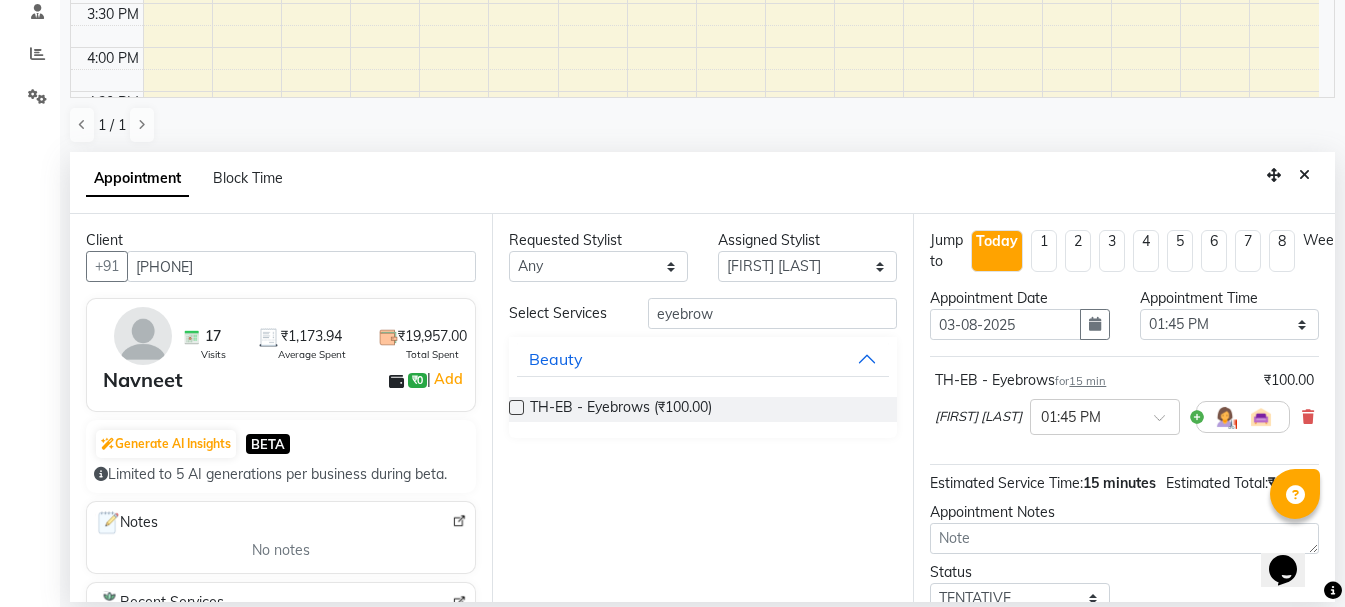 scroll, scrollTop: 177, scrollLeft: 0, axis: vertical 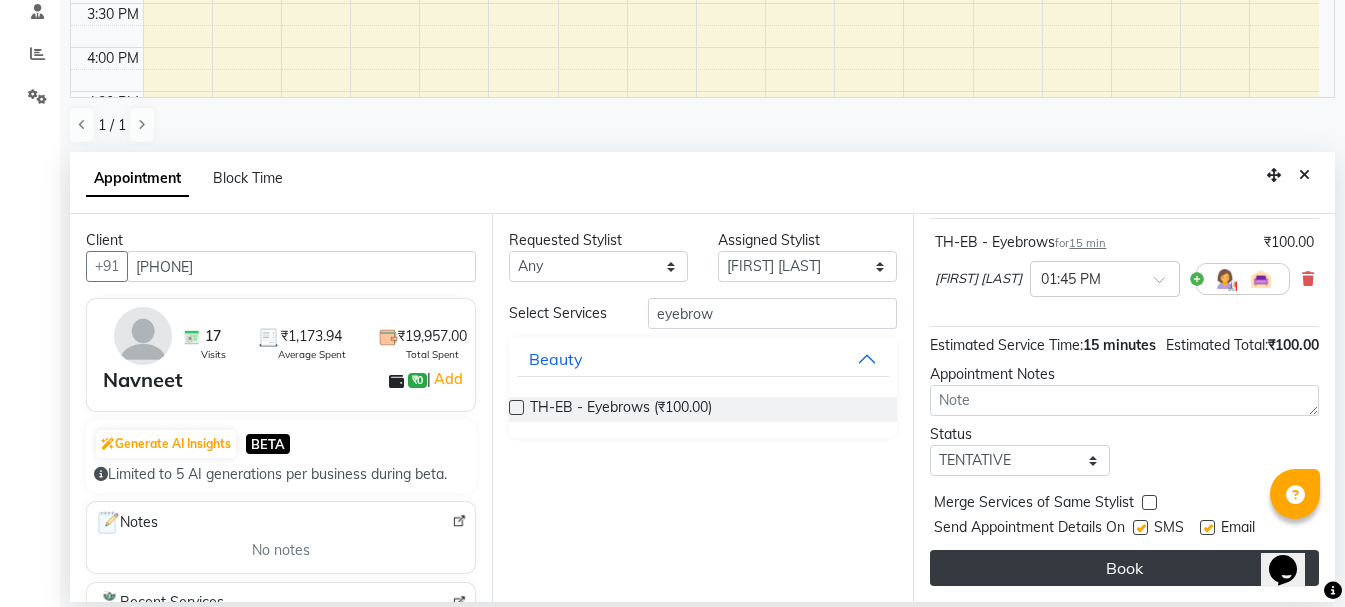 click on "Book" at bounding box center (1124, 568) 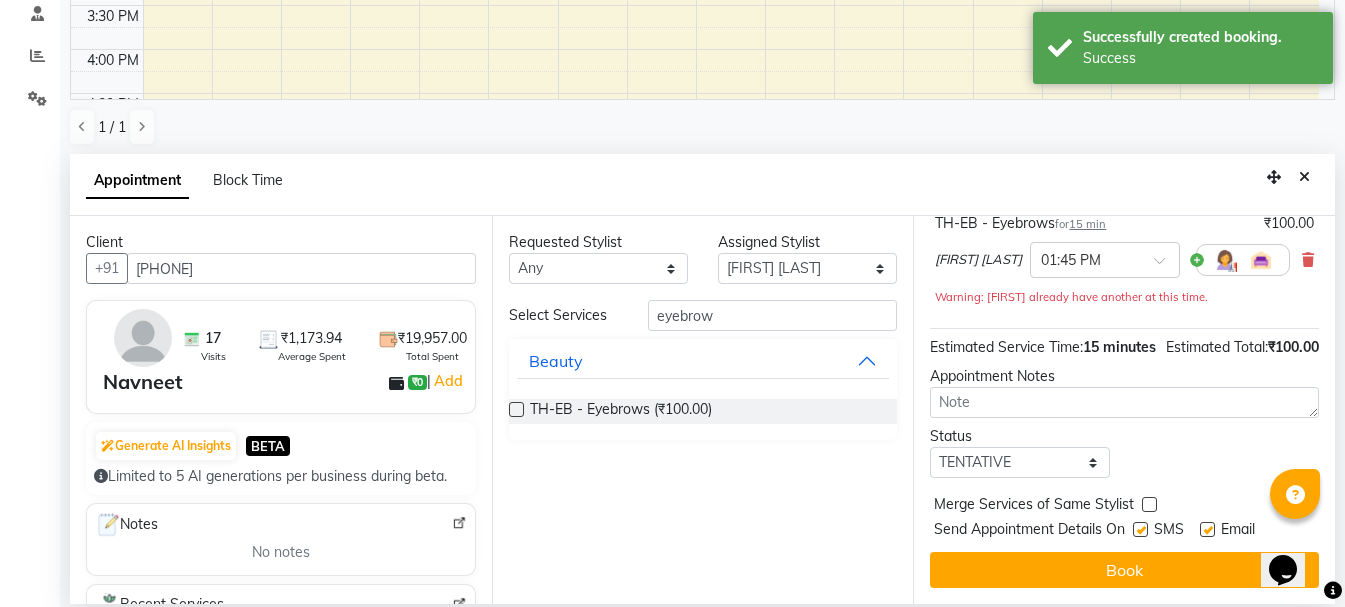 scroll, scrollTop: 0, scrollLeft: 0, axis: both 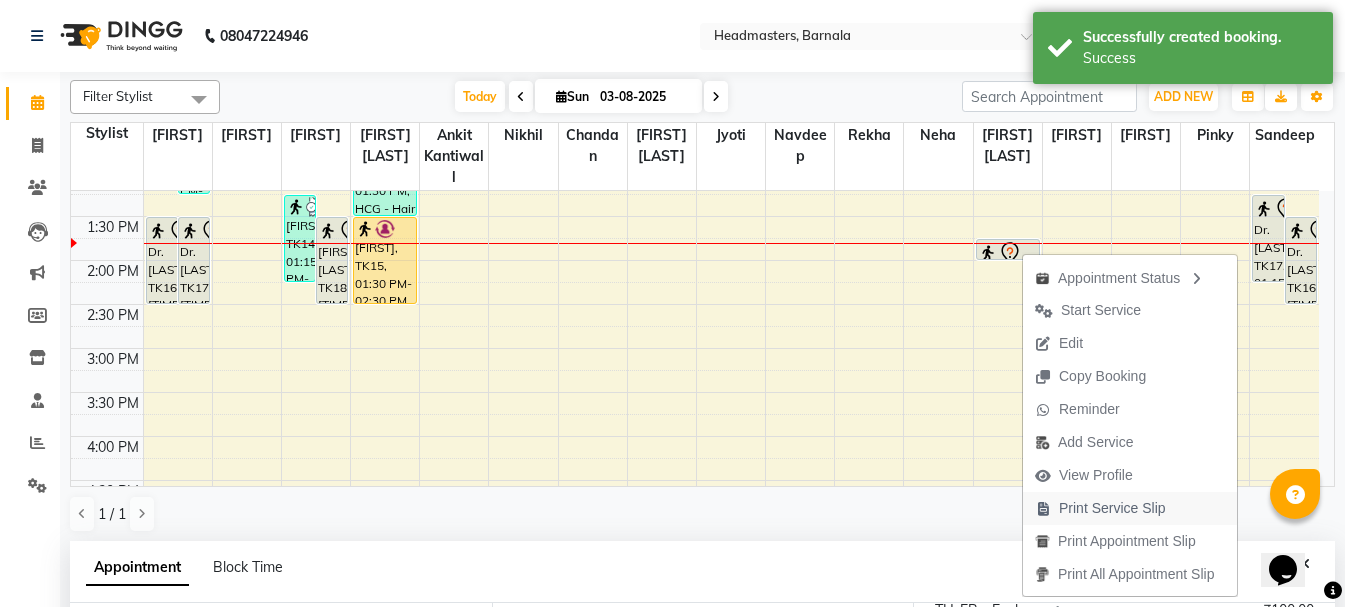 click on "Print Service Slip" at bounding box center [1112, 508] 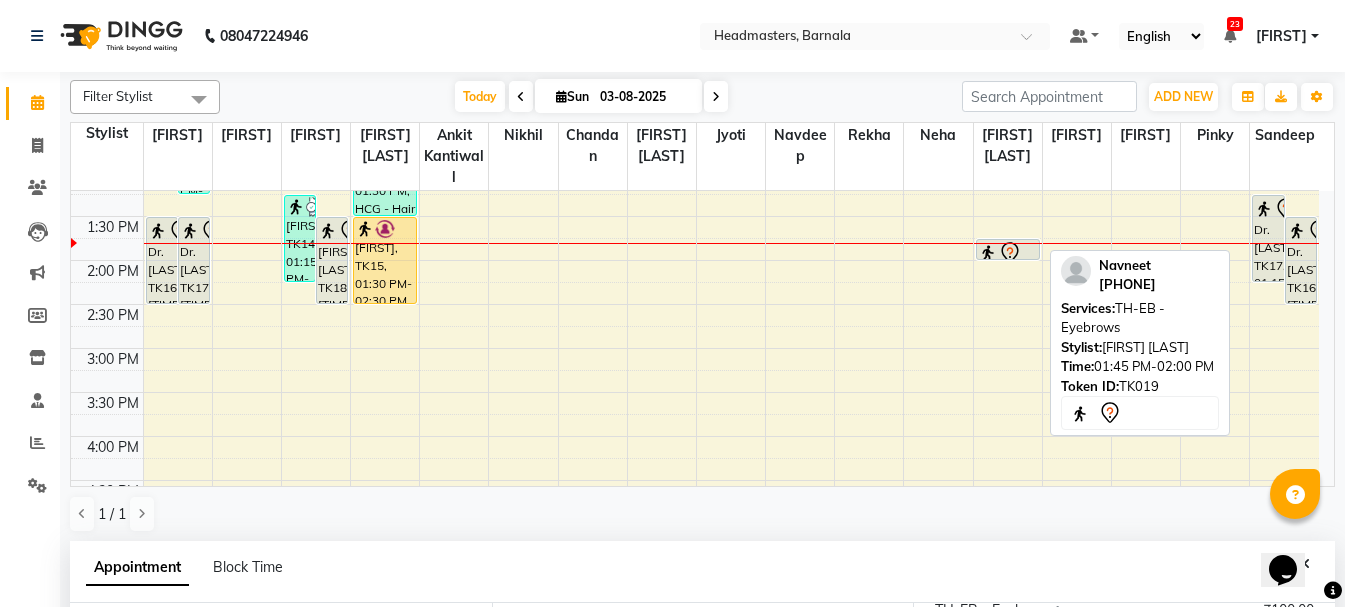 click 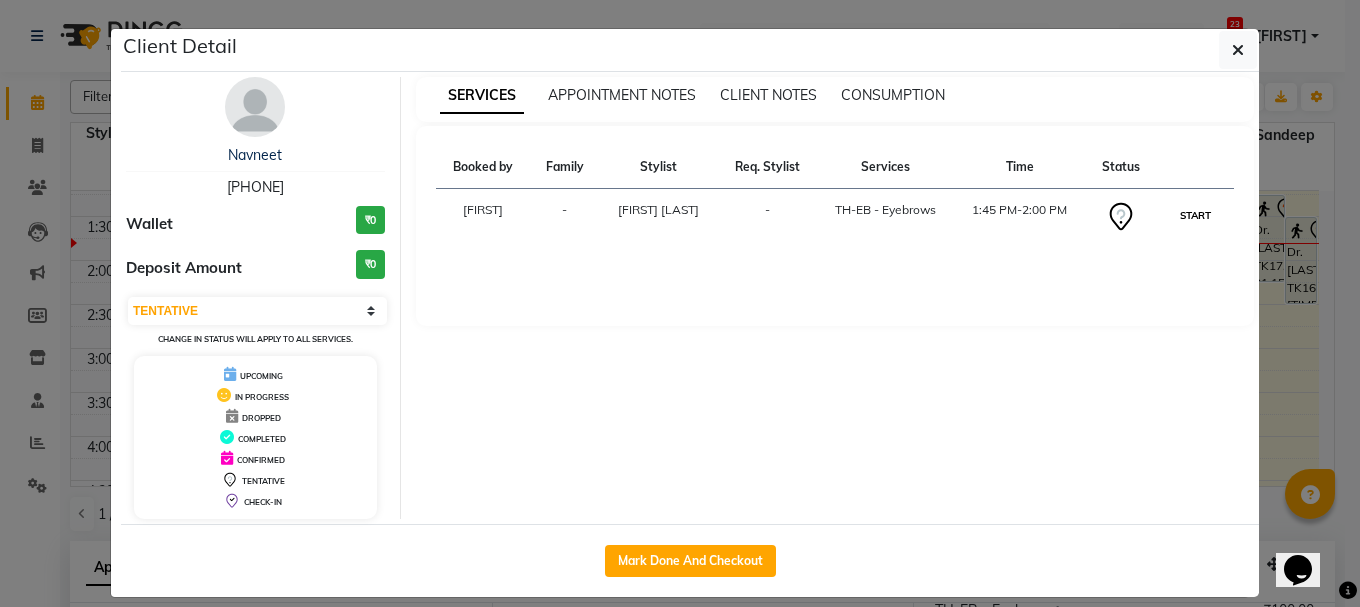 click on "START" at bounding box center [1195, 215] 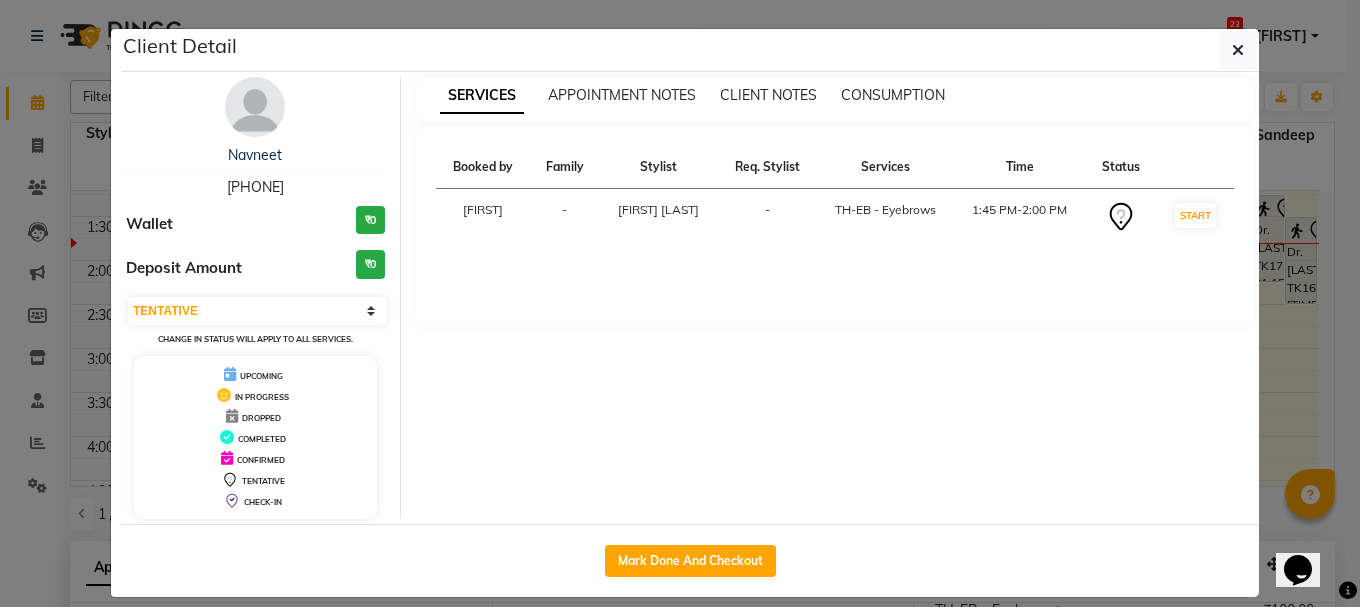 select on "1" 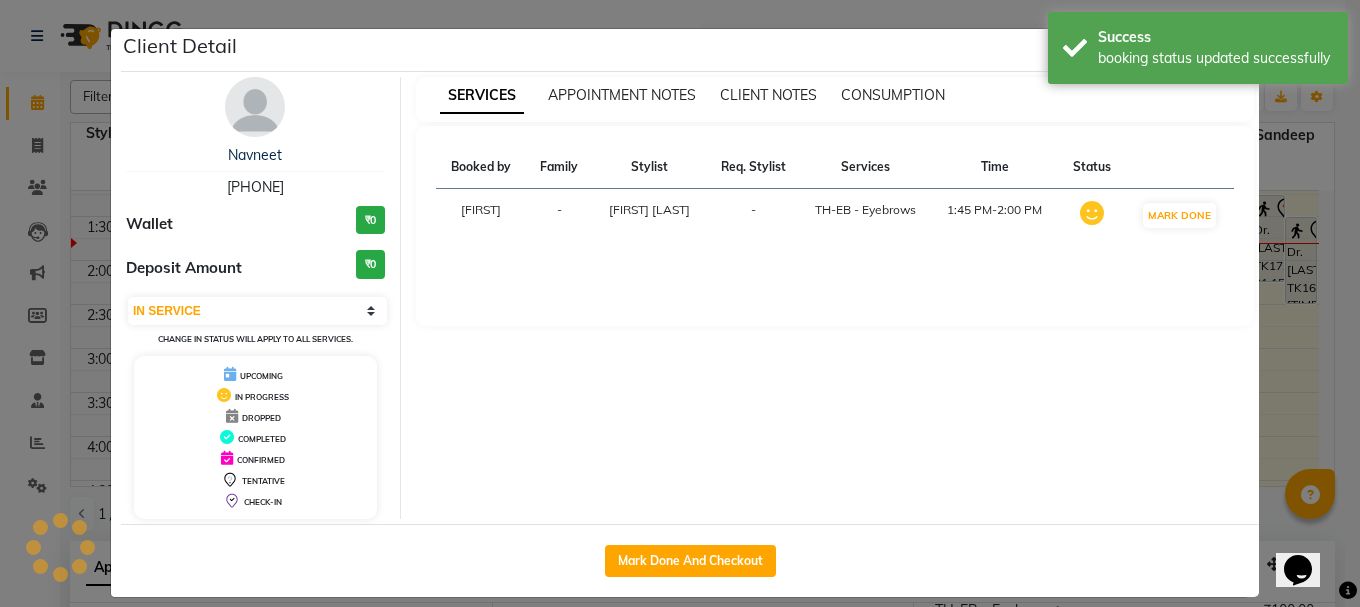 click on "Client Detail  Navneet    7009759179 Wallet ₹0 Deposit Amount  ₹0  Select IN SERVICE CONFIRMED TENTATIVE CHECK IN MARK DONE UPCOMING Change in status will apply to all services. UPCOMING IN PROGRESS DROPPED COMPLETED CONFIRMED TENTATIVE CHECK-IN SERVICES APPOINTMENT NOTES CLIENT NOTES CONSUMPTION Booked by Family Stylist Req. Stylist Services Time Status  Manya  -  Pardeep kaur -  TH-EB - Eyebrows   1:45 PM-2:00 PM   MARK DONE   Mark Done And Checkout" 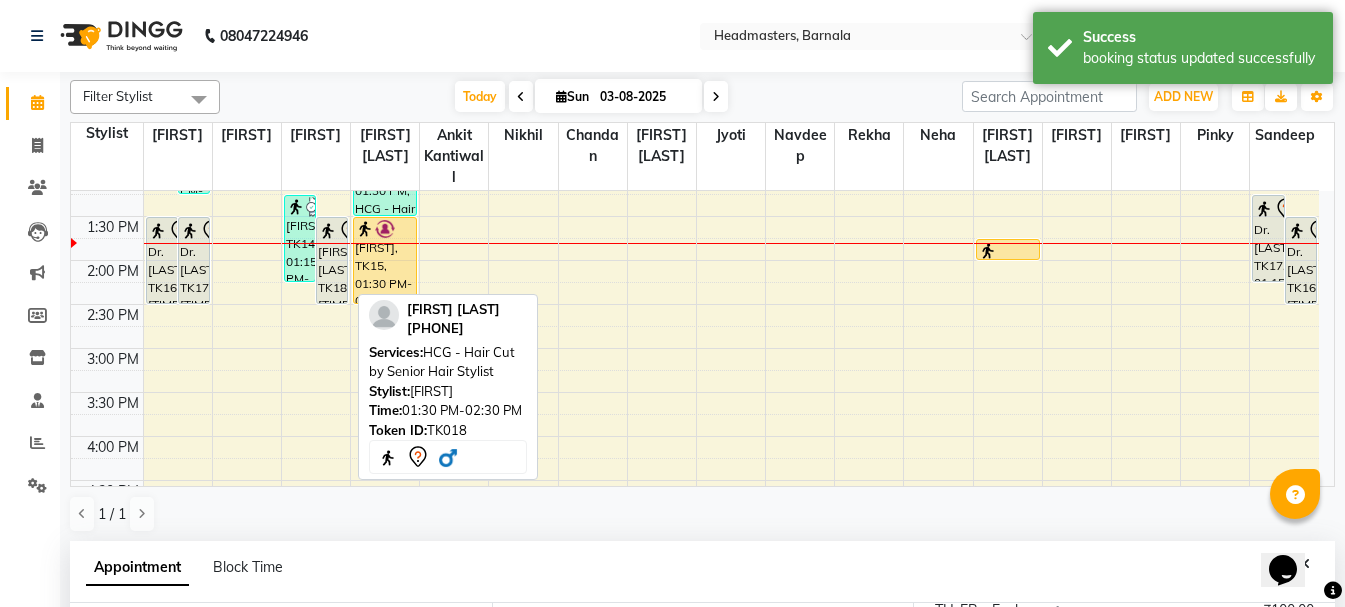 click at bounding box center (328, 231) 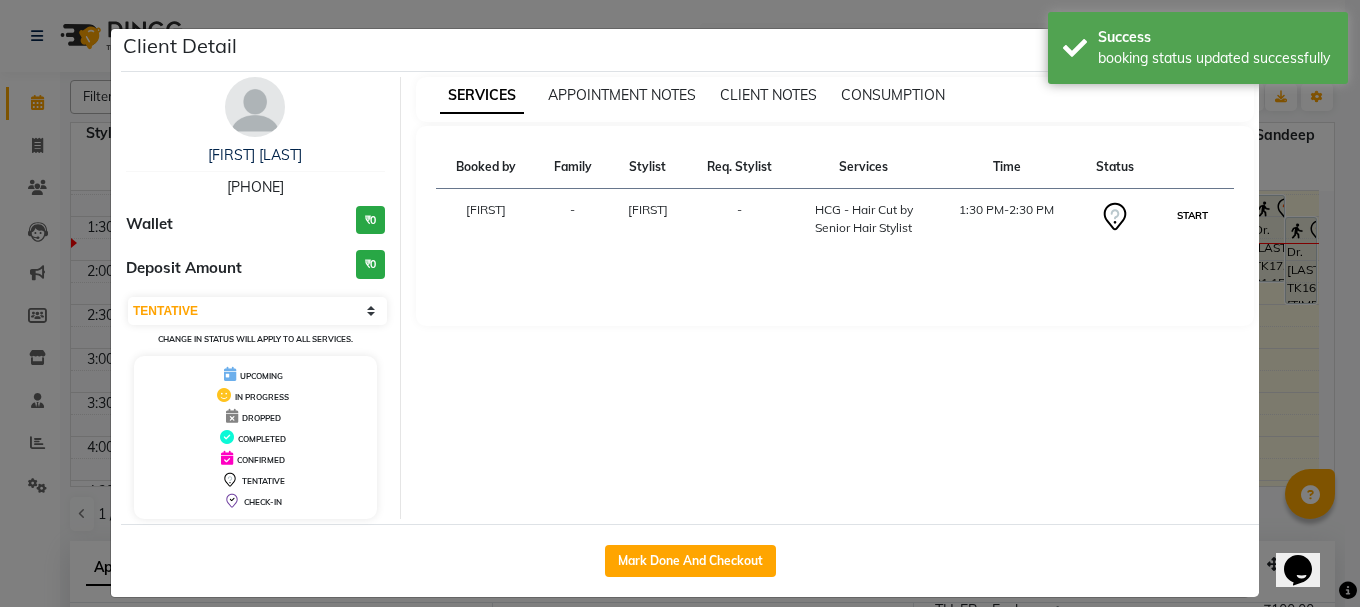 click on "START" at bounding box center [1192, 215] 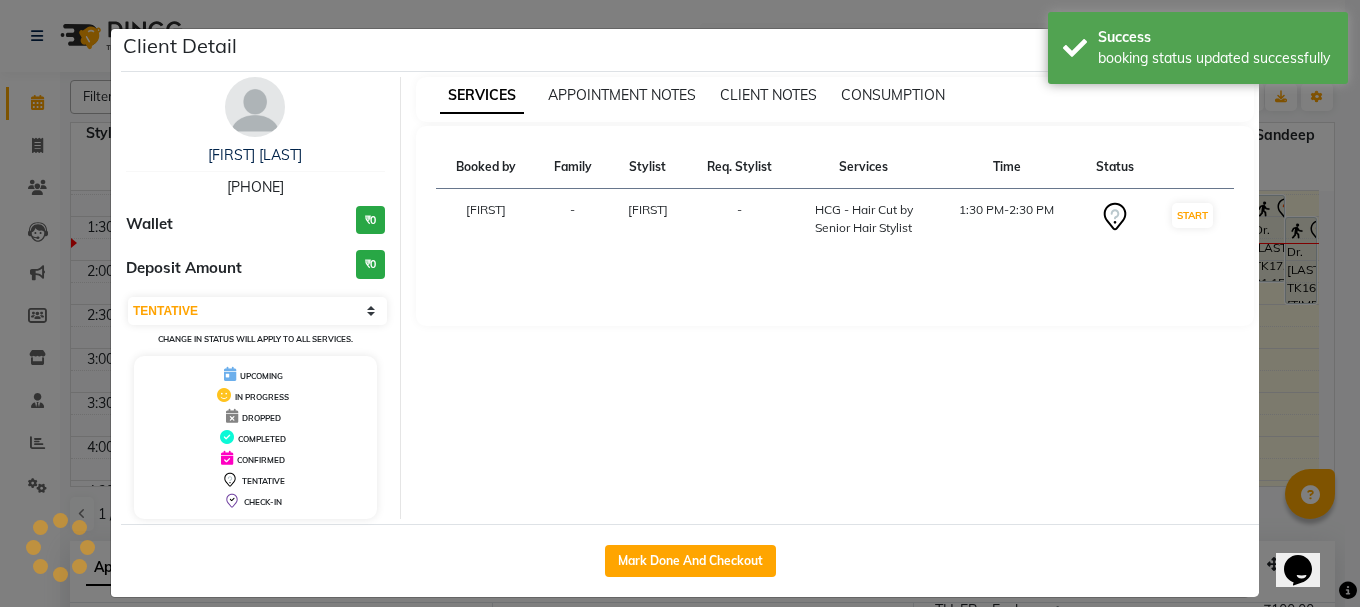 select on "1" 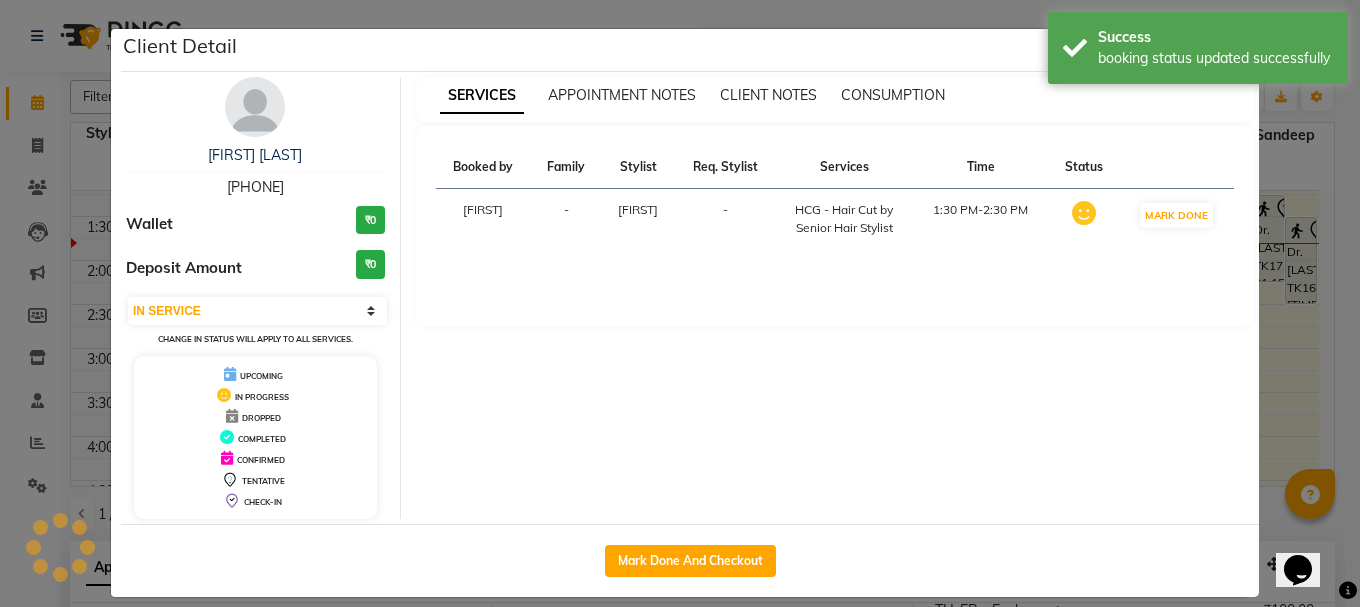 click on "Client Detail  Nikhil sharma   7743041008 Wallet ₹0 Deposit Amount  ₹0  Select IN SERVICE CONFIRMED TENTATIVE CHECK IN MARK DONE UPCOMING Change in status will apply to all services. UPCOMING IN PROGRESS DROPPED COMPLETED CONFIRMED TENTATIVE CHECK-IN SERVICES APPOINTMENT NOTES CLIENT NOTES CONSUMPTION Booked by Family Stylist Req. Stylist Services Time Status  Manya  - Toseef Salmani -  HCG - Hair Cut by Senior Hair Stylist   1:30 PM-2:30 PM   MARK DONE   Mark Done And Checkout" 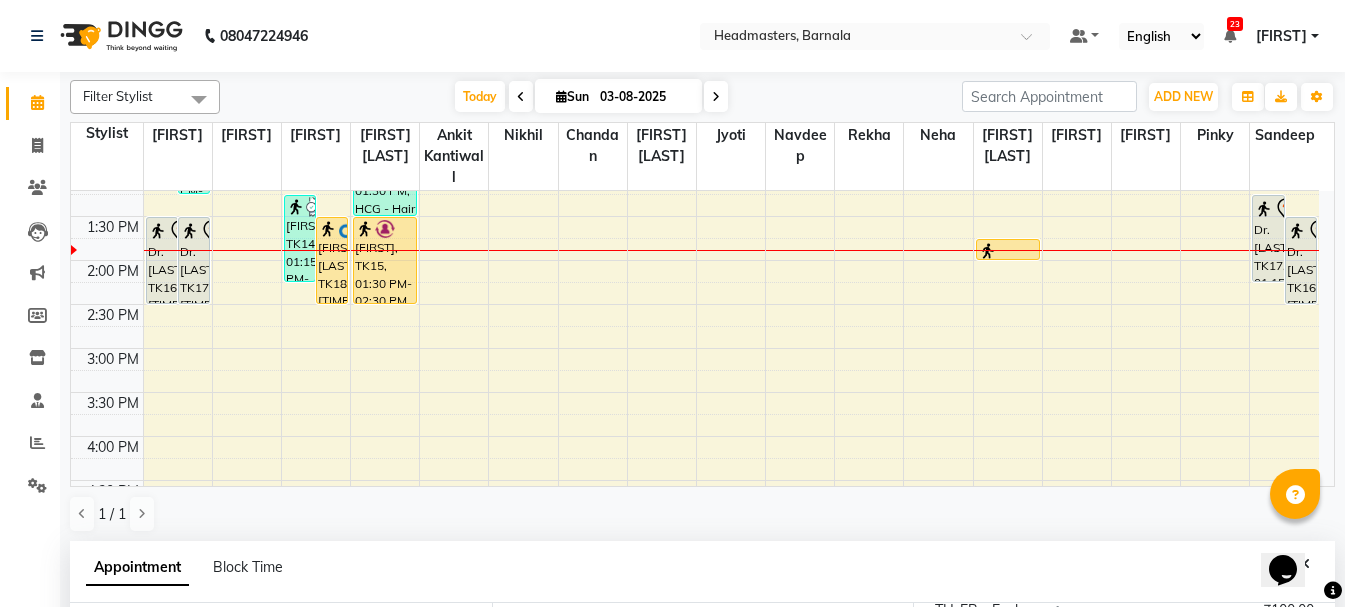 click on "8:00 AM 8:30 AM 9:00 AM 9:30 AM 10:00 AM 10:30 AM 11:00 AM 11:30 AM 12:00 PM 12:30 PM 1:00 PM 1:30 PM 2:00 PM 2:30 PM 3:00 PM 3:30 PM 4:00 PM 4:30 PM 5:00 PM 5:30 PM 6:00 PM 6:30 PM 7:00 PM 7:30 PM 8:00 PM 8:30 PM     rimple, TK12, 12:00 PM-01:00 PM, HCL - Hair Cut by Senior Hair Stylist     Darishti, TK11, 12:15 PM-01:15 PM, HCL - Hair Cut by Senior Hair Stylist             Dr. palawi, TK16, 01:30 PM-02:30 PM, HCL - Hair Cut by Senior Hair Stylist             Dr. palawi, TK17, 01:30 PM-02:30 PM, HCL - Hair Cut by Senior Hair Stylist     Harpreet kaur, TK03, 10:45 AM-11:45 AM, HCL - Hair Cut by Senior Hair Stylist     Shivansh, TK14, 01:15 PM-02:15 PM, HCG - Hair Cut by Senior Hair Stylist     Nikhil sharma, TK18, 01:30 PM-02:30 PM, HCG - Hair Cut by Senior Hair Stylist     rishabh, TK09, 11:00 AM-12:00 PM, HCG - Hair Cut by Senior Hair Stylist     Lakshay, TK01, 10:00 AM-10:45 AM, BRD - Beard     amit, TK02, 10:30 AM-11:00 AM, SH - Shave     Lakshay, TK01, 10:45 AM-11:00 AM, HS - Styling" at bounding box center (695, 304) 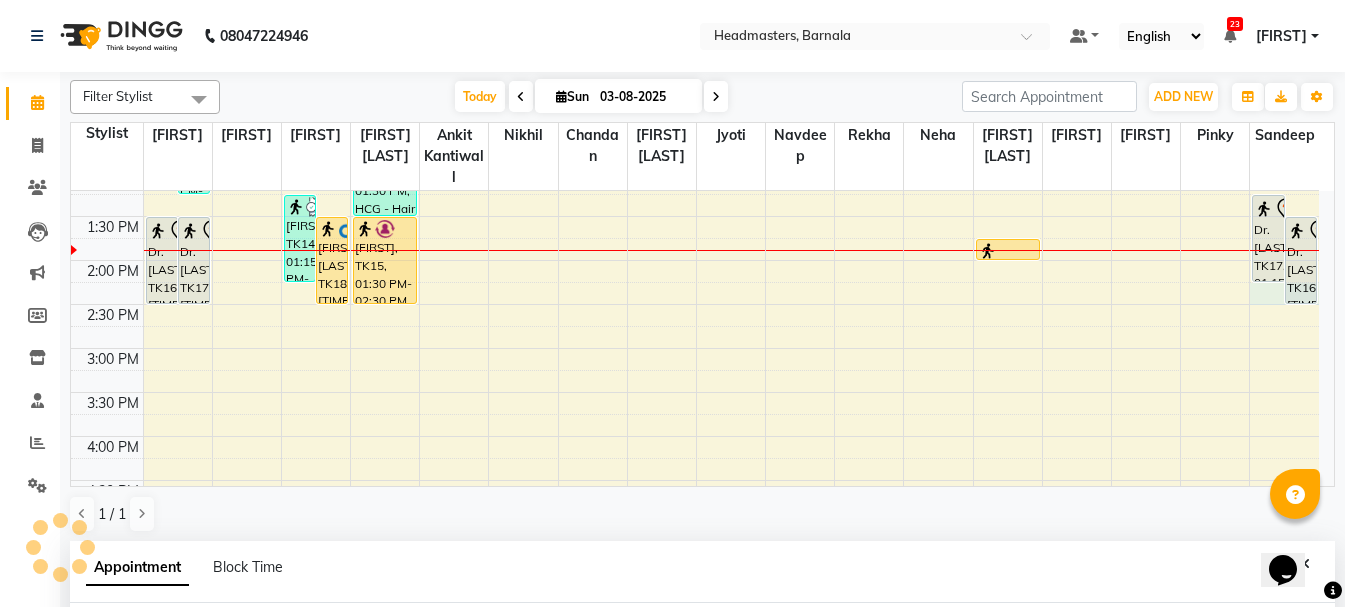 select on "71857" 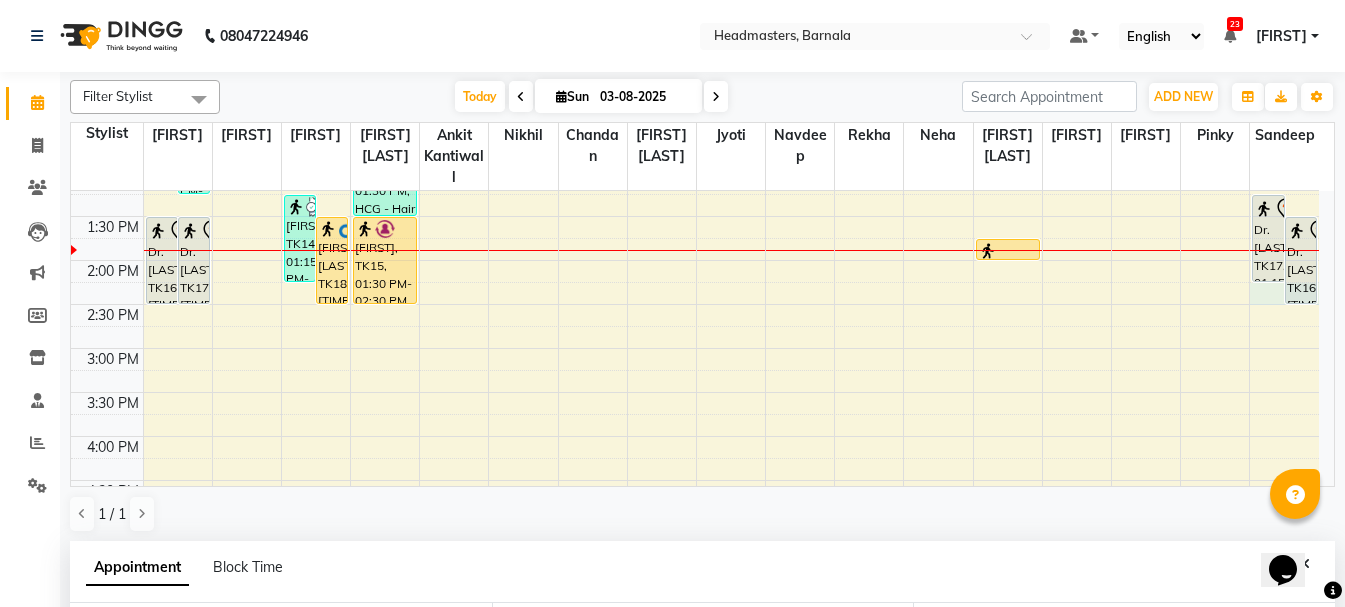 scroll, scrollTop: 389, scrollLeft: 0, axis: vertical 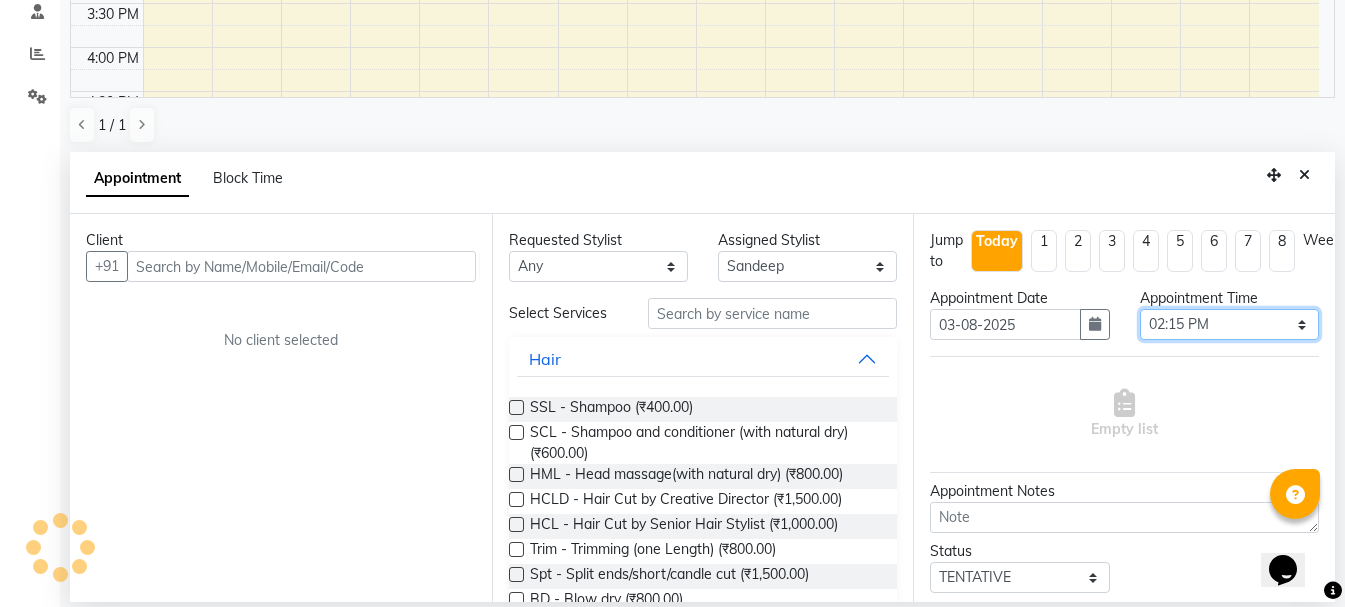 click on "Select 09:00 AM 09:15 AM 09:30 AM 09:45 AM 10:00 AM 10:15 AM 10:30 AM 10:45 AM 11:00 AM 11:15 AM 11:30 AM 11:45 AM 12:00 PM 12:15 PM 12:30 PM 12:45 PM 01:00 PM 01:15 PM 01:30 PM 01:45 PM 02:00 PM 02:15 PM 02:30 PM 02:45 PM 03:00 PM 03:15 PM 03:30 PM 03:45 PM 04:00 PM 04:15 PM 04:30 PM 04:45 PM 05:00 PM 05:15 PM 05:30 PM 05:45 PM 06:00 PM 06:15 PM 06:30 PM 06:45 PM 07:00 PM 07:15 PM 07:30 PM 07:45 PM 08:00 PM" at bounding box center [1229, 324] 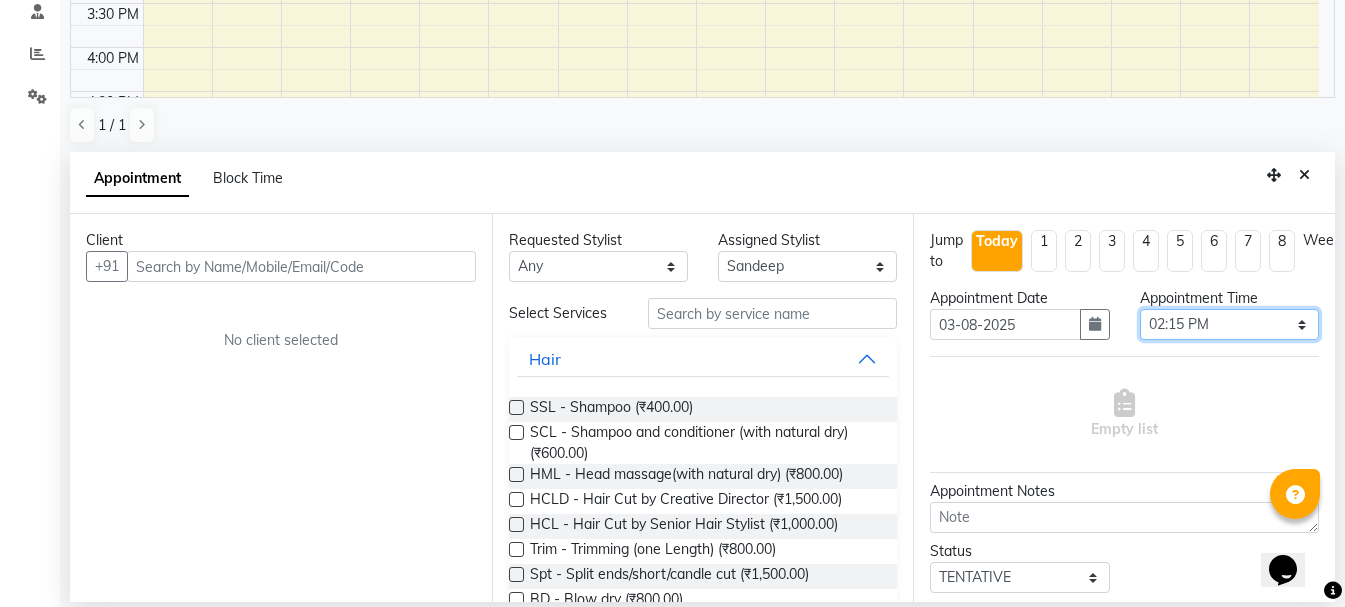 select on "840" 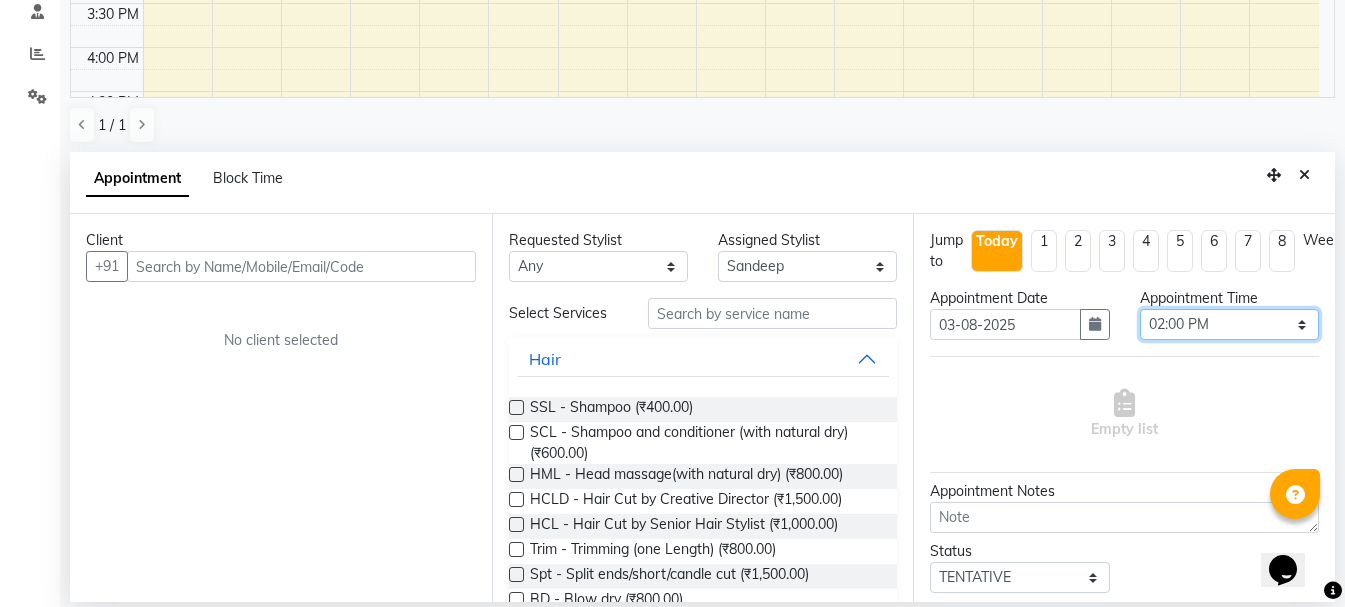 click on "Select 09:00 AM 09:15 AM 09:30 AM 09:45 AM 10:00 AM 10:15 AM 10:30 AM 10:45 AM 11:00 AM 11:15 AM 11:30 AM 11:45 AM 12:00 PM 12:15 PM 12:30 PM 12:45 PM 01:00 PM 01:15 PM 01:30 PM 01:45 PM 02:00 PM 02:15 PM 02:30 PM 02:45 PM 03:00 PM 03:15 PM 03:30 PM 03:45 PM 04:00 PM 04:15 PM 04:30 PM 04:45 PM 05:00 PM 05:15 PM 05:30 PM 05:45 PM 06:00 PM 06:15 PM 06:30 PM 06:45 PM 07:00 PM 07:15 PM 07:30 PM 07:45 PM 08:00 PM" at bounding box center (1229, 324) 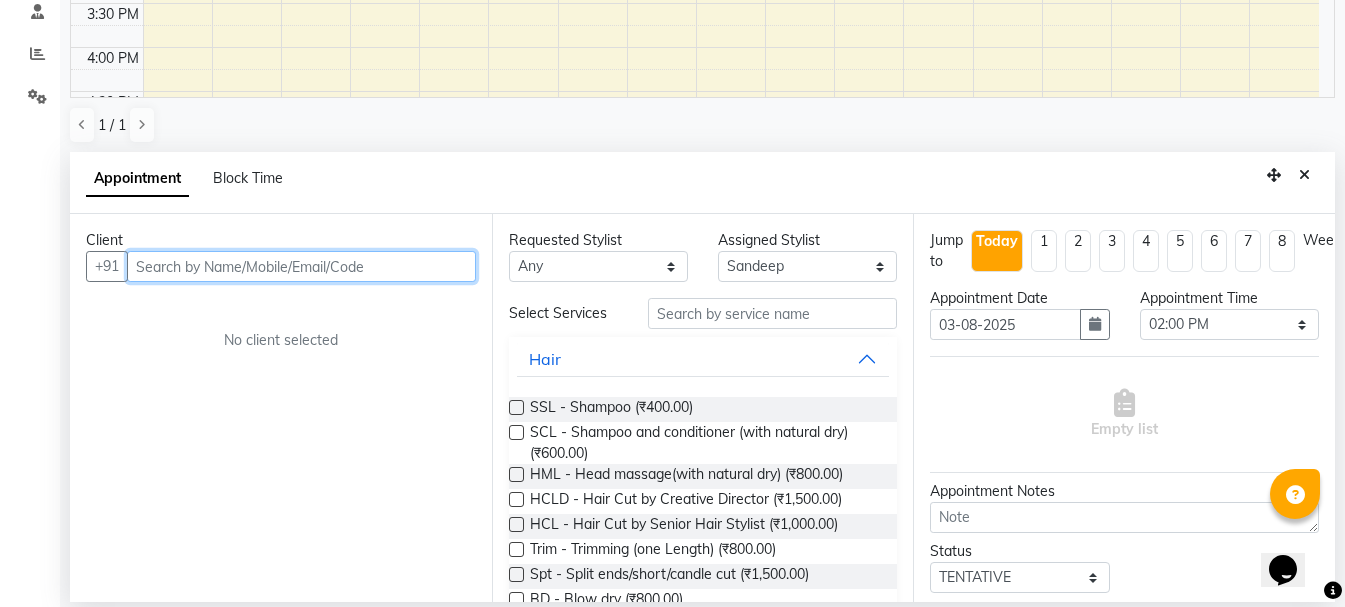 click at bounding box center [301, 266] 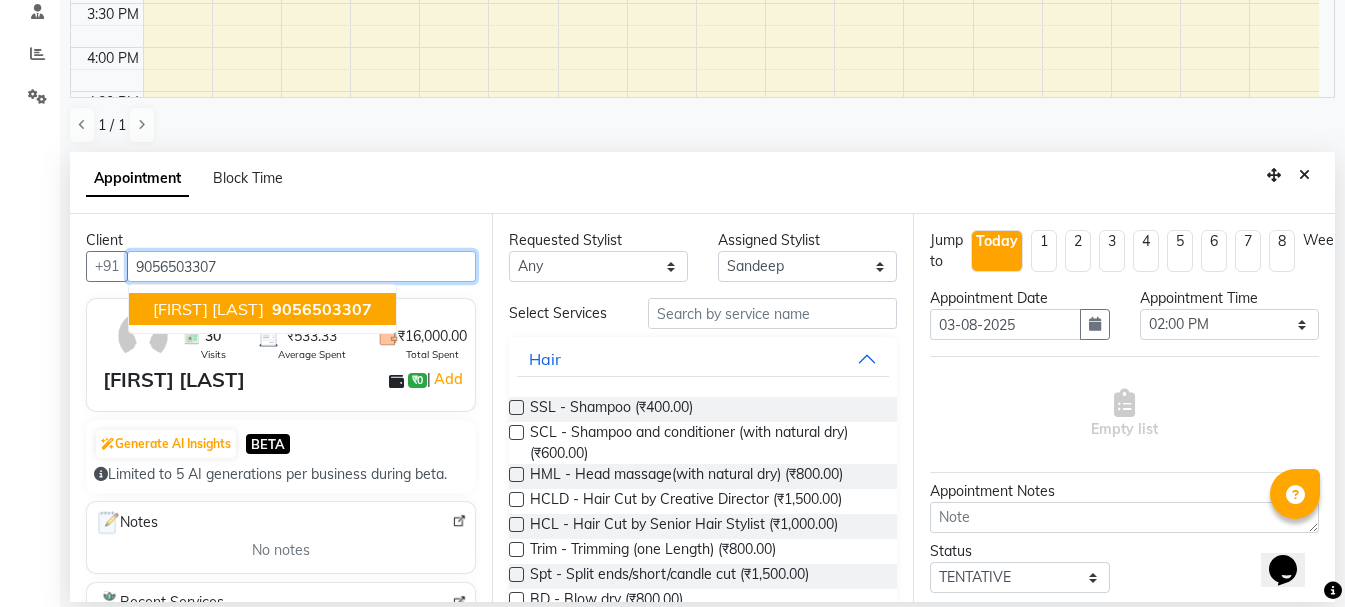 click on "Komalpreet singh   9056503307" at bounding box center [262, 309] 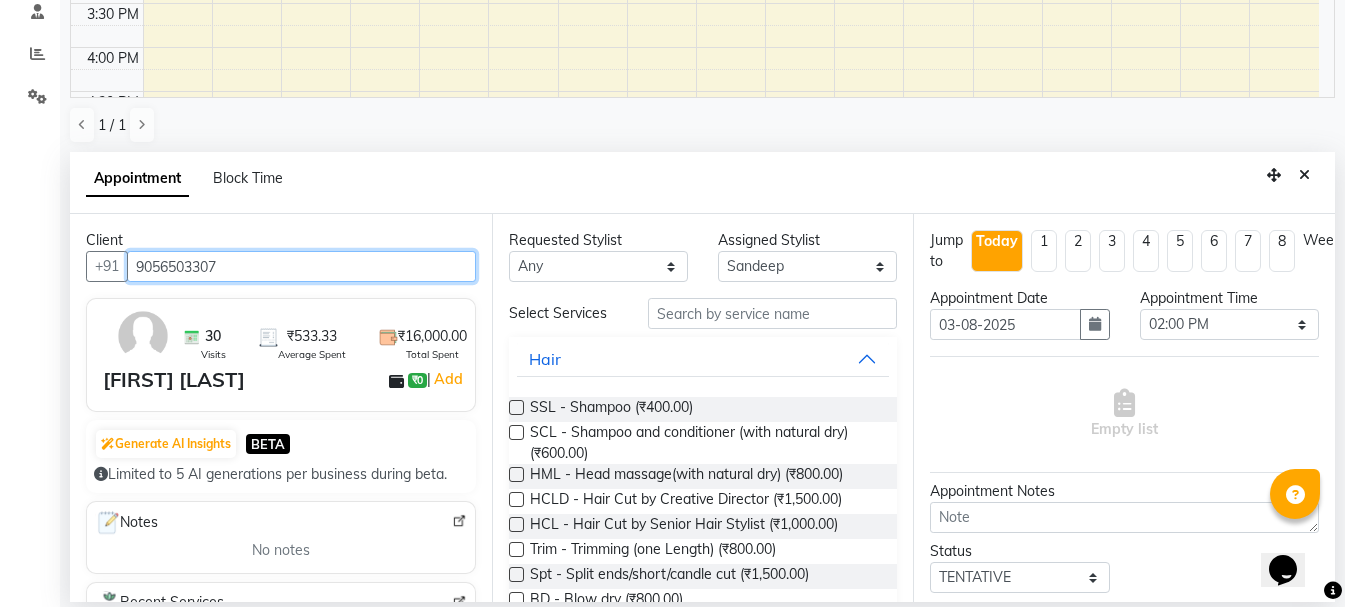 type on "9056503307" 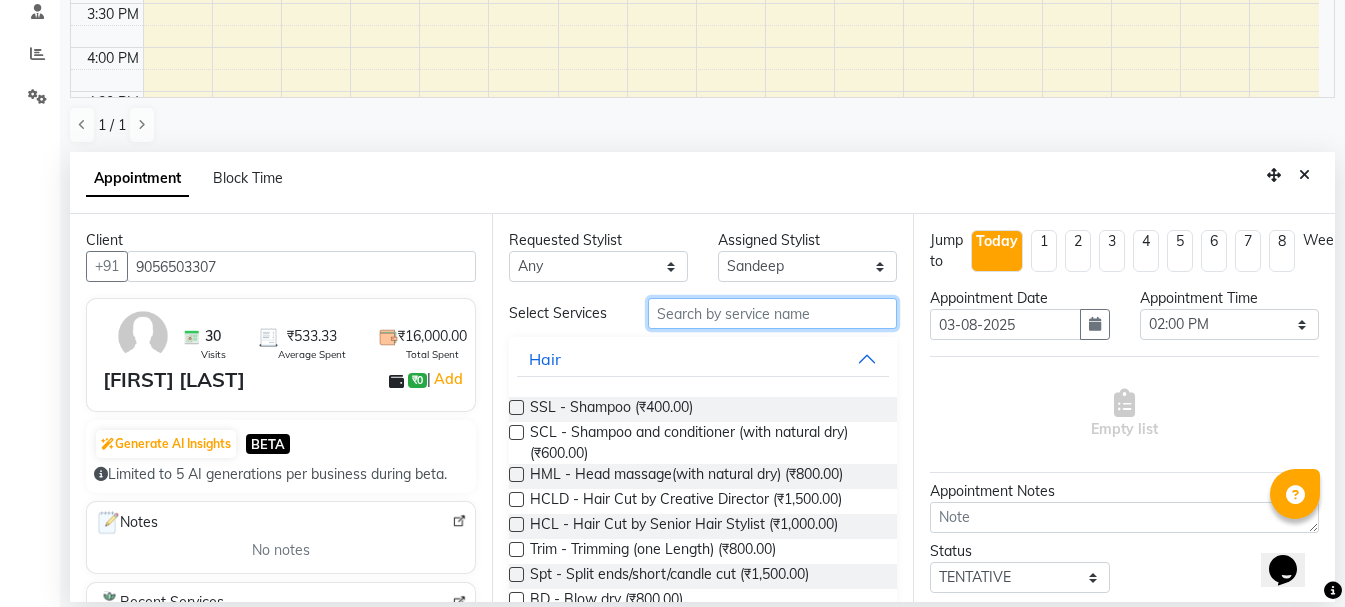 click at bounding box center [772, 313] 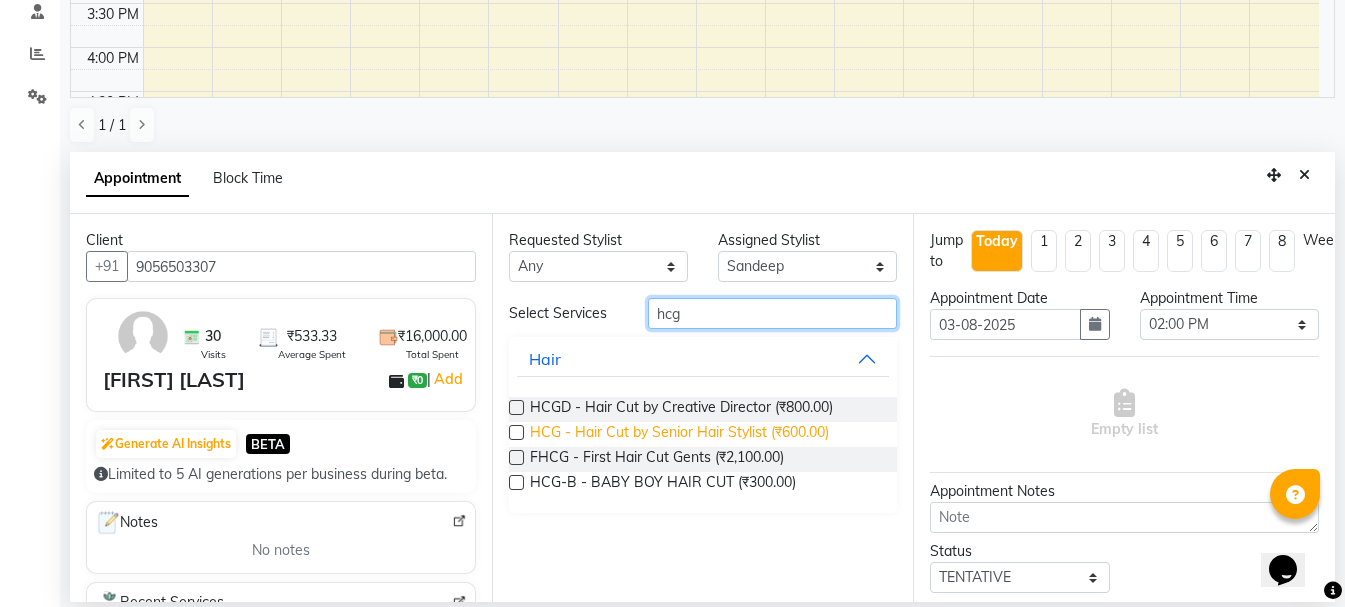 type on "hcg" 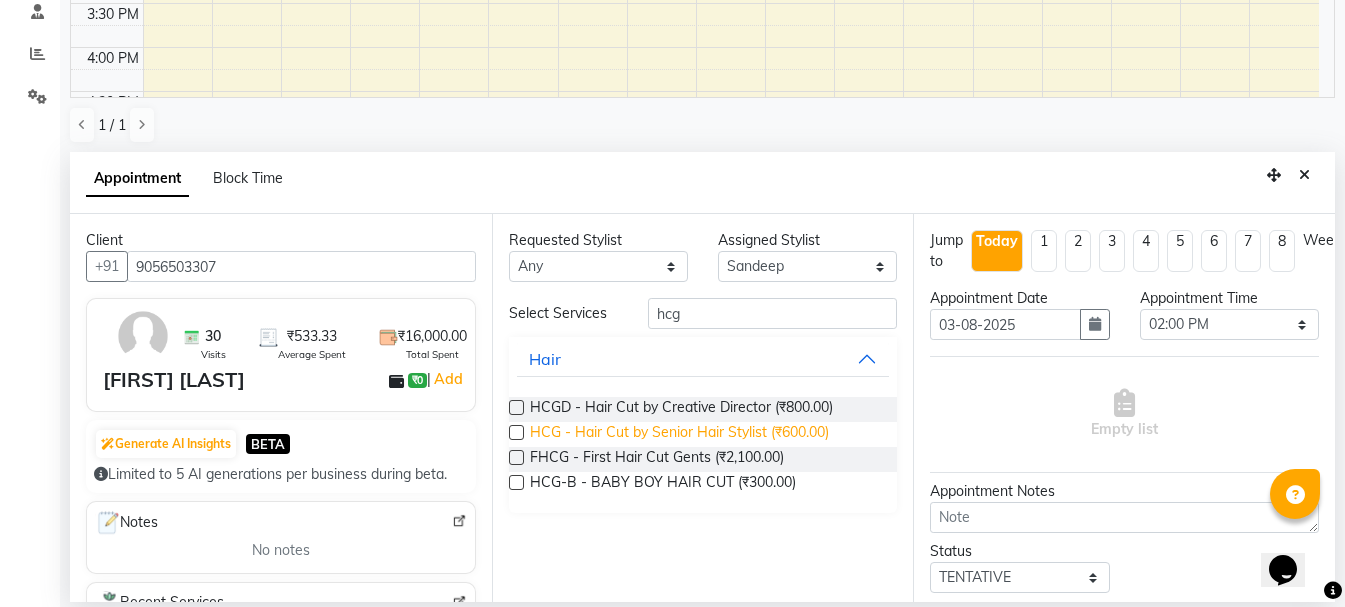 click on "HCG - Hair Cut by Senior Hair Stylist (₹600.00)" at bounding box center [679, 434] 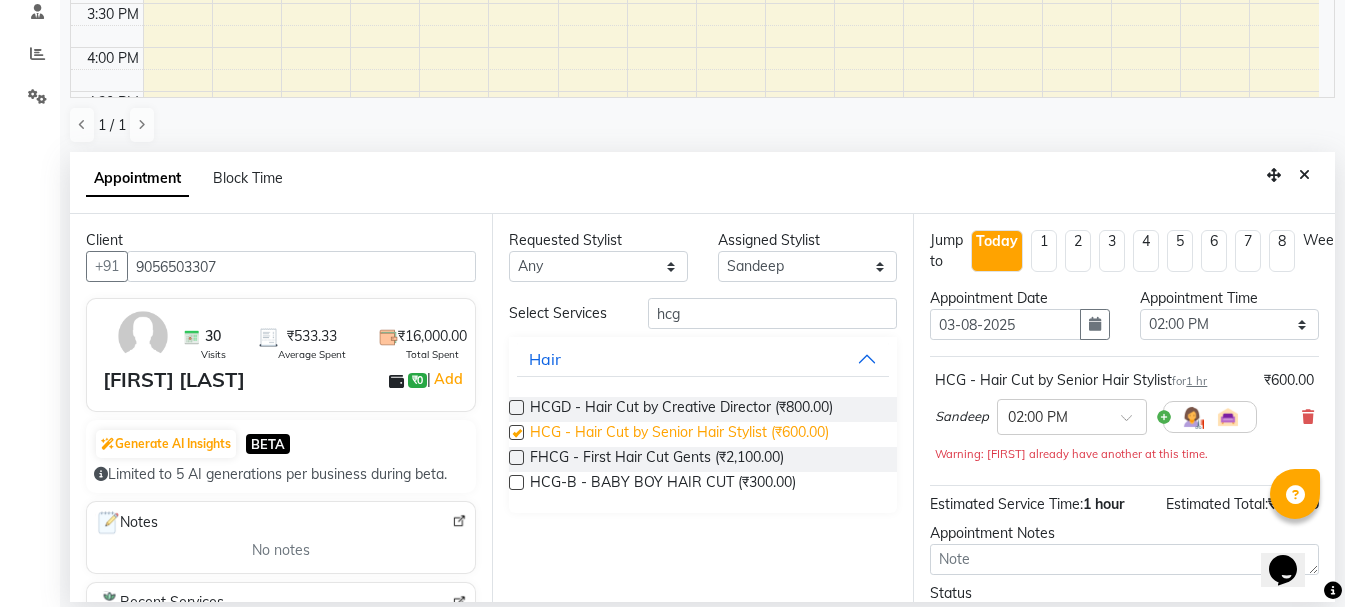 checkbox on "false" 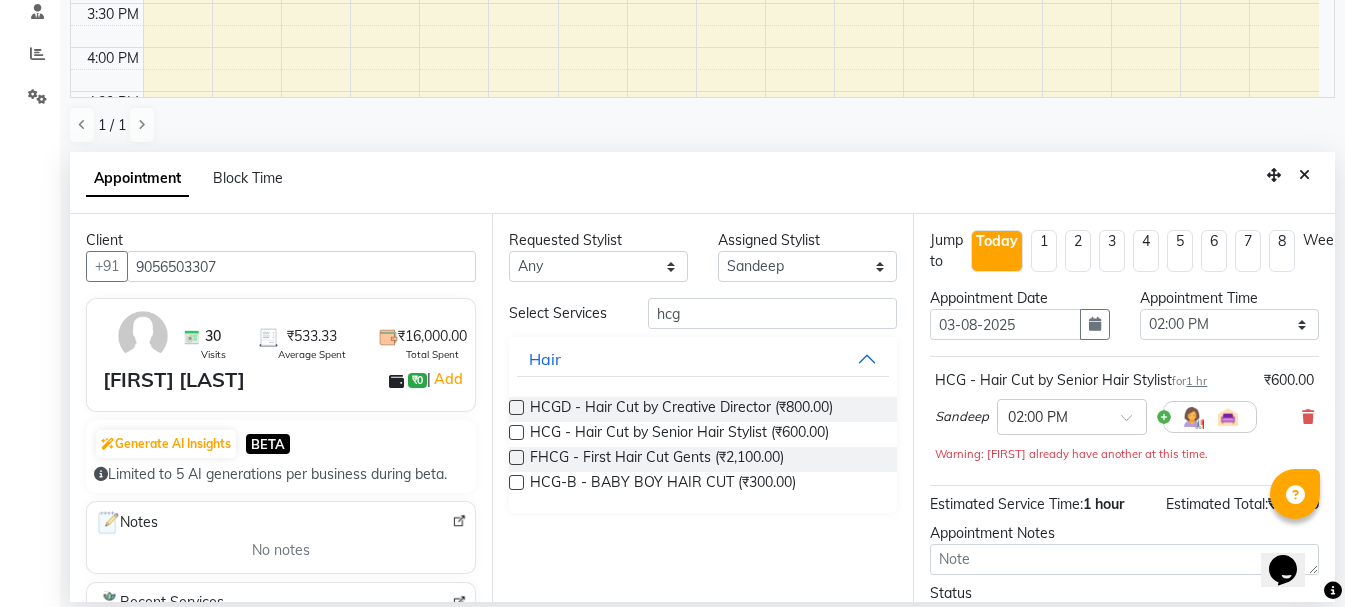 scroll, scrollTop: 174, scrollLeft: 0, axis: vertical 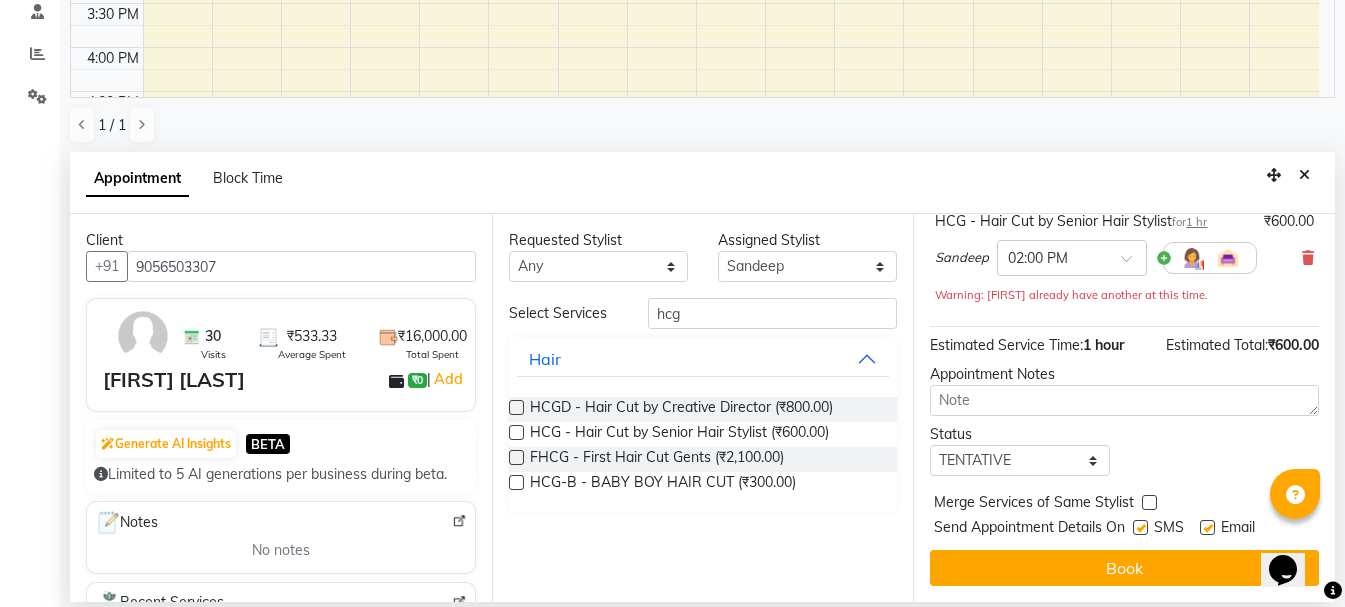 click on "Jump to Today 1 2 3 4 5 6 7 8 Weeks Appointment Date 03-08-2025 Appointment Time Select 09:00 AM 09:15 AM 09:30 AM 09:45 AM 10:00 AM 10:15 AM 10:30 AM 10:45 AM 11:00 AM 11:15 AM 11:30 AM 11:45 AM 12:00 PM 12:15 PM 12:30 PM 12:45 PM 01:00 PM 01:15 PM 01:30 PM 01:45 PM 02:00 PM 02:15 PM 02:30 PM 02:45 PM 03:00 PM 03:15 PM 03:30 PM 03:45 PM 04:00 PM 04:15 PM 04:30 PM 04:45 PM 05:00 PM 05:15 PM 05:30 PM 05:45 PM 06:00 PM 06:15 PM 06:30 PM 06:45 PM 07:00 PM 07:15 PM 07:30 PM 07:45 PM 08:00 PM HCG - Hair Cut by Senior Hair Stylist   for  1 hr ₹600.00 Sandeep × 02:00 PM Warning: Sandeep already have another at this time. Estimated Service Time:  1 hour Estimated Total:  ₹600.00 Appointment Notes Status Select TENTATIVE CONFIRM CHECK-IN UPCOMING Merge Services of Same Stylist Send Appointment Details On SMS Email  Book" at bounding box center [1124, 408] 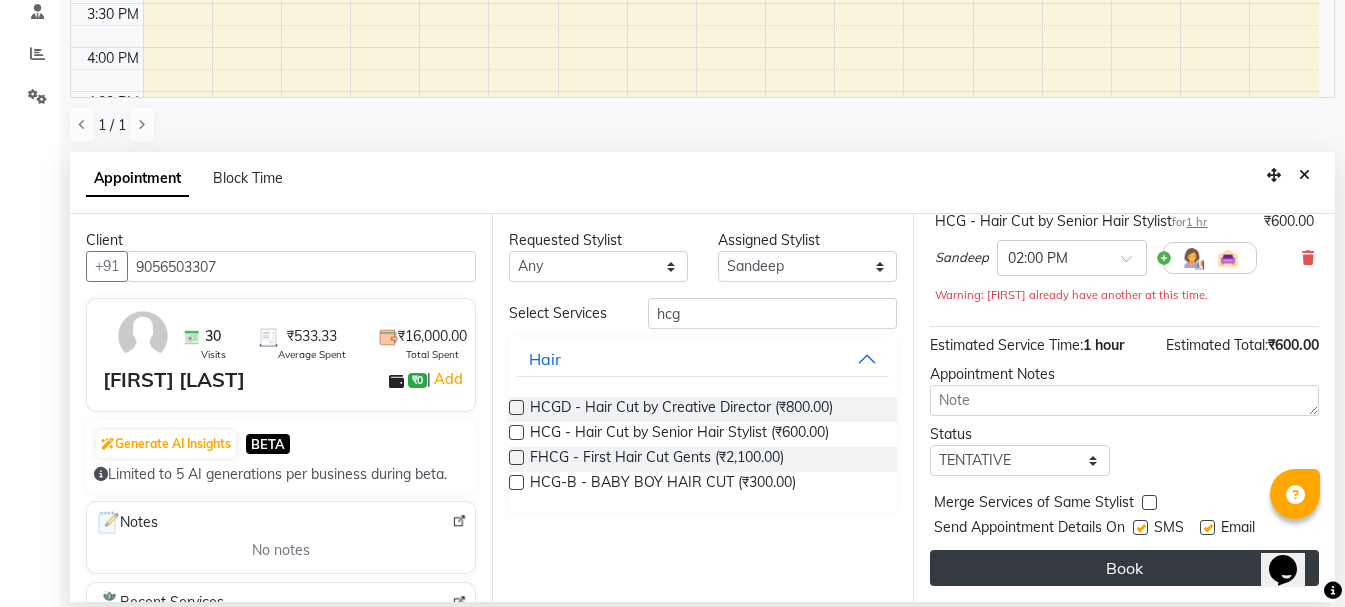 click on "Book" at bounding box center [1124, 568] 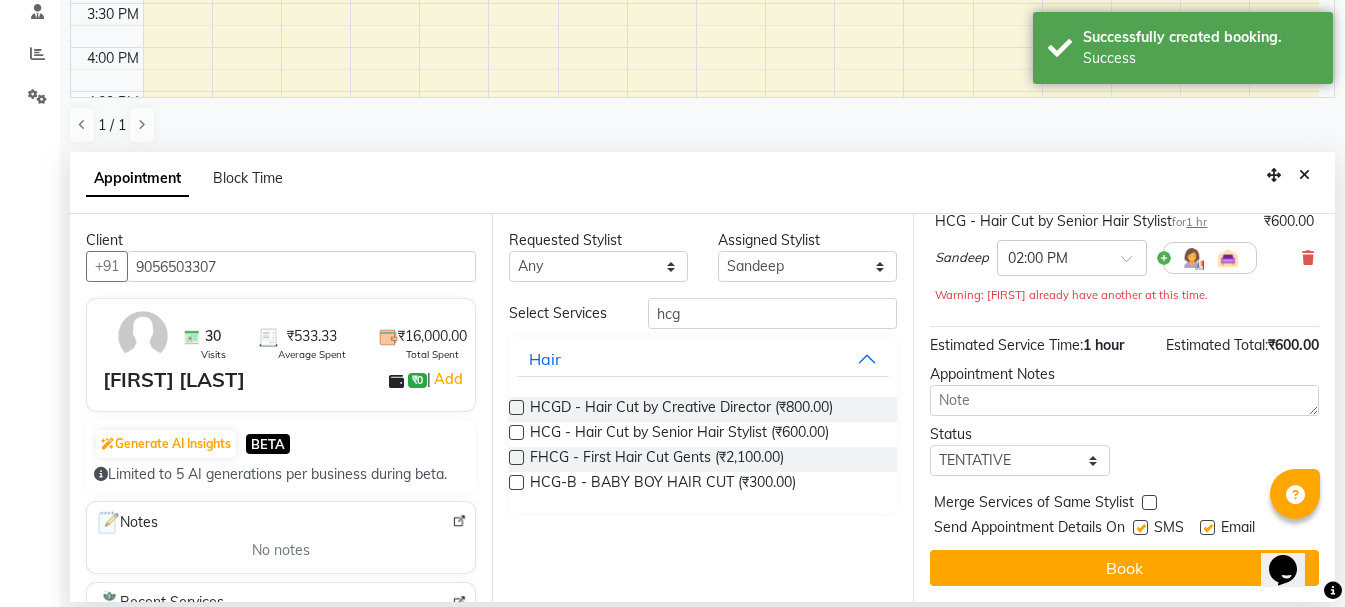 scroll, scrollTop: 0, scrollLeft: 0, axis: both 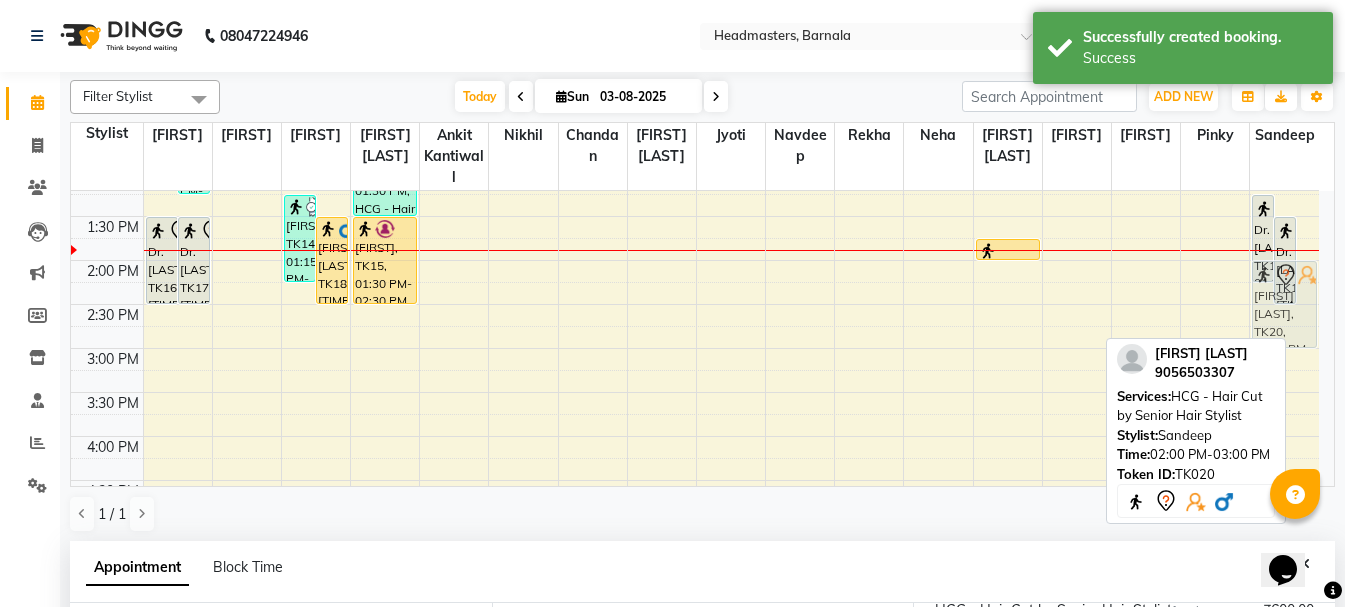 click on "Dr. palawi, TK17, 01:15 PM-02:15 PM, HCG - Hair Cut by Senior Hair Stylist             Dr. palawi, TK16, 01:30 PM-02:30 PM, HCG - Hair Cut by Senior Hair Stylist             Komalpreet singh, TK20, 02:00 PM-03:00 PM, HCG - Hair Cut by Senior Hair Stylist     Tushar Garg, TK07, 11:15 AM-12:45 PM, HCG - Hair Cut by Senior Hair Stylist,BRD-clre - Beard Color Essensity     Sukhpreet singh, TK10, 11:45 AM-12:00 PM, HS - Styling             Komalpreet singh, TK20, 02:00 PM-03:00 PM, HCG - Hair Cut by Senior Hair Stylist" at bounding box center (1284, 304) 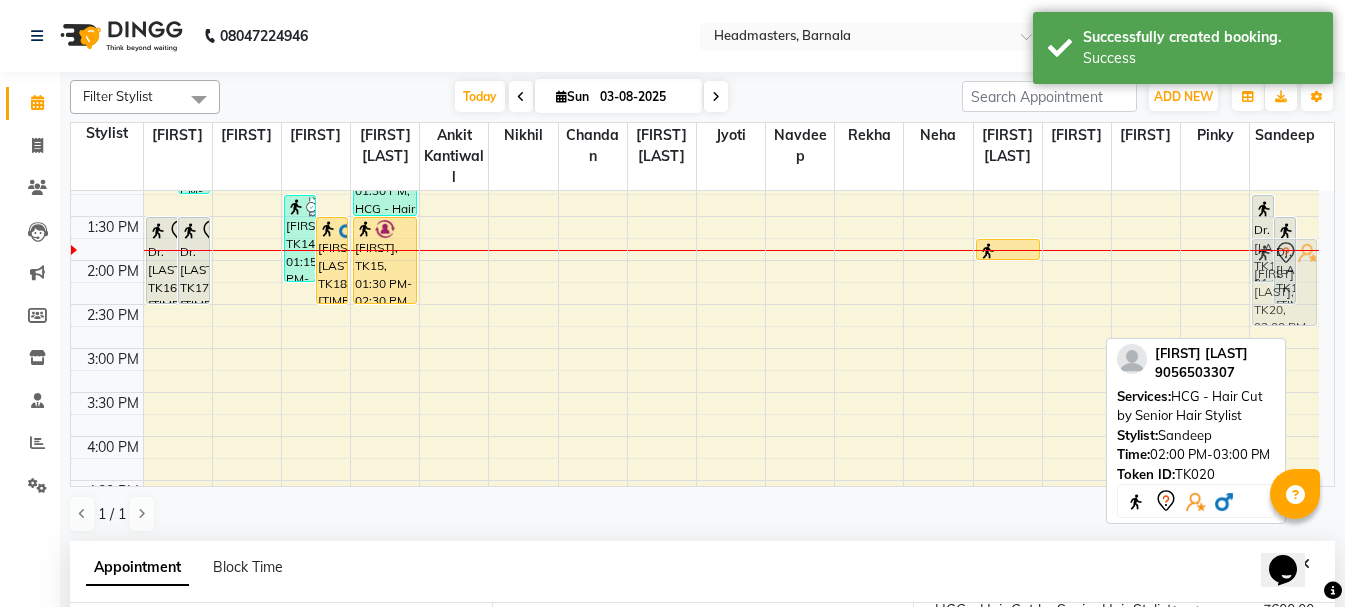 drag, startPoint x: 1306, startPoint y: 277, endPoint x: 1312, endPoint y: 256, distance: 21.84033 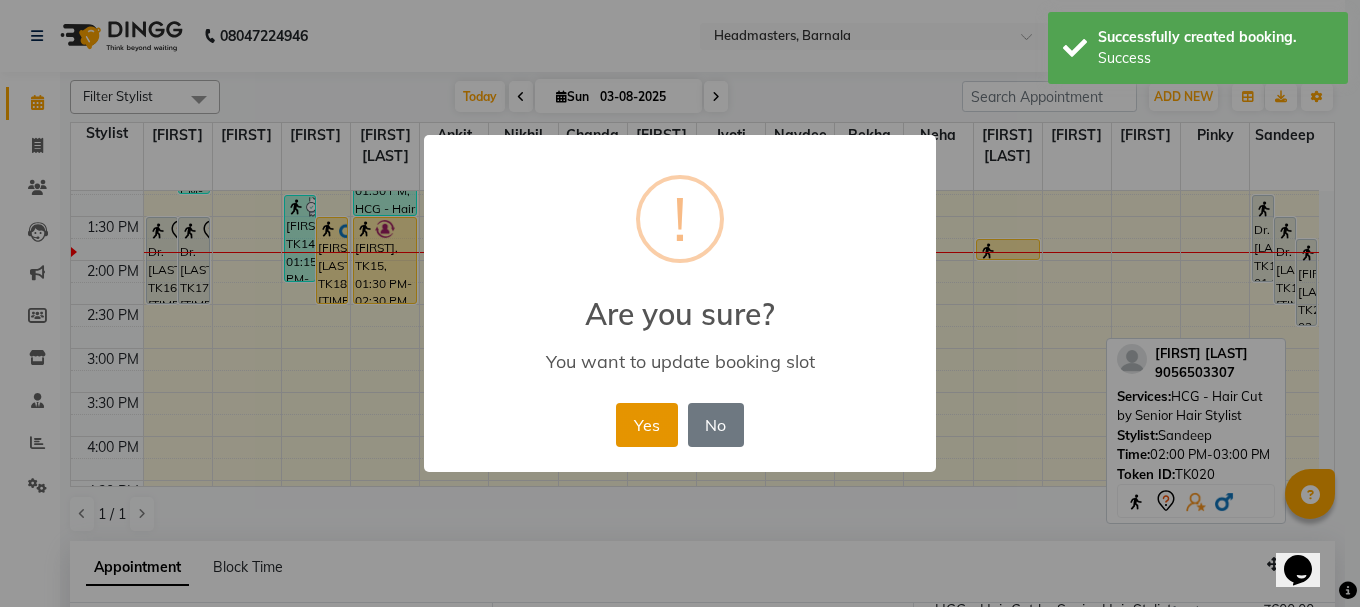 click on "Yes" at bounding box center (646, 425) 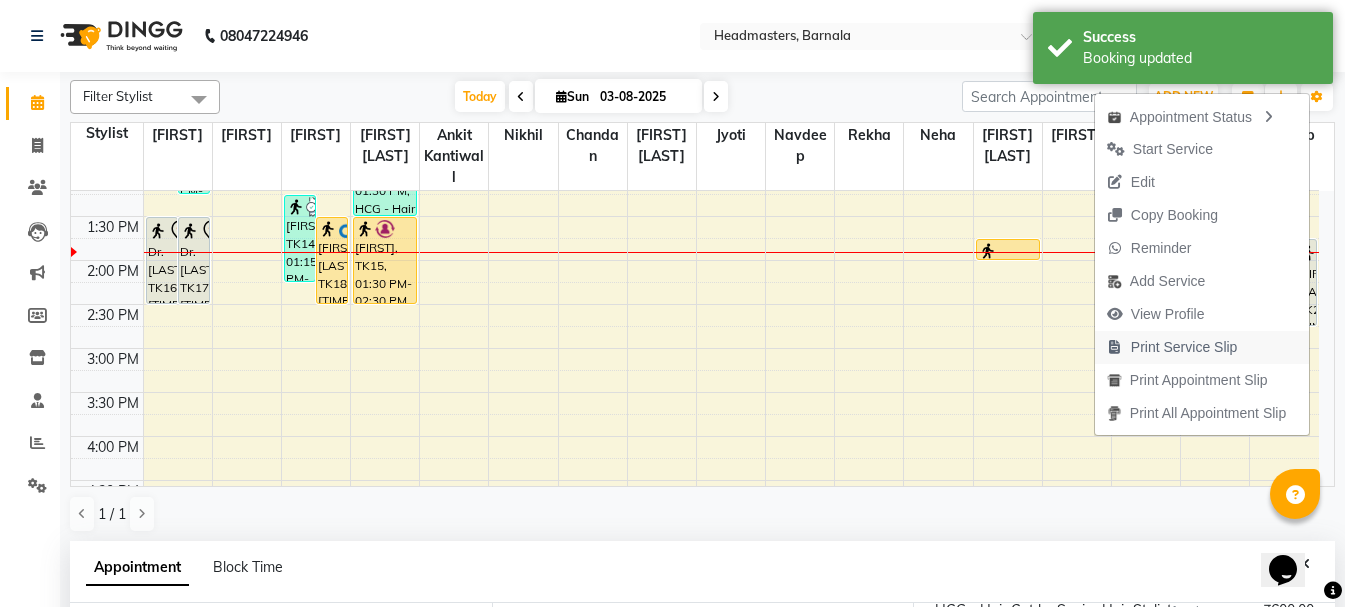click on "Print Service Slip" at bounding box center [1172, 347] 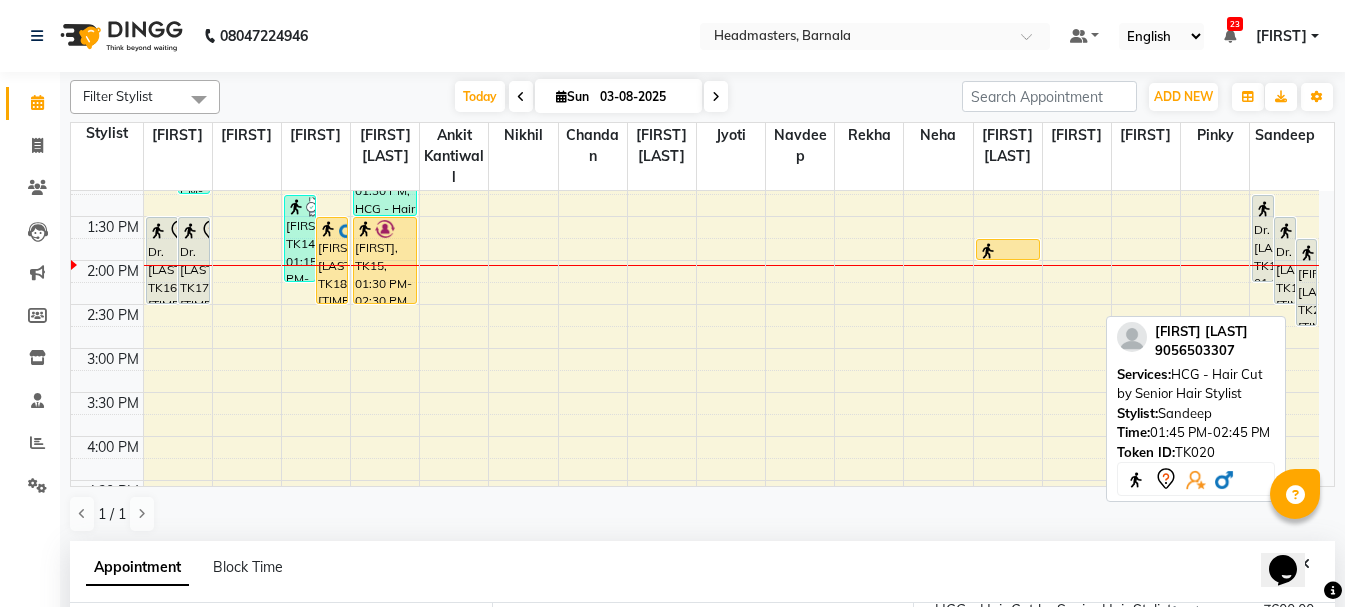 click at bounding box center (1308, 253) 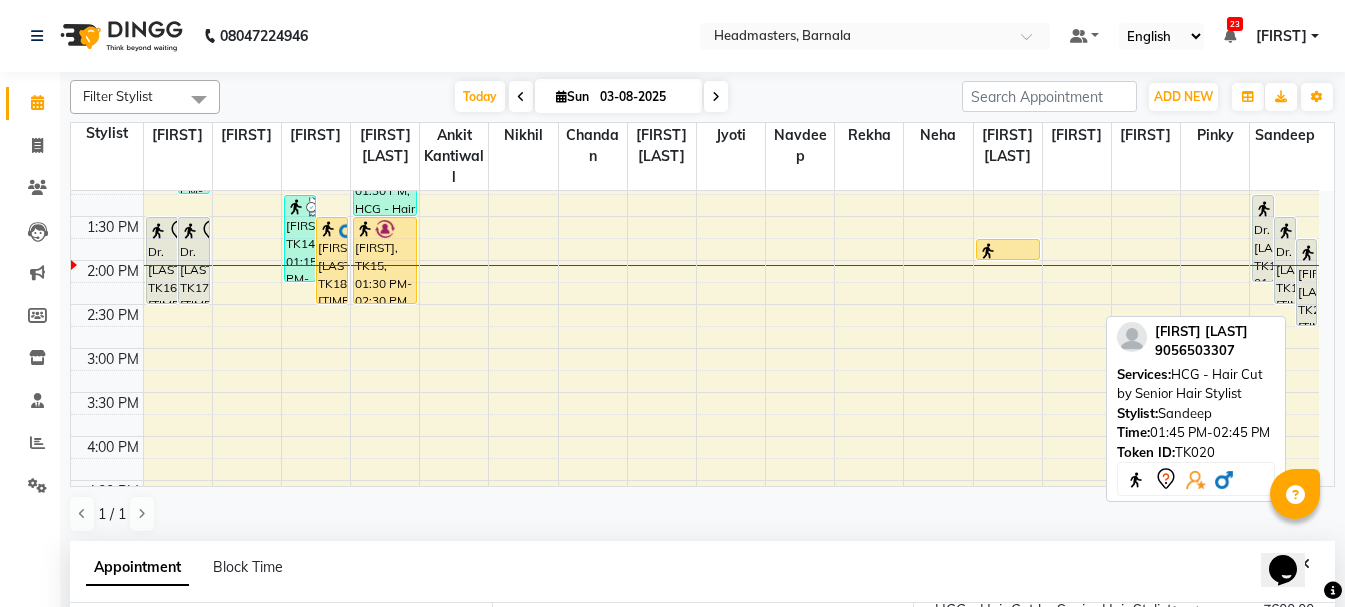click on "Komalpreet singh, TK20, 01:45 PM-02:45 PM, HCG - Hair Cut by Senior Hair Stylist" at bounding box center [1307, 282] 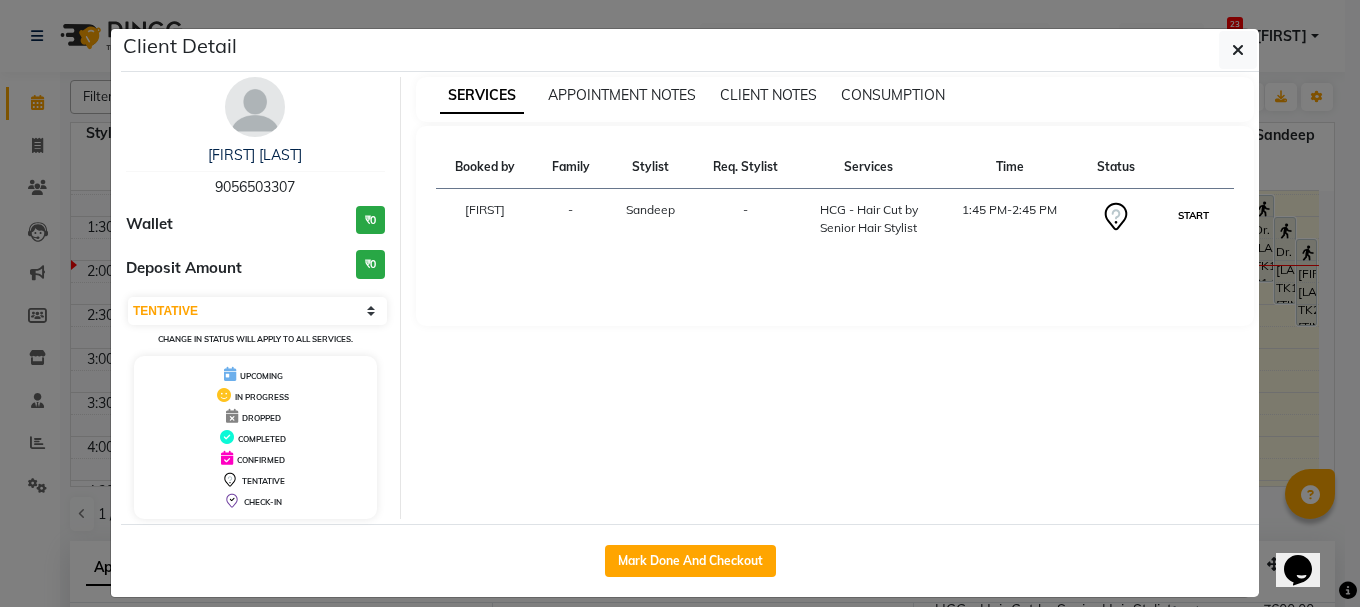 click on "START" at bounding box center [1193, 215] 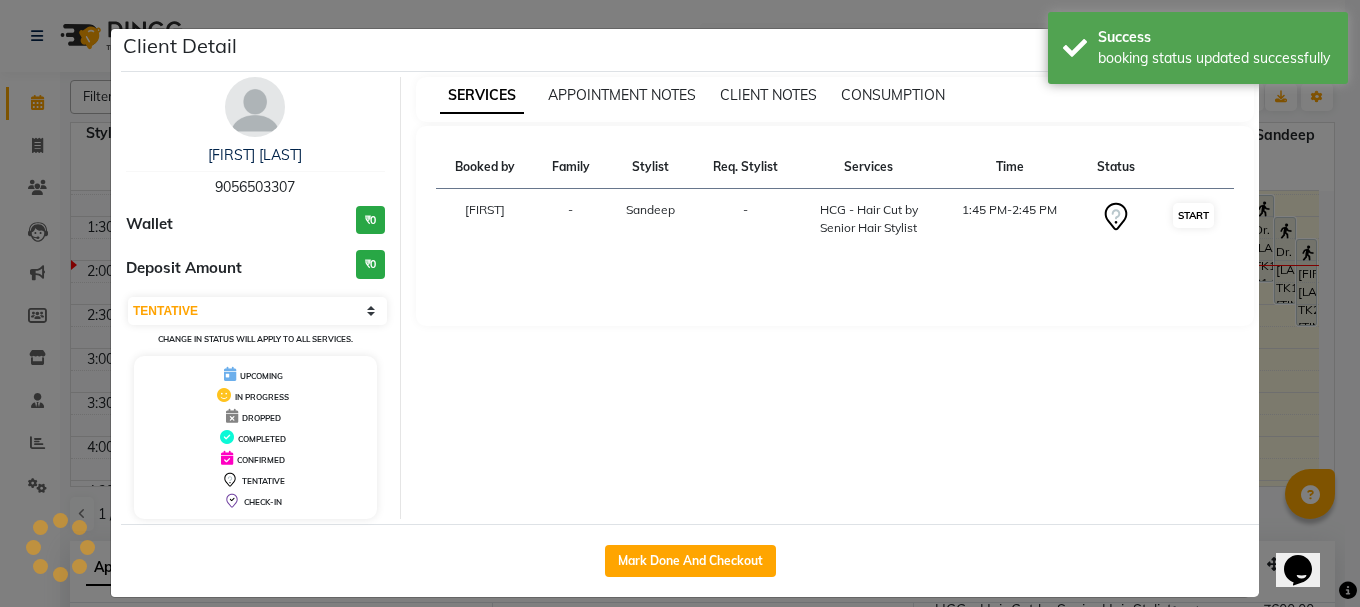 select on "1" 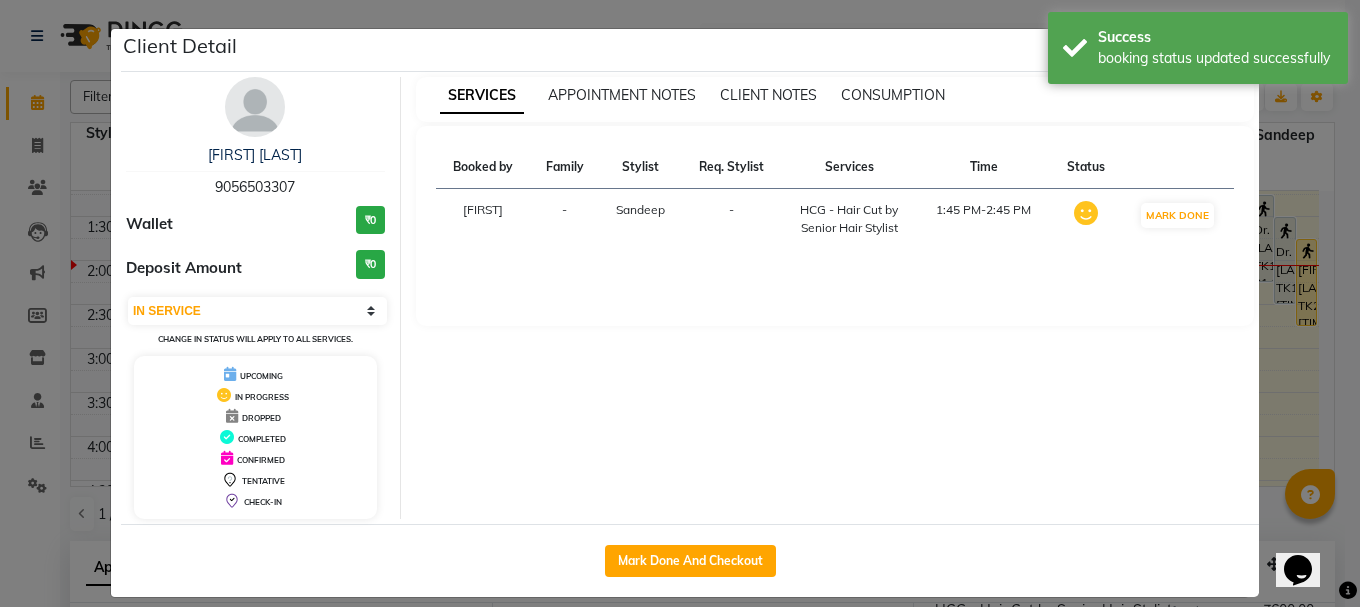 click on "Client Detail  Komalpreet singh   9056503307 Wallet ₹0 Deposit Amount  ₹0  Select IN SERVICE CONFIRMED TENTATIVE CHECK IN MARK DONE UPCOMING Change in status will apply to all services. UPCOMING IN PROGRESS DROPPED COMPLETED CONFIRMED TENTATIVE CHECK-IN SERVICES APPOINTMENT NOTES CLIENT NOTES CONSUMPTION Booked by Family Stylist Req. Stylist Services Time Status  Manya  - Sandeep -  HCG - Hair Cut by Senior Hair Stylist   1:45 PM-2:45 PM   MARK DONE   Mark Done And Checkout" 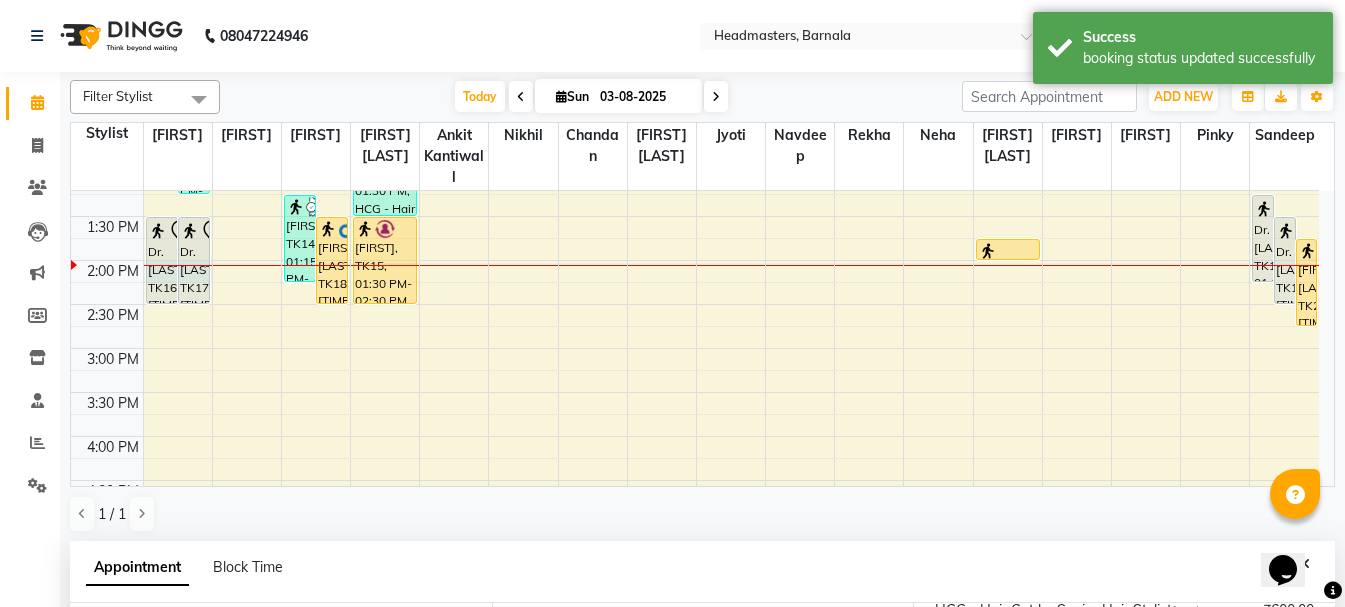click at bounding box center (178, 265) 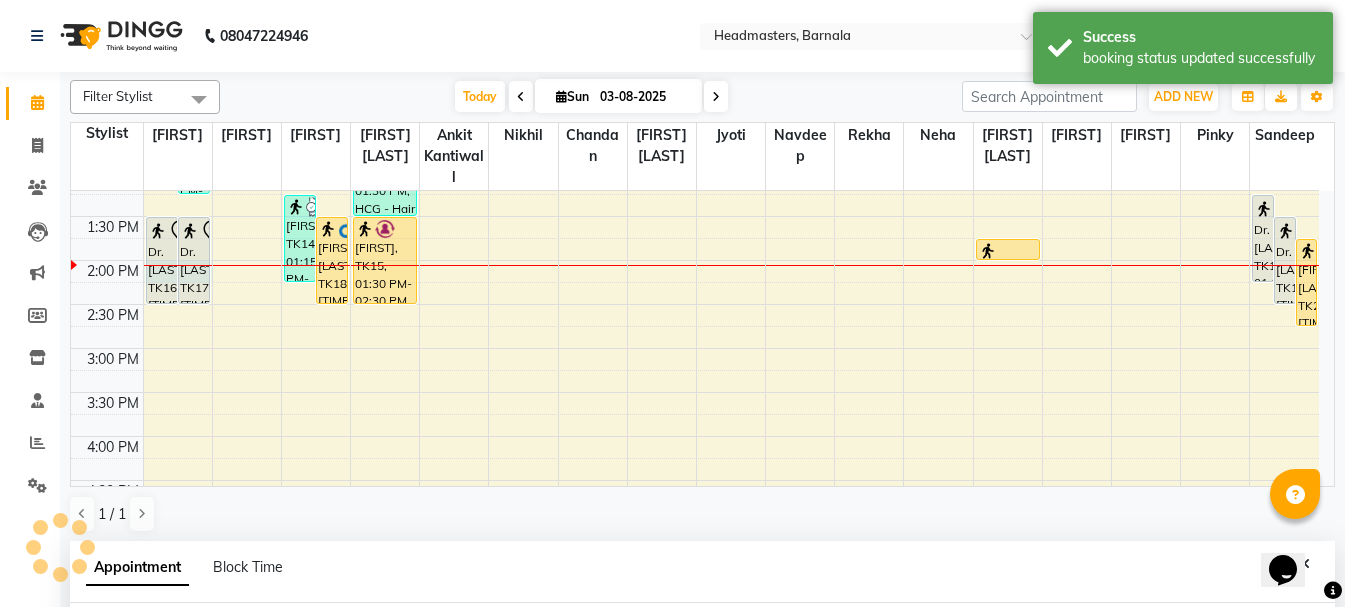 scroll, scrollTop: 389, scrollLeft: 0, axis: vertical 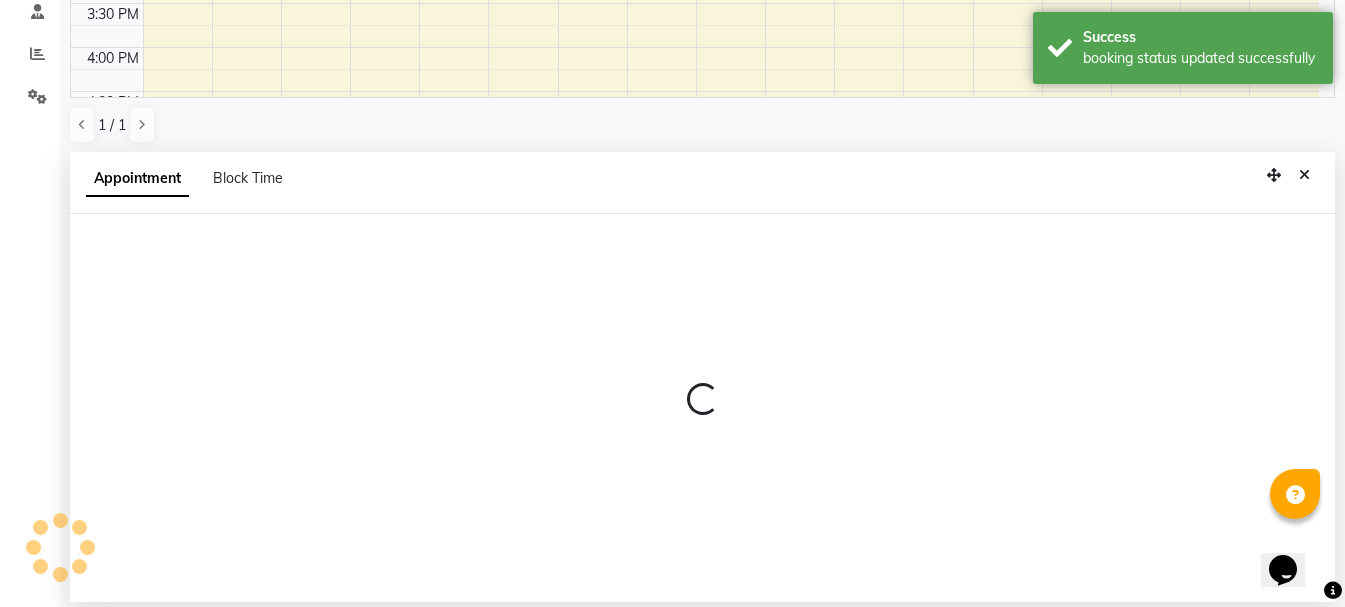 select on "67274" 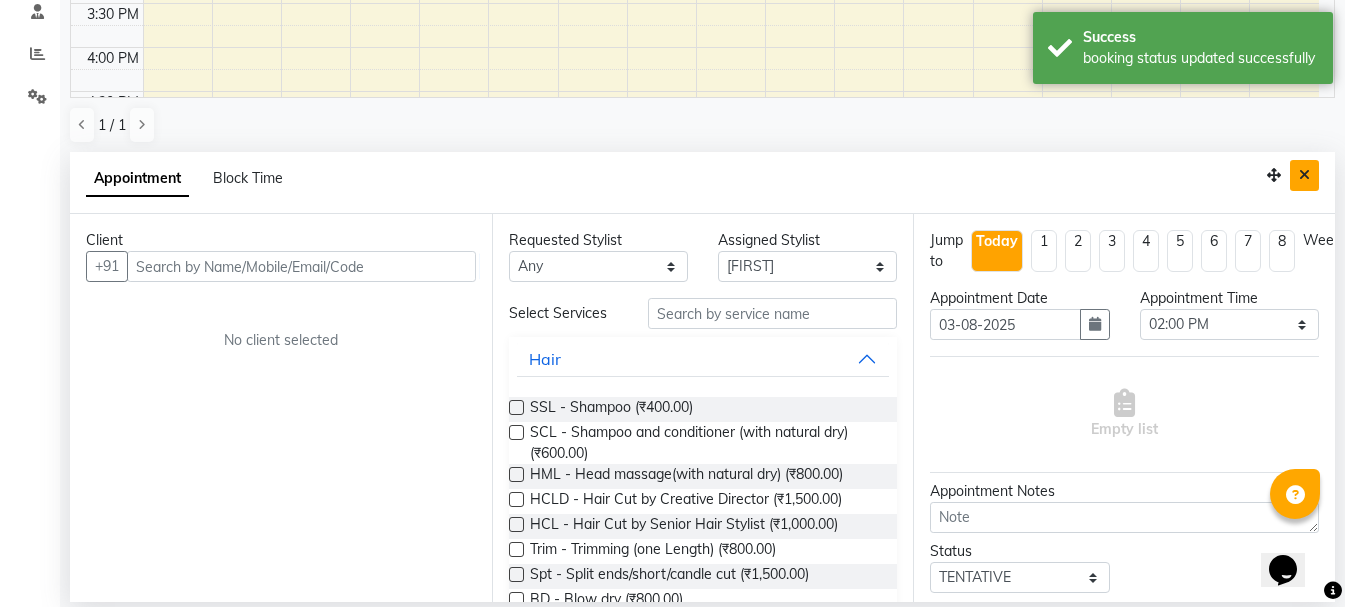 click at bounding box center [1304, 175] 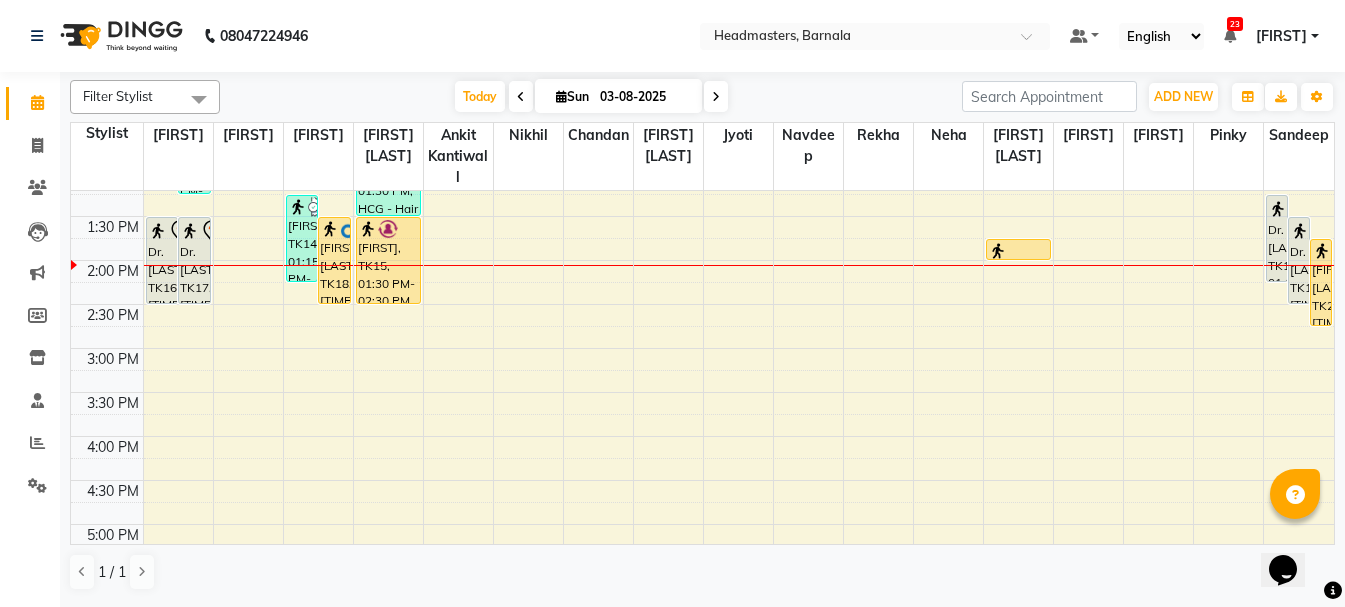 scroll, scrollTop: 0, scrollLeft: 0, axis: both 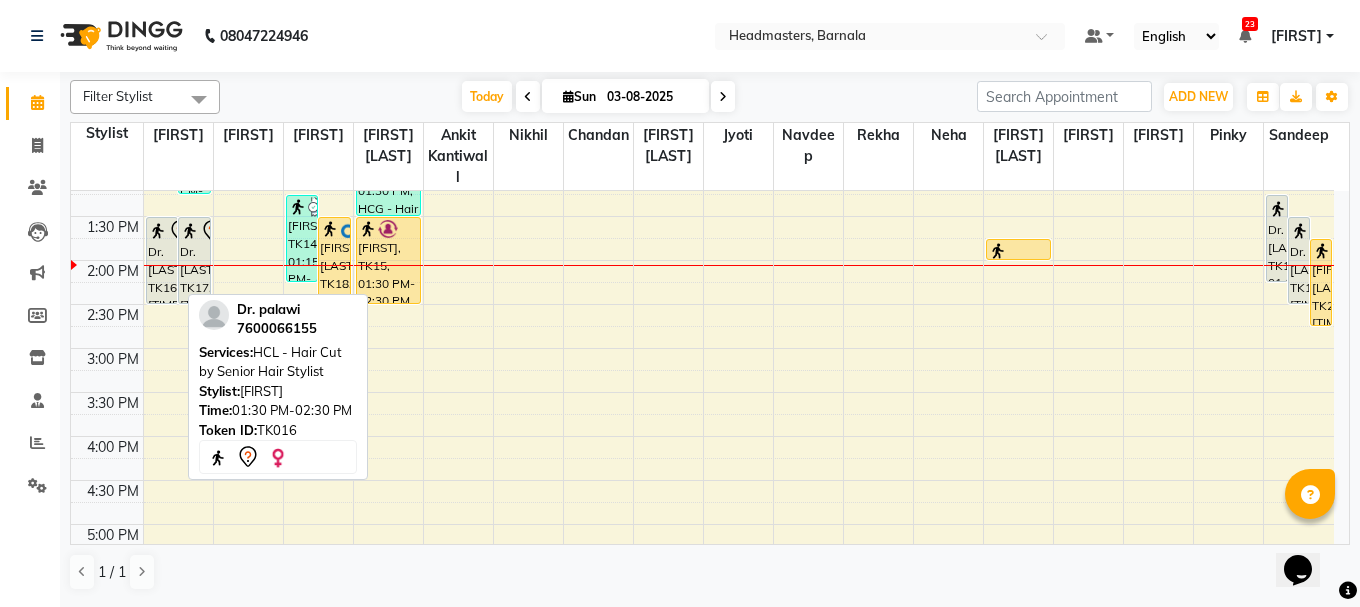 click at bounding box center (158, 231) 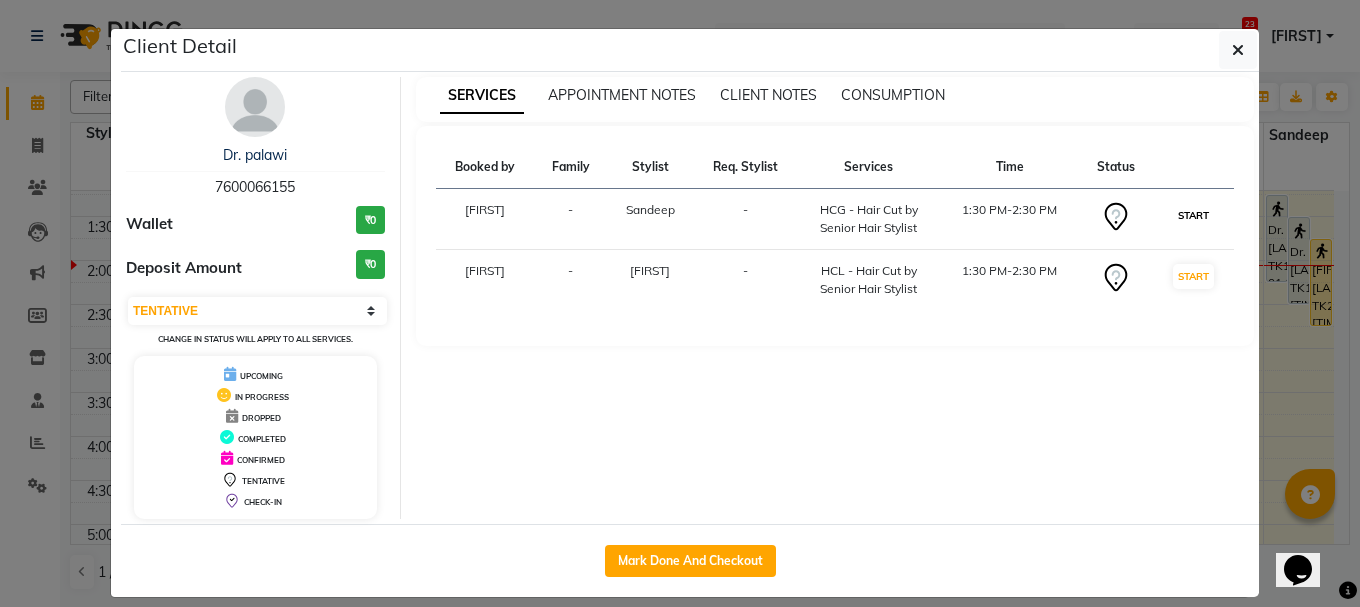 click on "START" at bounding box center [1193, 215] 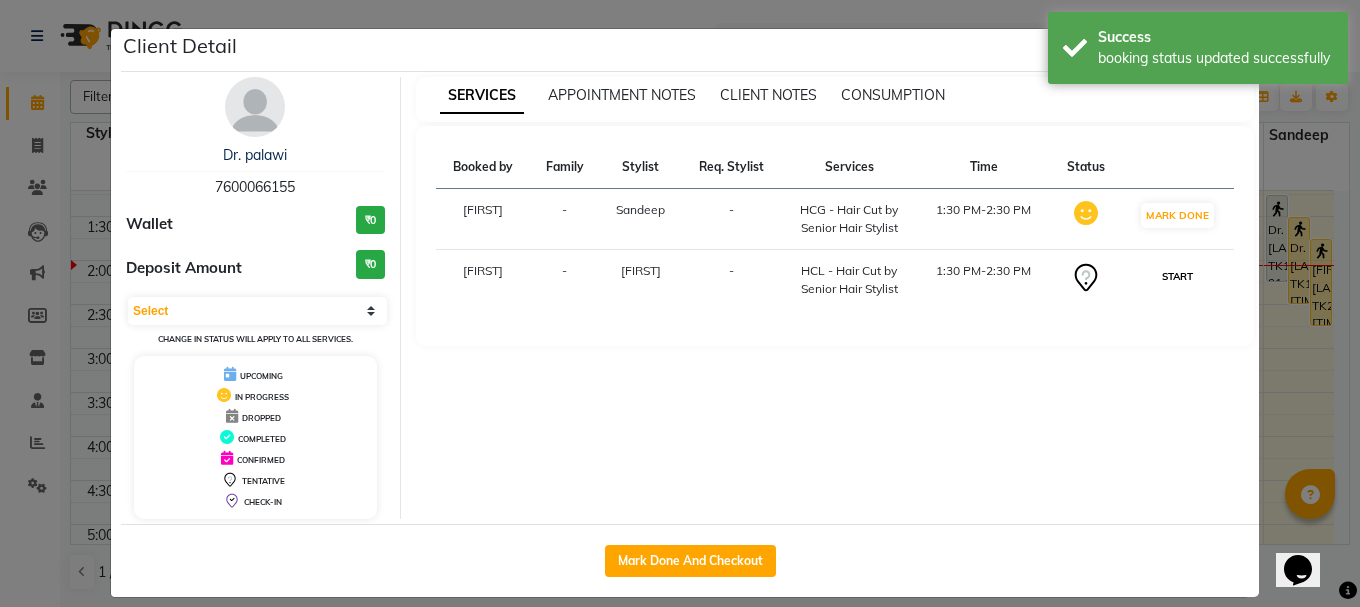 click on "START" at bounding box center (1177, 276) 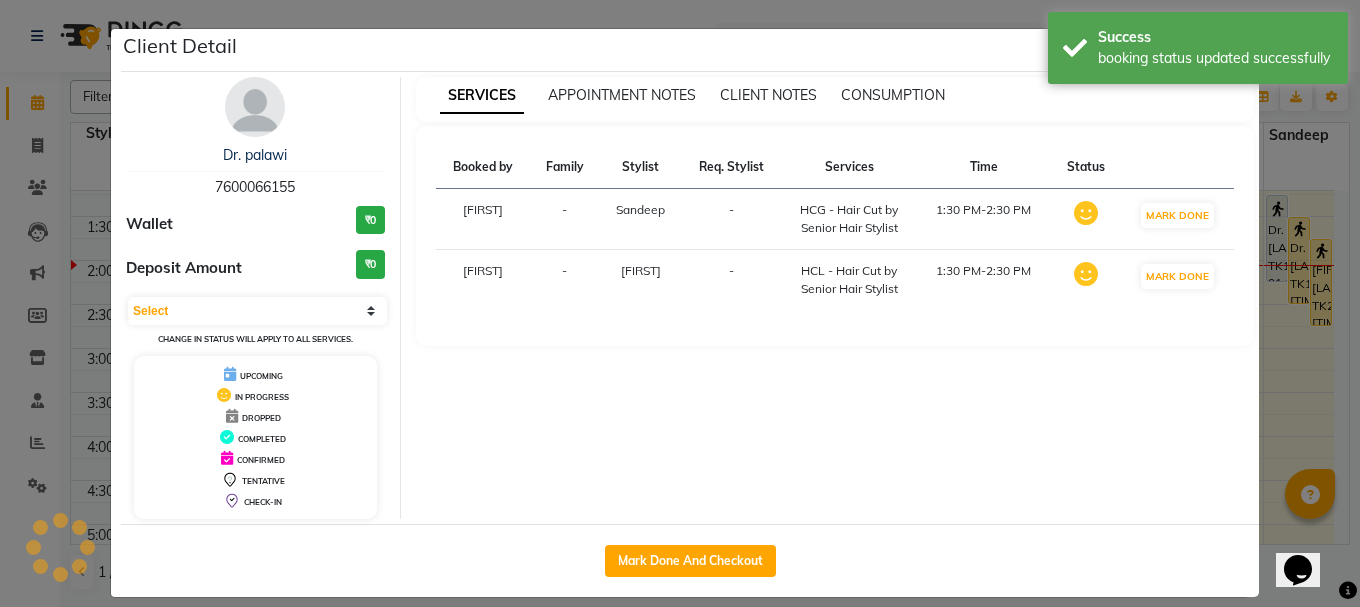 select on "1" 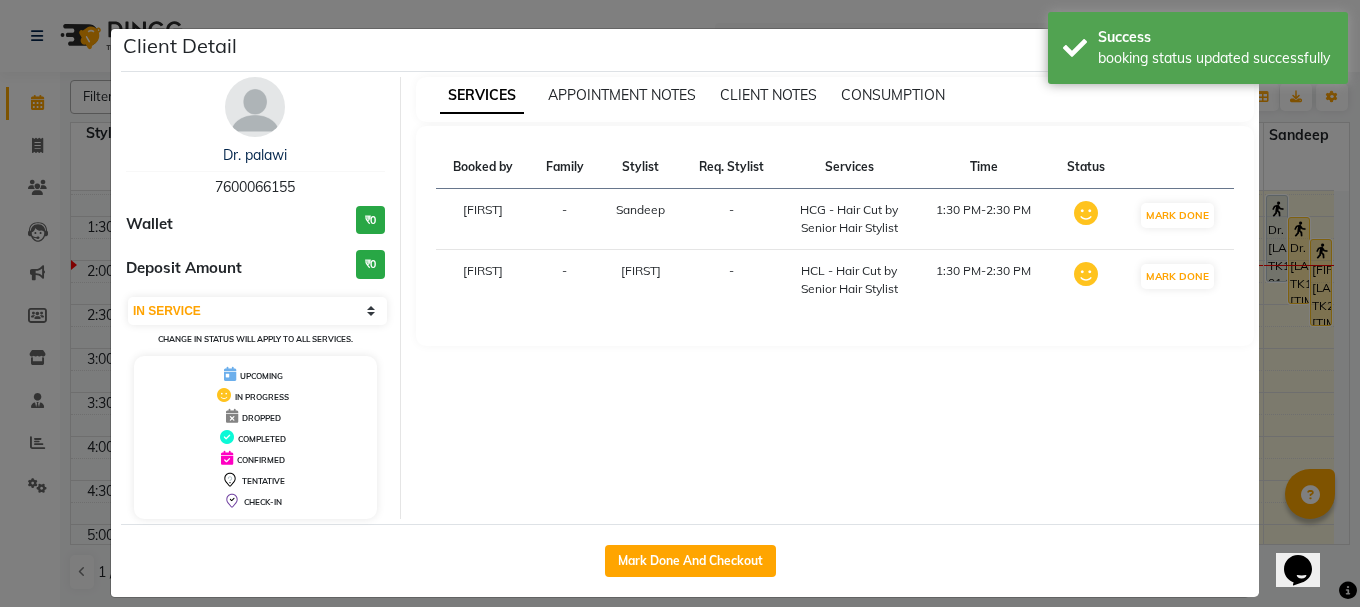 click on "Client Detail  Dr. palawi    7600066155 Wallet ₹0 Deposit Amount  ₹0  Select IN SERVICE CONFIRMED TENTATIVE CHECK IN MARK DONE UPCOMING Change in status will apply to all services. UPCOMING IN PROGRESS DROPPED COMPLETED CONFIRMED TENTATIVE CHECK-IN SERVICES APPOINTMENT NOTES CLIENT NOTES CONSUMPTION Booked by Family Stylist Req. Stylist Services Time Status  Manya  - Sandeep -  HCG - Hair Cut by Senior Hair Stylist   1:30 PM-2:30 PM   MARK DONE   Manya  - Garry -  HCL - Hair Cut by Senior Hair Stylist   1:30 PM-2:30 PM   MARK DONE   Mark Done And Checkout" 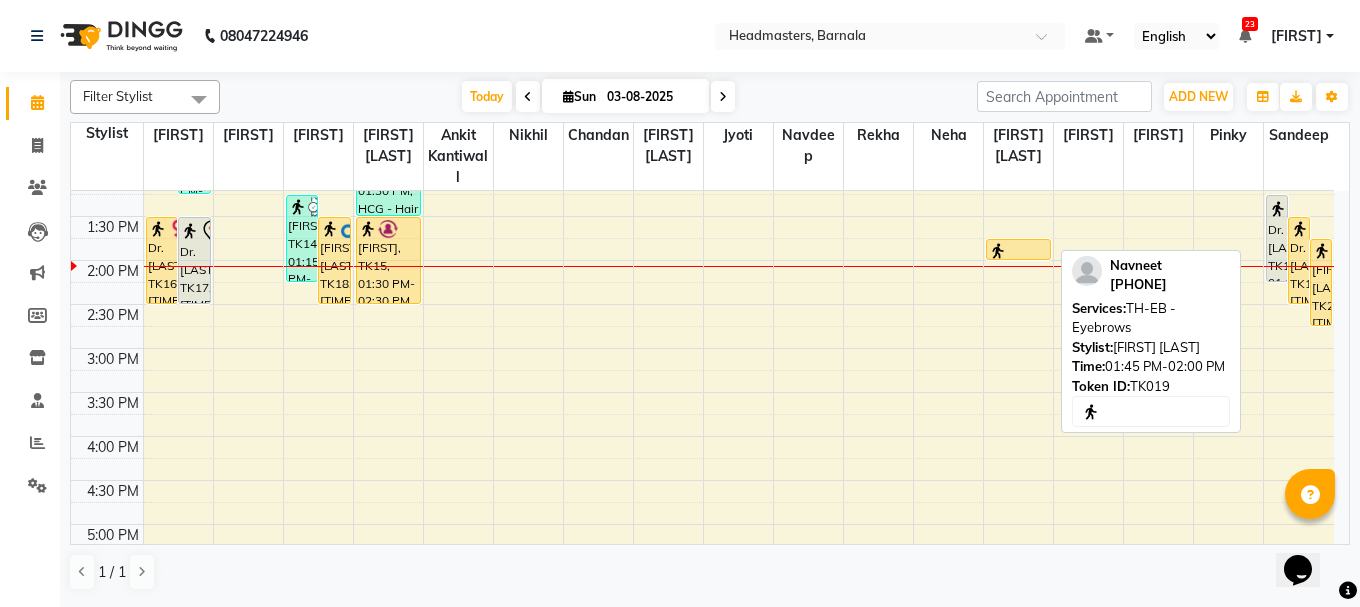click at bounding box center (1018, 251) 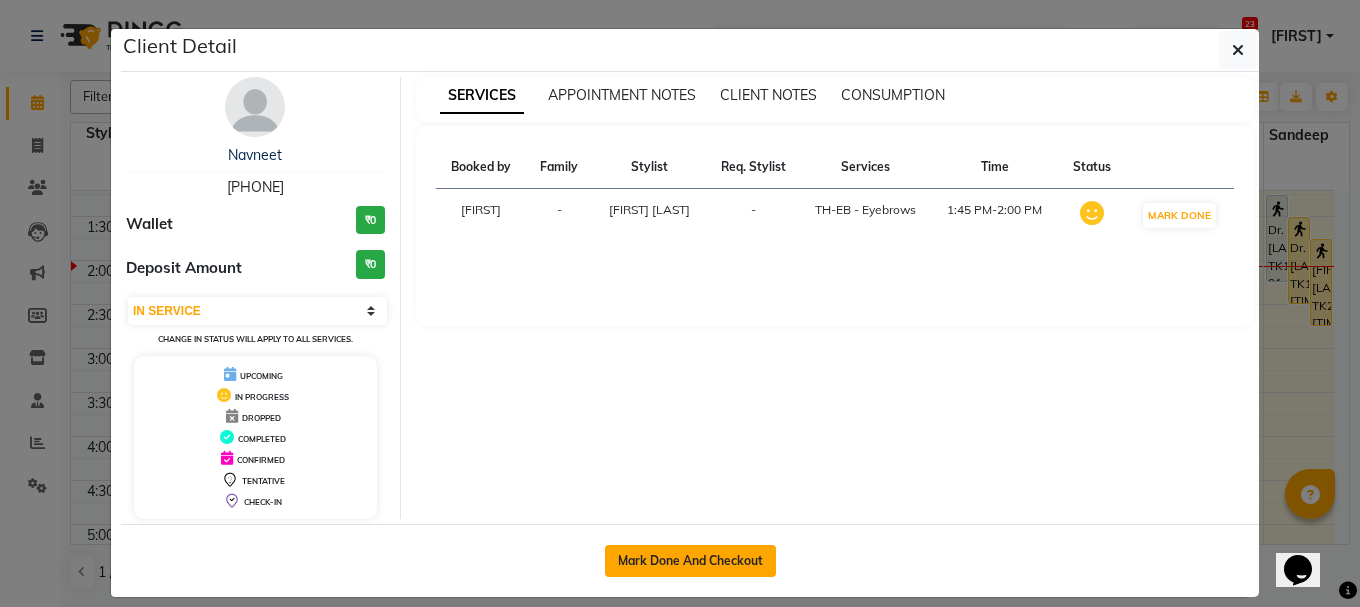 click on "Mark Done And Checkout" 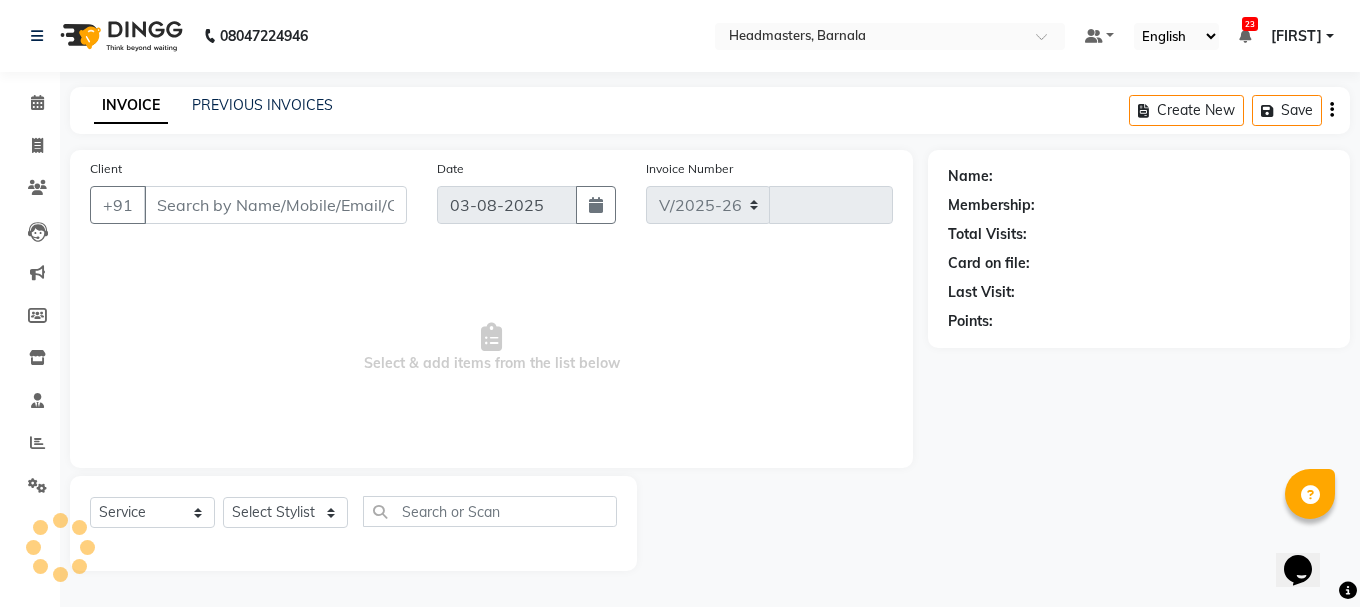 select on "7526" 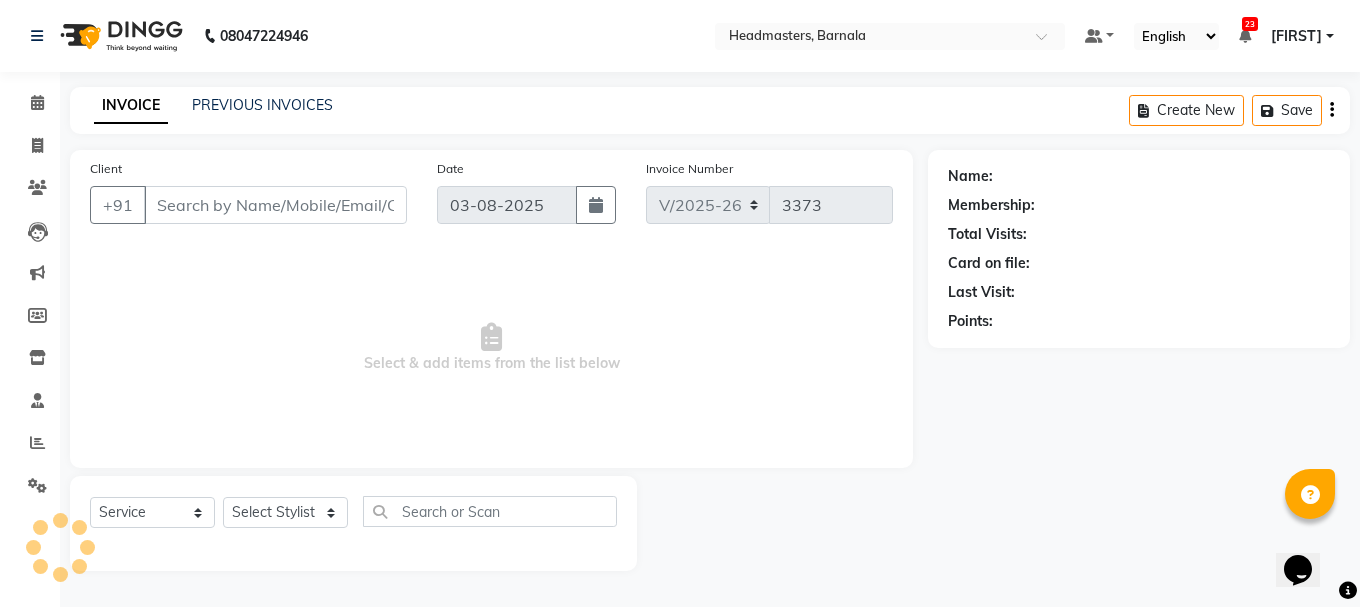 type on "7009759179" 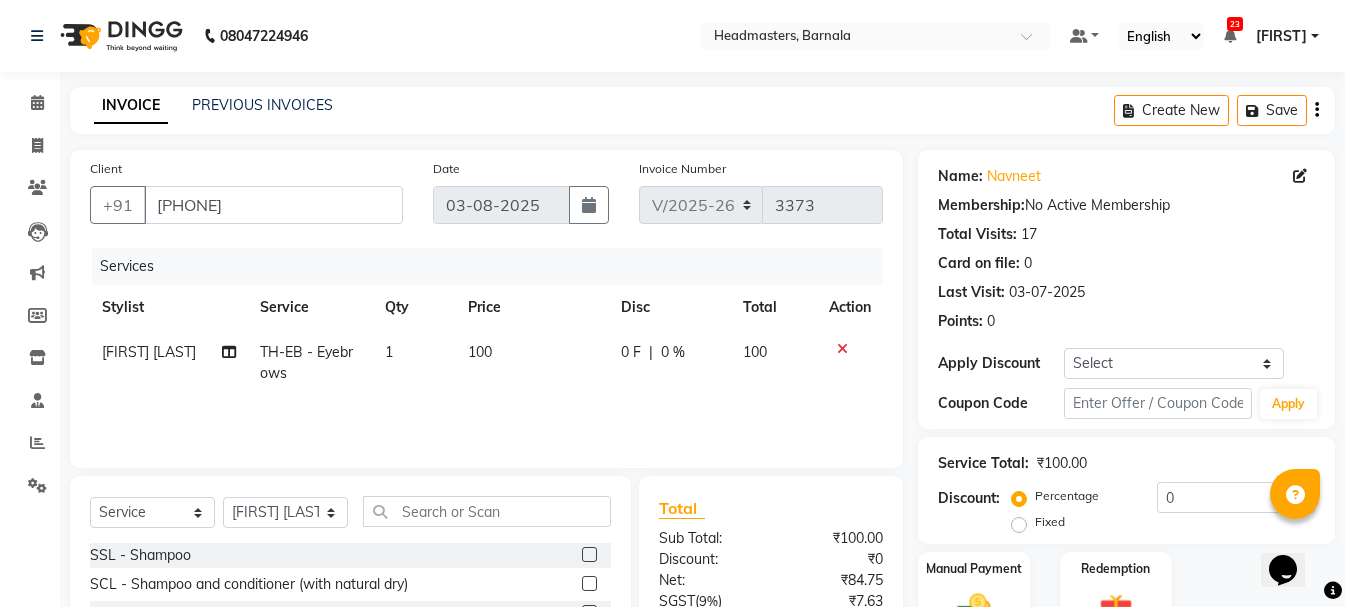 scroll, scrollTop: 194, scrollLeft: 0, axis: vertical 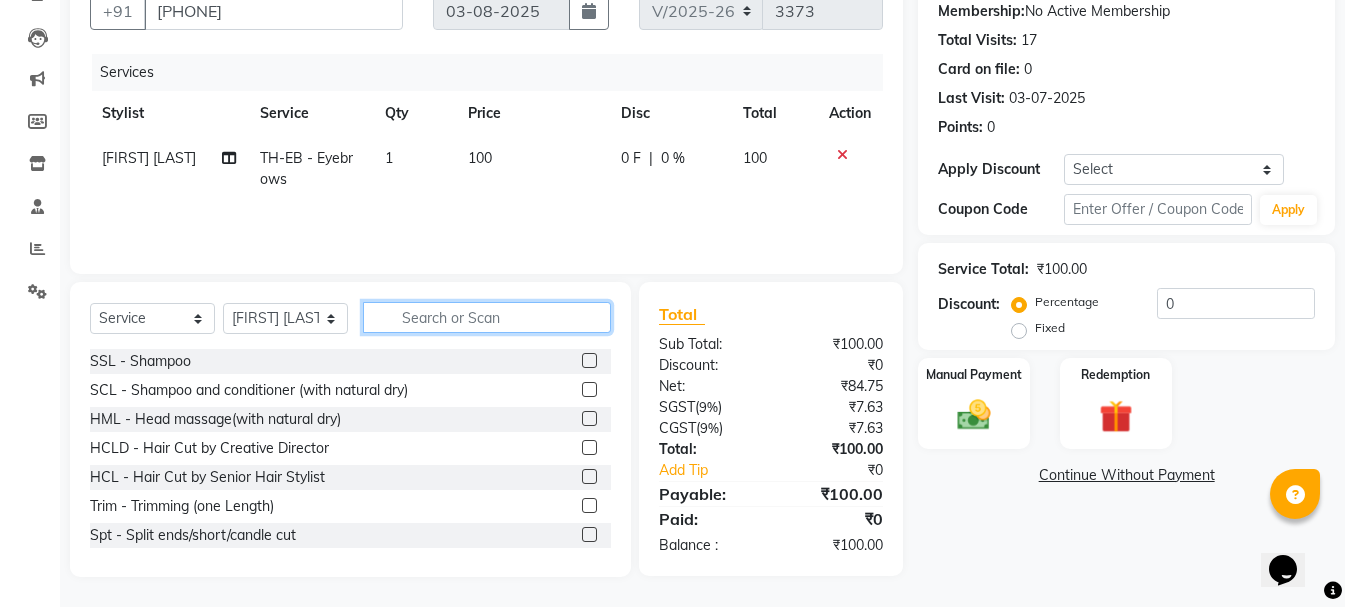click 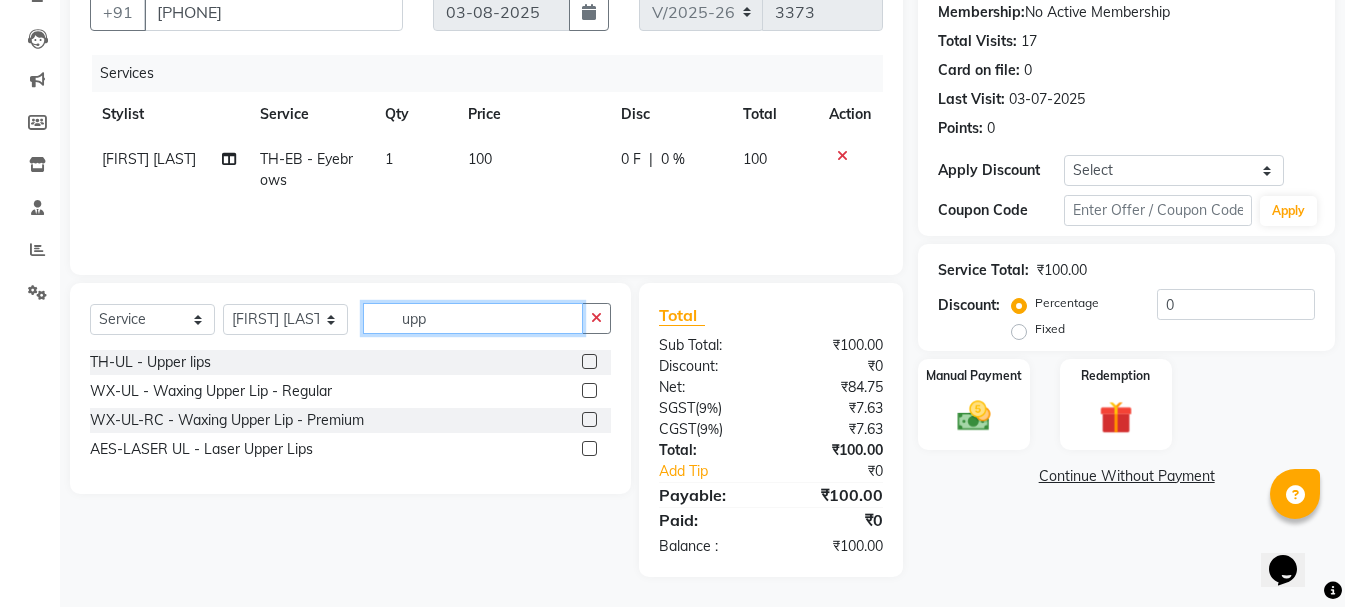 scroll, scrollTop: 193, scrollLeft: 0, axis: vertical 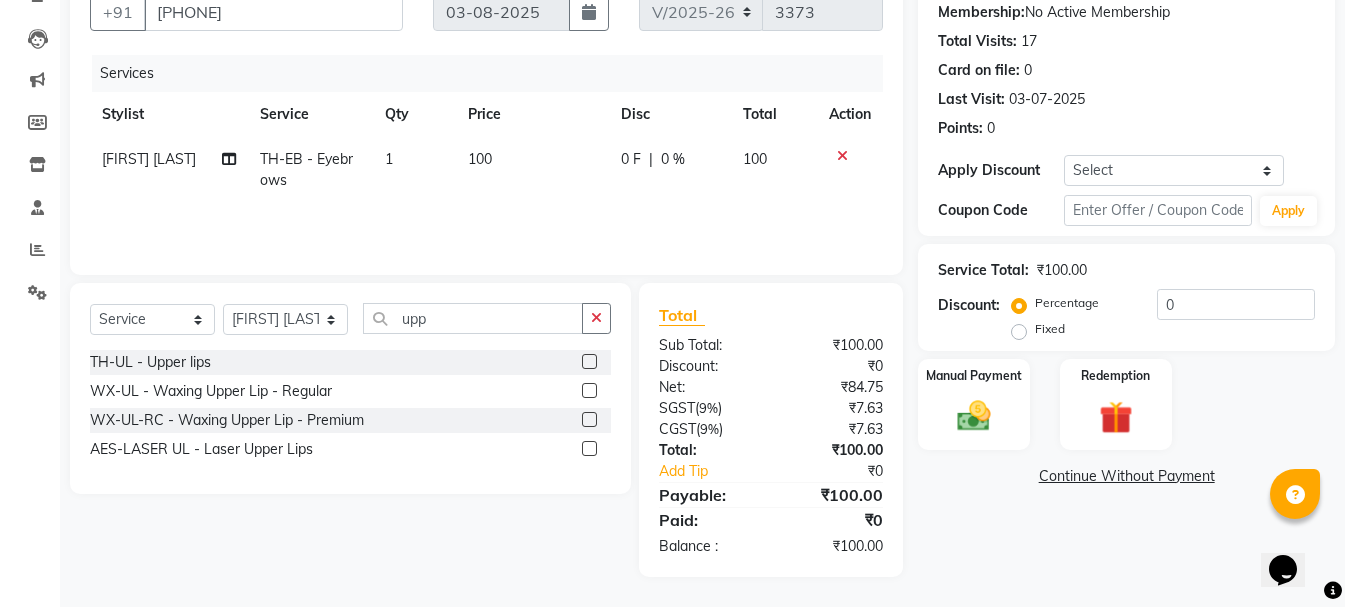 click on "TH-UL - Upper lips  WX-UL  - Waxing Upper Lip - Regular  WX-UL-RC - Waxing Upper Lip - Premium  AES-LASER UL - Laser Upper Lips" 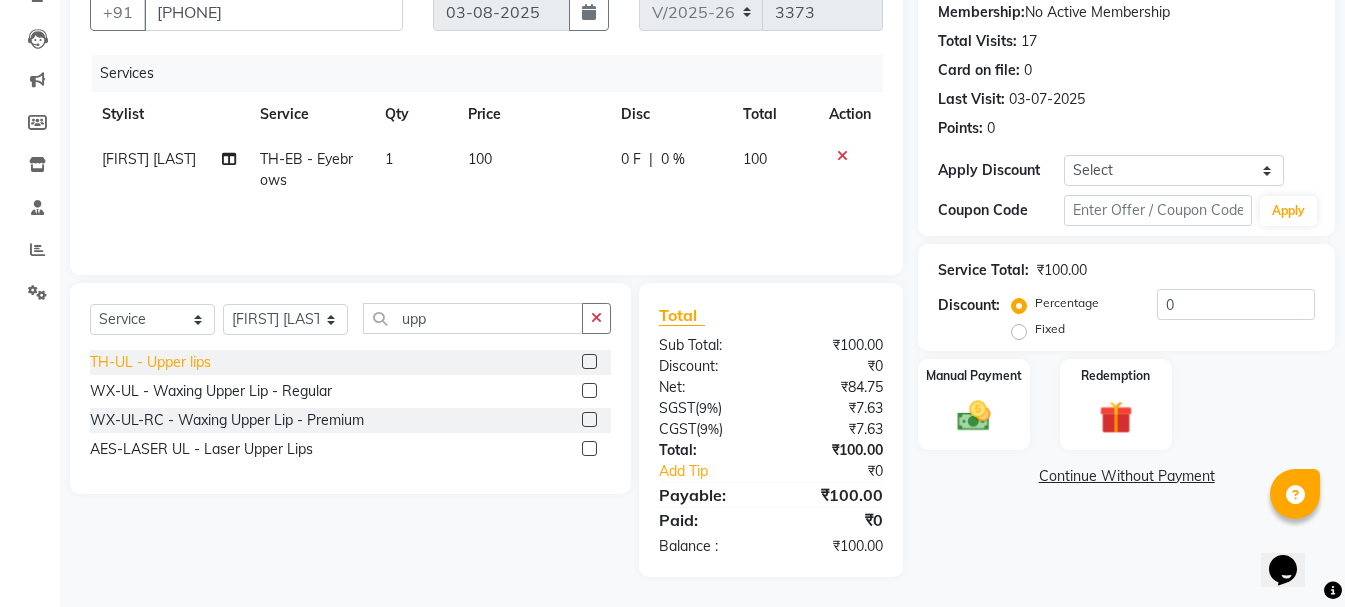 click on "TH-UL - Upper lips" 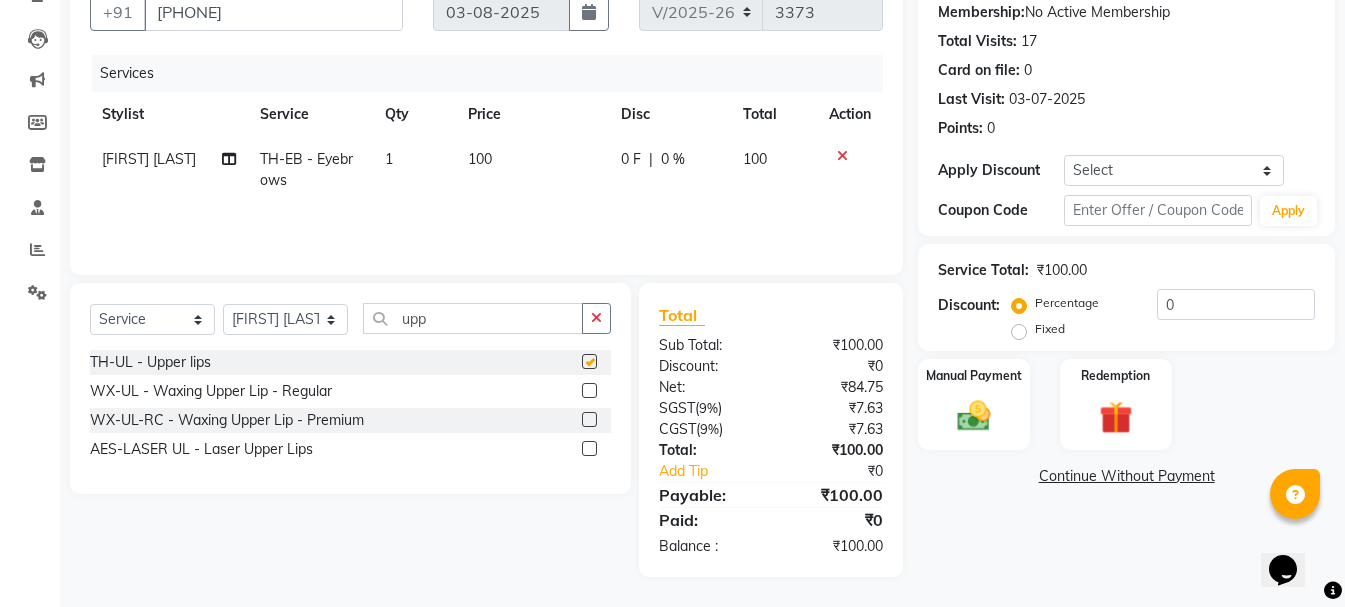 checkbox on "false" 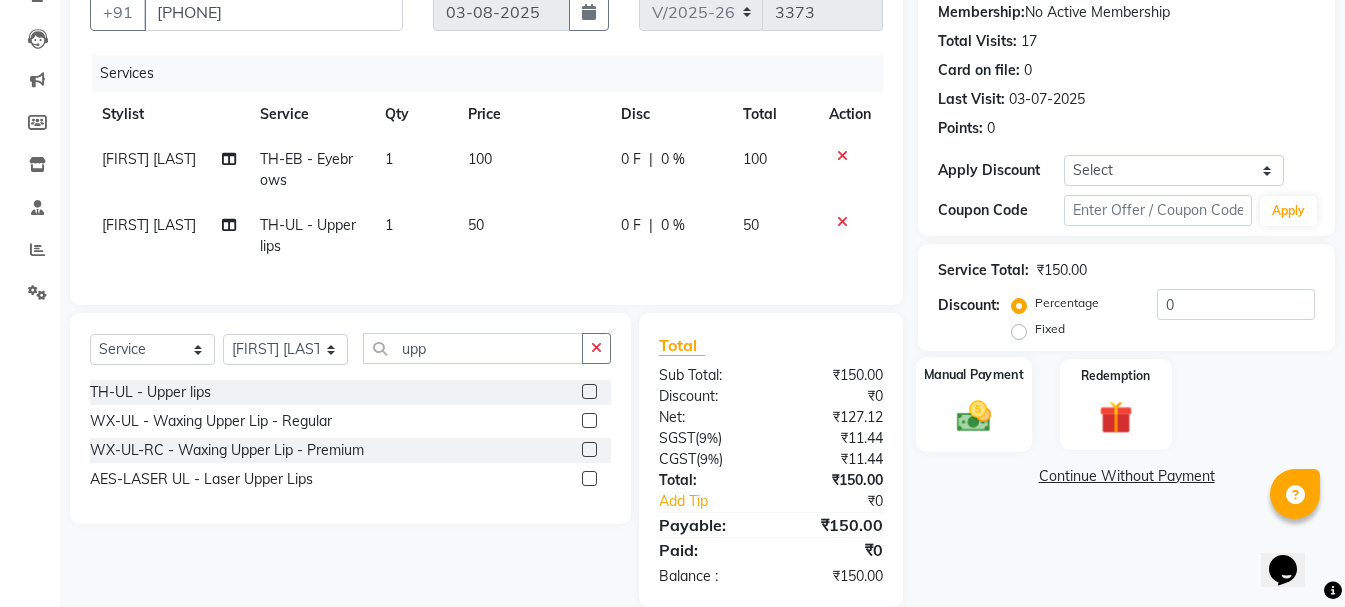 click on "Manual Payment" 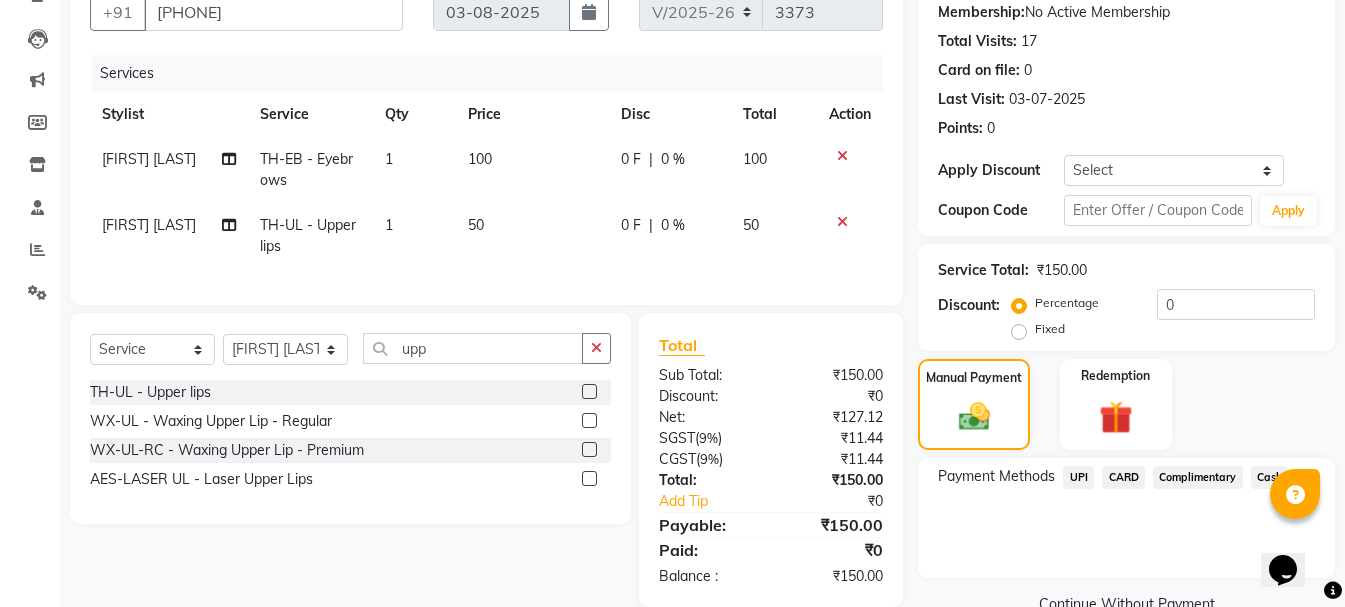 click on "Cash" 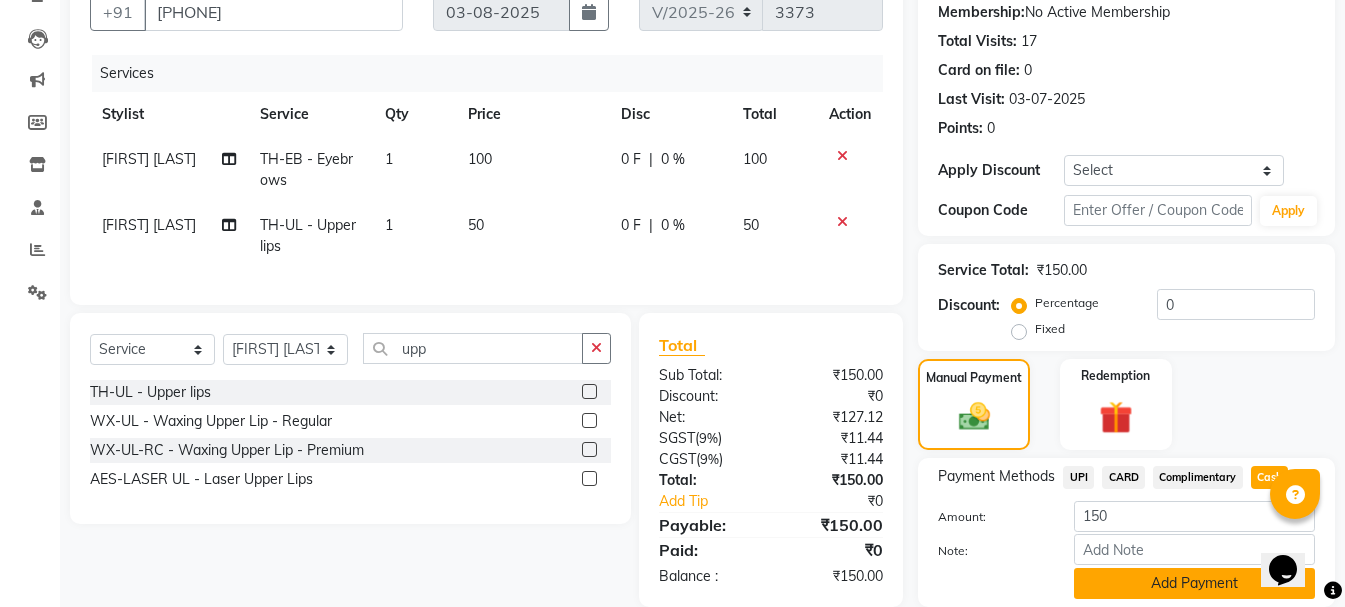 click on "Add Payment" 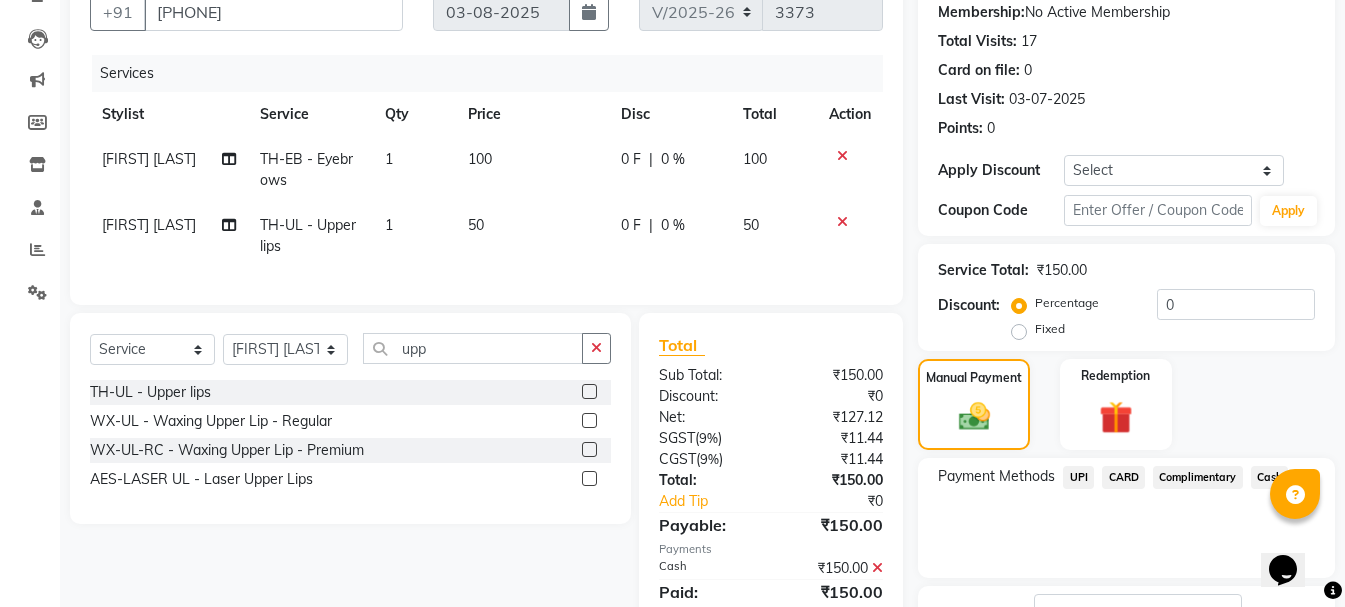 scroll, scrollTop: 348, scrollLeft: 0, axis: vertical 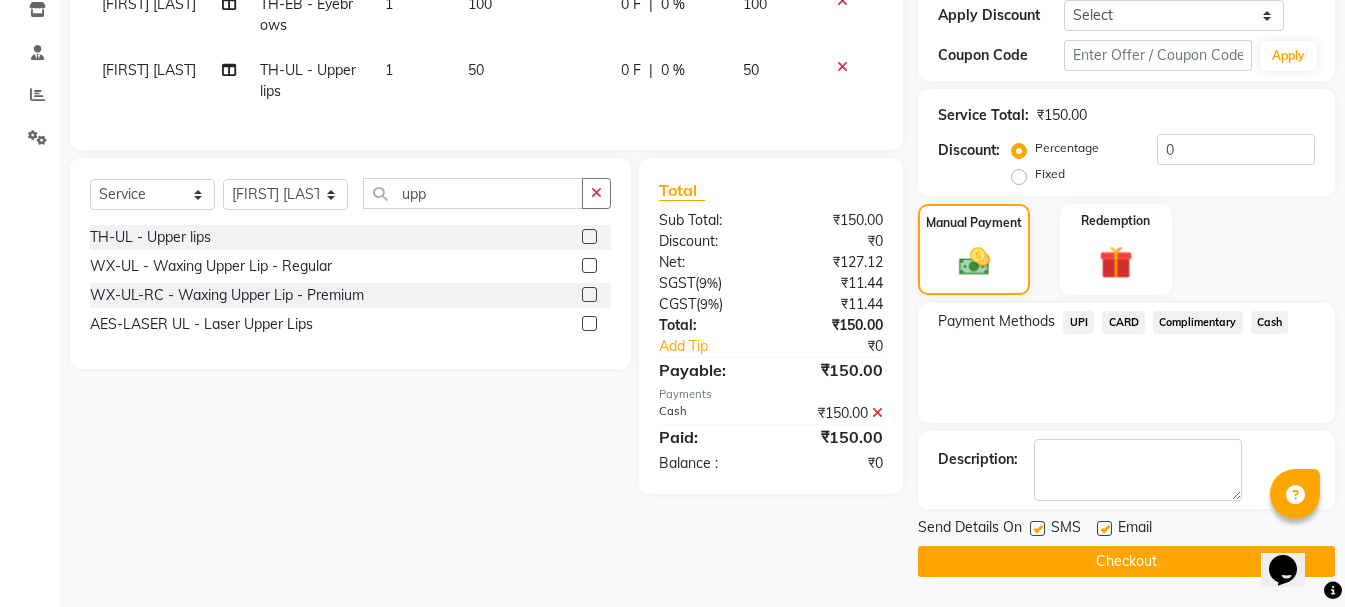 click on "Checkout" 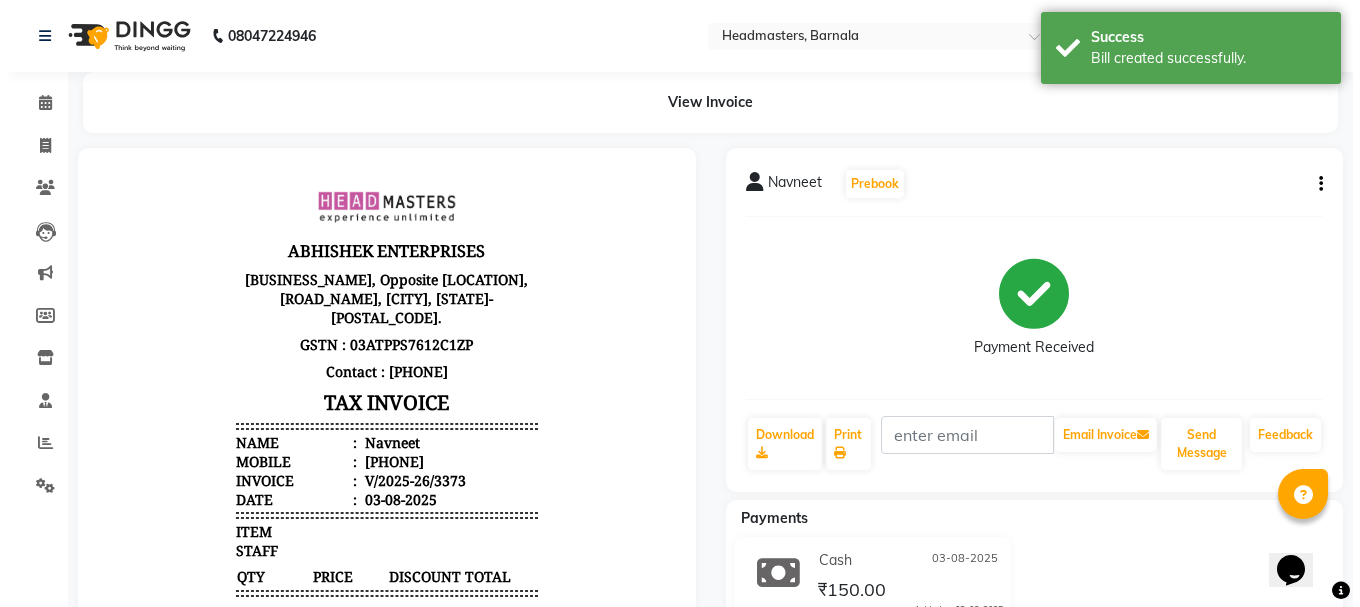 scroll, scrollTop: 0, scrollLeft: 0, axis: both 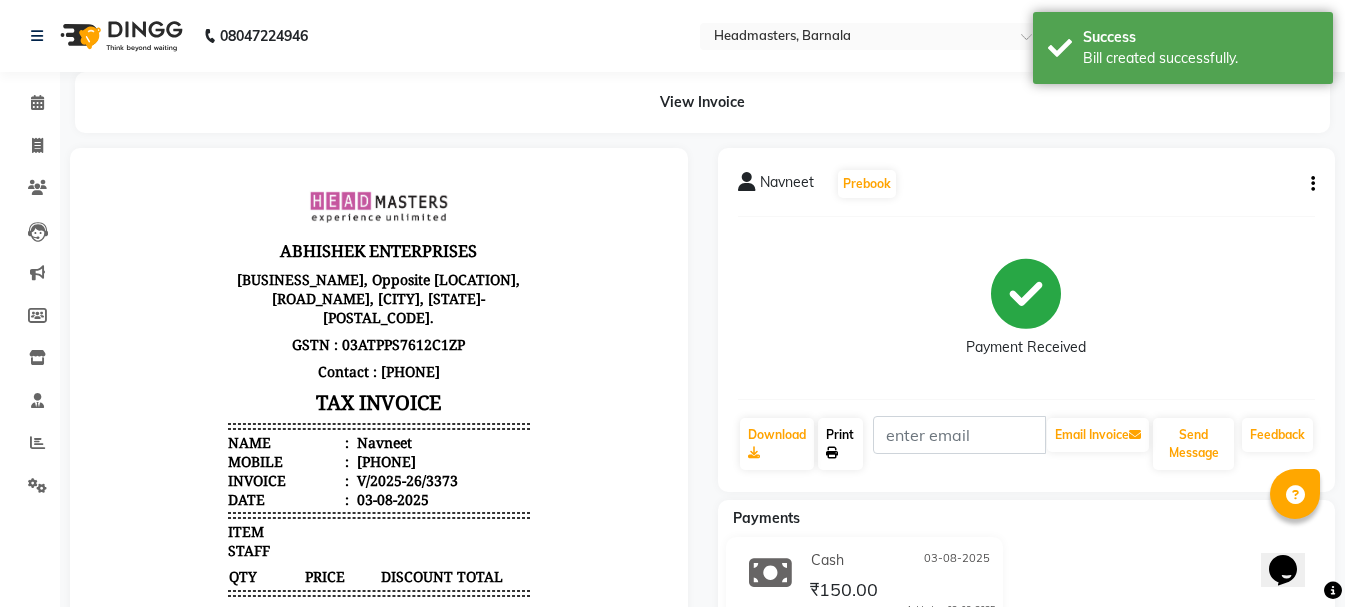 click on "Print" 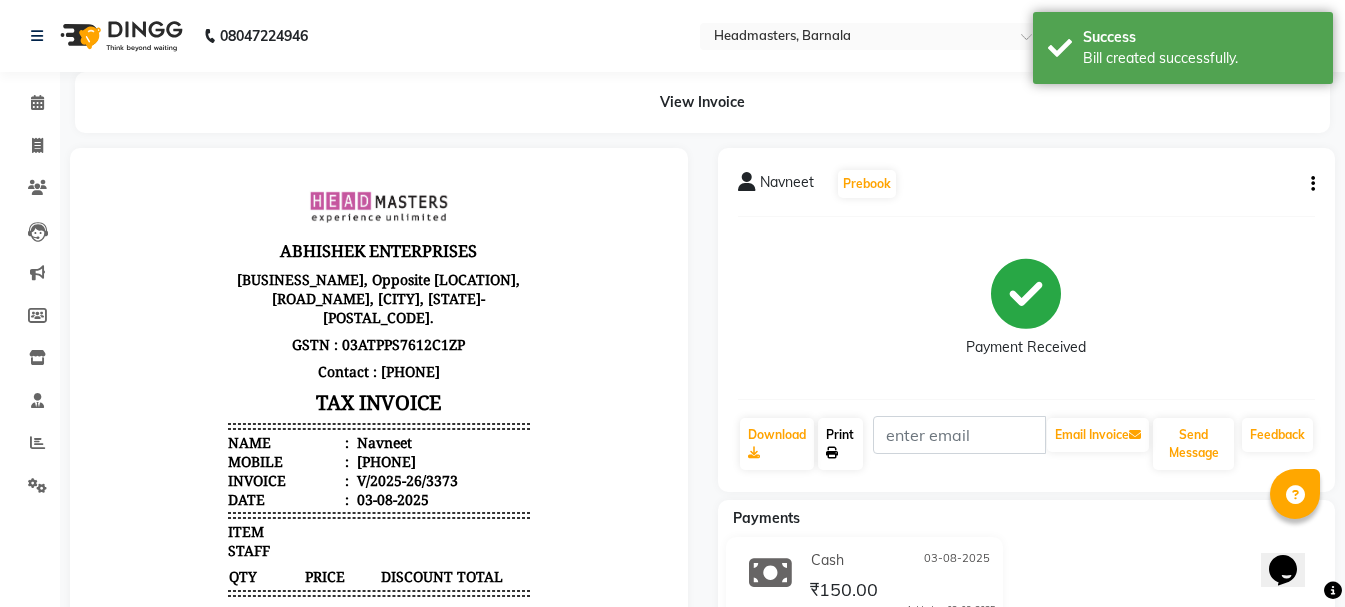 select on "service" 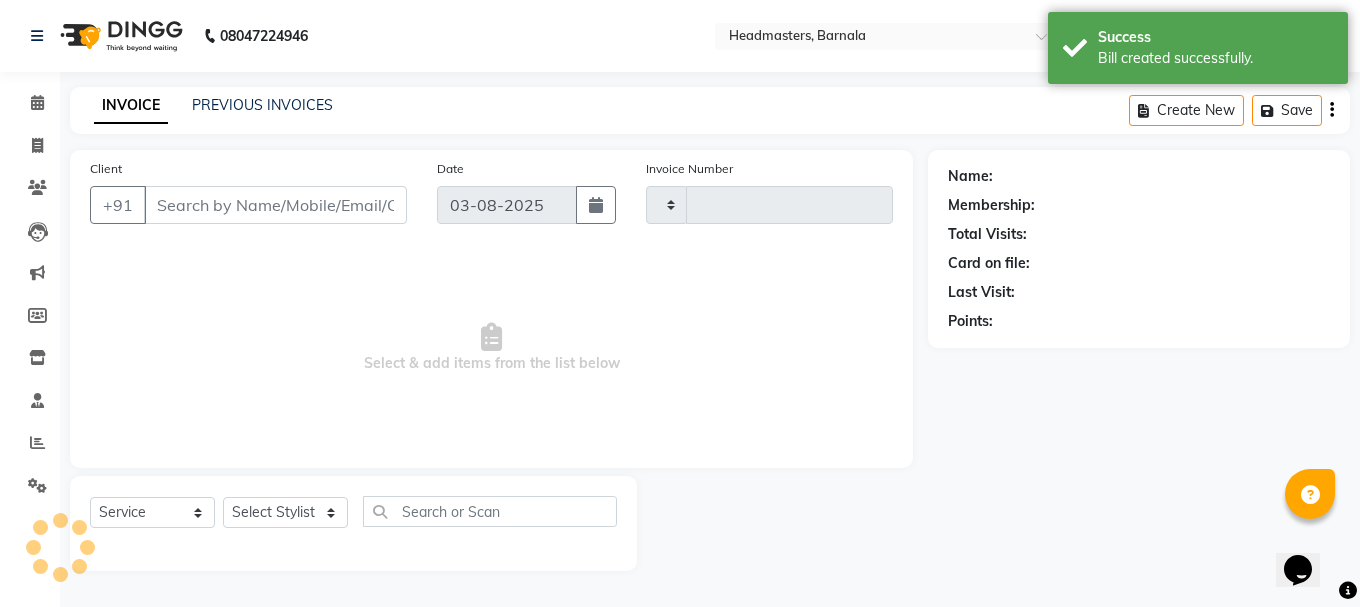 type on "3374" 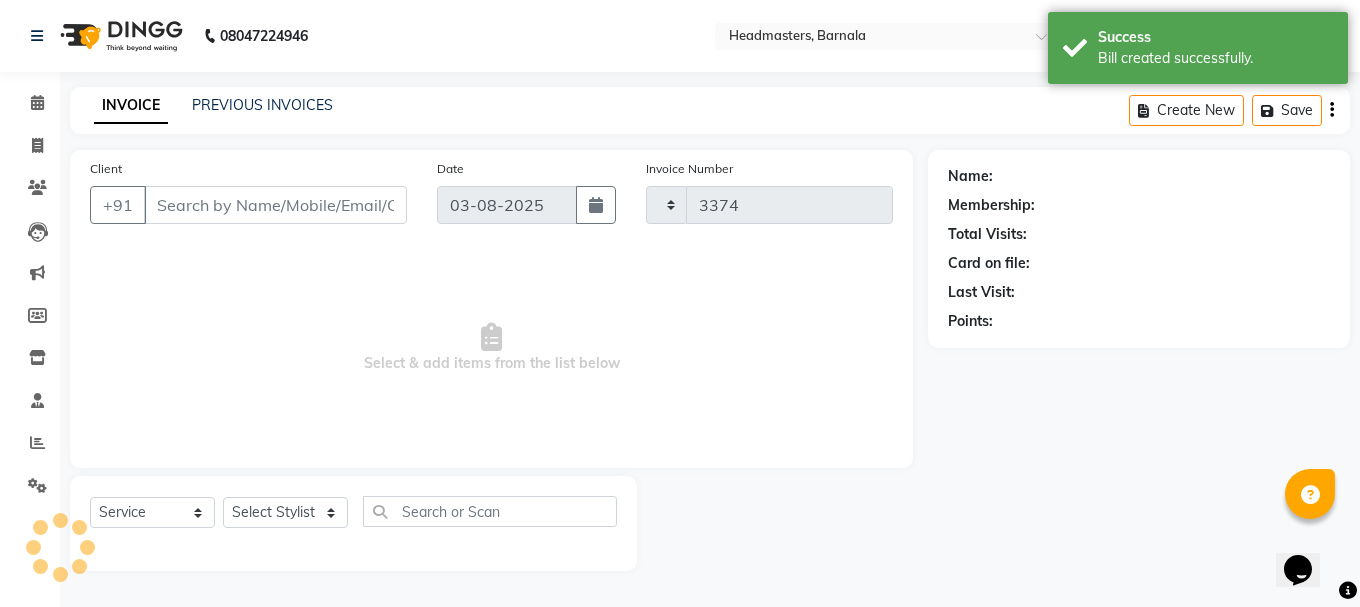 select on "7526" 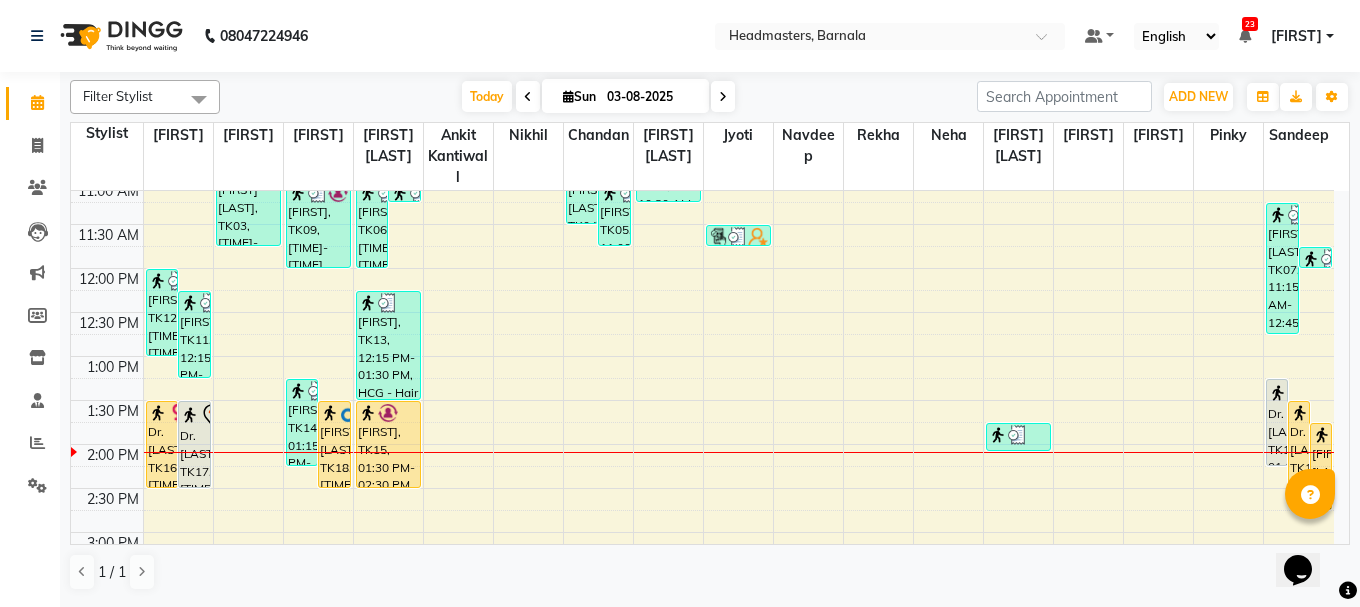 scroll, scrollTop: 325, scrollLeft: 0, axis: vertical 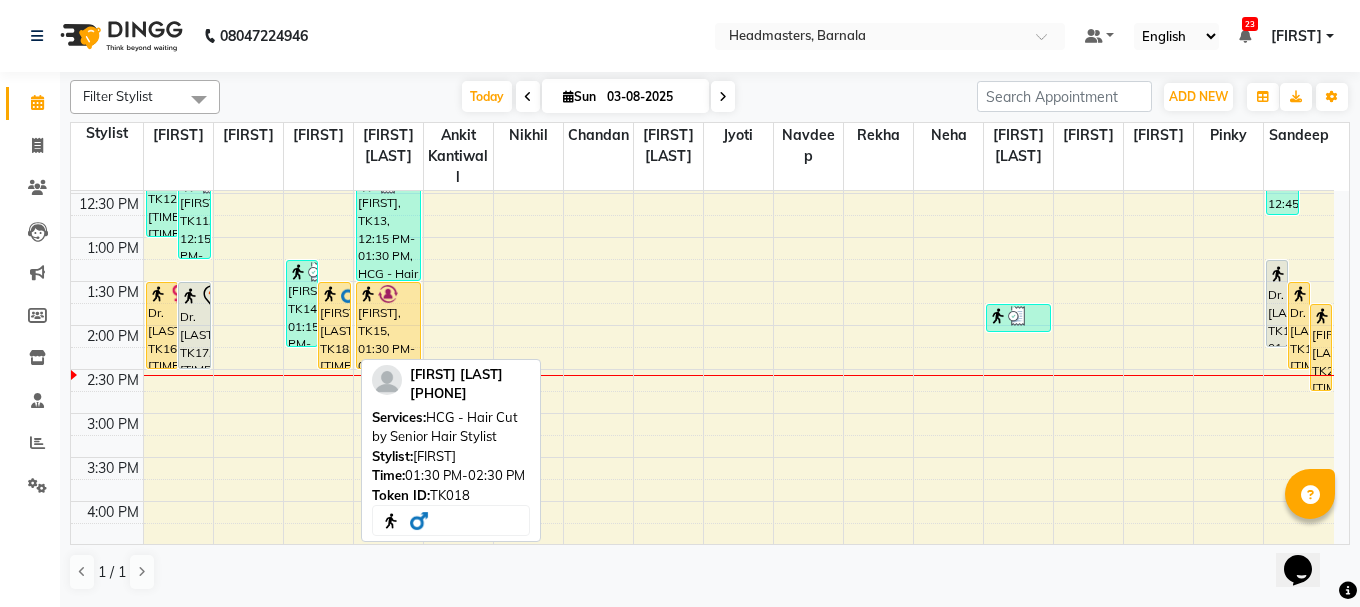 click at bounding box center [330, 294] 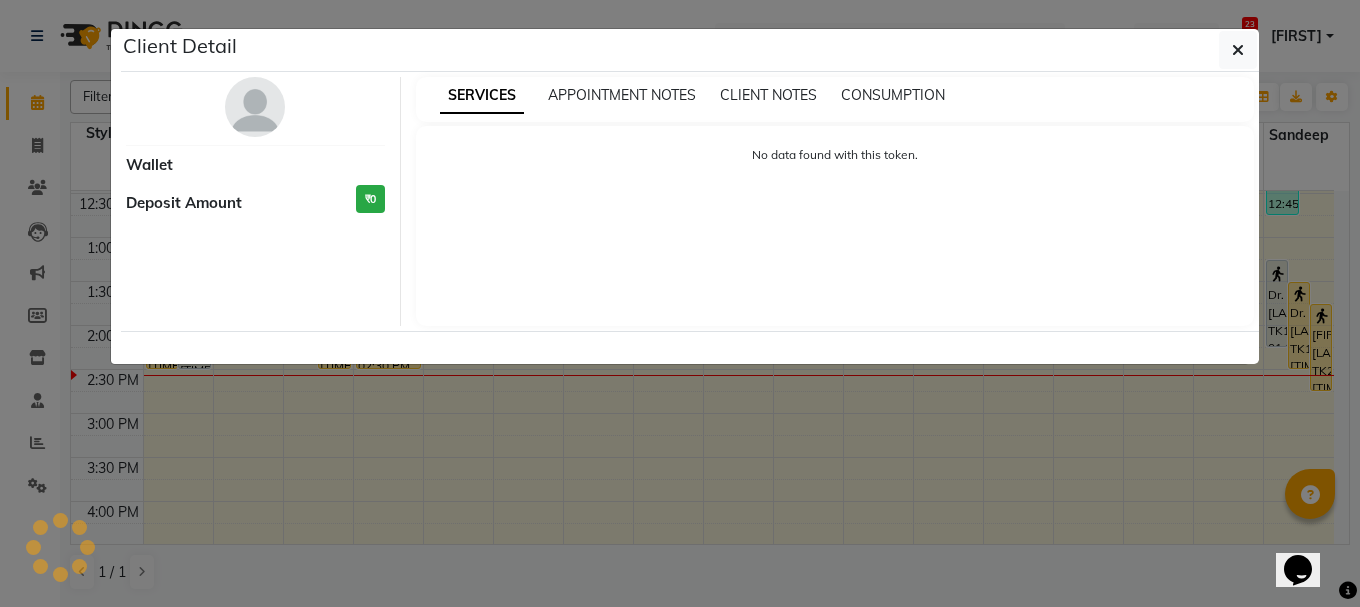 select on "1" 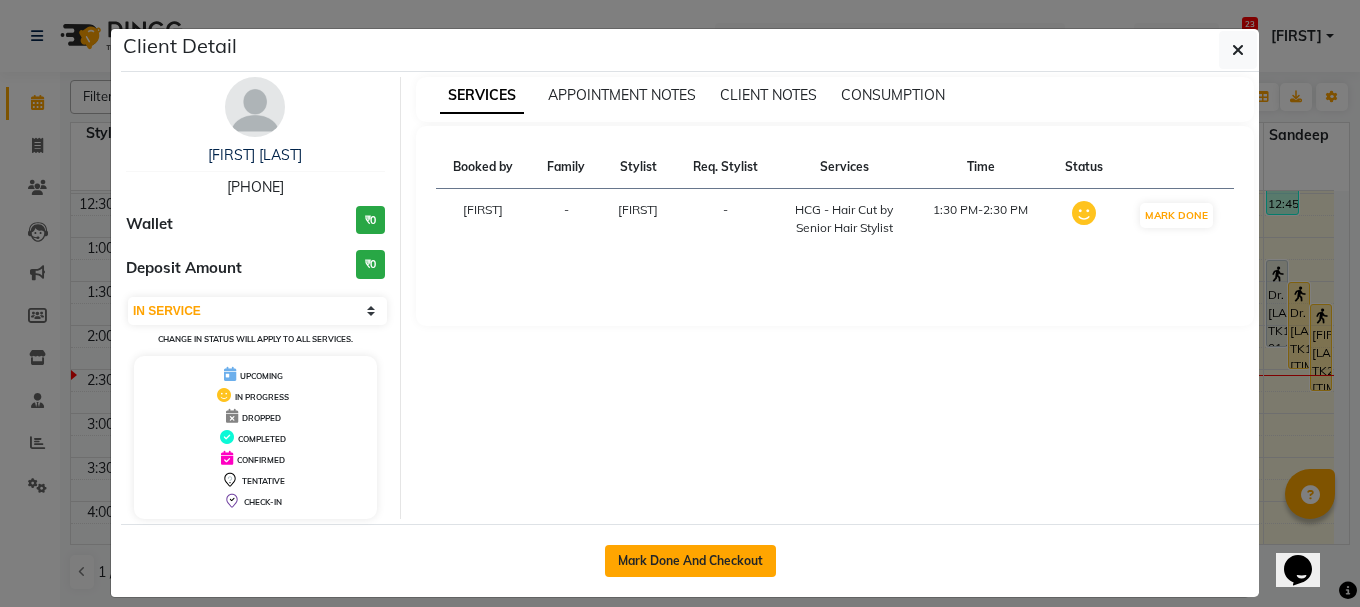click on "Mark Done And Checkout" 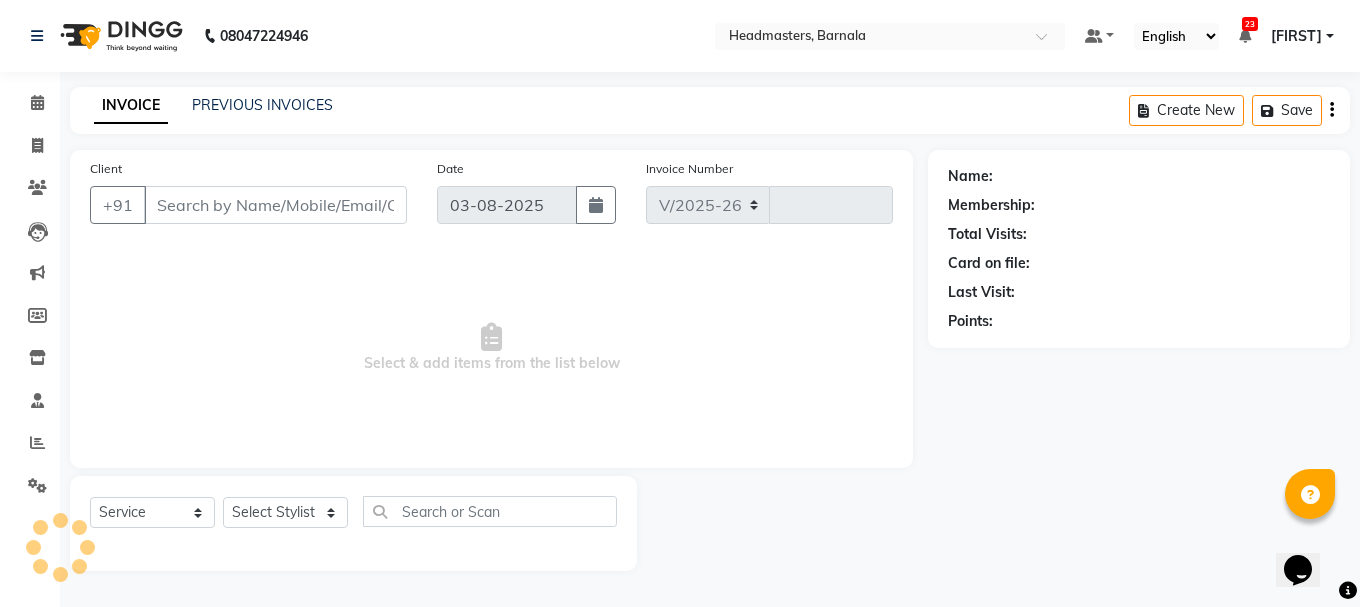 select on "7526" 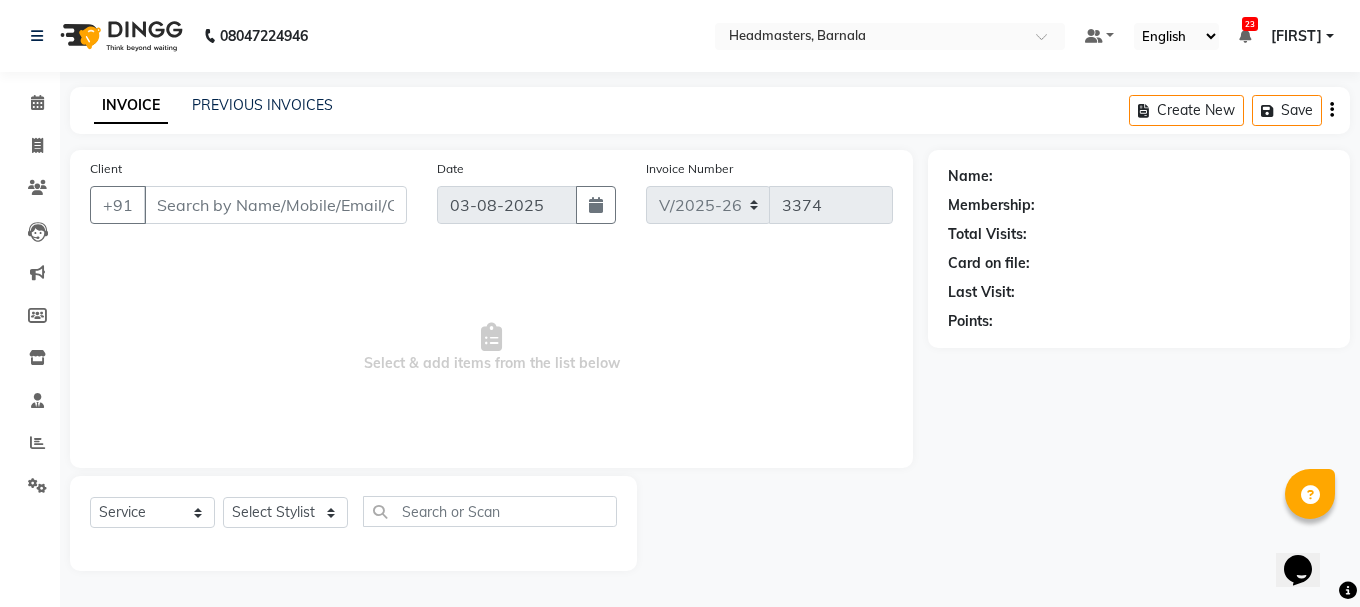 type on "7743041008" 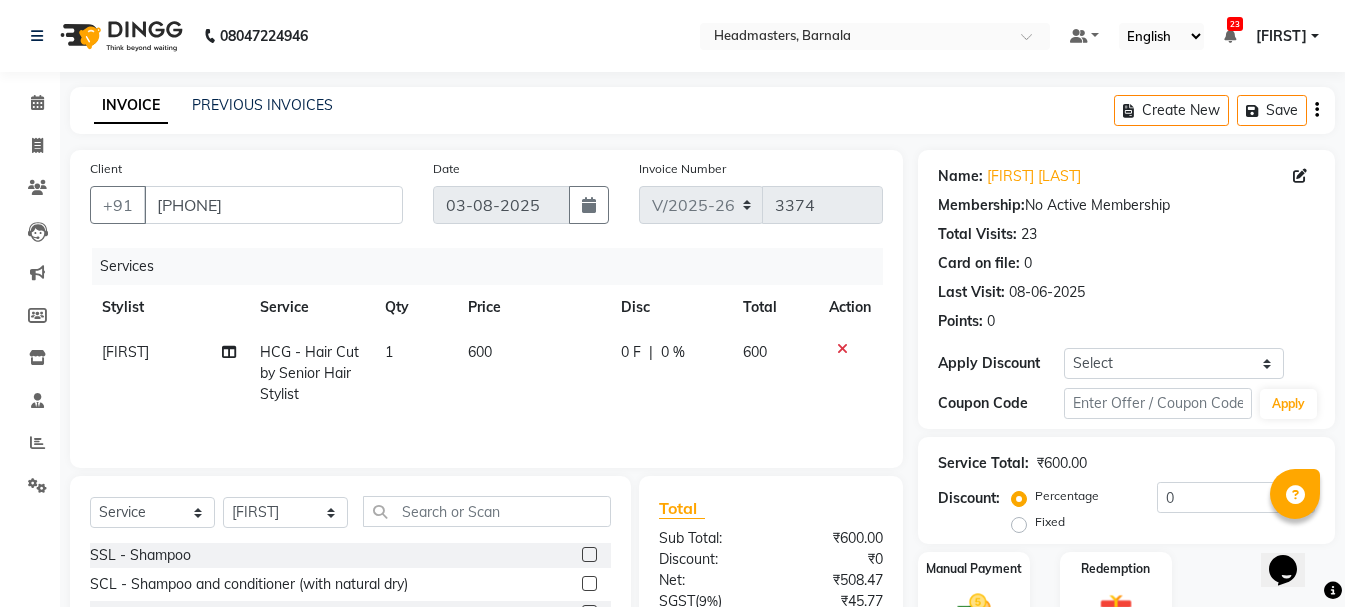 scroll, scrollTop: 194, scrollLeft: 0, axis: vertical 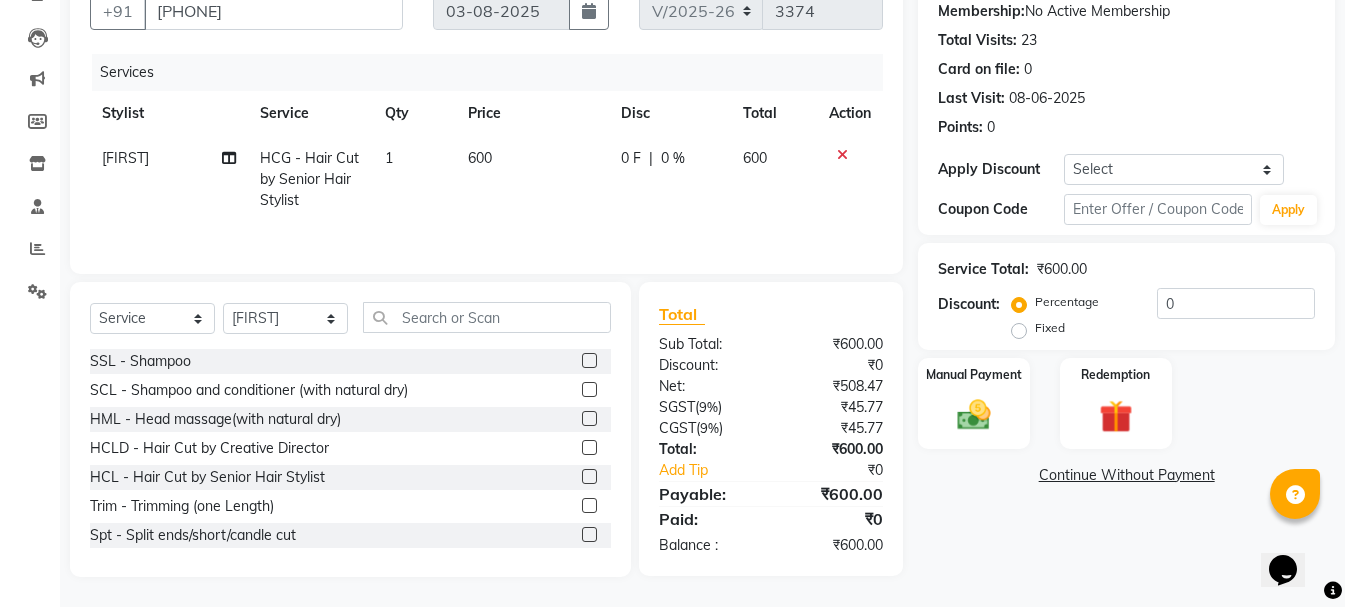 click on "0 F" 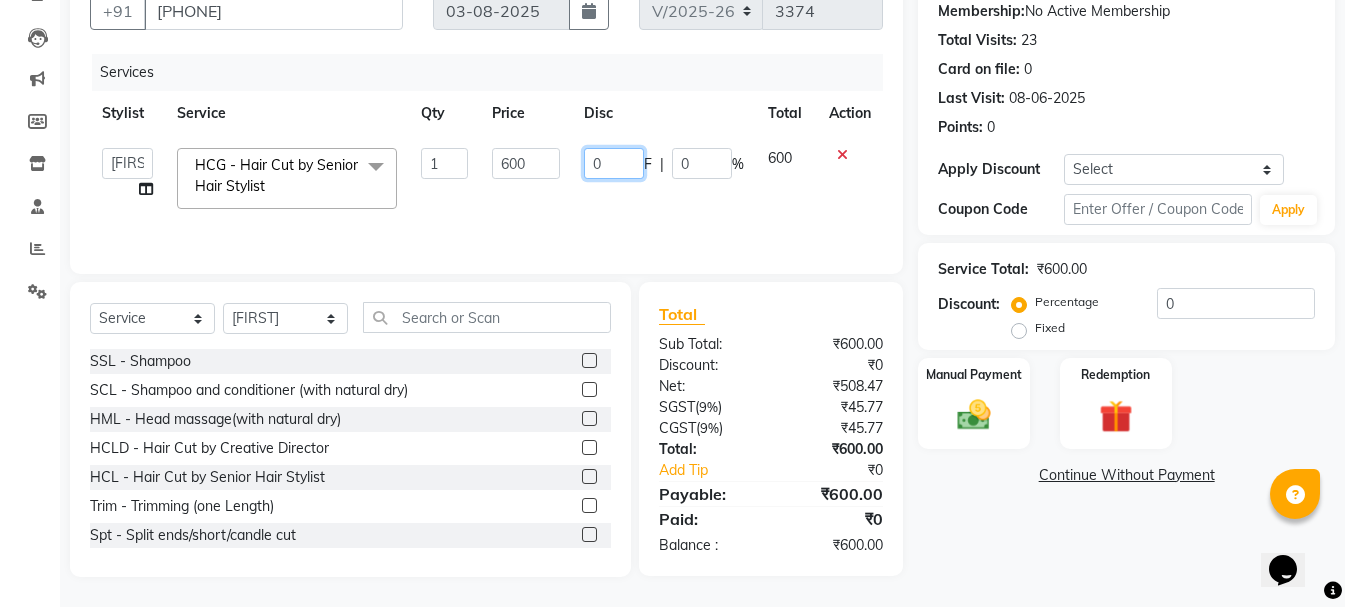 drag, startPoint x: 633, startPoint y: 163, endPoint x: 581, endPoint y: 167, distance: 52.153618 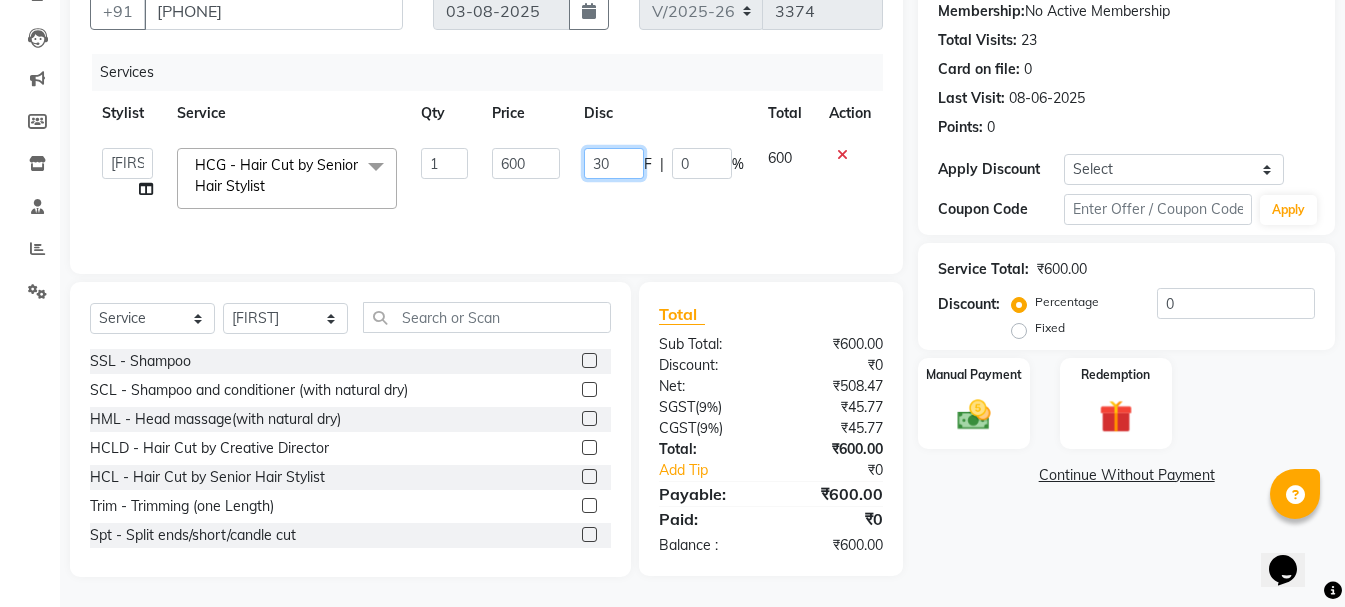 type on "300" 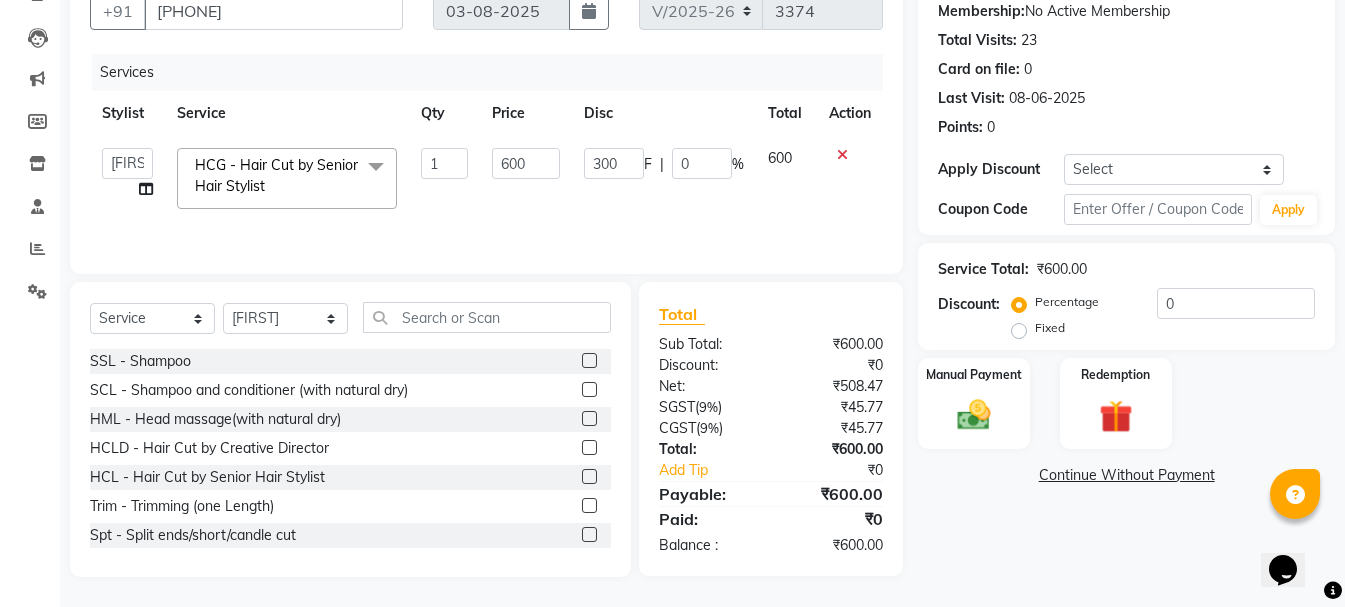 click on "300 F | 0 %" 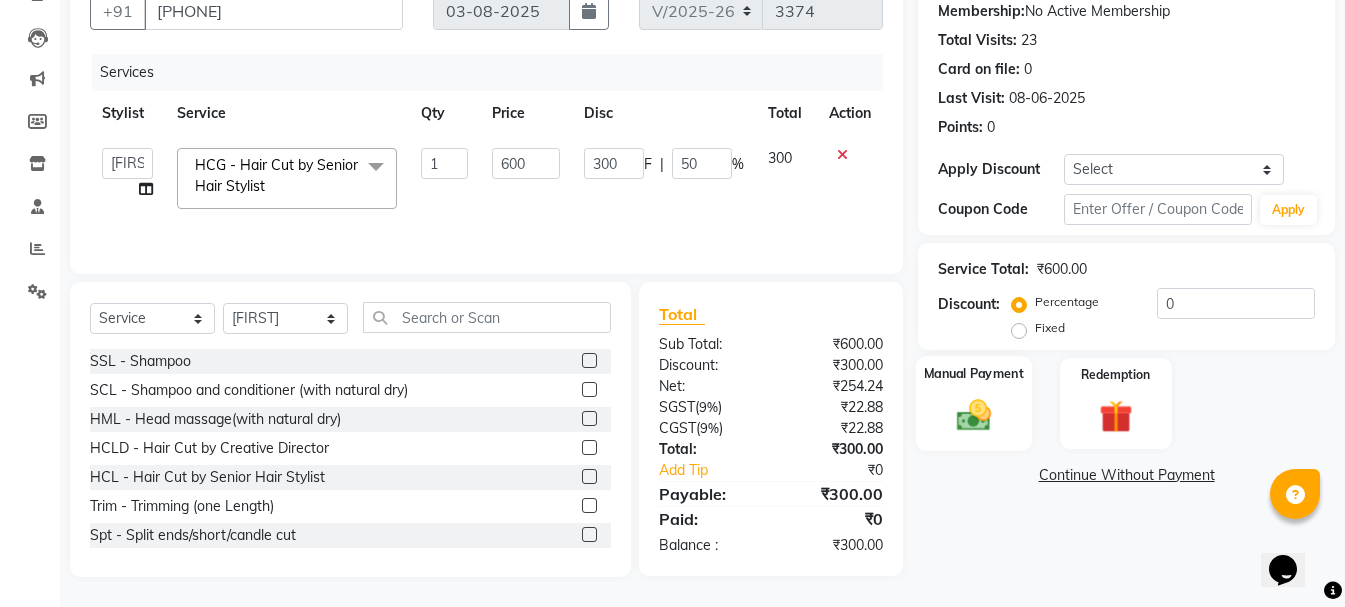 click on "Manual Payment" 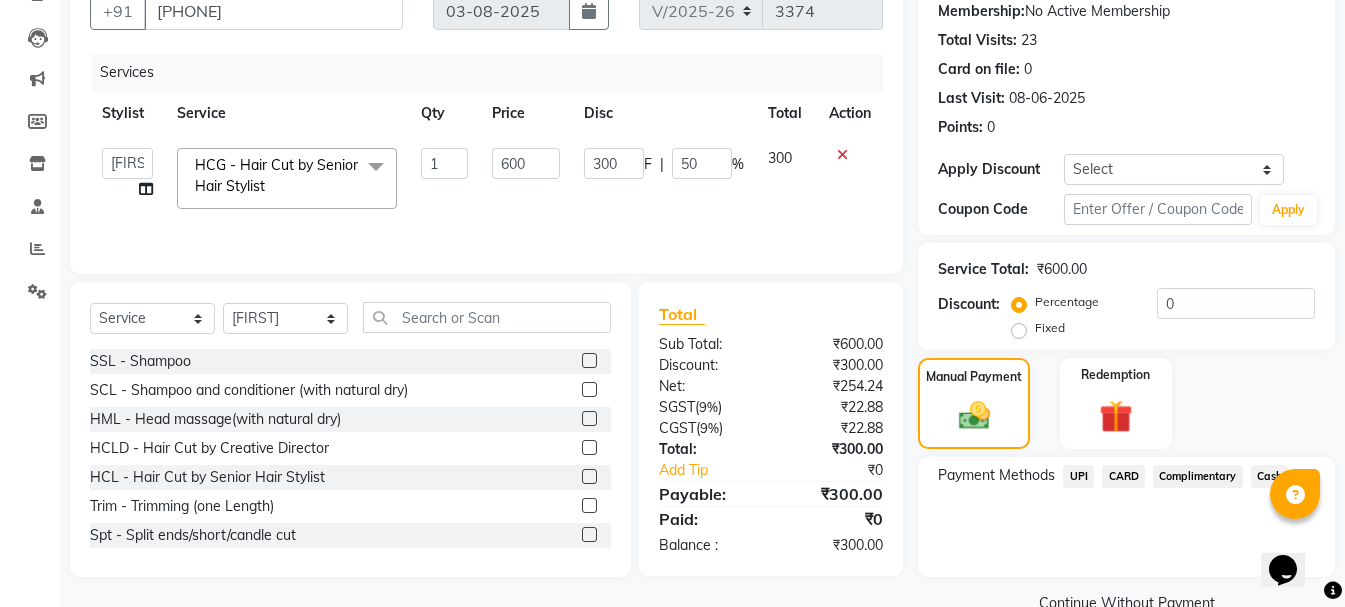 click on "Cash" 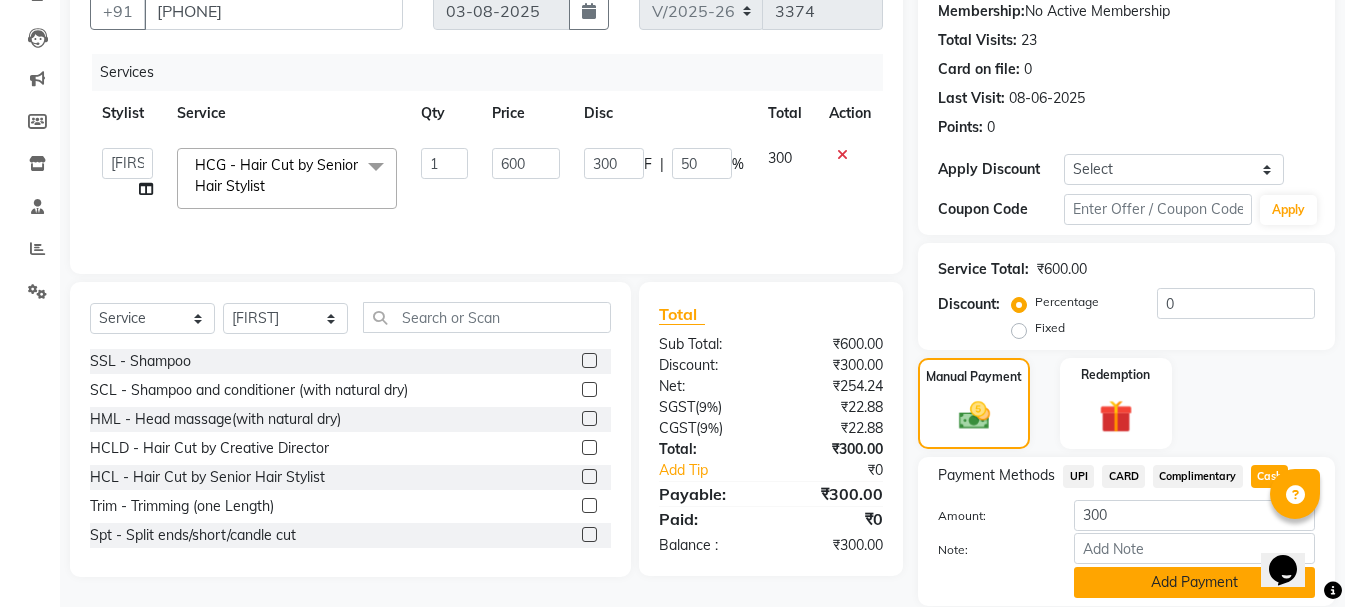 click on "Add Payment" 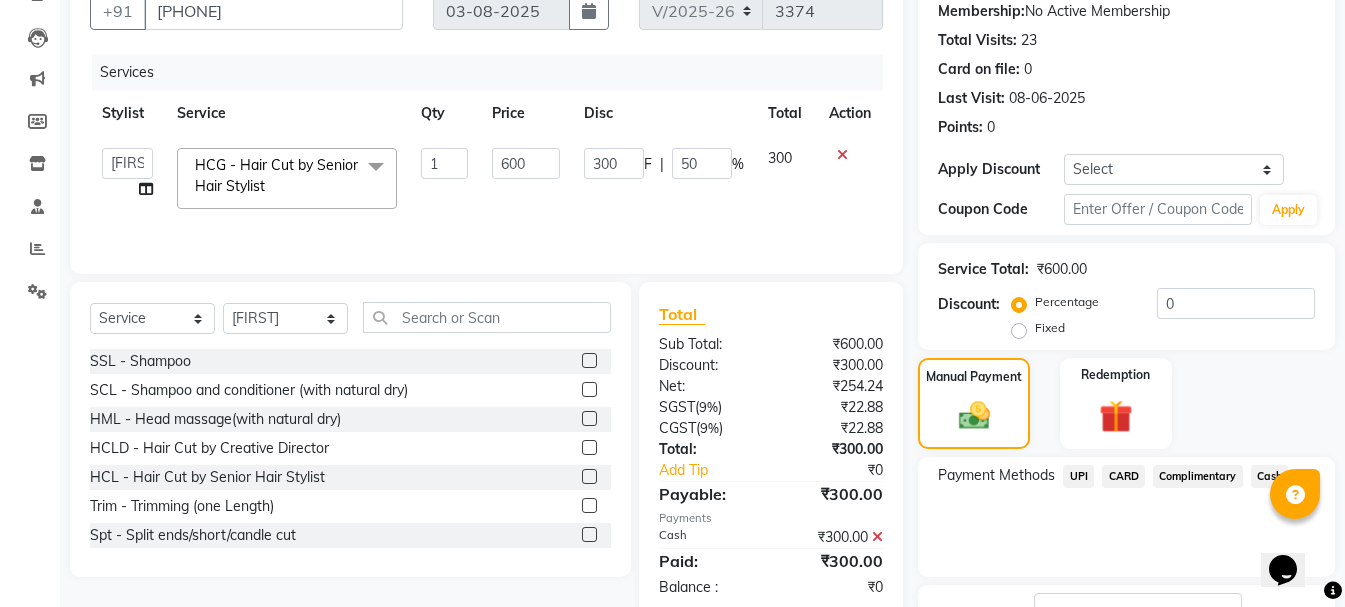 click on "Checkout" 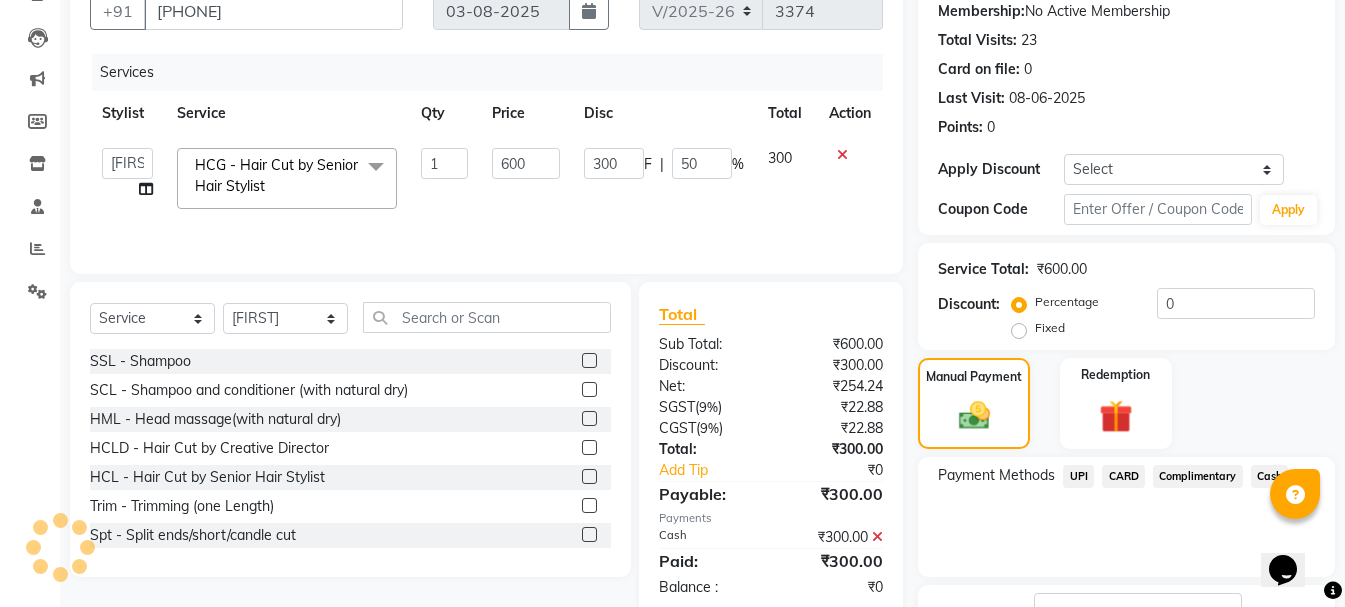 scroll, scrollTop: 348, scrollLeft: 0, axis: vertical 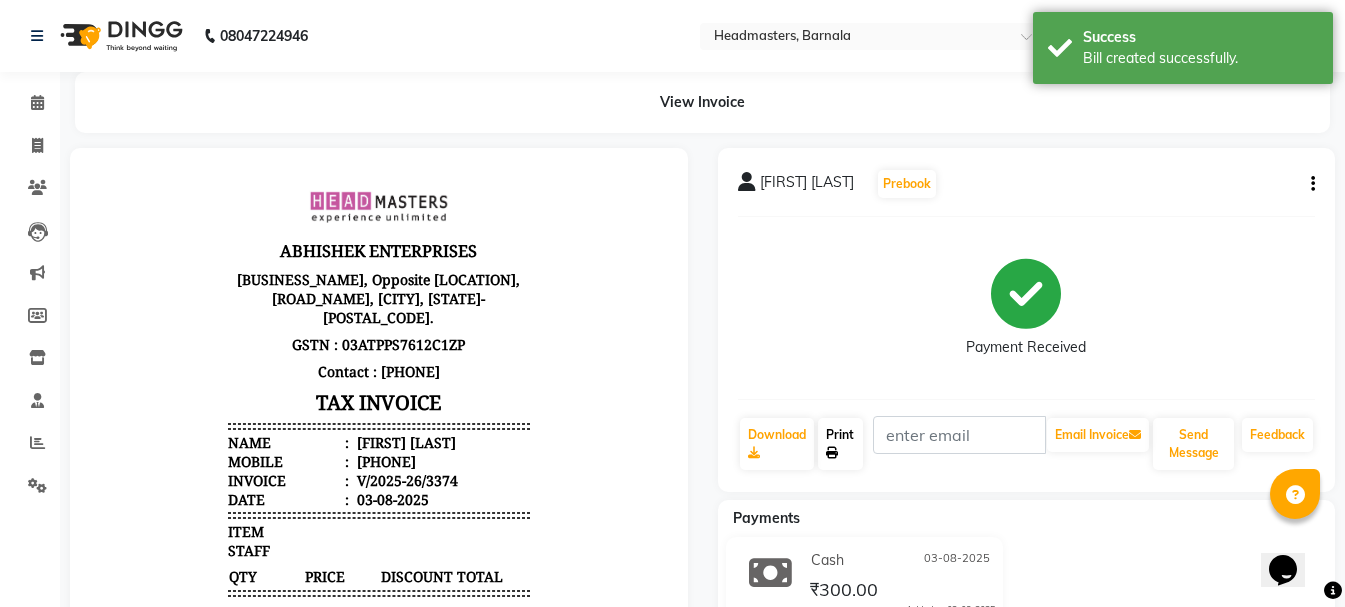 click on "Print" 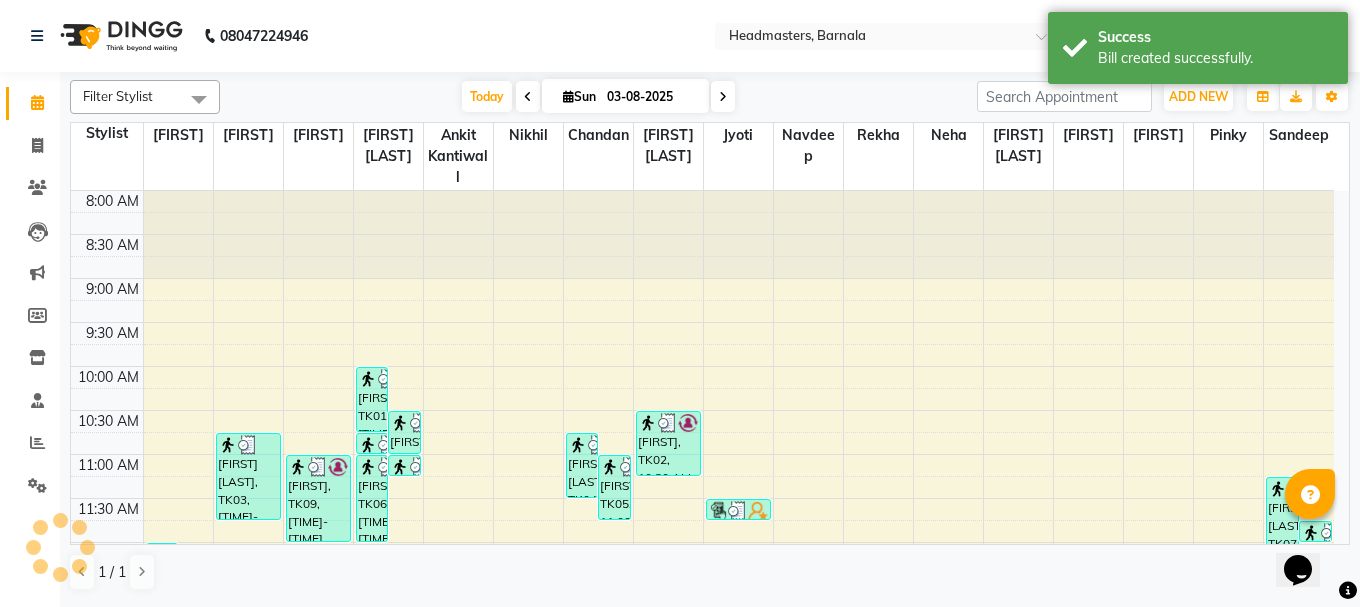 scroll, scrollTop: 0, scrollLeft: 0, axis: both 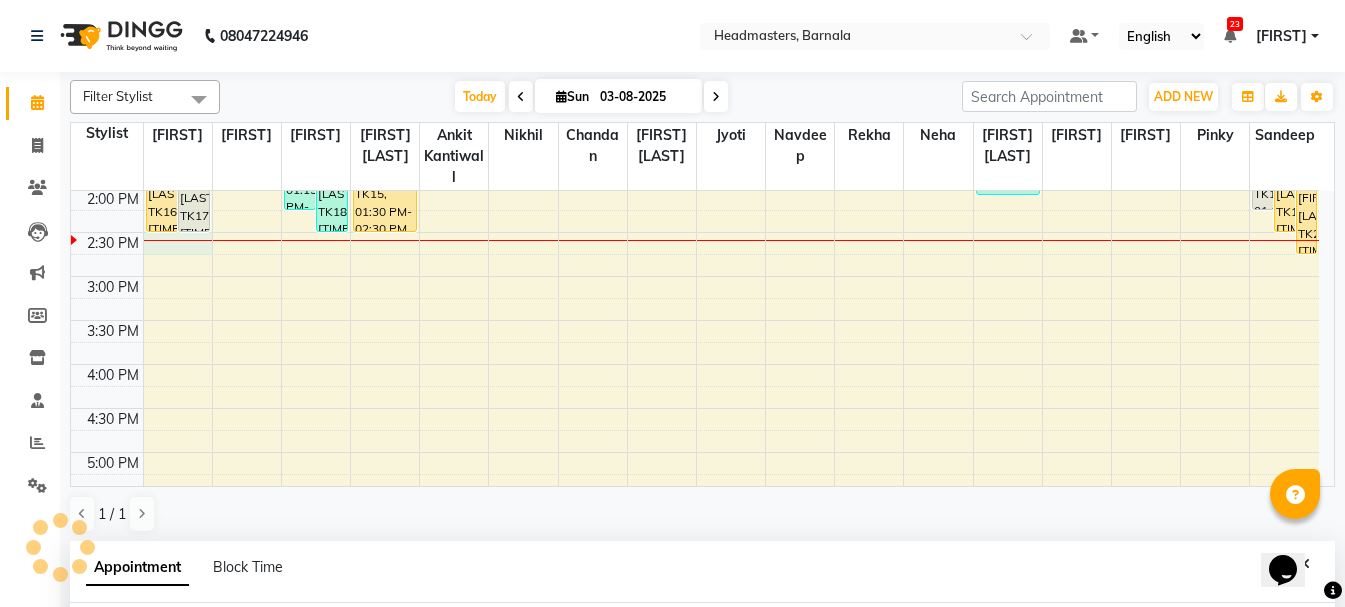 select on "67274" 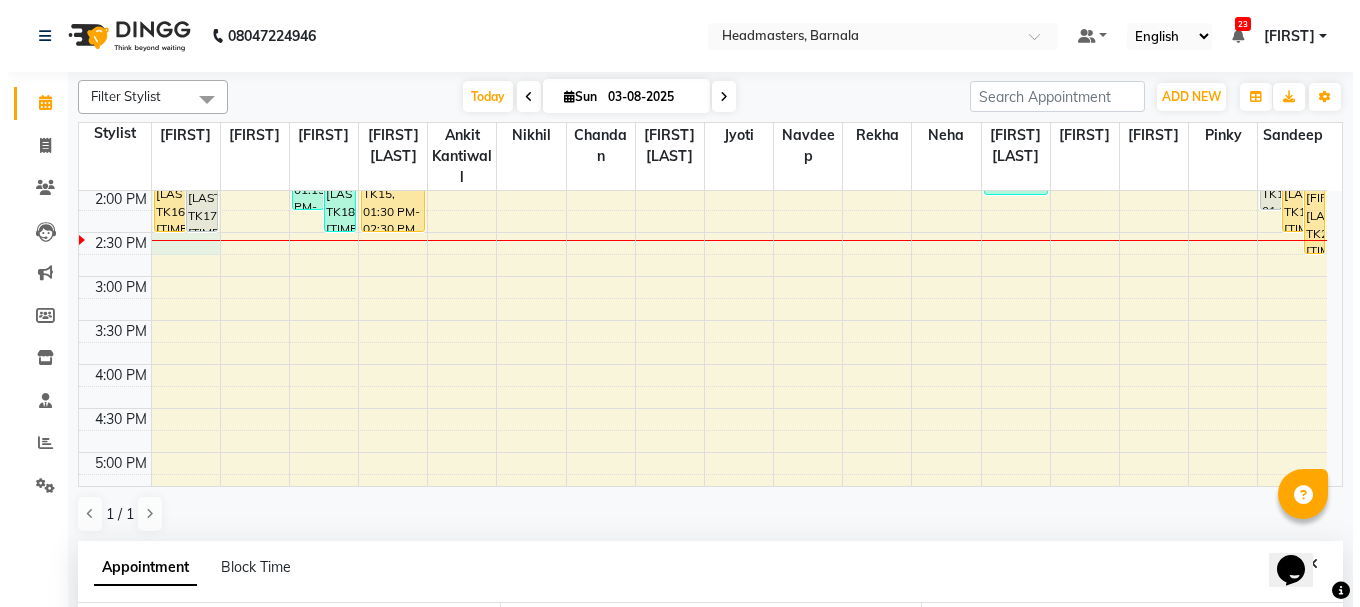 scroll, scrollTop: 389, scrollLeft: 0, axis: vertical 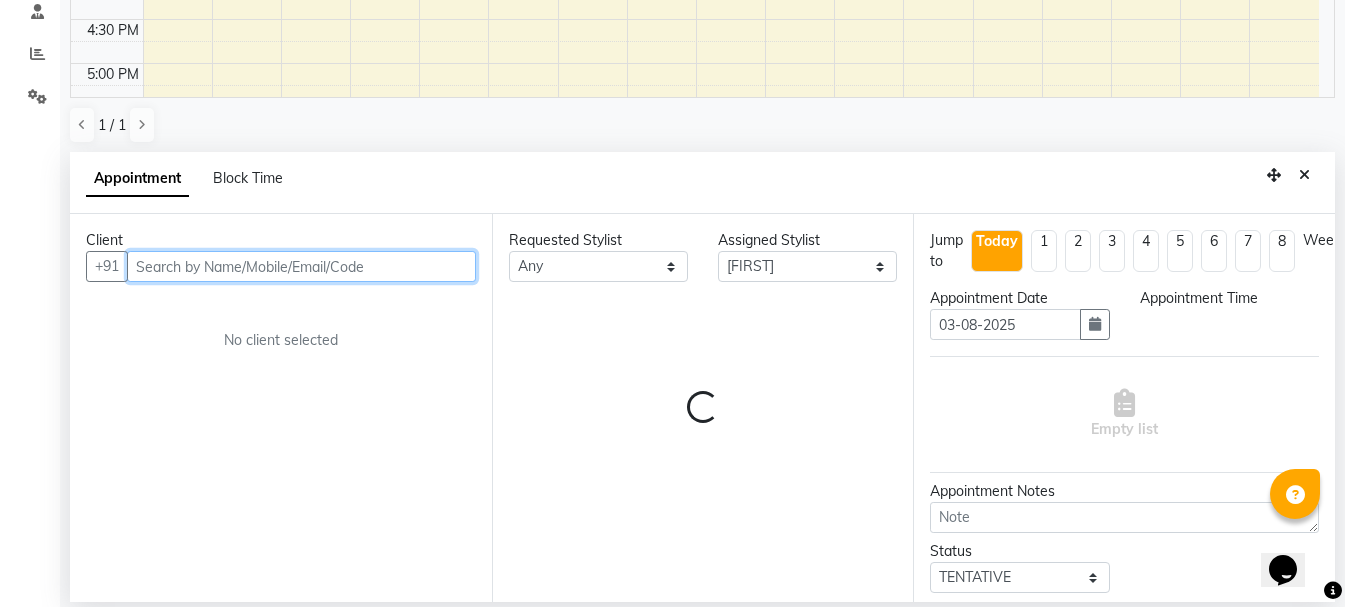 select on "870" 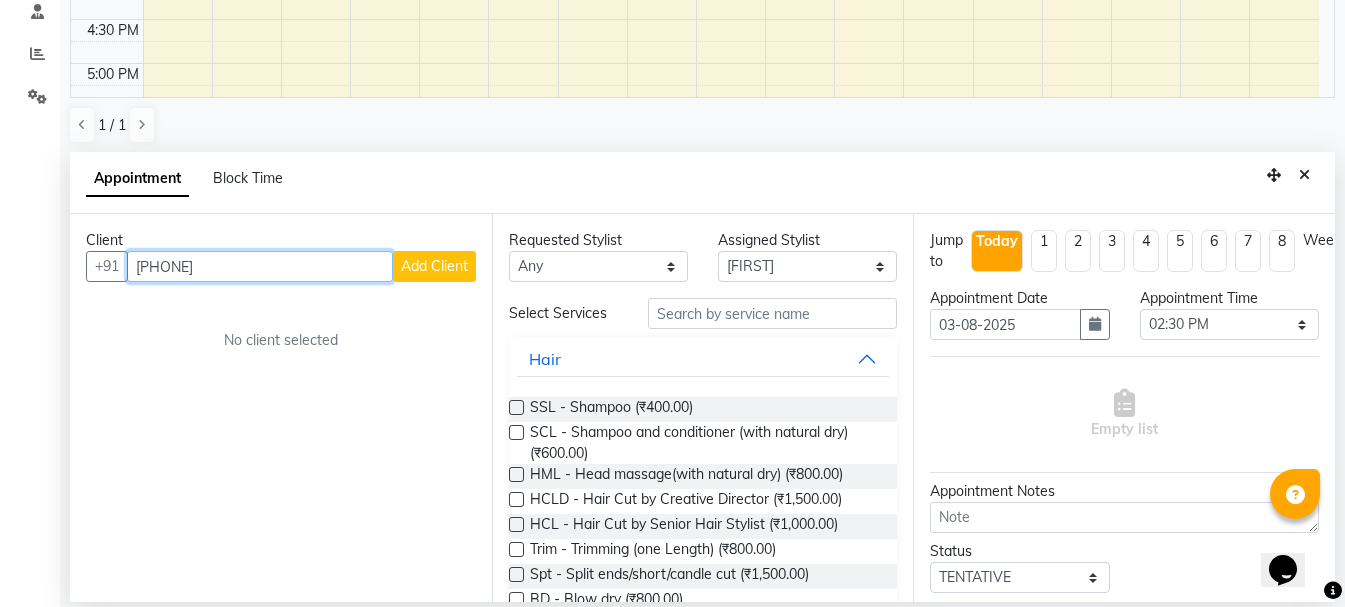 type on "[PHONE]" 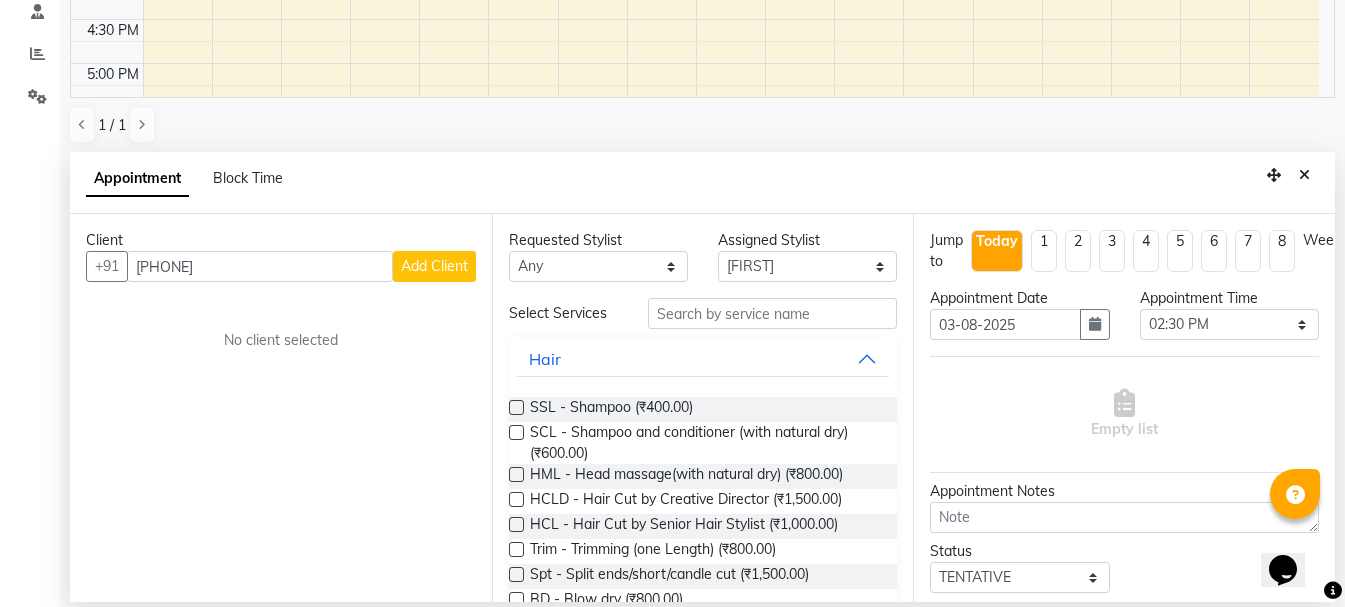 click on "Add Client" at bounding box center (434, 266) 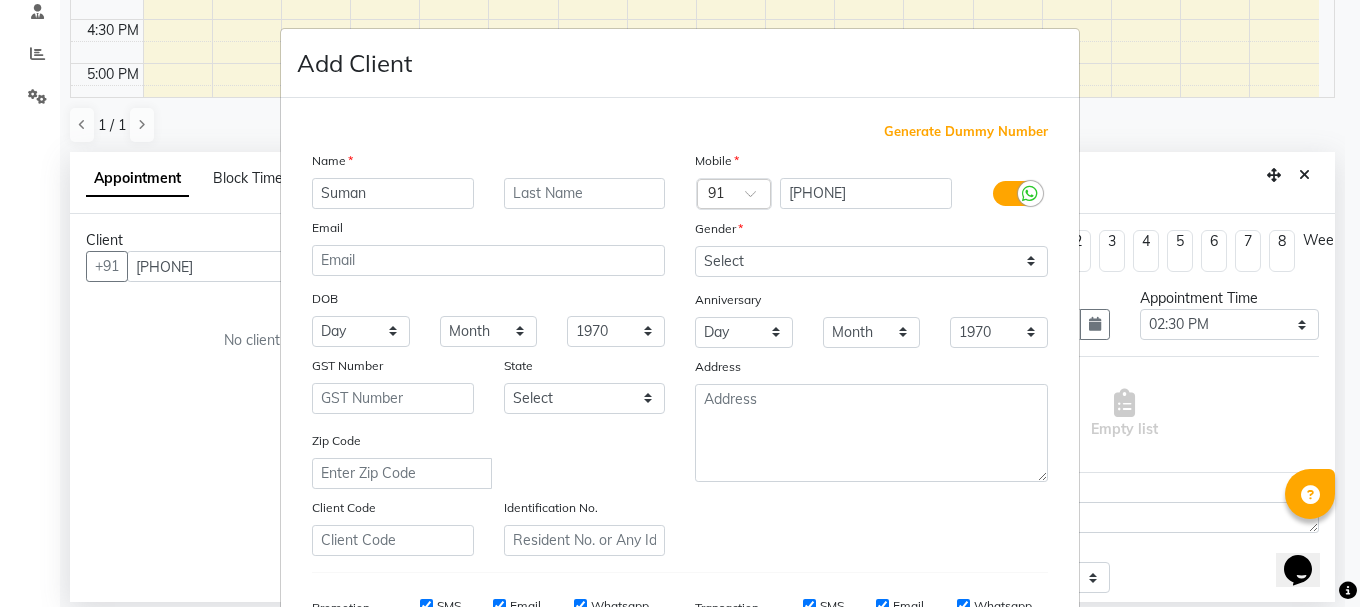 type on "Suman" 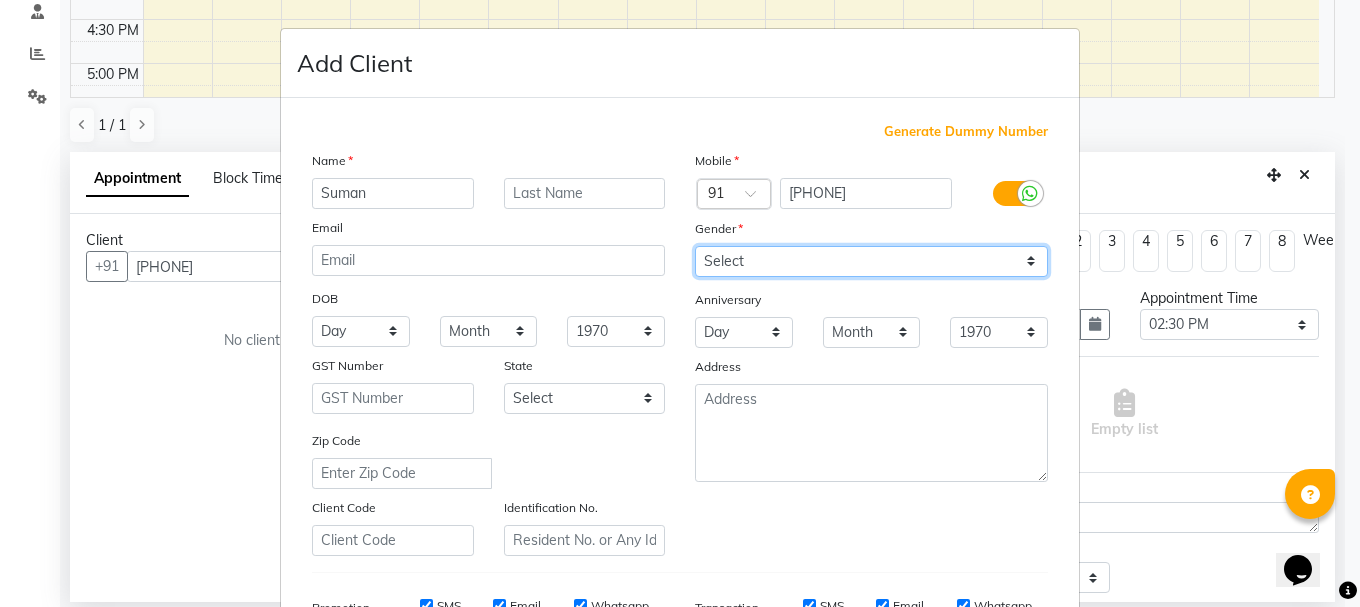 click on "Select Male Female Other Prefer Not To Say" at bounding box center (871, 261) 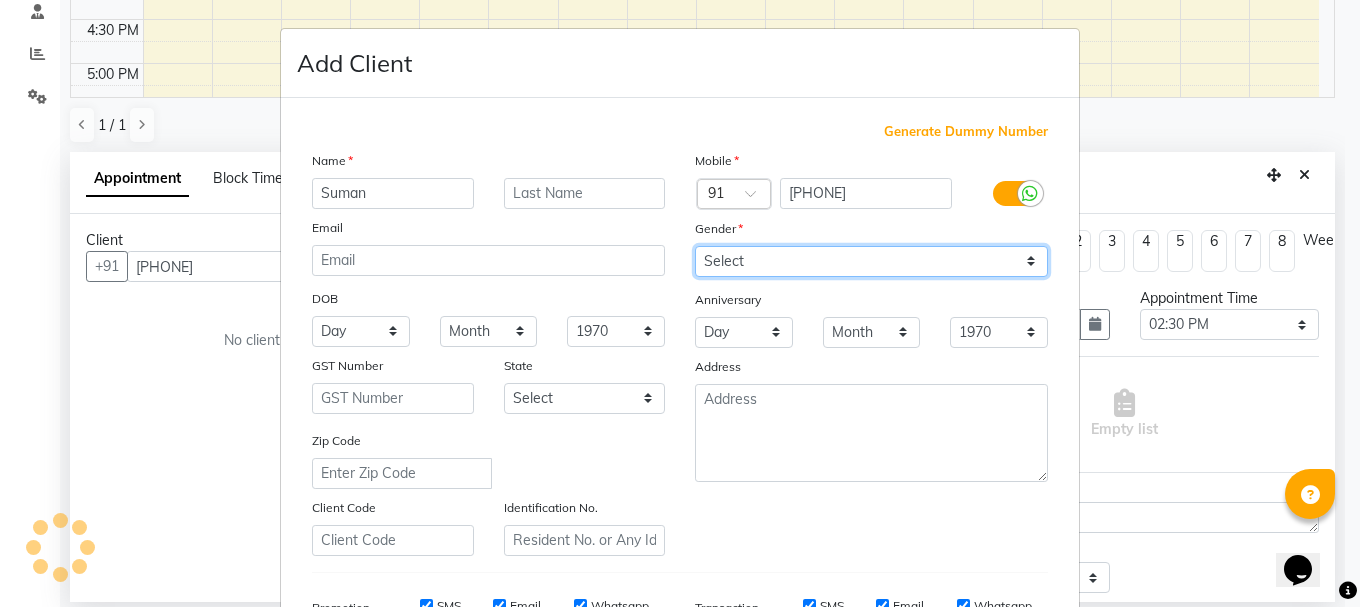 select on "female" 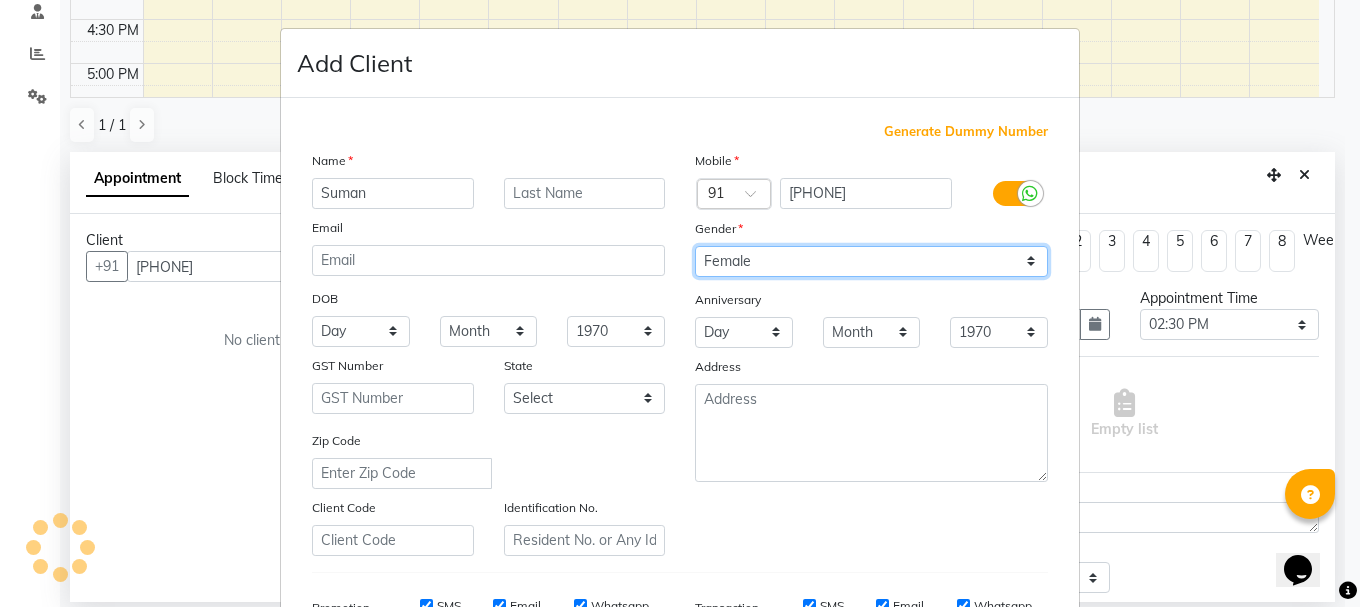 click on "Select Male Female Other Prefer Not To Say" at bounding box center (871, 261) 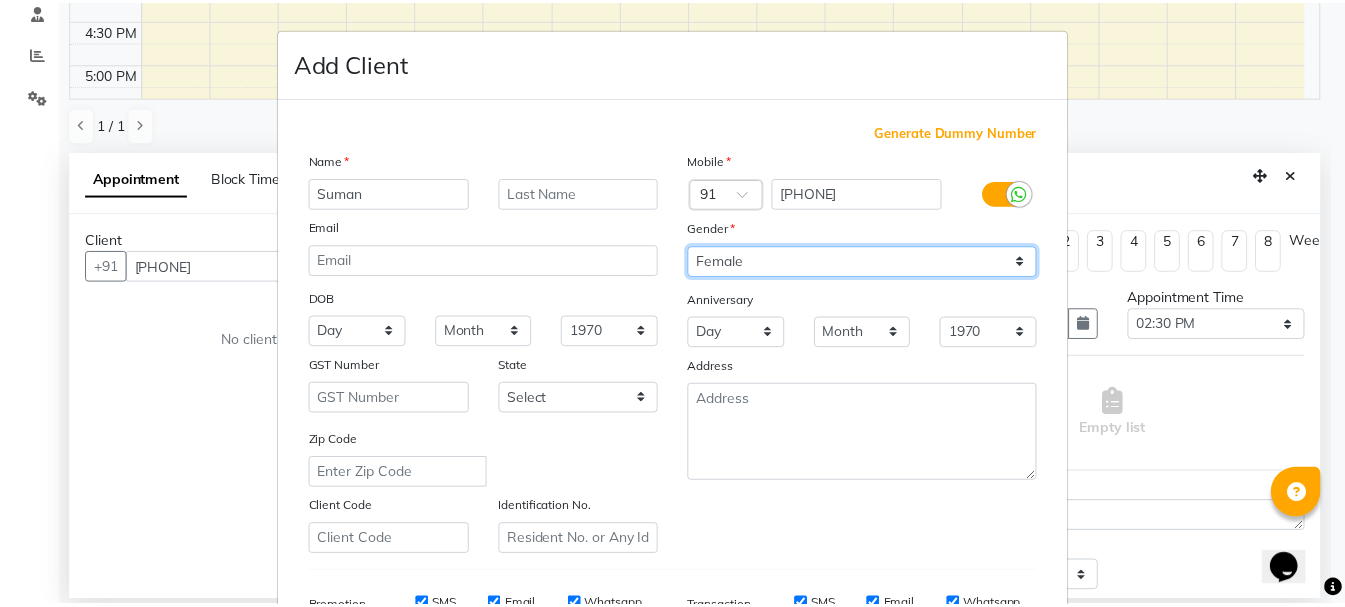 scroll, scrollTop: 316, scrollLeft: 0, axis: vertical 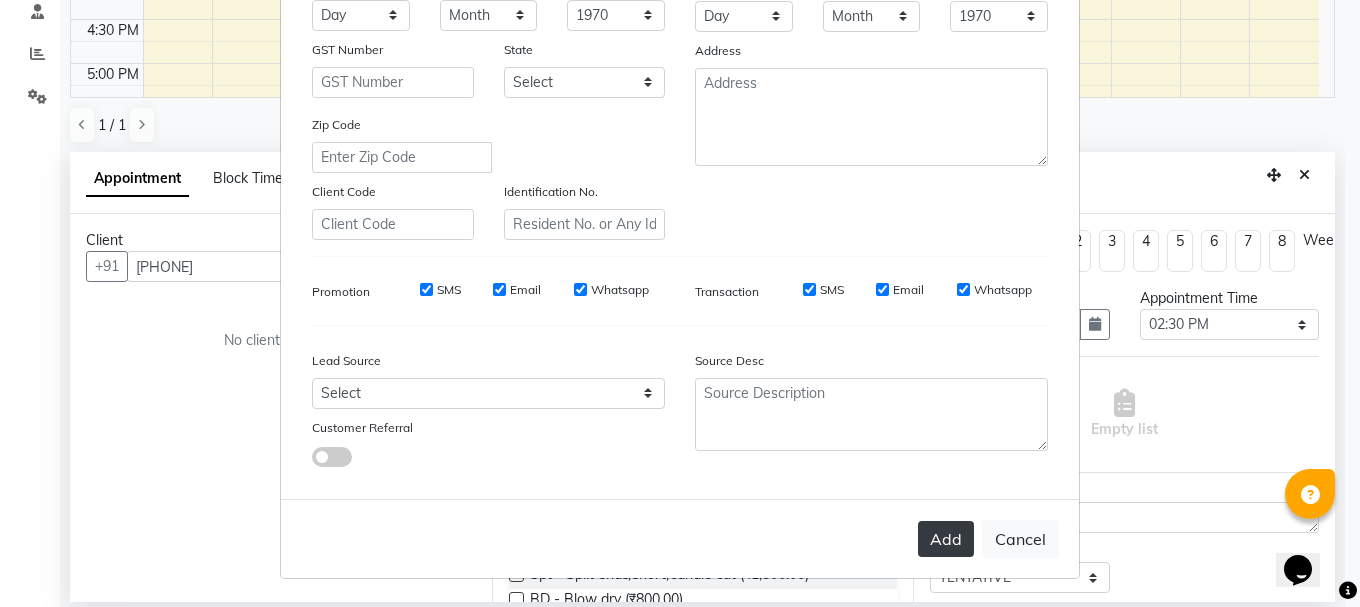 click on "Add" at bounding box center [946, 539] 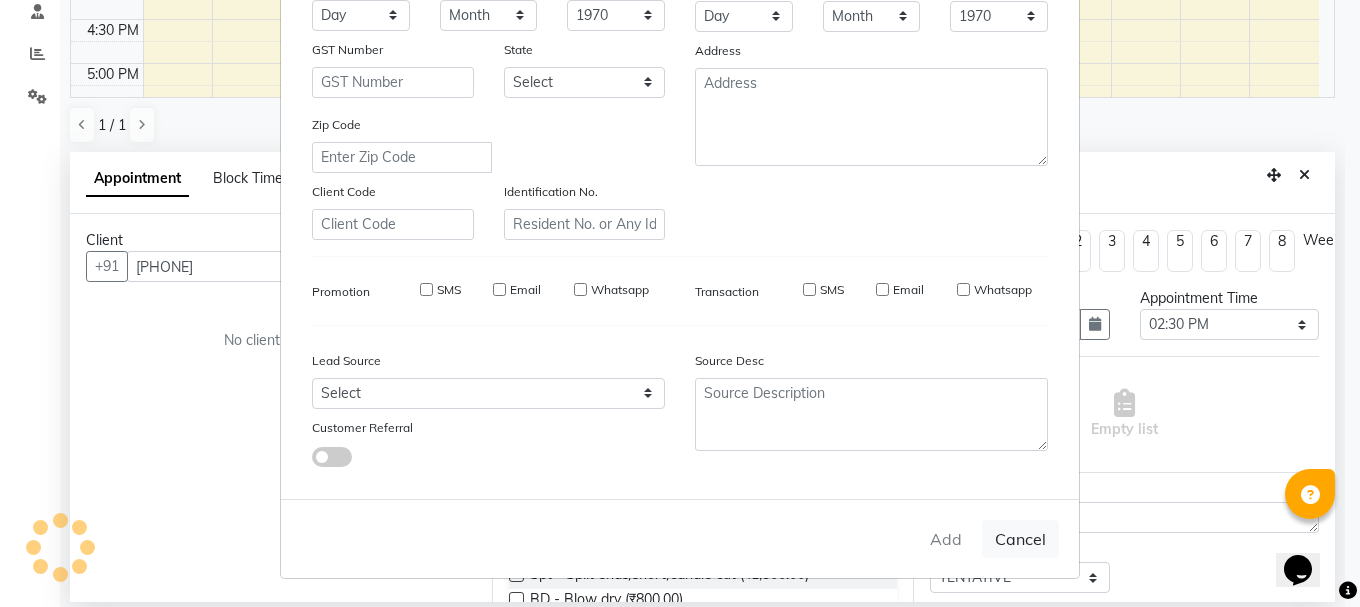 type 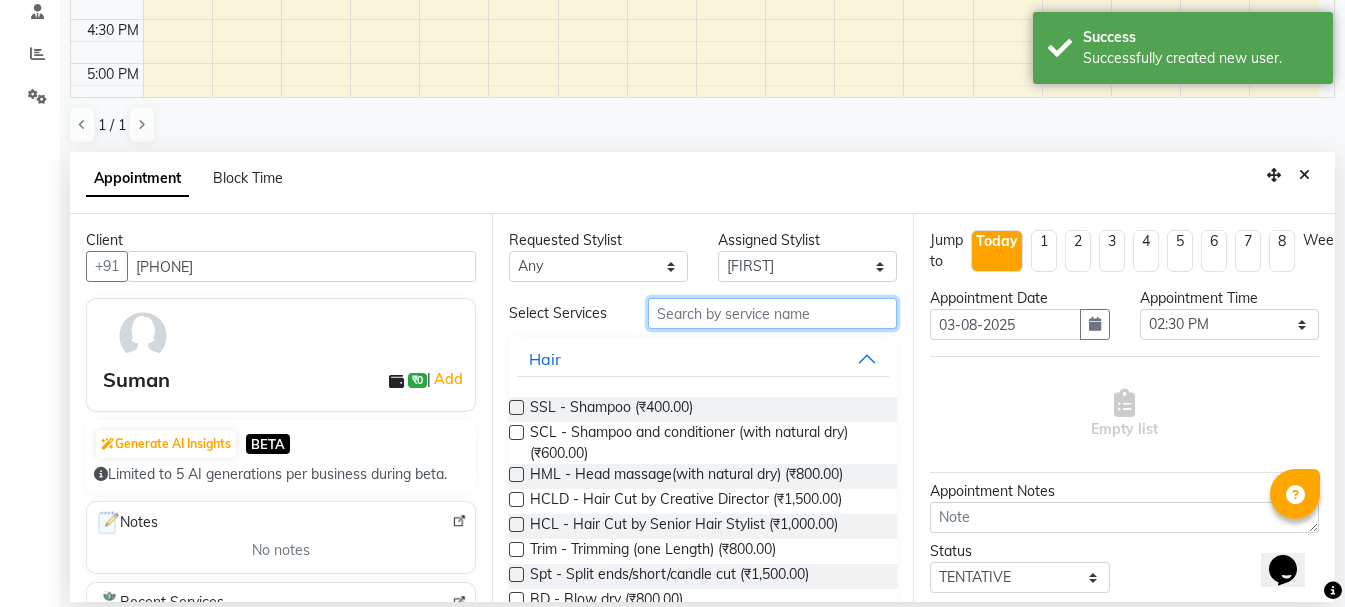 click at bounding box center (772, 313) 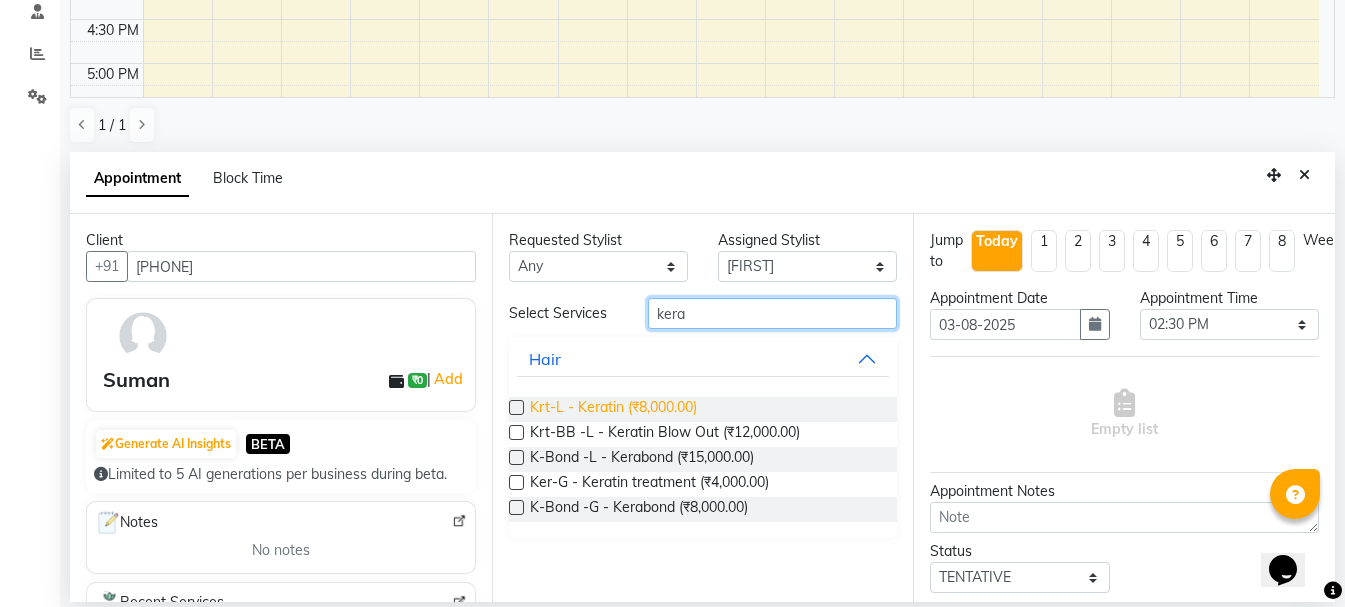type on "kera" 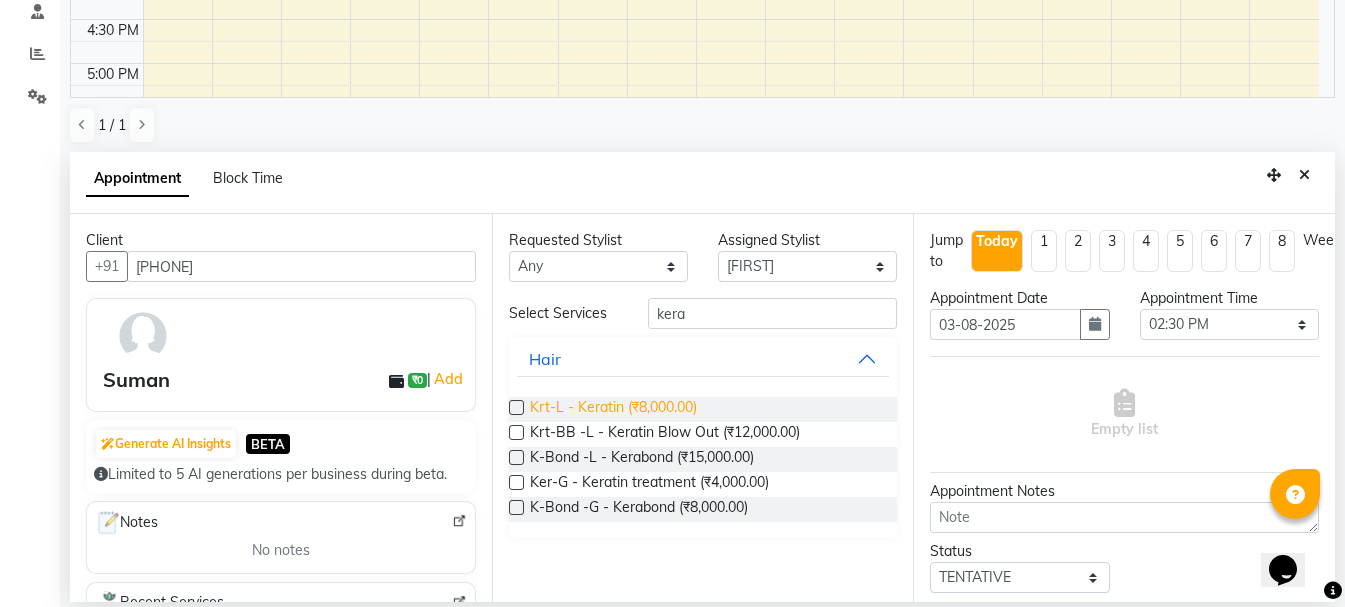 click on "Krt-L - Keratin (₹8,000.00)" at bounding box center (613, 409) 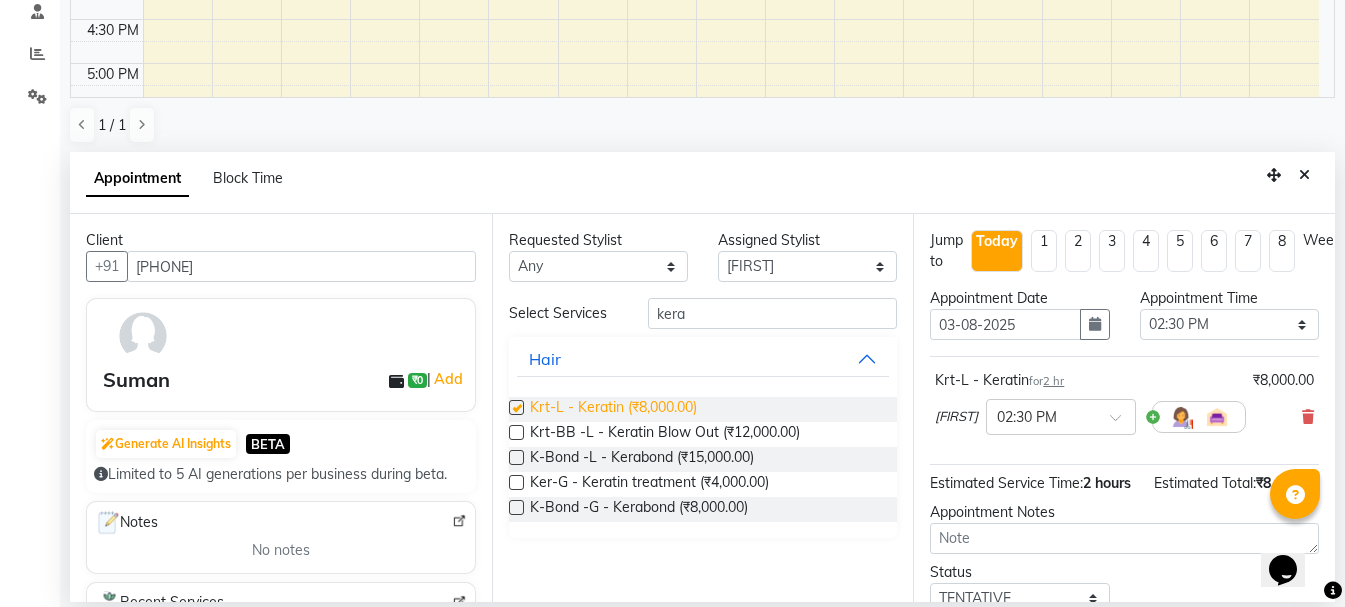 checkbox on "false" 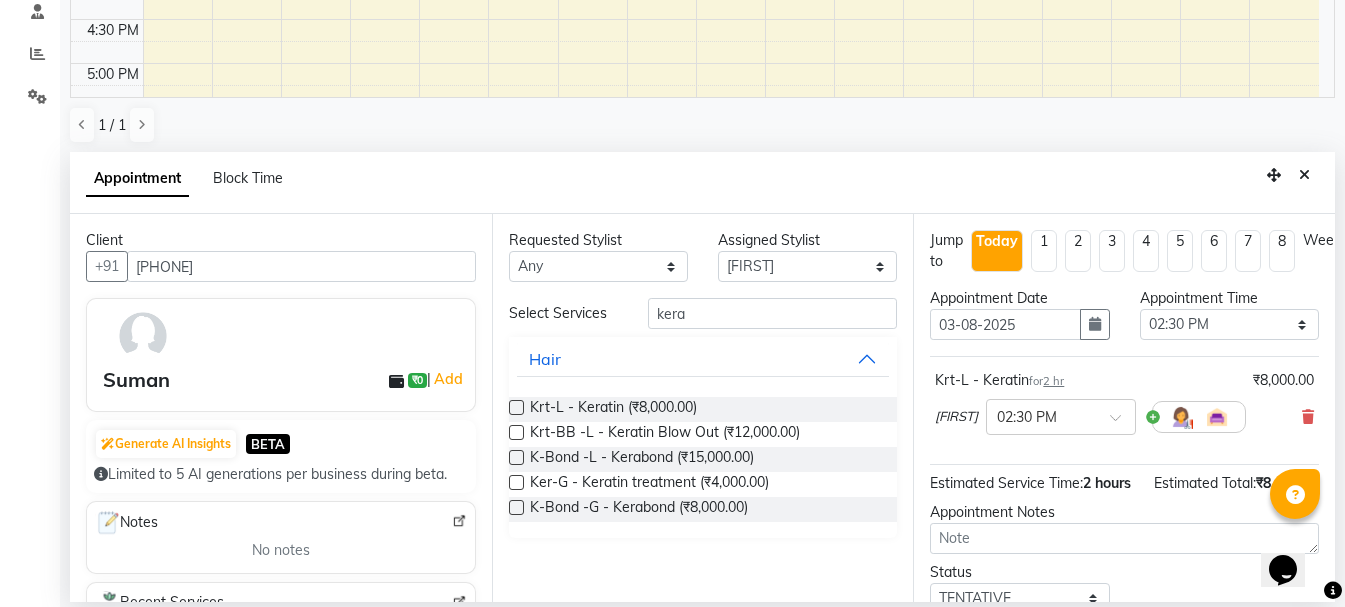 scroll, scrollTop: 174, scrollLeft: 0, axis: vertical 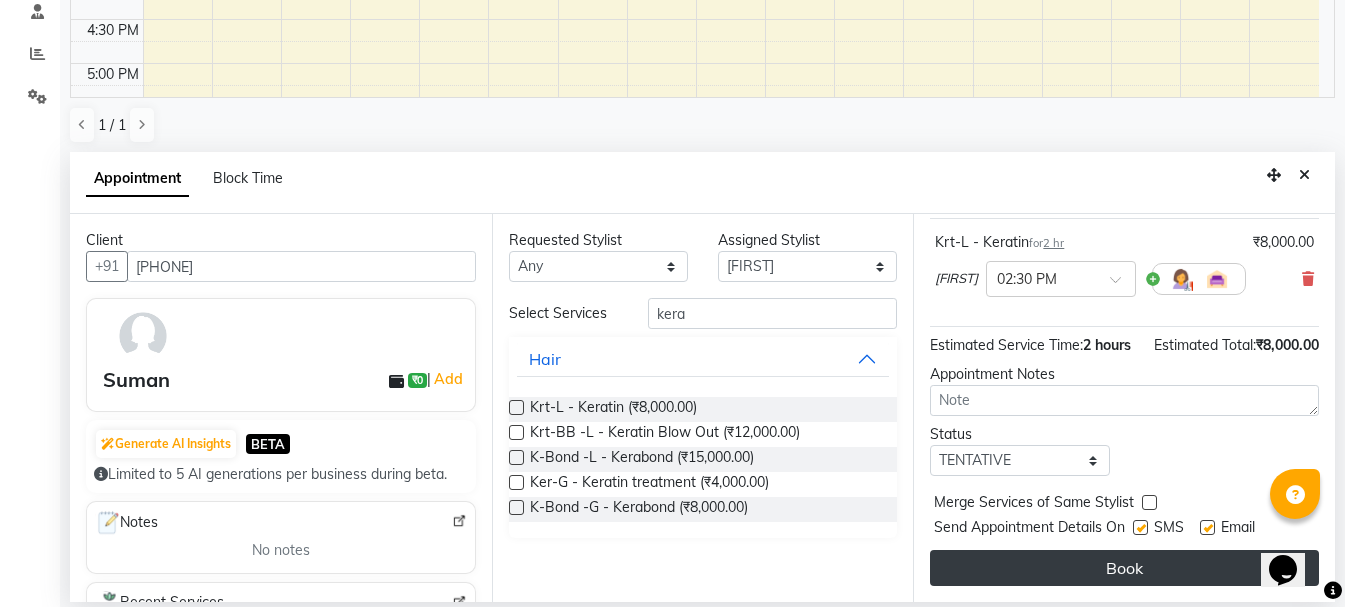 click on "Book" at bounding box center (1124, 568) 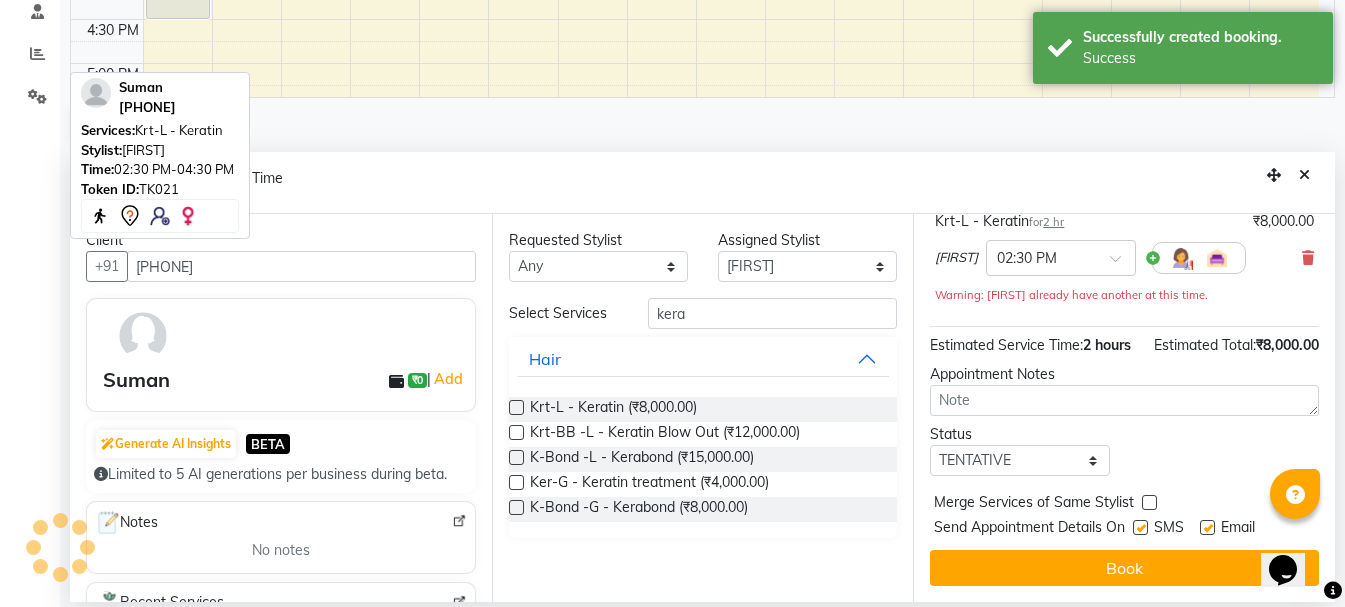 scroll, scrollTop: 0, scrollLeft: 0, axis: both 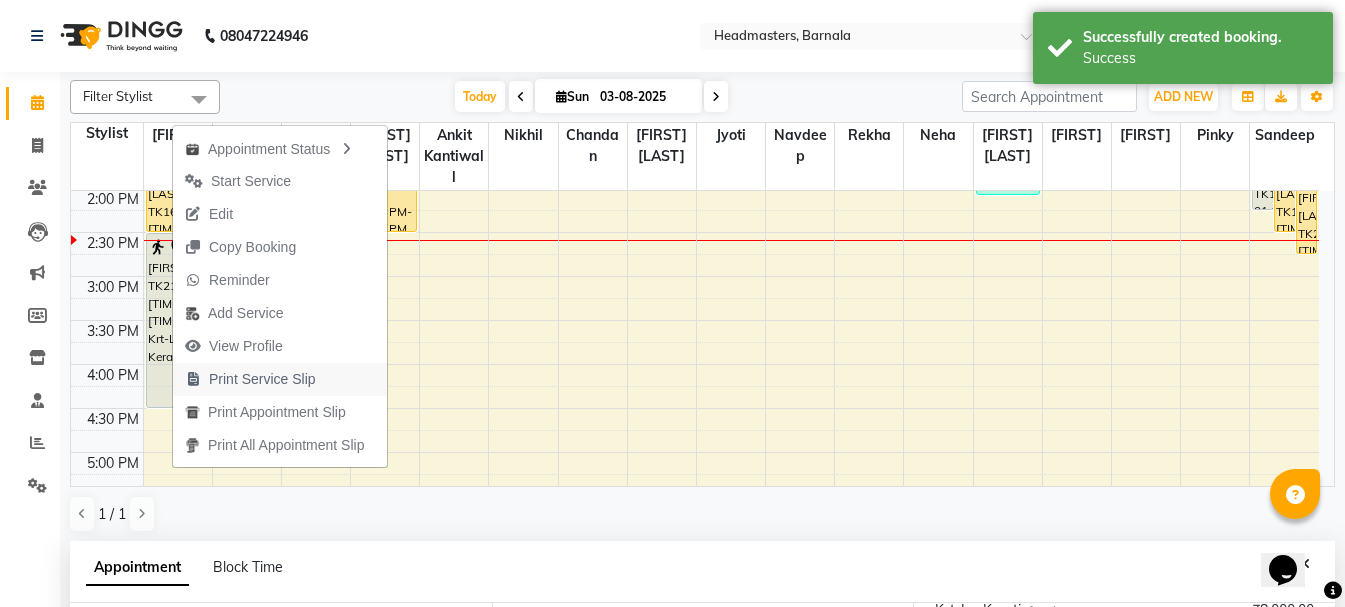 click on "Print Service Slip" at bounding box center (262, 379) 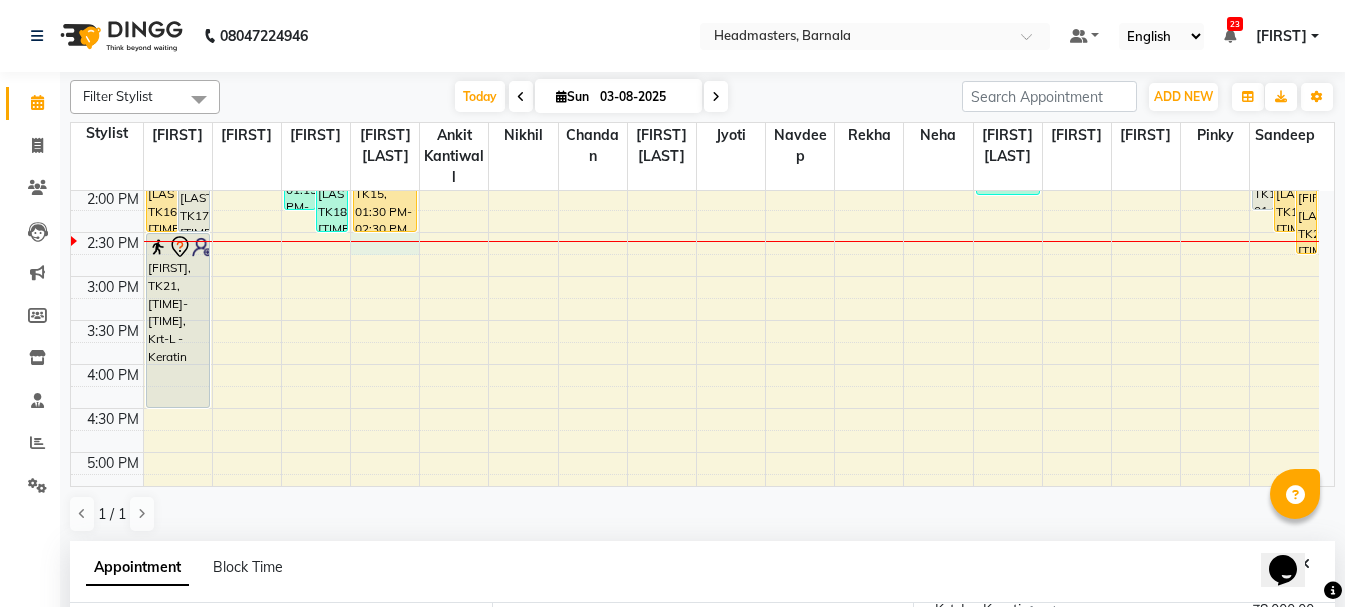 click on "8:00 AM 8:30 AM 9:00 AM 9:30 AM 10:00 AM 10:30 AM 11:00 AM 11:30 AM 12:00 PM 12:30 PM 1:00 PM 1:30 PM 2:00 PM 2:30 PM 3:00 PM 3:30 PM 4:00 PM 4:30 PM 5:00 PM 5:30 PM 6:00 PM 6:30 PM 7:00 PM 7:30 PM 8:00 PM 8:30 PM     rimple, TK12, 12:00 PM-01:00 PM, HCL - Hair Cut by Senior Hair Stylist     Darishti, TK11, 12:15 PM-01:15 PM, HCL - Hair Cut by Senior Hair Stylist     Dr. palawi, TK16, 01:30 PM-02:30 PM, HCL - Hair Cut by Senior Hair Stylist             Dr. palawi, TK17, 01:30 PM-02:30 PM, HCL - Hair Cut by Senior Hair Stylist             Suman, TK21, 02:30 PM-04:30 PM, Krt-L - Keratin     Harpreet kaur, TK03, 10:45 AM-11:45 AM, HCL - Hair Cut by Senior Hair Stylist     Shivansh, TK14, 01:15 PM-02:15 PM, HCG - Hair Cut by Senior Hair Stylist     Nikhil sharma, TK18, 01:30 PM-02:30 PM, HCG - Hair Cut by Senior Hair Stylist     rishabh, TK09, 11:00 AM-12:00 PM, HCG - Hair Cut by Senior Hair Stylist     Lakshay, TK01, 10:00 AM-10:45 AM, BRD - Beard     amit, TK02, 10:30 AM-11:00 AM, SH - Shave" at bounding box center (695, 232) 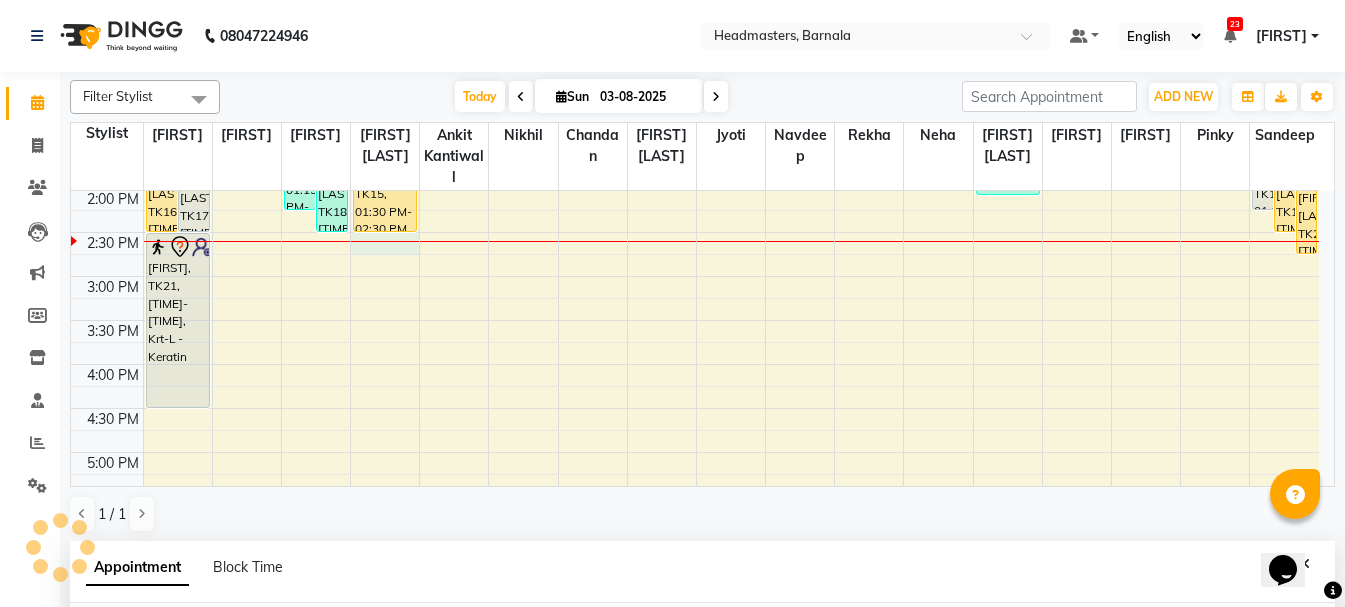 select on "67277" 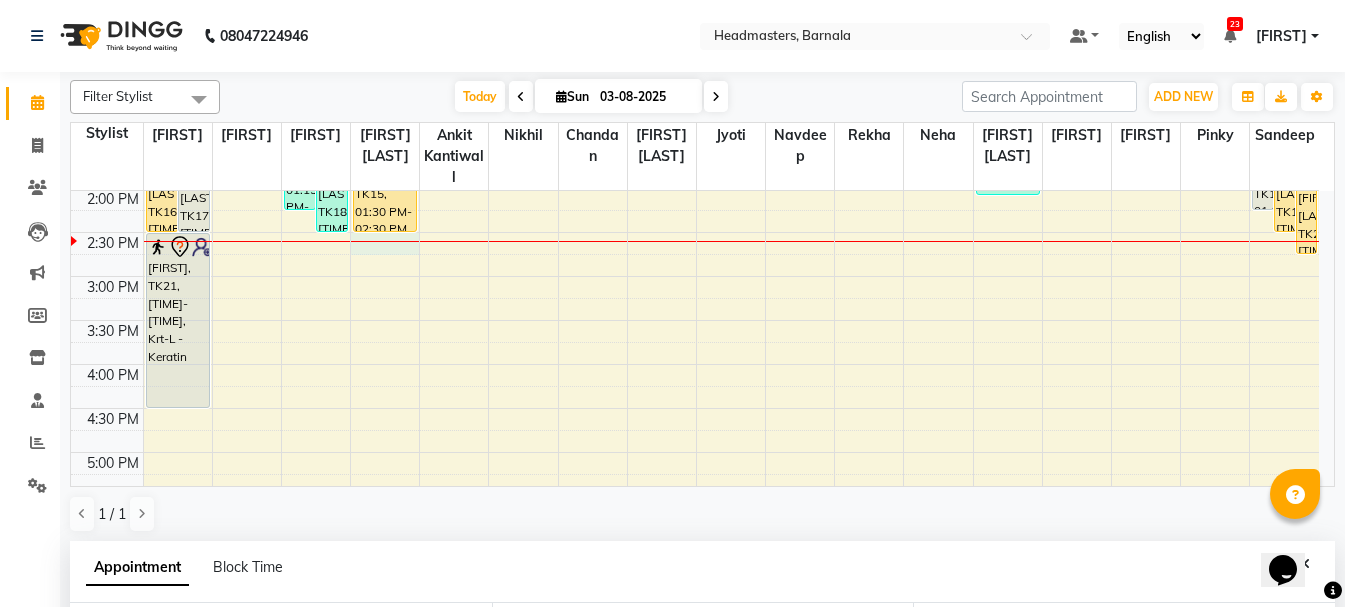 select on "870" 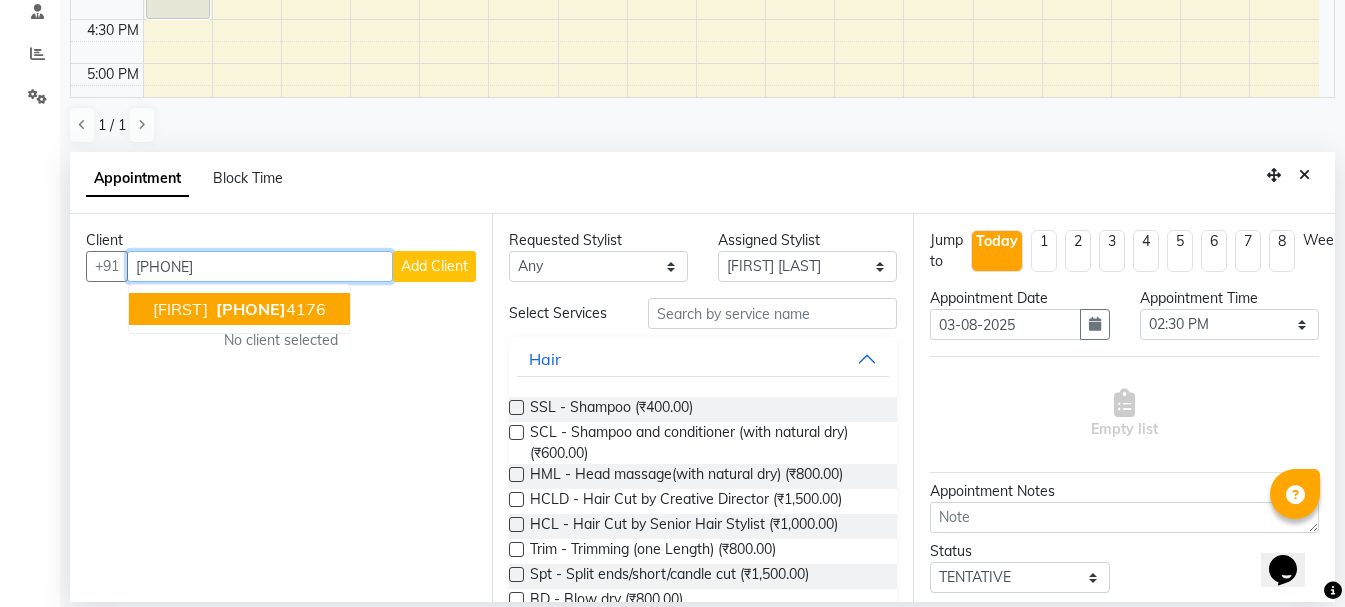 click on "826417" at bounding box center [251, 309] 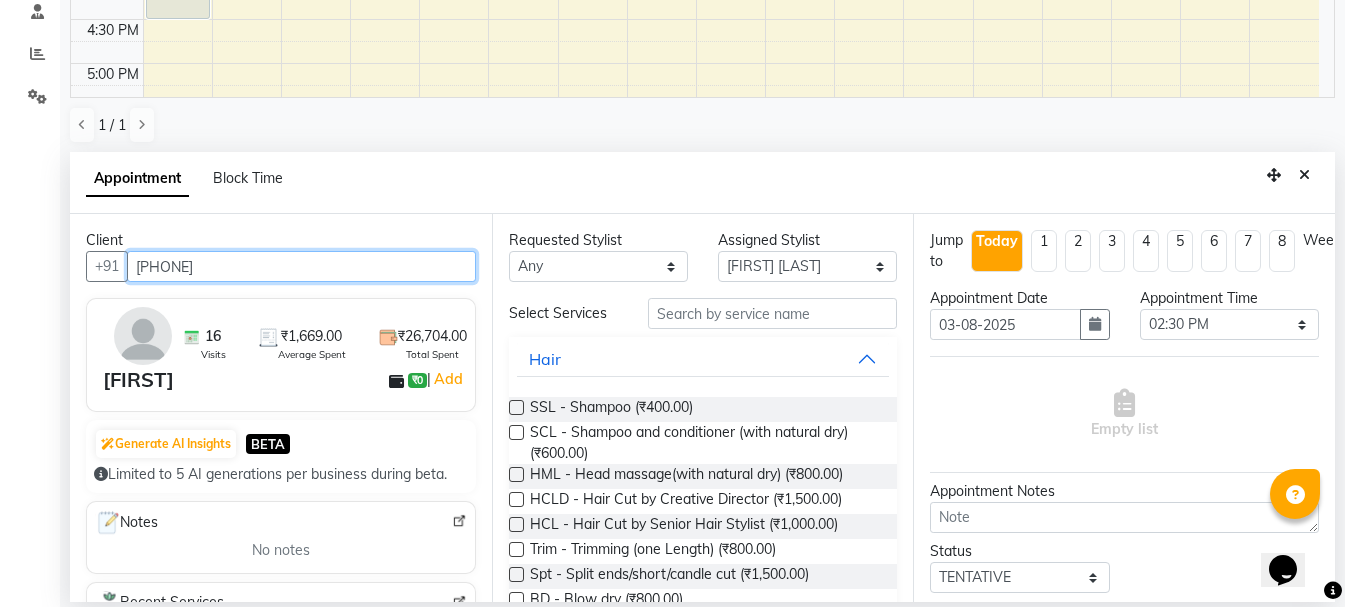 type on "8264174176" 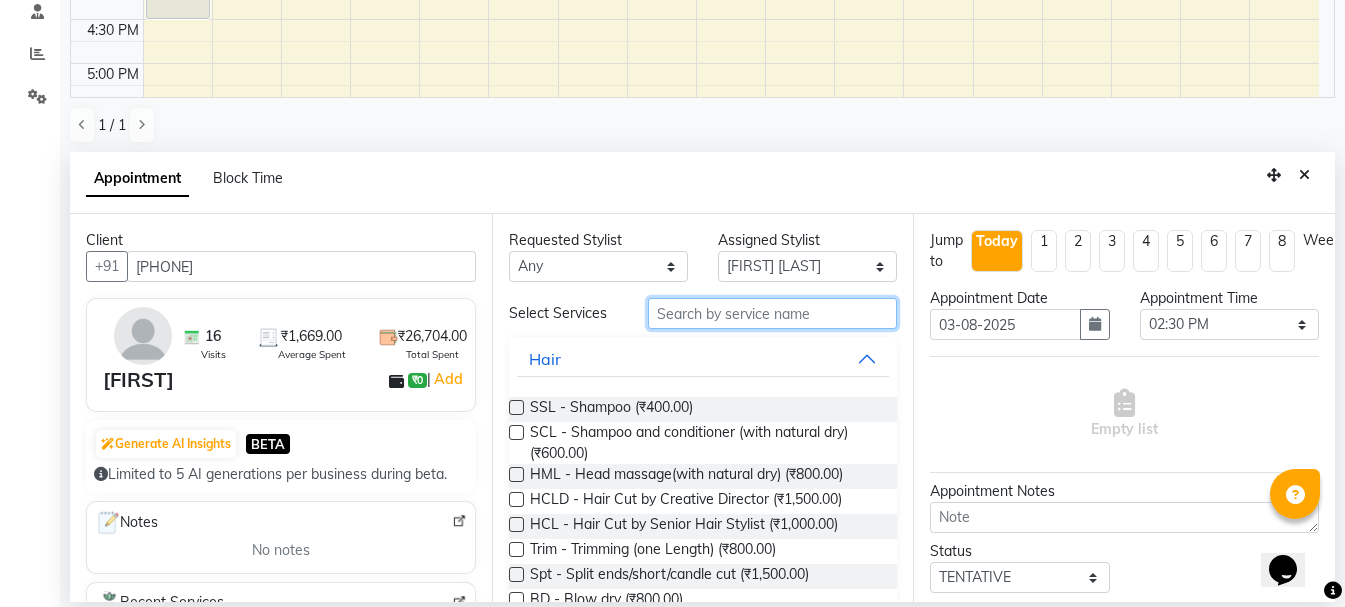 click at bounding box center (772, 313) 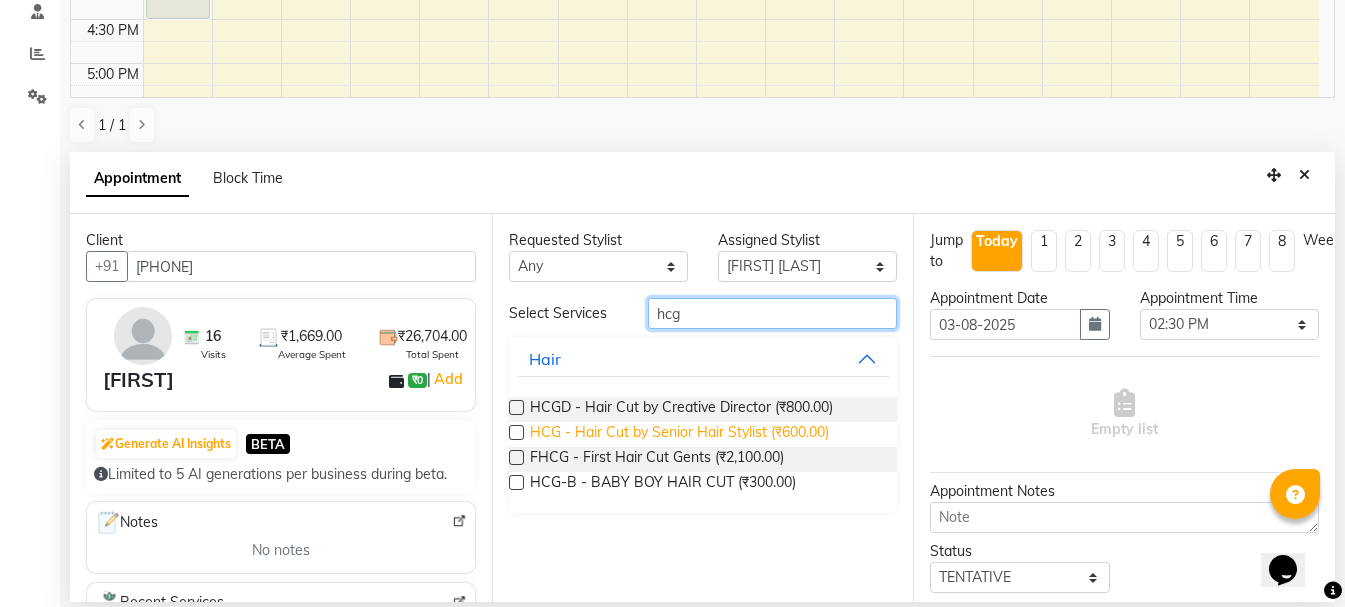 type on "hcg" 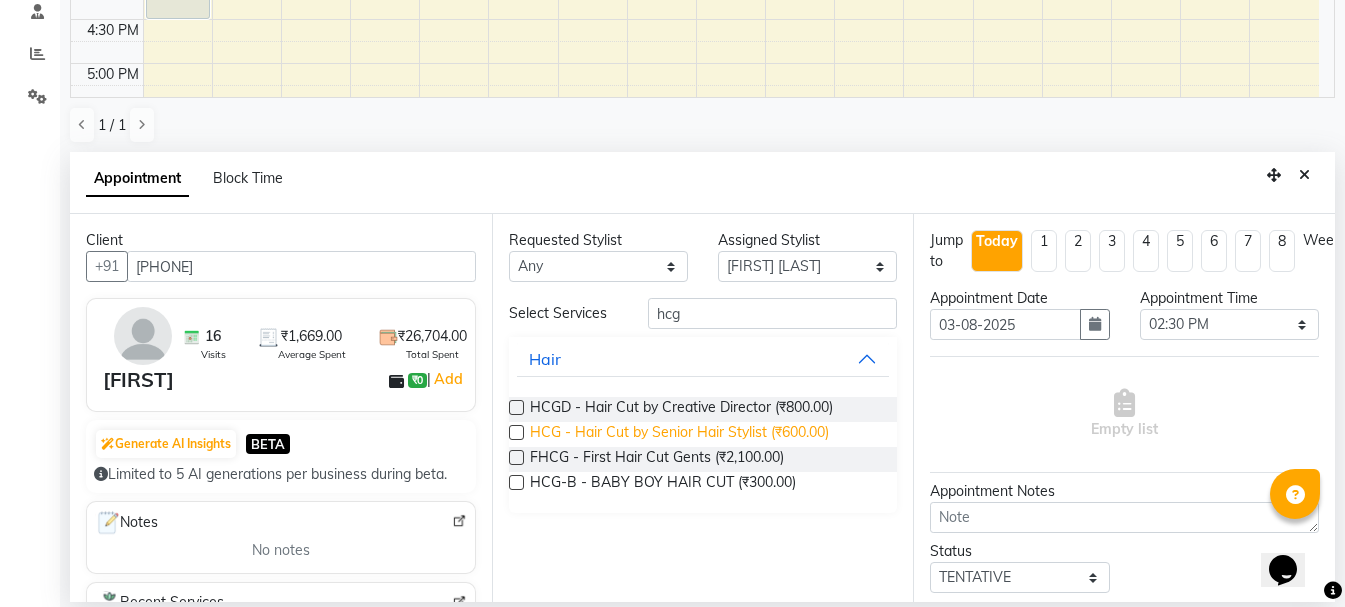 click on "HCG - Hair Cut by Senior Hair Stylist (₹600.00)" at bounding box center (679, 434) 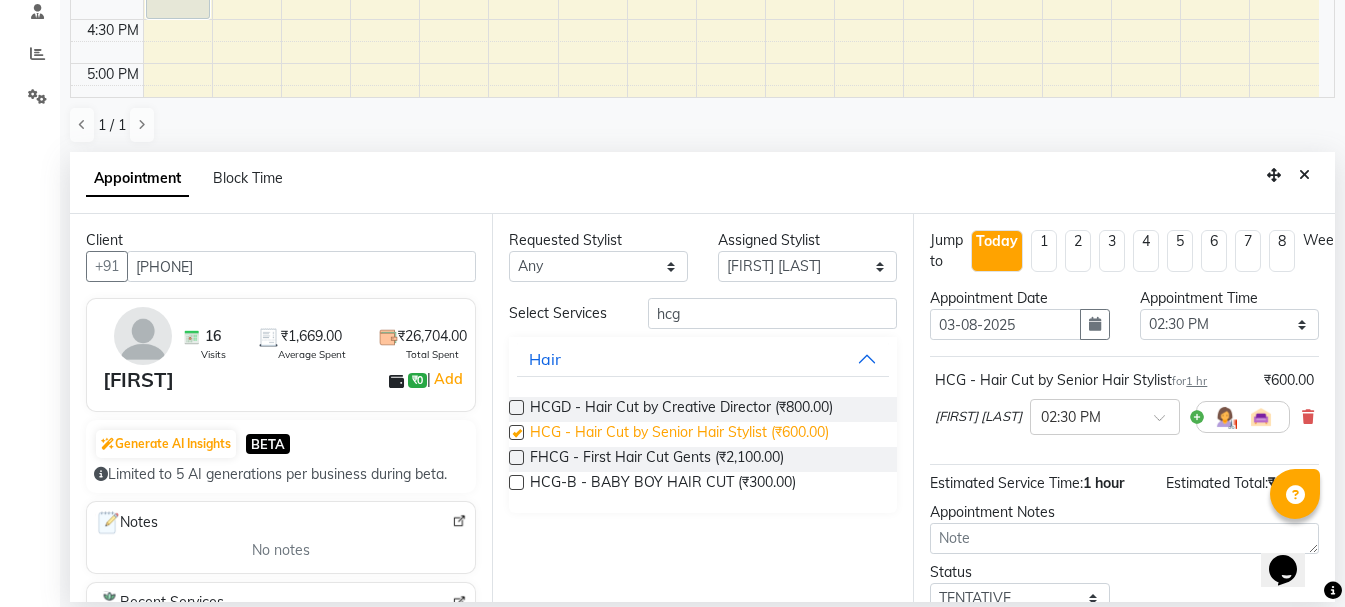 checkbox on "false" 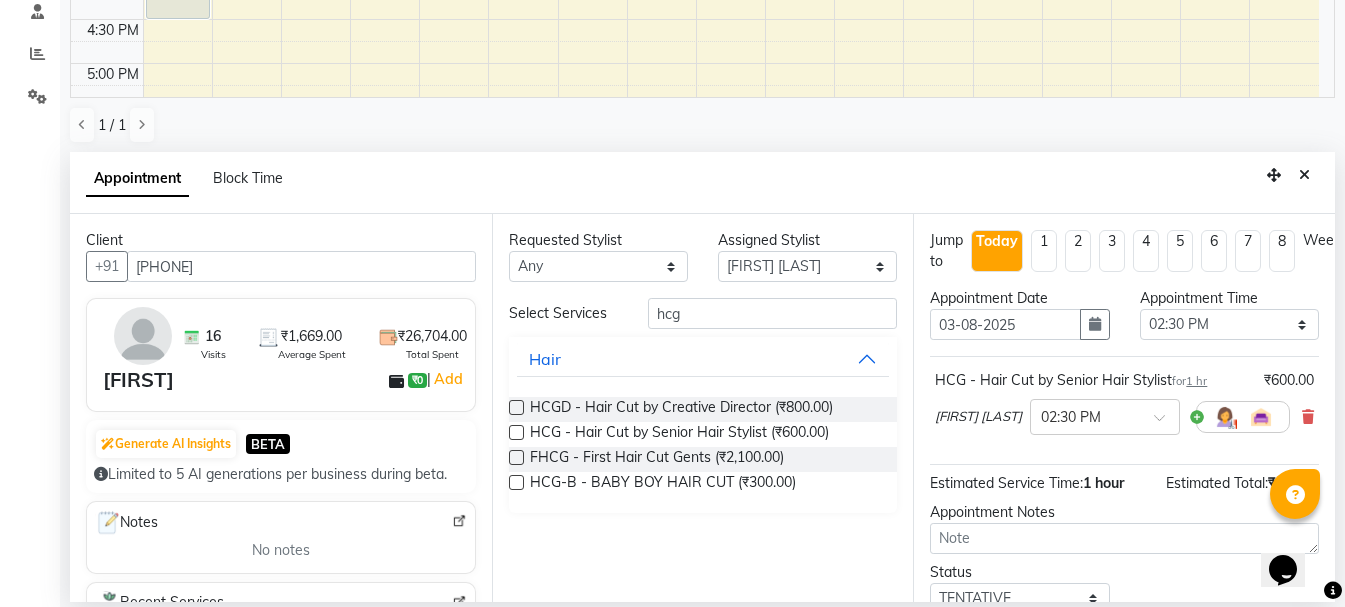 scroll, scrollTop: 156, scrollLeft: 0, axis: vertical 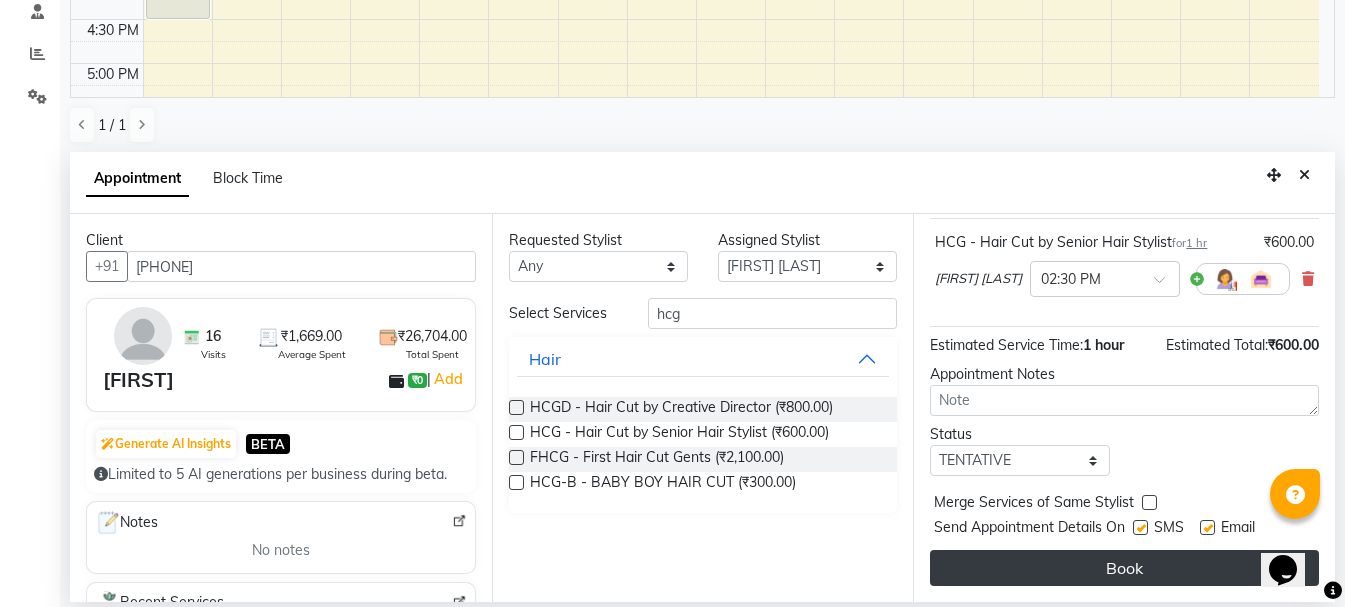 click on "Book" at bounding box center (1124, 568) 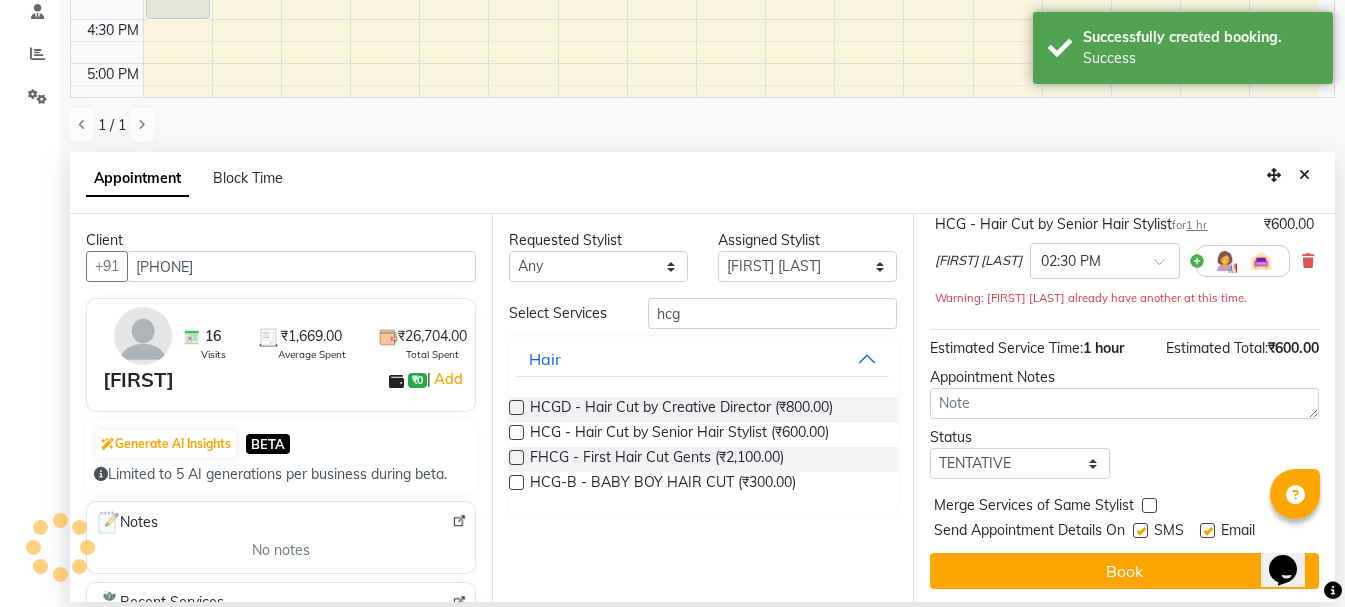 scroll, scrollTop: 0, scrollLeft: 0, axis: both 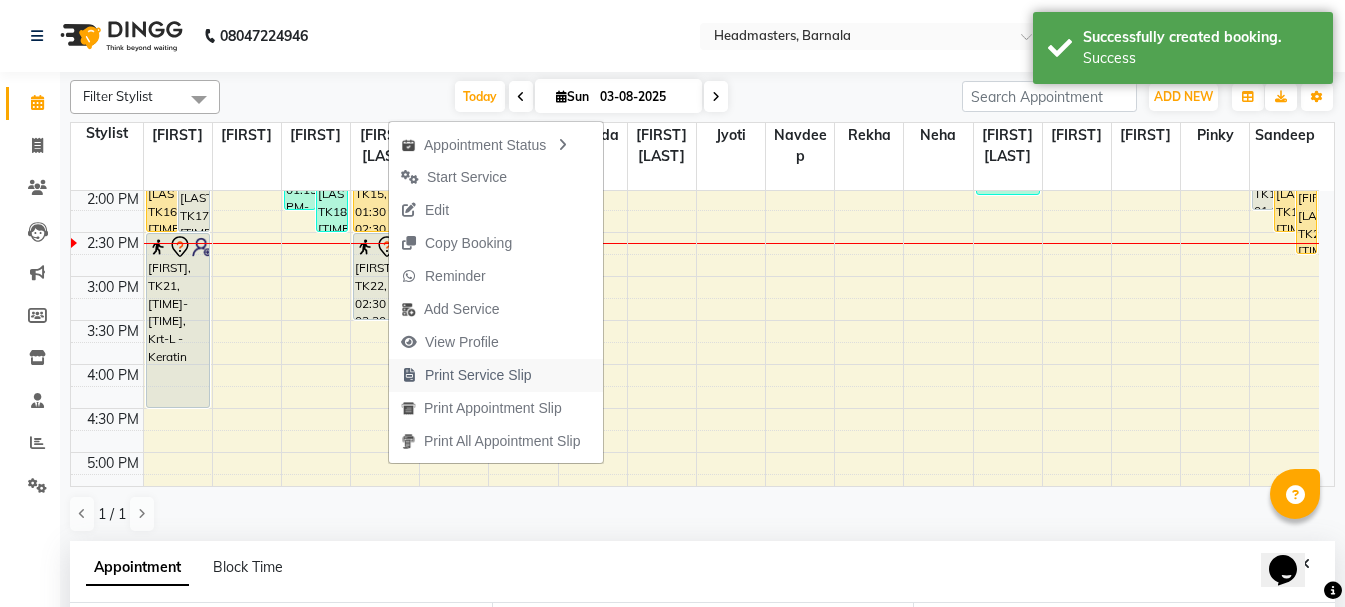 click on "Print Service Slip" at bounding box center (478, 375) 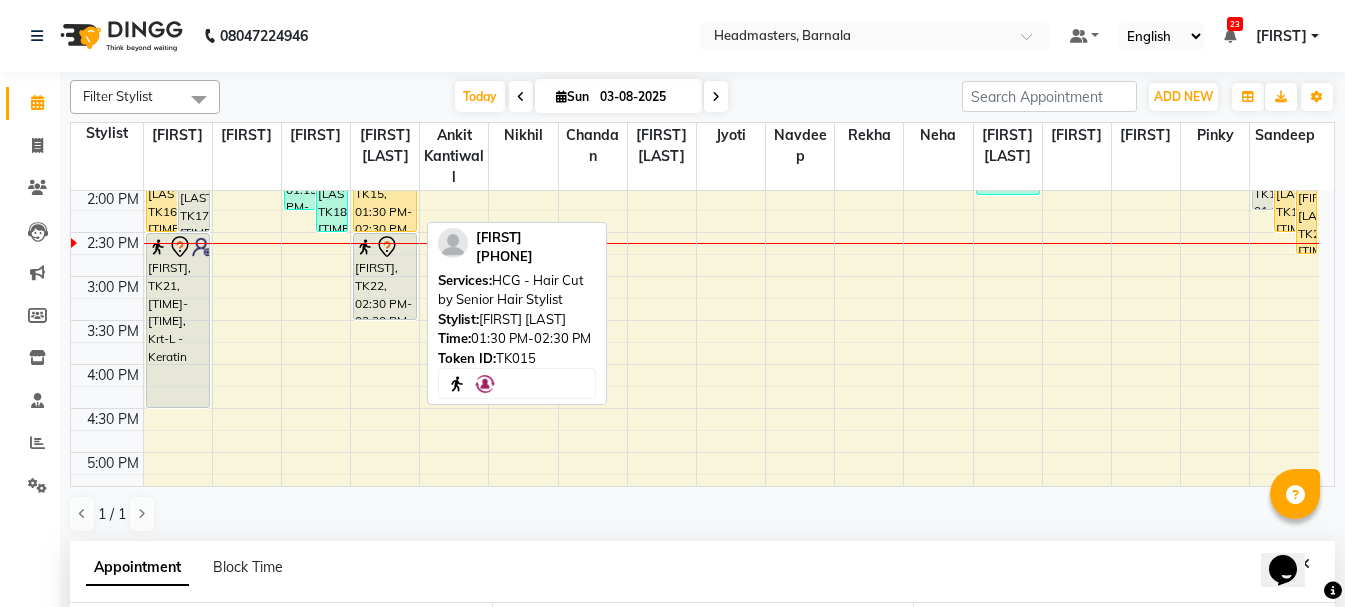 click on "[FIRST], TK15, 01:30 PM-02:30 PM, HCG - Hair Cut by Senior Hair Stylist" at bounding box center (385, 188) 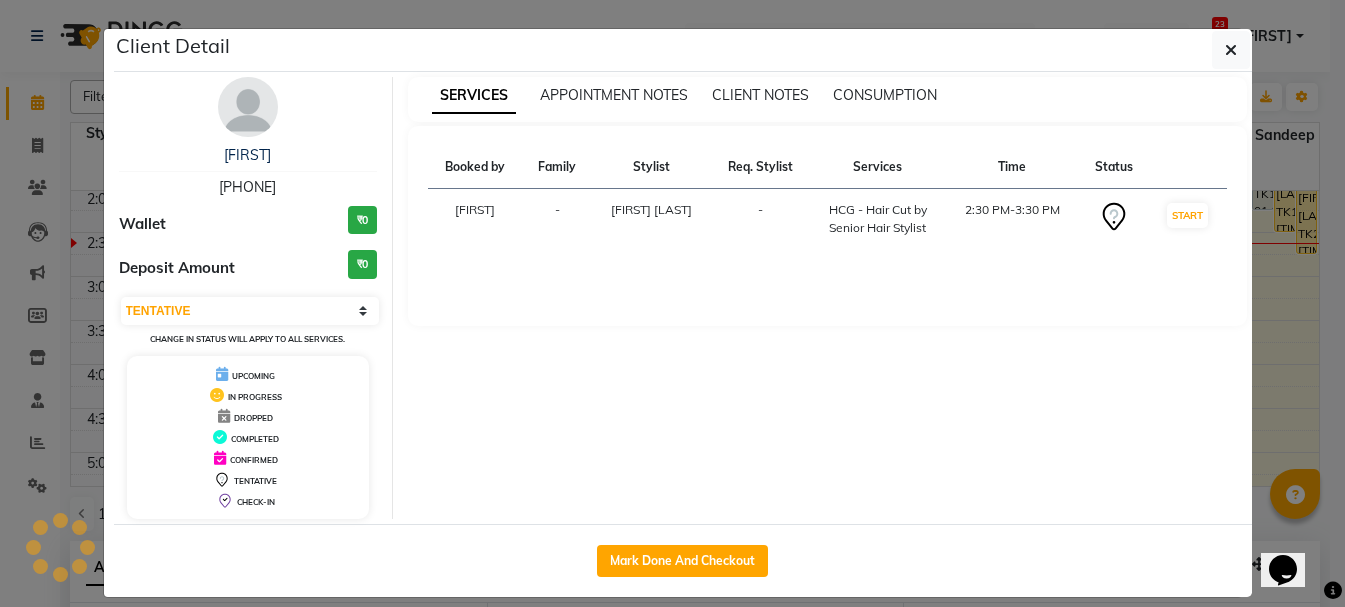 select on "1" 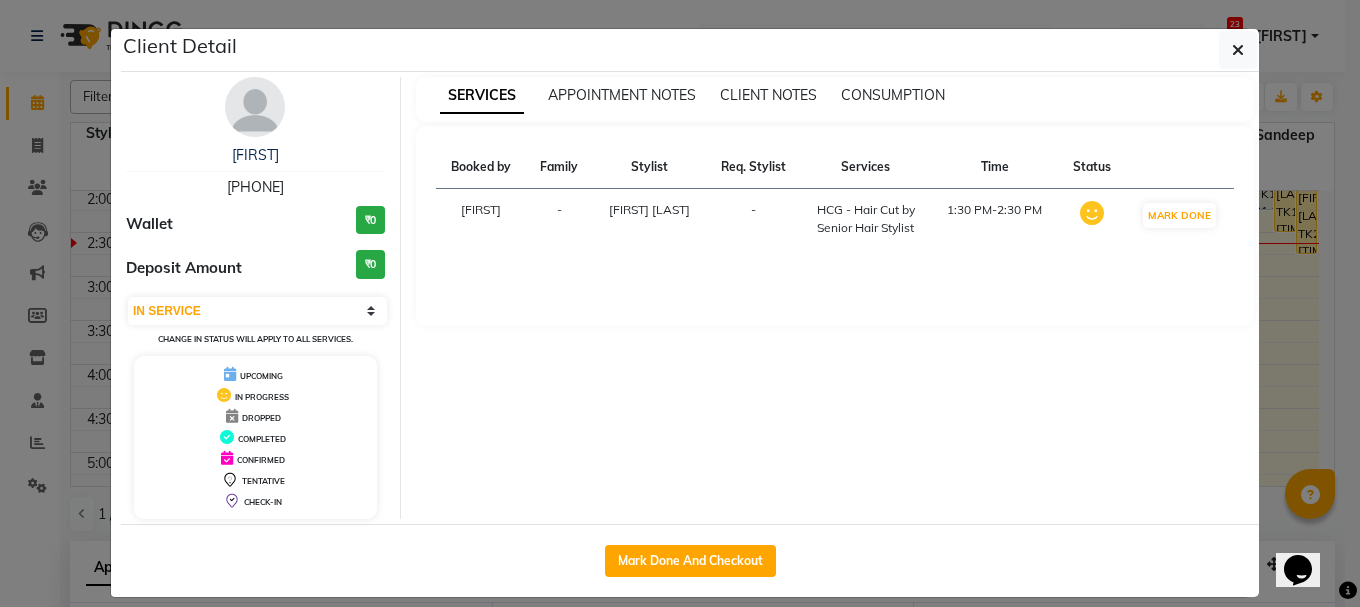 drag, startPoint x: 735, startPoint y: 562, endPoint x: 1317, endPoint y: 443, distance: 594.04126 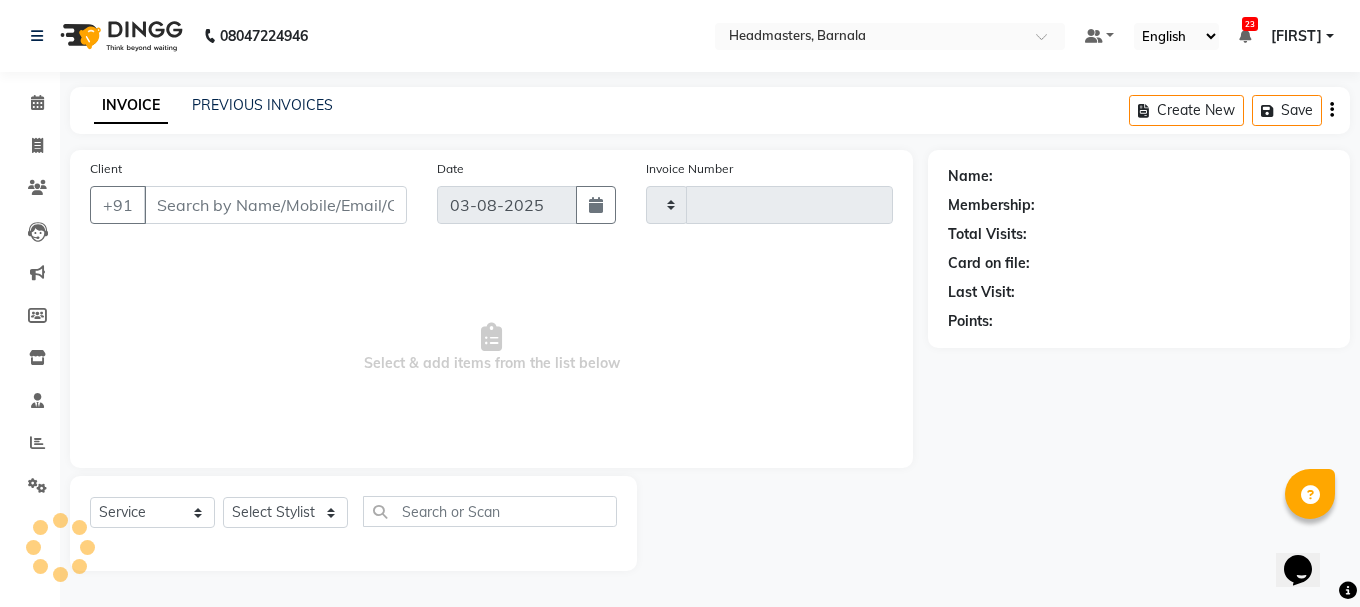 type on "3375" 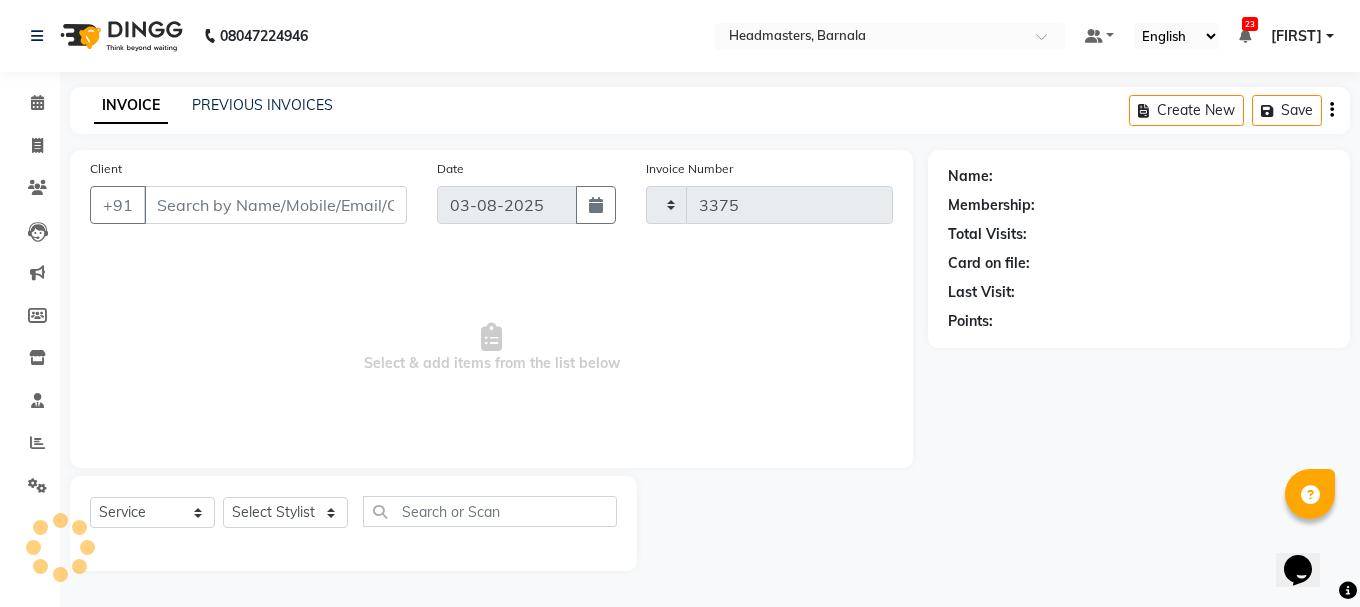select on "7526" 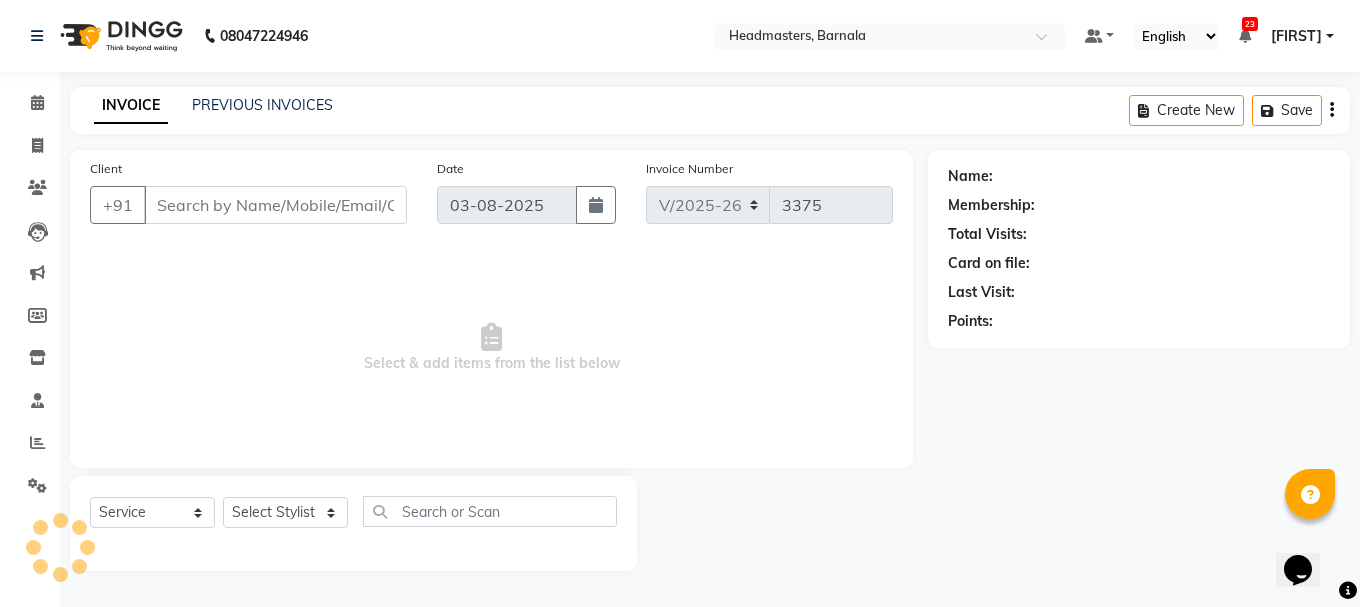 type on "[PHONE]" 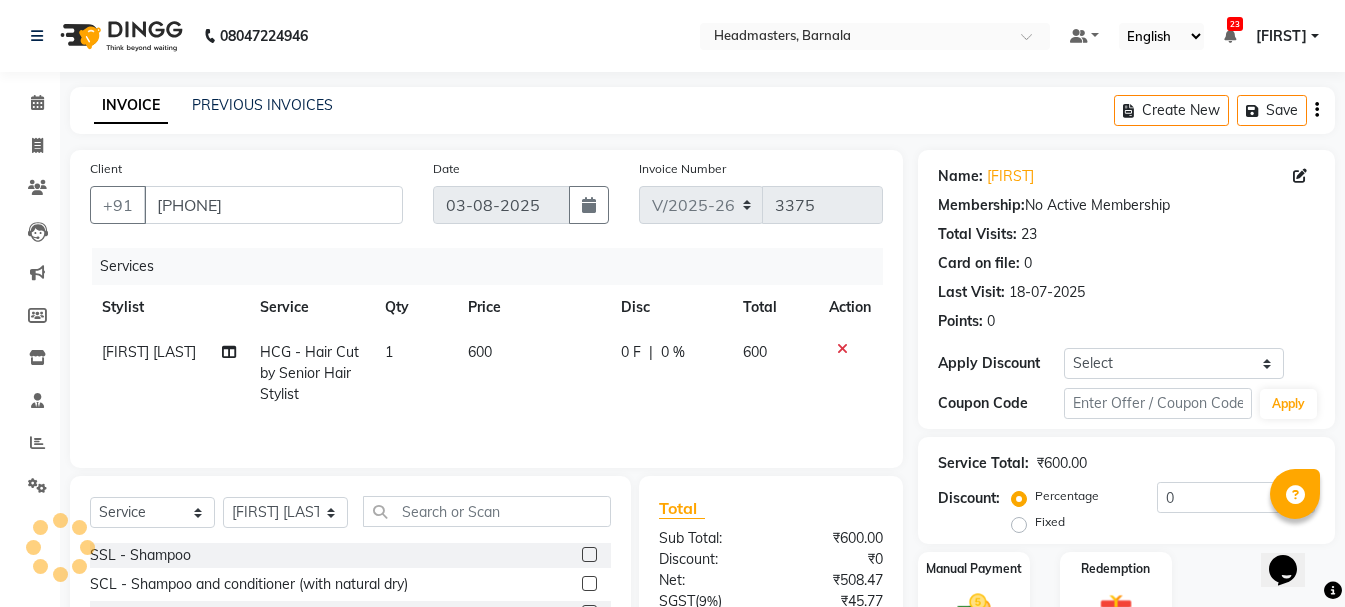 scroll, scrollTop: 194, scrollLeft: 0, axis: vertical 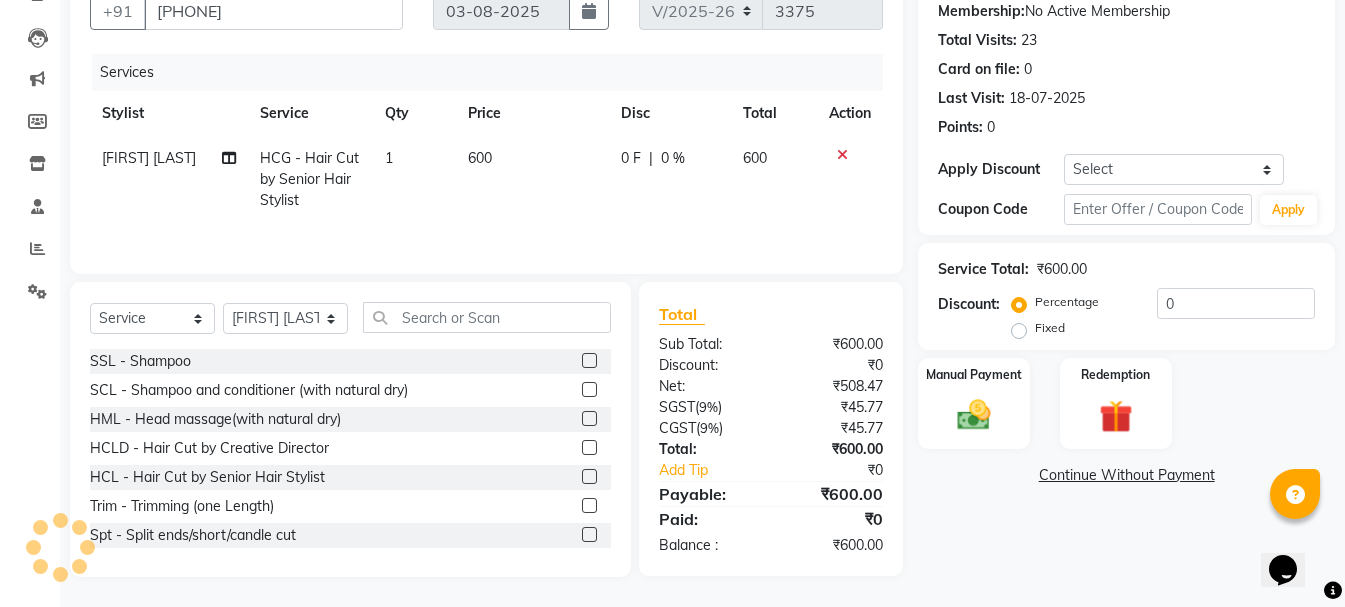 click on "0 F | 0 %" 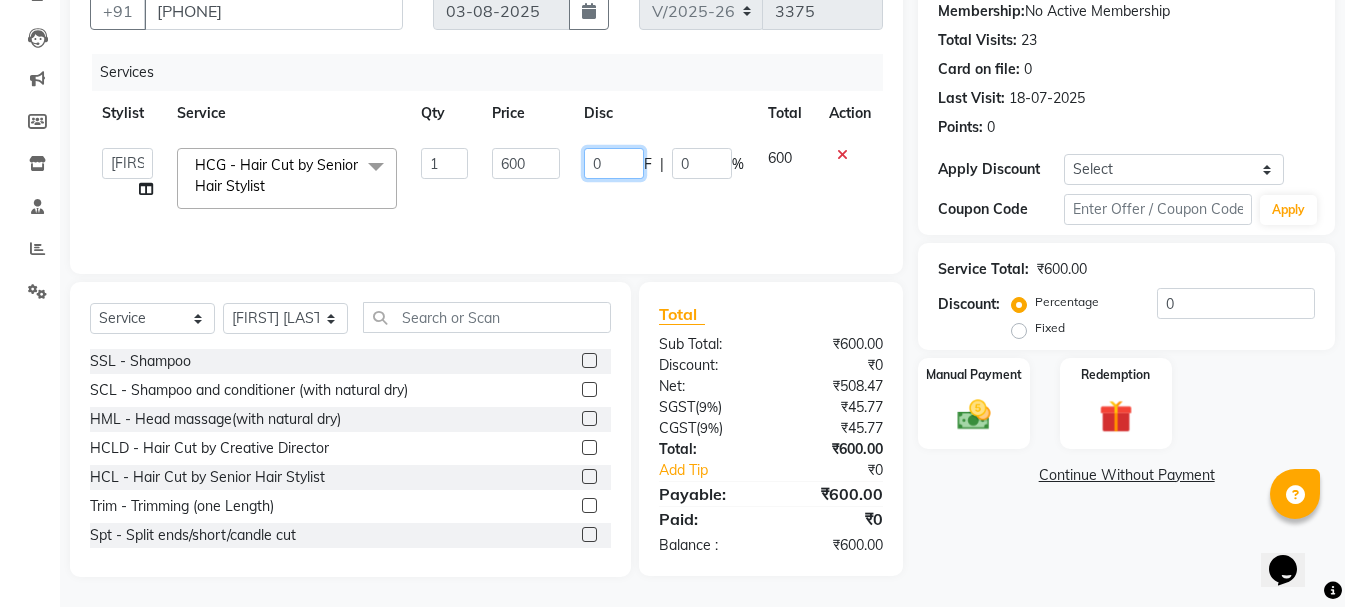 drag, startPoint x: 629, startPoint y: 168, endPoint x: 576, endPoint y: 168, distance: 53 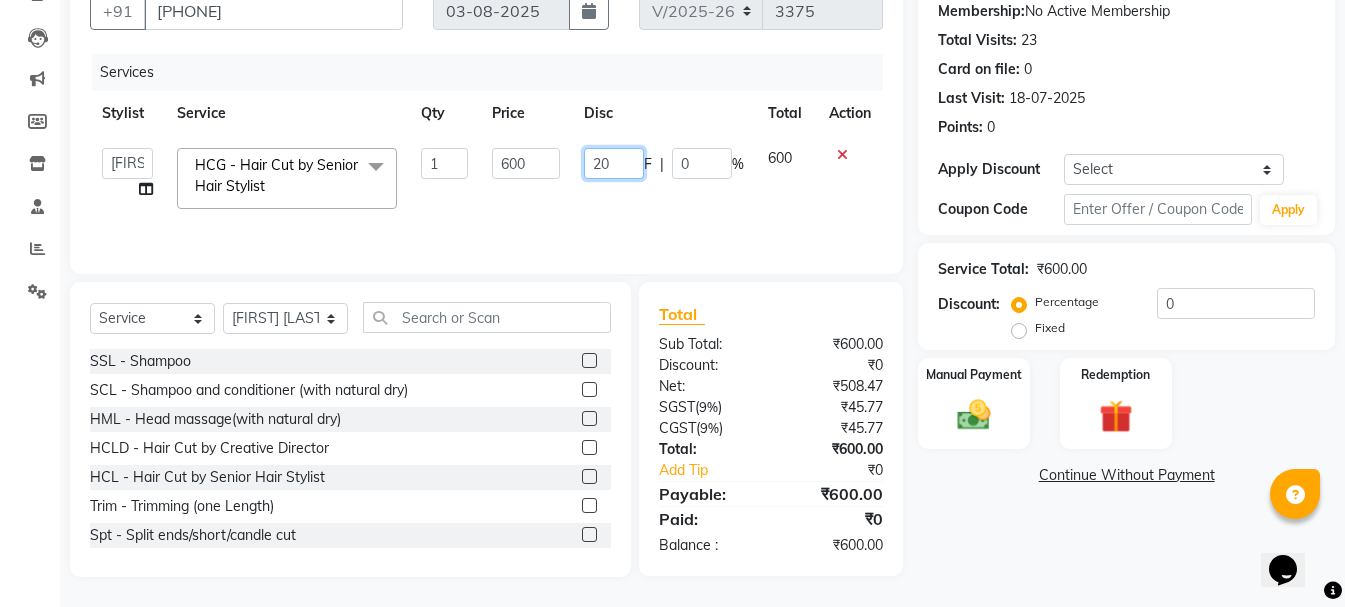 type on "200" 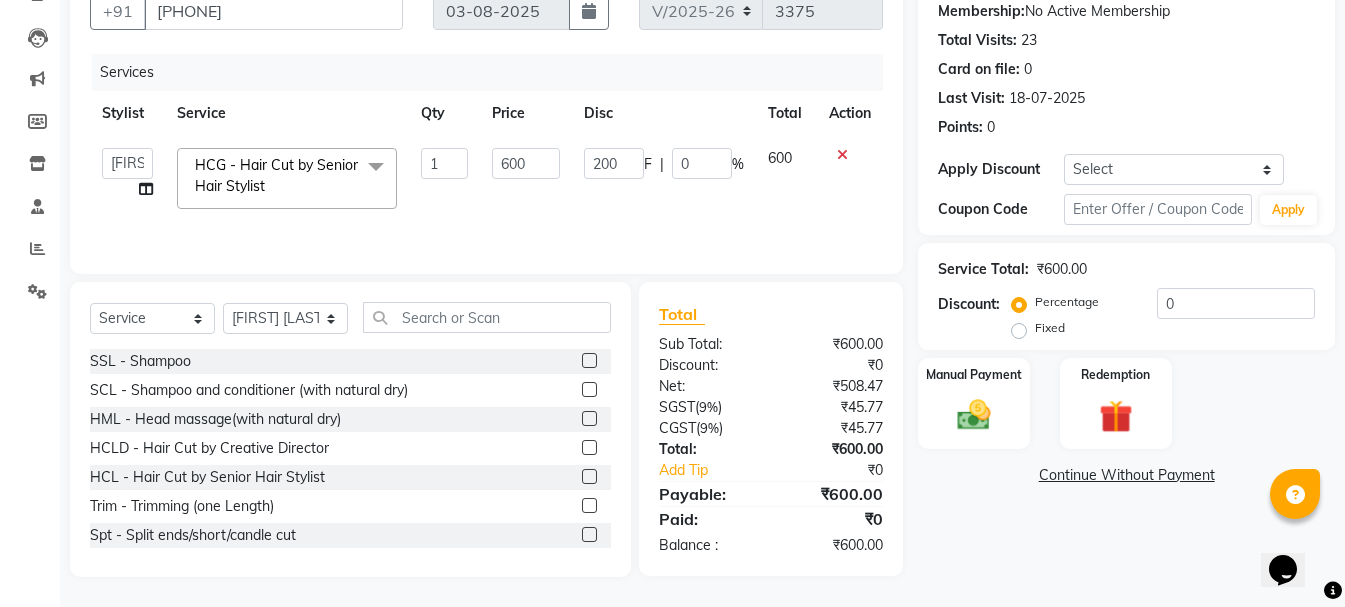 click on "200 F | 0 %" 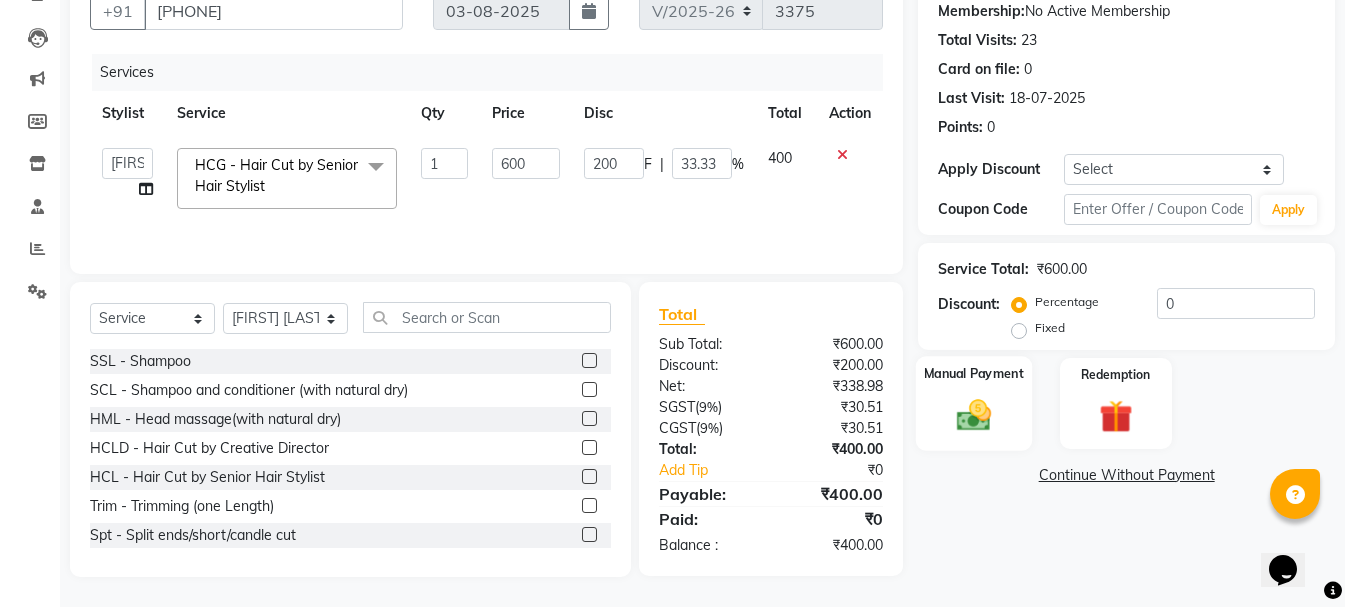 click 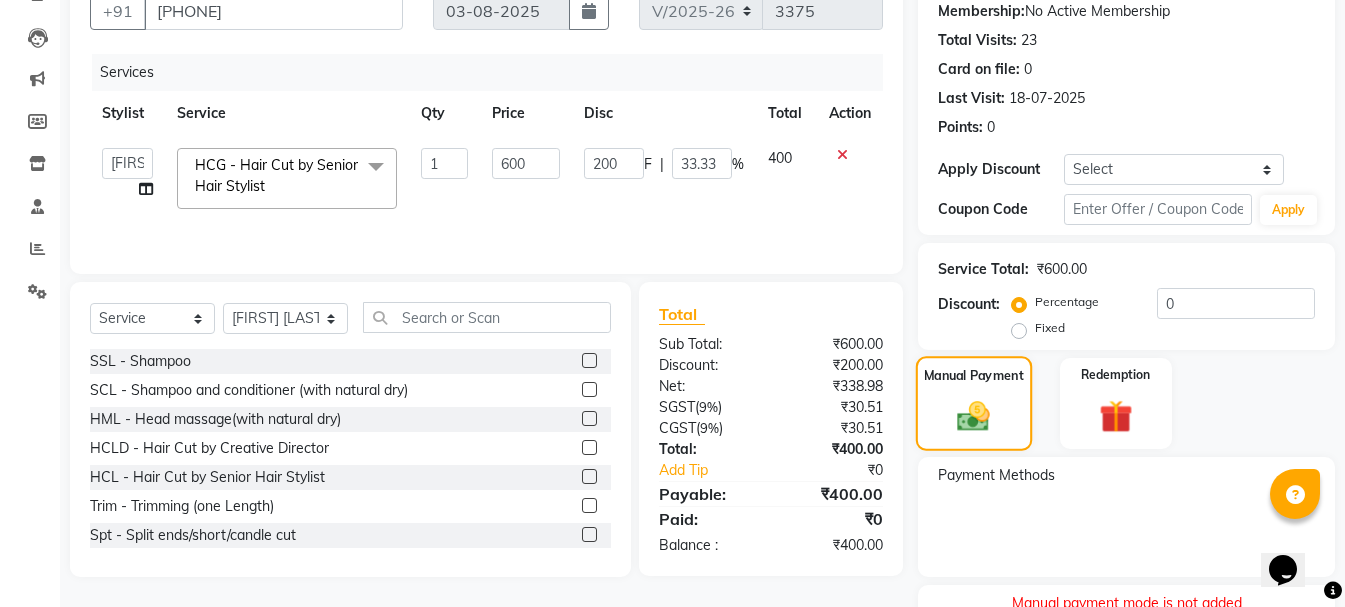 click 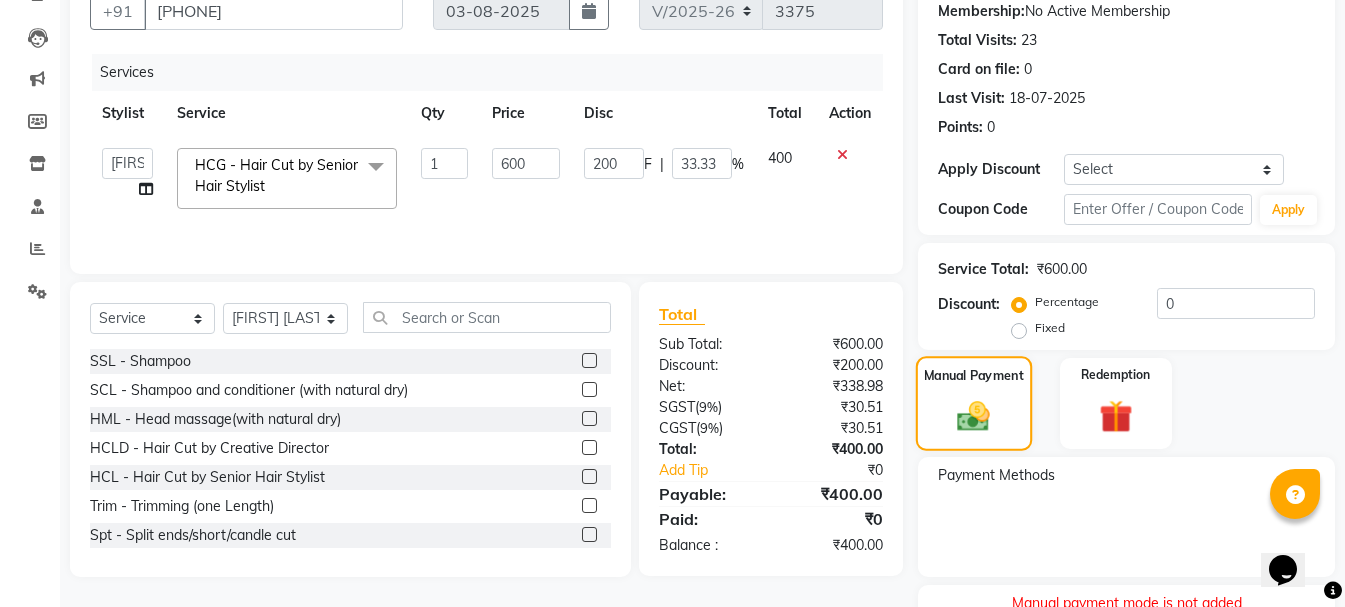 scroll, scrollTop: 280, scrollLeft: 0, axis: vertical 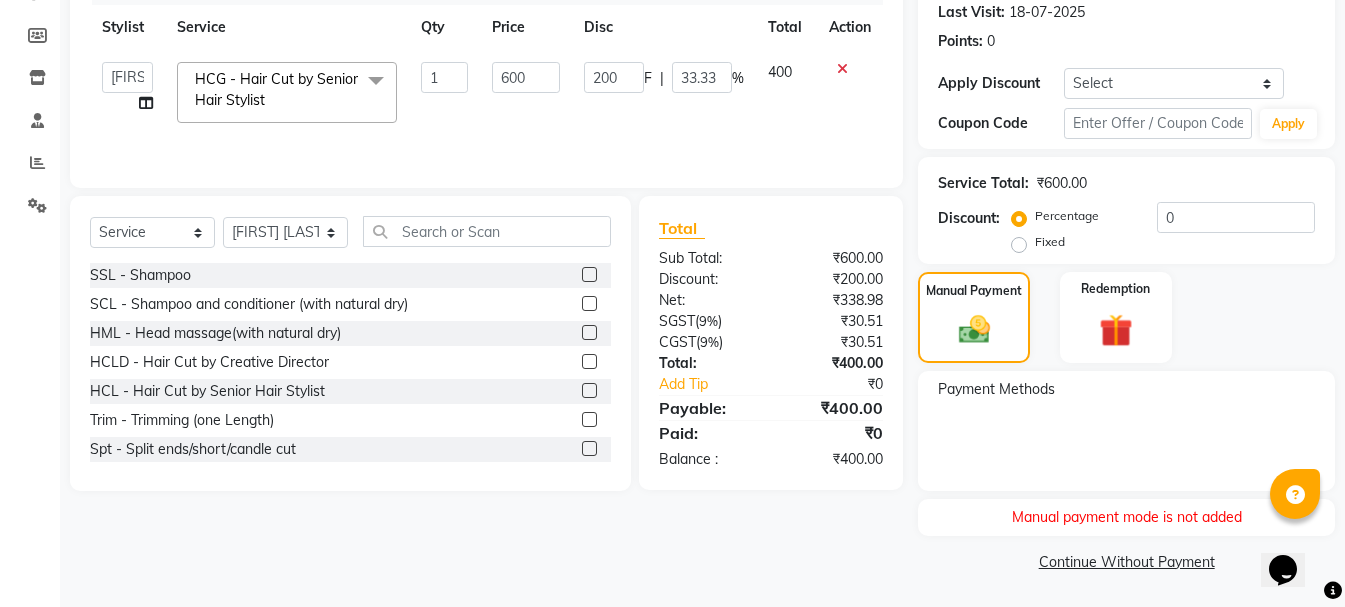 click on "400" 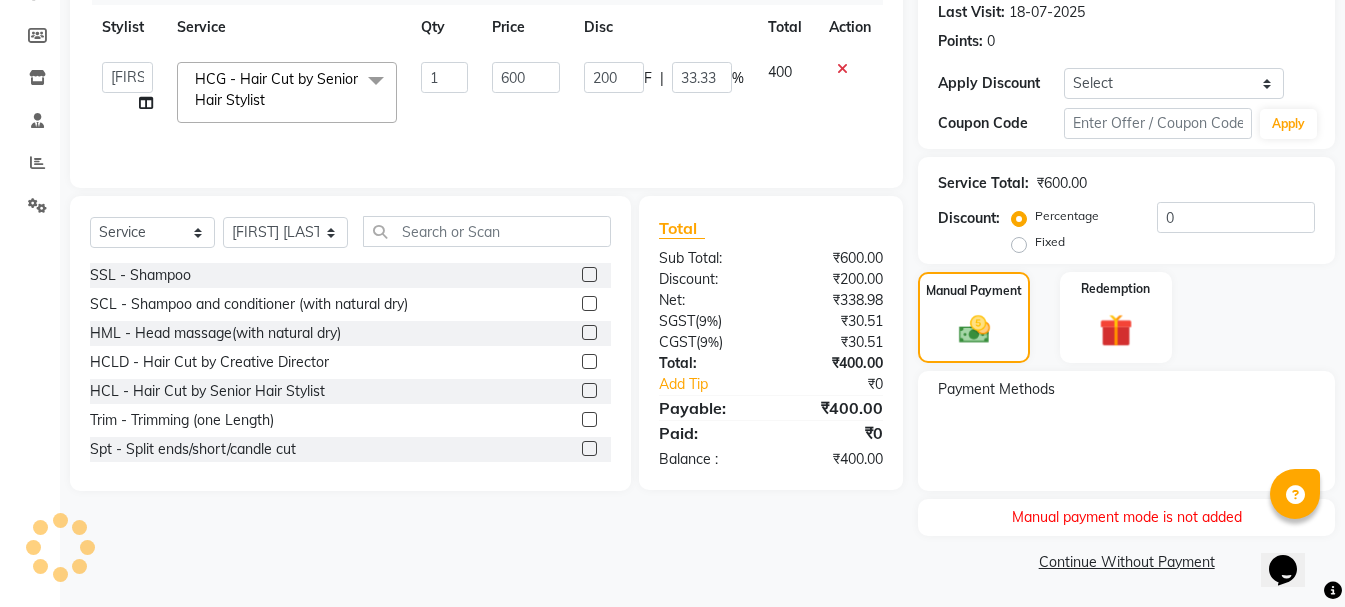 click on "Fixed" 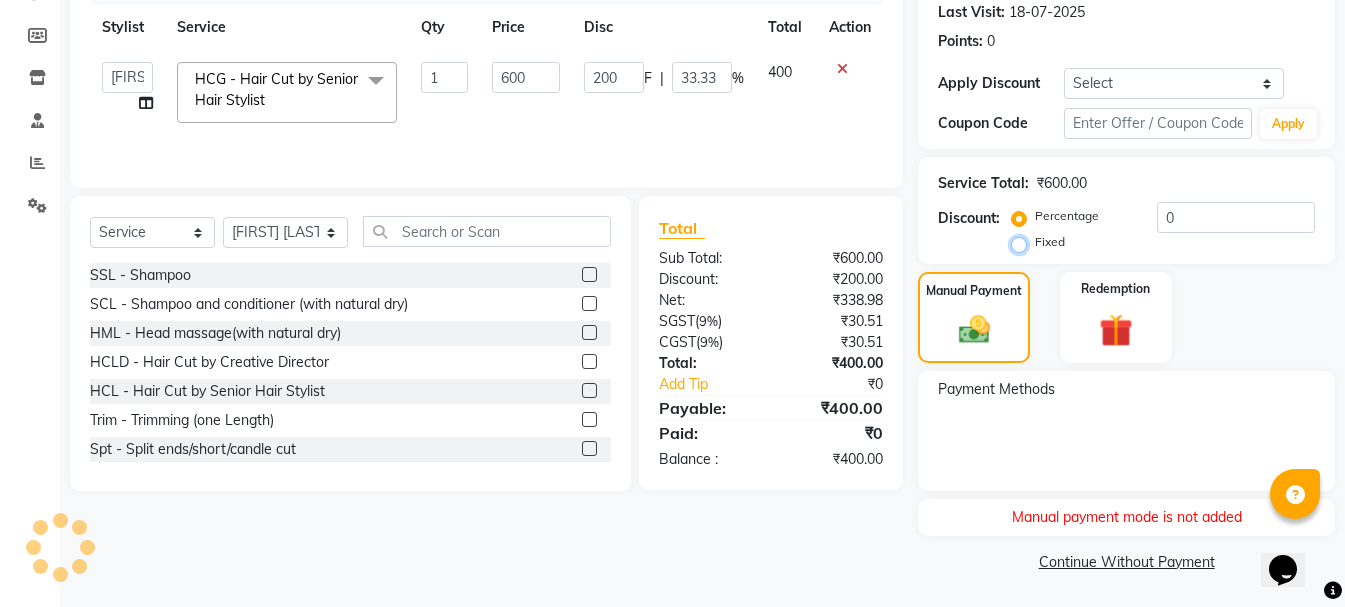 click on "Fixed" at bounding box center (1023, 242) 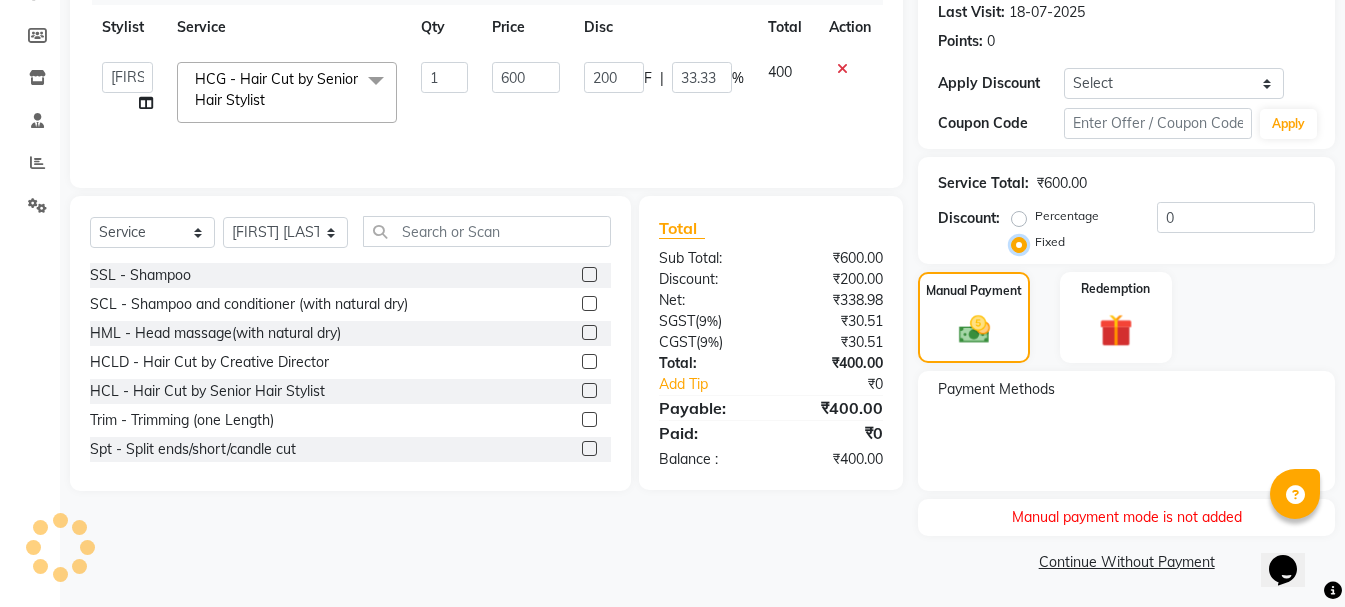 type on "0" 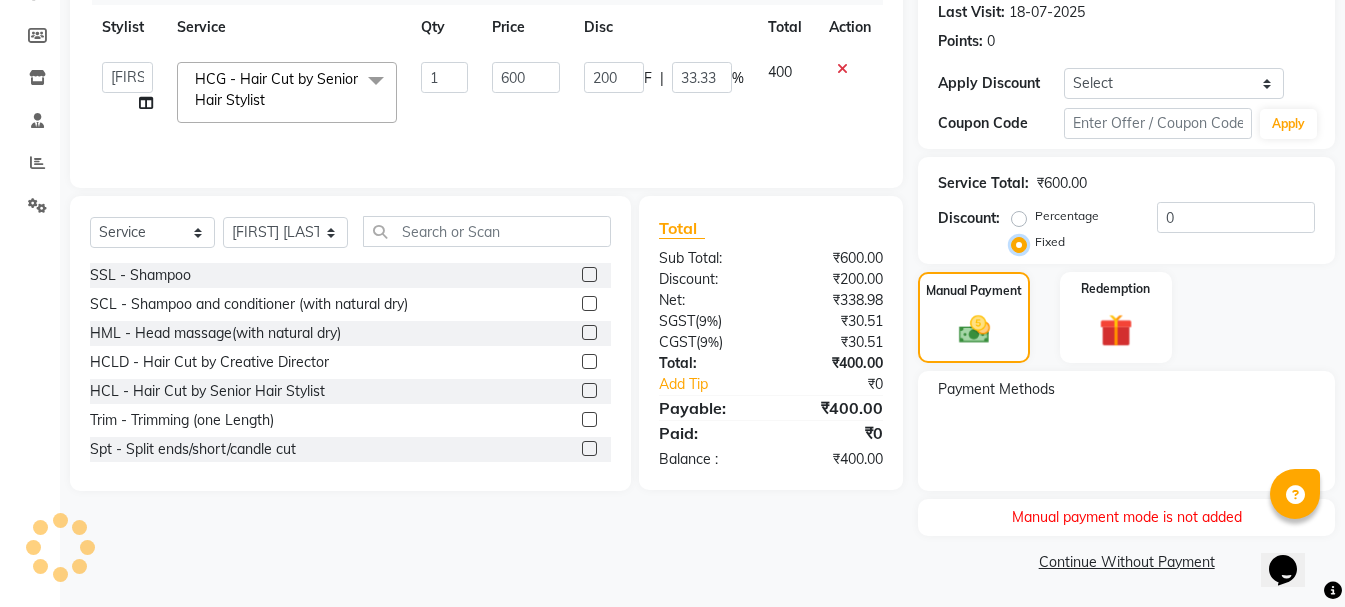 type on "0" 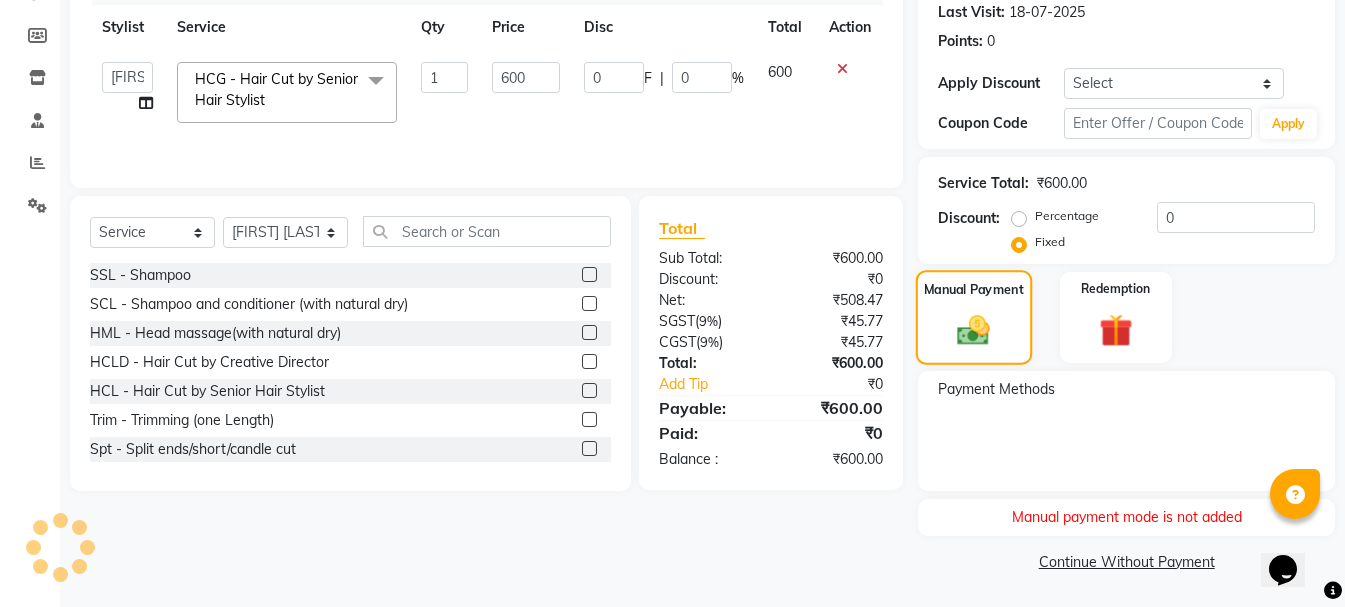 click on "Manual Payment" 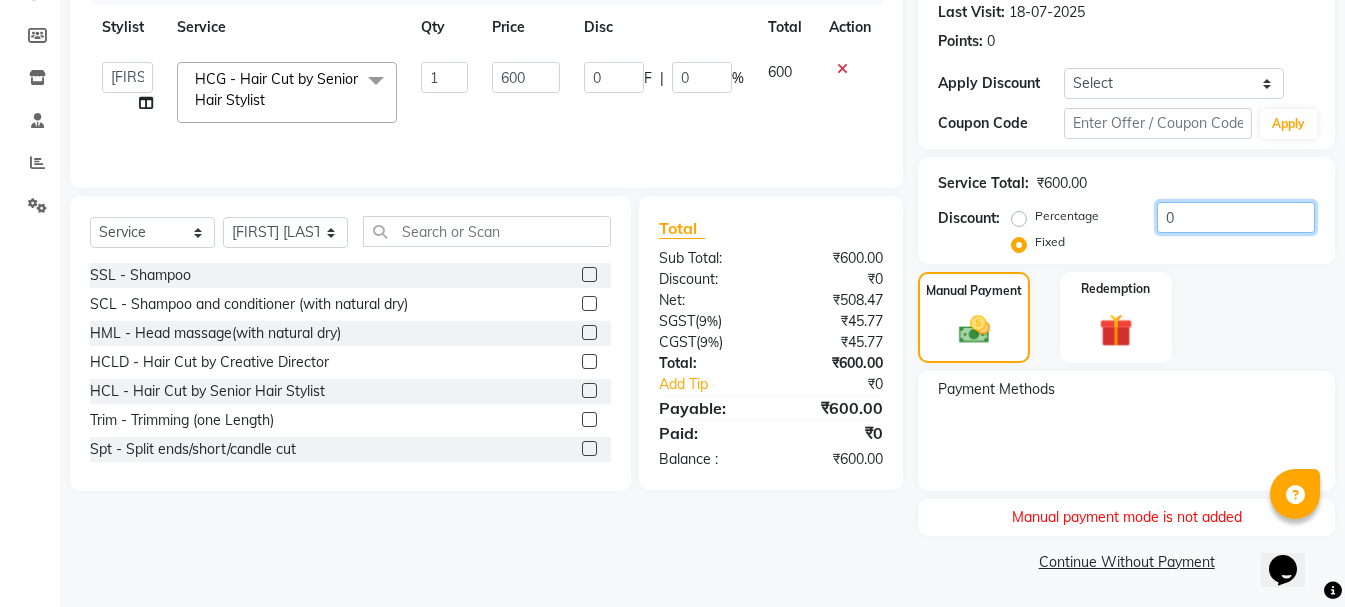 click on "0" 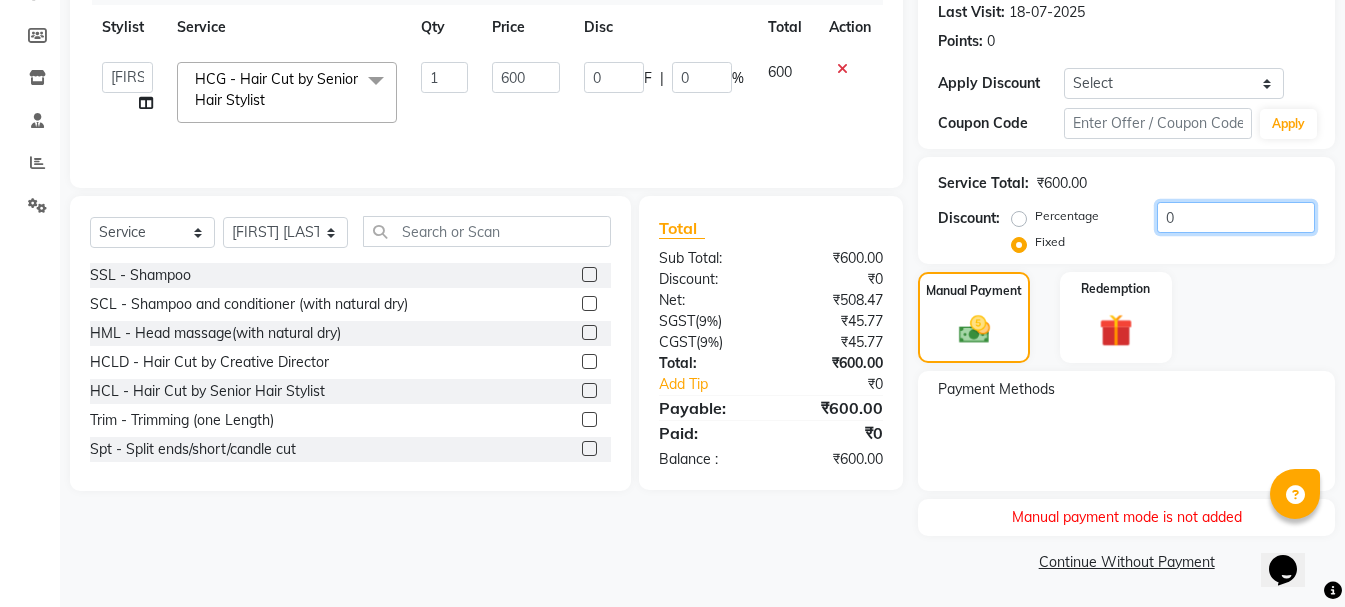 type on "02" 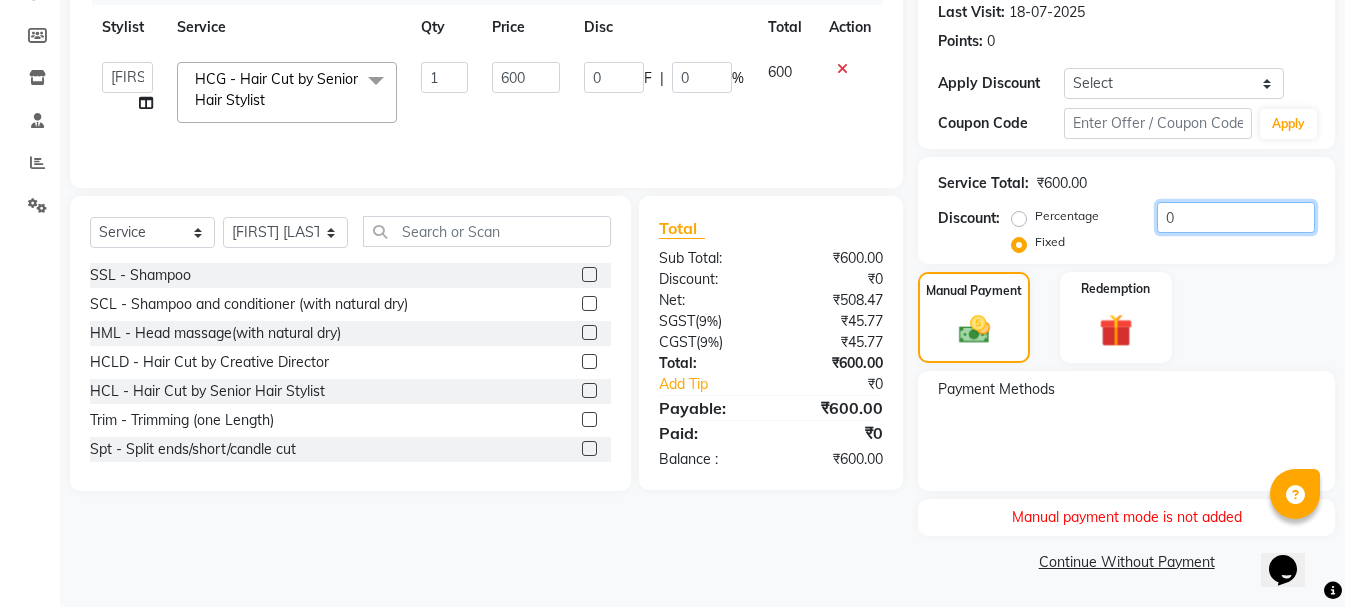 type on "2" 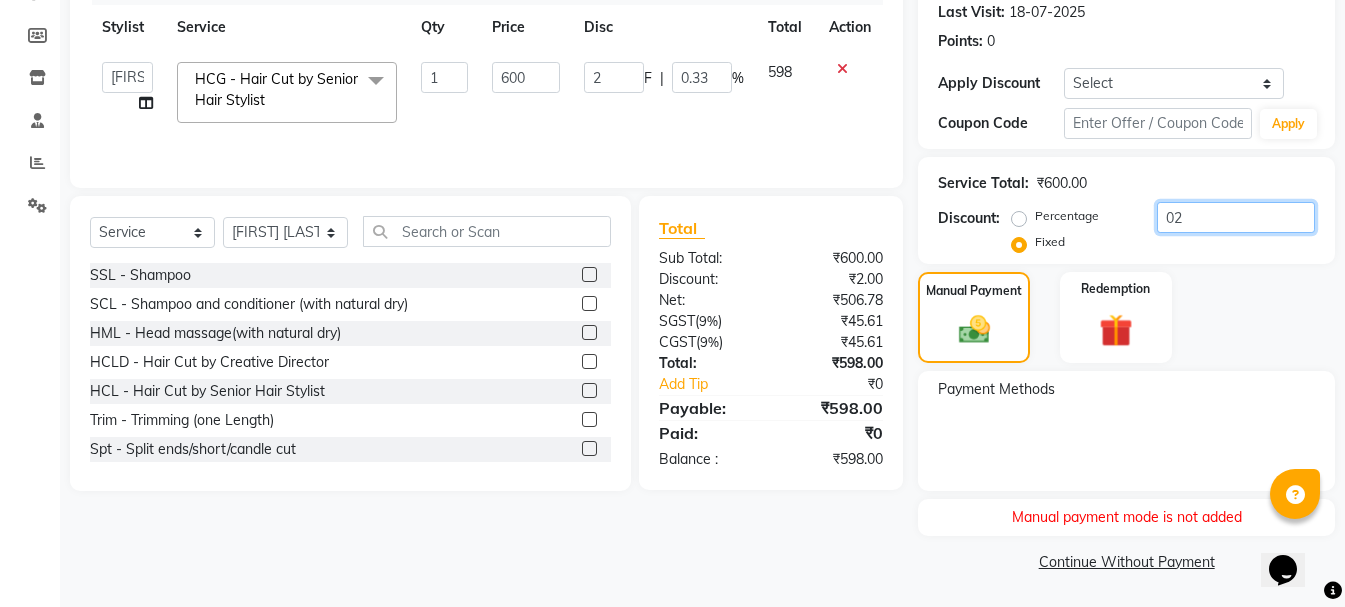 type on "020" 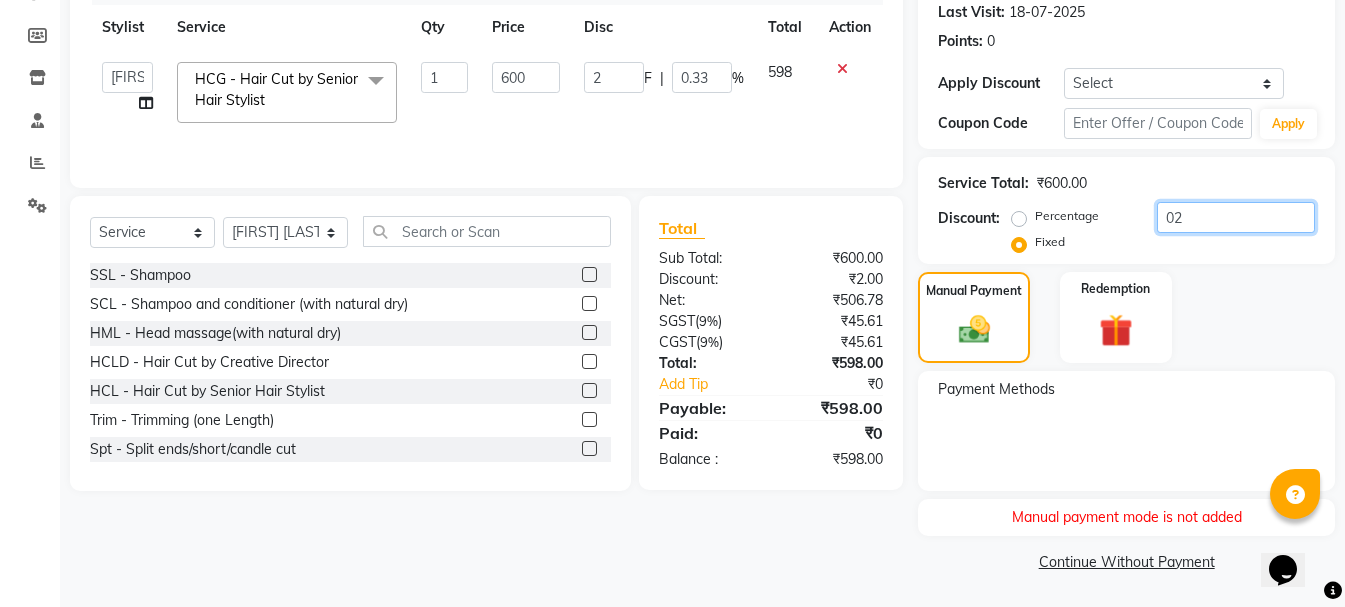 type on "20" 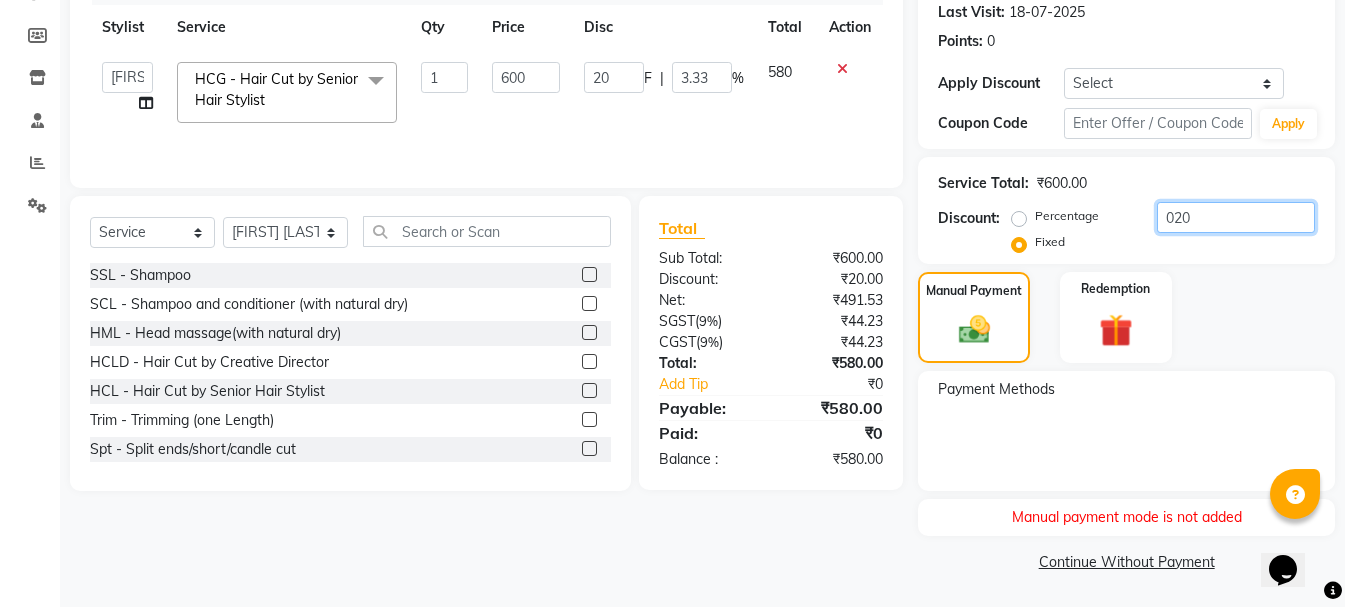 type on "0200" 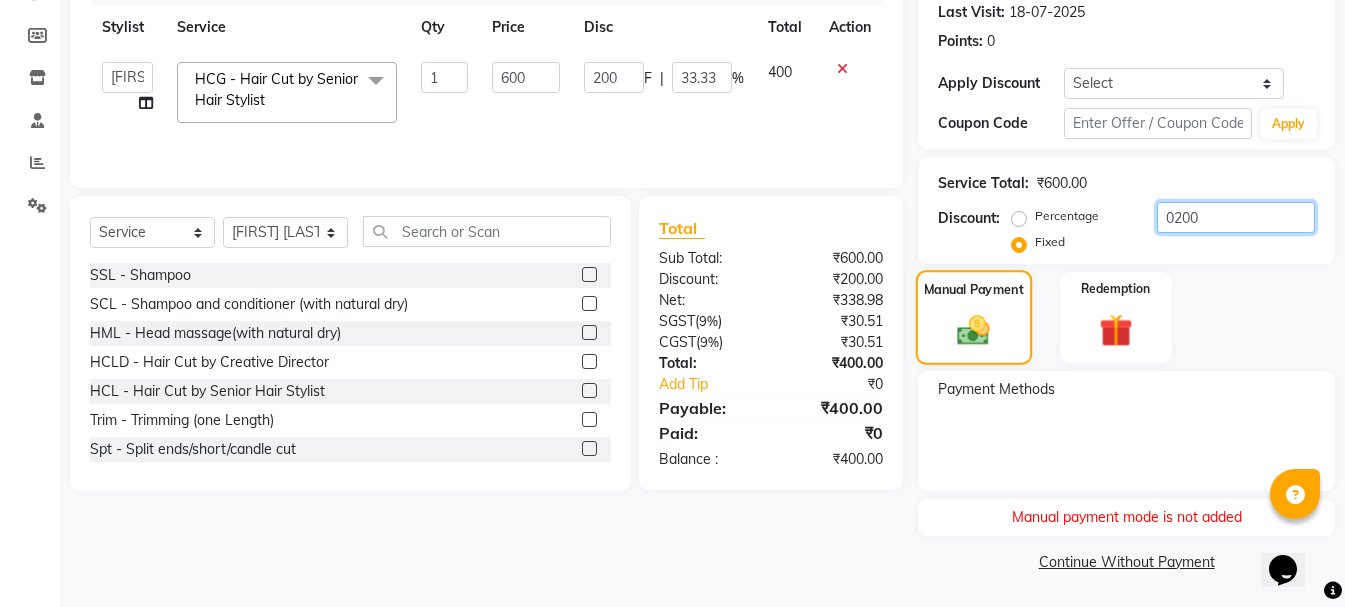 type on "0200" 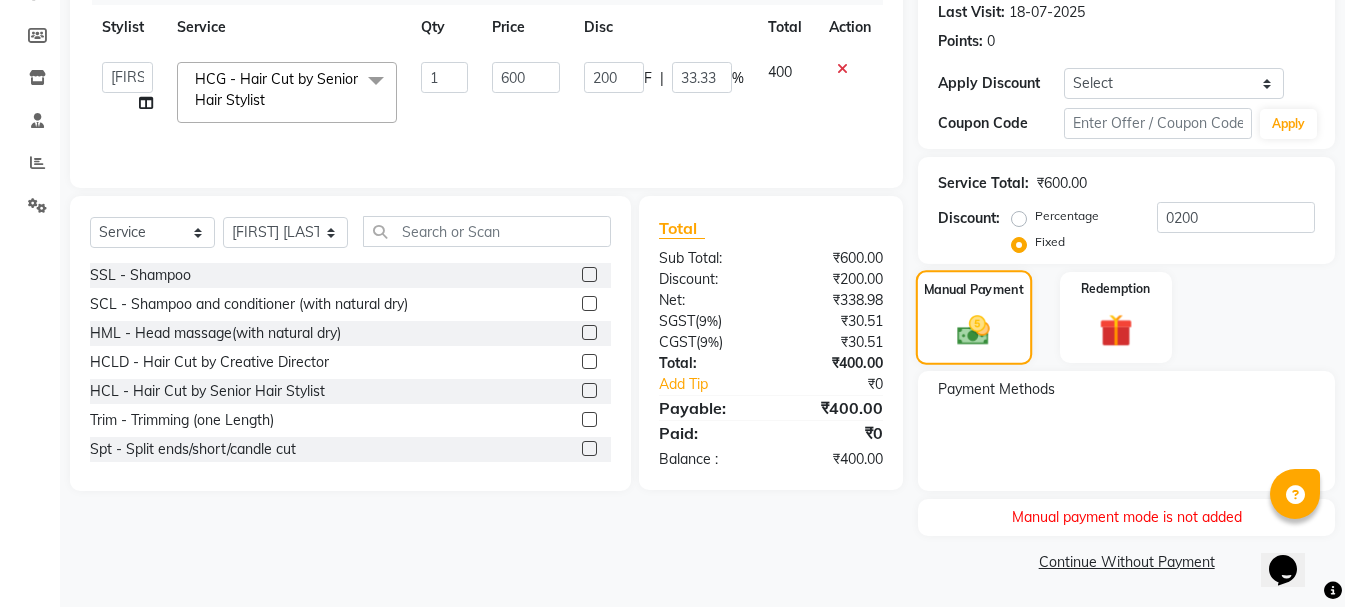 click on "Manual Payment" 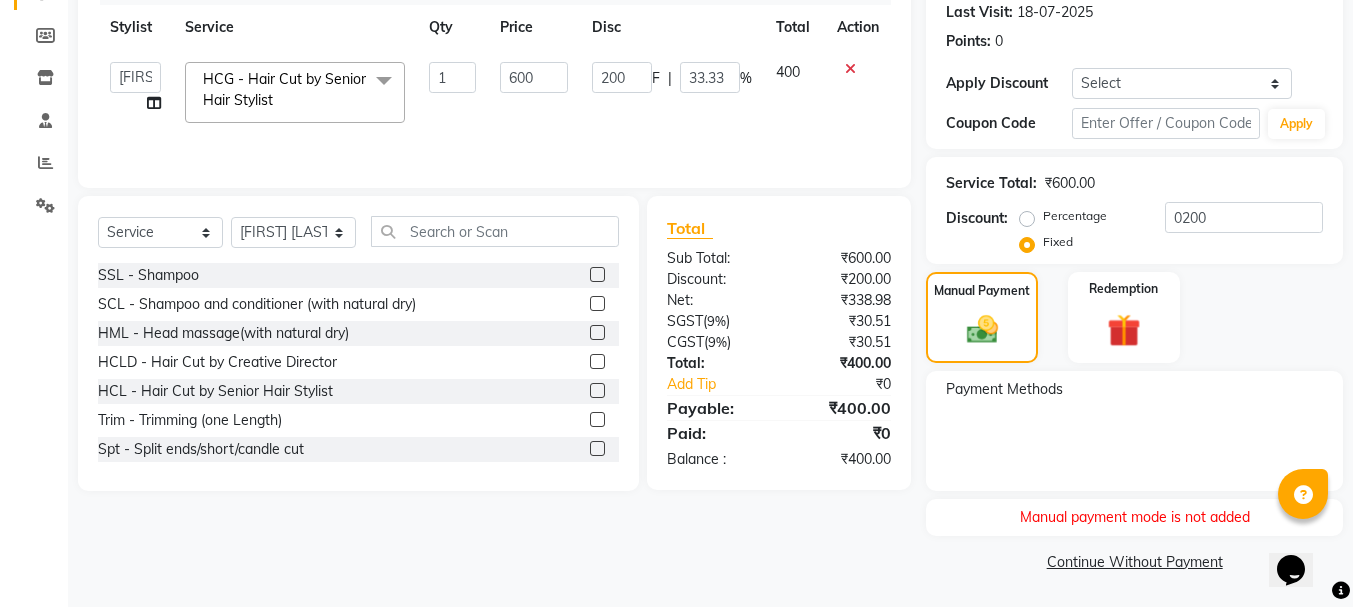scroll, scrollTop: 0, scrollLeft: 0, axis: both 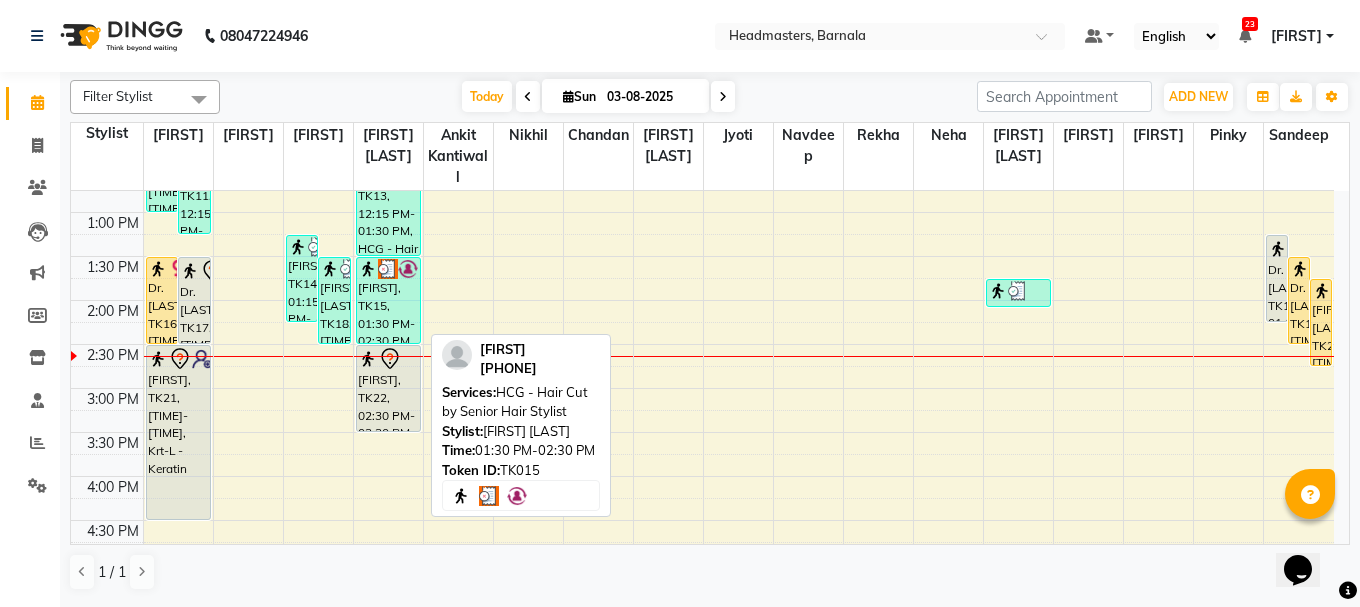 click on "[FIRST], TK15, 01:30 PM-02:30 PM, HCG - Hair Cut by Senior Hair Stylist" at bounding box center [388, 300] 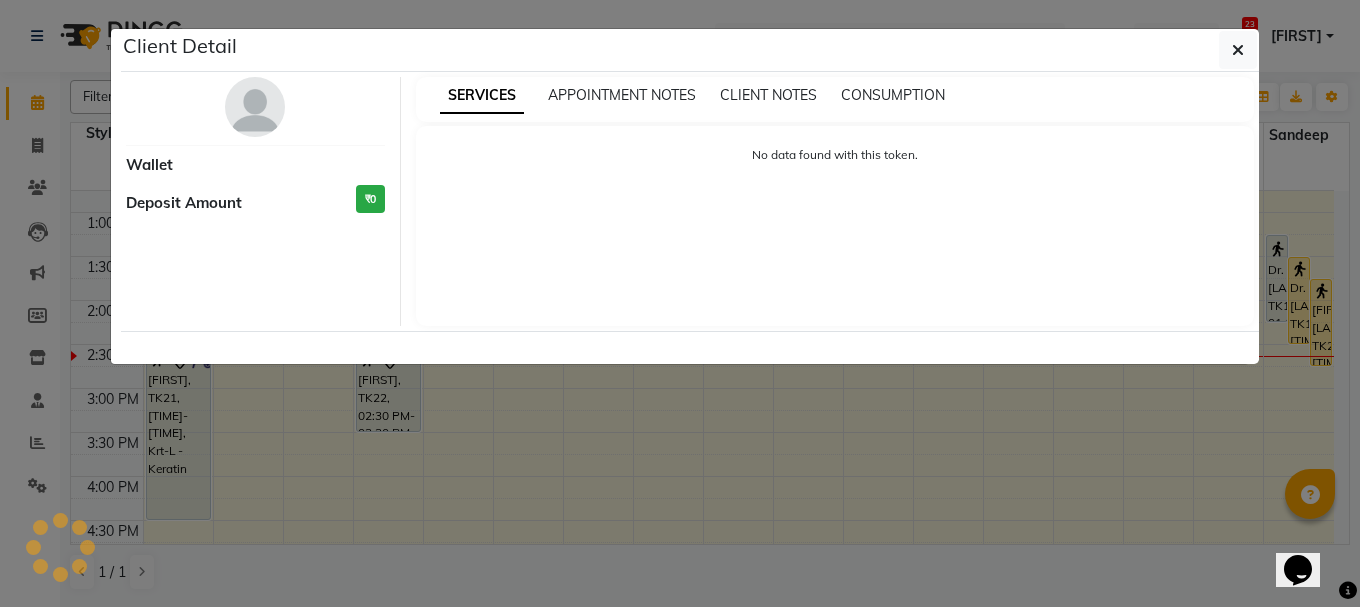 select on "3" 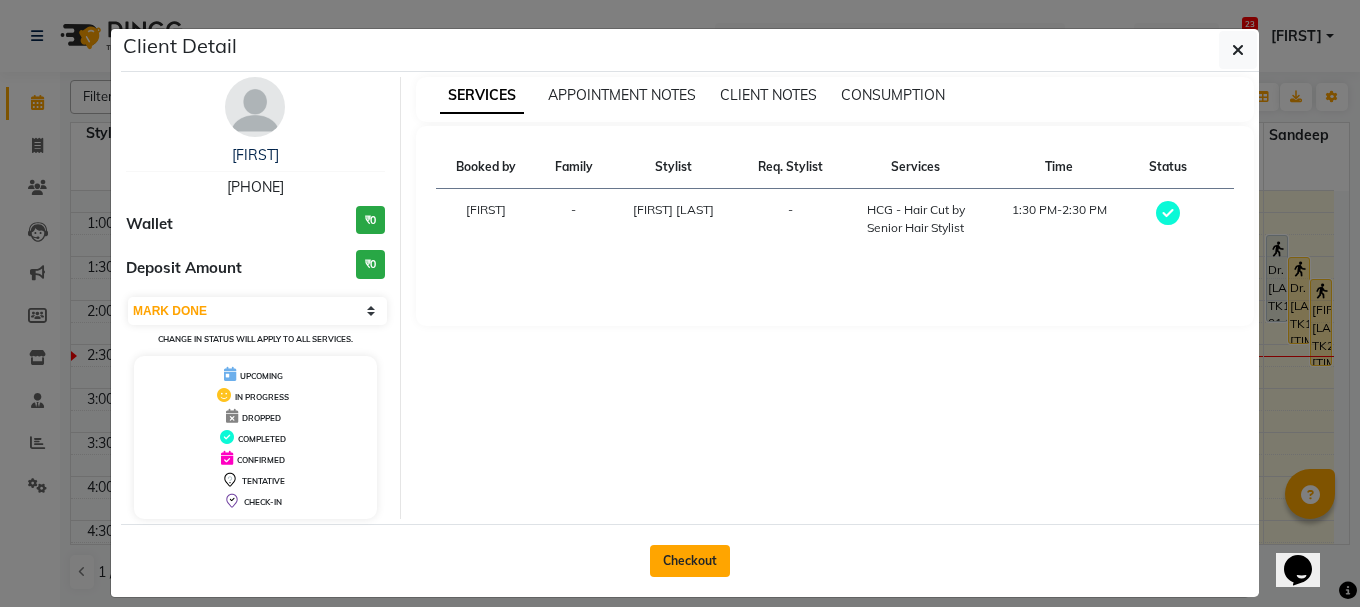 click on "Checkout" 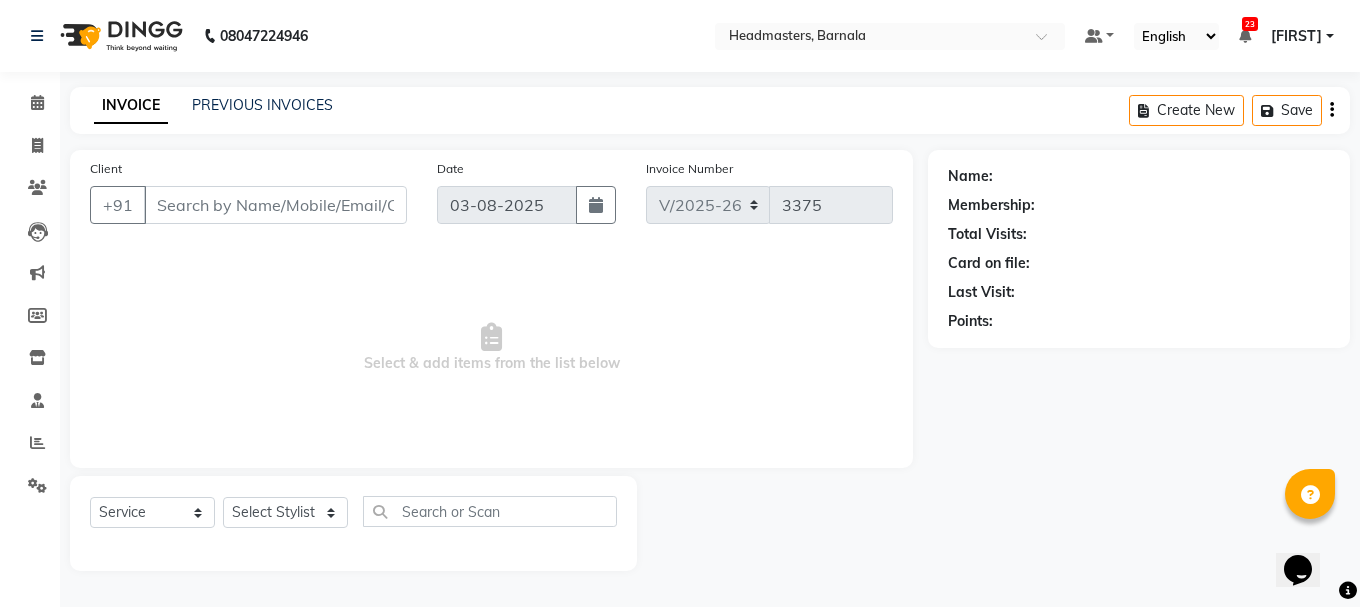 type on "[PHONE]" 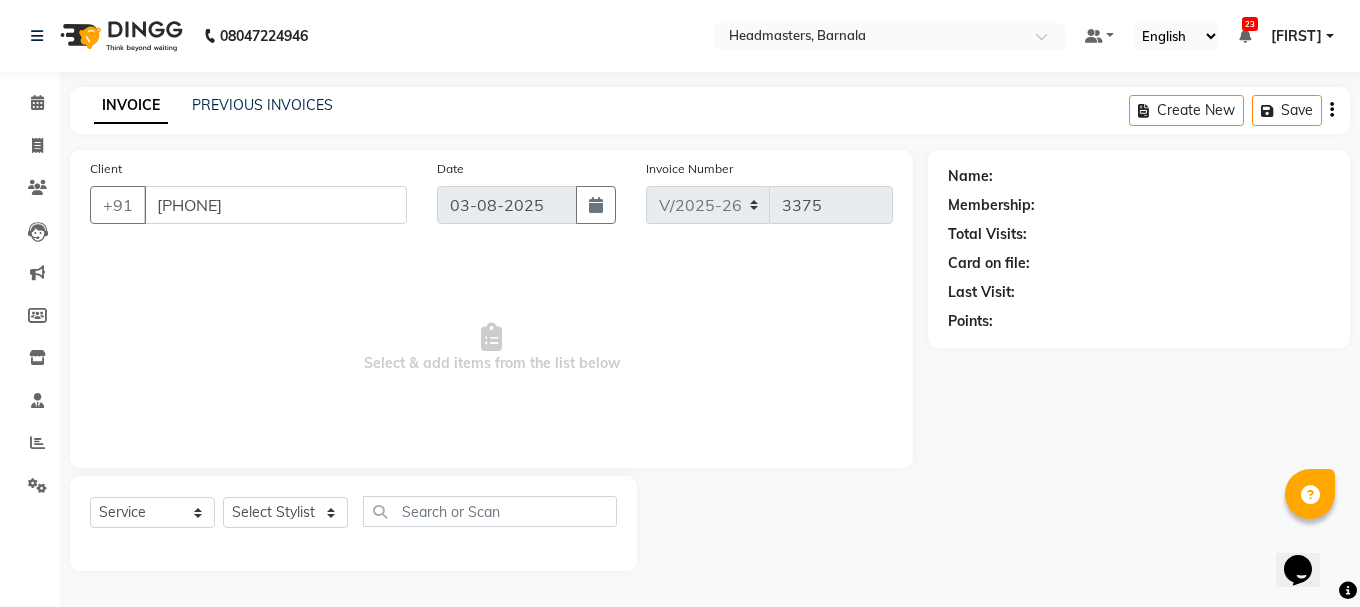 select on "67277" 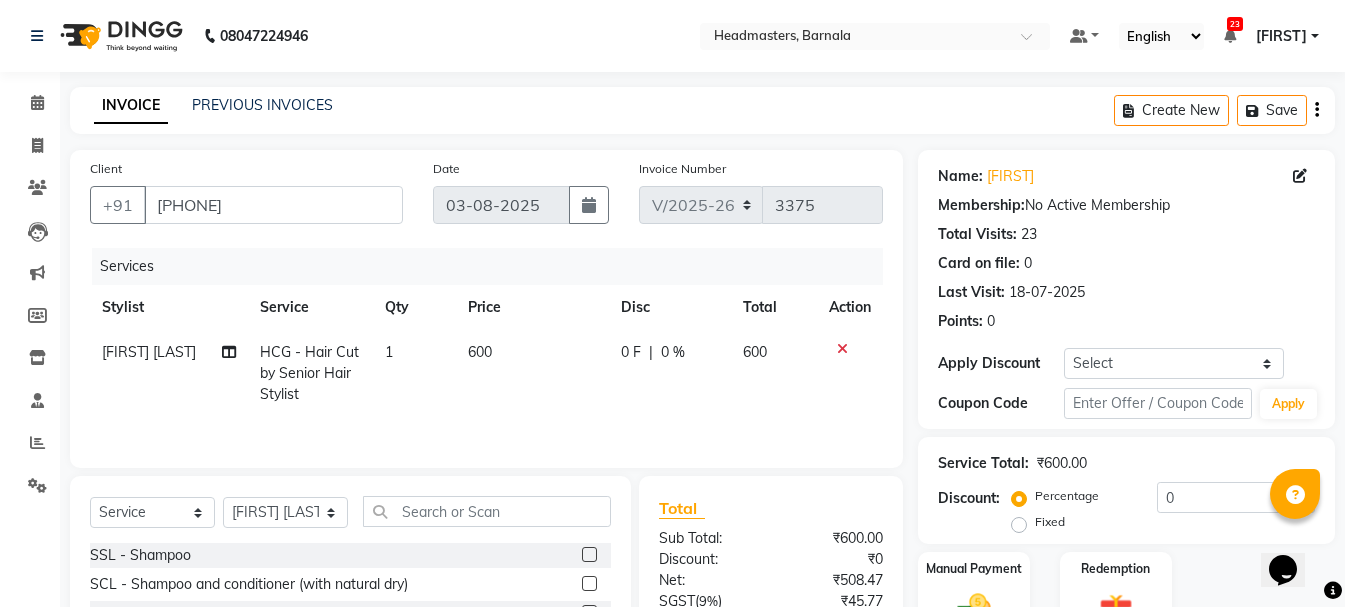click on "0 F | 0 %" 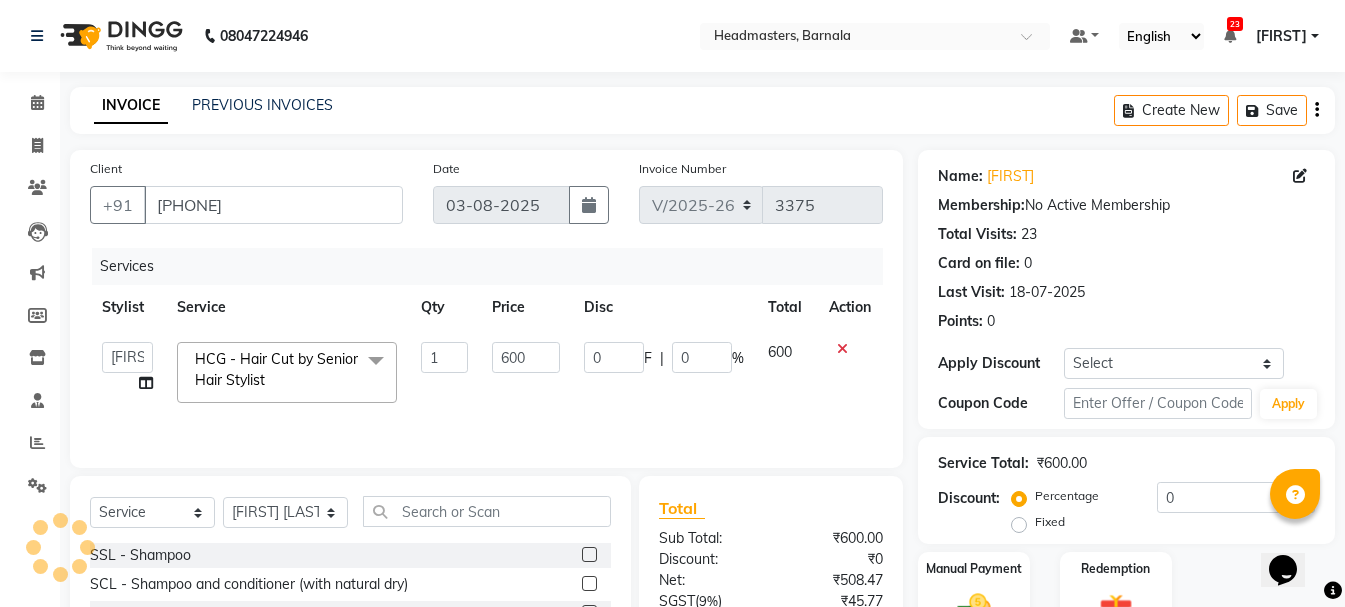 scroll, scrollTop: 169, scrollLeft: 0, axis: vertical 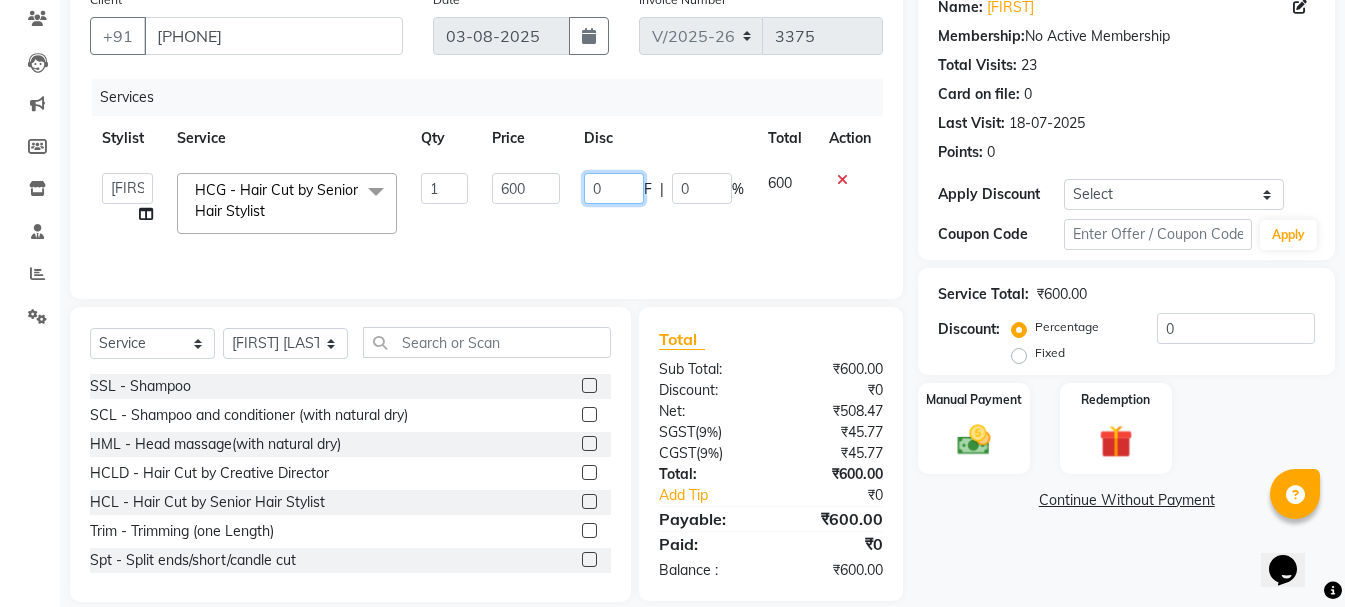 drag, startPoint x: 641, startPoint y: 194, endPoint x: 593, endPoint y: 206, distance: 49.47727 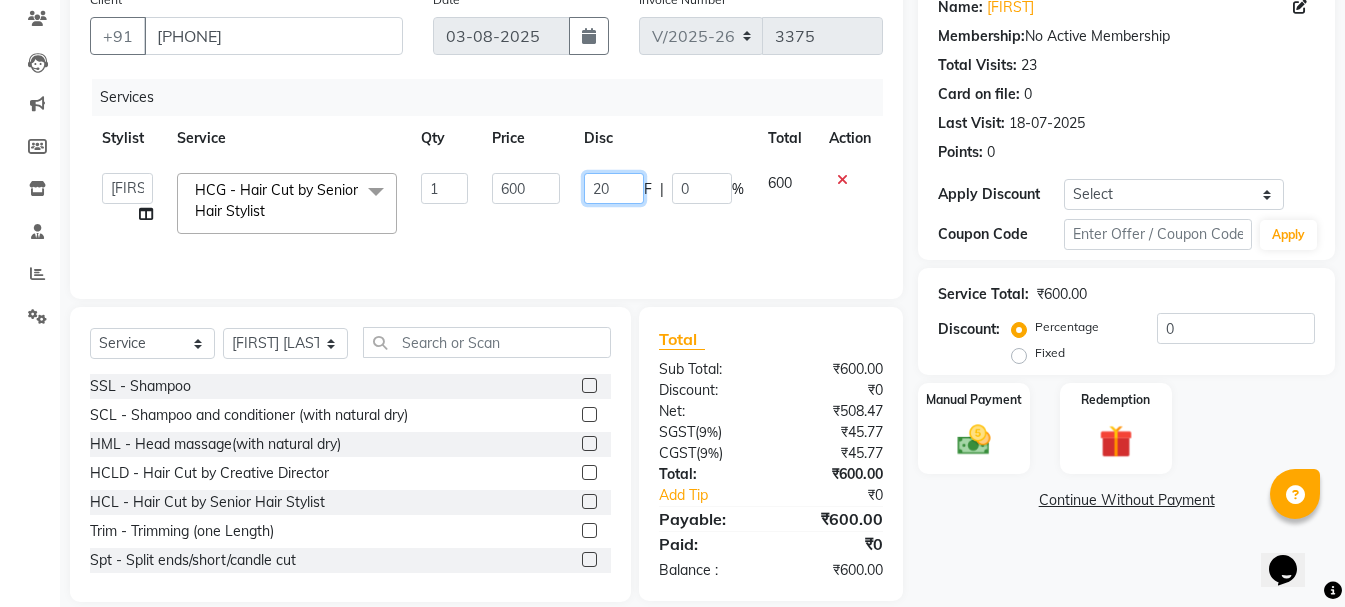 type on "200" 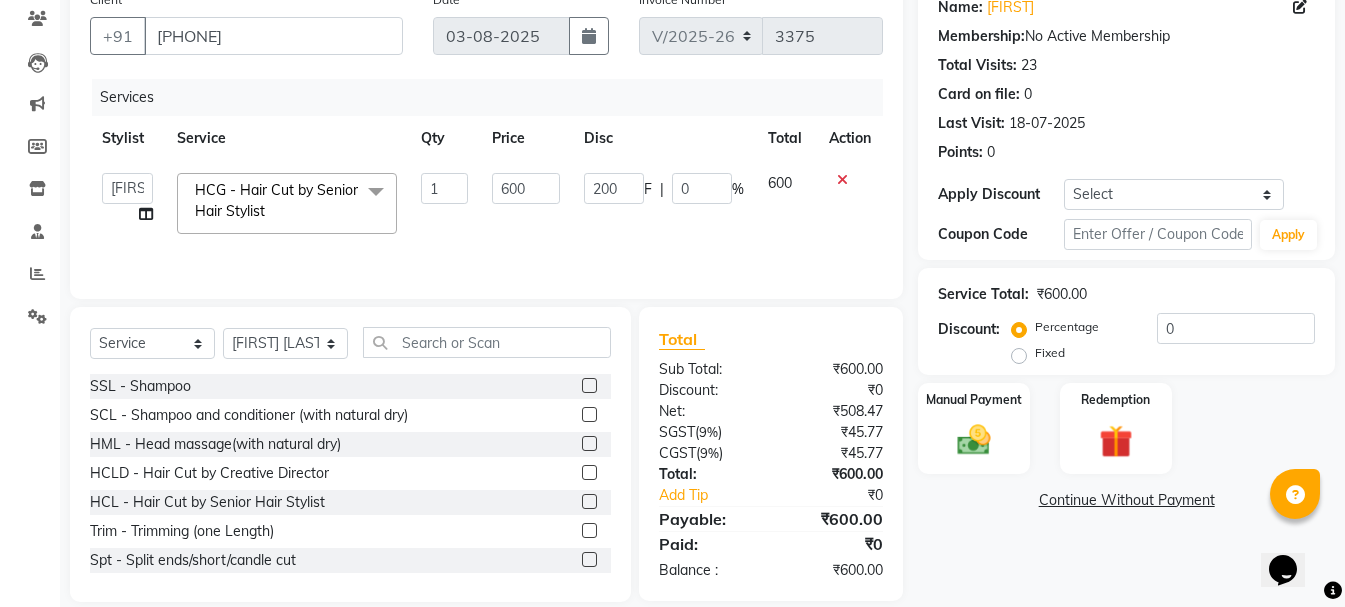 click on "200 F | 0 %" 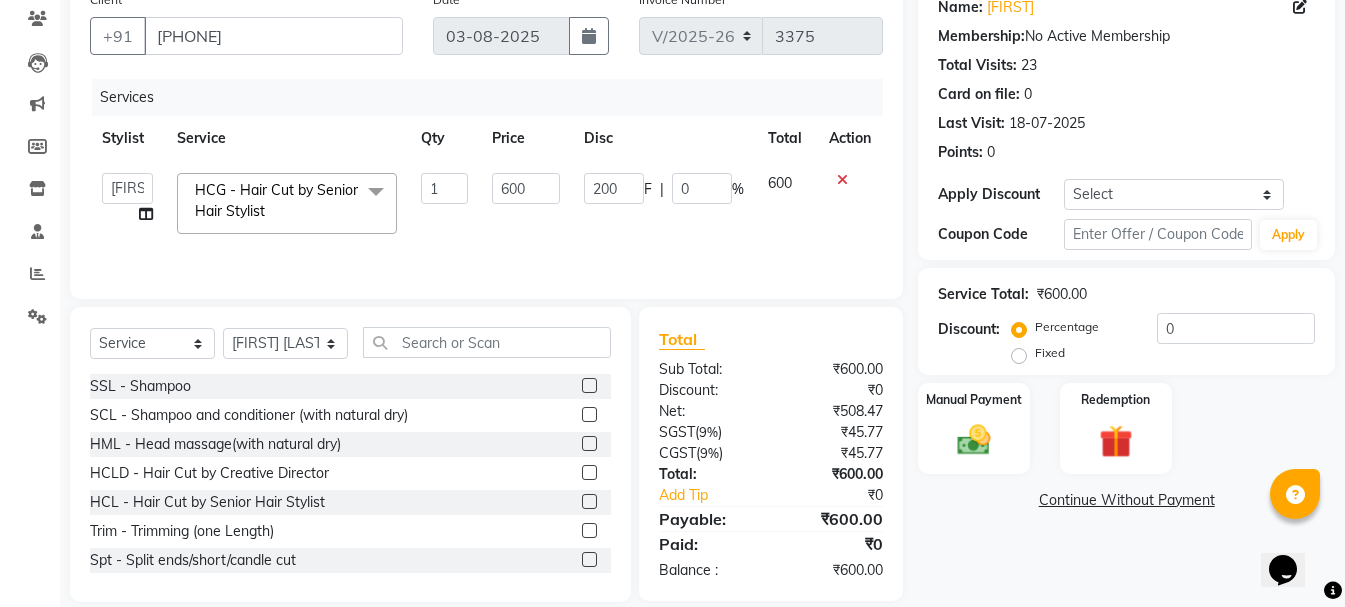 select on "67277" 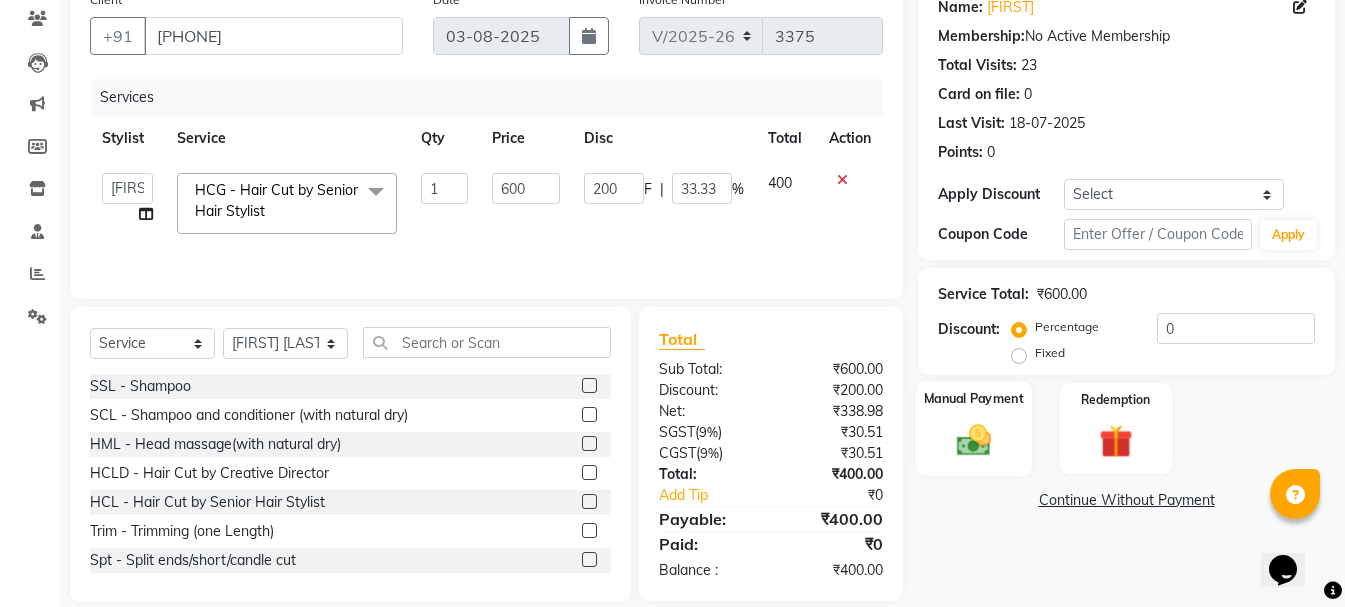 click 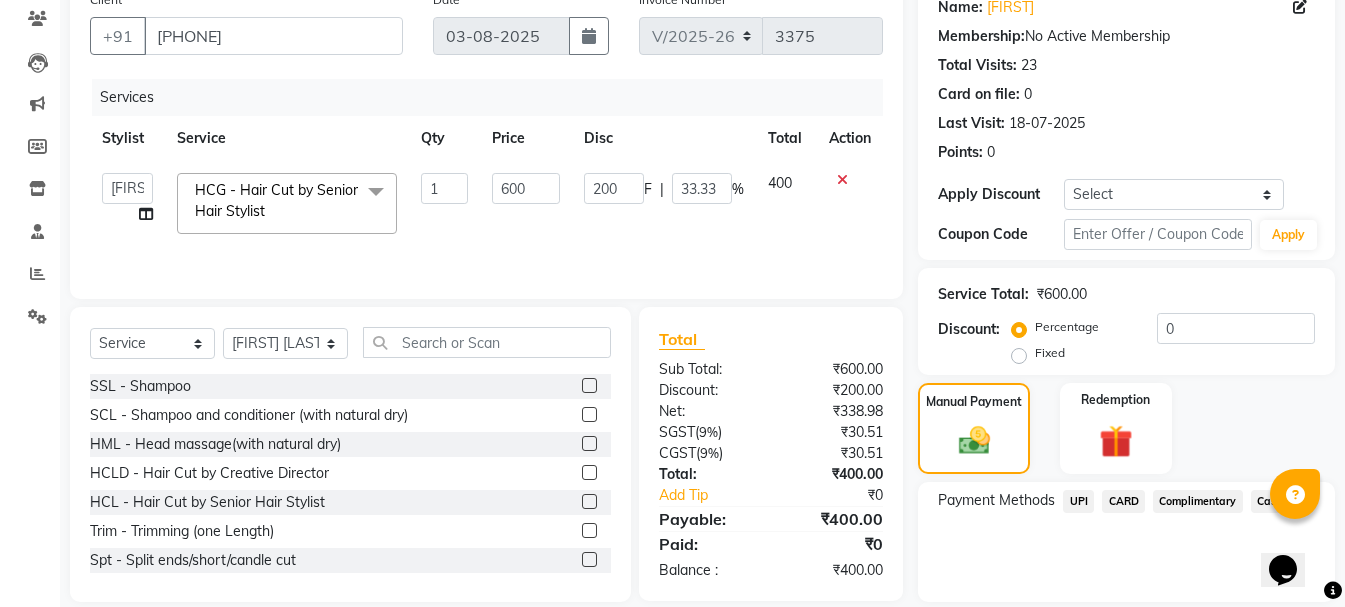 click at bounding box center [1295, 494] 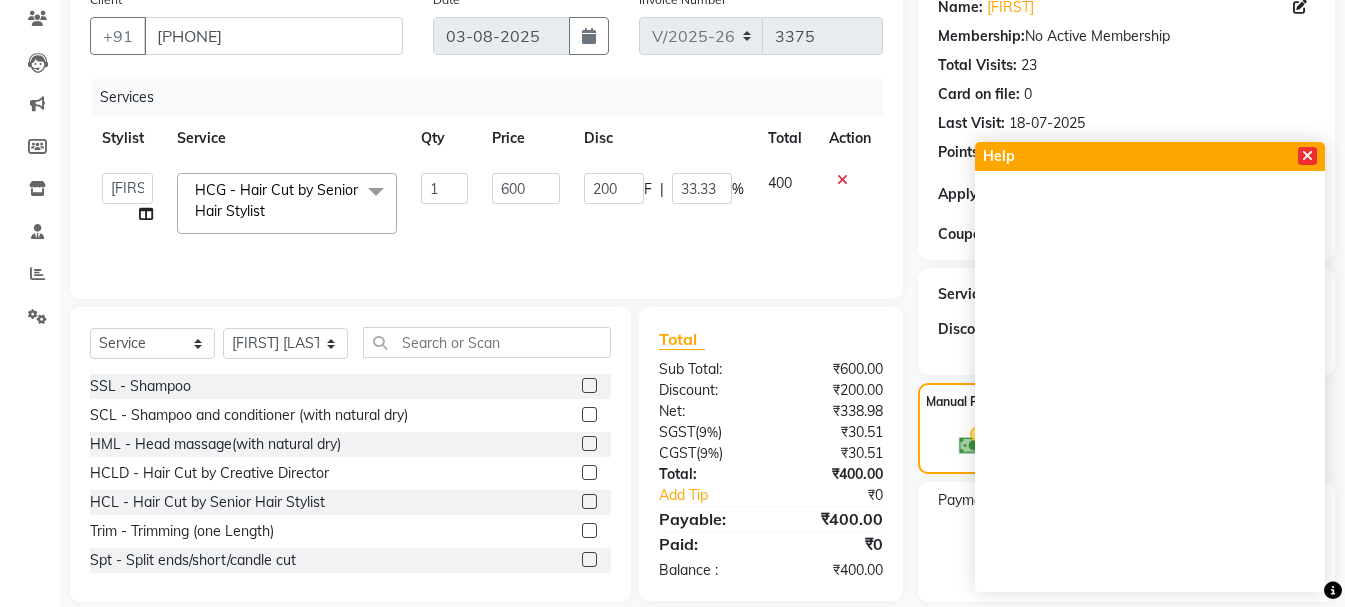 click at bounding box center (1307, 156) 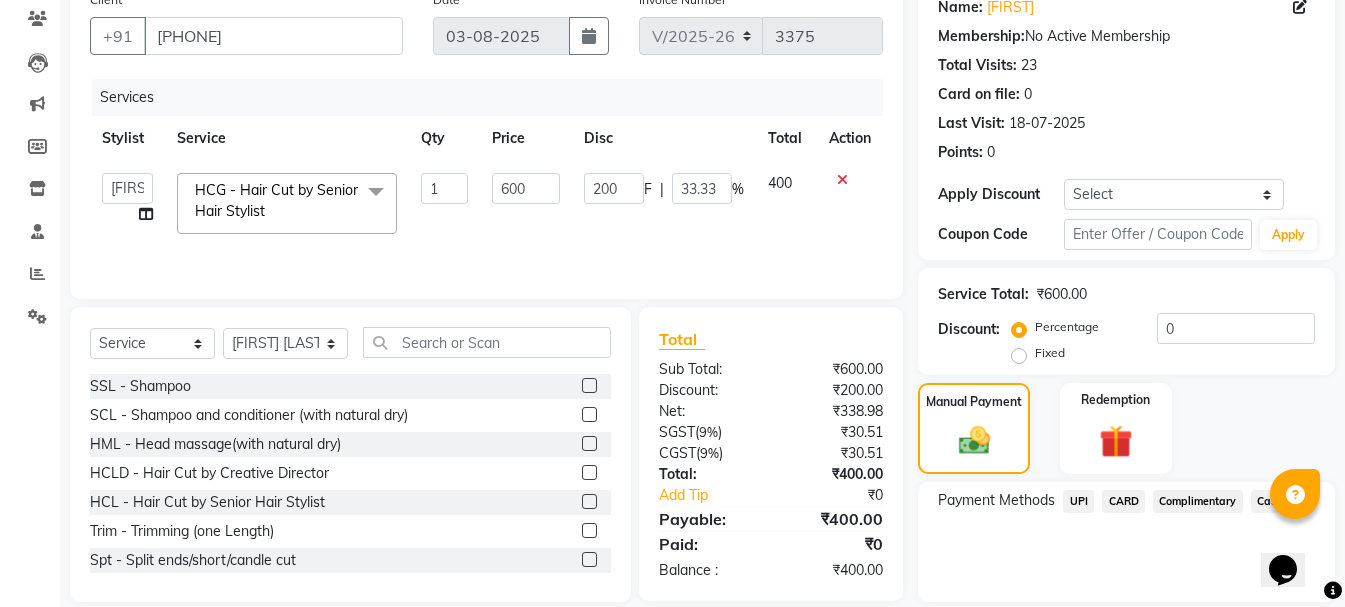 click on "Cash" 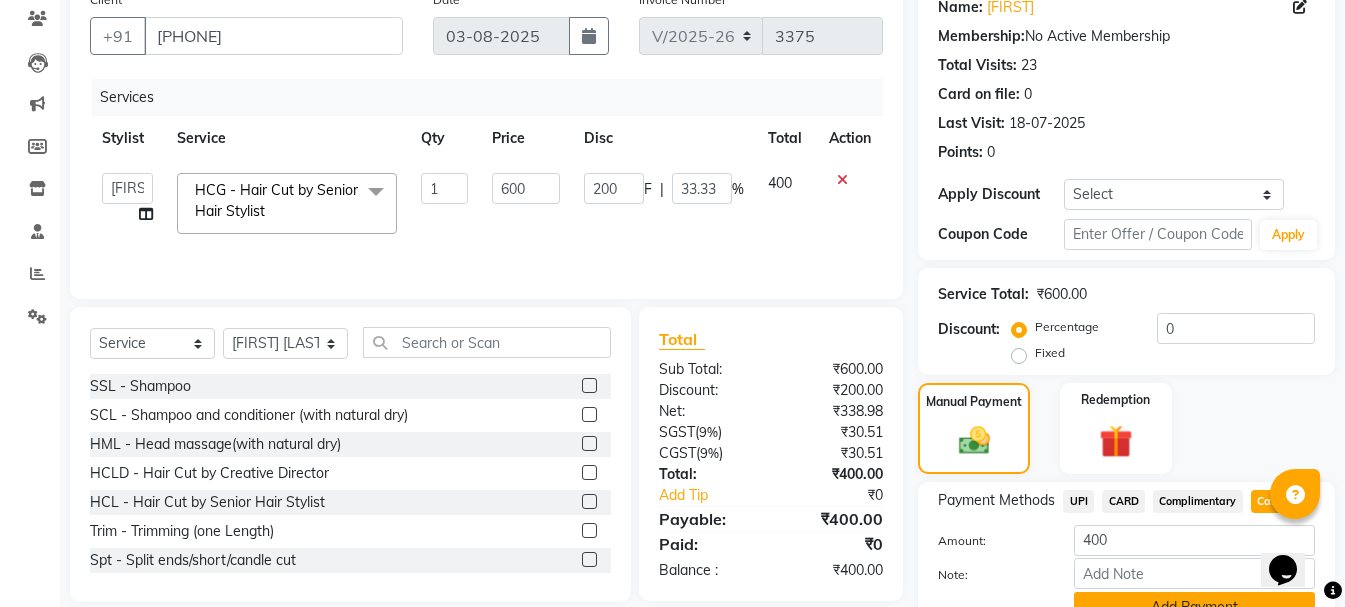click on "Add Payment" 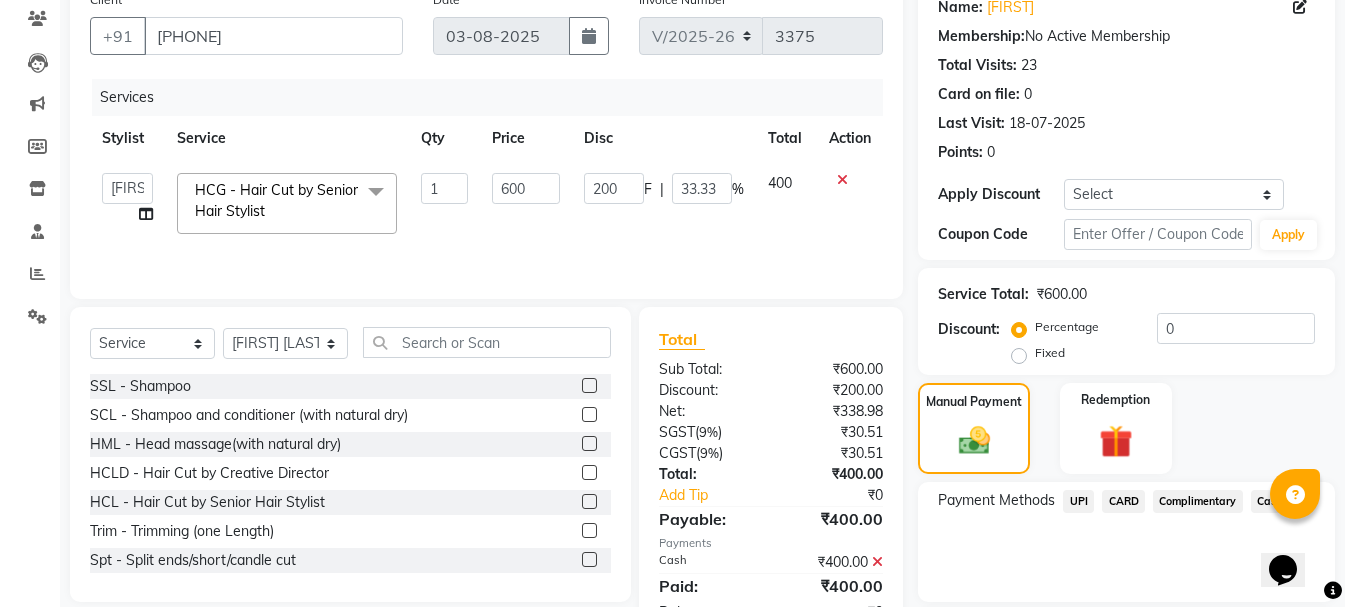 scroll, scrollTop: 264, scrollLeft: 0, axis: vertical 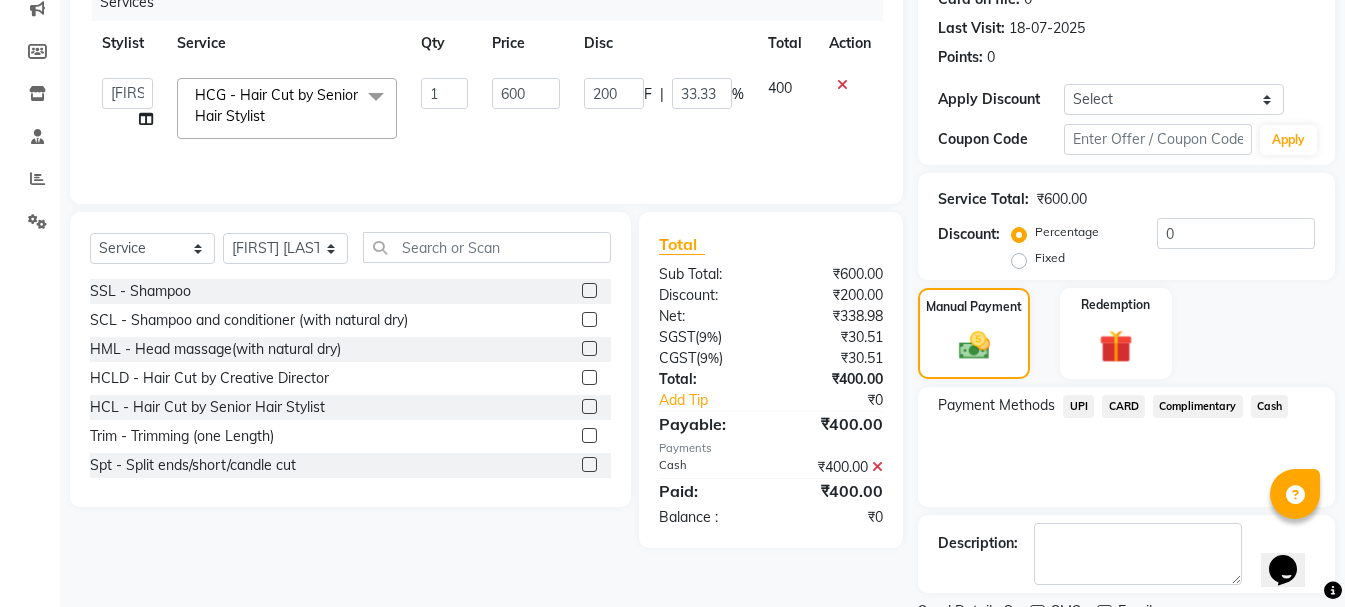 click on "Checkout" 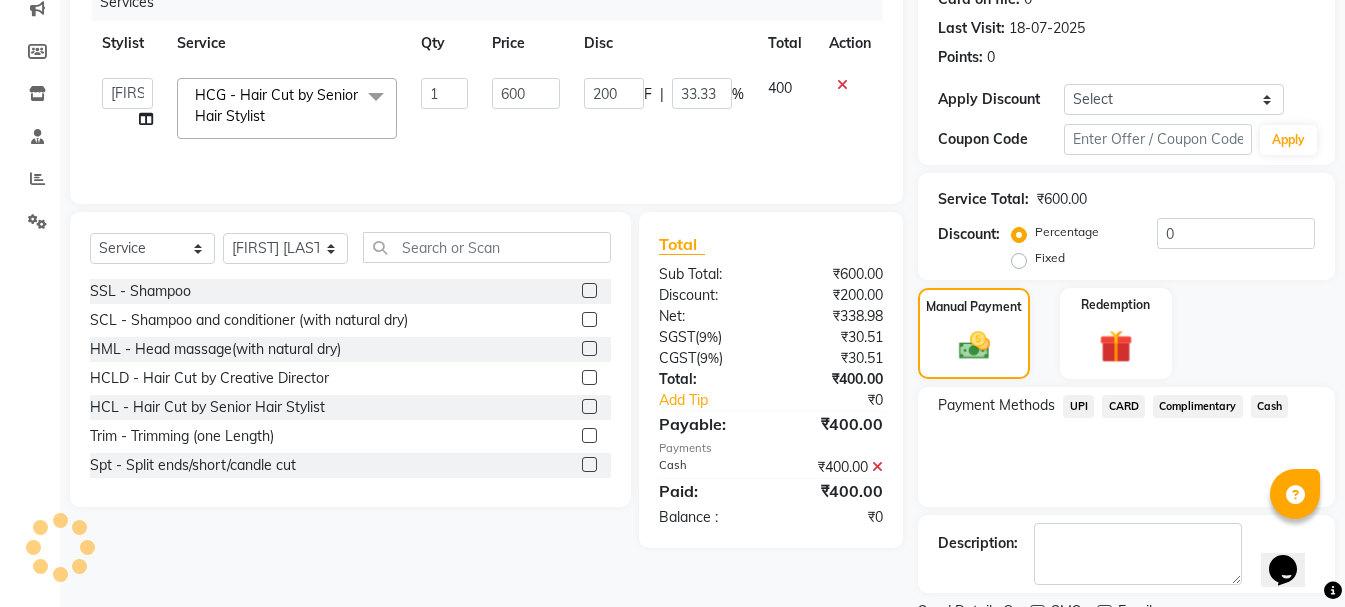 scroll, scrollTop: 348, scrollLeft: 0, axis: vertical 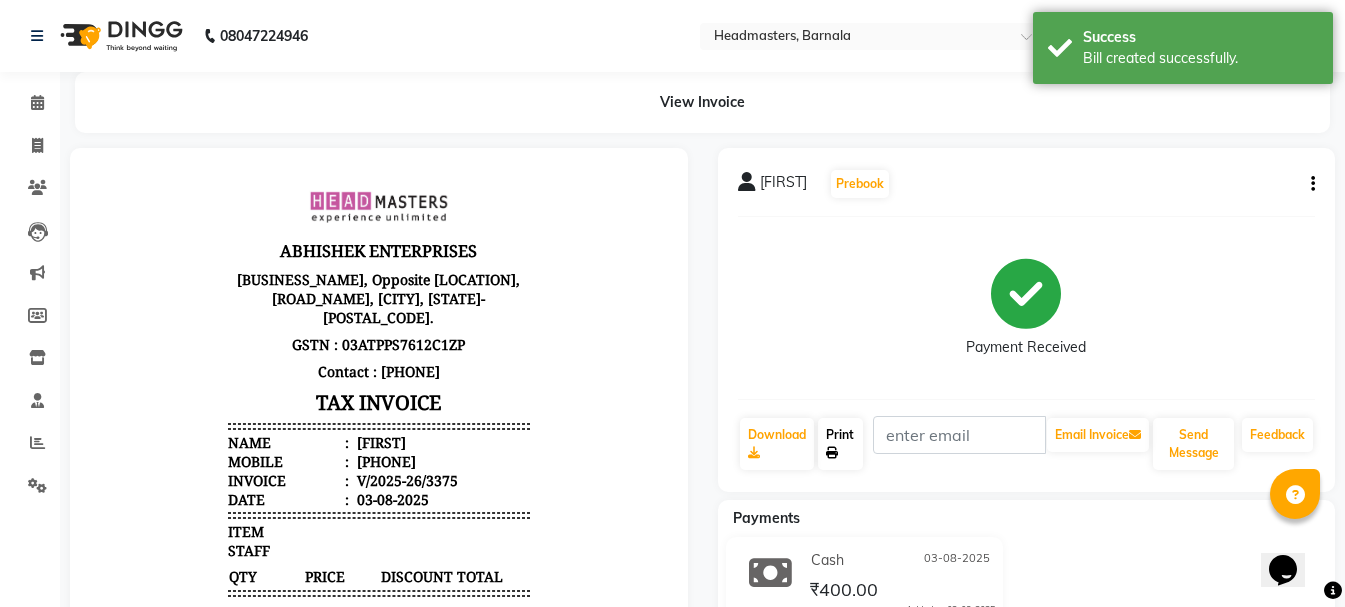 click on "Print" 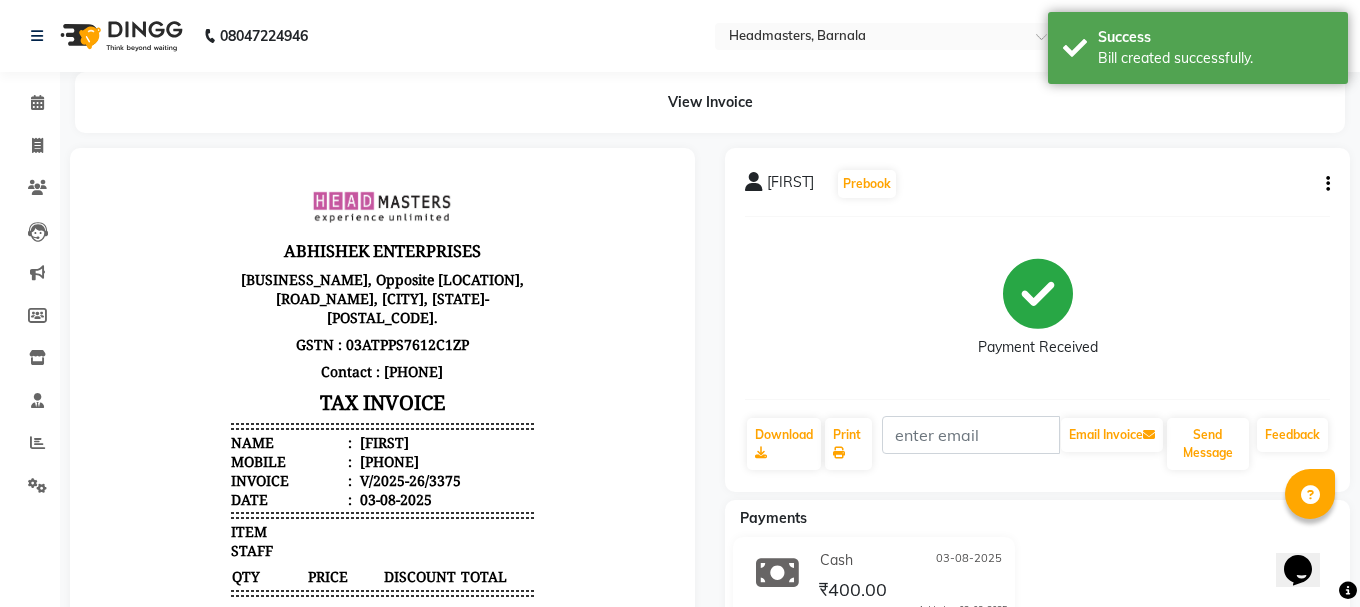 select on "service" 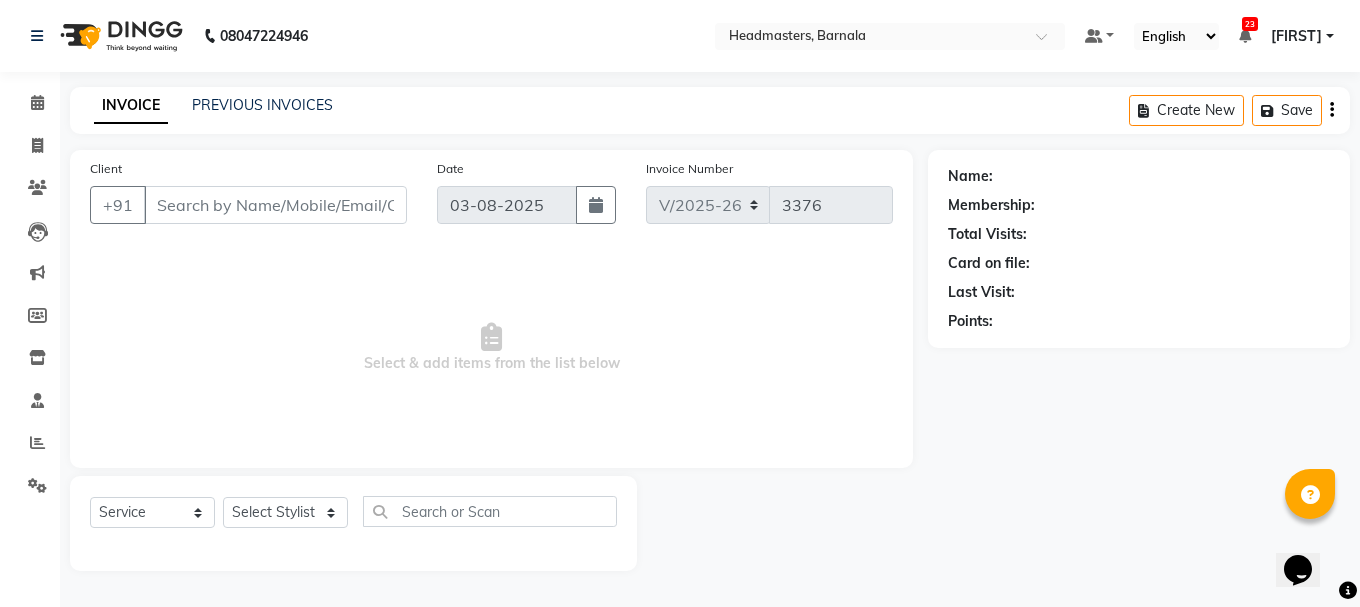 type on "[PHONE]" 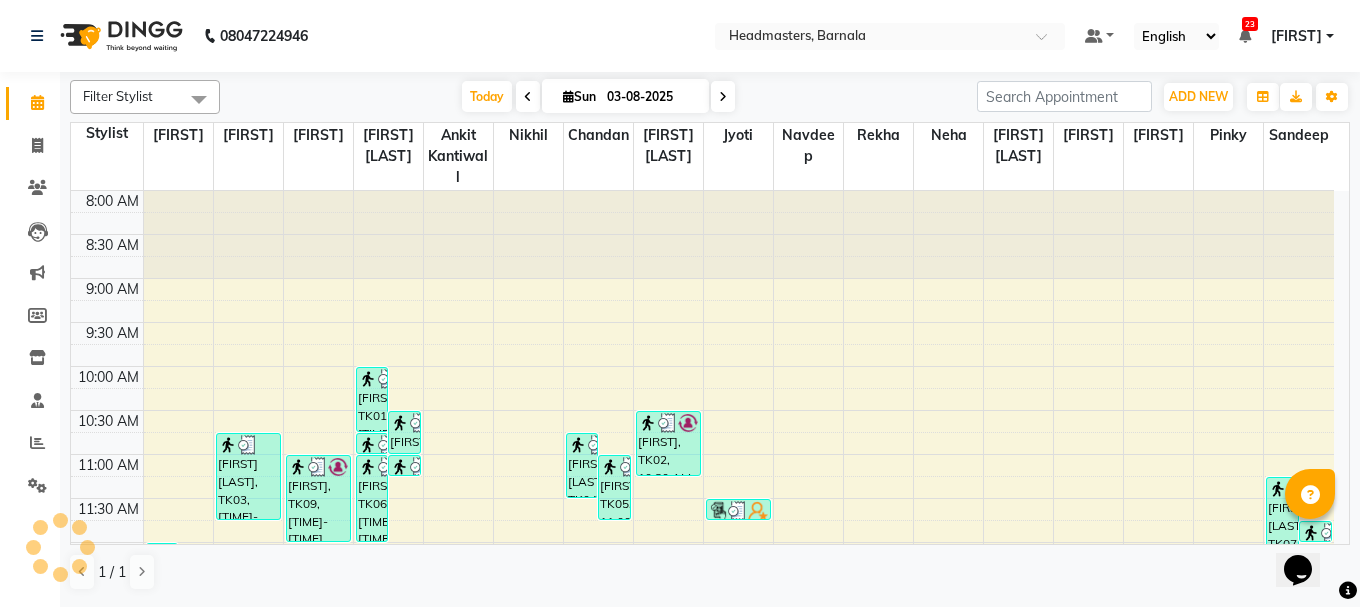 scroll, scrollTop: 0, scrollLeft: 0, axis: both 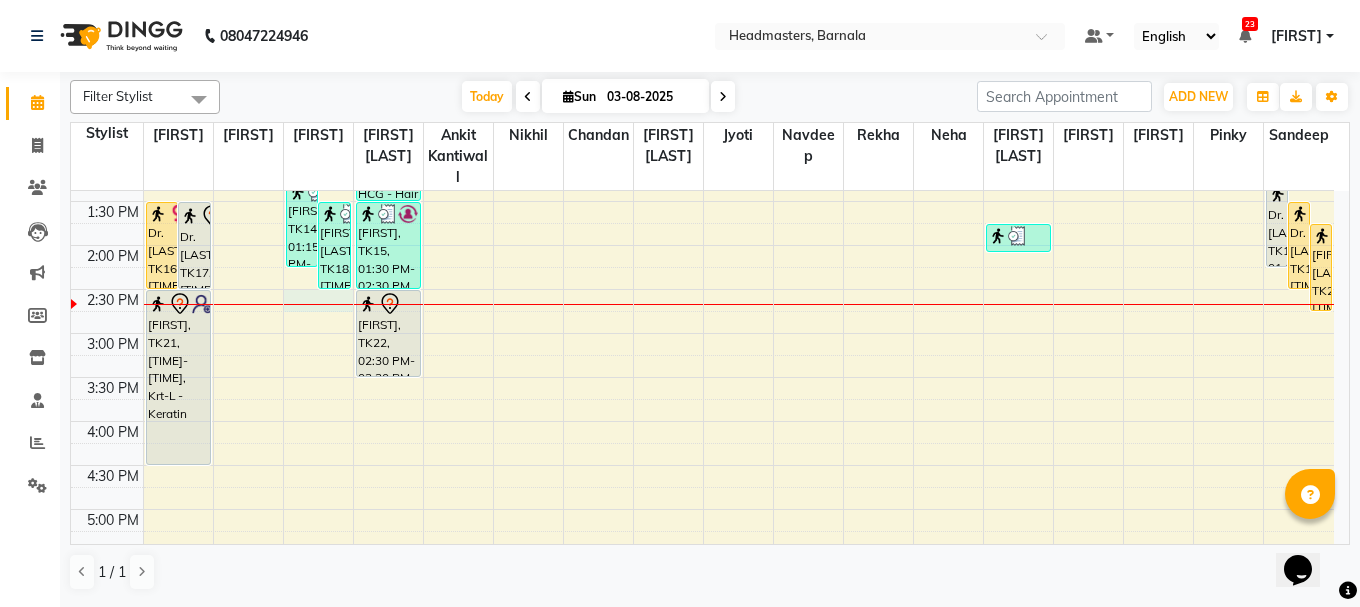 click at bounding box center [318, 304] 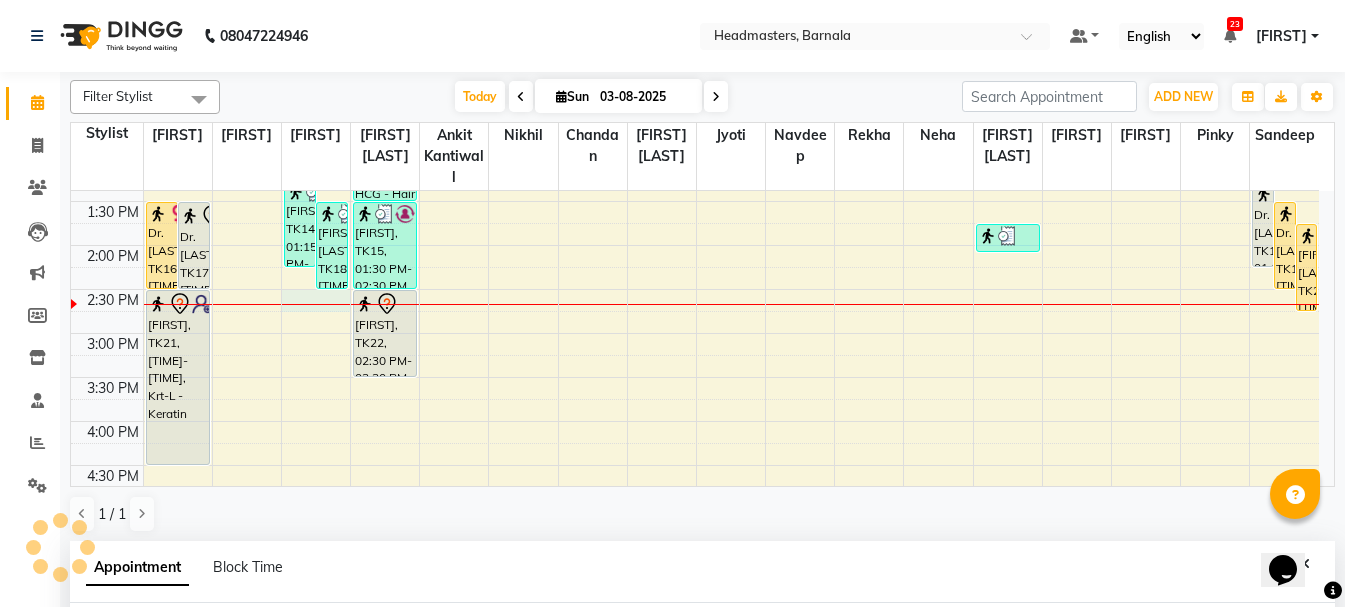 select on "67276" 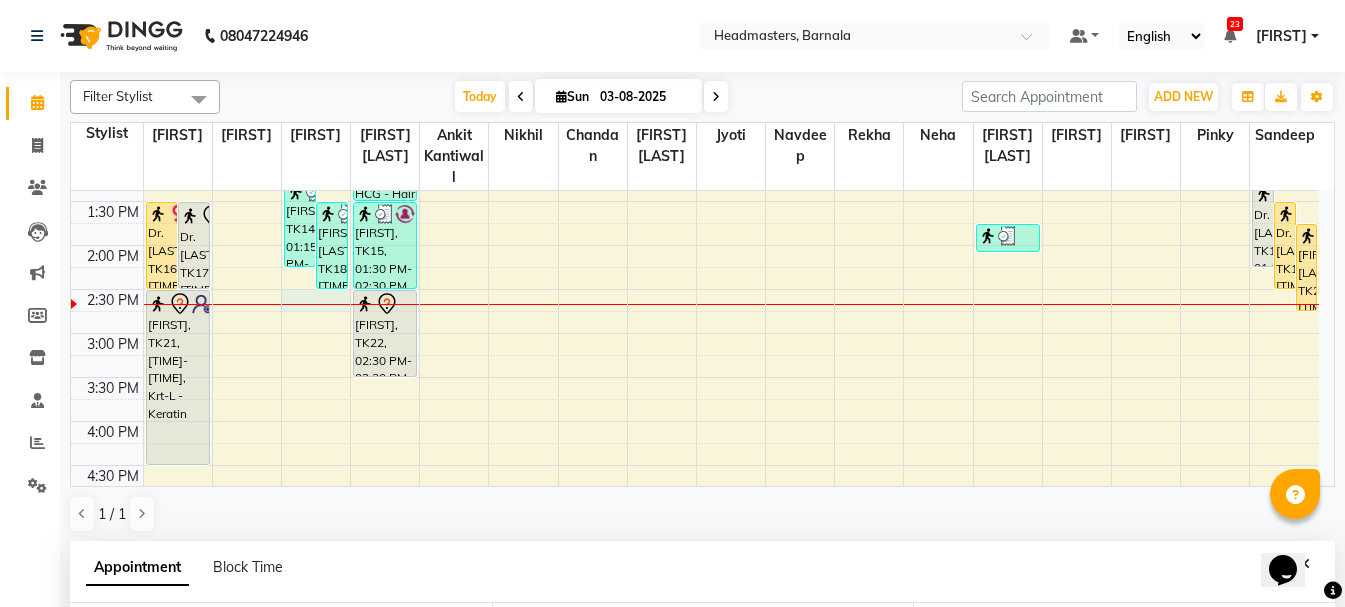 scroll, scrollTop: 389, scrollLeft: 0, axis: vertical 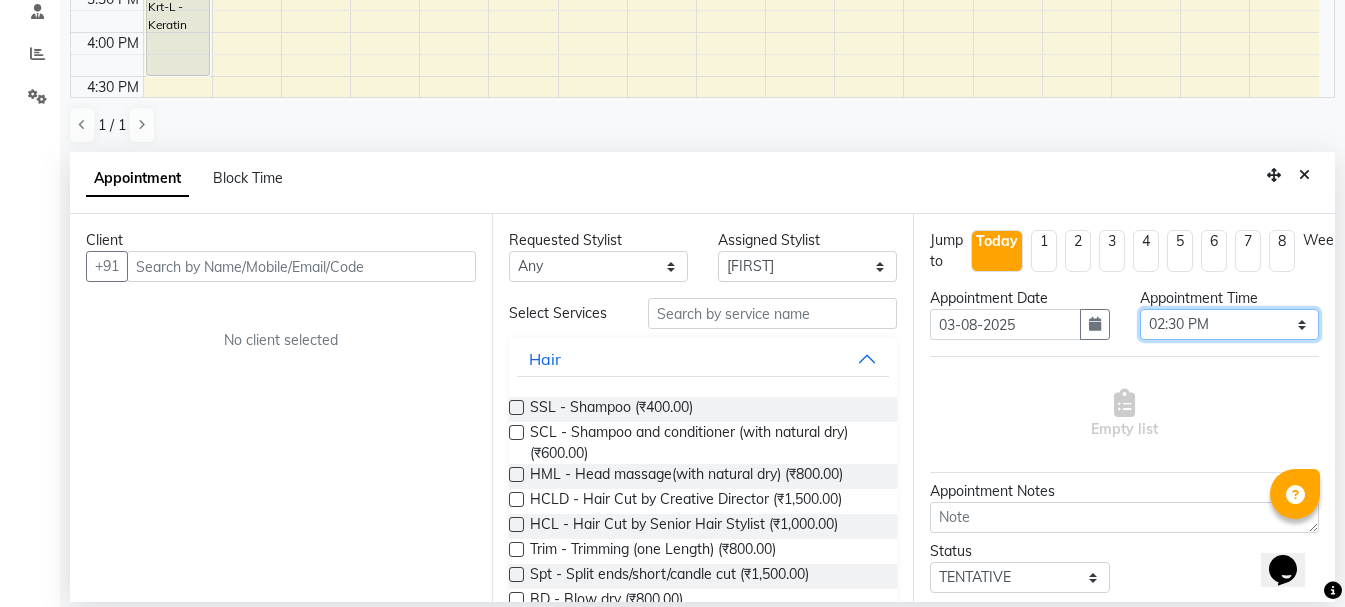 click on "Select 09:00 AM 09:15 AM 09:30 AM 09:45 AM 10:00 AM 10:15 AM 10:30 AM 10:45 AM 11:00 AM 11:15 AM 11:30 AM 11:45 AM 12:00 PM 12:15 PM 12:30 PM 12:45 PM 01:00 PM 01:15 PM 01:30 PM 01:45 PM 02:00 PM 02:15 PM 02:30 PM 02:45 PM 03:00 PM 03:15 PM 03:30 PM 03:45 PM 04:00 PM 04:15 PM 04:30 PM 04:45 PM 05:00 PM 05:15 PM 05:30 PM 05:45 PM 06:00 PM 06:15 PM 06:30 PM 06:45 PM 07:00 PM 07:15 PM 07:30 PM 07:45 PM 08:00 PM" at bounding box center (1229, 324) 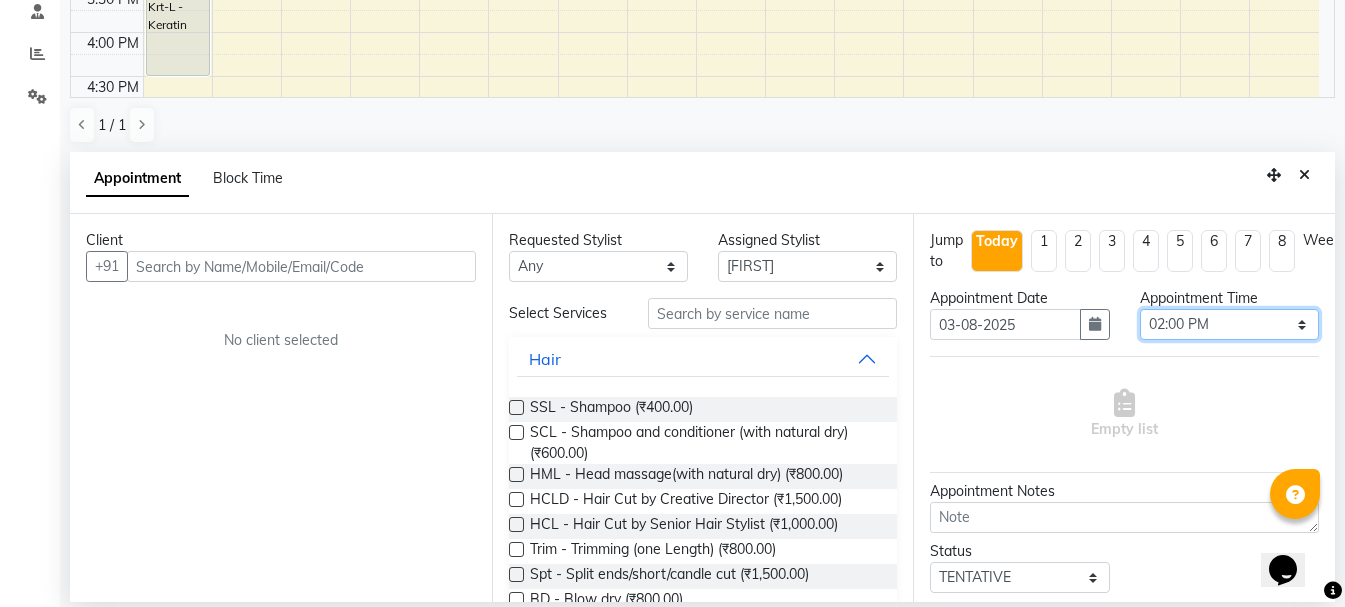 click on "Select 09:00 AM 09:15 AM 09:30 AM 09:45 AM 10:00 AM 10:15 AM 10:30 AM 10:45 AM 11:00 AM 11:15 AM 11:30 AM 11:45 AM 12:00 PM 12:15 PM 12:30 PM 12:45 PM 01:00 PM 01:15 PM 01:30 PM 01:45 PM 02:00 PM 02:15 PM 02:30 PM 02:45 PM 03:00 PM 03:15 PM 03:30 PM 03:45 PM 04:00 PM 04:15 PM 04:30 PM 04:45 PM 05:00 PM 05:15 PM 05:30 PM 05:45 PM 06:00 PM 06:15 PM 06:30 PM 06:45 PM 07:00 PM 07:15 PM 07:30 PM 07:45 PM 08:00 PM" at bounding box center [1229, 324] 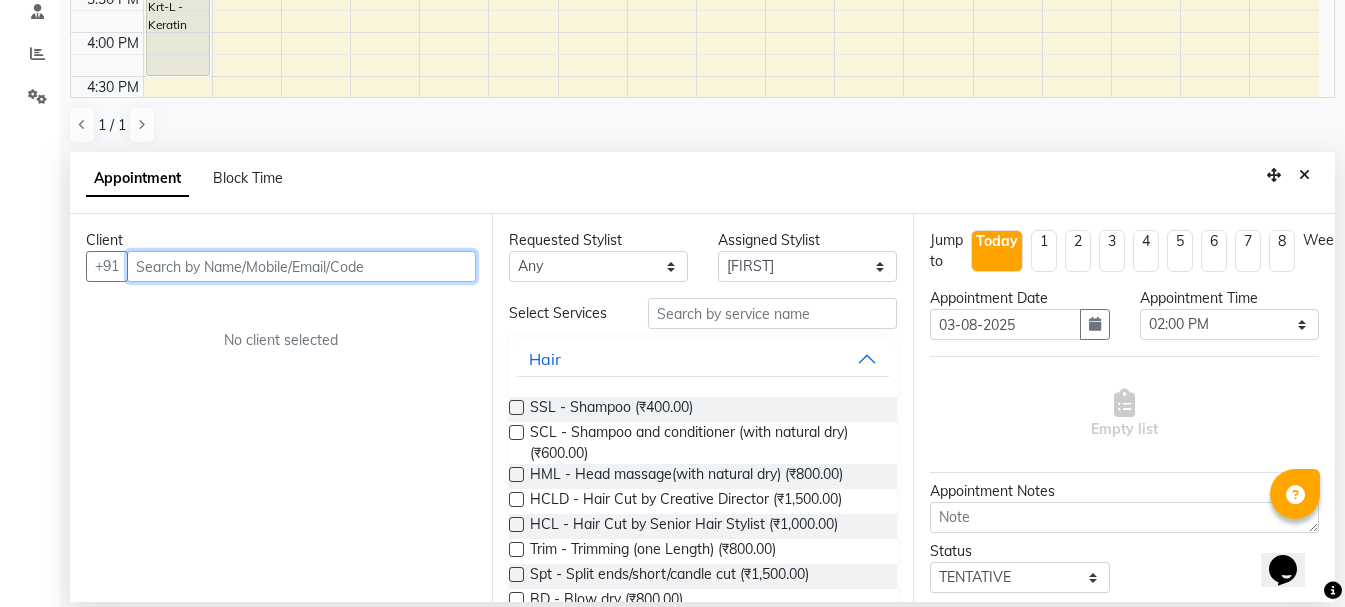 click at bounding box center (301, 266) 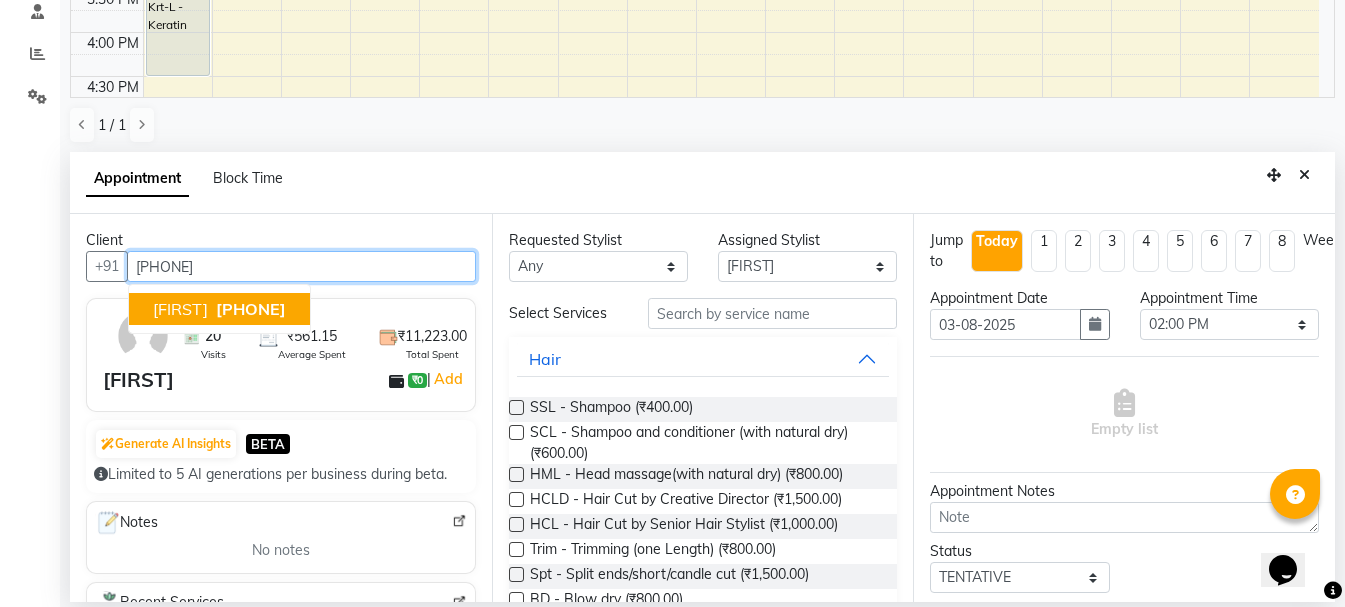 click on "9888320010" at bounding box center (251, 309) 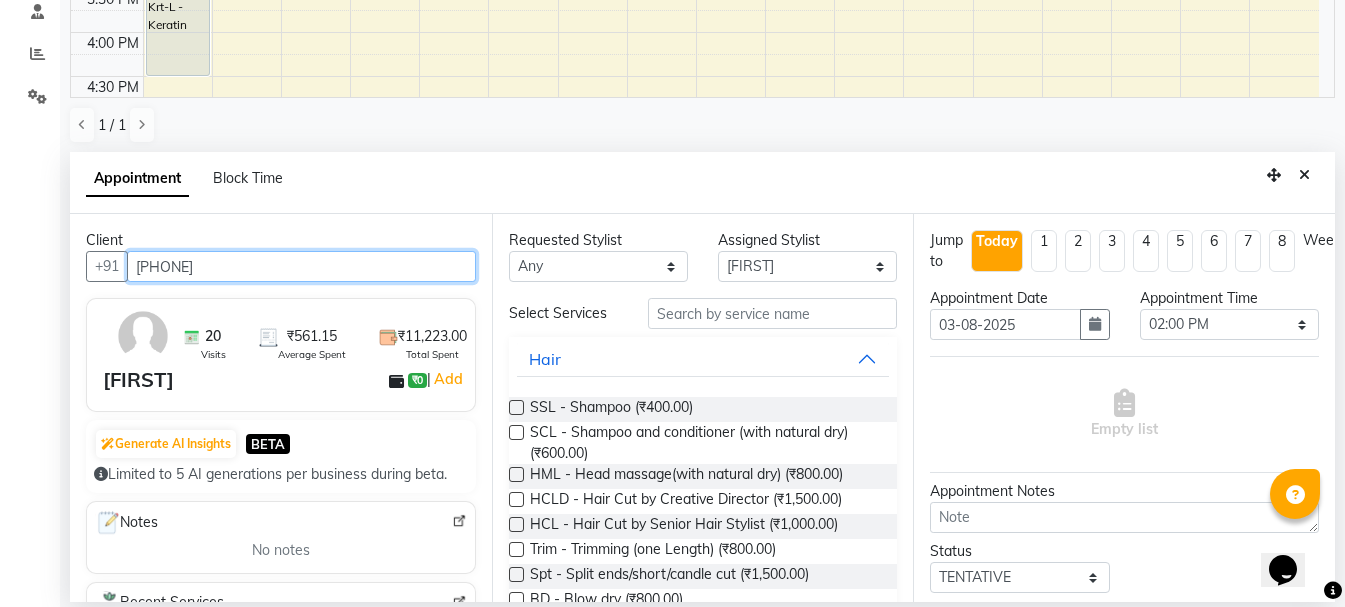 type on "9888320010" 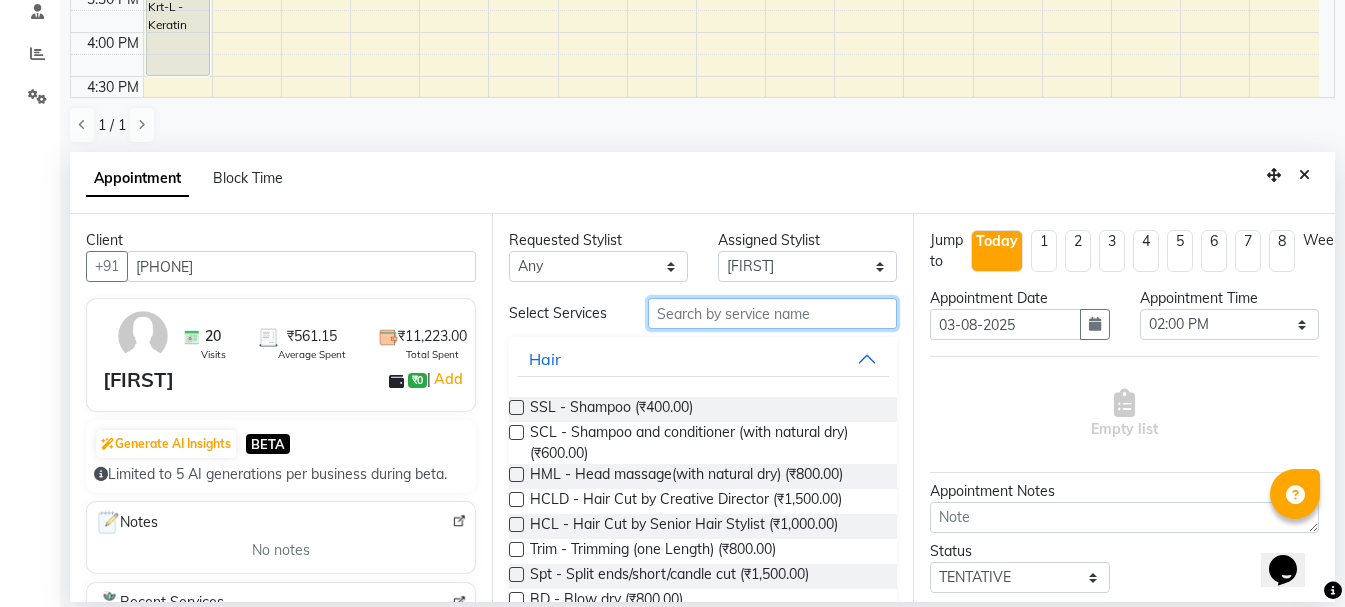 click at bounding box center (772, 313) 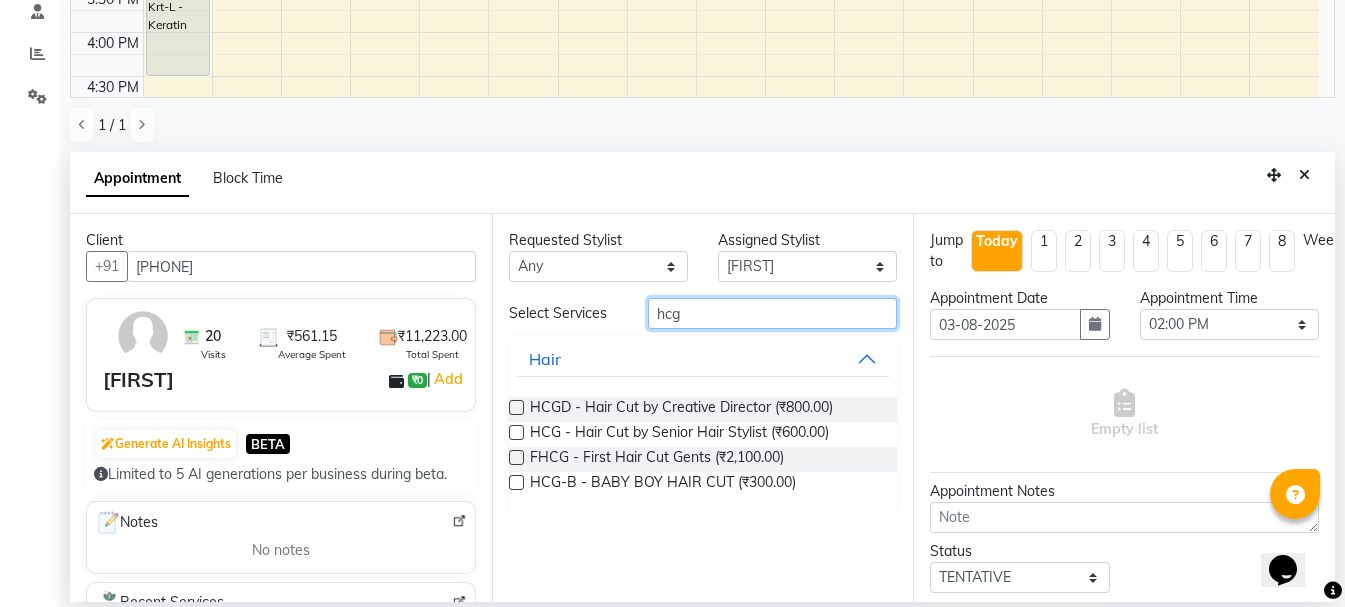 type on "hcg" 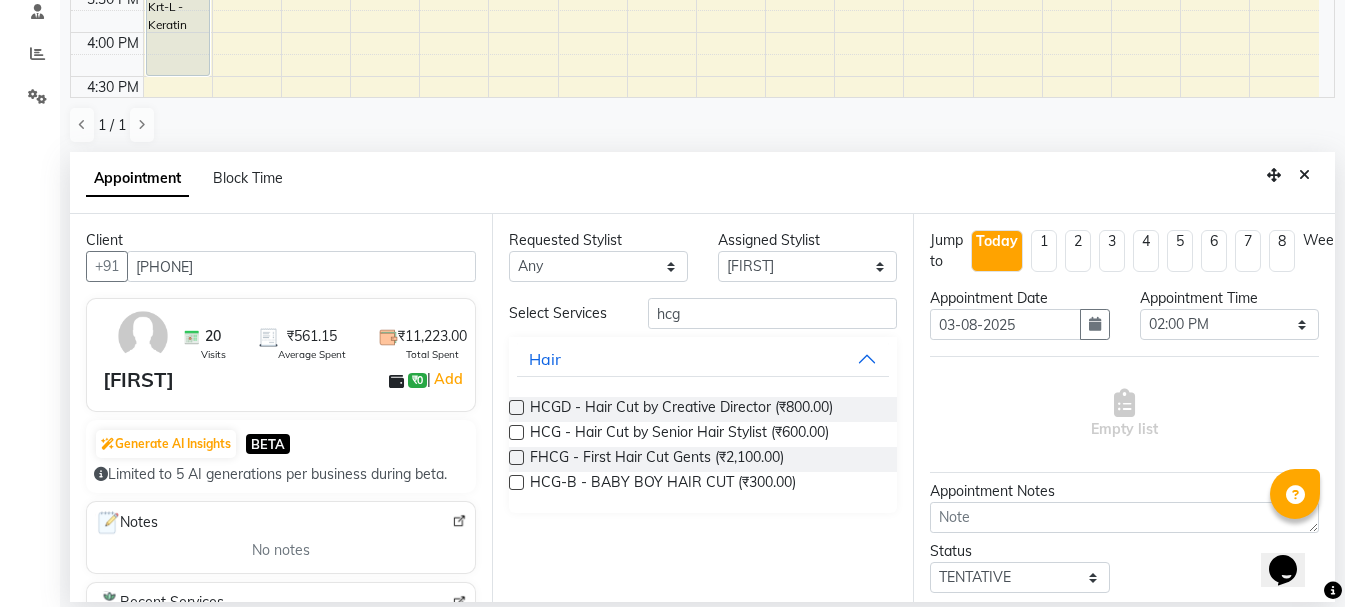 click at bounding box center (516, 432) 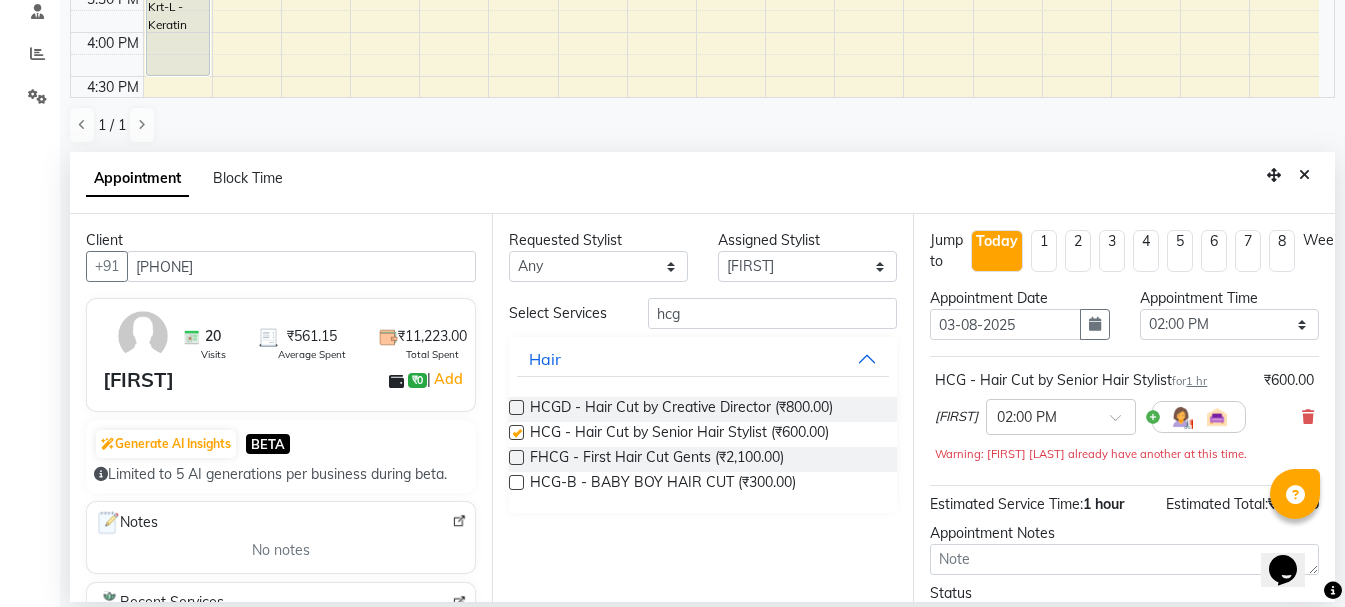 checkbox on "false" 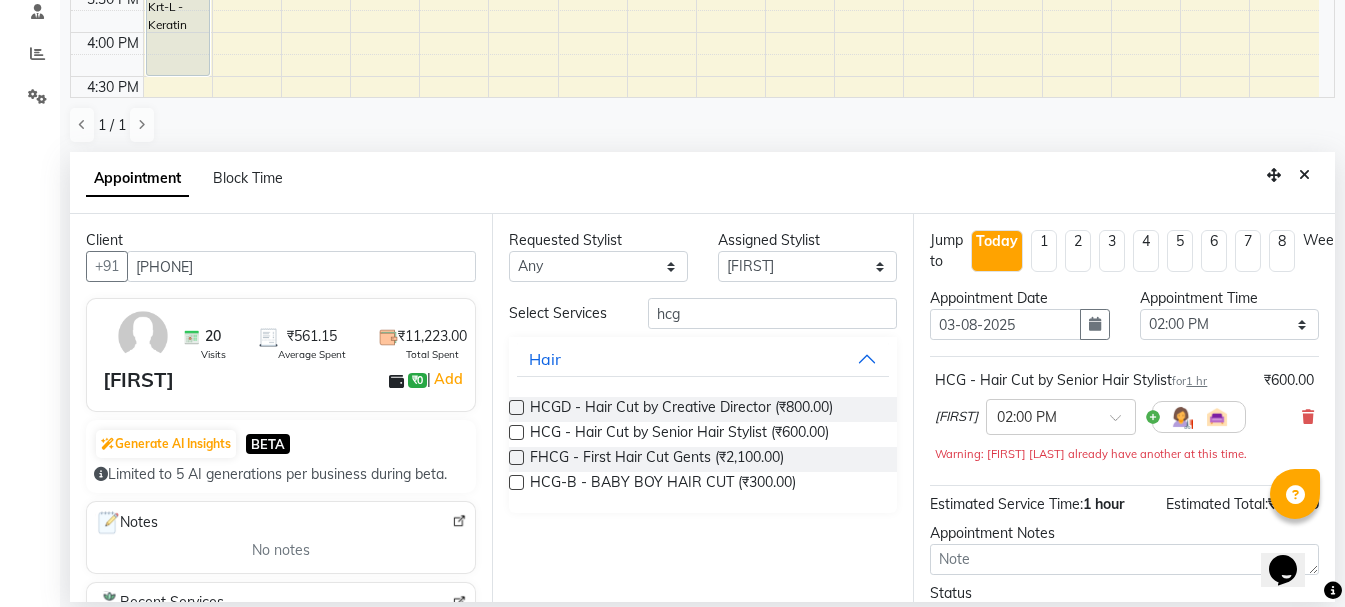 scroll, scrollTop: 177, scrollLeft: 0, axis: vertical 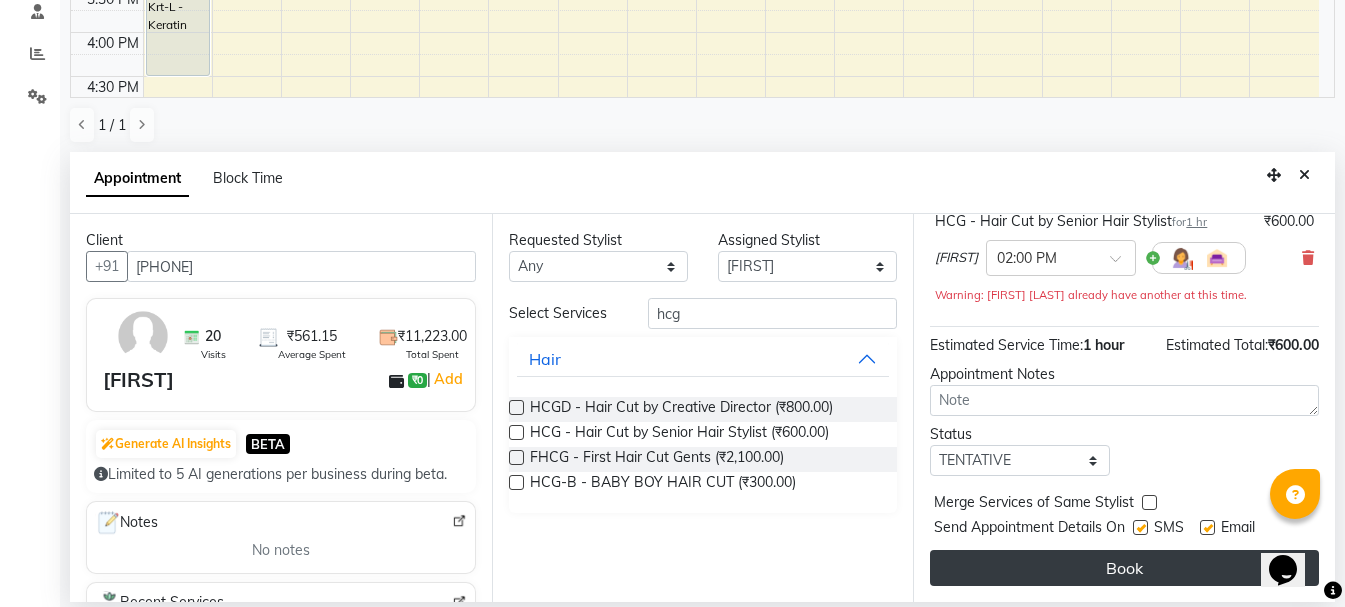 click on "Book" at bounding box center (1124, 568) 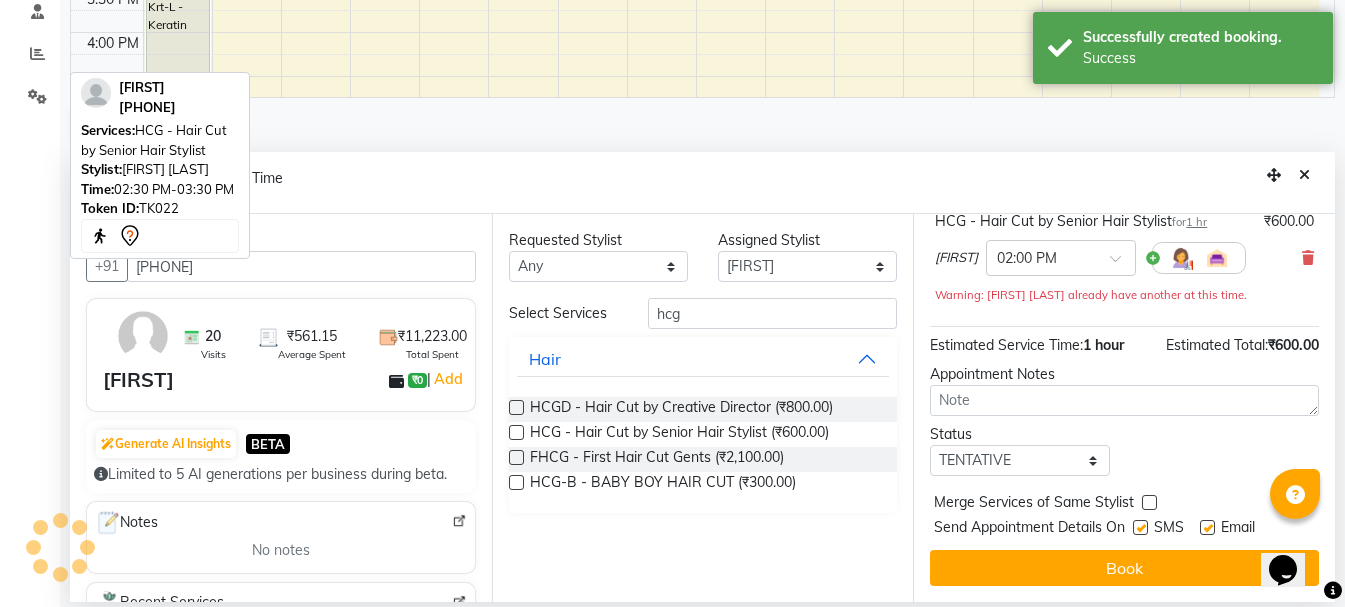 scroll, scrollTop: 0, scrollLeft: 0, axis: both 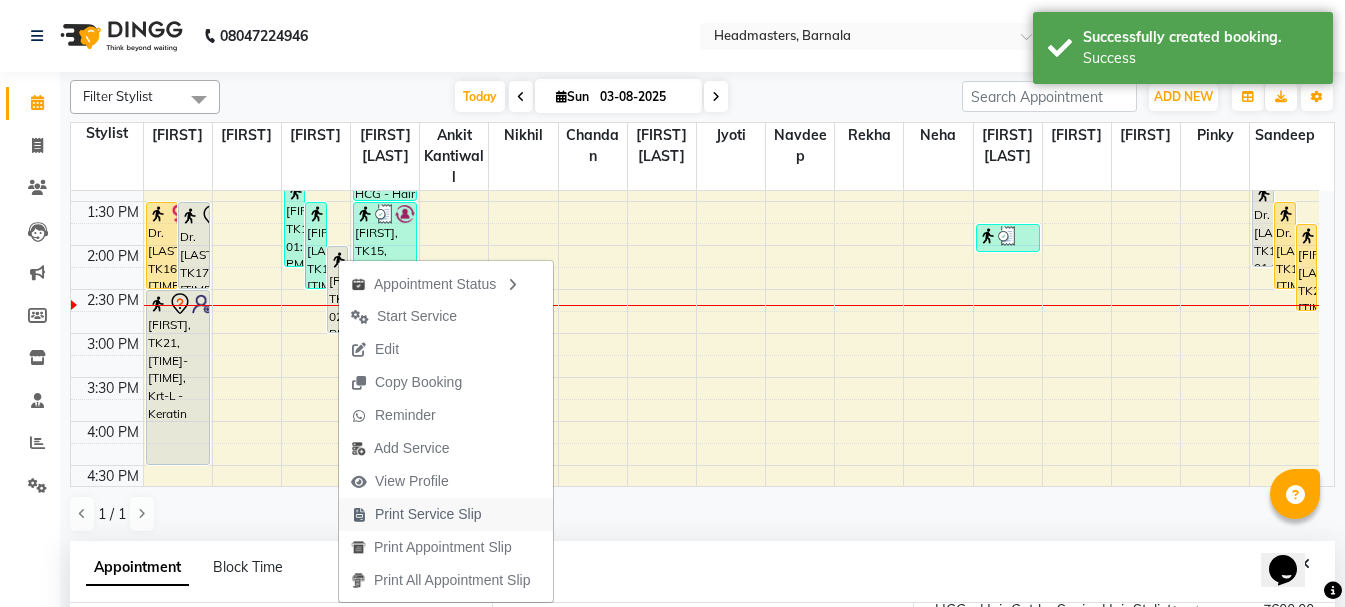 click on "Print Service Slip" at bounding box center [428, 514] 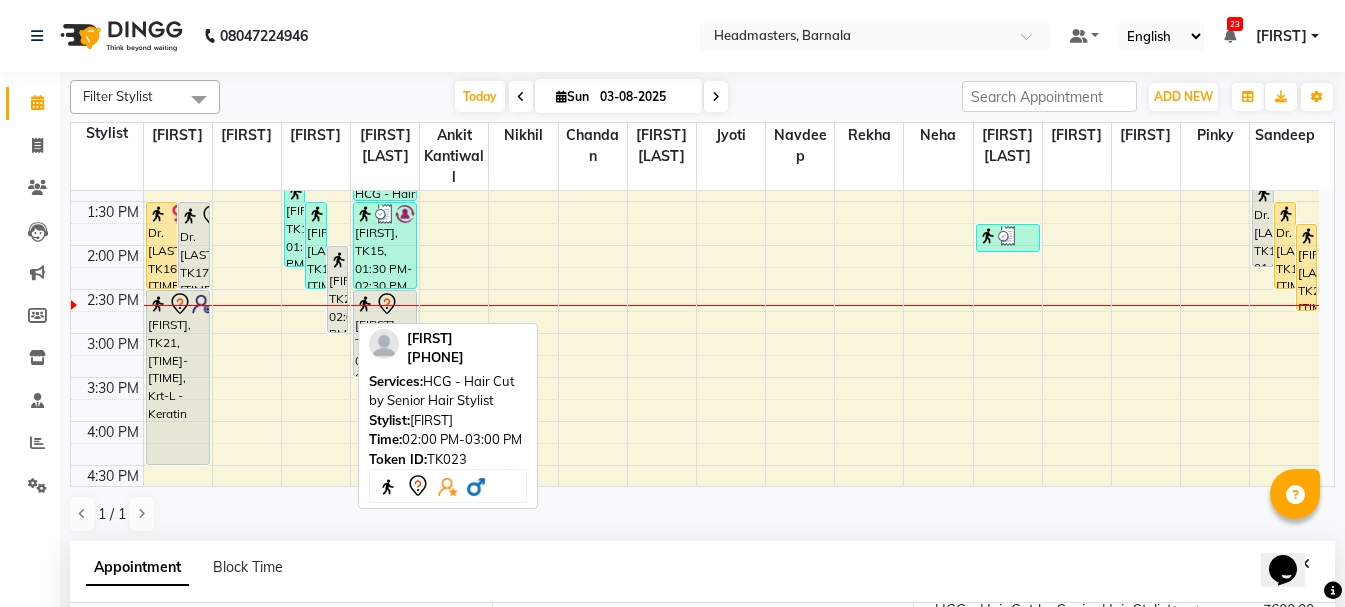 click on "Sidhant, TK23, 02:00 PM-03:00 PM, HCG - Hair Cut by Senior Hair Stylist" at bounding box center (338, 289) 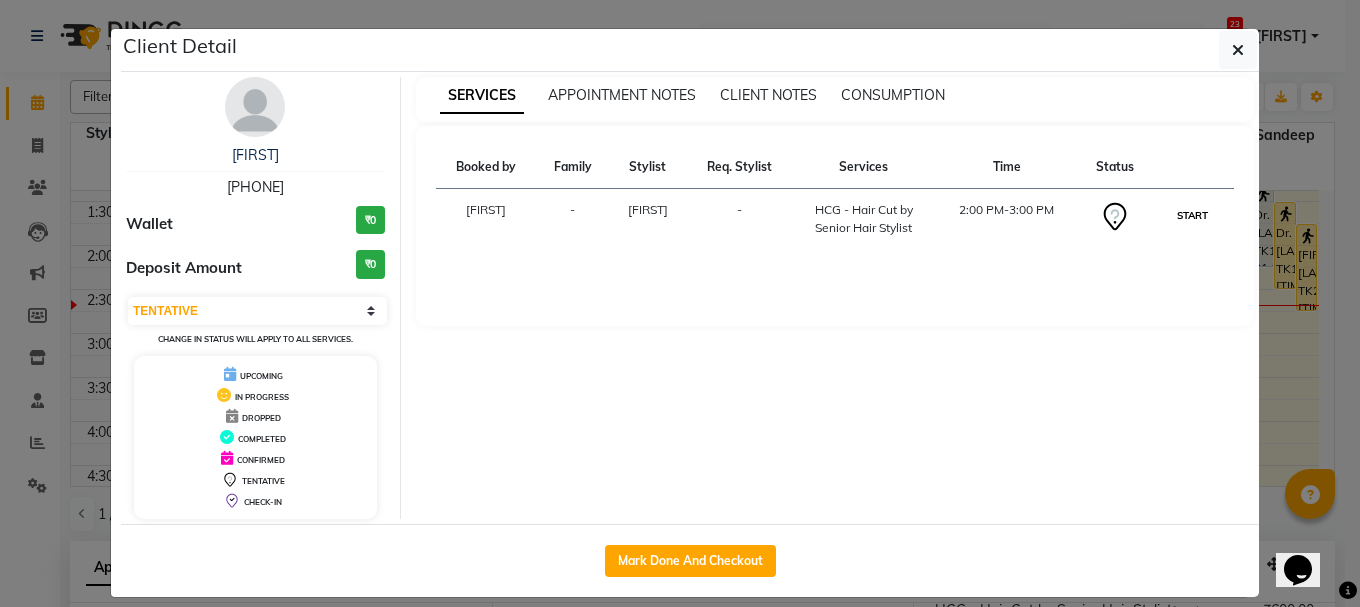 click on "START" at bounding box center [1192, 215] 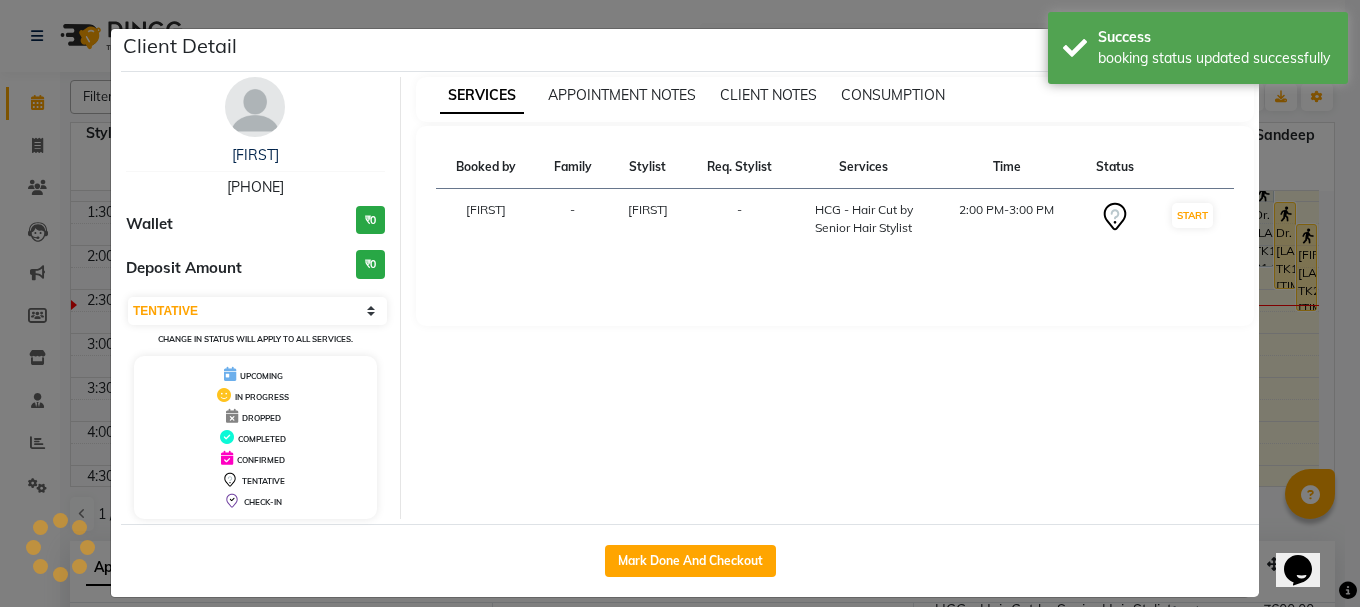 select on "1" 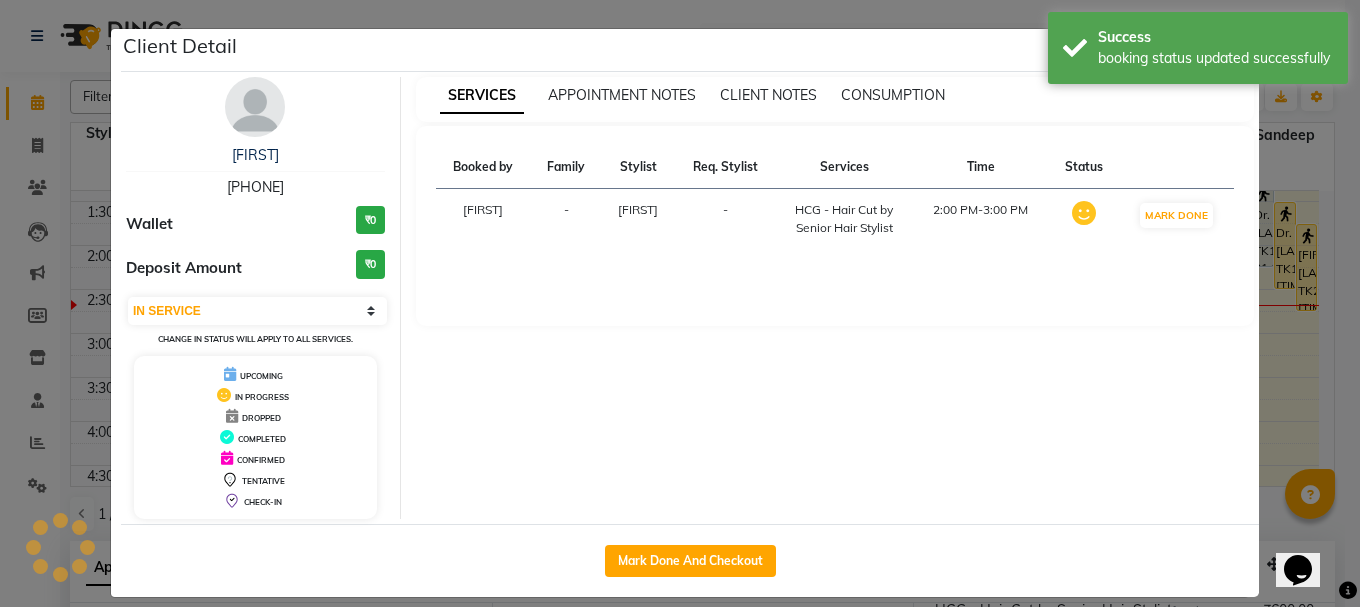 click on "Client Detail  Sidhant    9888320010 Wallet ₹0 Deposit Amount  ₹0  Select IN SERVICE CONFIRMED TENTATIVE CHECK IN MARK DONE UPCOMING Change in status will apply to all services. UPCOMING IN PROGRESS DROPPED COMPLETED CONFIRMED TENTATIVE CHECK-IN SERVICES APPOINTMENT NOTES CLIENT NOTES CONSUMPTION Booked by Family Stylist Req. Stylist Services Time Status  Manya  - Toseef Salmani -  HCG - Hair Cut by Senior Hair Stylist   2:00 PM-3:00 PM   MARK DONE   Mark Done And Checkout" 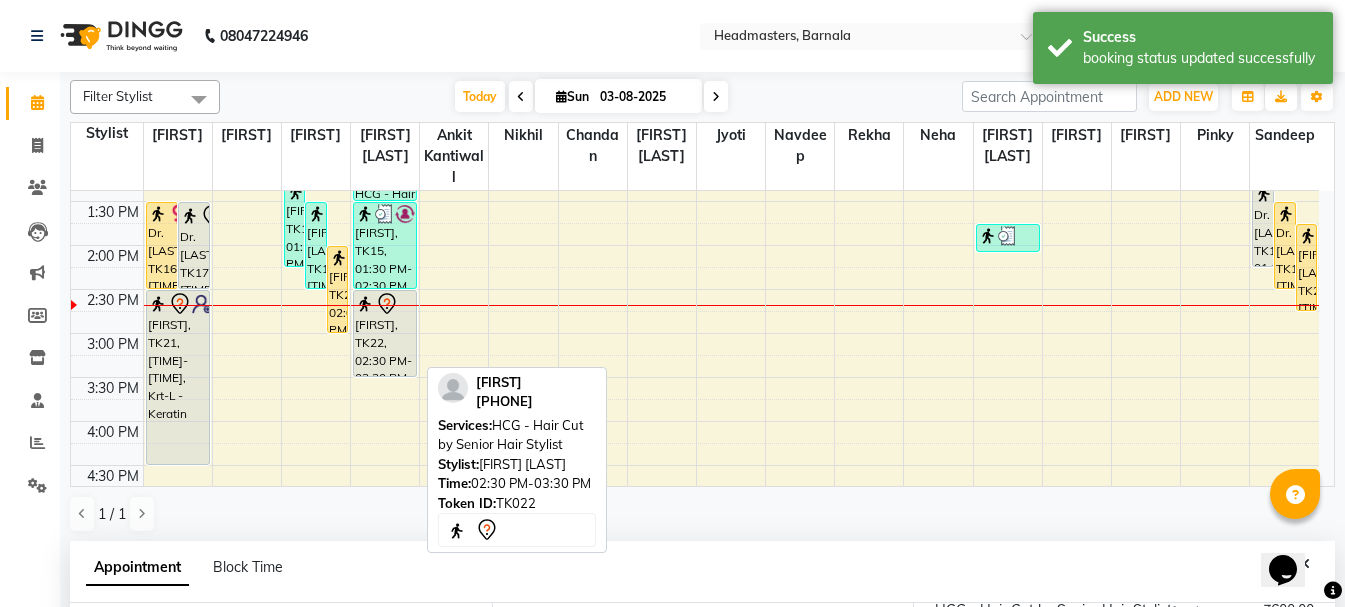 click on "Rashika, TK22, 02:30 PM-03:30 PM, HCG - Hair Cut by Senior Hair Stylist" at bounding box center (385, 333) 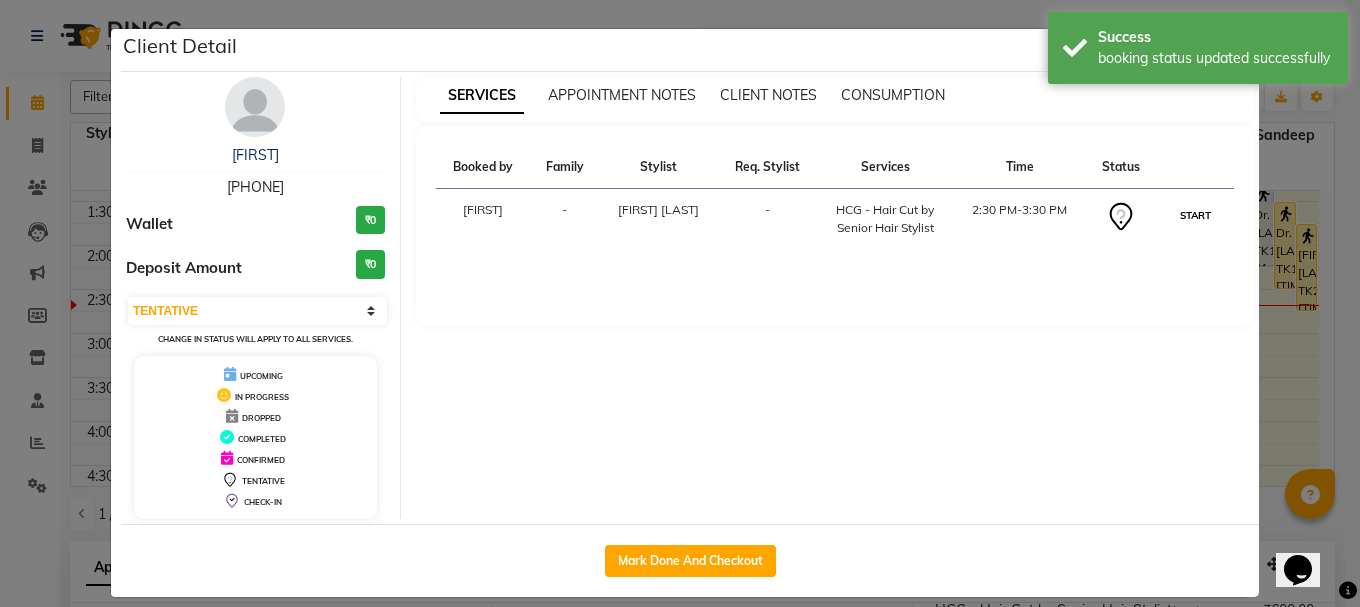 click on "START" at bounding box center (1195, 215) 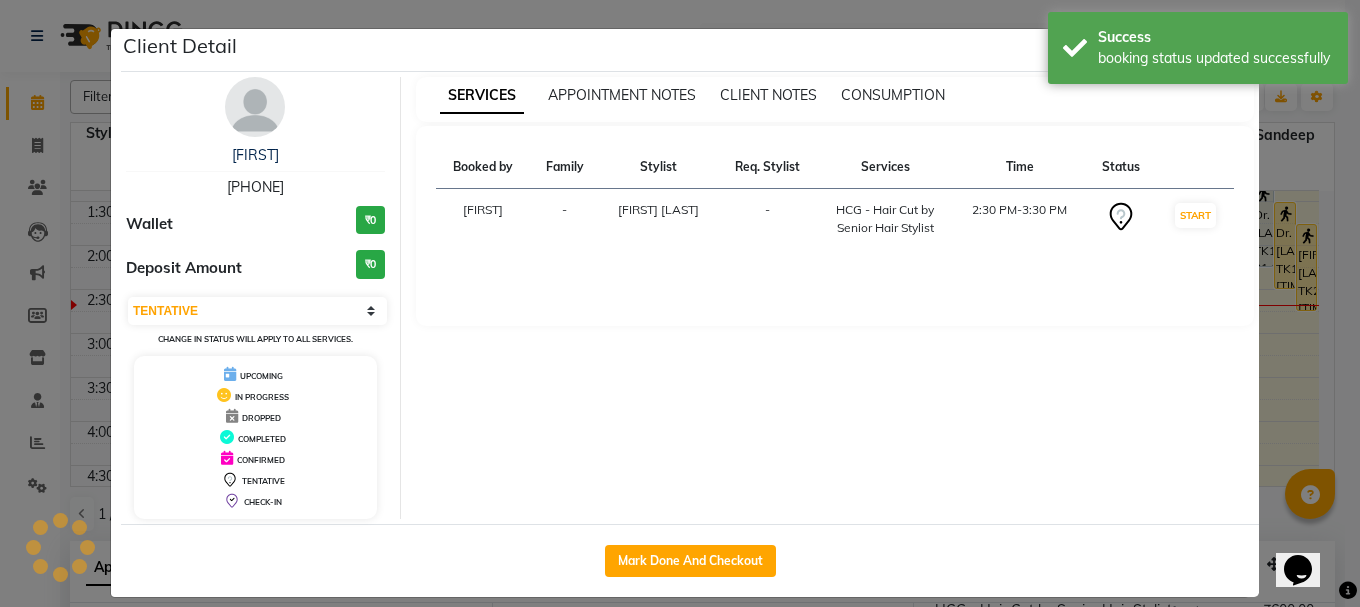 select on "1" 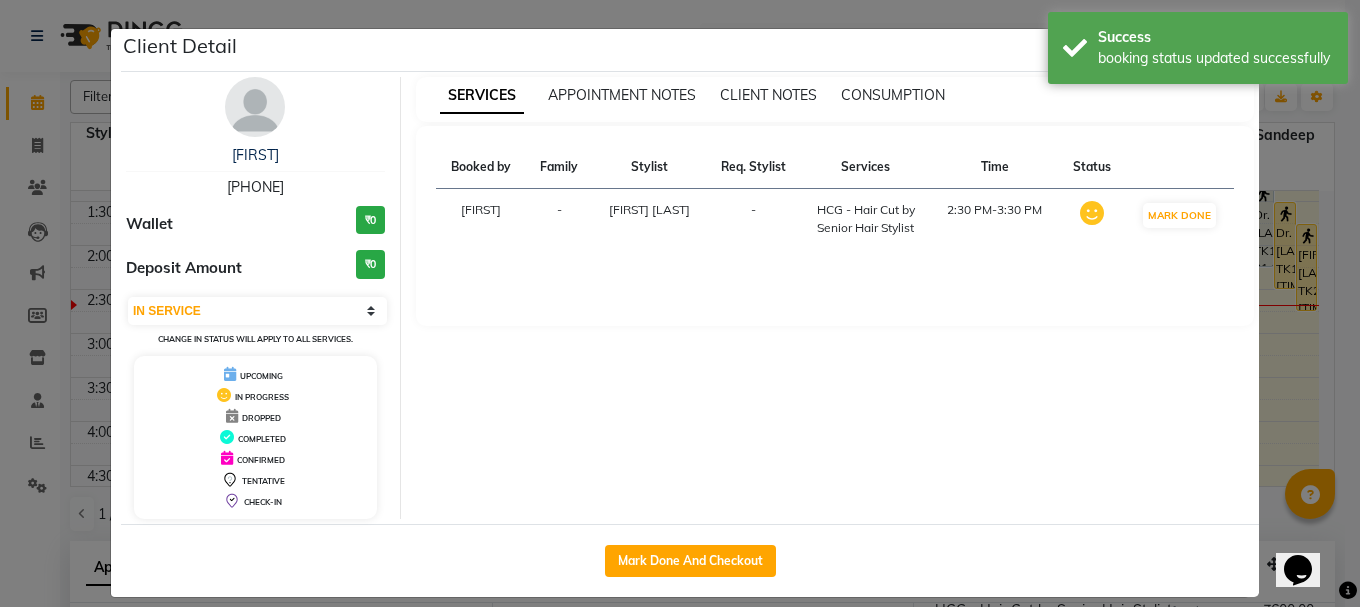click on "Client Detail  Rashika    8264174176 Wallet ₹0 Deposit Amount  ₹0  Select IN SERVICE CONFIRMED TENTATIVE CHECK IN MARK DONE UPCOMING Change in status will apply to all services. UPCOMING IN PROGRESS DROPPED COMPLETED CONFIRMED TENTATIVE CHECK-IN SERVICES APPOINTMENT NOTES CLIENT NOTES CONSUMPTION Booked by Family Stylist Req. Stylist Services Time Status  Manya  -  Sameer khan -  HCG - Hair Cut by Senior Hair Stylist   2:30 PM-3:30 PM   MARK DONE   Mark Done And Checkout" 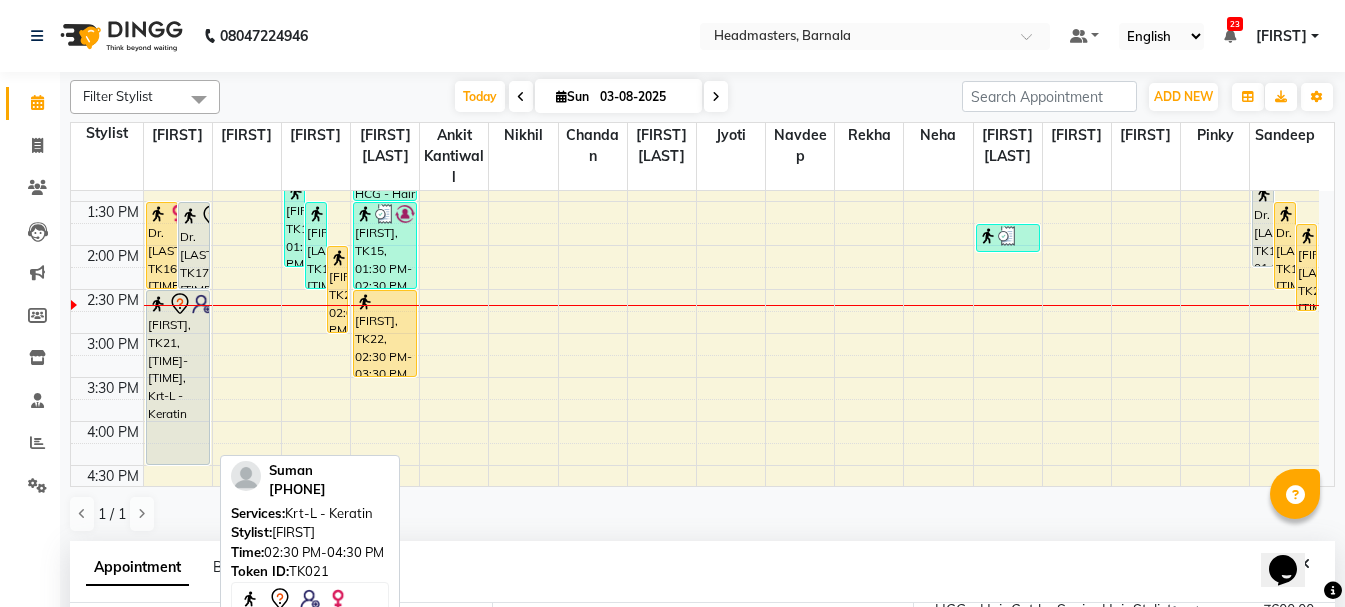 click on "Suman, TK21, 02:30 PM-04:30 PM, Krt-L - Keratin" at bounding box center [178, 377] 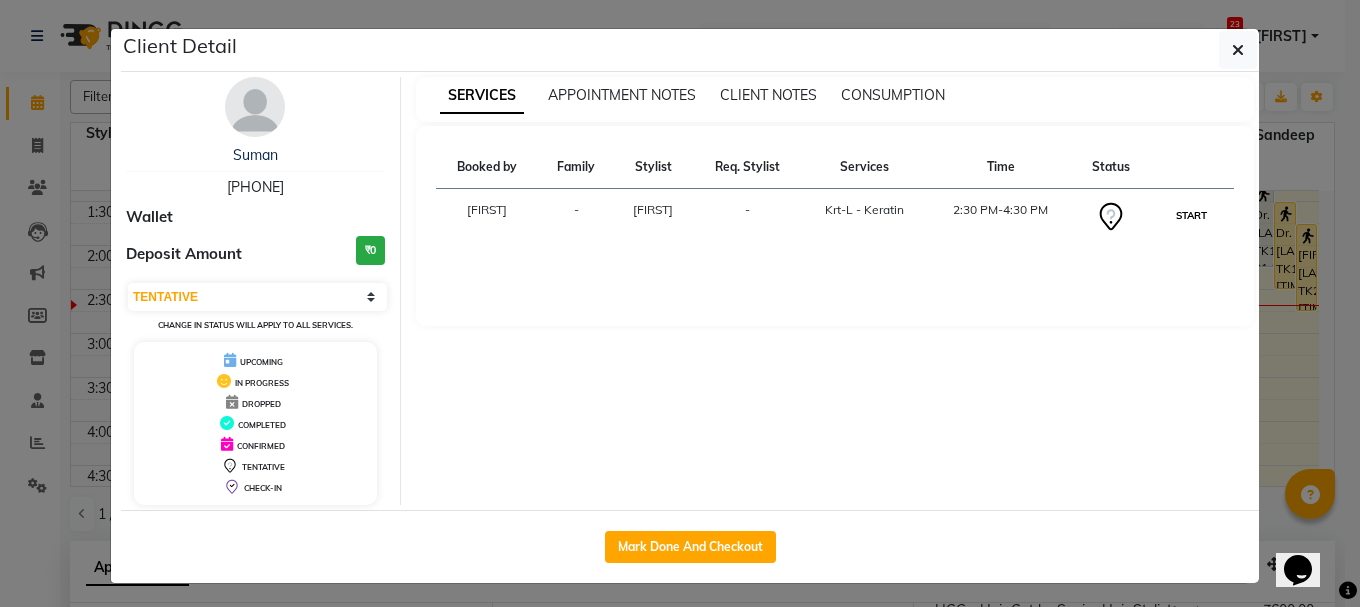 click on "START" at bounding box center [1191, 215] 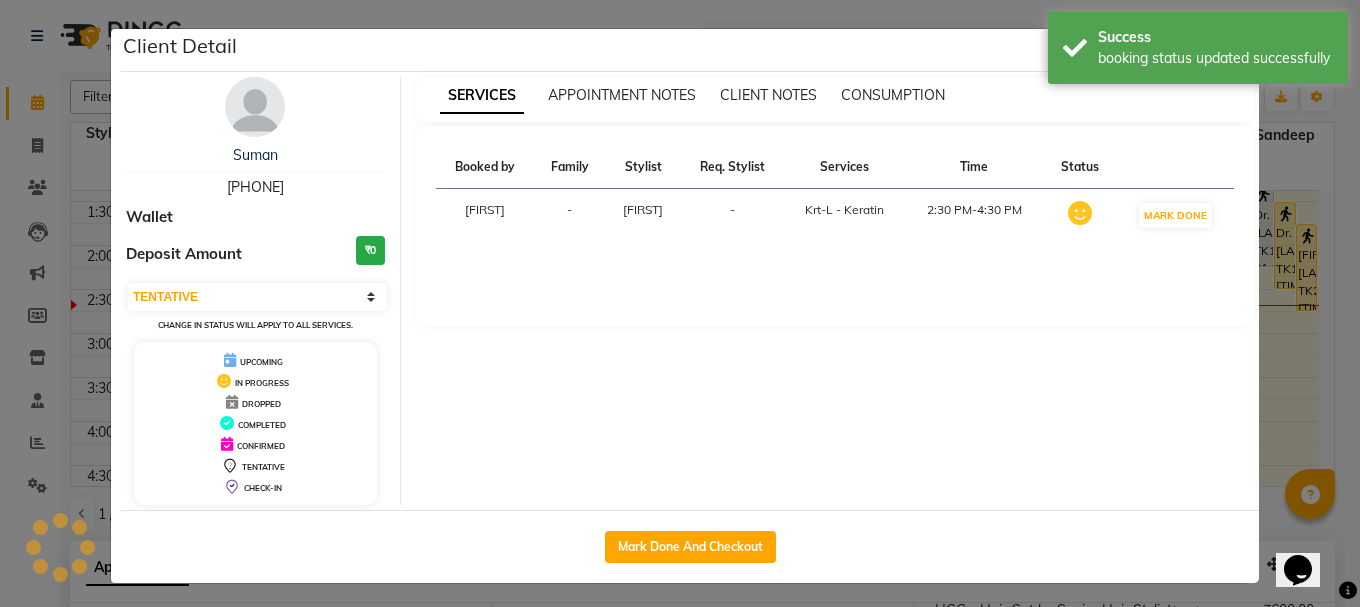 select on "1" 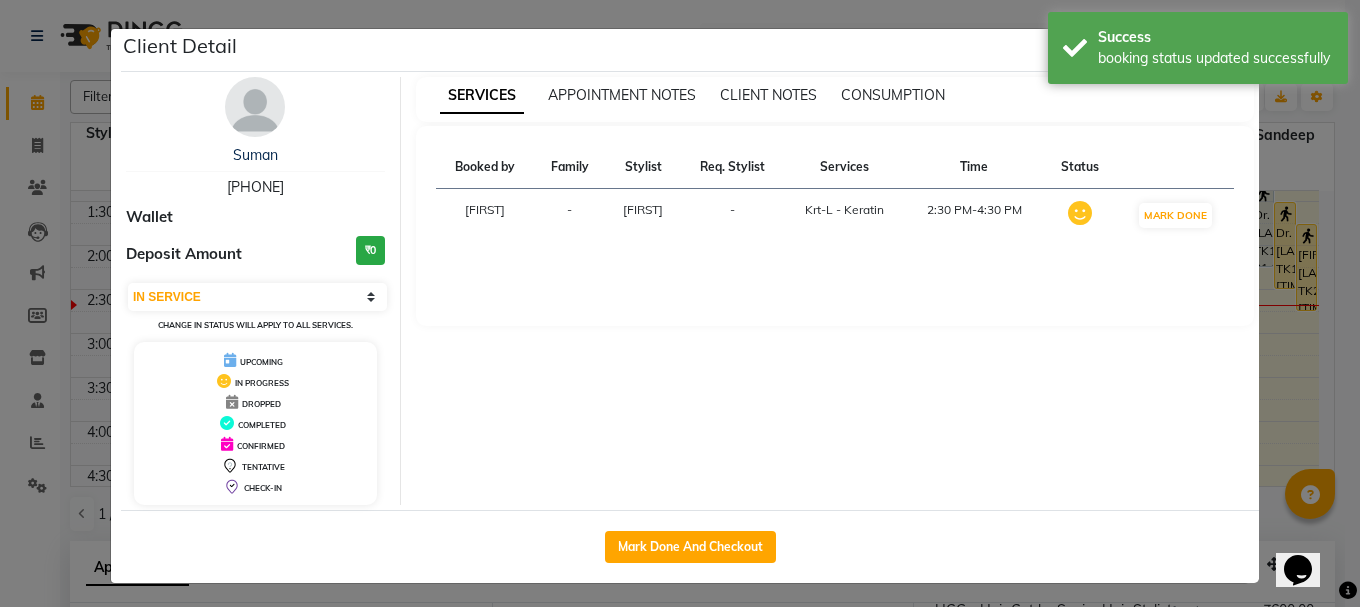 click on "Client Detail  Suman    6284178479 Wallet Deposit Amount  ₹0  Select IN SERVICE CONFIRMED TENTATIVE CHECK IN MARK DONE UPCOMING Change in status will apply to all services. UPCOMING IN PROGRESS DROPPED COMPLETED CONFIRMED TENTATIVE CHECK-IN SERVICES APPOINTMENT NOTES CLIENT NOTES CONSUMPTION Booked by Family Stylist Req. Stylist Services Time Status  Manya  - Garry -  Krt-L - Keratin   2:30 PM-4:30 PM   MARK DONE   Mark Done And Checkout" 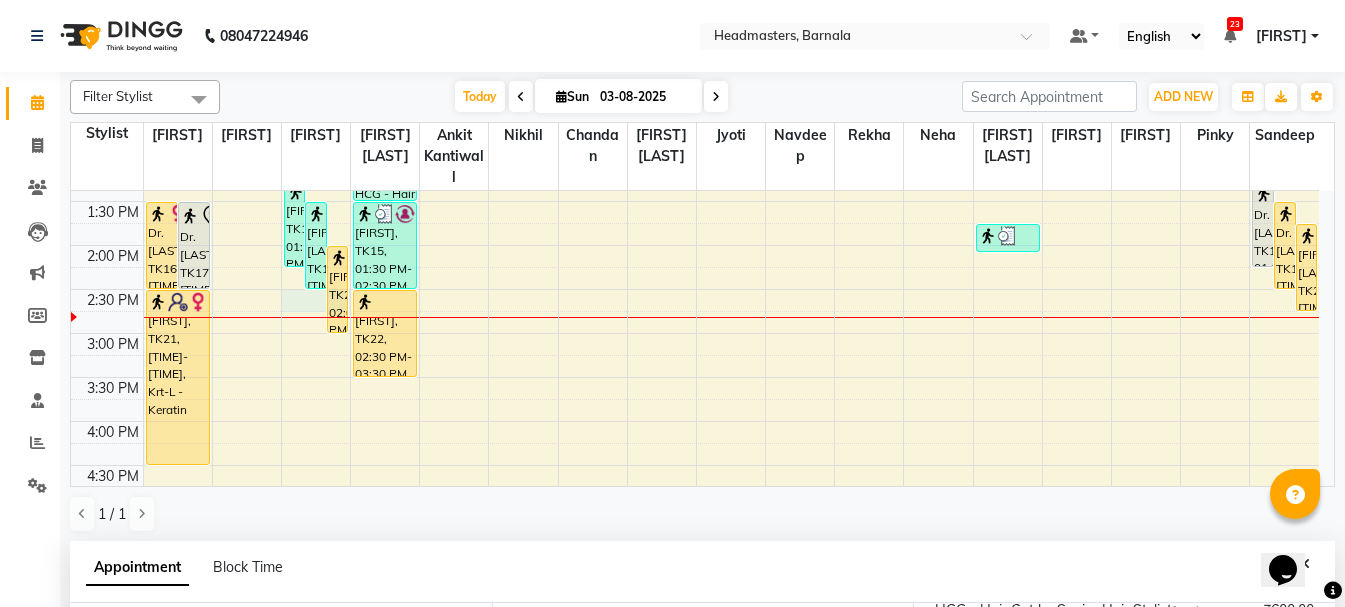 click on "8:00 AM 8:30 AM 9:00 AM 9:30 AM 10:00 AM 10:30 AM 11:00 AM 11:30 AM 12:00 PM 12:30 PM 1:00 PM 1:30 PM 2:00 PM 2:30 PM 3:00 PM 3:30 PM 4:00 PM 4:30 PM 5:00 PM 5:30 PM 6:00 PM 6:30 PM 7:00 PM 7:30 PM 8:00 PM 8:30 PM     rimple, TK12, 12:00 PM-01:00 PM, HCL - Hair Cut by Senior Hair Stylist     Darishti, TK11, 12:15 PM-01:15 PM, HCL - Hair Cut by Senior Hair Stylist     Dr. palawi, TK16, 01:30 PM-02:30 PM, HCL - Hair Cut by Senior Hair Stylist             Dr. palawi, TK17, 01:30 PM-02:30 PM, HCL - Hair Cut by Senior Hair Stylist     Suman, TK21, 02:30 PM-04:30 PM, Krt-L - Keratin     Harpreet kaur, TK03, 10:45 AM-11:45 AM, HCL - Hair Cut by Senior Hair Stylist     Shivansh, TK14, 01:15 PM-02:15 PM, HCG - Hair Cut by Senior Hair Stylist     Nikhil sharma, TK18, 01:30 PM-02:30 PM, HCG - Hair Cut by Senior Hair Stylist     Sidhant, TK23, 02:00 PM-03:00 PM, HCG - Hair Cut by Senior Hair Stylist     rishabh, TK09, 11:00 AM-12:00 PM, HCG - Hair Cut by Senior Hair Stylist" at bounding box center (695, 289) 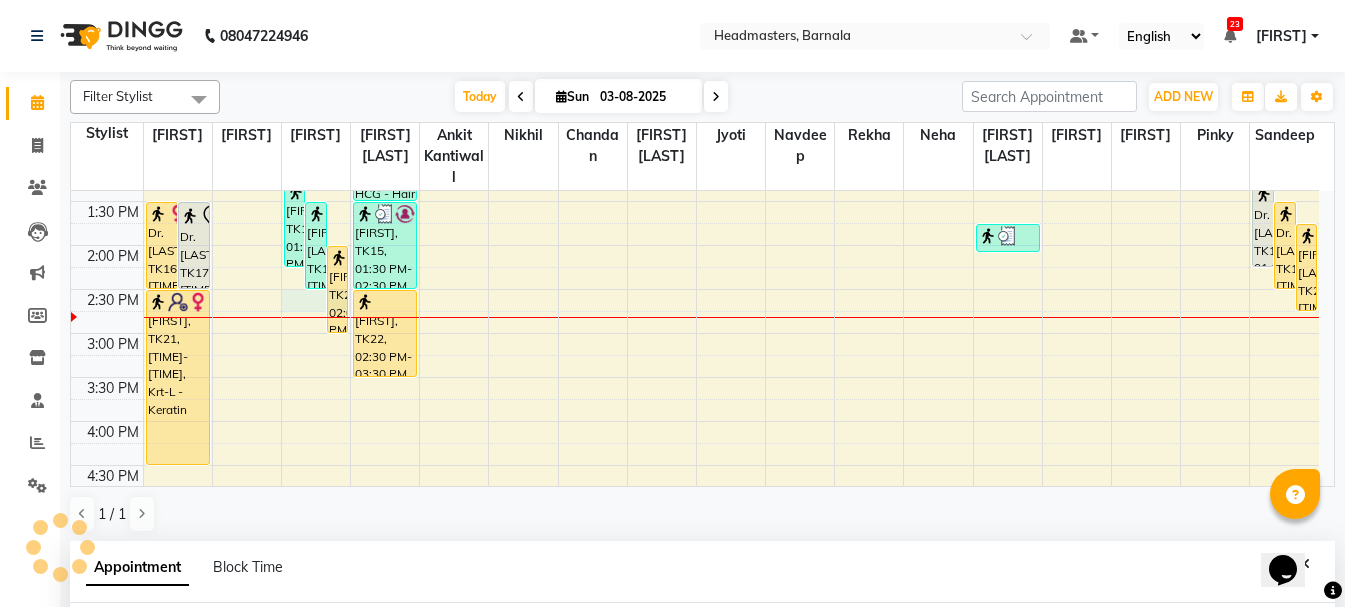 select on "67276" 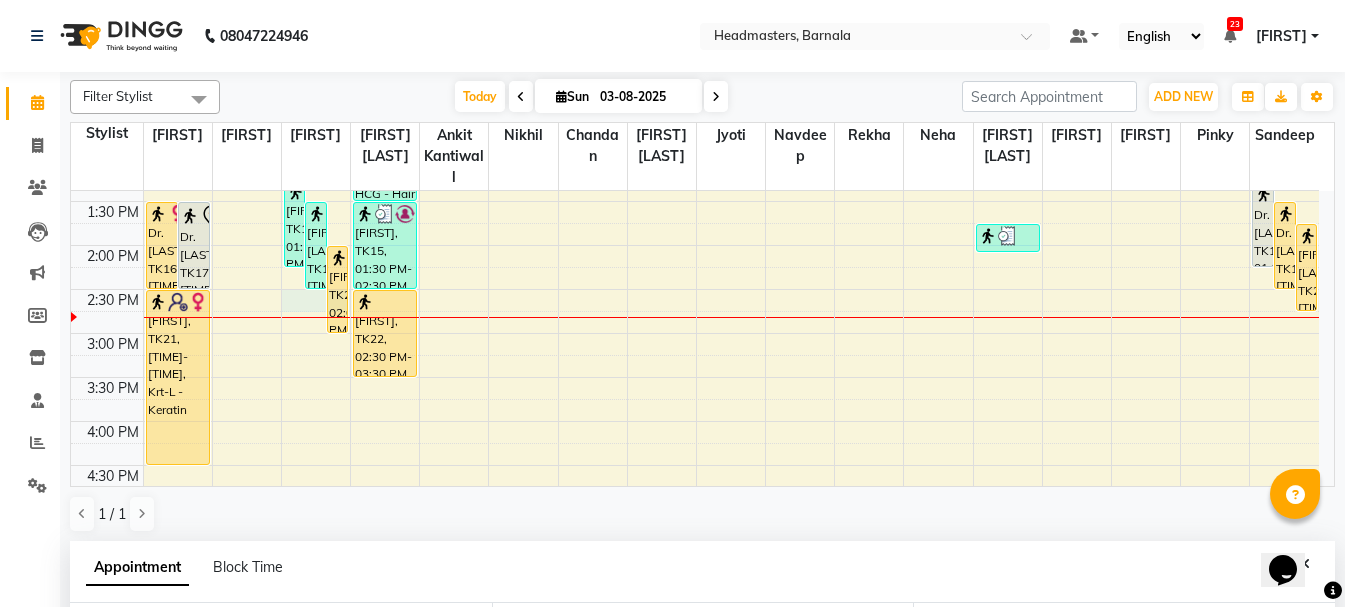 scroll, scrollTop: 389, scrollLeft: 0, axis: vertical 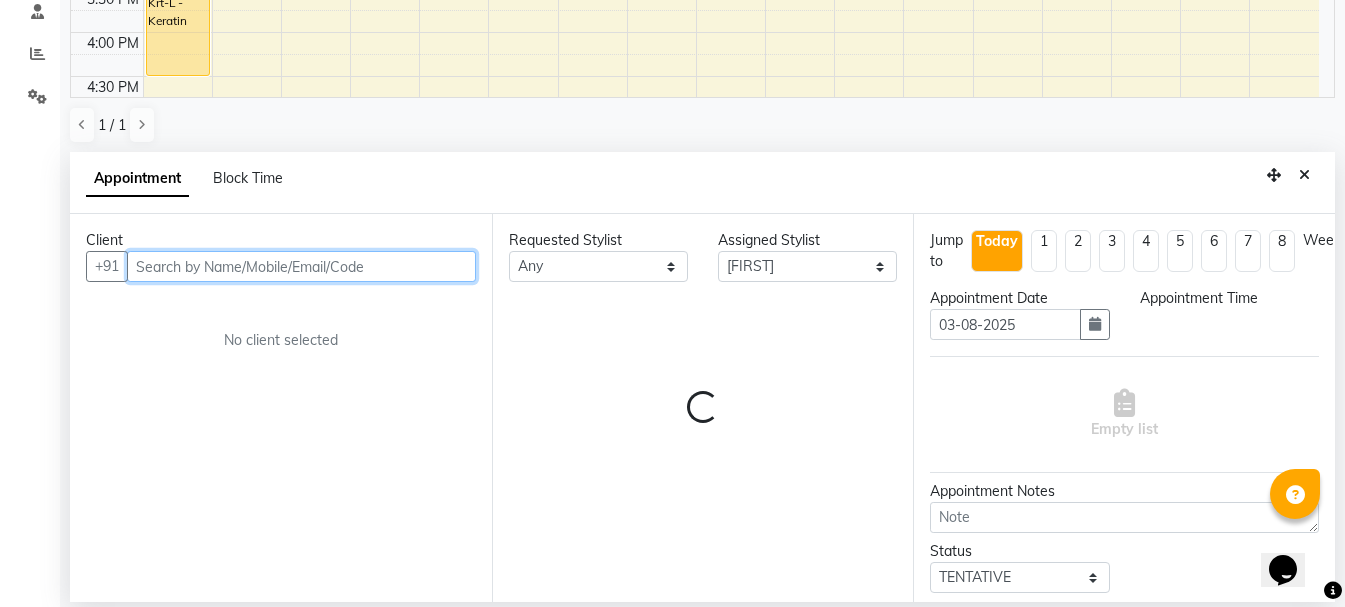 select on "870" 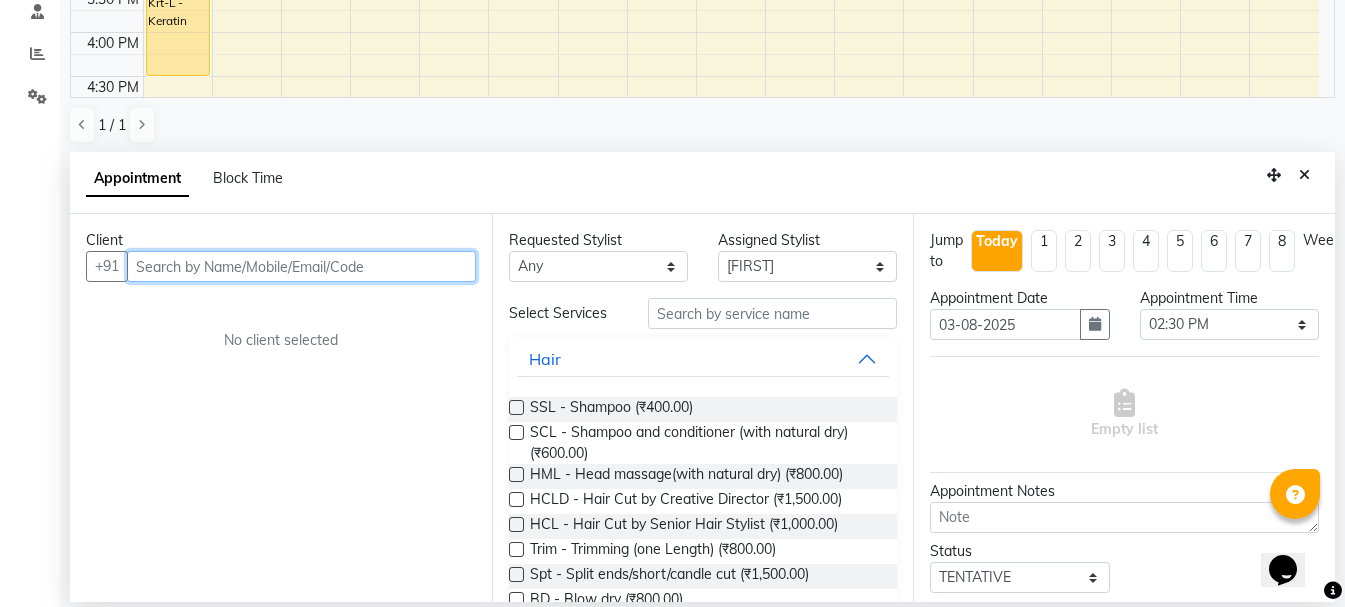 click at bounding box center [301, 266] 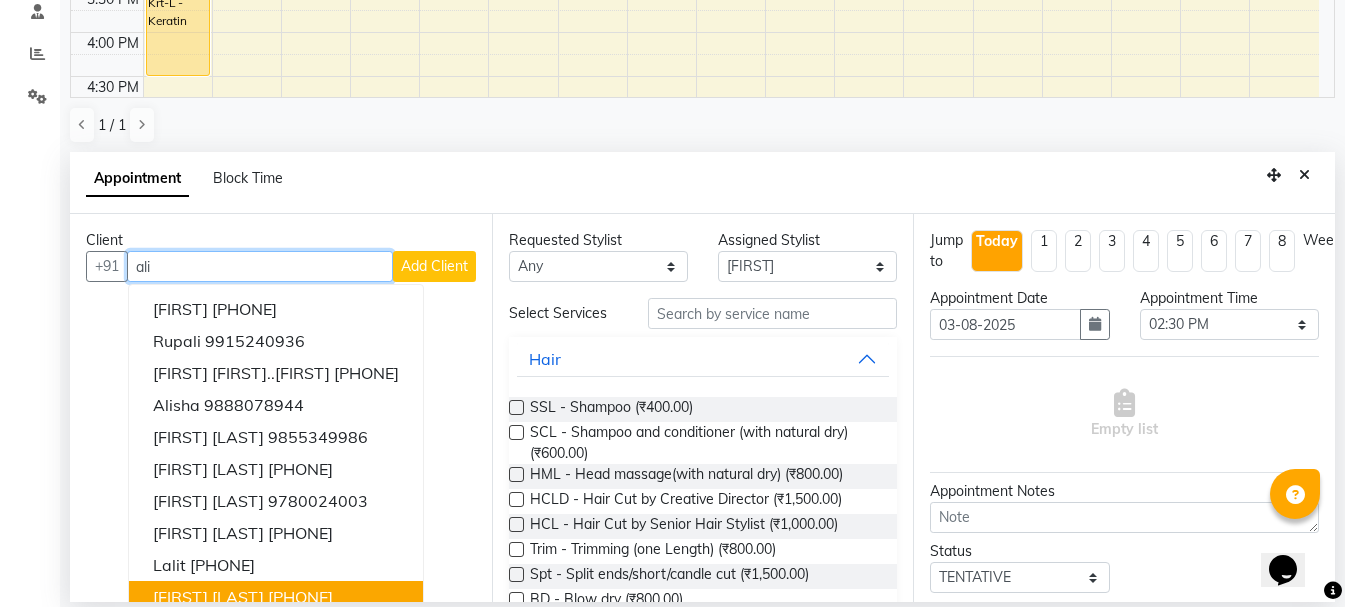 scroll, scrollTop: 15, scrollLeft: 0, axis: vertical 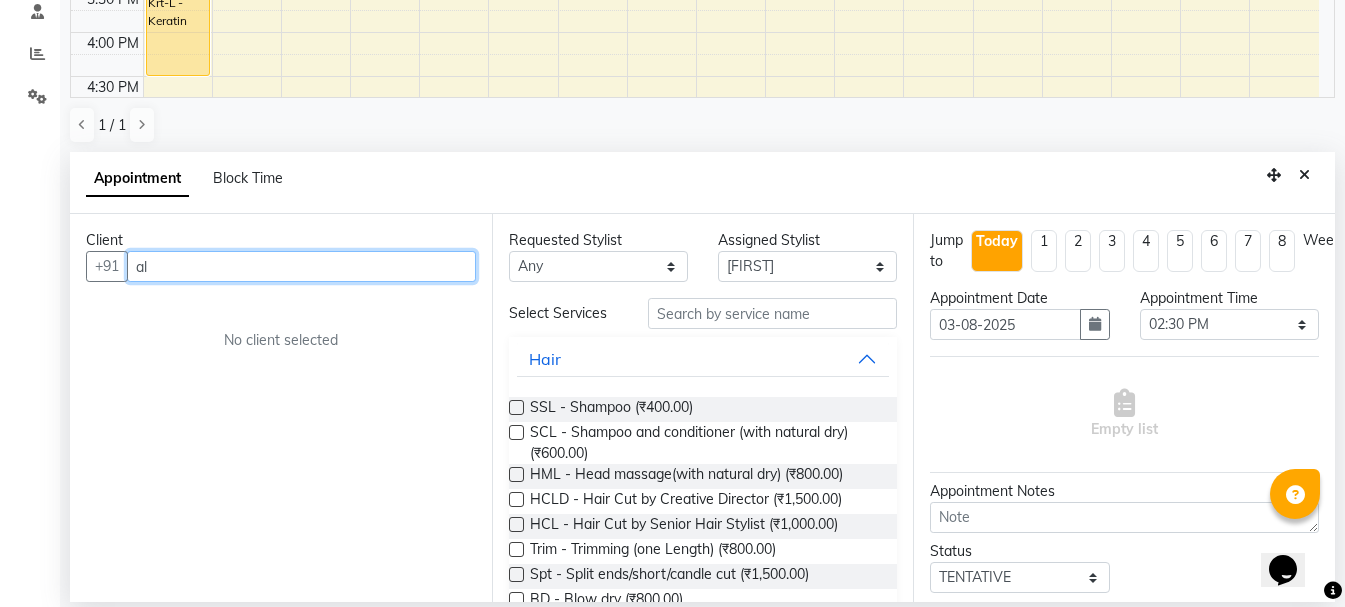 type on "a" 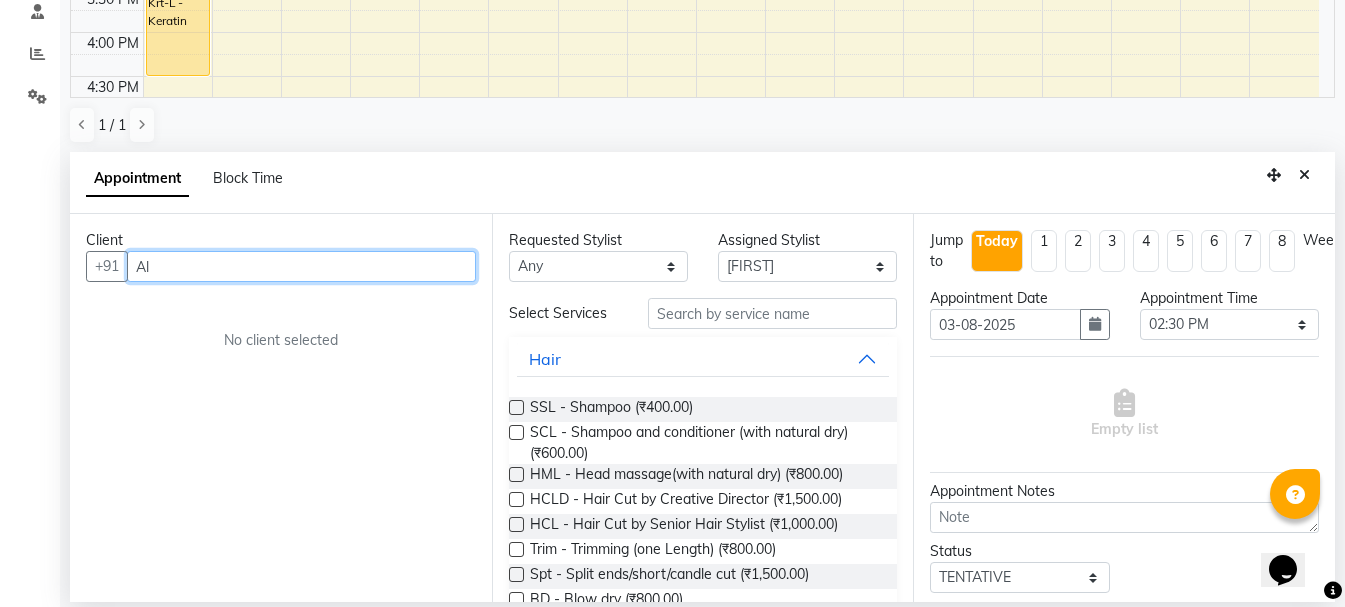 type on "Ali" 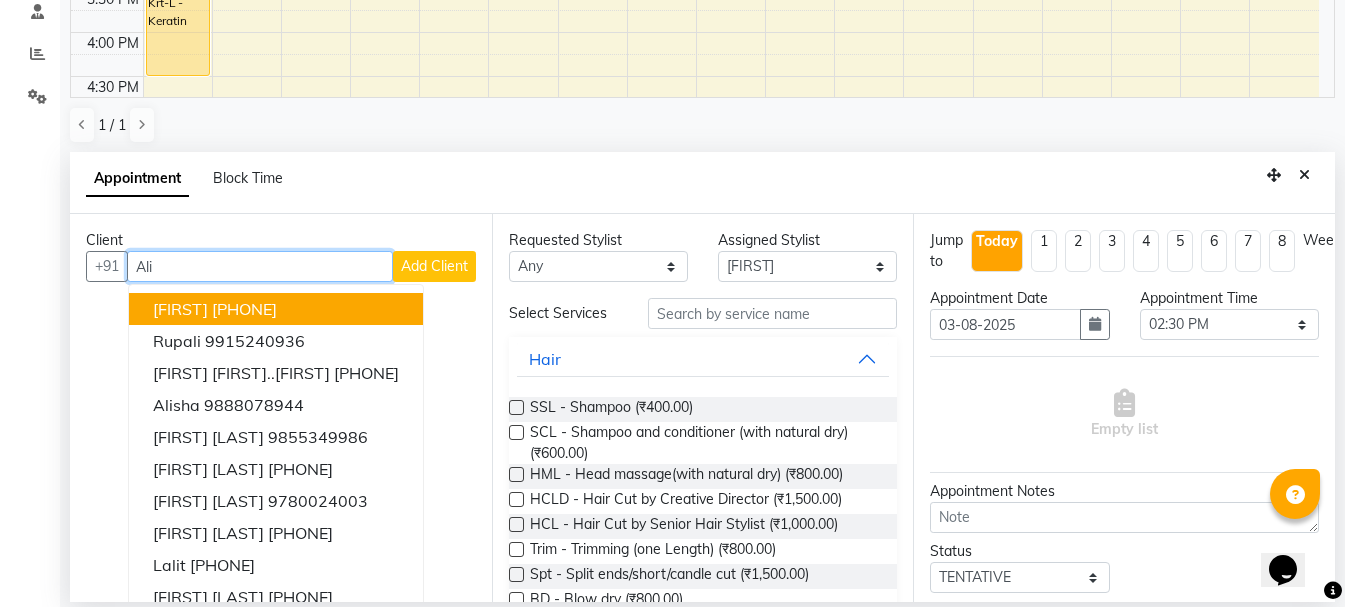 drag, startPoint x: 179, startPoint y: 262, endPoint x: 24, endPoint y: 257, distance: 155.08063 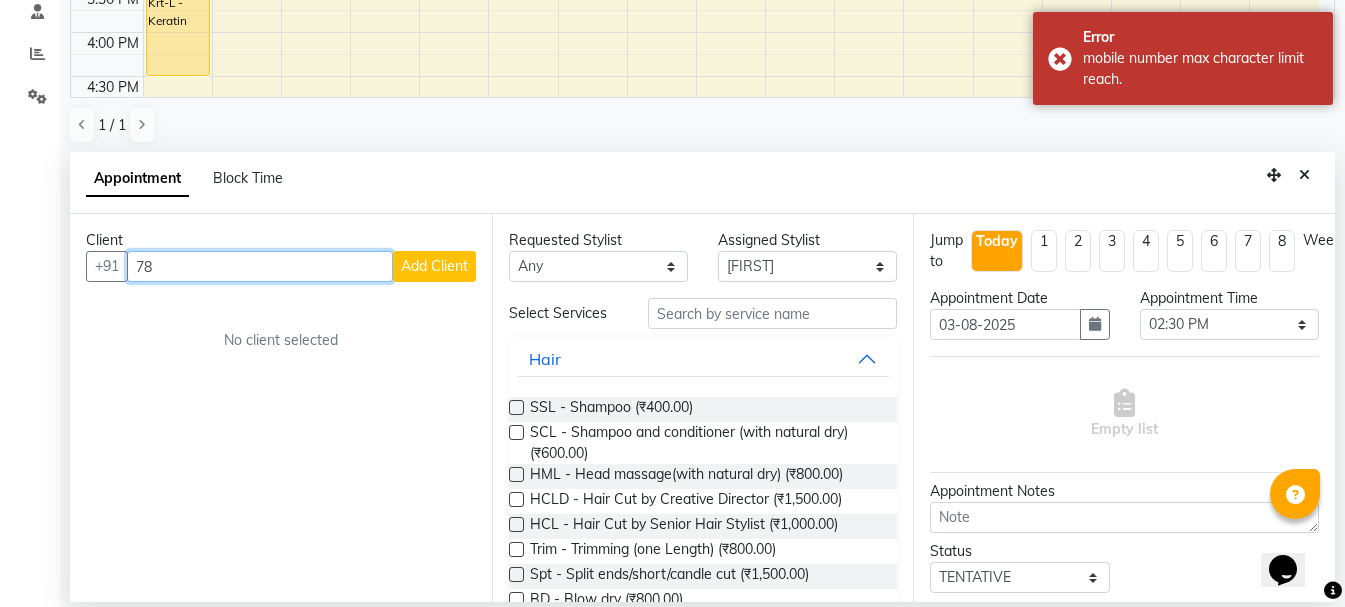 type on "7" 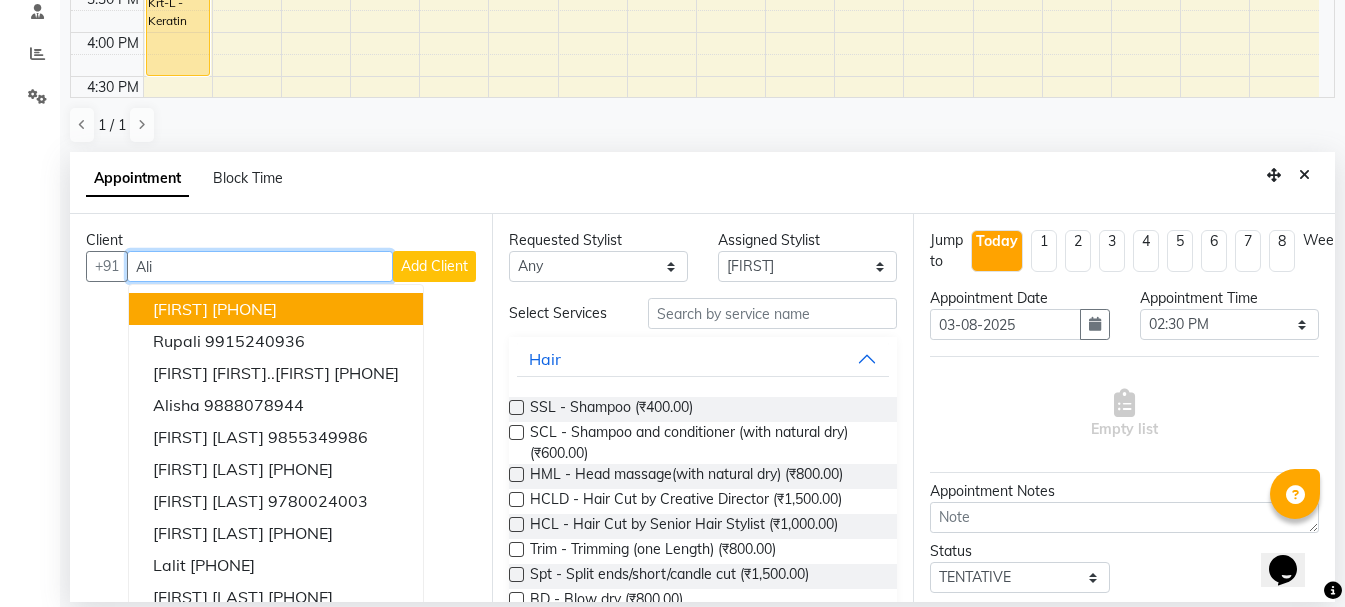 type on "Ali" 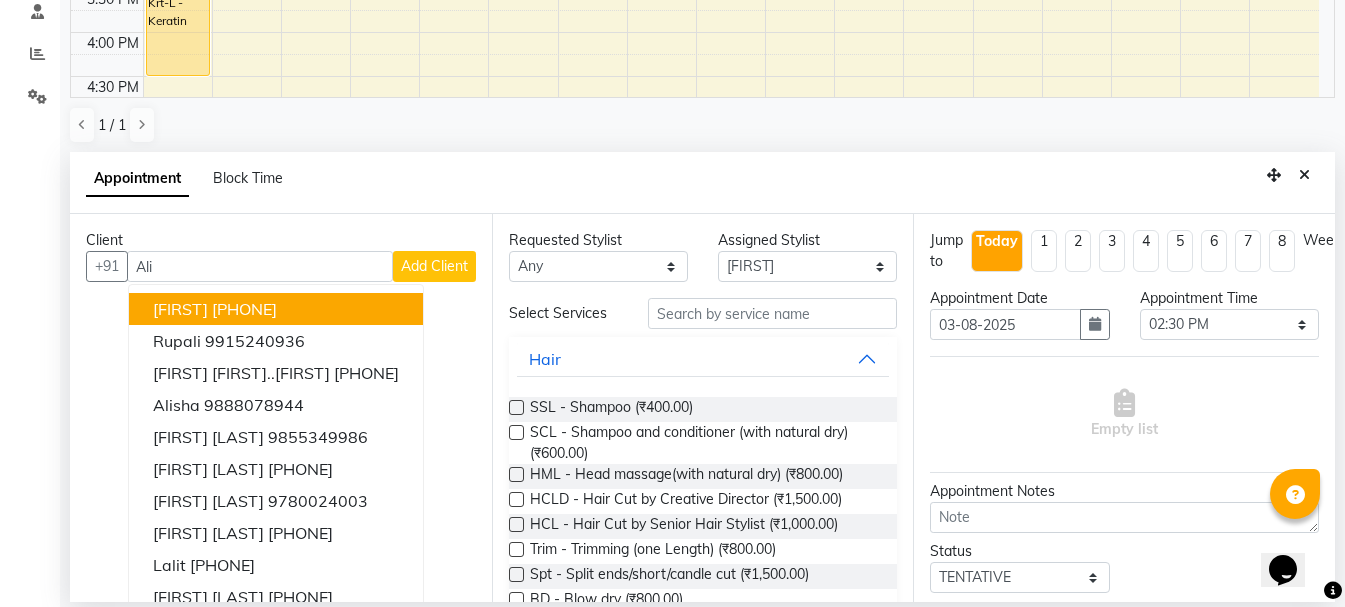 click on "Add Client" at bounding box center (434, 266) 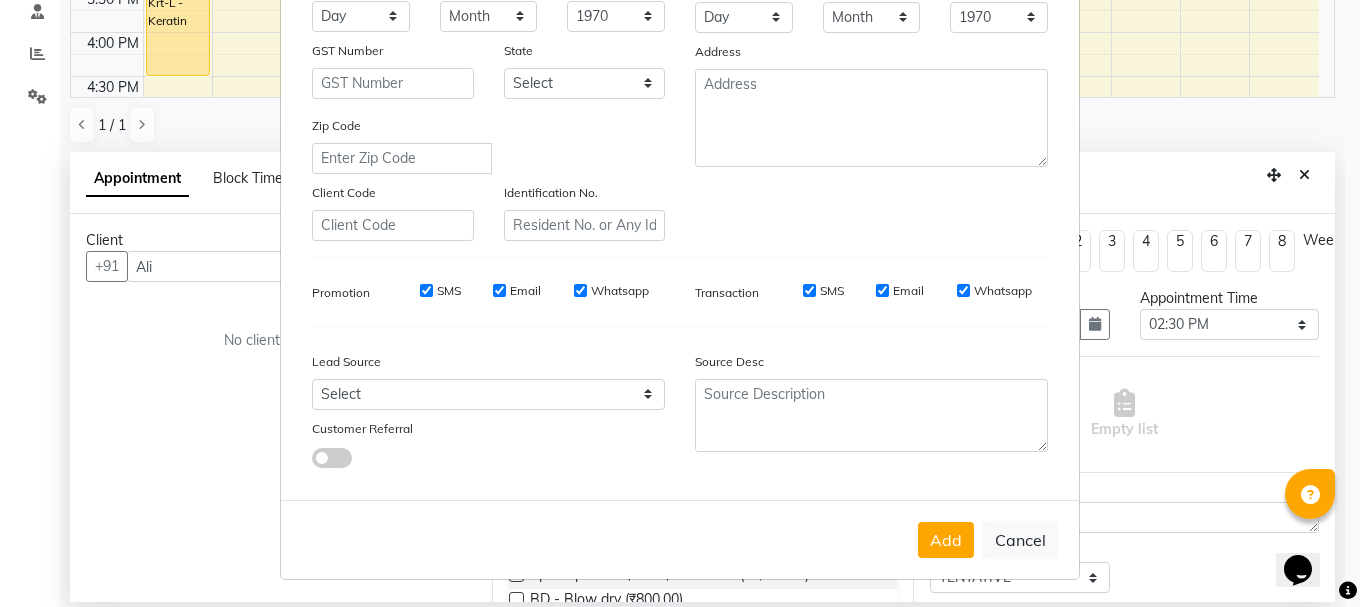 scroll, scrollTop: 316, scrollLeft: 0, axis: vertical 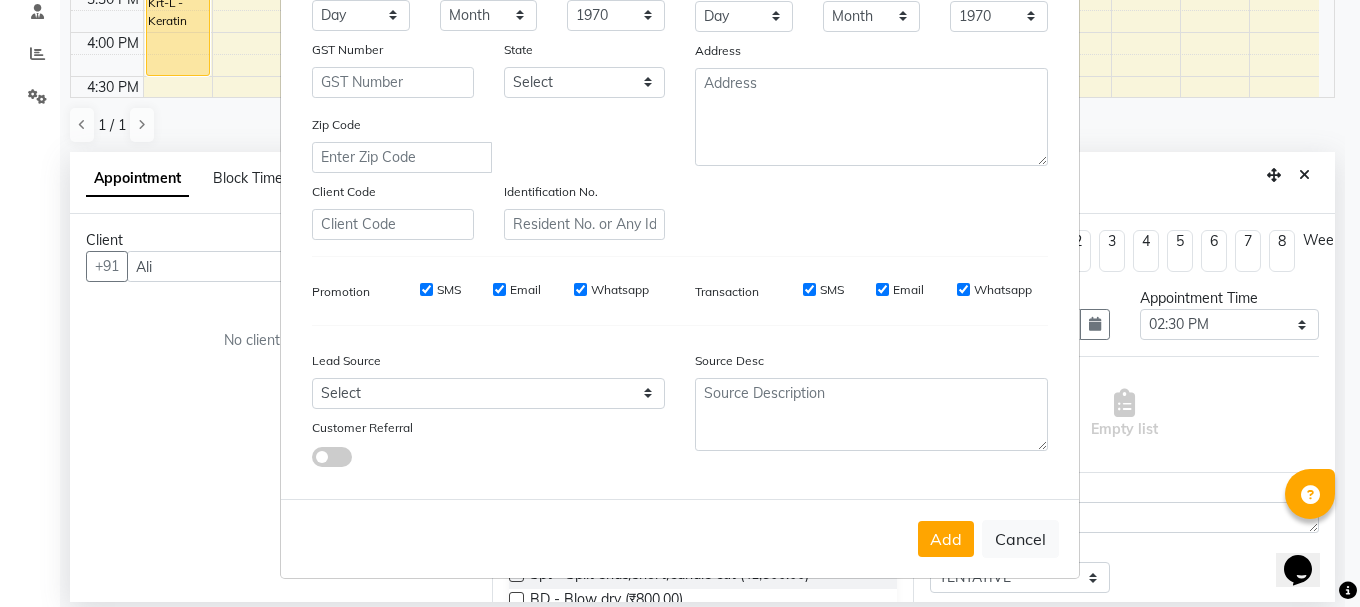 click on "Cancel" at bounding box center (1020, 539) 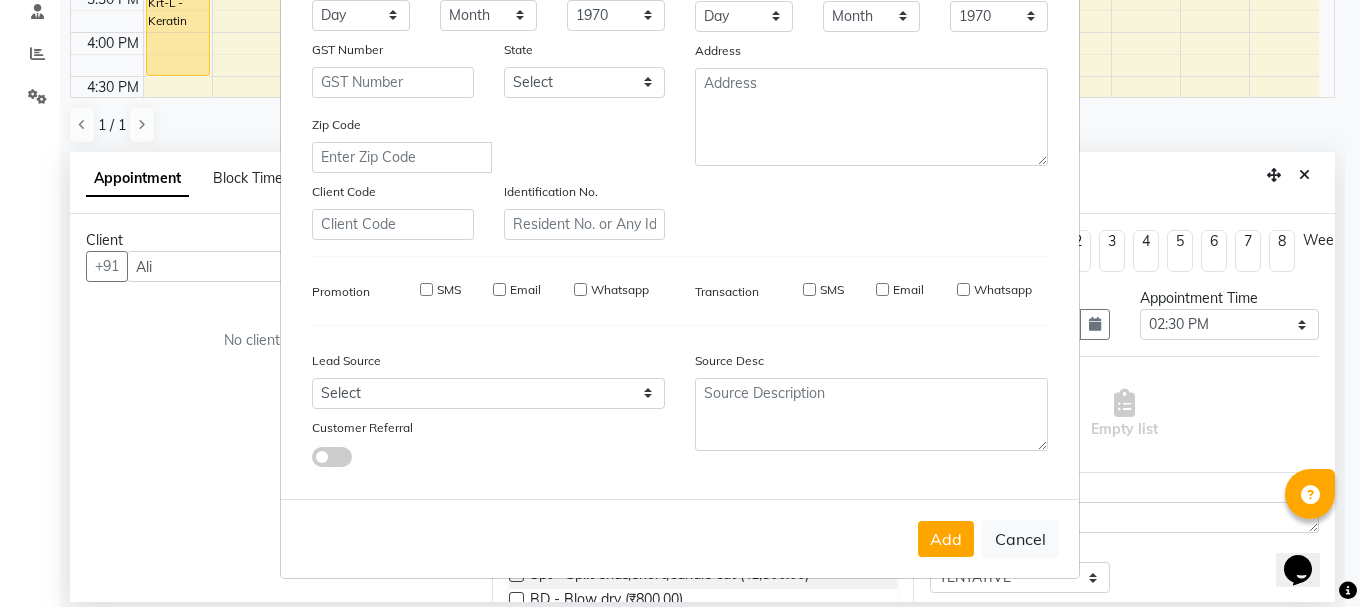 type 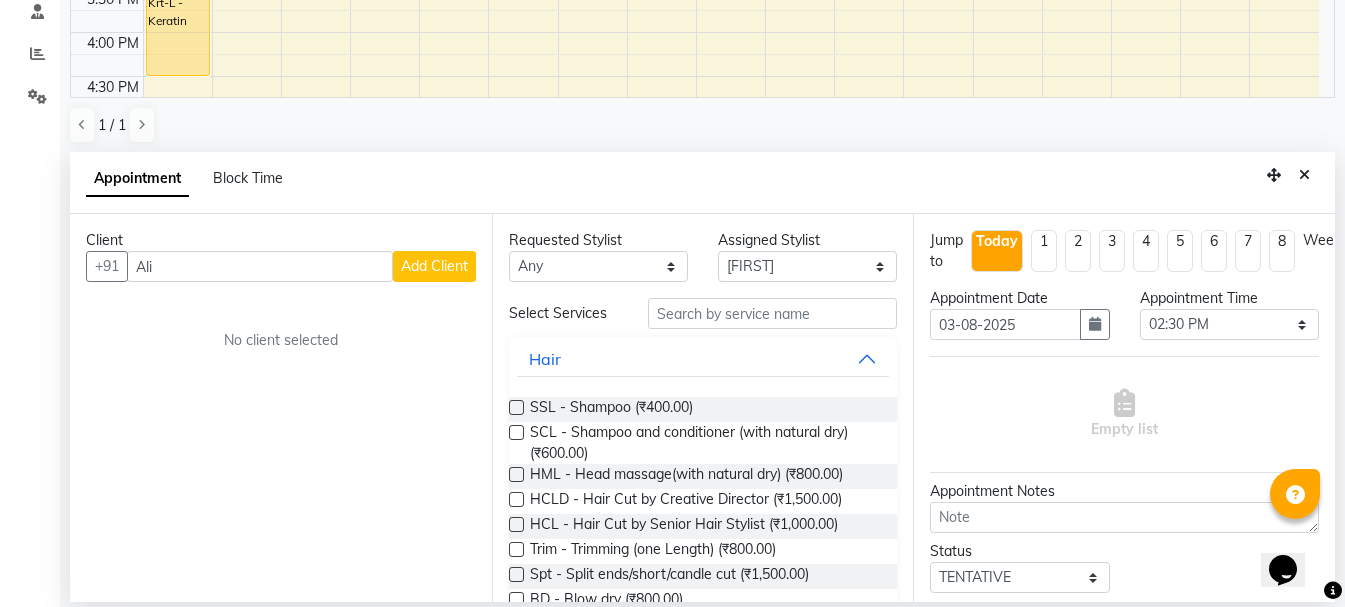 click on "Add Client" at bounding box center (434, 266) 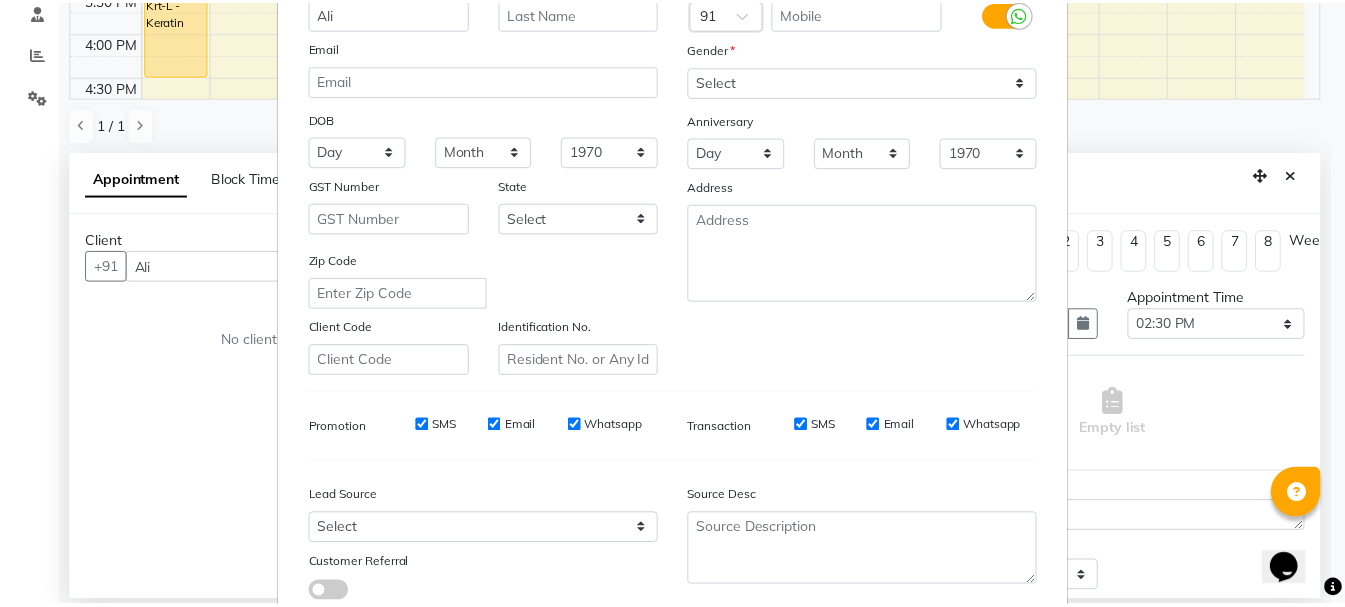 scroll, scrollTop: 316, scrollLeft: 0, axis: vertical 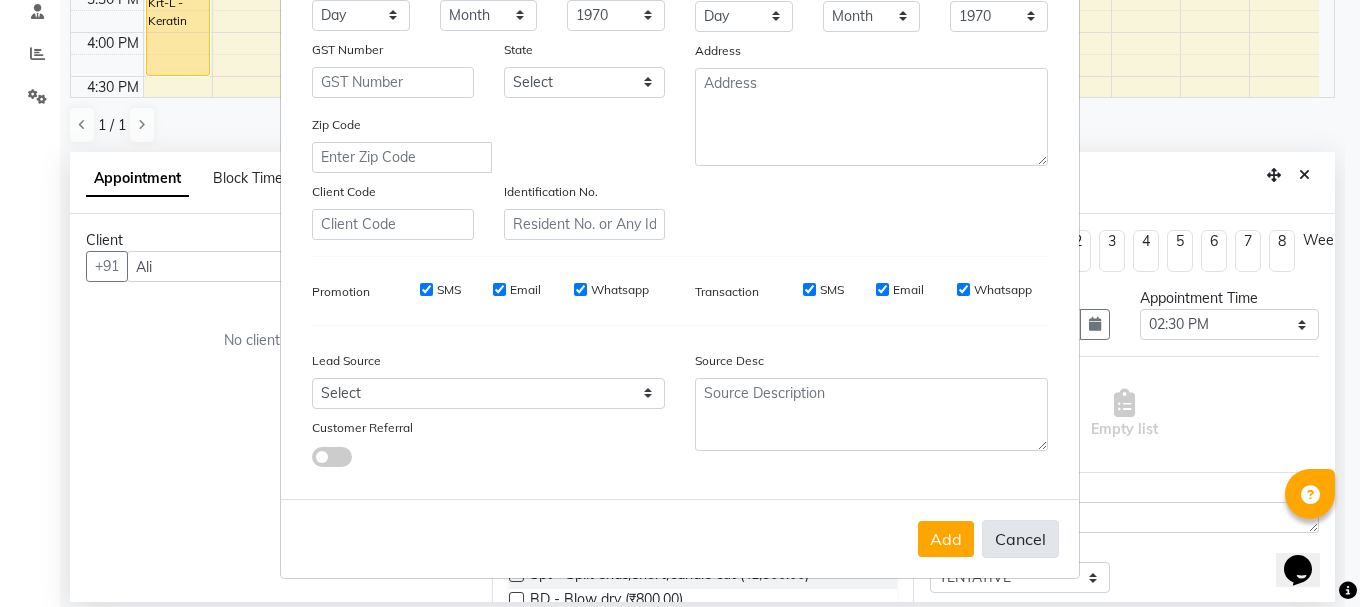 click on "Cancel" at bounding box center [1020, 539] 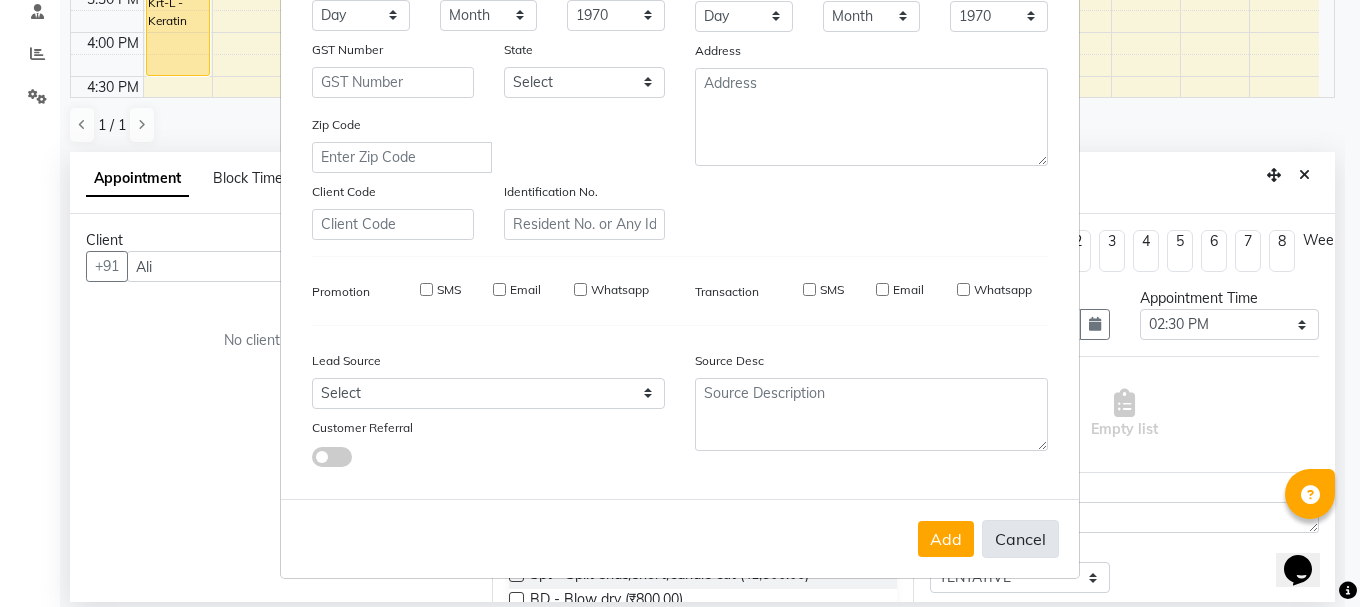type 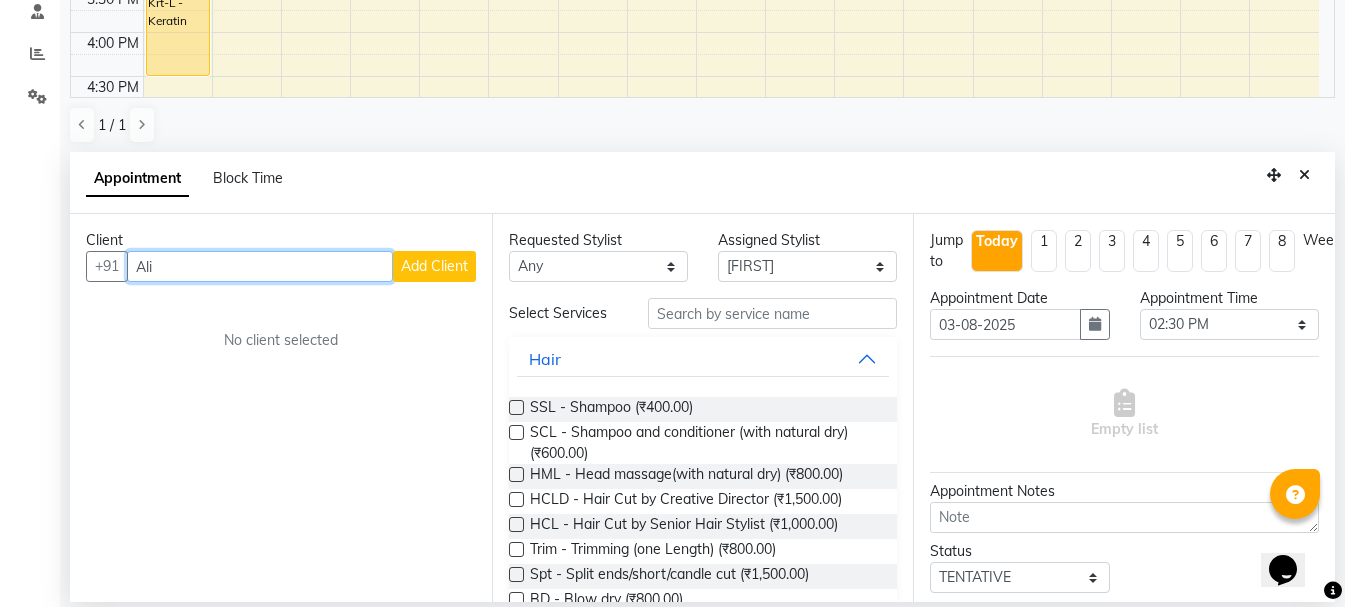 click on "Ali" at bounding box center (260, 266) 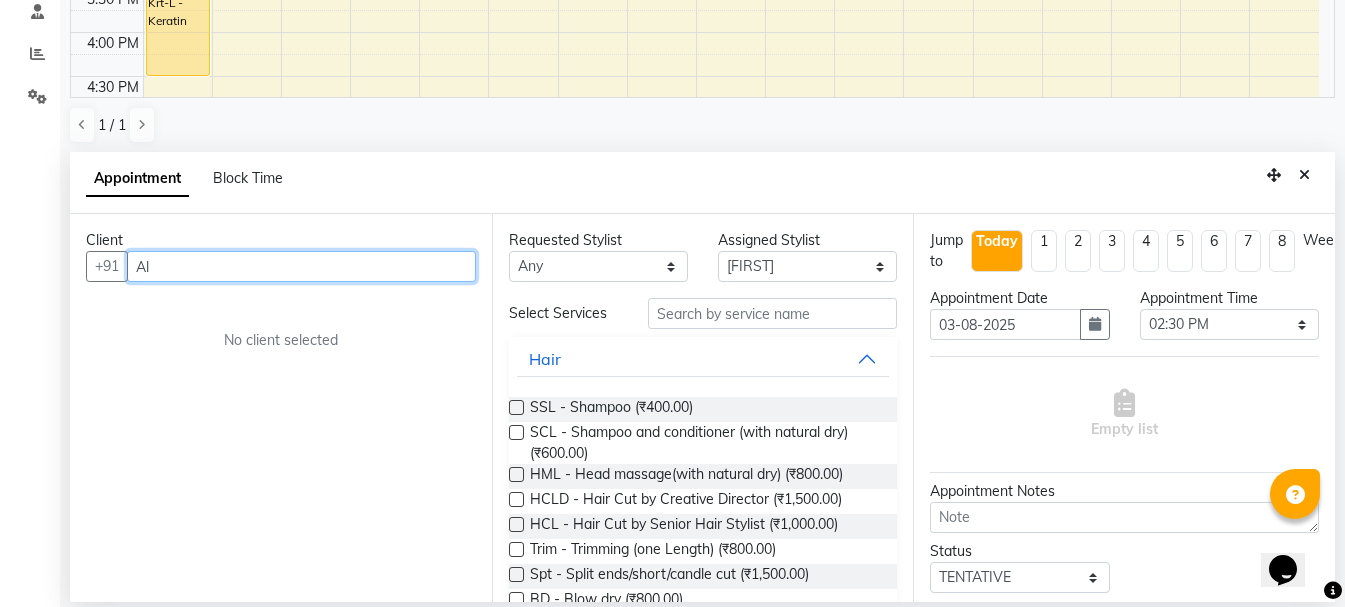 type on "A" 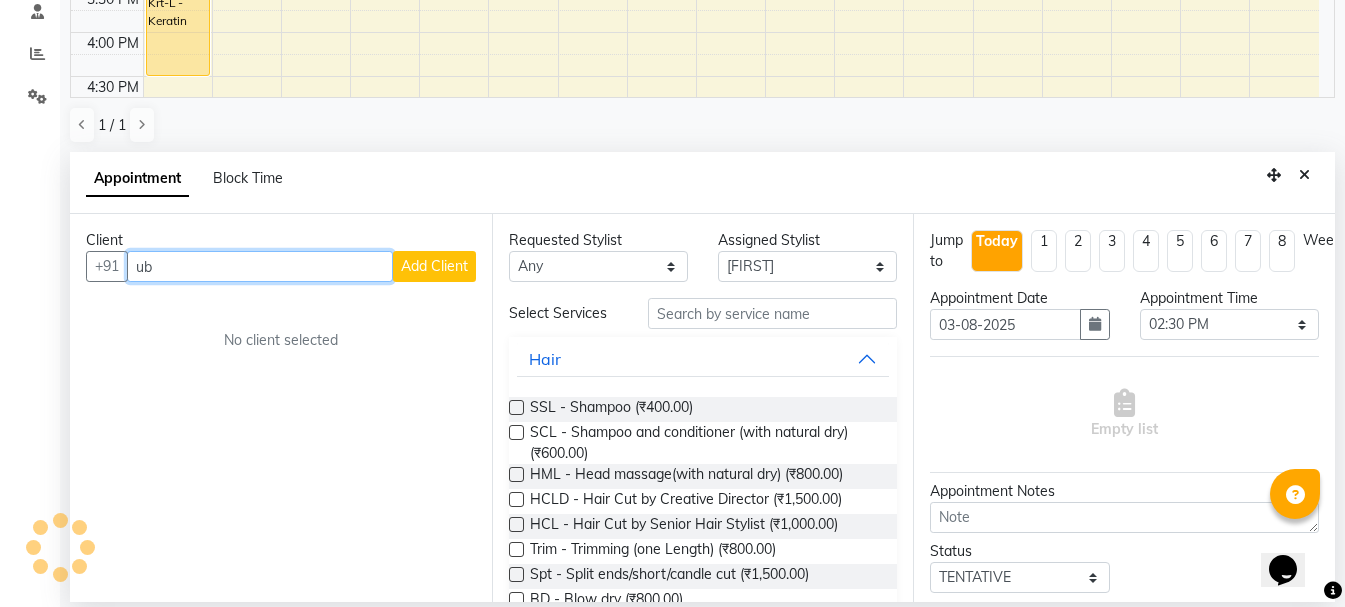 type on "u" 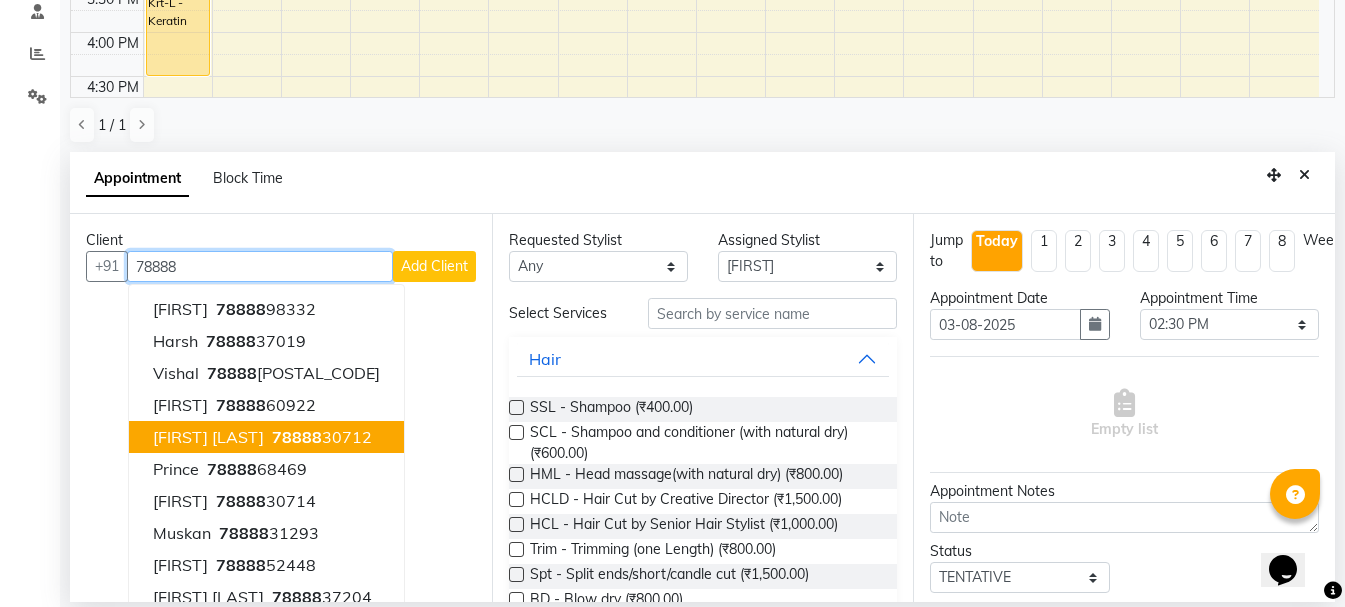 scroll, scrollTop: 0, scrollLeft: 0, axis: both 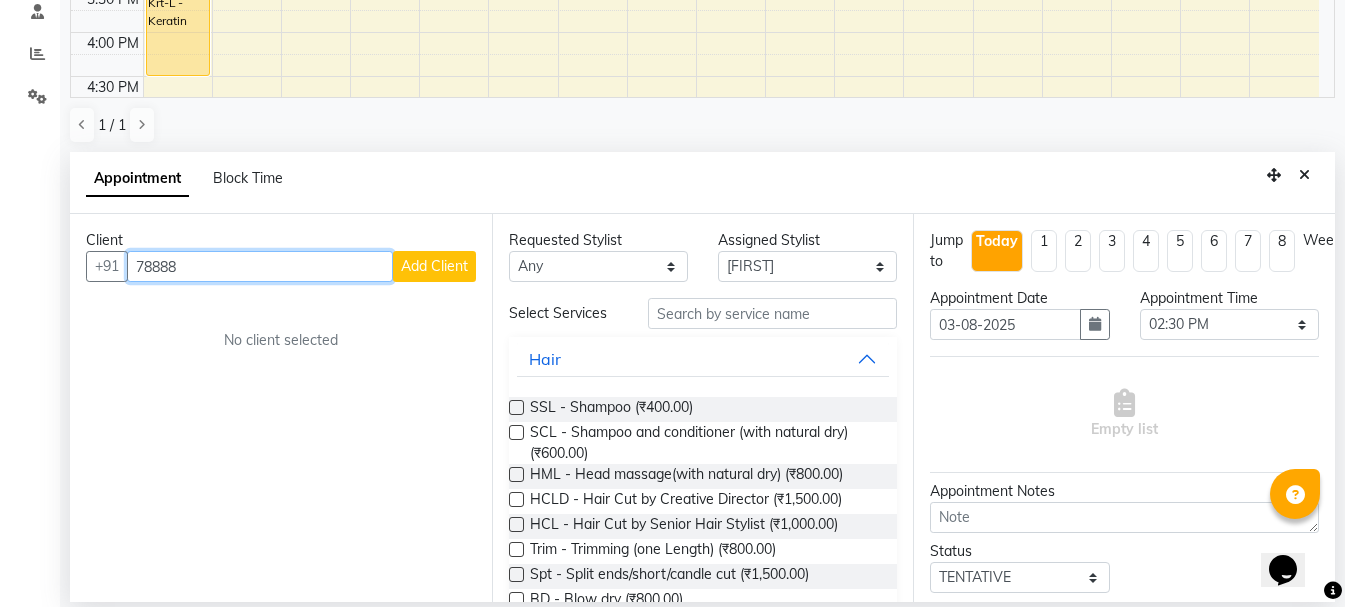 click on "78888" at bounding box center [260, 266] 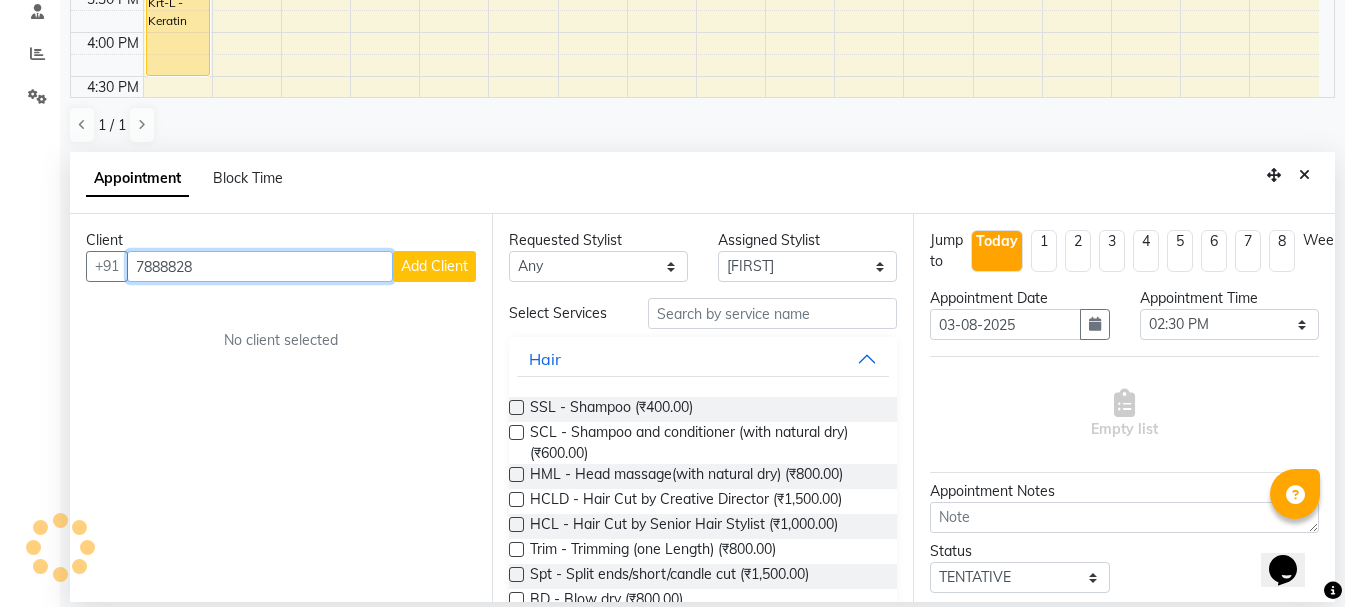 type on "78888284" 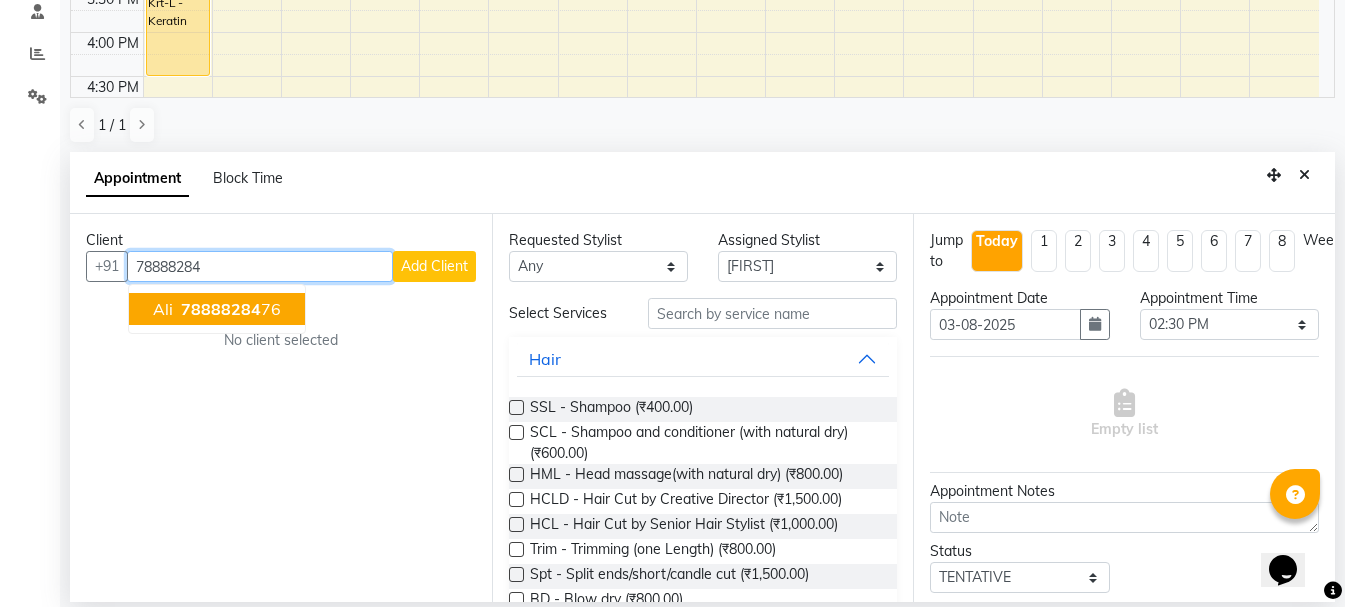 scroll, scrollTop: 0, scrollLeft: 0, axis: both 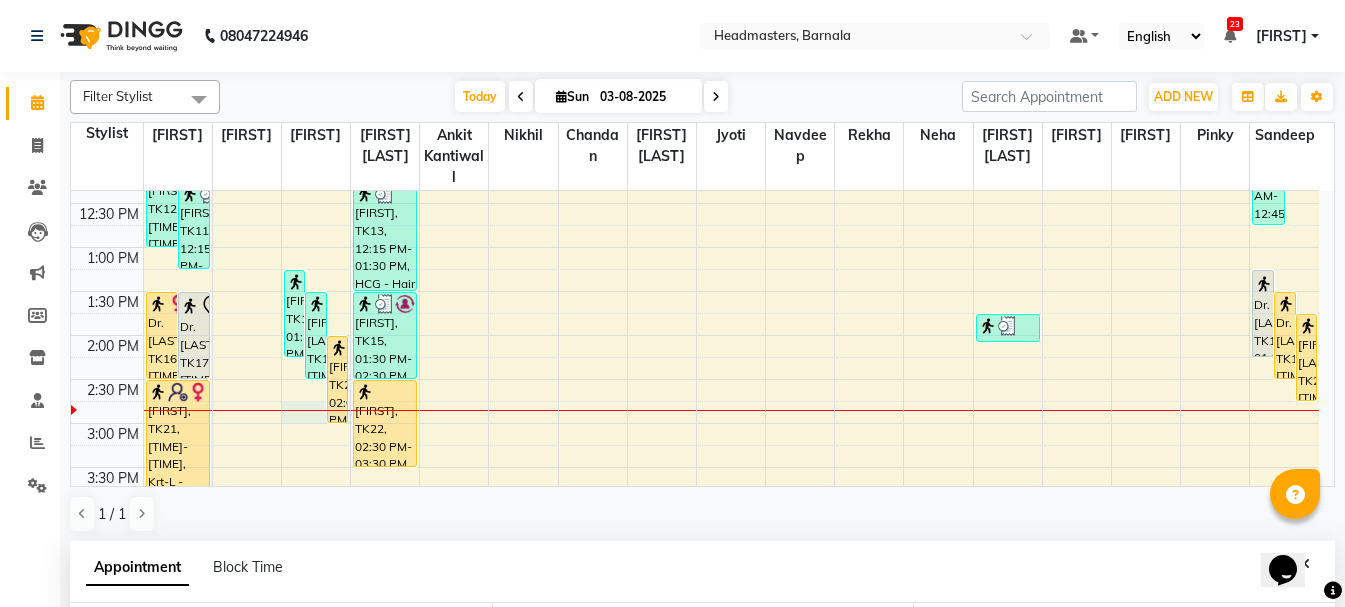 click on "8:00 AM 8:30 AM 9:00 AM 9:30 AM 10:00 AM 10:30 AM 11:00 AM 11:30 AM 12:00 PM 12:30 PM 1:00 PM 1:30 PM 2:00 PM 2:30 PM 3:00 PM 3:30 PM 4:00 PM 4:30 PM 5:00 PM 5:30 PM 6:00 PM 6:30 PM 7:00 PM 7:30 PM 8:00 PM 8:30 PM     rimple, TK12, 12:00 PM-01:00 PM, HCL - Hair Cut by Senior Hair Stylist     Darishti, TK11, 12:15 PM-01:15 PM, HCL - Hair Cut by Senior Hair Stylist     Dr. palawi, TK16, 01:30 PM-02:30 PM, HCL - Hair Cut by Senior Hair Stylist             Dr. palawi, TK17, 01:30 PM-02:30 PM, HCL - Hair Cut by Senior Hair Stylist     Suman, TK21, 02:30 PM-04:30 PM, Krt-L - Keratin     Harpreet kaur, TK03, 10:45 AM-11:45 AM, HCL - Hair Cut by Senior Hair Stylist     Shivansh, TK14, 01:15 PM-02:15 PM, HCG - Hair Cut by Senior Hair Stylist     Nikhil sharma, TK18, 01:30 PM-02:30 PM, HCG - Hair Cut by Senior Hair Stylist     Sidhant, TK23, 02:00 PM-03:00 PM, HCG - Hair Cut by Senior Hair Stylist     rishabh, TK09, 11:00 AM-12:00 PM, HCG - Hair Cut by Senior Hair Stylist" at bounding box center [695, 379] 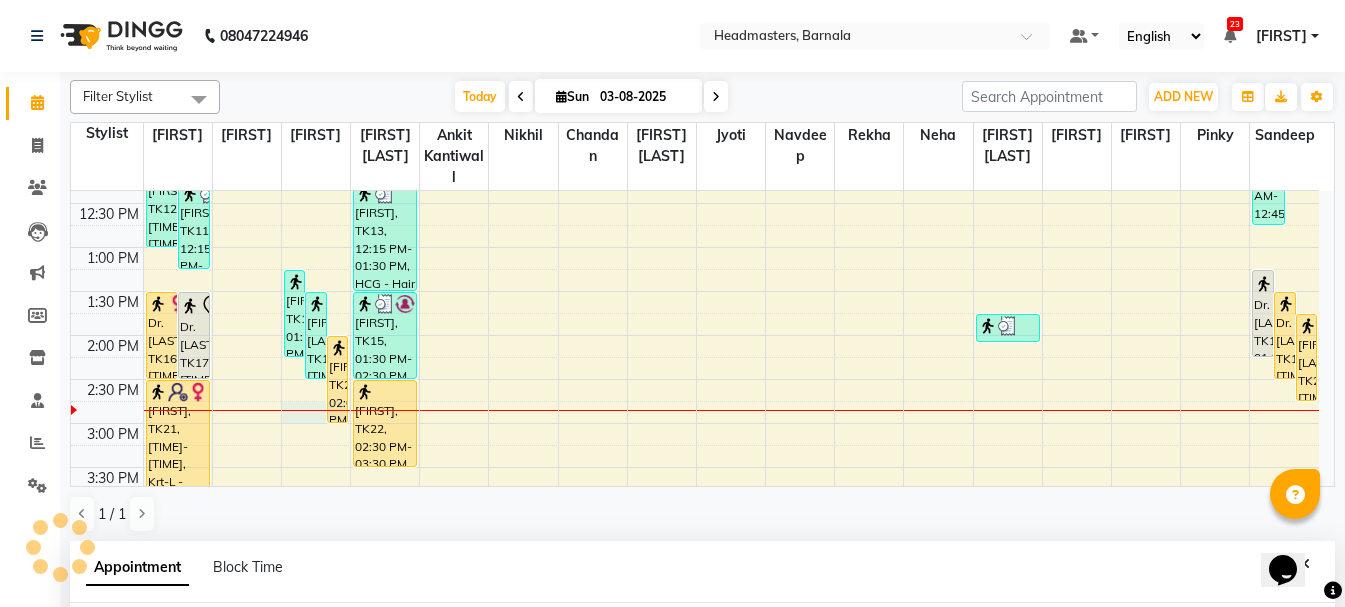 select on "67276" 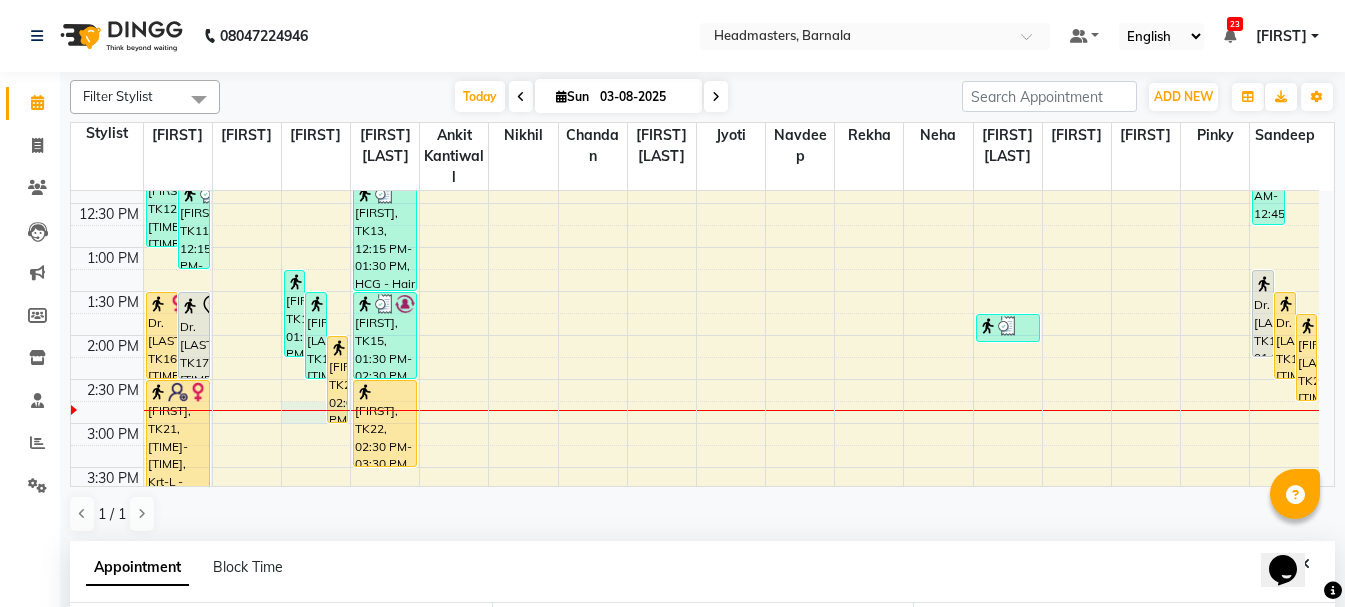 select on "885" 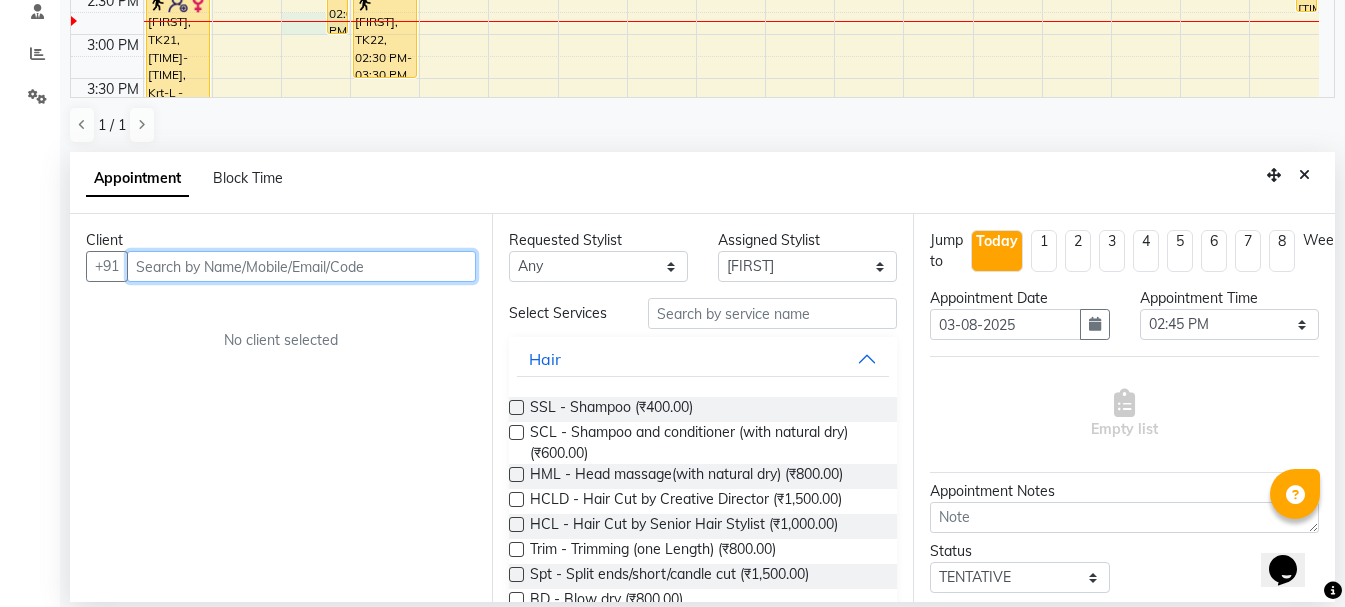 click at bounding box center (301, 266) 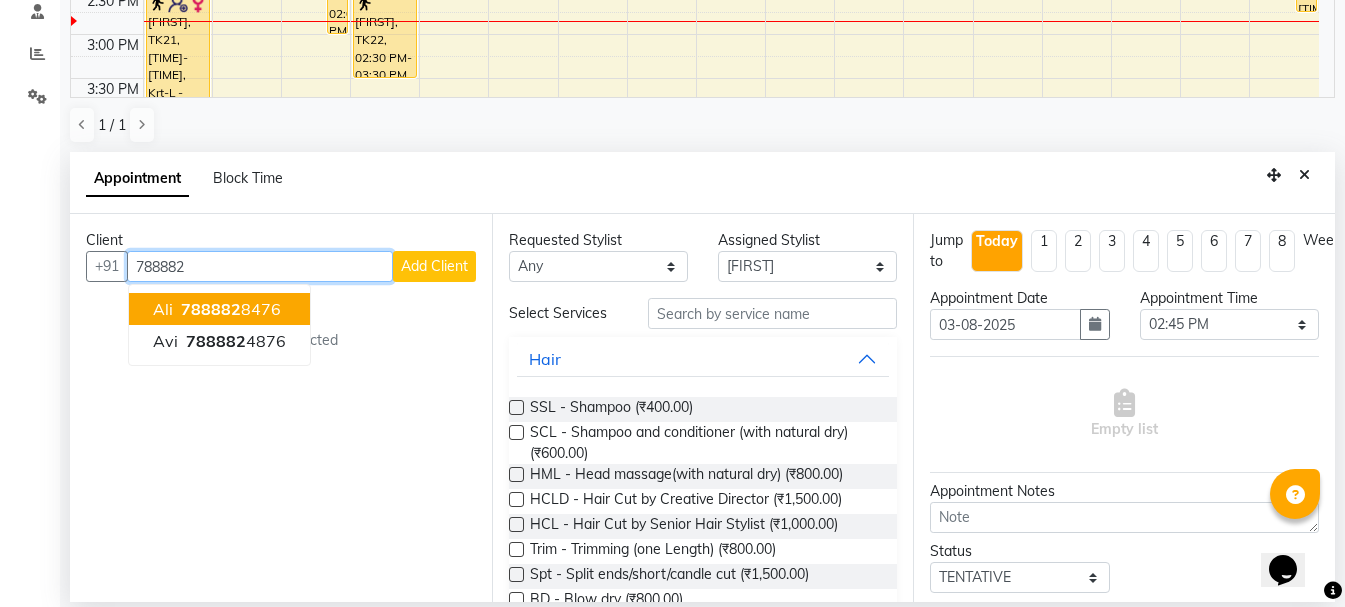 click on "788882 8476" at bounding box center [229, 309] 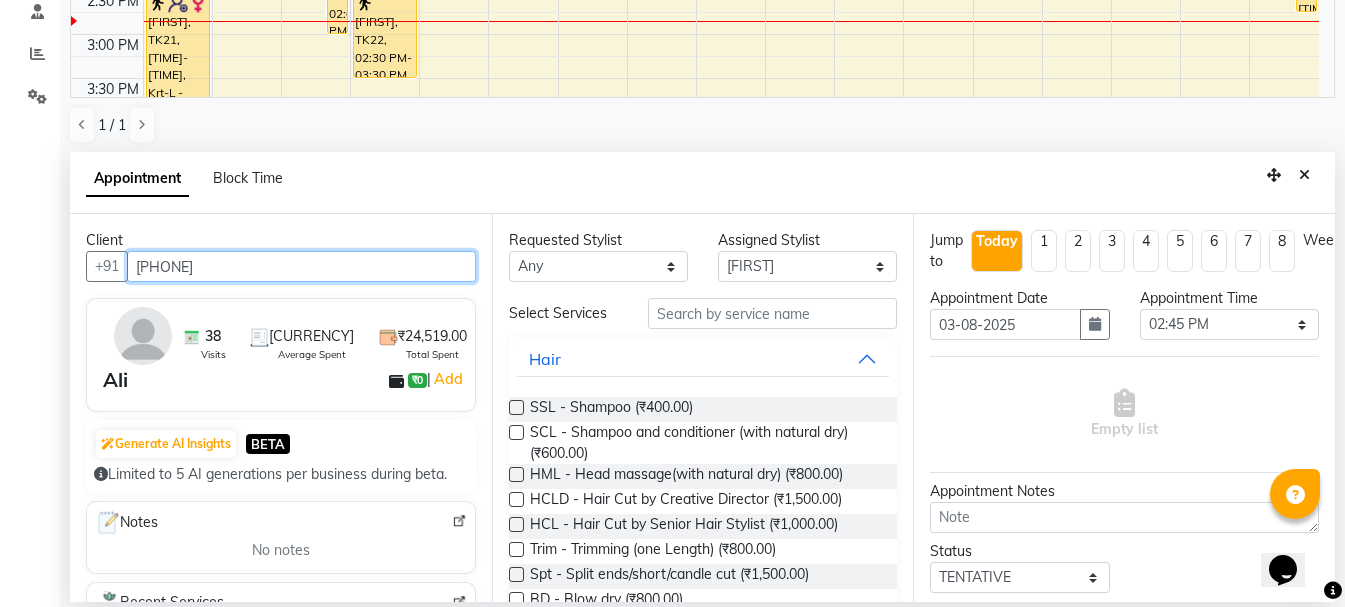 type on "7888828476" 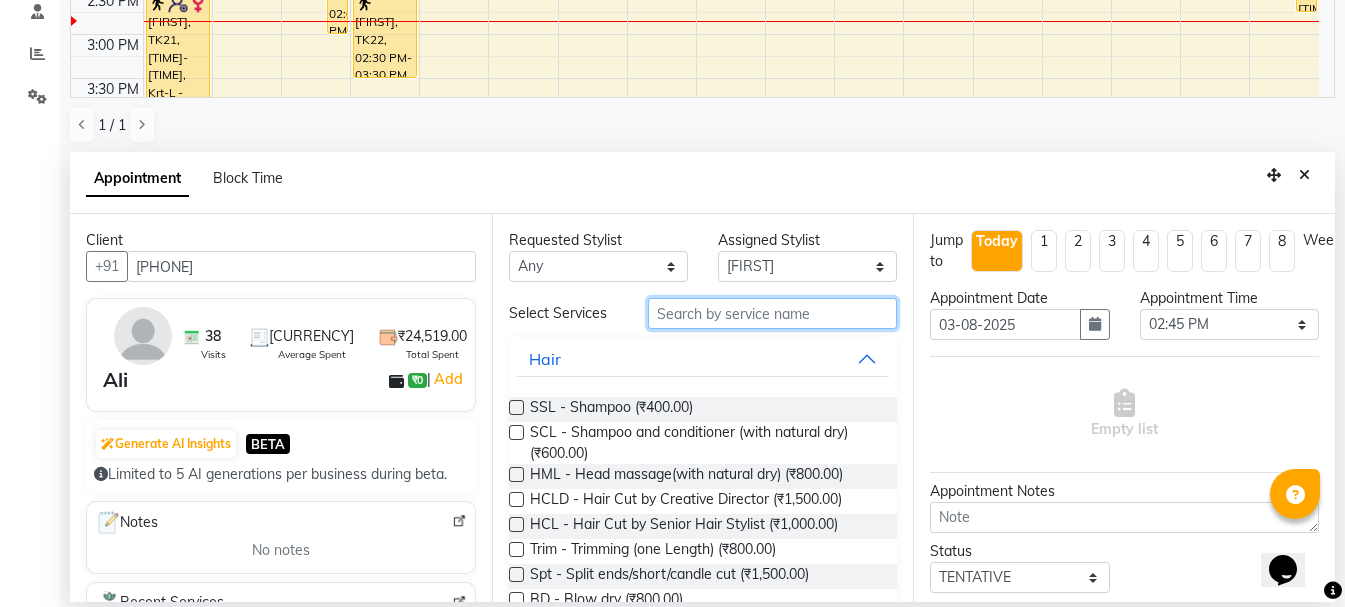 drag, startPoint x: 690, startPoint y: 325, endPoint x: 680, endPoint y: 328, distance: 10.440307 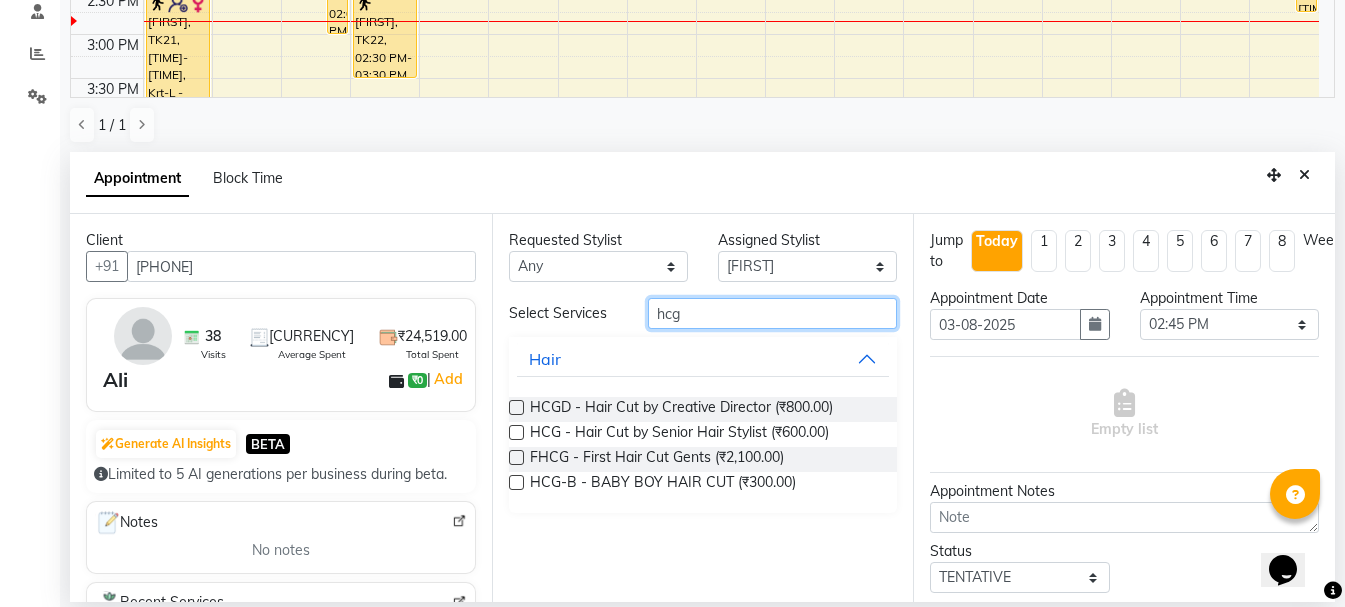 type on "hcg" 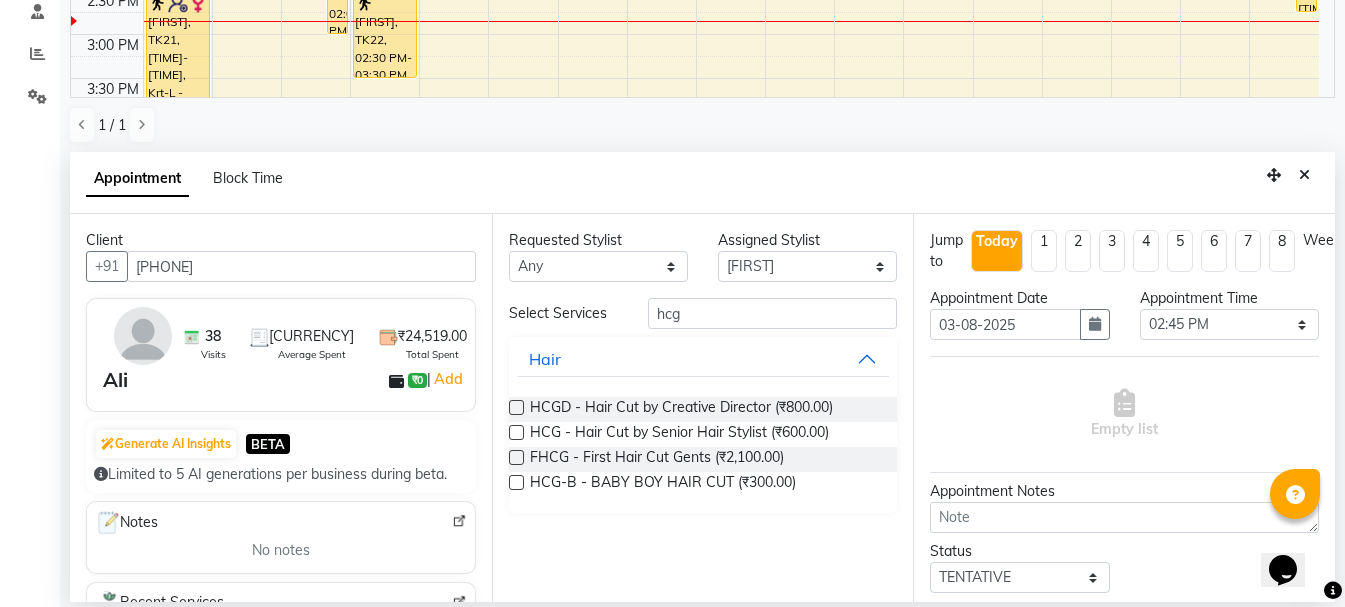 click at bounding box center (516, 432) 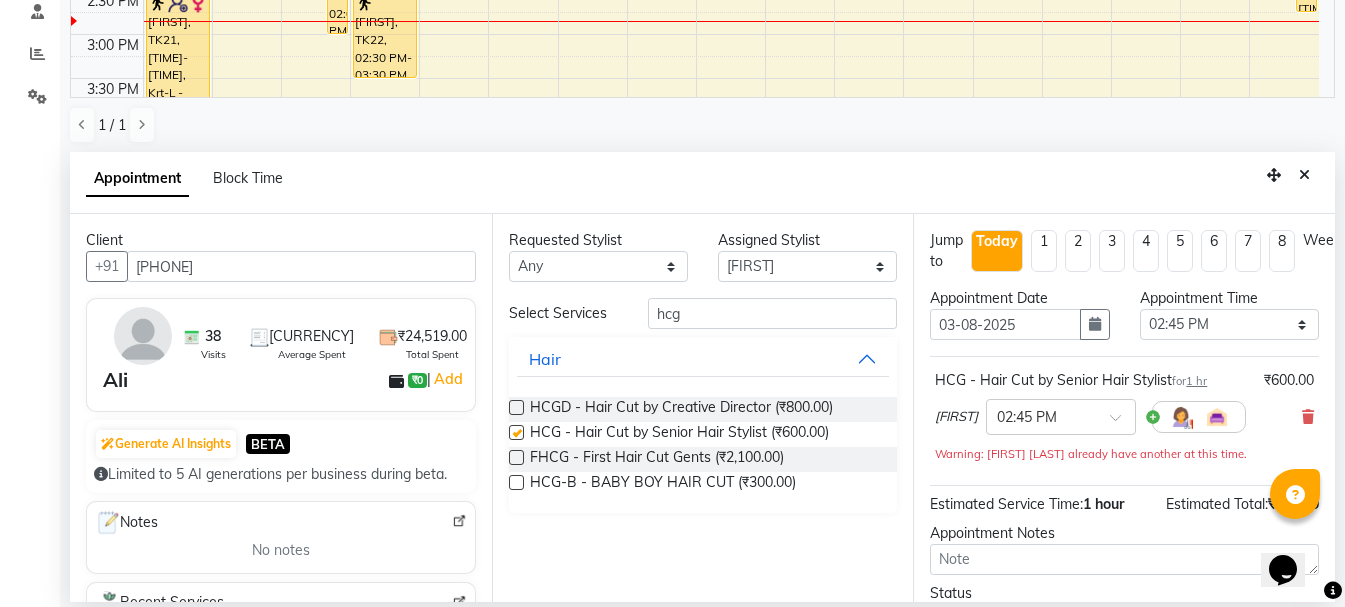checkbox on "false" 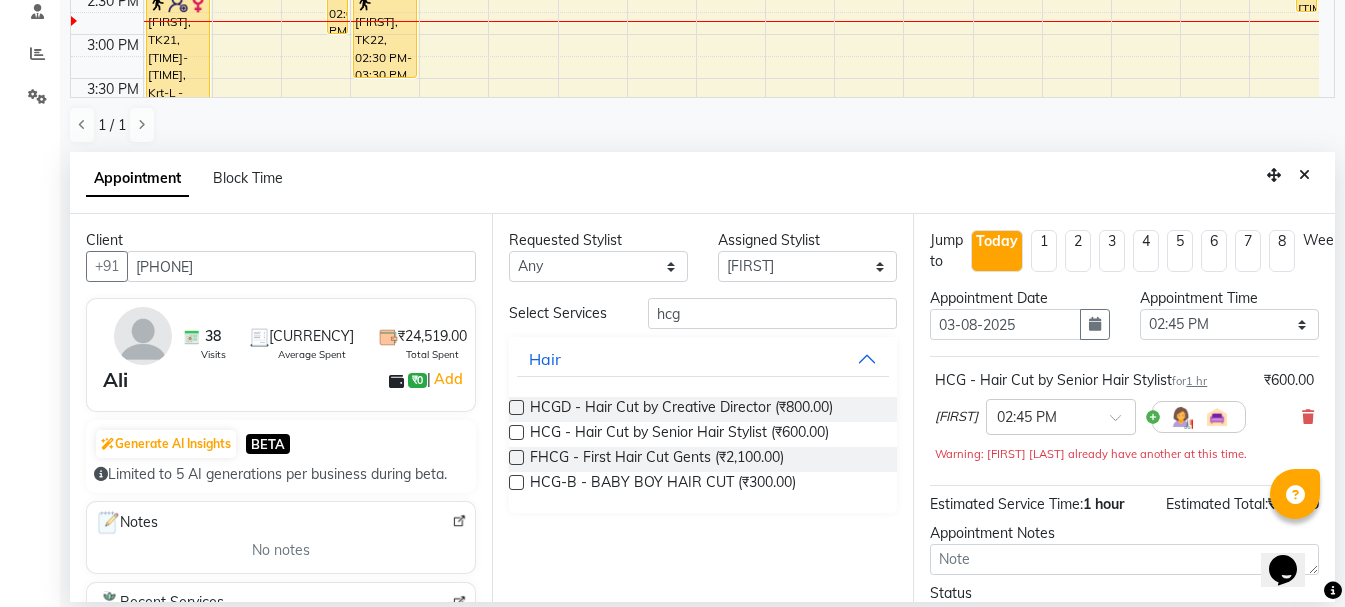 scroll, scrollTop: 177, scrollLeft: 0, axis: vertical 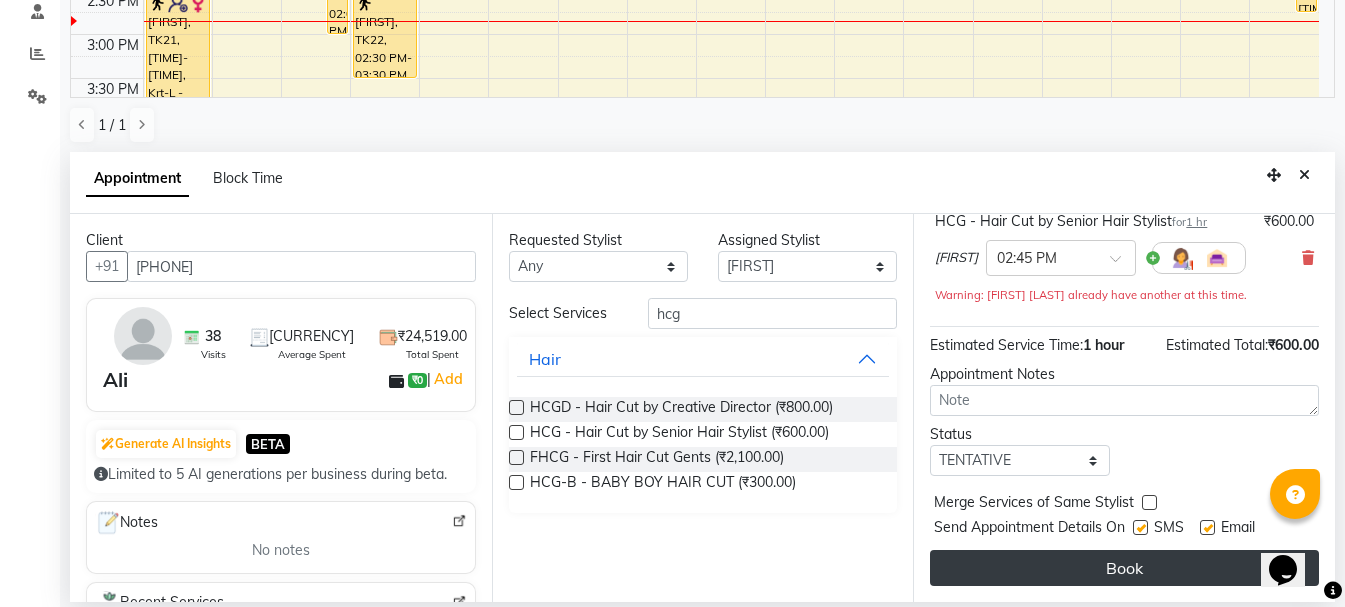 click on "Book" at bounding box center [1124, 568] 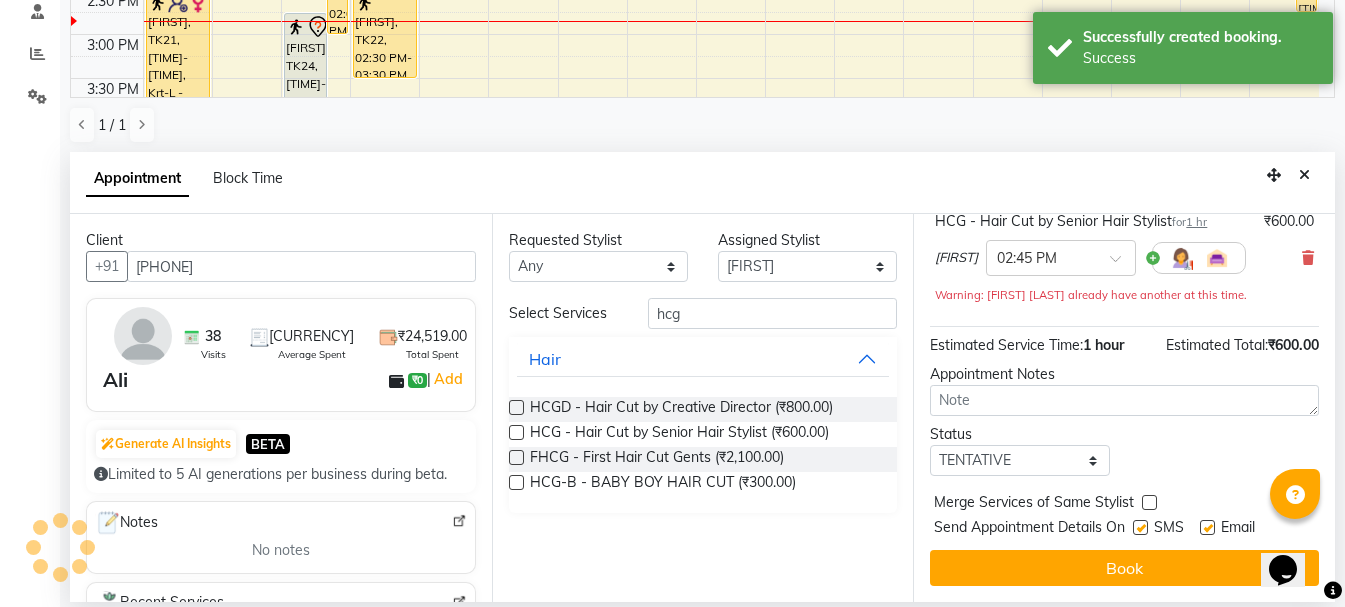 scroll, scrollTop: 0, scrollLeft: 0, axis: both 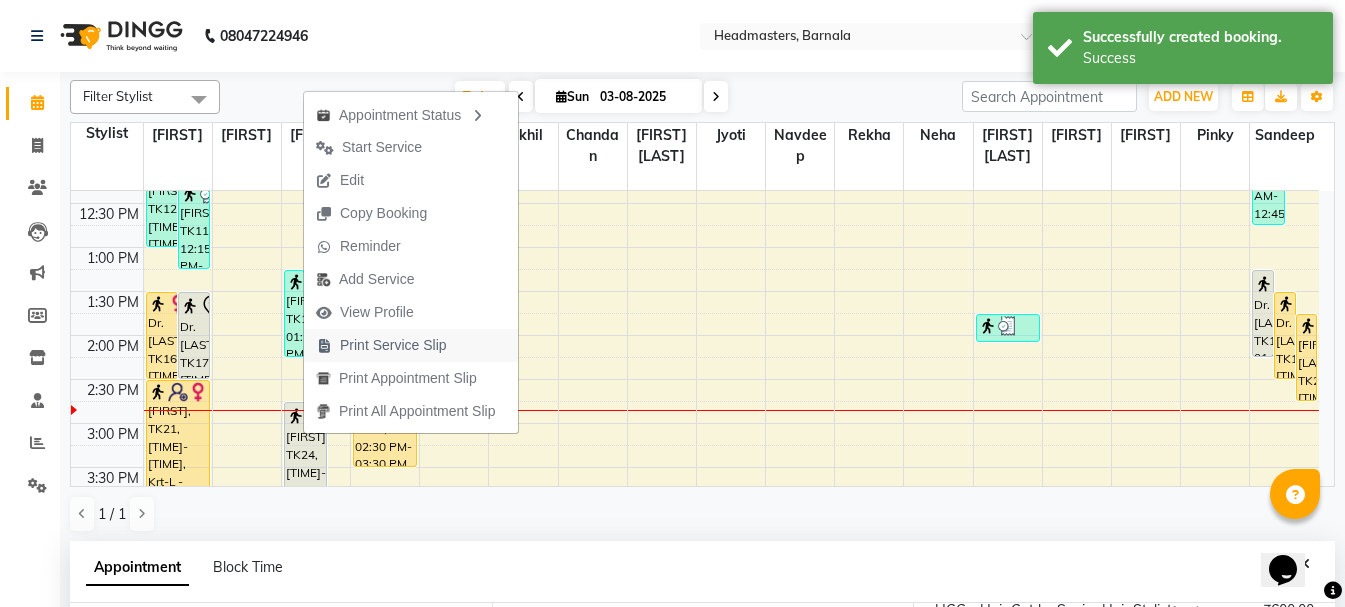 click on "Print Service Slip" at bounding box center (393, 345) 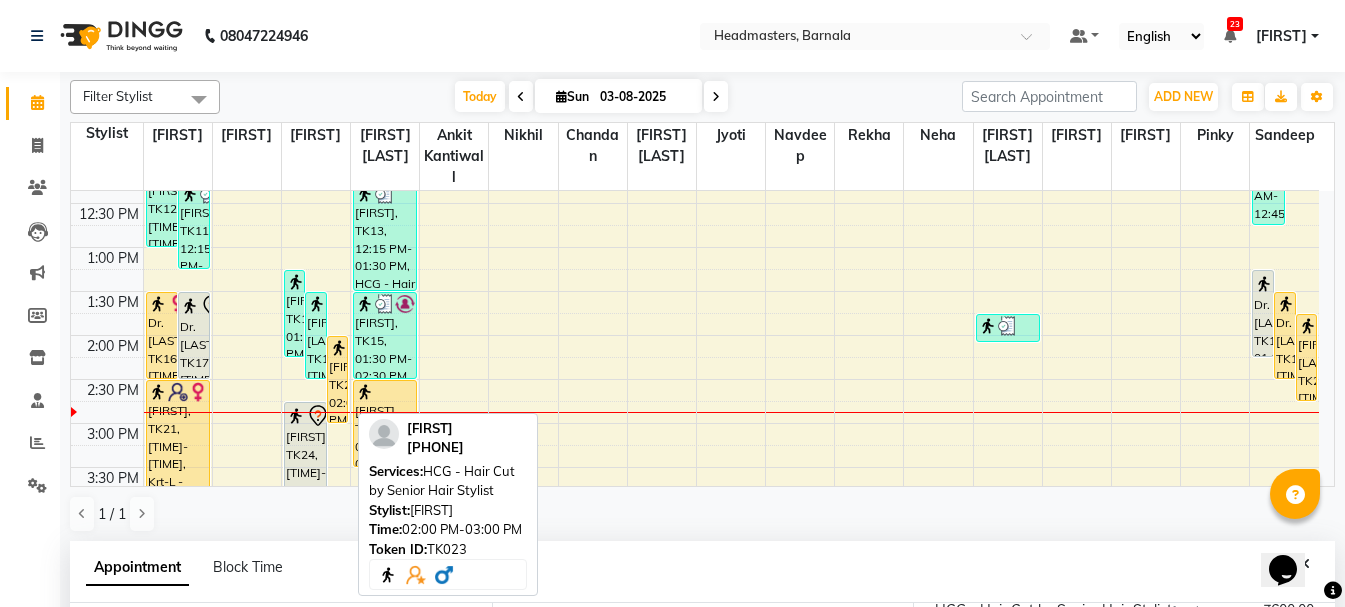 click on "Sidhant, TK23, 02:00 PM-03:00 PM, HCG - Hair Cut by Senior Hair Stylist" at bounding box center [338, 379] 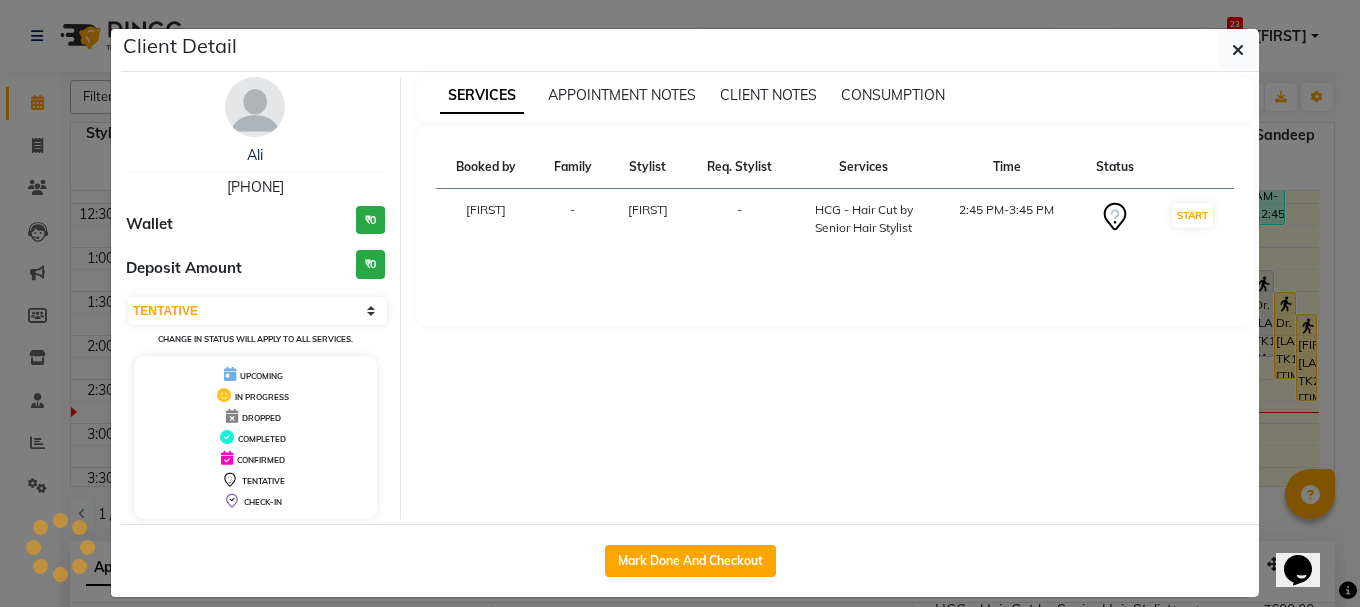 select on "1" 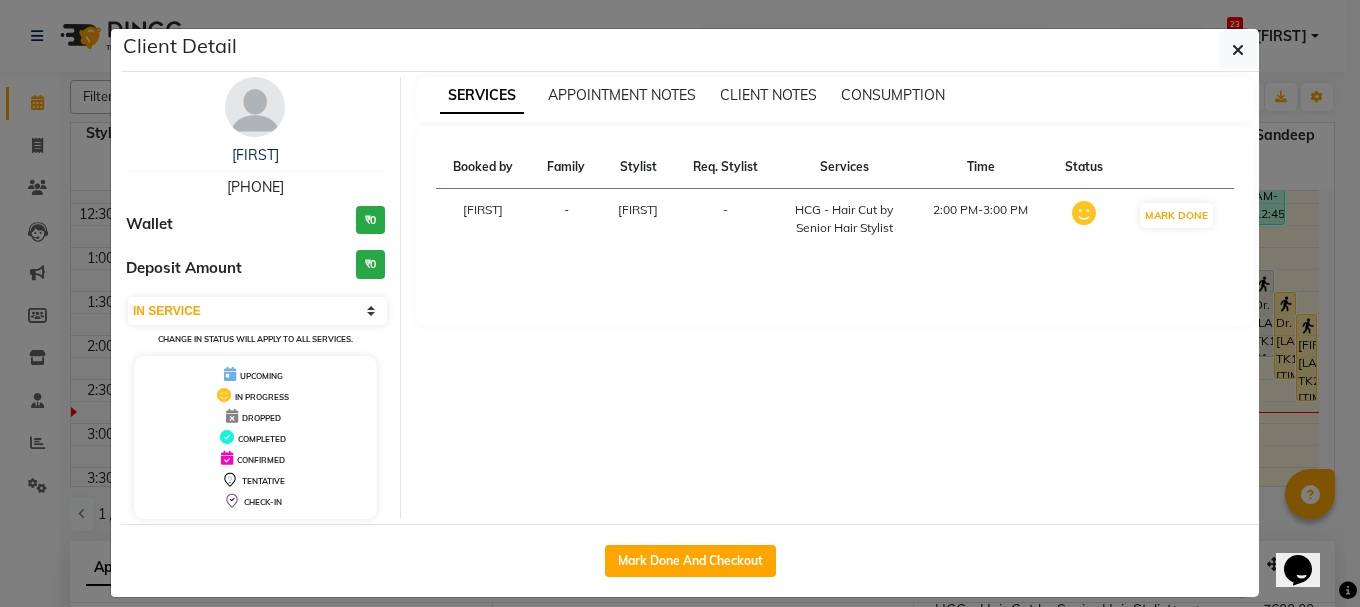 click on "Sidhant    9888320010 Wallet ₹0 Deposit Amount  ₹0  Select IN SERVICE CONFIRMED TENTATIVE CHECK IN MARK DONE UPCOMING Change in status will apply to all services. UPCOMING IN PROGRESS DROPPED COMPLETED CONFIRMED TENTATIVE CHECK-IN SERVICES APPOINTMENT NOTES CLIENT NOTES CONSUMPTION Booked by Family Stylist Req. Stylist Services Time Status  Manya  - Toseef Salmani -  HCG - Hair Cut by Senior Hair Stylist   2:00 PM-3:00 PM   MARK DONE" at bounding box center (690, 298) 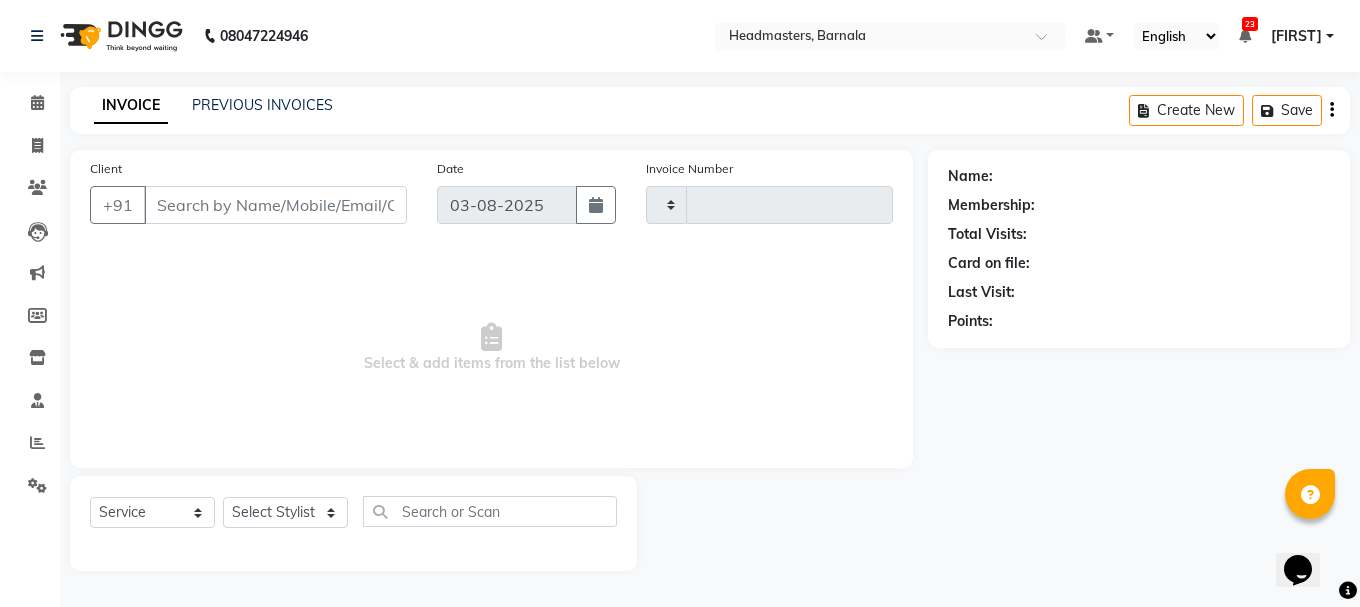 type on "3376" 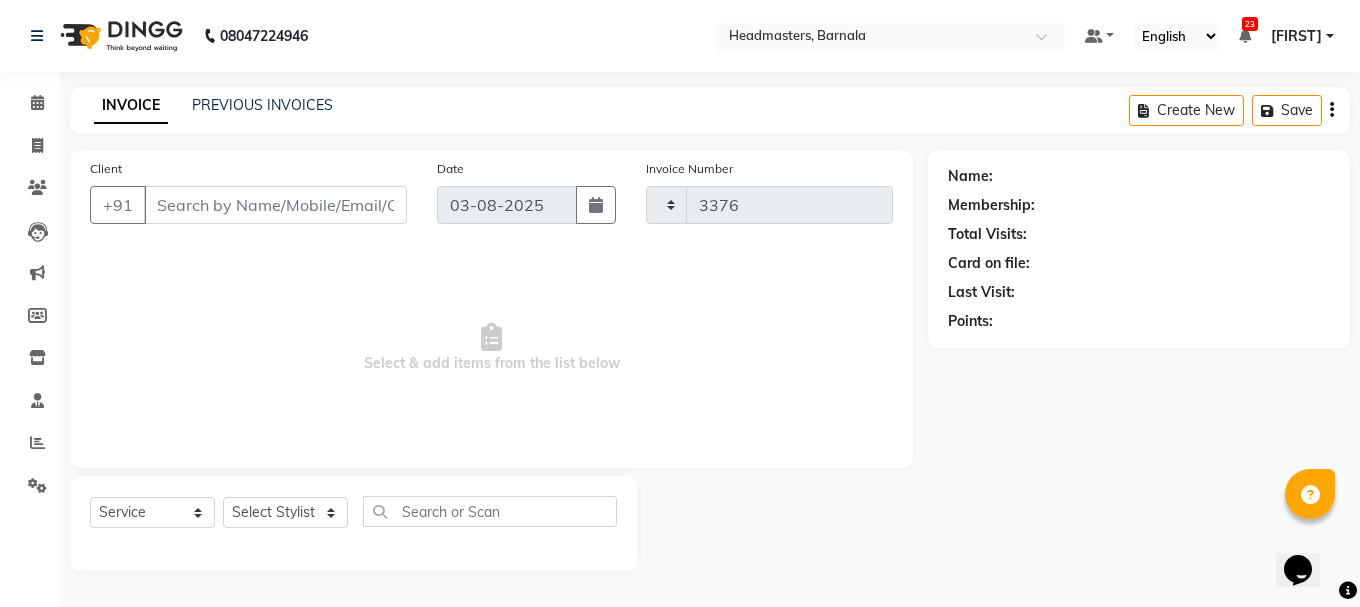 select on "7526" 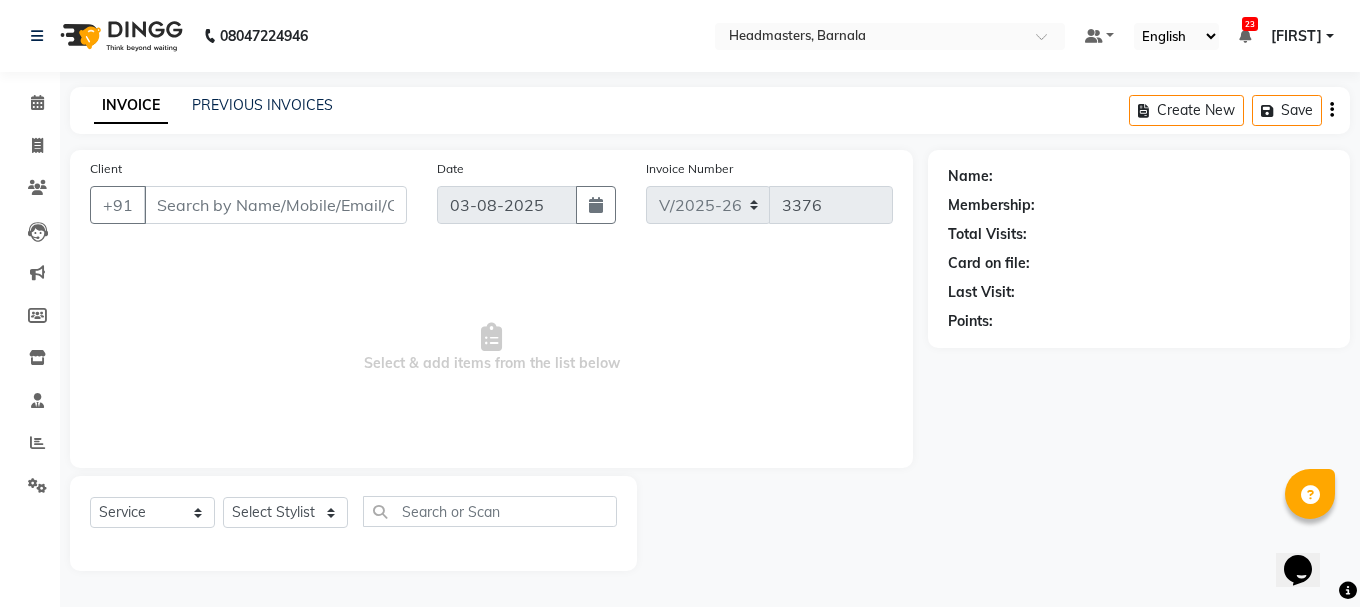 type on "9888320010" 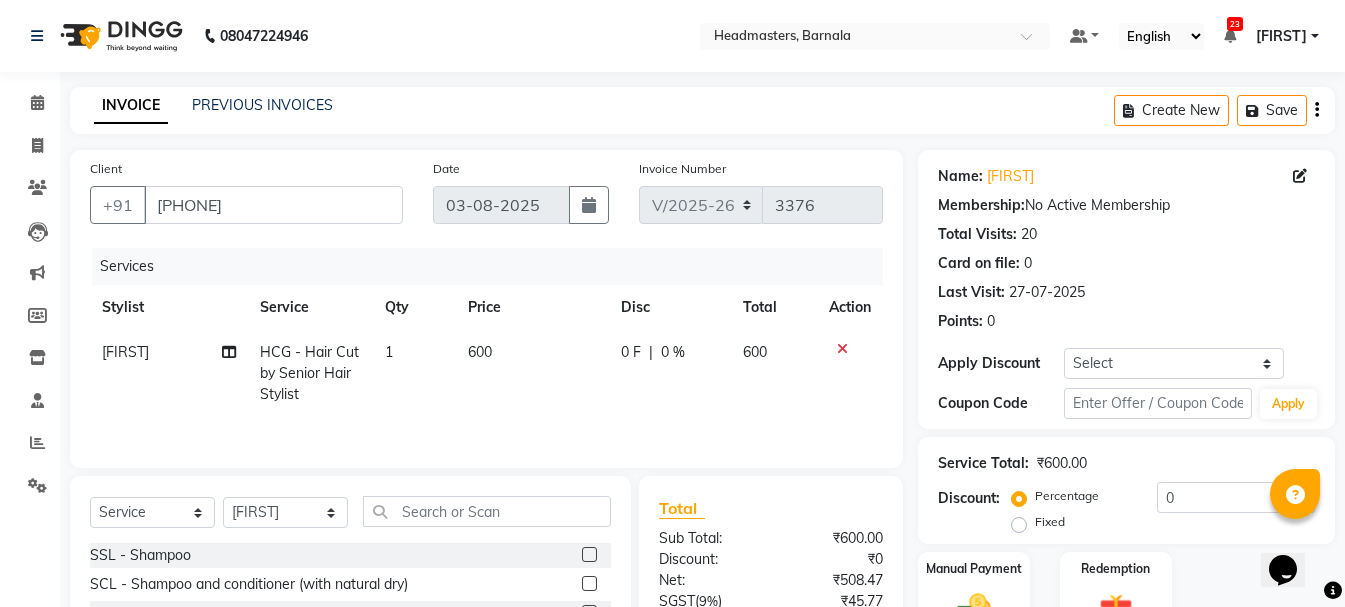click on "Fixed" 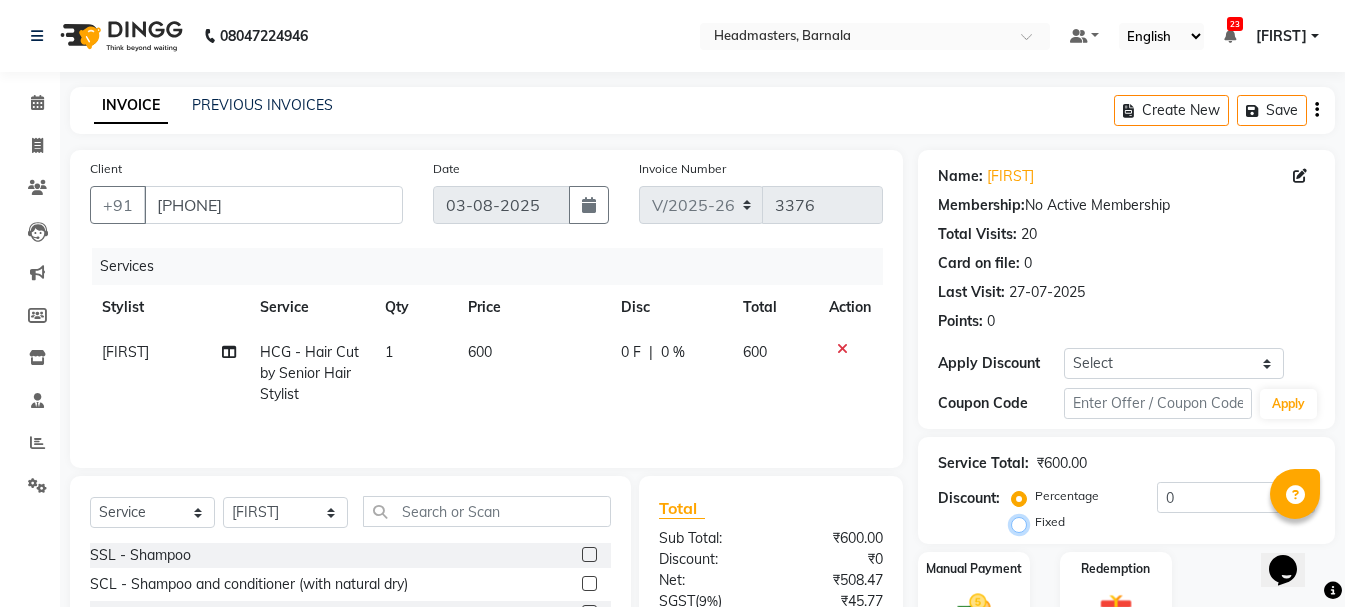 click on "Fixed" at bounding box center [1023, 522] 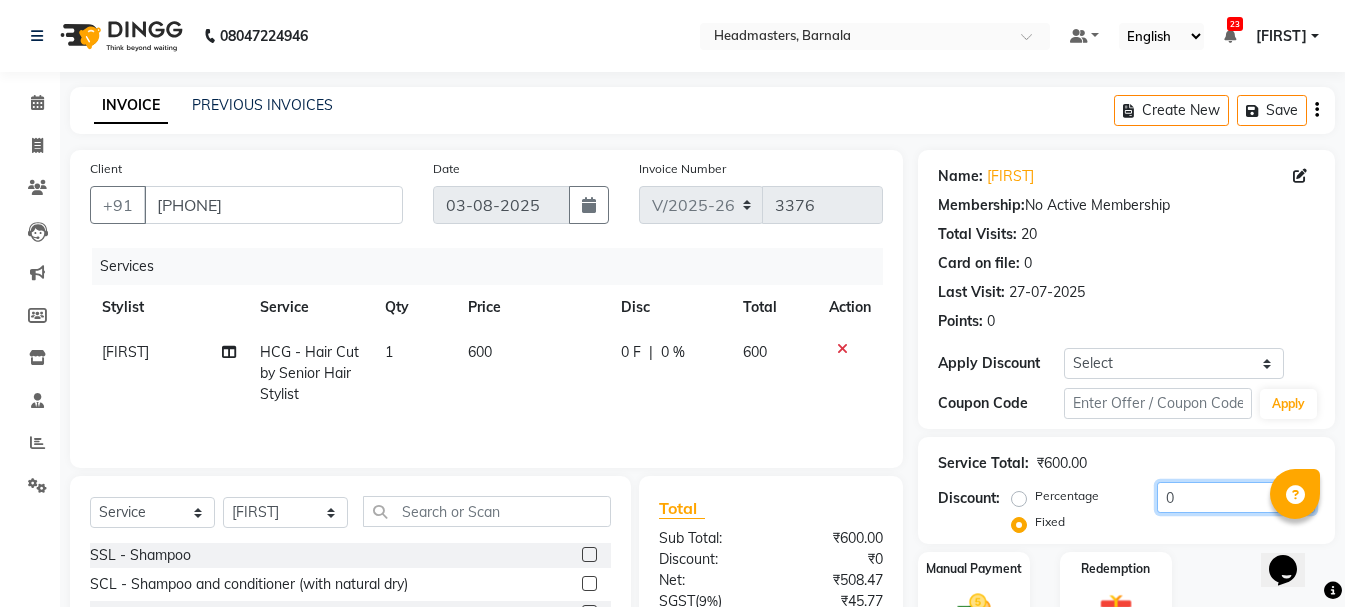 drag, startPoint x: 1205, startPoint y: 503, endPoint x: 949, endPoint y: 527, distance: 257.12253 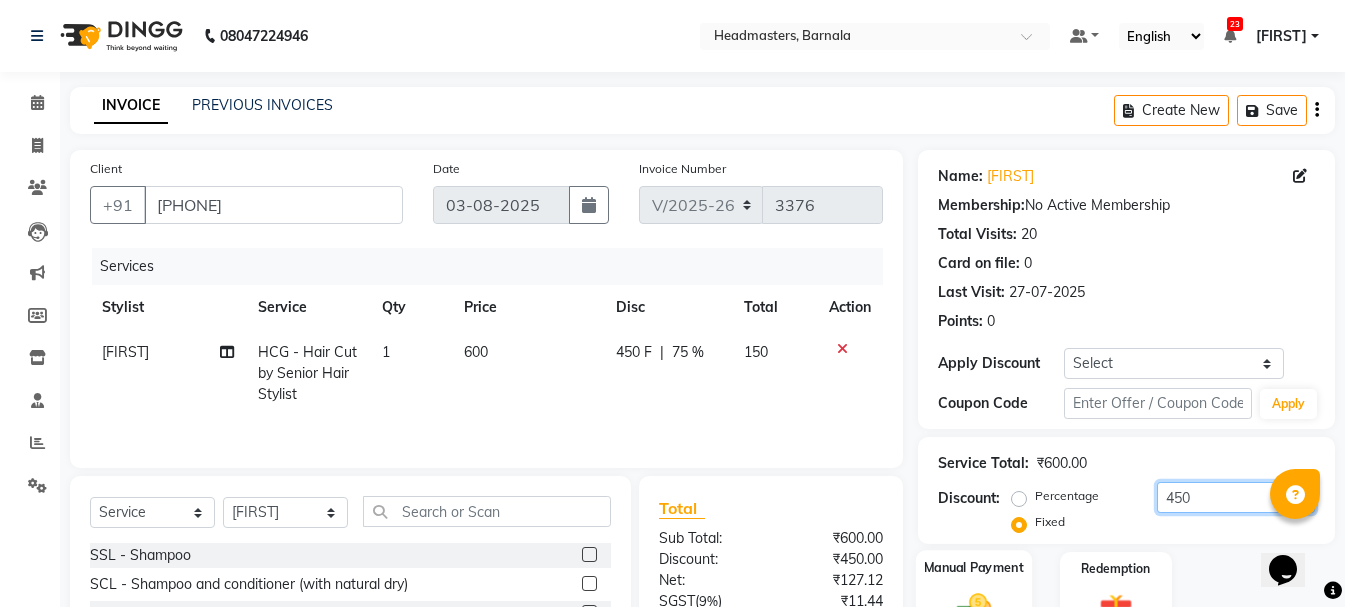 type on "450" 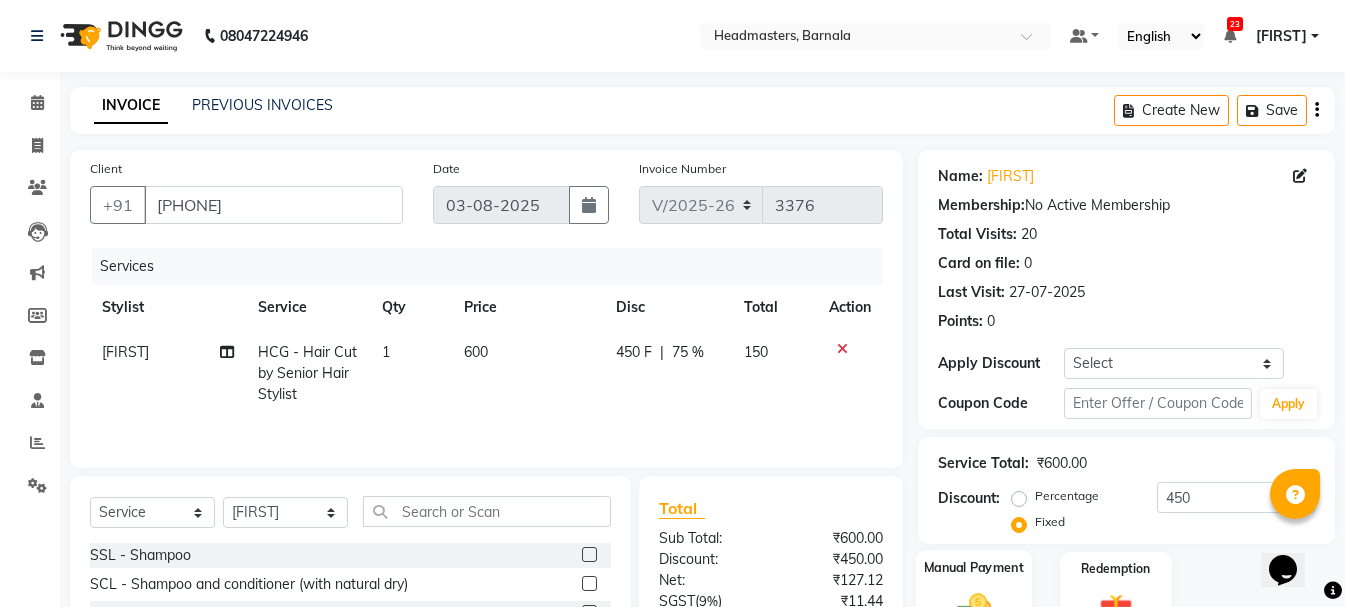 click on "Manual Payment" 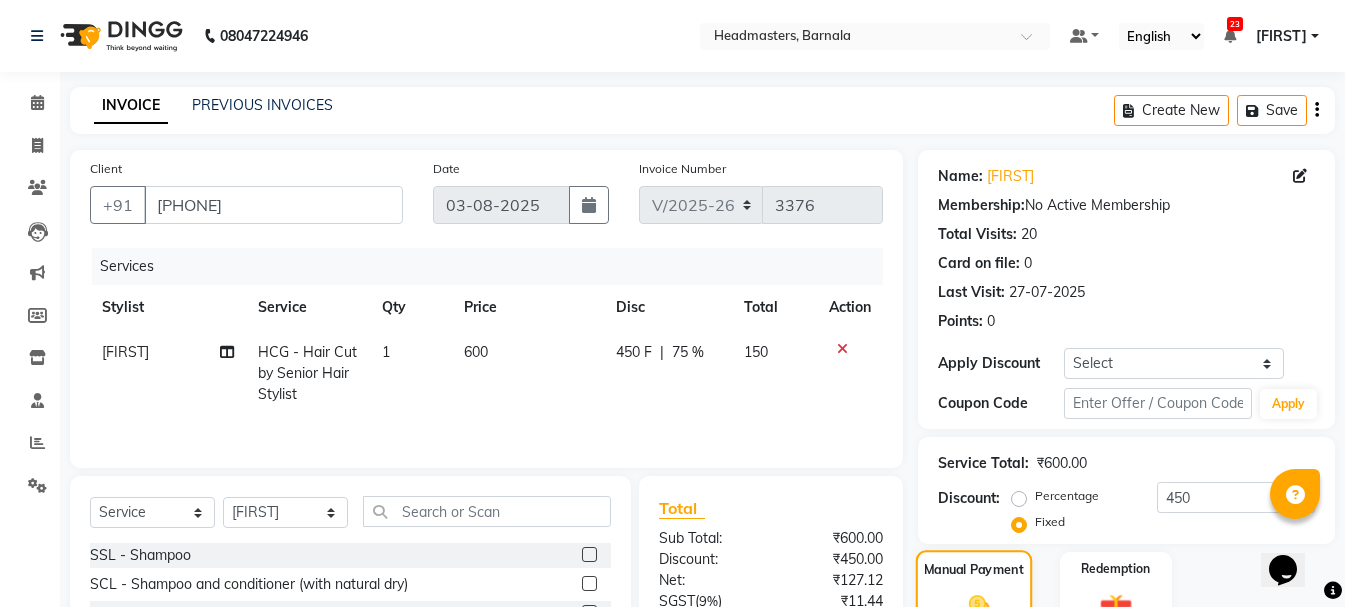 scroll, scrollTop: 194, scrollLeft: 0, axis: vertical 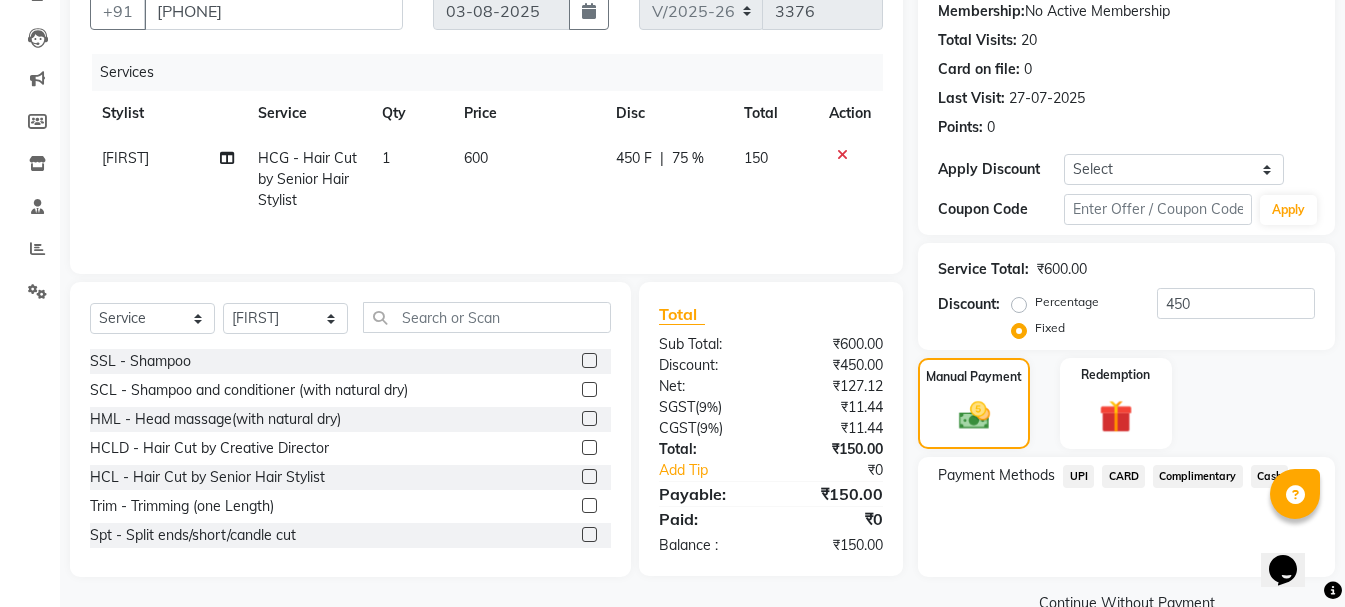 click on "UPI" 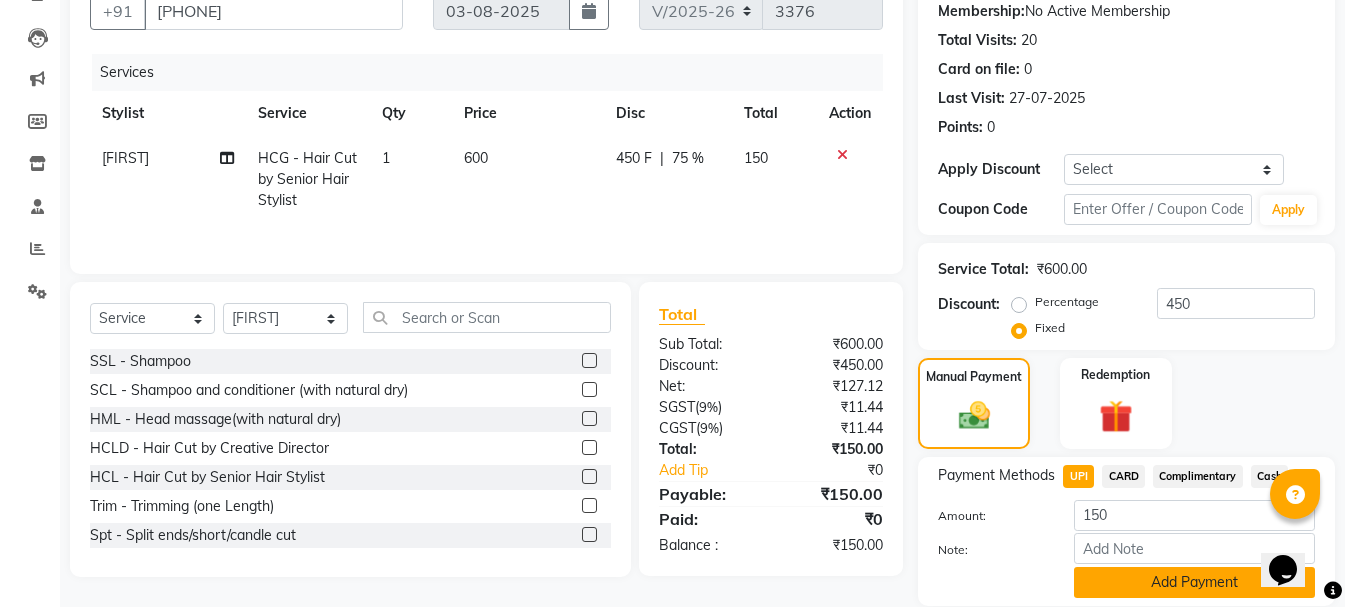 click on "Add Payment" 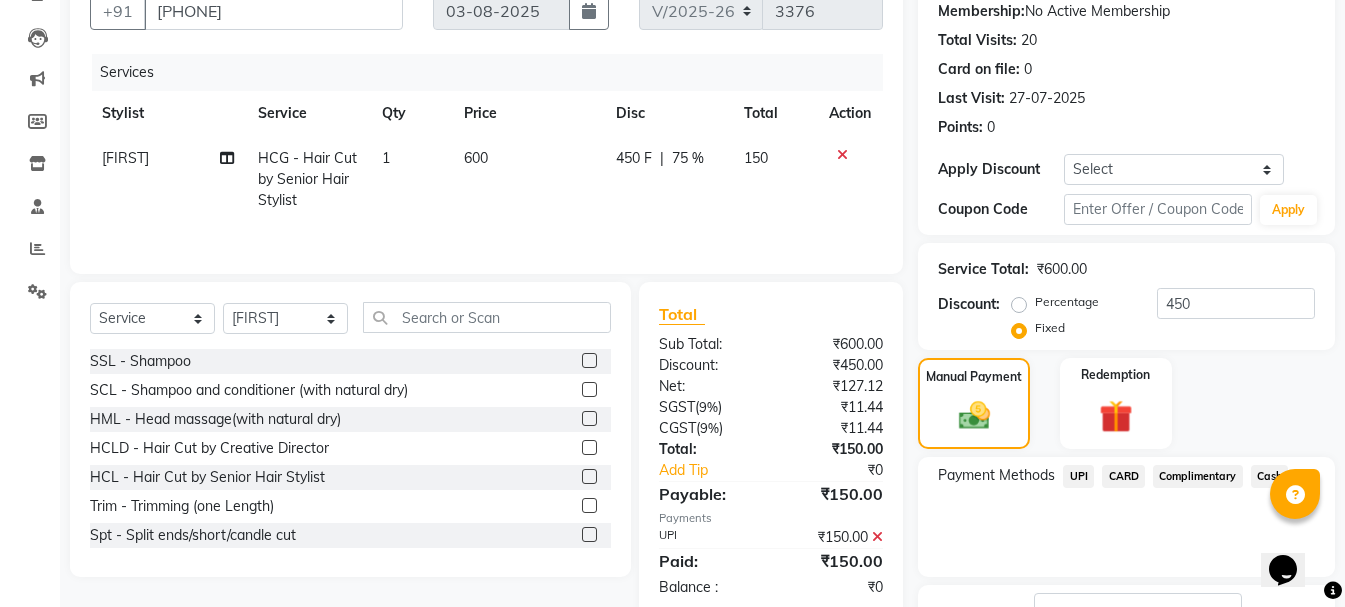 click on "Checkout" 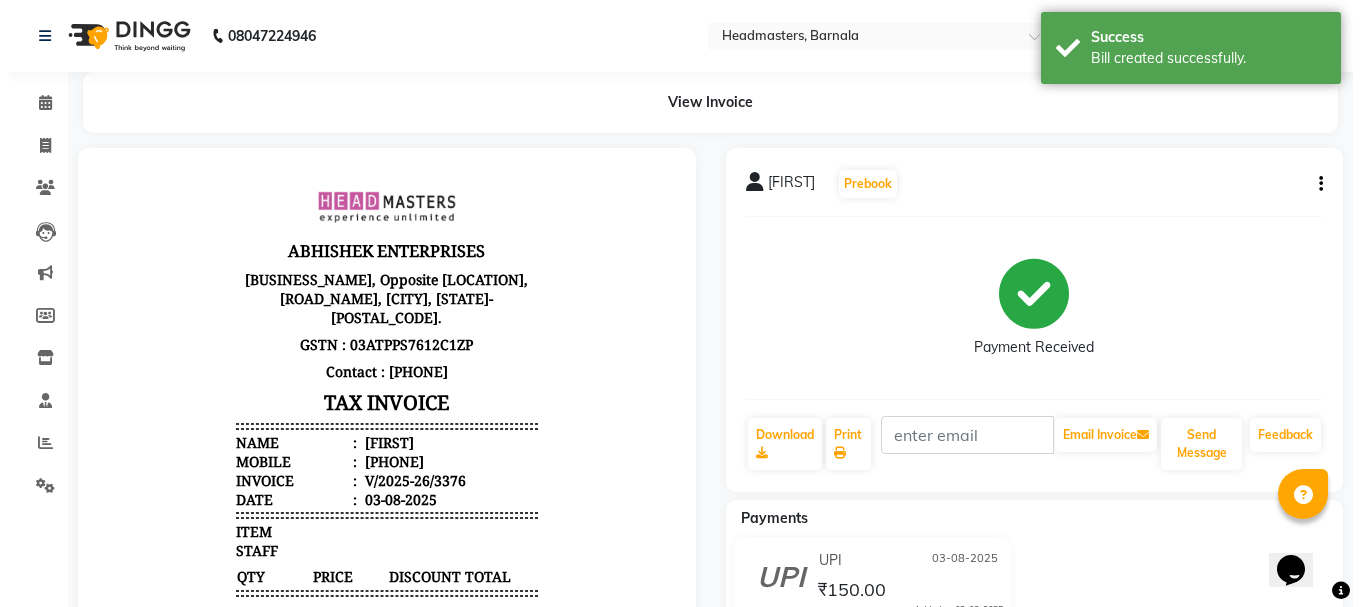 scroll, scrollTop: 0, scrollLeft: 0, axis: both 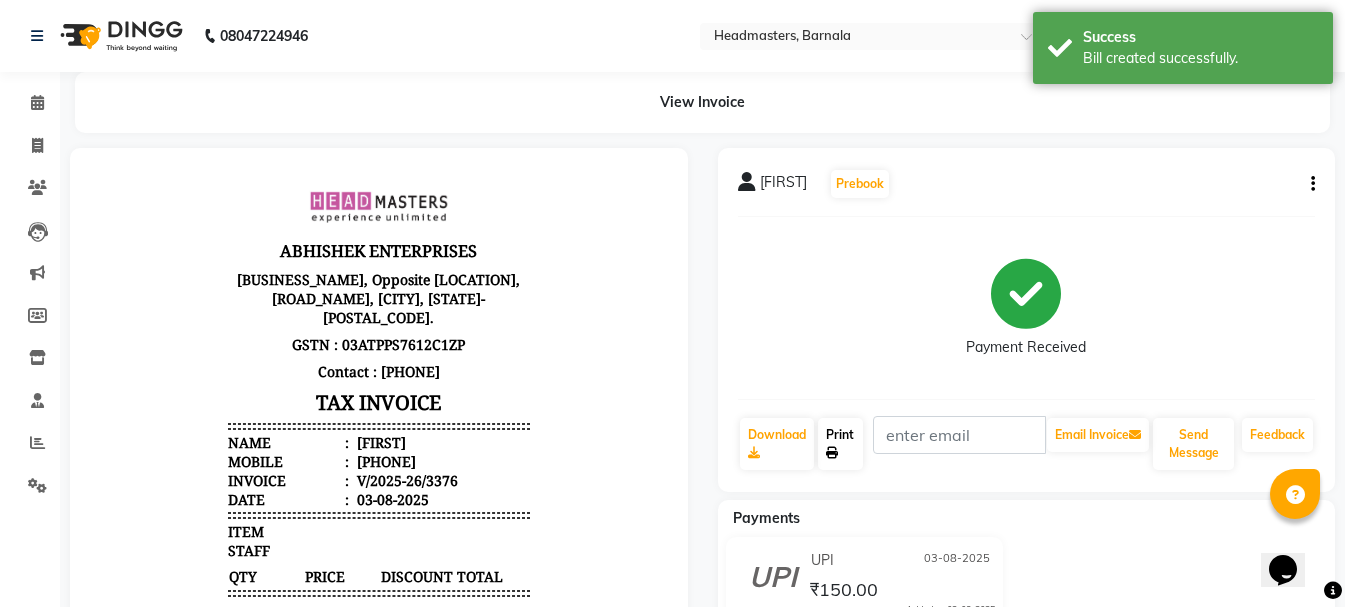 click on "Print" 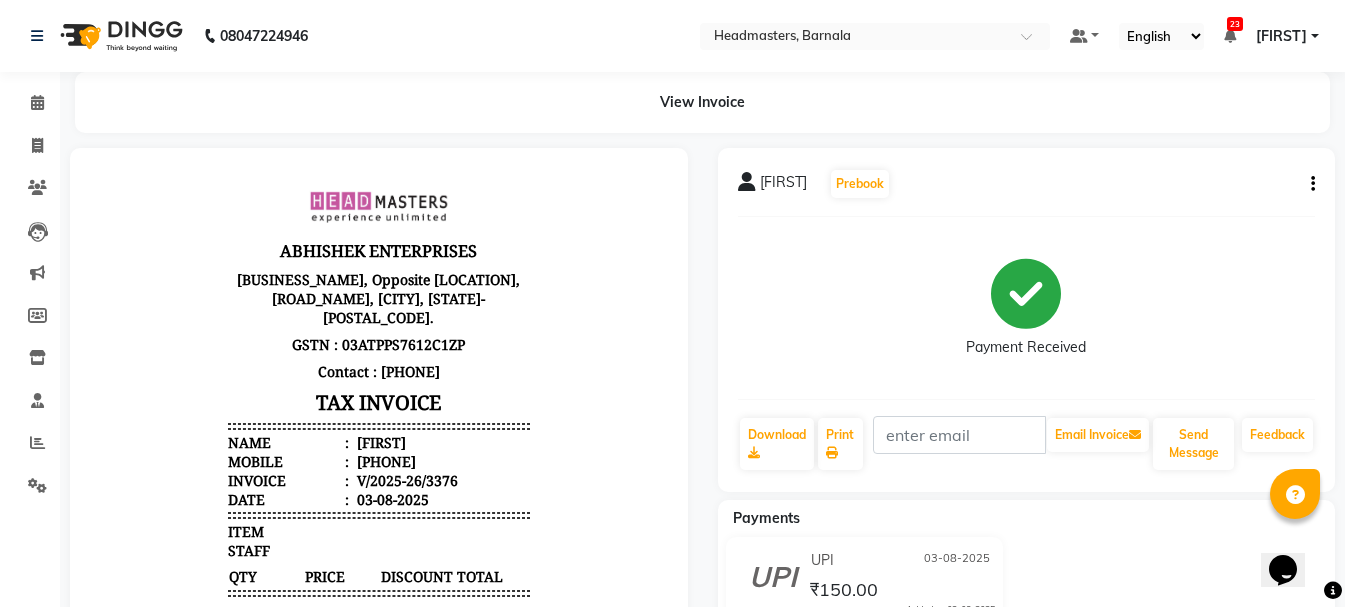 select on "service" 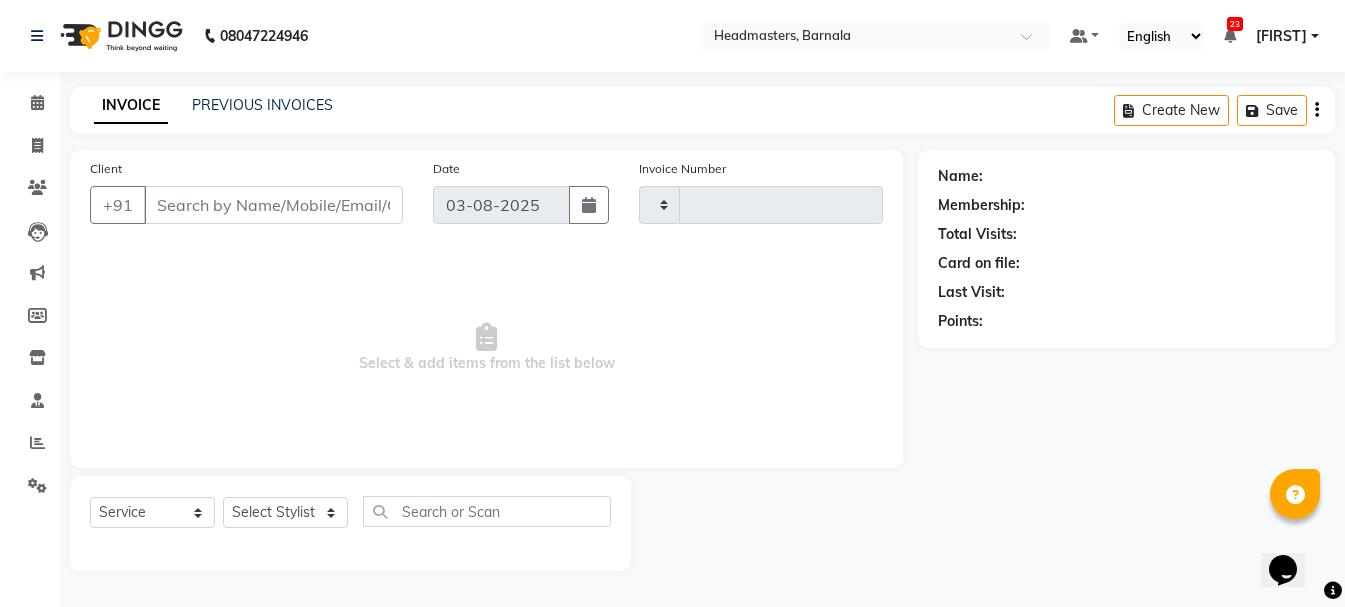 type on "3377" 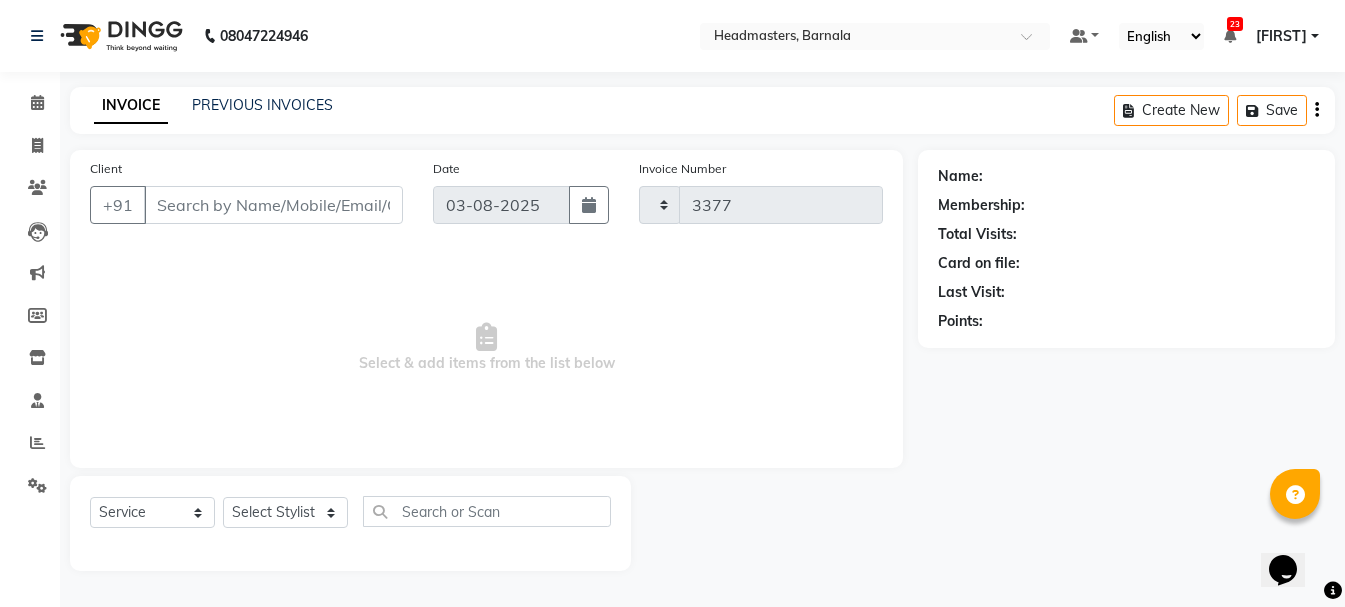 select on "7526" 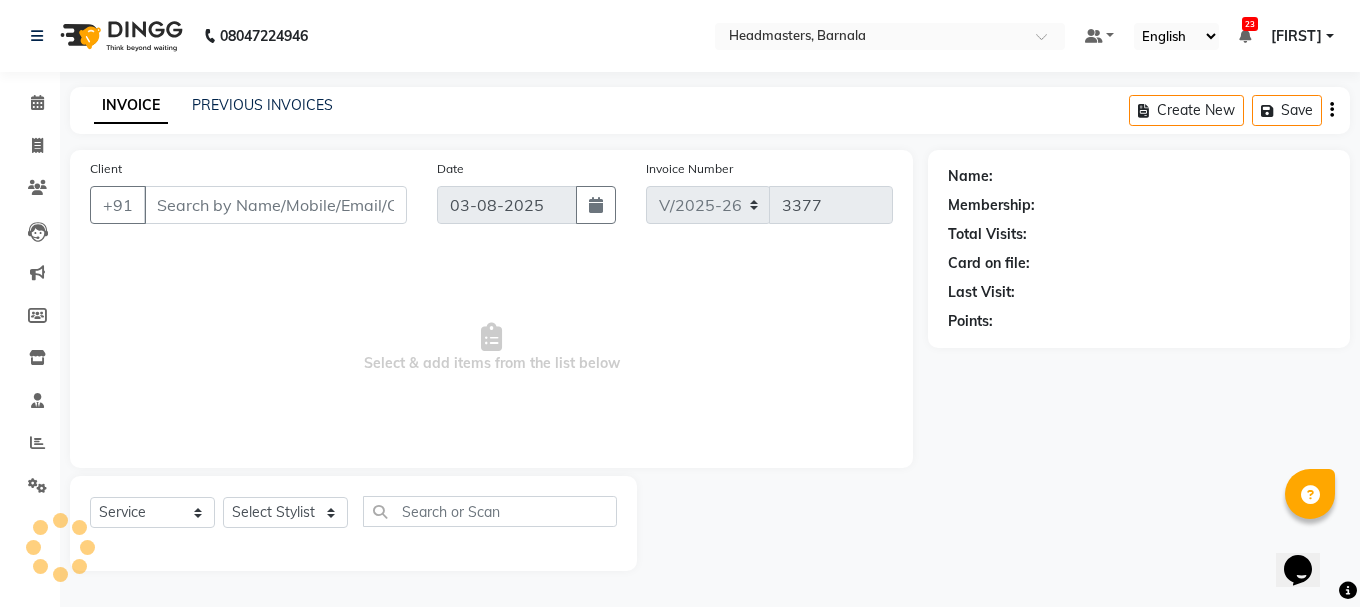 type on "9888320010" 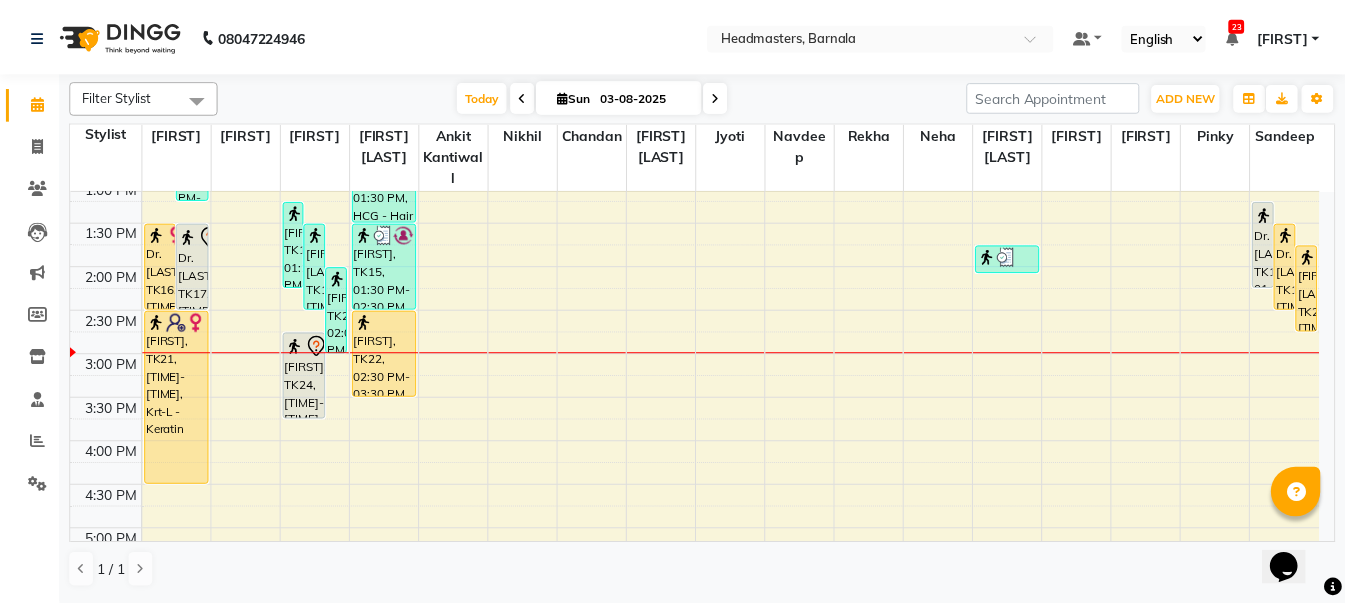 scroll, scrollTop: 505, scrollLeft: 0, axis: vertical 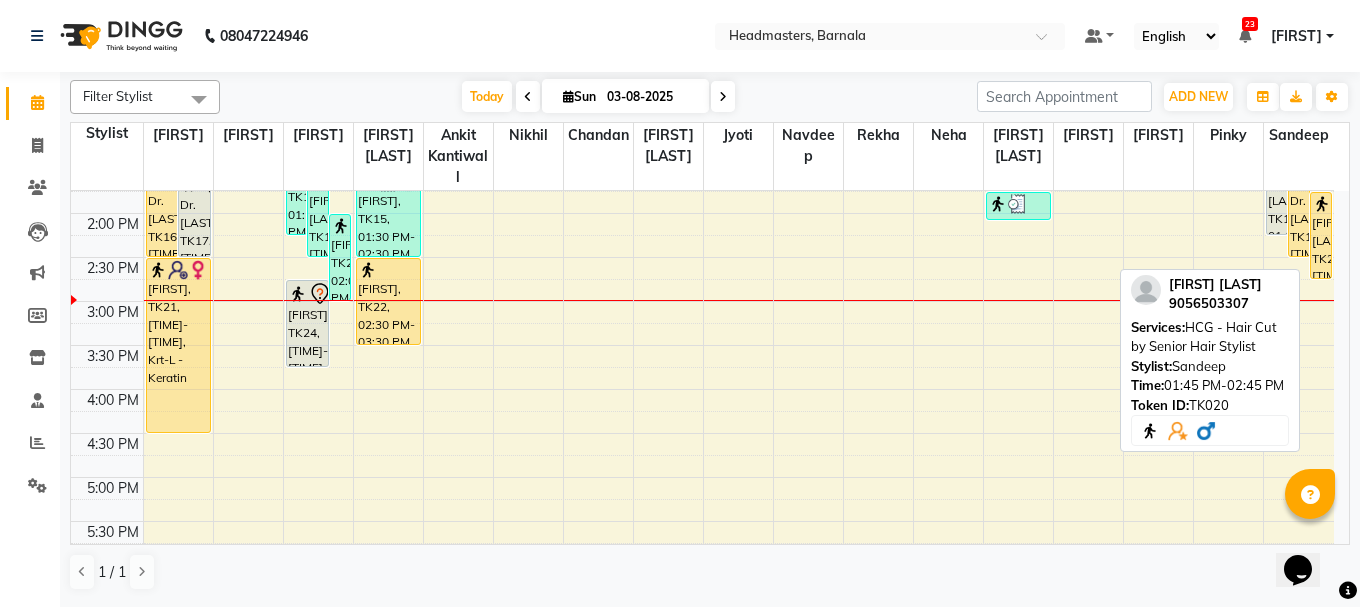 click on "Komalpreet singh, TK20, 01:45 PM-02:45 PM, HCG - Hair Cut by Senior Hair Stylist" at bounding box center [1321, 235] 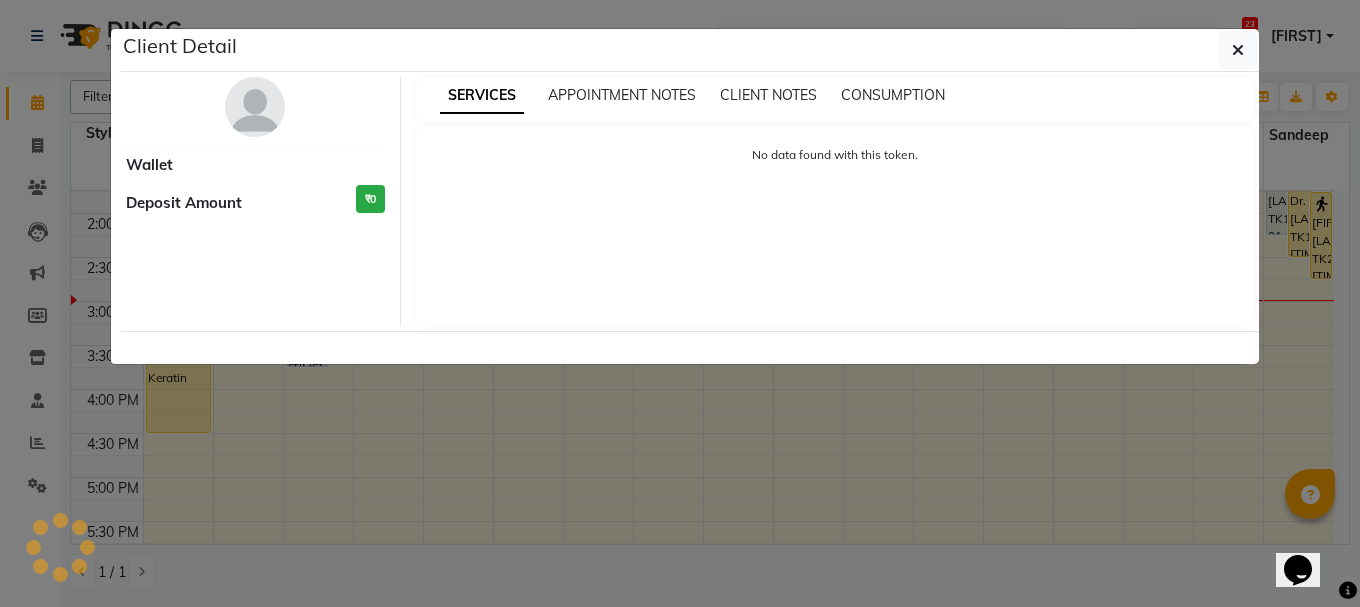 select on "1" 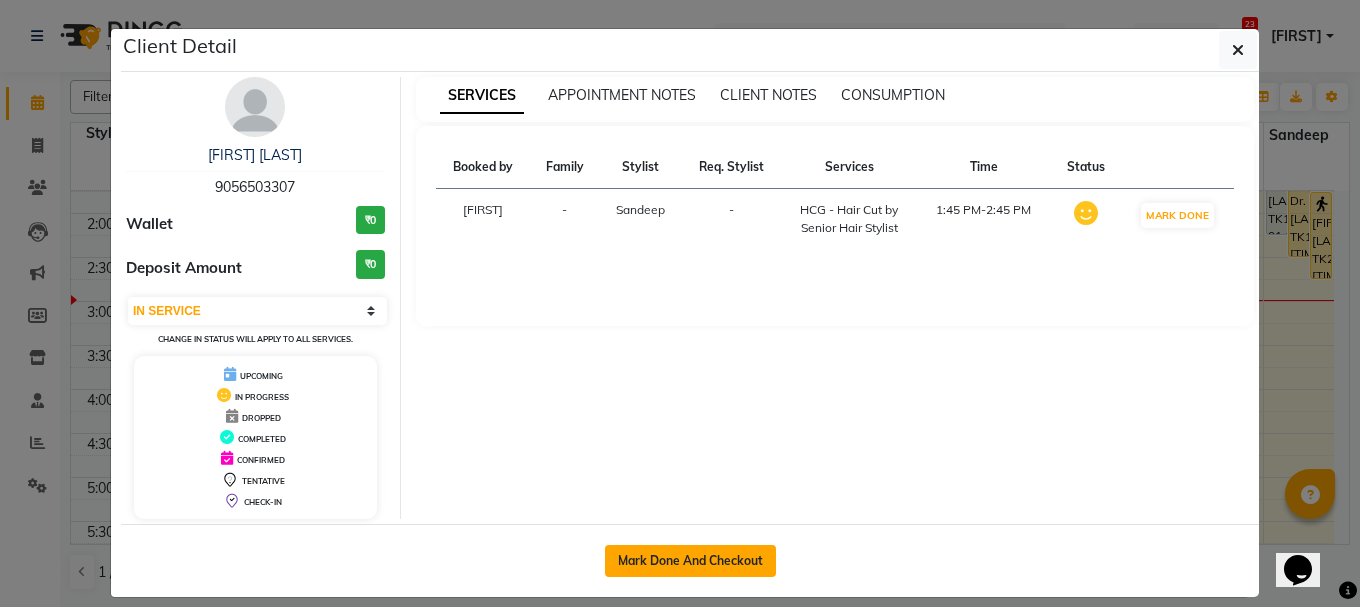 click on "Mark Done And Checkout" 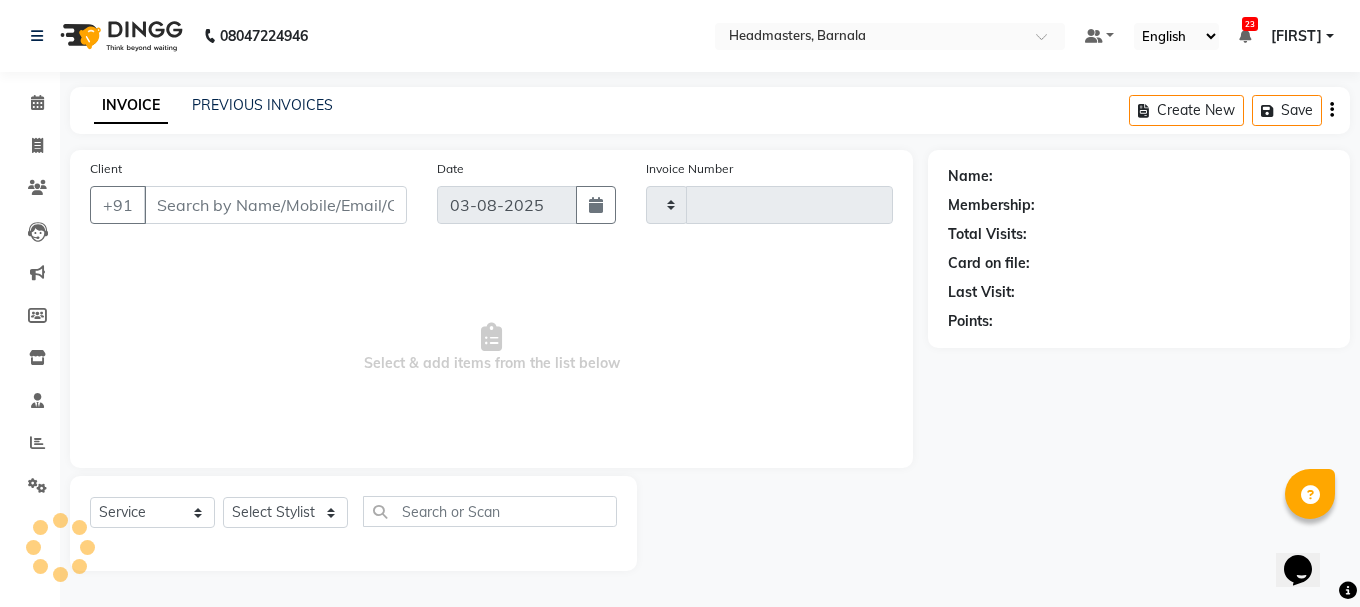 type on "3377" 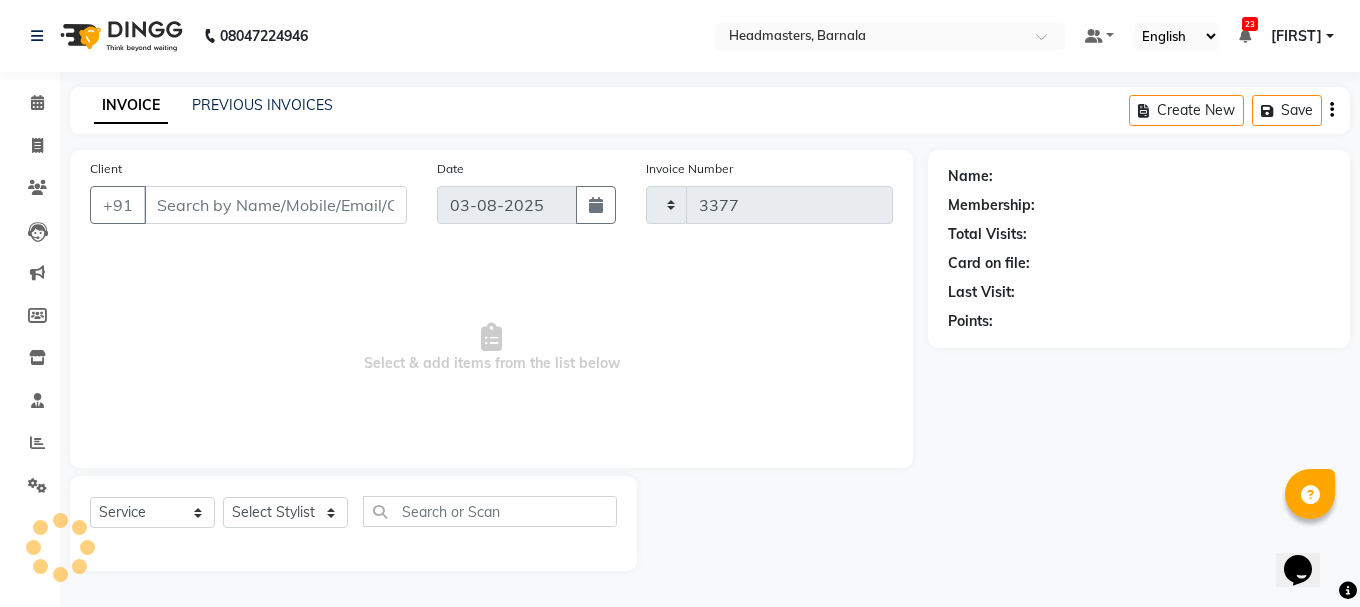 select on "7526" 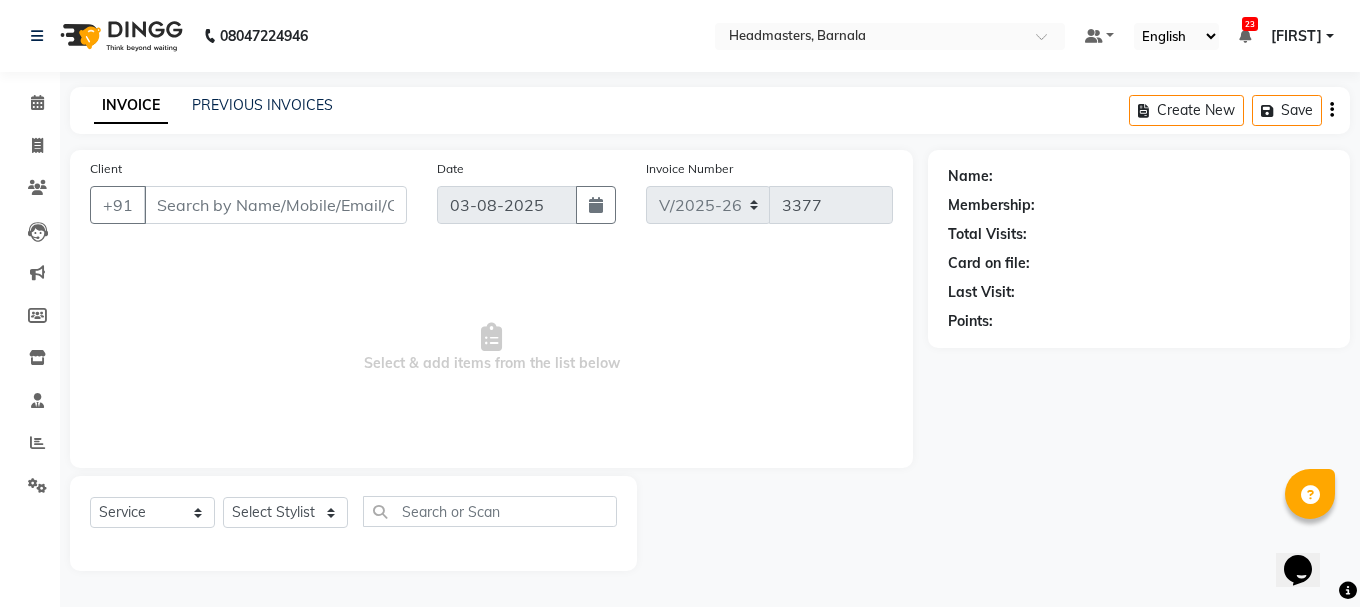 type on "9056503307" 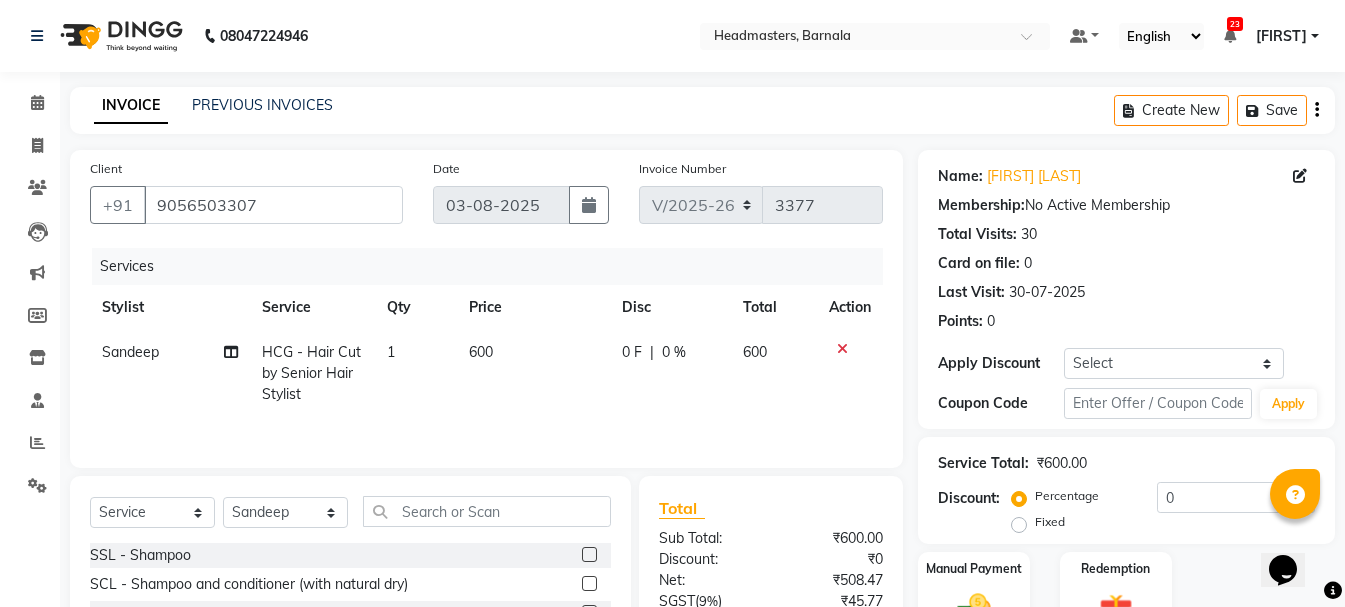 click on "Fixed" 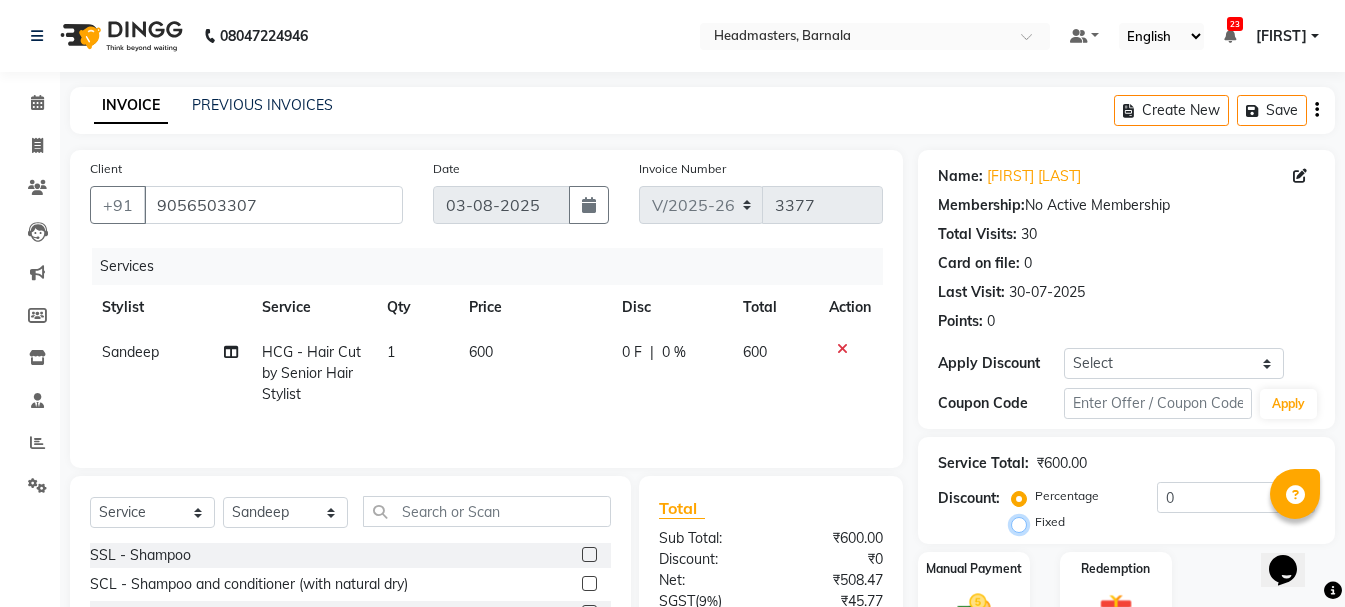 click on "Fixed" at bounding box center (1023, 522) 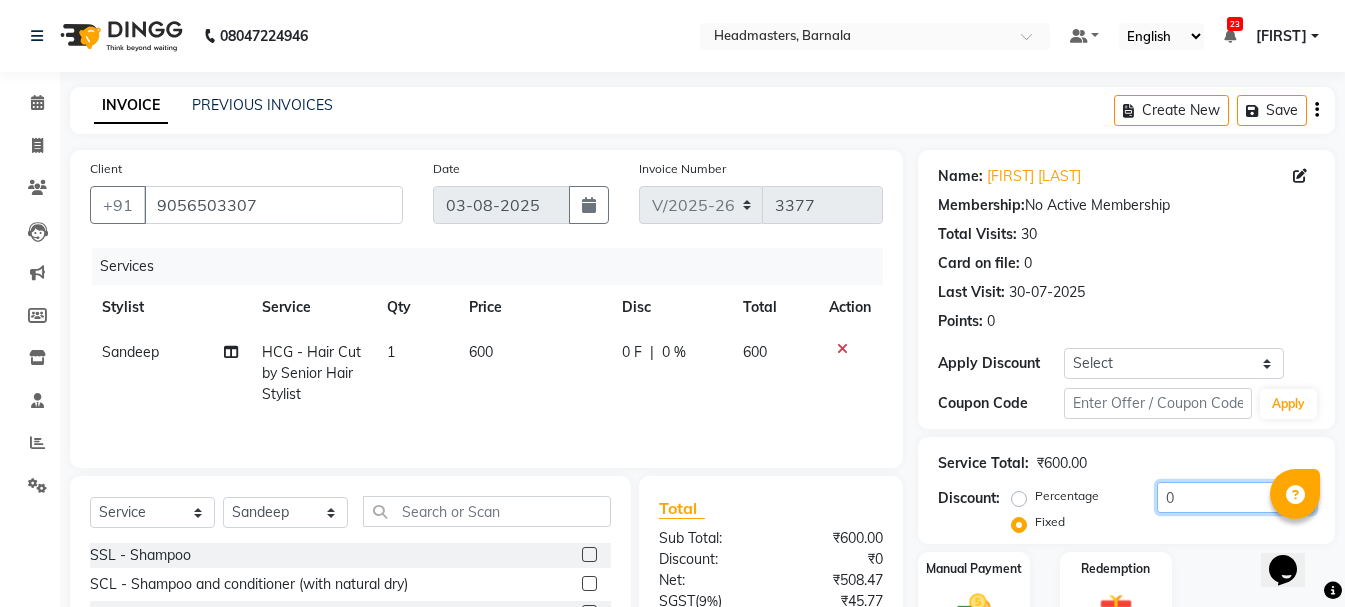 drag, startPoint x: 1193, startPoint y: 485, endPoint x: 809, endPoint y: 466, distance: 384.46976 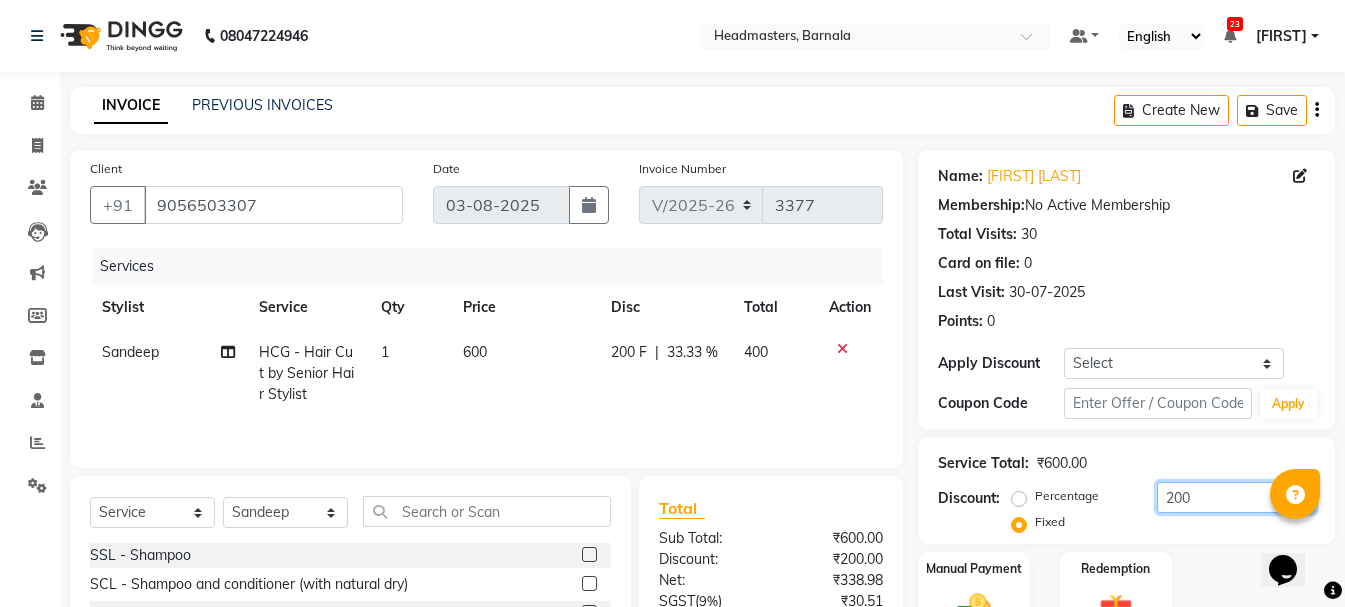 type on "200" 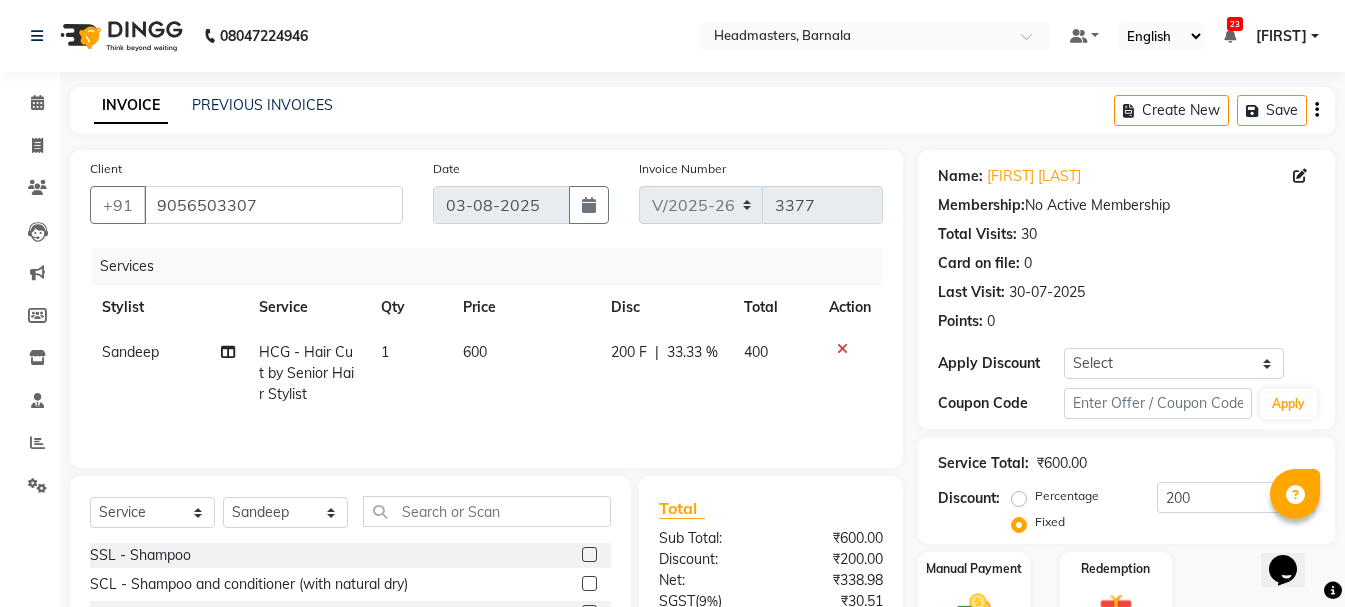 click 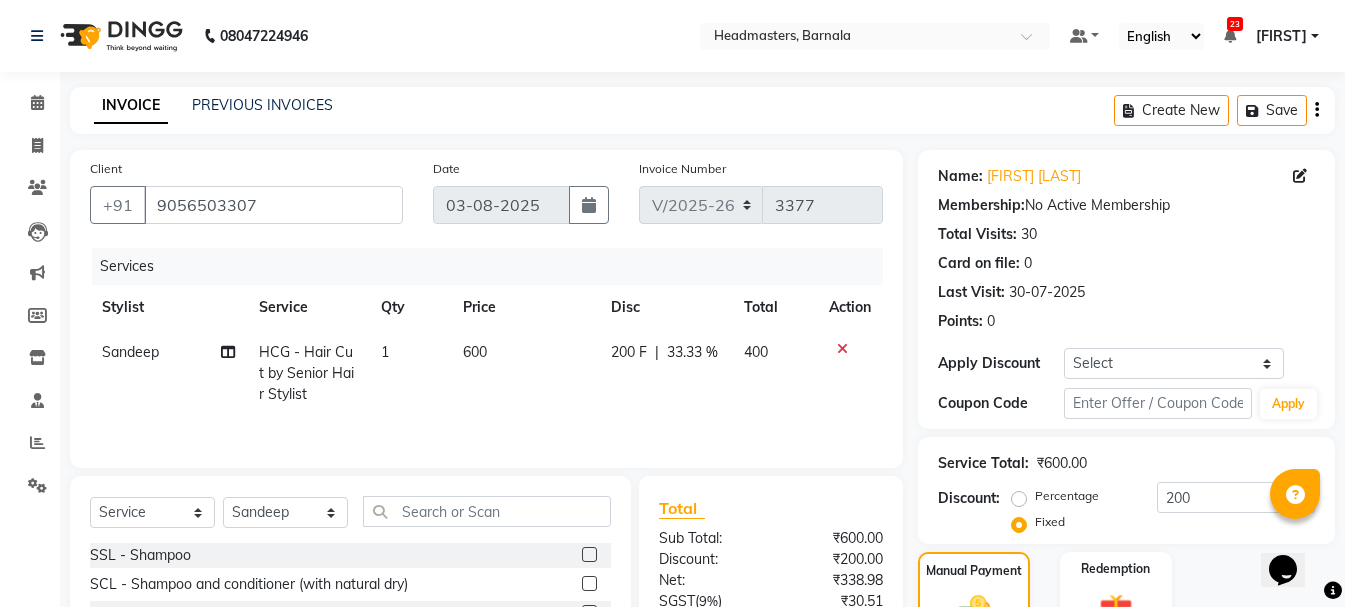 scroll, scrollTop: 194, scrollLeft: 0, axis: vertical 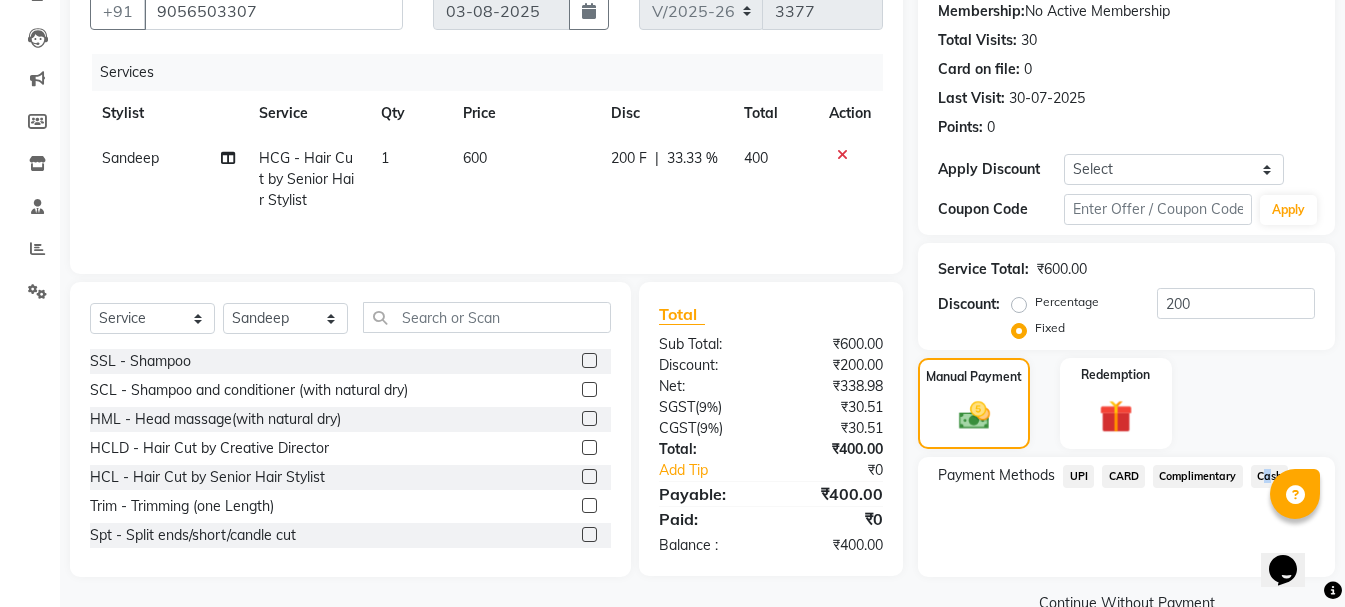 click on "Cash" 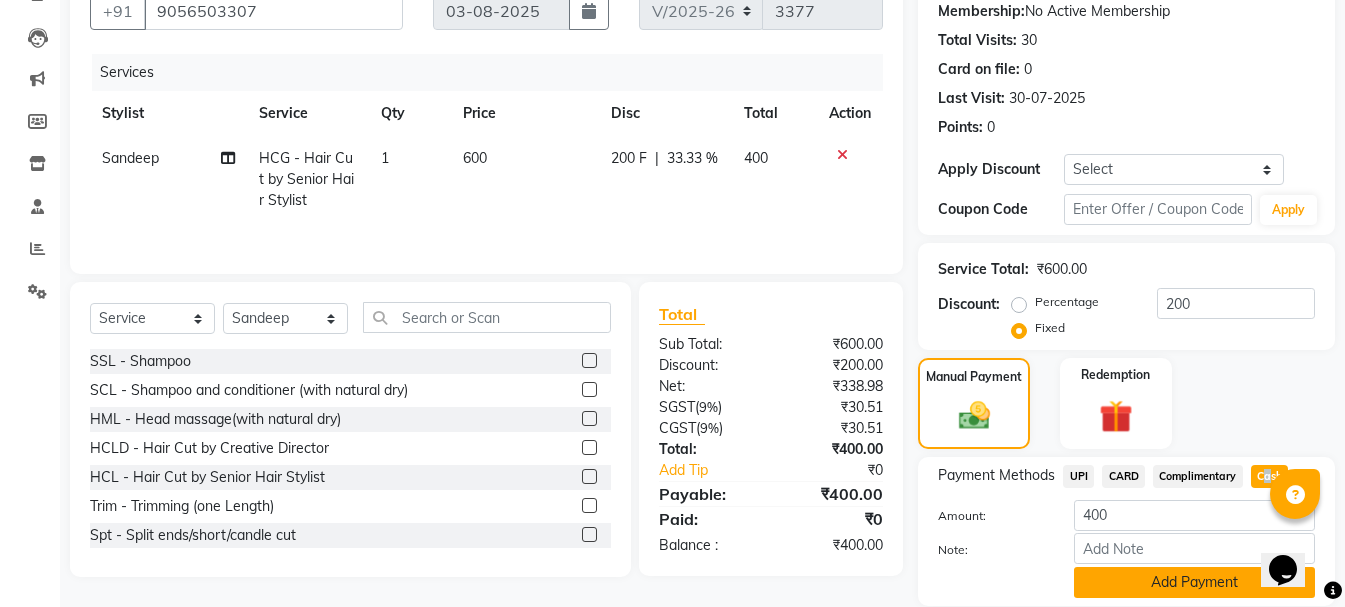 click on "Add Payment" 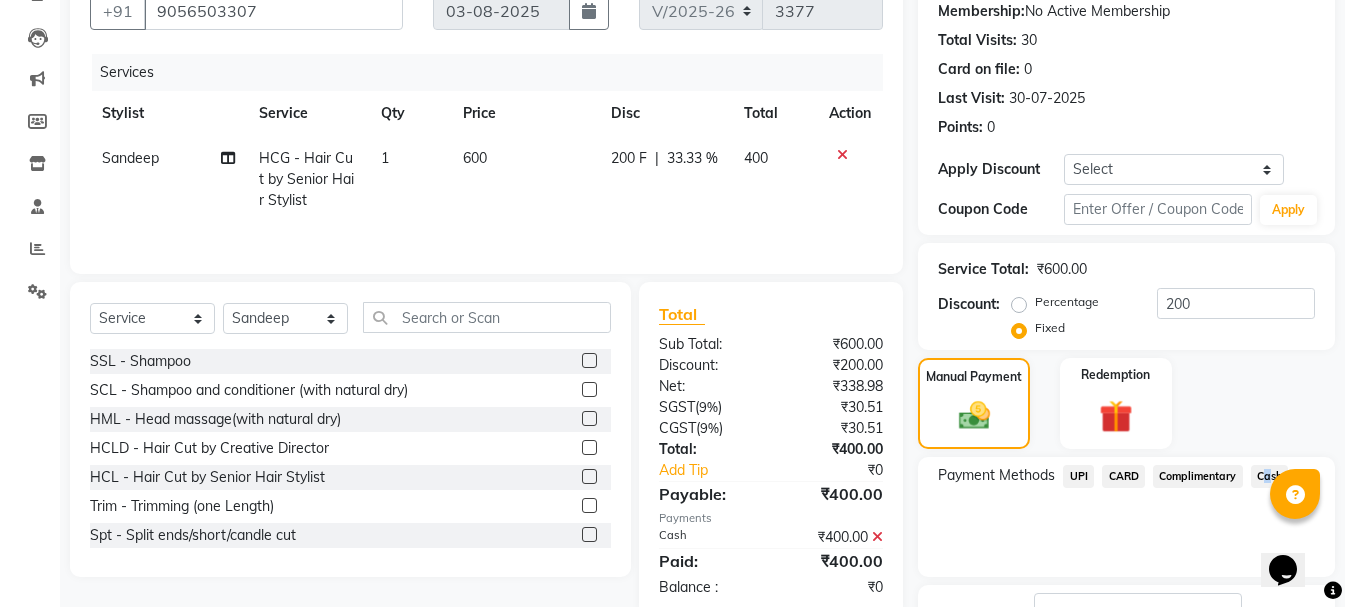 click on "Checkout" 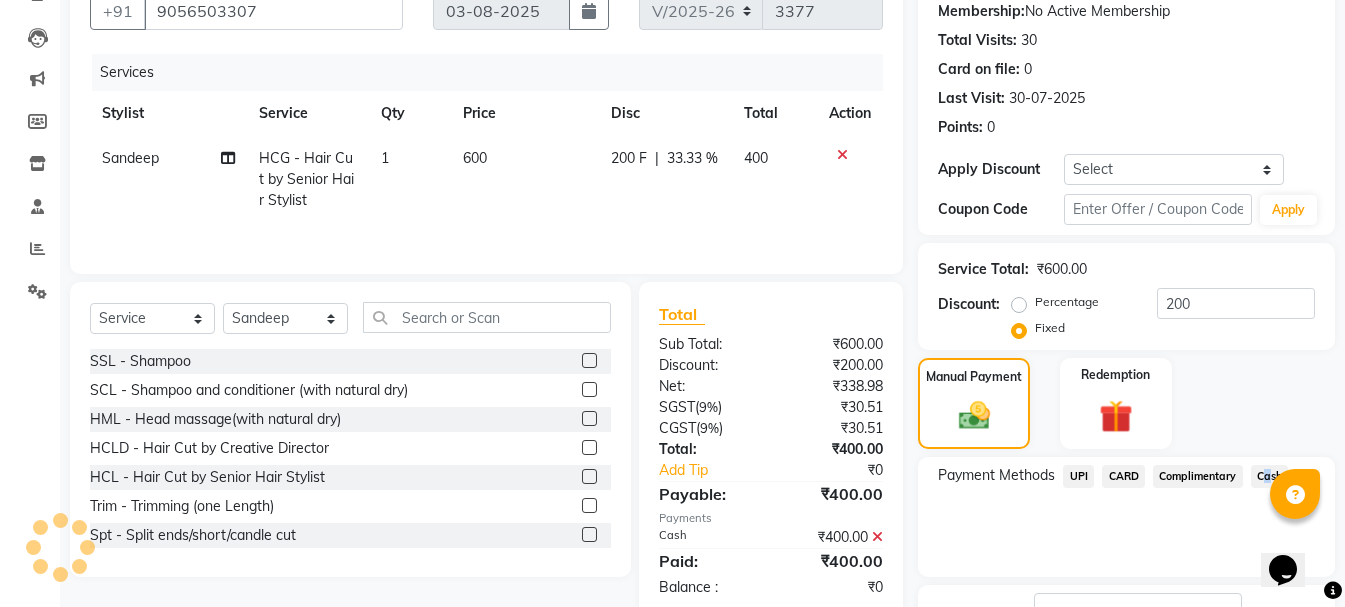 scroll, scrollTop: 348, scrollLeft: 0, axis: vertical 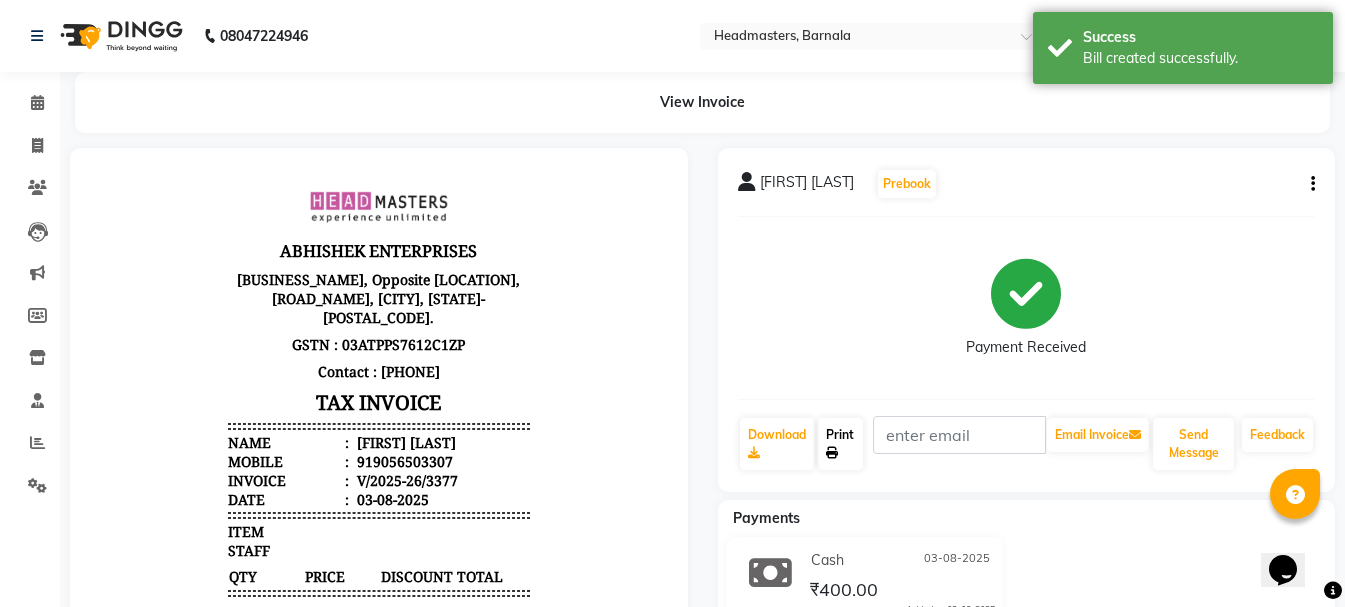 click on "Print" 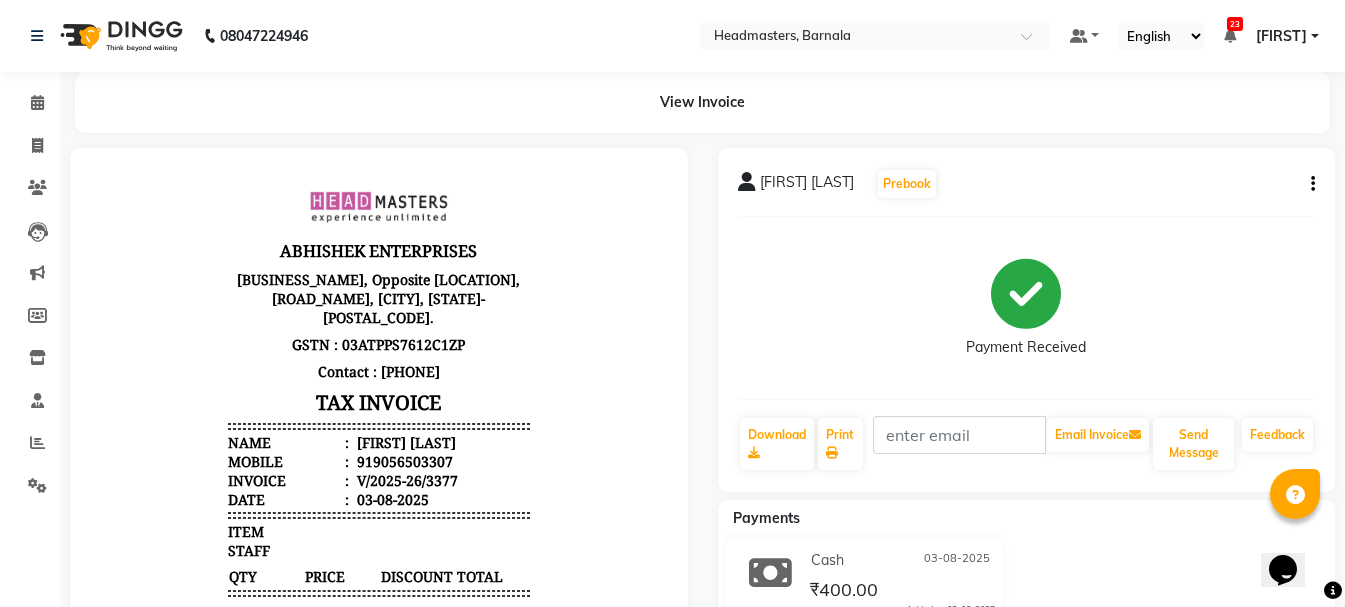 select on "service" 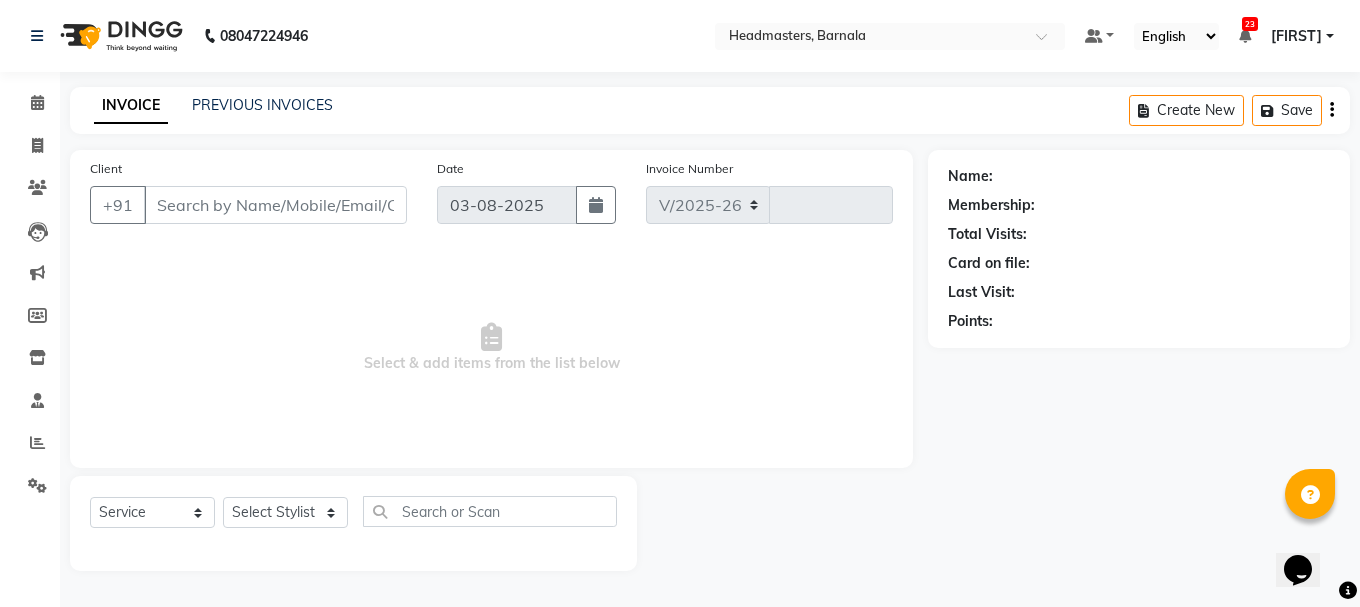 select on "7526" 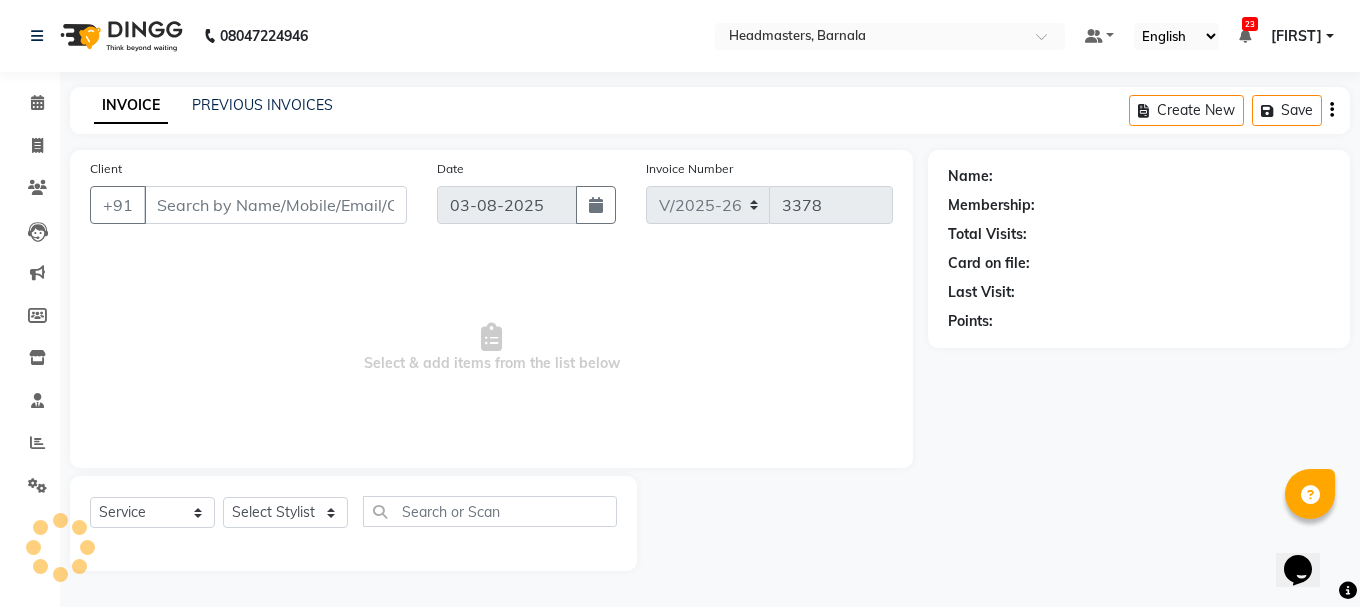 type on "9056503307" 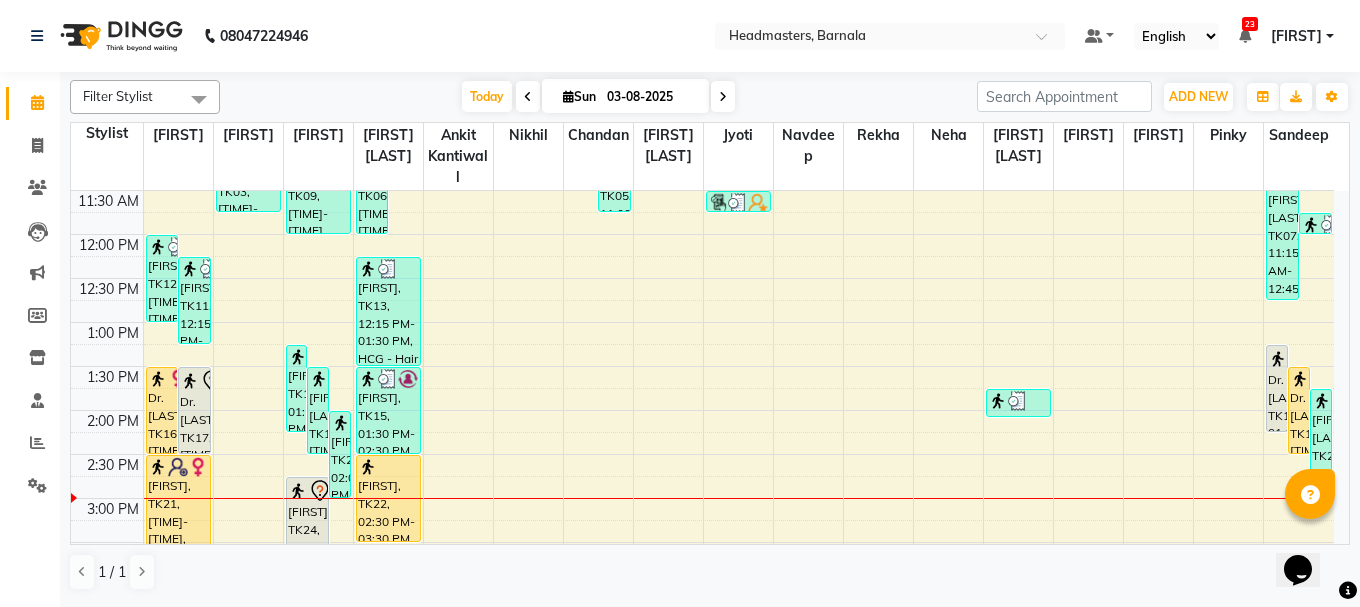 scroll, scrollTop: 790, scrollLeft: 0, axis: vertical 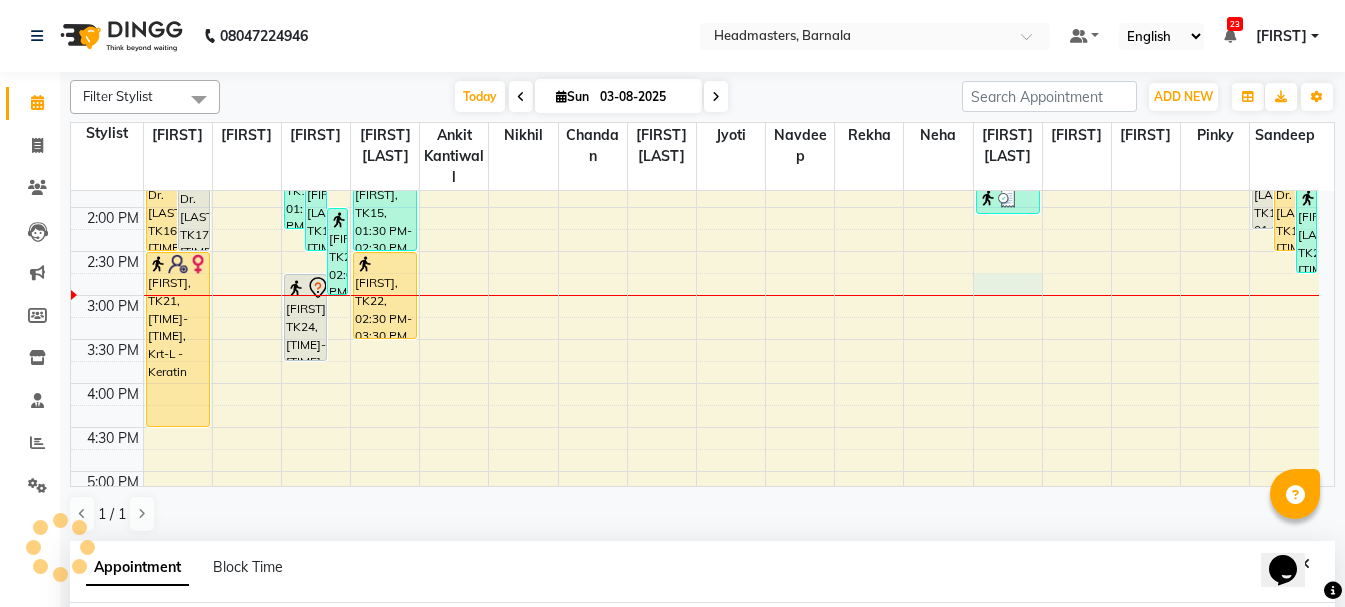 click at bounding box center (702, 797) 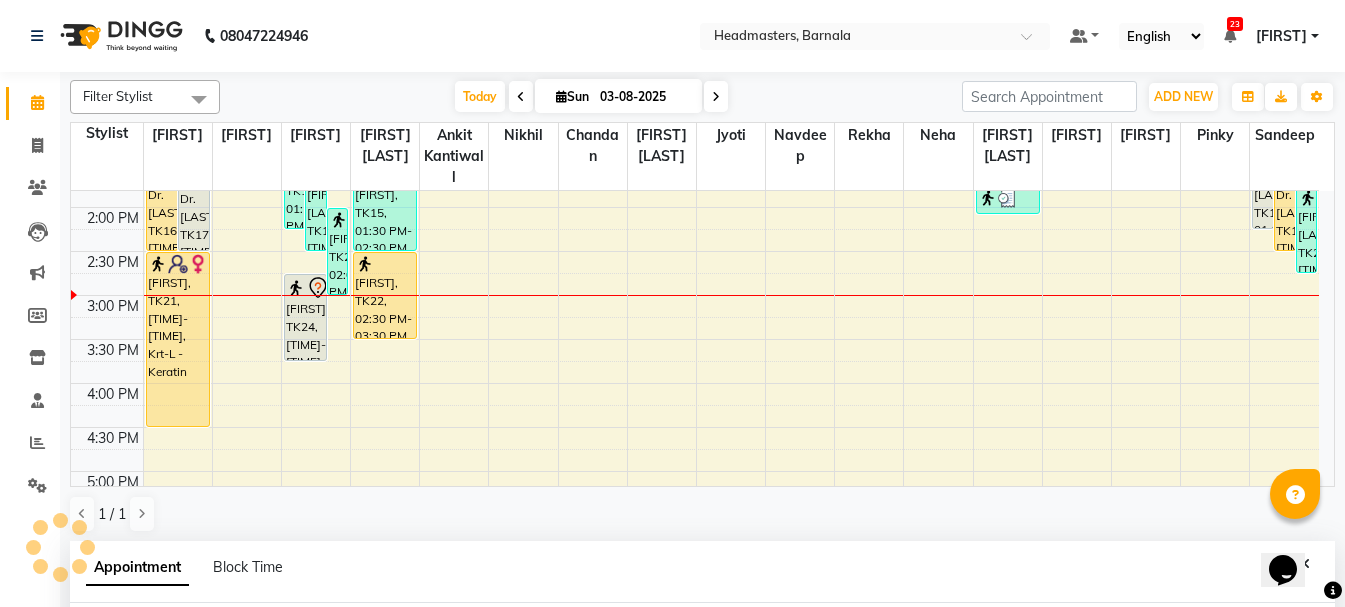 scroll, scrollTop: 389, scrollLeft: 0, axis: vertical 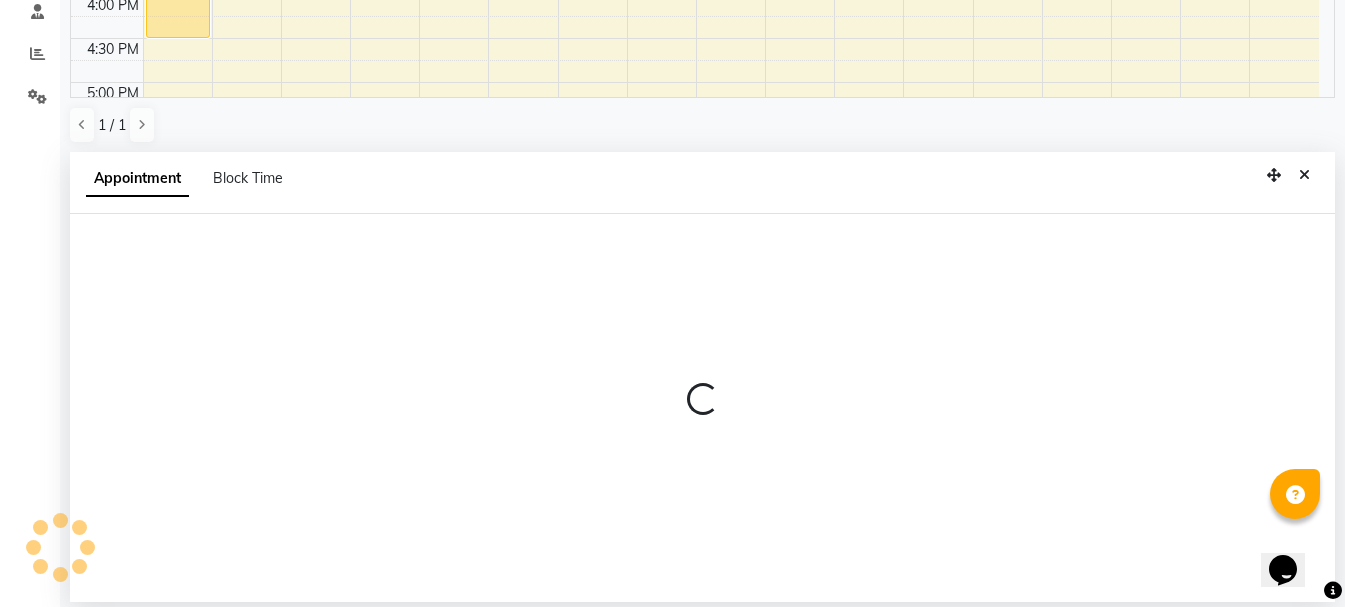 select on "67287" 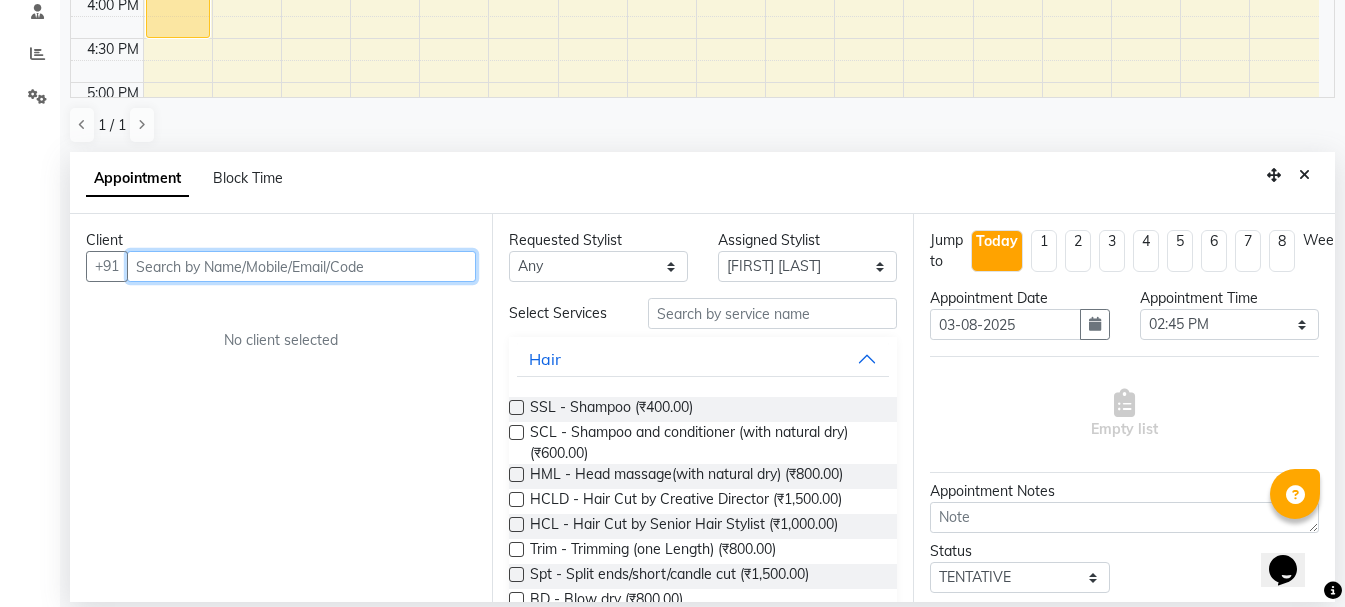 click at bounding box center (301, 266) 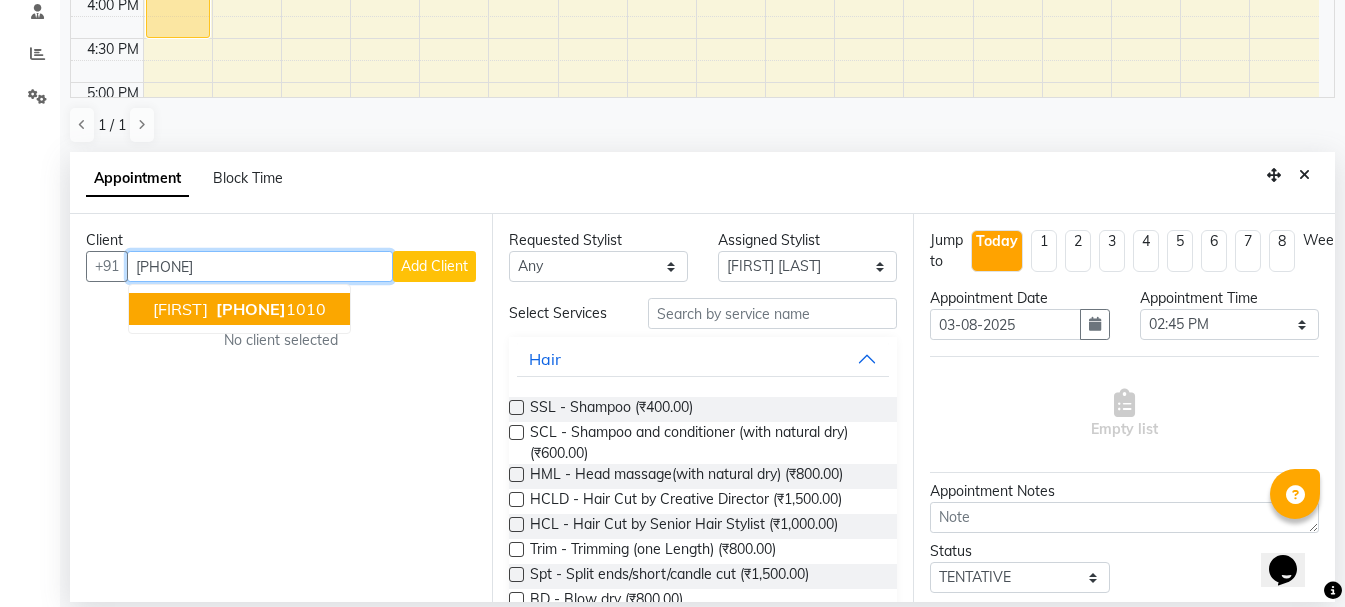 click on "Harpreet   758929 1010" at bounding box center (239, 309) 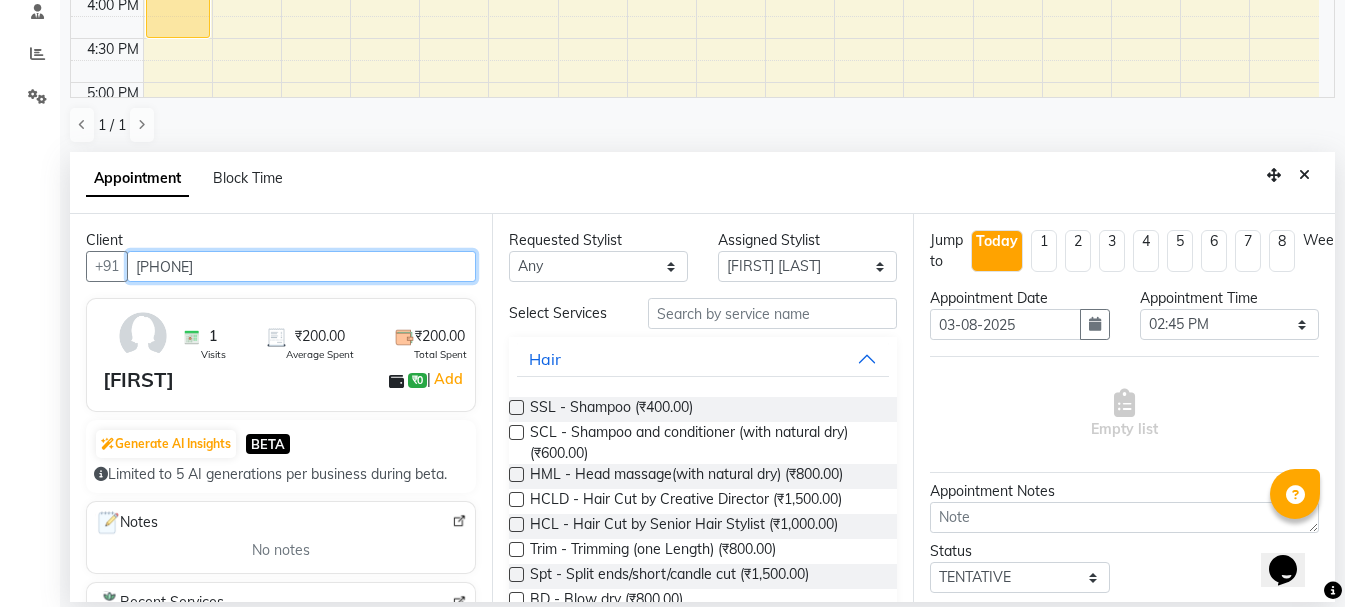 type 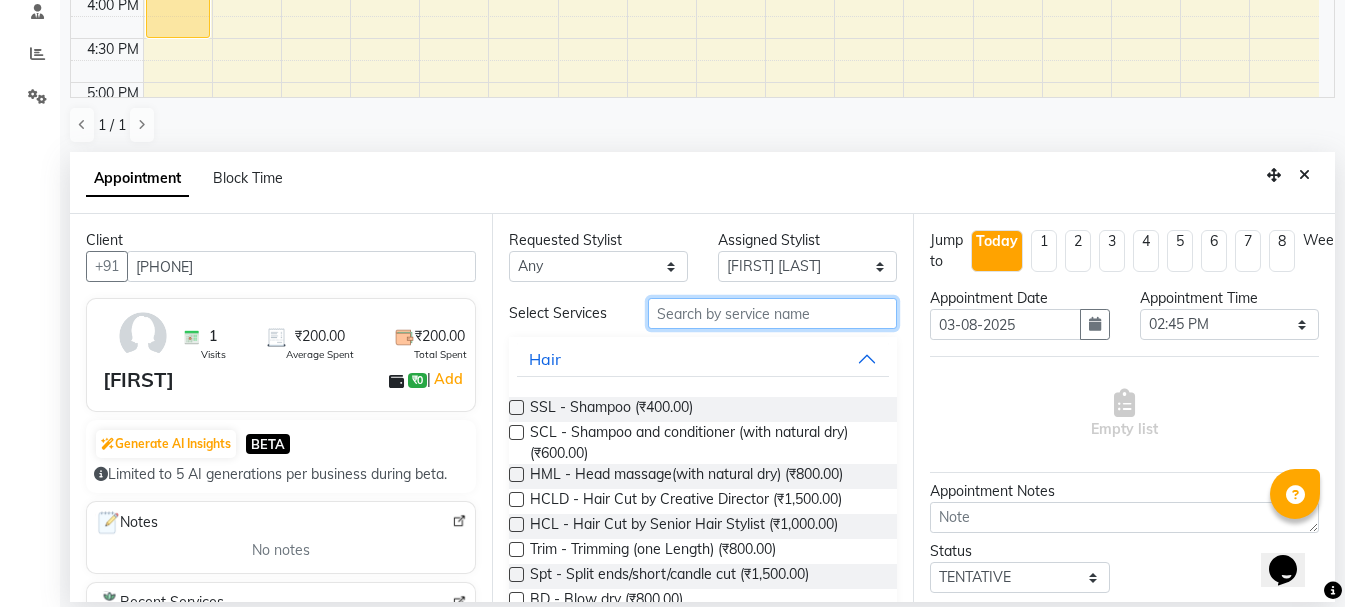 click at bounding box center (772, 313) 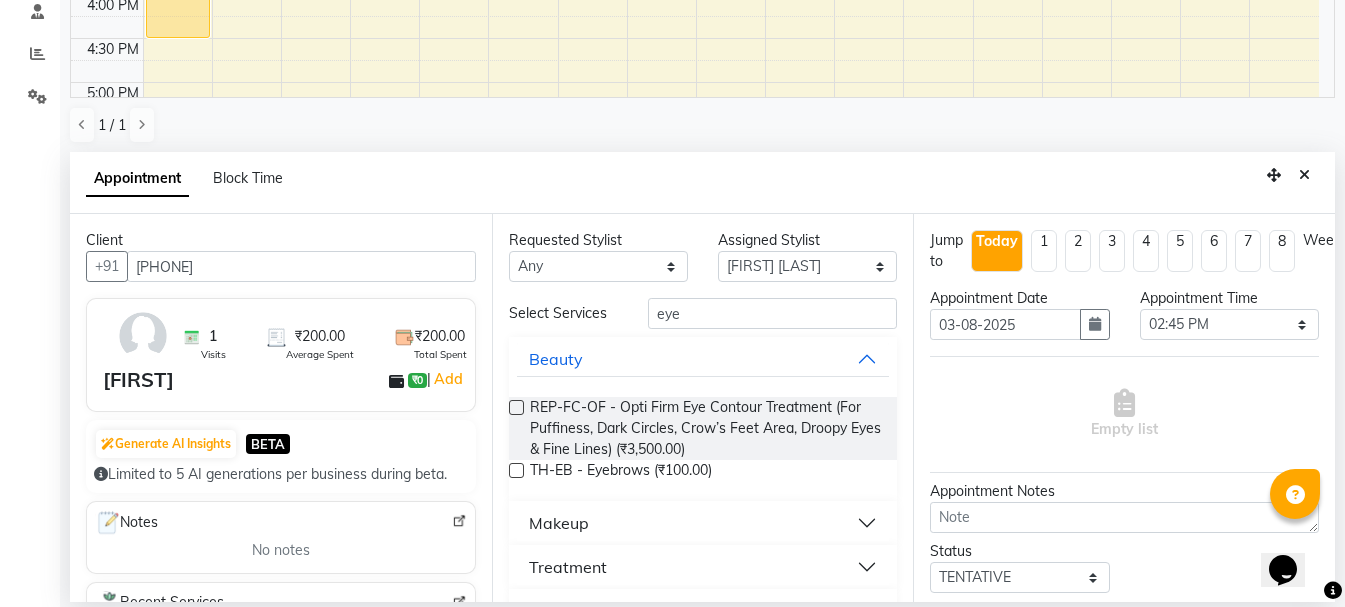 click at bounding box center [516, 470] 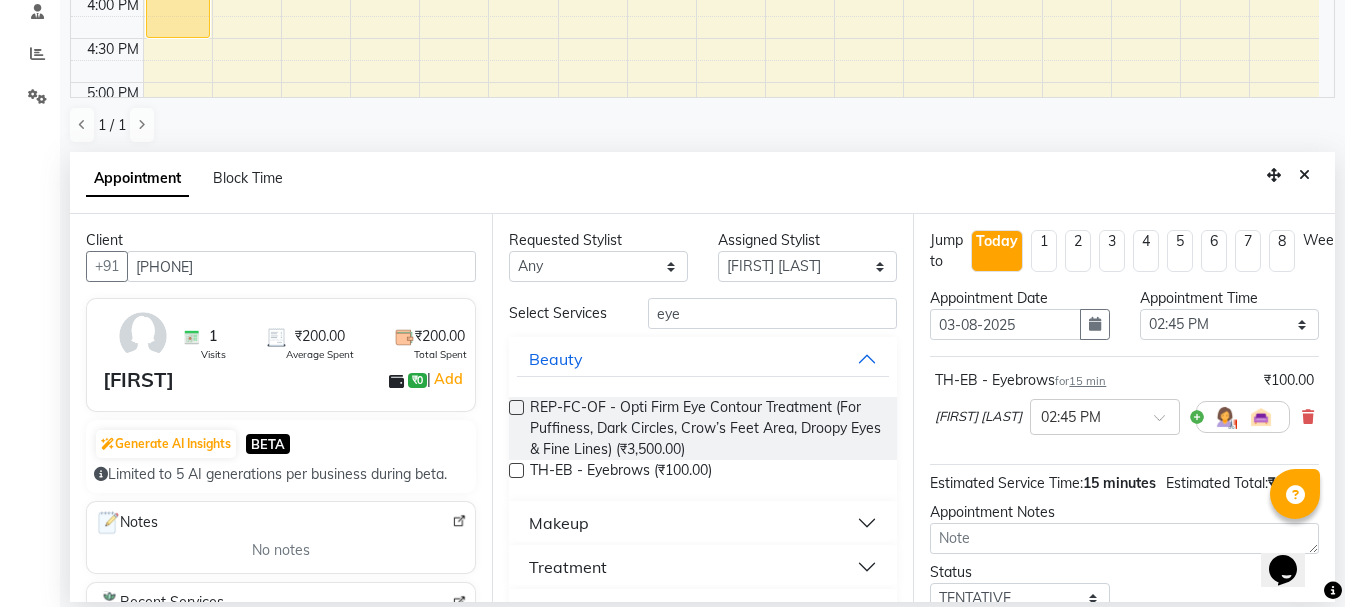 click on "Filter Stylist Select All  Ankit kantiwall  Navdeep  Pardeep kaur  Sameer khan Chandan Garry Jasvir Jyoti Lovedeep Singh Manya Neha Nikhil Pinky Rajveer Rekha Sandeep Toseef Salmani Today  Sun 03-08-2025 Toggle Dropdown Add Appointment Add Invoice Add Attendance Add Client Toggle Dropdown Add Appointment Add Invoice Add Attendance Add Client ADD NEW Toggle Dropdown Add Appointment Add Invoice Add Attendance Add Client Filter Stylist Select All  Ankit kantiwall  Navdeep  Pardeep kaur  Sameer khan Chandan Garry Jasvir Jyoti Lovedeep Singh Manya Neha Nikhil Pinky Rajveer Rekha Sandeep Toseef Salmani Group By  Staff View   Room View  View as Vertical  Vertical - Week View  Horizontal  Horizontal - Week View  List  Toggle Dropdown Calendar Settings Manage Tags   Arrange Stylists   Reset Stylists   Show Available Stylist  Appointment Form Zoom 100% Staff/Room Display Count 17 Stylist Garry Jasvir Toseef Salmani  Sameer khan  Ankit kantiwall Nikhil Chandan Lovedeep Singh Jyoti  Navdeep Rekha Neha  Pardeep kaur Manya" 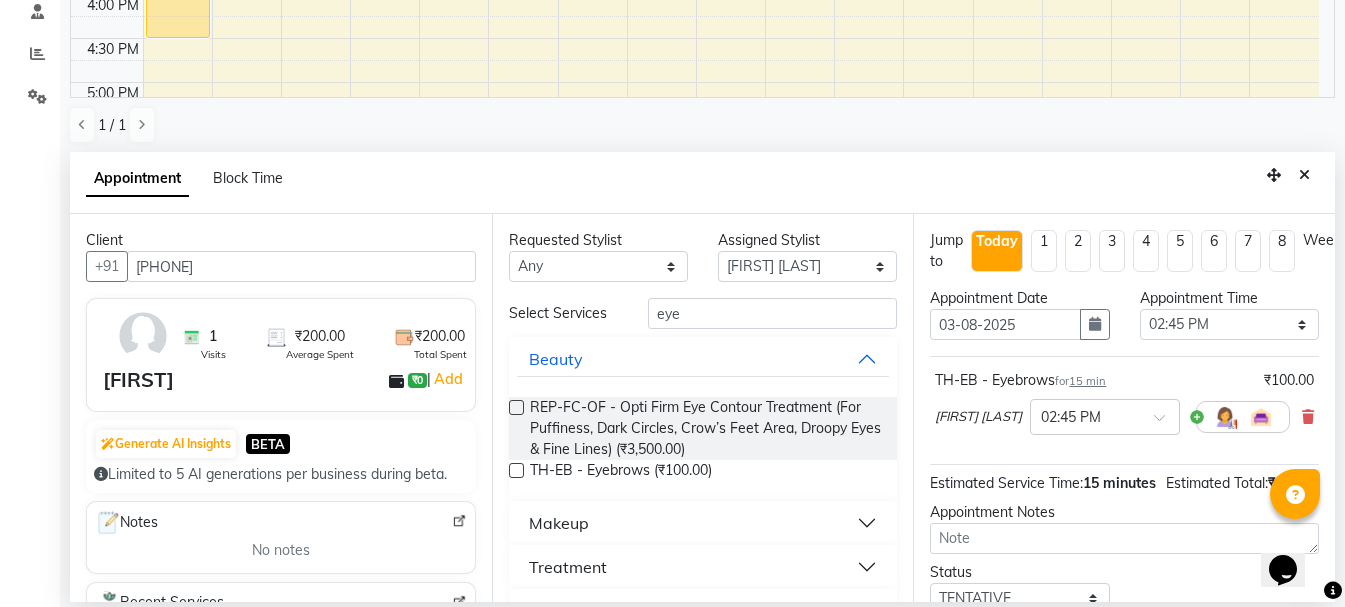 click on "Opens Chat This icon Opens the chat window." at bounding box center [1293, 535] 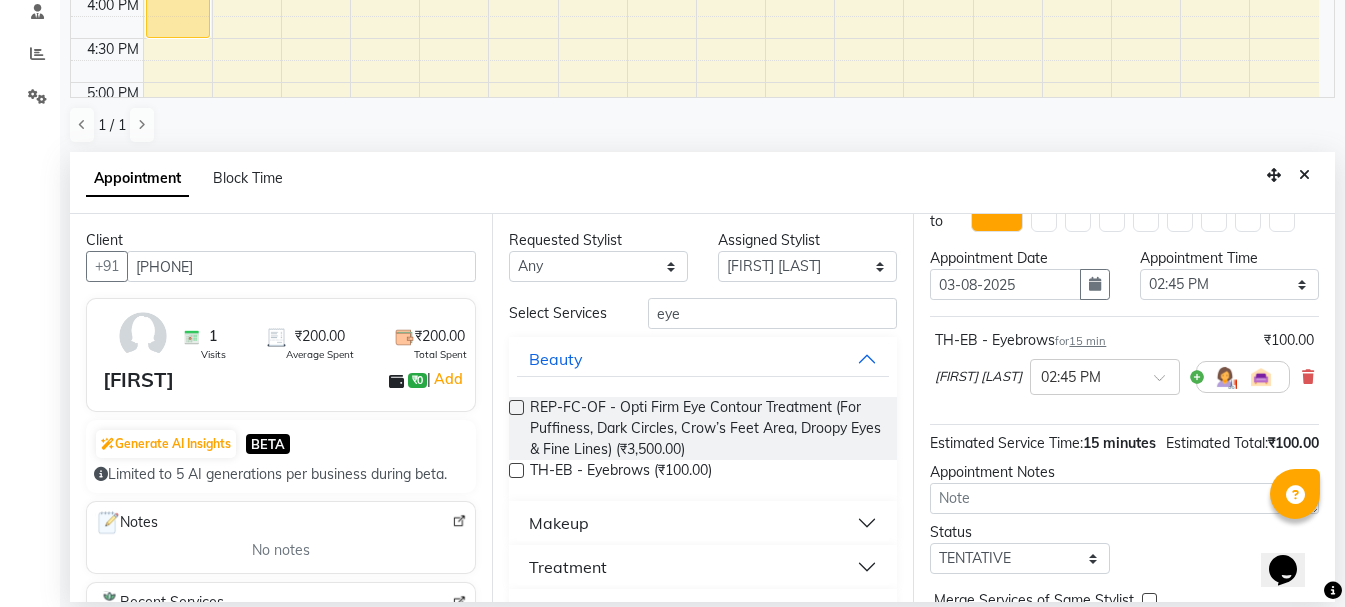 scroll, scrollTop: 177, scrollLeft: 0, axis: vertical 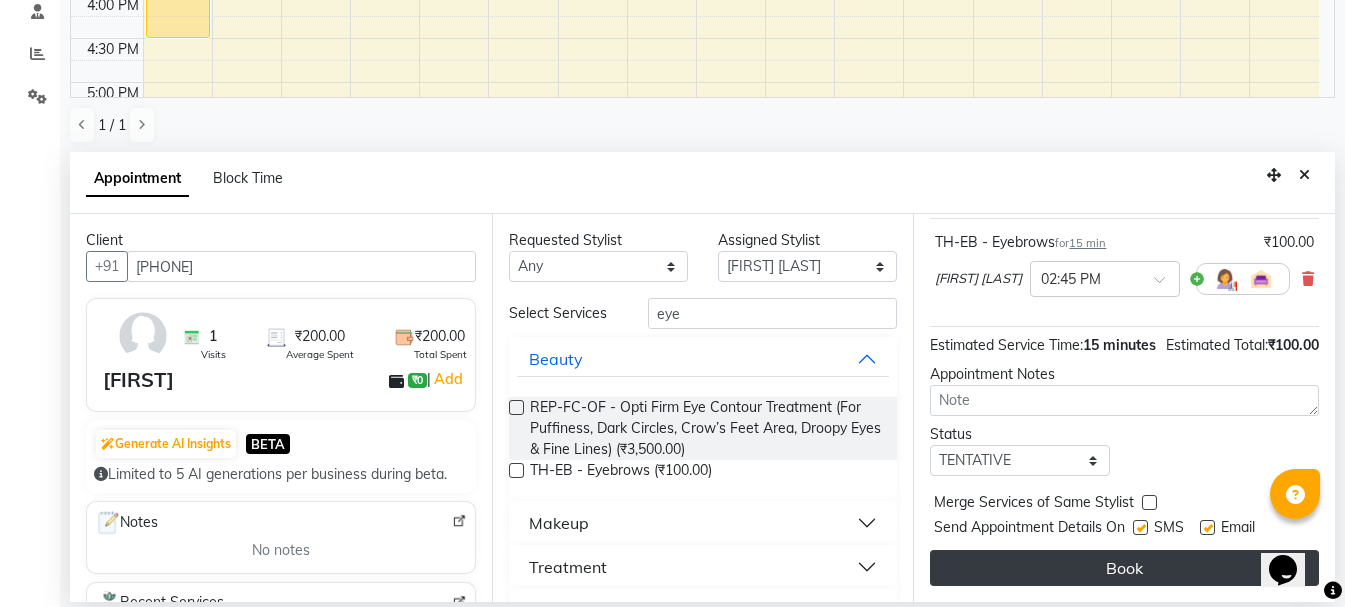 click on "Book" at bounding box center (1124, 568) 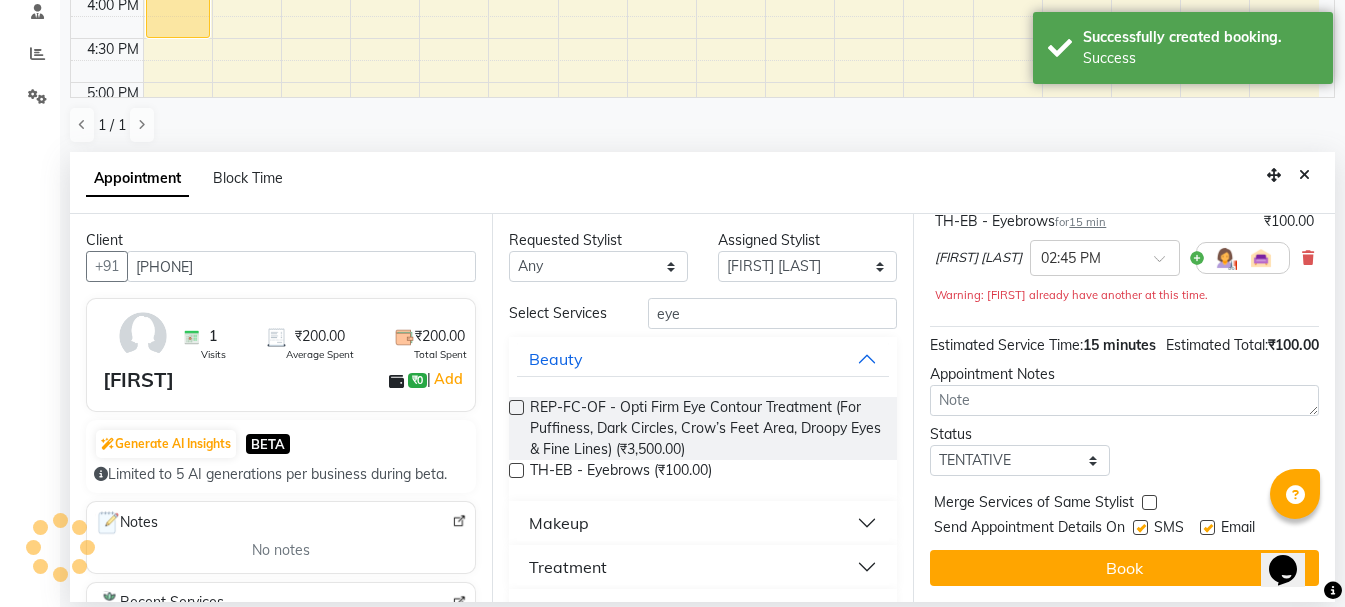 scroll, scrollTop: 0, scrollLeft: 0, axis: both 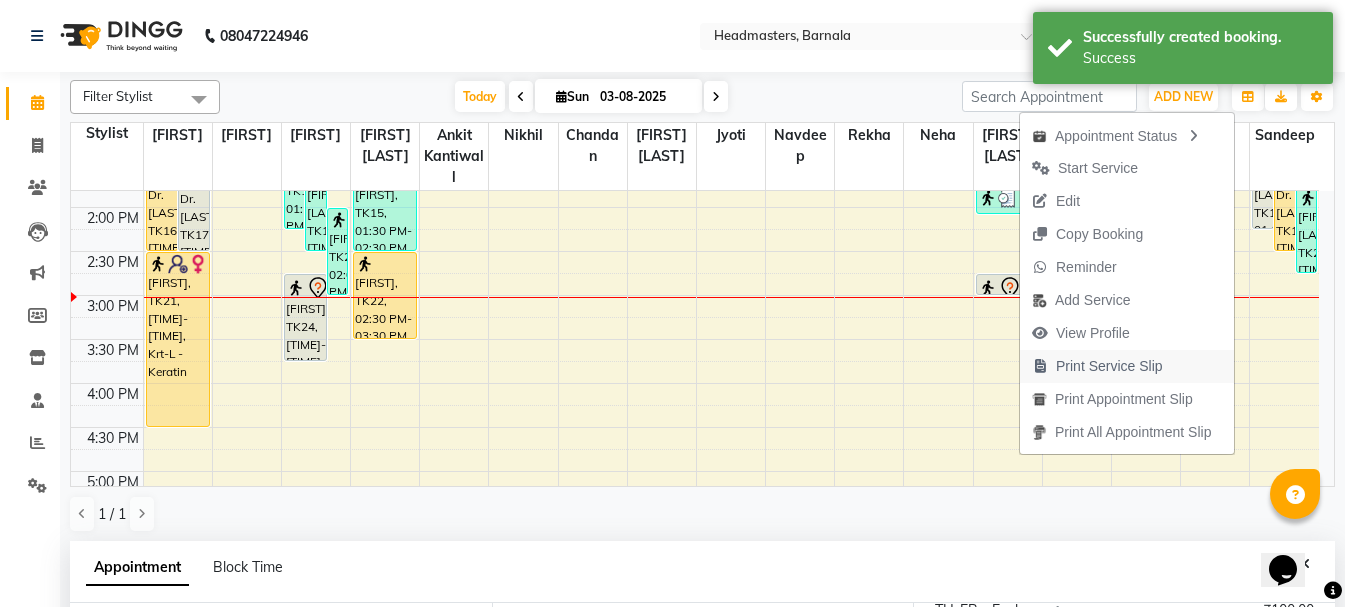 click on "Print Service Slip" at bounding box center [1109, 366] 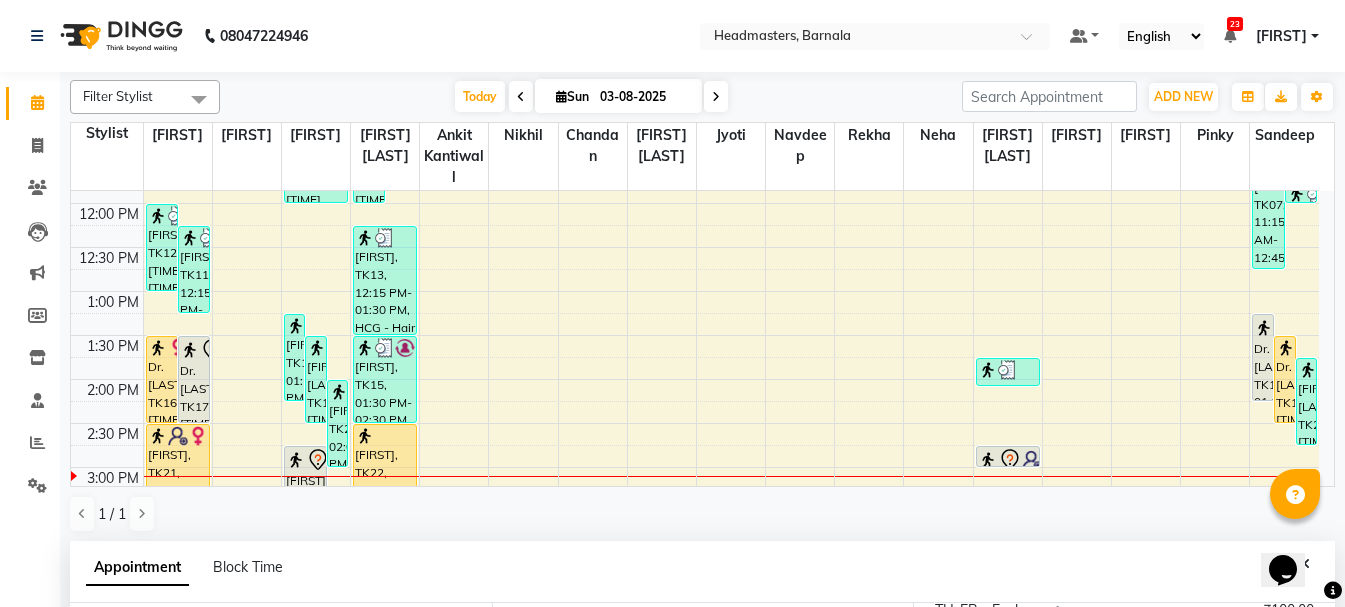 scroll, scrollTop: 348, scrollLeft: 0, axis: vertical 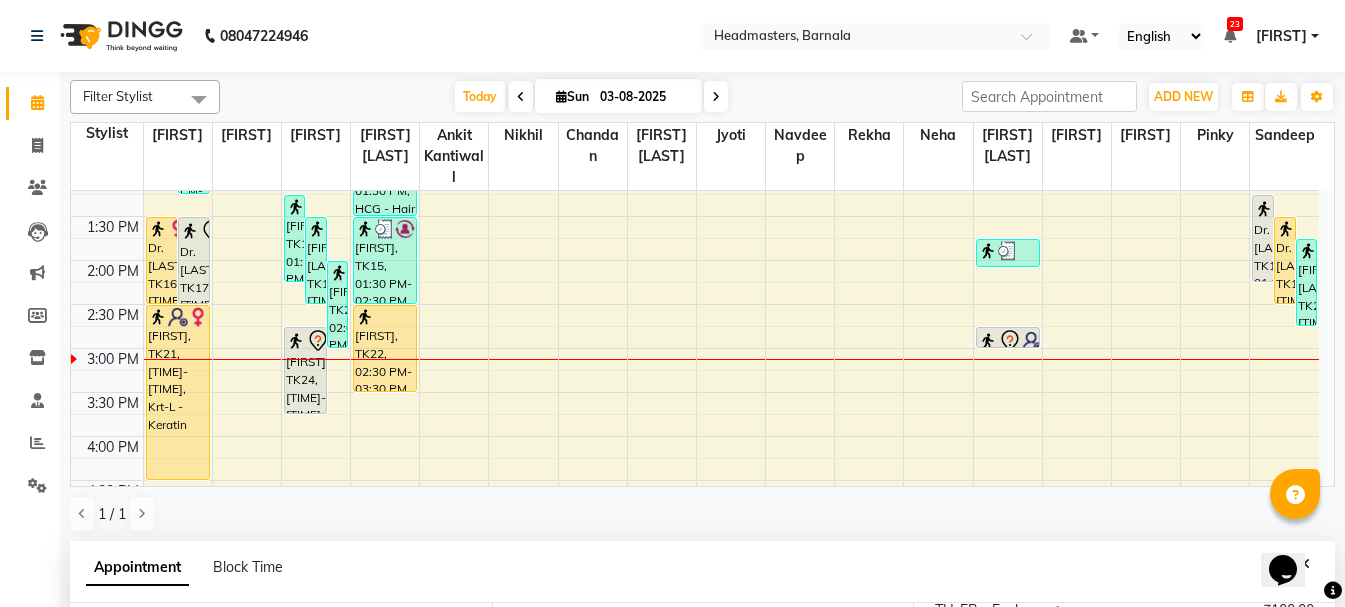 click on "8:00 AM 8:30 AM 9:00 AM 9:30 AM 10:00 AM 10:30 AM 11:00 AM 11:30 AM 12:00 PM 12:30 PM 1:00 PM 1:30 PM 2:00 PM 2:30 PM 3:00 PM 3:30 PM 4:00 PM 4:30 PM 5:00 PM 5:30 PM 6:00 PM 6:30 PM 7:00 PM 7:30 PM 8:00 PM 8:30 PM     rimple, TK12, 12:00 PM-01:00 PM, HCL - Hair Cut by Senior Hair Stylist     Darishti, TK11, 12:15 PM-01:15 PM, HCL - Hair Cut by Senior Hair Stylist     Dr. palawi, TK16, 01:30 PM-02:30 PM, HCL - Hair Cut by Senior Hair Stylist             Dr. palawi, TK17, 01:30 PM-02:30 PM, HCL - Hair Cut by Senior Hair Stylist     Suman, TK21, 02:30 PM-04:30 PM, Krt-L - Keratin     Harpreet kaur, TK03, 10:45 AM-11:45 AM, HCL - Hair Cut by Senior Hair Stylist     Shivansh, TK14, 01:15 PM-02:15 PM, HCG - Hair Cut by Senior Hair Stylist     Nikhil sharma, TK18, 01:30 PM-02:30 PM, HCG - Hair Cut by Senior Hair Stylist     Sidhant, TK23, 02:00 PM-03:00 PM, HCG - Hair Cut by Senior Hair Stylist             Ali, TK24, 02:45 PM-03:45 PM, HCG - Hair Cut by Senior Hair Stylist" at bounding box center [695, 304] 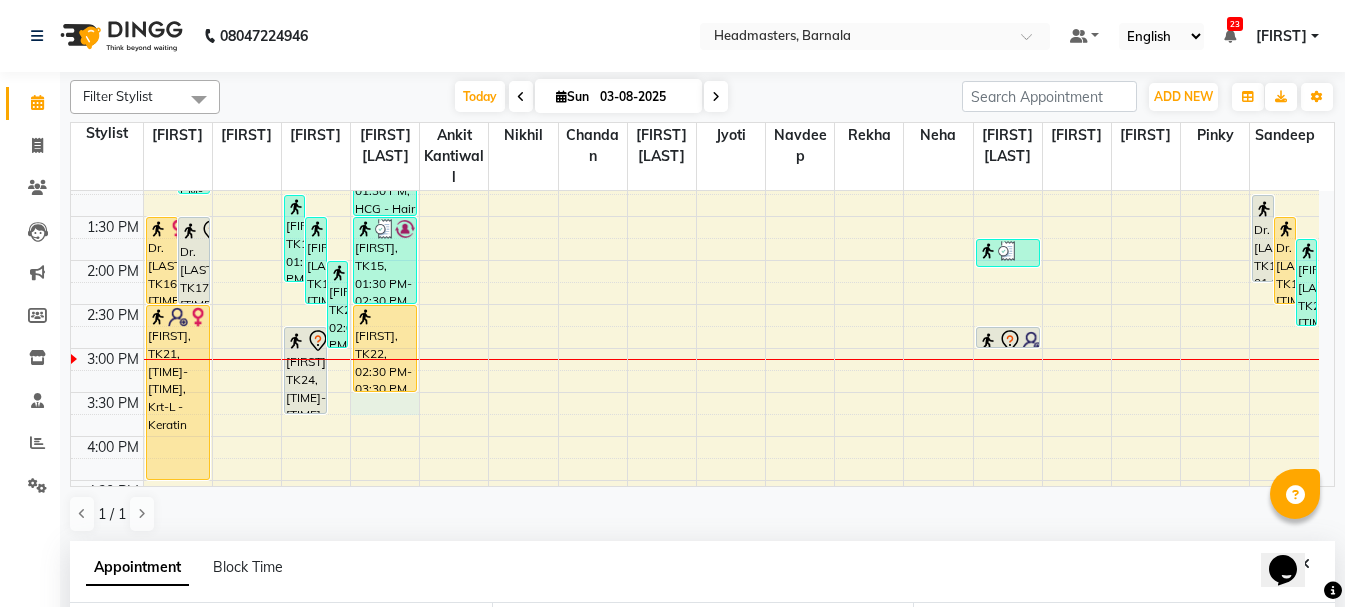 scroll, scrollTop: 389, scrollLeft: 0, axis: vertical 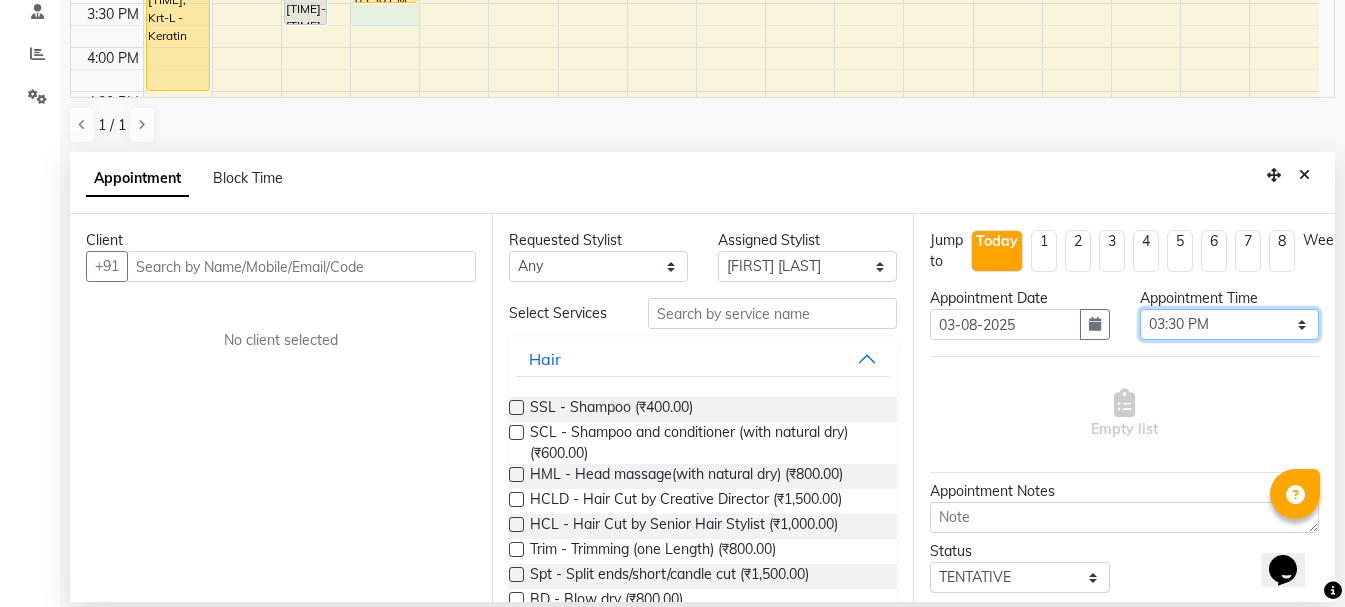 click on "Select 09:00 AM 09:15 AM 09:30 AM 09:45 AM 10:00 AM 10:15 AM 10:30 AM 10:45 AM 11:00 AM 11:15 AM 11:30 AM 11:45 AM 12:00 PM 12:15 PM 12:30 PM 12:45 PM 01:00 PM 01:15 PM 01:30 PM 01:45 PM 02:00 PM 02:15 PM 02:30 PM 02:45 PM 03:00 PM 03:15 PM 03:30 PM 03:45 PM 04:00 PM 04:15 PM 04:30 PM 04:45 PM 05:00 PM 05:15 PM 05:30 PM 05:45 PM 06:00 PM 06:15 PM 06:30 PM 06:45 PM 07:00 PM 07:15 PM 07:30 PM 07:45 PM 08:00 PM" at bounding box center [1229, 324] 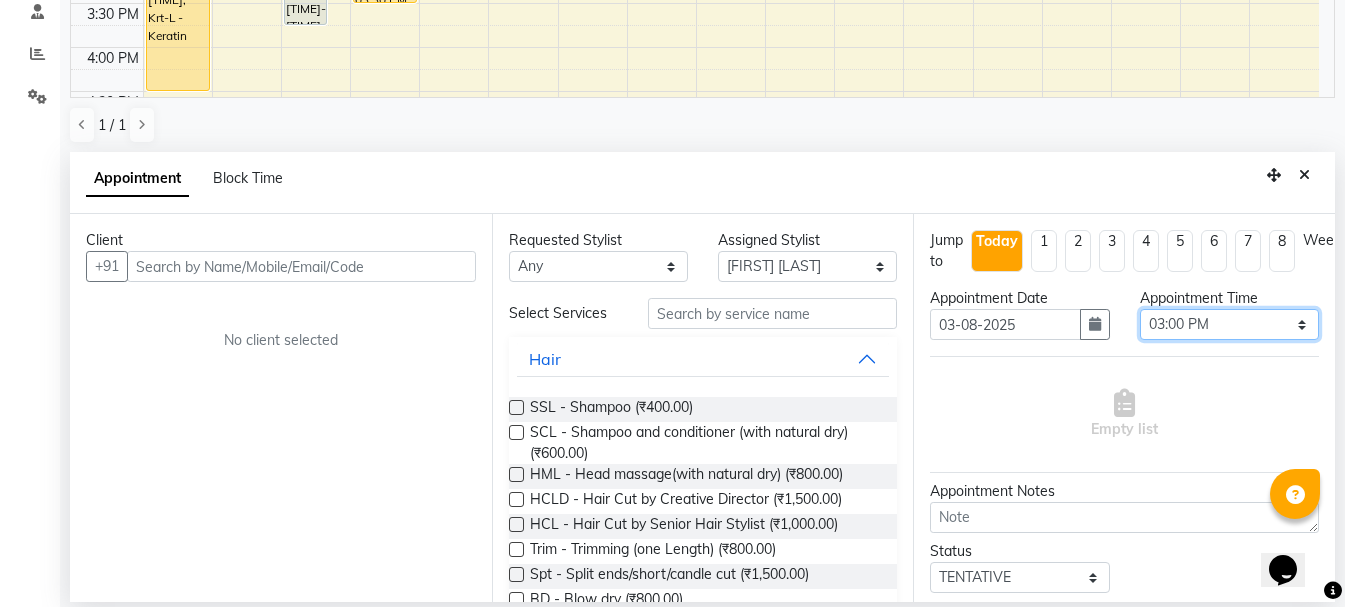 click on "Select 09:00 AM 09:15 AM 09:30 AM 09:45 AM 10:00 AM 10:15 AM 10:30 AM 10:45 AM 11:00 AM 11:15 AM 11:30 AM 11:45 AM 12:00 PM 12:15 PM 12:30 PM 12:45 PM 01:00 PM 01:15 PM 01:30 PM 01:45 PM 02:00 PM 02:15 PM 02:30 PM 02:45 PM 03:00 PM 03:15 PM 03:30 PM 03:45 PM 04:00 PM 04:15 PM 04:30 PM 04:45 PM 05:00 PM 05:15 PM 05:30 PM 05:45 PM 06:00 PM 06:15 PM 06:30 PM 06:45 PM 07:00 PM 07:15 PM 07:30 PM 07:45 PM 08:00 PM" at bounding box center (1229, 324) 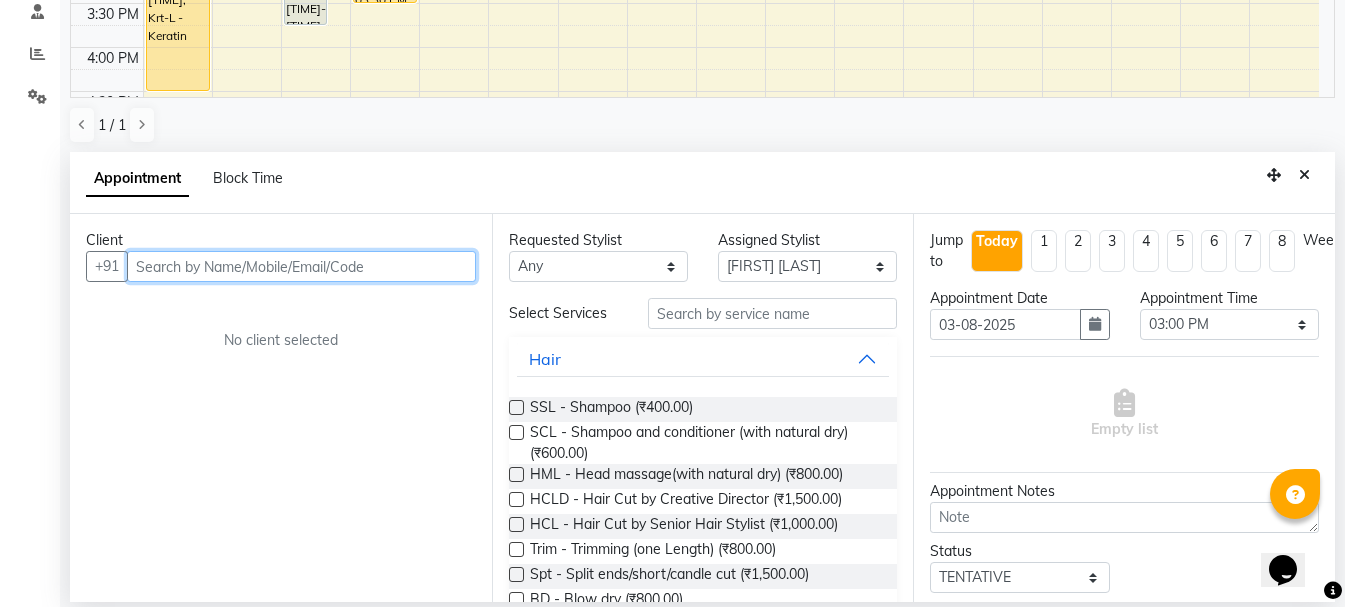 click at bounding box center (301, 266) 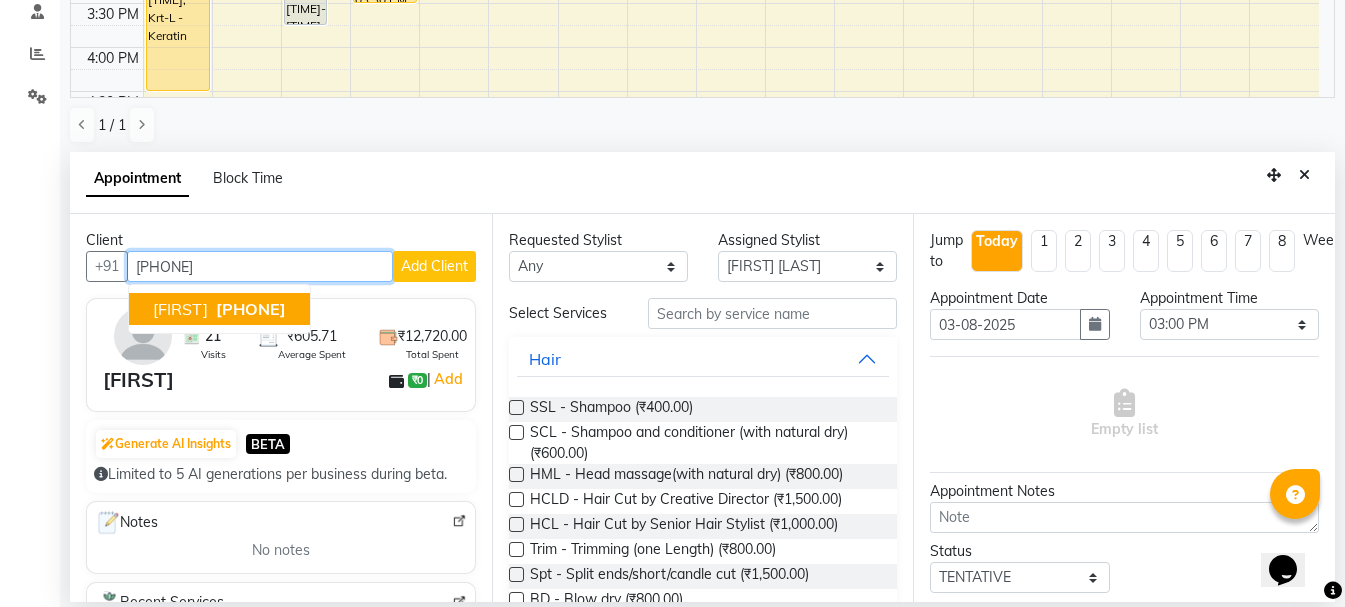 click on "Navnoor   8847332476" at bounding box center (219, 309) 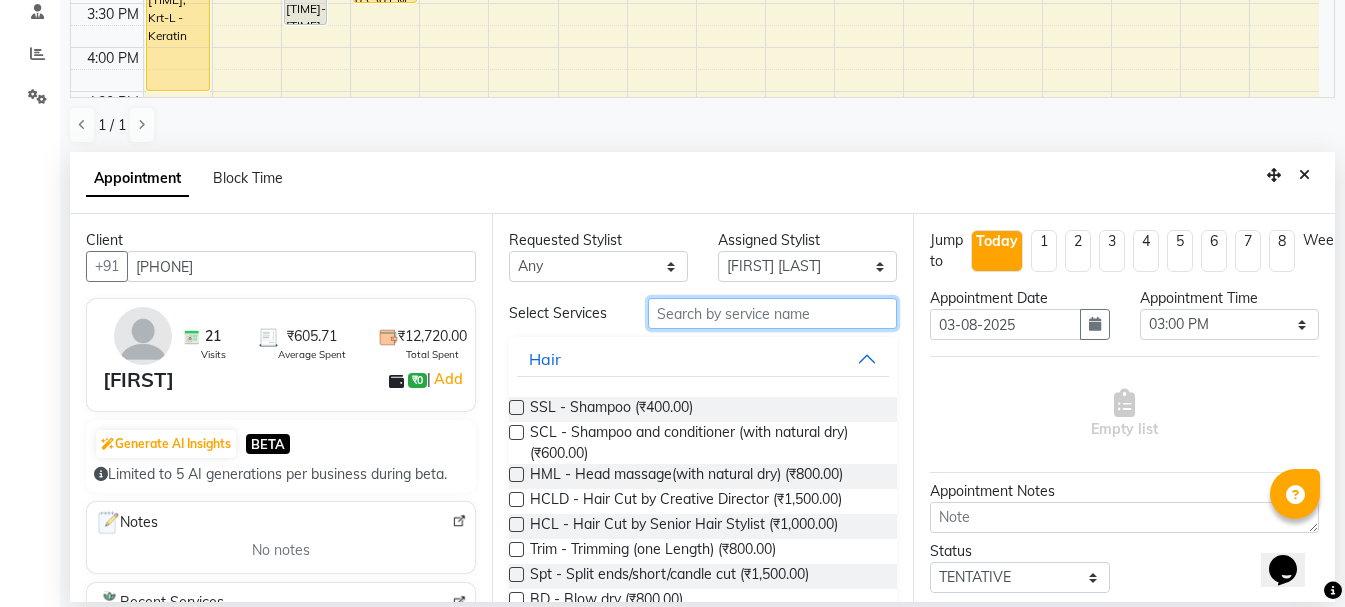 click at bounding box center [772, 313] 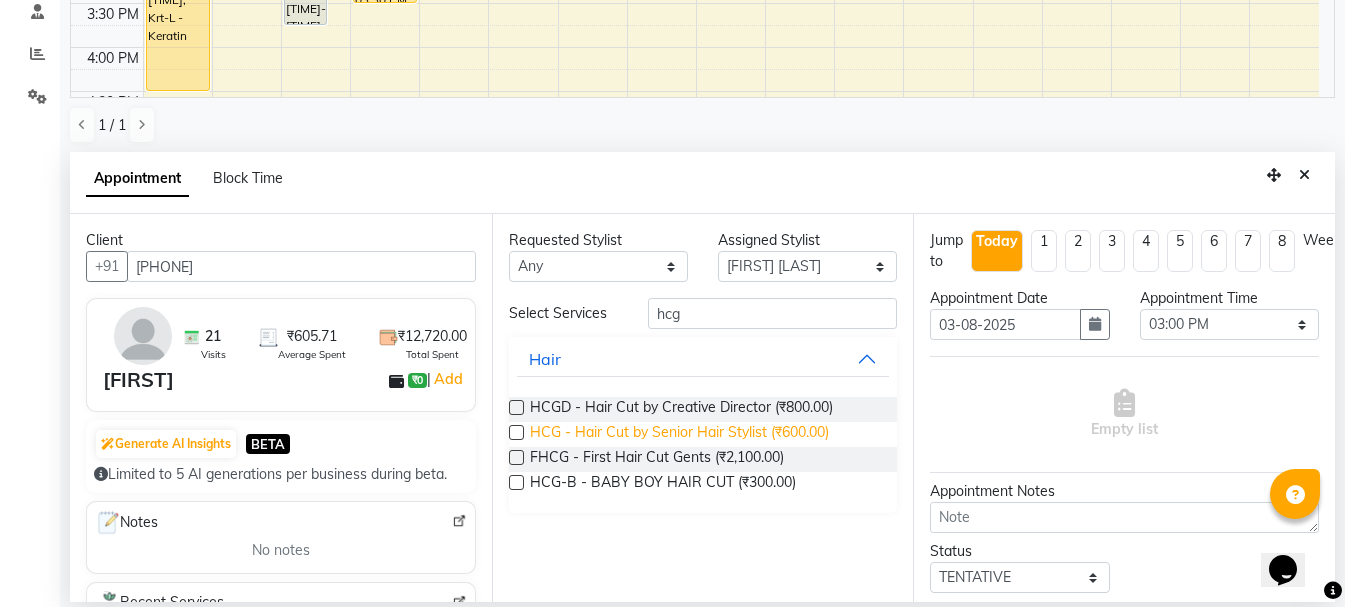 click on "HCG - Hair Cut by Senior Hair Stylist (₹600.00)" at bounding box center (679, 434) 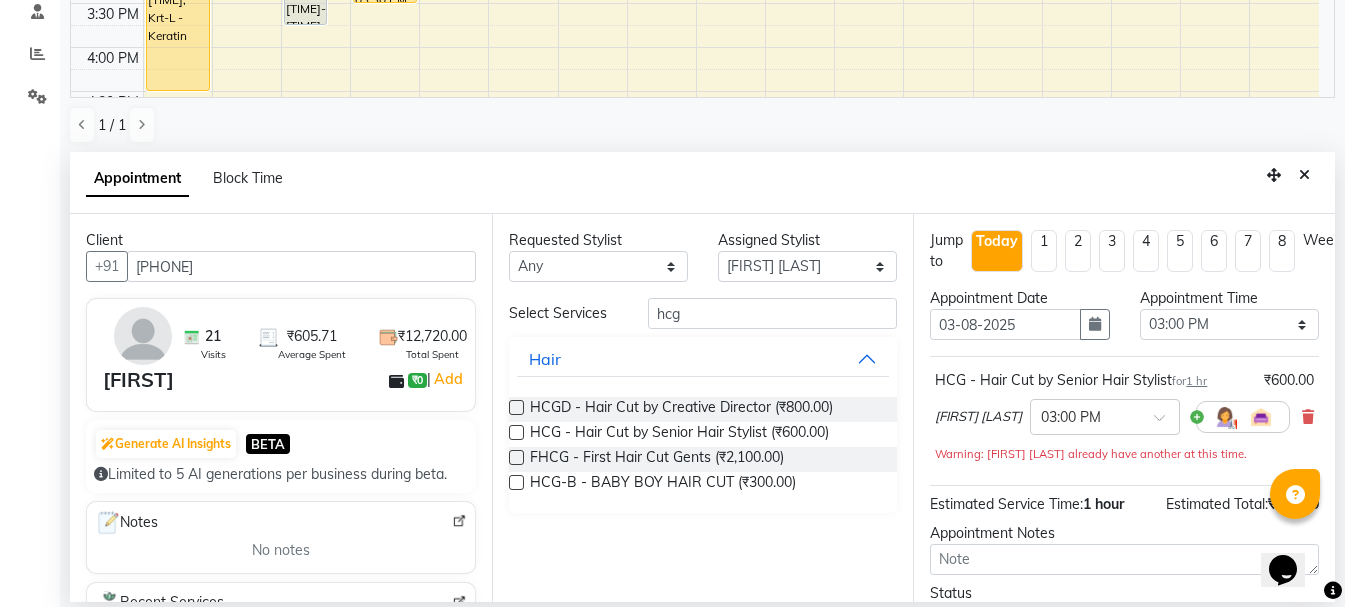 scroll, scrollTop: 177, scrollLeft: 0, axis: vertical 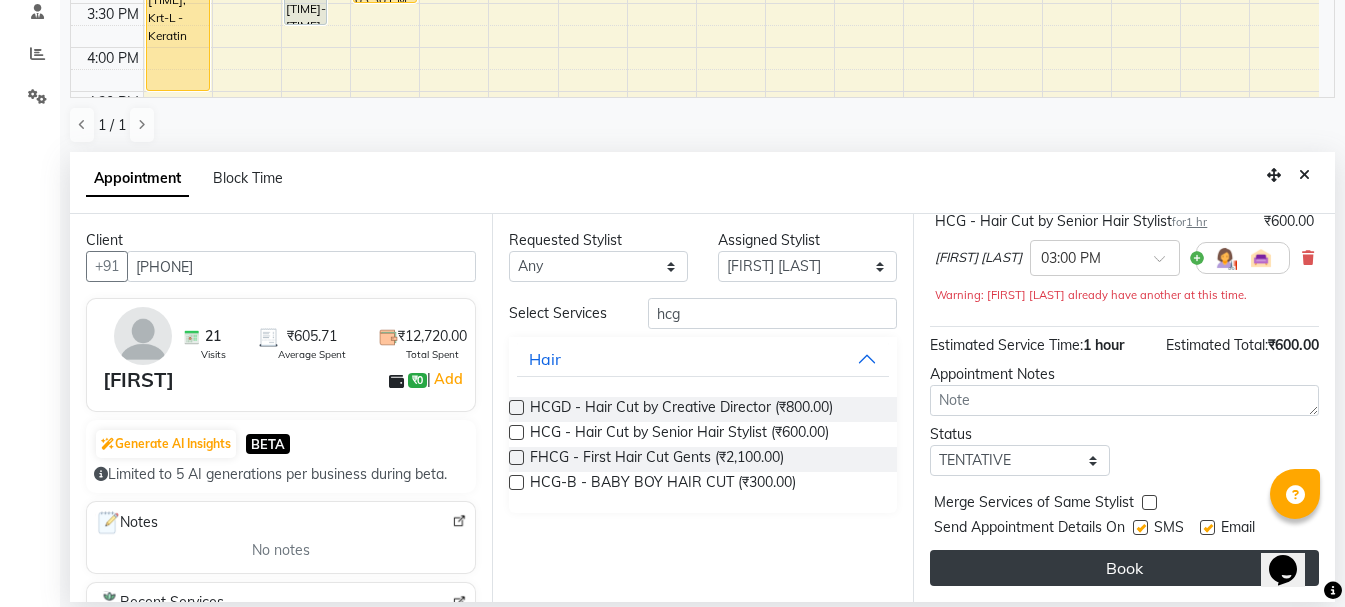 click on "Book" at bounding box center (1124, 568) 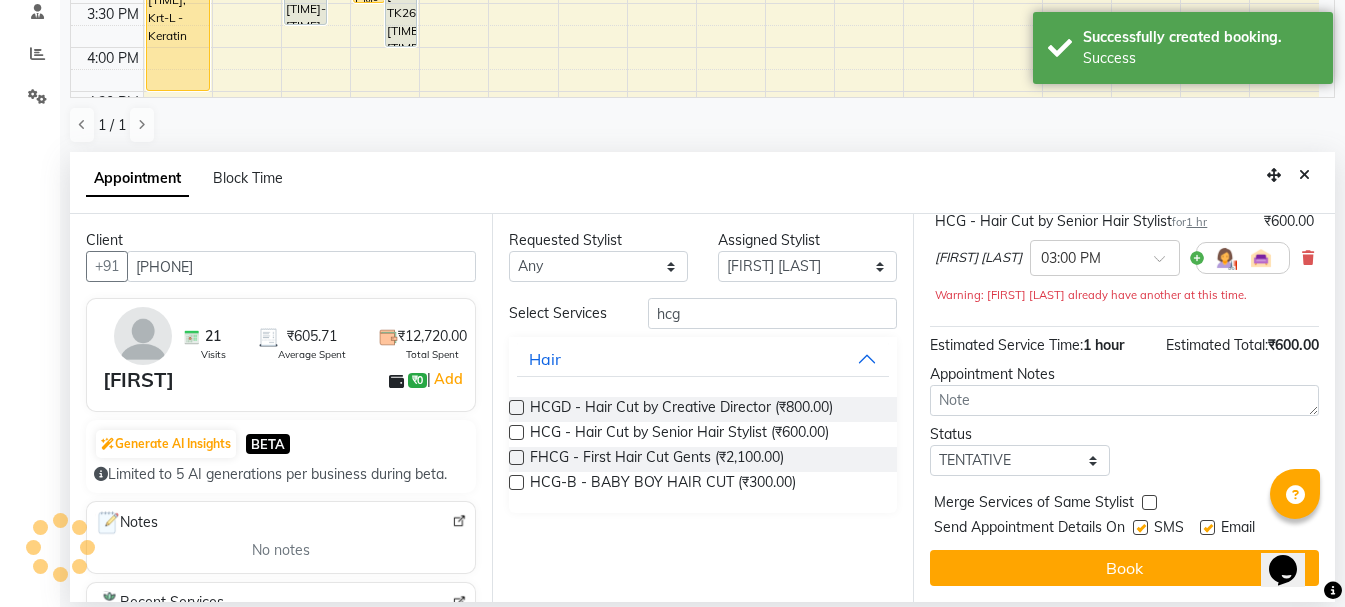 scroll, scrollTop: 0, scrollLeft: 0, axis: both 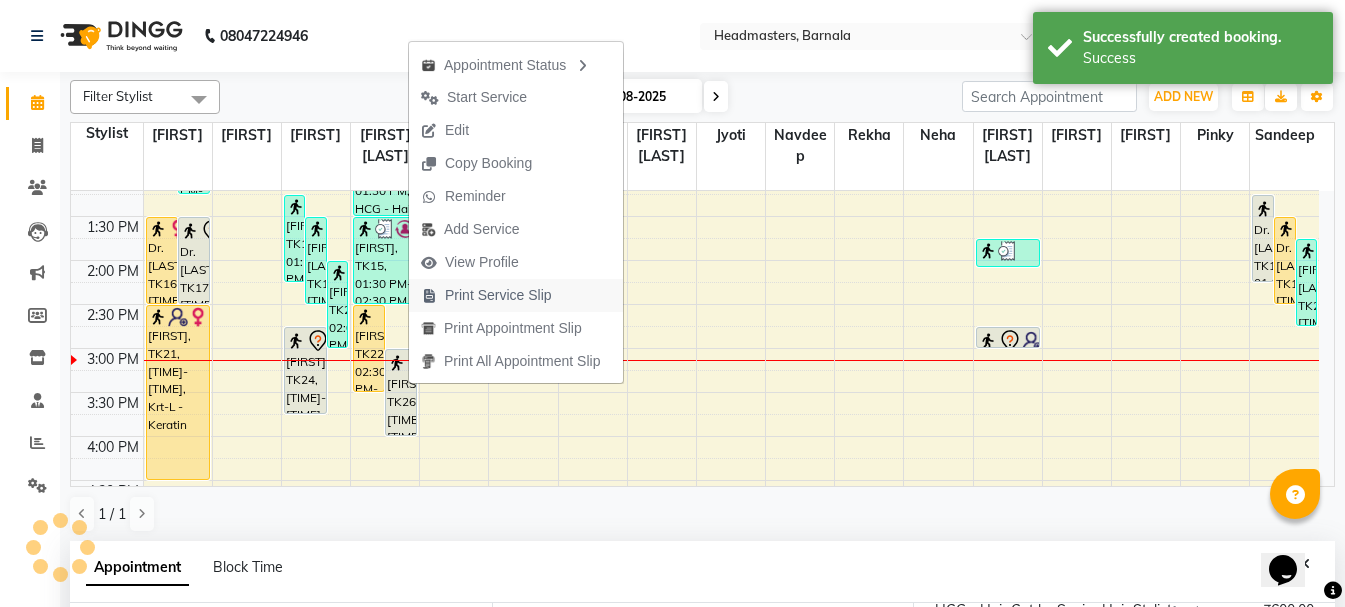 click on "Print Service Slip" at bounding box center [498, 295] 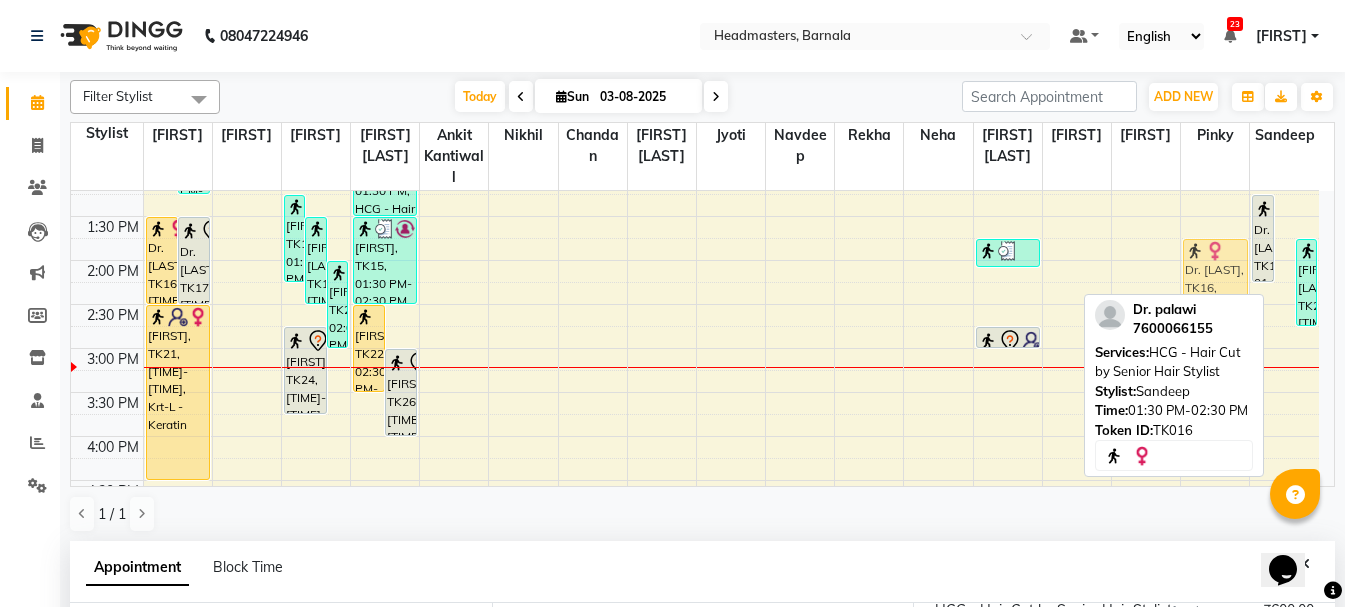drag, startPoint x: 1286, startPoint y: 280, endPoint x: 1236, endPoint y: 302, distance: 54.626 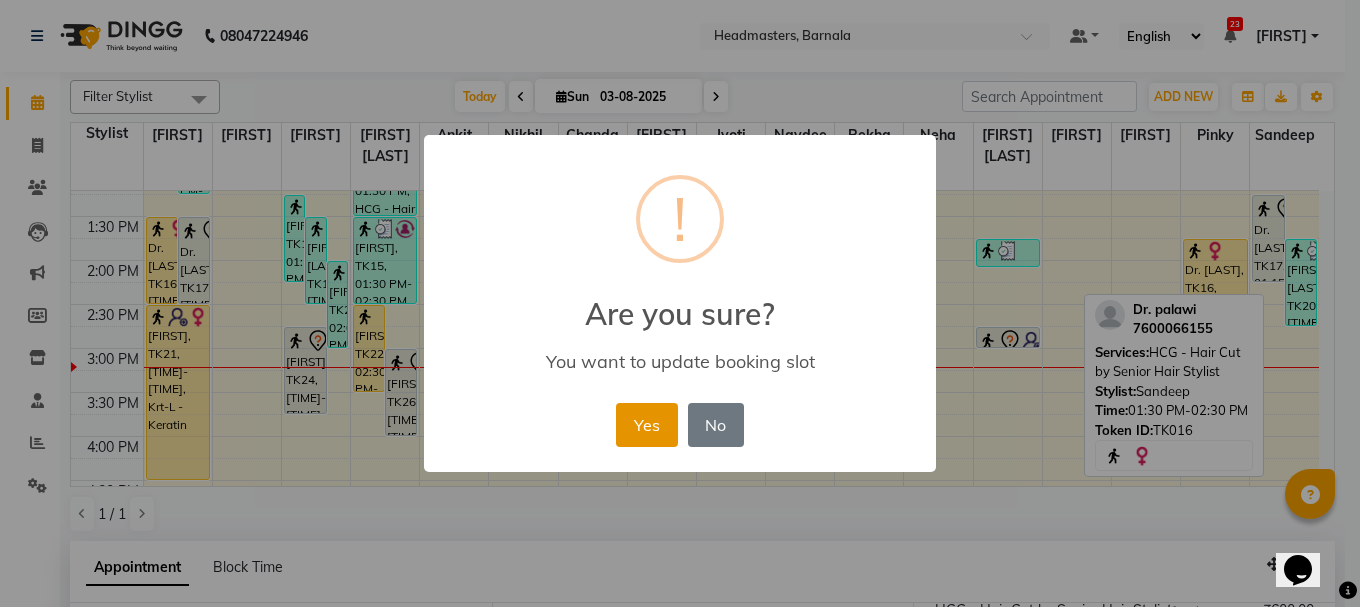 click on "Yes" at bounding box center [646, 425] 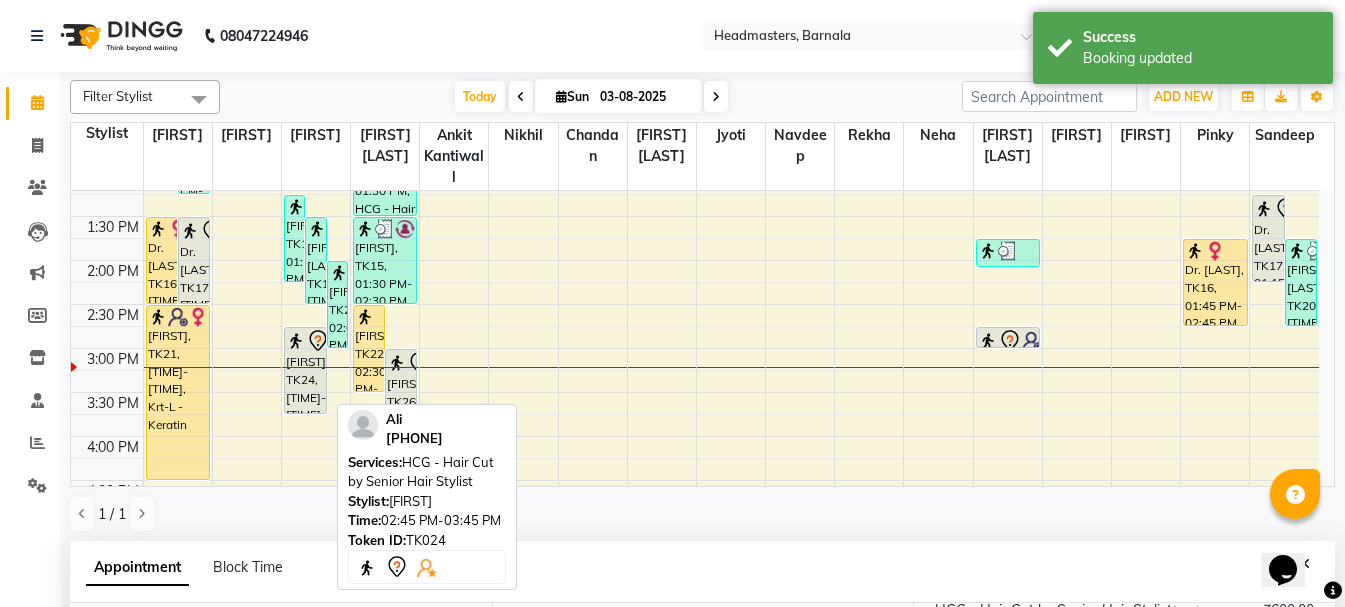 click on "Ali, TK24, 02:45 PM-03:45 PM, HCG - Hair Cut by Senior Hair Stylist" at bounding box center [305, 370] 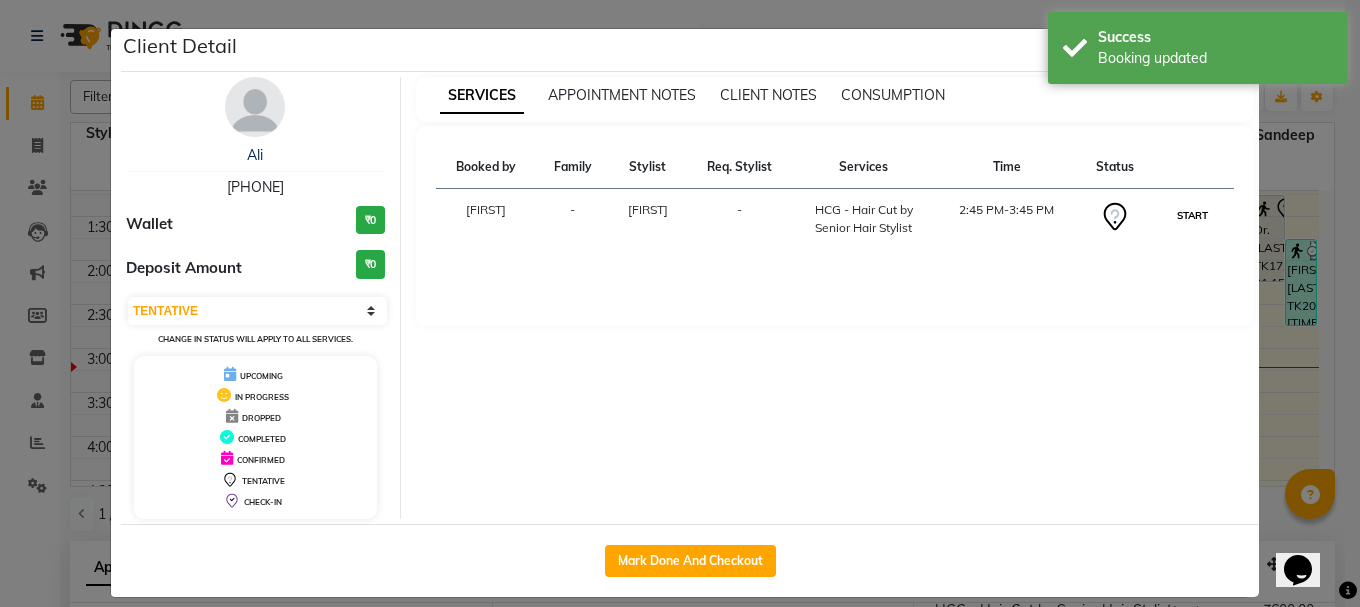 click on "START" at bounding box center (1192, 215) 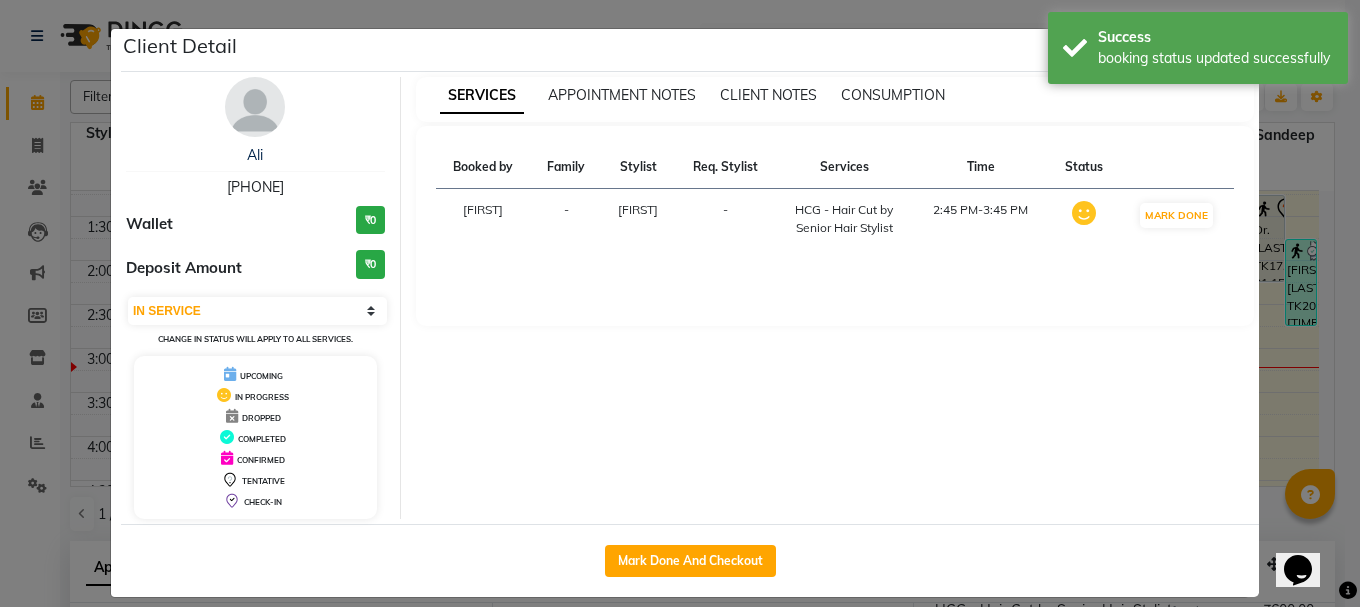 click on "Client Detail  Ali    7888828476 Wallet ₹0 Deposit Amount  ₹0  Select IN SERVICE CONFIRMED TENTATIVE CHECK IN MARK DONE UPCOMING Change in status will apply to all services. UPCOMING IN PROGRESS DROPPED COMPLETED CONFIRMED TENTATIVE CHECK-IN SERVICES APPOINTMENT NOTES CLIENT NOTES CONSUMPTION Booked by Family Stylist Req. Stylist Services Time Status  Manya  - Toseef Salmani -  HCG - Hair Cut by Senior Hair Stylist   2:45 PM-3:45 PM   MARK DONE   Mark Done And Checkout" 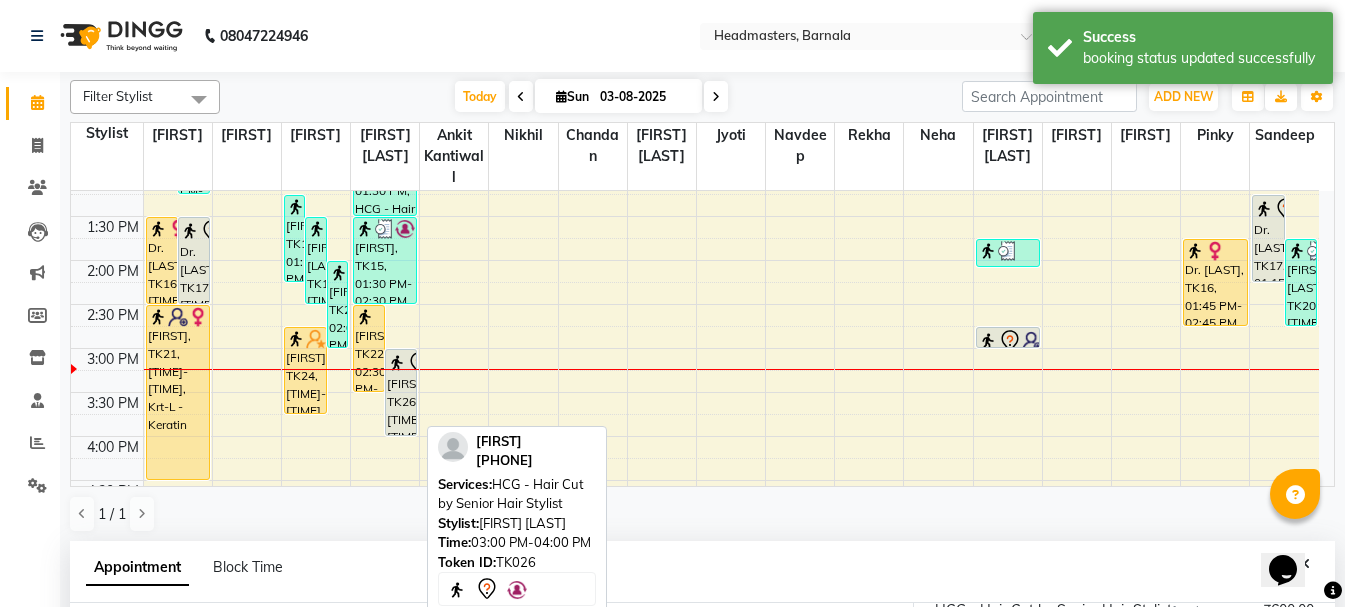 click on "Navnoor, TK26, 03:00 PM-04:00 PM, HCG - Hair Cut by Senior Hair Stylist" at bounding box center [401, 392] 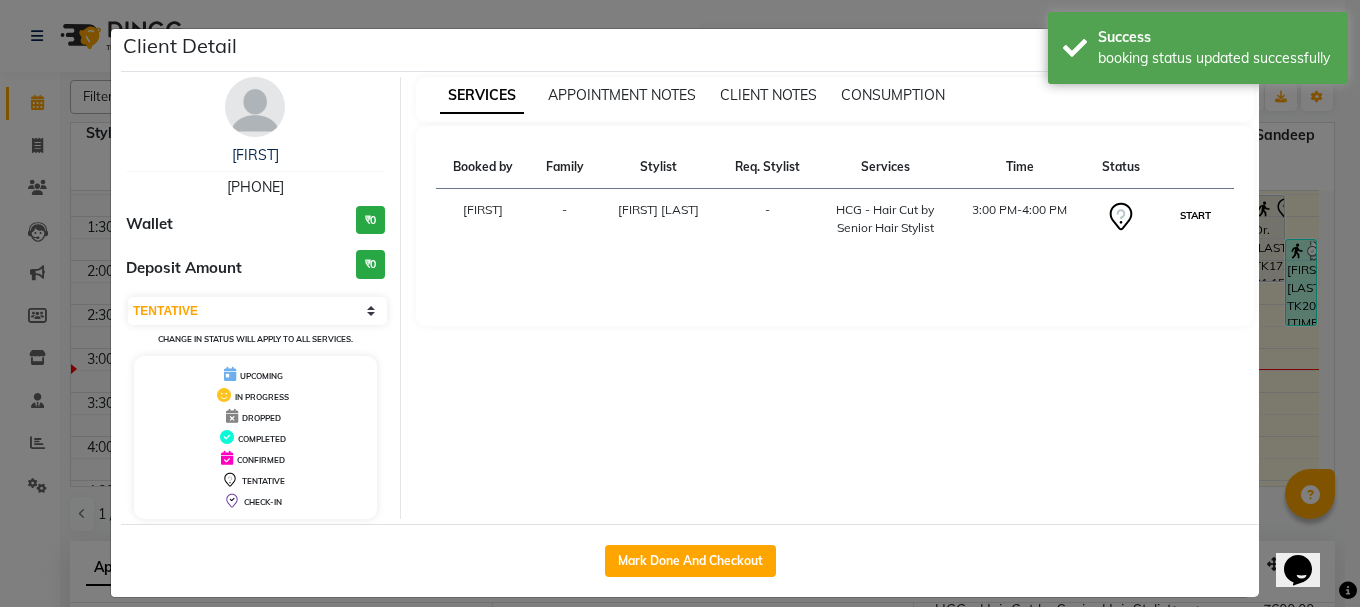 click on "START" at bounding box center (1195, 215) 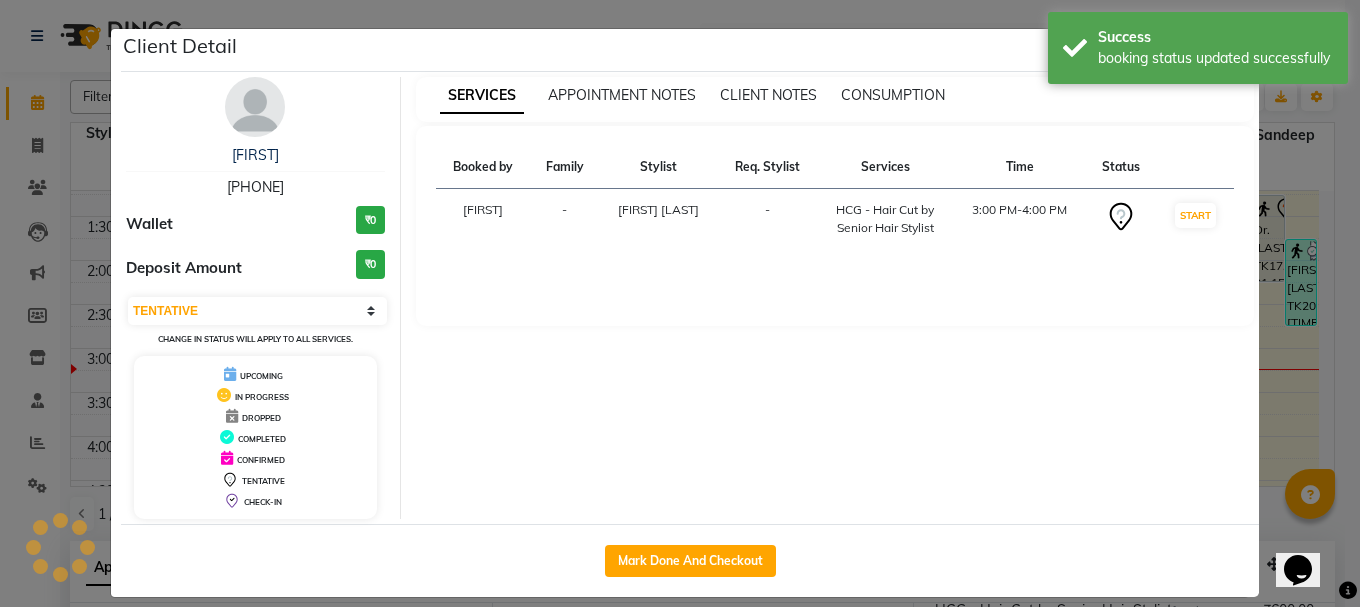 click on "Client Detail  Navnoor    8847332476 Wallet ₹0 Deposit Amount  ₹0  Select IN SERVICE CONFIRMED TENTATIVE CHECK IN MARK DONE UPCOMING Change in status will apply to all services. UPCOMING IN PROGRESS DROPPED COMPLETED CONFIRMED TENTATIVE CHECK-IN SERVICES APPOINTMENT NOTES CLIENT NOTES CONSUMPTION Booked by Family Stylist Req. Stylist Services Time Status  Manya  -  Sameer khan -  HCG - Hair Cut by Senior Hair Stylist   3:00 PM-4:00 PM   START   Mark Done And Checkout" 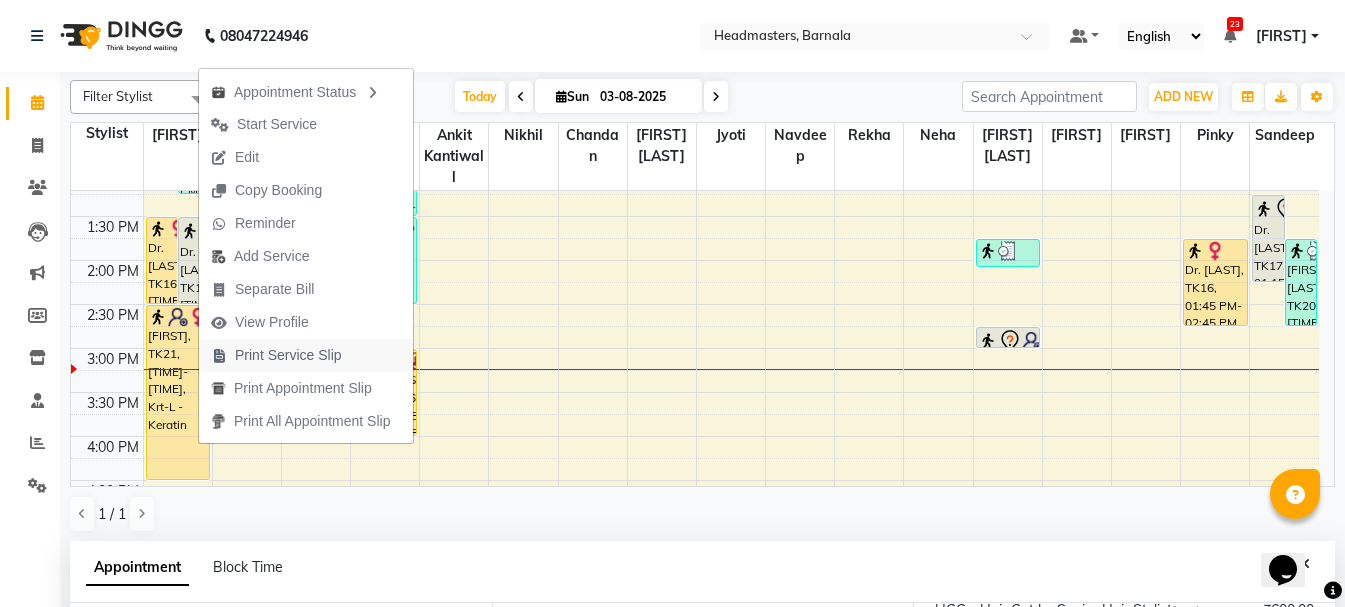 click on "Print Service Slip" at bounding box center [276, 355] 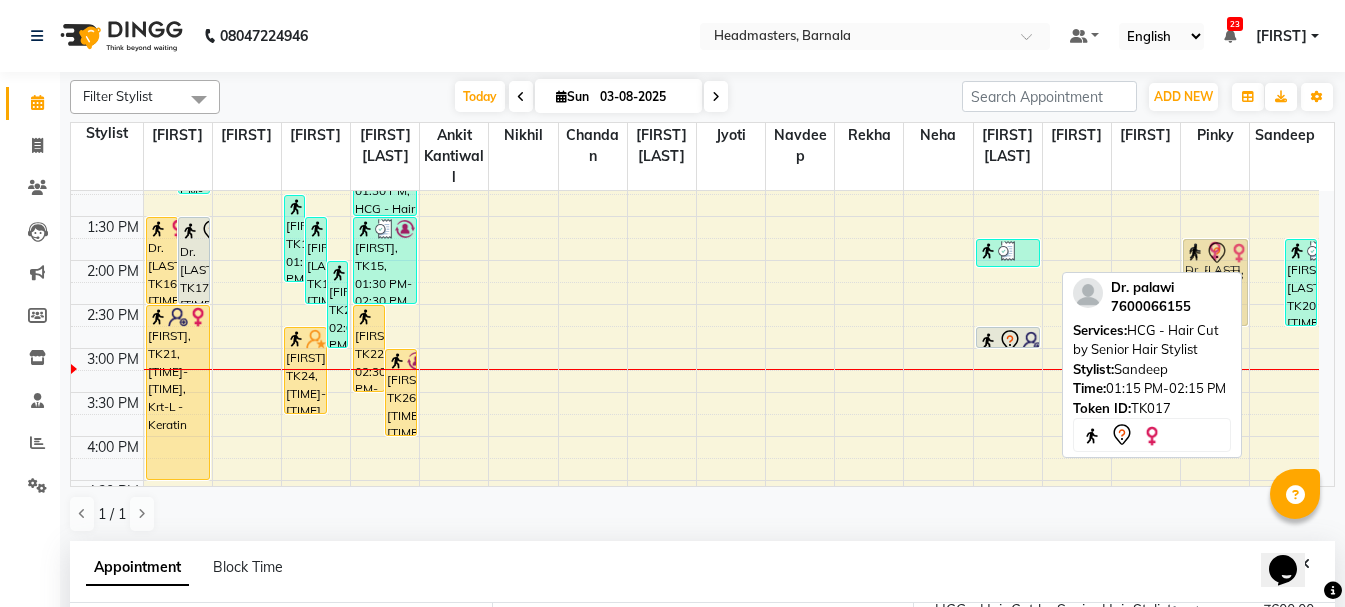 drag, startPoint x: 1276, startPoint y: 242, endPoint x: 1246, endPoint y: 282, distance: 50 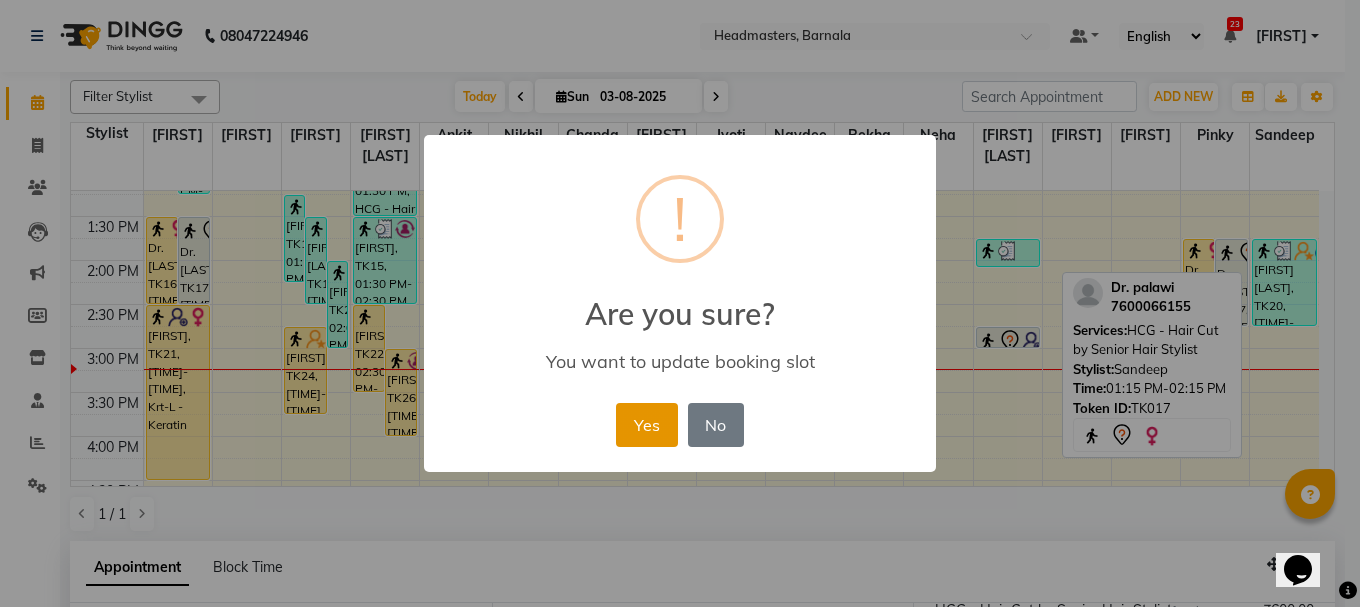 click on "Yes" at bounding box center (646, 425) 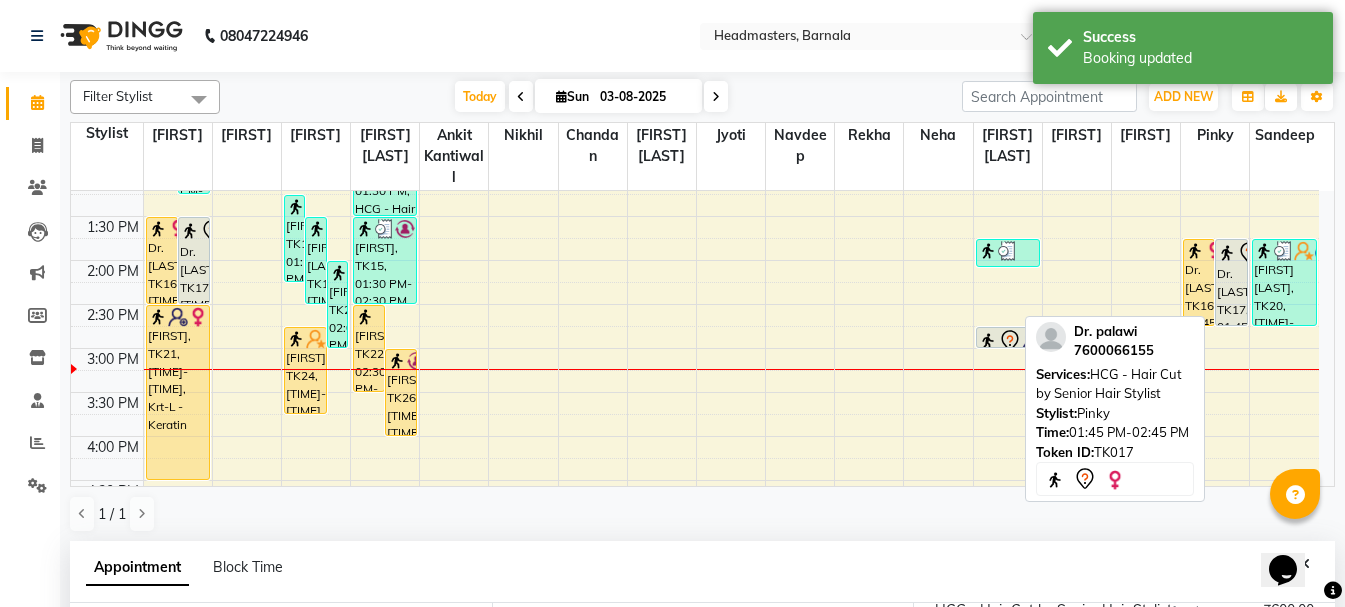 click on "Dr. palawi, TK17, 01:45 PM-02:45 PM, HCG - Hair Cut by Senior Hair Stylist" at bounding box center [1231, 282] 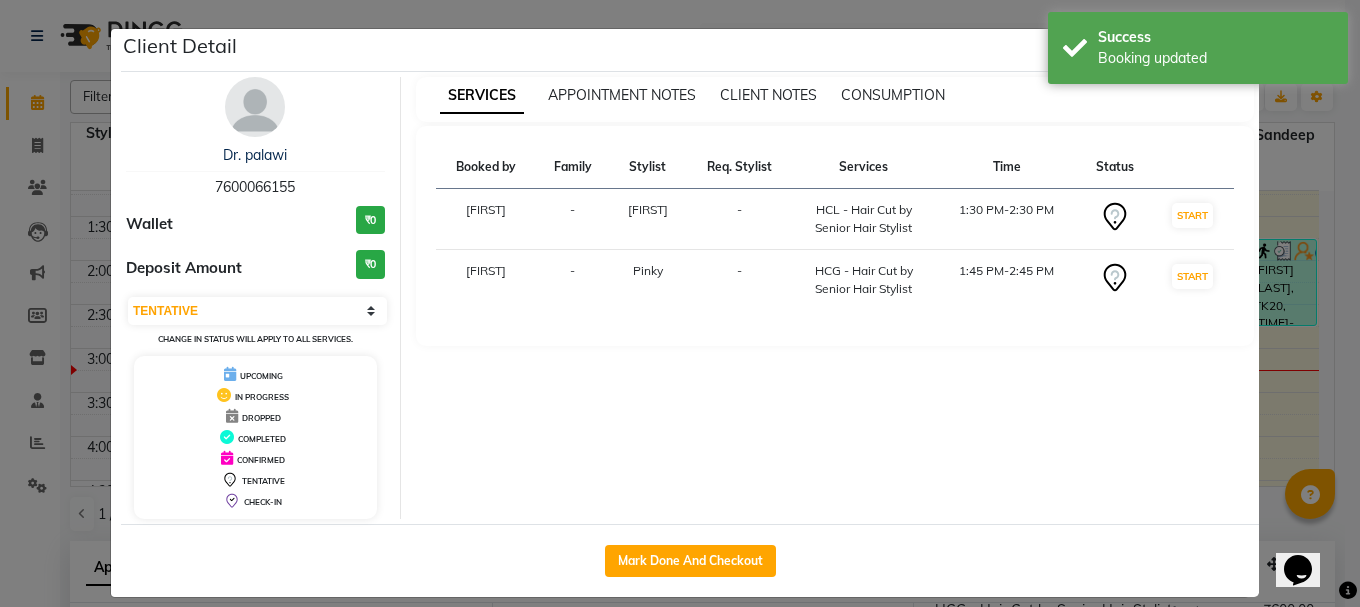 click on "Client Detail  Dr. palawi    7600066155 Wallet ₹0 Deposit Amount  ₹0  Select IN SERVICE CONFIRMED TENTATIVE CHECK IN MARK DONE UPCOMING Change in status will apply to all services. UPCOMING IN PROGRESS DROPPED COMPLETED CONFIRMED TENTATIVE CHECK-IN SERVICES APPOINTMENT NOTES CLIENT NOTES CONSUMPTION Booked by Family Stylist Req. Stylist Services Time Status  Manya  - Garry -  HCL - Hair Cut by Senior Hair Stylist   1:30 PM-2:30 PM   START   Manya  - Pinky -  HCG - Hair Cut by Senior Hair Stylist   1:45 PM-2:45 PM   START   Mark Done And Checkout" 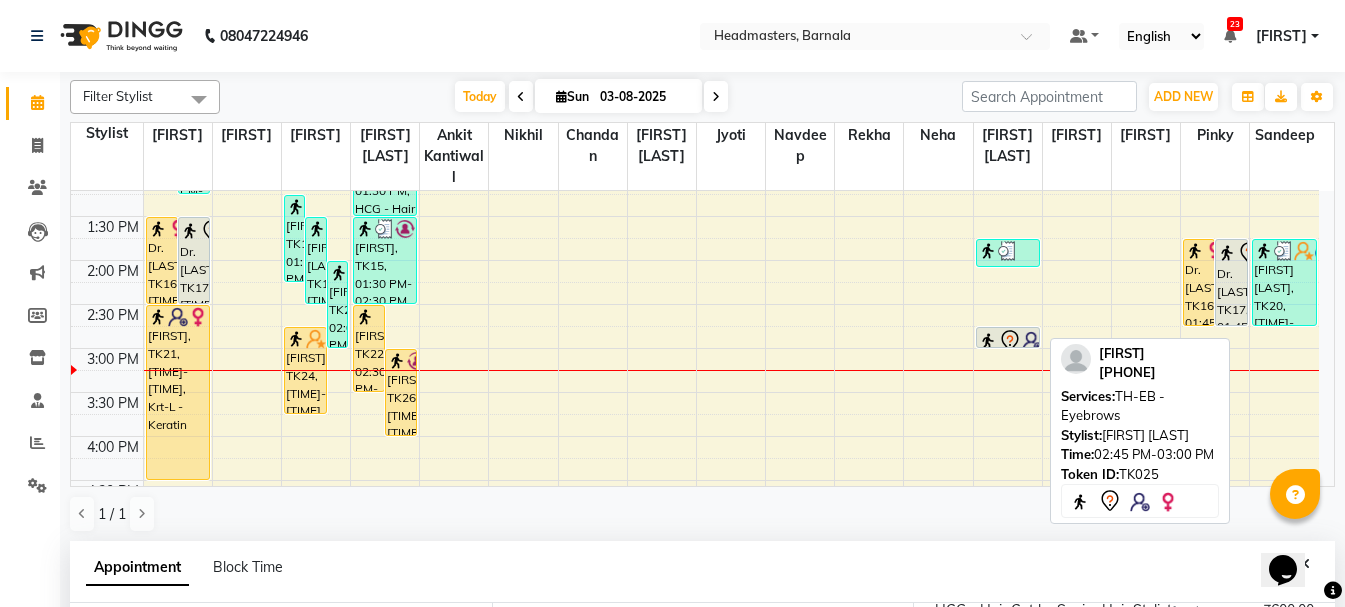 click at bounding box center [1032, 341] 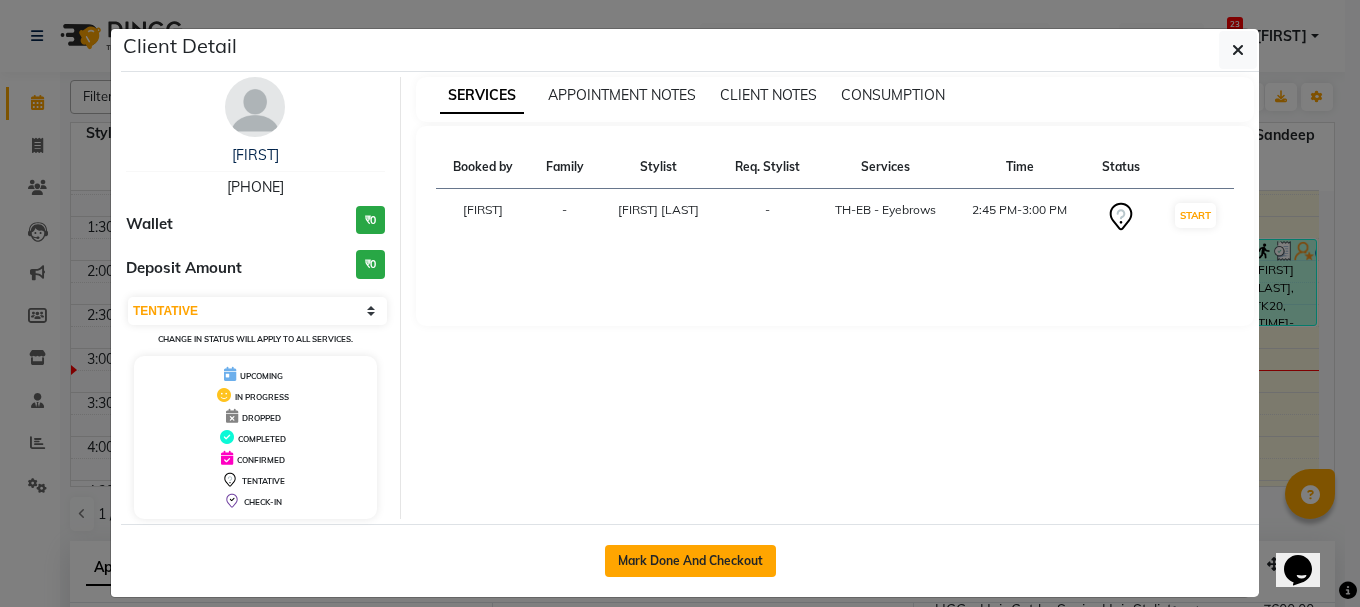 click on "Mark Done And Checkout" 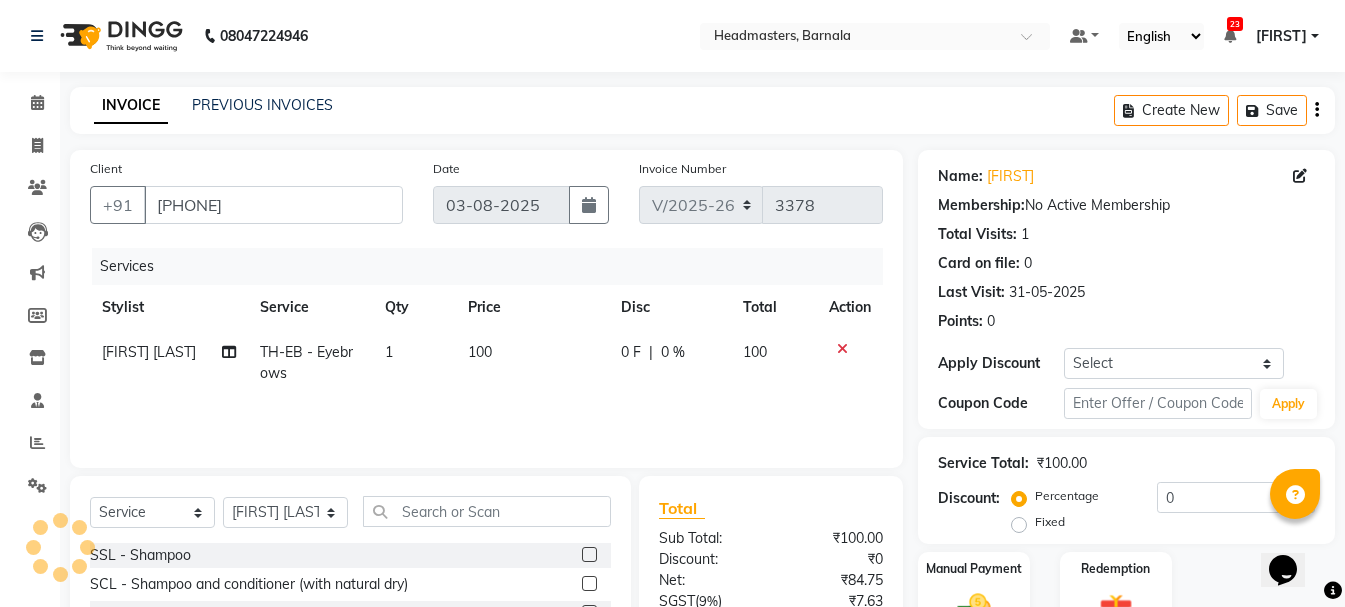 scroll, scrollTop: 194, scrollLeft: 0, axis: vertical 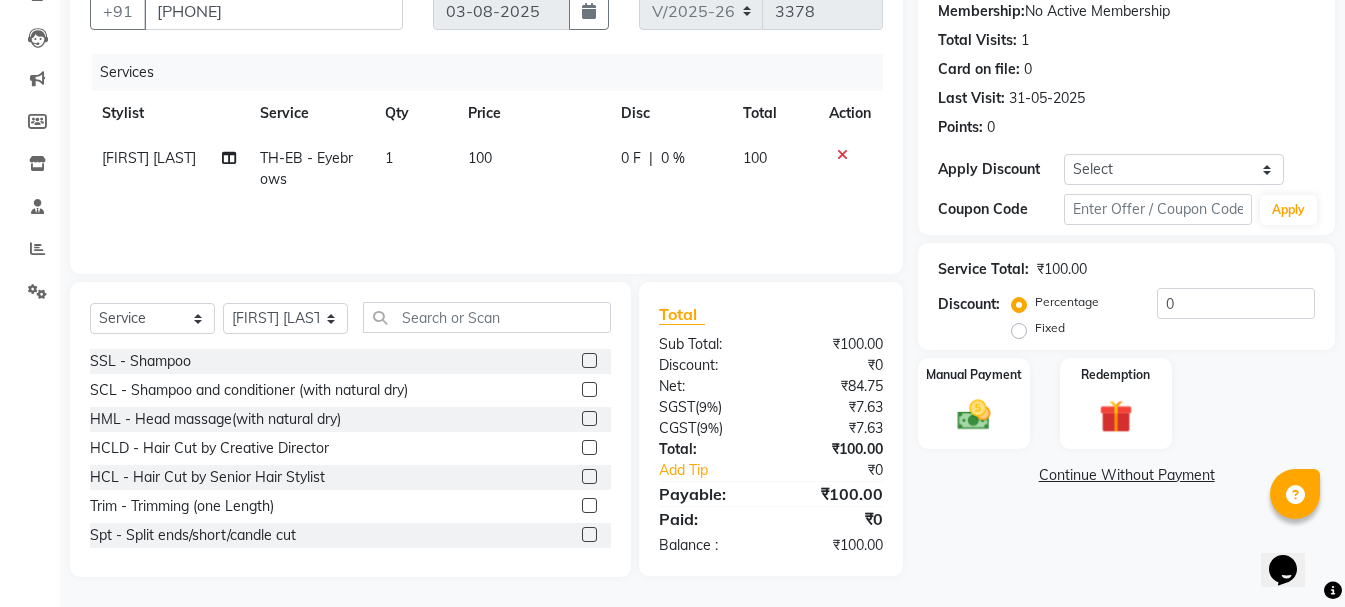 click on "1" 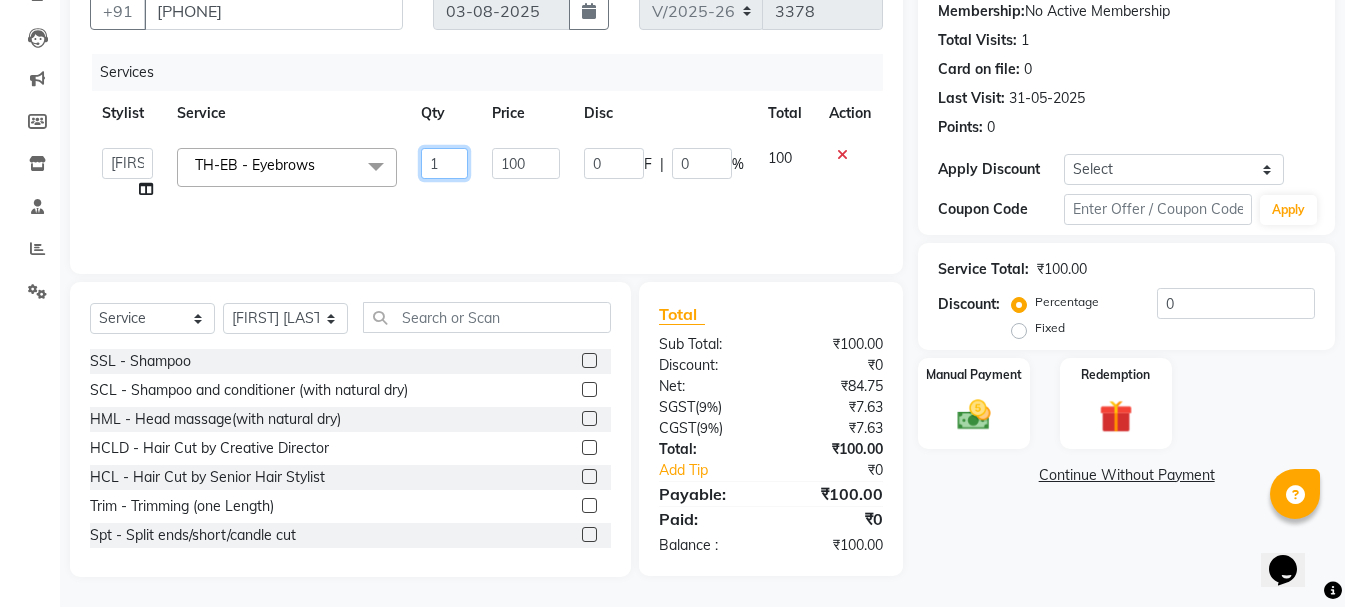drag, startPoint x: 447, startPoint y: 165, endPoint x: 436, endPoint y: 170, distance: 12.083046 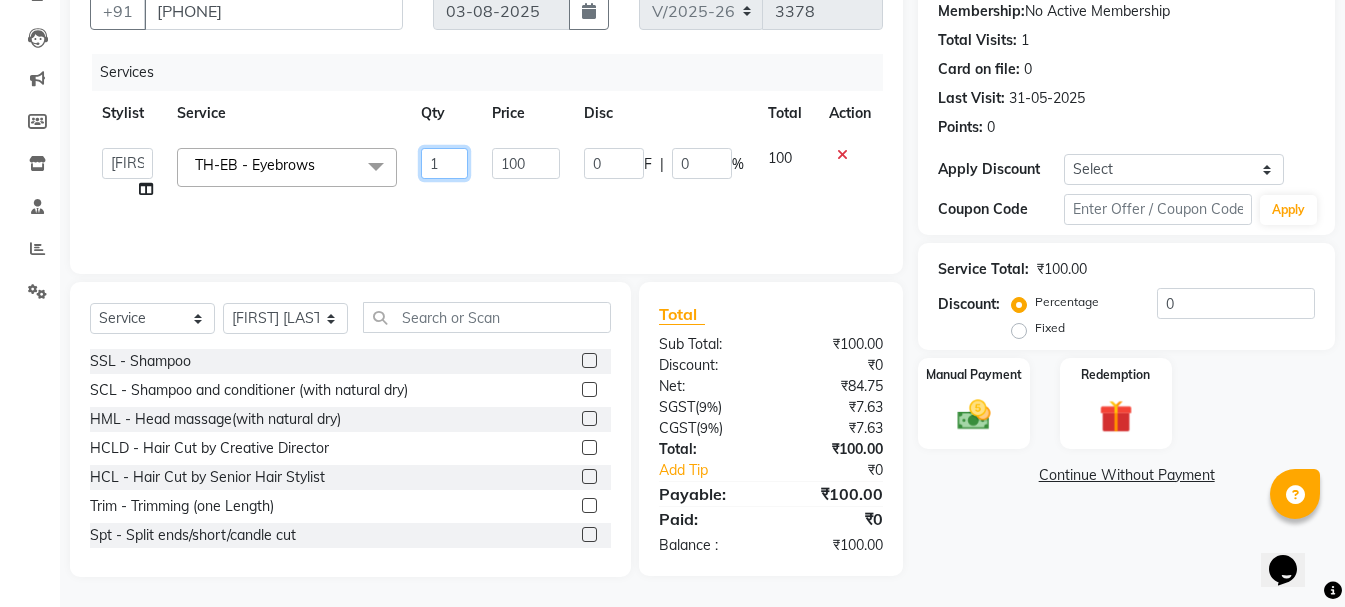 click on "1" 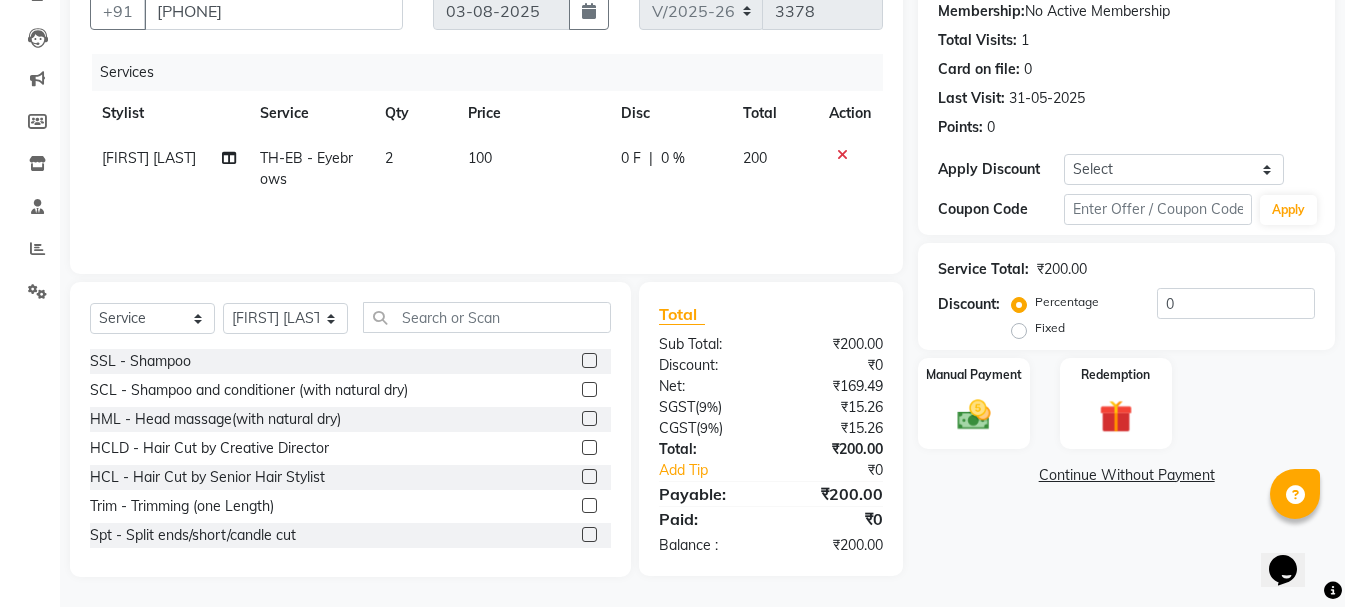click on "Services Stylist Service Qty Price Disc Total Action  Pardeep kaur TH-EB - Eyebrows 2 100 0 F | 0 % 200" 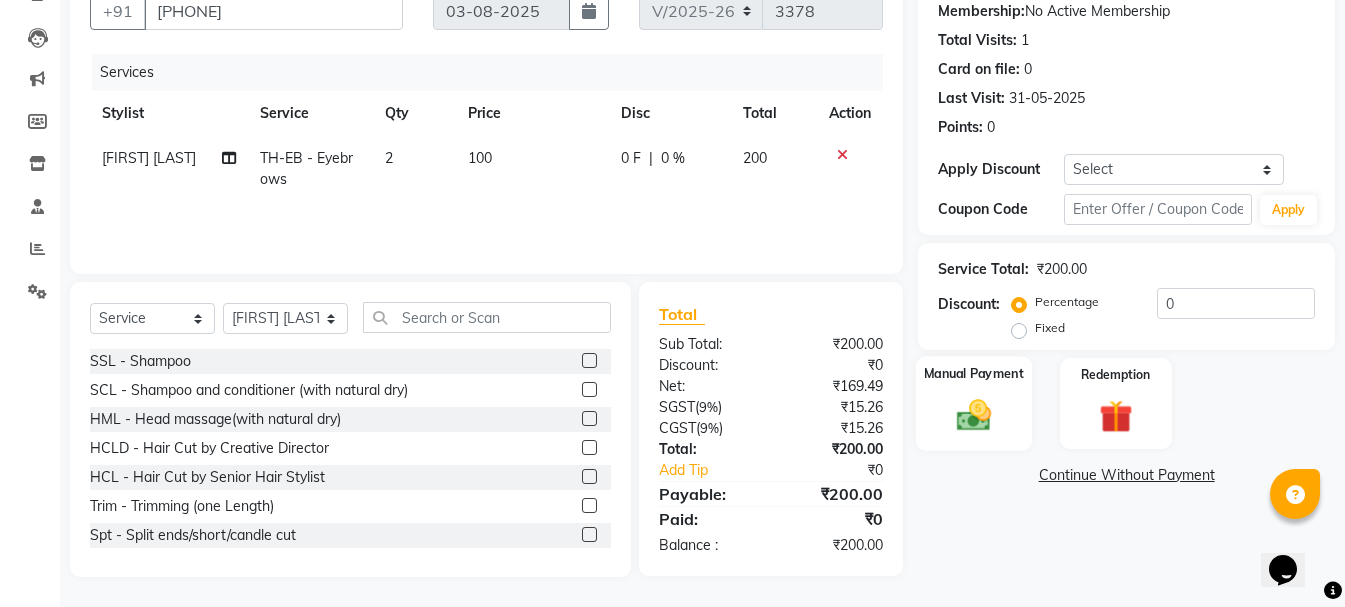 click 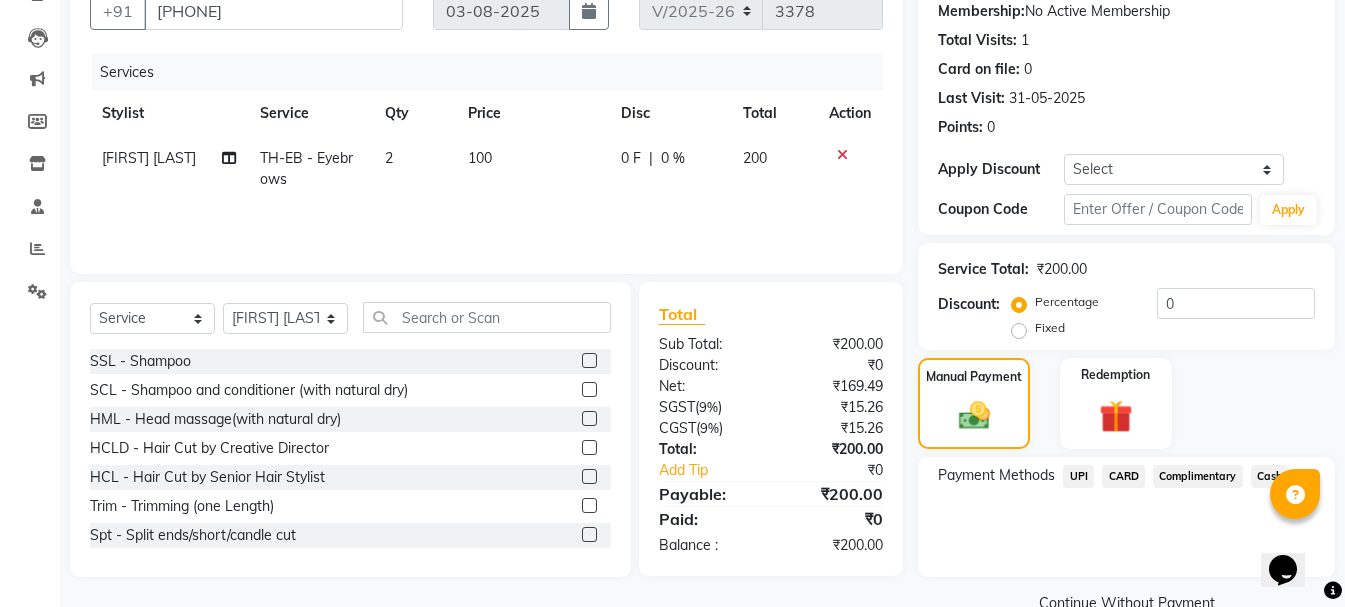 click on "UPI" 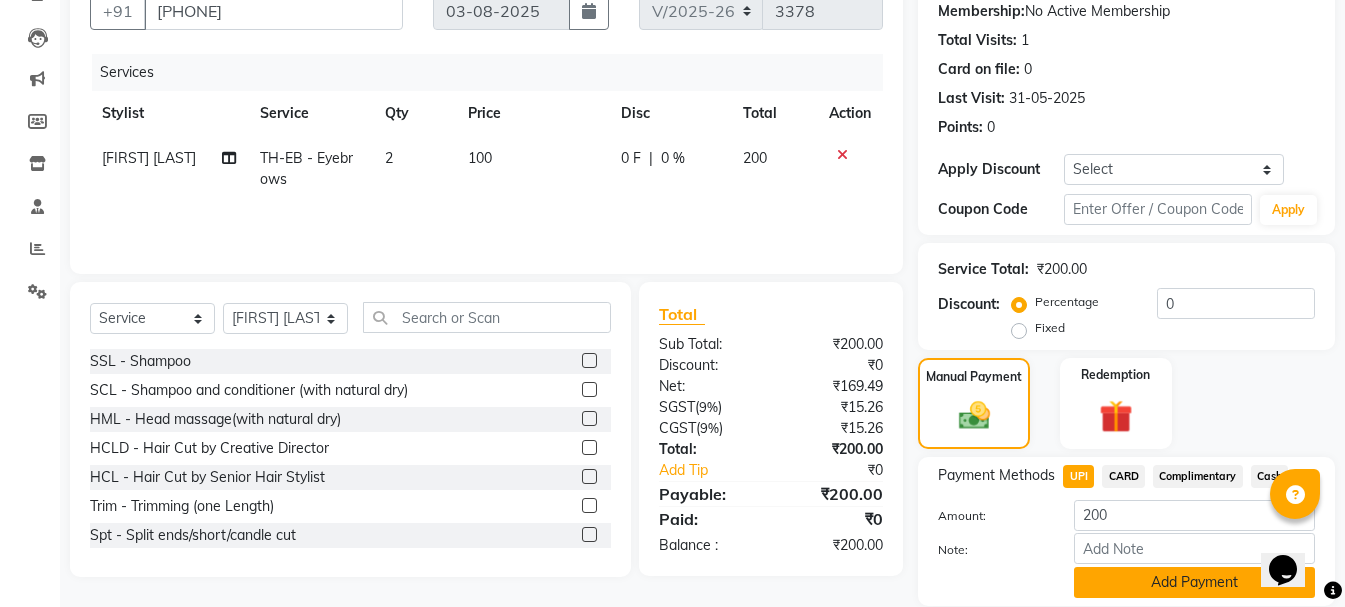click on "Add Payment" 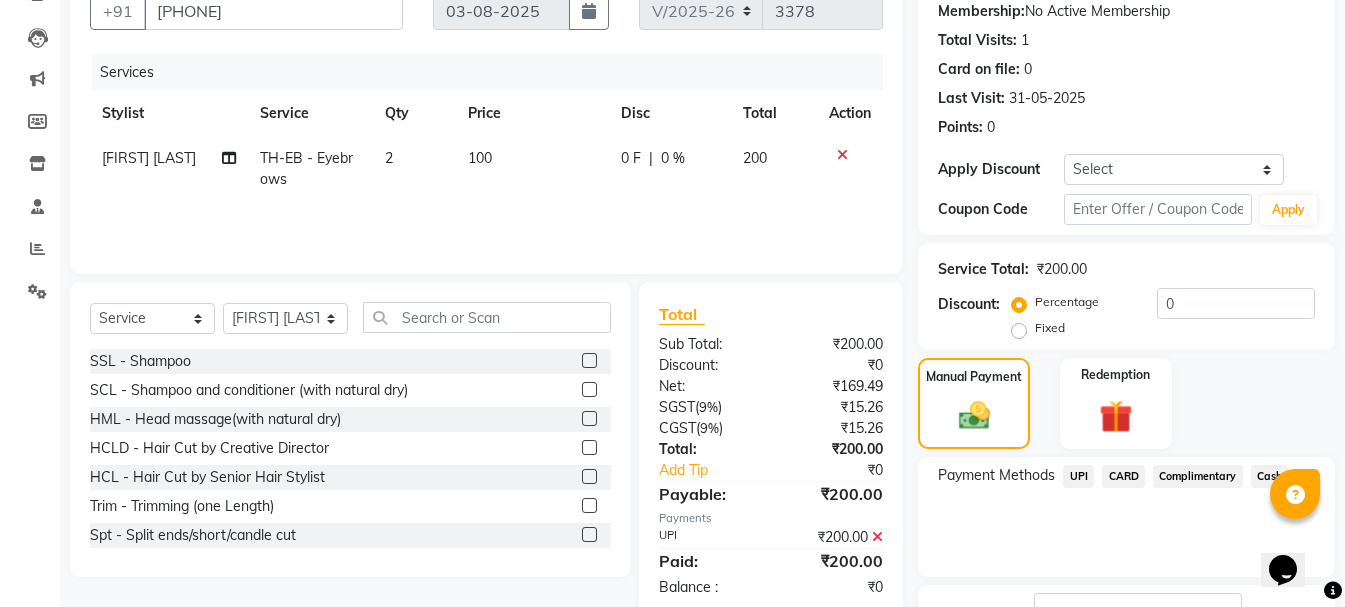 click on "Payment Methods  UPI   CARD   Complimentary   Cash" 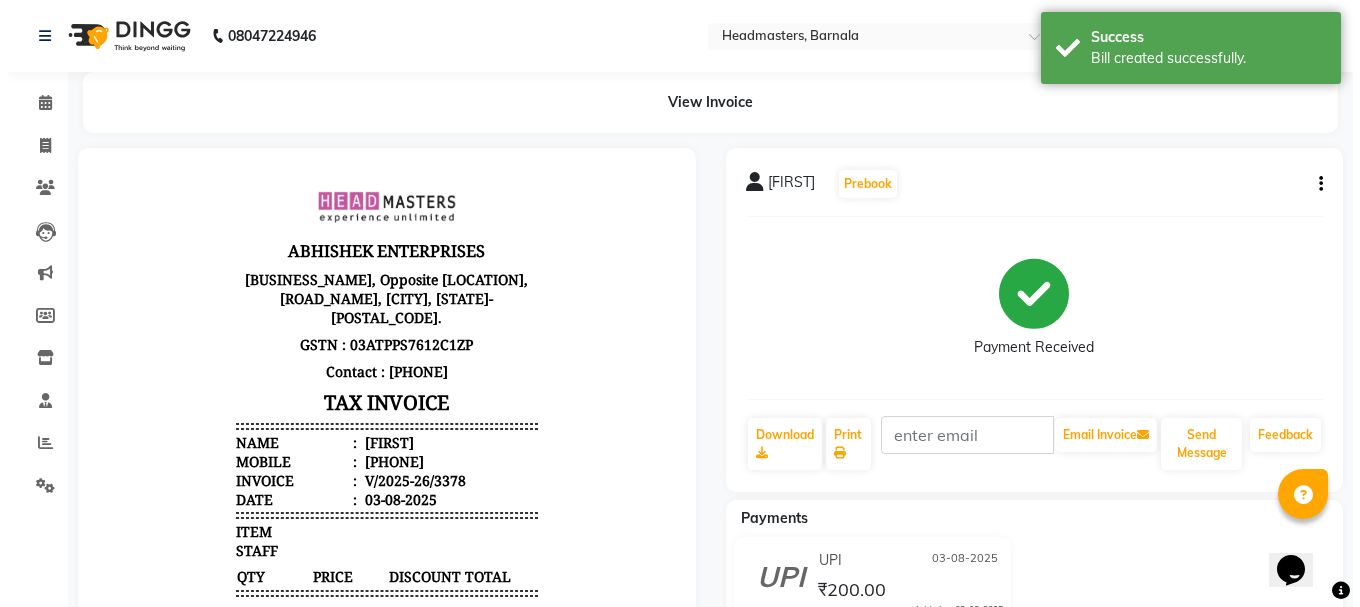 scroll, scrollTop: 0, scrollLeft: 0, axis: both 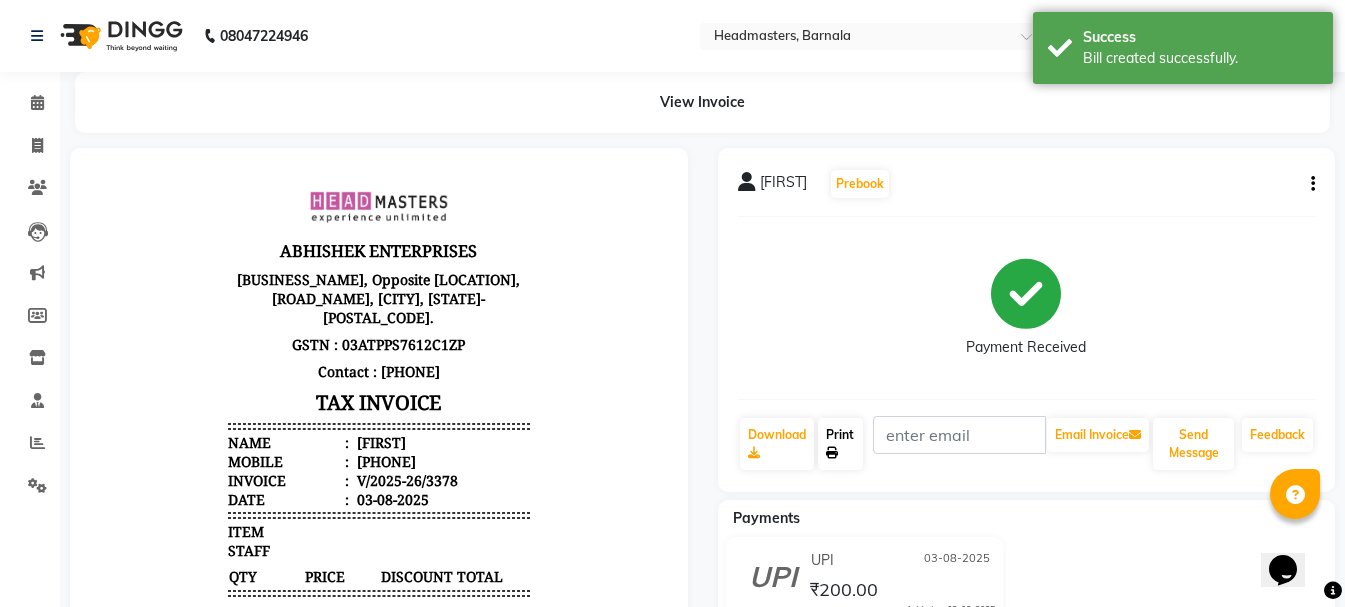 click on "Print" 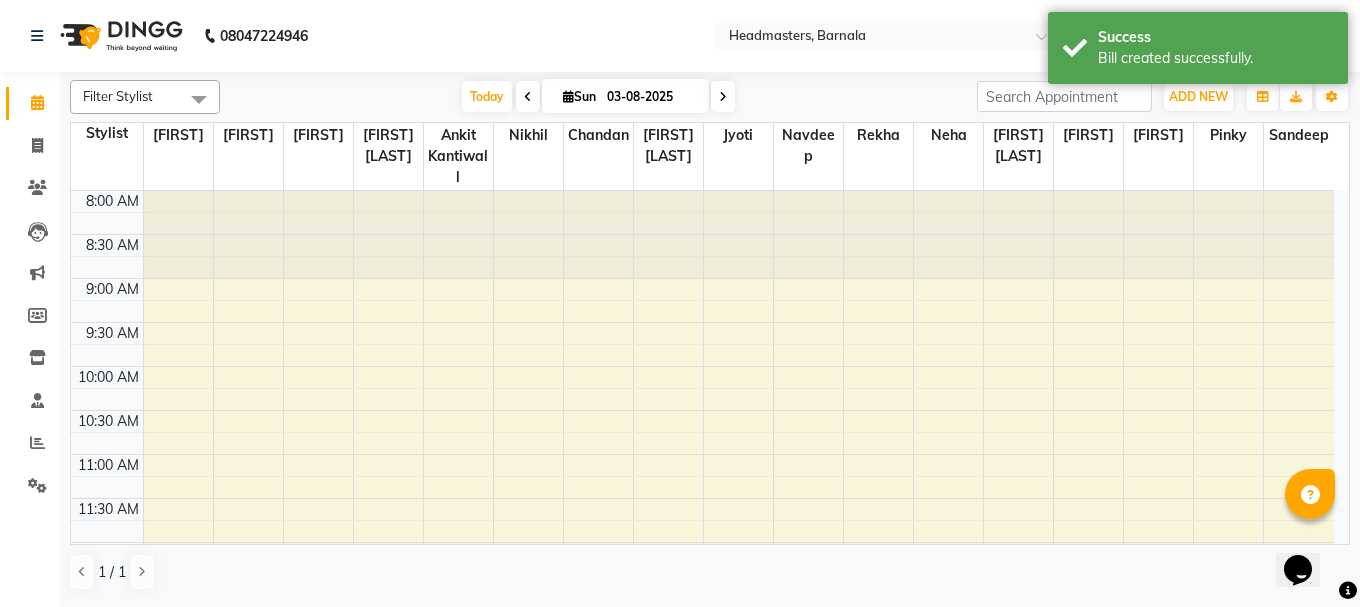 scroll, scrollTop: 0, scrollLeft: 0, axis: both 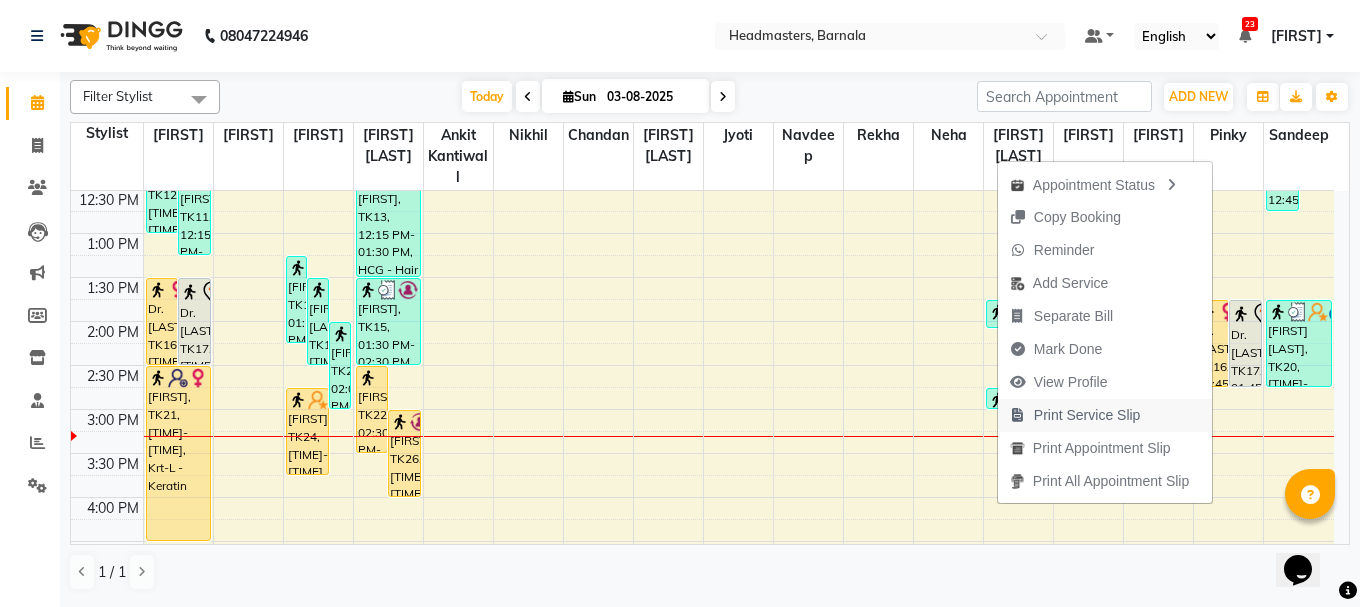 click on "Print Service Slip" at bounding box center (1075, 415) 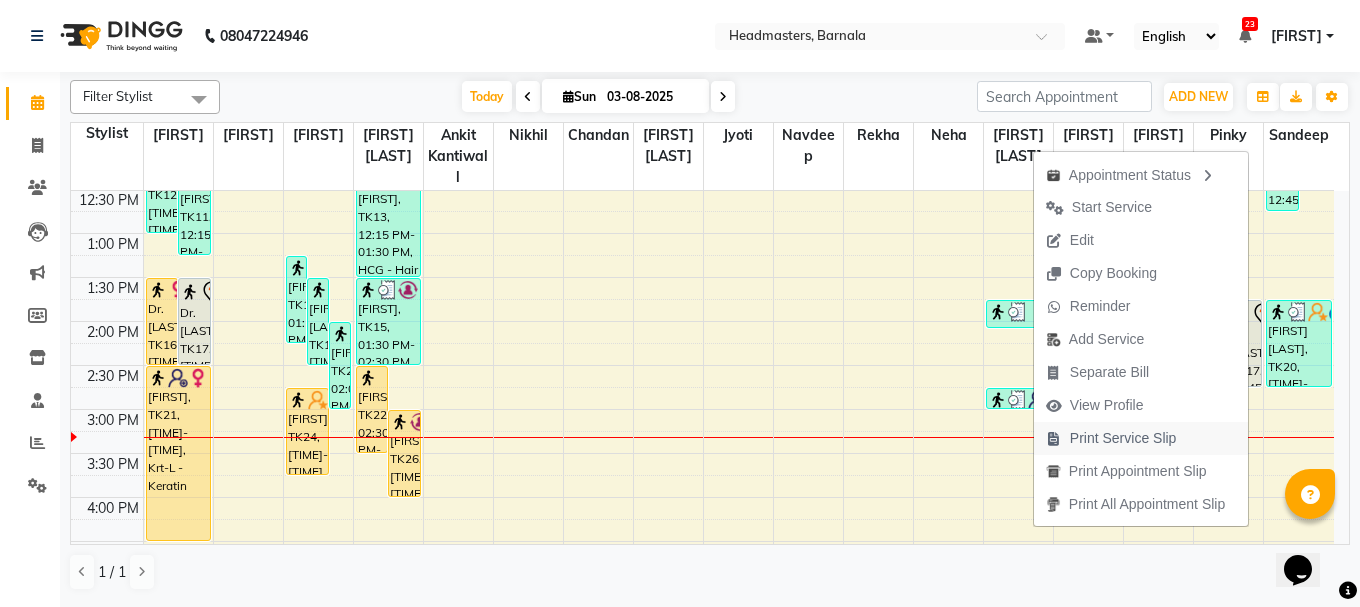 click on "Print Service Slip" at bounding box center [1123, 438] 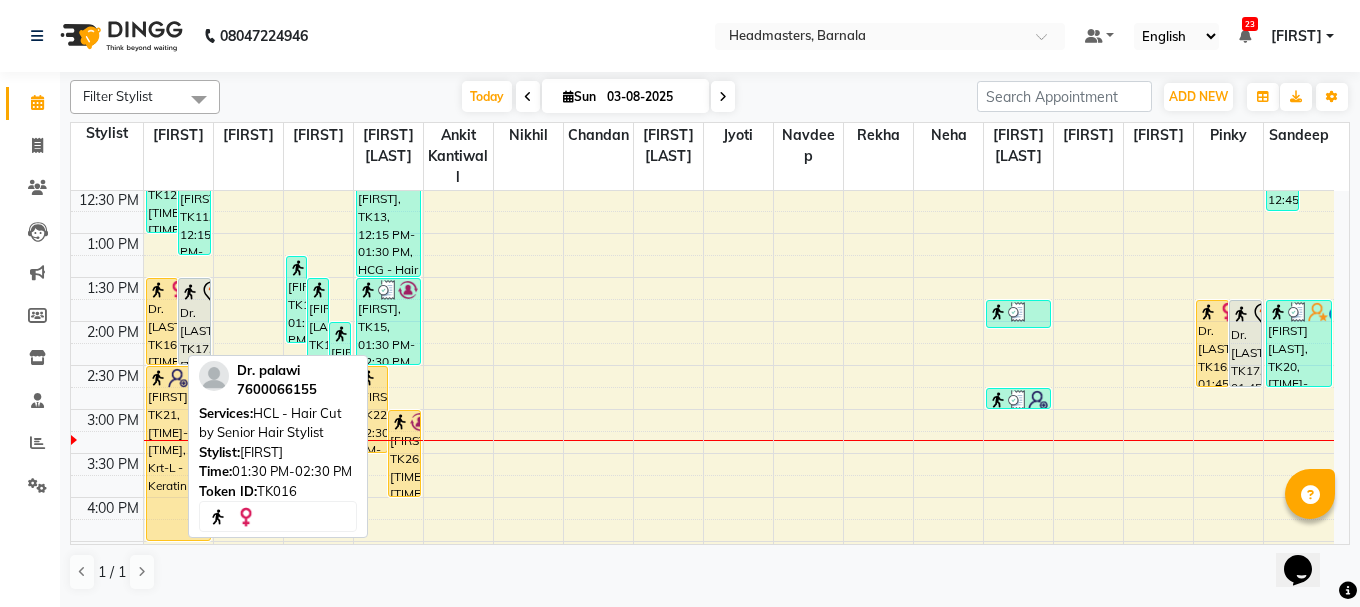 click on "Dr. palawi, TK16, 01:30 PM-02:30 PM, HCL - Hair Cut by Senior Hair Stylist" at bounding box center [162, 321] 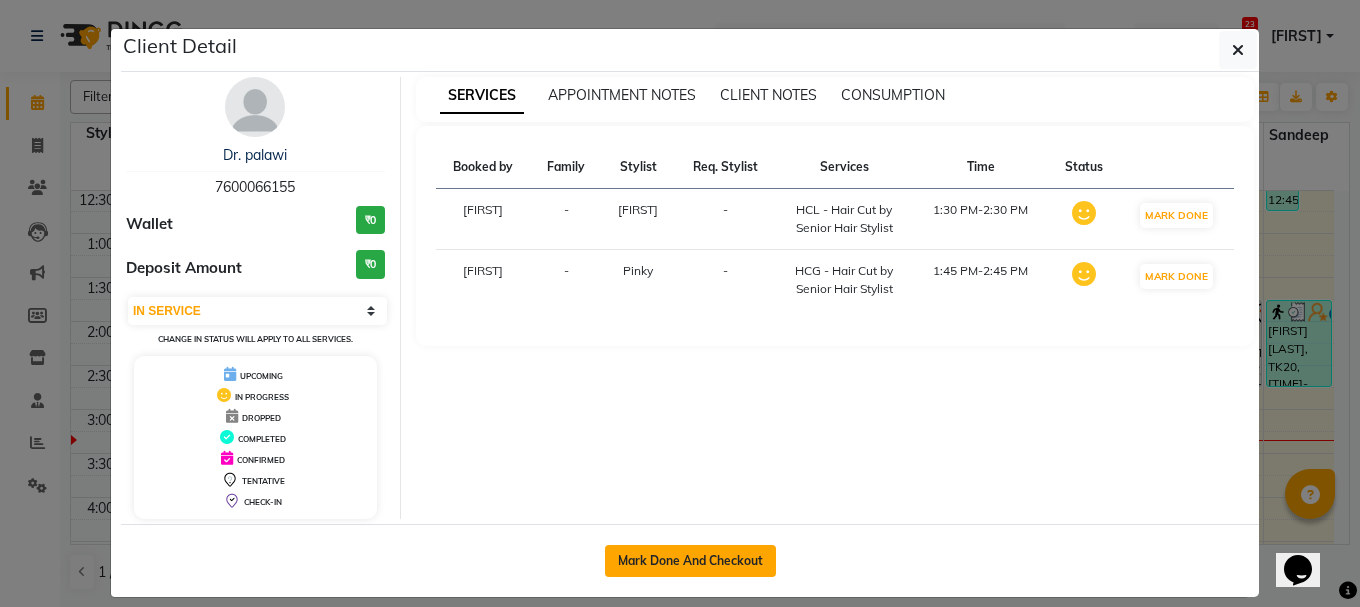 click on "Mark Done And Checkout" 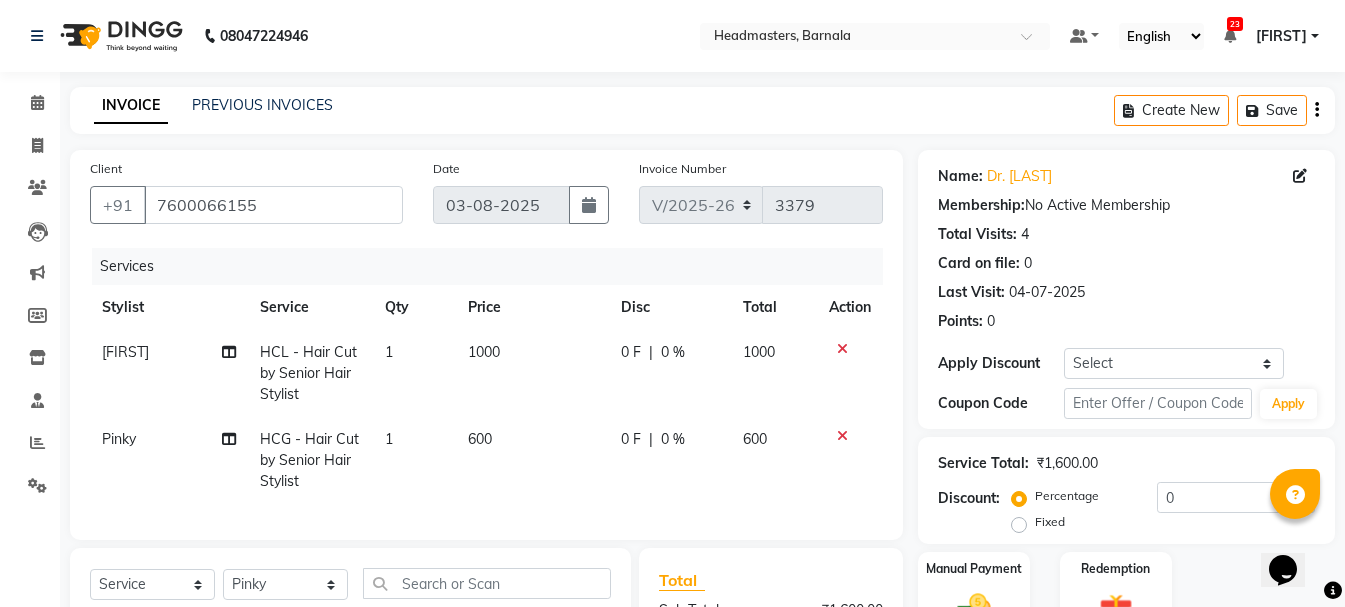 scroll, scrollTop: 281, scrollLeft: 0, axis: vertical 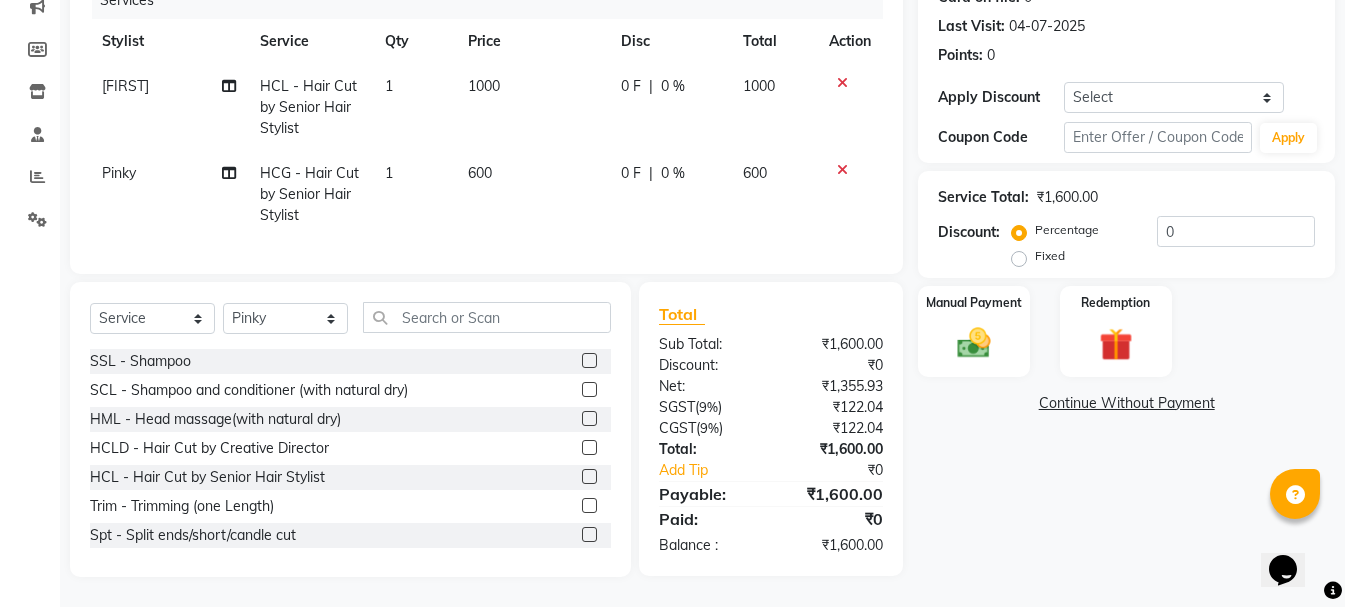 click on "Pinky" 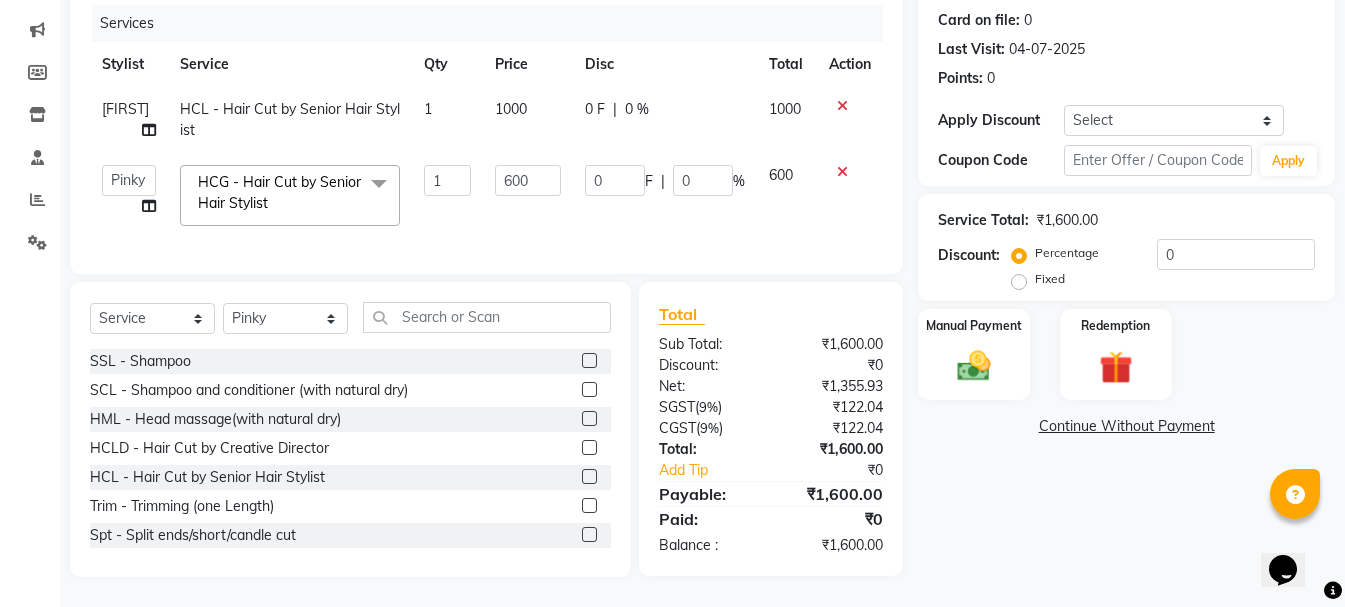 scroll, scrollTop: 258, scrollLeft: 0, axis: vertical 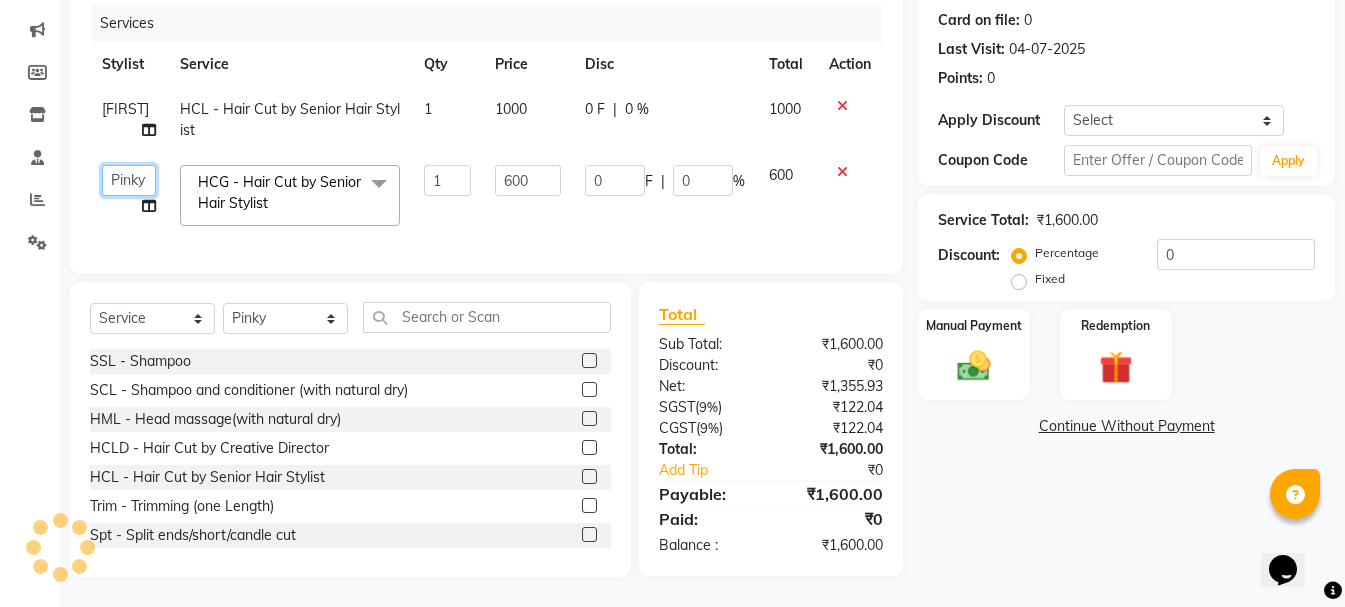 click on "Ankit kantiwall   Chandan   Garry   Jasvir   Jyoti   Lovedeep Singh   Manya    Navdeep   Neha   Nikhil    Pardeep kaur   Pinky   Rajveer   Rekha    Sameer khan   Sandeep   Toseef Salmani" 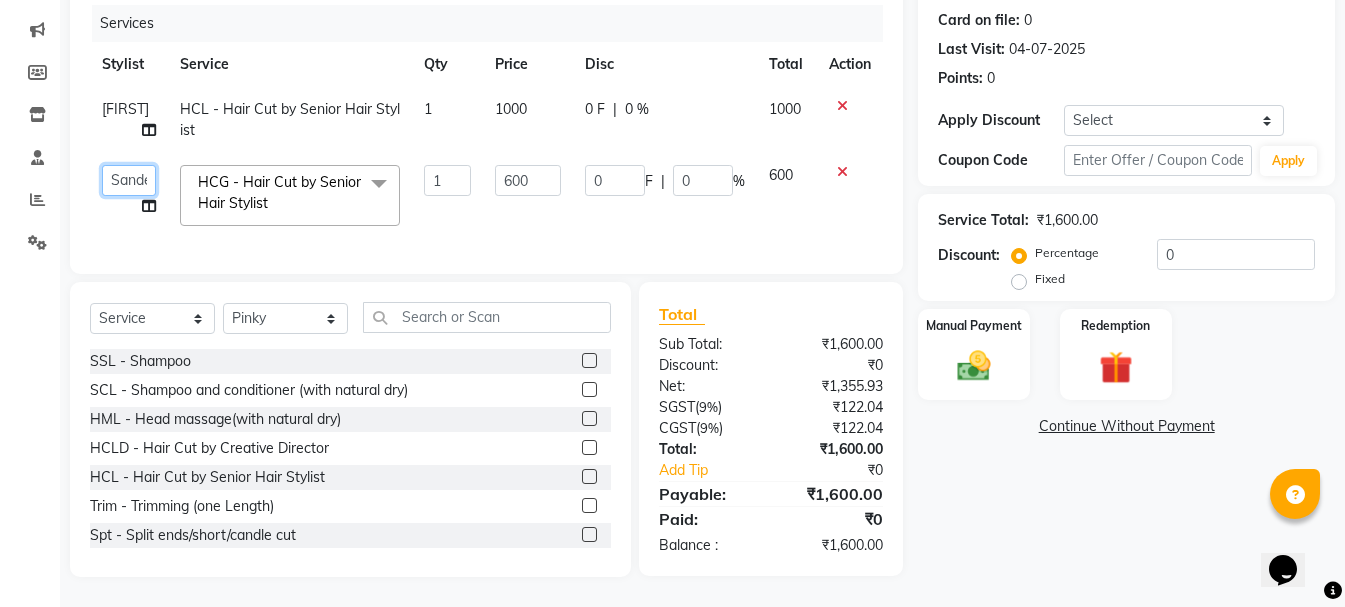 click on "Ankit kantiwall   Chandan   Garry   Jasvir   Jyoti   Lovedeep Singh   Manya    Navdeep   Neha   Nikhil    Pardeep kaur   Pinky   Rajveer   Rekha    Sameer khan   Sandeep   Toseef Salmani" 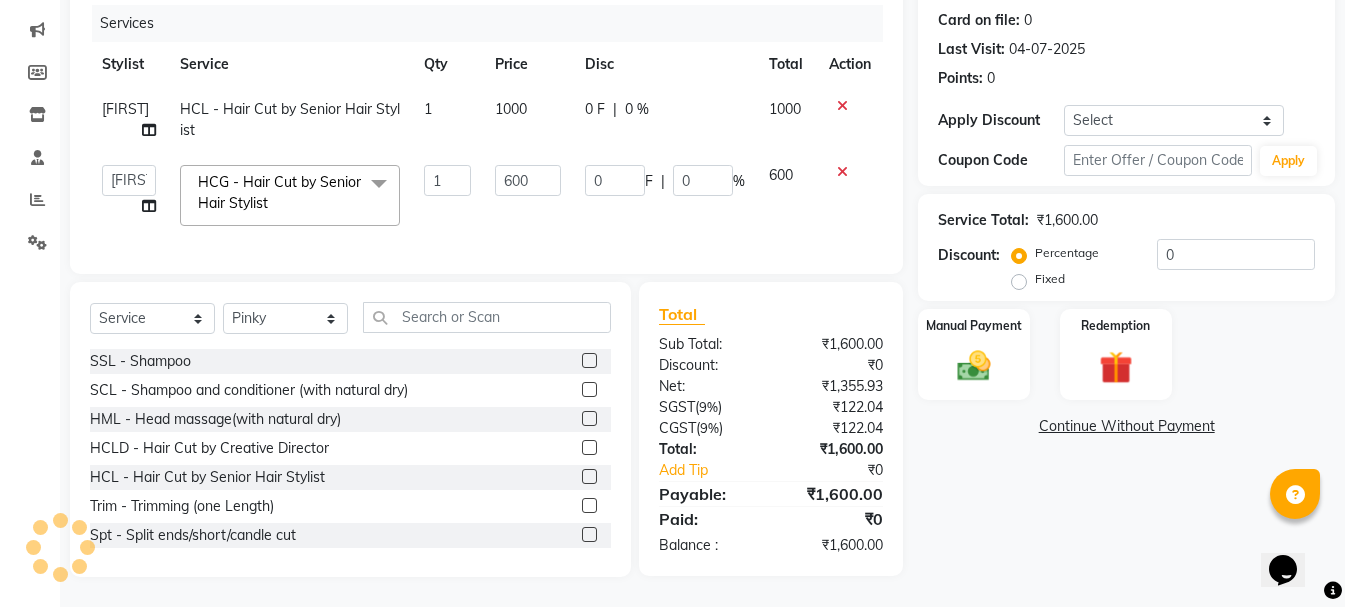 click on "0 F | 0 %" 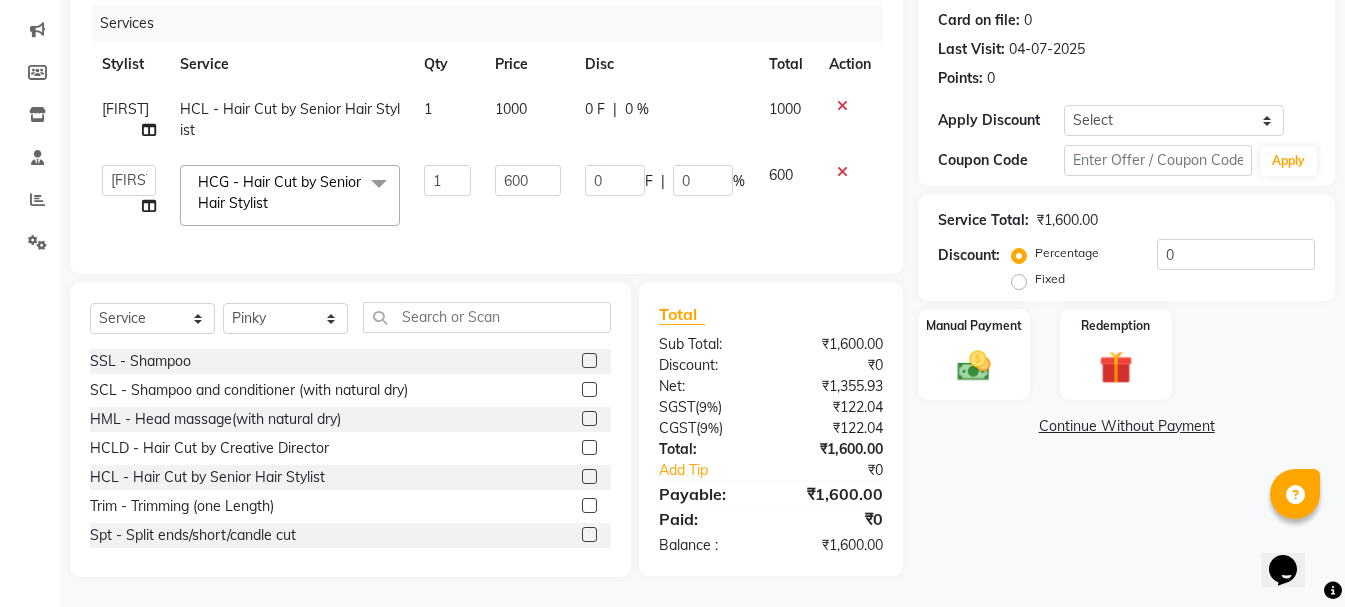 click on "1000" 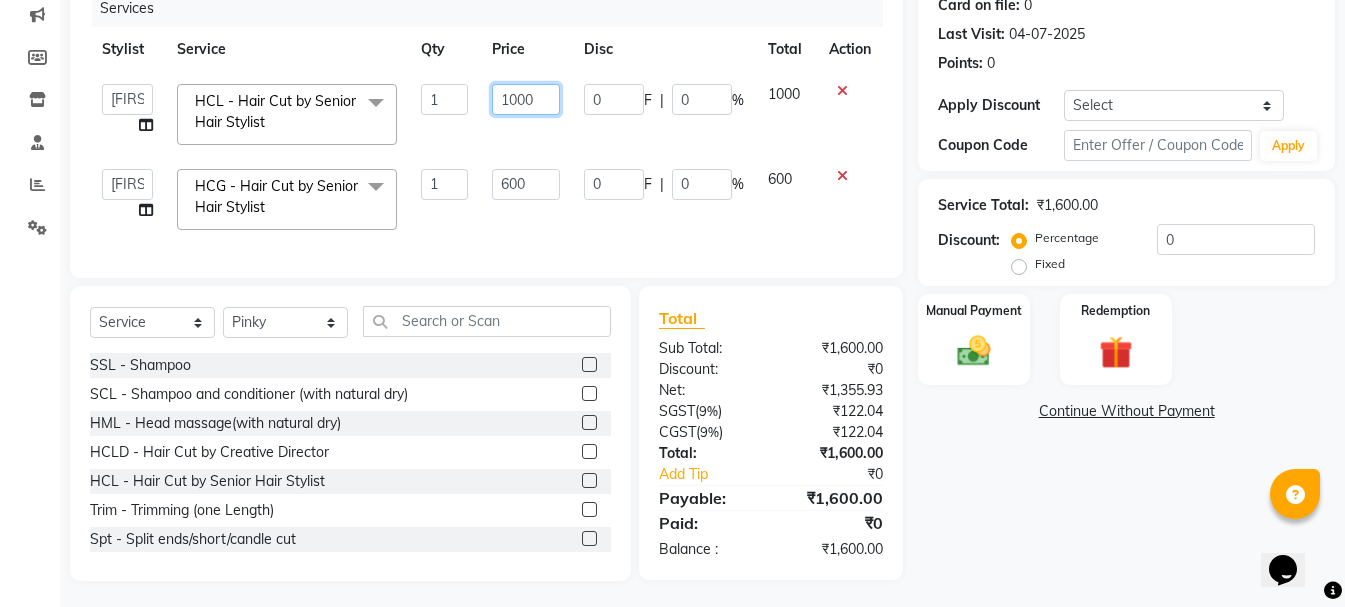 drag, startPoint x: 540, startPoint y: 102, endPoint x: 492, endPoint y: 107, distance: 48.259712 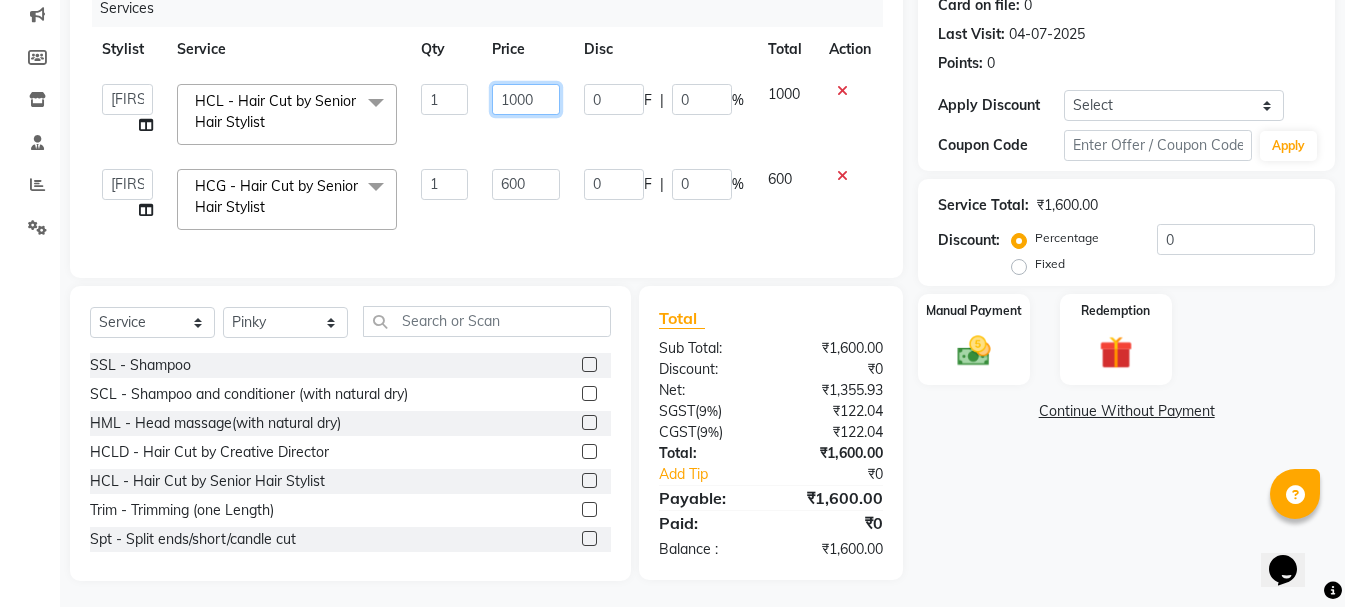 click on "1000" 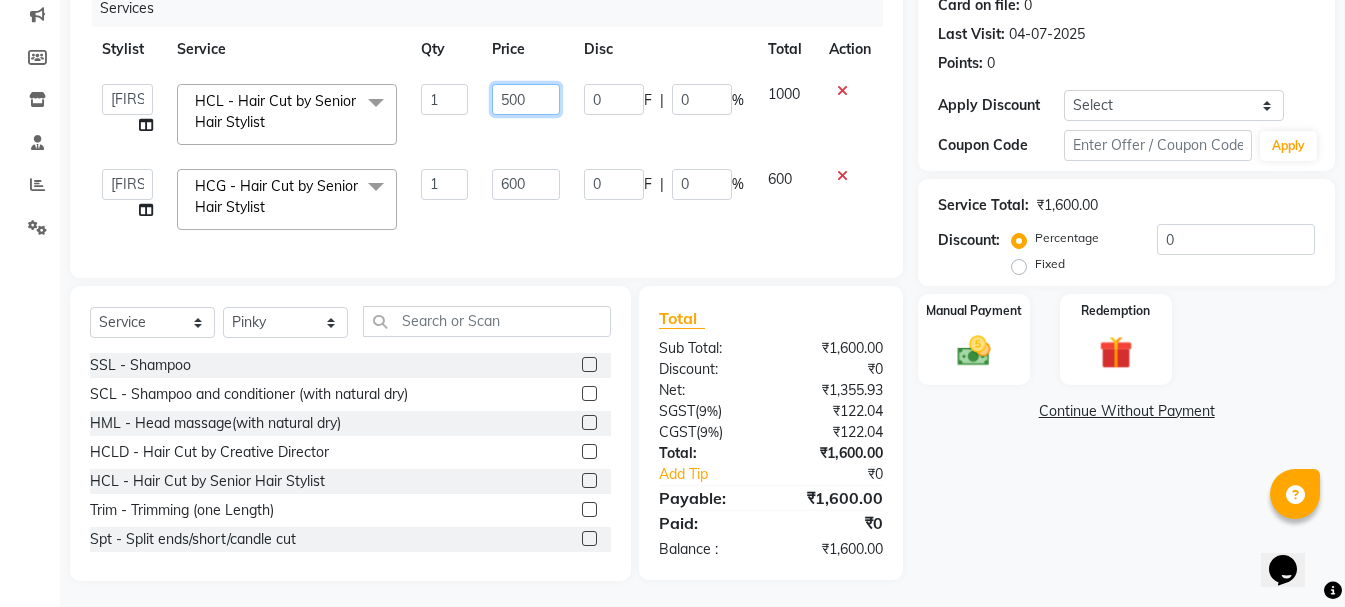 drag, startPoint x: 517, startPoint y: 92, endPoint x: 465, endPoint y: 108, distance: 54.405884 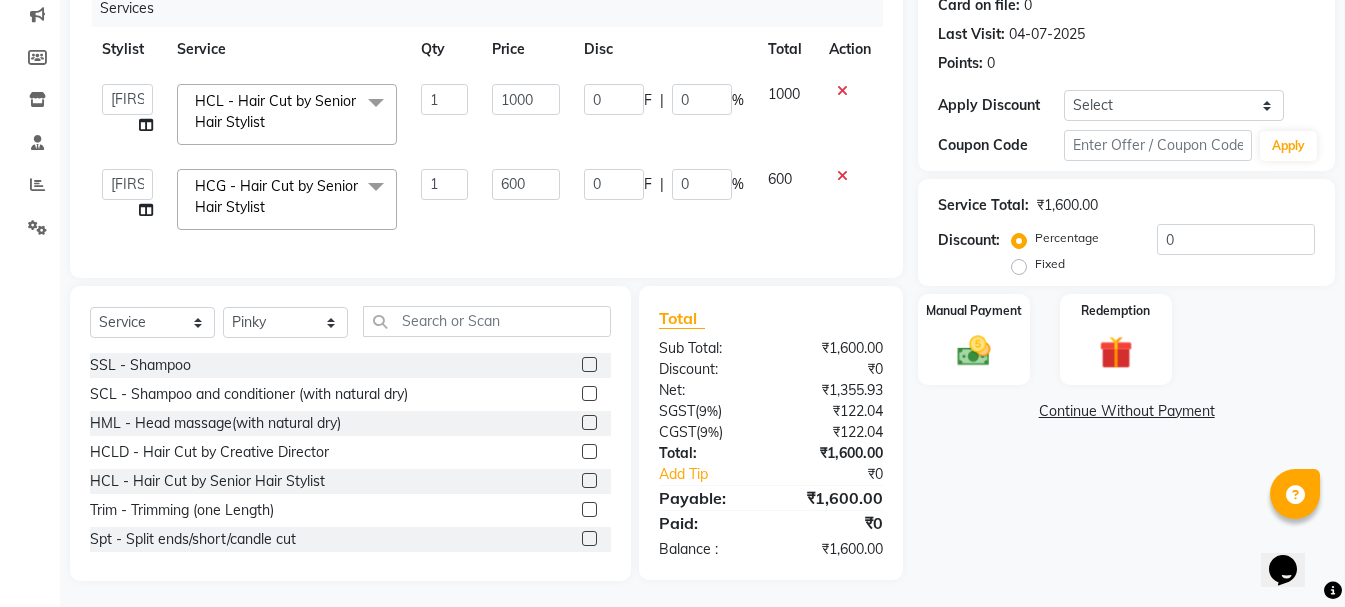 click on "0 F | 0 %" 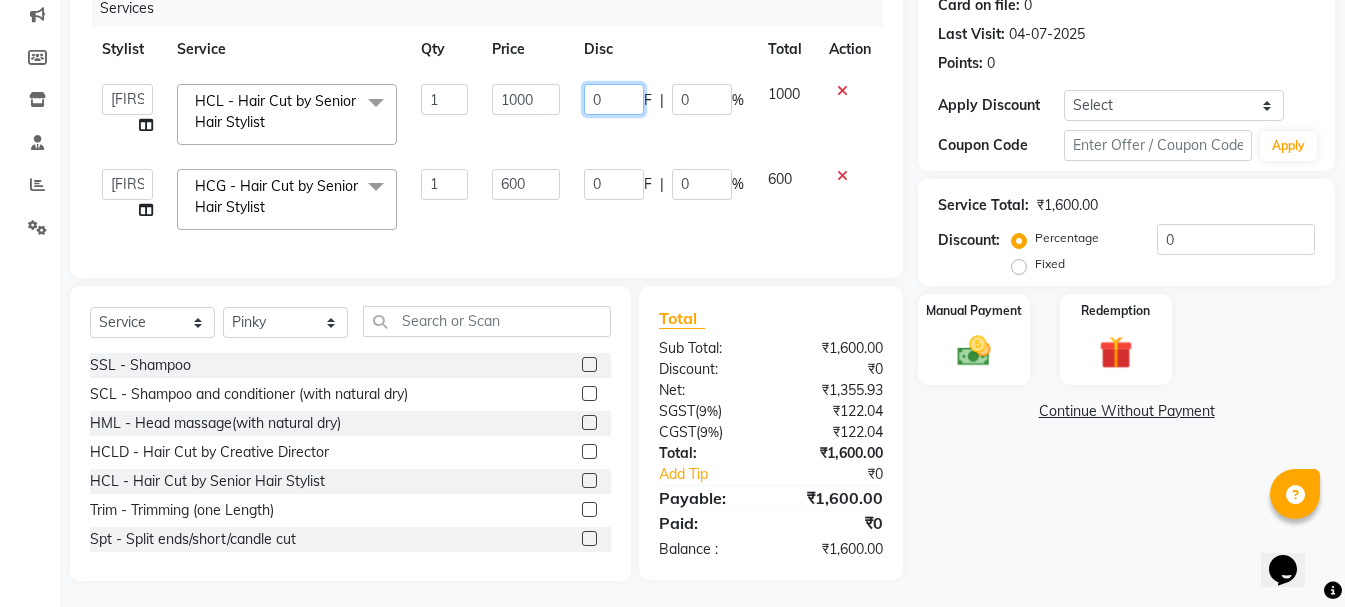 click on "0" 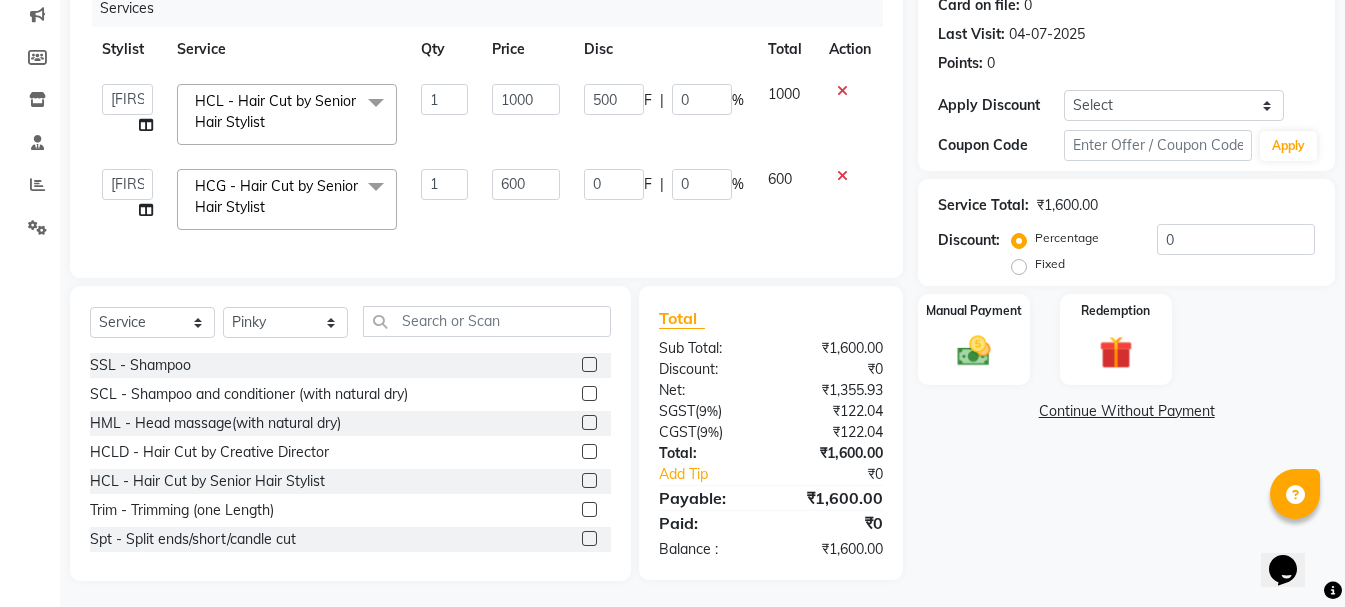 click on "Ankit kantiwall   Chandan   Garry   Jasvir   Jyoti   Lovedeep Singh   Manya    Navdeep   Neha   Nikhil    Pardeep kaur   Pinky   Rajveer   Rekha    Sameer khan   Sandeep   Toseef Salmani  HCL - Hair Cut by Senior Hair Stylist  x SSL - Shampoo SCL - Shampoo and conditioner (with natural dry) HML - Head massage(with natural dry) HCLD - Hair Cut by Creative Director HCL - Hair Cut by Senior Hair Stylist Trim - Trimming (one Length) Spt - Split ends/short/candle cut BD - Blow dry OS - Open styling GL-igora - Igora Global GL-essensity - Essensity Global Hlts-L - Highlights Bal - Balayage Chunks  - Chunks CR  - Color removal CRF - Color refresh Stk - Per streak RT-IG - Igora Root Touchup(one inch only) RT-ES - Essensity Root Touchup(one inch only) Reb - Rebonding ST  - Straight therapy Krt-L - Keratin Krt-BB -L - Keratin Blow Out HR-BTX -L  - Hair Botox NanoP -L - Nanoplastia K-Bond -L  - Kerabond H-EXT - Hair Extensions PH-EXT - Premium Hair Extensions CEXT - Clip on Extensions SSM - Shampoo HS - Styling 1 1000" 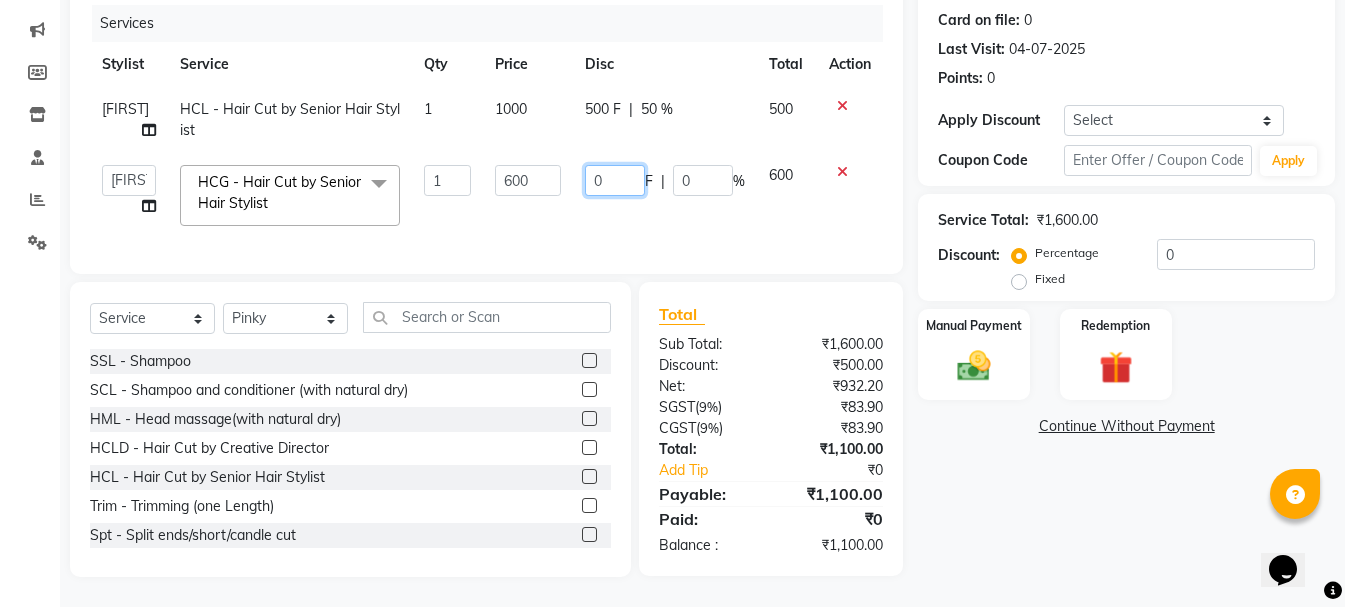 drag, startPoint x: 619, startPoint y: 167, endPoint x: 589, endPoint y: 167, distance: 30 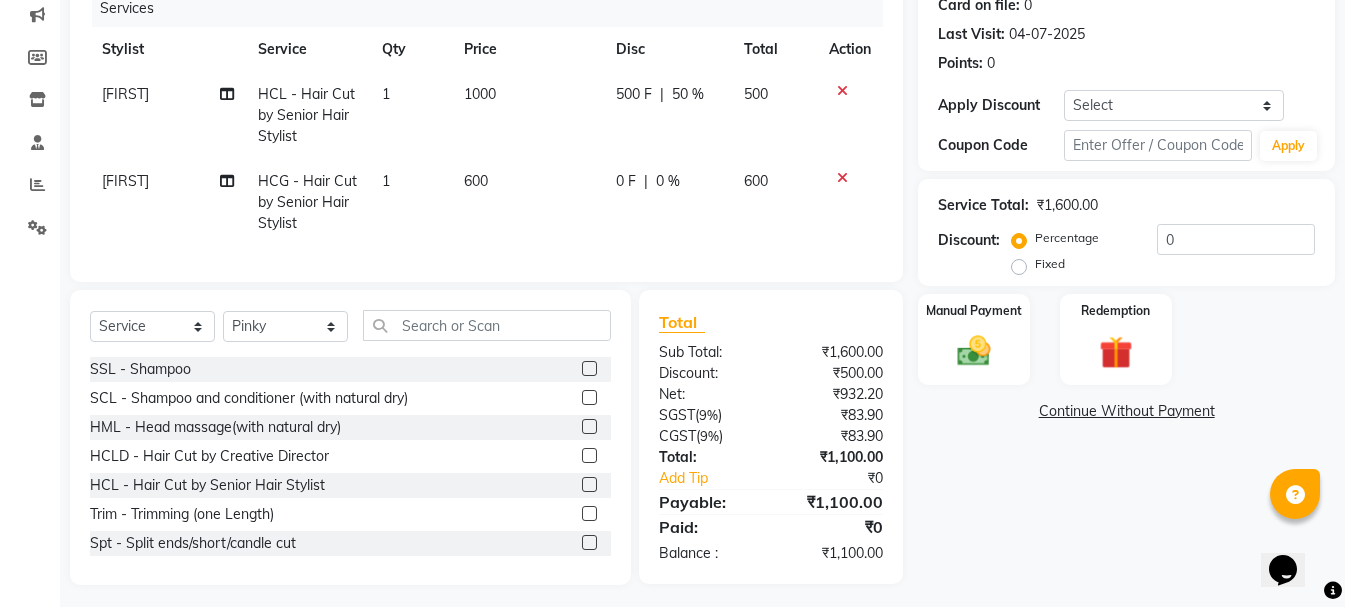 click on "HCG - Hair Cut by Senior Hair Stylist" 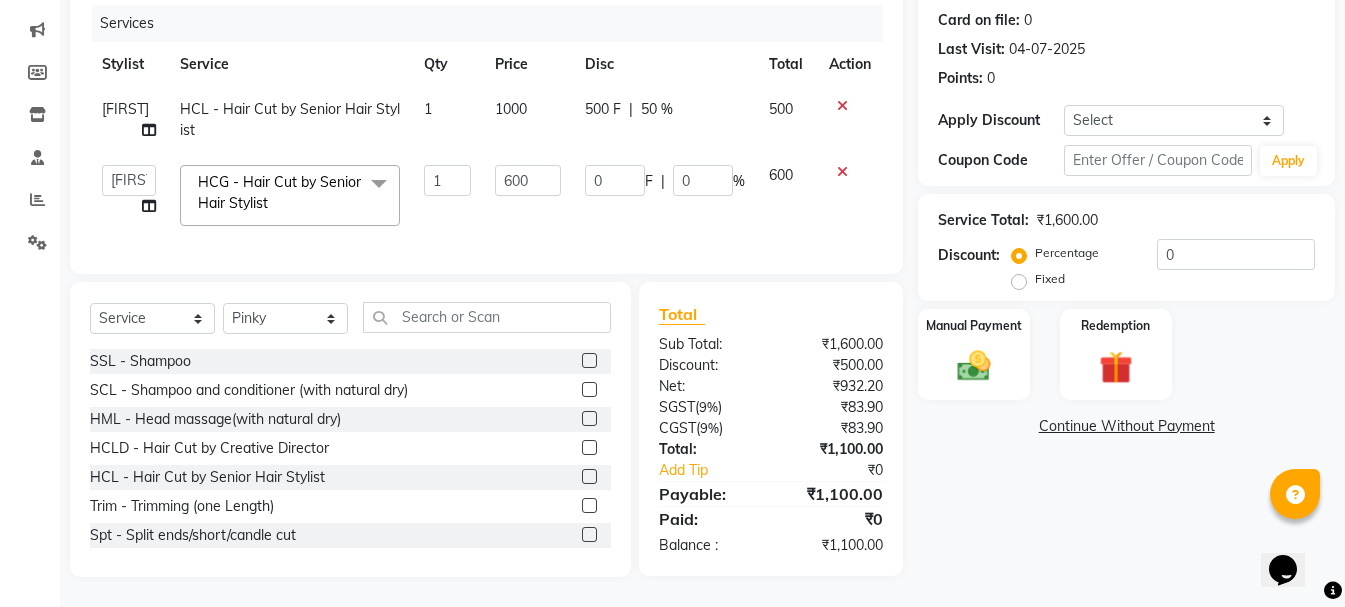 click 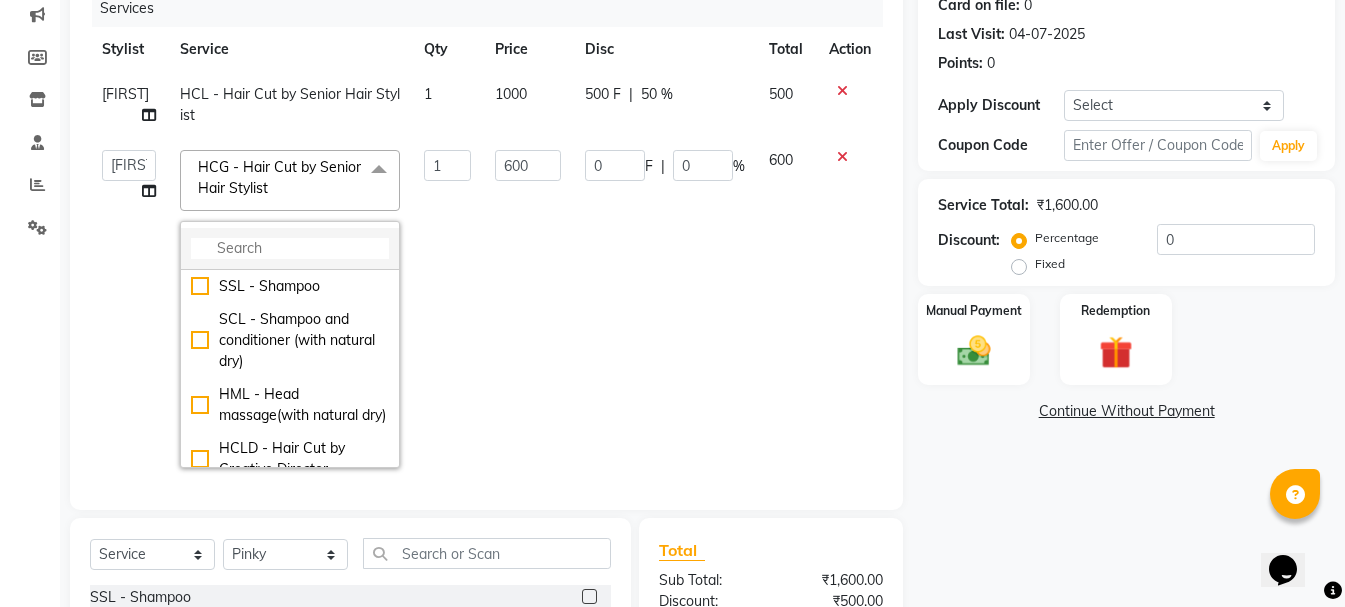 click 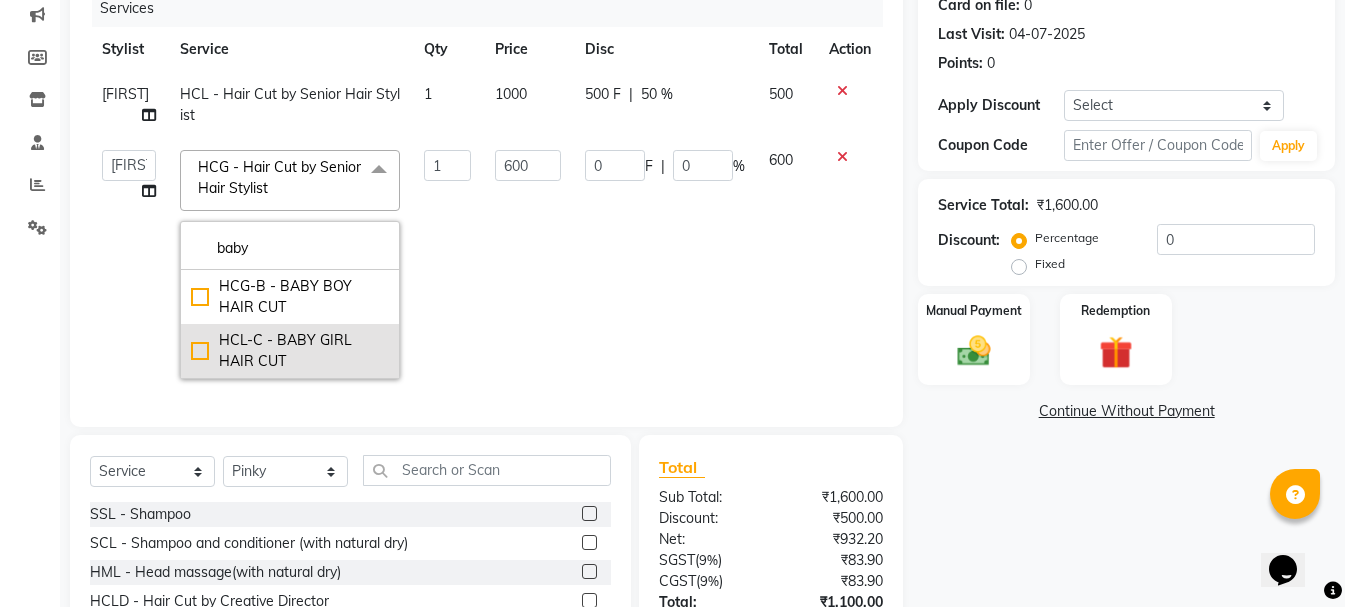 click on "HCL-C - BABY GIRL HAIR CUT" 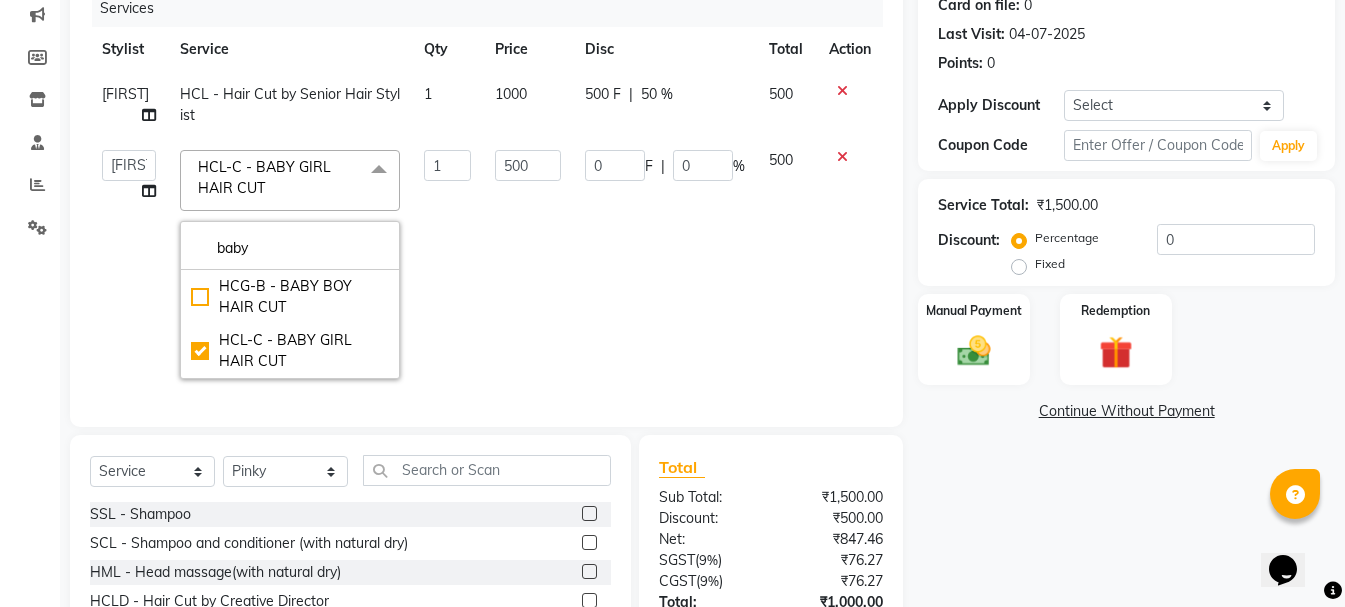 click on "500" 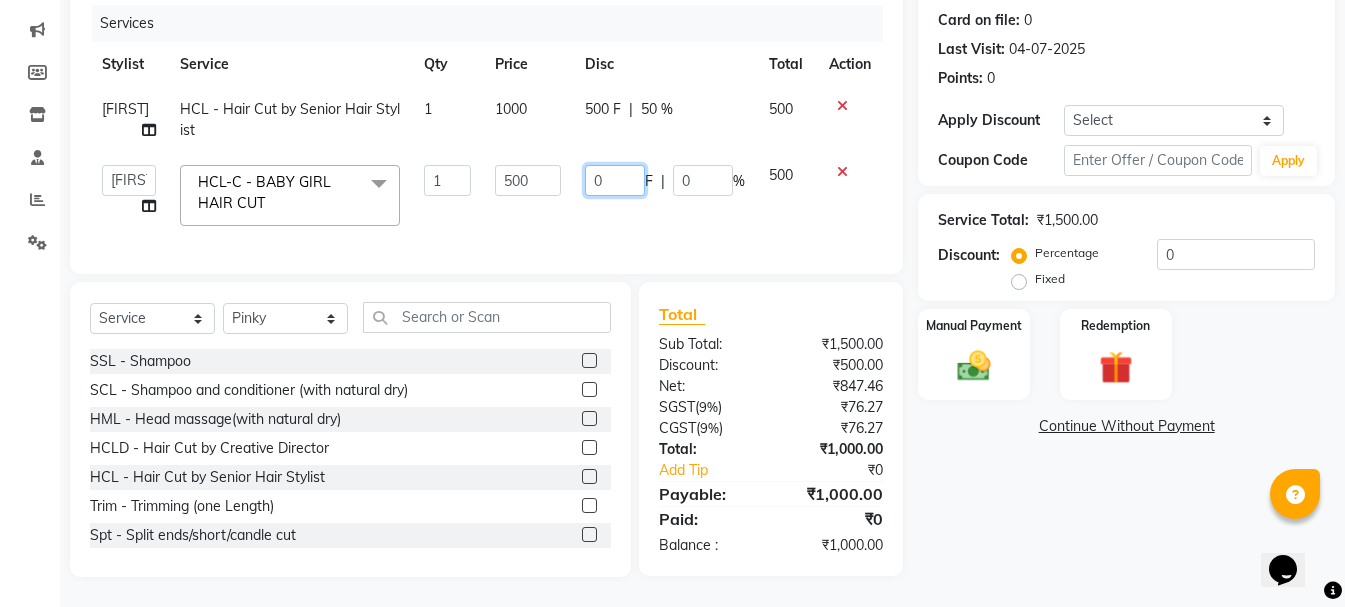 drag, startPoint x: 608, startPoint y: 161, endPoint x: 583, endPoint y: 164, distance: 25.179358 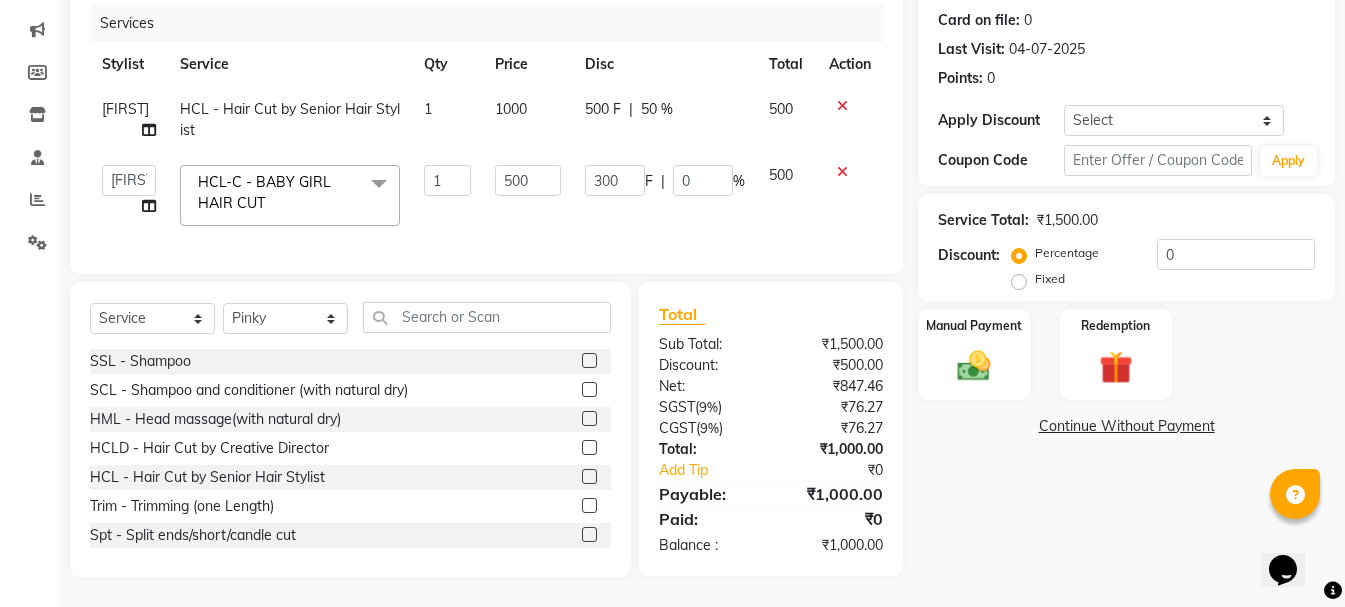 click on "300 F | 0 %" 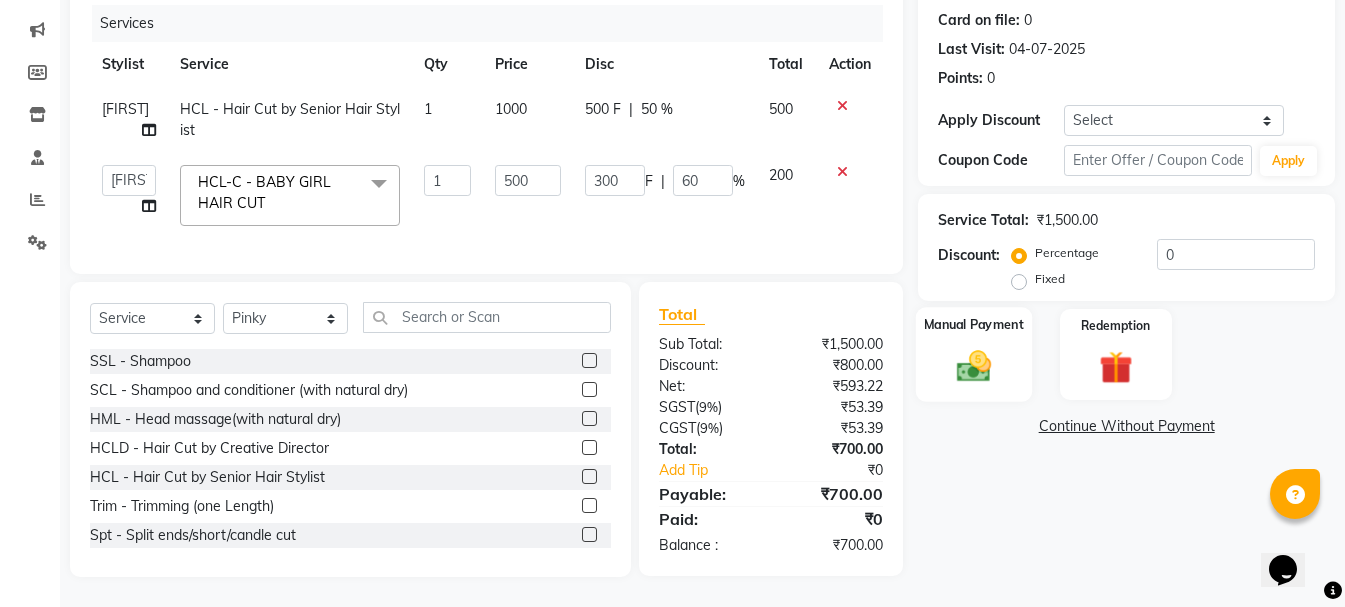 click 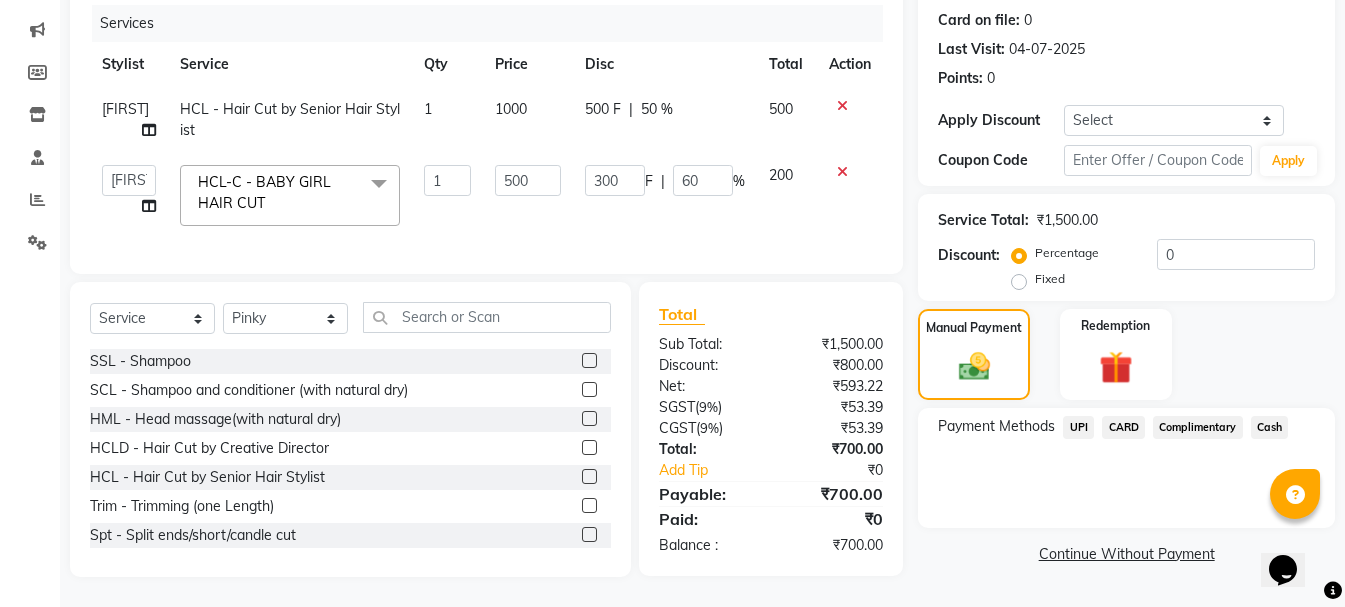 click on "Cash" 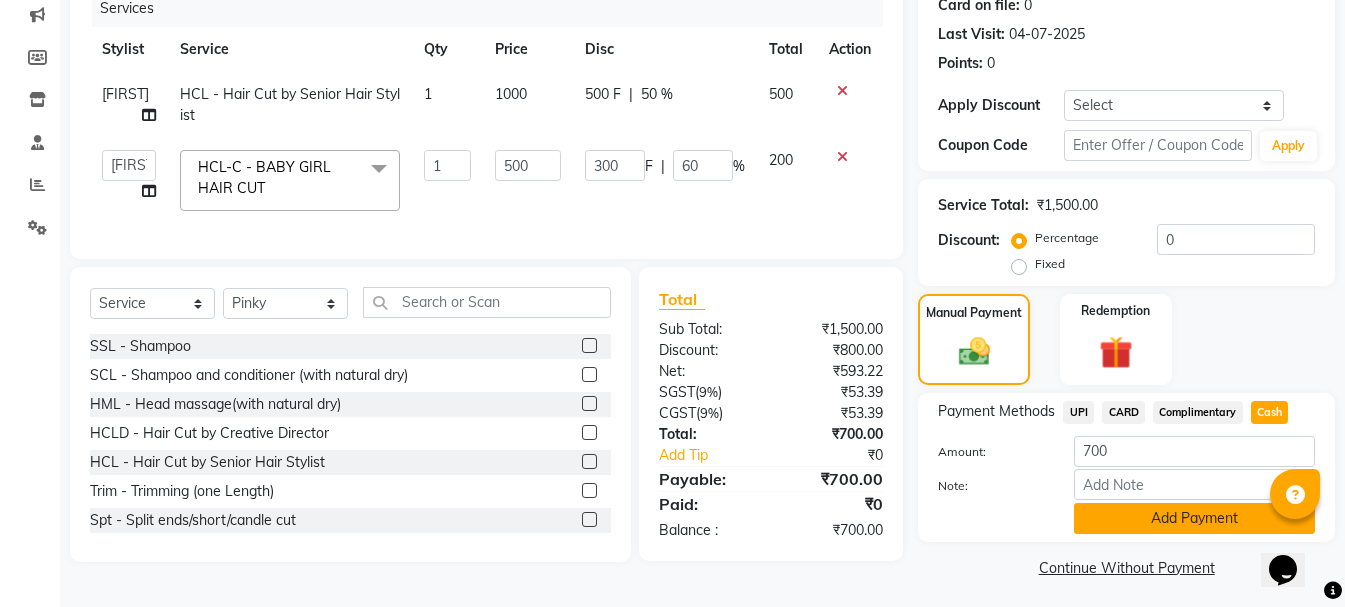 click on "Add Payment" 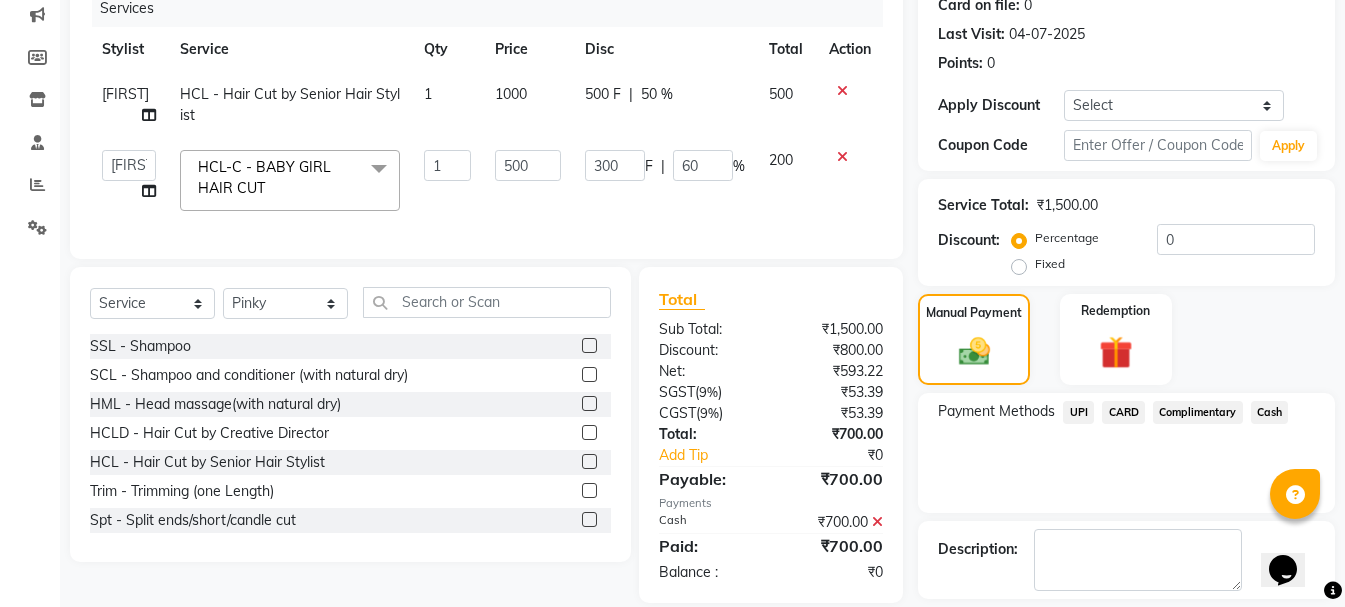 click on "Checkout" 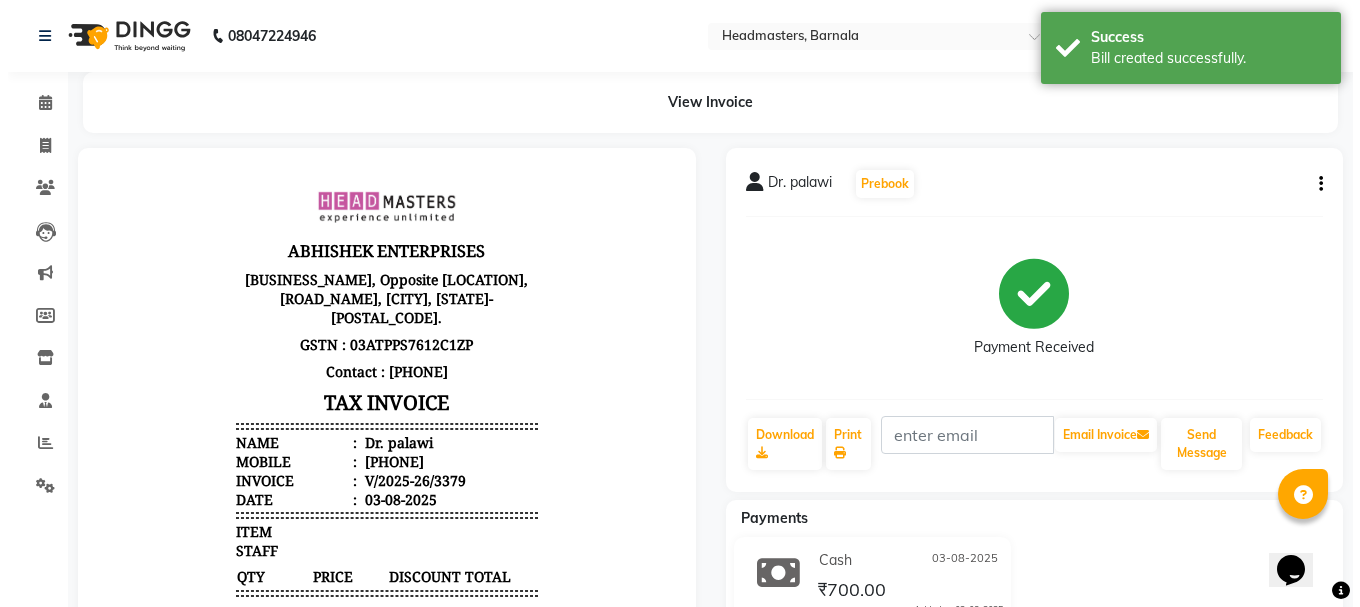scroll, scrollTop: 0, scrollLeft: 0, axis: both 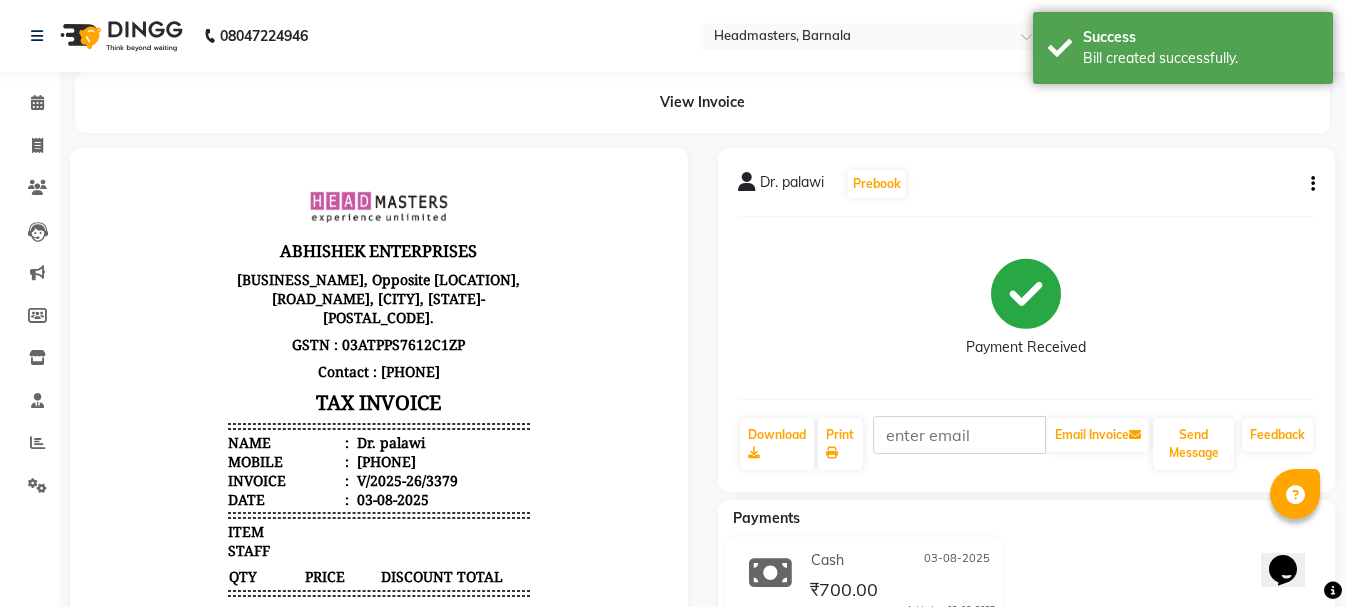 drag, startPoint x: 847, startPoint y: 447, endPoint x: 830, endPoint y: 351, distance: 97.49359 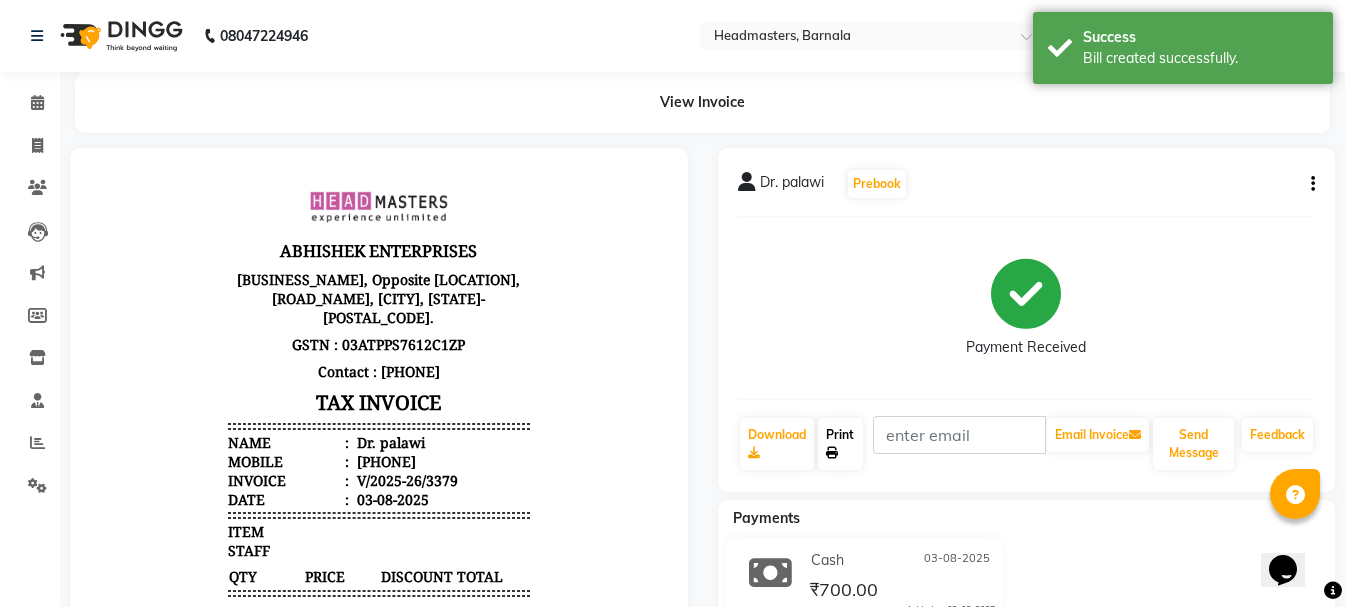 click on "Print" 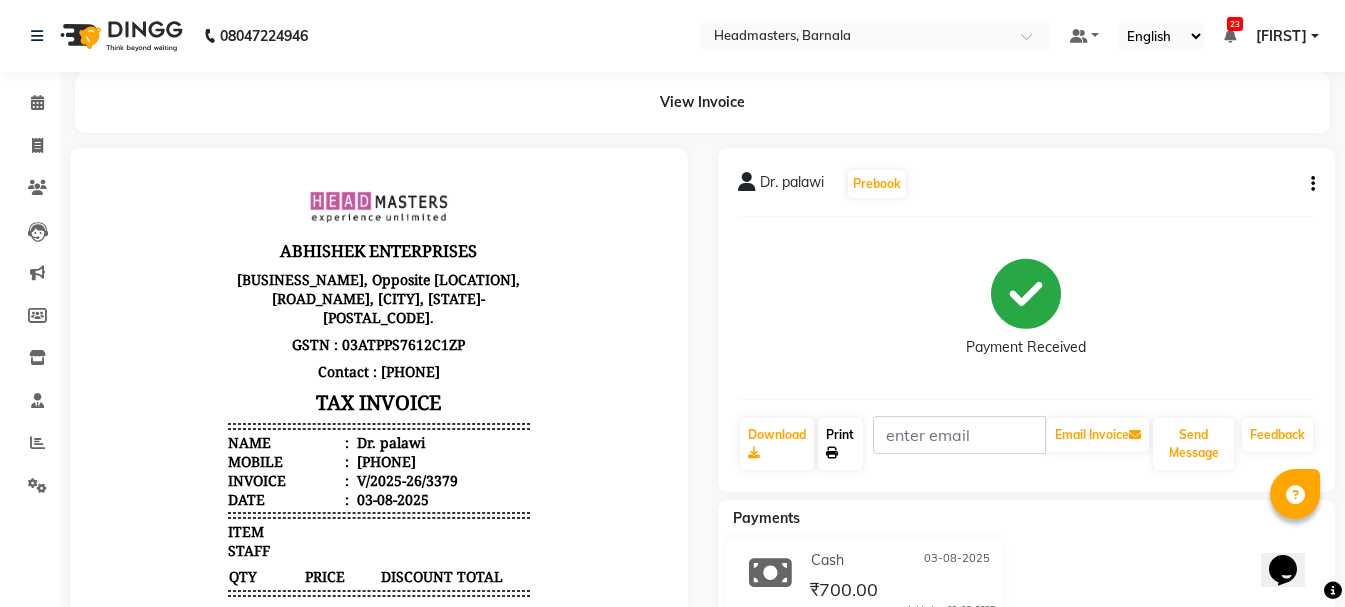 click on "Print" 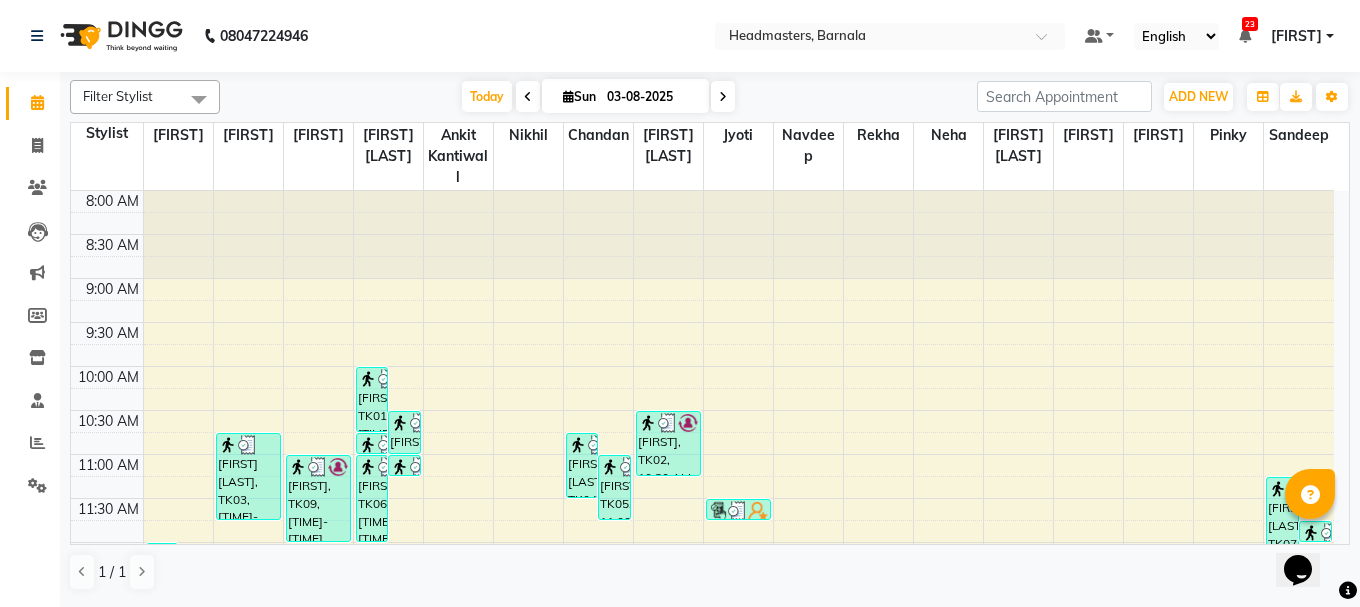 scroll, scrollTop: 617, scrollLeft: 0, axis: vertical 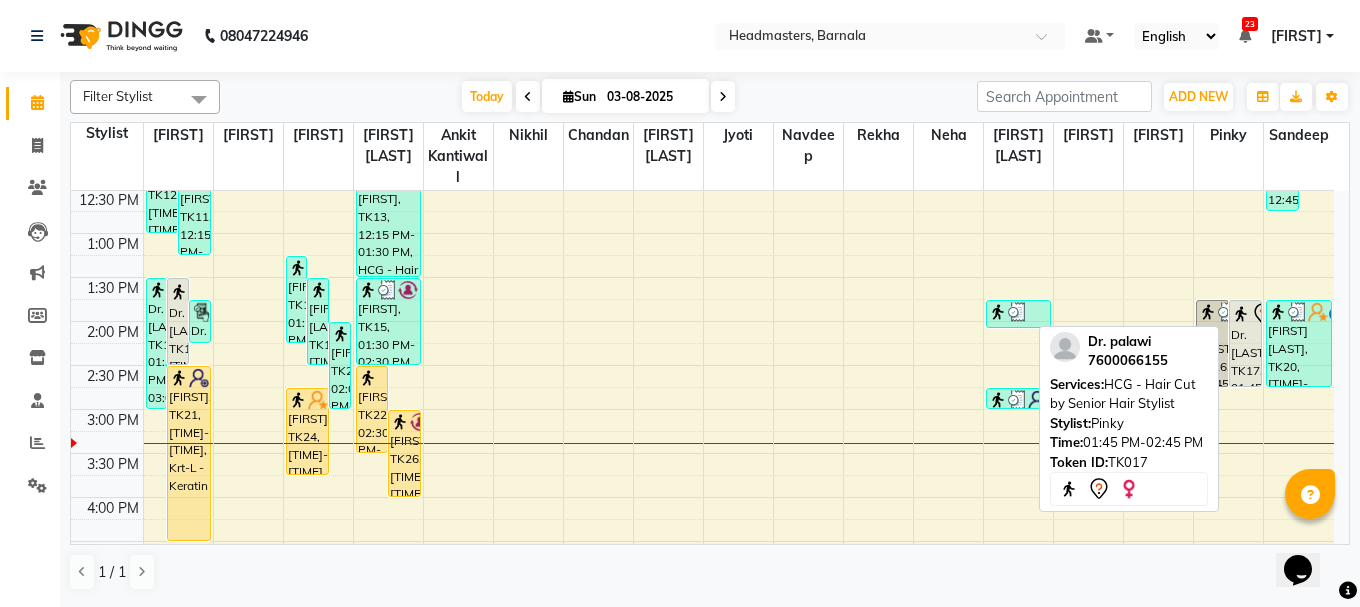 click on "Dr. palawi, TK17, 01:45 PM-02:45 PM, HCG - Hair Cut by Senior Hair Stylist" at bounding box center [1245, 343] 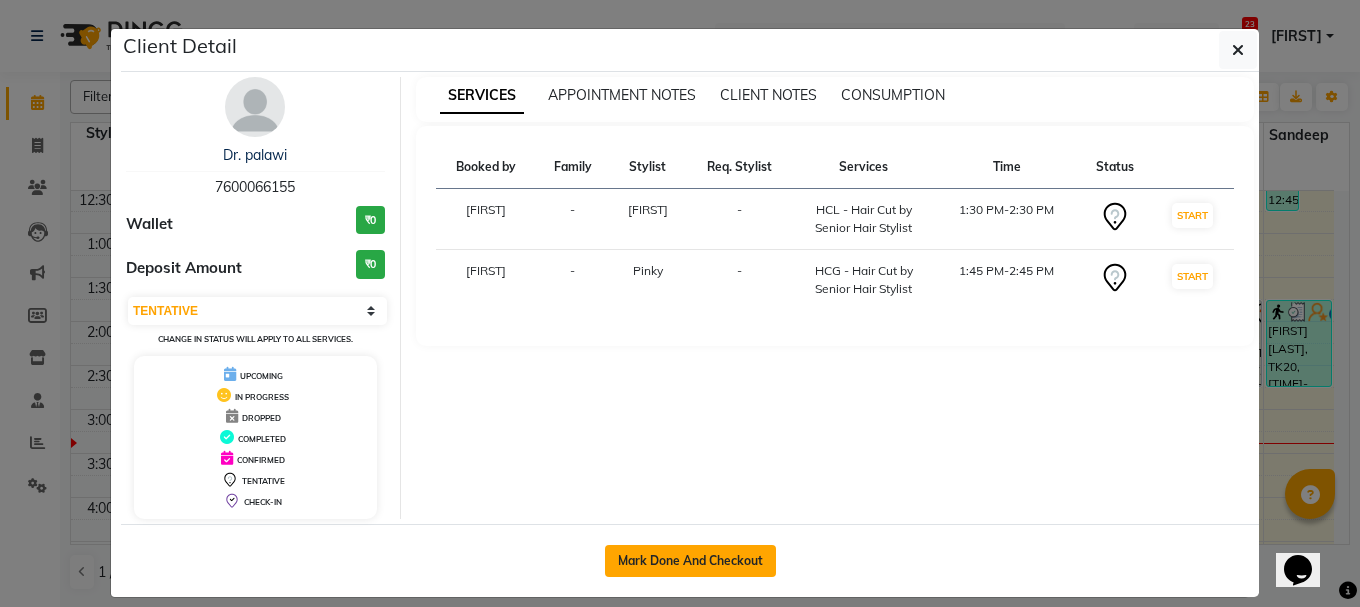 click on "Mark Done And Checkout" 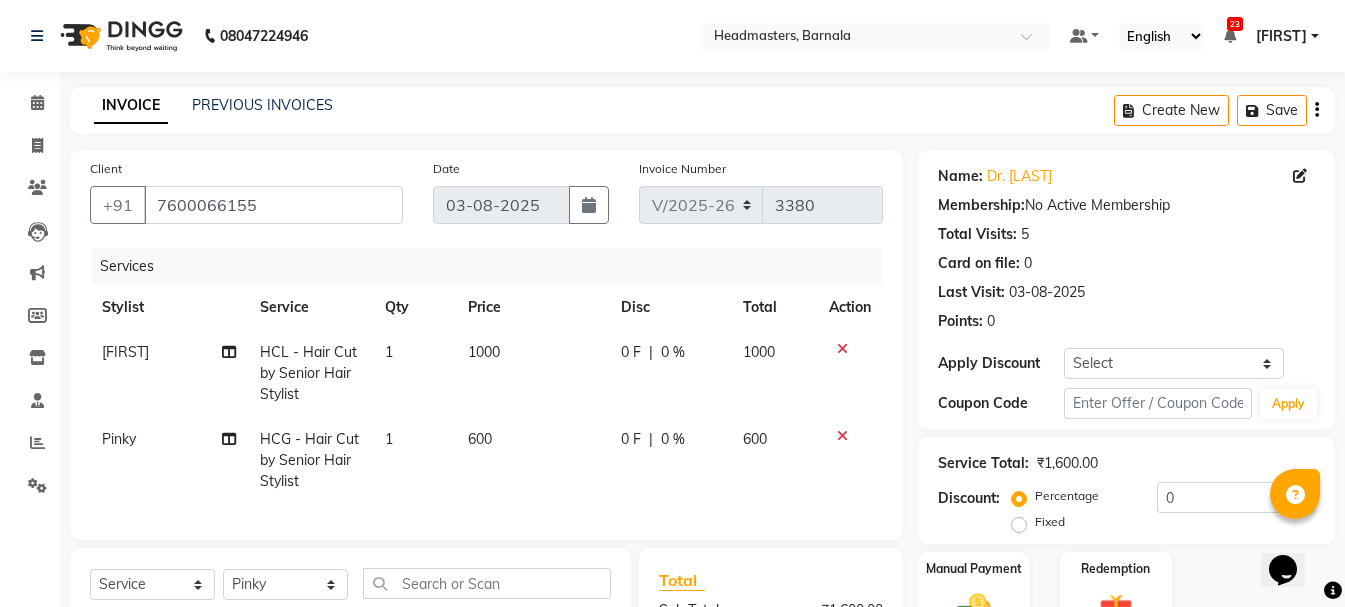 click on "[FIRST]" 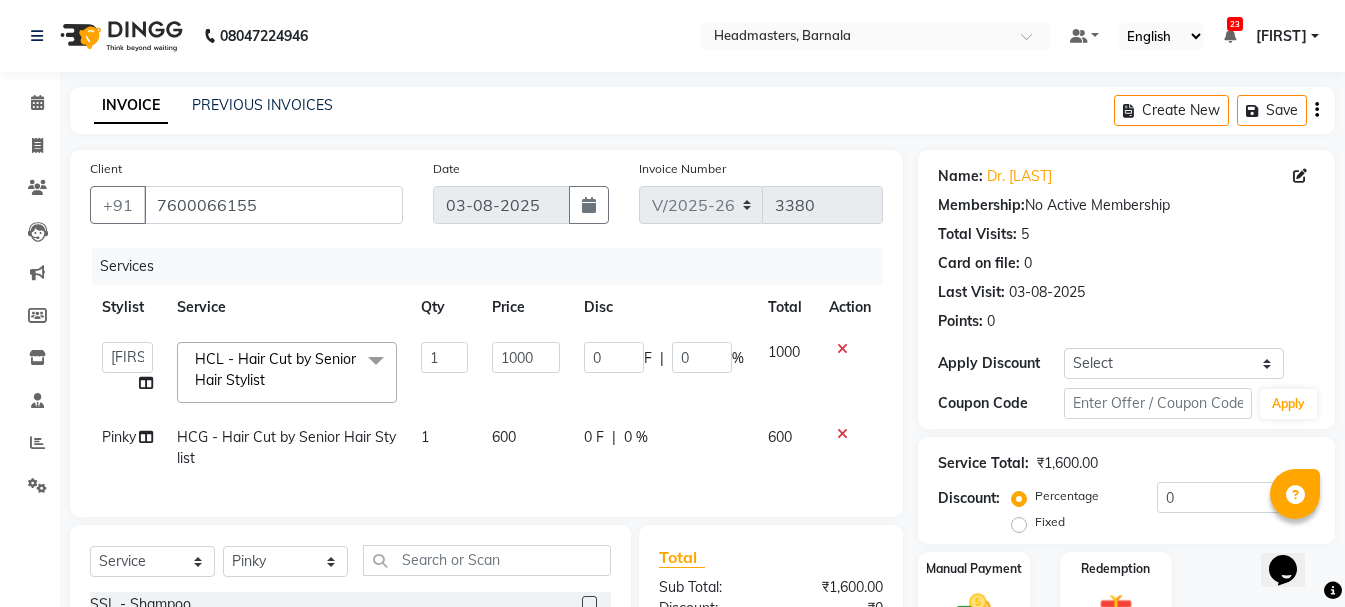 scroll, scrollTop: 258, scrollLeft: 0, axis: vertical 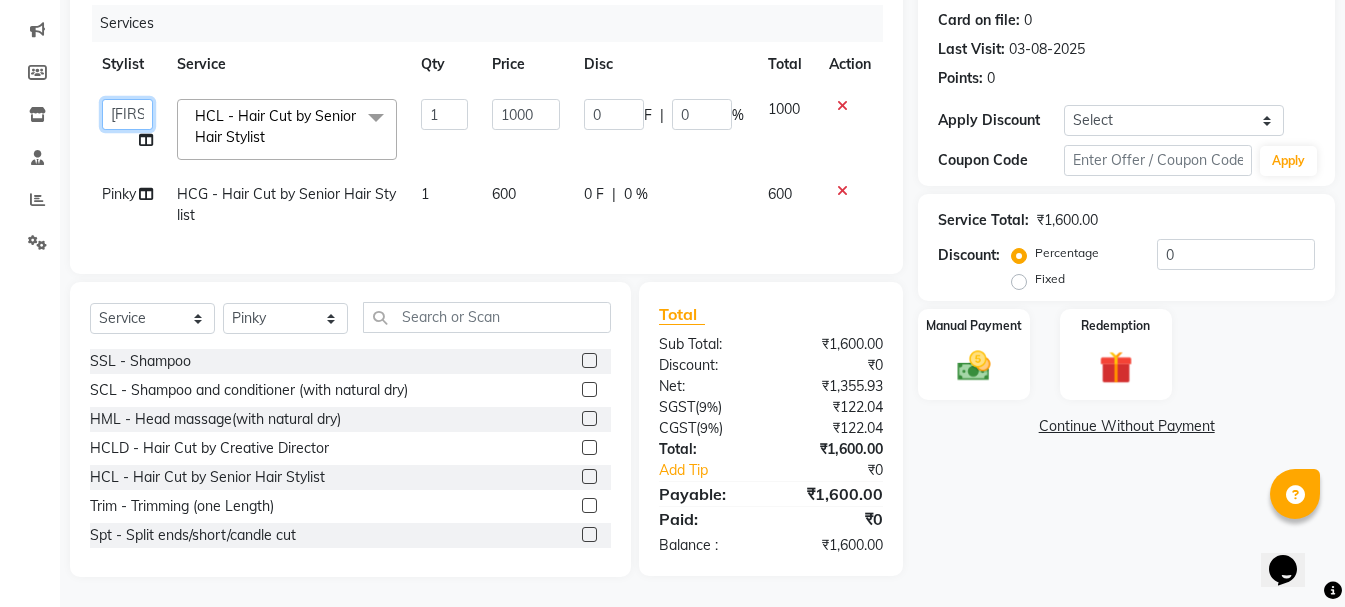 click on "Ankit kantiwall   Chandan   Garry   Jasvir   Jyoti   Lovedeep Singh   Manya    Navdeep   Neha   Nikhil    Pardeep kaur   Pinky   Rajveer   Rekha    Sameer khan   Sandeep   Toseef Salmani" 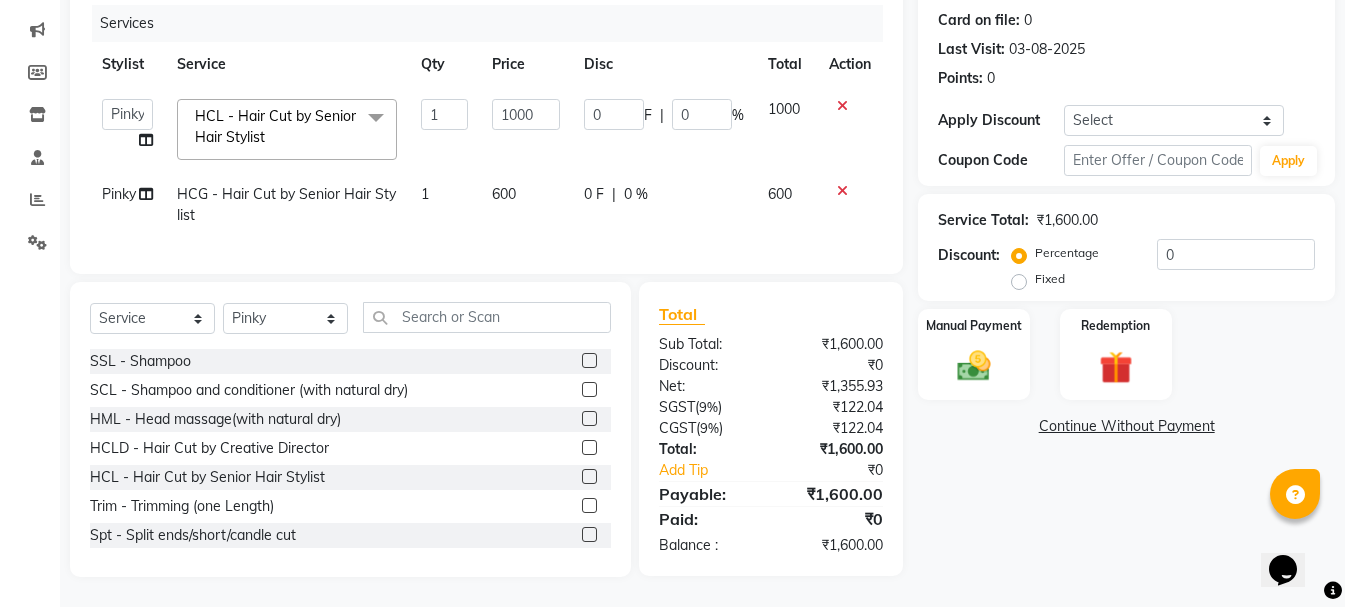 click 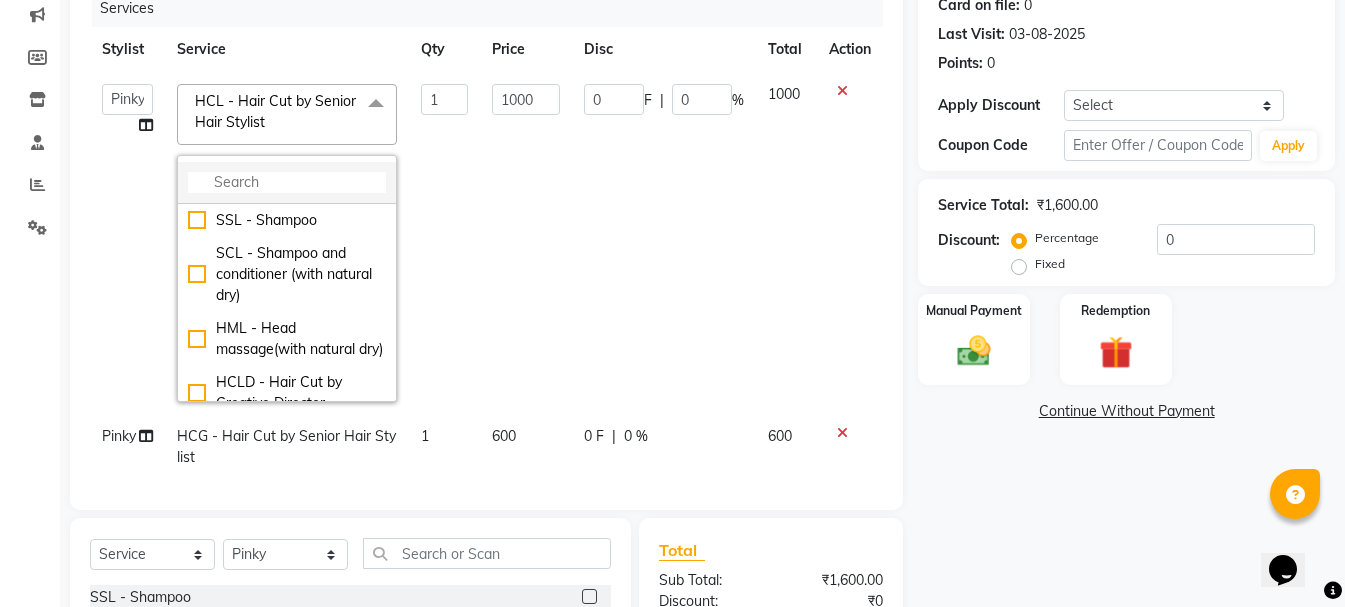 click 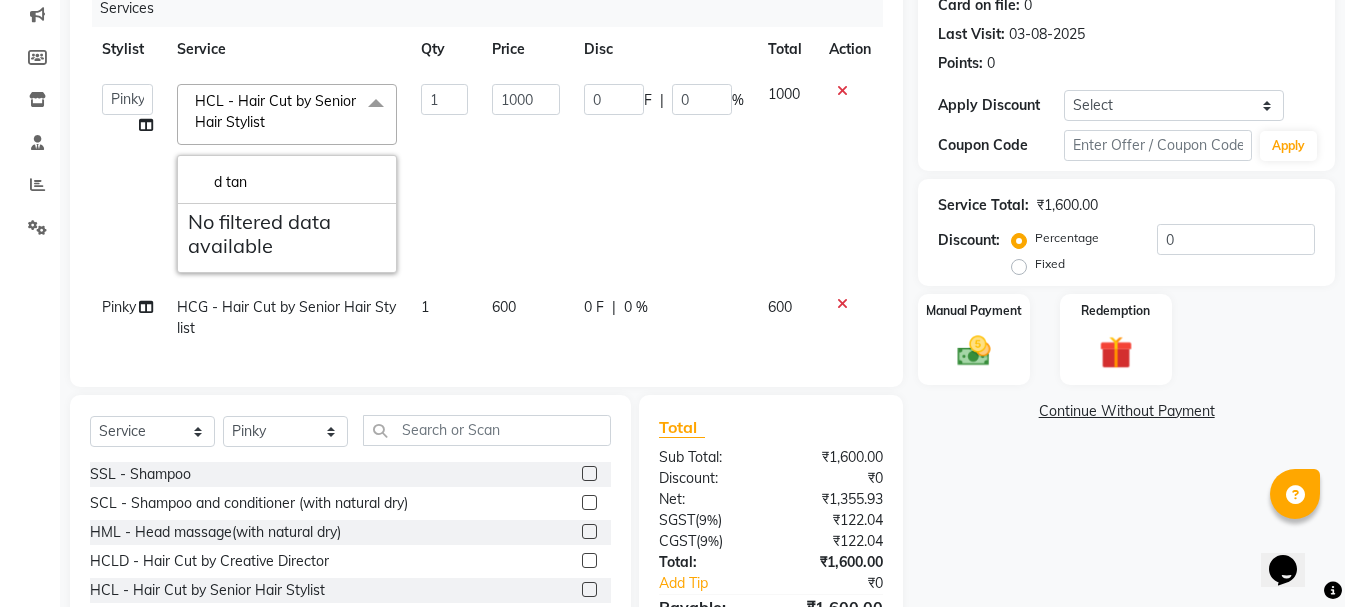 click 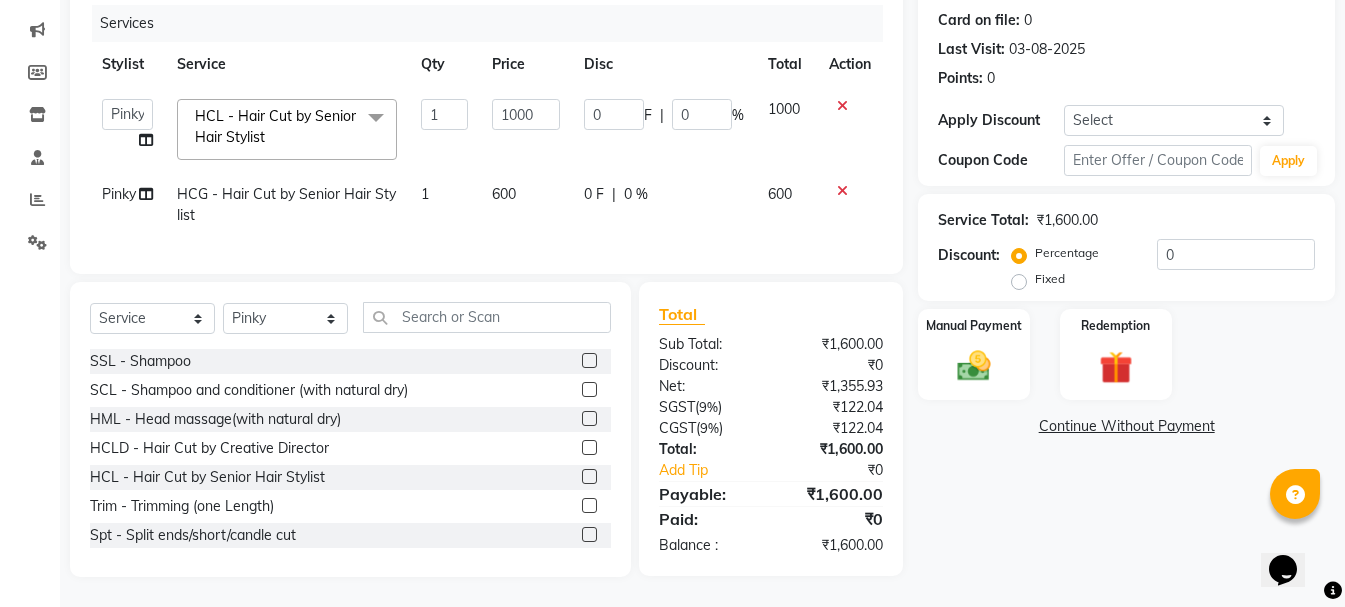 click on "HCL - Hair Cut by Senior Hair Stylist  x" 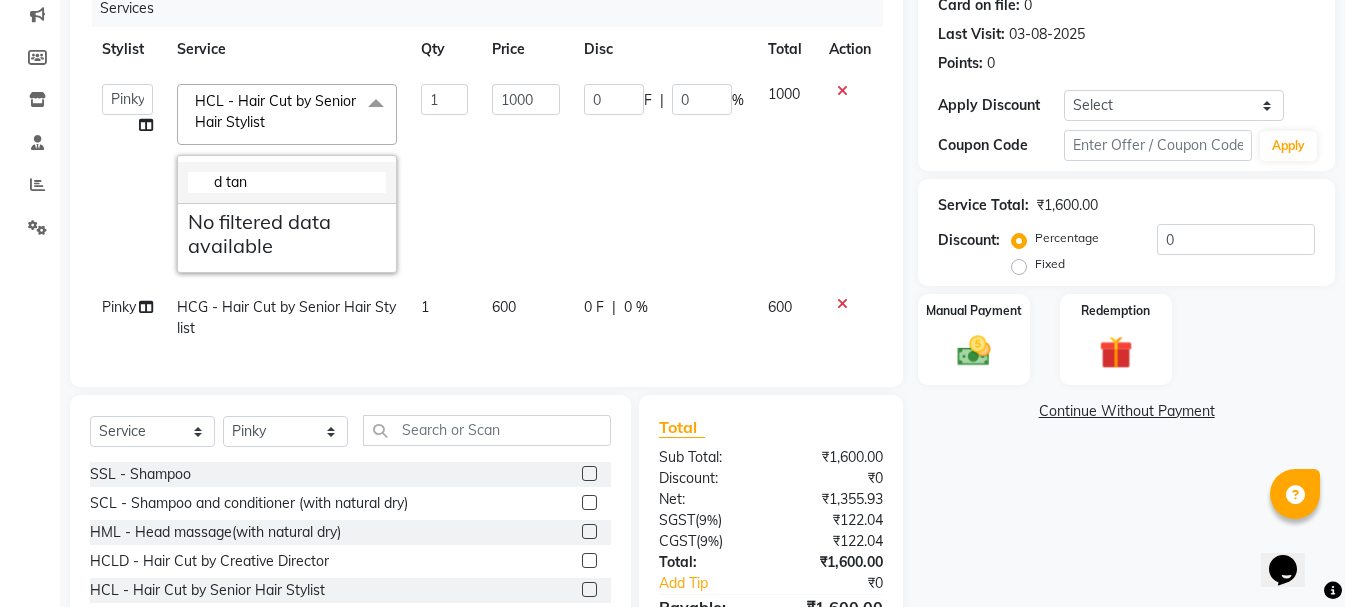 drag, startPoint x: 304, startPoint y: 174, endPoint x: 189, endPoint y: 179, distance: 115.10864 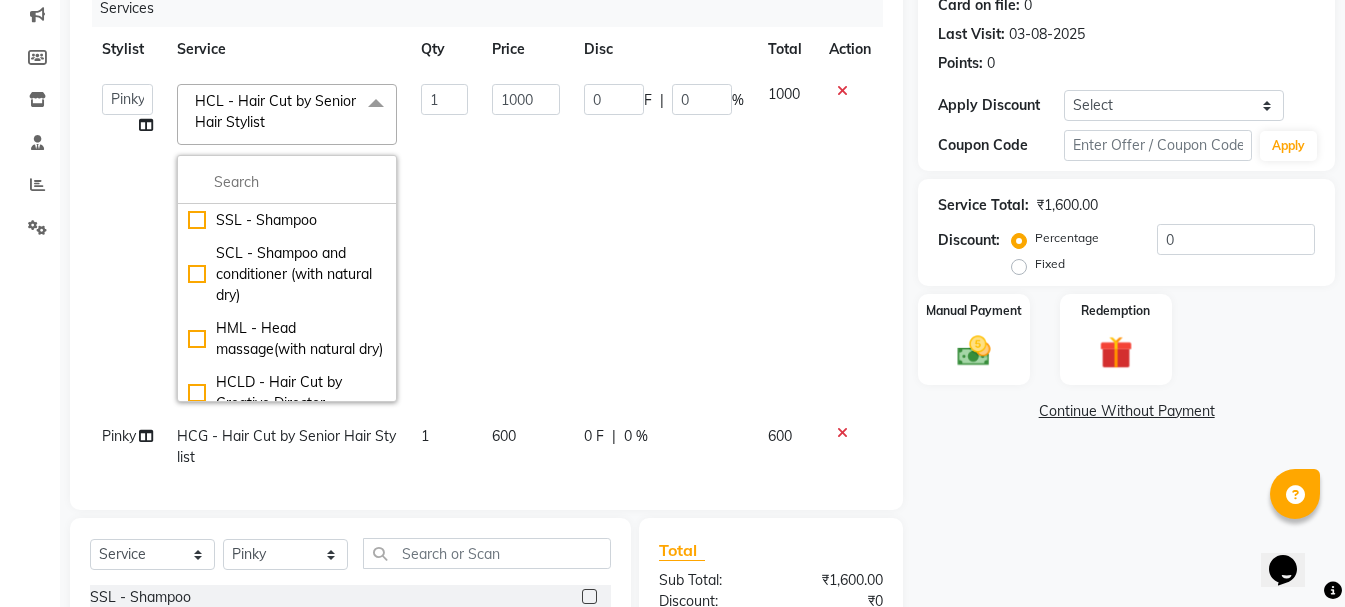 drag, startPoint x: 1241, startPoint y: 369, endPoint x: 572, endPoint y: 526, distance: 687.17535 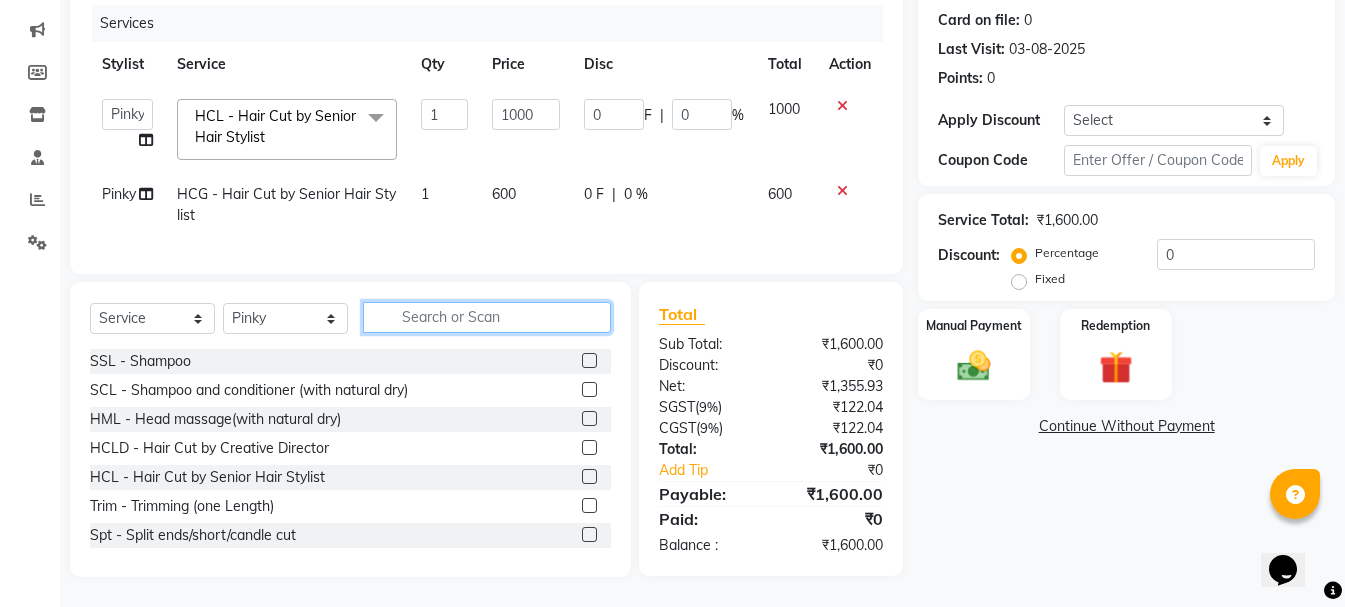 click 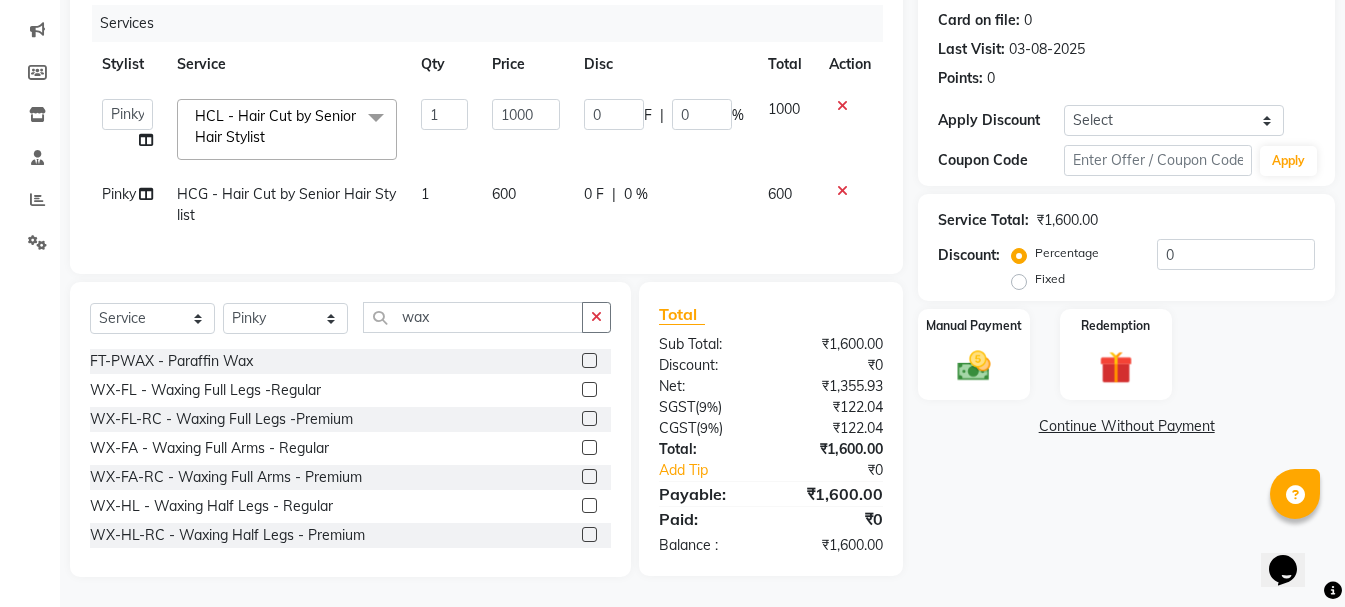 click 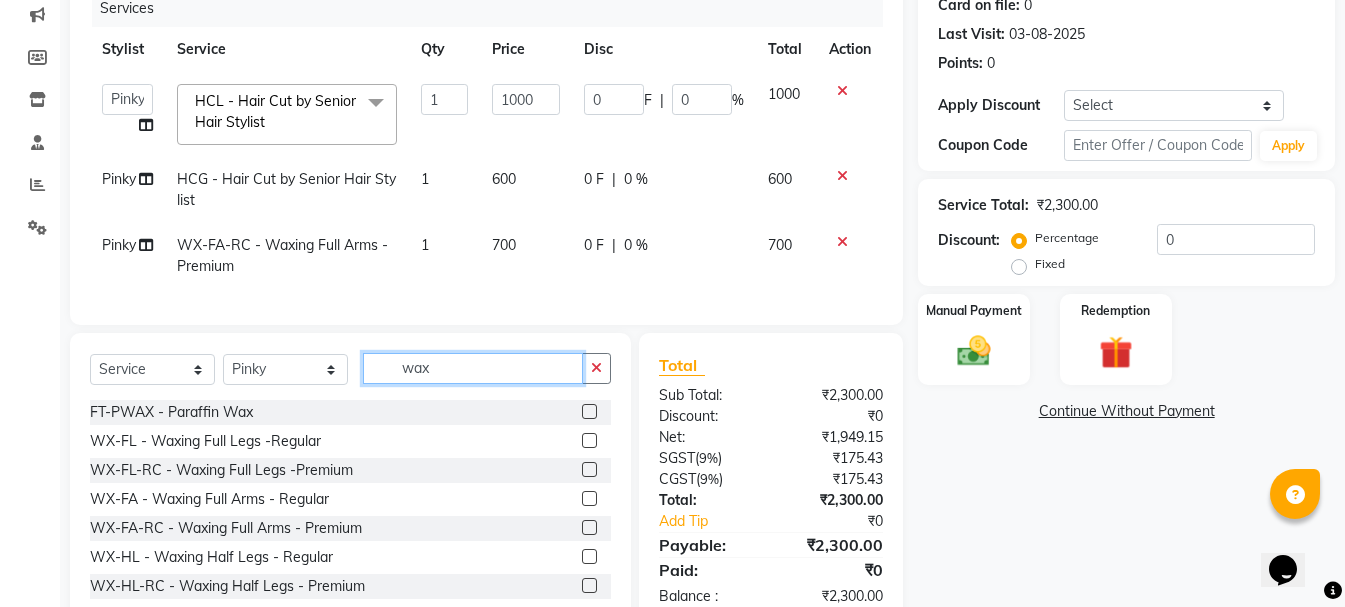 click on "wax" 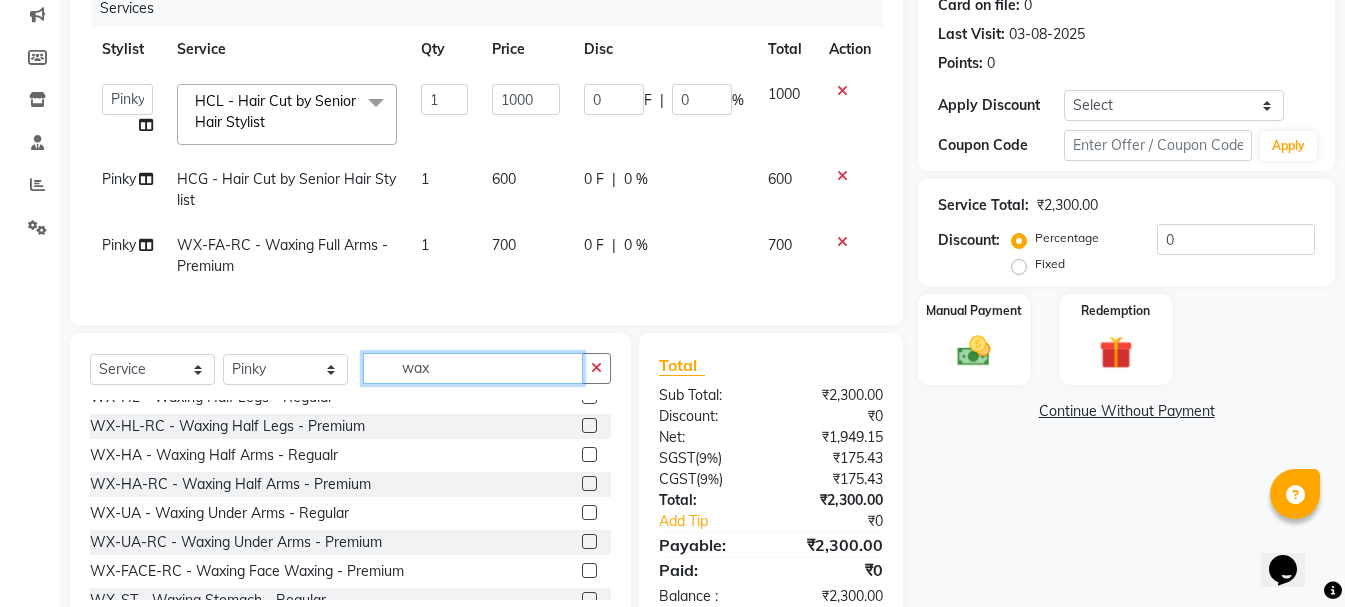 scroll, scrollTop: 200, scrollLeft: 0, axis: vertical 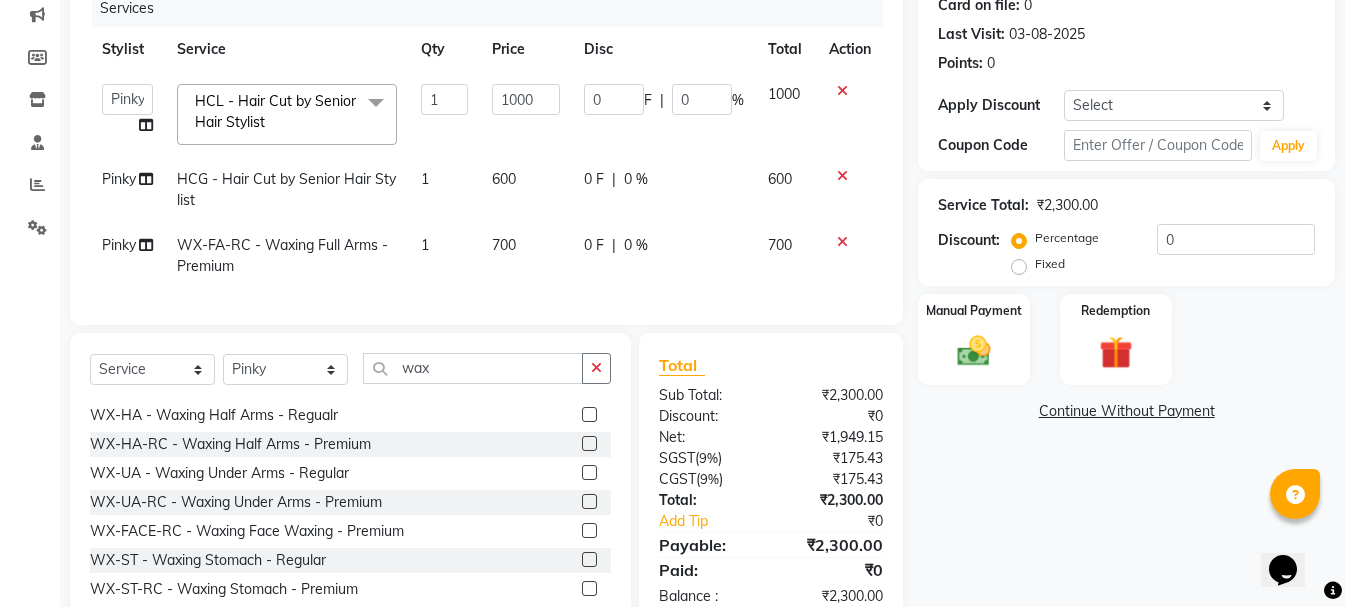 click 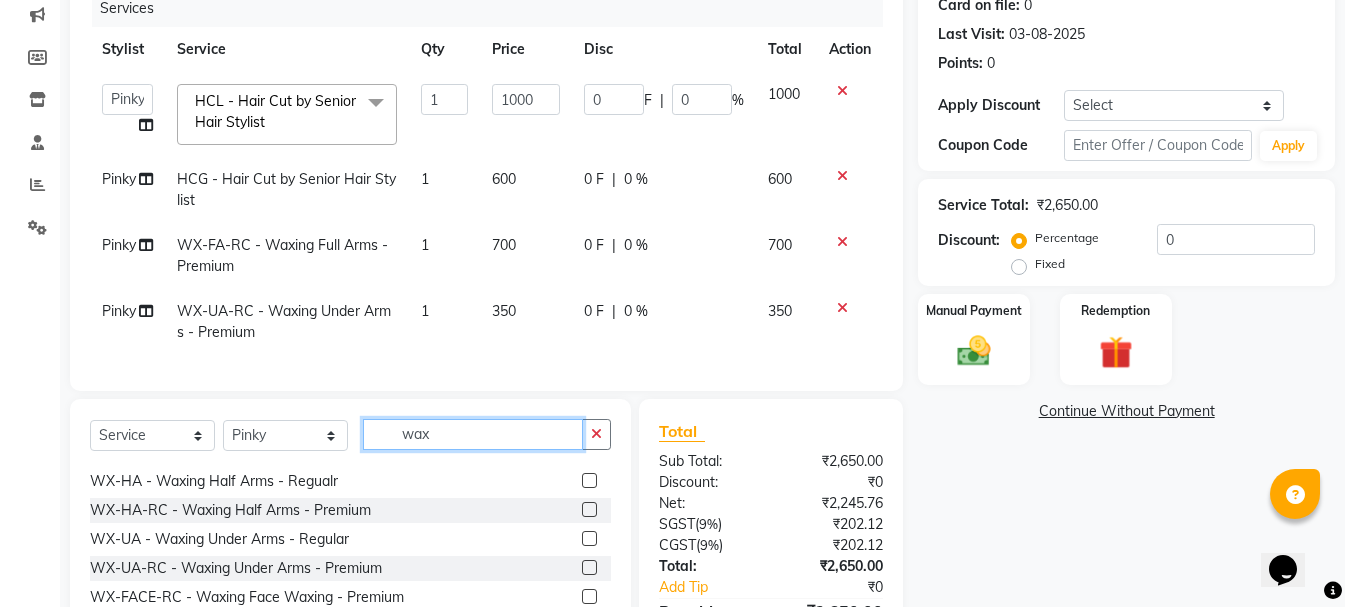drag, startPoint x: 456, startPoint y: 453, endPoint x: 159, endPoint y: 442, distance: 297.20364 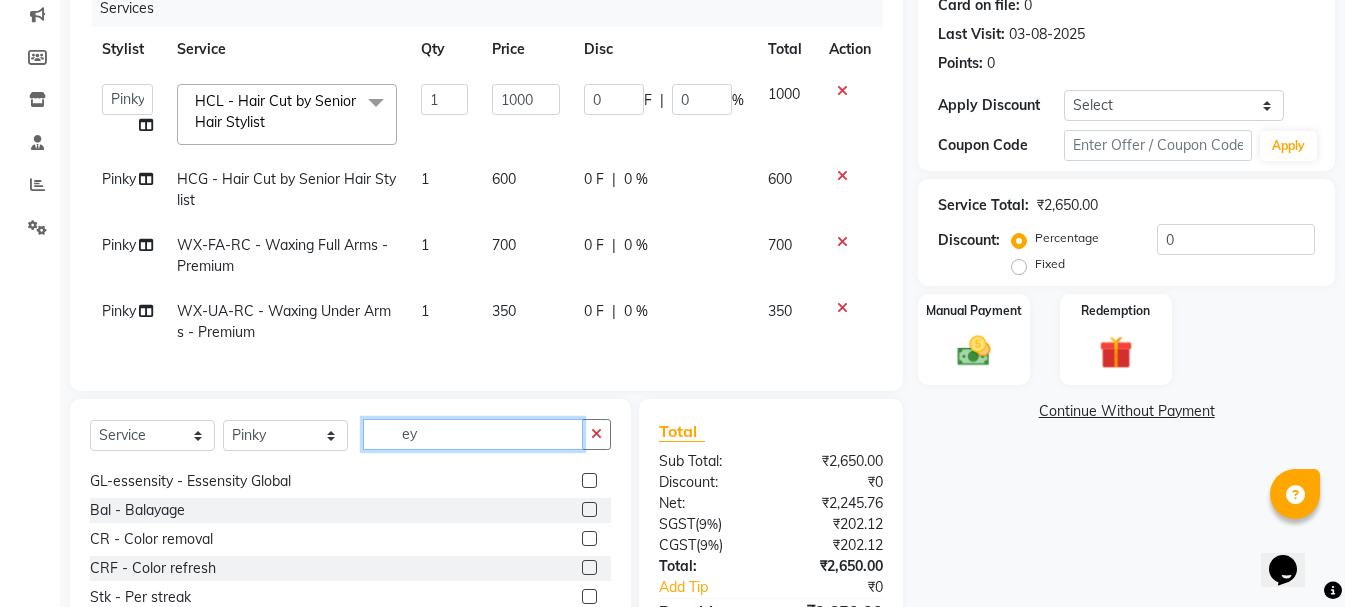 scroll, scrollTop: 0, scrollLeft: 0, axis: both 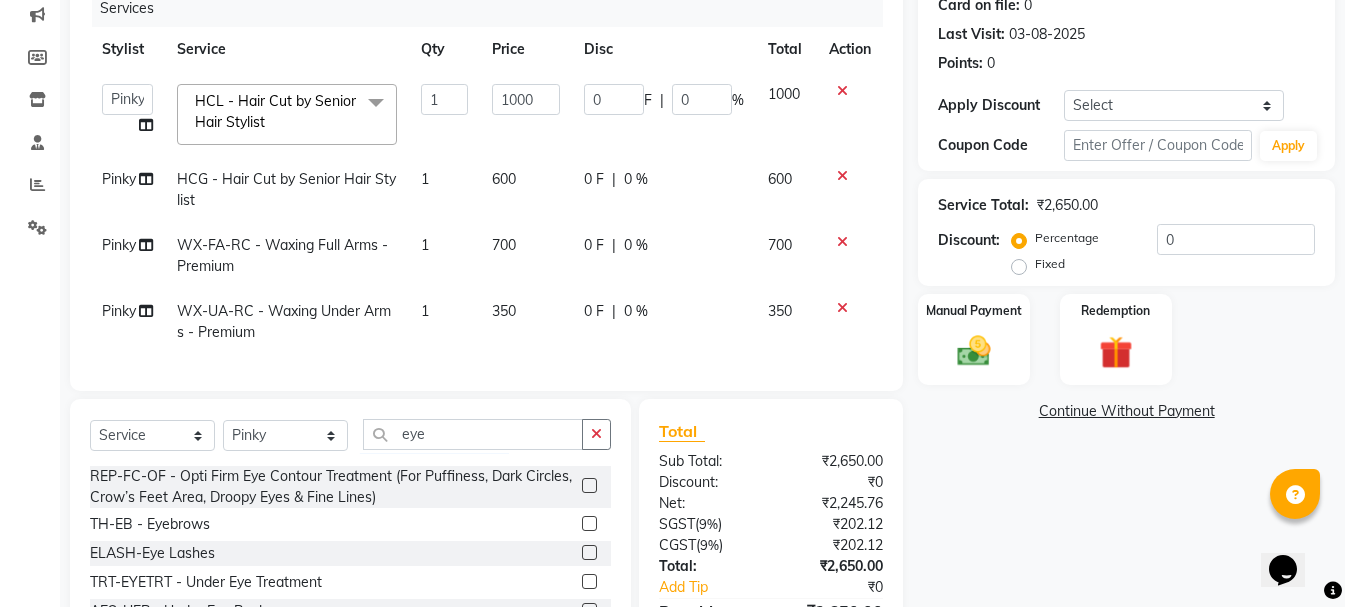 click 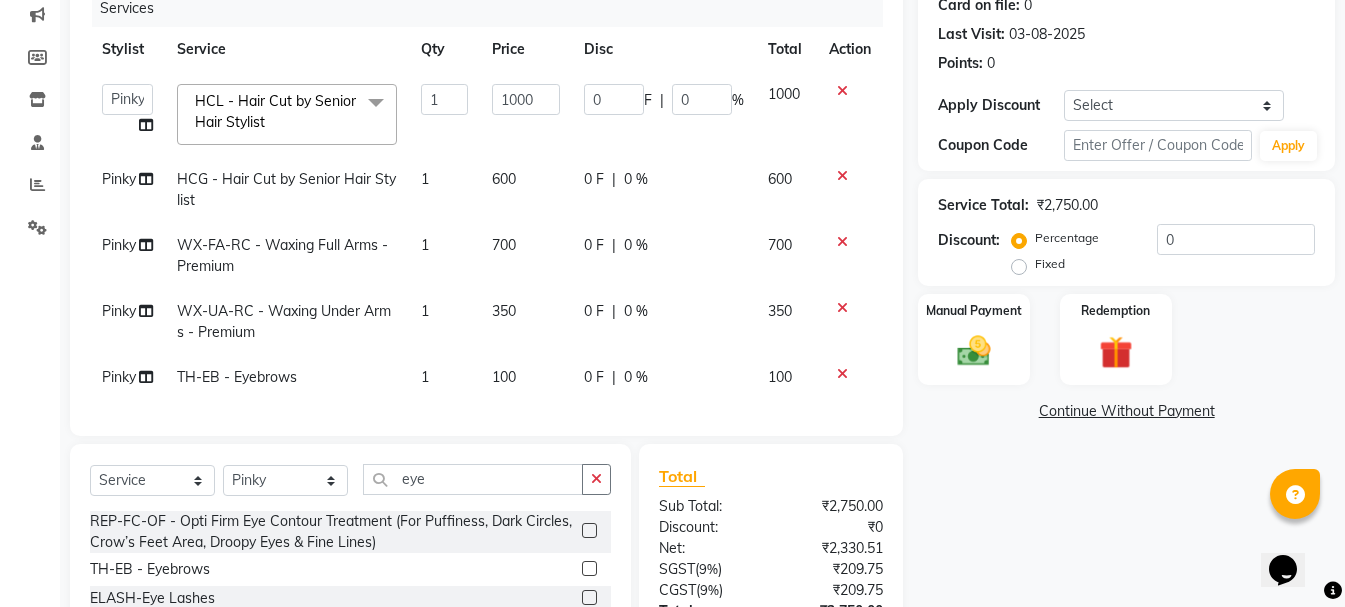 click on "1" 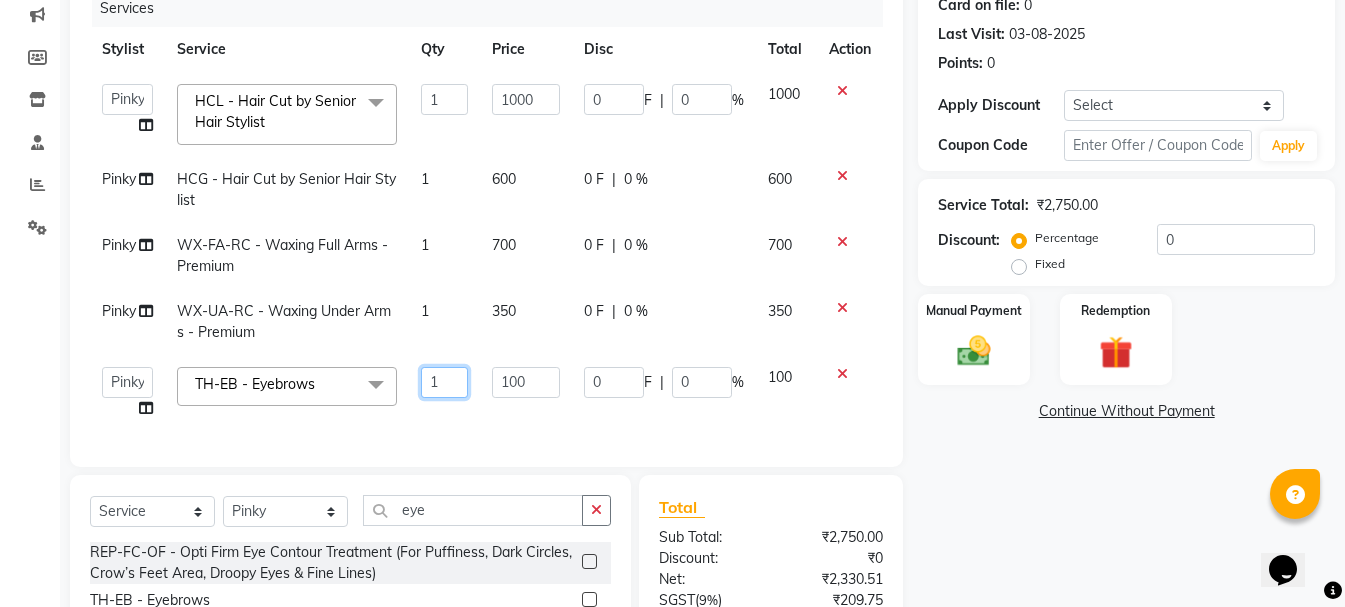 drag, startPoint x: 444, startPoint y: 376, endPoint x: 420, endPoint y: 383, distance: 25 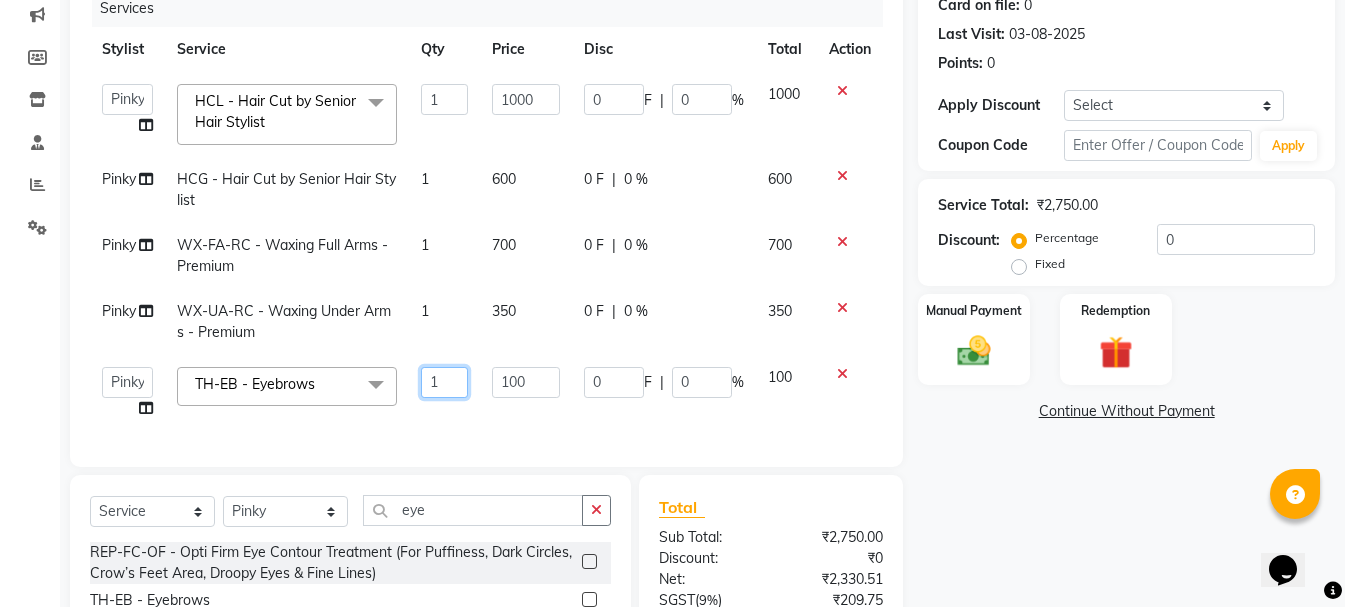 click on "1" 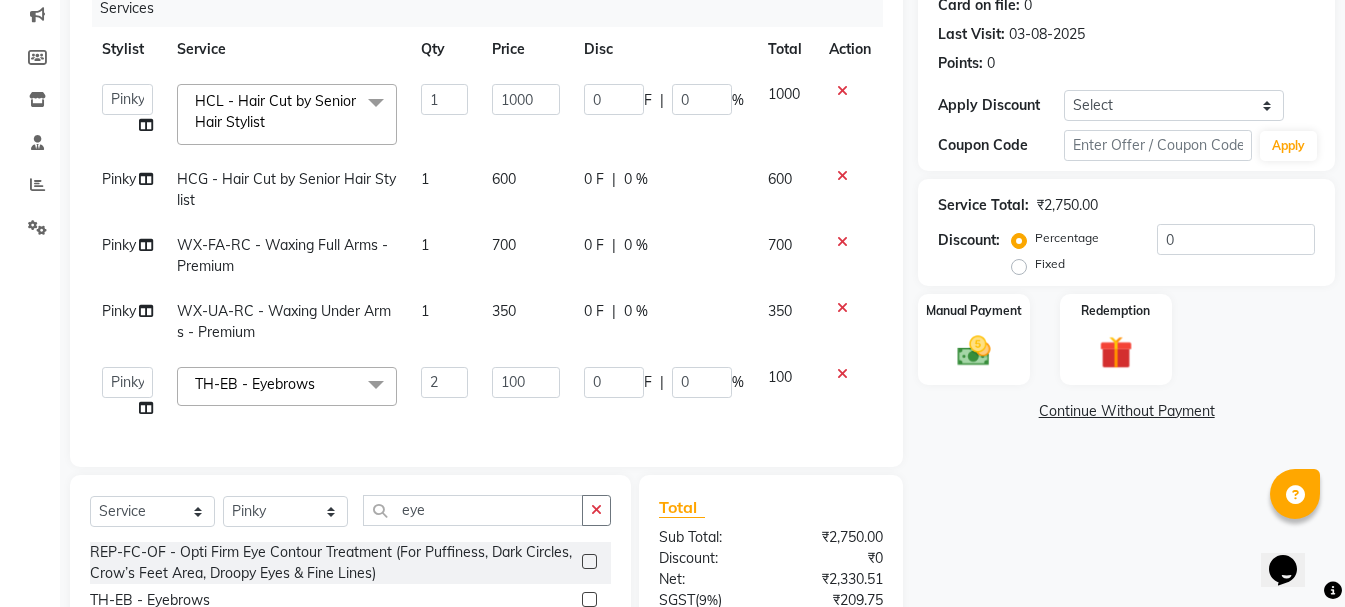 click on "Name: Dr. Palawi  Membership:  No Active Membership  Total Visits:  5 Card on file:  0 Last Visit:   03-08-2025 Points:   0  Apply Discount Select Coupon → Wrong Job Card  Coupon → Complimentary  Coupon → Correction  Coupon → First Wash  Coupon → Free Of Cost  Coupon → Staff Service Coupon → Service Not Done Coupon → Already Paid Coupon → Double Job Card  Coupon Code Apply Service Total:  ₹2,750.00  Discount:  Percentage   Fixed  0 Manual Payment Redemption  Continue Without Payment" 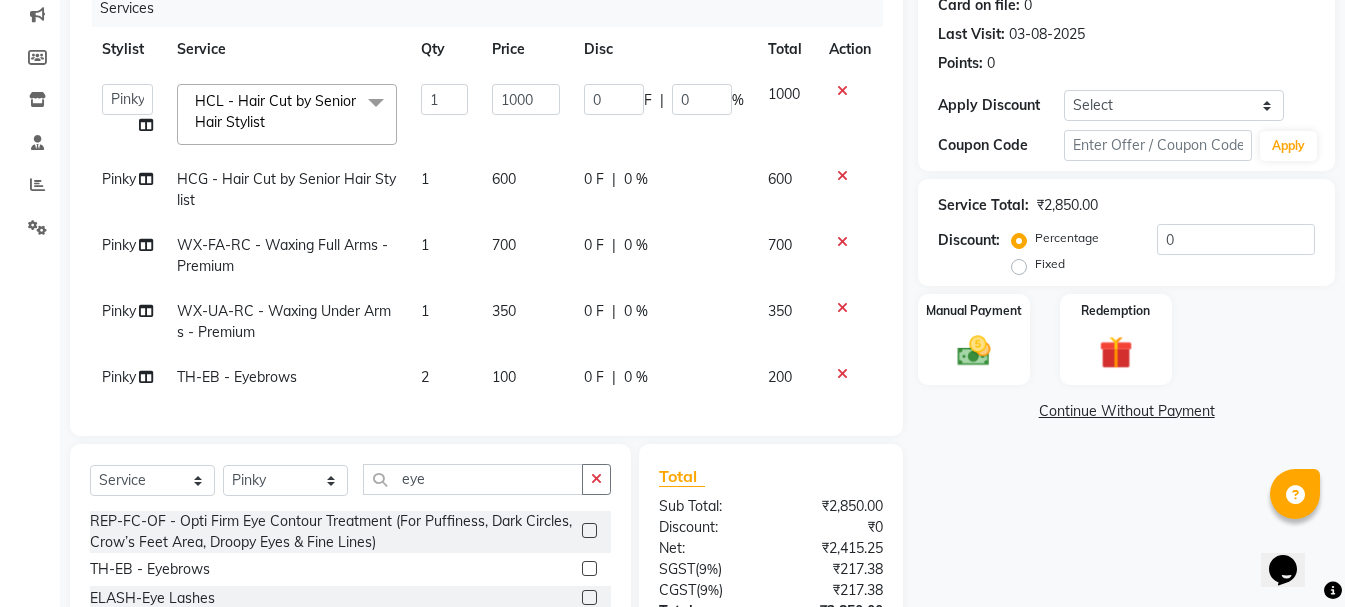 click on "Fixed" 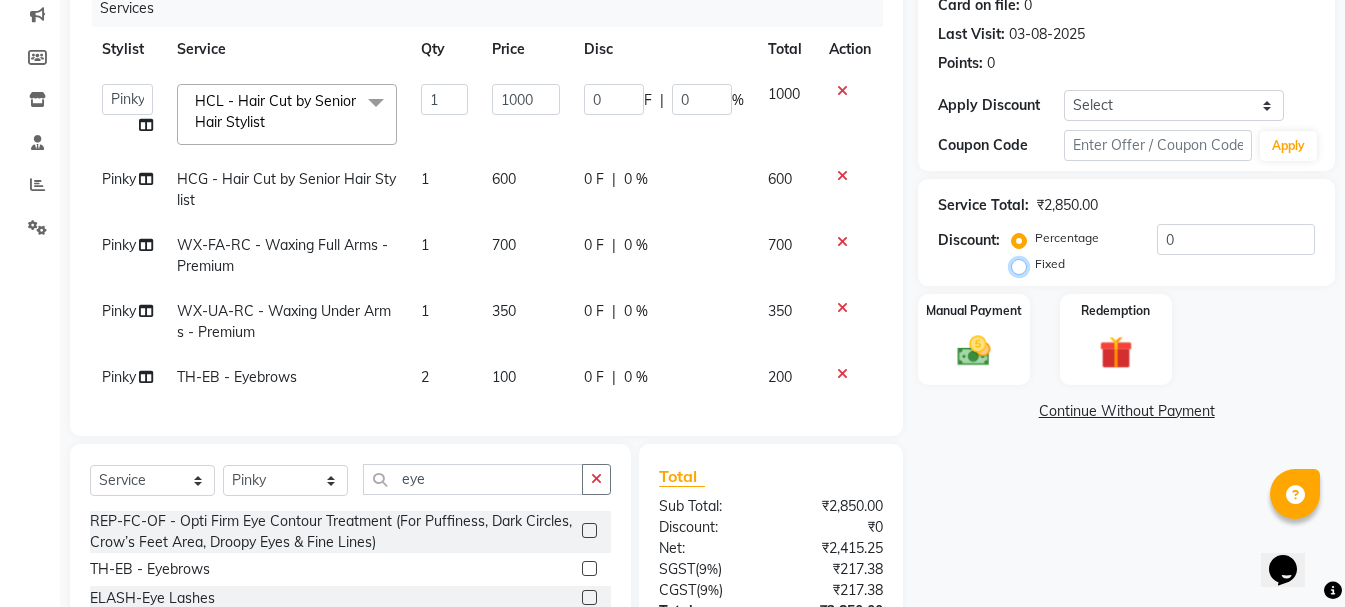 click on "Fixed" at bounding box center (1023, 264) 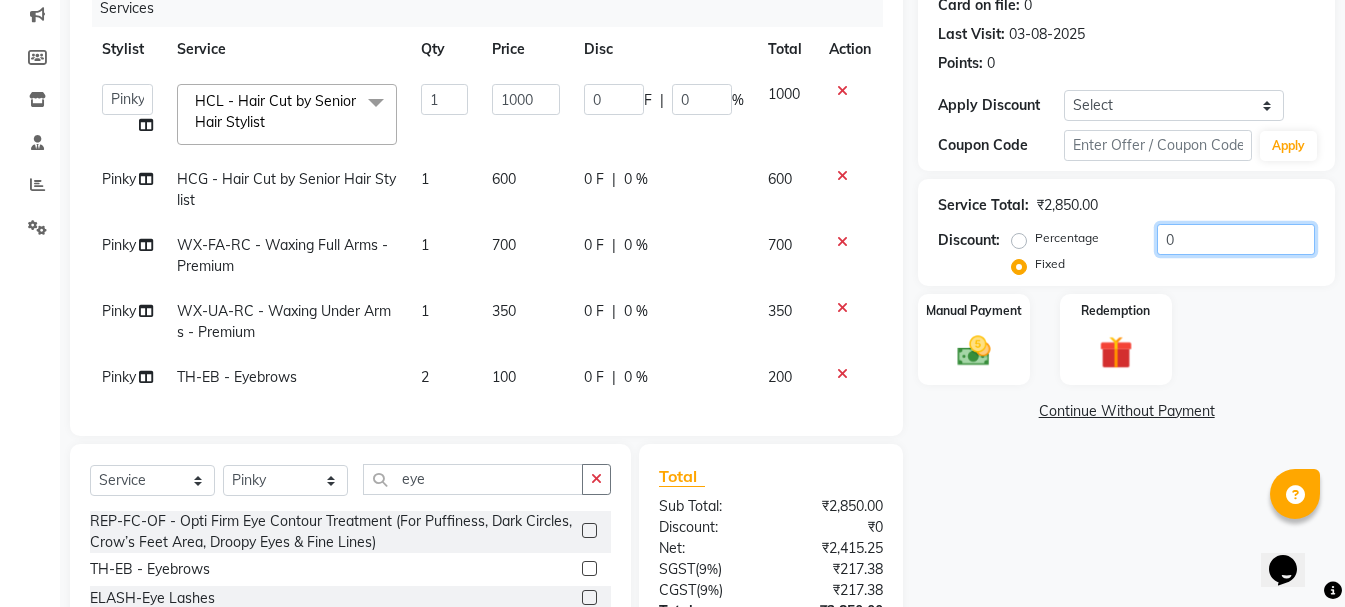 drag, startPoint x: 1189, startPoint y: 228, endPoint x: 1129, endPoint y: 244, distance: 62.0967 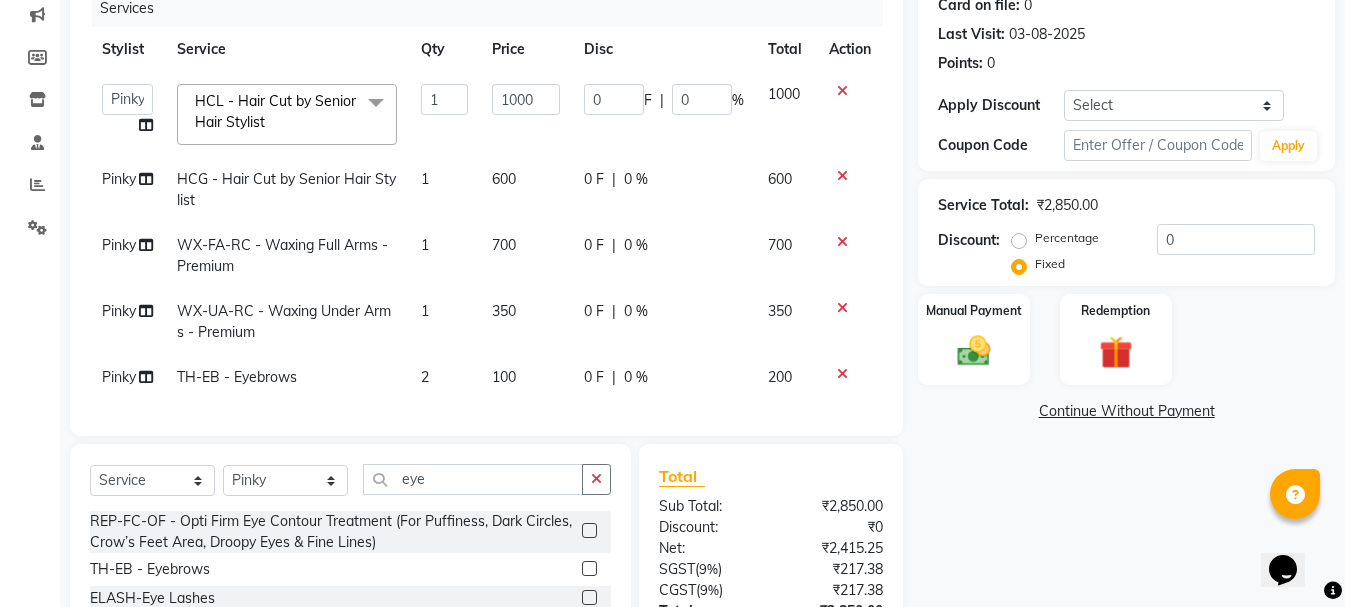 click 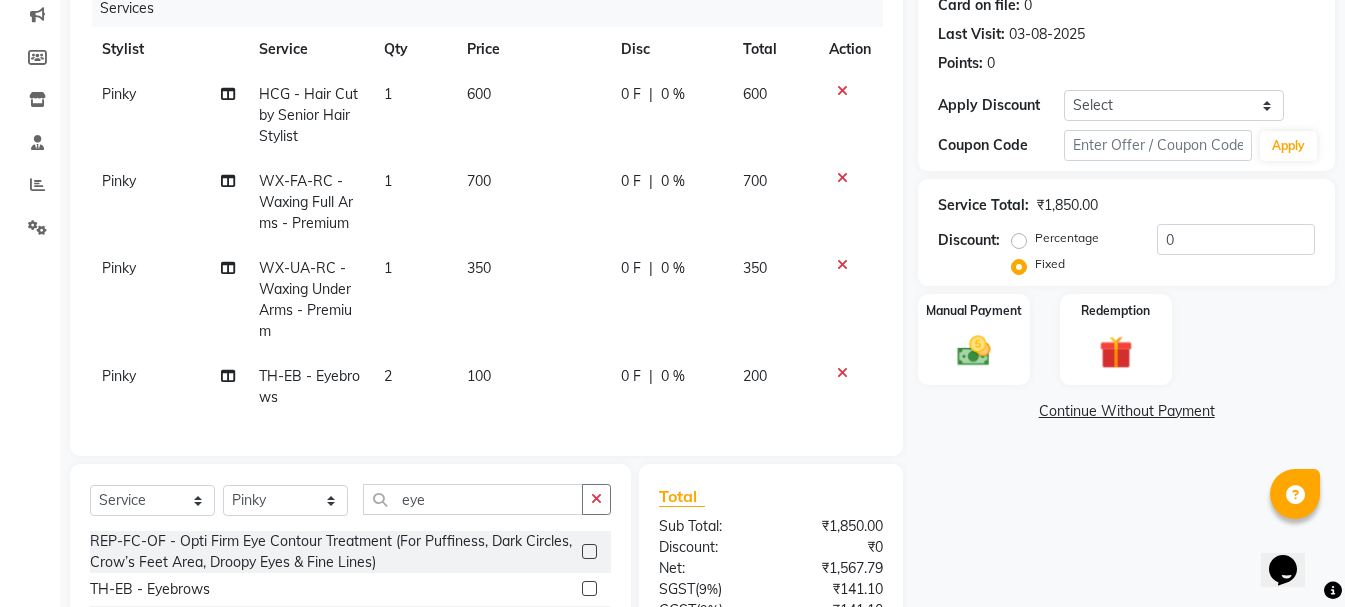 click 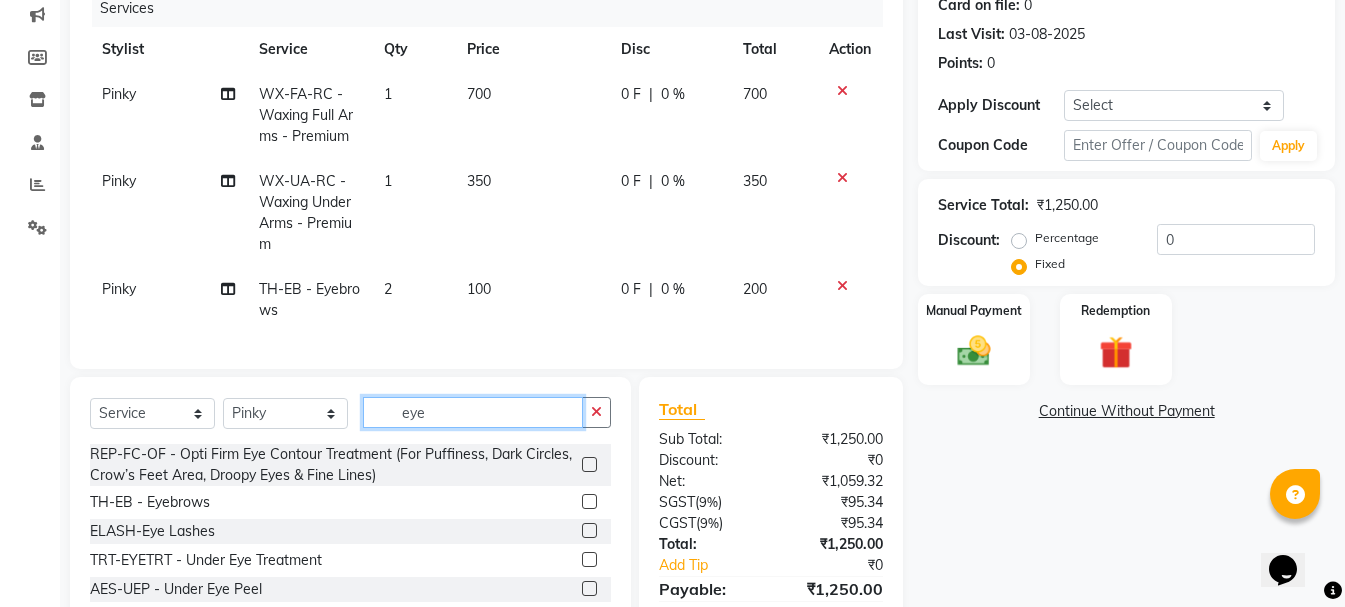 drag, startPoint x: 464, startPoint y: 429, endPoint x: 335, endPoint y: 452, distance: 131.03435 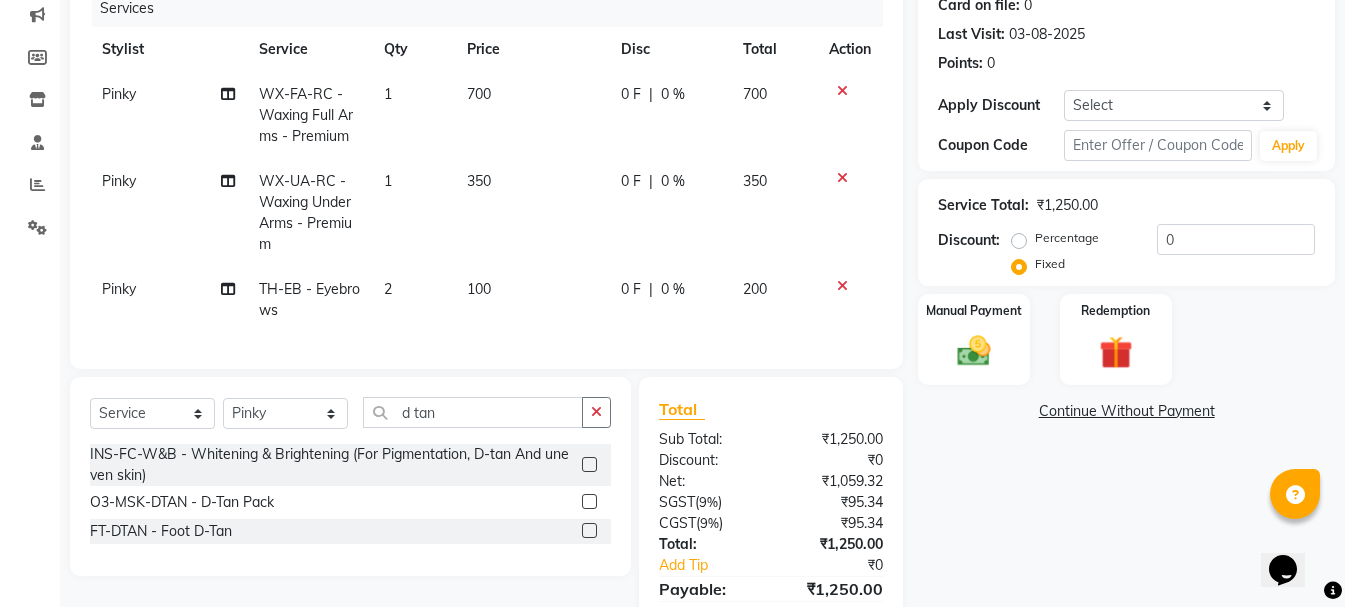 click 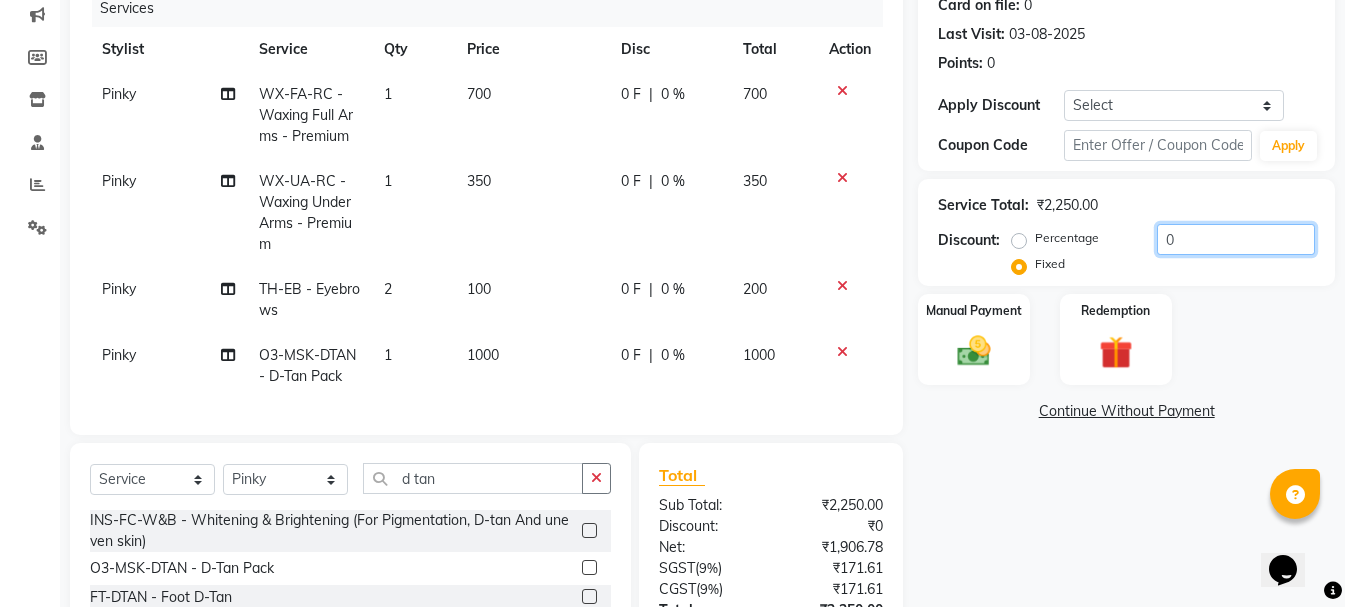drag, startPoint x: 1194, startPoint y: 242, endPoint x: 1100, endPoint y: 250, distance: 94.33981 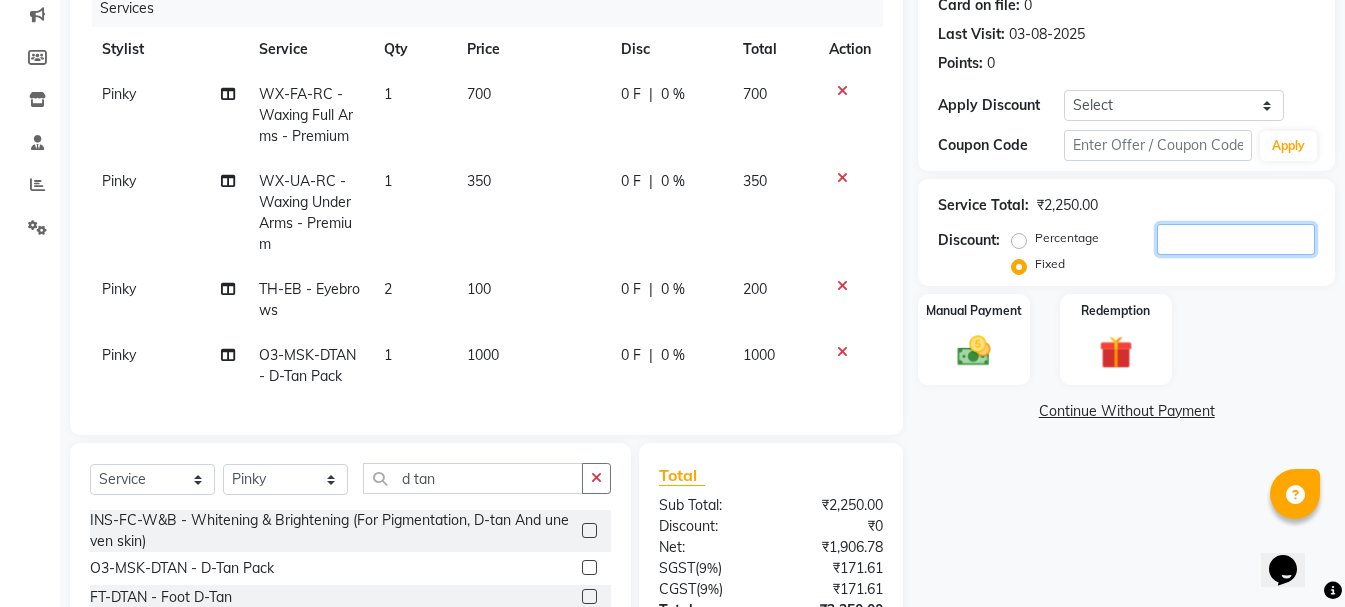 click 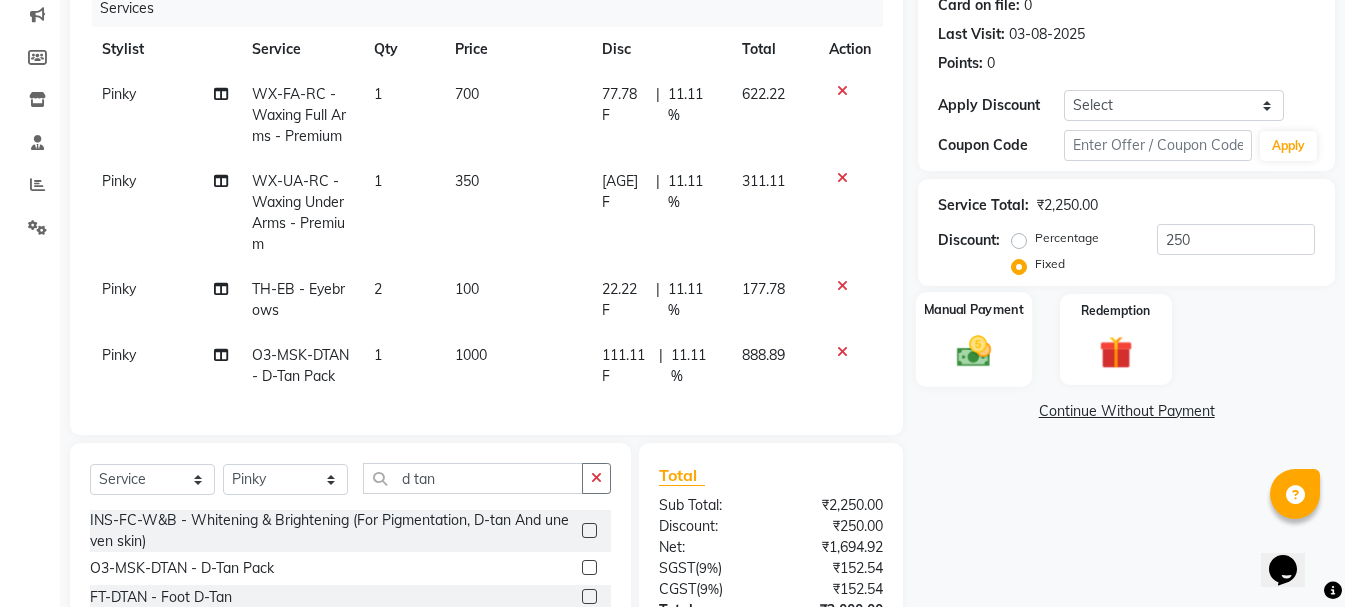 click on "Manual Payment" 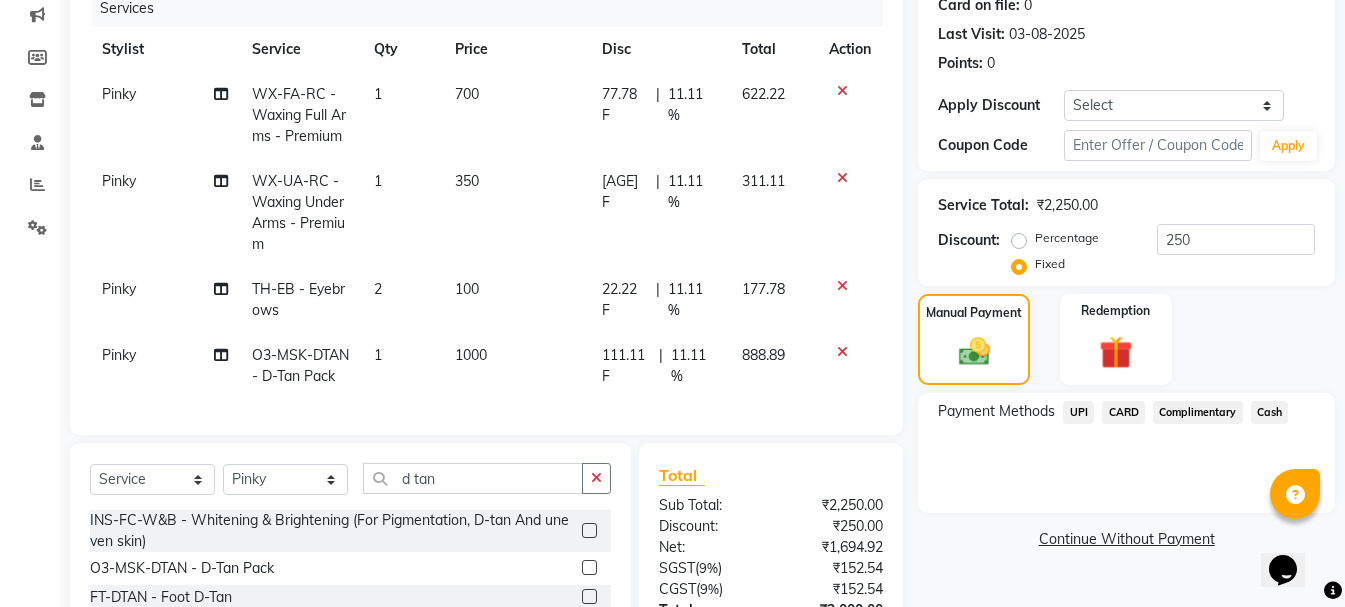 scroll, scrollTop: 454, scrollLeft: 0, axis: vertical 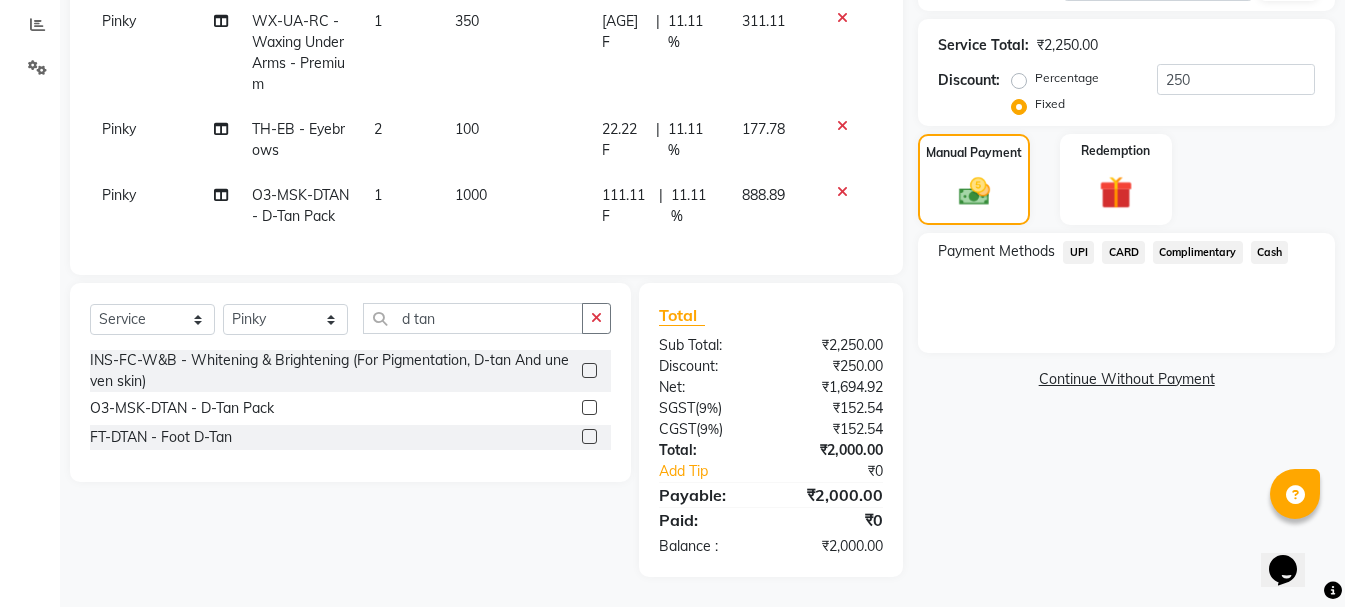 click on "Cash" 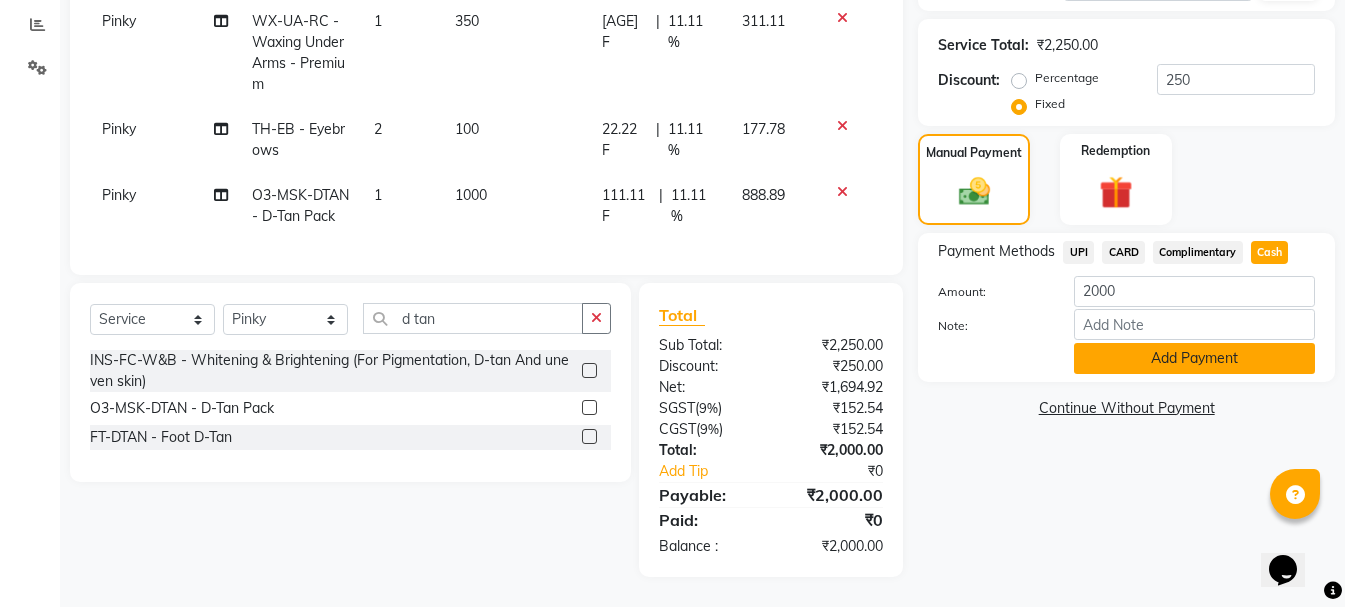 click on "Add Payment" 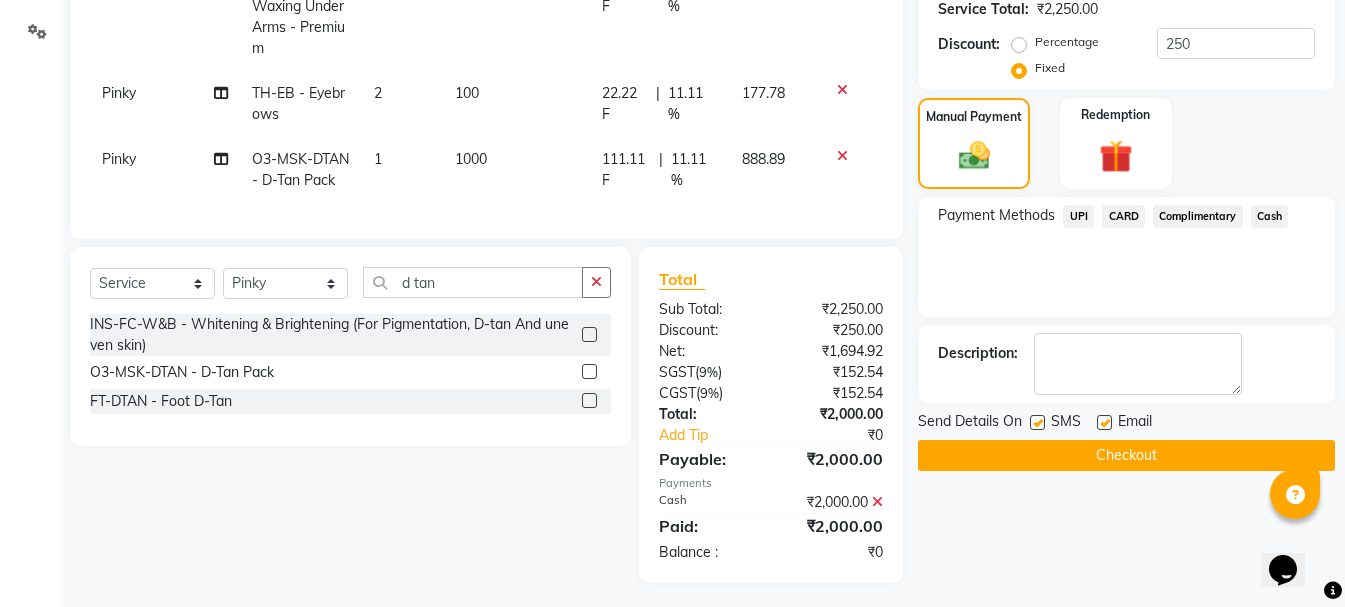 click on "Checkout" 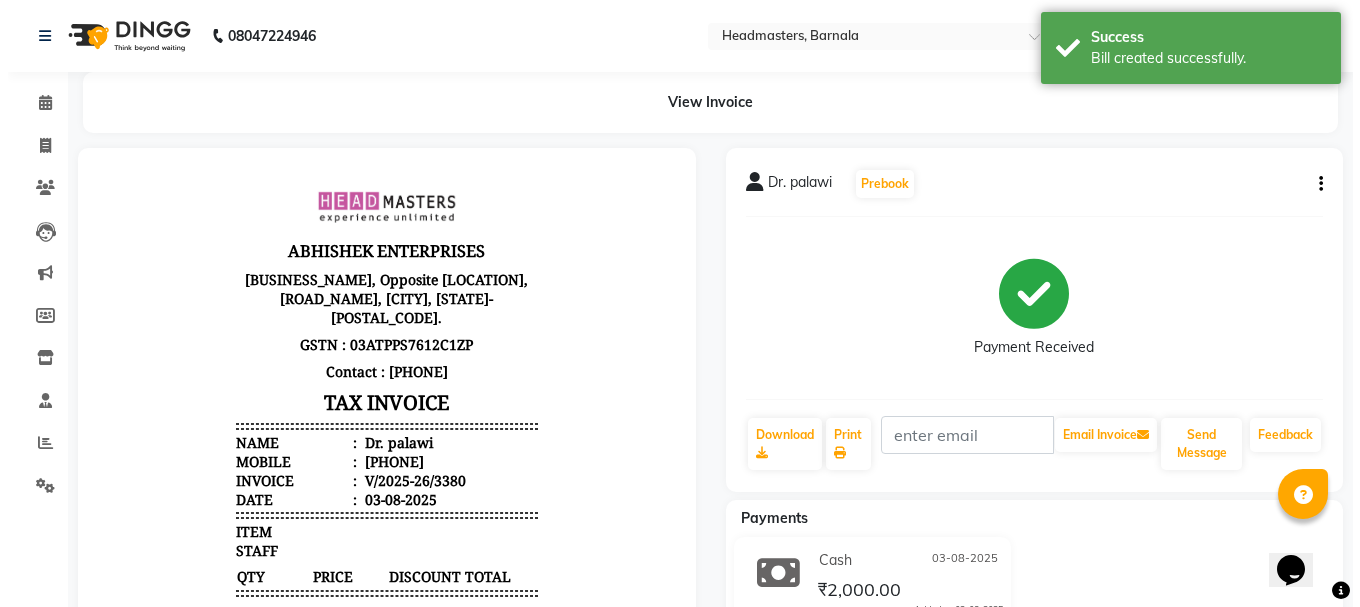 scroll, scrollTop: 0, scrollLeft: 0, axis: both 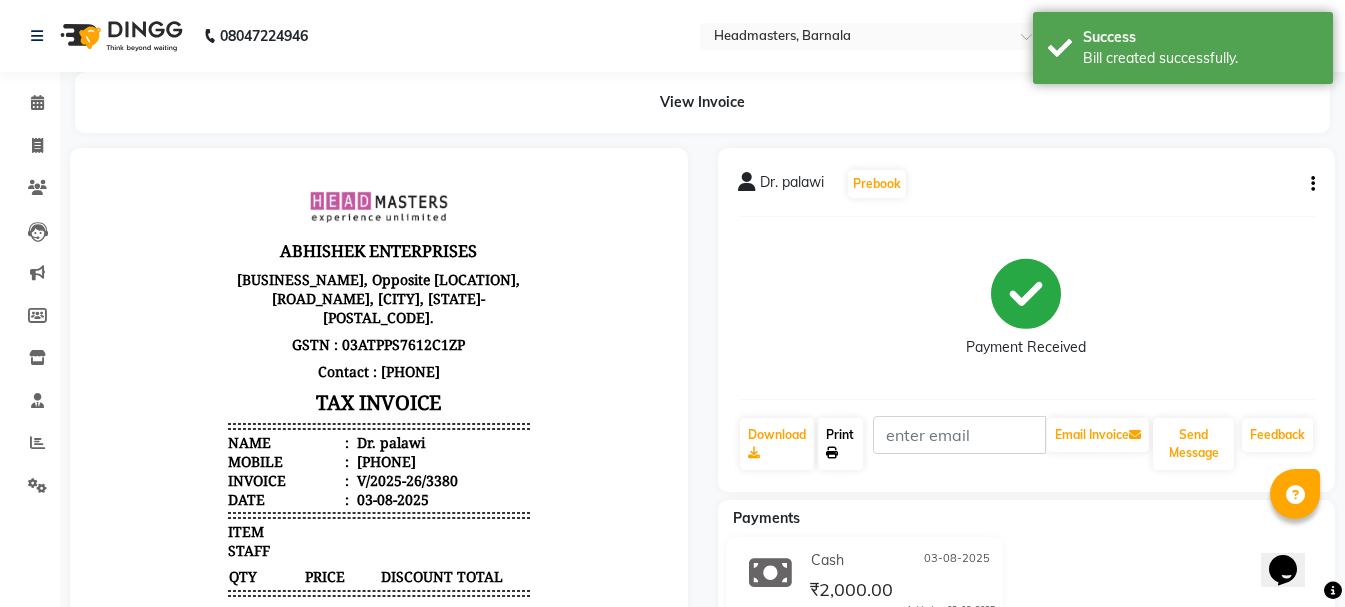 click on "Print" 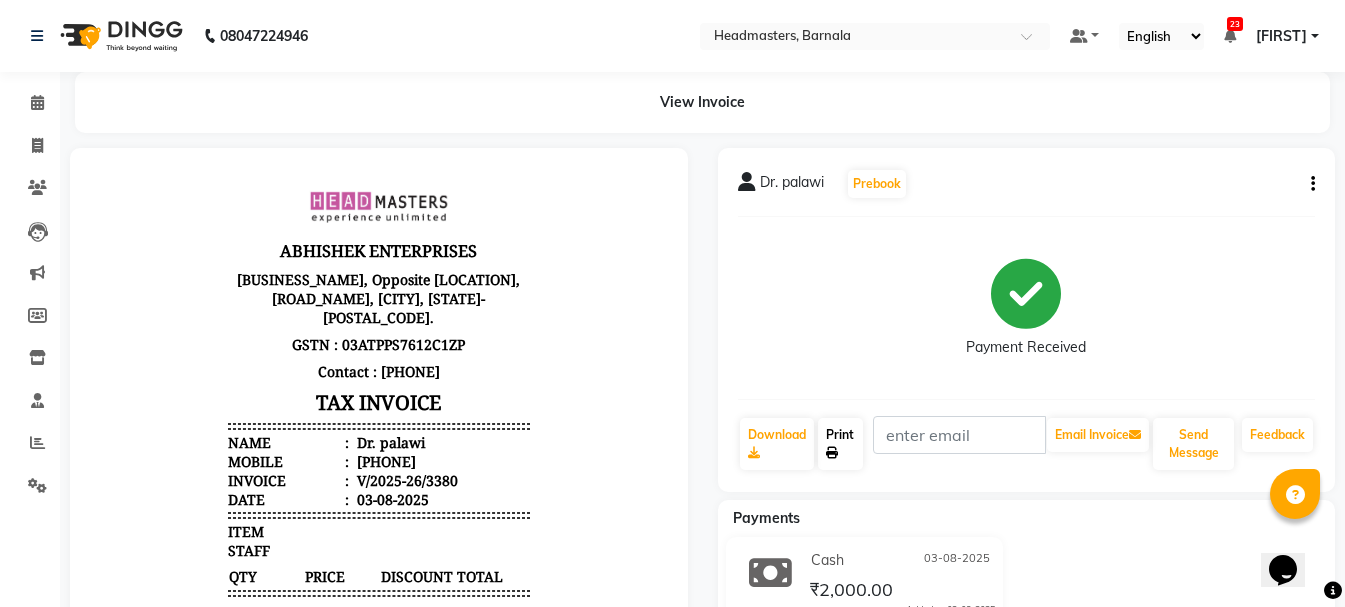 click on "Print" 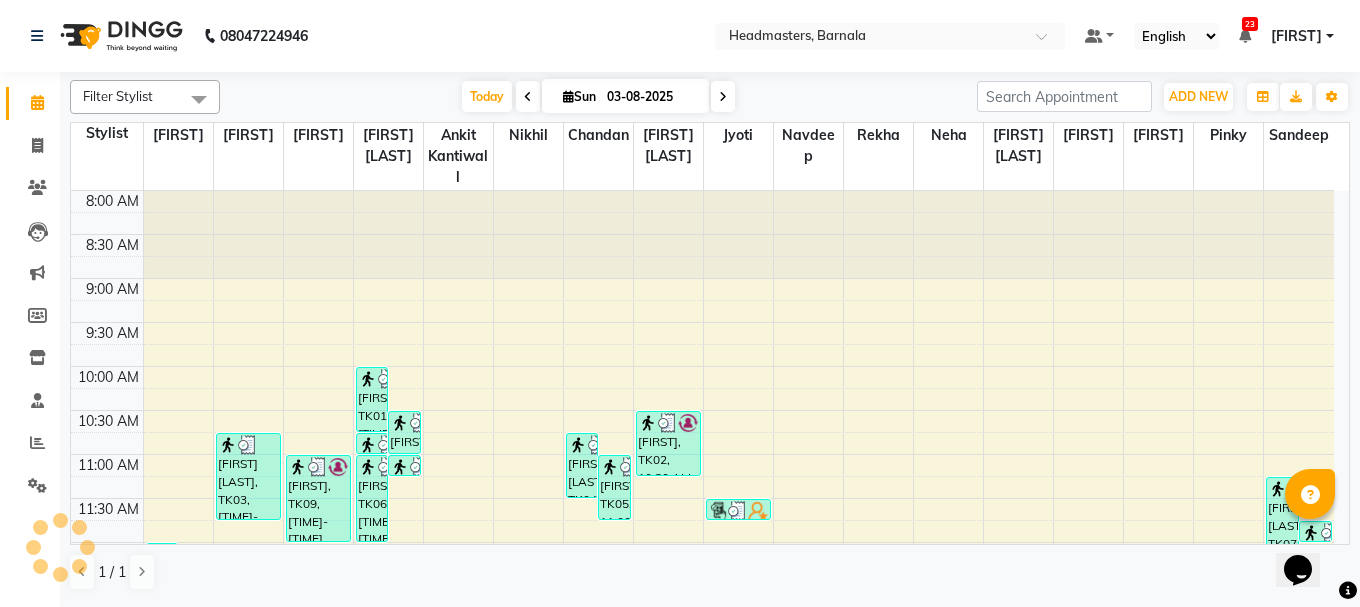 scroll, scrollTop: 0, scrollLeft: 0, axis: both 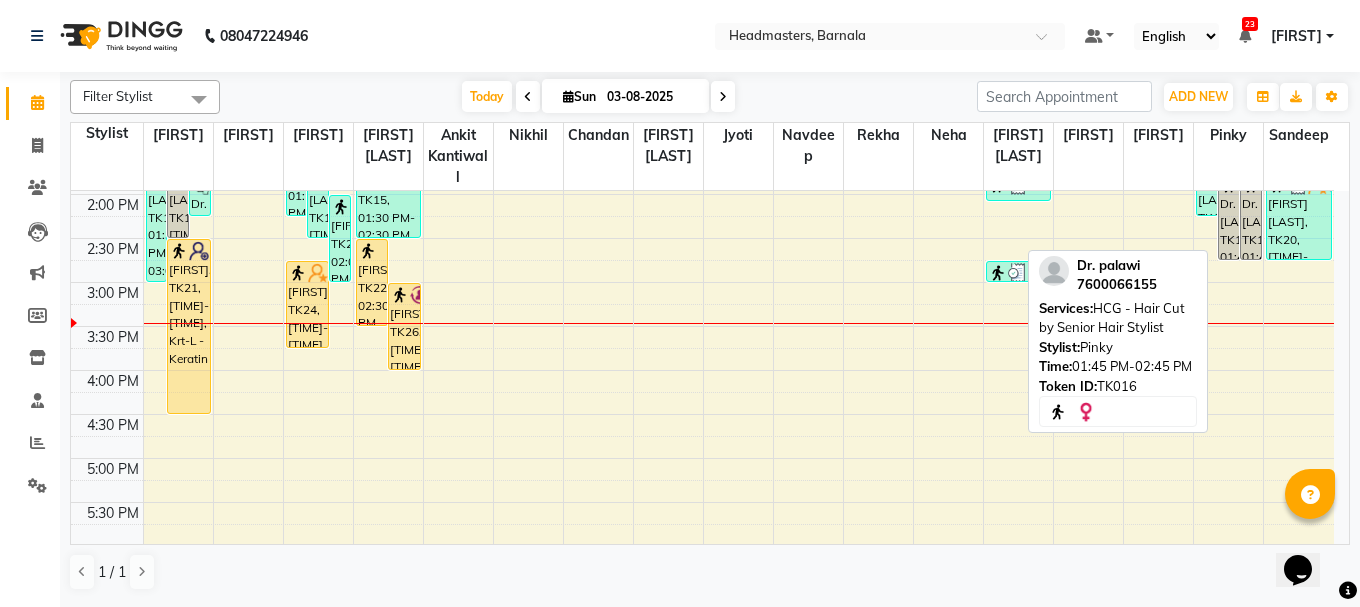 click on "Dr. palawi, TK16, 01:45 PM-02:45 PM, HCG - Hair Cut by Senior Hair Stylist" at bounding box center (1229, 216) 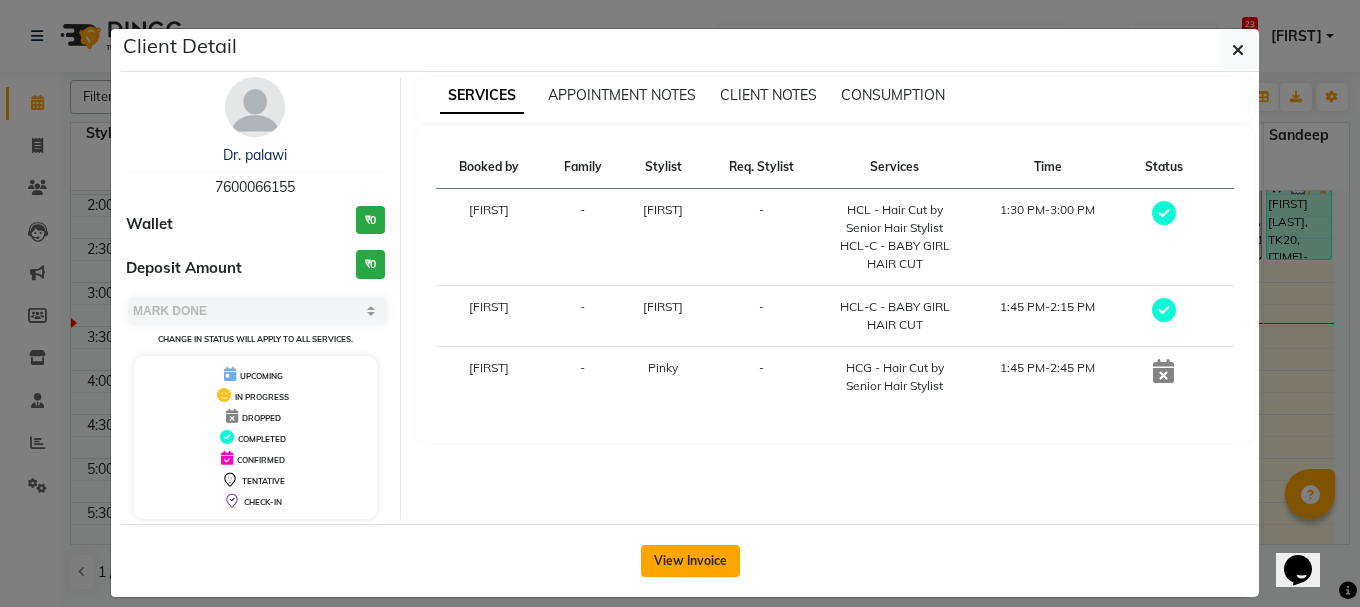 click on "View Invoice" 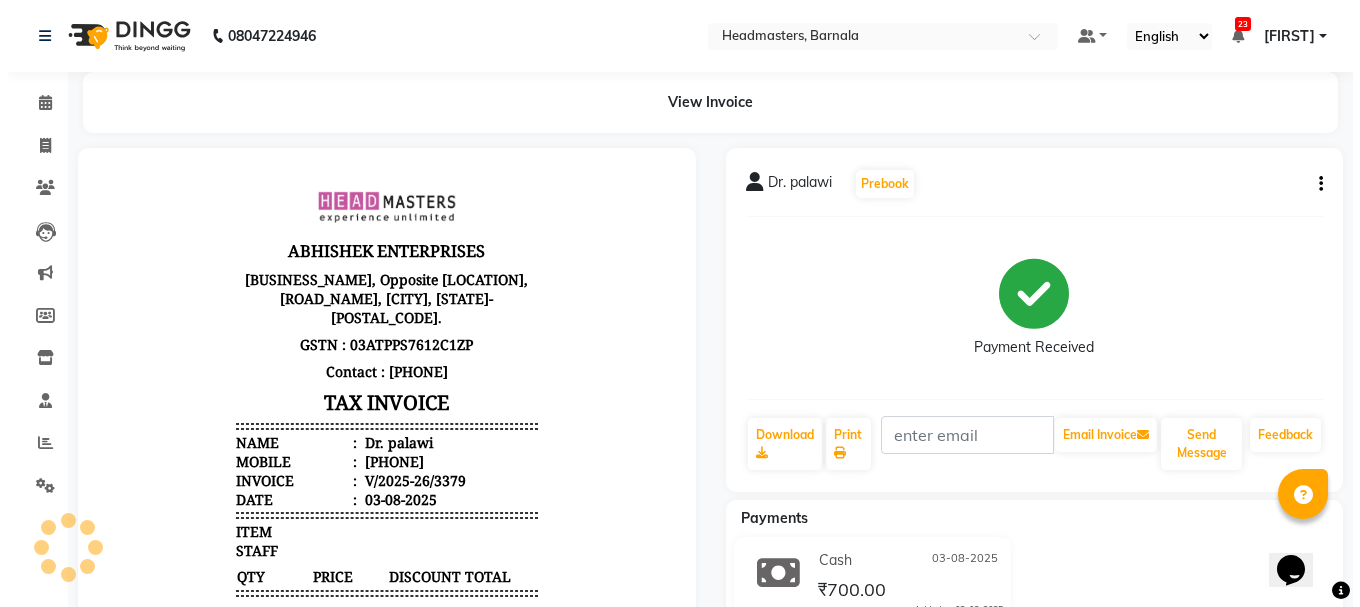 scroll, scrollTop: 0, scrollLeft: 0, axis: both 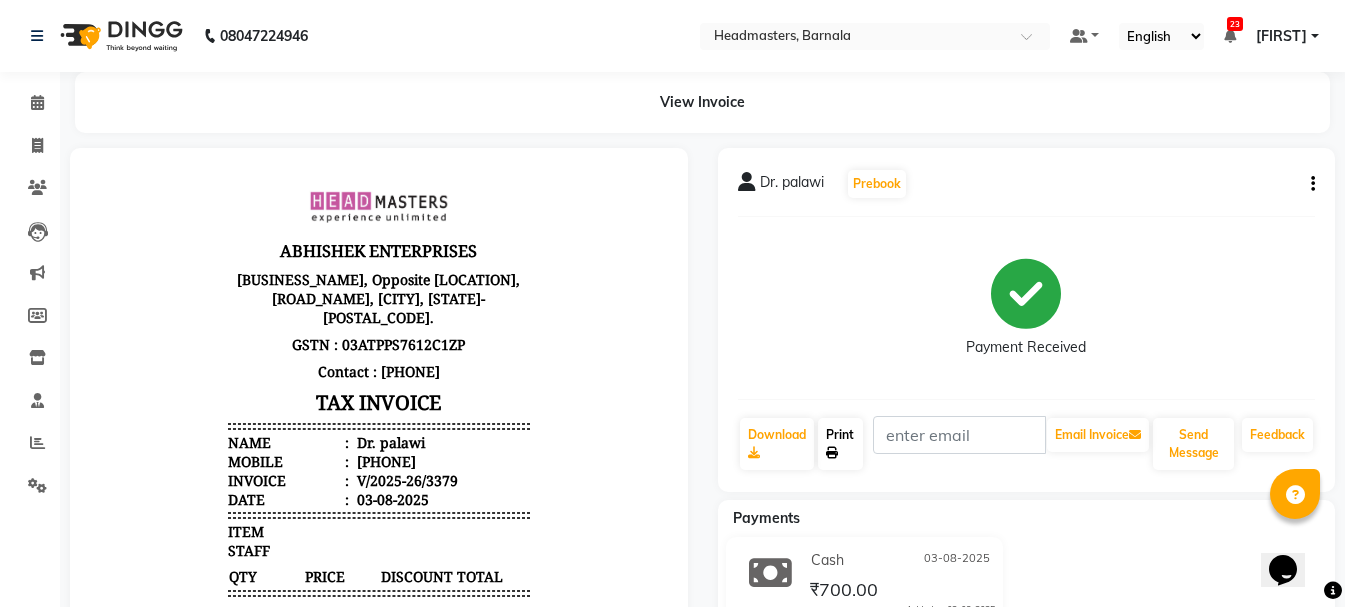 click on "Print" 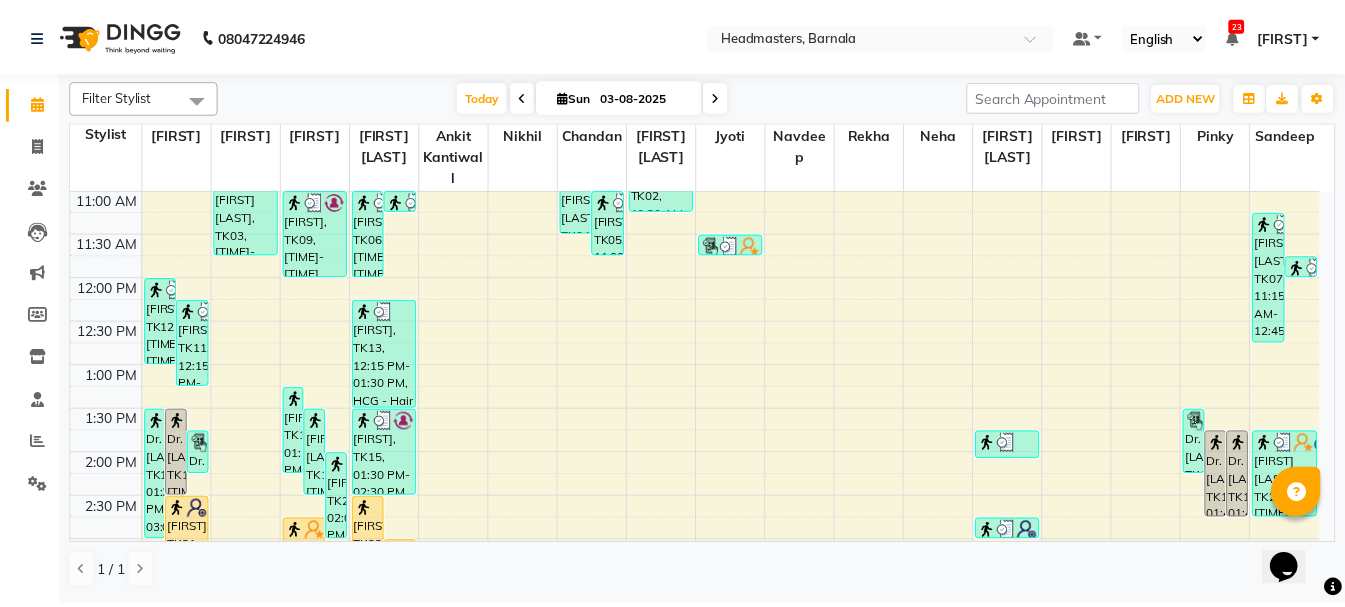 scroll, scrollTop: 358, scrollLeft: 0, axis: vertical 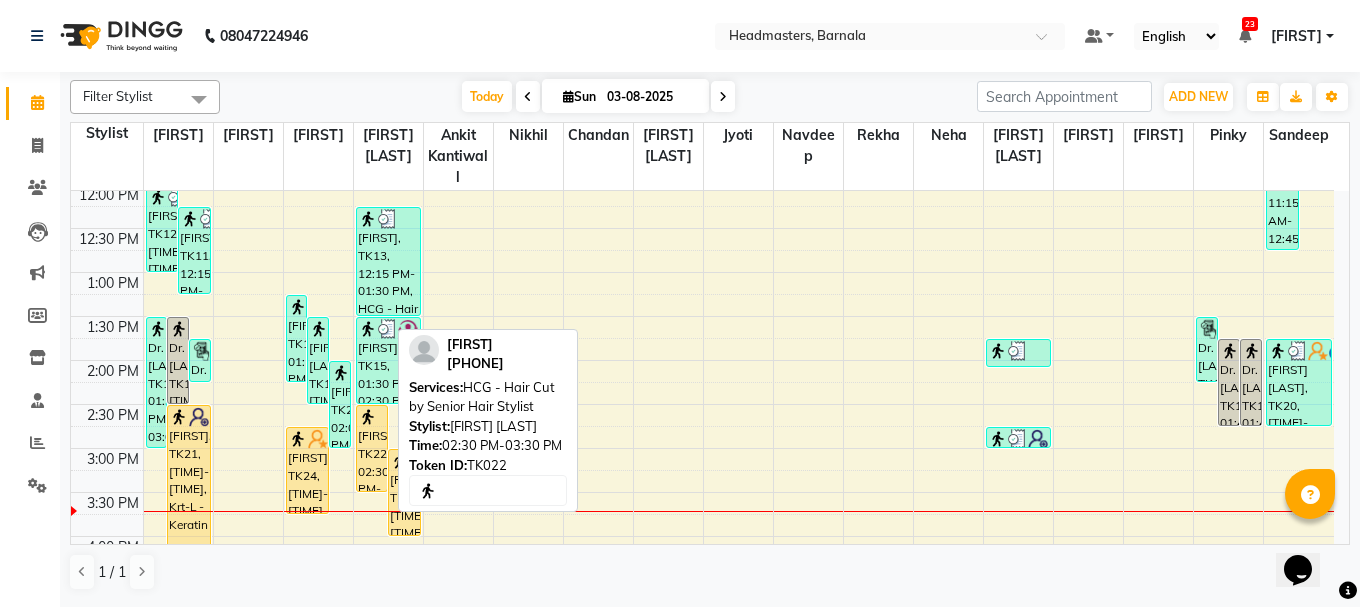 click on "Rashika, TK22, 02:30 PM-03:30 PM, HCG - Hair Cut by Senior Hair Stylist" at bounding box center (372, 448) 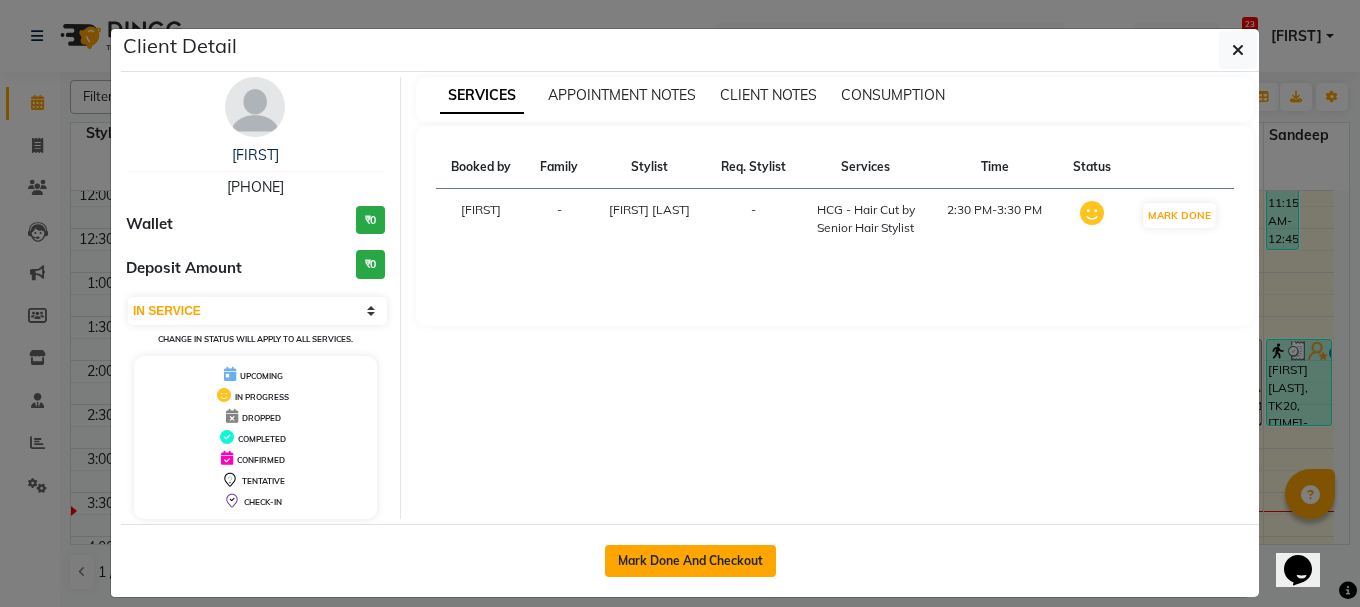 click on "Mark Done And Checkout" 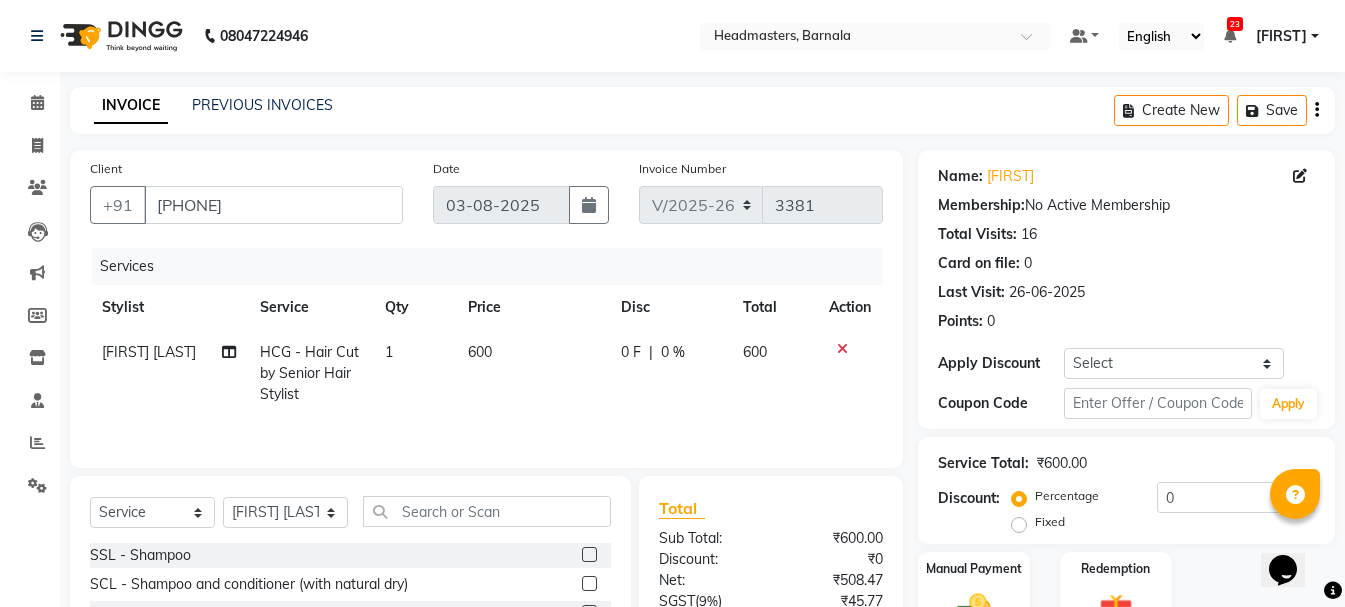 click on "Fixed" 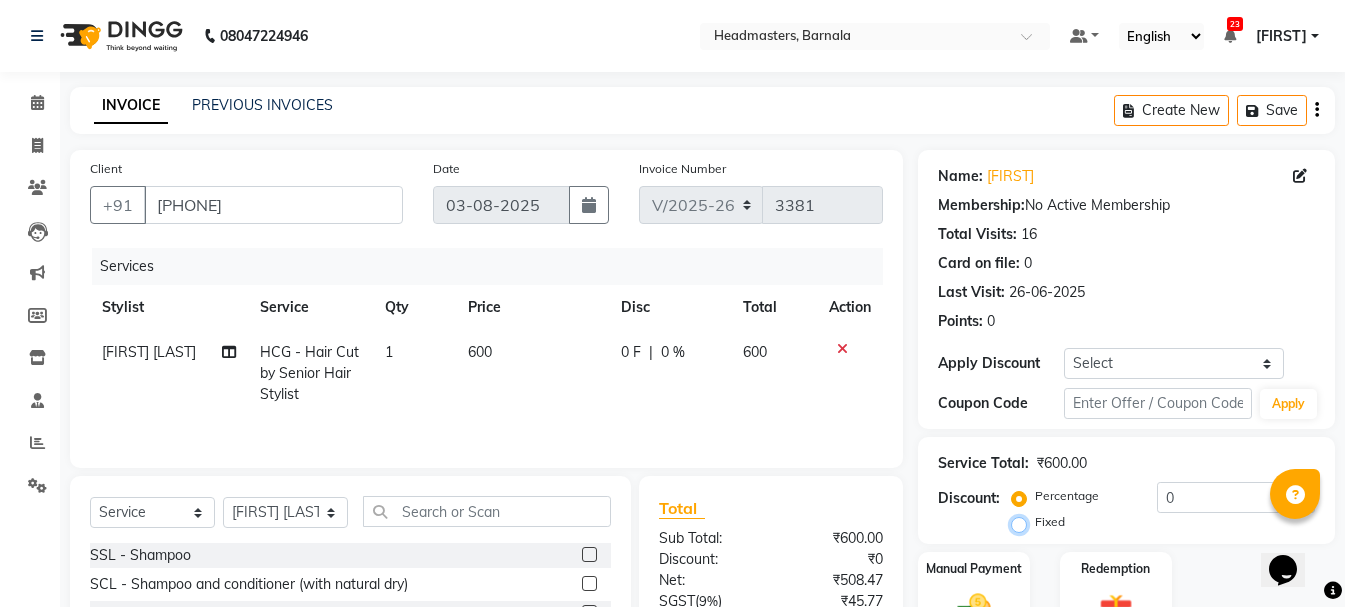 click on "Fixed" at bounding box center [1023, 522] 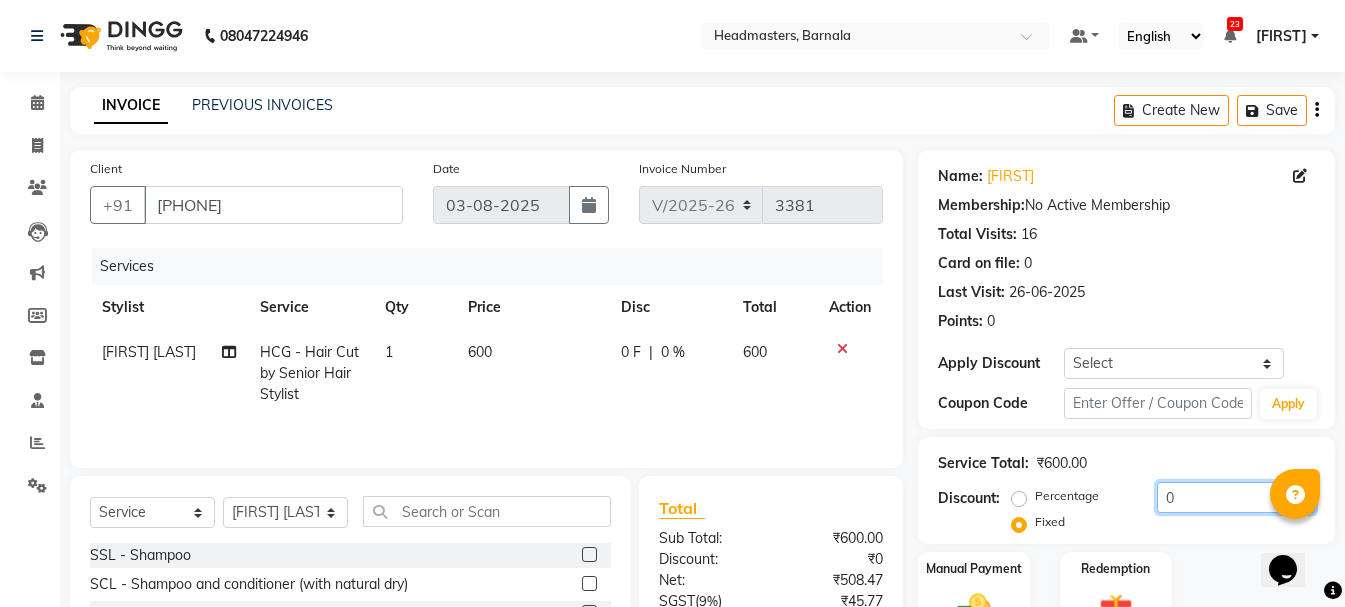 drag, startPoint x: 1135, startPoint y: 497, endPoint x: 1115, endPoint y: 466, distance: 36.891735 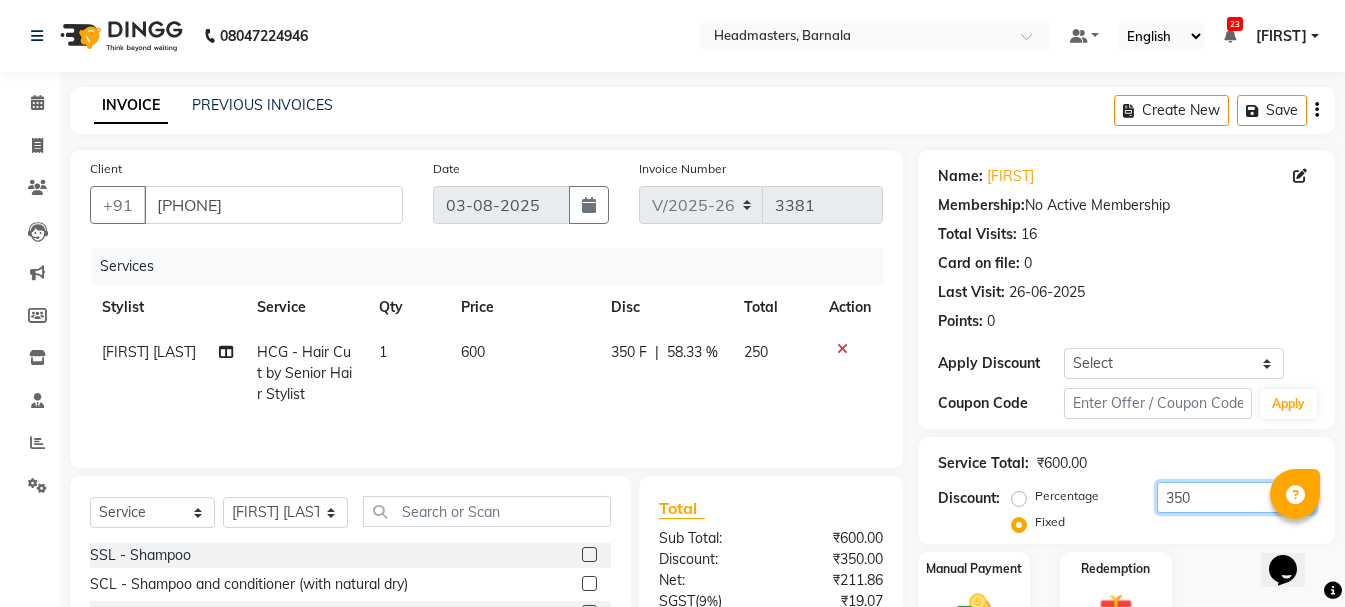 scroll, scrollTop: 194, scrollLeft: 0, axis: vertical 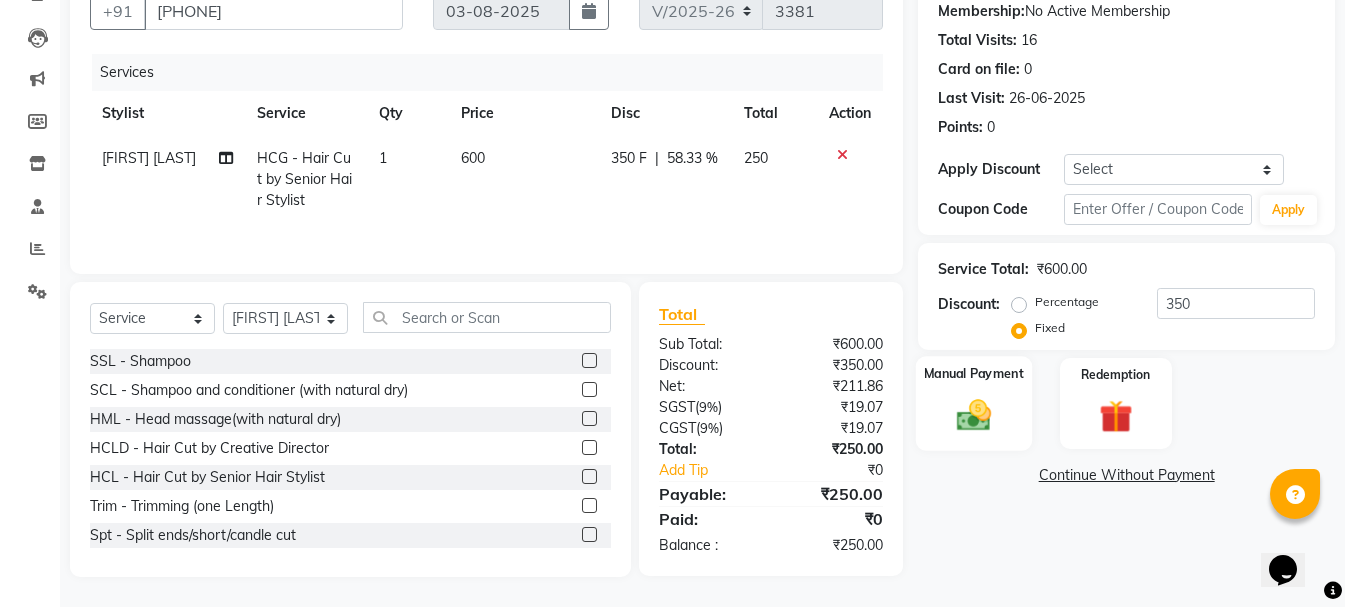 click 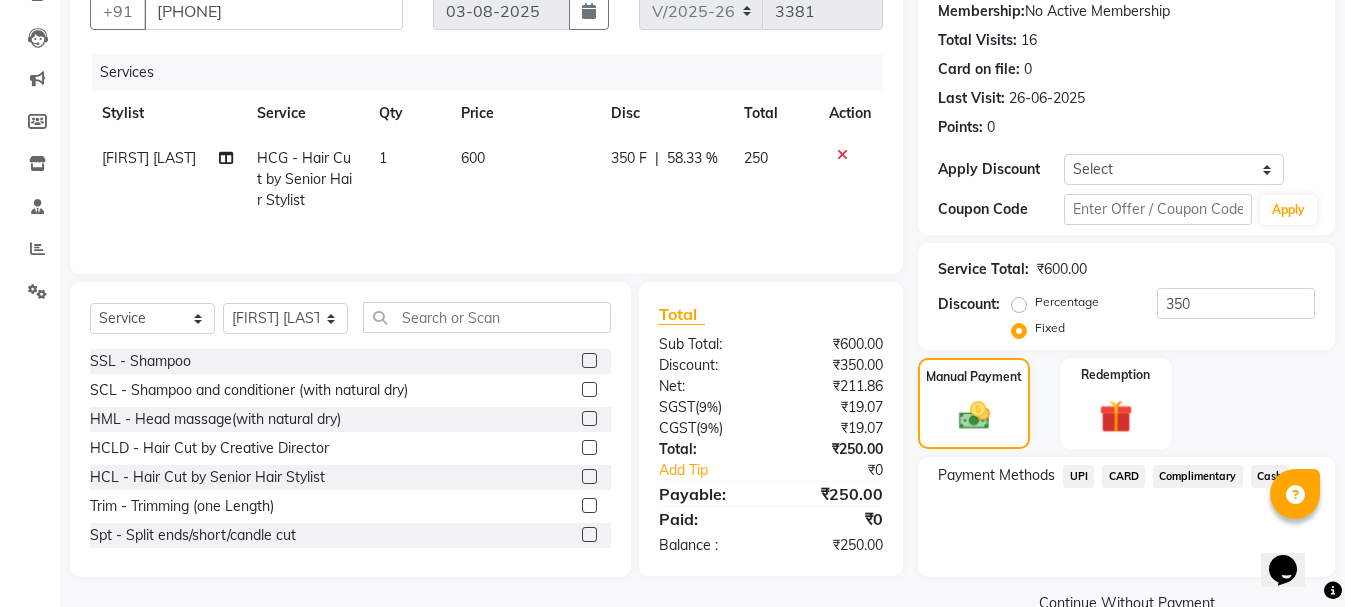 click on "Cash" 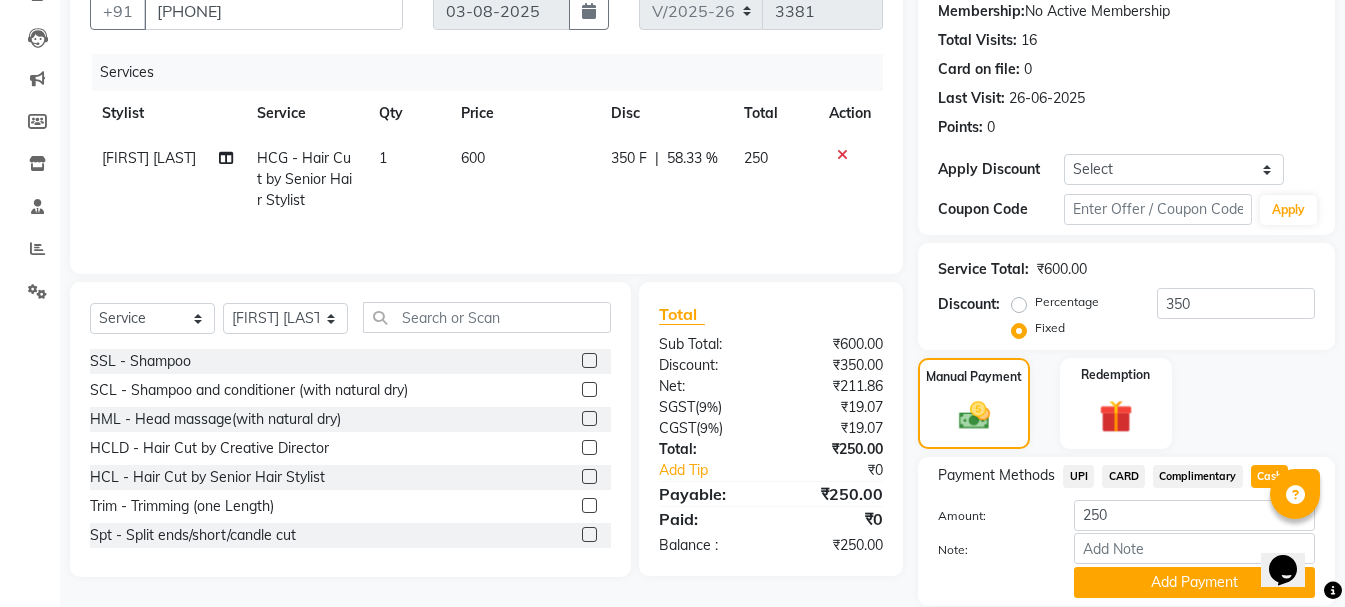 drag, startPoint x: 1190, startPoint y: 585, endPoint x: 1223, endPoint y: 573, distance: 35.1141 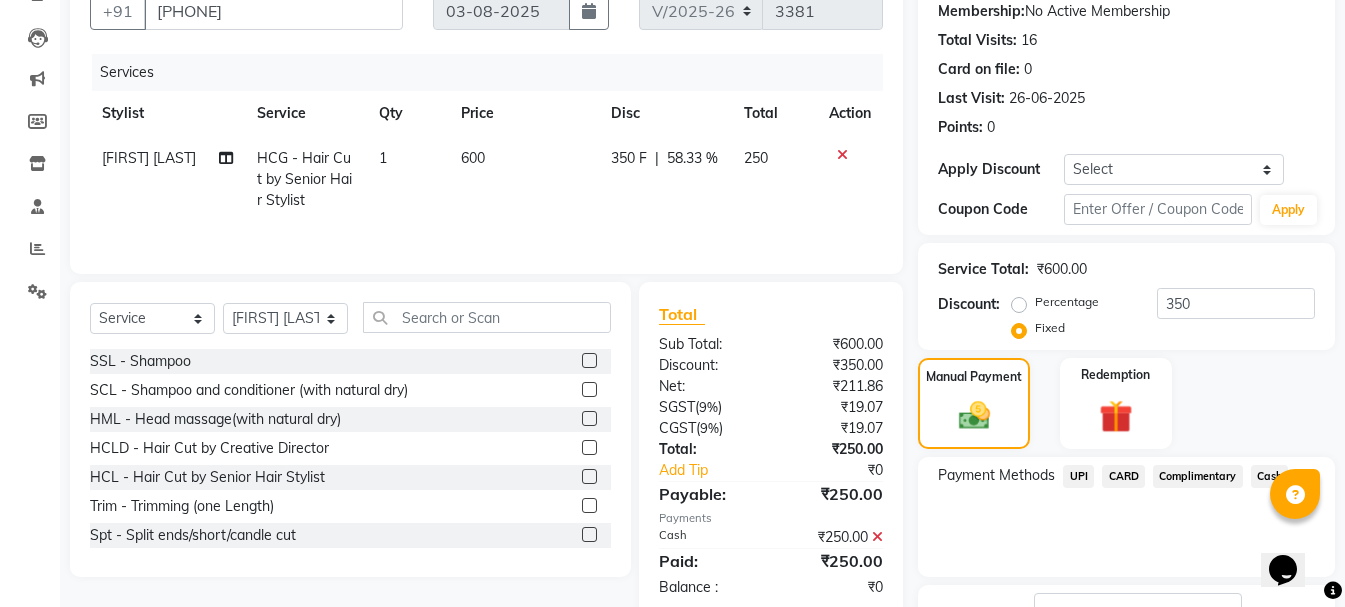 drag, startPoint x: 1107, startPoint y: 552, endPoint x: 916, endPoint y: 517, distance: 194.18033 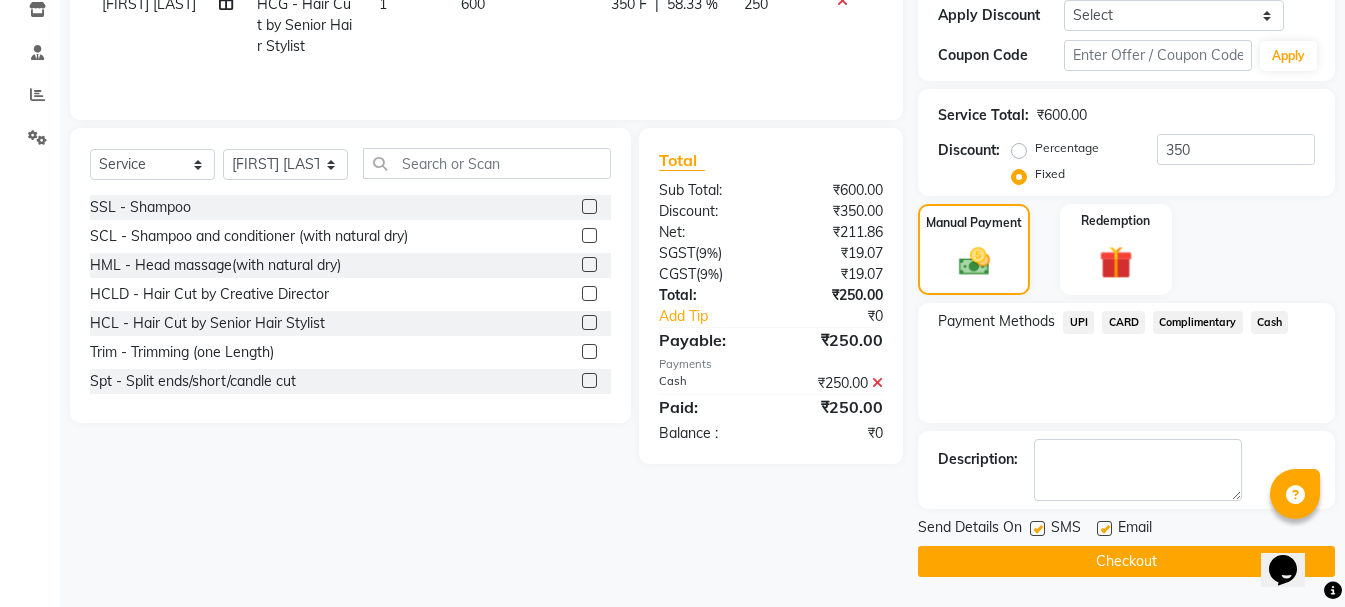 click on "Checkout" 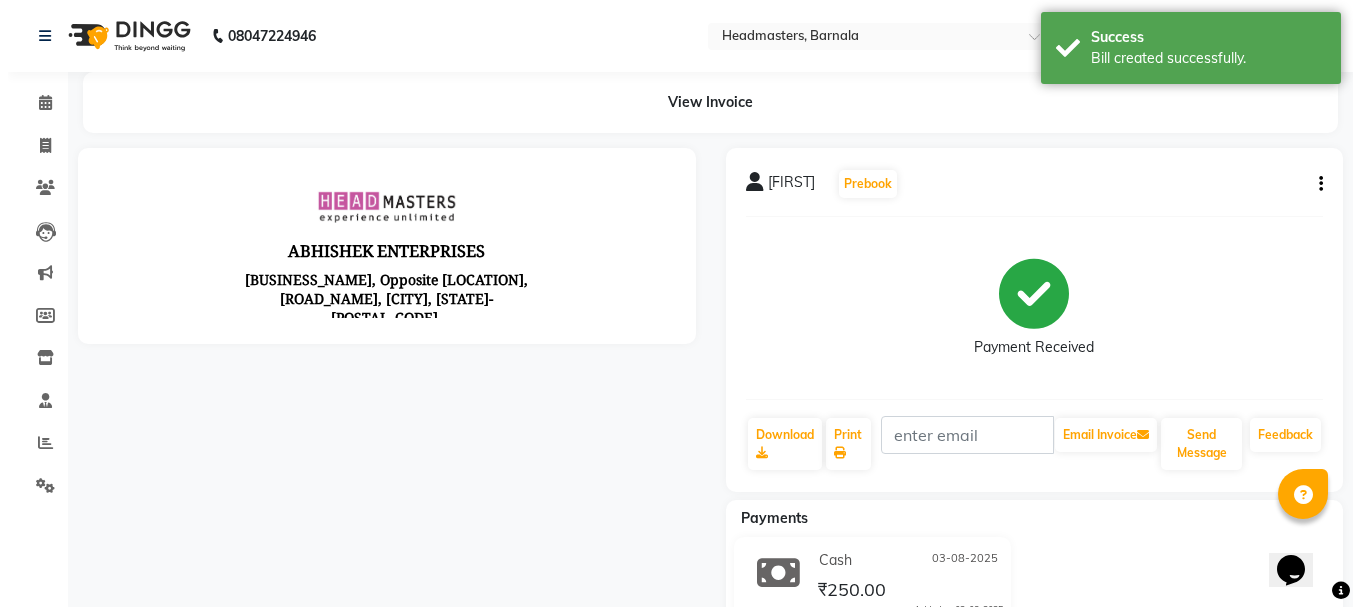 scroll, scrollTop: 0, scrollLeft: 0, axis: both 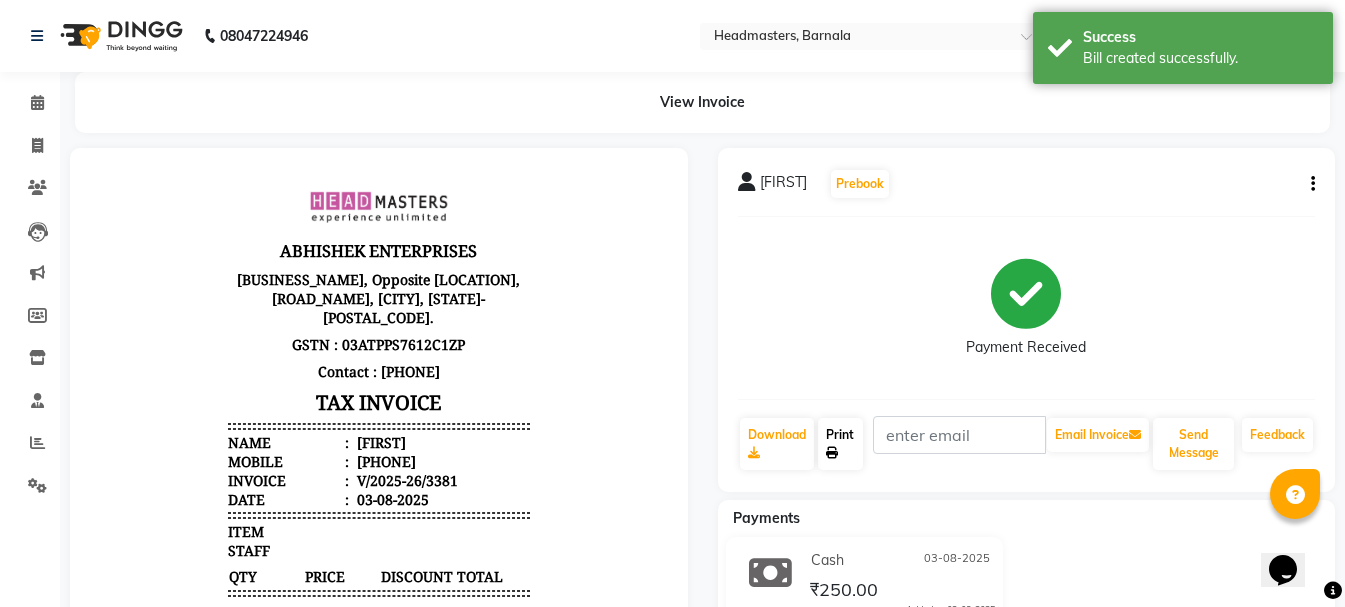 click on "Print" 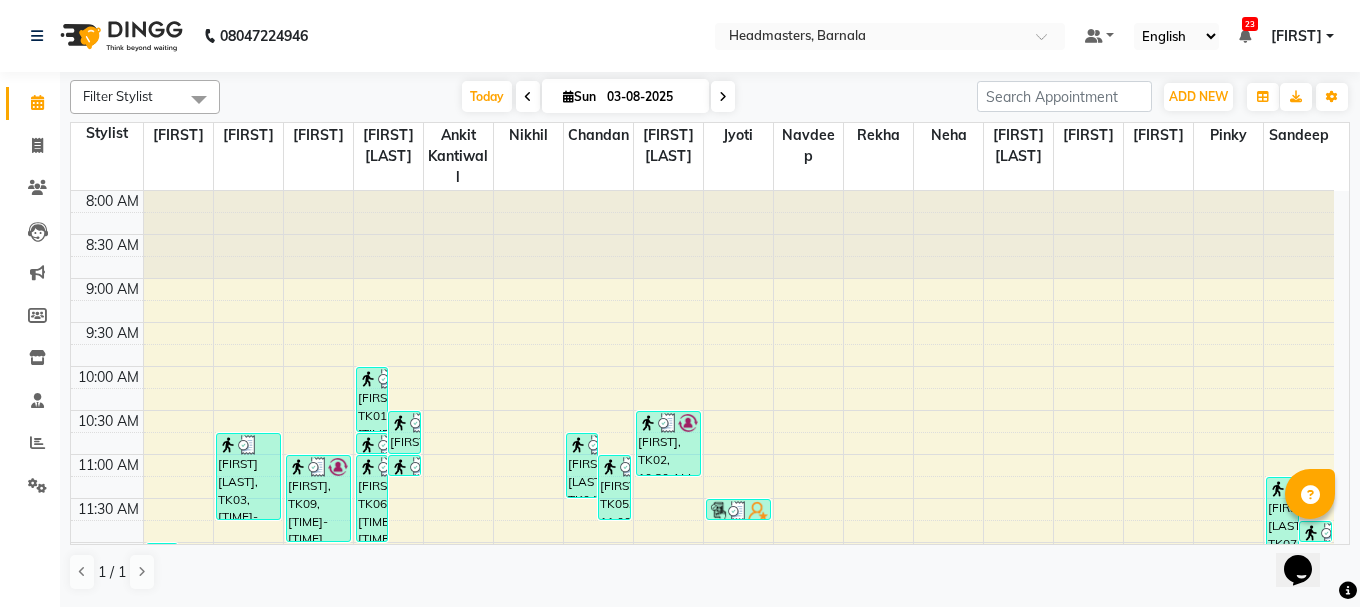 drag, startPoint x: 1359, startPoint y: 318, endPoint x: 1355, endPoint y: 531, distance: 213.03755 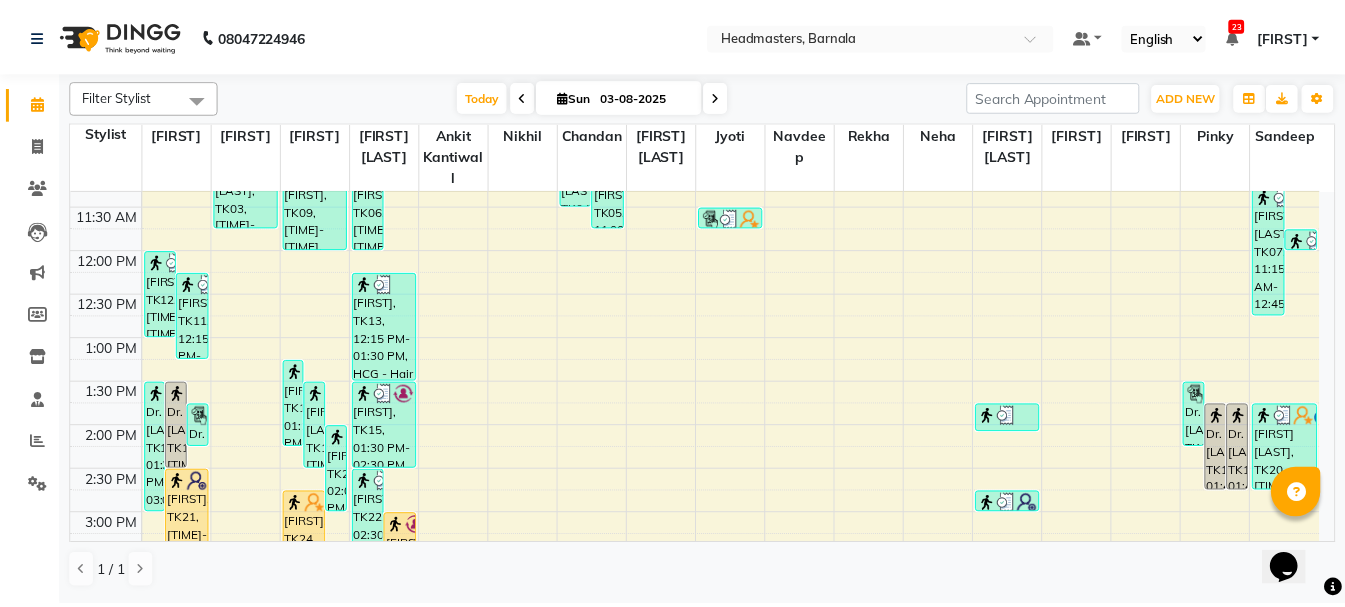 scroll, scrollTop: 385, scrollLeft: 0, axis: vertical 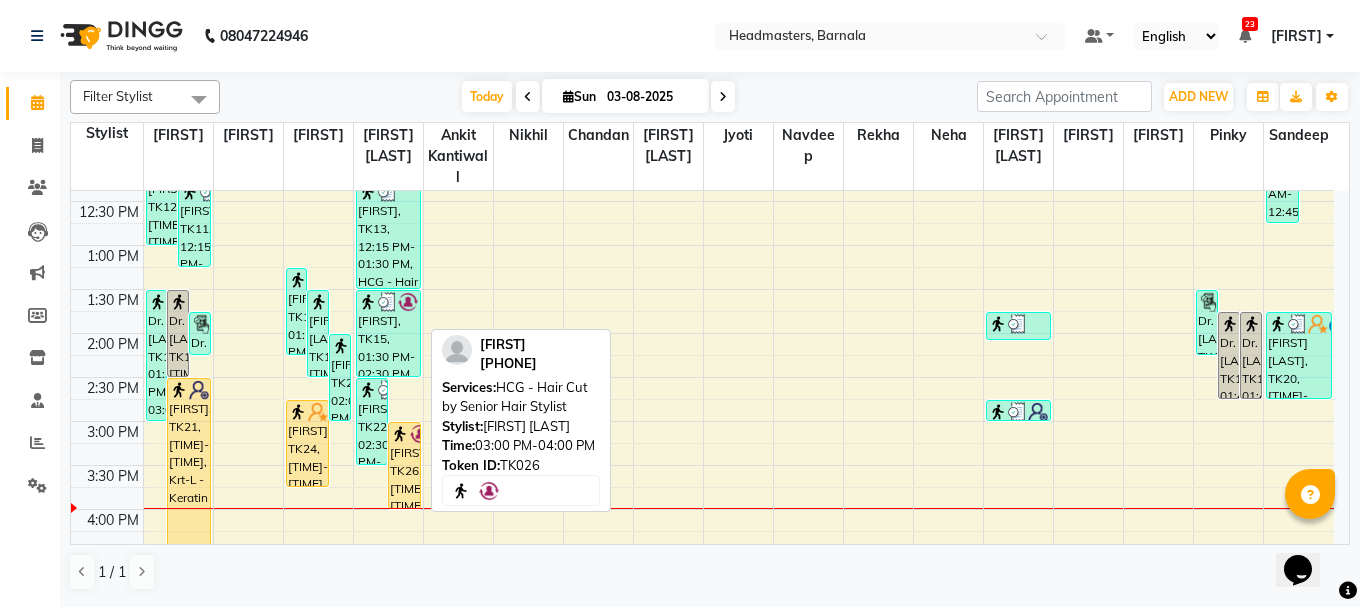 click on "Navnoor, TK26, 03:00 PM-04:00 PM, HCG - Hair Cut by Senior Hair Stylist" at bounding box center (404, 465) 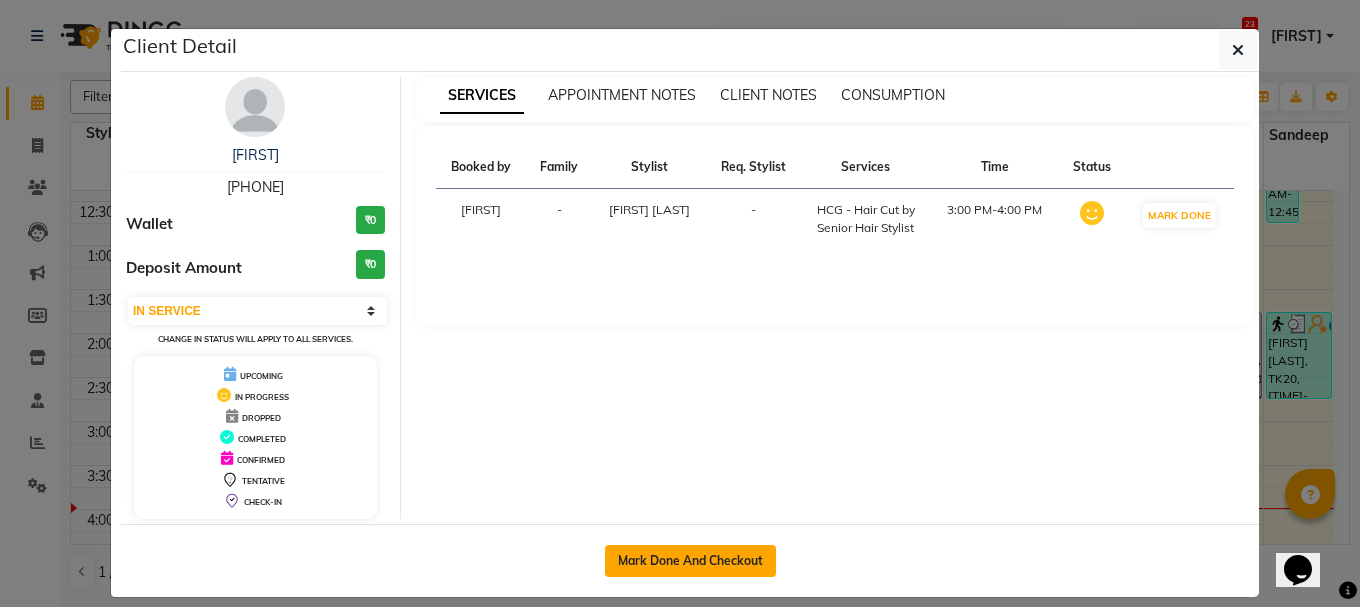 click on "Mark Done And Checkout" 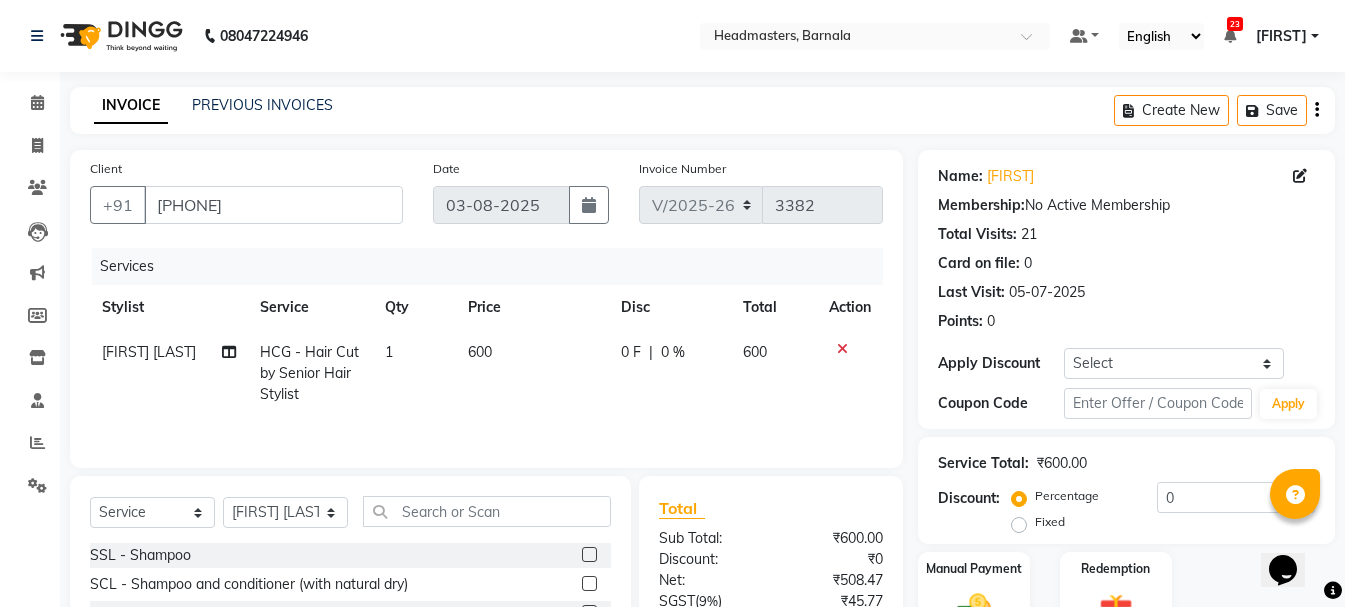 click on "Fixed" 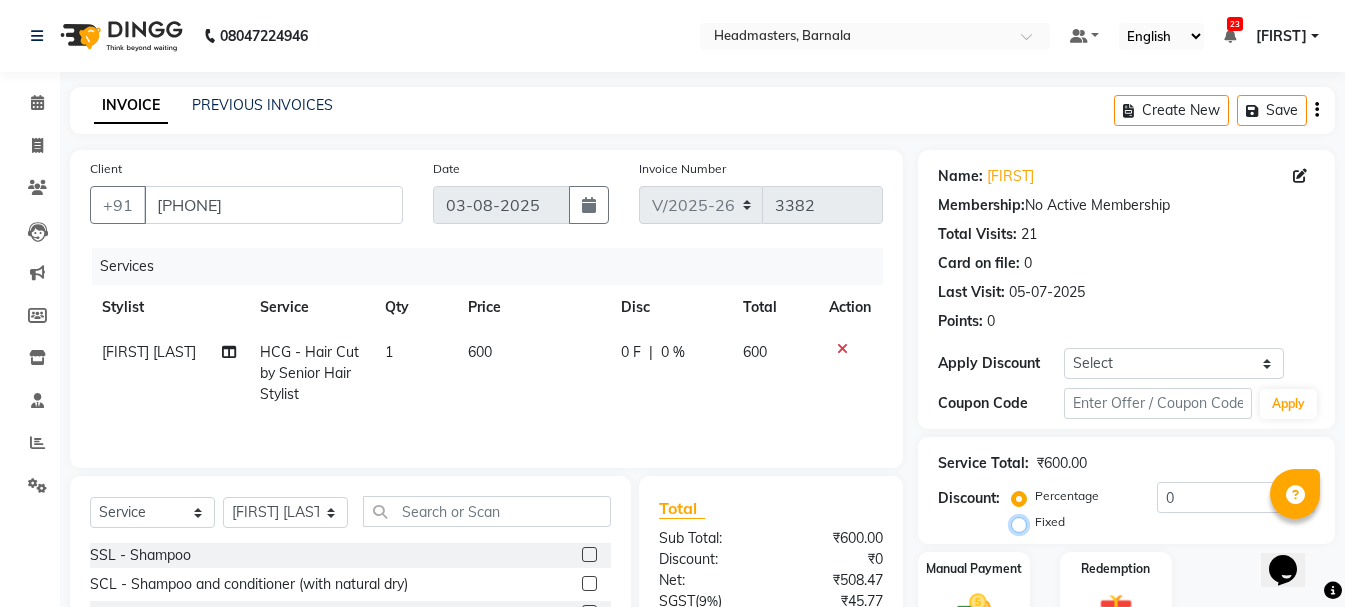 click on "Fixed" at bounding box center [1023, 522] 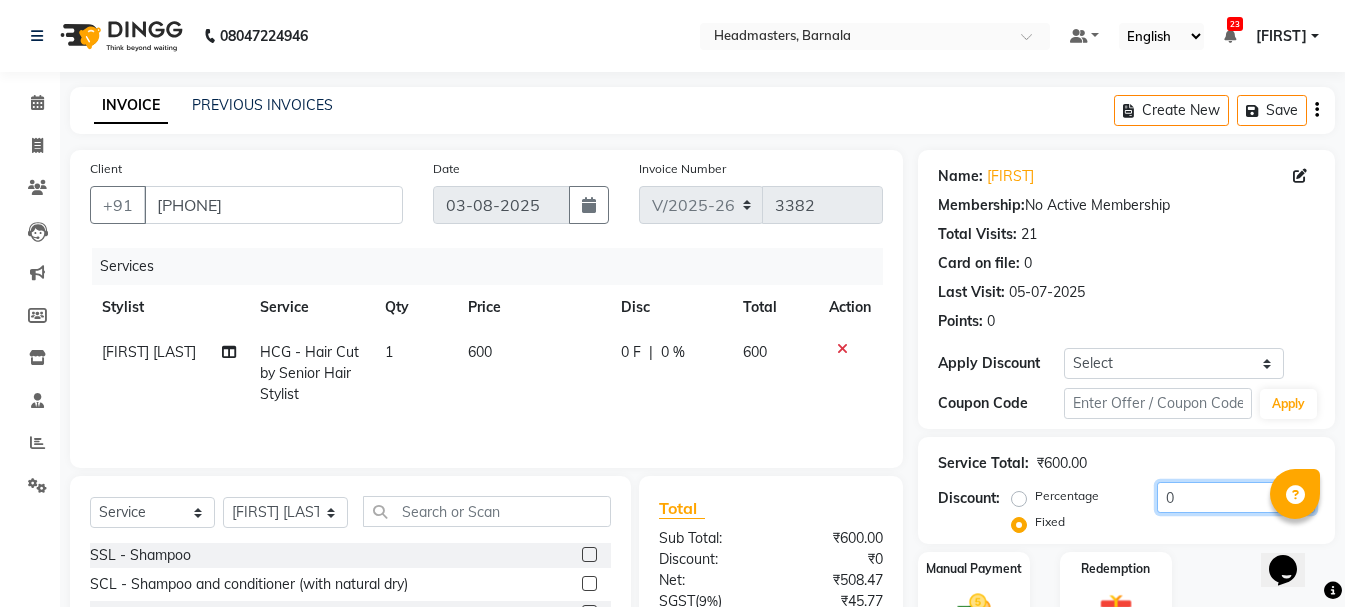 drag, startPoint x: 1214, startPoint y: 503, endPoint x: 699, endPoint y: 413, distance: 522.80493 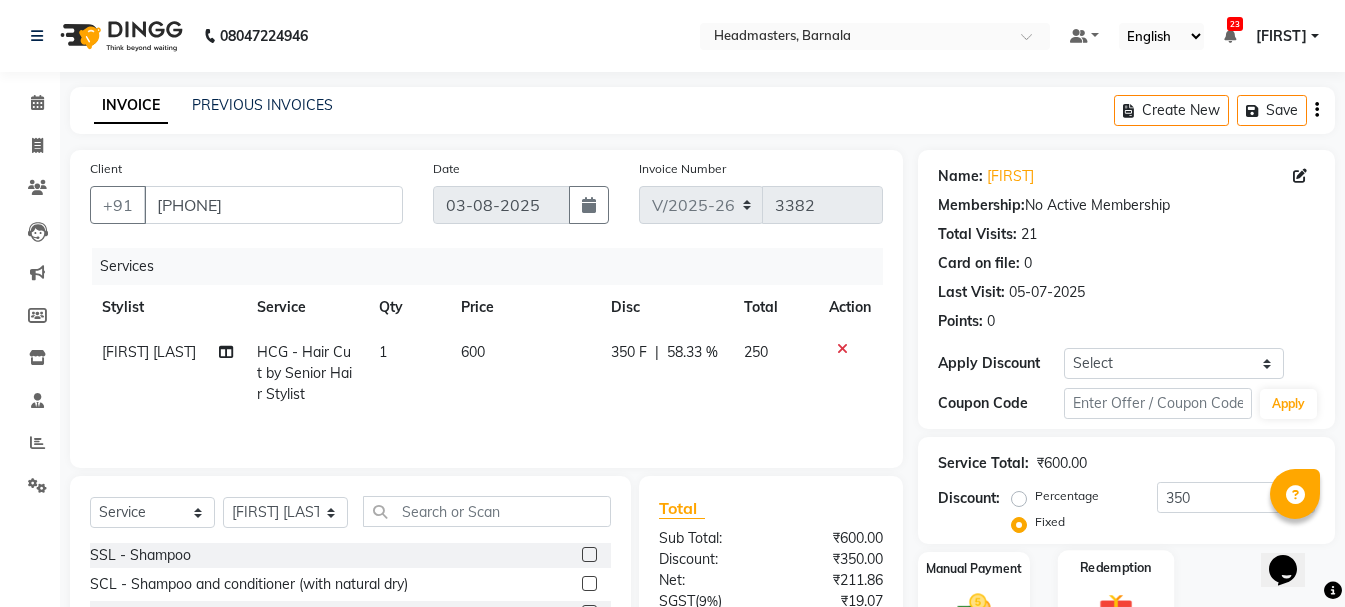 click 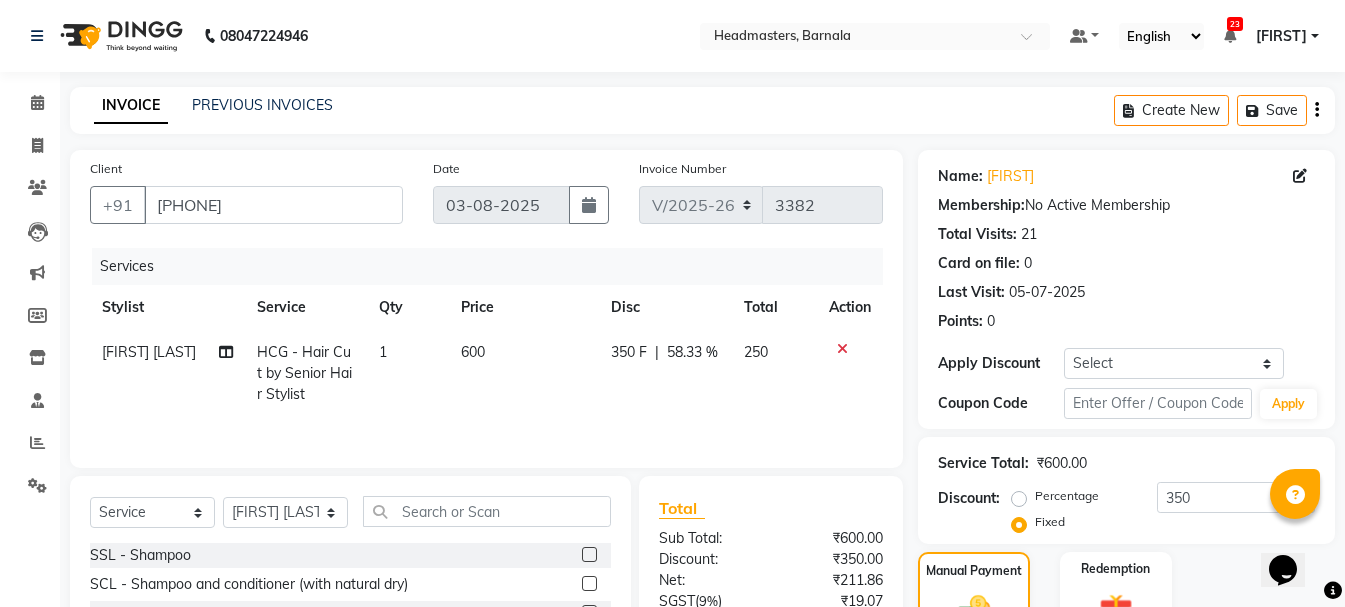 scroll, scrollTop: 194, scrollLeft: 0, axis: vertical 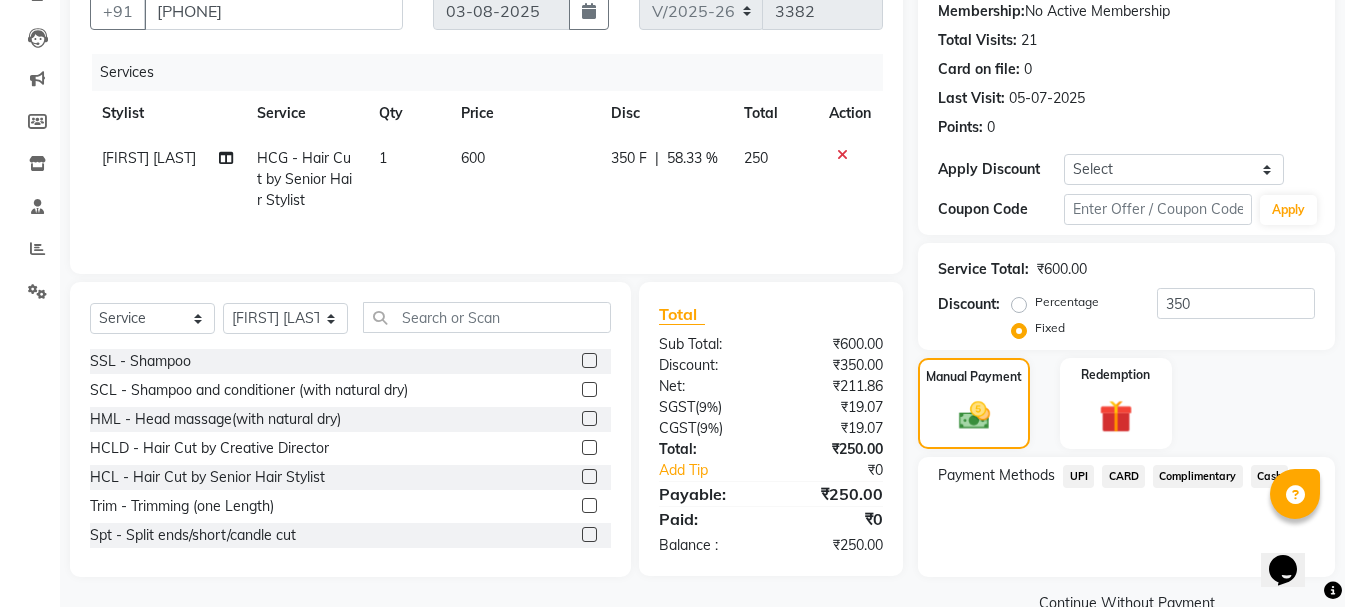 click on "Cash" 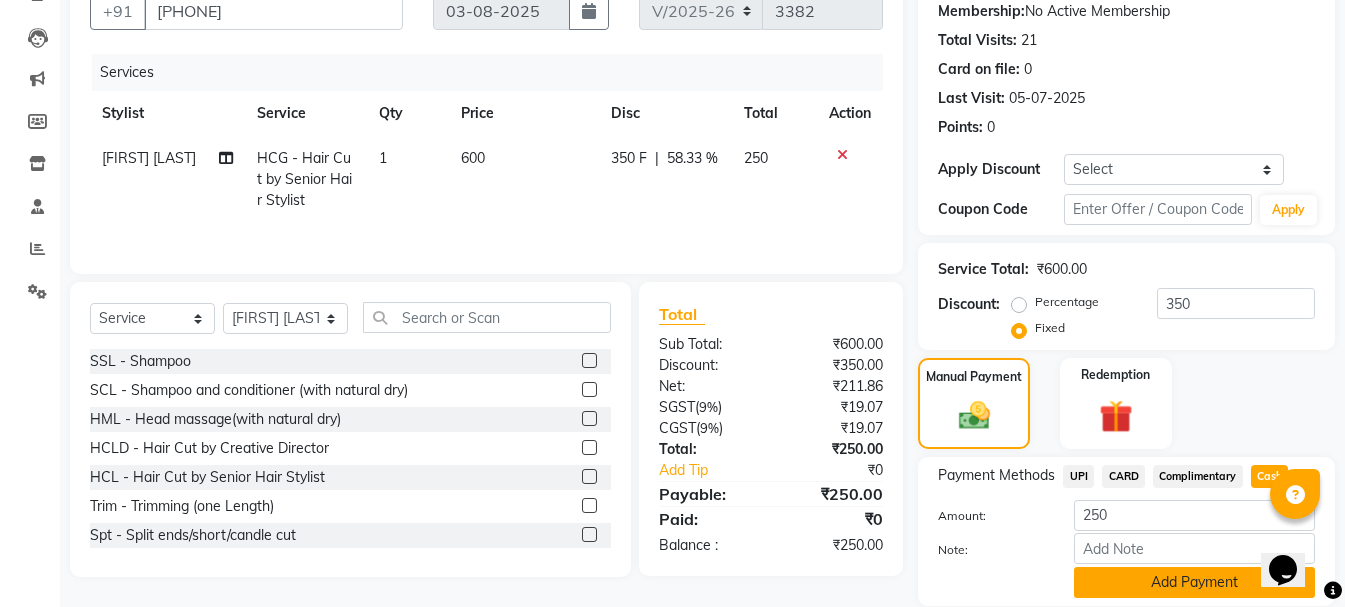 click on "Add Payment" 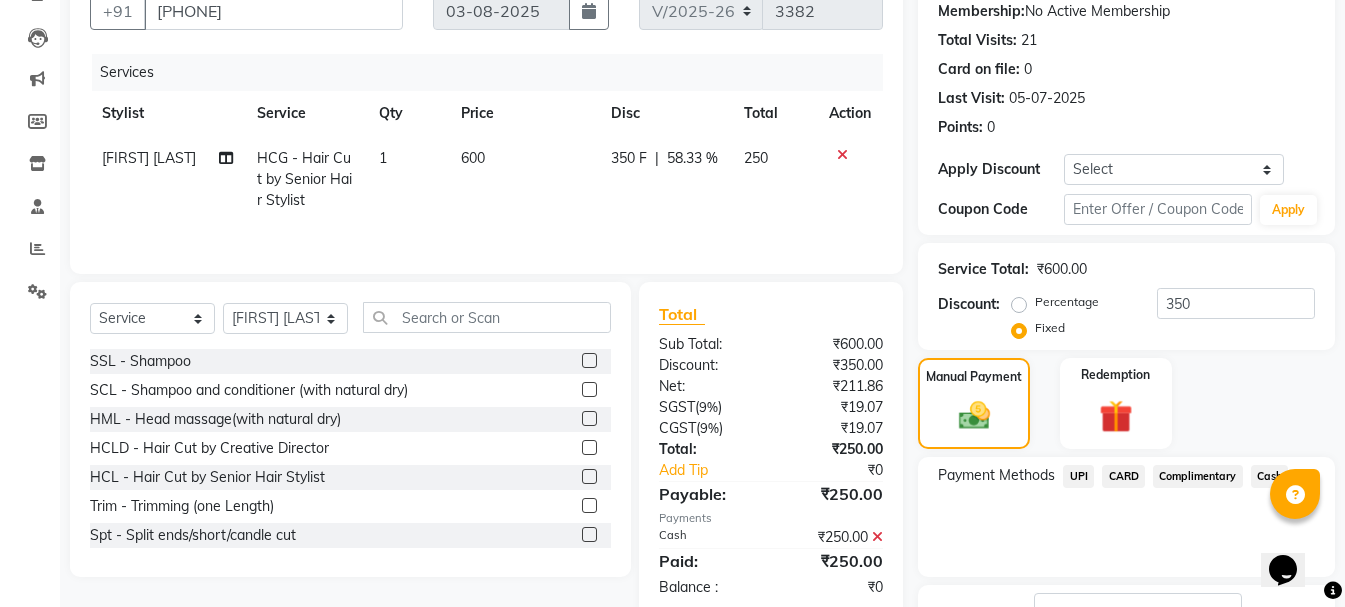 click on "Payment Methods  UPI   CARD   Complimentary   Cash" 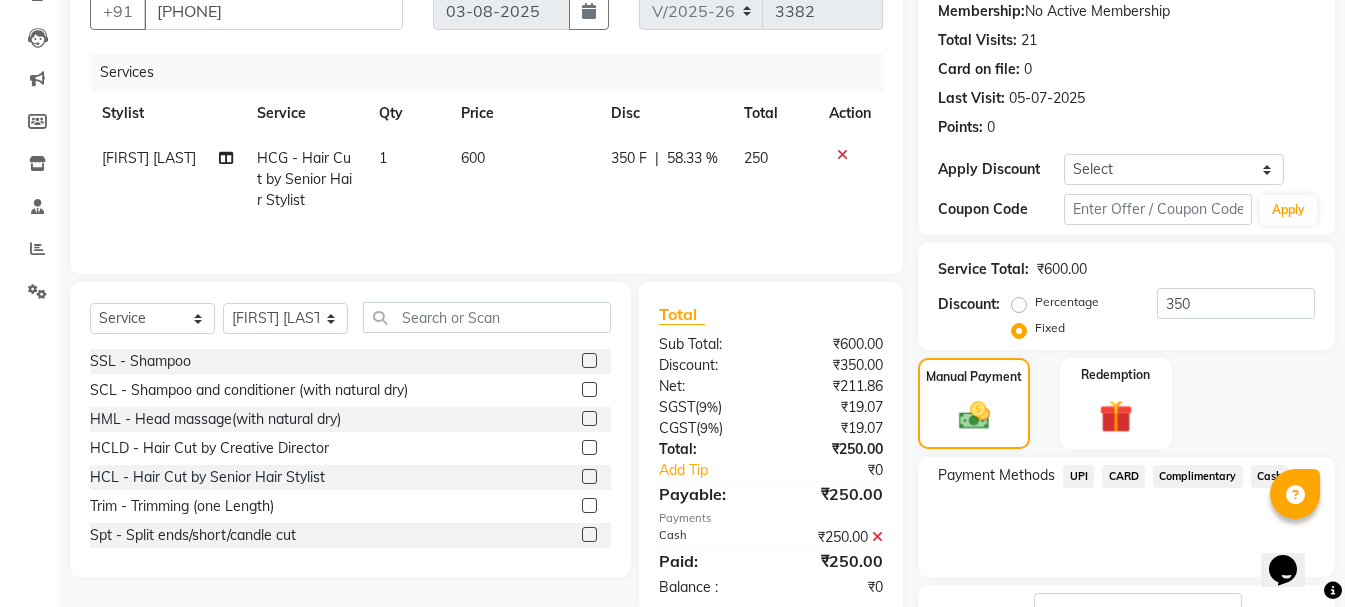 scroll, scrollTop: 348, scrollLeft: 0, axis: vertical 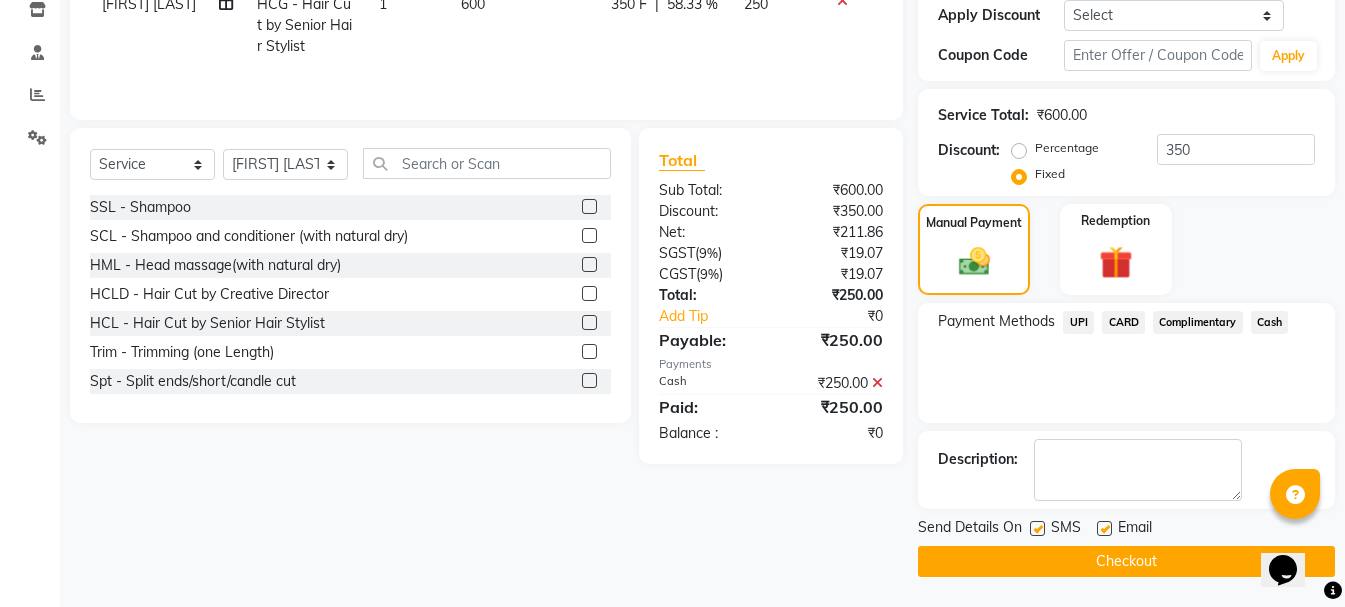click on "Checkout" 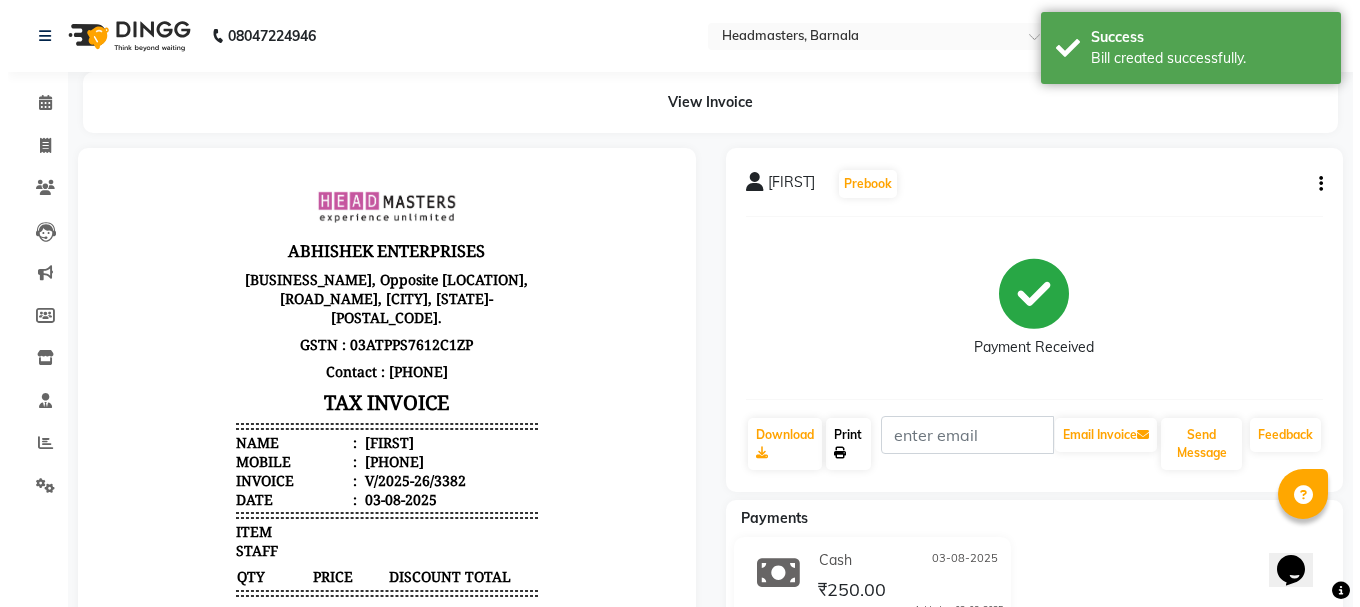 scroll, scrollTop: 0, scrollLeft: 0, axis: both 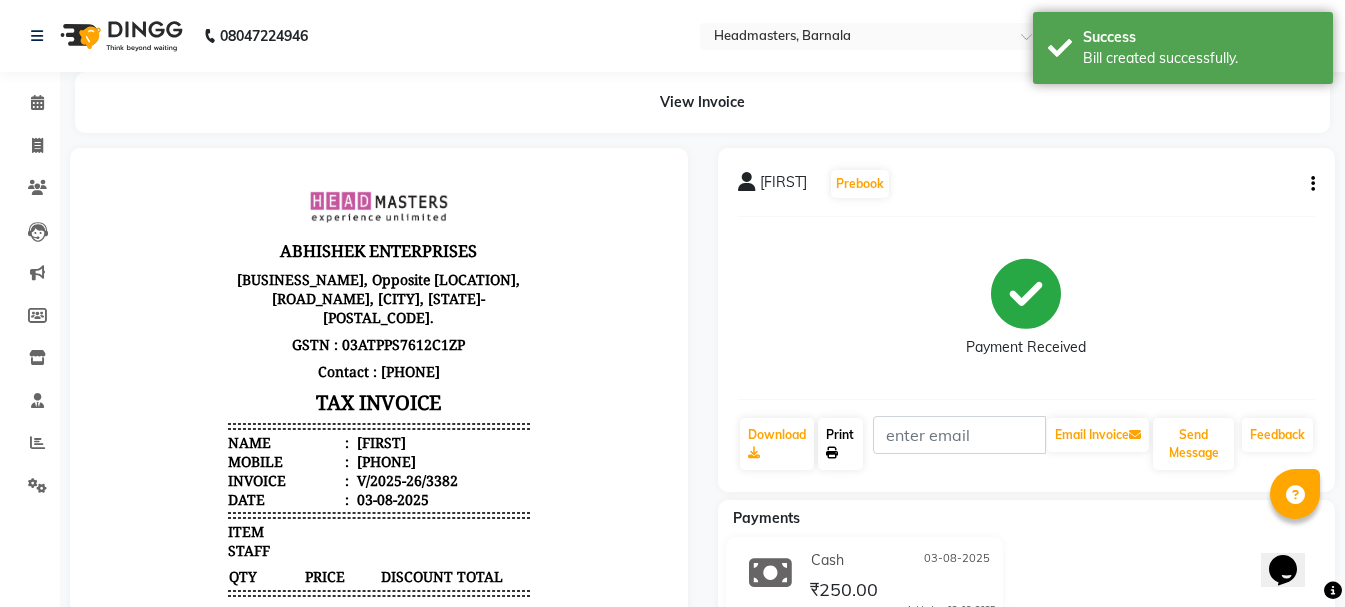 click on "Print" 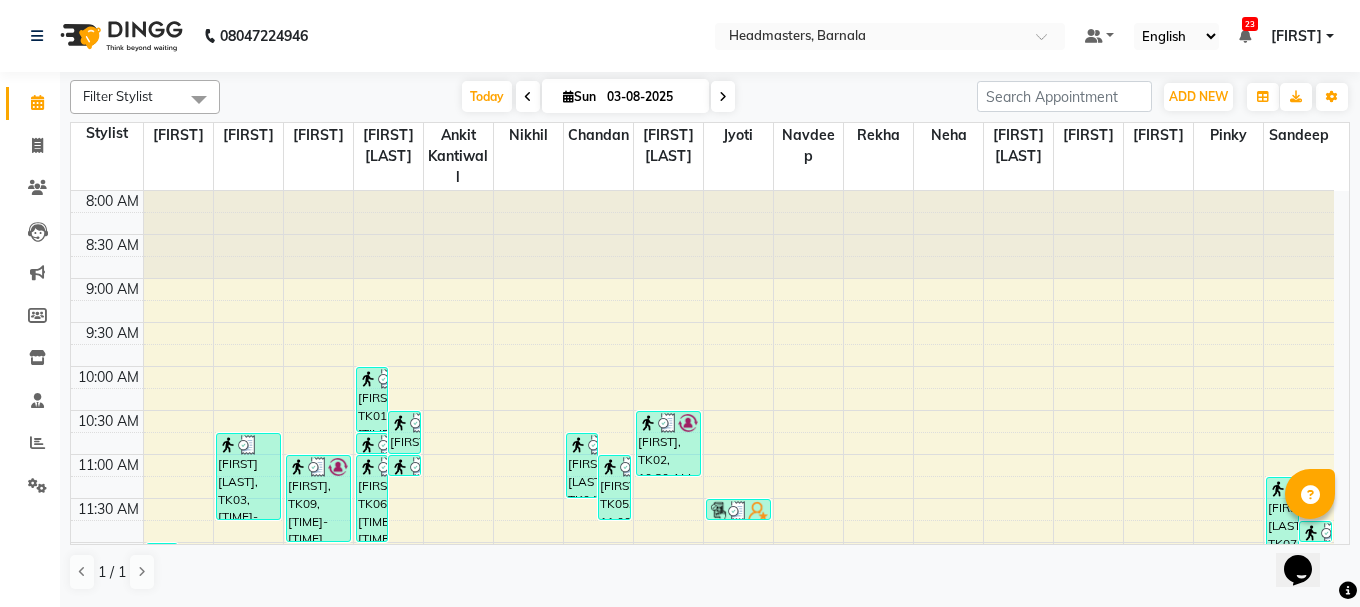 click on "Opens Chat This icon Opens the chat window." at bounding box center (1308, 535) 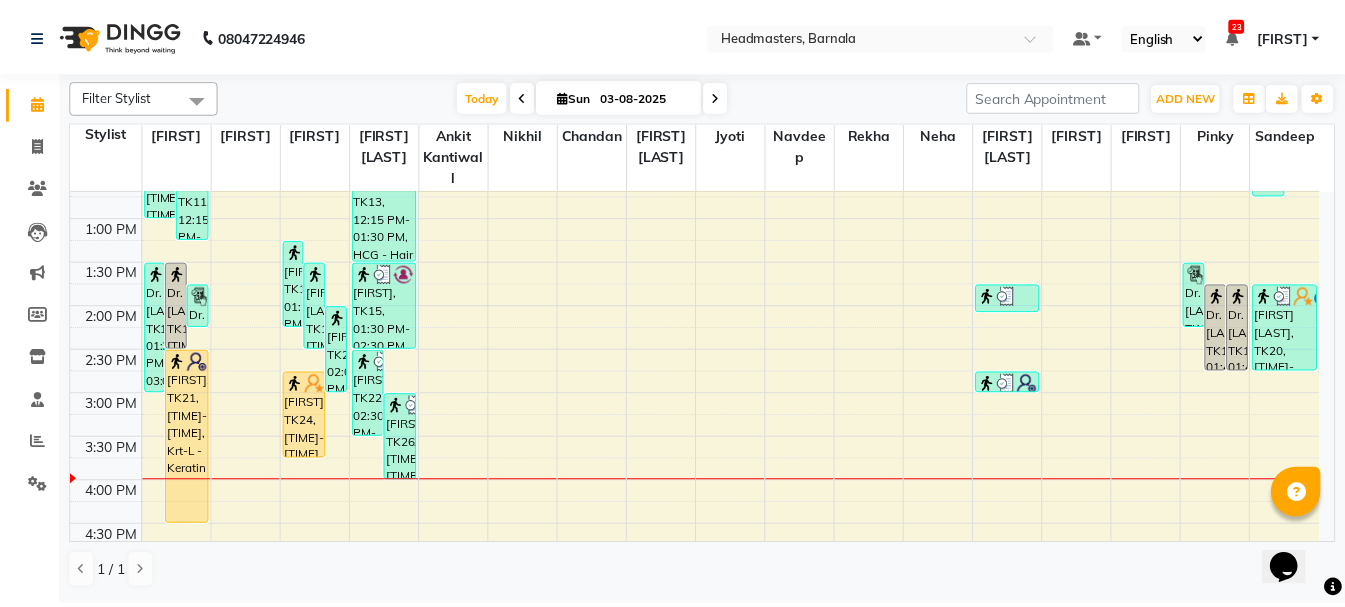 scroll, scrollTop: 425, scrollLeft: 0, axis: vertical 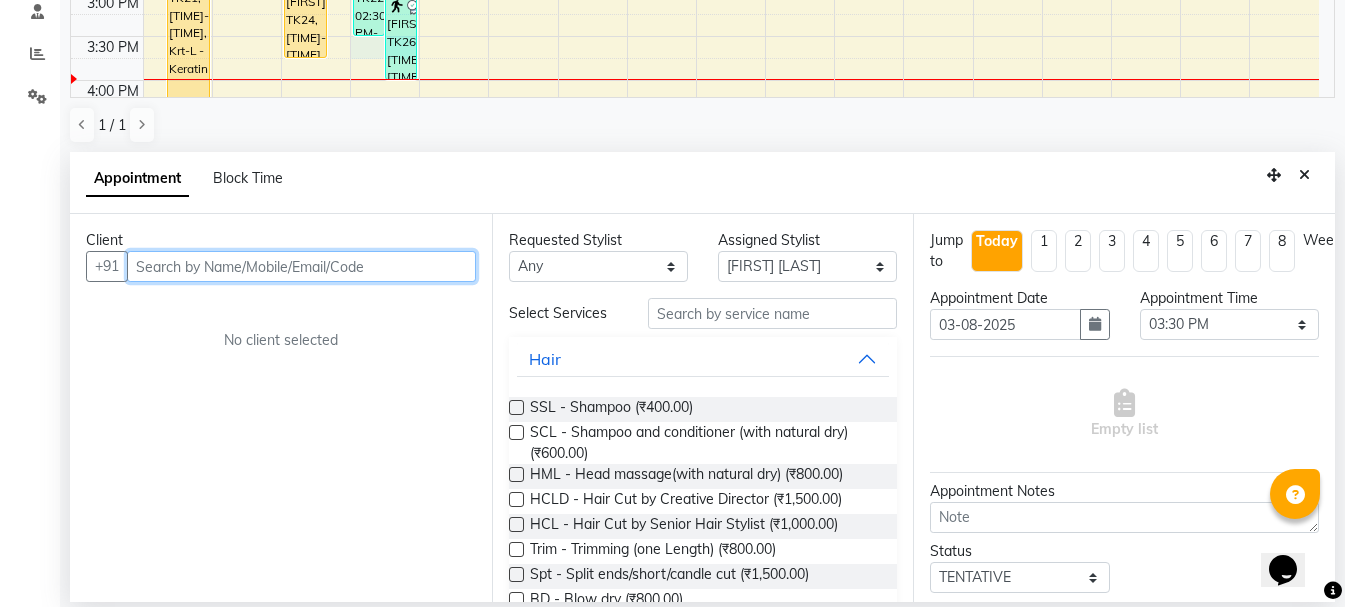 click at bounding box center (301, 266) 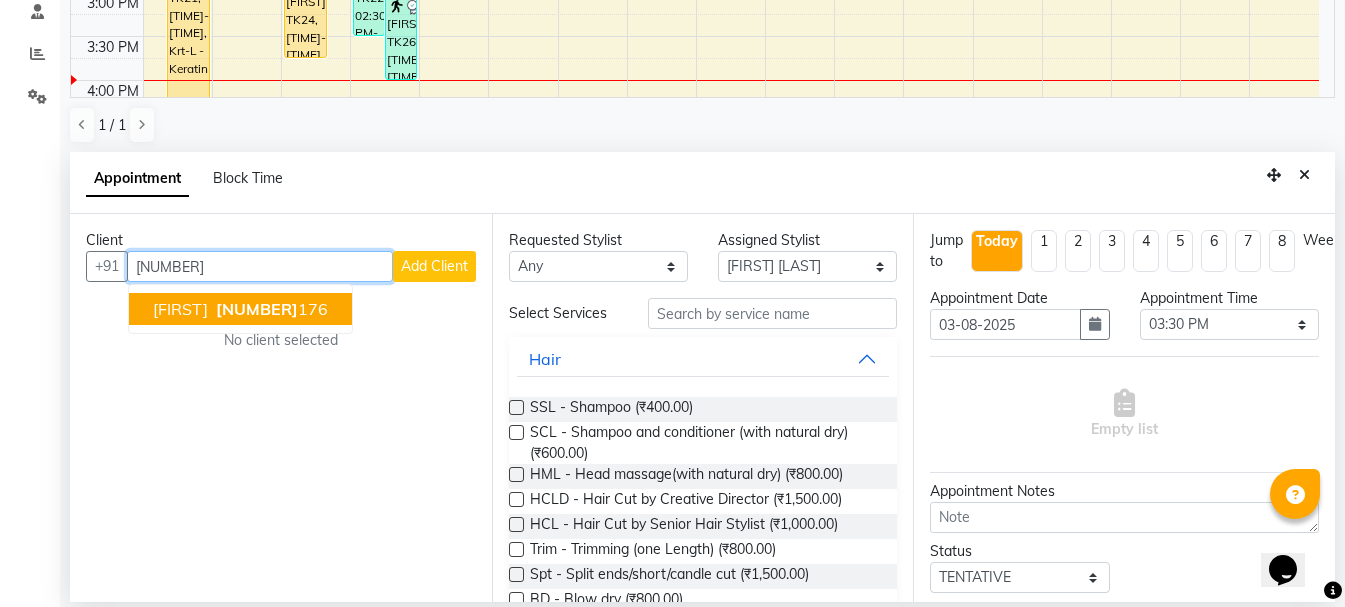 click on "Rashika   8264174 176" at bounding box center [240, 309] 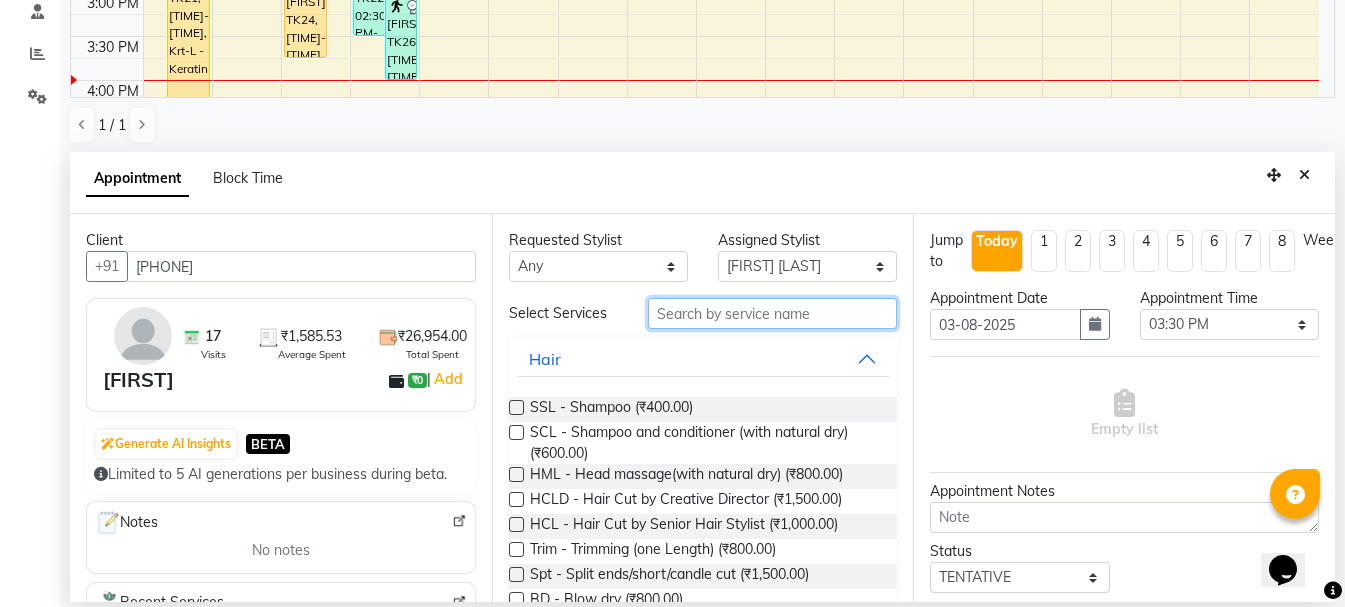 click at bounding box center (772, 313) 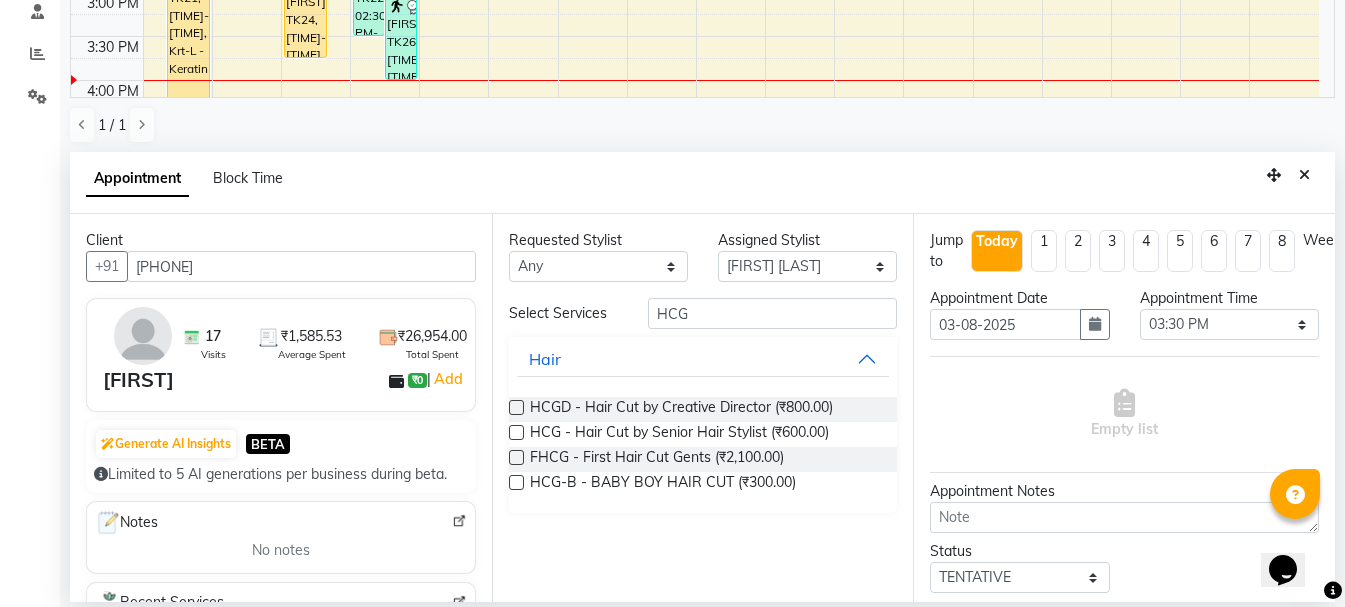 click at bounding box center [516, 432] 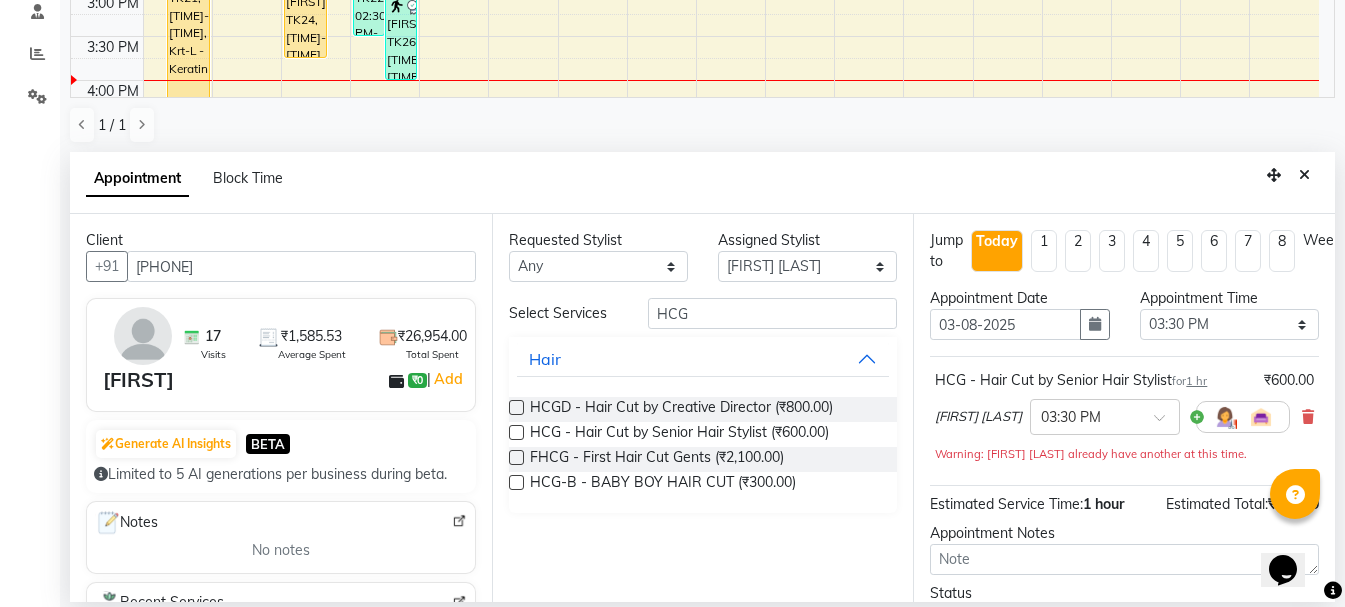 scroll, scrollTop: 177, scrollLeft: 0, axis: vertical 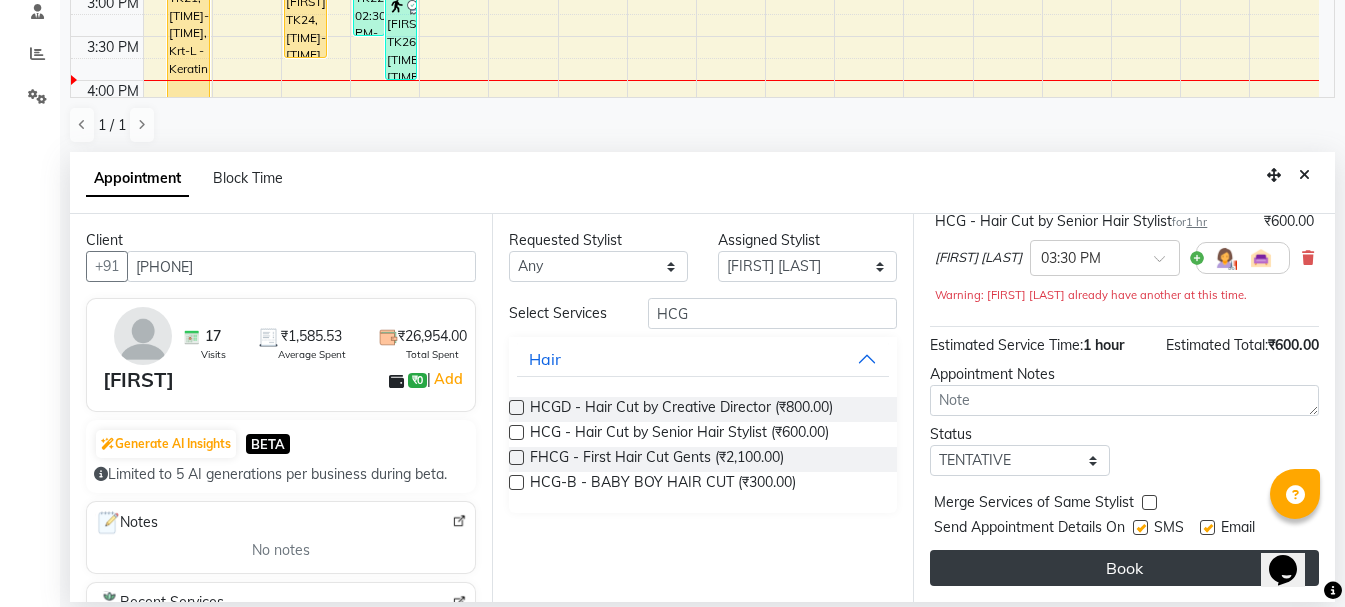 click on "Book" at bounding box center (1124, 568) 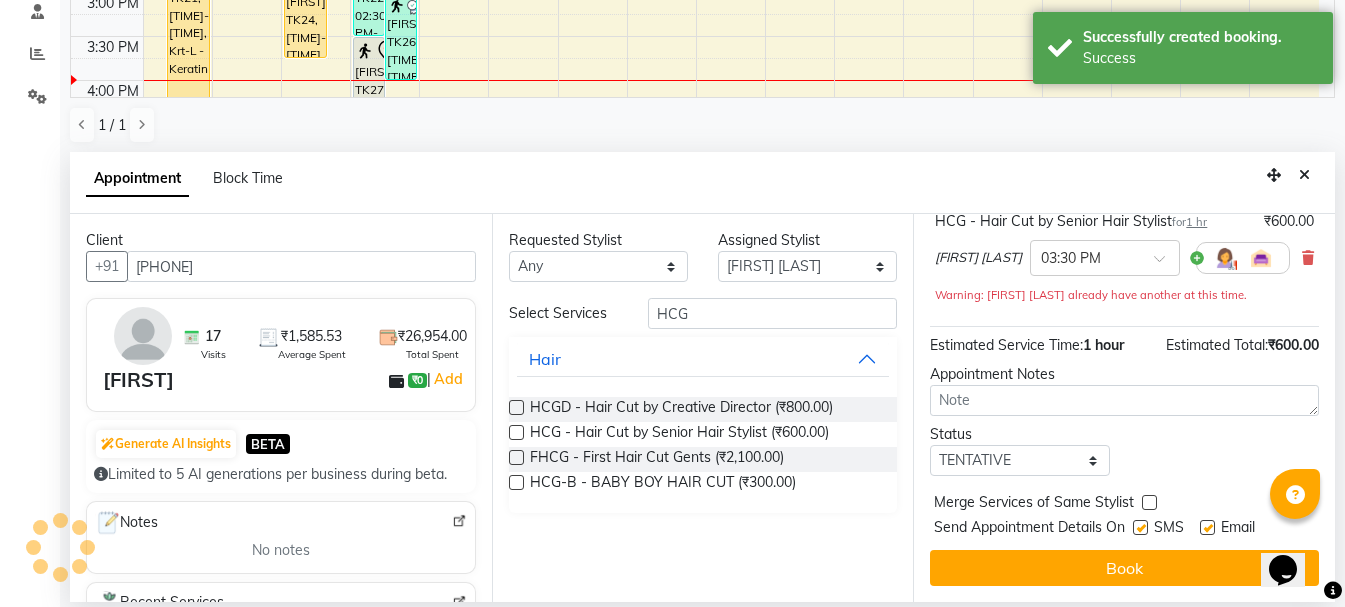 scroll, scrollTop: 0, scrollLeft: 0, axis: both 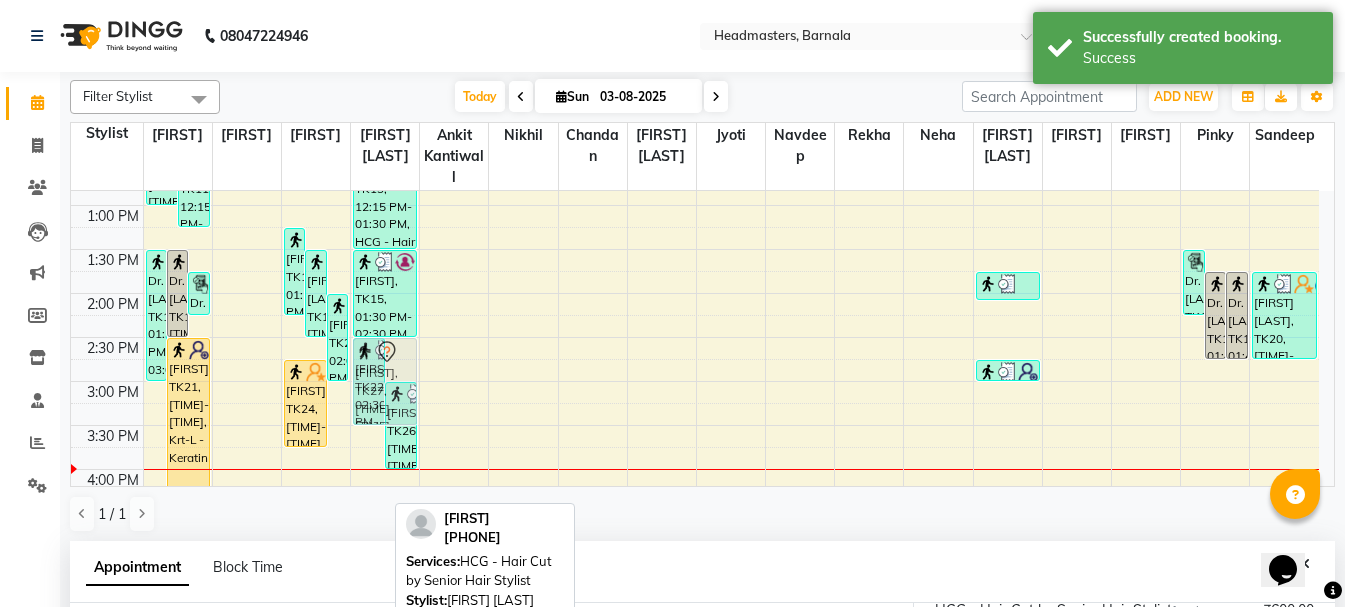 drag, startPoint x: 376, startPoint y: 438, endPoint x: 407, endPoint y: 352, distance: 91.416626 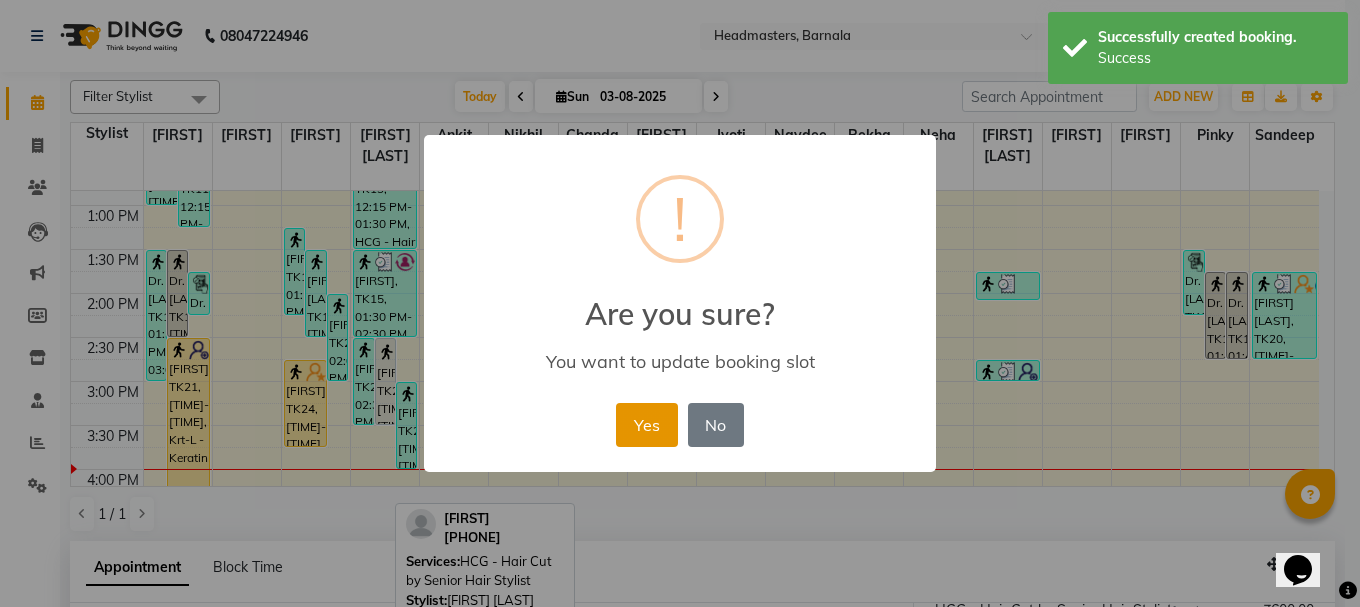 click on "Yes" at bounding box center [646, 425] 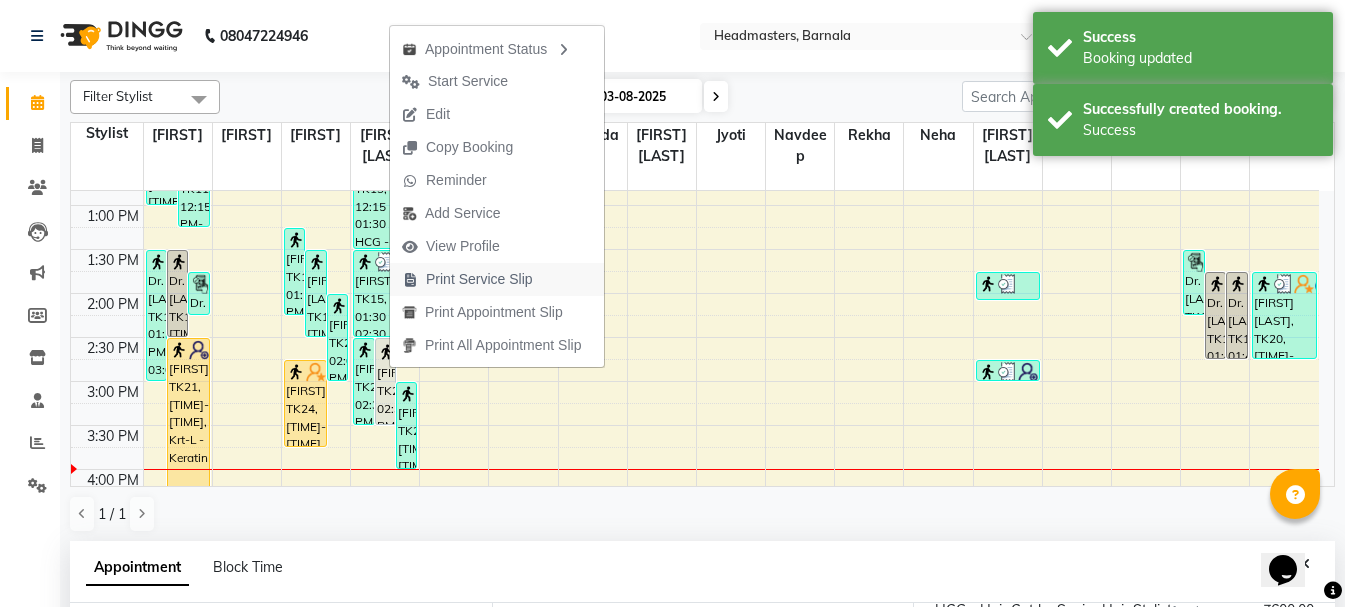 click on "Print Service Slip" at bounding box center (479, 279) 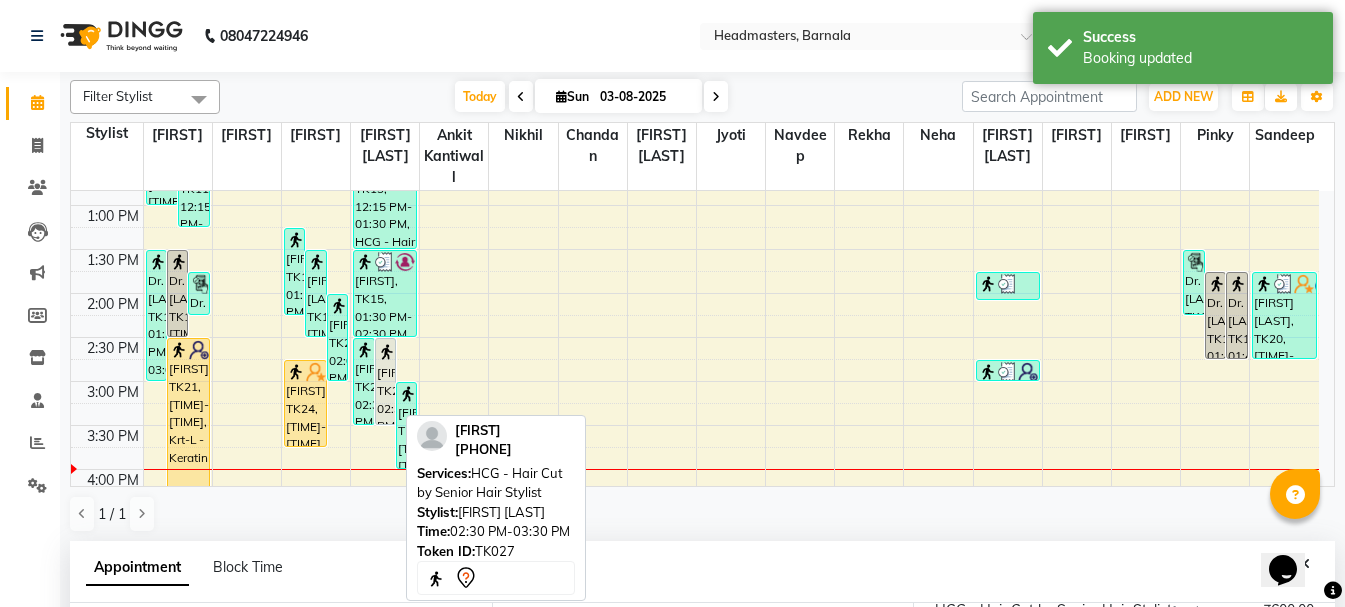 click on "Rashika, TK27, 02:30 PM-03:30 PM, HCG - Hair Cut by Senior Hair Stylist" at bounding box center [386, 381] 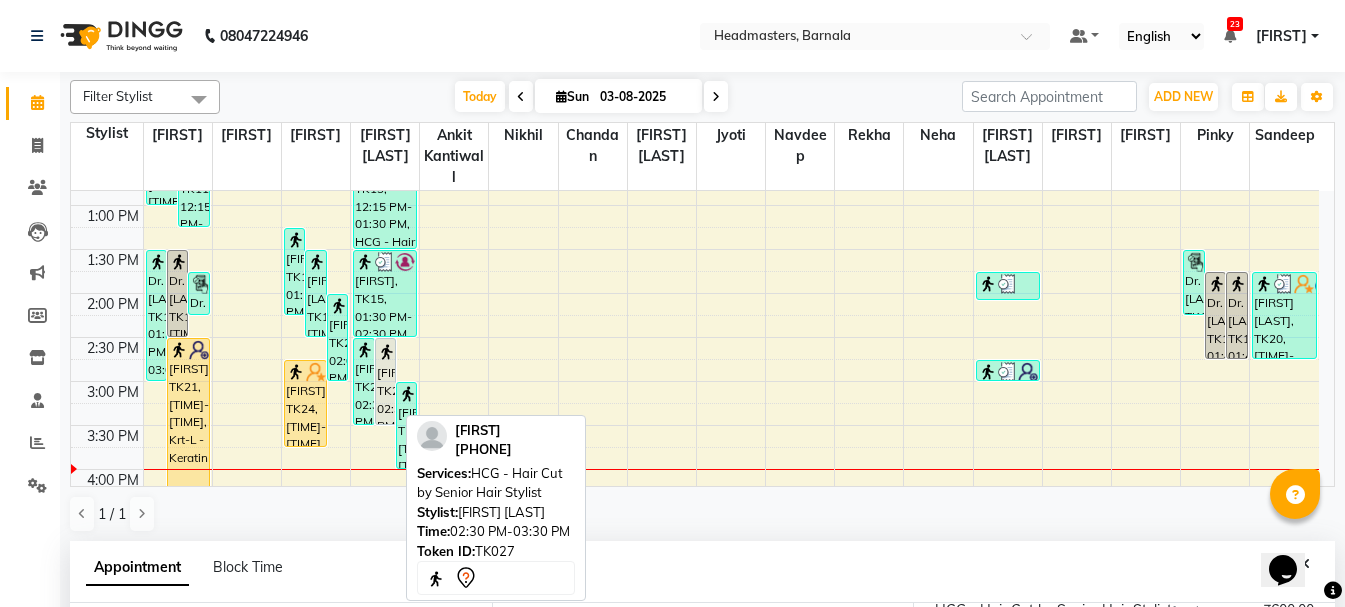 click on "Rashika, TK27, 02:30 PM-03:30 PM, HCG - Hair Cut by Senior Hair Stylist" at bounding box center (386, 381) 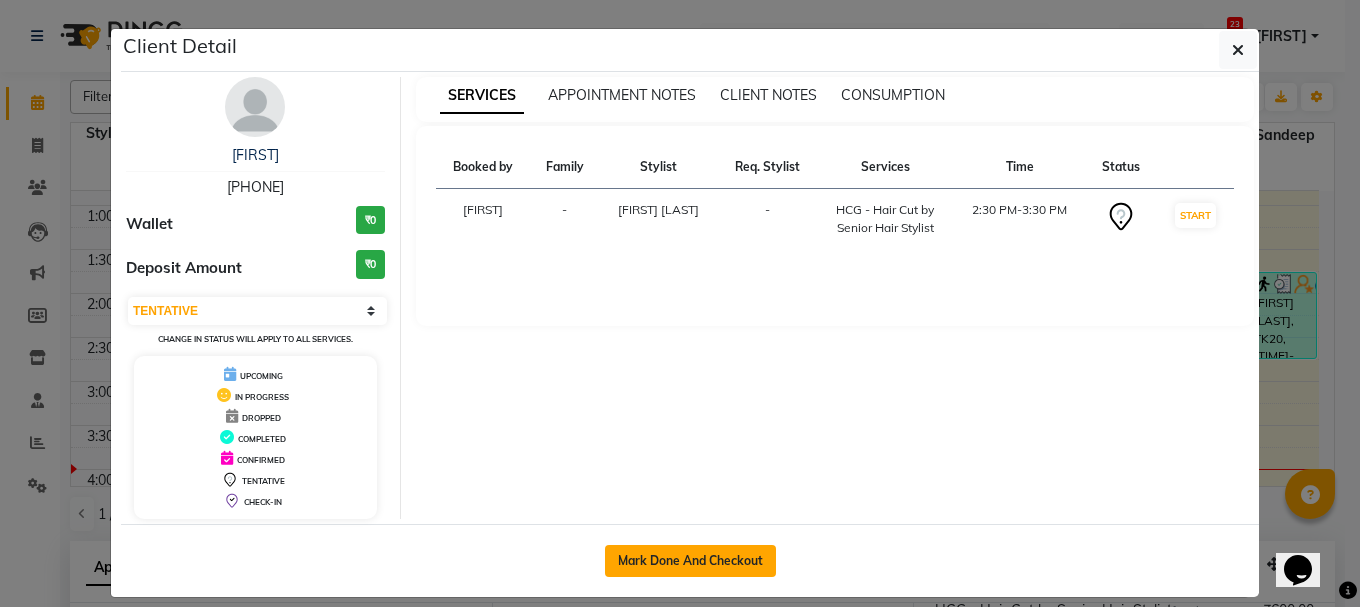 click on "Mark Done And Checkout" 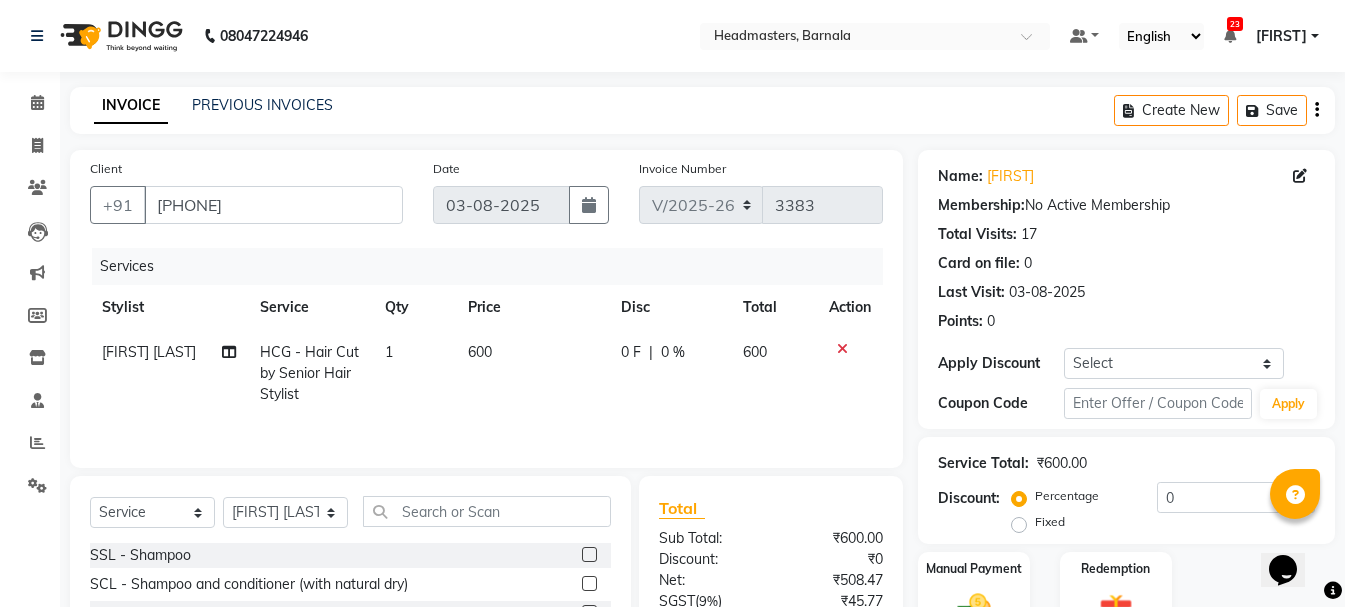 click on "Fixed" 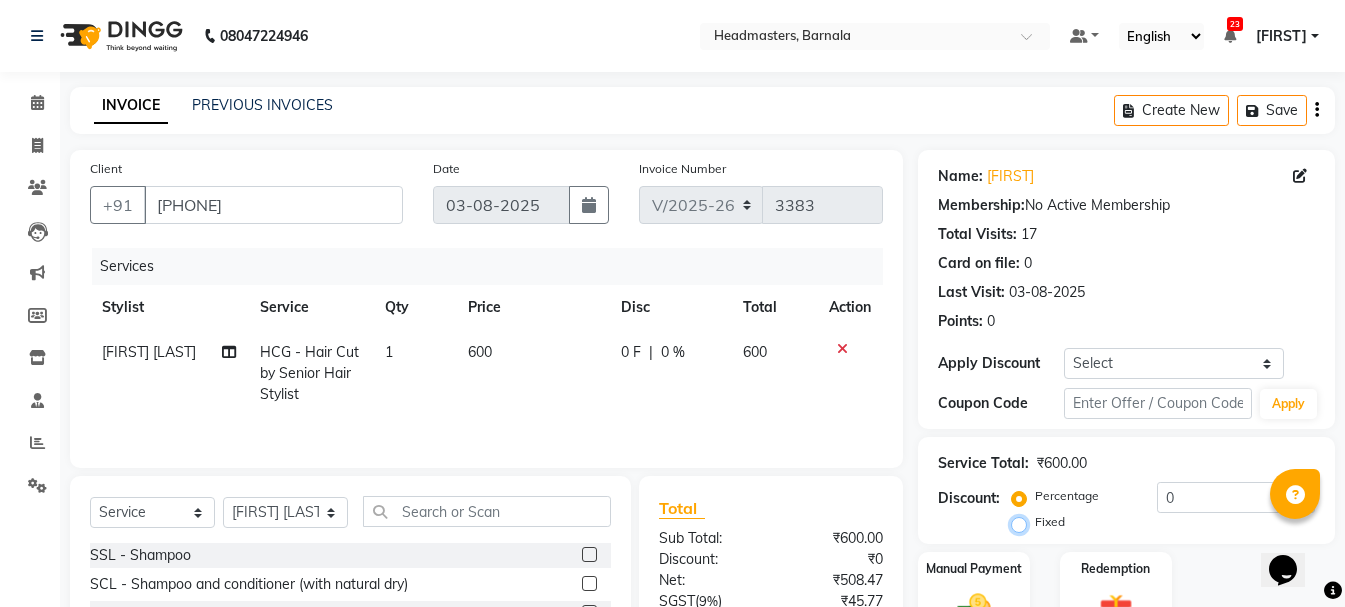 click on "Fixed" at bounding box center [1023, 522] 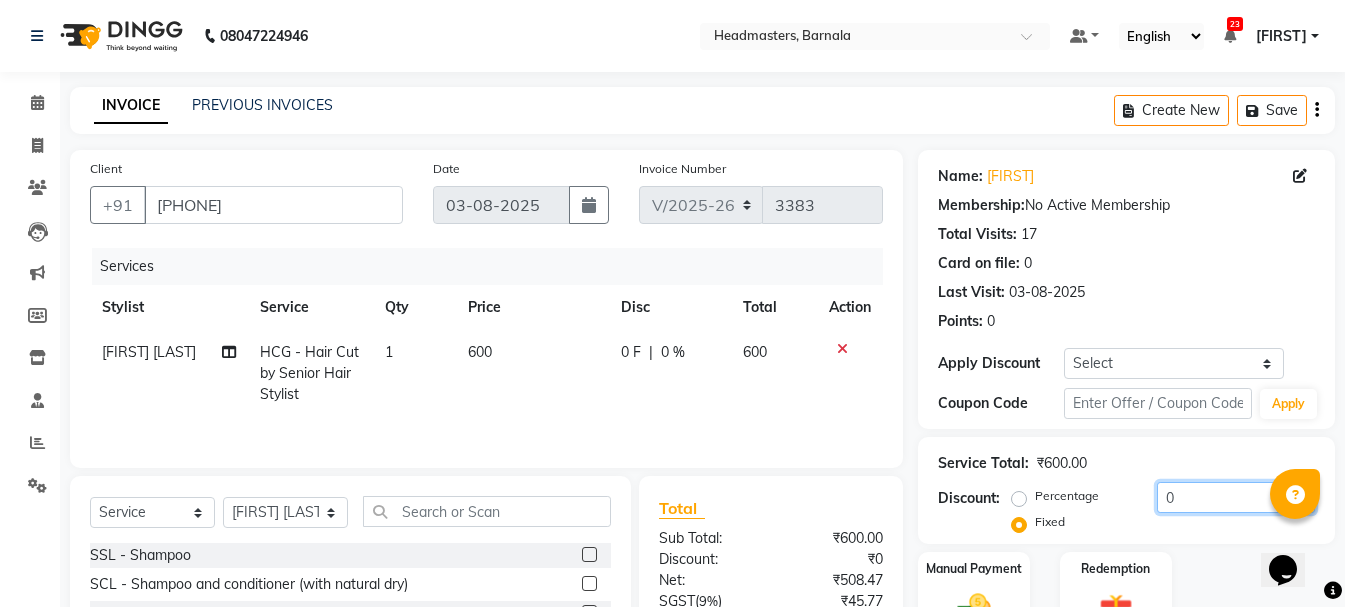 drag, startPoint x: 1157, startPoint y: 474, endPoint x: 961, endPoint y: 474, distance: 196 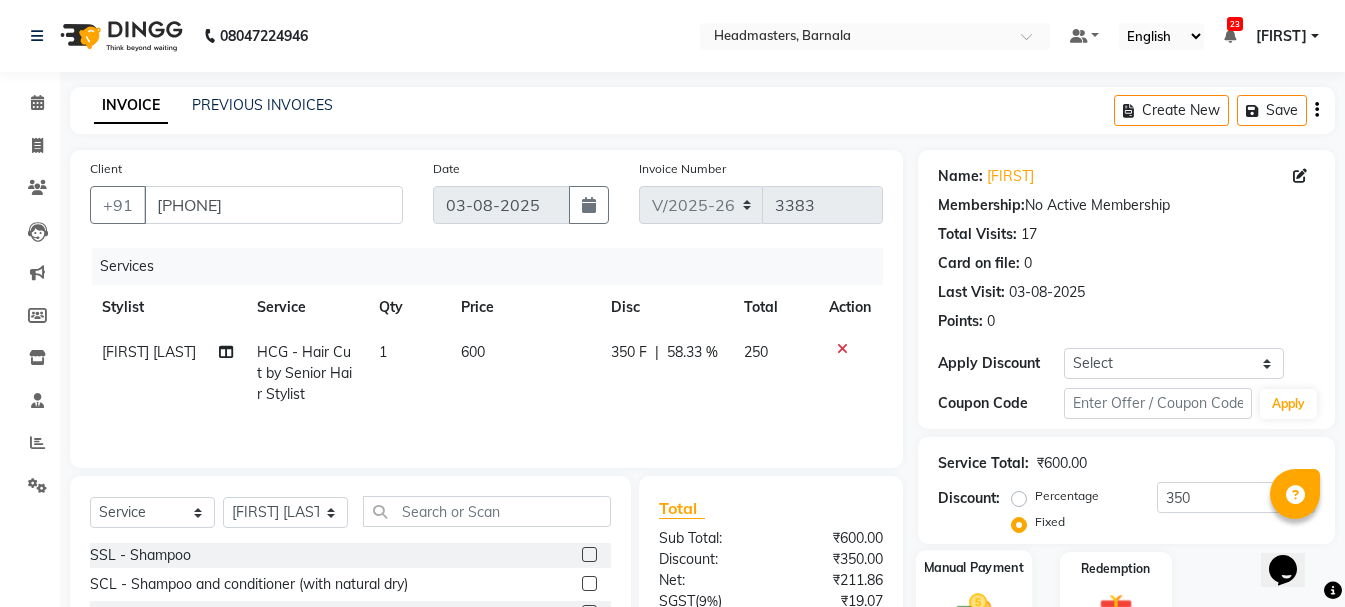 click on "Manual Payment" 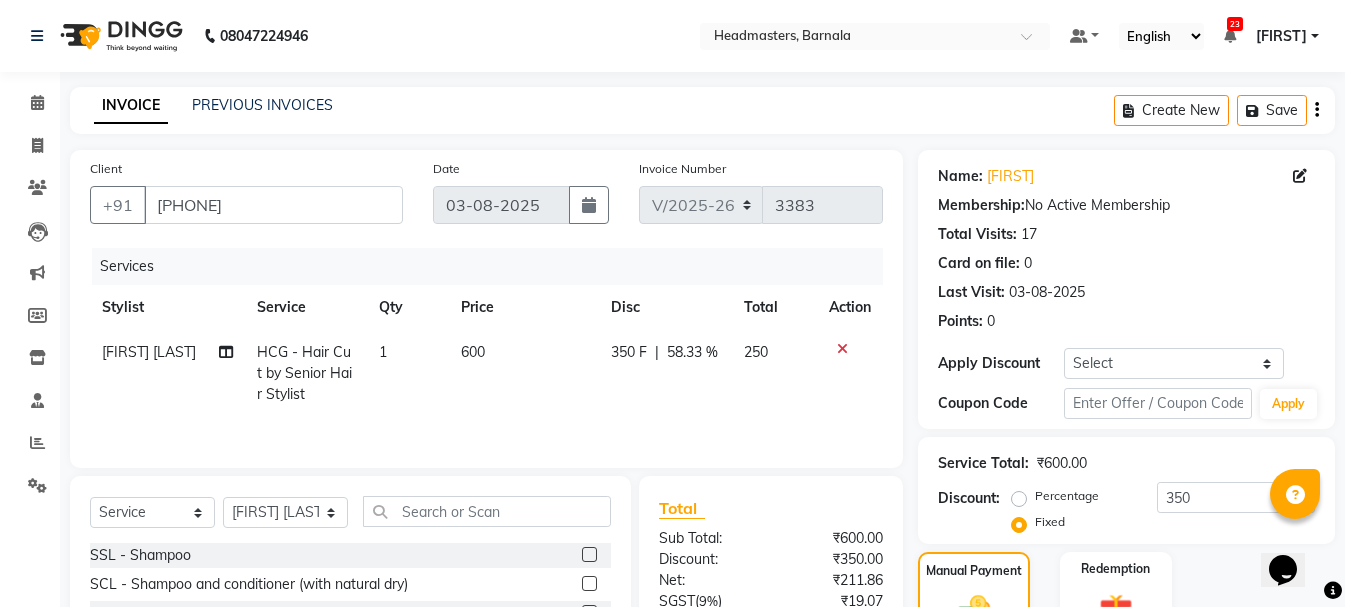 scroll, scrollTop: 194, scrollLeft: 0, axis: vertical 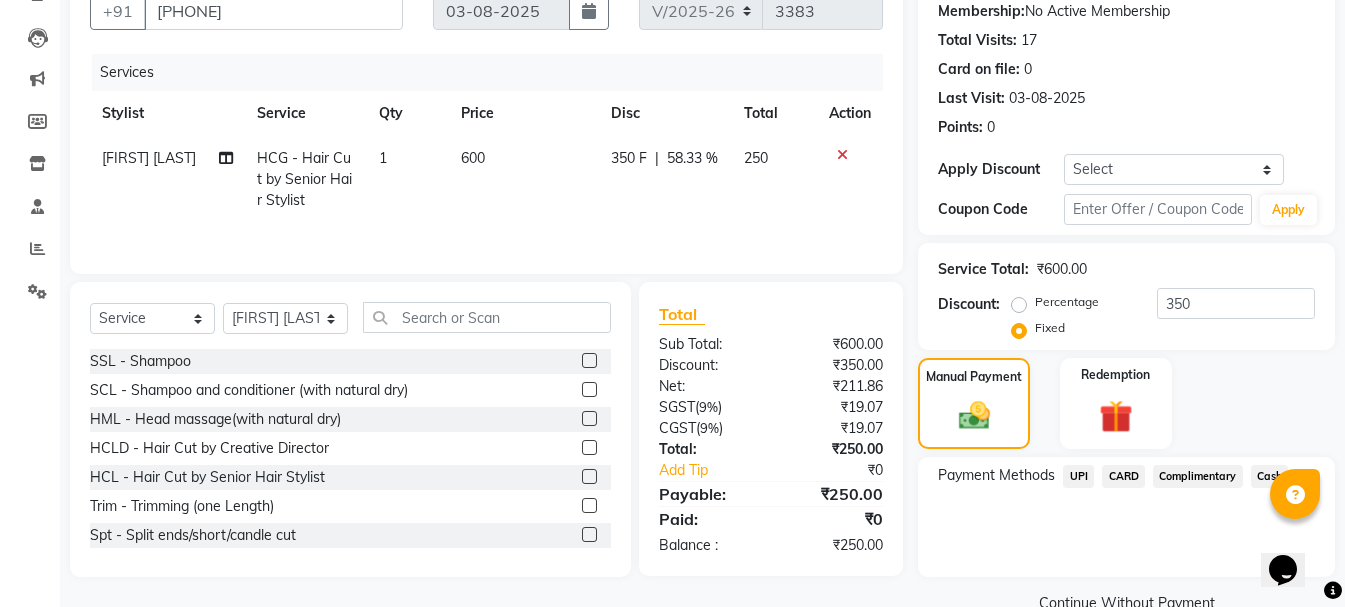 click on "Cash" 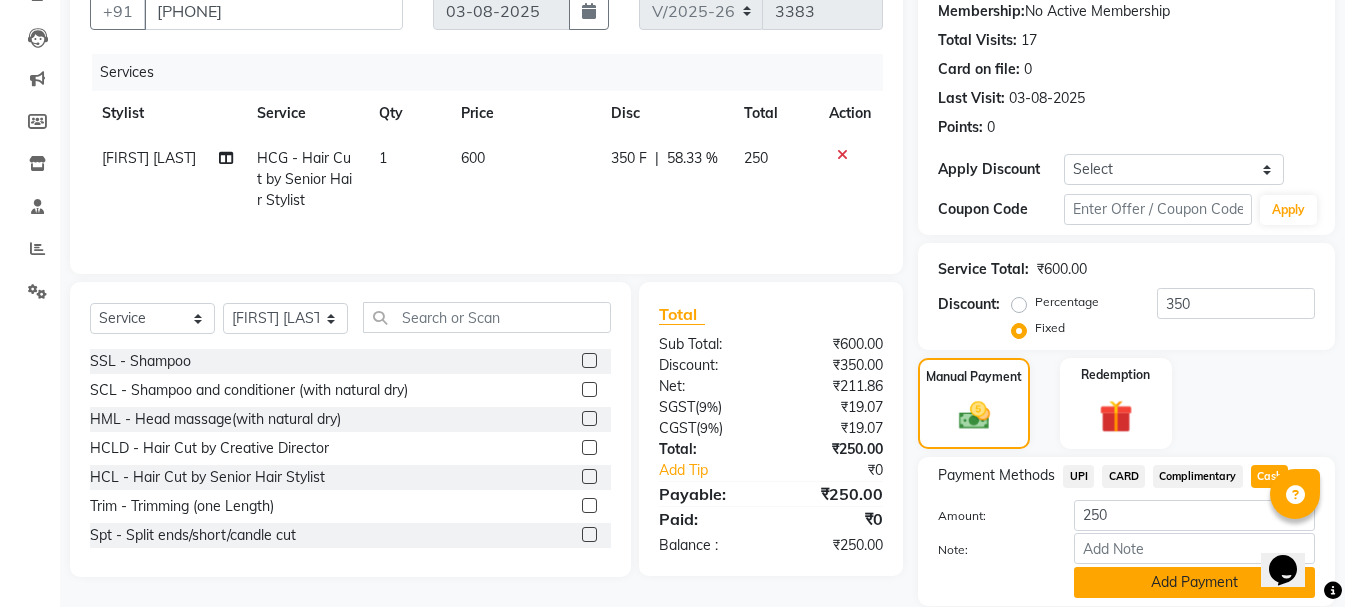 click on "Add Payment" 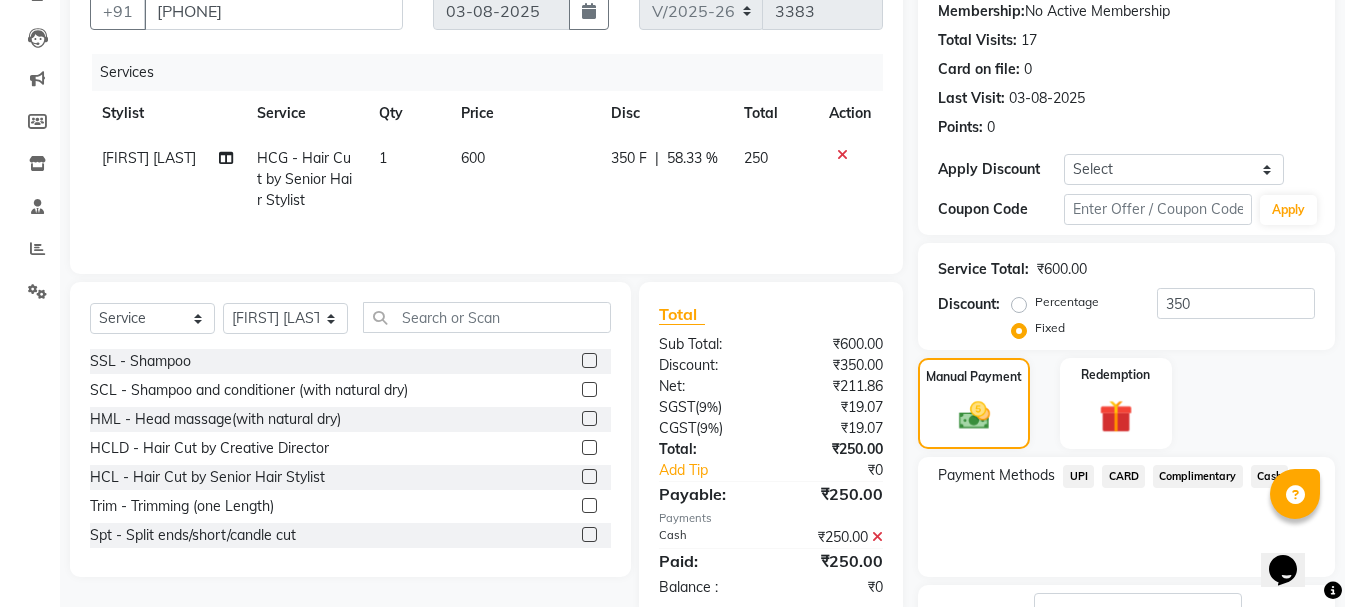 click on "Checkout" 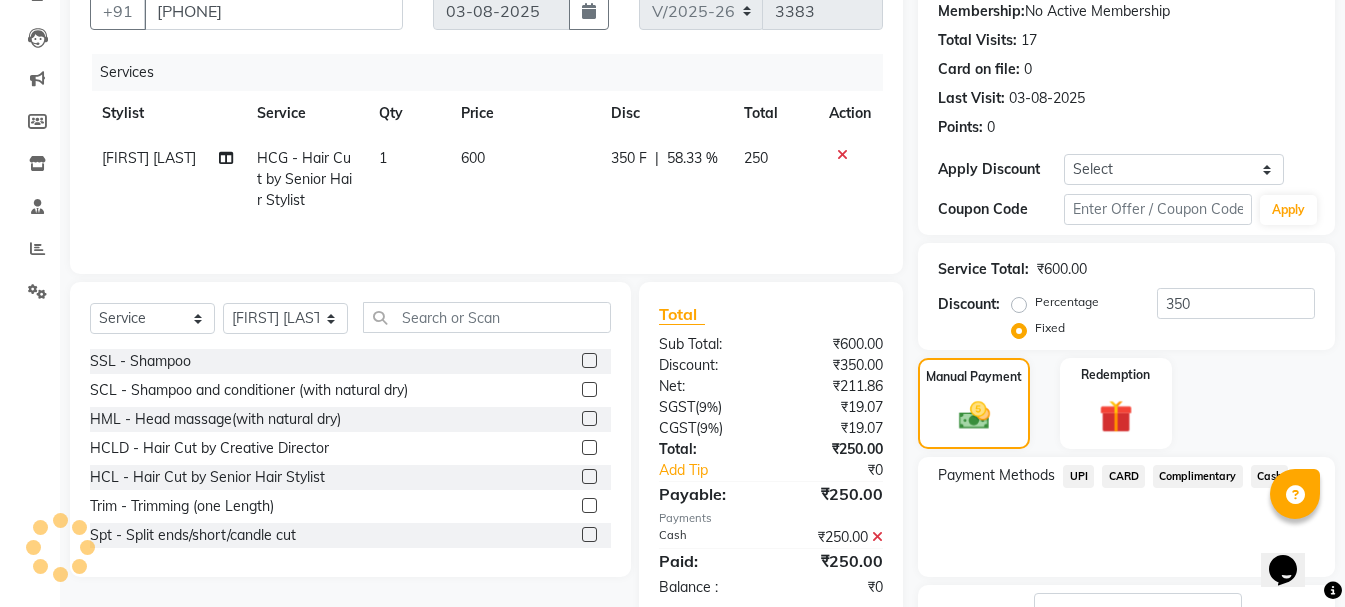 scroll, scrollTop: 348, scrollLeft: 0, axis: vertical 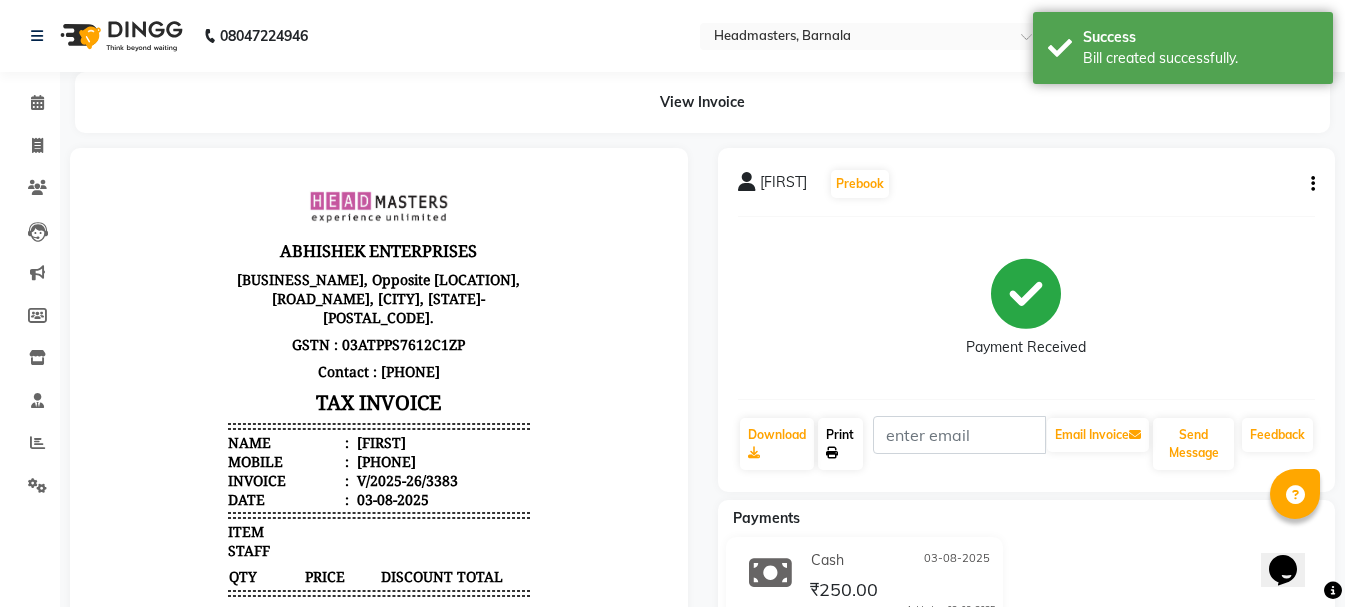 click on "Print" 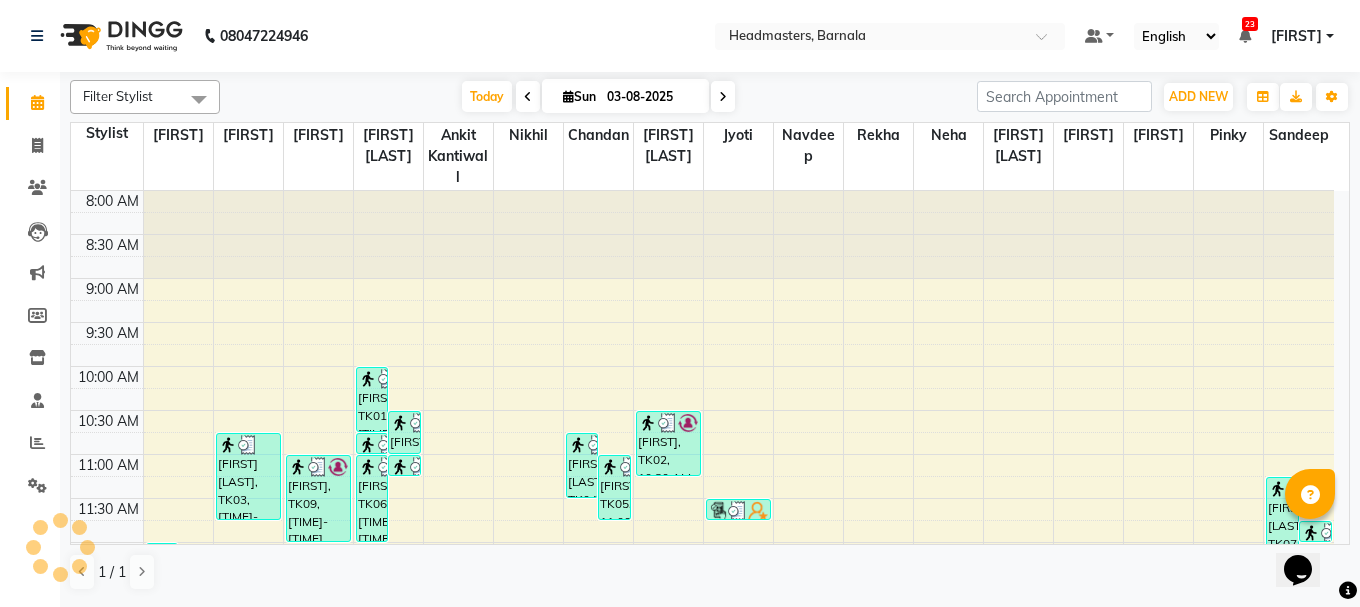 scroll, scrollTop: 0, scrollLeft: 0, axis: both 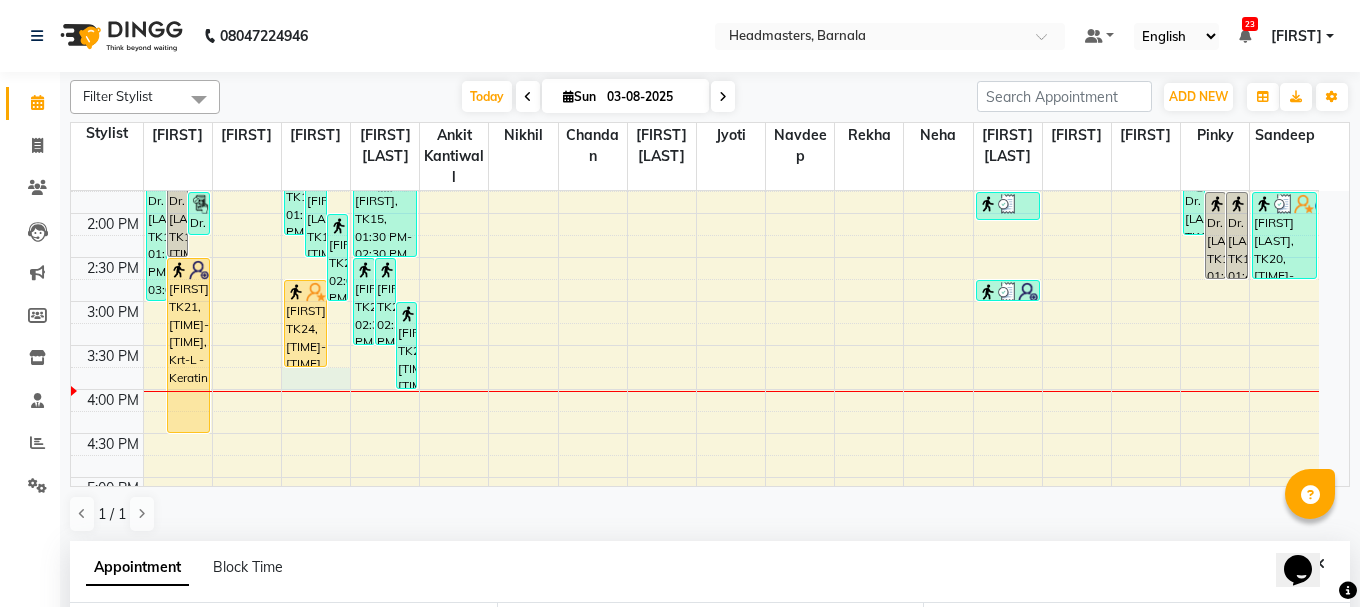click at bounding box center (304, 655) 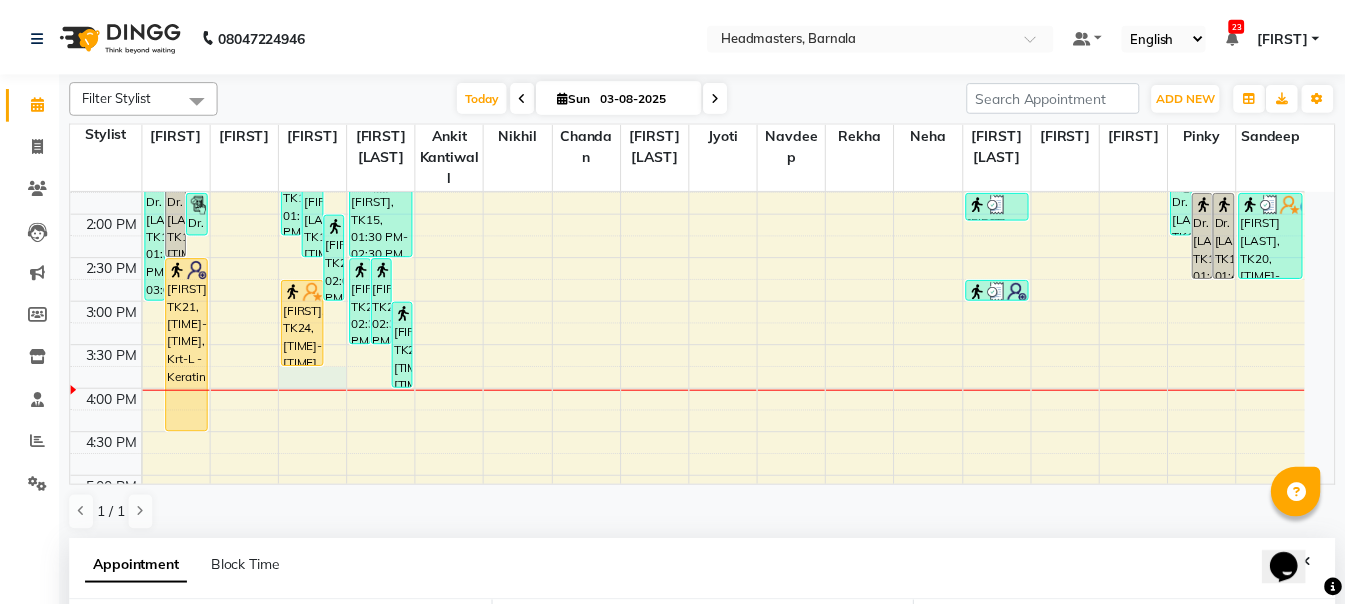 scroll, scrollTop: 389, scrollLeft: 0, axis: vertical 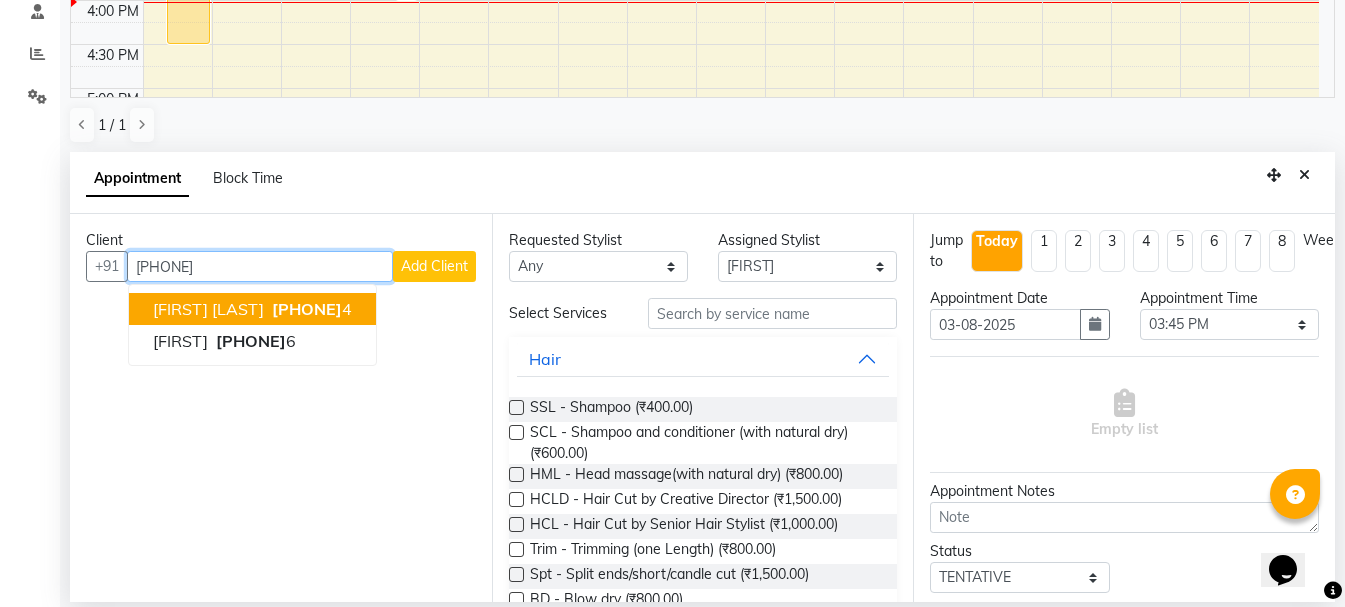 click on "987899931" at bounding box center (307, 309) 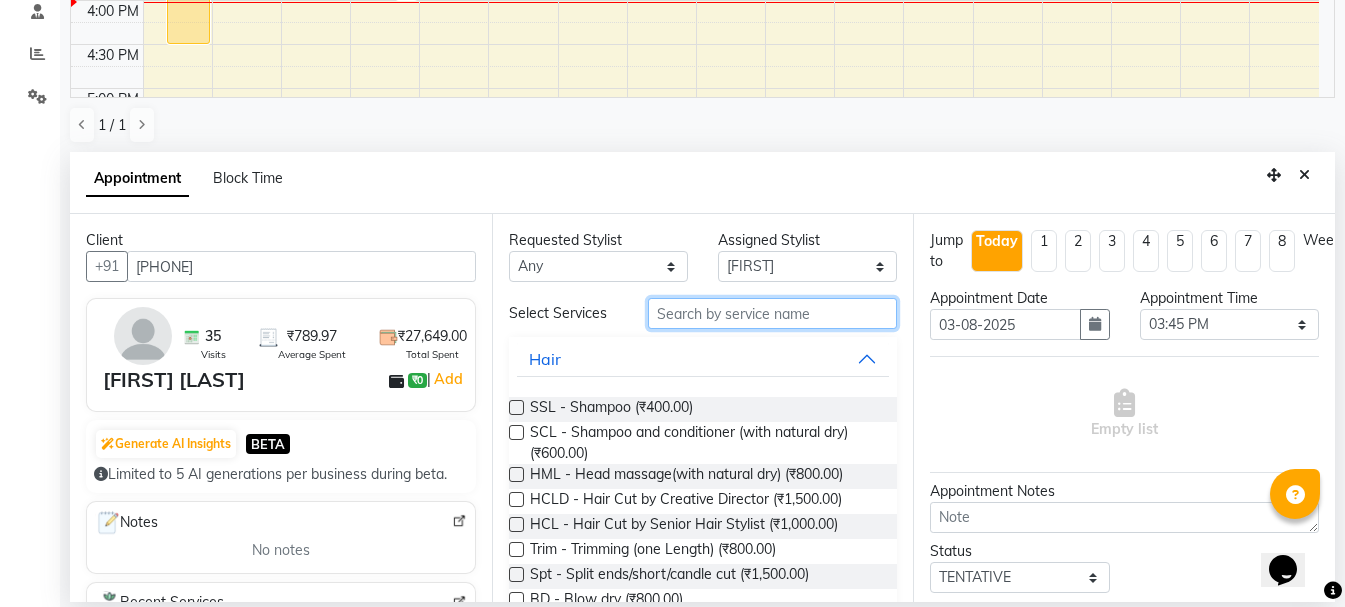 click at bounding box center (772, 313) 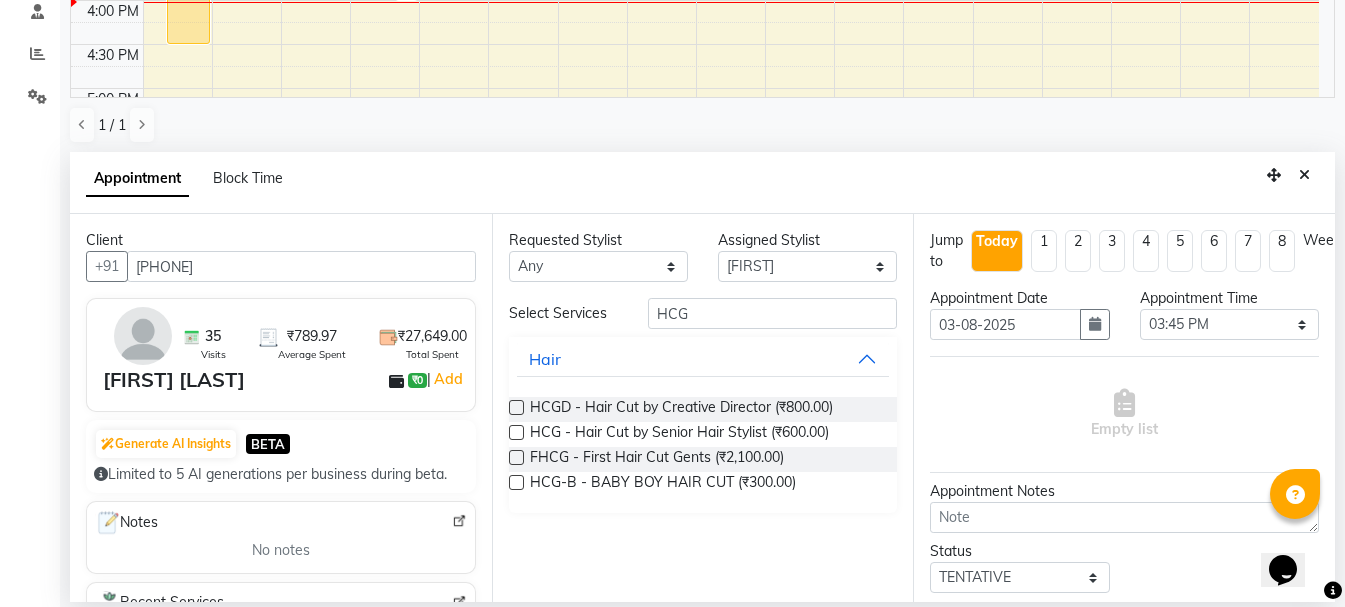 click at bounding box center [515, 436] 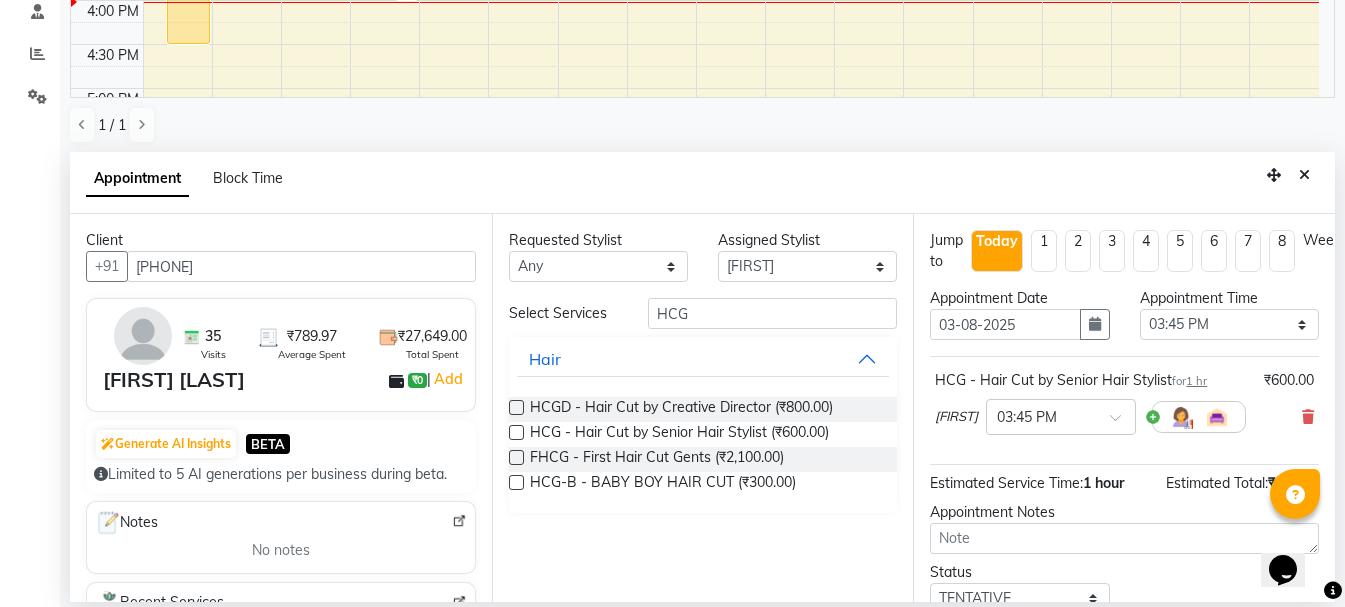 scroll, scrollTop: 156, scrollLeft: 0, axis: vertical 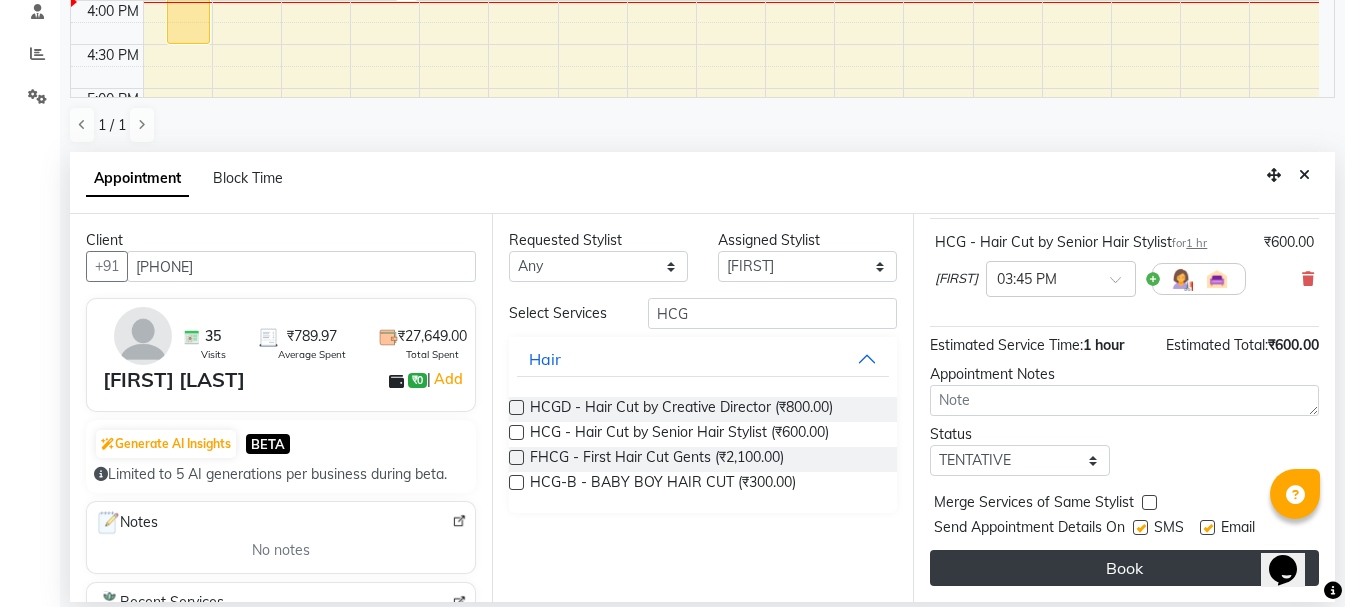 click on "Book" at bounding box center [1124, 568] 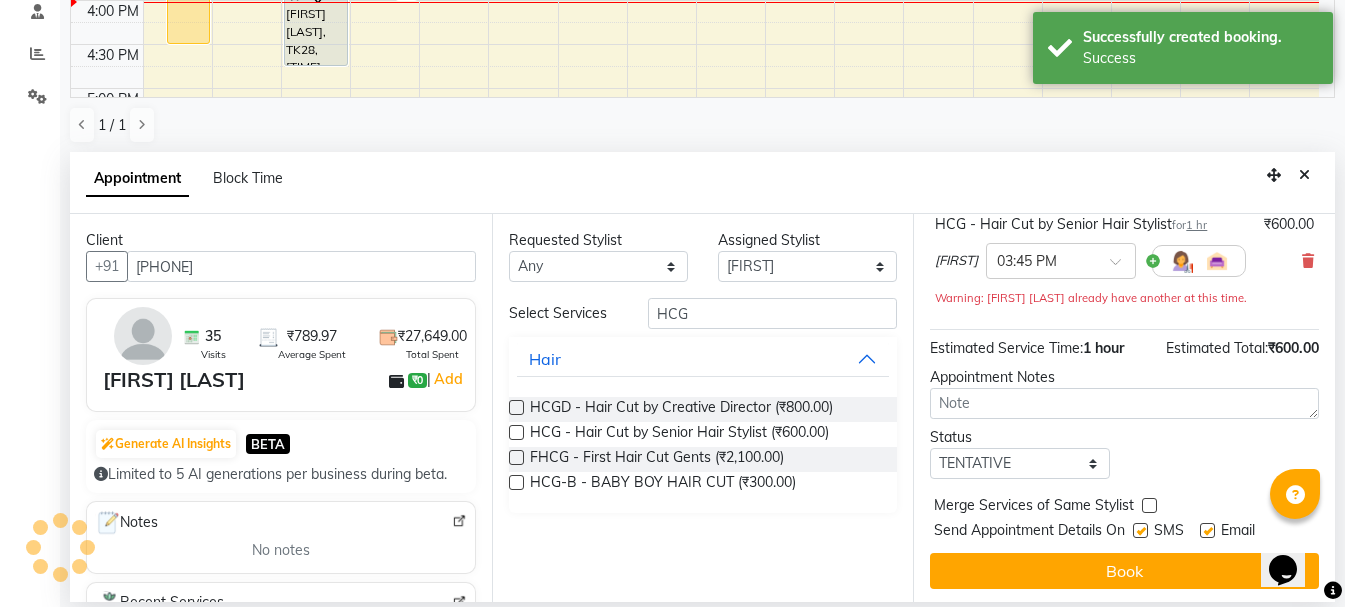 scroll, scrollTop: 0, scrollLeft: 0, axis: both 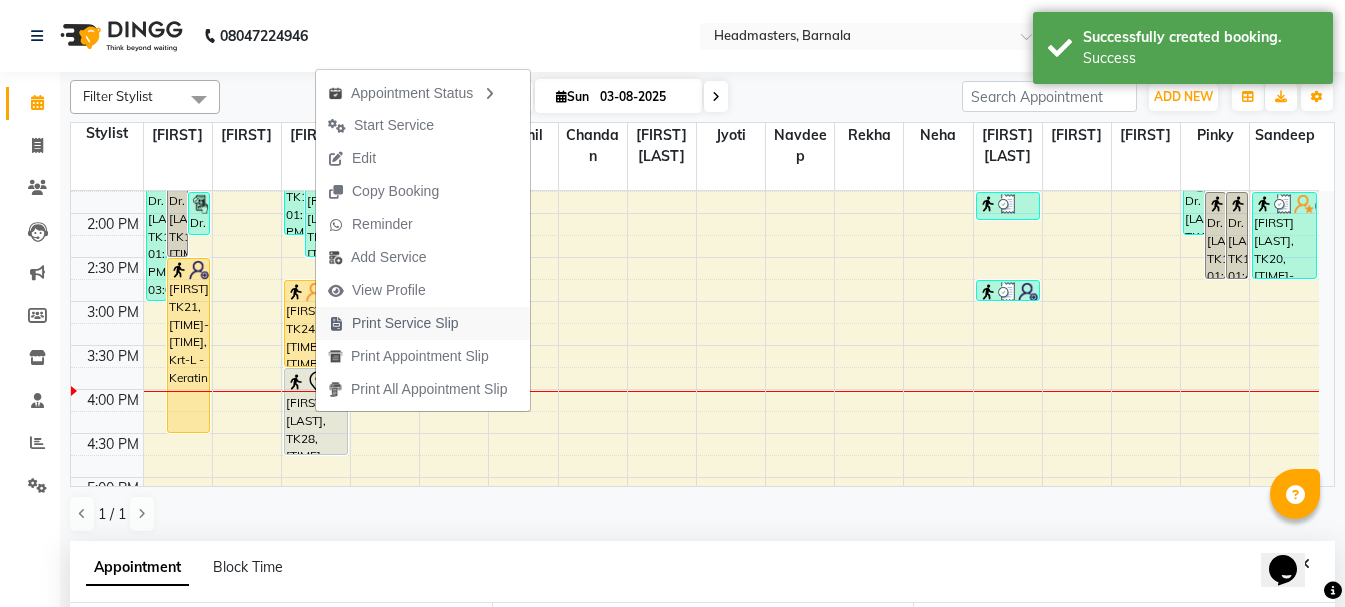 click on "Print Service Slip" at bounding box center [405, 323] 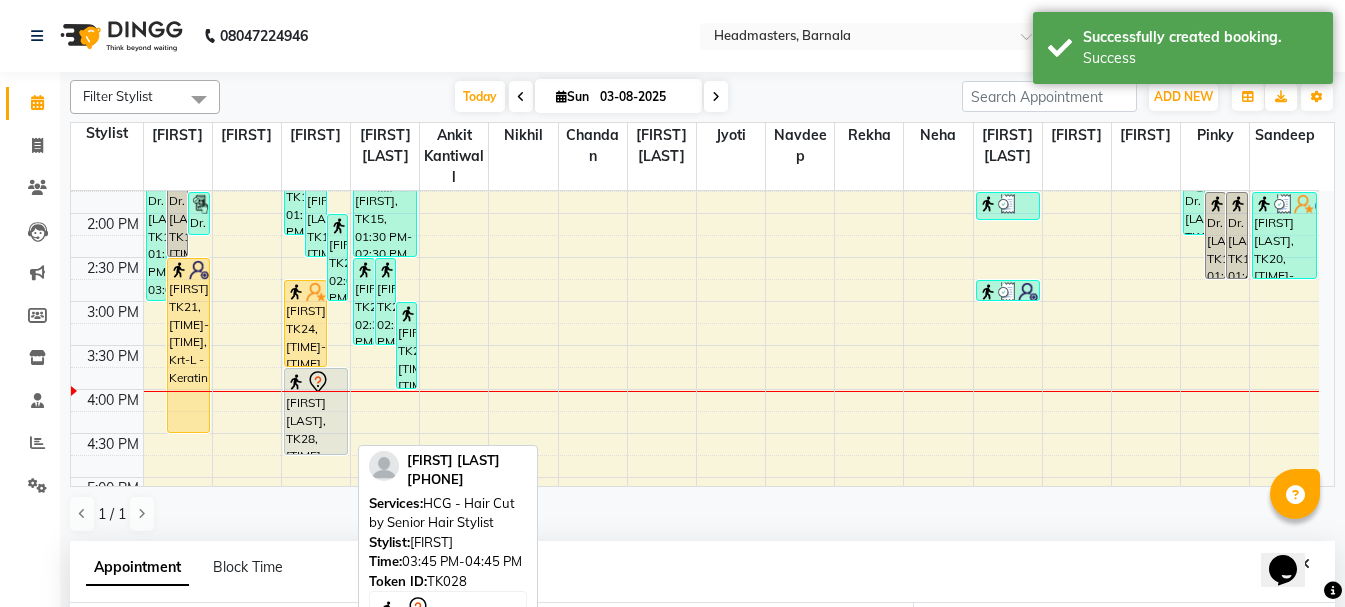 click on "Anshuman singh, TK28, 03:45 PM-04:45 PM, HCG - Hair Cut by Senior Hair Stylist" at bounding box center (316, 411) 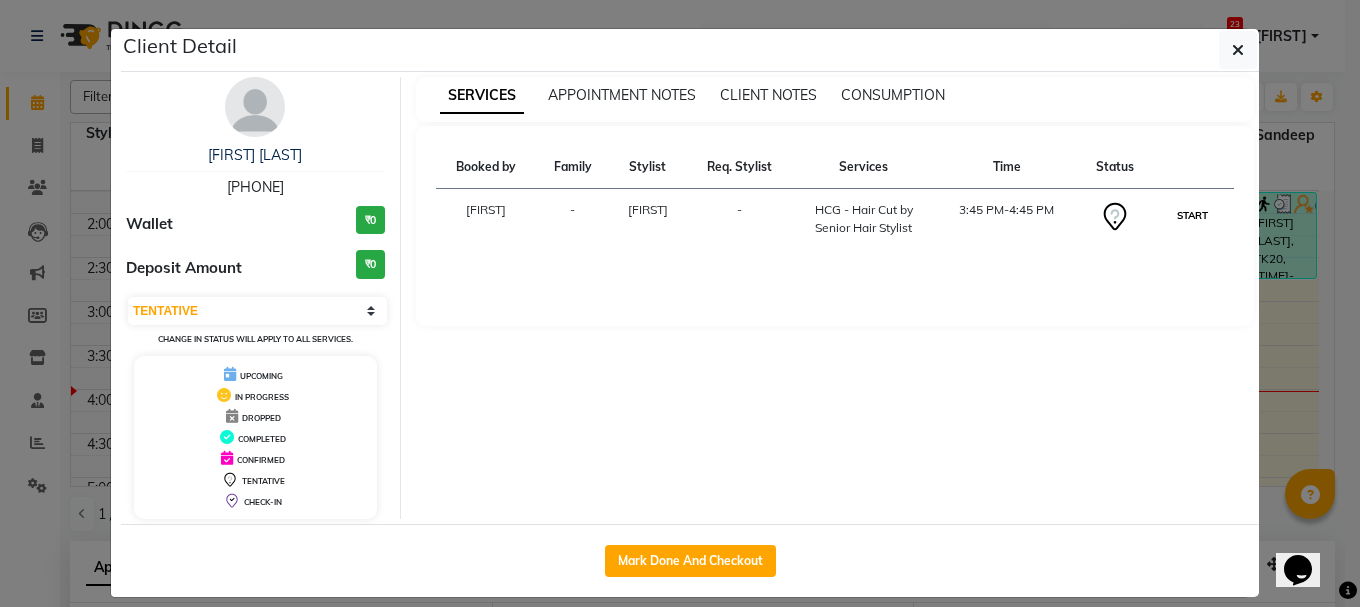 click on "START" at bounding box center (1192, 215) 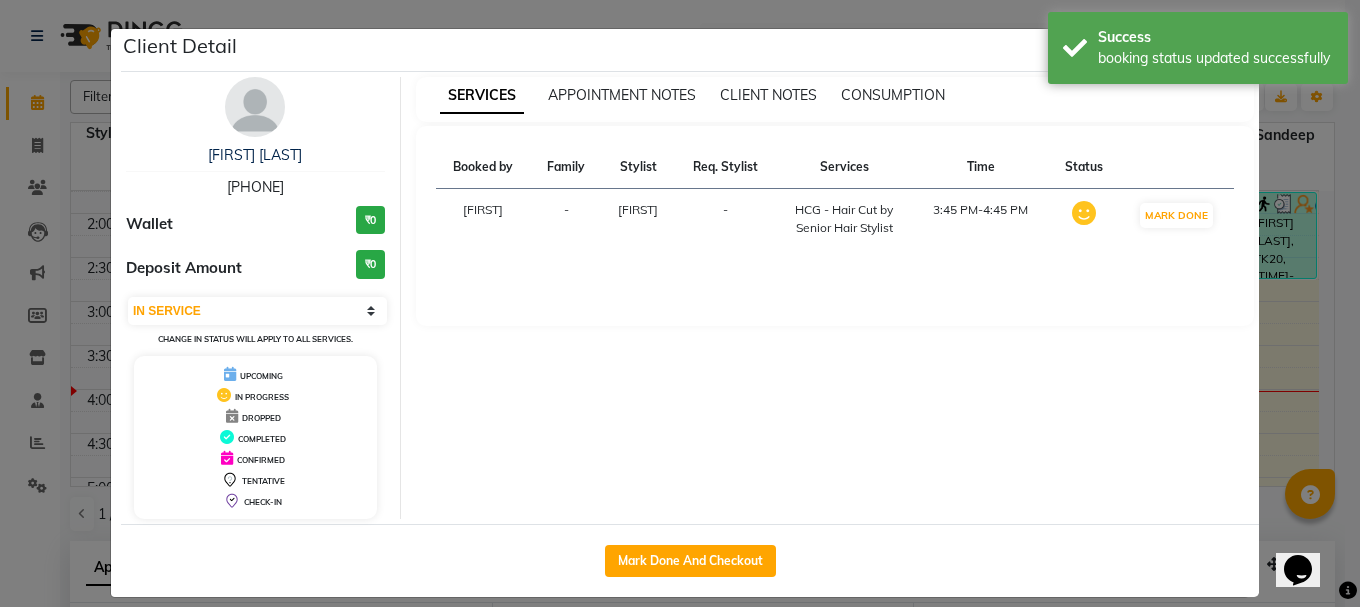 click on "Client Detail  Anshuman singh   9878999314 Wallet ₹0 Deposit Amount  ₹0  Select IN SERVICE CONFIRMED TENTATIVE CHECK IN MARK DONE UPCOMING Change in status will apply to all services. UPCOMING IN PROGRESS DROPPED COMPLETED CONFIRMED TENTATIVE CHECK-IN SERVICES APPOINTMENT NOTES CLIENT NOTES CONSUMPTION Booked by Family Stylist Req. Stylist Services Time Status  Manya  - Toseef Salmani -  HCG - Hair Cut by Senior Hair Stylist   3:45 PM-4:45 PM   MARK DONE   Mark Done And Checkout" 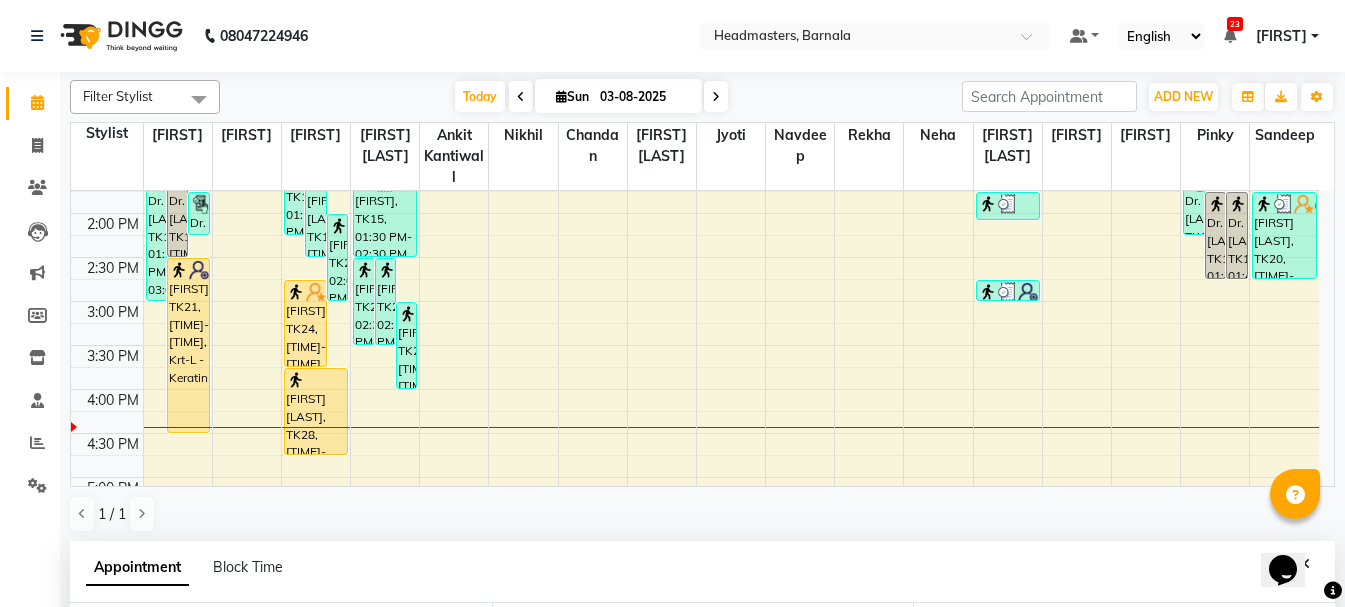 click on "8:00 AM 8:30 AM 9:00 AM 9:30 AM 10:00 AM 10:30 AM 11:00 AM 11:30 AM 12:00 PM 12:30 PM 1:00 PM 1:30 PM 2:00 PM 2:30 PM 3:00 PM 3:30 PM 4:00 PM 4:30 PM 5:00 PM 5:30 PM 6:00 PM 6:30 PM 7:00 PM 7:30 PM 8:00 PM 8:30 PM     Dr. palawi, TK16, 01:30 PM-03:00 PM, HCL - Hair Cut by Senior Hair Stylist,HCL-C - BABY GIRL HAIR CUT     Dr. palawi, TK17, 01:30 PM-02:30 PM, HCL - Hair Cut by Senior Hair Stylist     Dr. palawi, TK16, 01:45 PM-02:15 PM, HCL-C - BABY GIRL HAIR CUT     Suman, TK21, 02:30 PM-04:30 PM, Krt-L - Keratin     rimple, TK12, 12:00 PM-01:00 PM, HCL - Hair Cut by Senior Hair Stylist     Darishti, TK11, 12:15 PM-01:15 PM, HCL - Hair Cut by Senior Hair Stylist     Harpreet kaur, TK03, 10:45 AM-11:45 AM, HCL - Hair Cut by Senior Hair Stylist     Shivansh, TK14, 01:15 PM-02:15 PM, HCG - Hair Cut by Senior Hair Stylist     Nikhil sharma, TK18, 01:30 PM-02:30 PM, HCG - Hair Cut by Senior Hair Stylist     Sidhant, TK23, 02:00 PM-03:00 PM, HCG - Hair Cut by Senior Hair Stylist" at bounding box center [695, 257] 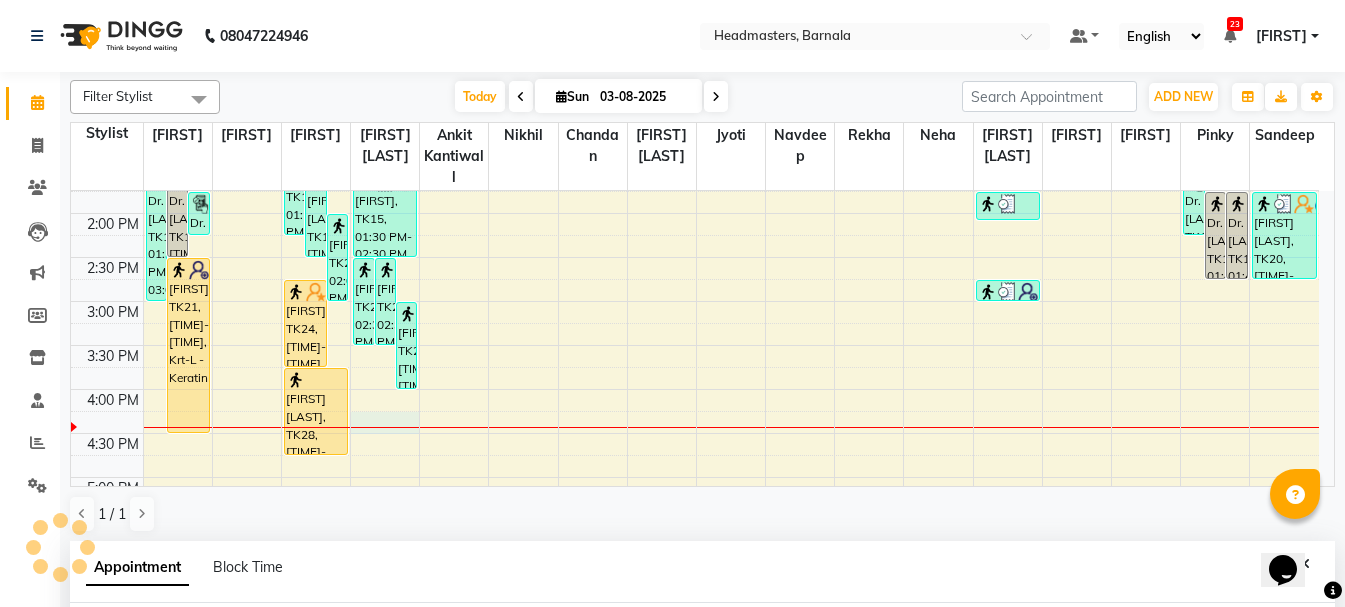 scroll, scrollTop: 389, scrollLeft: 0, axis: vertical 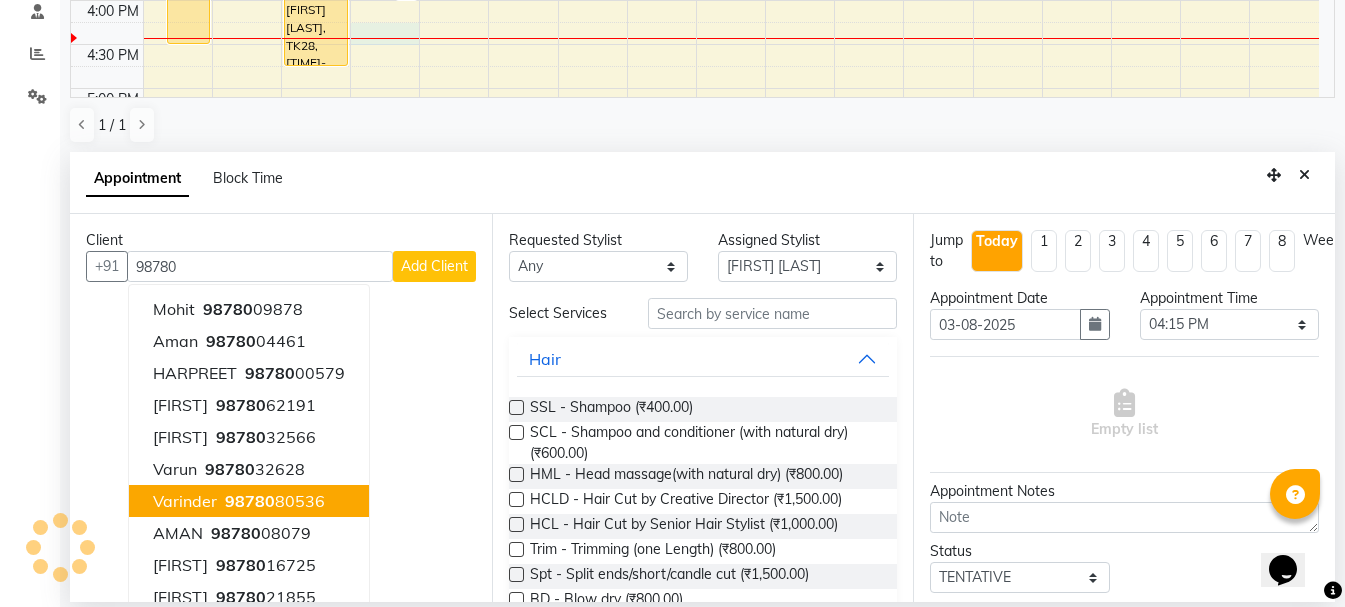 click on "98780" at bounding box center (250, 501) 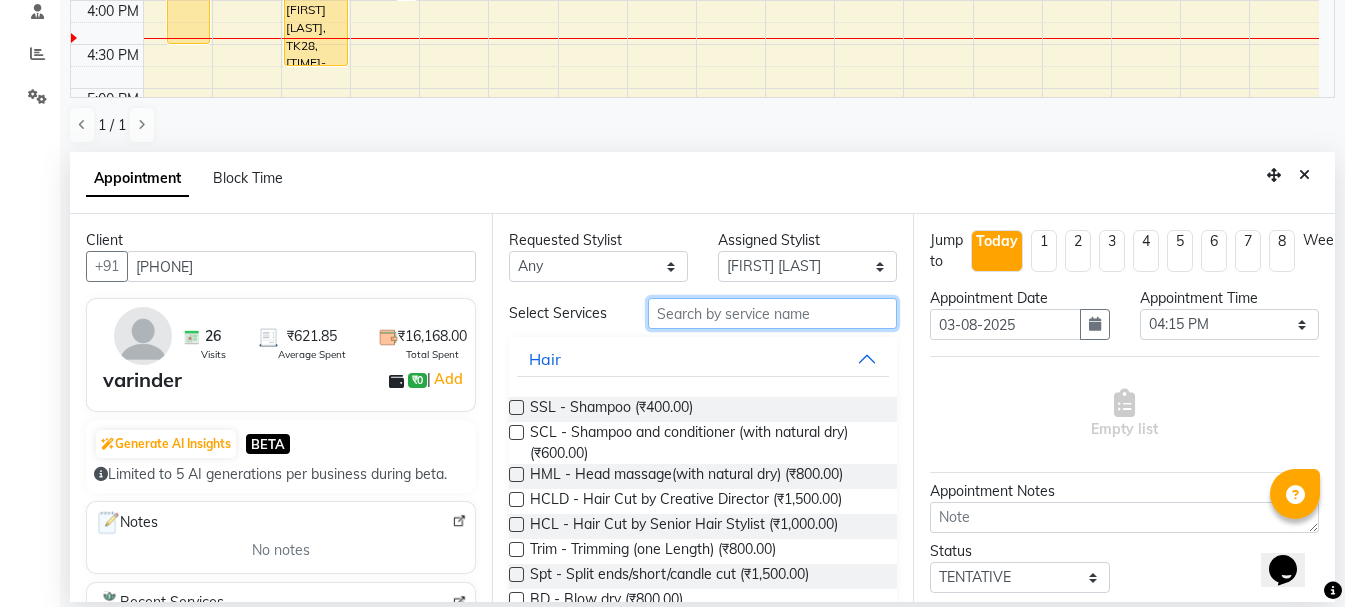 click at bounding box center [772, 313] 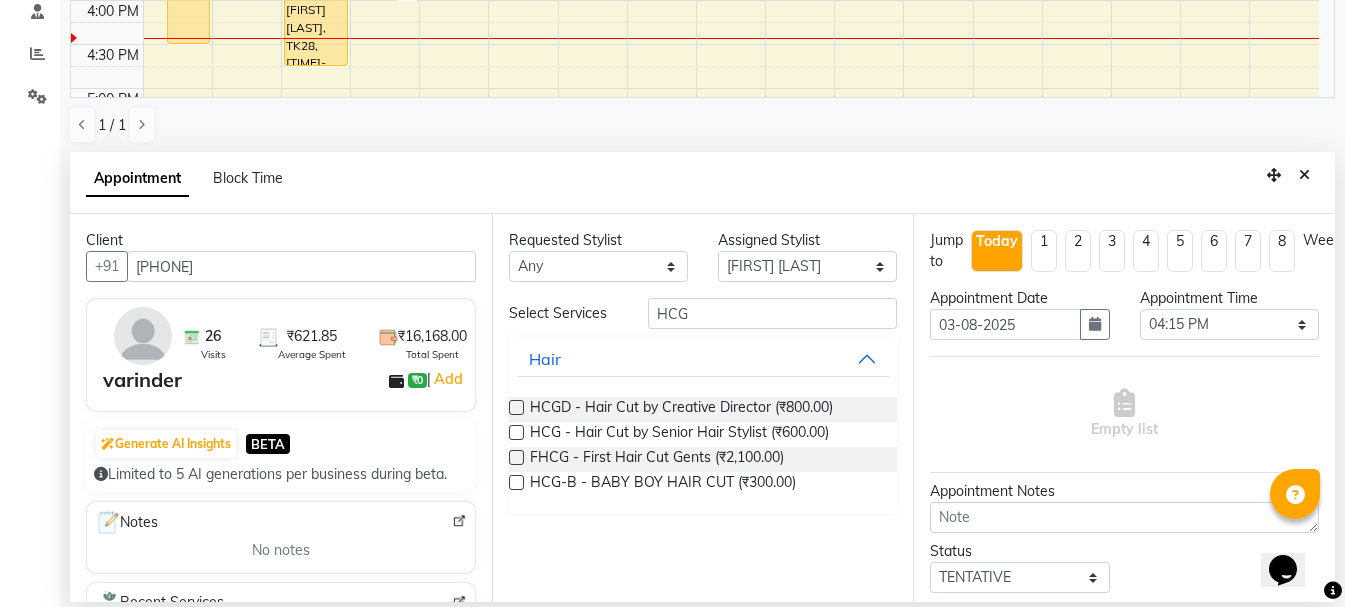 click at bounding box center [516, 432] 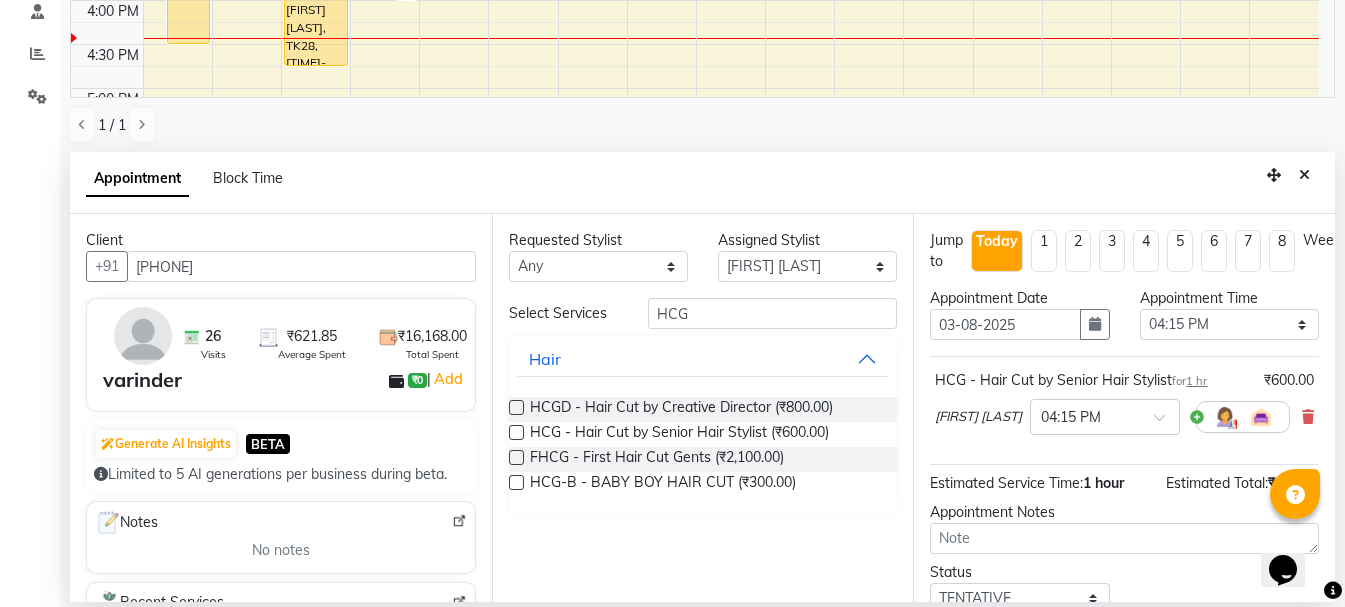 scroll, scrollTop: 156, scrollLeft: 0, axis: vertical 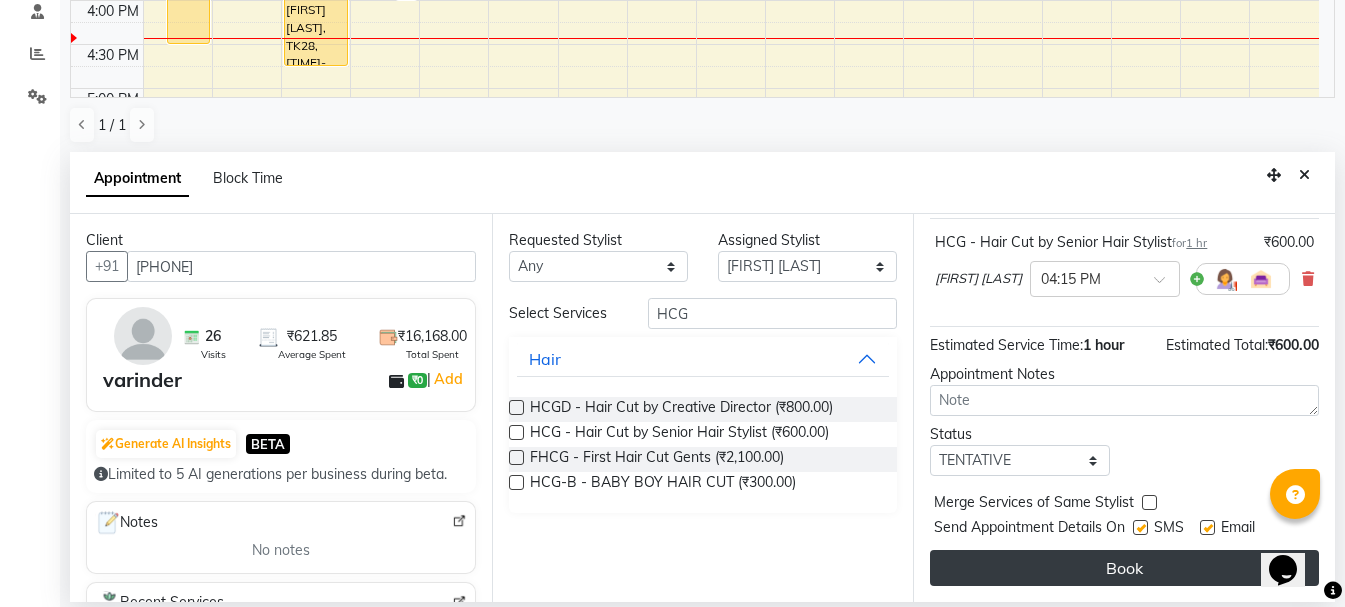 click on "Book" at bounding box center (1124, 568) 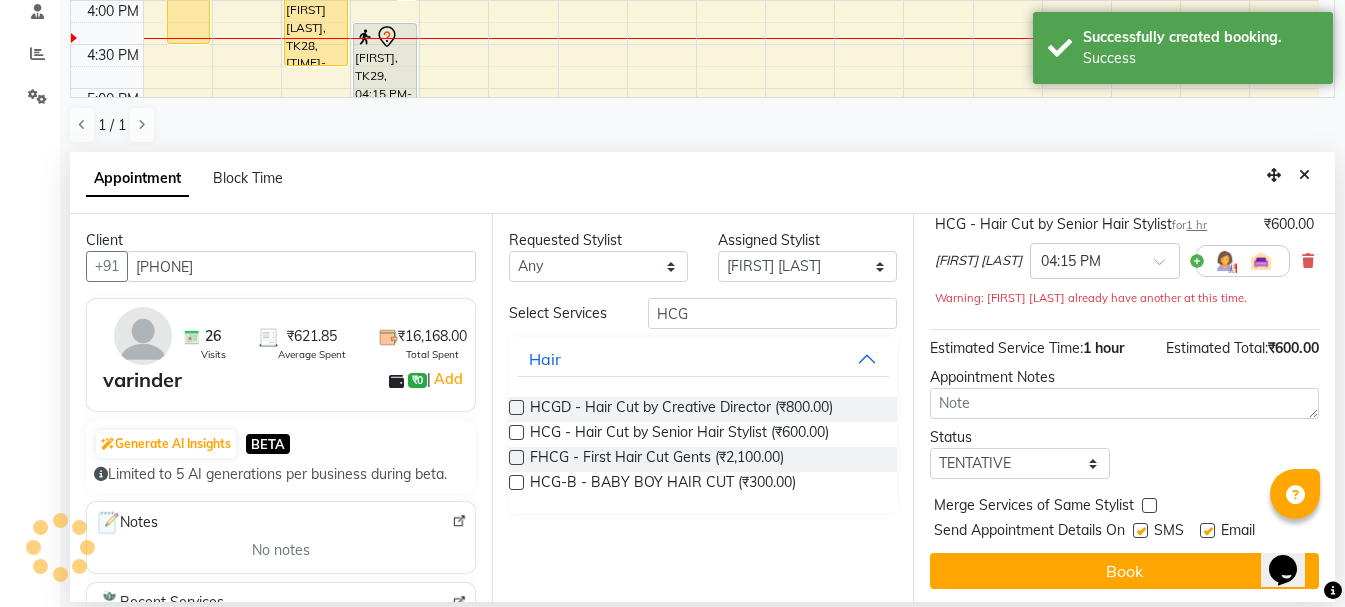 scroll, scrollTop: 0, scrollLeft: 0, axis: both 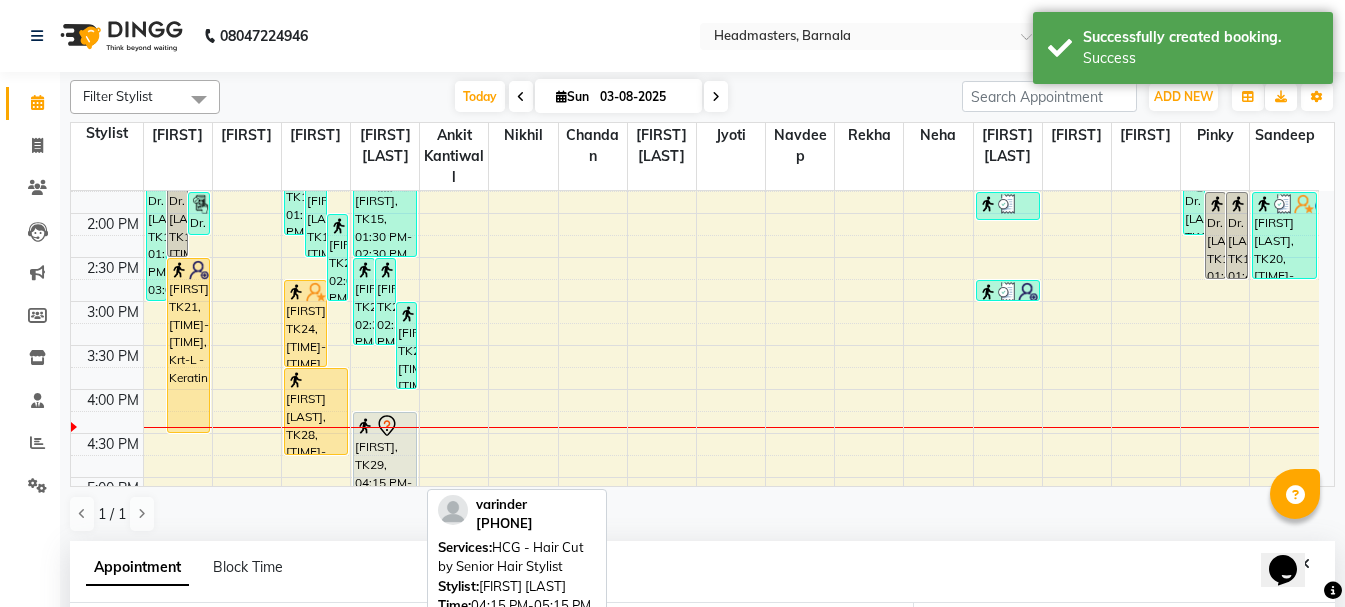drag, startPoint x: 396, startPoint y: 436, endPoint x: 87, endPoint y: 512, distance: 318.20905 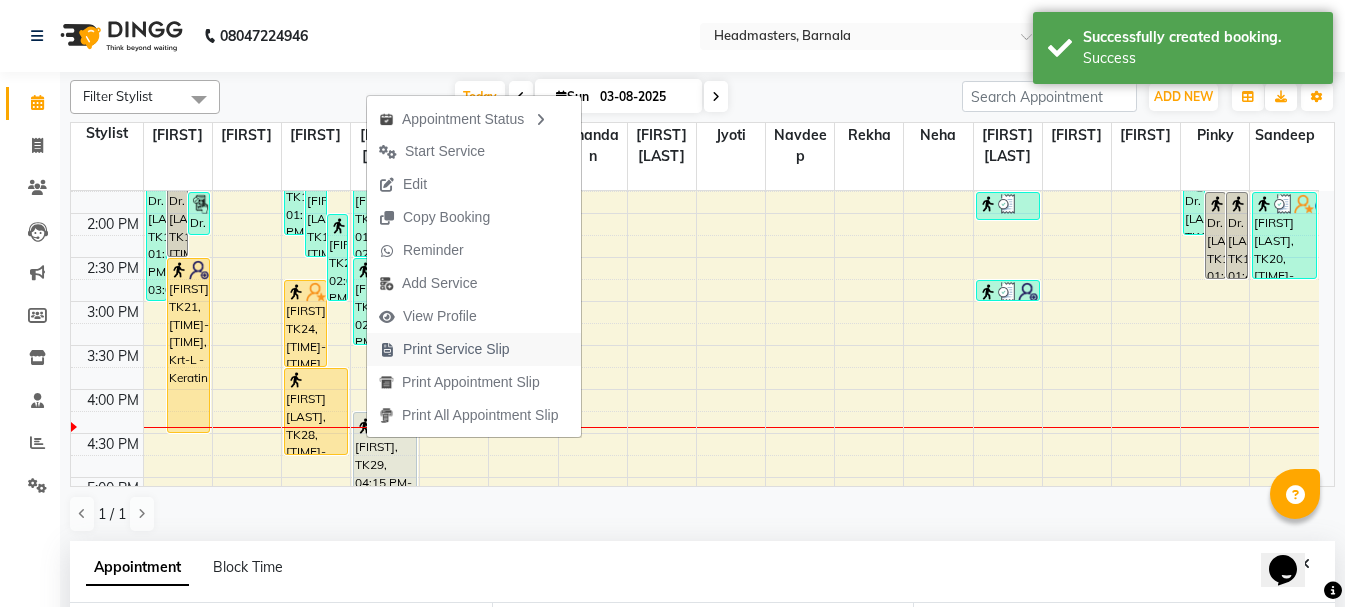 click on "Print Service Slip" at bounding box center (456, 349) 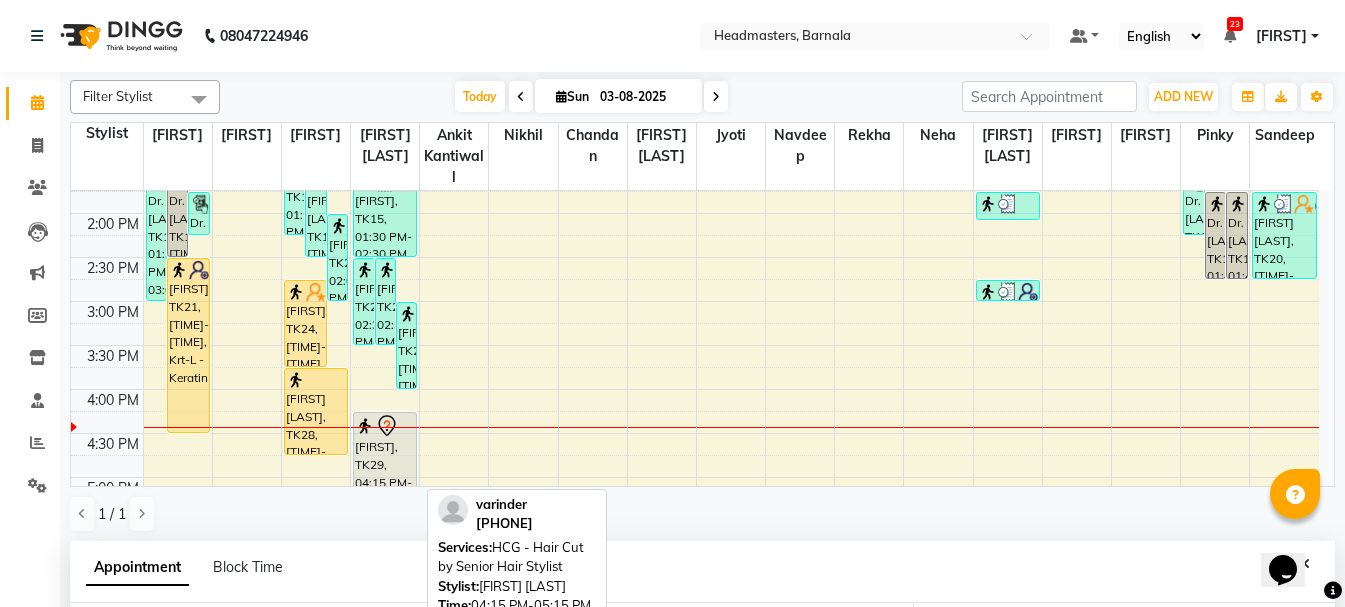 click on "varinder, TK29, 04:15 PM-05:15 PM, HCG - Hair Cut by Senior Hair Stylist" at bounding box center (385, 455) 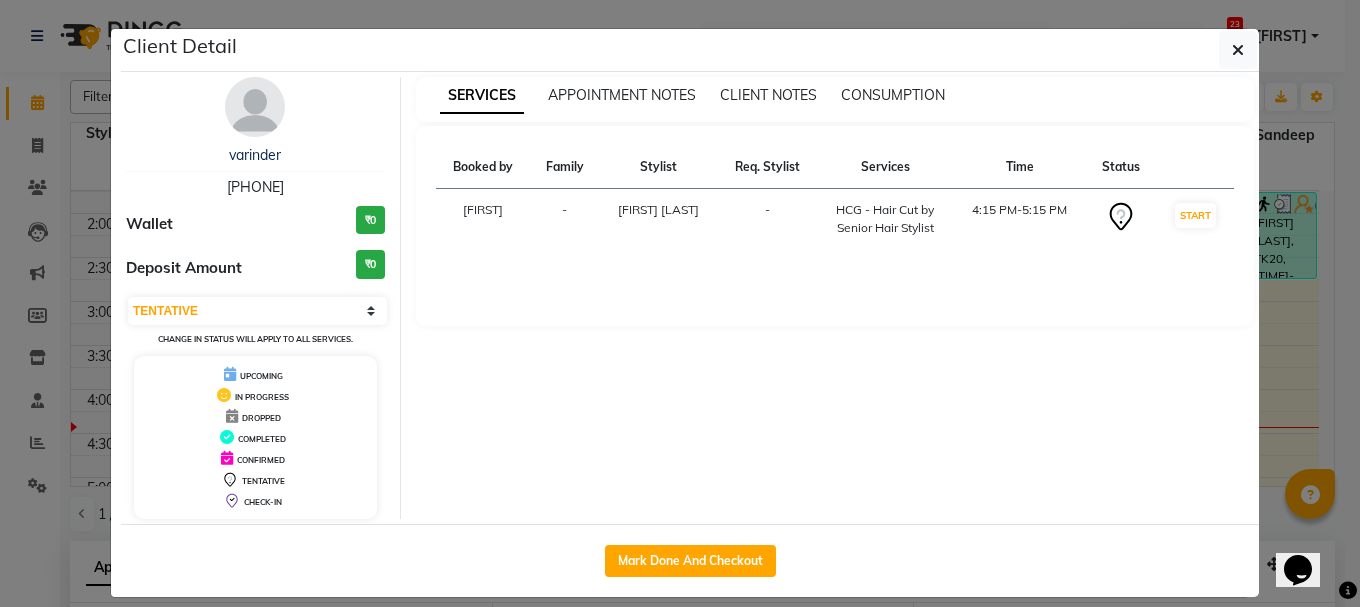 click on "START" at bounding box center (1195, 219) 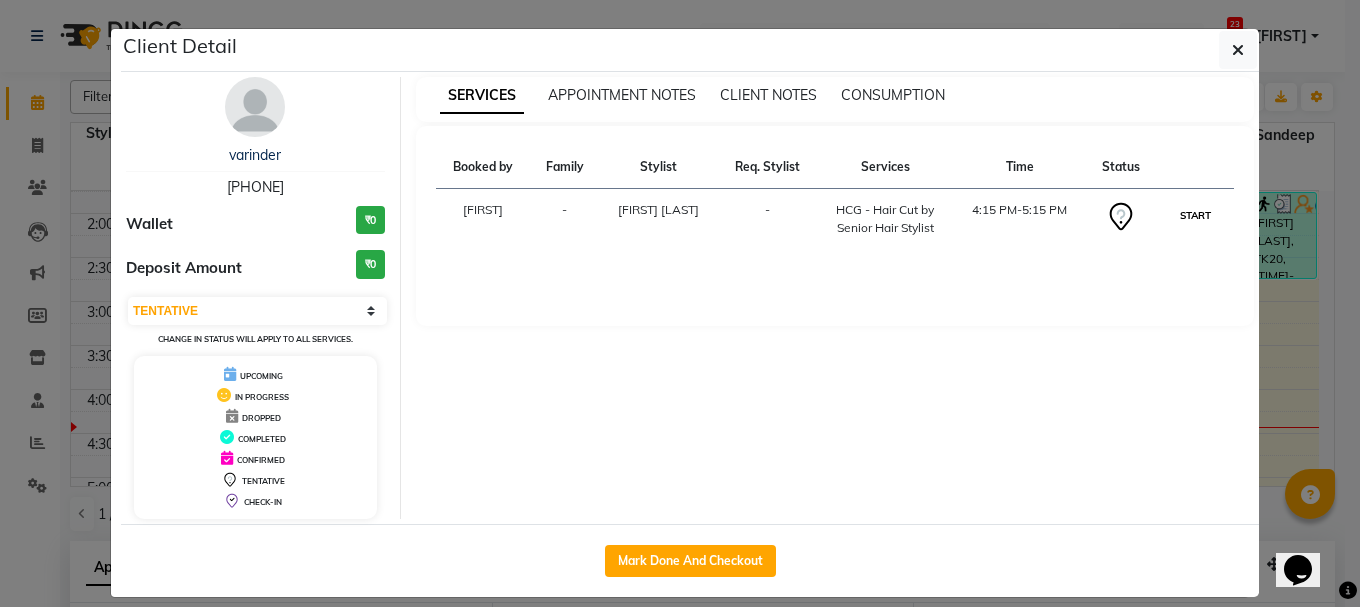 click on "START" at bounding box center [1195, 215] 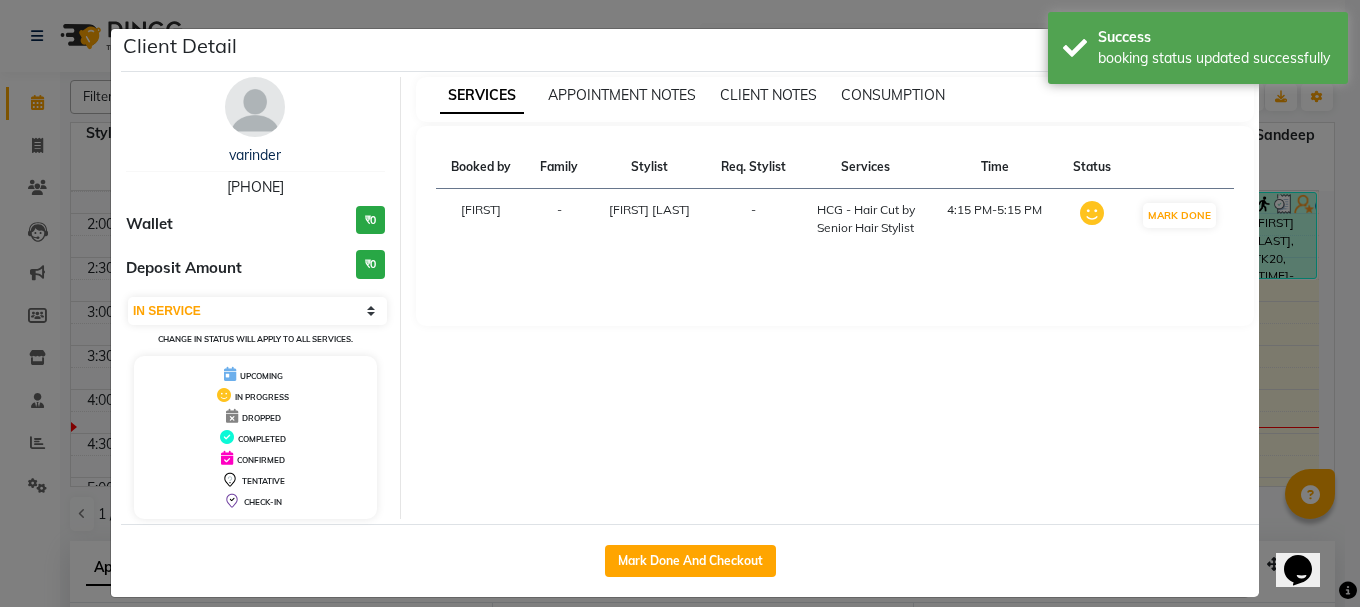 click on "Client Detail  varinder    9878080536 Wallet ₹0 Deposit Amount  ₹0  Select IN SERVICE CONFIRMED TENTATIVE CHECK IN MARK DONE UPCOMING Change in status will apply to all services. UPCOMING IN PROGRESS DROPPED COMPLETED CONFIRMED TENTATIVE CHECK-IN SERVICES APPOINTMENT NOTES CLIENT NOTES CONSUMPTION Booked by Family Stylist Req. Stylist Services Time Status  Manya  -  Sameer khan -  HCG - Hair Cut by Senior Hair Stylist   4:15 PM-5:15 PM   MARK DONE   Mark Done And Checkout" 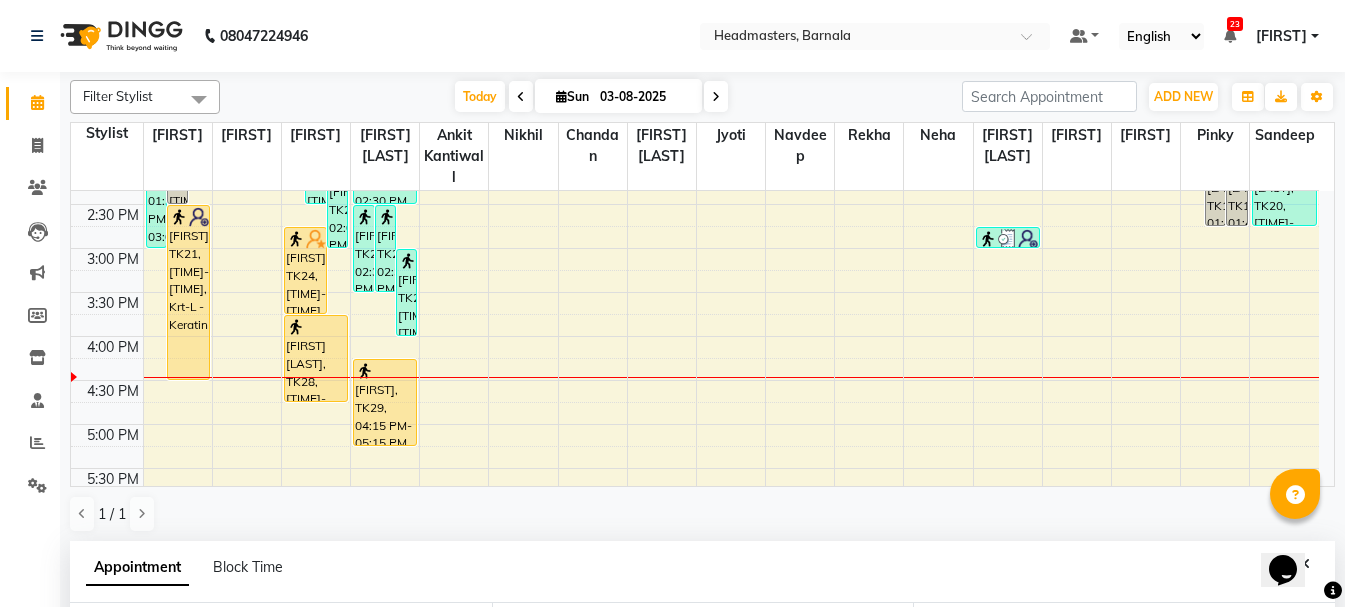 scroll, scrollTop: 602, scrollLeft: 0, axis: vertical 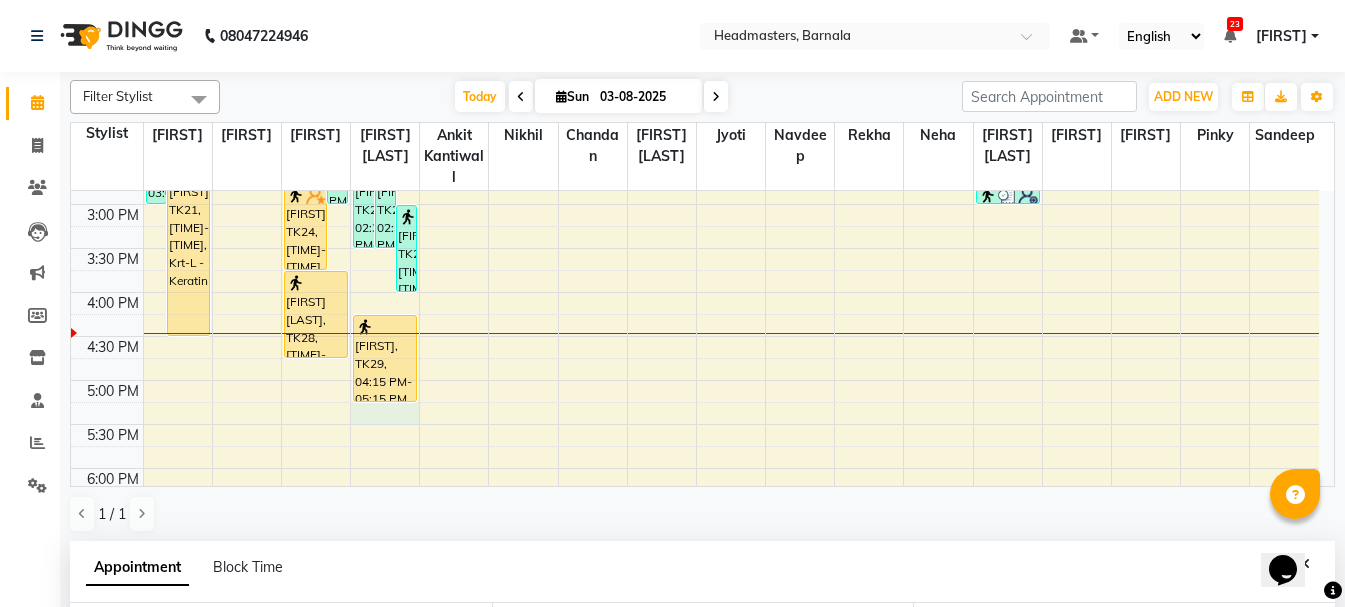 click on "8:00 AM 8:30 AM 9:00 AM 9:30 AM 10:00 AM 10:30 AM 11:00 AM 11:30 AM 12:00 PM 12:30 PM 1:00 PM 1:30 PM 2:00 PM 2:30 PM 3:00 PM 3:30 PM 4:00 PM 4:30 PM 5:00 PM 5:30 PM 6:00 PM 6:30 PM 7:00 PM 7:30 PM 8:00 PM 8:30 PM     Dr. palawi, TK16, 01:30 PM-03:00 PM, HCL - Hair Cut by Senior Hair Stylist,HCL-C - BABY GIRL HAIR CUT     Dr. palawi, TK17, 01:30 PM-02:30 PM, HCL - Hair Cut by Senior Hair Stylist     Dr. palawi, TK16, 01:45 PM-02:15 PM, HCL-C - BABY GIRL HAIR CUT     Suman, TK21, 02:30 PM-04:30 PM, Krt-L - Keratin     rimple, TK12, 12:00 PM-01:00 PM, HCL - Hair Cut by Senior Hair Stylist     Darishti, TK11, 12:15 PM-01:15 PM, HCL - Hair Cut by Senior Hair Stylist     Harpreet kaur, TK03, 10:45 AM-11:45 AM, HCL - Hair Cut by Senior Hair Stylist     Shivansh, TK14, 01:15 PM-02:15 PM, HCG - Hair Cut by Senior Hair Stylist     Nikhil sharma, TK18, 01:30 PM-02:30 PM, HCG - Hair Cut by Senior Hair Stylist     Sidhant, TK23, 02:00 PM-03:00 PM, HCG - Hair Cut by Senior Hair Stylist" at bounding box center [695, 160] 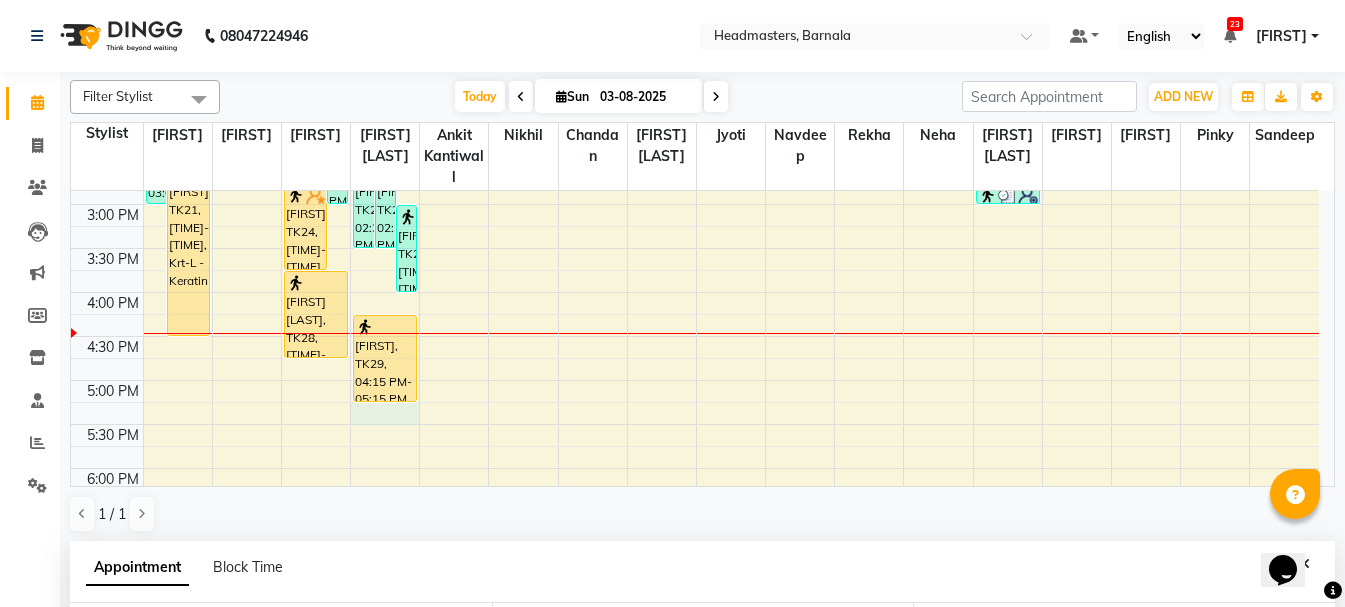 scroll, scrollTop: 389, scrollLeft: 0, axis: vertical 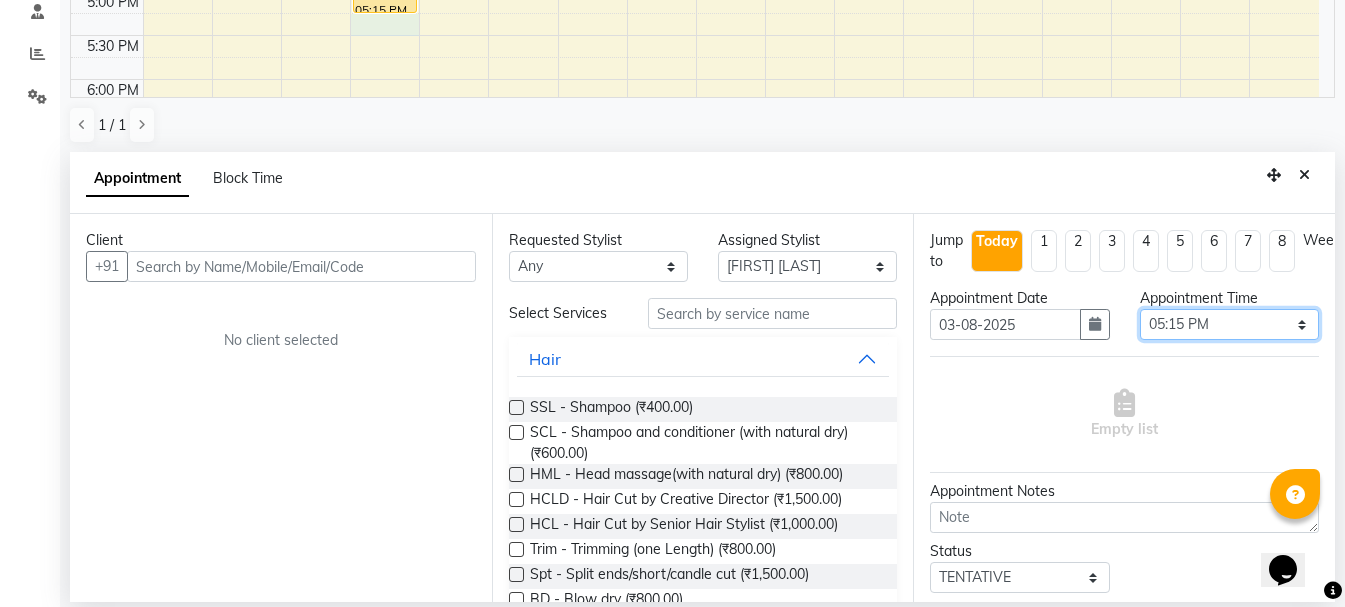 click on "Select 09:00 AM 09:15 AM 09:30 AM 09:45 AM 10:00 AM 10:15 AM 10:30 AM 10:45 AM 11:00 AM 11:15 AM 11:30 AM 11:45 AM 12:00 PM 12:15 PM 12:30 PM 12:45 PM 01:00 PM 01:15 PM 01:30 PM 01:45 PM 02:00 PM 02:15 PM 02:30 PM 02:45 PM 03:00 PM 03:15 PM 03:30 PM 03:45 PM 04:00 PM 04:15 PM 04:30 PM 04:45 PM 05:00 PM 05:15 PM 05:30 PM 05:45 PM 06:00 PM 06:15 PM 06:30 PM 06:45 PM 07:00 PM 07:15 PM 07:30 PM 07:45 PM 08:00 PM" at bounding box center (1229, 324) 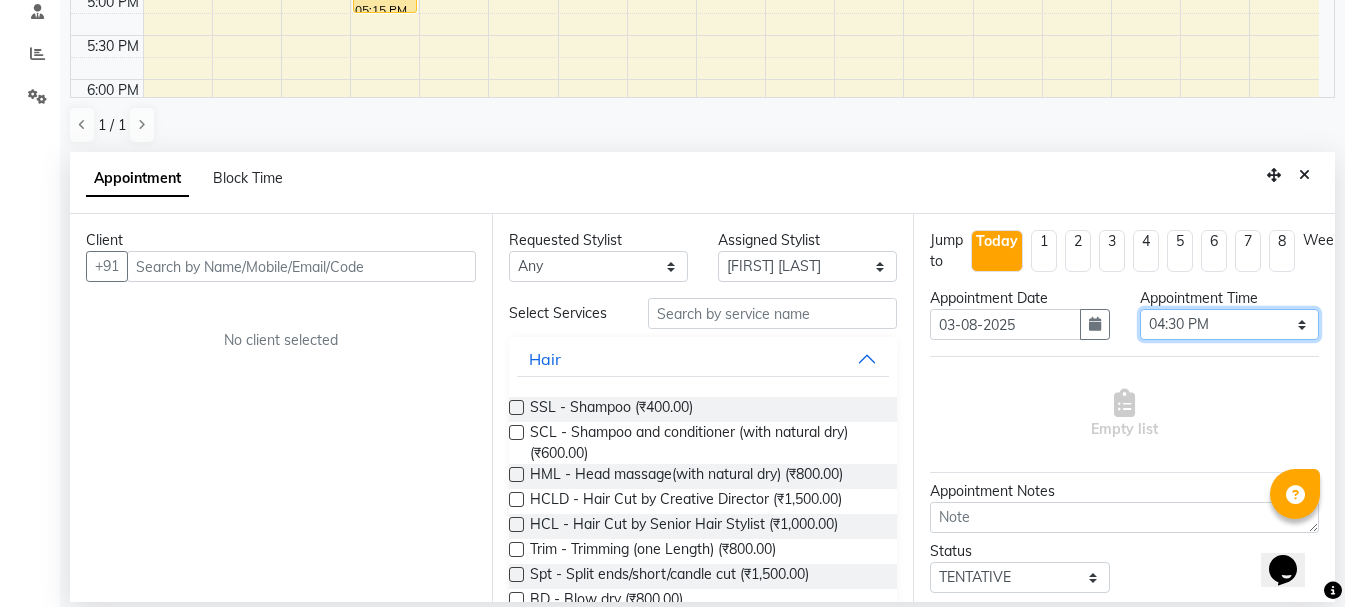 click on "Select 09:00 AM 09:15 AM 09:30 AM 09:45 AM 10:00 AM 10:15 AM 10:30 AM 10:45 AM 11:00 AM 11:15 AM 11:30 AM 11:45 AM 12:00 PM 12:15 PM 12:30 PM 12:45 PM 01:00 PM 01:15 PM 01:30 PM 01:45 PM 02:00 PM 02:15 PM 02:30 PM 02:45 PM 03:00 PM 03:15 PM 03:30 PM 03:45 PM 04:00 PM 04:15 PM 04:30 PM 04:45 PM 05:00 PM 05:15 PM 05:30 PM 05:45 PM 06:00 PM 06:15 PM 06:30 PM 06:45 PM 07:00 PM 07:15 PM 07:30 PM 07:45 PM 08:00 PM" at bounding box center (1229, 324) 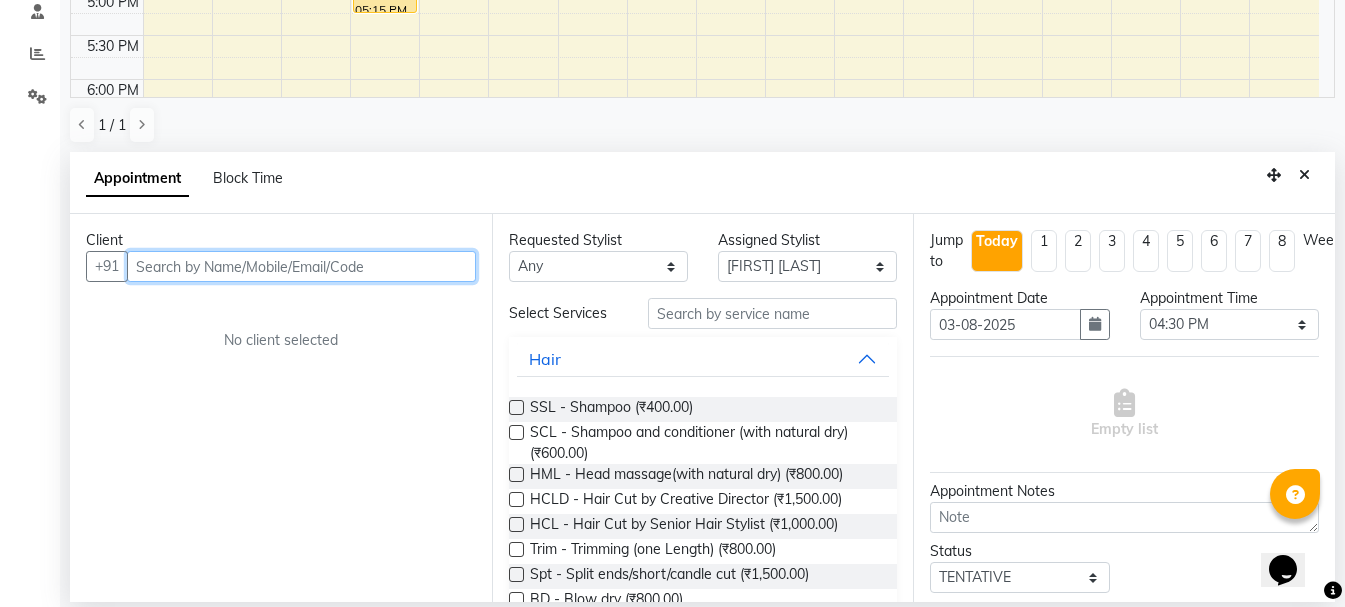 click at bounding box center (301, 266) 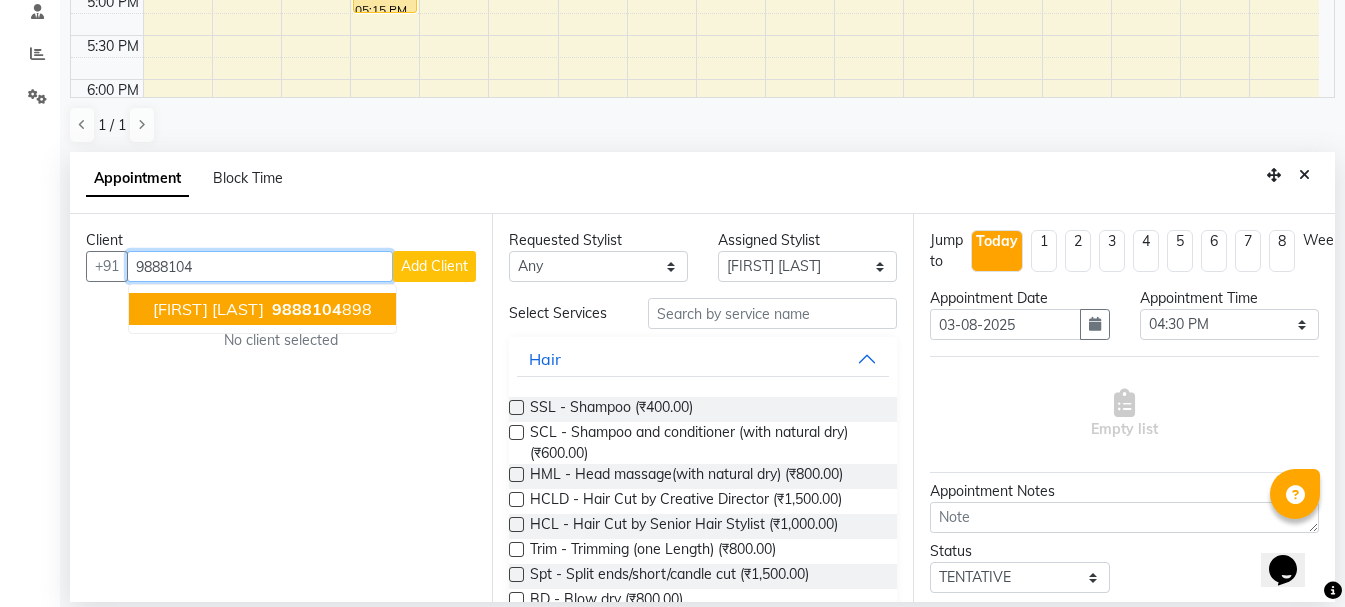 click on "9888104 898" at bounding box center [320, 309] 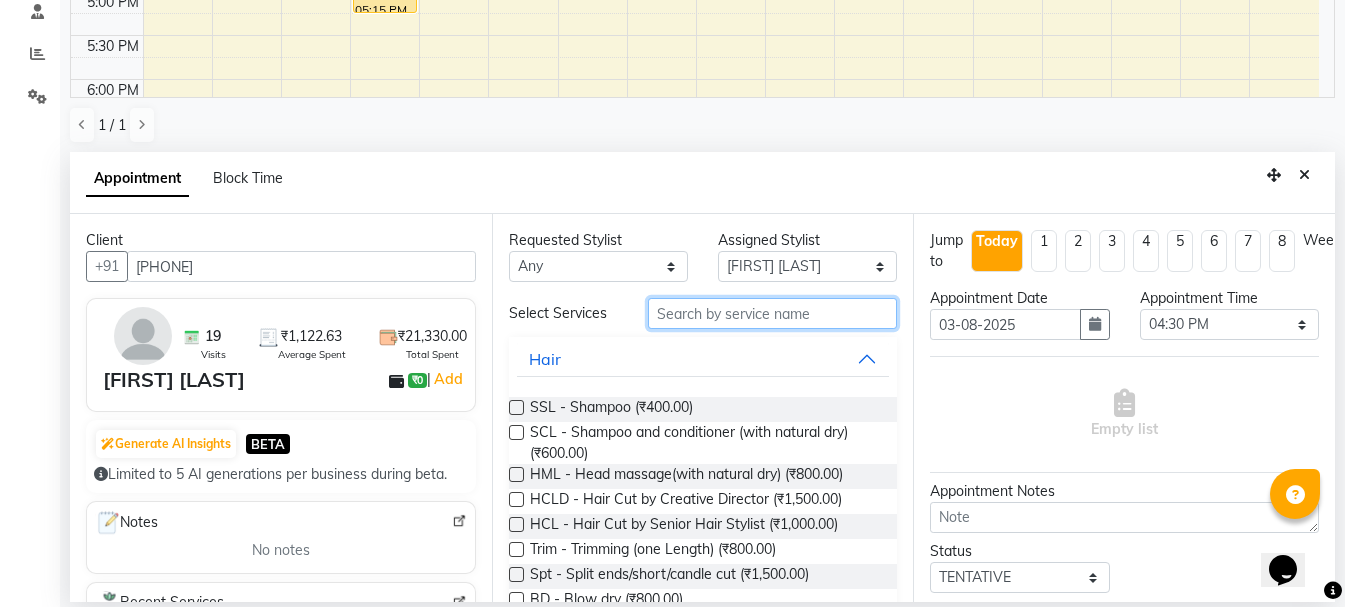 click at bounding box center [772, 313] 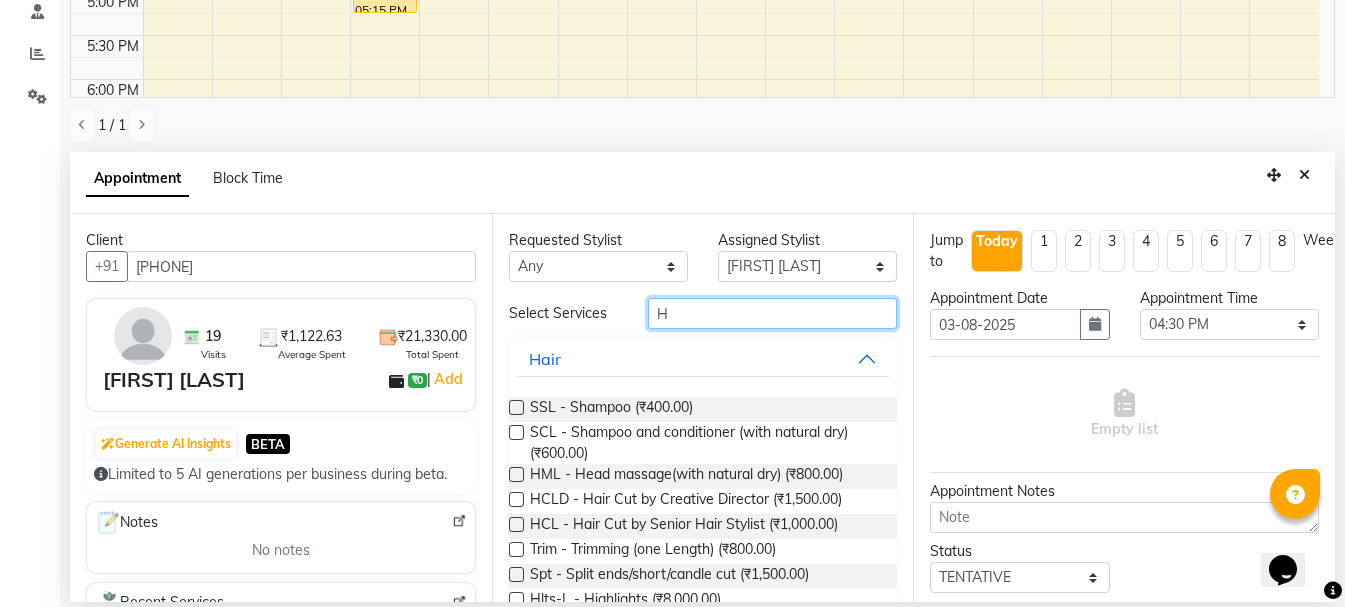 drag, startPoint x: 681, startPoint y: 324, endPoint x: 642, endPoint y: 329, distance: 39.319206 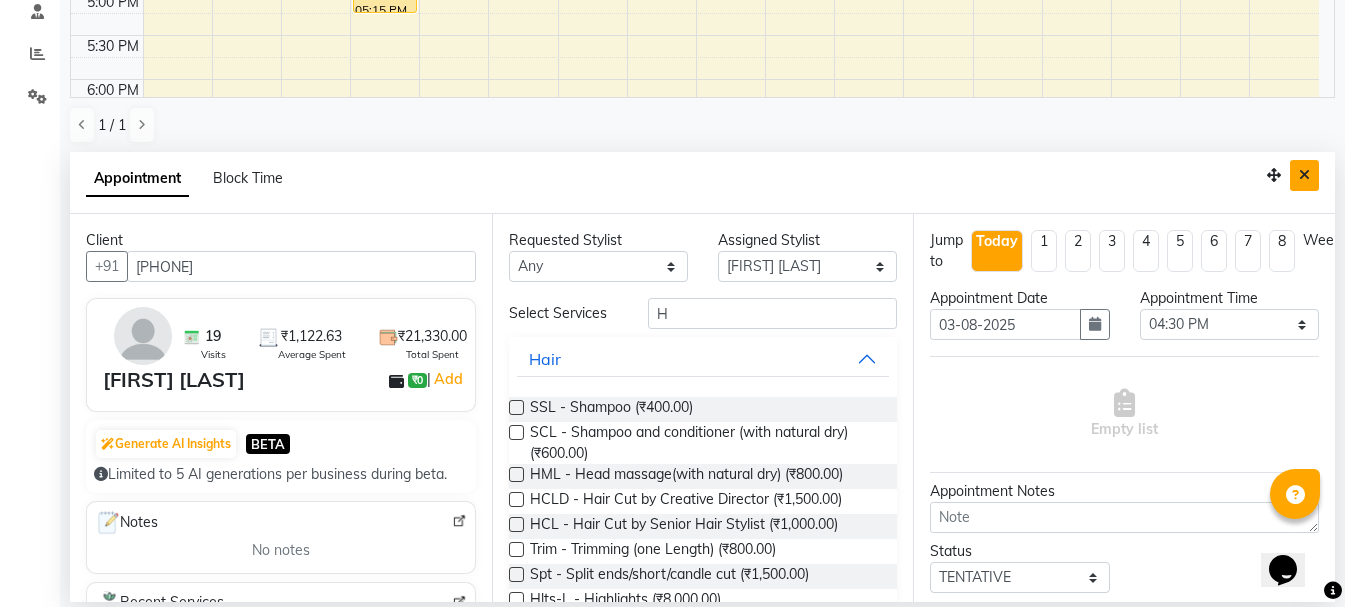 click at bounding box center [1304, 175] 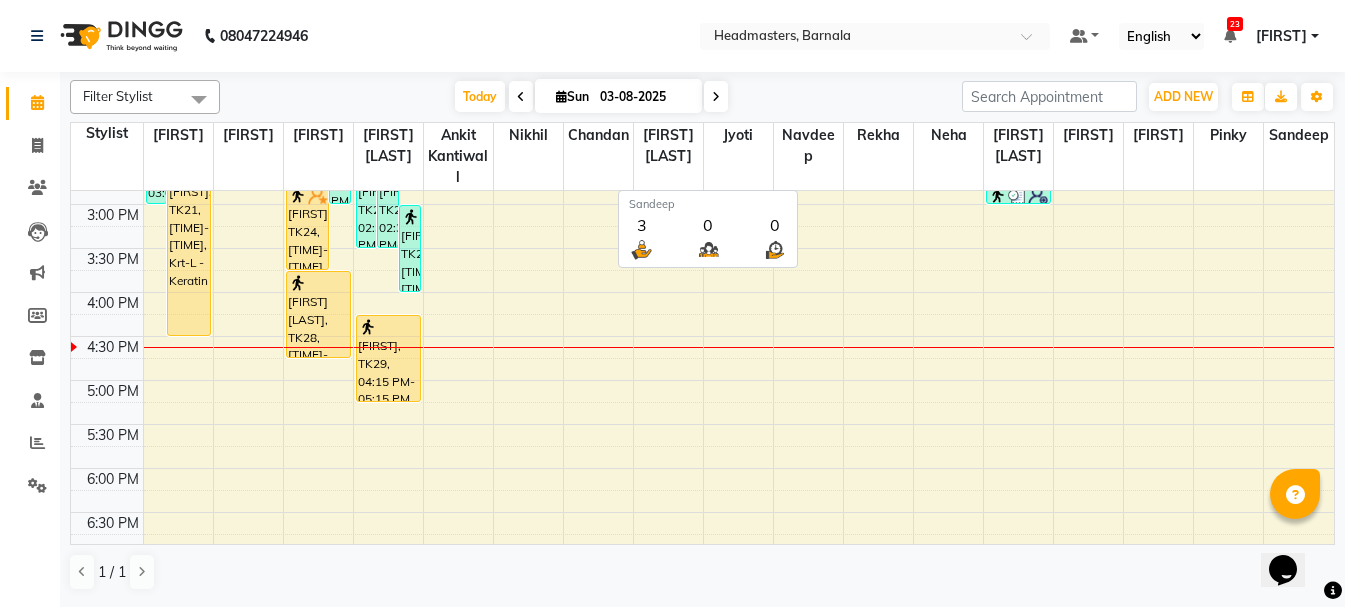 scroll, scrollTop: 0, scrollLeft: 0, axis: both 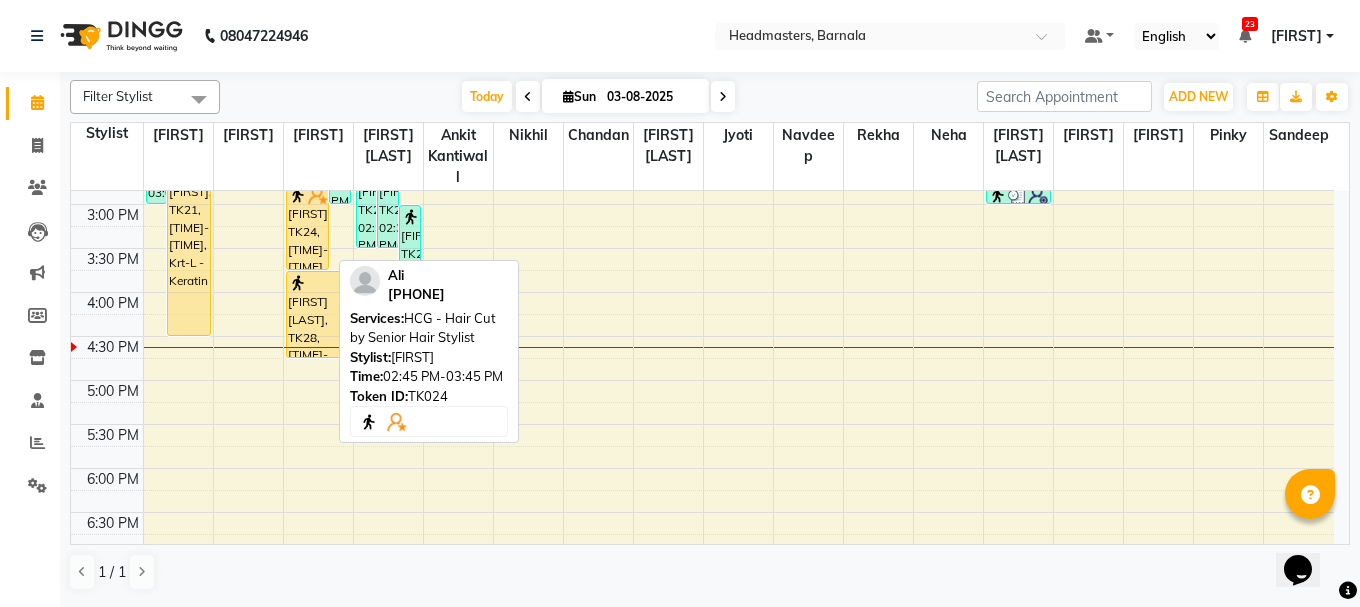 click on "Ali, TK24, 02:45 PM-03:45 PM, HCG - Hair Cut by Senior Hair Stylist" at bounding box center [308, 226] 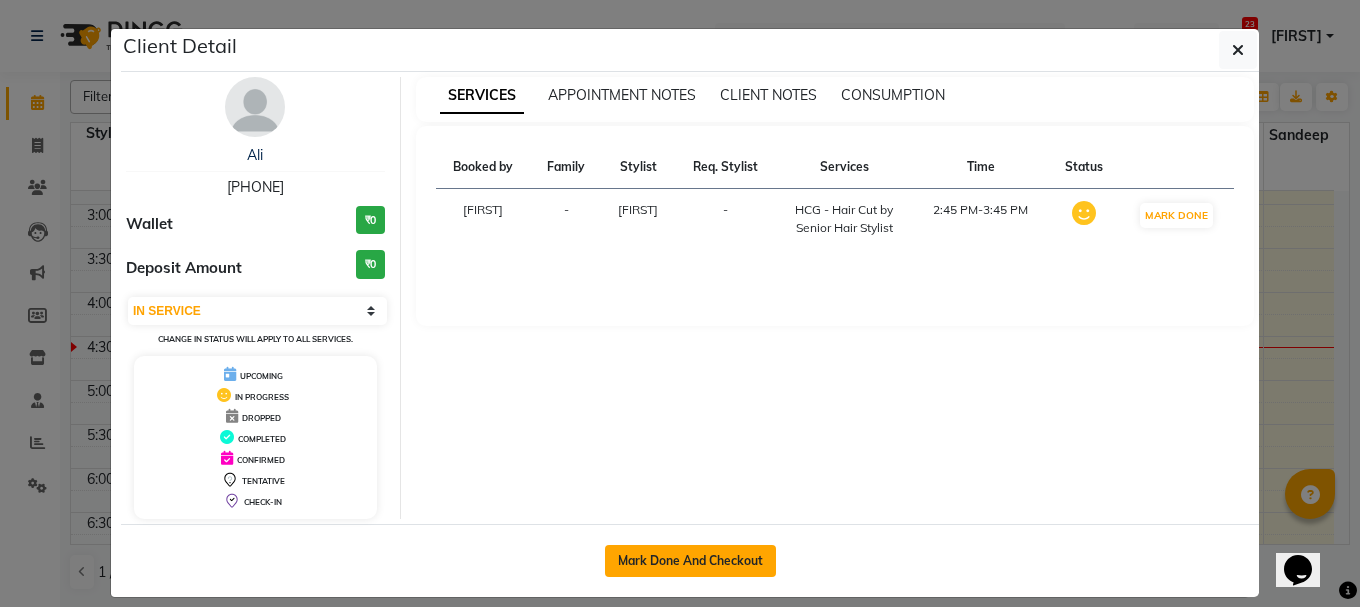 click on "Mark Done And Checkout" 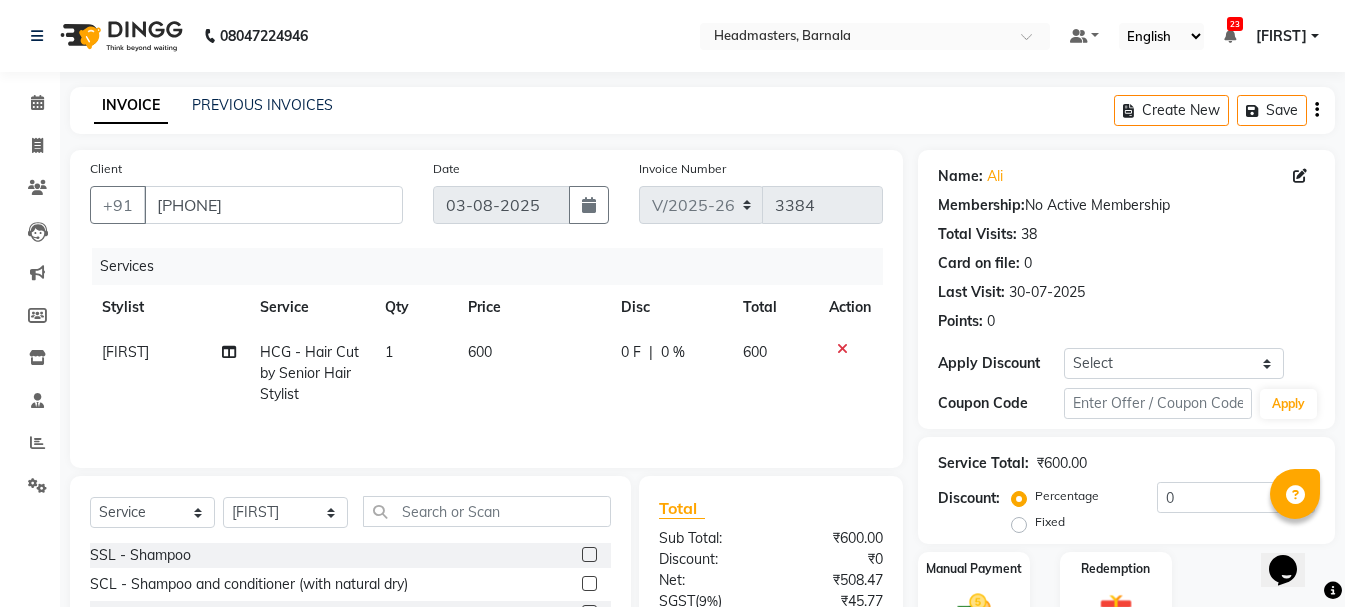 scroll, scrollTop: 194, scrollLeft: 0, axis: vertical 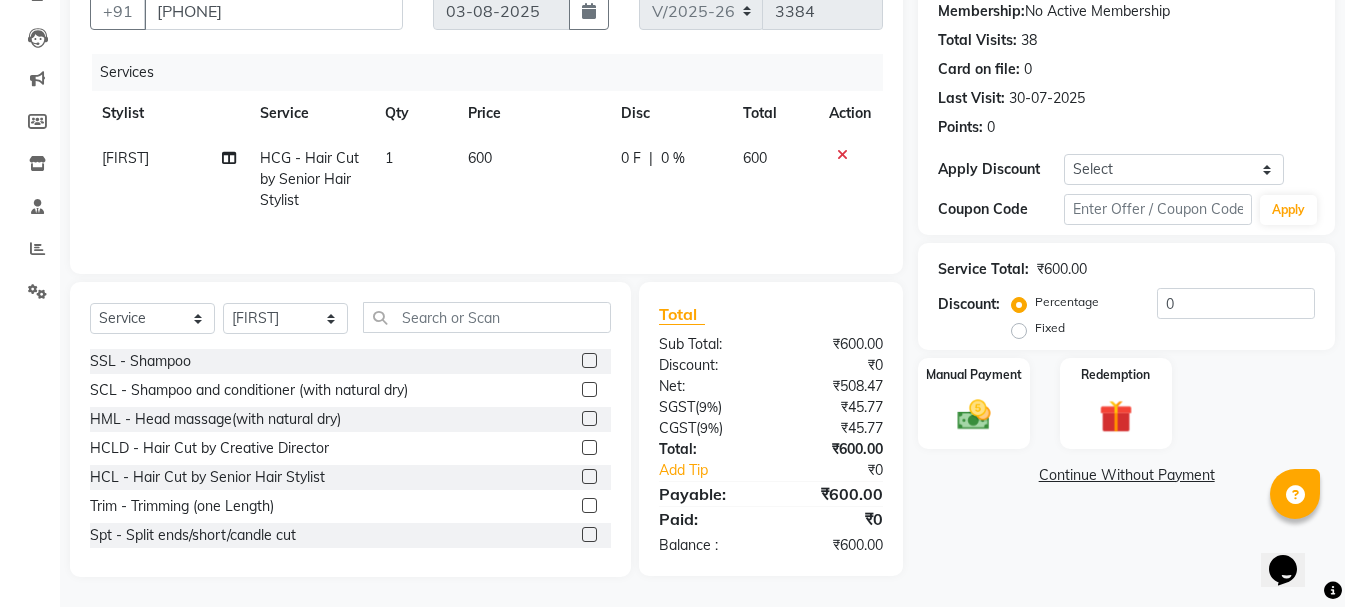 click on "HCG - Hair Cut by Senior Hair Stylist" 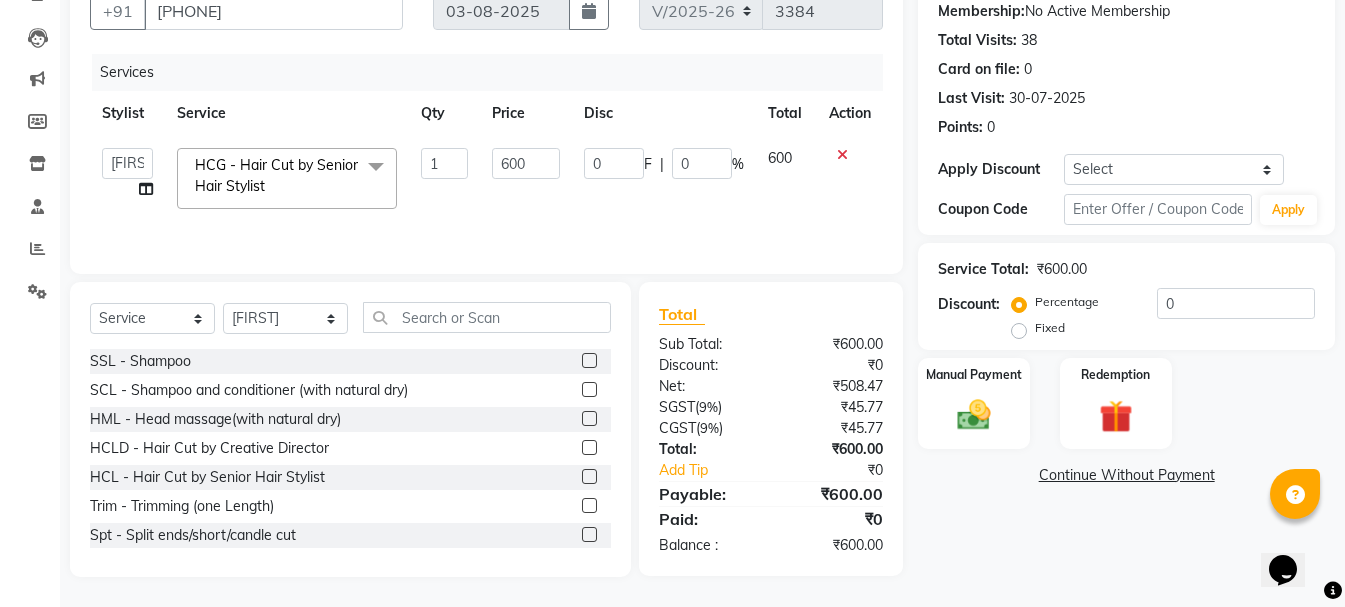 click on "HCG - Hair Cut by Senior Hair Stylist" 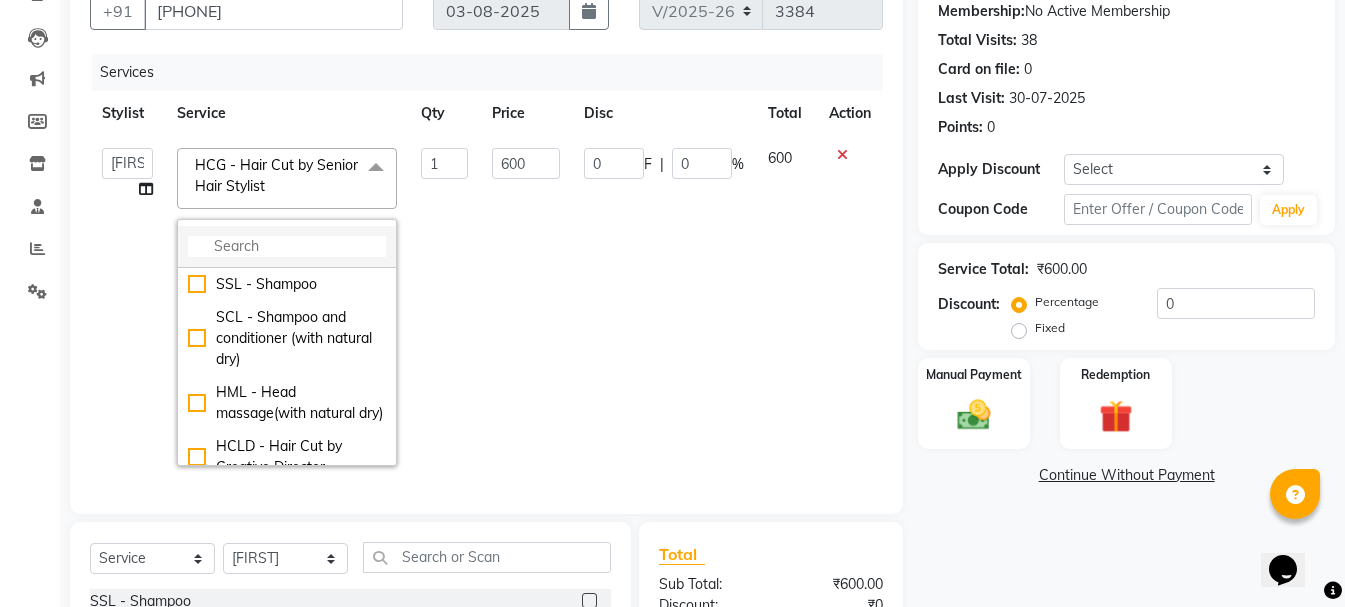 click 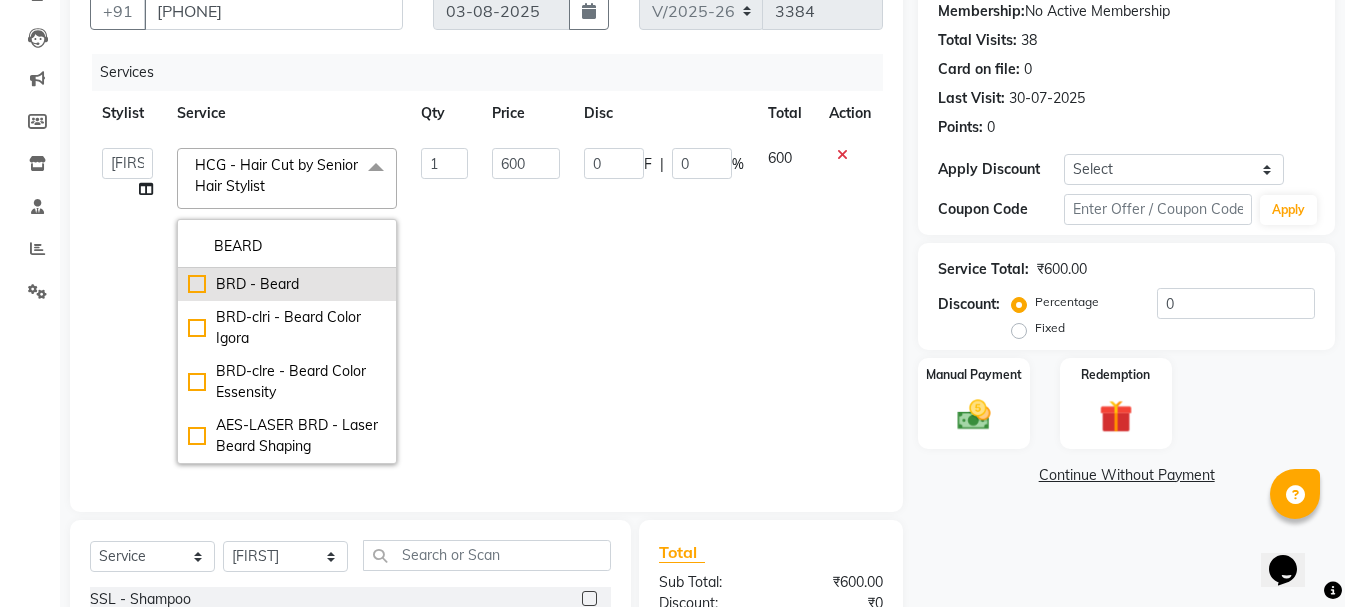 click on "BRD - Beard" 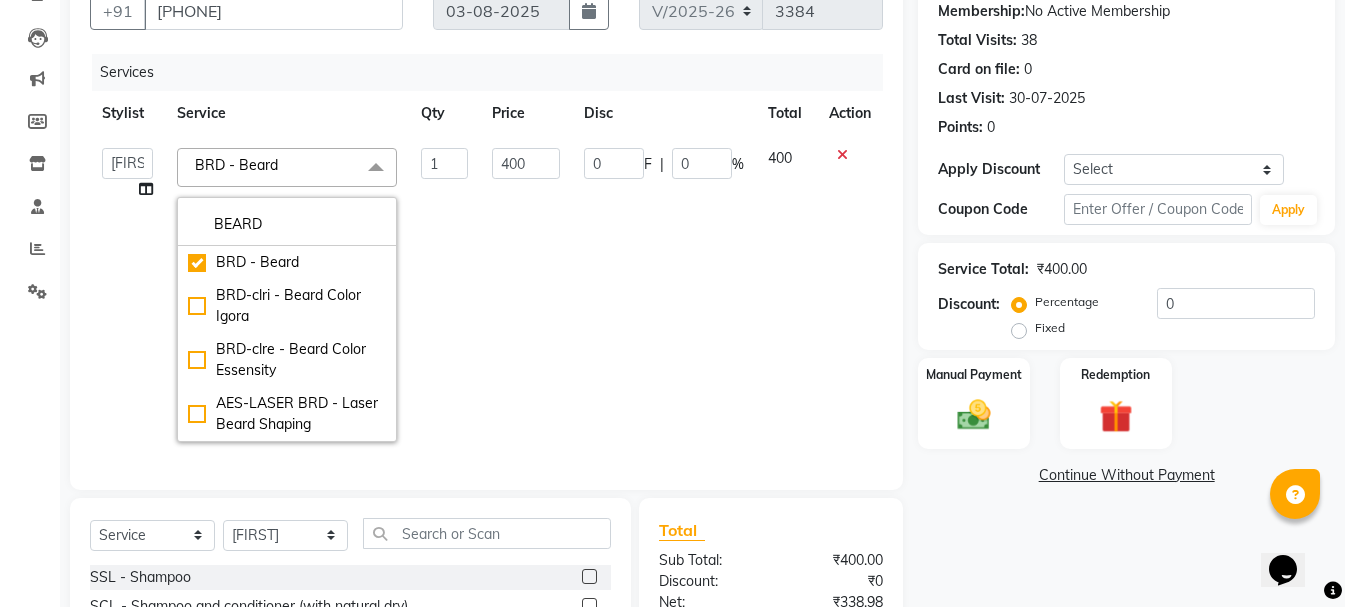 click on "400" 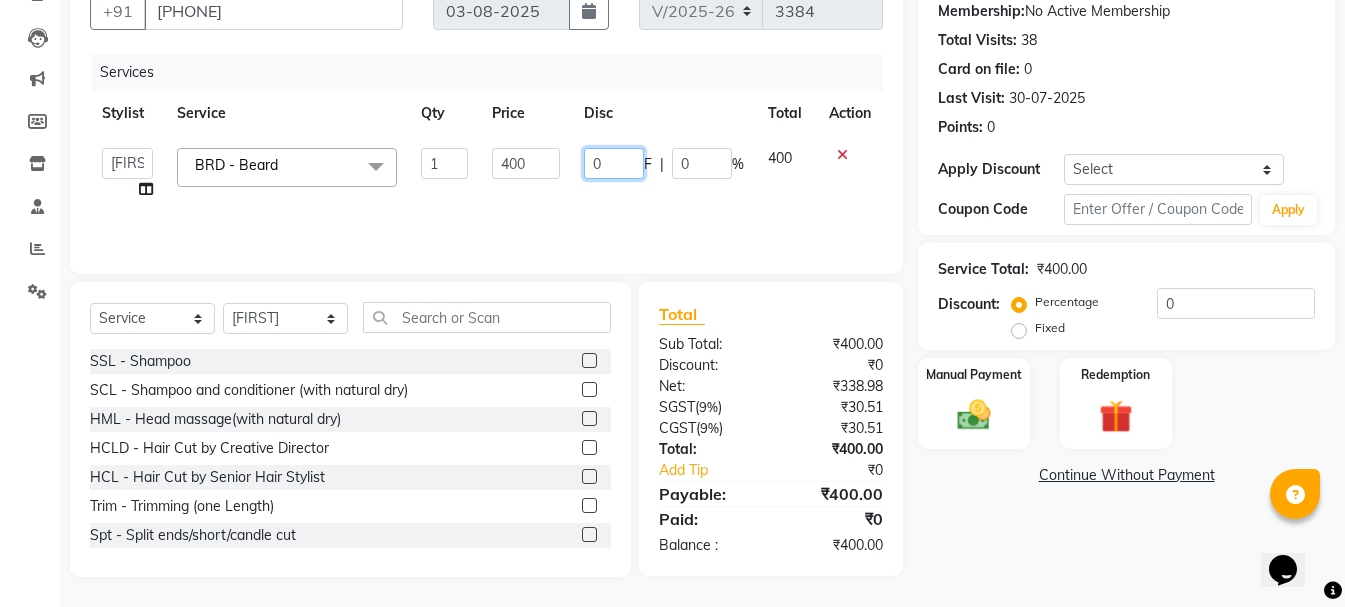 drag, startPoint x: 614, startPoint y: 166, endPoint x: 591, endPoint y: 171, distance: 23.537205 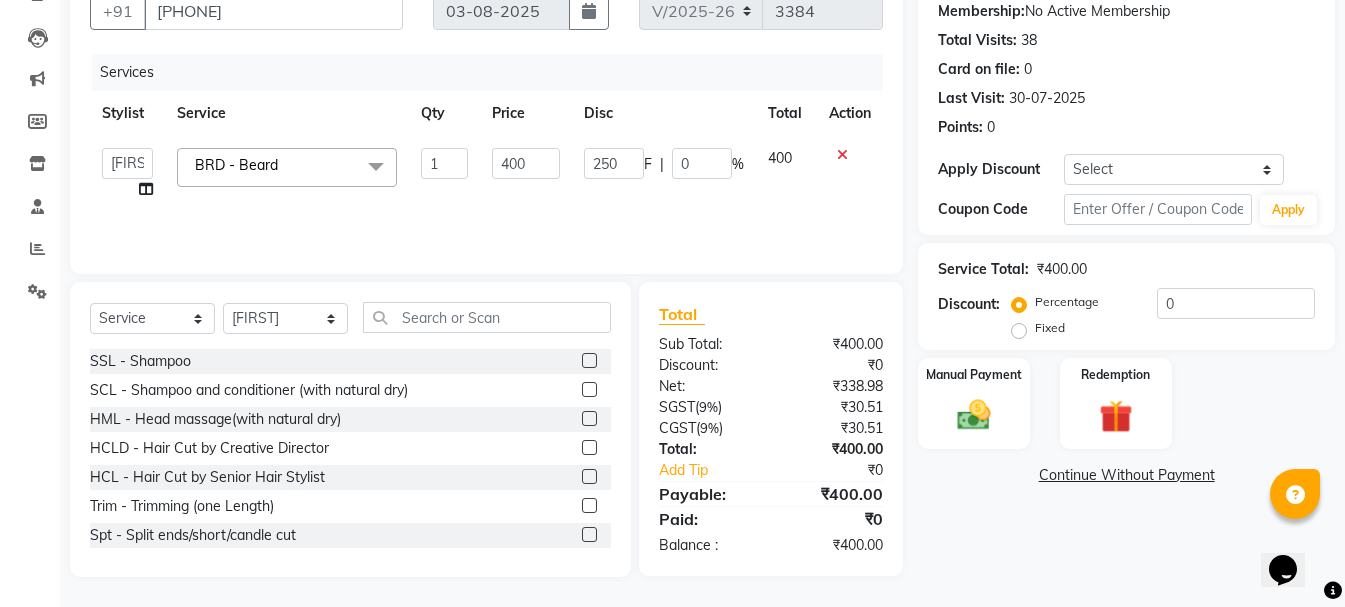 click on "Services Stylist Service Qty Price Disc Total Action   Ankit kantiwall   Chandan   Garry   Jasvir   Jyoti   Lovedeep Singh   Manya    Navdeep   Neha   Nikhil    Pardeep kaur   Pinky   Rajveer   Rekha    Sameer khan   Sandeep   Toseef Salmani  BRD - Beard  x SSL - Shampoo SCL - Shampoo and conditioner (with natural dry) HML - Head massage(with natural dry) HCLD - Hair Cut by Creative Director HCL - Hair Cut by Senior Hair Stylist Trim - Trimming (one Length) Spt - Split ends/short/candle cut BD - Blow dry OS - Open styling GL-igora - Igora Global GL-essensity - Essensity Global Hlts-L - Highlights Bal - Balayage Chunks  - Chunks CR  - Color removal CRF - Color refresh Stk - Per streak RT-IG - Igora Root Touchup(one inch only) RT-ES - Essensity Root Touchup(one inch only) Reb - Rebonding ST  - Straight therapy Krt-L - Keratin Krt-BB -L - Keratin Blow Out HR-BTX -L  - Hair Botox NanoP -L - Nanoplastia K-Bond -L  - Kerabond H-EXT - Hair Extensions PH-EXT - Premium Hair Extensions CEXT - Clip on Extensions 1 400" 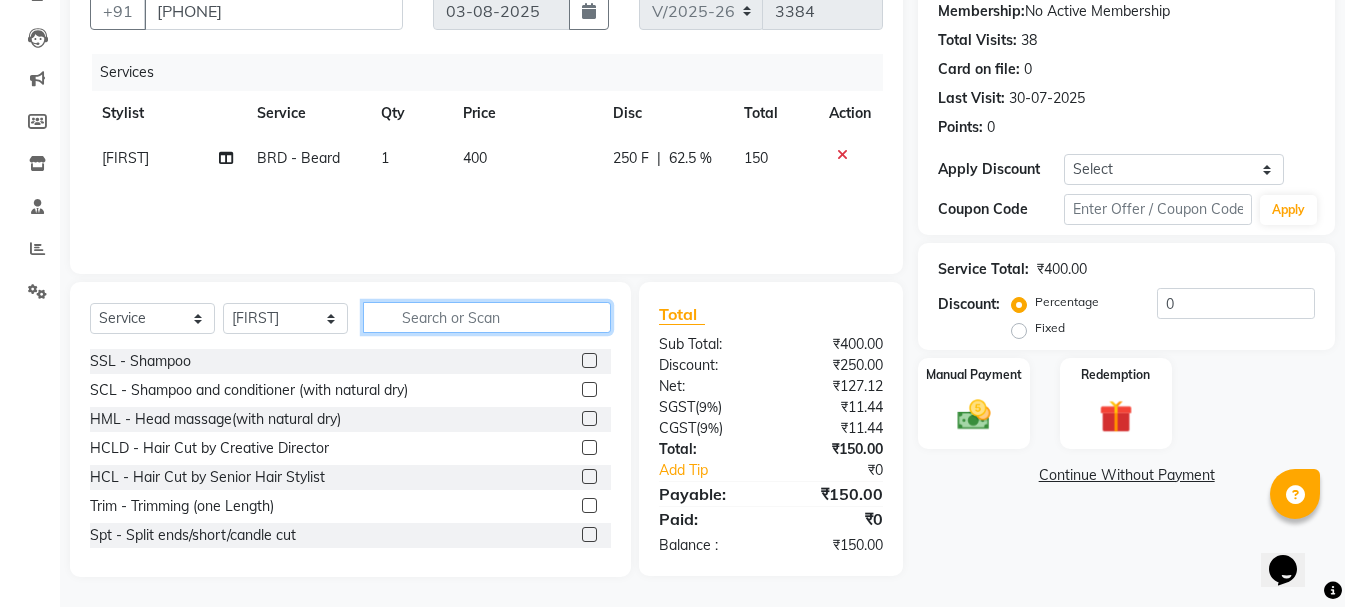 click 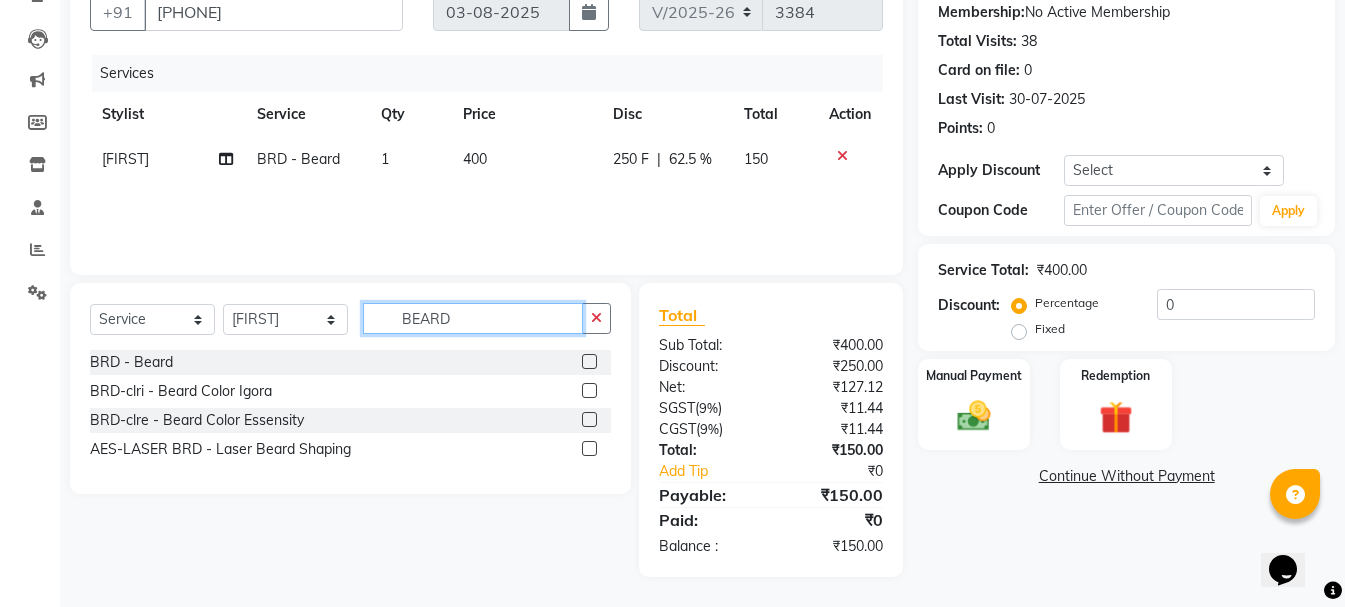 scroll, scrollTop: 193, scrollLeft: 0, axis: vertical 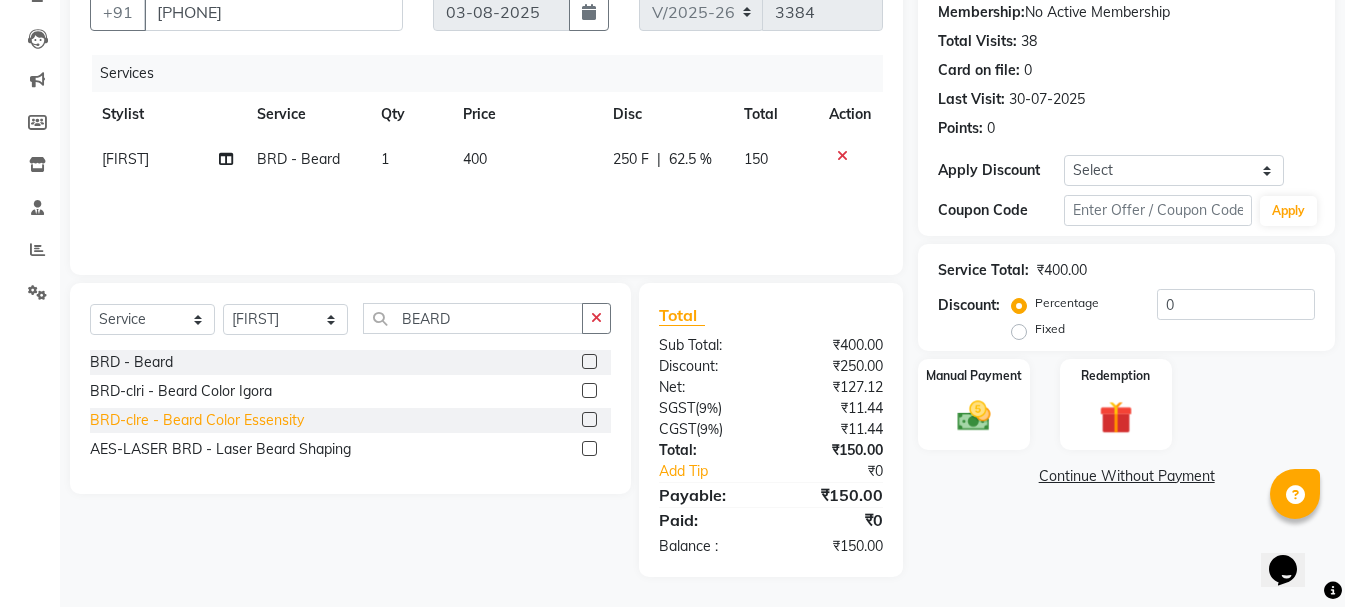 click on "BRD-clre - Beard Color Essensity" 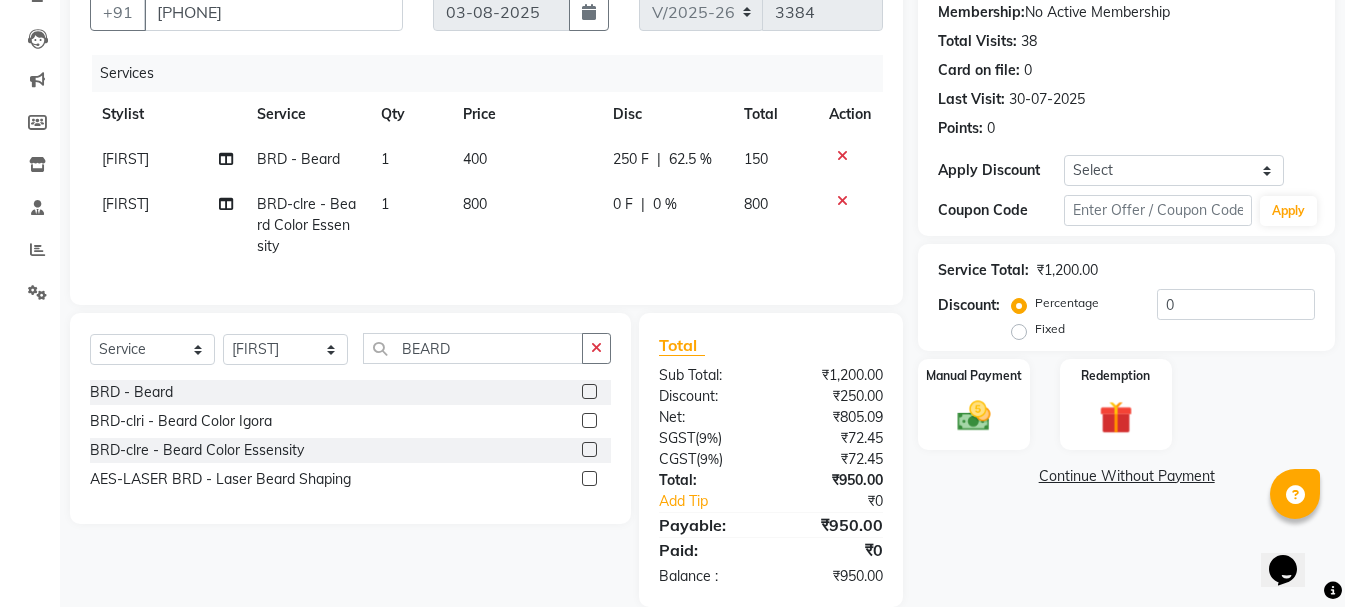 click on "1" 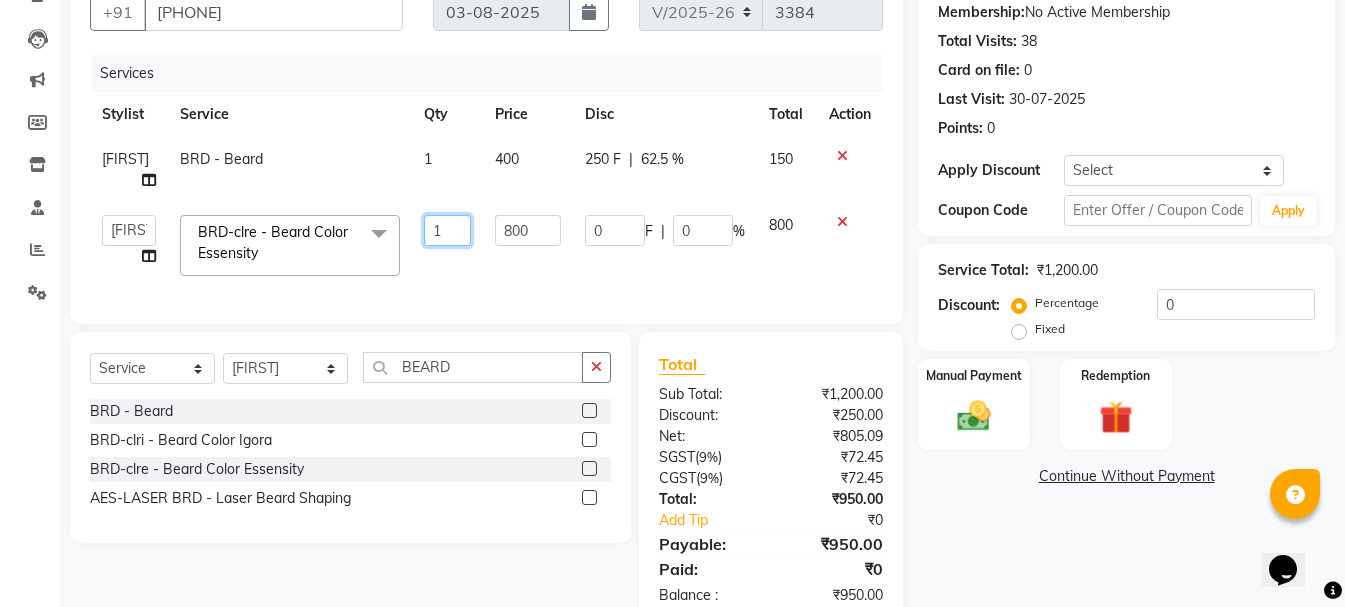 drag, startPoint x: 454, startPoint y: 244, endPoint x: 415, endPoint y: 255, distance: 40.5216 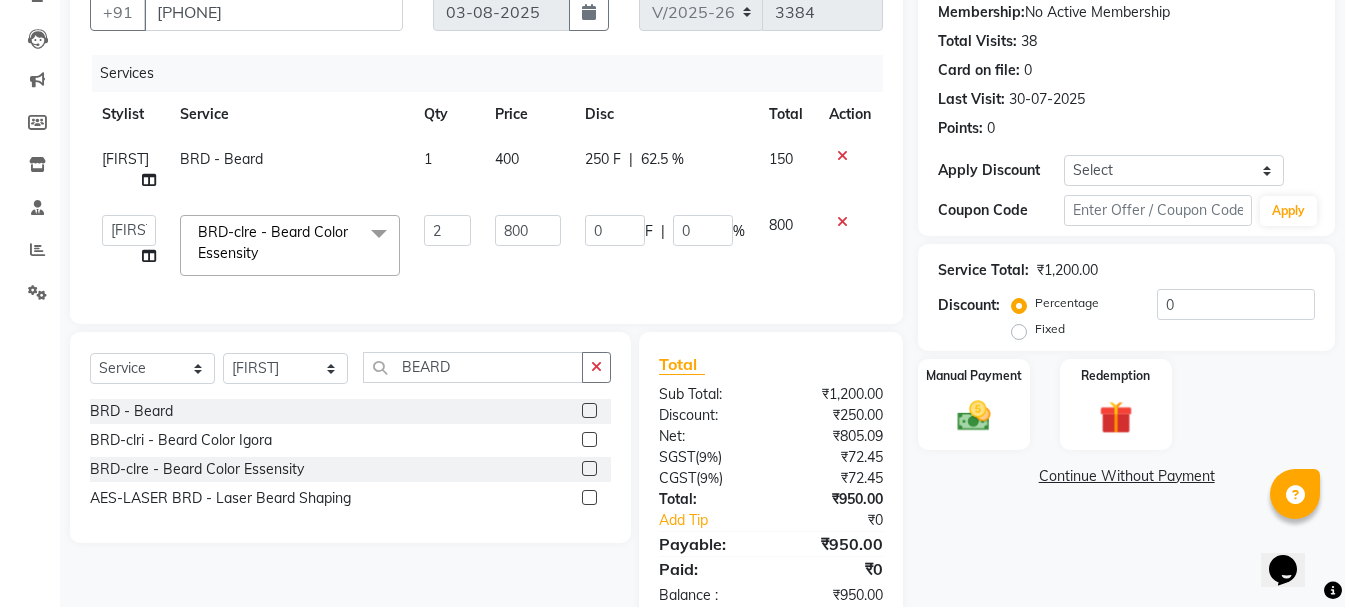 click on "Client +91 7888828476 Date 03-08-2025 Invoice Number V/2025-26 3384 Services Stylist Service Qty Price Disc Total Action Toseef Salmani BRD - Beard 1 400 250 F | 62.5 % 150   Ankit kantiwall   Chandan   Garry   Jasvir   Jyoti   Lovedeep Singh   Manya    Navdeep   Neha   Nikhil    Pardeep kaur   Pinky   Rajveer   Rekha    Sameer khan   Sandeep   Toseef Salmani  BRD-clre - Beard Color Essensity  x SSL - Shampoo SCL - Shampoo and conditioner (with natural dry) HML - Head massage(with natural dry) HCLD - Hair Cut by Creative Director HCL - Hair Cut by Senior Hair Stylist Trim - Trimming (one Length) Spt - Split ends/short/candle cut BD - Blow dry OS - Open styling GL-igora - Igora Global GL-essensity - Essensity Global Hlts-L - Highlights Bal - Balayage Chunks  - Chunks CR  - Color removal CRF - Color refresh Stk - Per streak RT-IG - Igora Root Touchup(one inch only) RT-ES - Essensity Root Touchup(one inch only) Reb - Rebonding ST  - Straight therapy Krt-L - Keratin Krt-BB -L - Keratin Blow Out SSM - Shampoo 2 0" 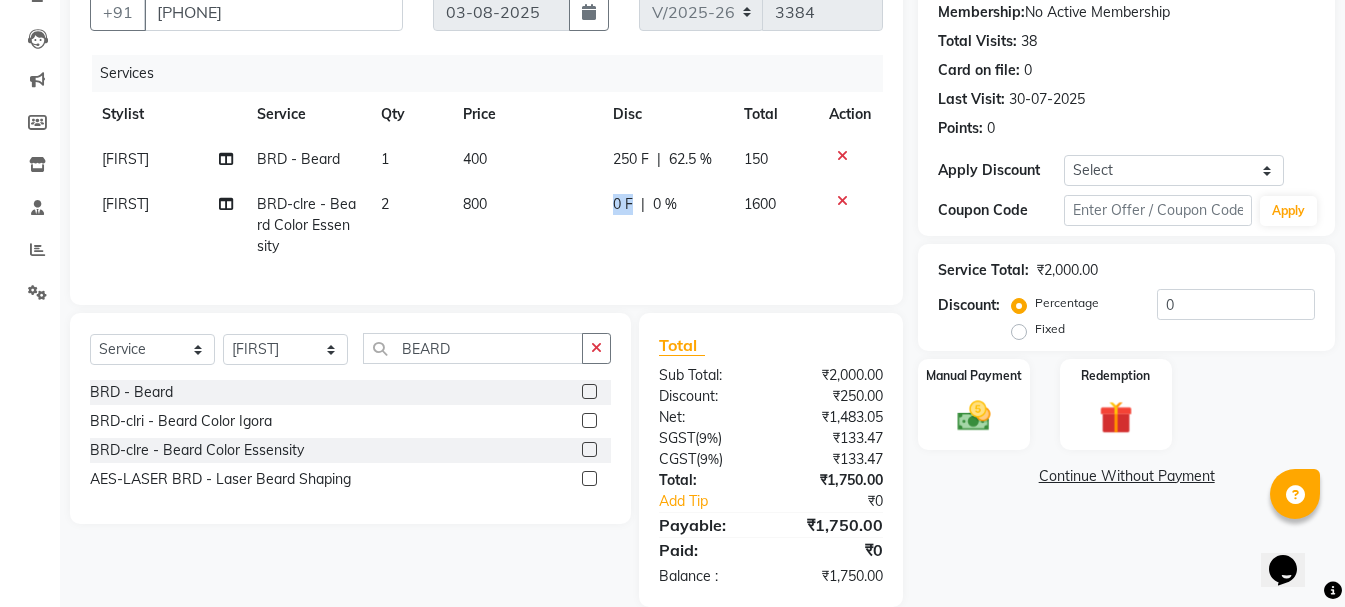 drag, startPoint x: 631, startPoint y: 202, endPoint x: 592, endPoint y: 219, distance: 42.544094 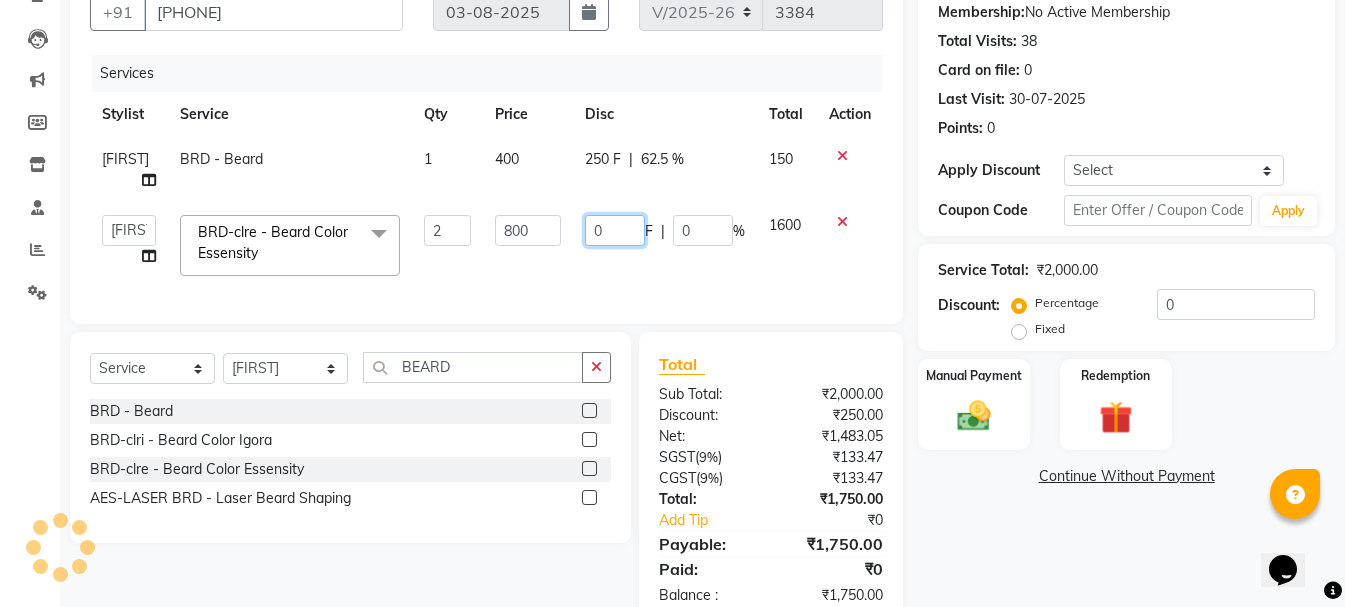 drag, startPoint x: 626, startPoint y: 257, endPoint x: 597, endPoint y: 257, distance: 29 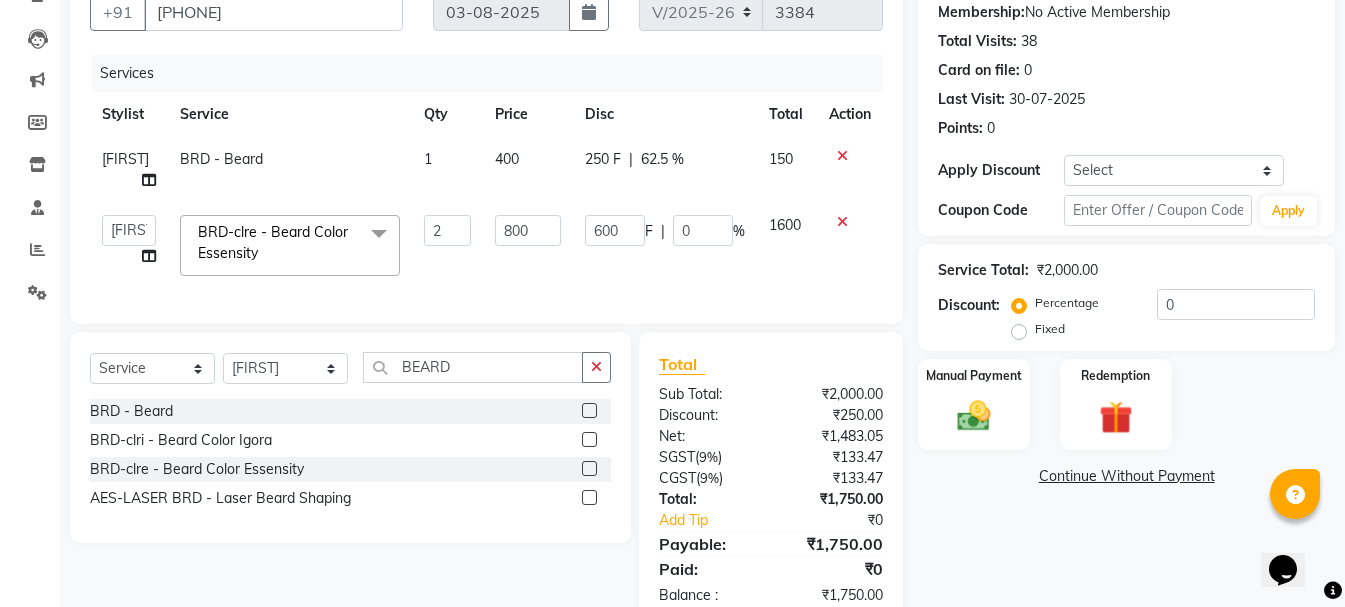 click on "Client +91 7888828476 Date 03-08-2025 Invoice Number V/2025-26 3384 Services Stylist Service Qty Price Disc Total Action Toseef Salmani BRD - Beard 1 400 250 F | 62.5 % 150   Ankit kantiwall   Chandan   Garry   Jasvir   Jyoti   Lovedeep Singh   Manya    Navdeep   Neha   Nikhil    Pardeep kaur   Pinky   Rajveer   Rekha    Sameer khan   Sandeep   Toseef Salmani  BRD-clre - Beard Color Essensity  x SSL - Shampoo SCL - Shampoo and conditioner (with natural dry) HML - Head massage(with natural dry) HCLD - Hair Cut by Creative Director HCL - Hair Cut by Senior Hair Stylist Trim - Trimming (one Length) Spt - Split ends/short/candle cut BD - Blow dry OS - Open styling GL-igora - Igora Global GL-essensity - Essensity Global Hlts-L - Highlights Bal - Balayage Chunks  - Chunks CR  - Color removal CRF - Color refresh Stk - Per streak RT-IG - Igora Root Touchup(one inch only) RT-ES - Essensity Root Touchup(one inch only) Reb - Rebonding ST  - Straight therapy Krt-L - Keratin Krt-BB -L - Keratin Blow Out SSM - Shampoo 2 F" 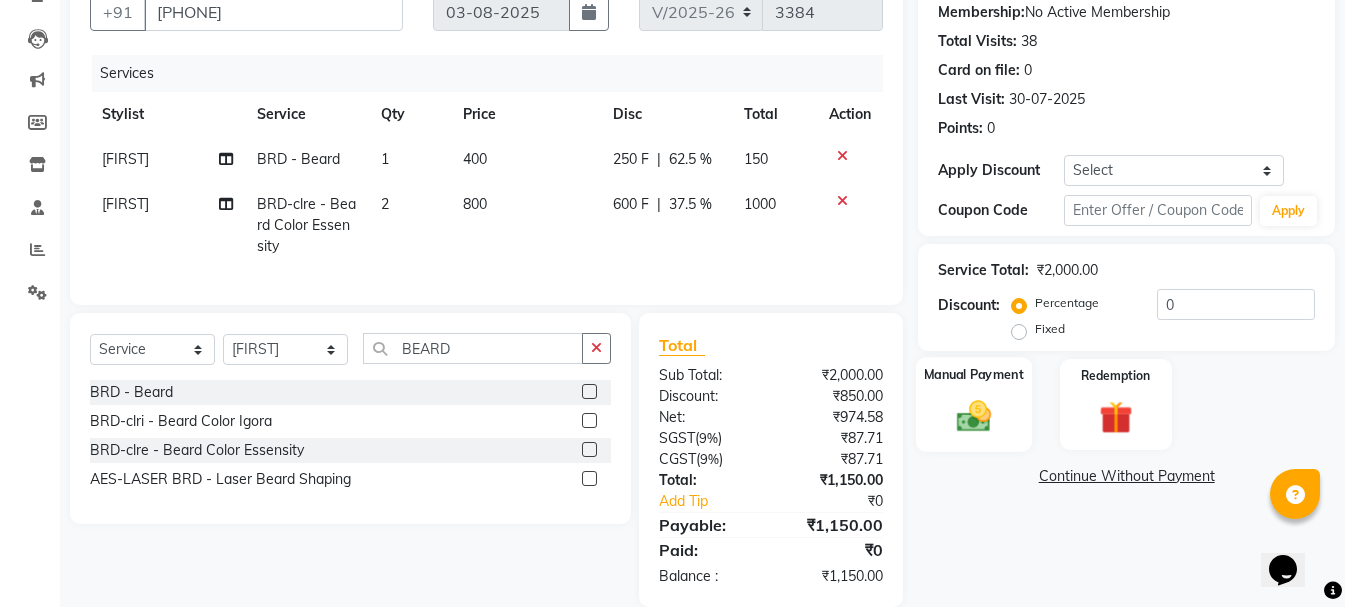 click 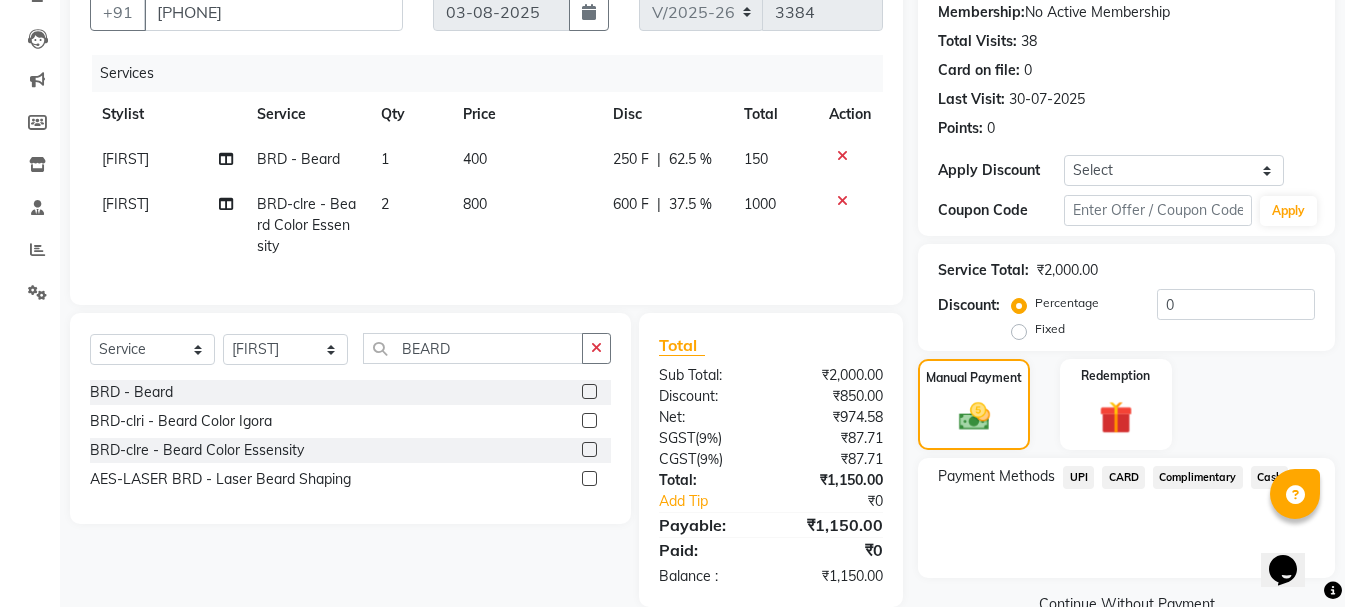 scroll, scrollTop: 238, scrollLeft: 0, axis: vertical 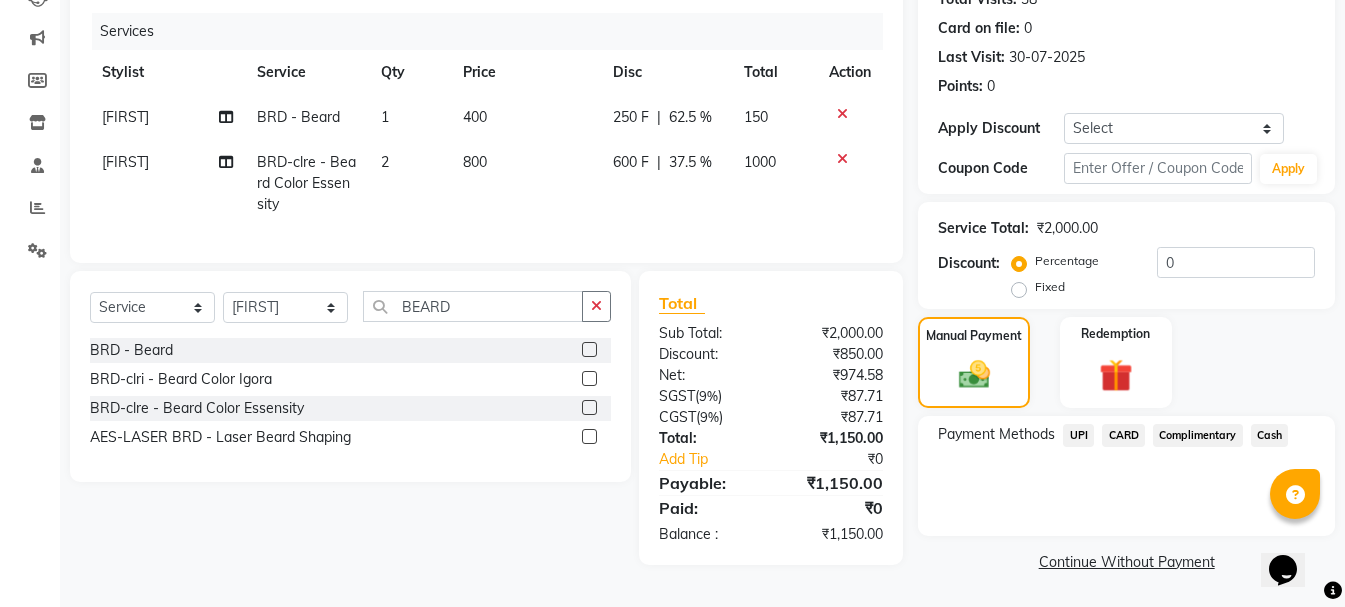click on "Cash" 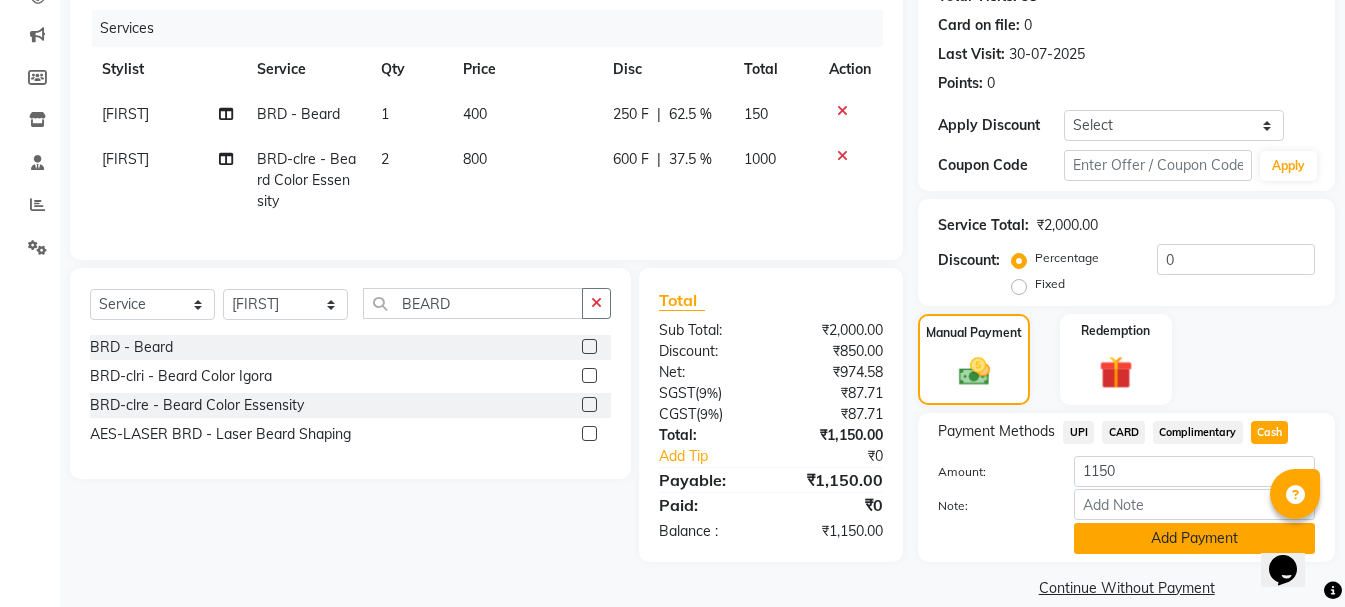 click on "Add Payment" 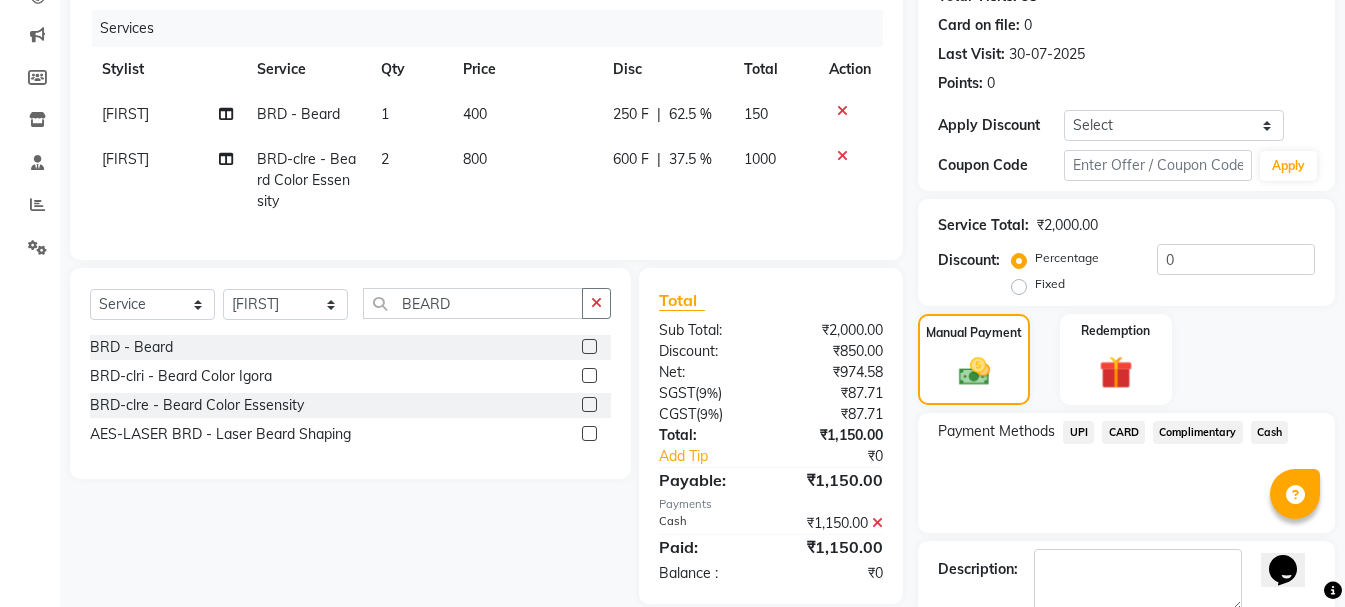click on "Checkout" 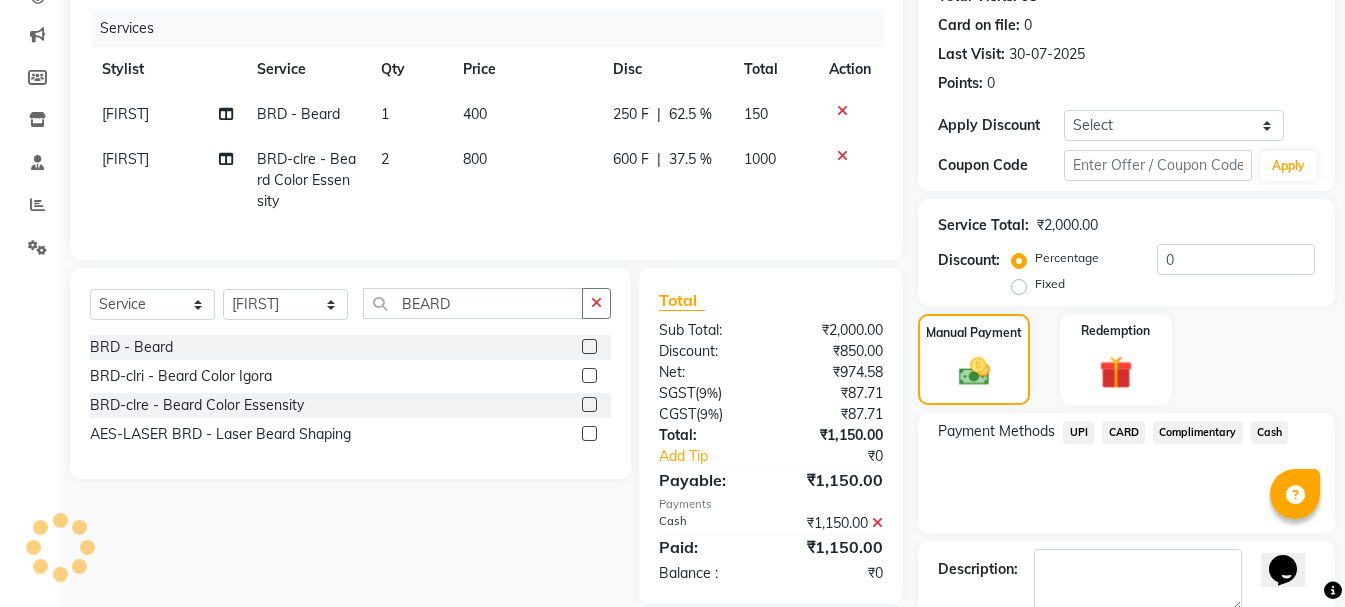 scroll, scrollTop: 348, scrollLeft: 0, axis: vertical 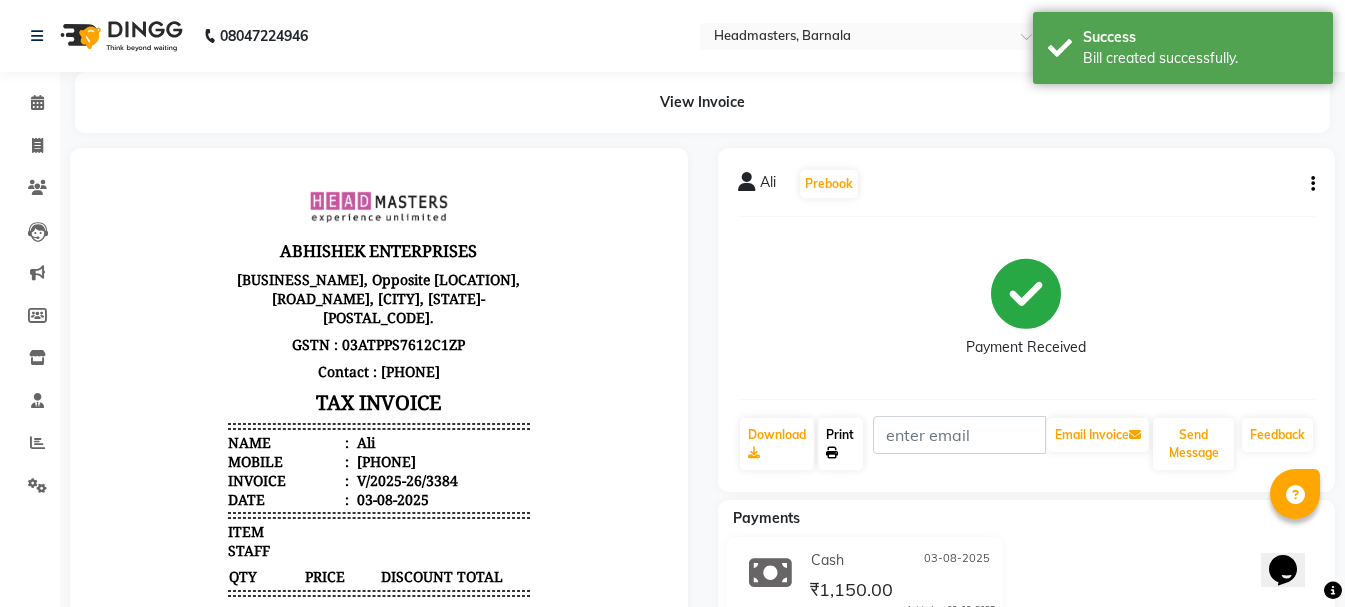 click on "Print" 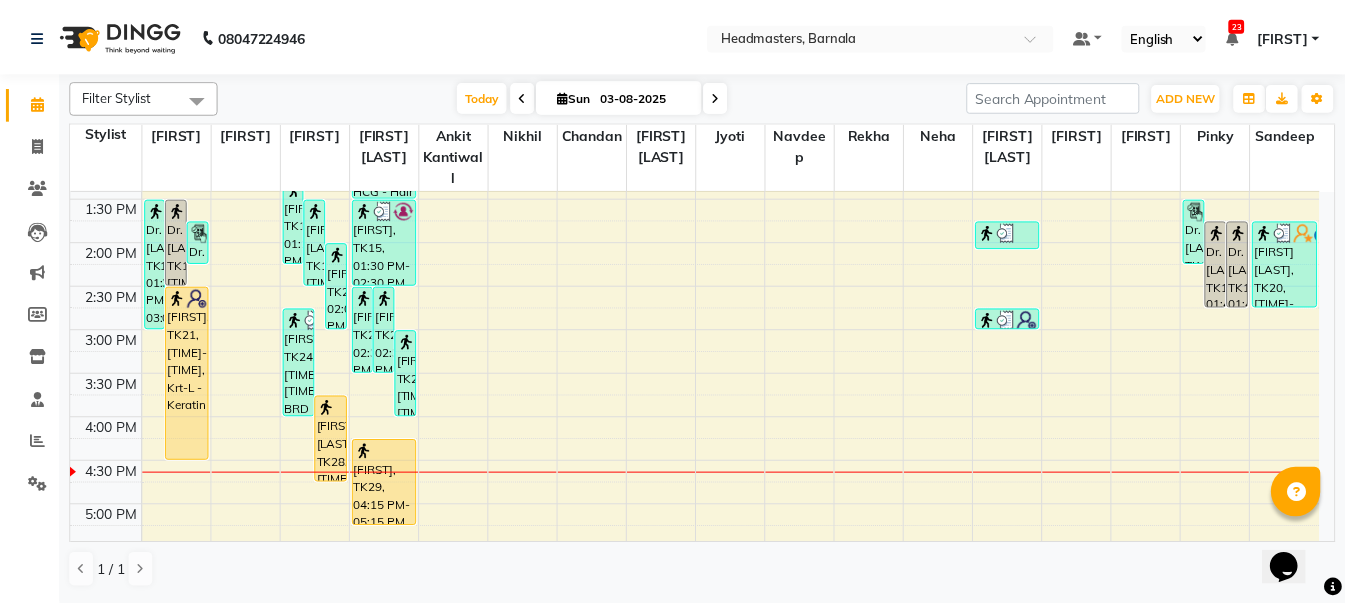 scroll, scrollTop: 660, scrollLeft: 0, axis: vertical 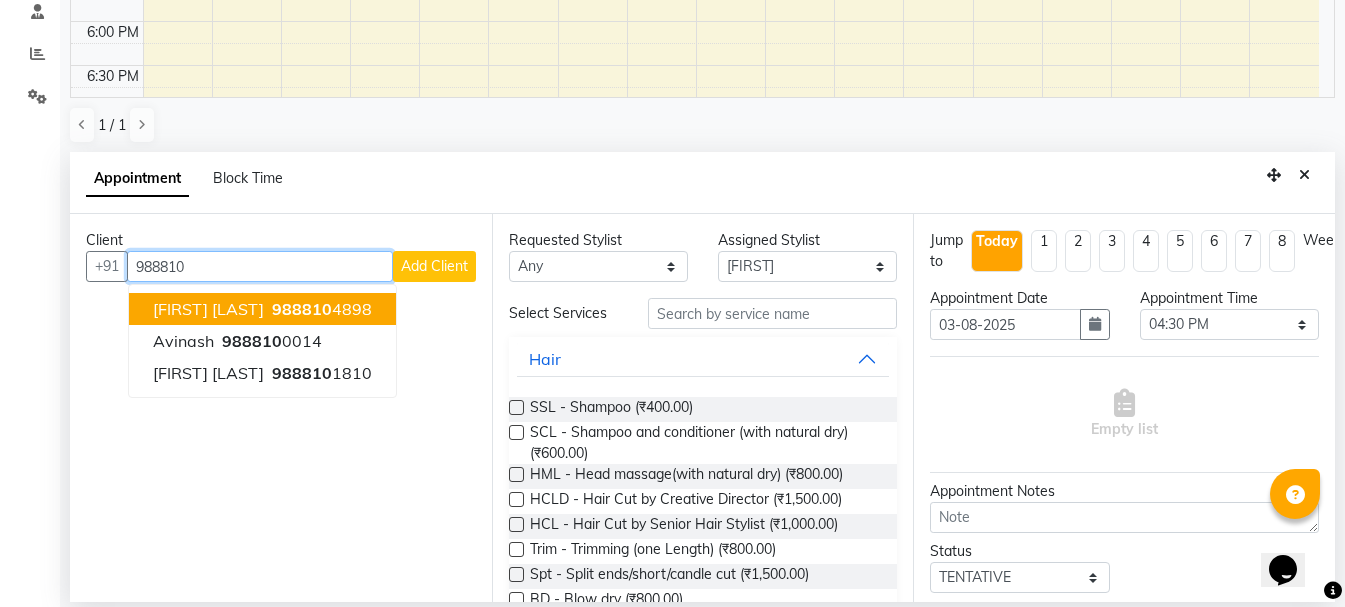 click on "Ishan Garg" at bounding box center [208, 309] 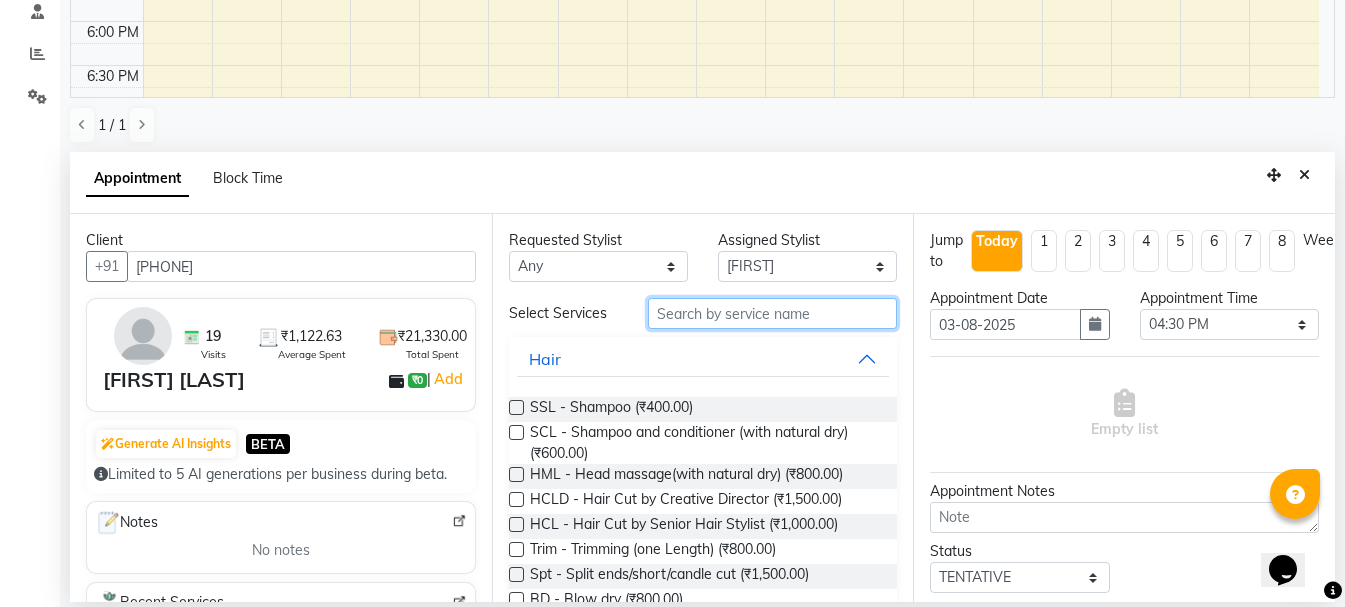 click at bounding box center (772, 313) 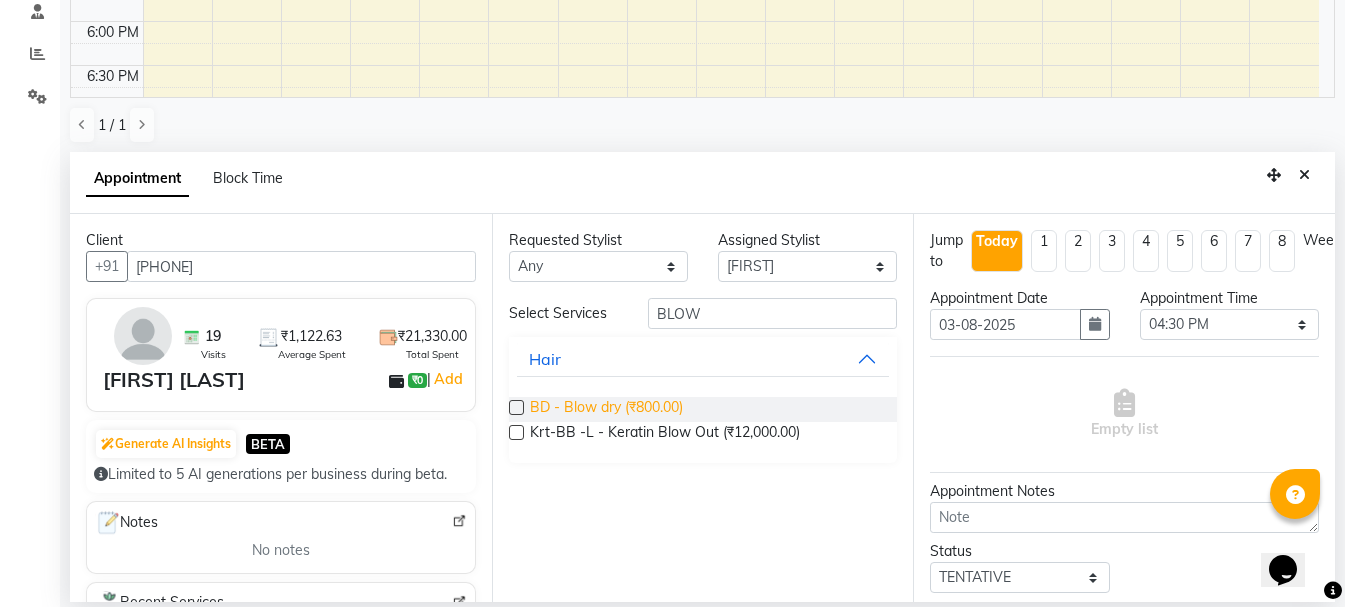 click on "BD - Blow dry (₹800.00)" at bounding box center (606, 409) 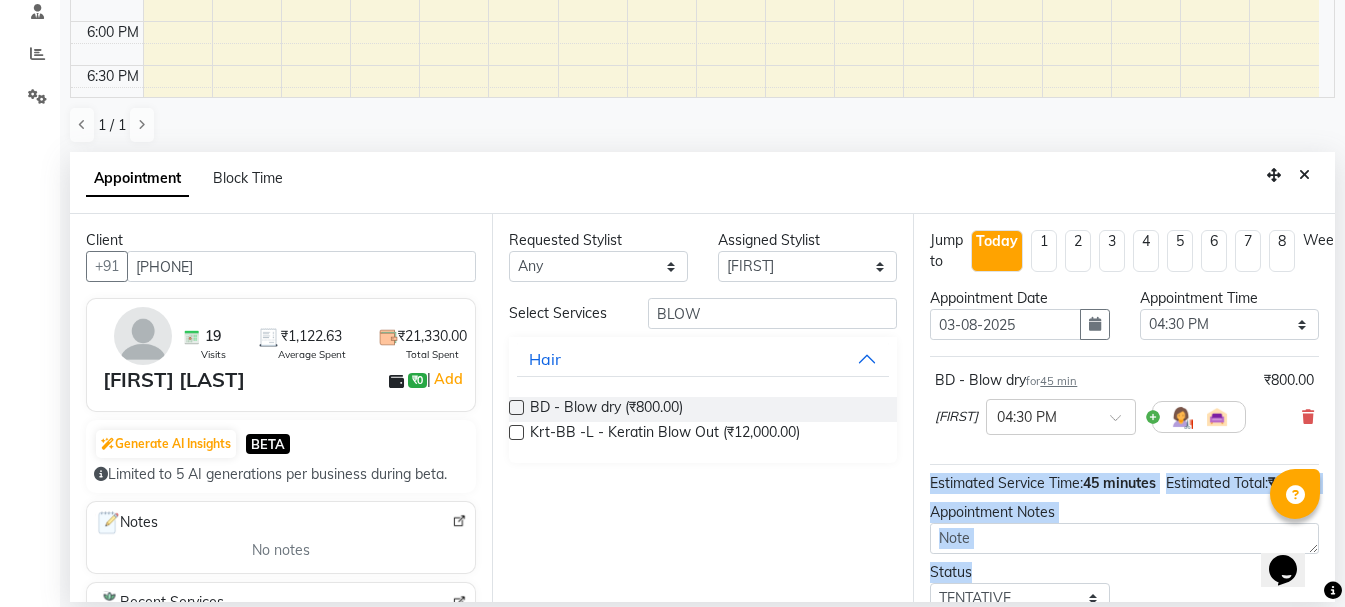 drag, startPoint x: 1336, startPoint y: 451, endPoint x: 1352, endPoint y: 585, distance: 134.95184 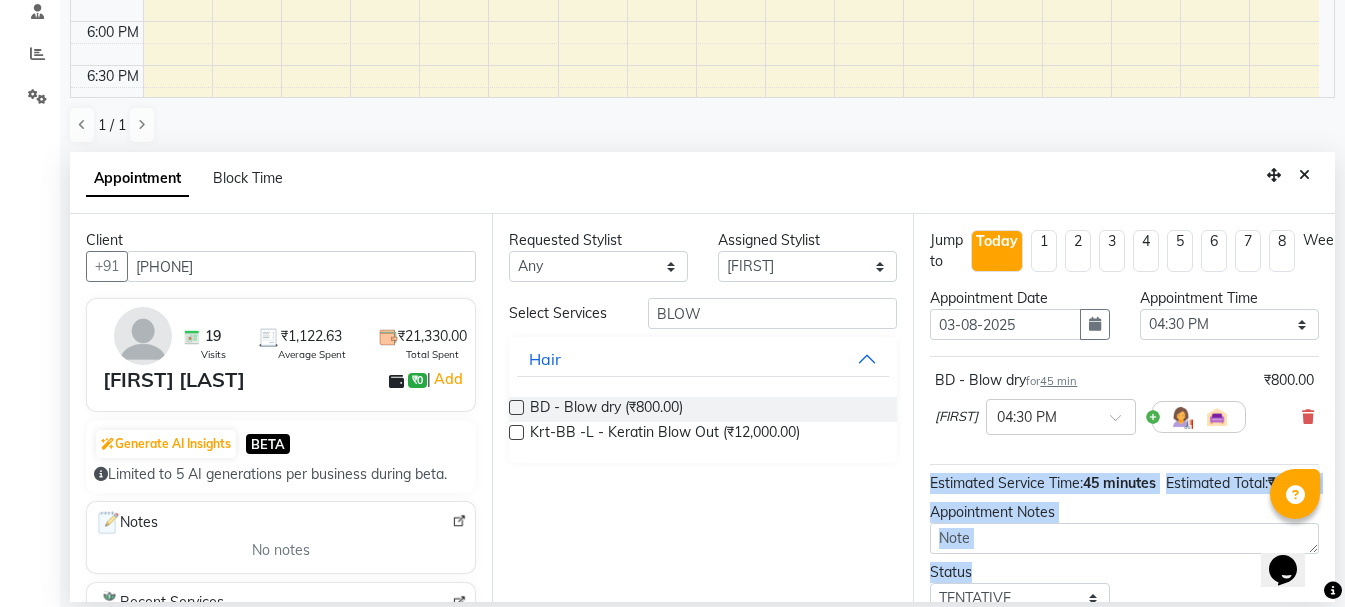 scroll, scrollTop: 174, scrollLeft: 0, axis: vertical 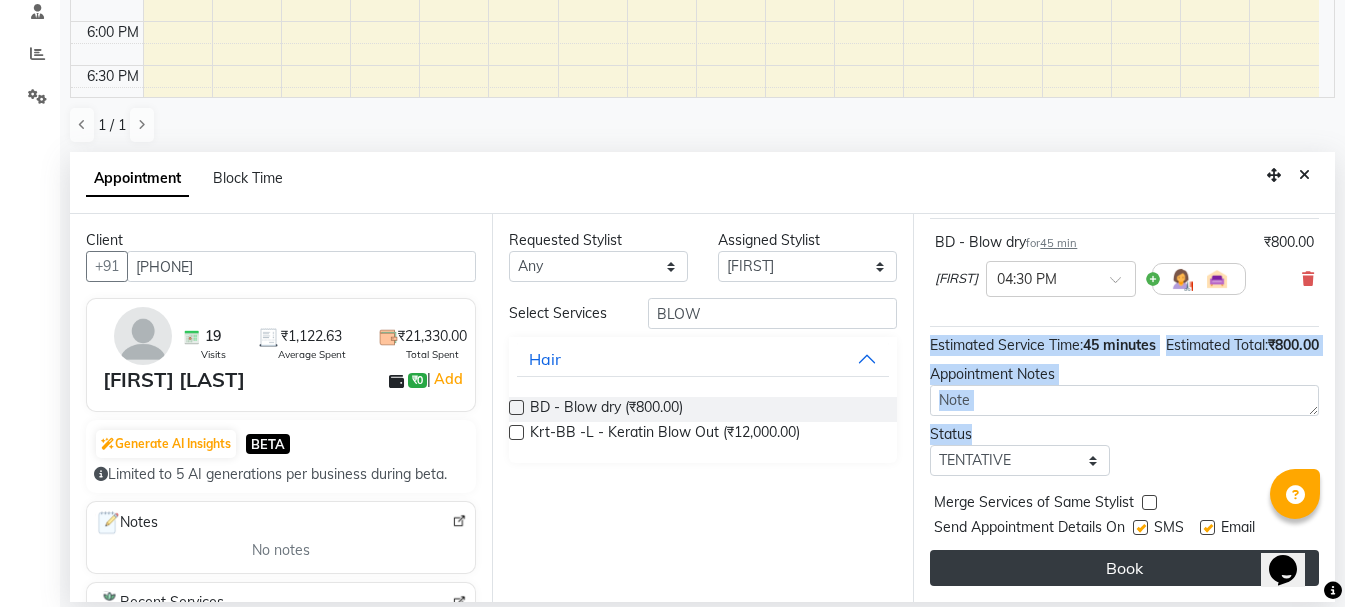 click on "Book" at bounding box center (1124, 568) 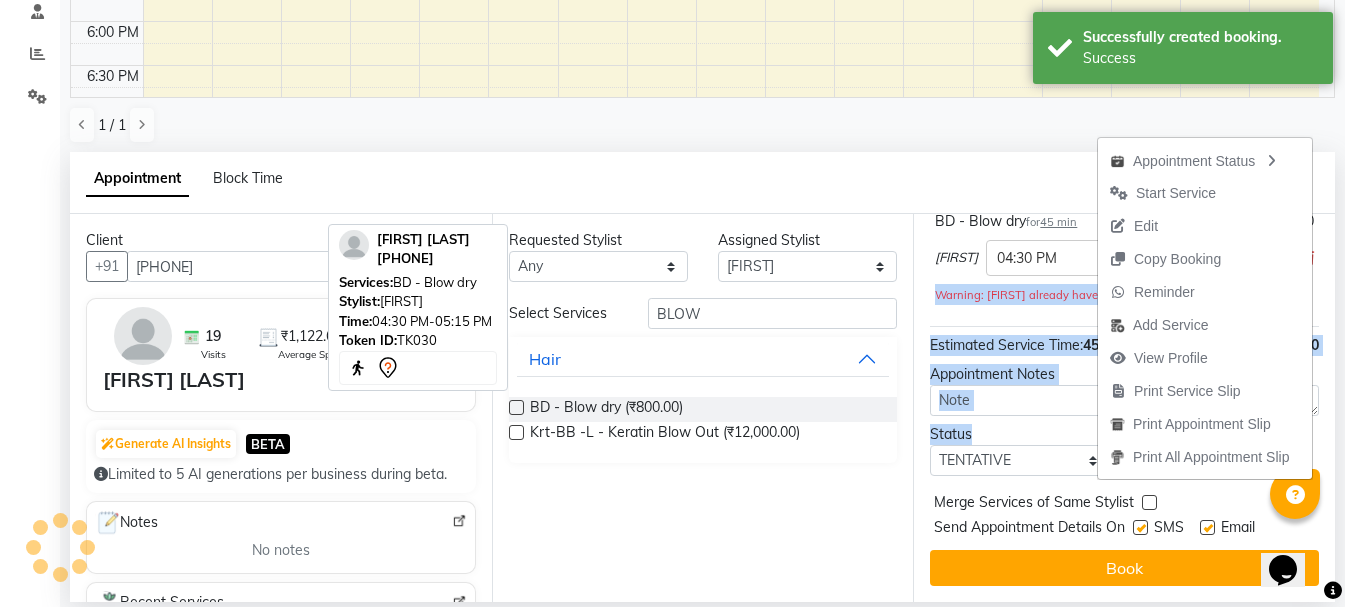 scroll, scrollTop: 0, scrollLeft: 0, axis: both 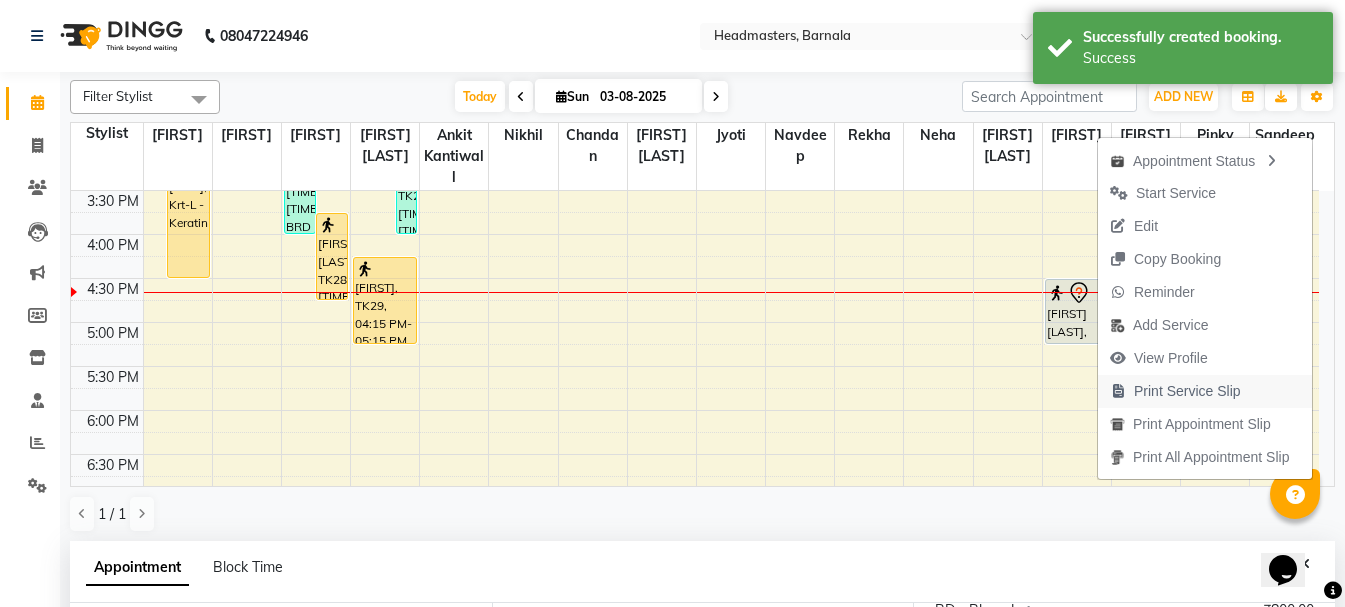 click on "Print Service Slip" at bounding box center [1187, 391] 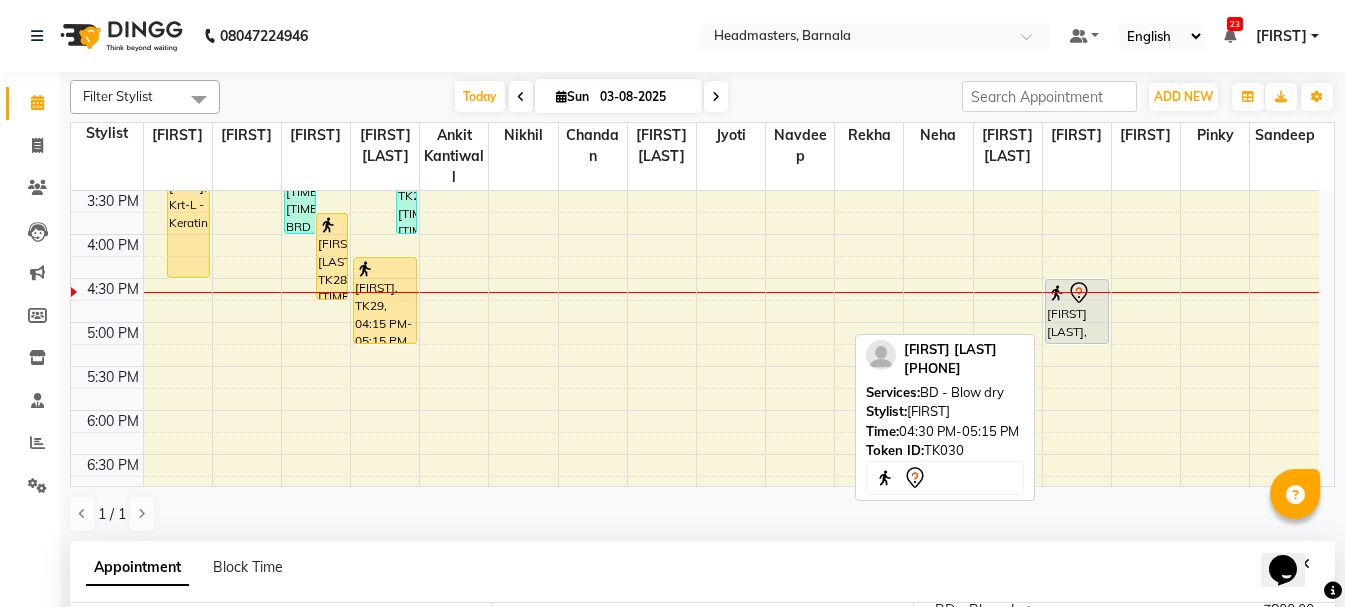 click 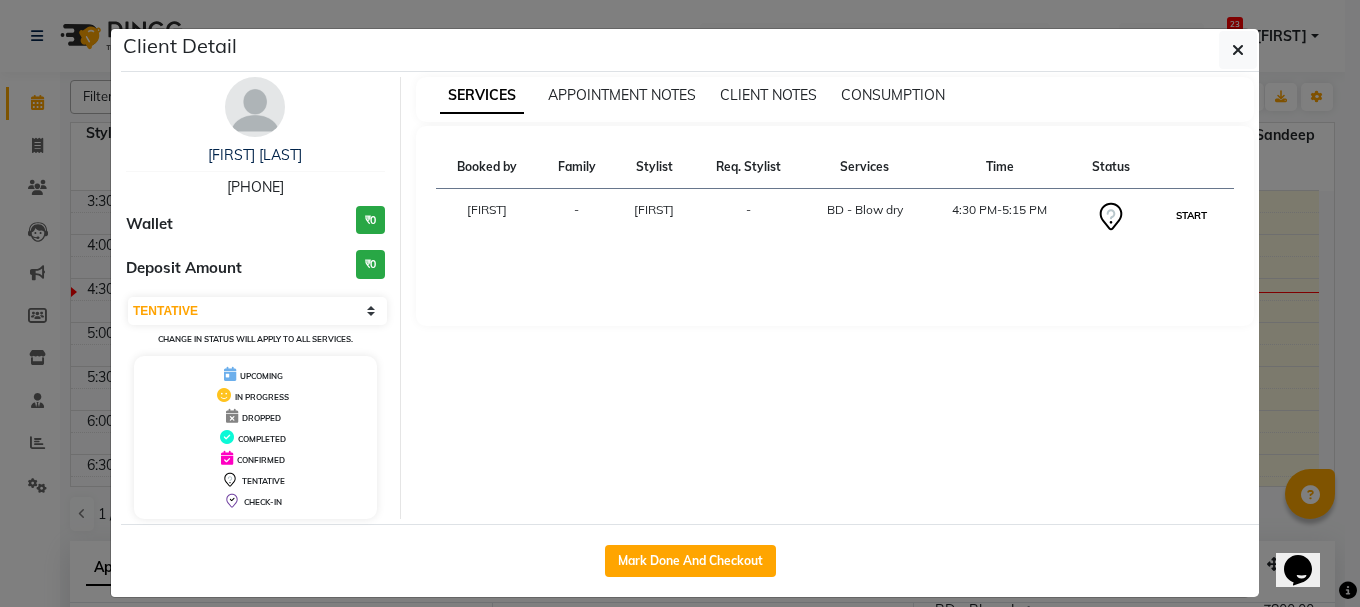 click on "START" at bounding box center [1191, 215] 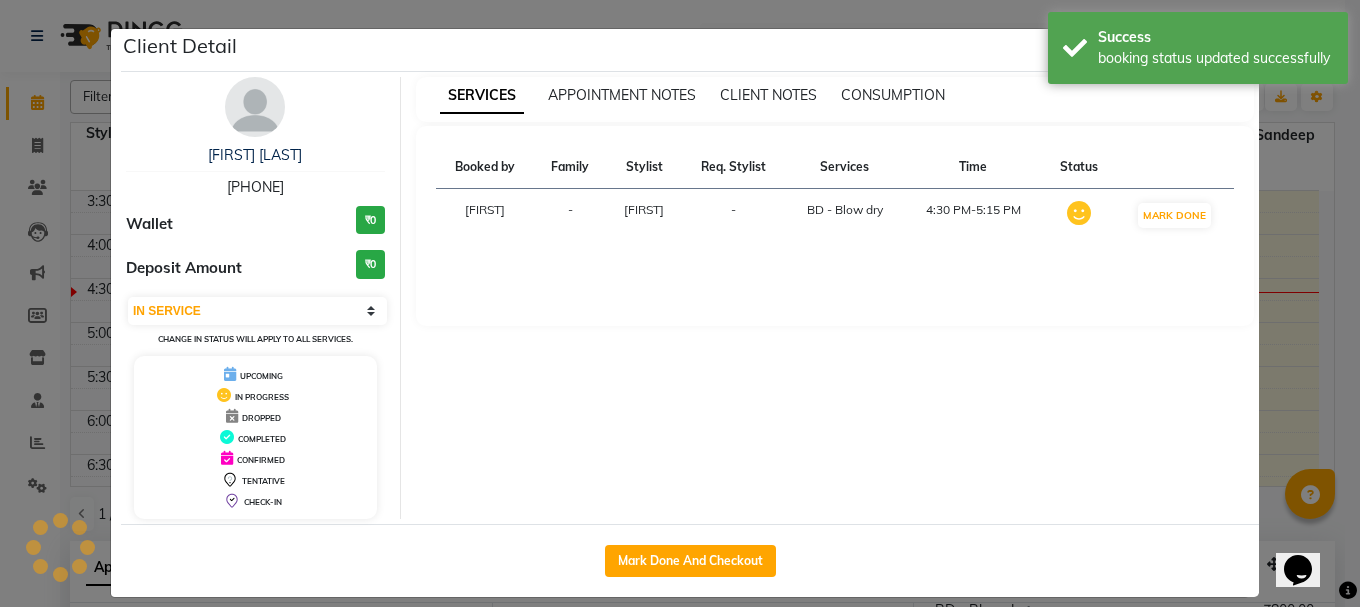 click on "Client Detail  Ishan Garg   9888104898 Wallet ₹0 Deposit Amount  ₹0  Select IN SERVICE CONFIRMED TENTATIVE CHECK IN MARK DONE UPCOMING Change in status will apply to all services. UPCOMING IN PROGRESS DROPPED COMPLETED CONFIRMED TENTATIVE CHECK-IN SERVICES APPOINTMENT NOTES CLIENT NOTES CONSUMPTION Booked by Family Stylist Req. Stylist Services Time Status  Manya  - Rajveer -  BD - Blow dry   4:30 PM-5:15 PM   MARK DONE   Mark Done And Checkout" 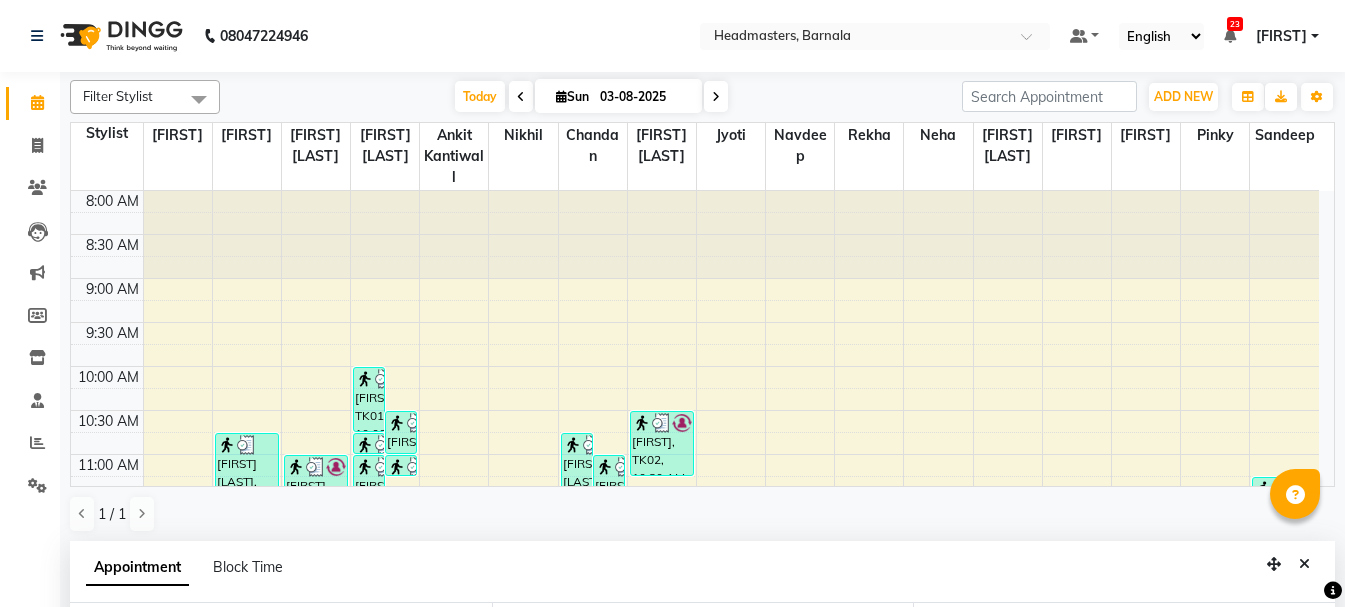 select on "67288" 